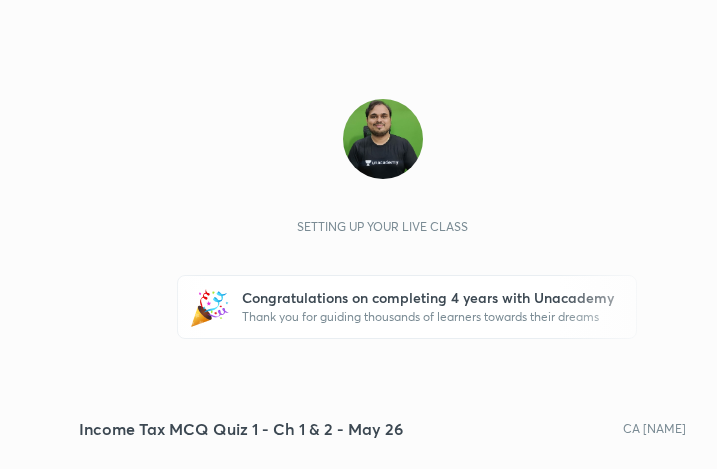 scroll, scrollTop: 0, scrollLeft: 0, axis: both 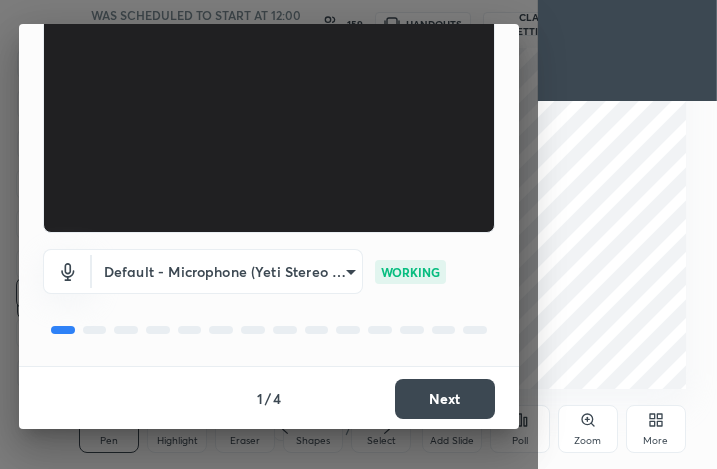 click on "Next" at bounding box center (445, 399) 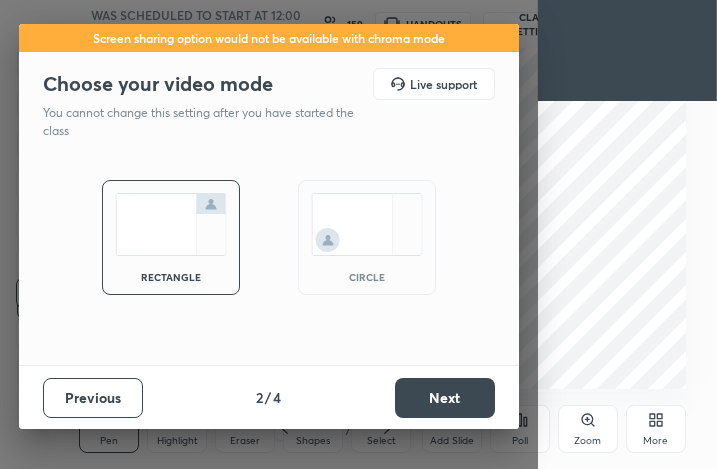 scroll, scrollTop: 0, scrollLeft: 0, axis: both 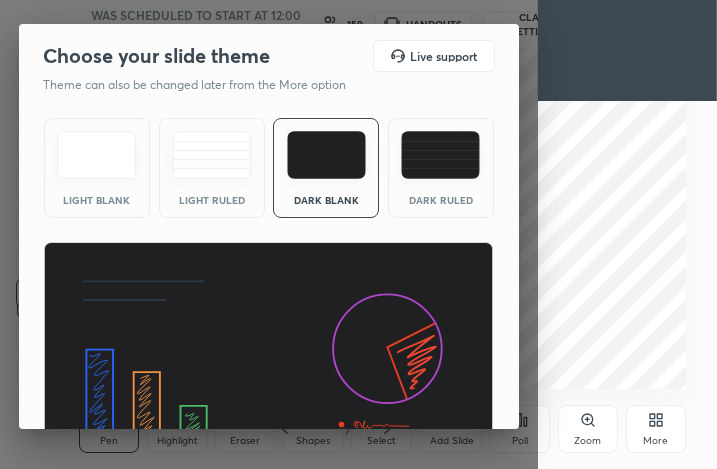click at bounding box center [440, 155] 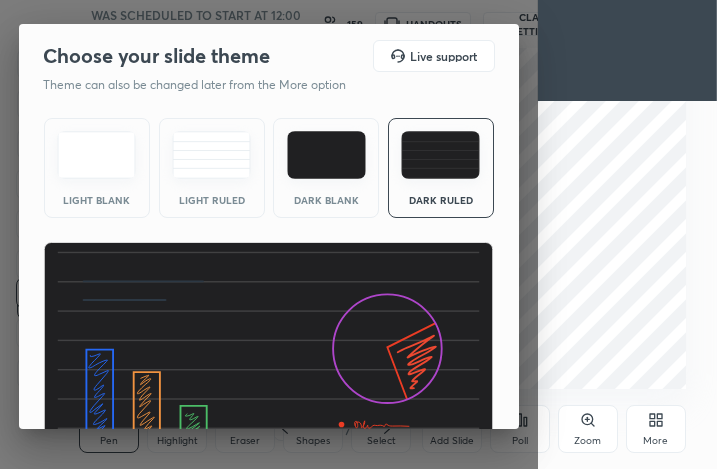 scroll, scrollTop: 132, scrollLeft: 0, axis: vertical 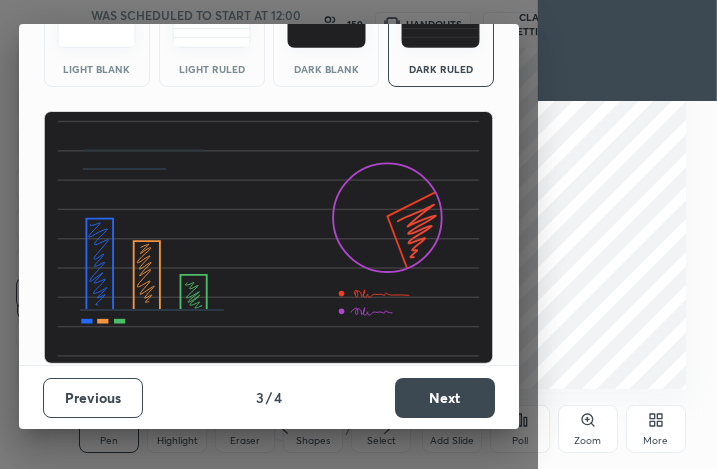 click on "Next" at bounding box center (445, 398) 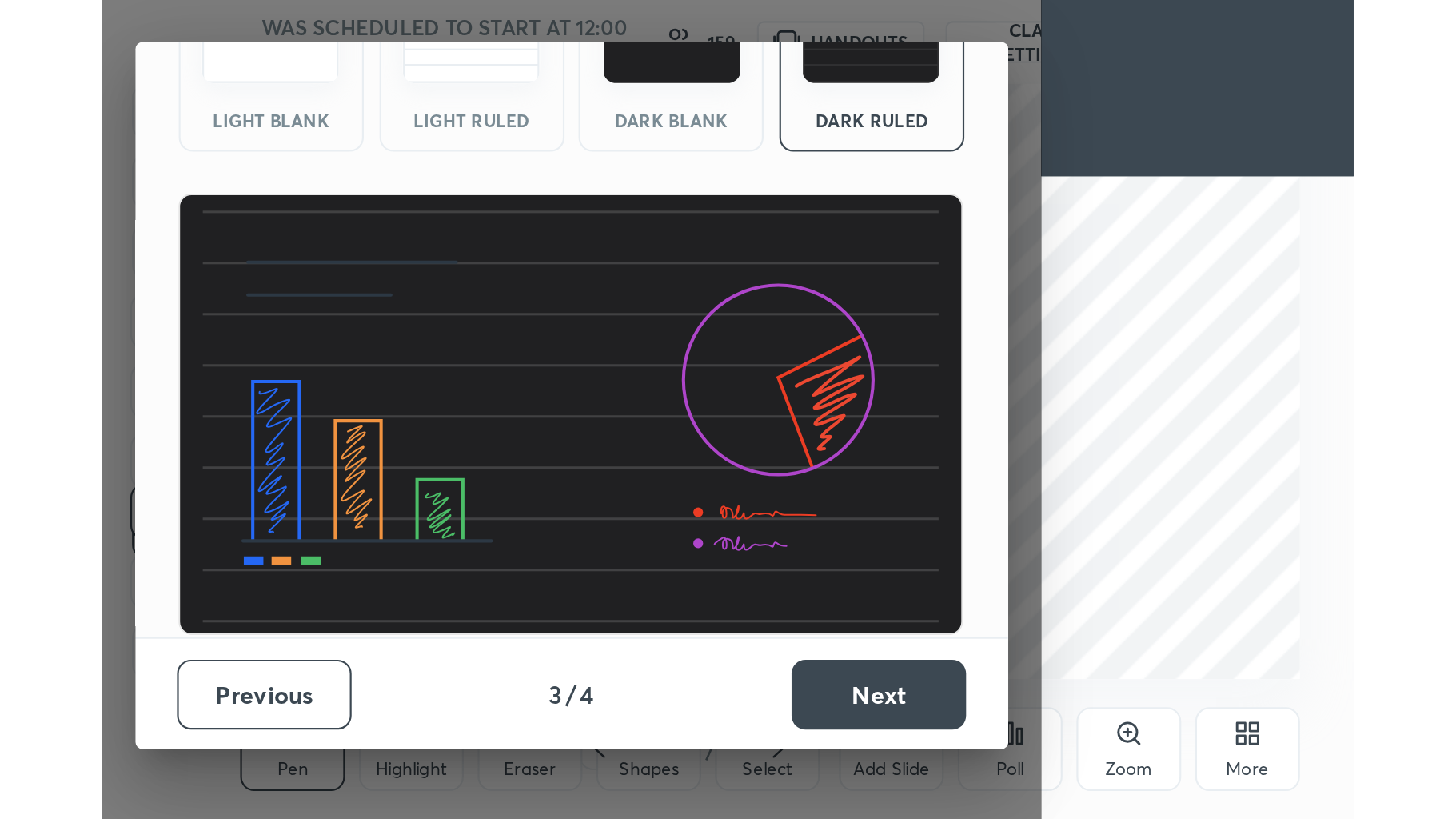 scroll, scrollTop: 0, scrollLeft: 0, axis: both 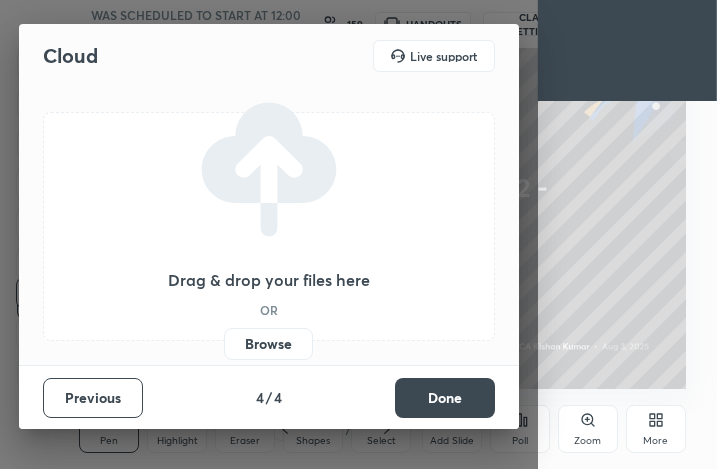 click on "Browse" at bounding box center (268, 344) 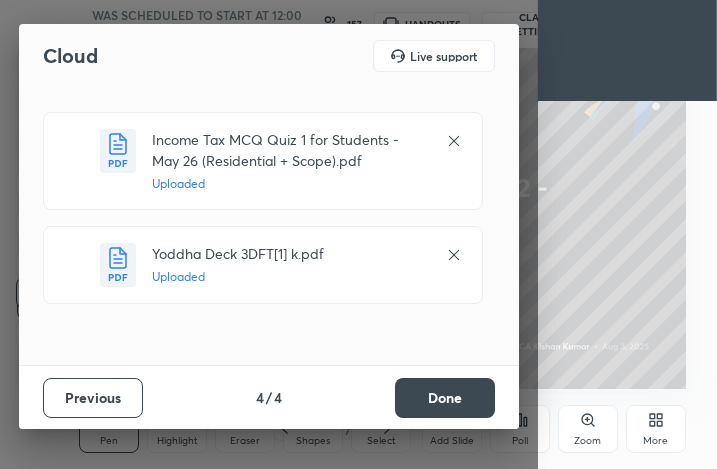 click on "Done" at bounding box center (445, 398) 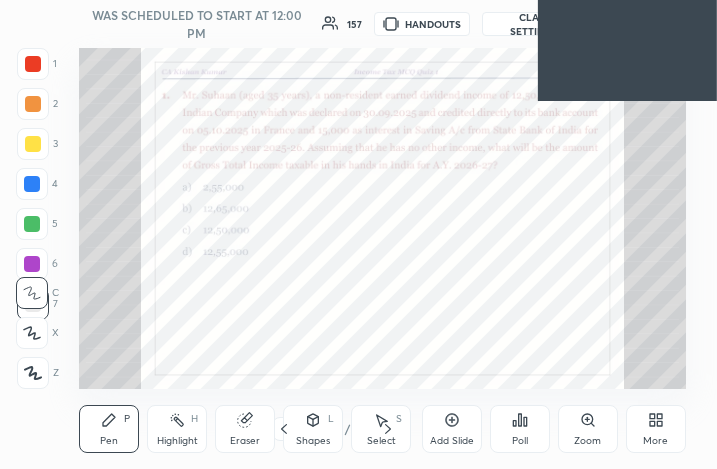 click 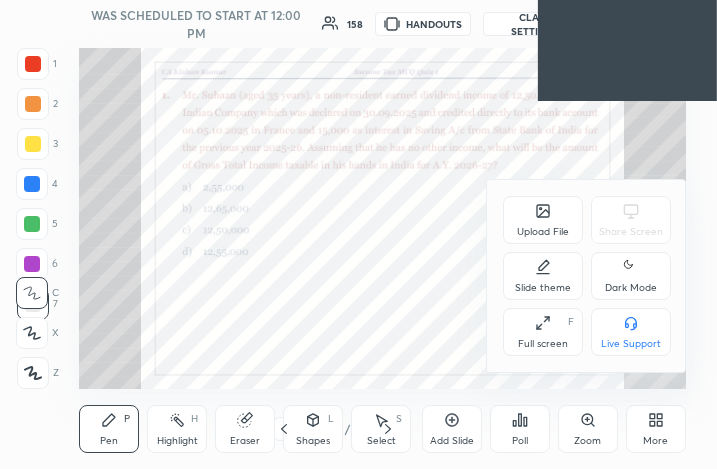 click 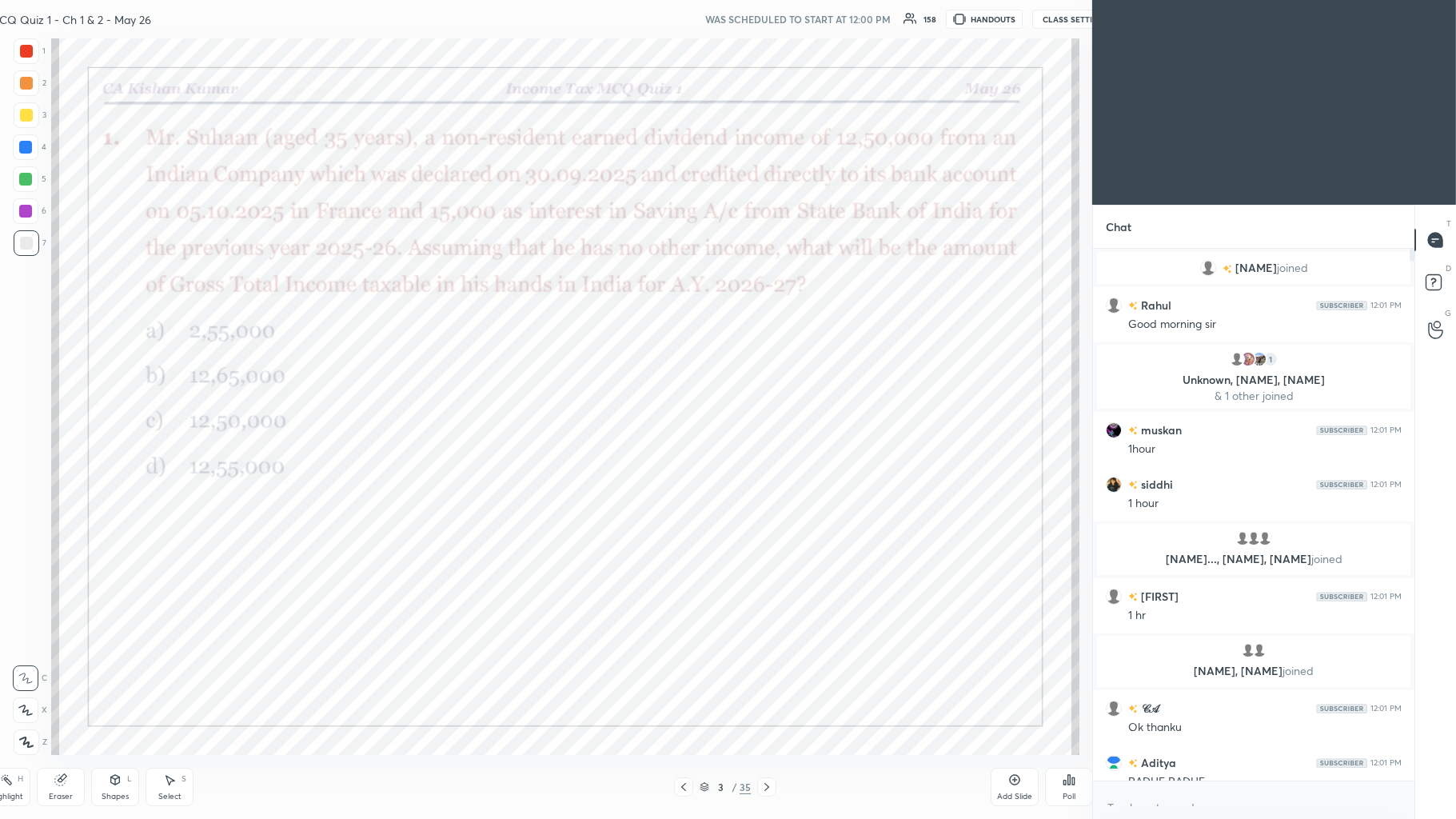 scroll, scrollTop: 79264, scrollLeft: 78649, axis: both 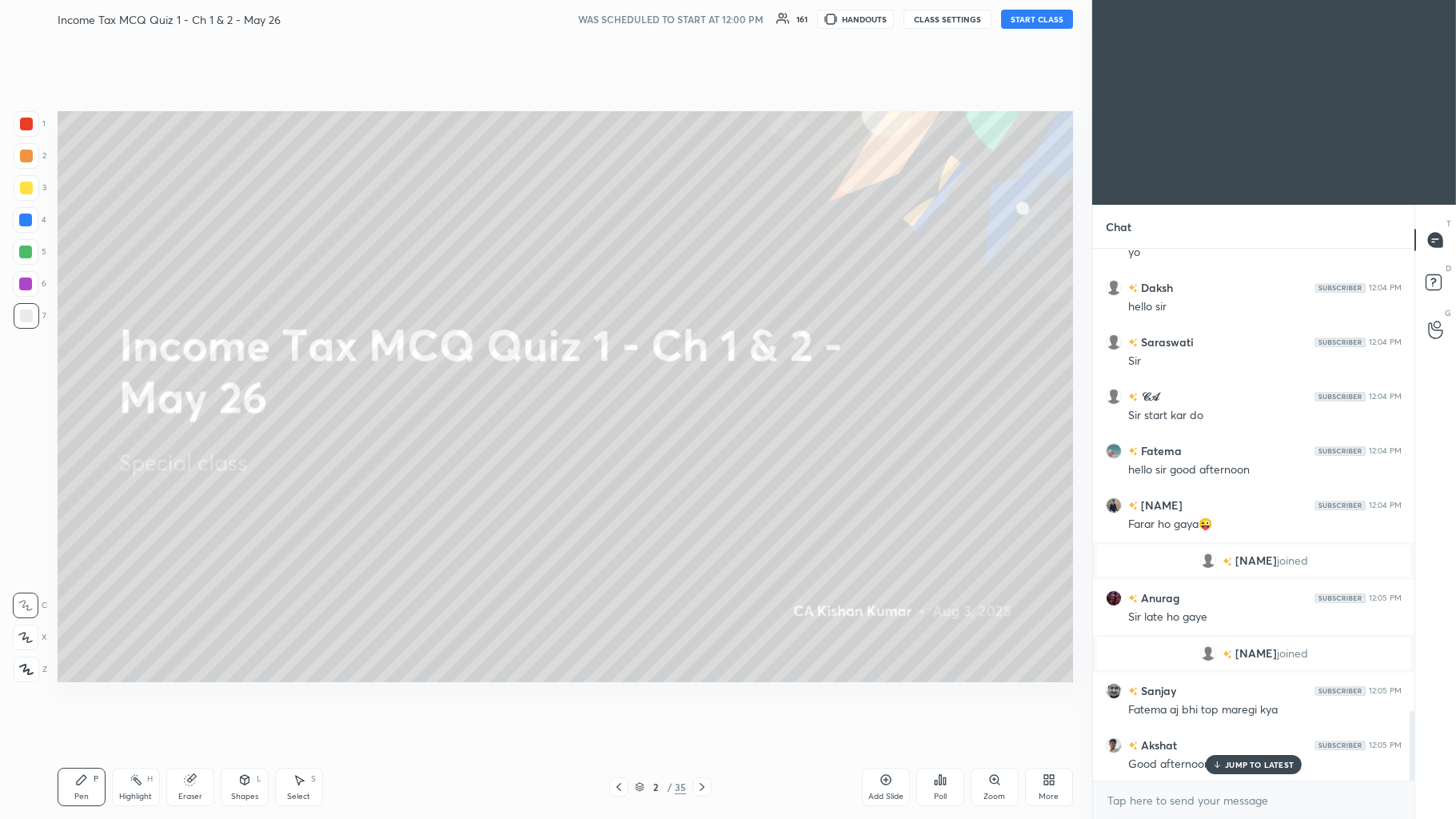 click on "START CLASS" at bounding box center [1037, 19] 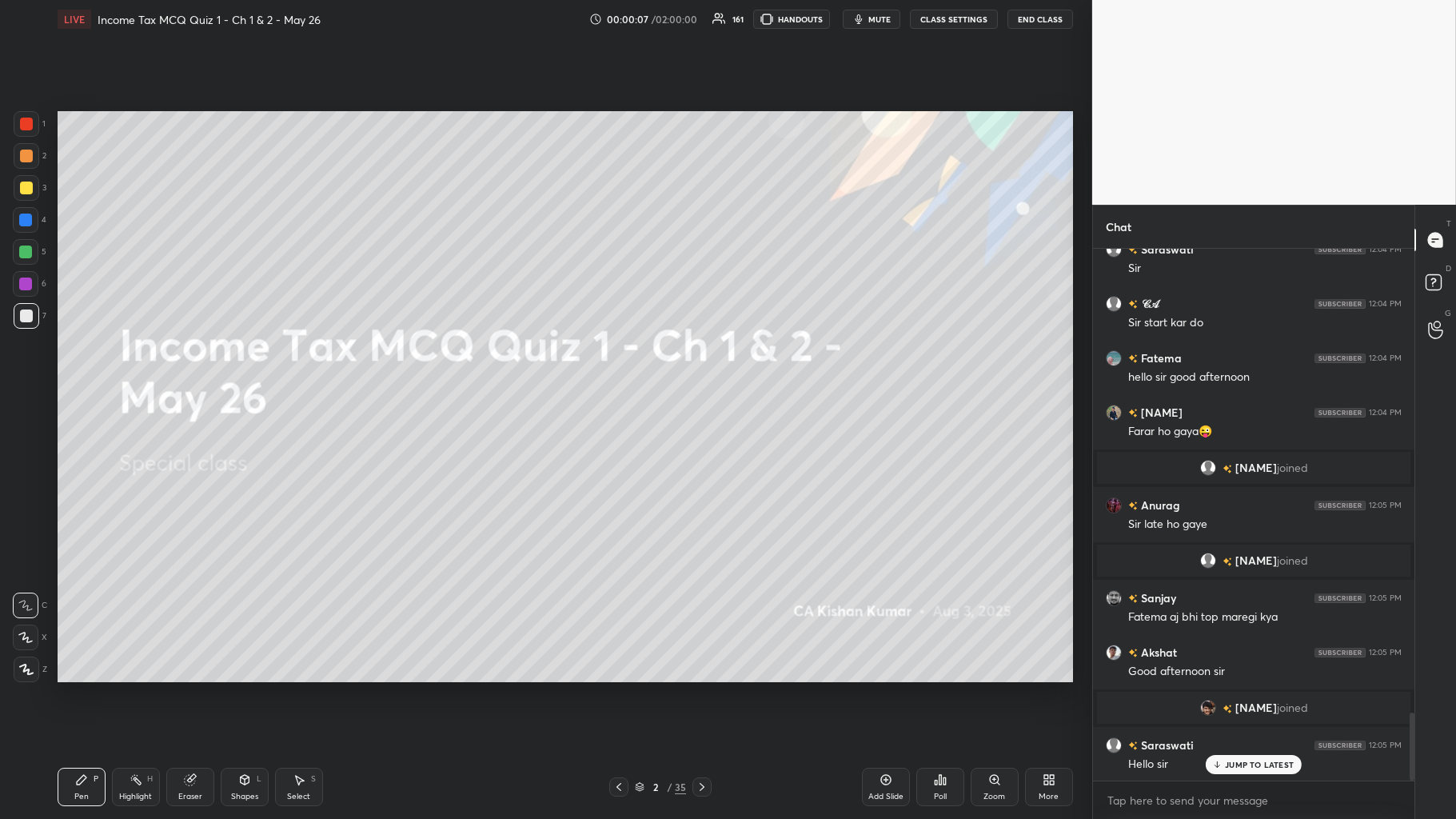 scroll, scrollTop: 3681, scrollLeft: 0, axis: vertical 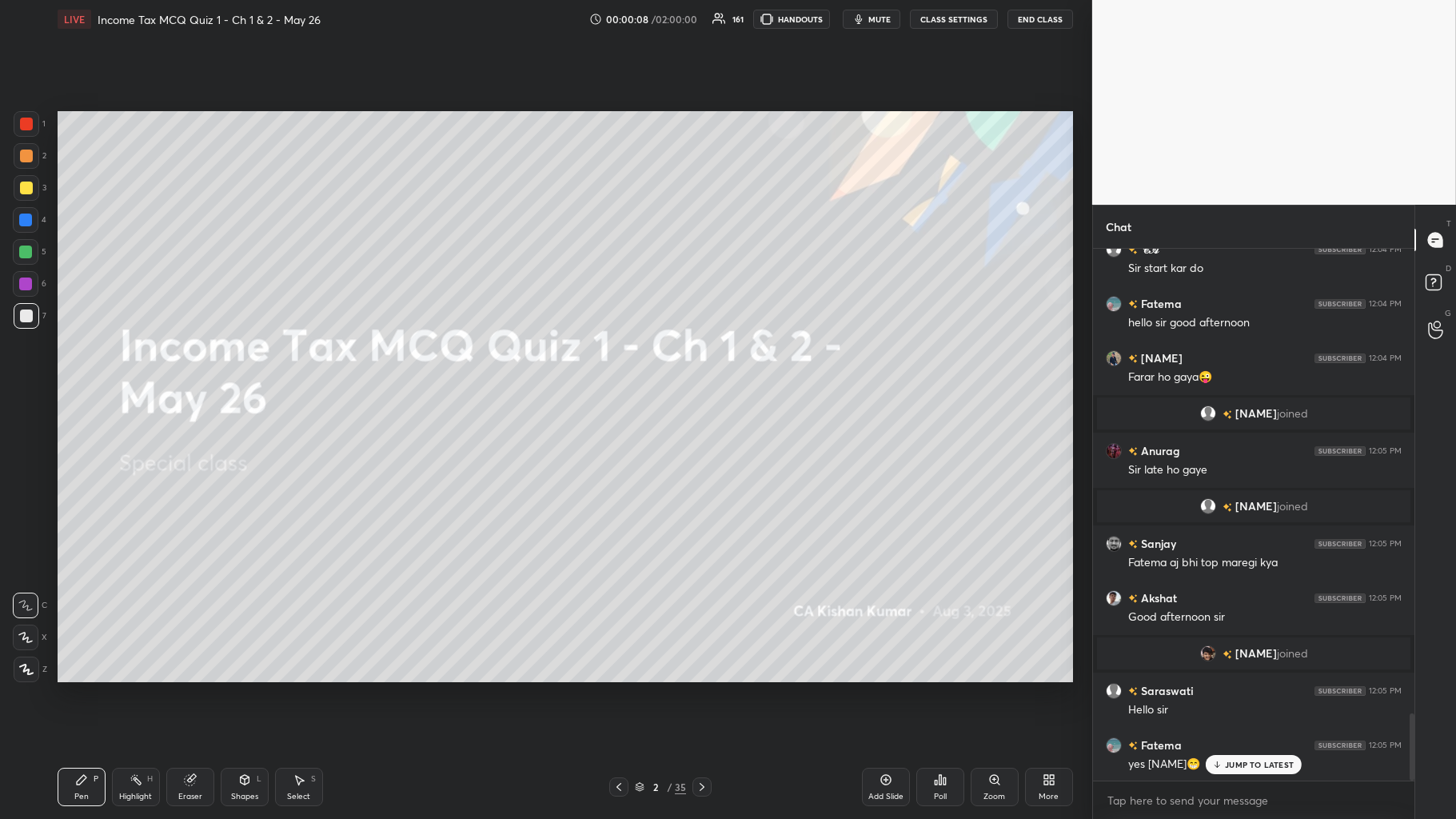 click at bounding box center (26, 188) 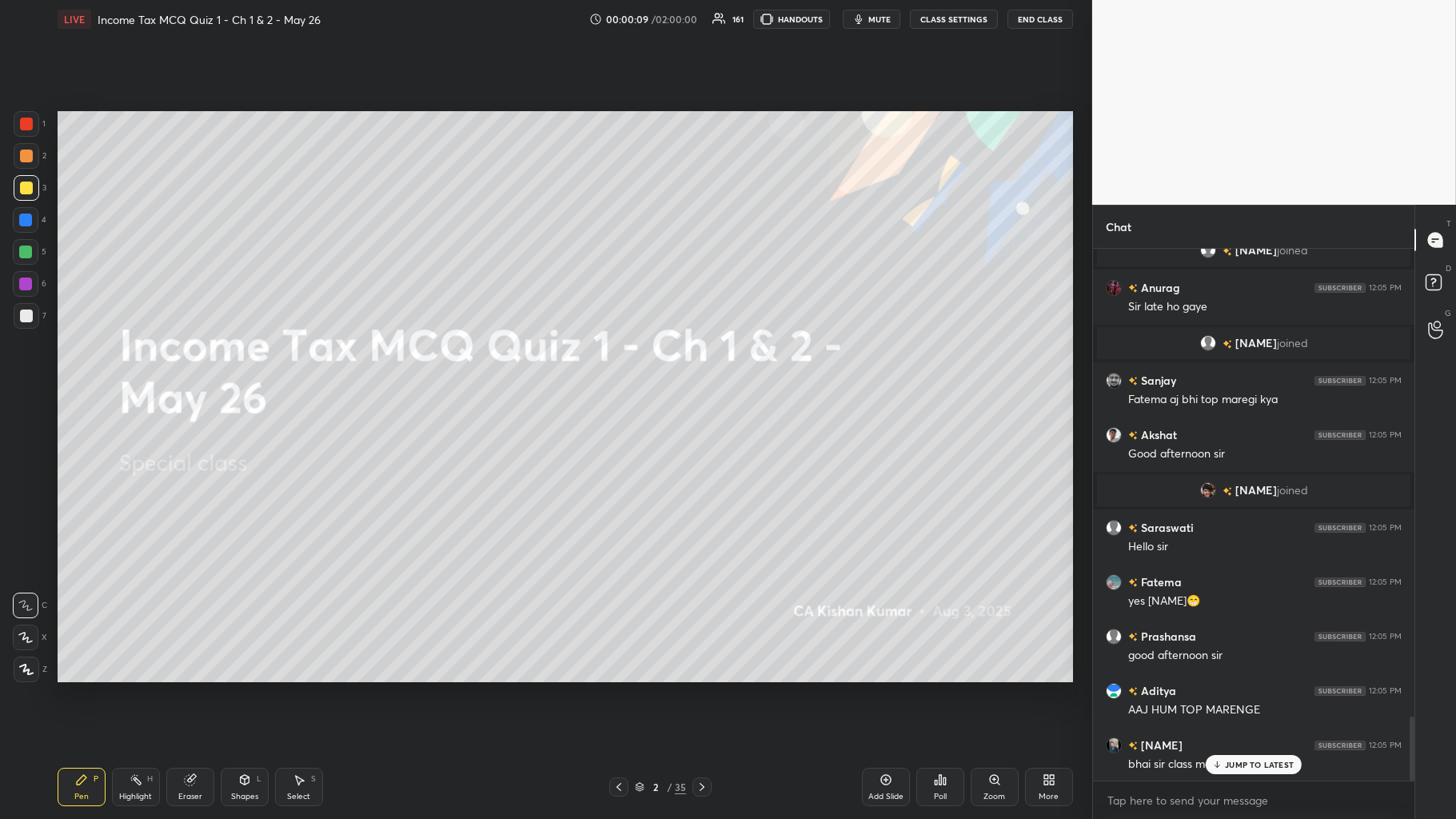 scroll, scrollTop: 3898, scrollLeft: 0, axis: vertical 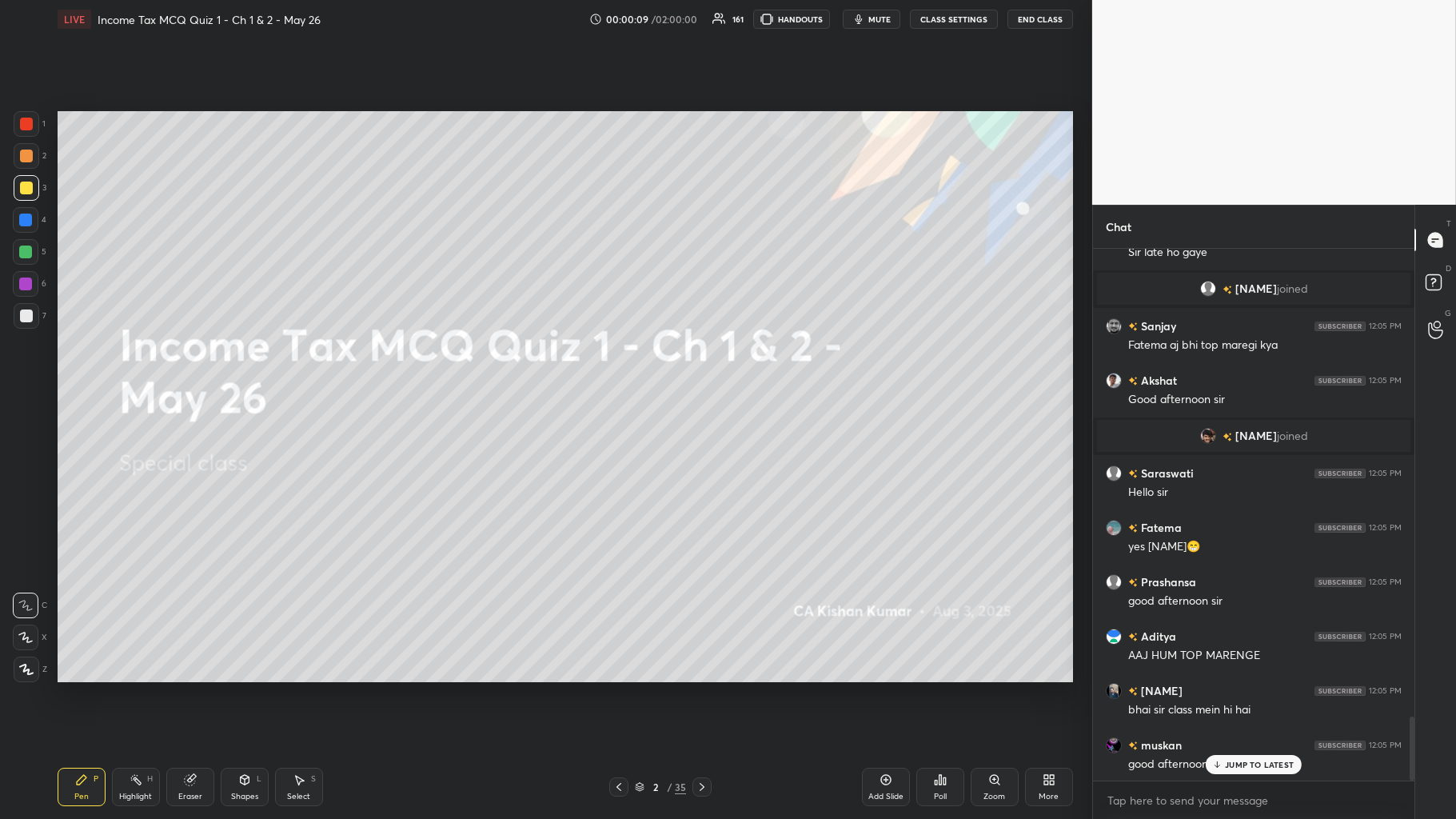 click 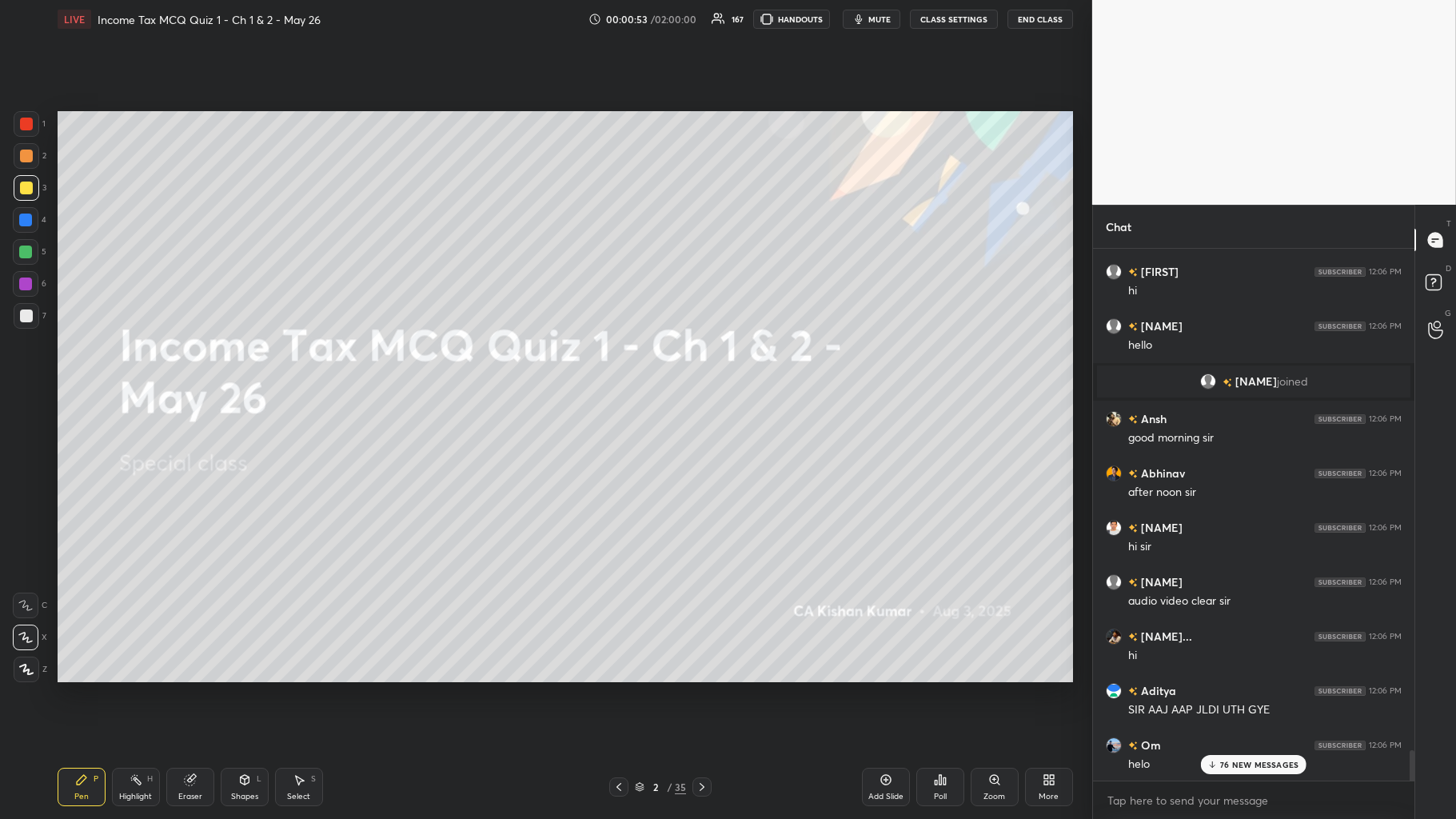 scroll, scrollTop: 8815, scrollLeft: 0, axis: vertical 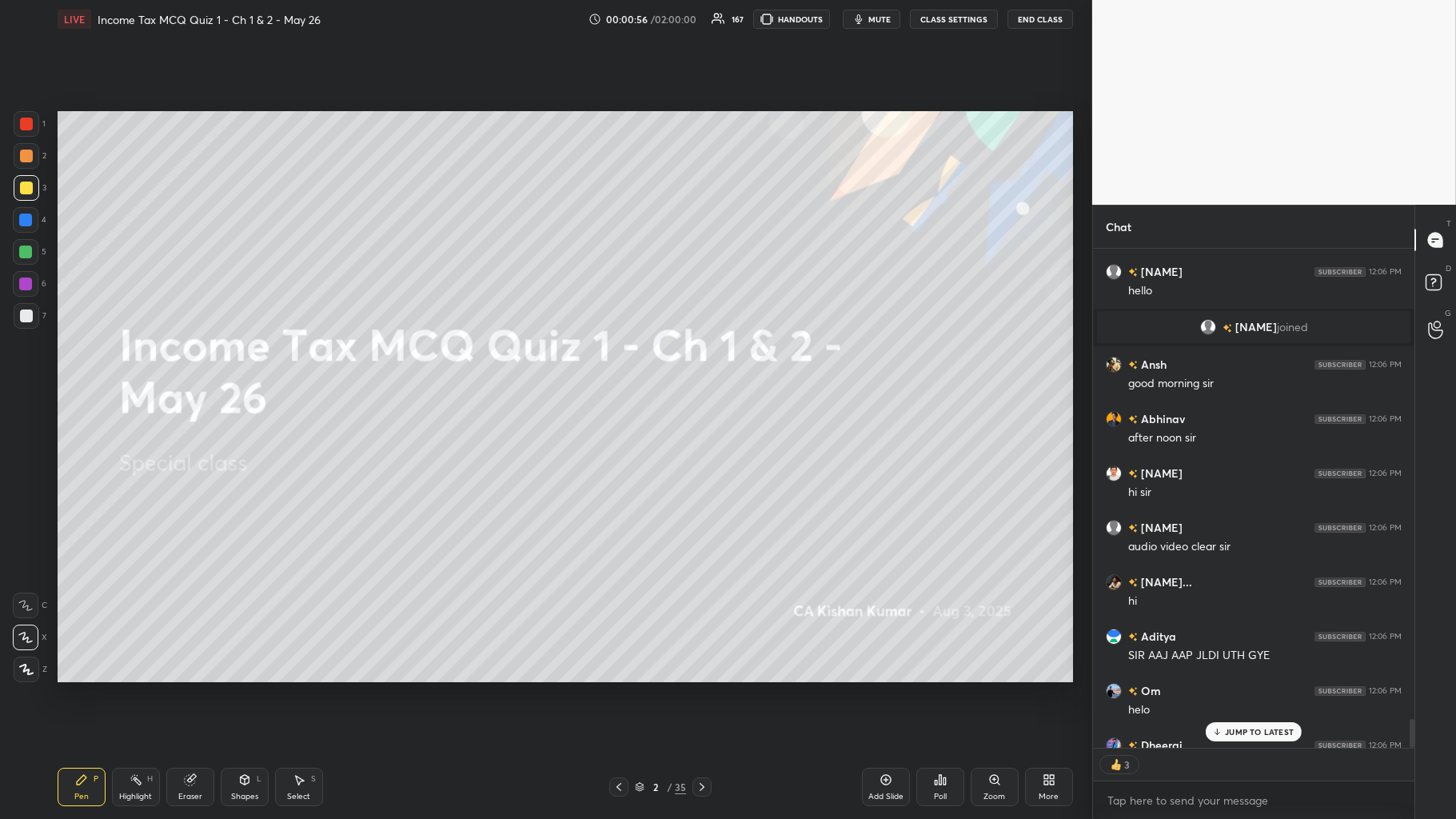 click on "Add Slide" at bounding box center [886, 787] 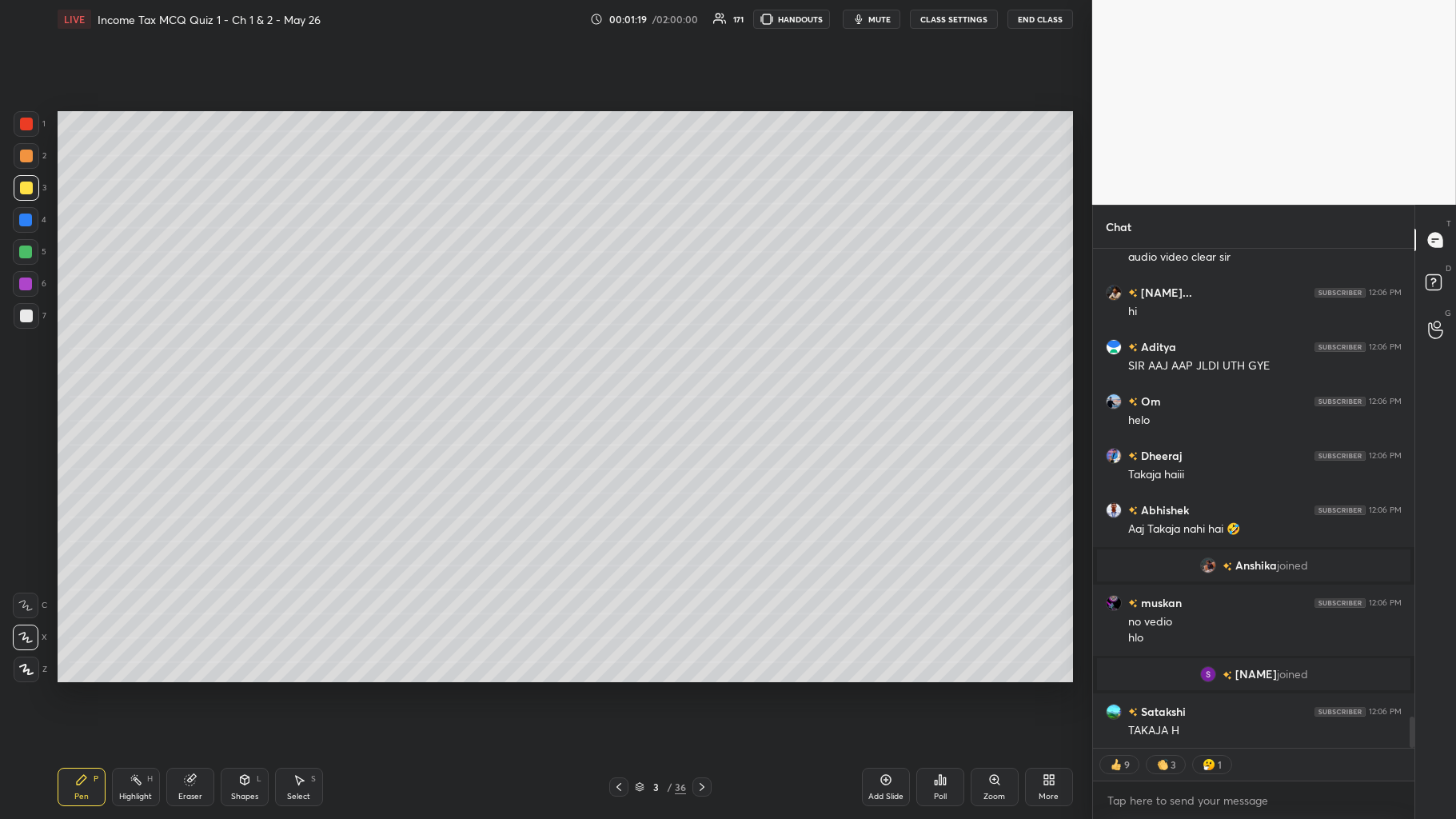 scroll, scrollTop: 7518, scrollLeft: 0, axis: vertical 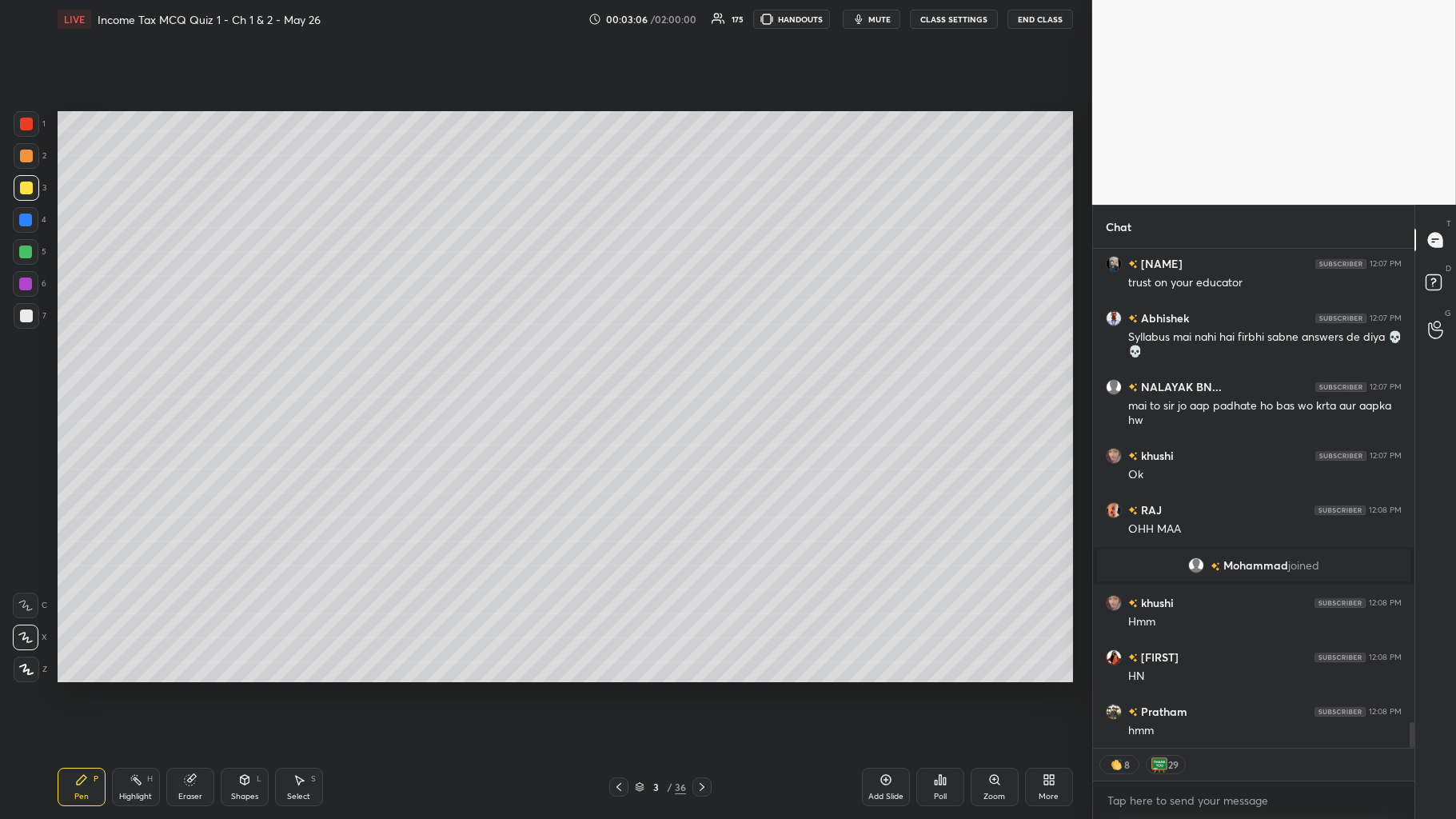 click on "Add Slide" at bounding box center [886, 797] 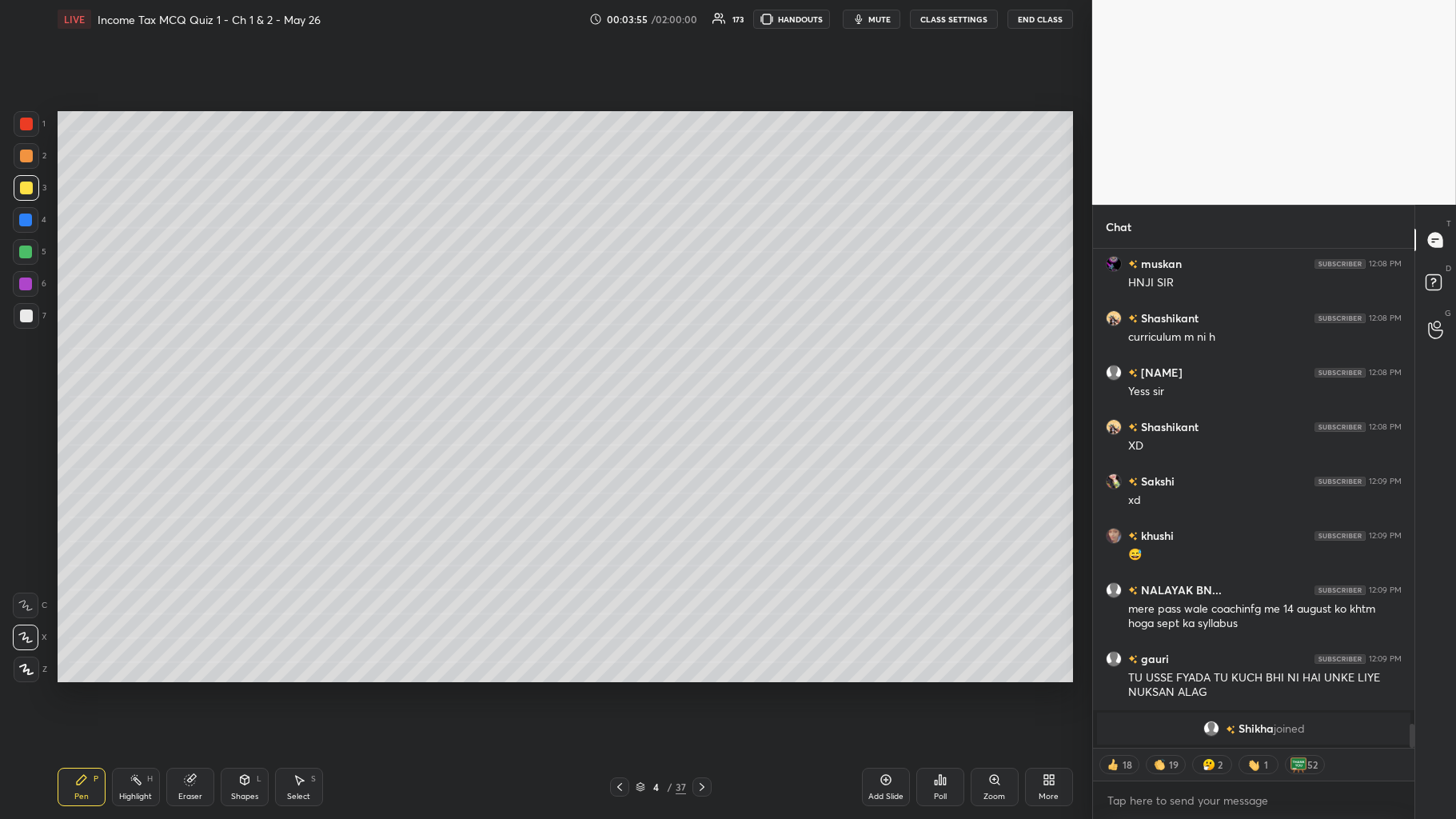 scroll, scrollTop: 9601, scrollLeft: 0, axis: vertical 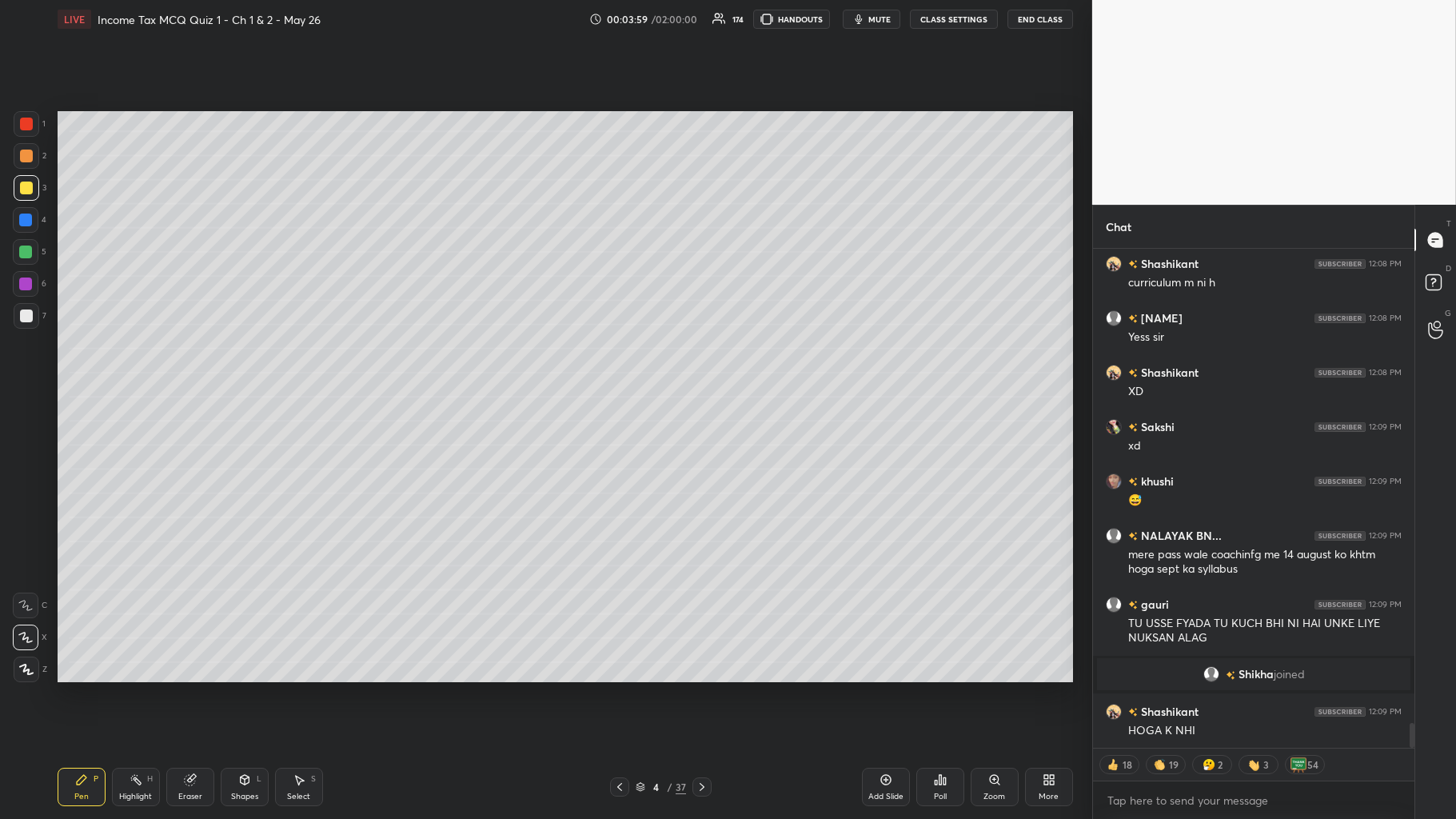 click 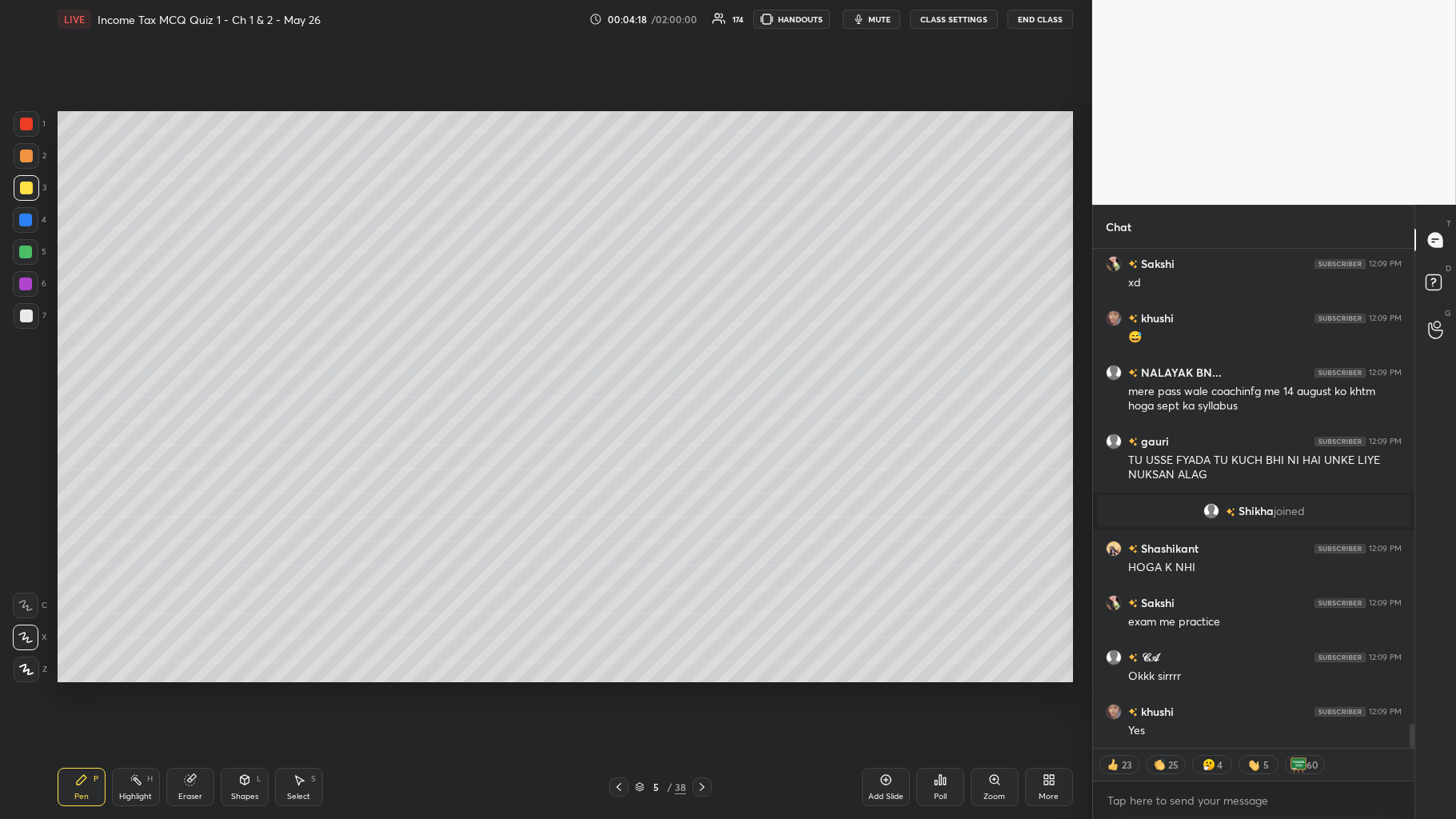 scroll, scrollTop: 9873, scrollLeft: 0, axis: vertical 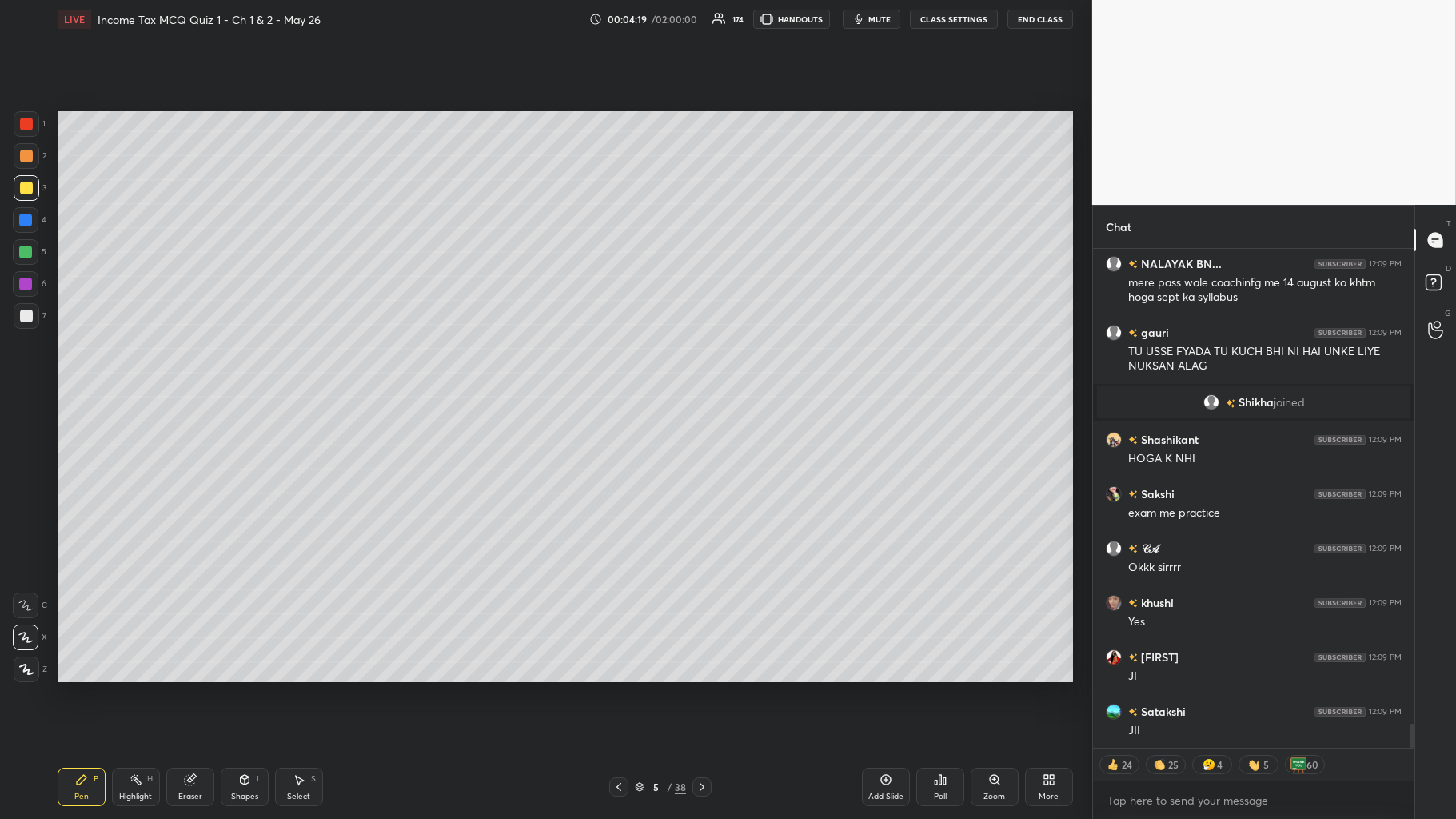 click at bounding box center [26, 252] 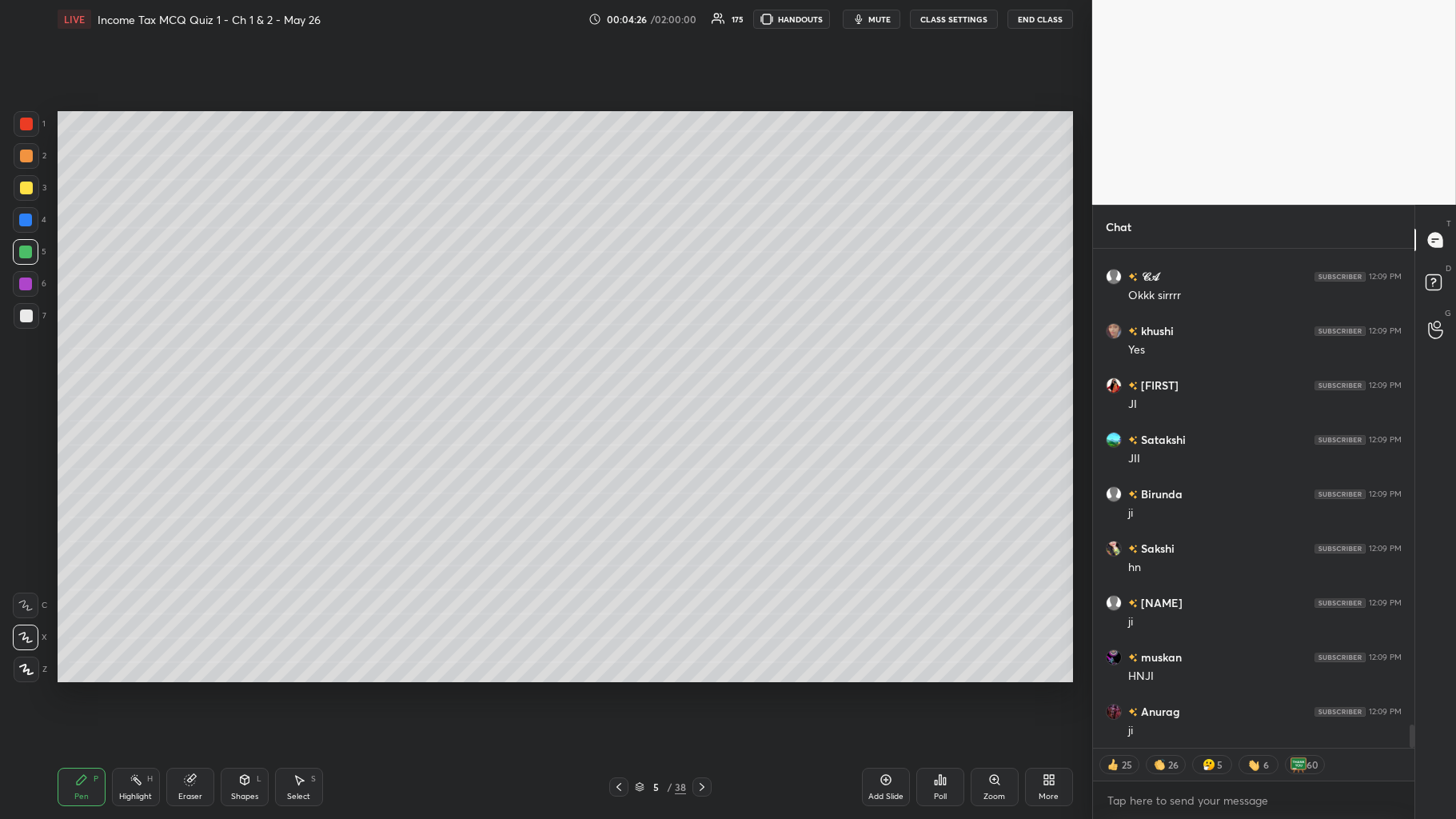 scroll, scrollTop: 10199, scrollLeft: 0, axis: vertical 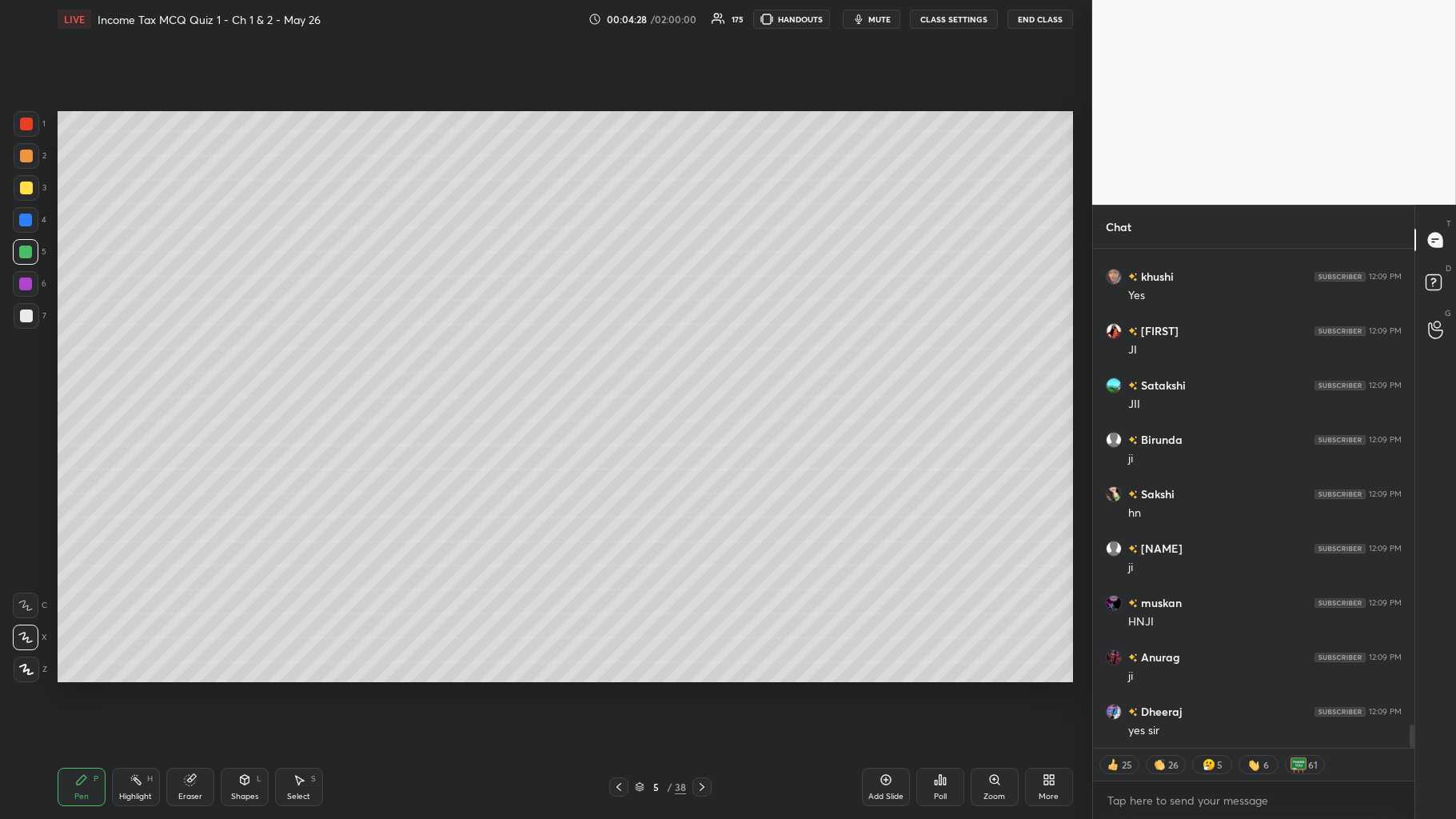 click at bounding box center [26, 188] 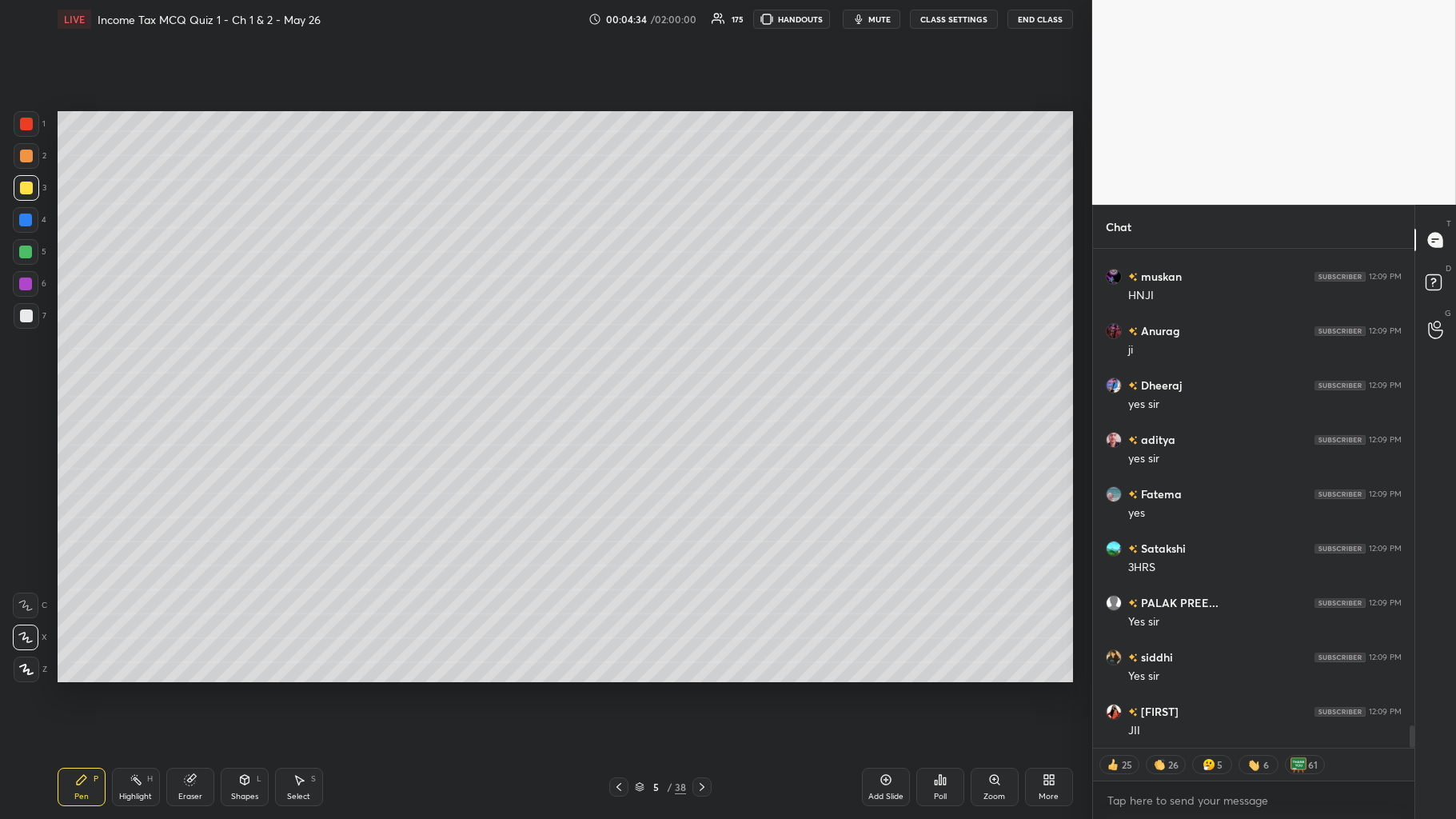 scroll, scrollTop: 10580, scrollLeft: 0, axis: vertical 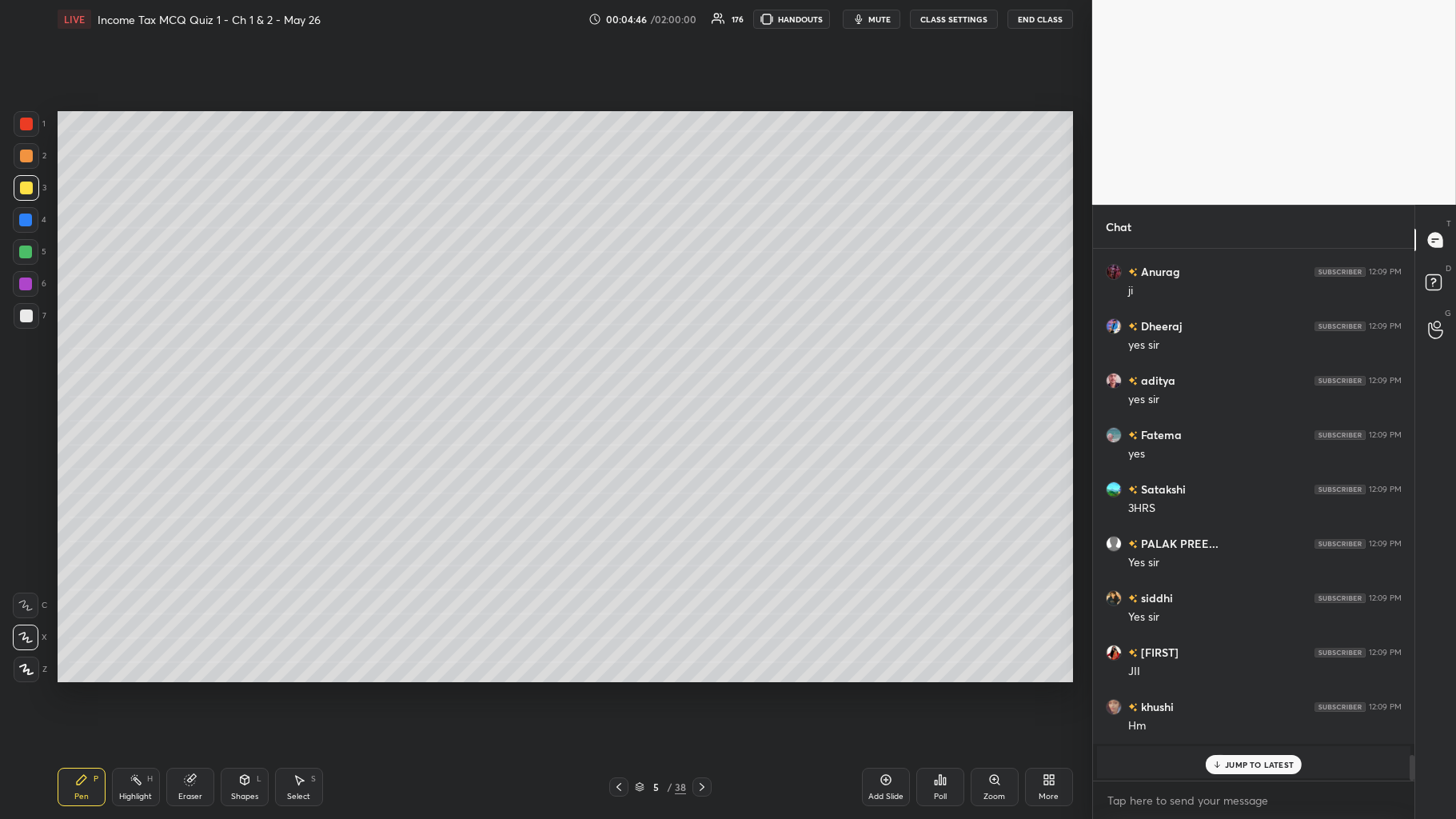 click at bounding box center [26, 252] 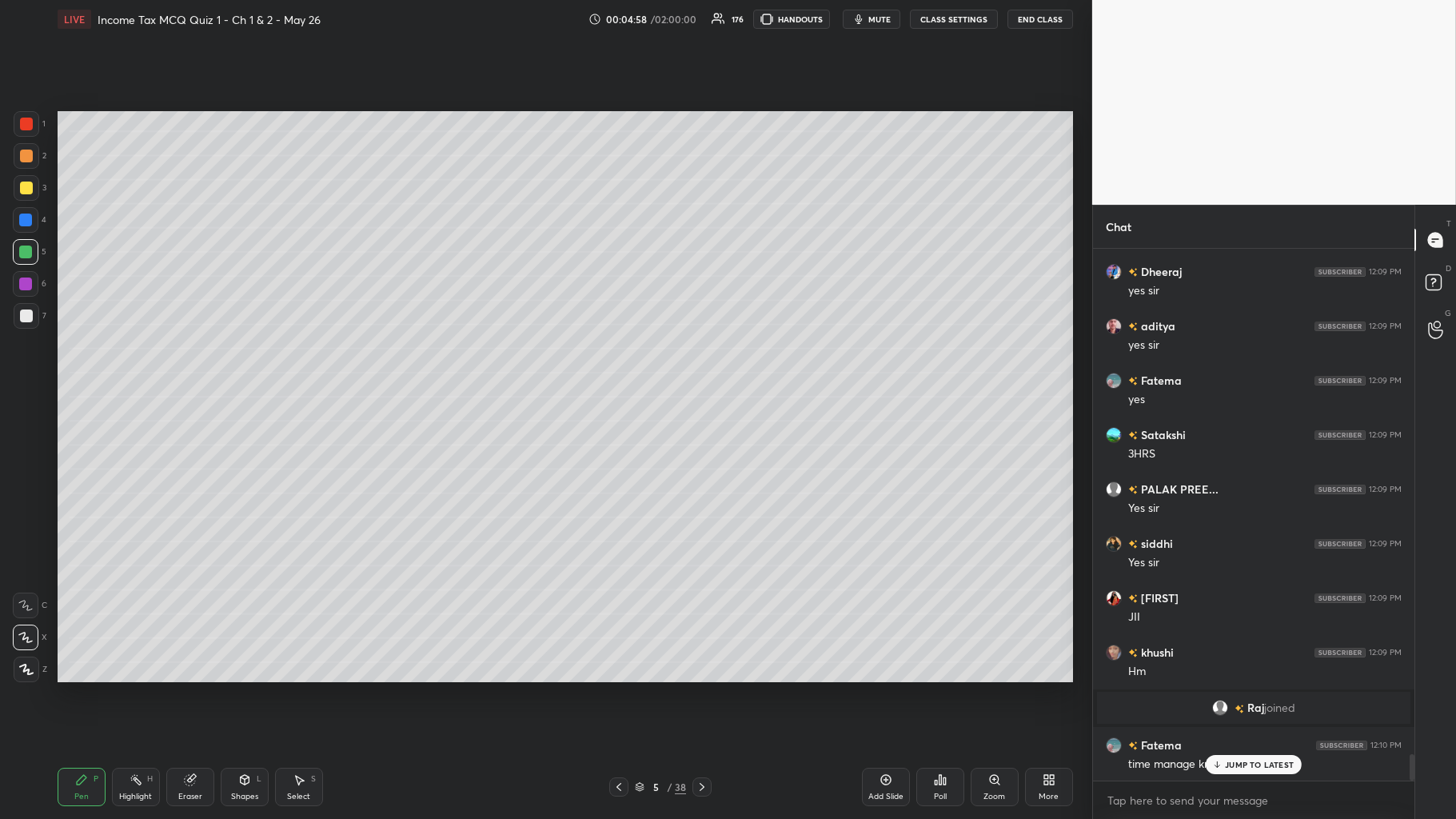 scroll, scrollTop: 10348, scrollLeft: 0, axis: vertical 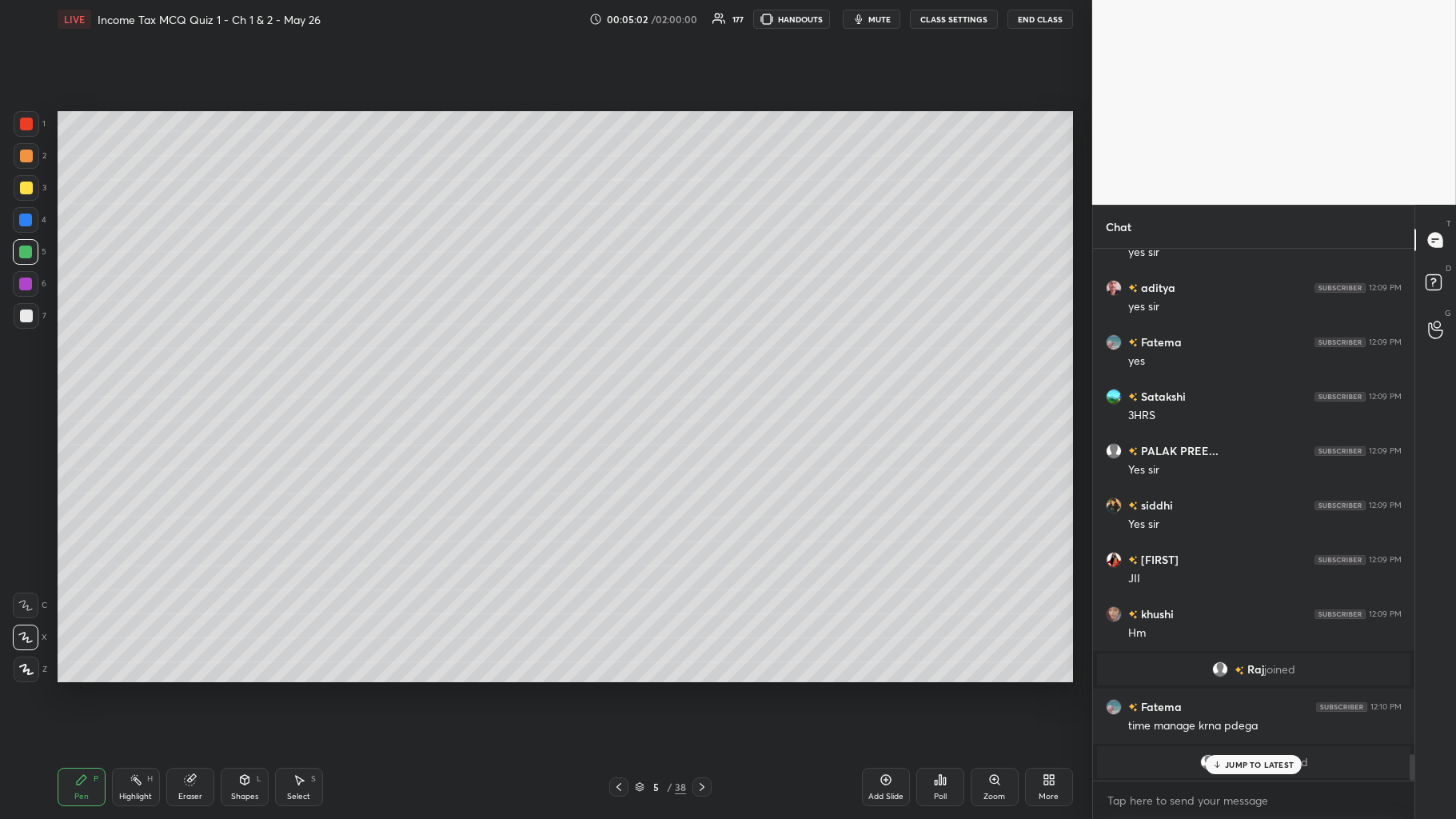 click at bounding box center [26, 284] 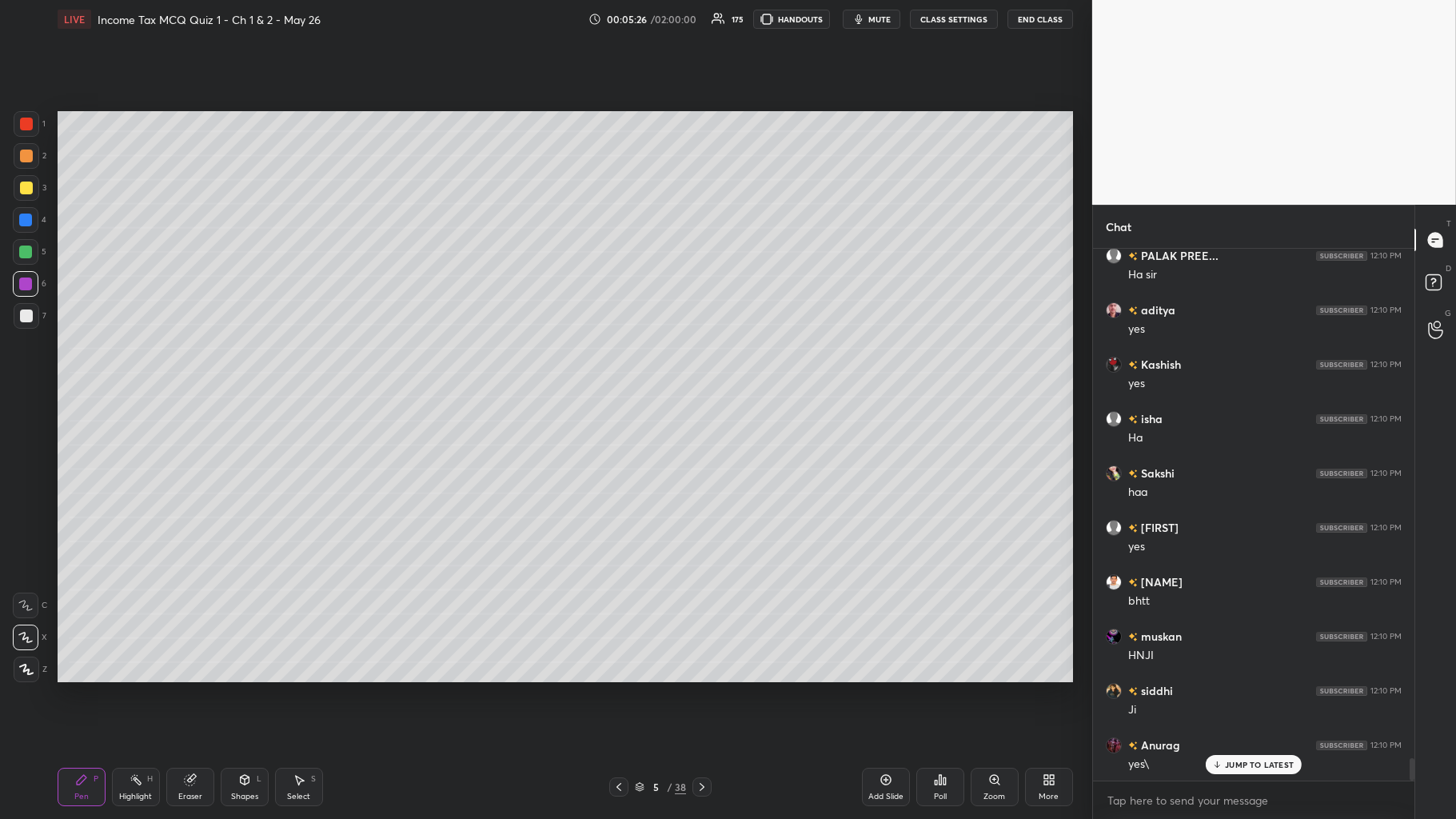 scroll, scrollTop: 11925, scrollLeft: 0, axis: vertical 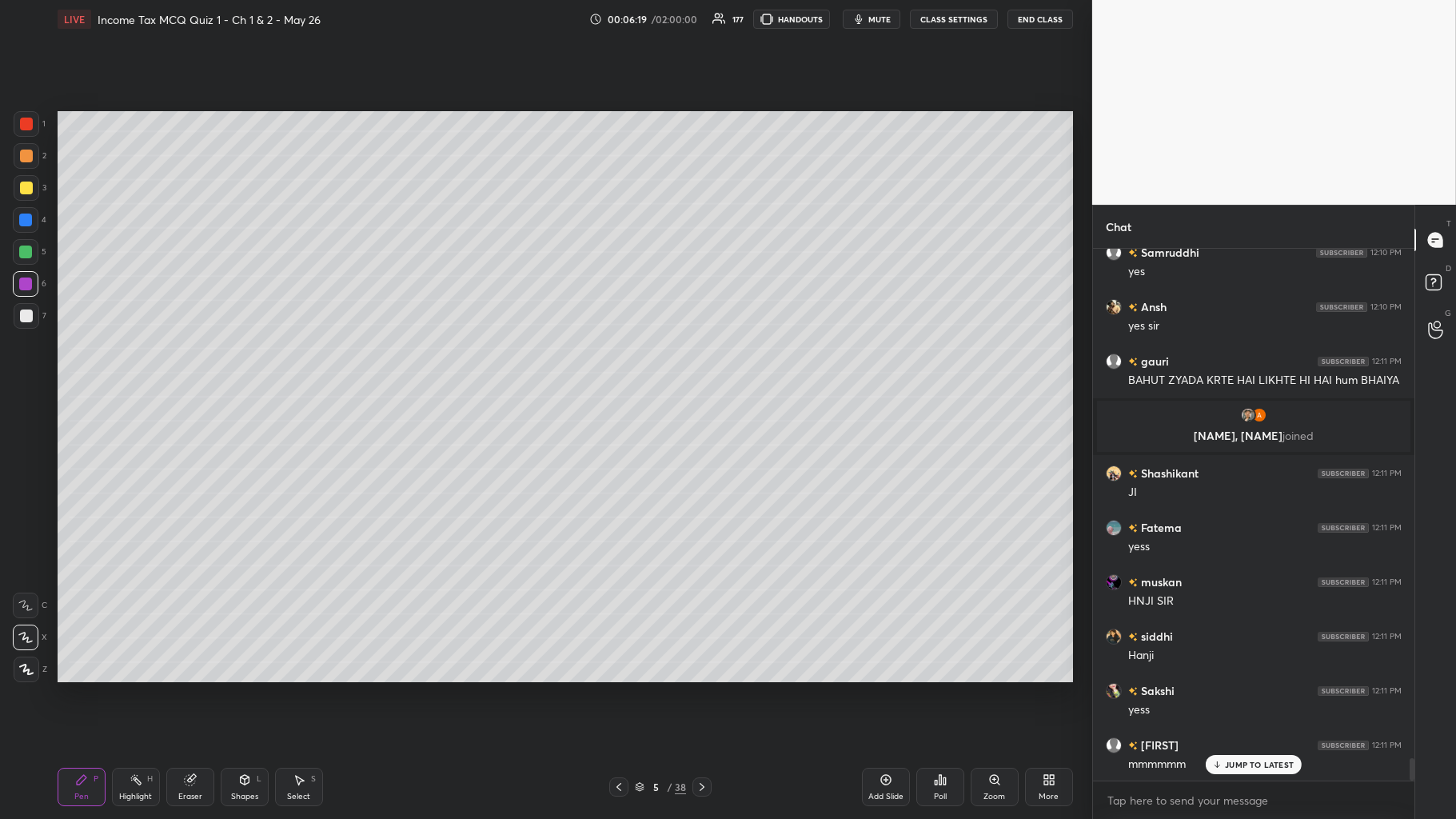 click on "Add Slide" at bounding box center [886, 787] 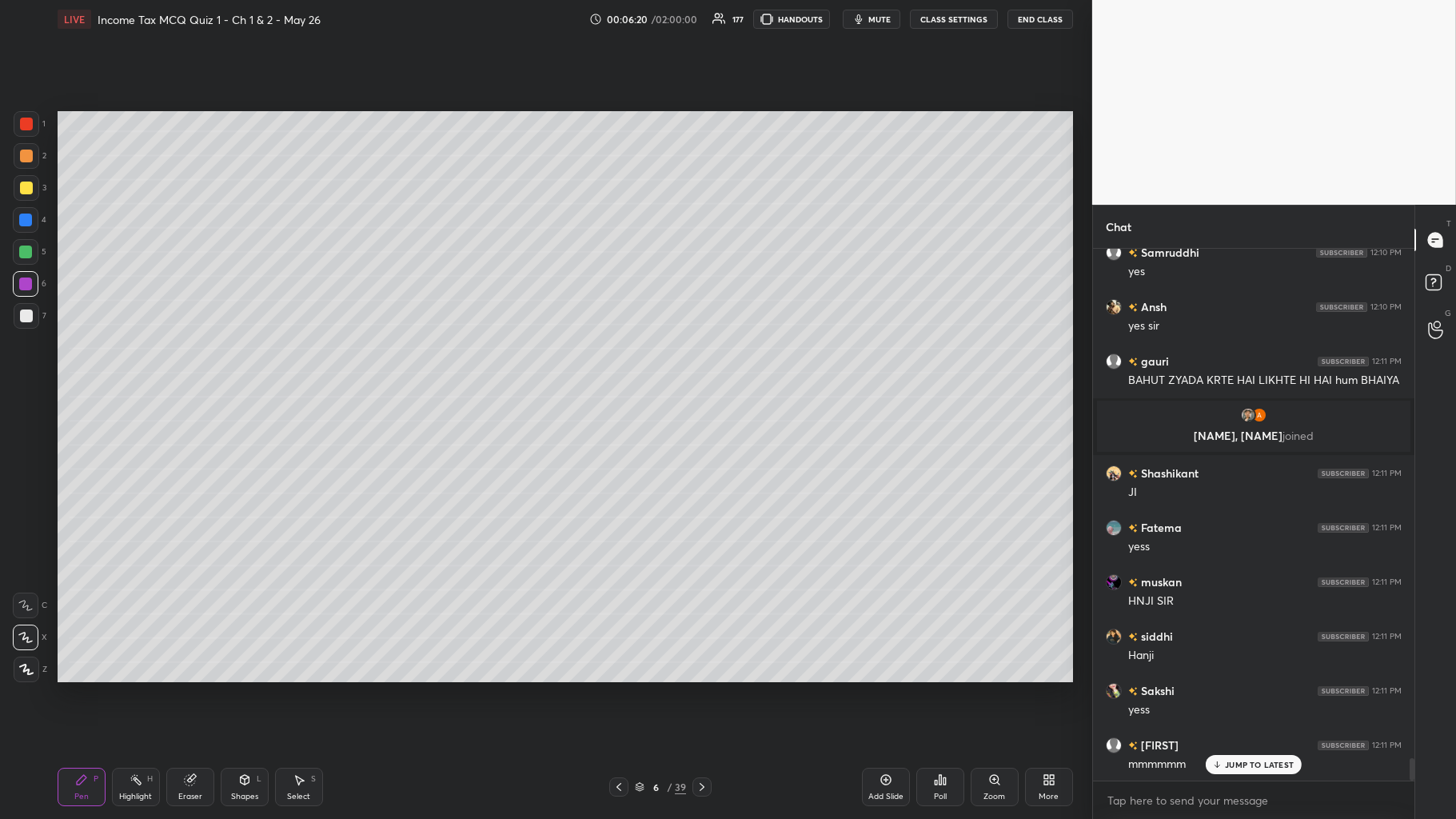 scroll, scrollTop: 12216, scrollLeft: 0, axis: vertical 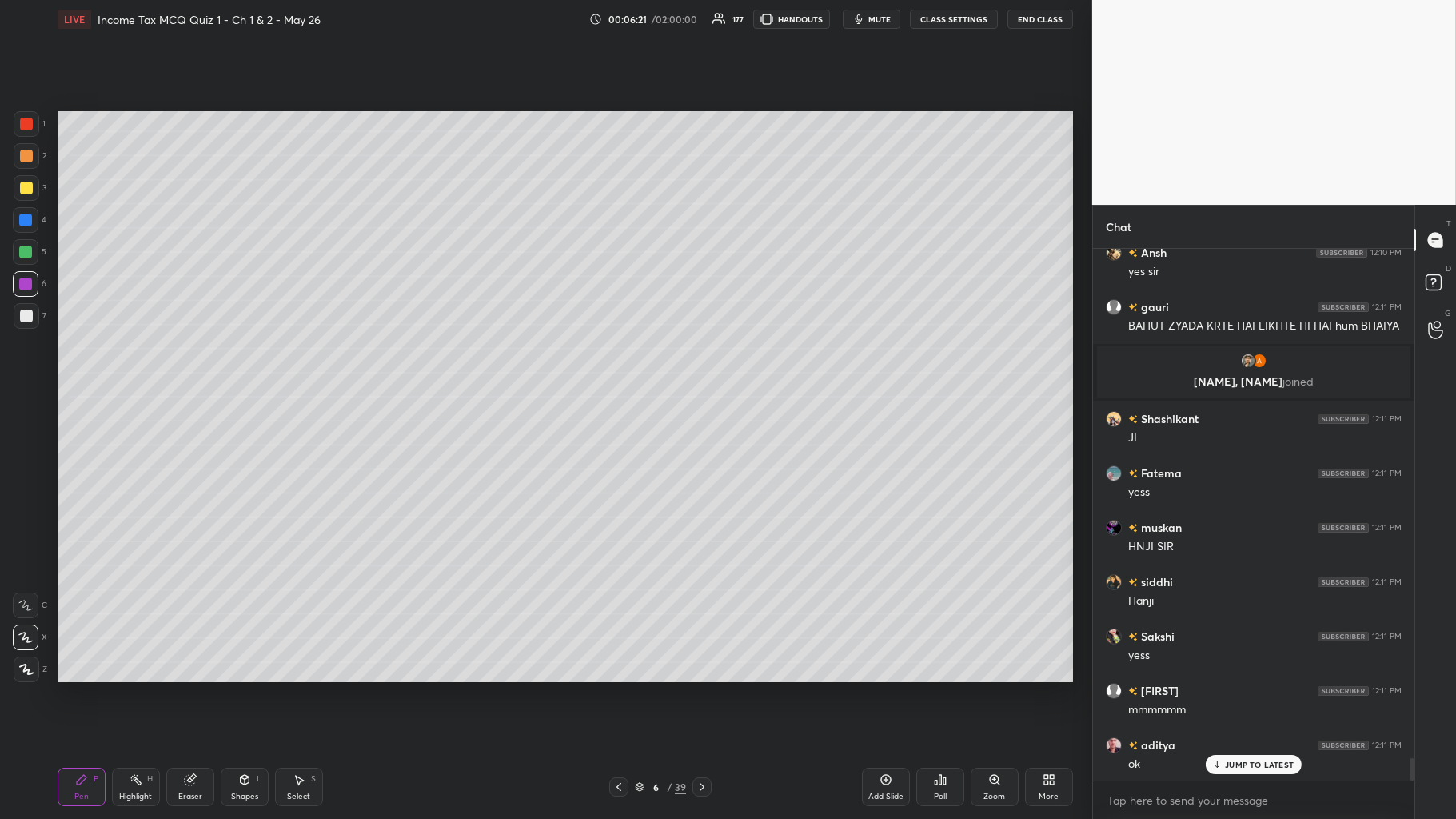 click at bounding box center [26, 188] 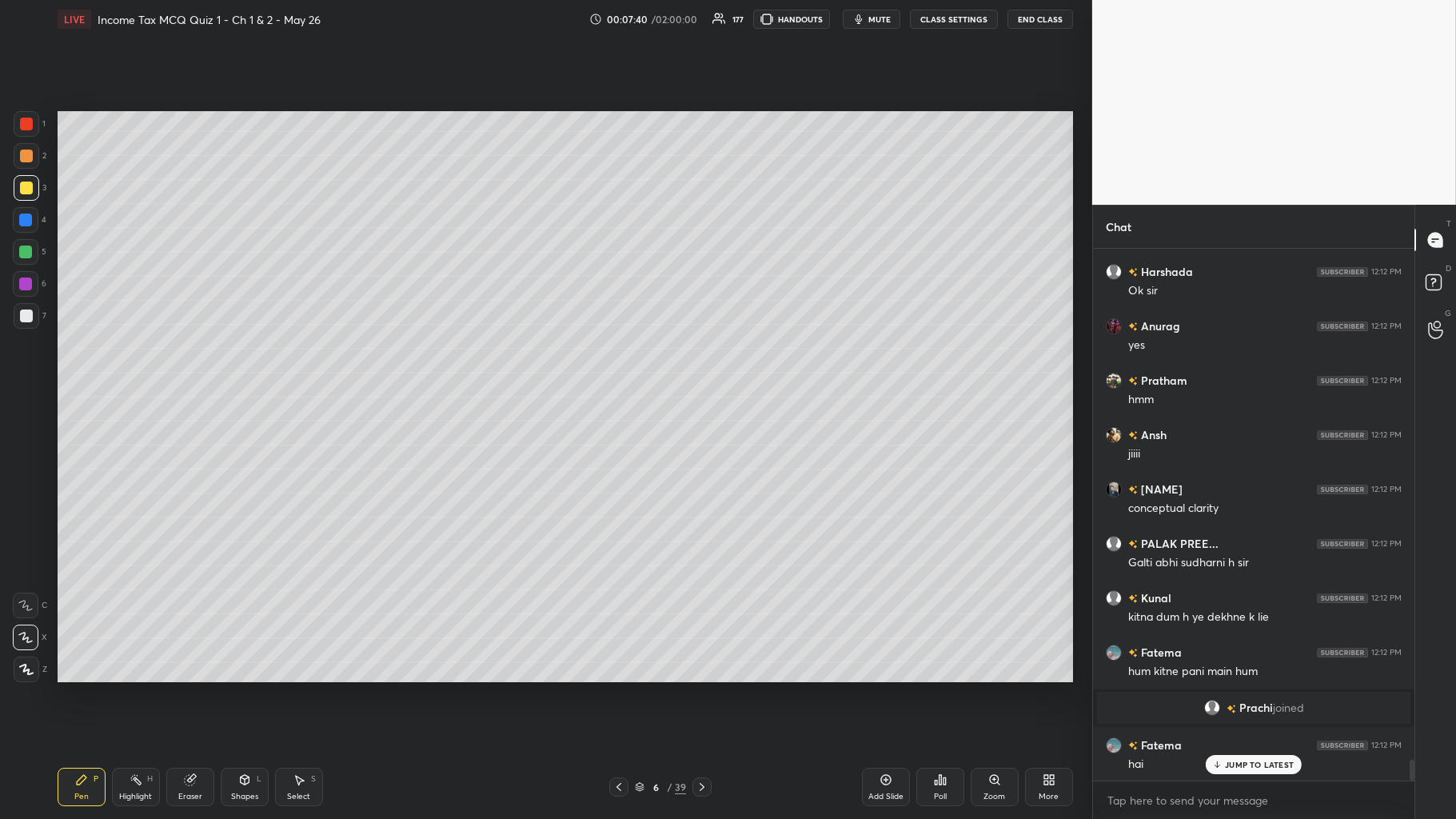 scroll, scrollTop: 13000, scrollLeft: 0, axis: vertical 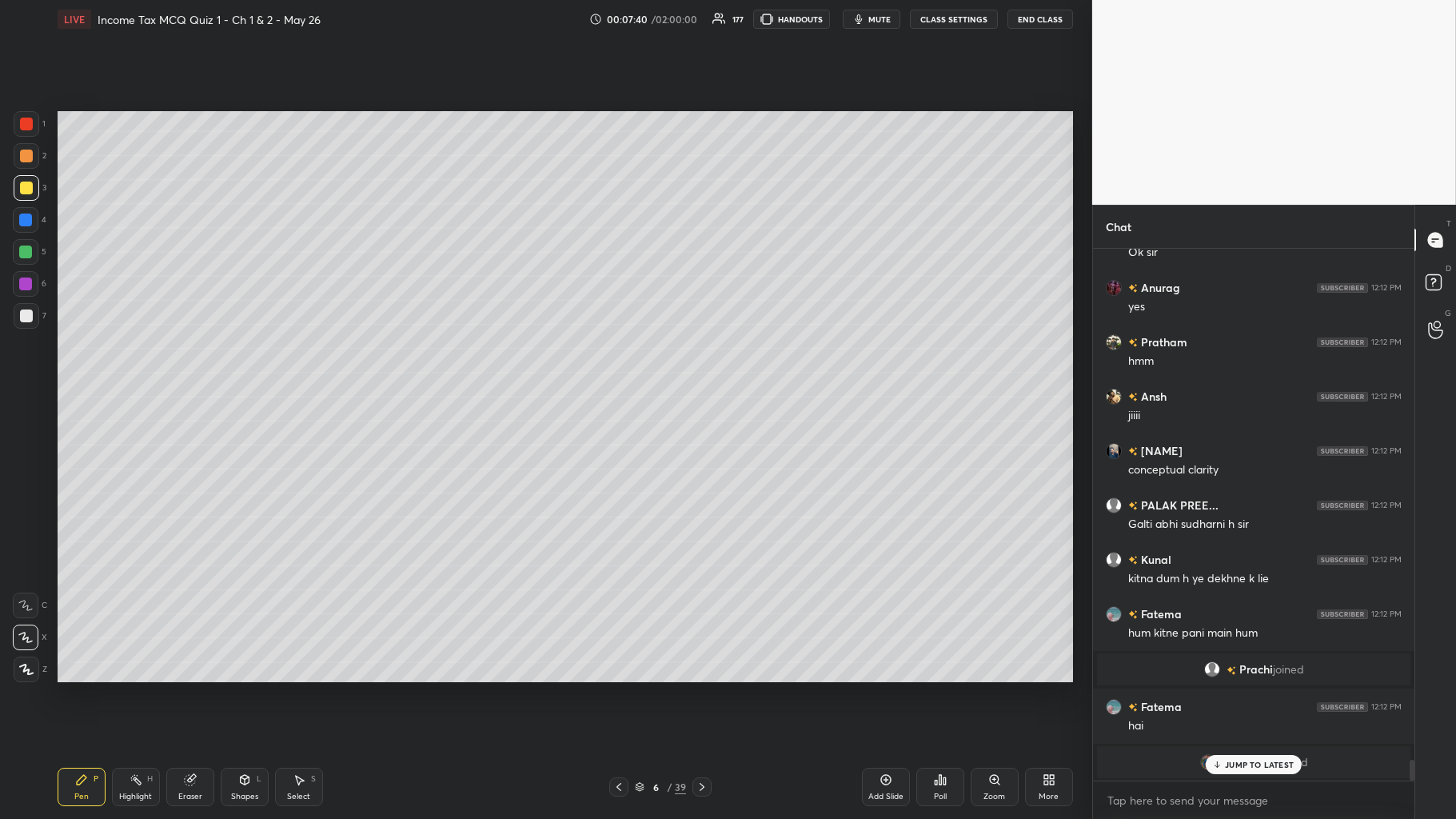 click at bounding box center [26, 156] 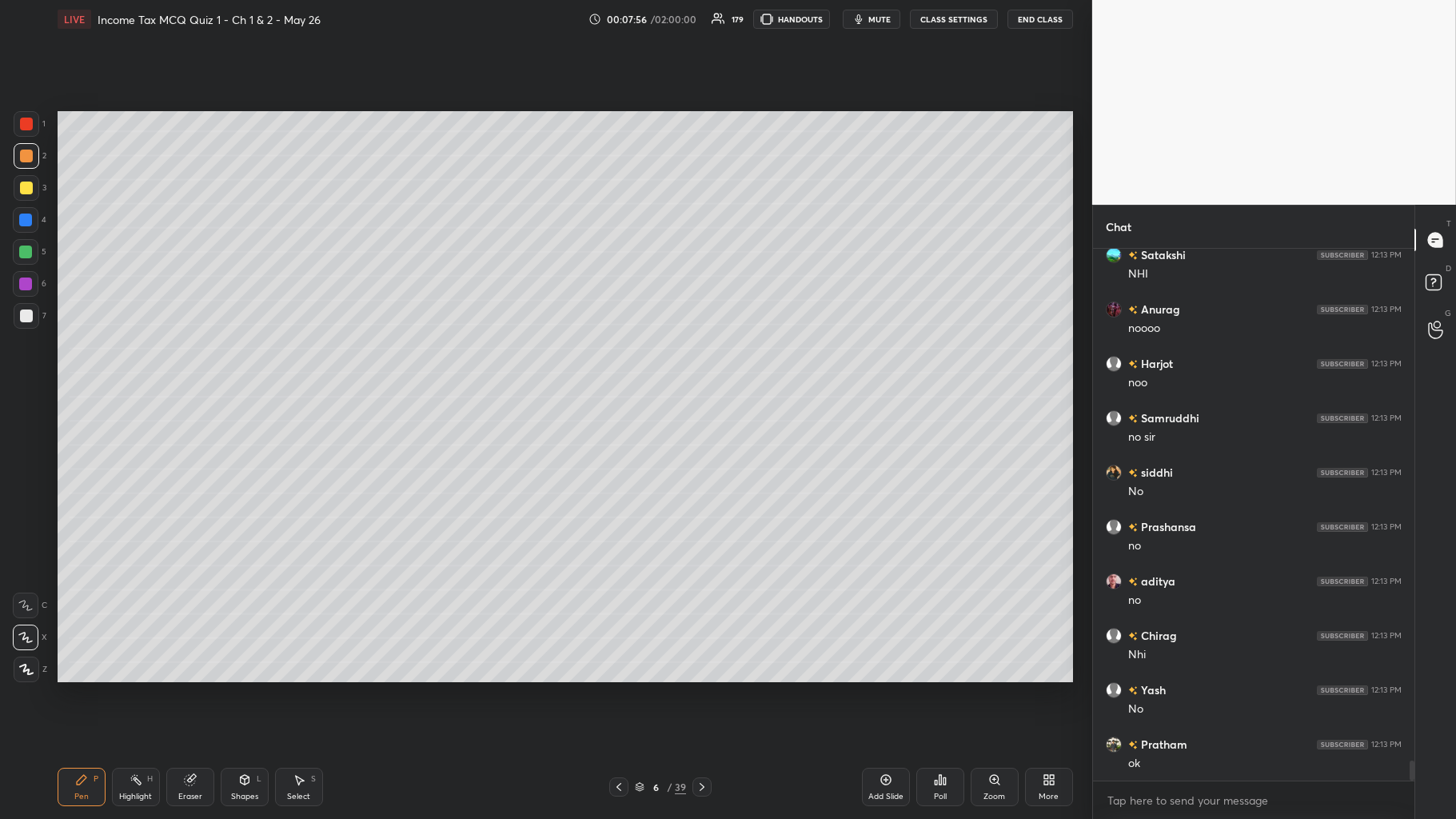 scroll, scrollTop: 13713, scrollLeft: 0, axis: vertical 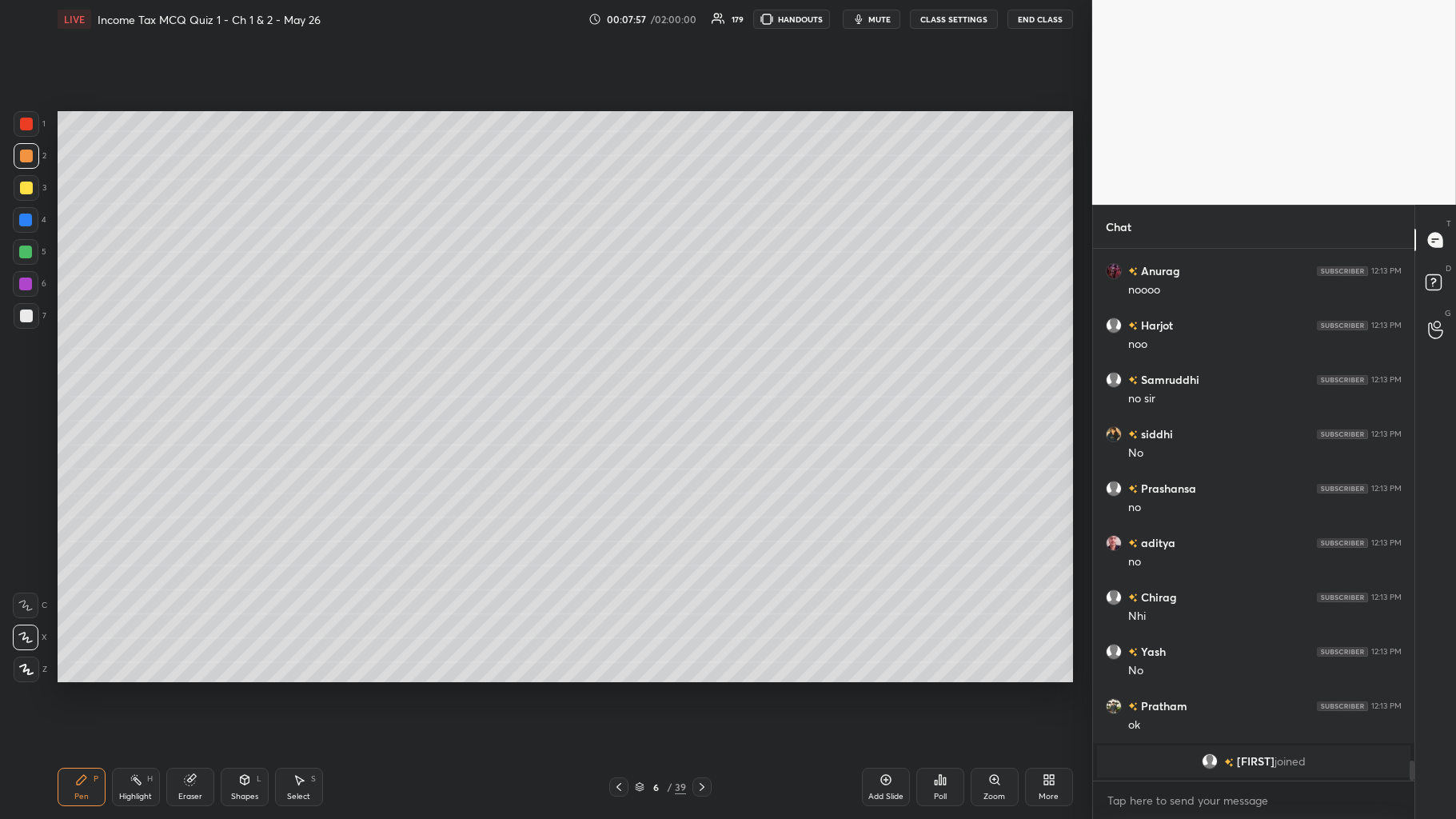 click at bounding box center (26, 252) 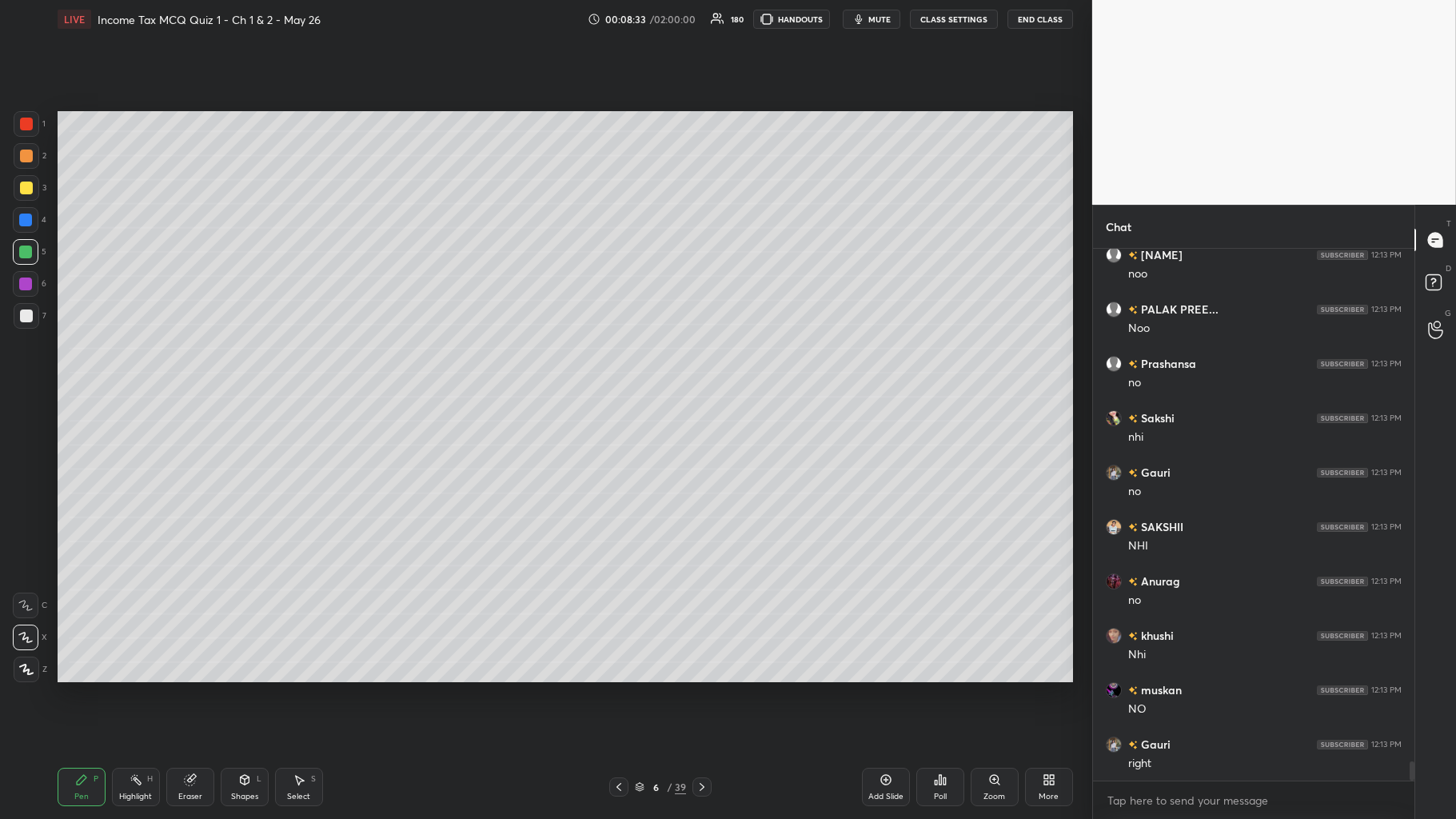 scroll, scrollTop: 14551, scrollLeft: 0, axis: vertical 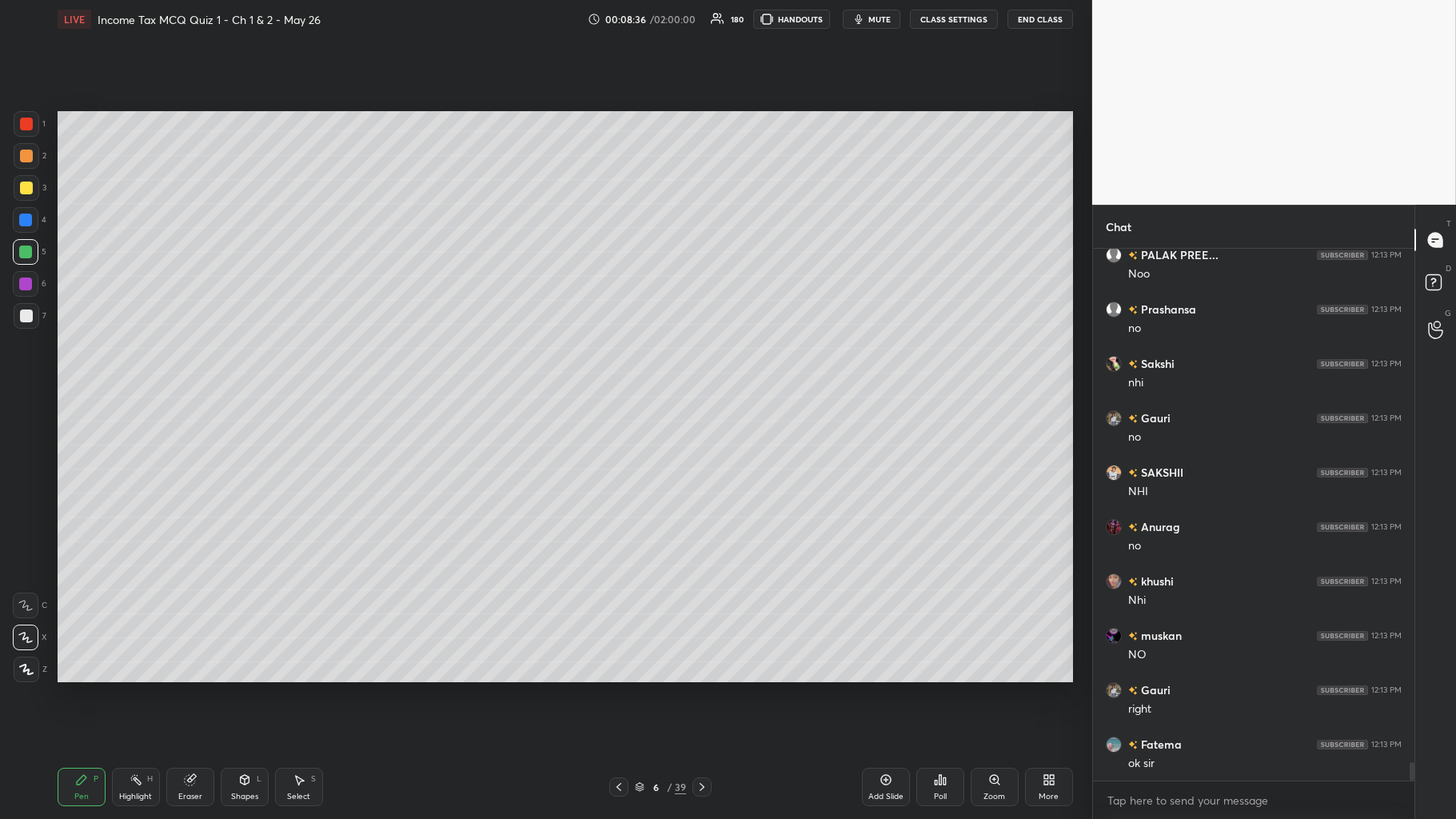 click at bounding box center [26, 156] 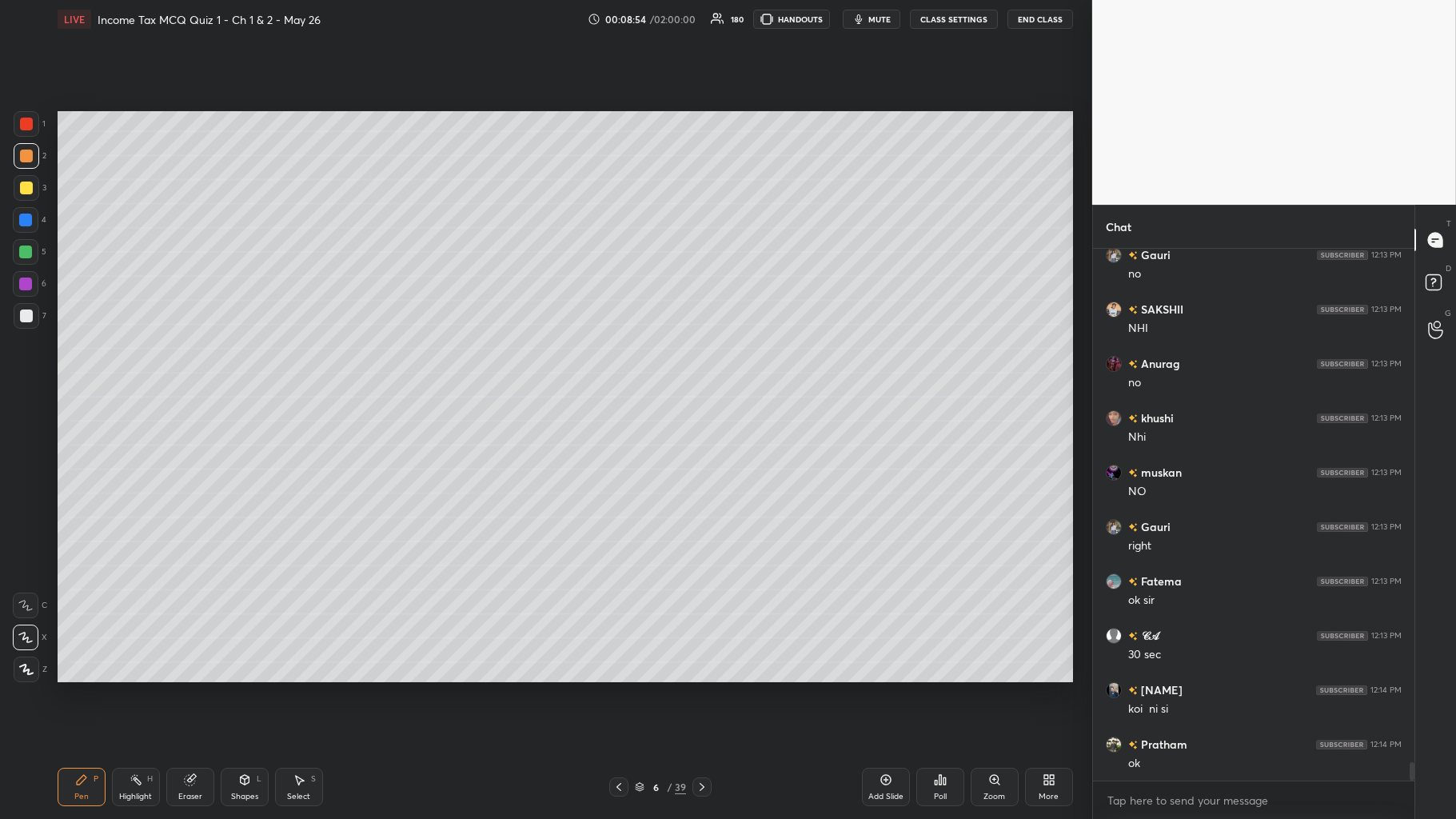 scroll, scrollTop: 14768, scrollLeft: 0, axis: vertical 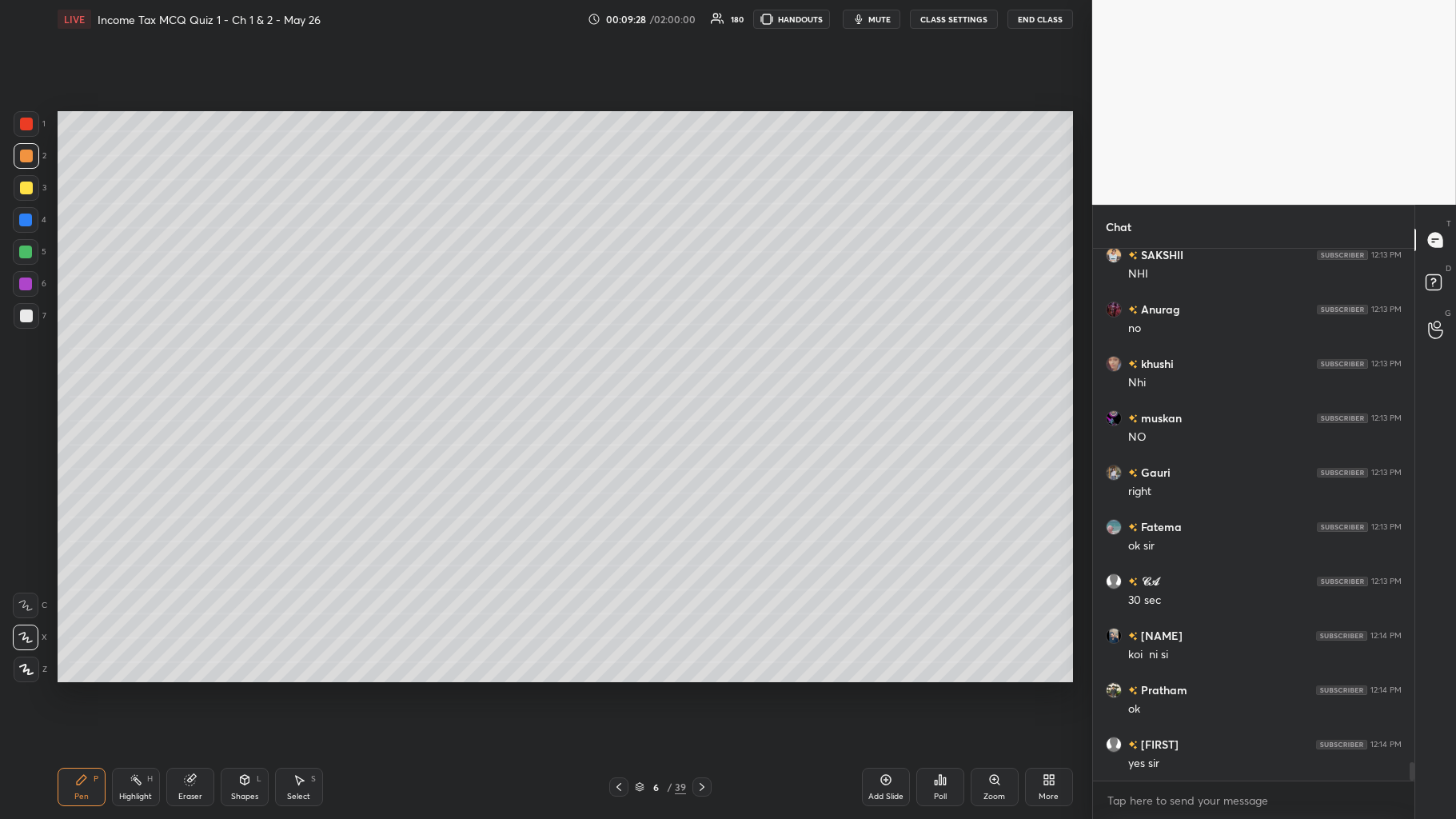click at bounding box center [26, 252] 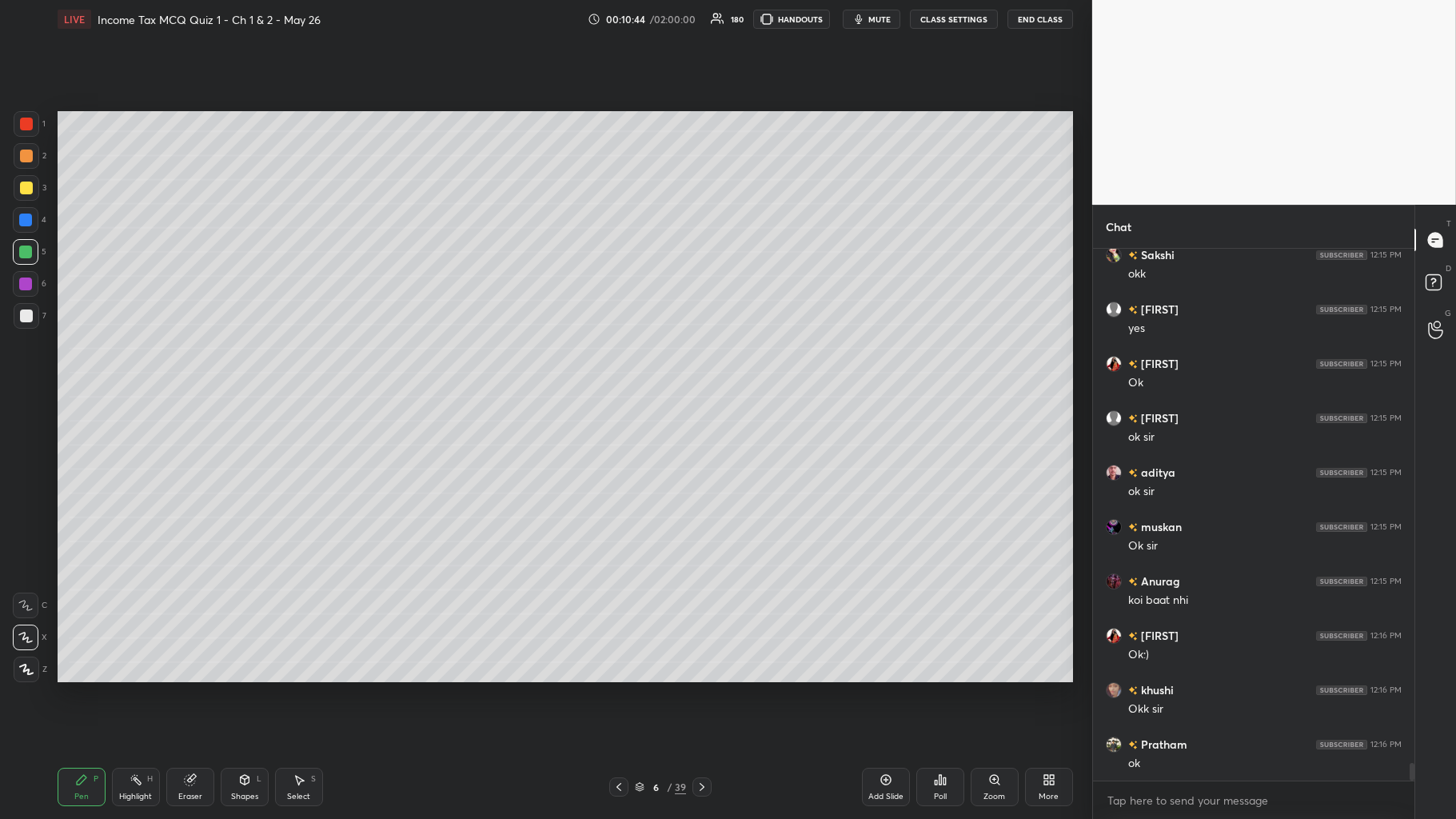 scroll, scrollTop: 15911, scrollLeft: 0, axis: vertical 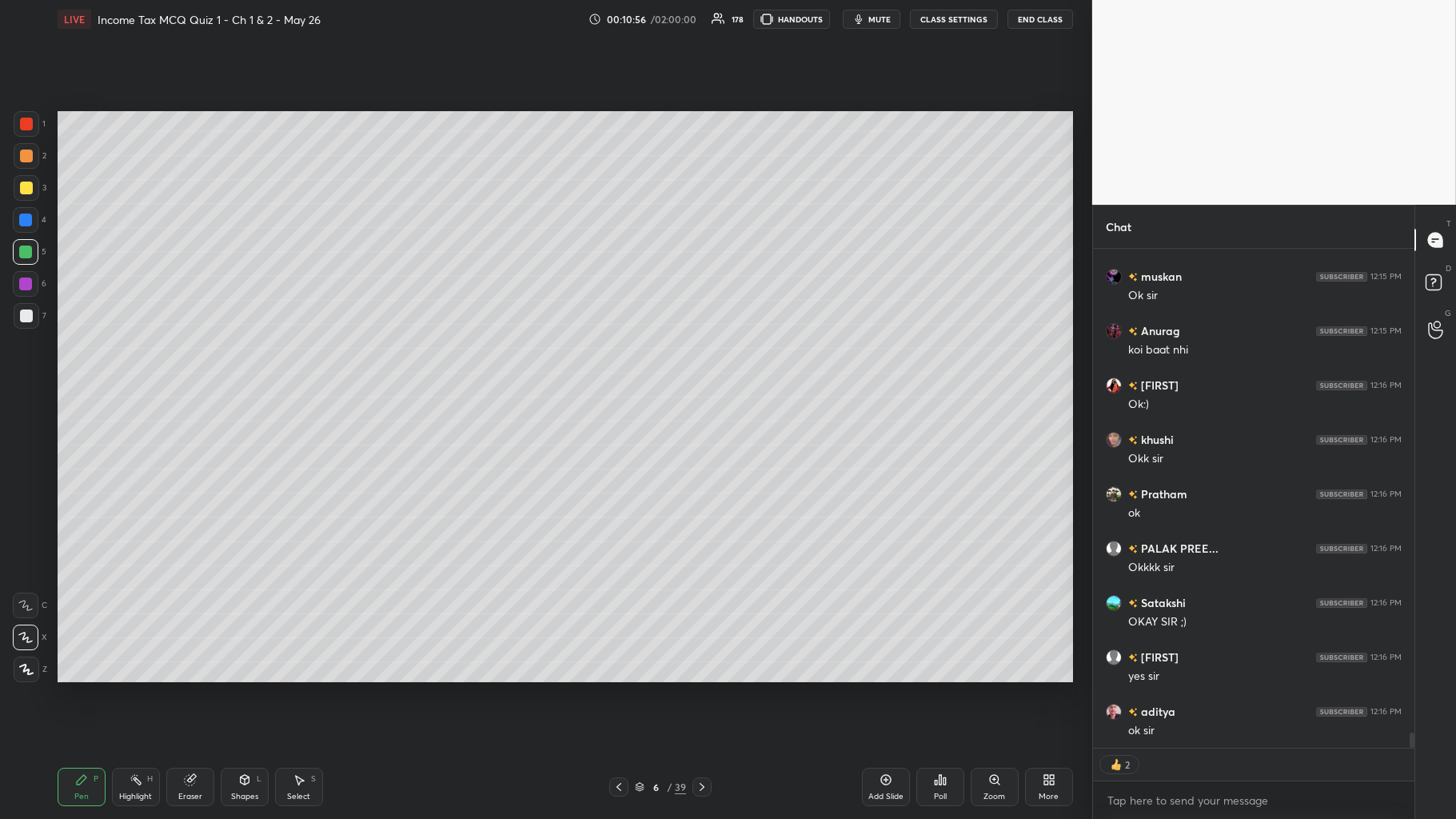 click at bounding box center (26, 316) 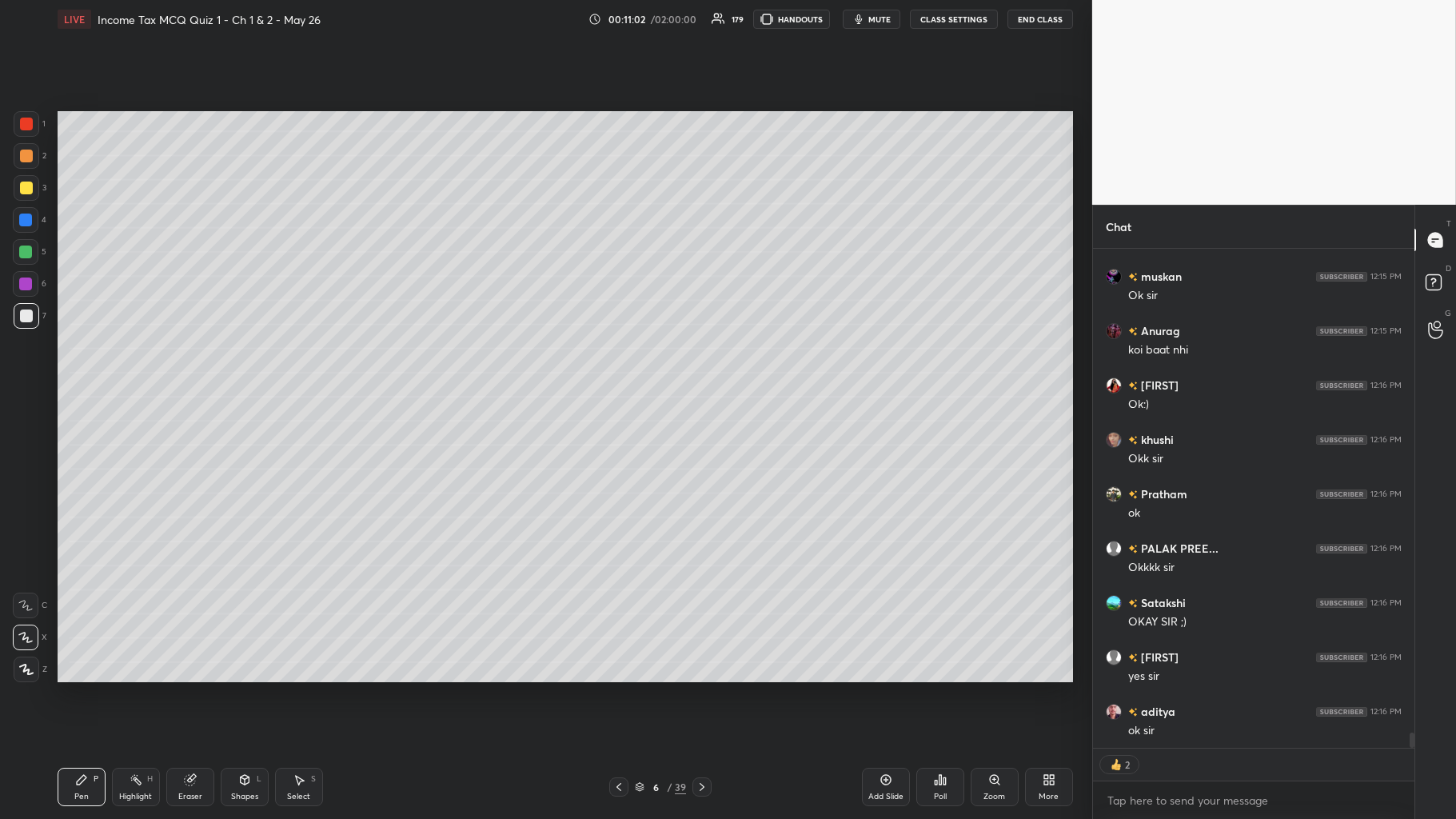 scroll, scrollTop: 528, scrollLeft: 317, axis: both 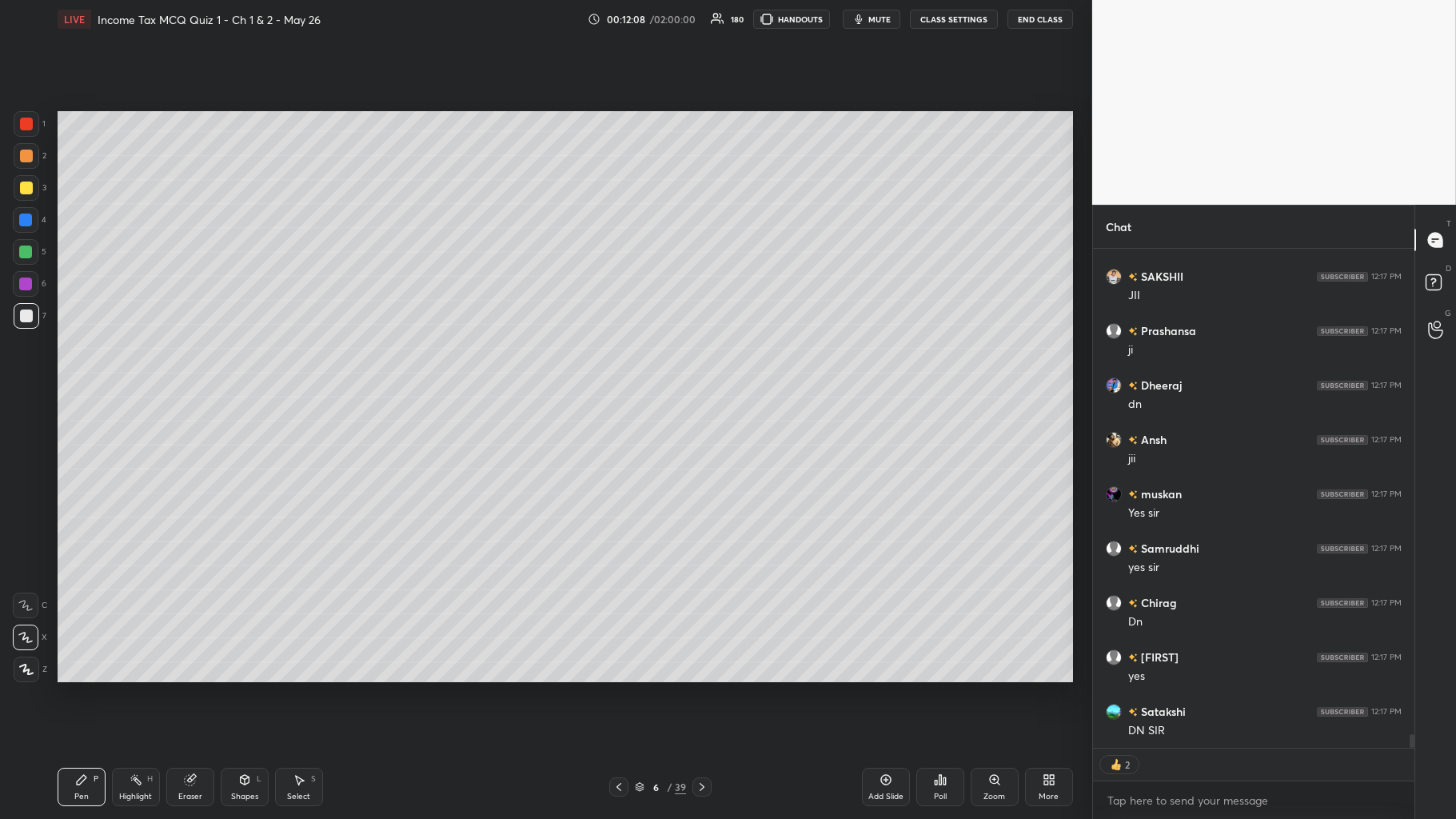 click on "Add Slide" at bounding box center [886, 787] 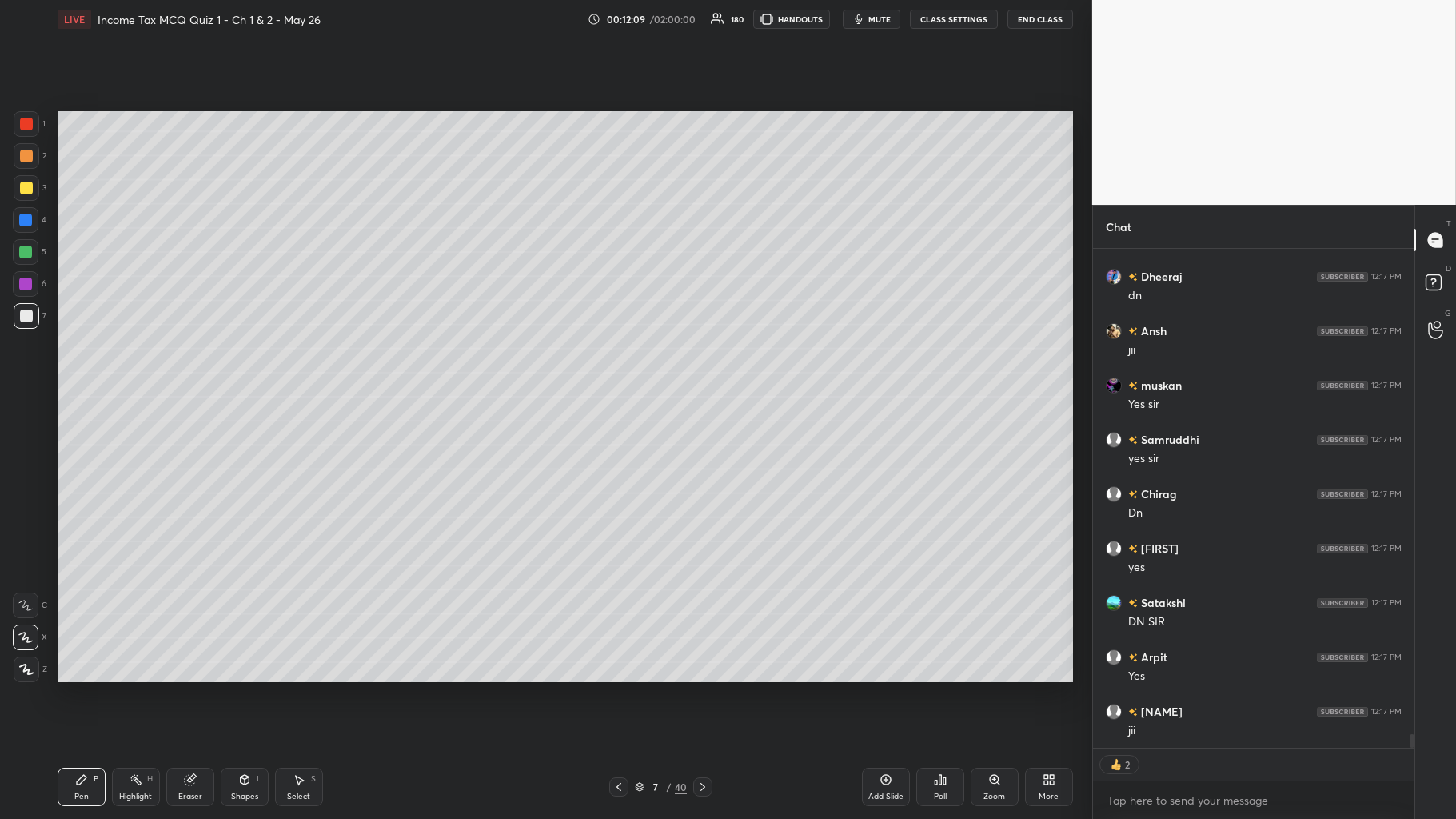 scroll, scrollTop: 17629, scrollLeft: 0, axis: vertical 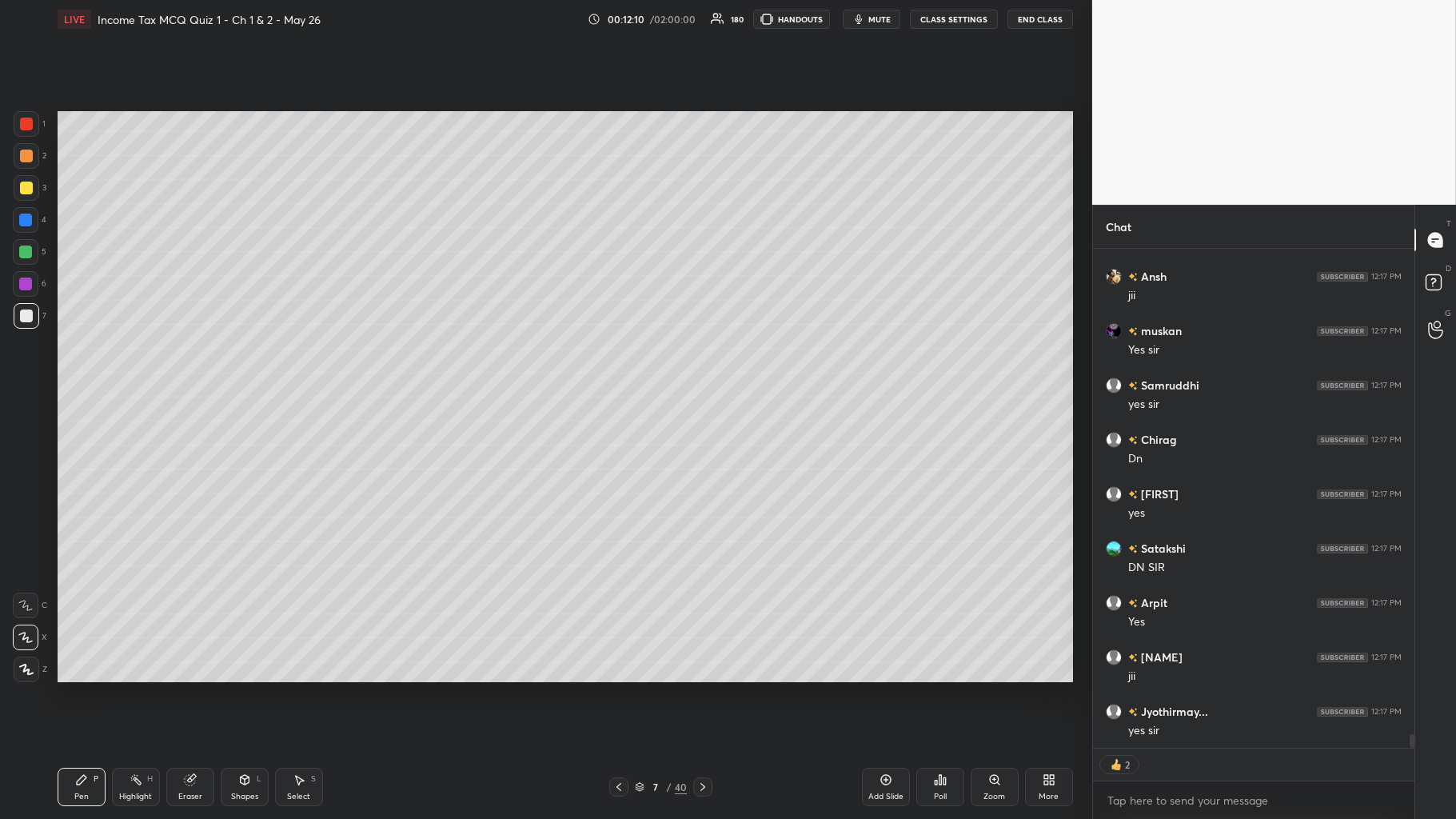 click at bounding box center (26, 188) 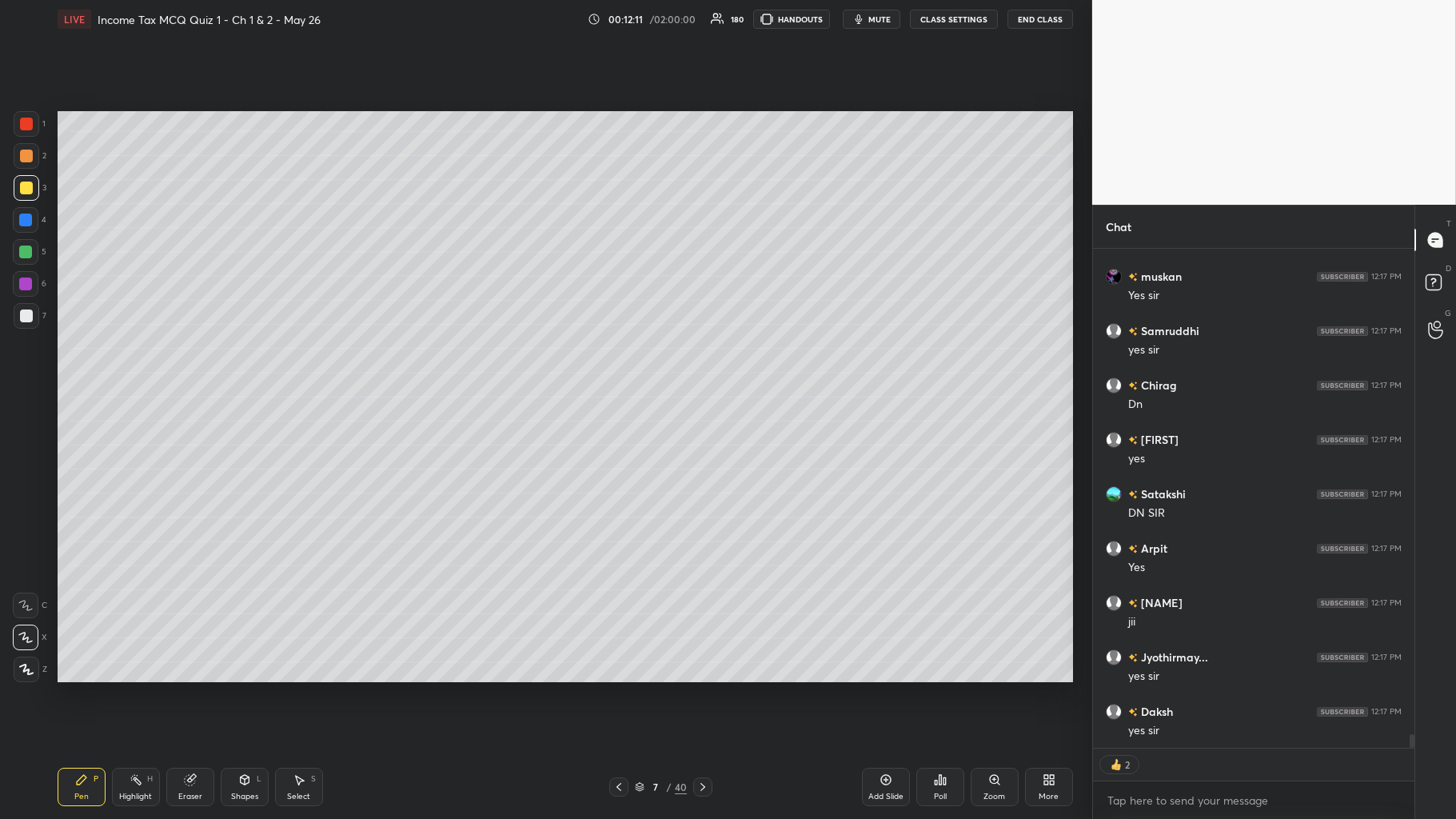 scroll, scrollTop: 17738, scrollLeft: 0, axis: vertical 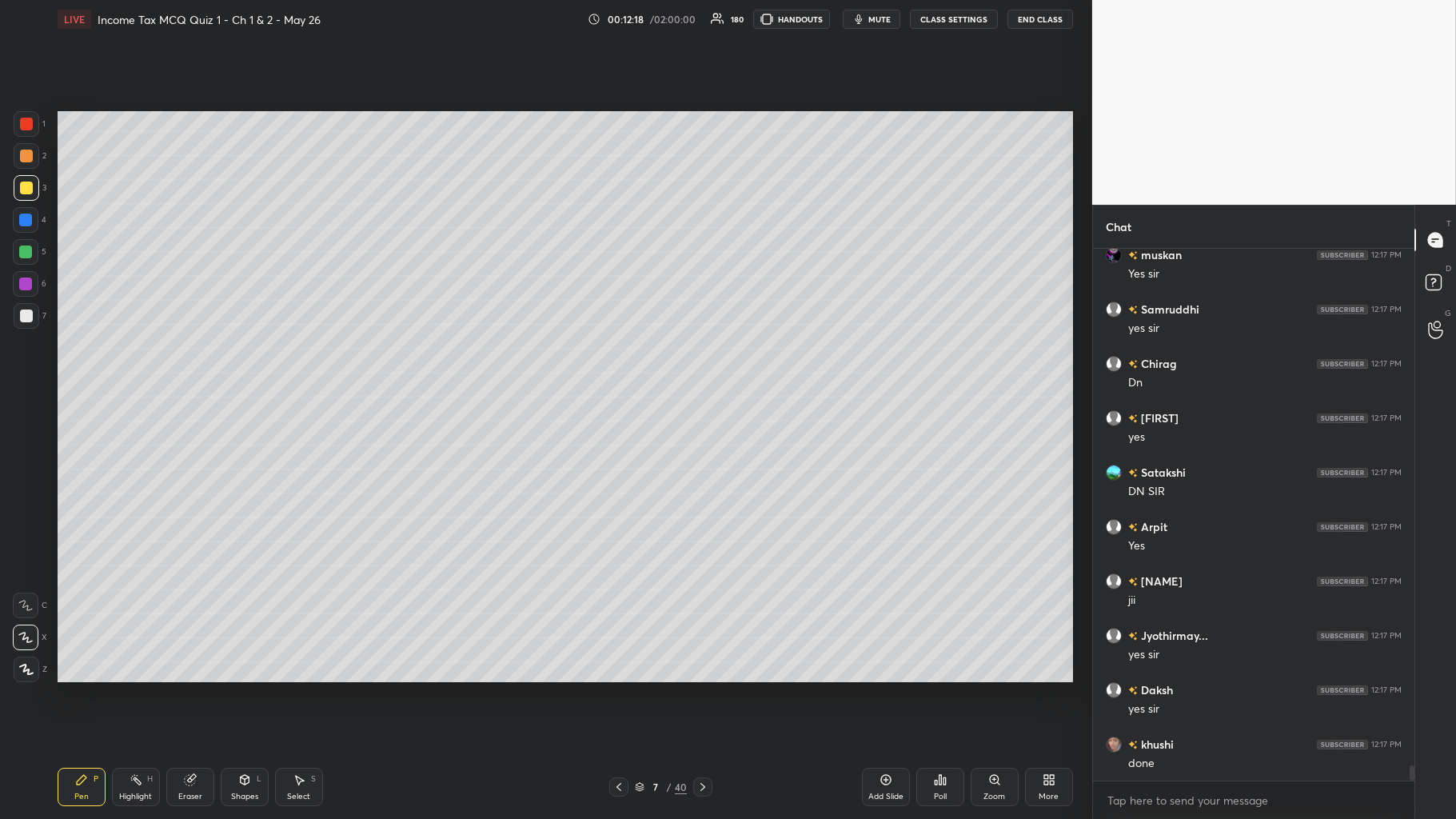 click 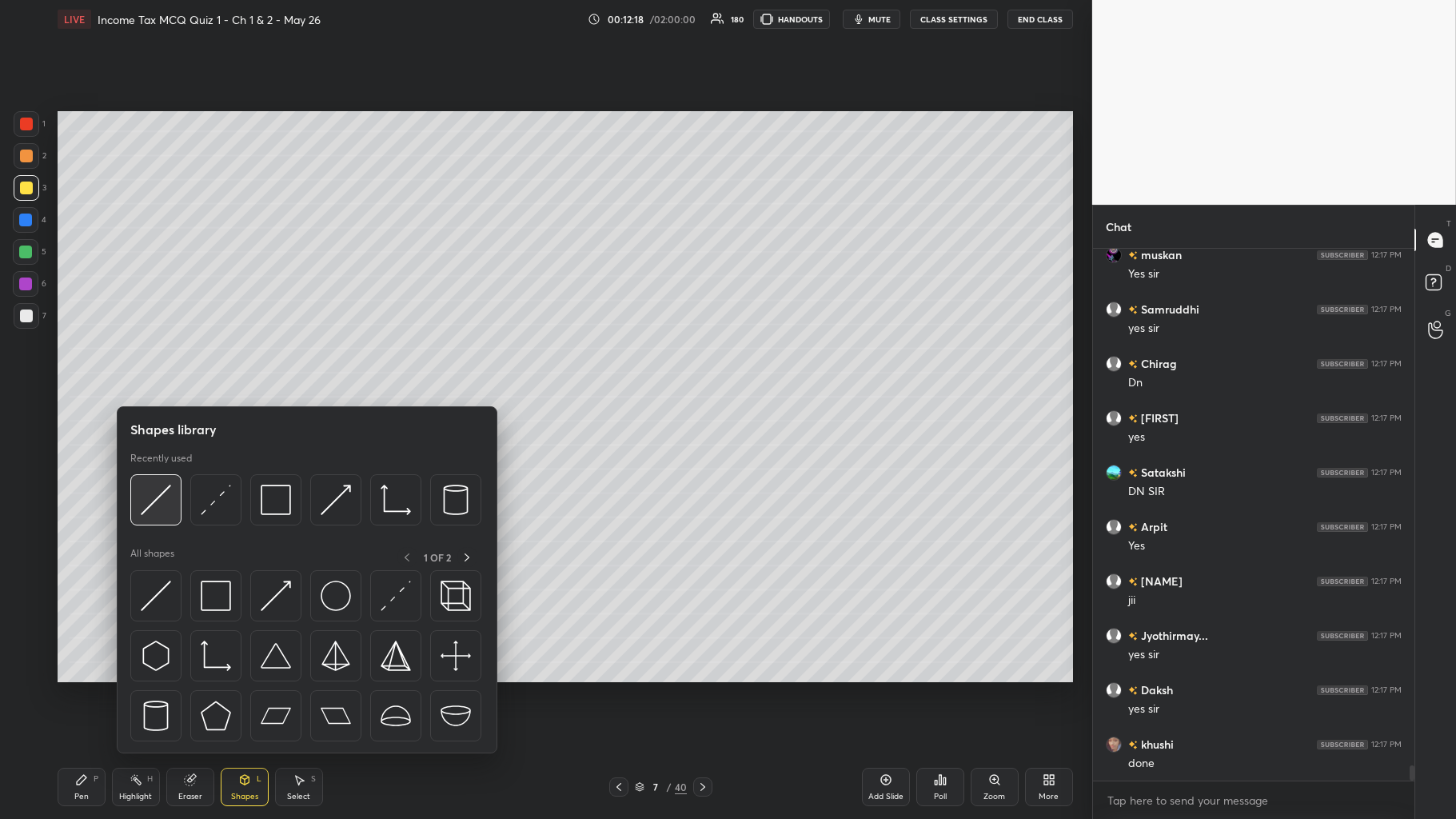 click at bounding box center [156, 500] 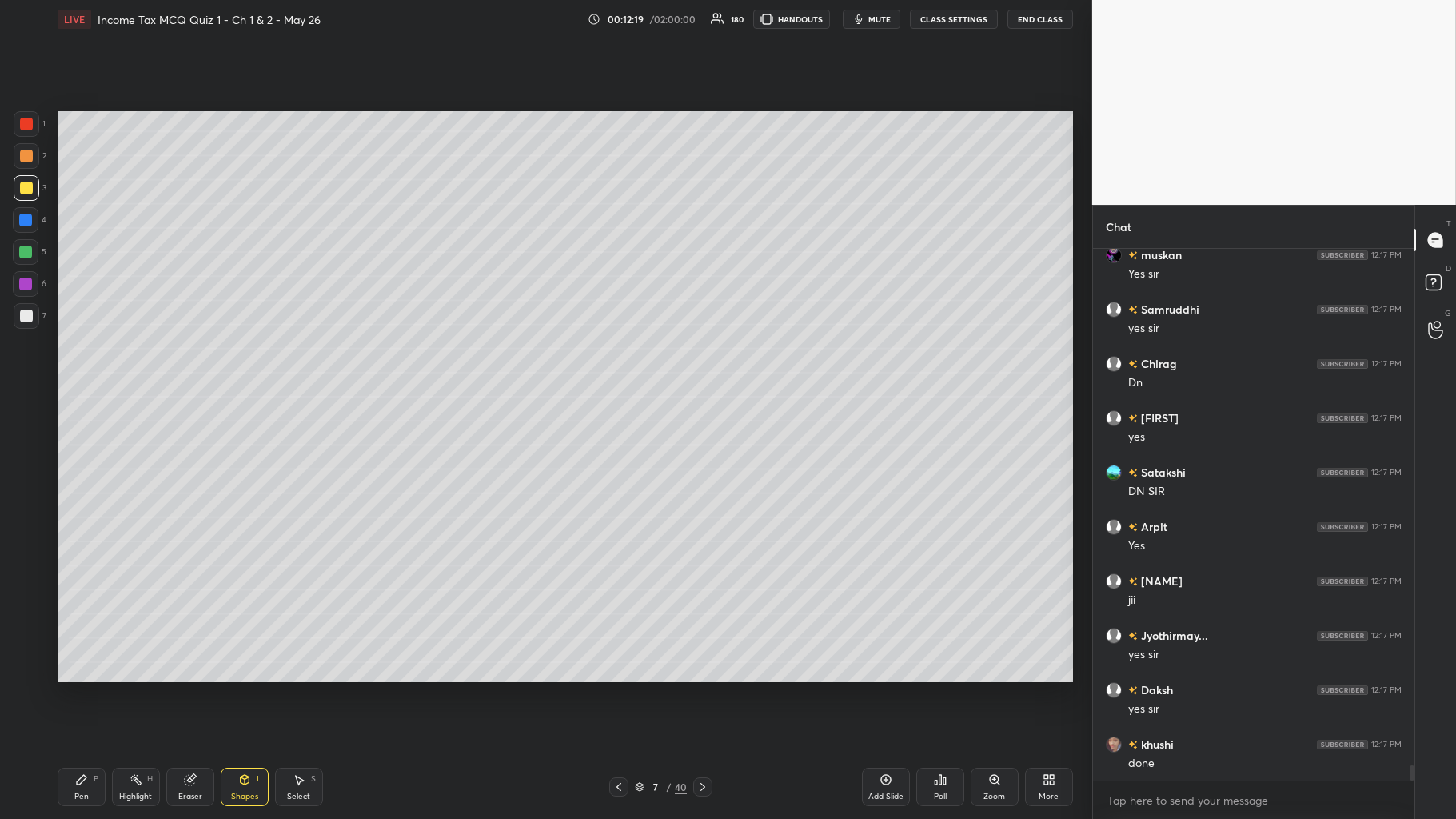 click at bounding box center (26, 316) 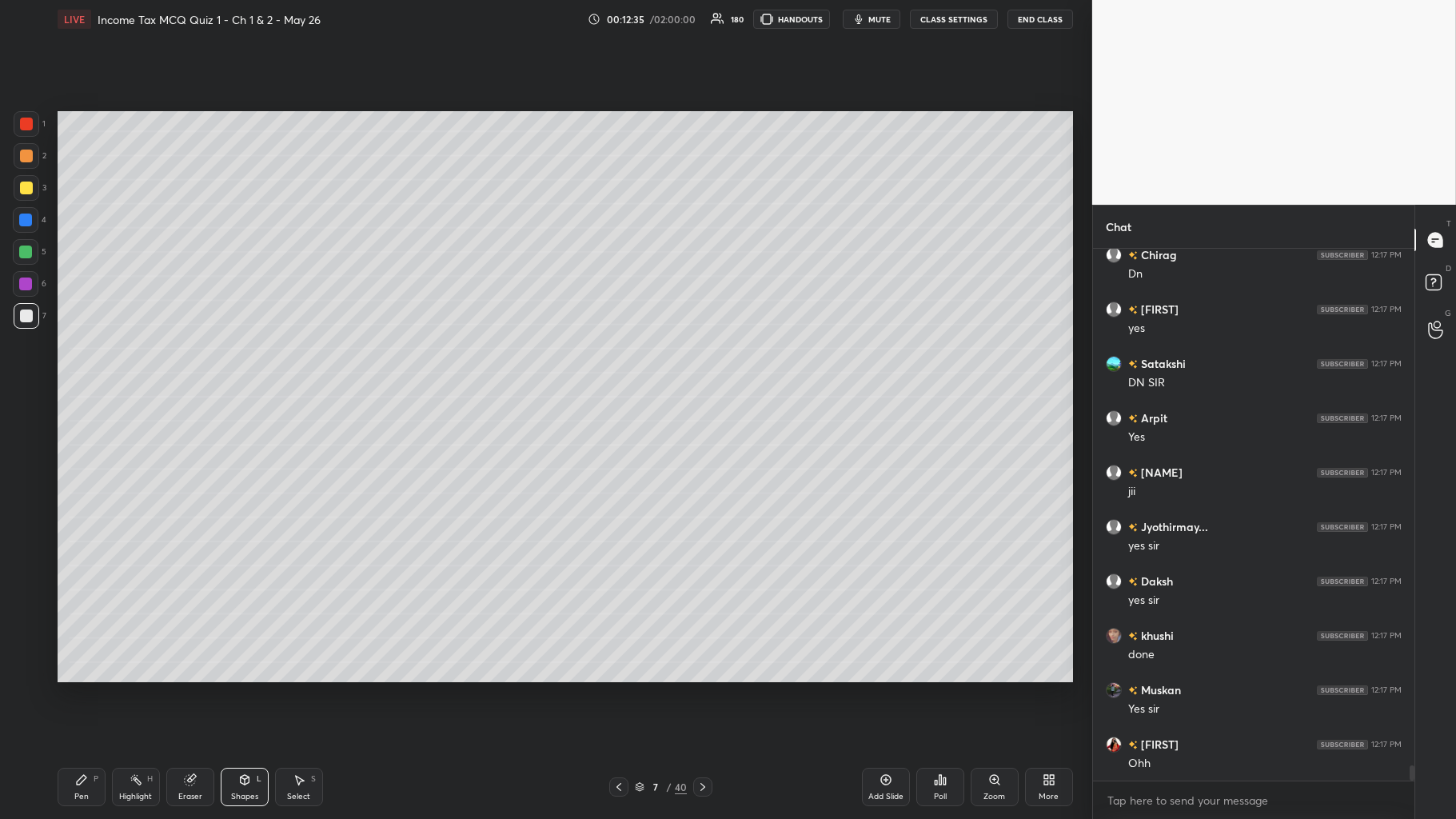 scroll, scrollTop: 17868, scrollLeft: 0, axis: vertical 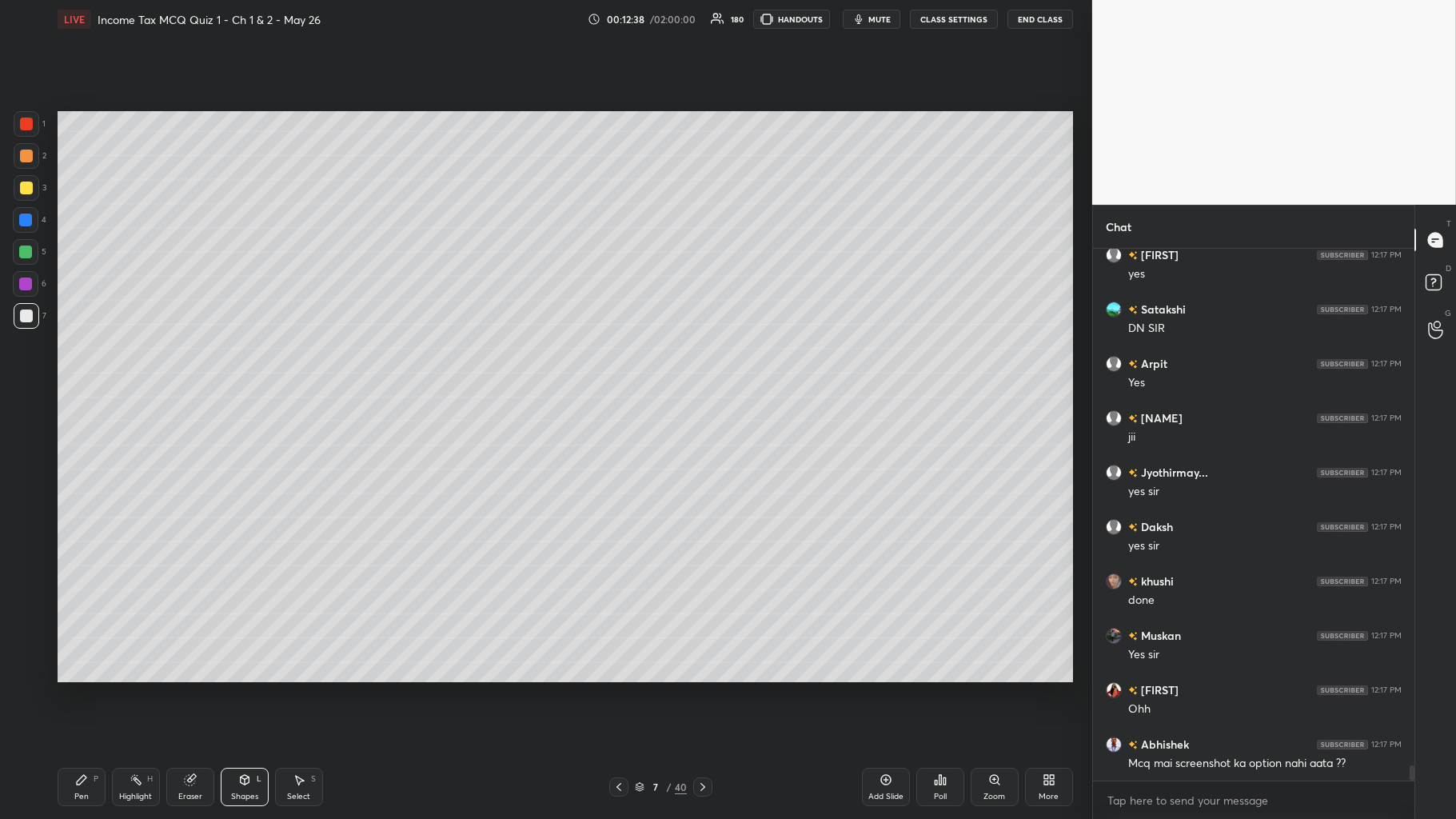 click 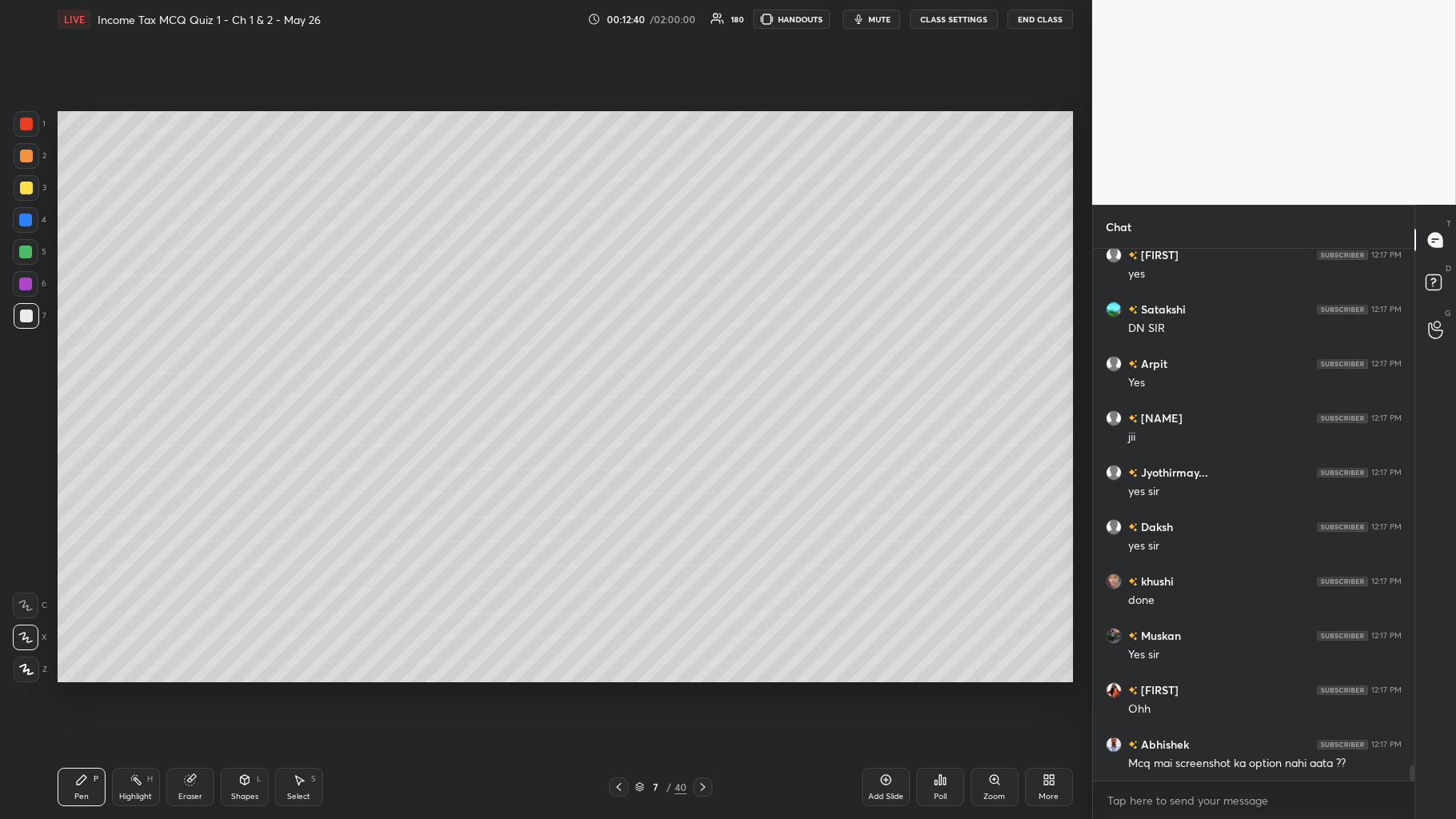 click at bounding box center (26, 252) 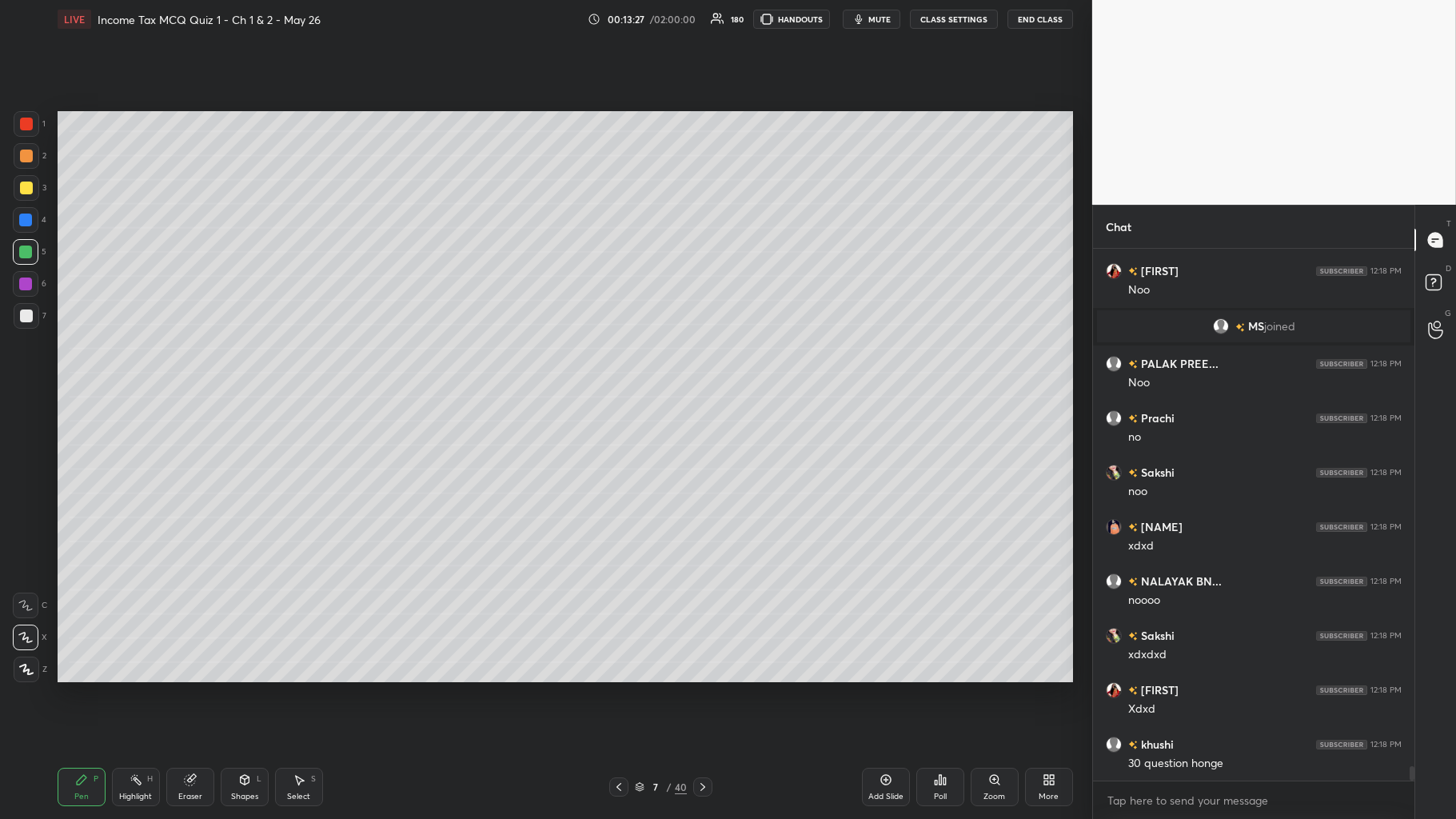 scroll, scrollTop: 19049, scrollLeft: 0, axis: vertical 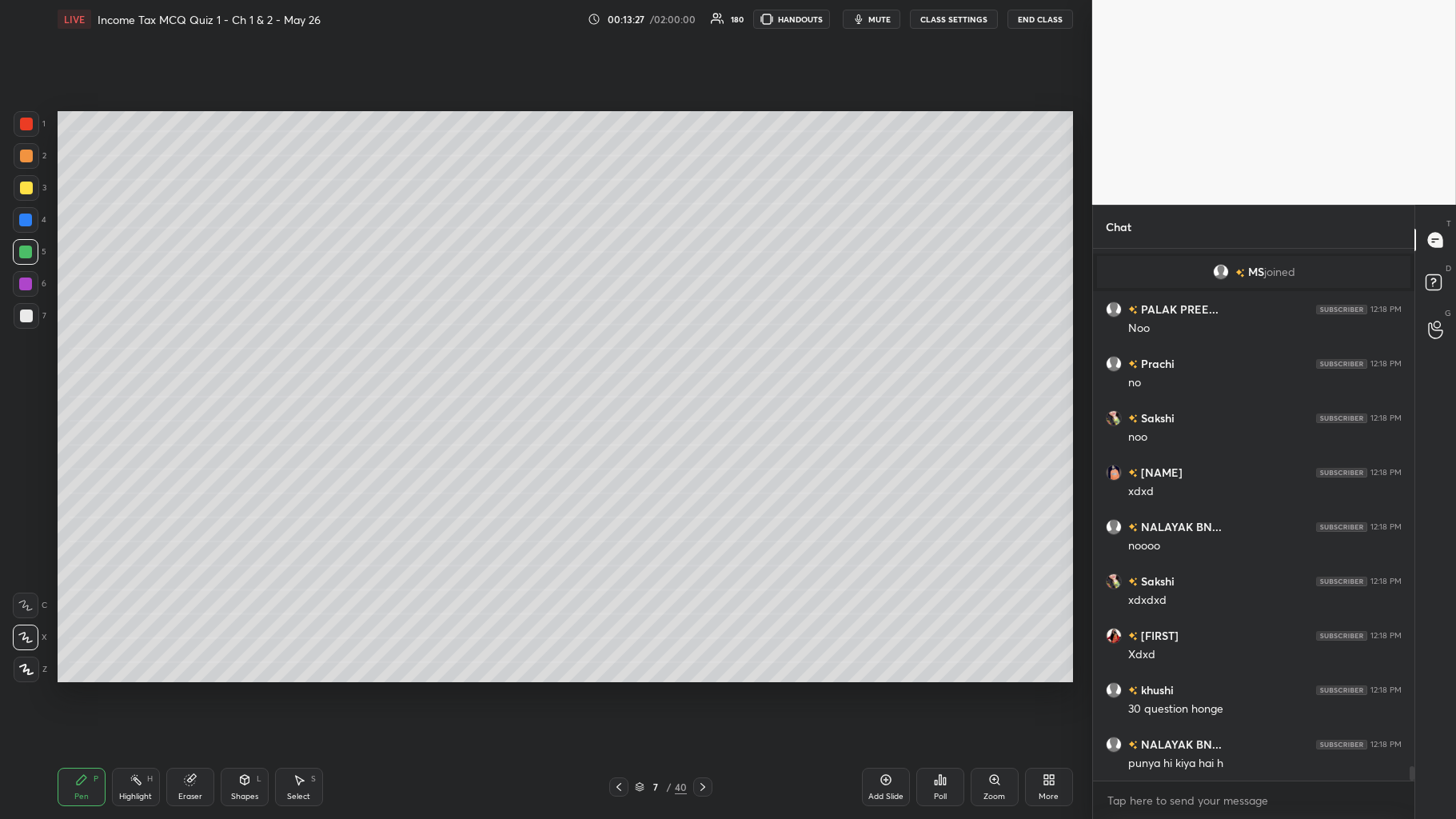 click at bounding box center [26, 188] 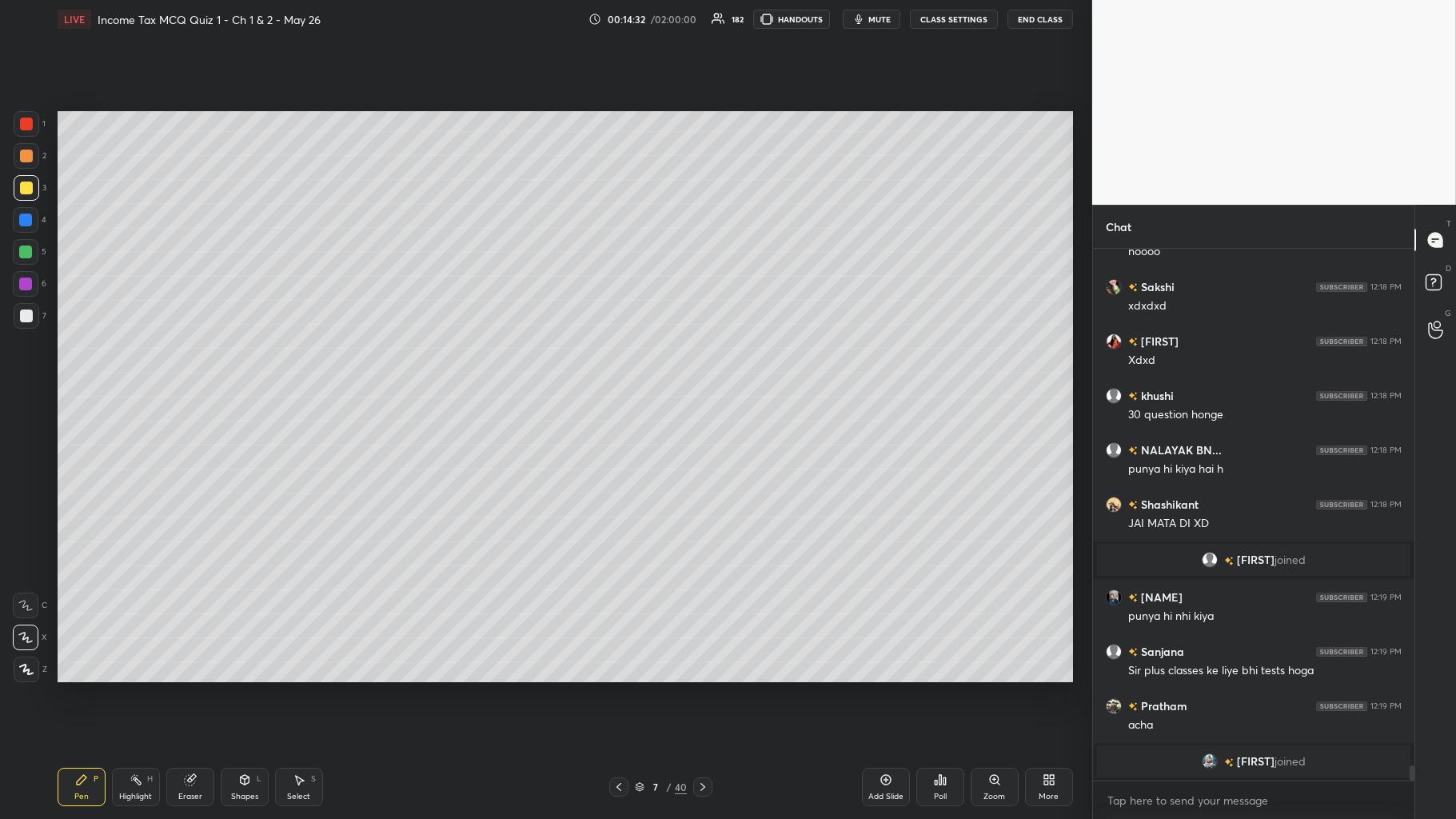 scroll, scrollTop: 17946, scrollLeft: 0, axis: vertical 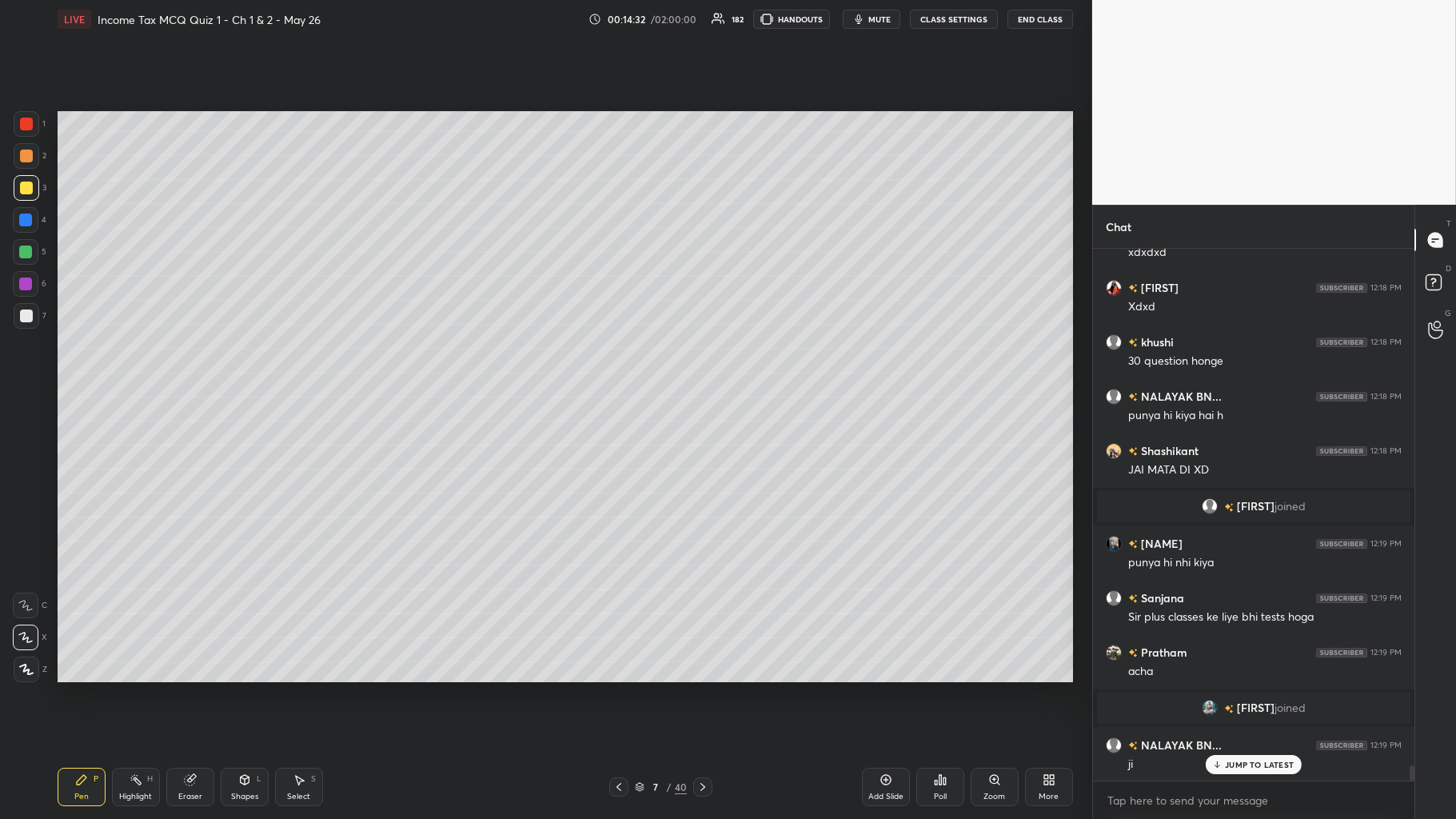 click at bounding box center [26, 252] 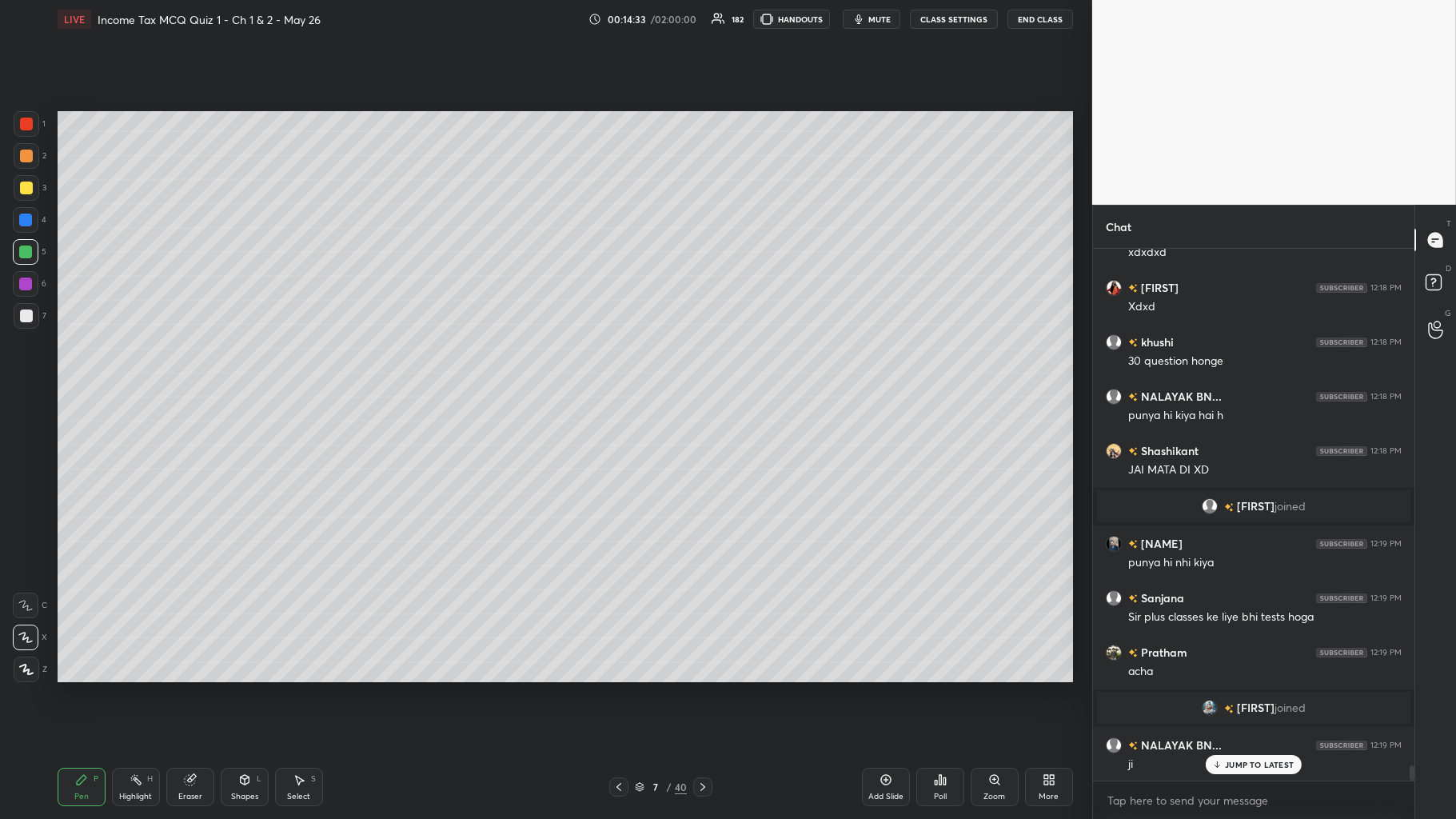 click at bounding box center [26, 220] 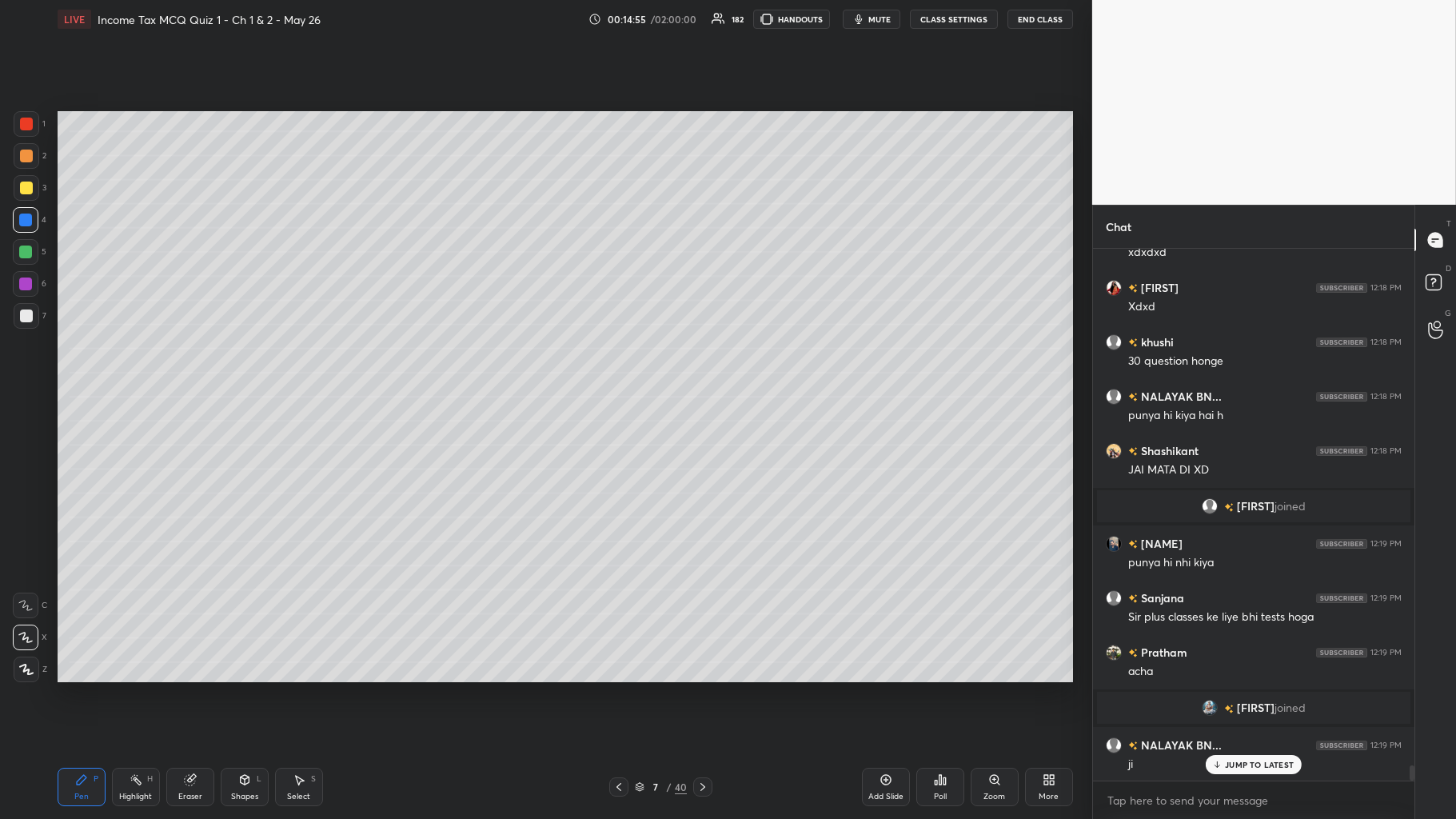 scroll, scrollTop: 18000, scrollLeft: 0, axis: vertical 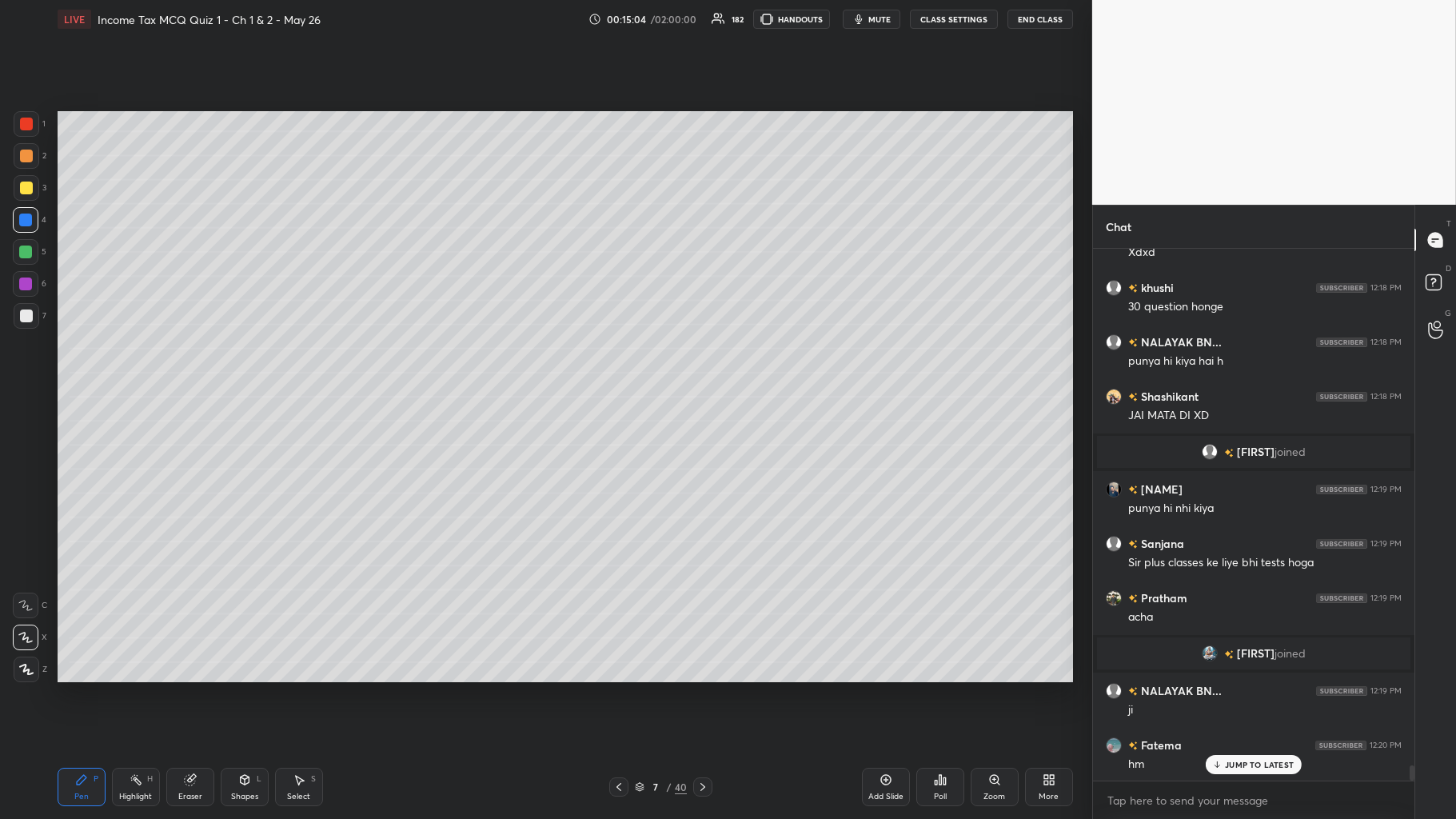 click at bounding box center [26, 188] 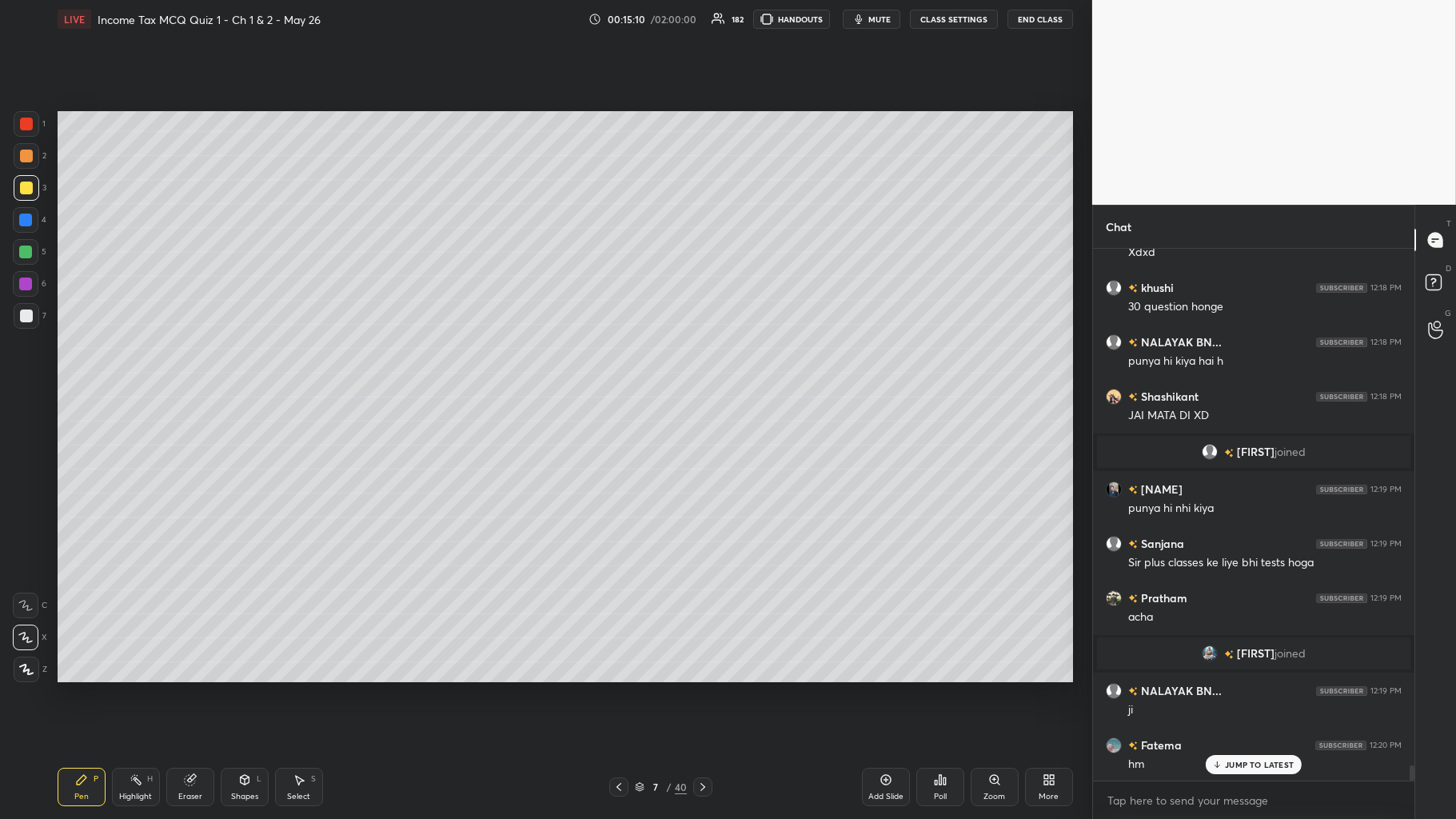 scroll, scrollTop: 18055, scrollLeft: 0, axis: vertical 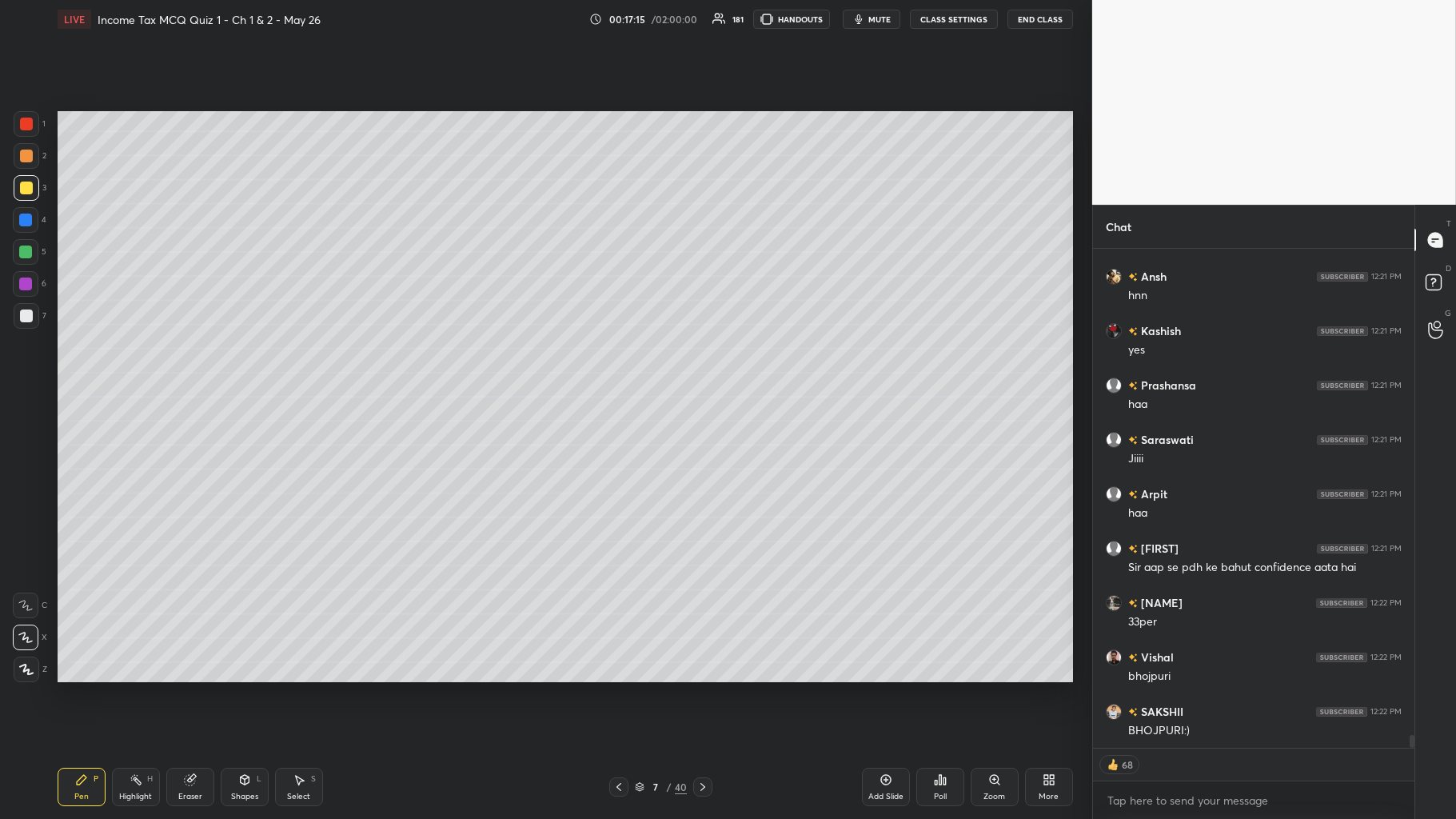 click at bounding box center (26, 252) 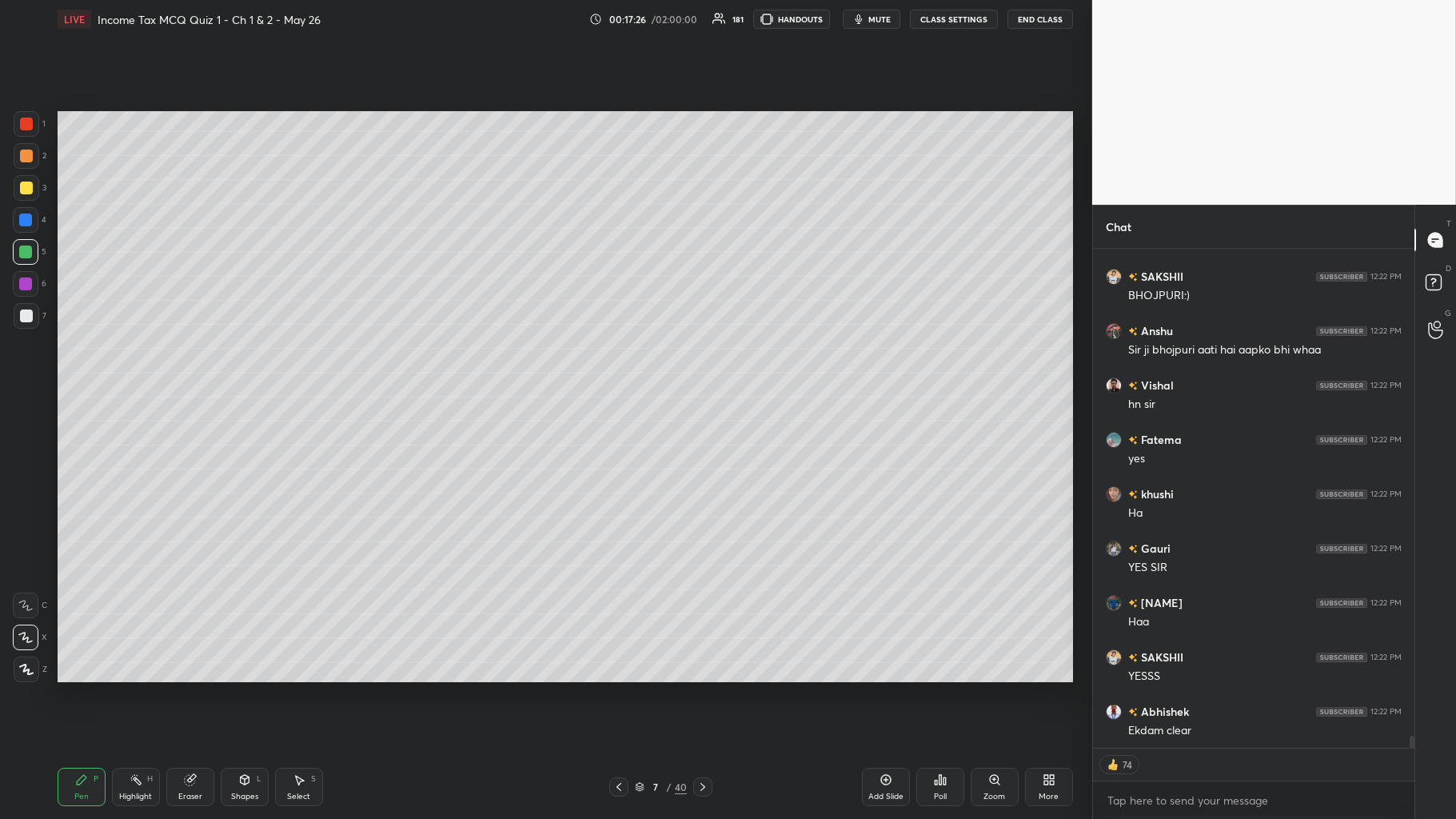 scroll, scrollTop: 19725, scrollLeft: 0, axis: vertical 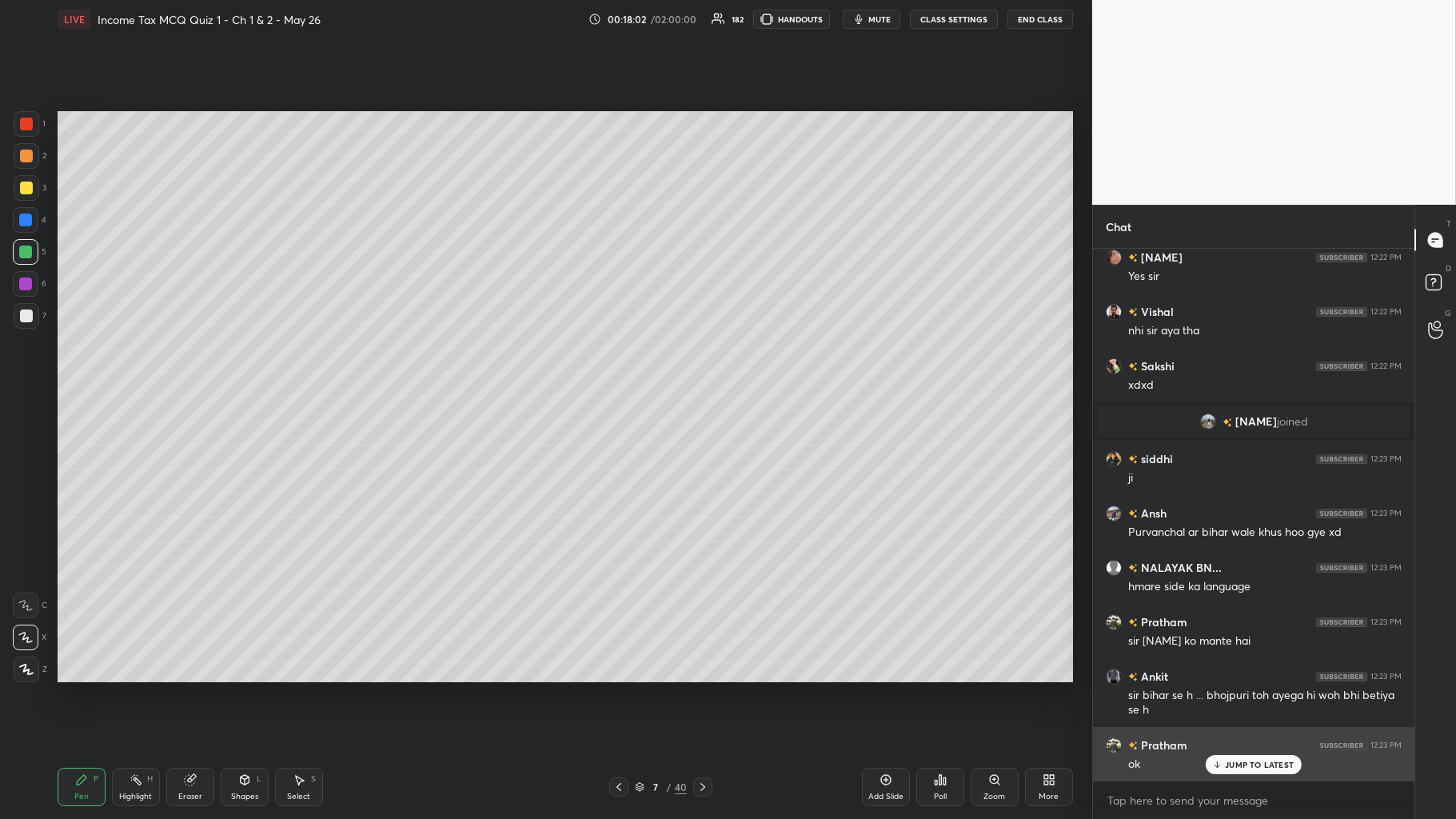 click on "JUMP TO LATEST" at bounding box center (1254, 765) 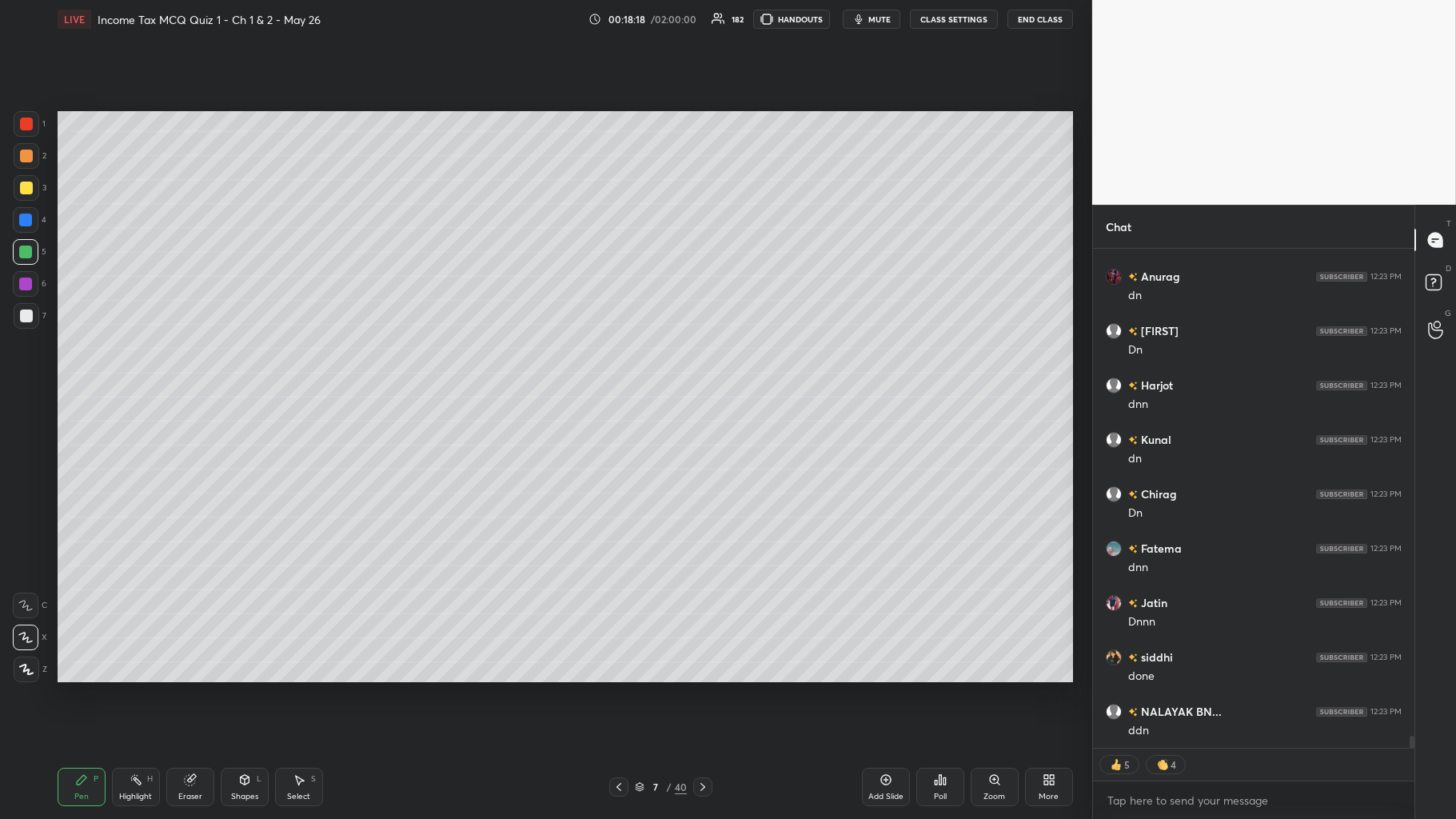 click on "Add Slide" at bounding box center (886, 797) 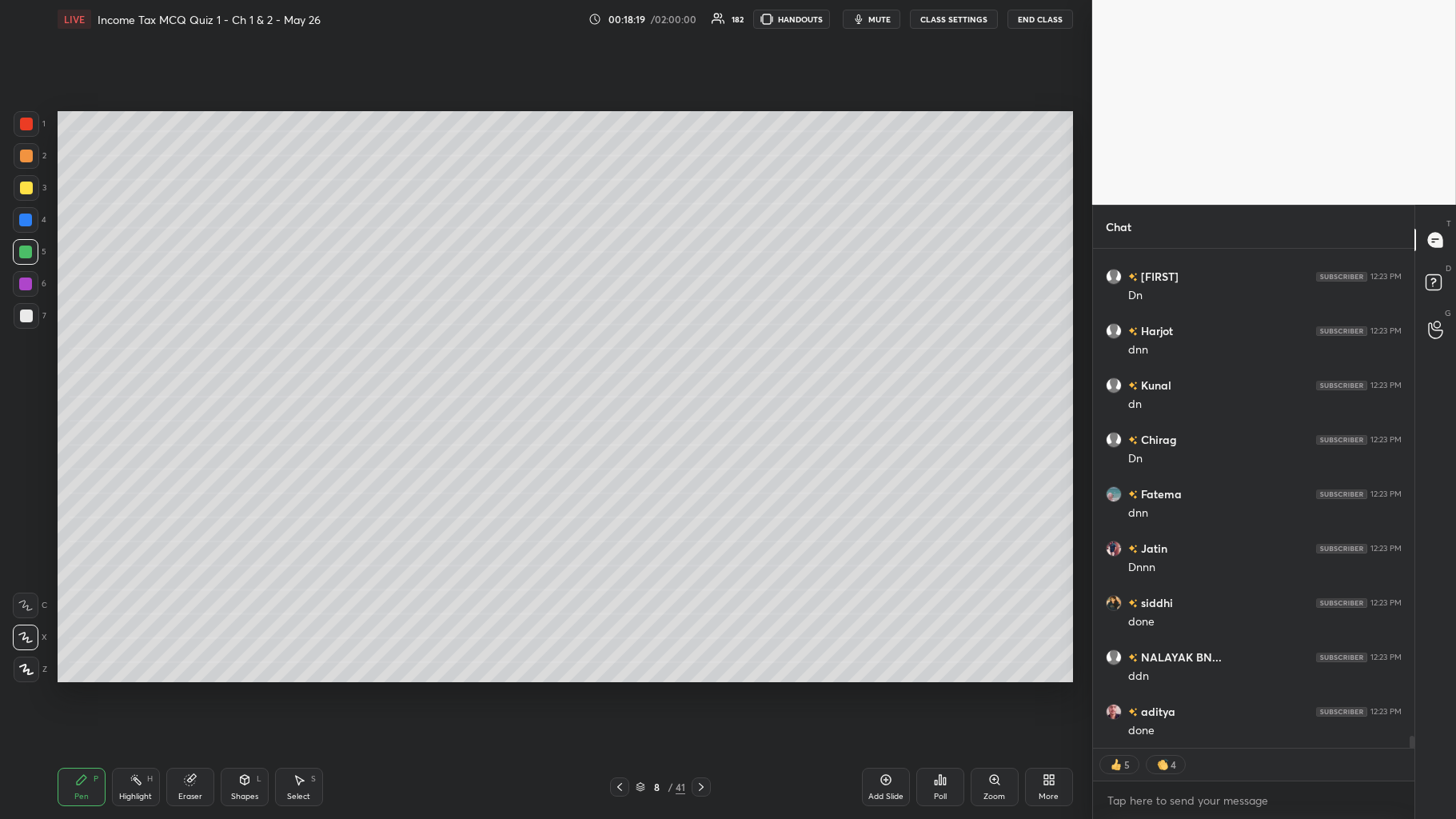 click at bounding box center (26, 188) 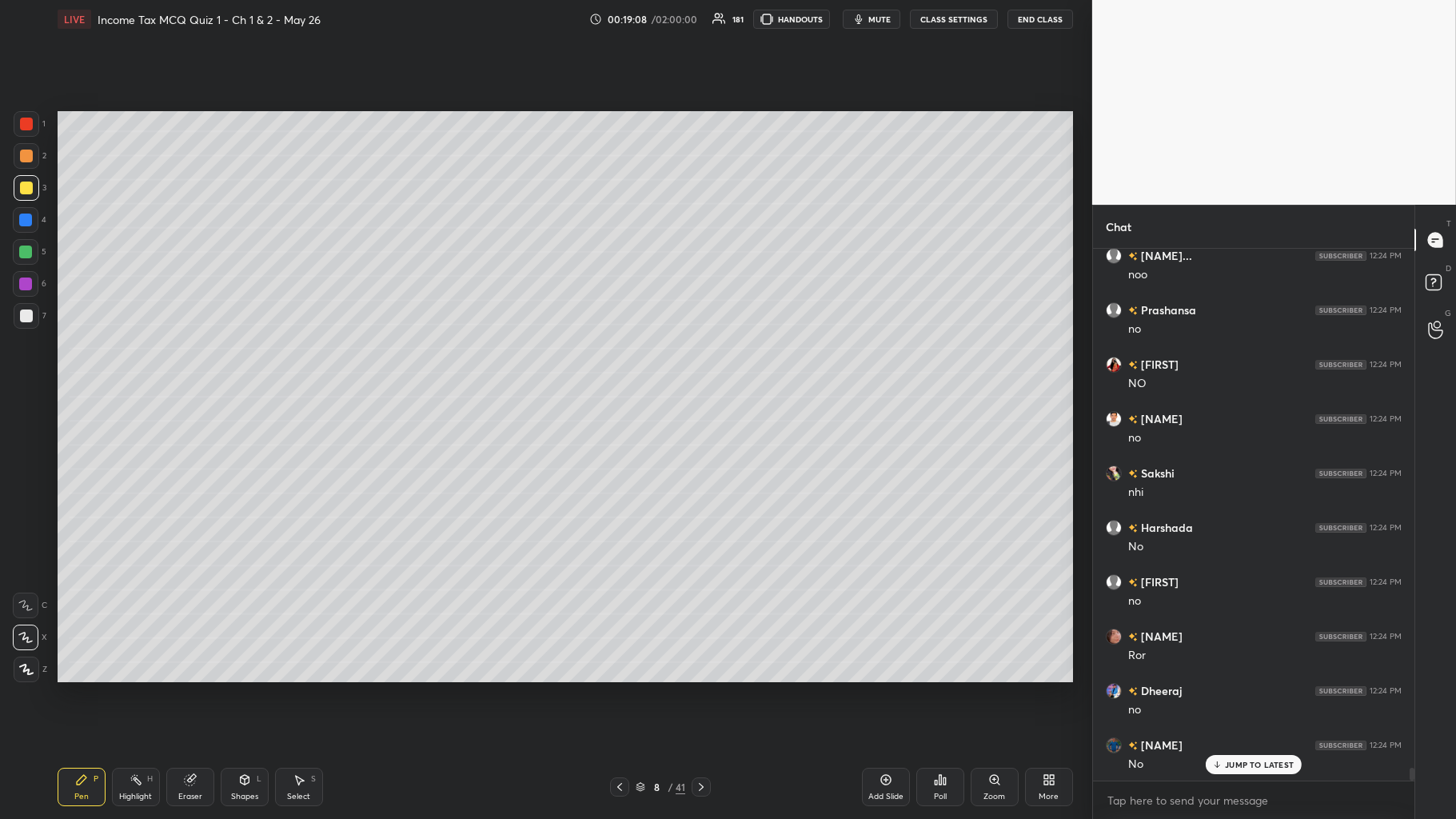 scroll, scrollTop: 21855, scrollLeft: 0, axis: vertical 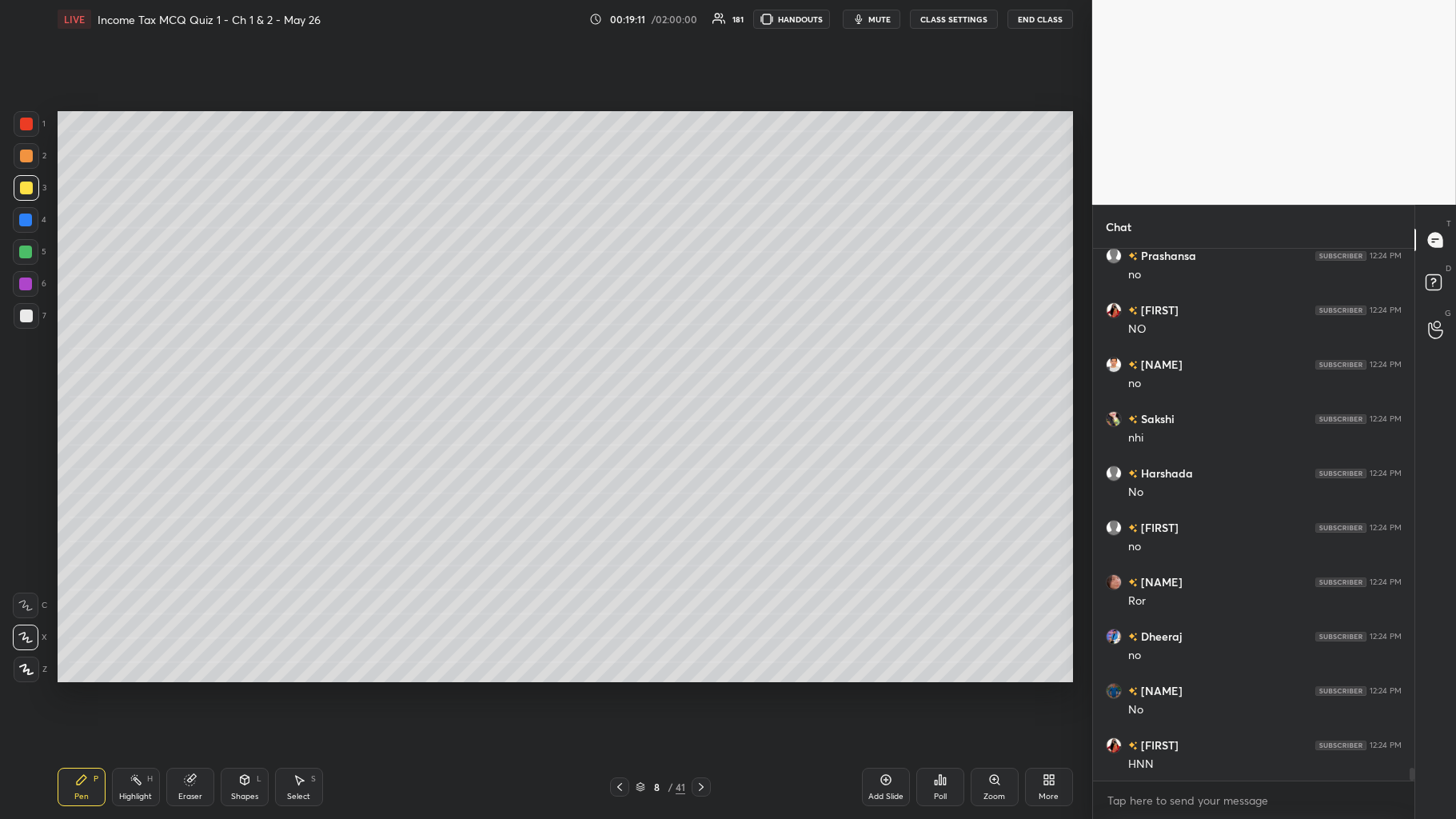 click at bounding box center (26, 252) 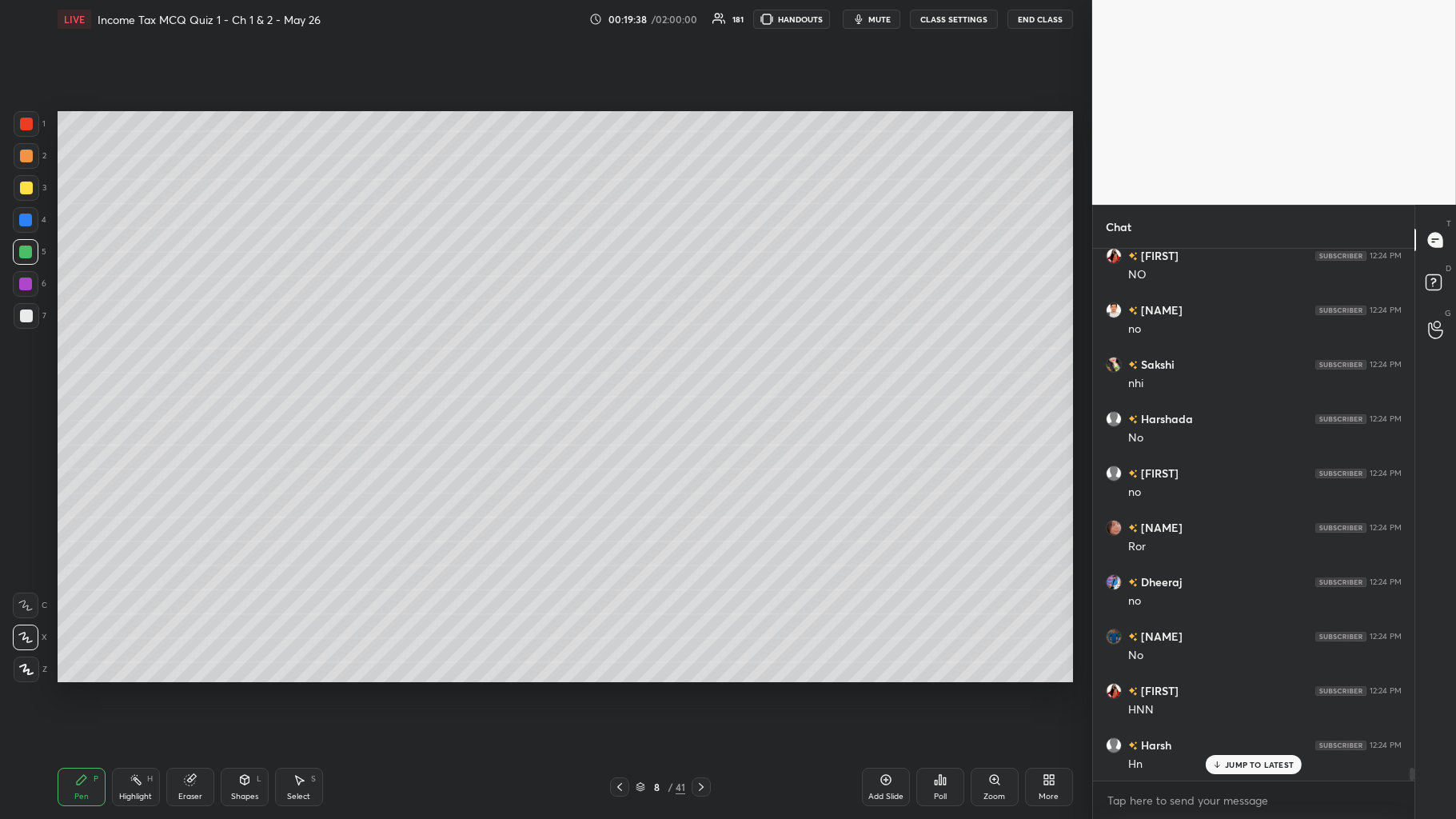 scroll, scrollTop: 21964, scrollLeft: 0, axis: vertical 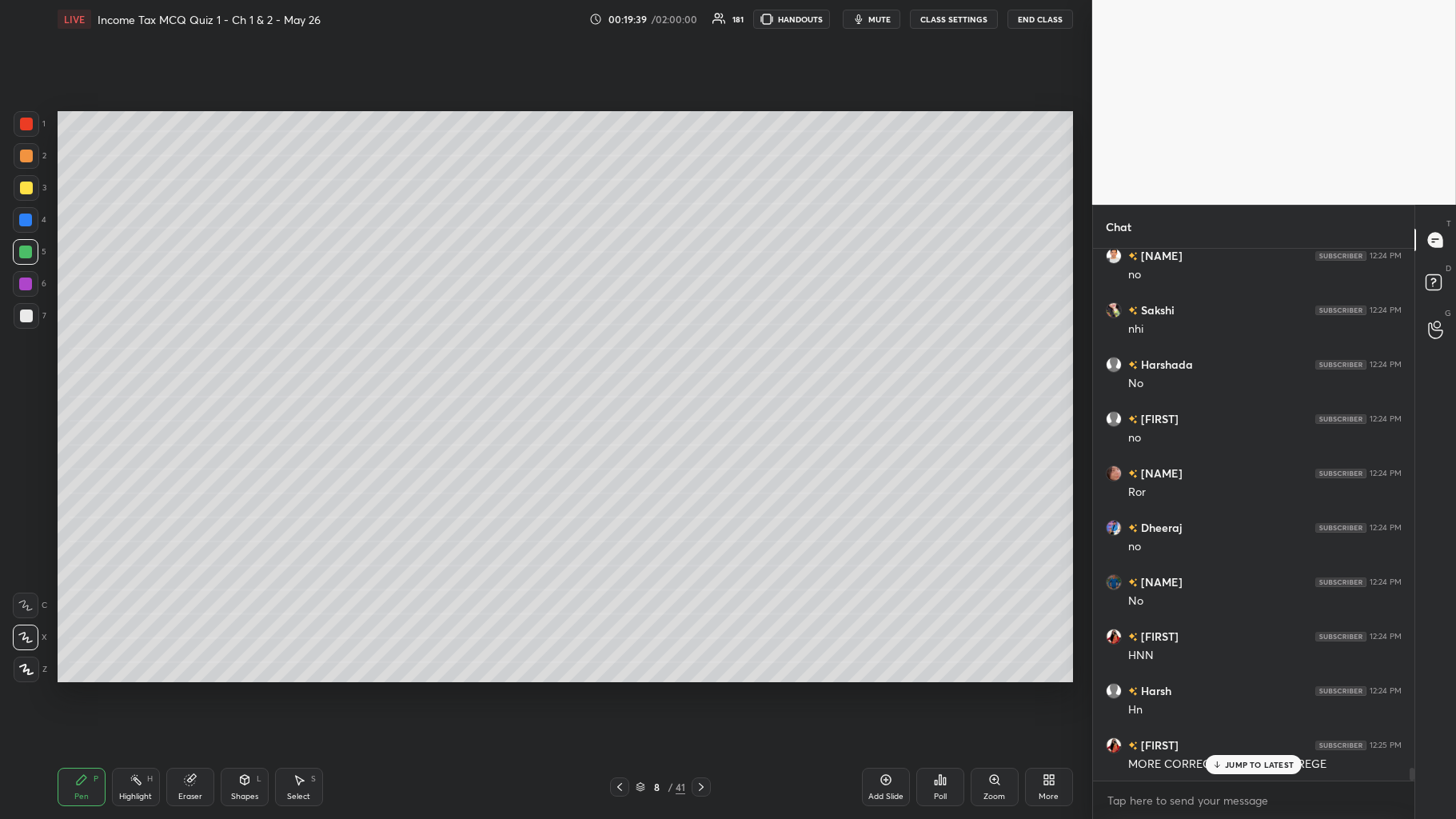 click at bounding box center (26, 156) 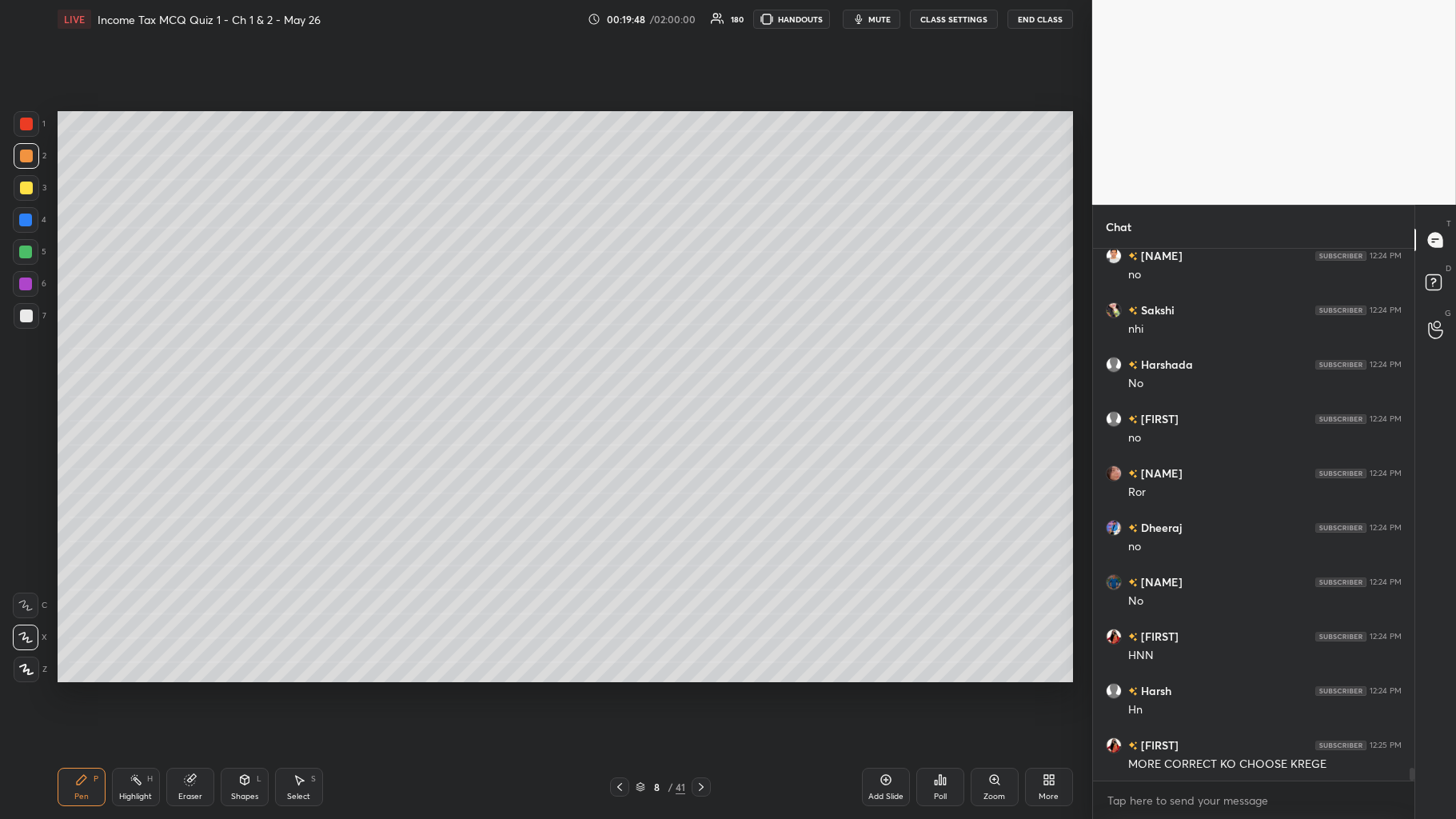 scroll, scrollTop: 22019, scrollLeft: 0, axis: vertical 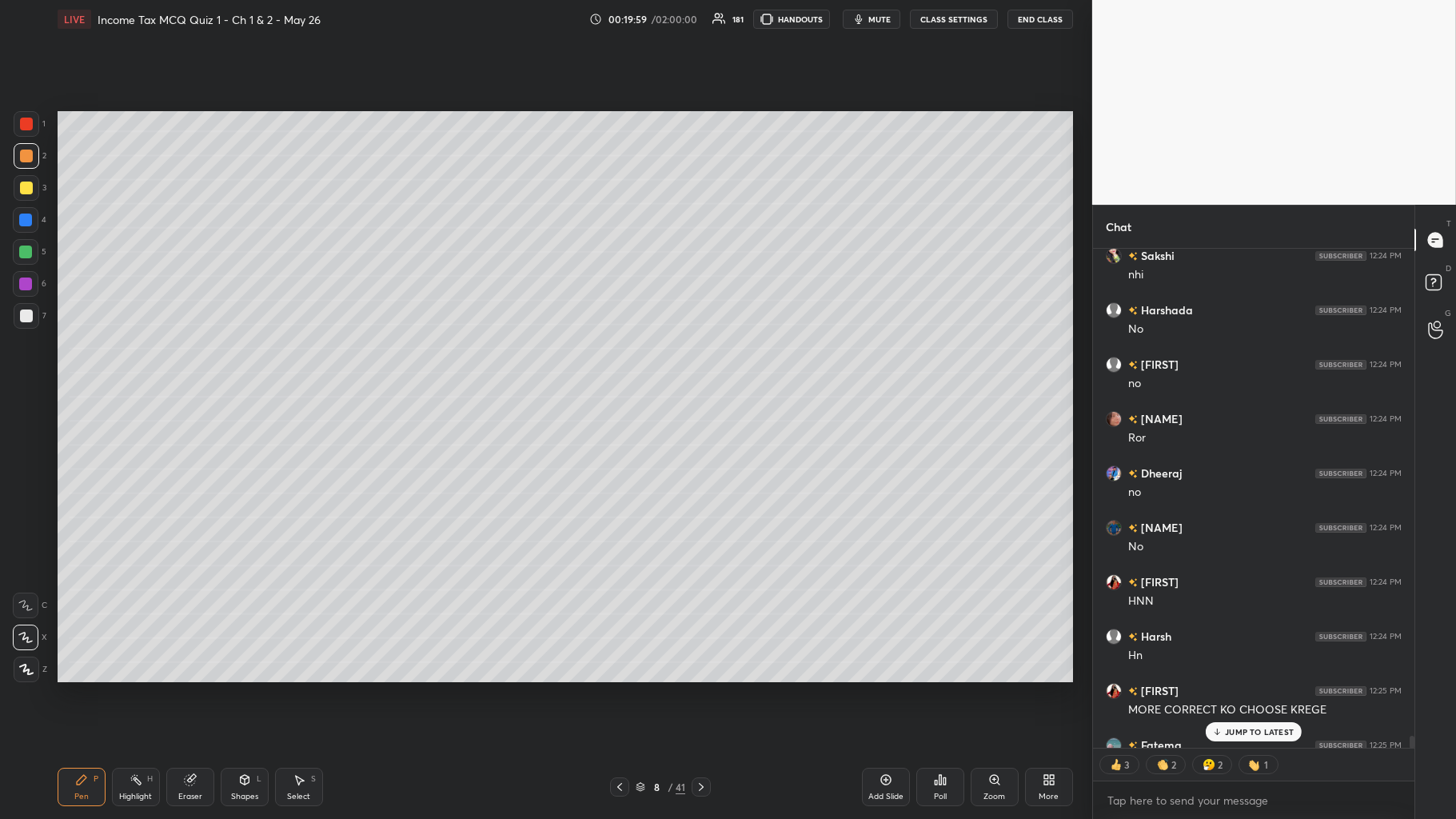 click at bounding box center [26, 220] 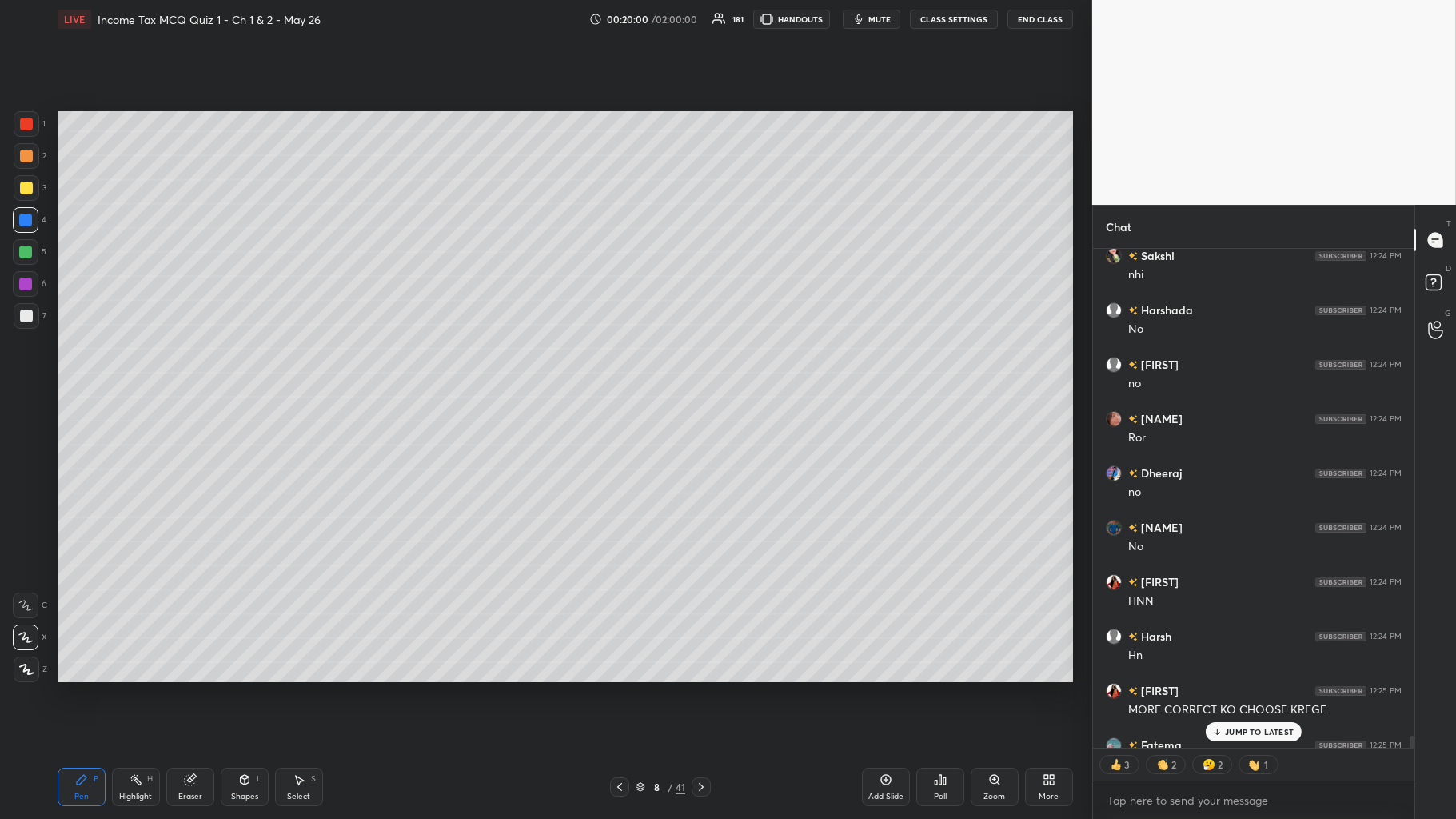 scroll, scrollTop: 22107, scrollLeft: 0, axis: vertical 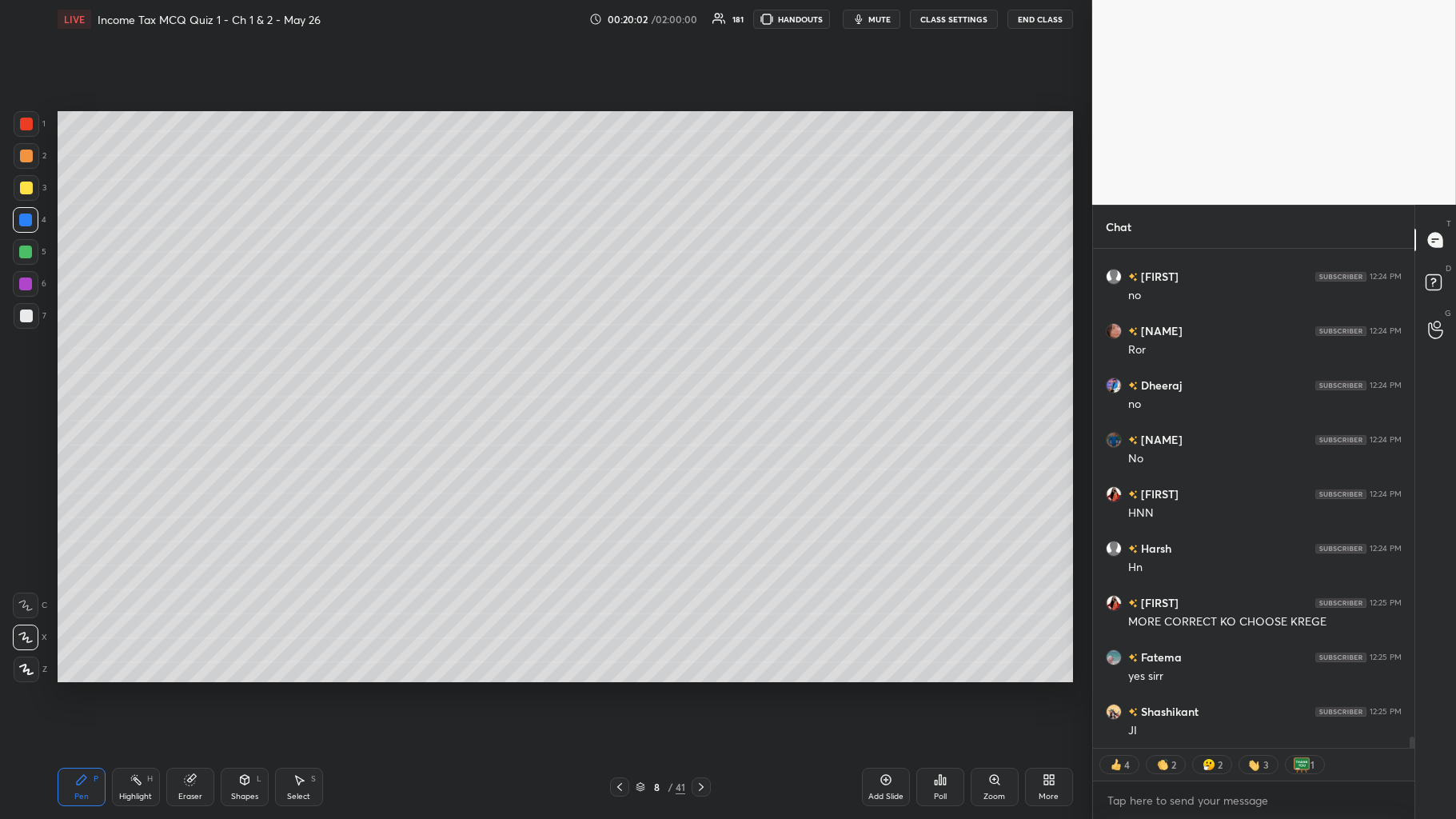 click at bounding box center (26, 252) 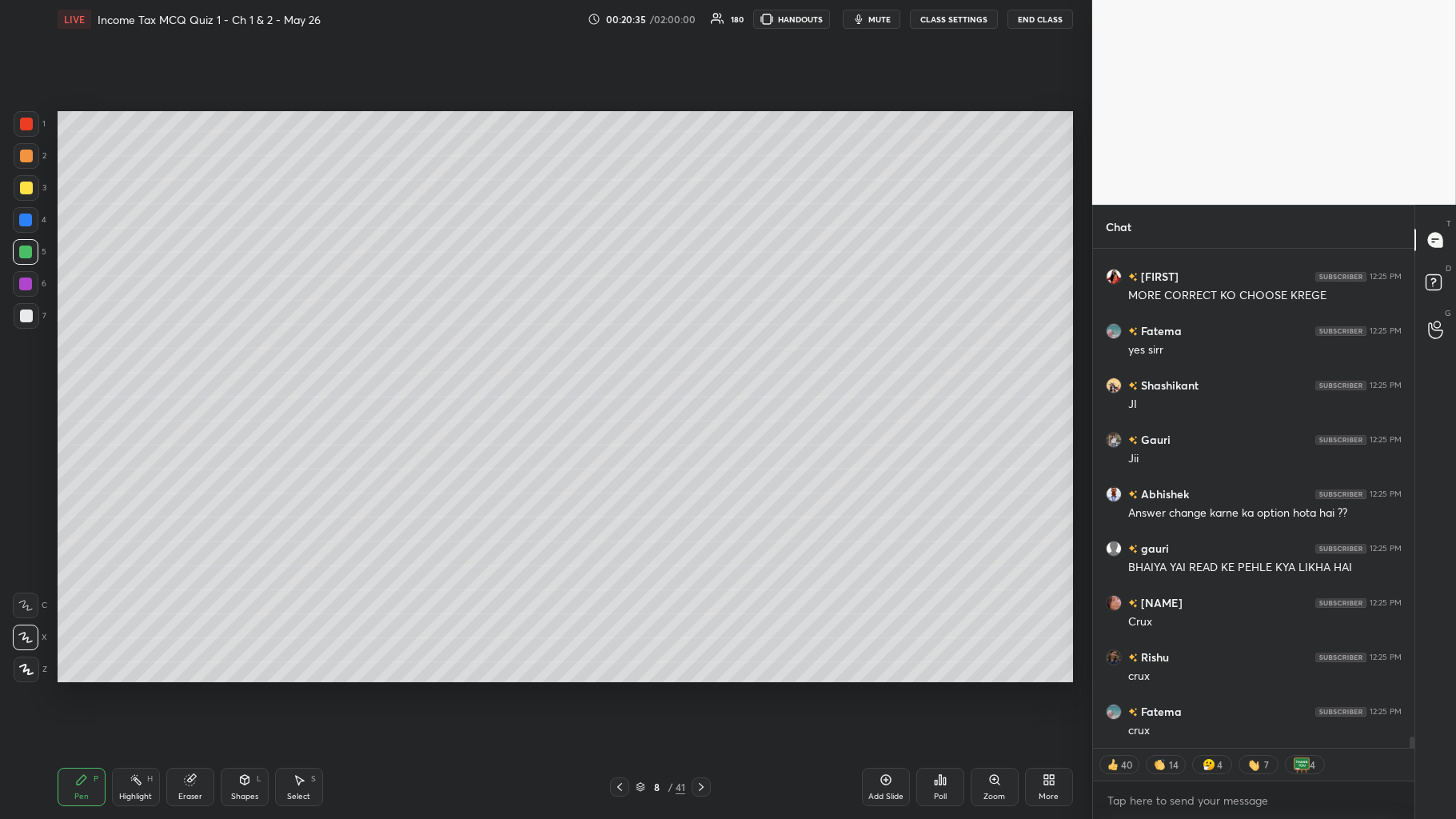 scroll, scrollTop: 22487, scrollLeft: 0, axis: vertical 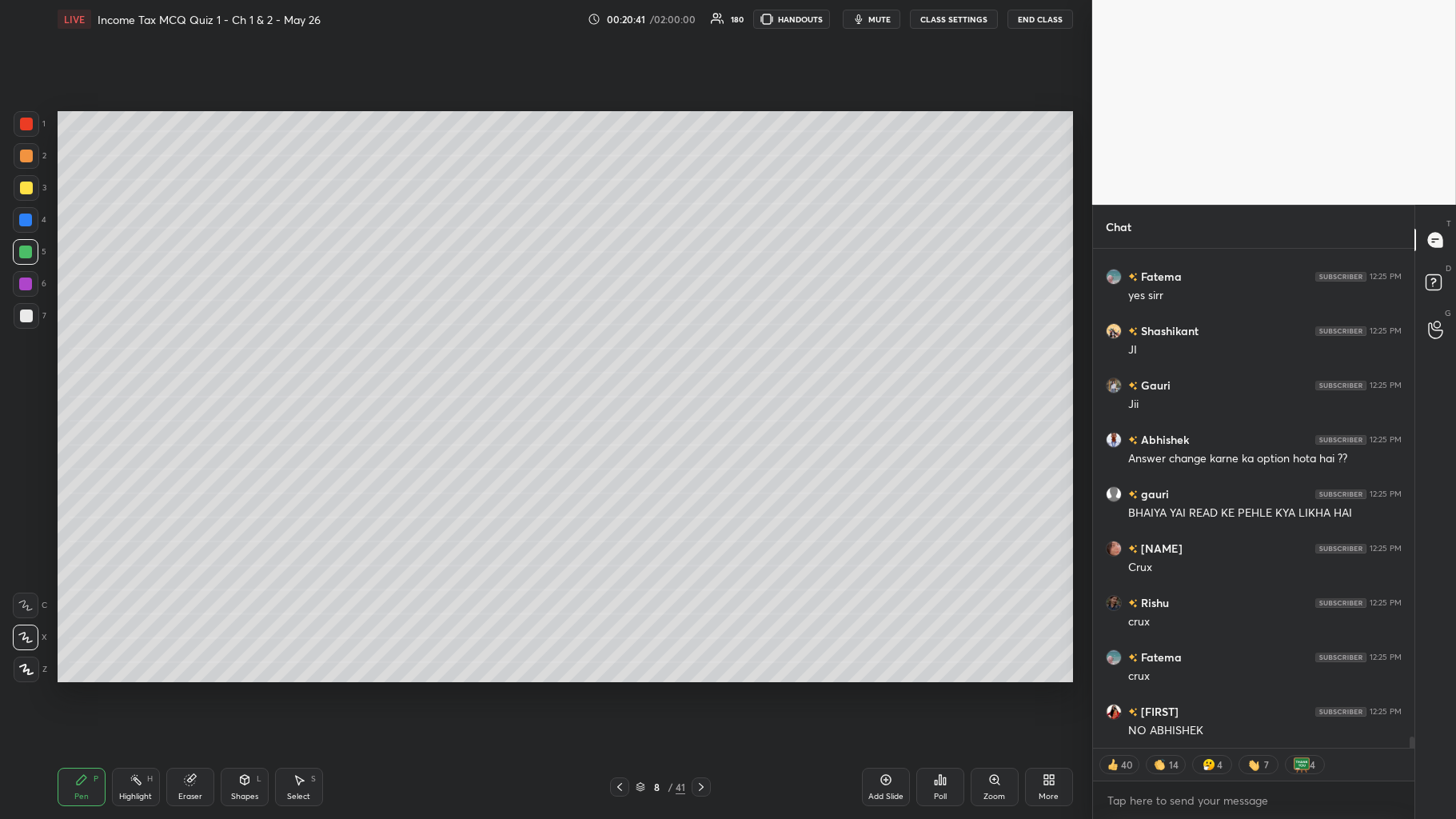 click at bounding box center (26, 156) 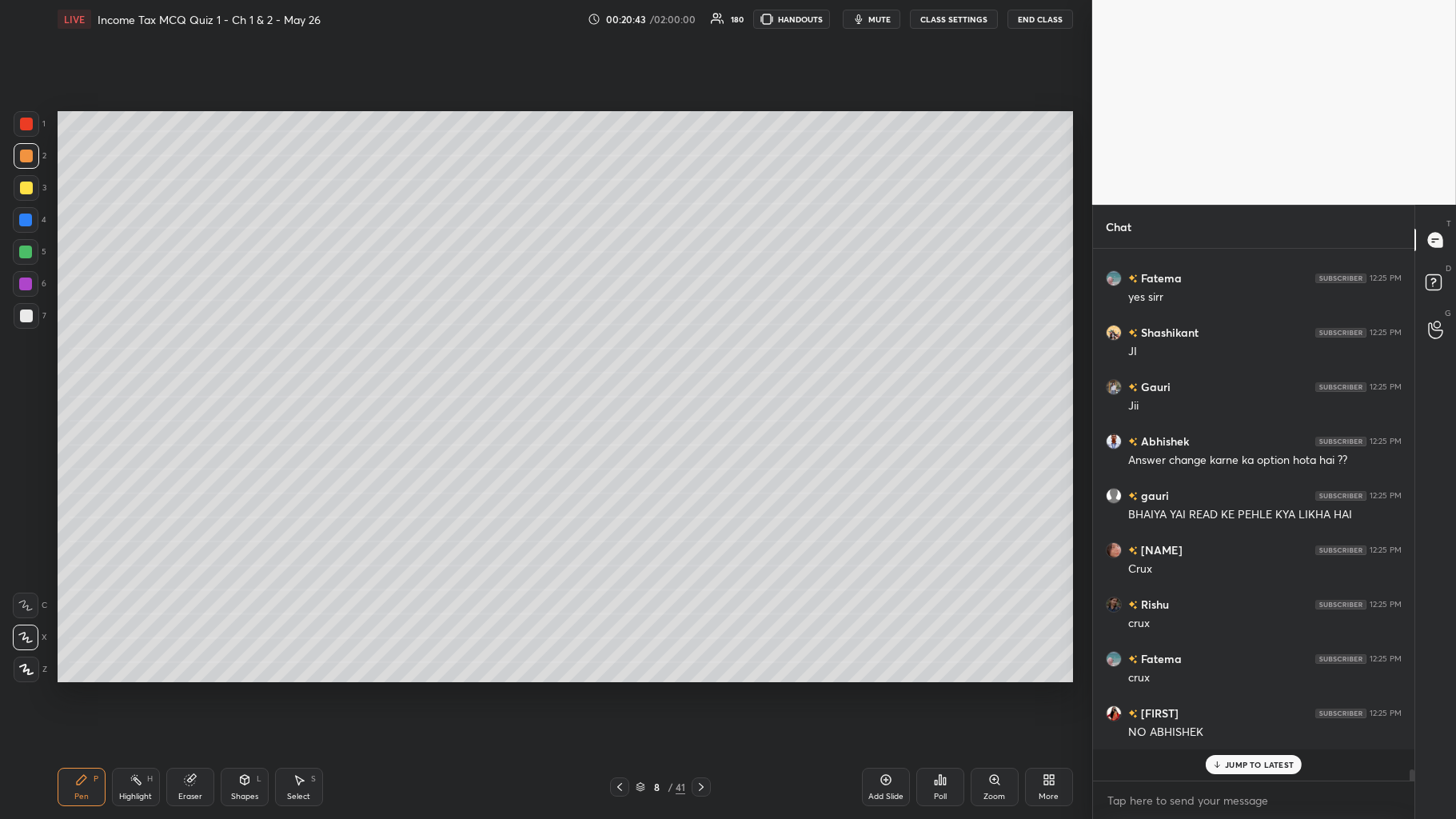 scroll, scrollTop: 528, scrollLeft: 317, axis: both 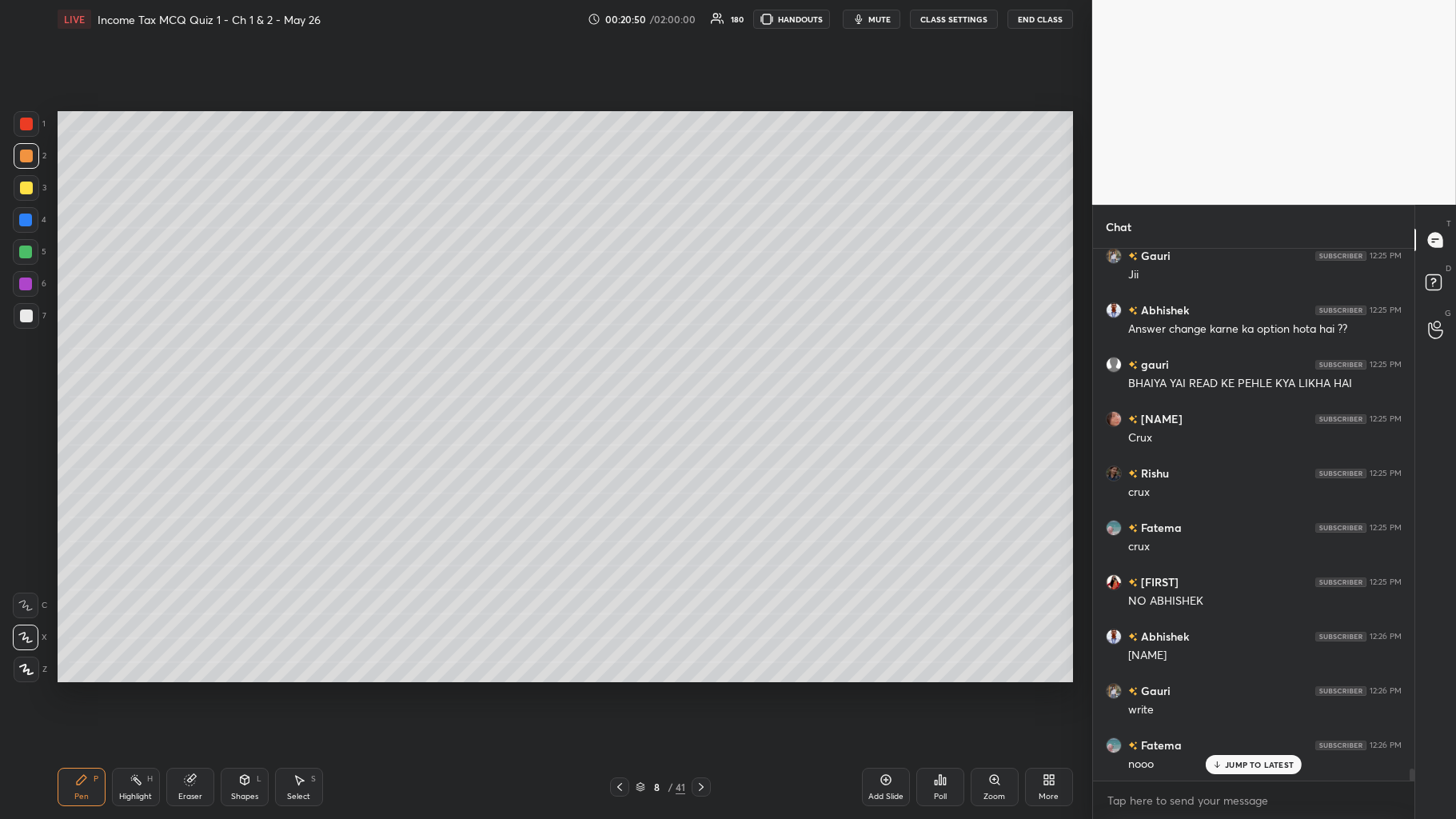 click at bounding box center [26, 252] 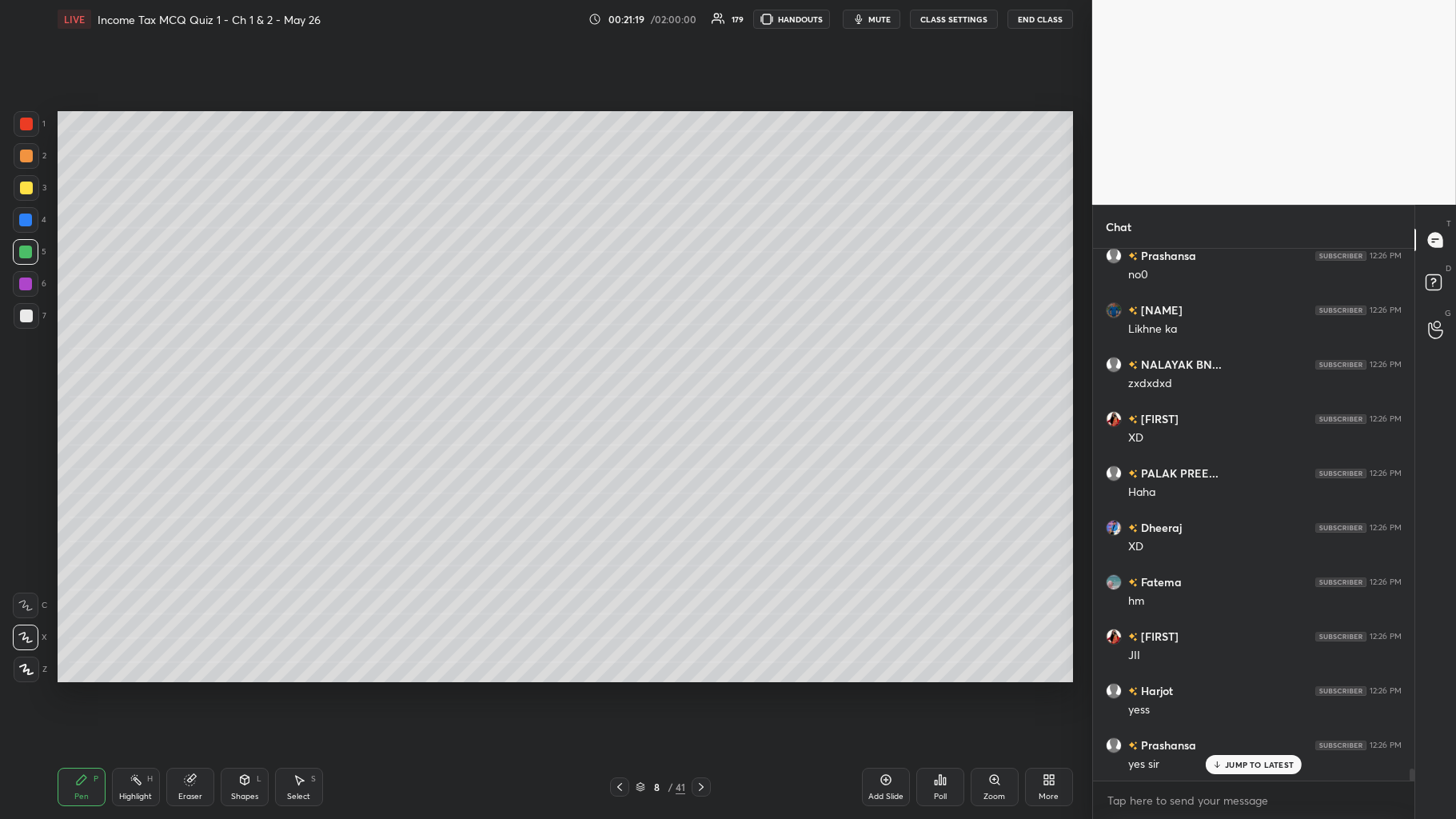 scroll, scrollTop: 23324, scrollLeft: 0, axis: vertical 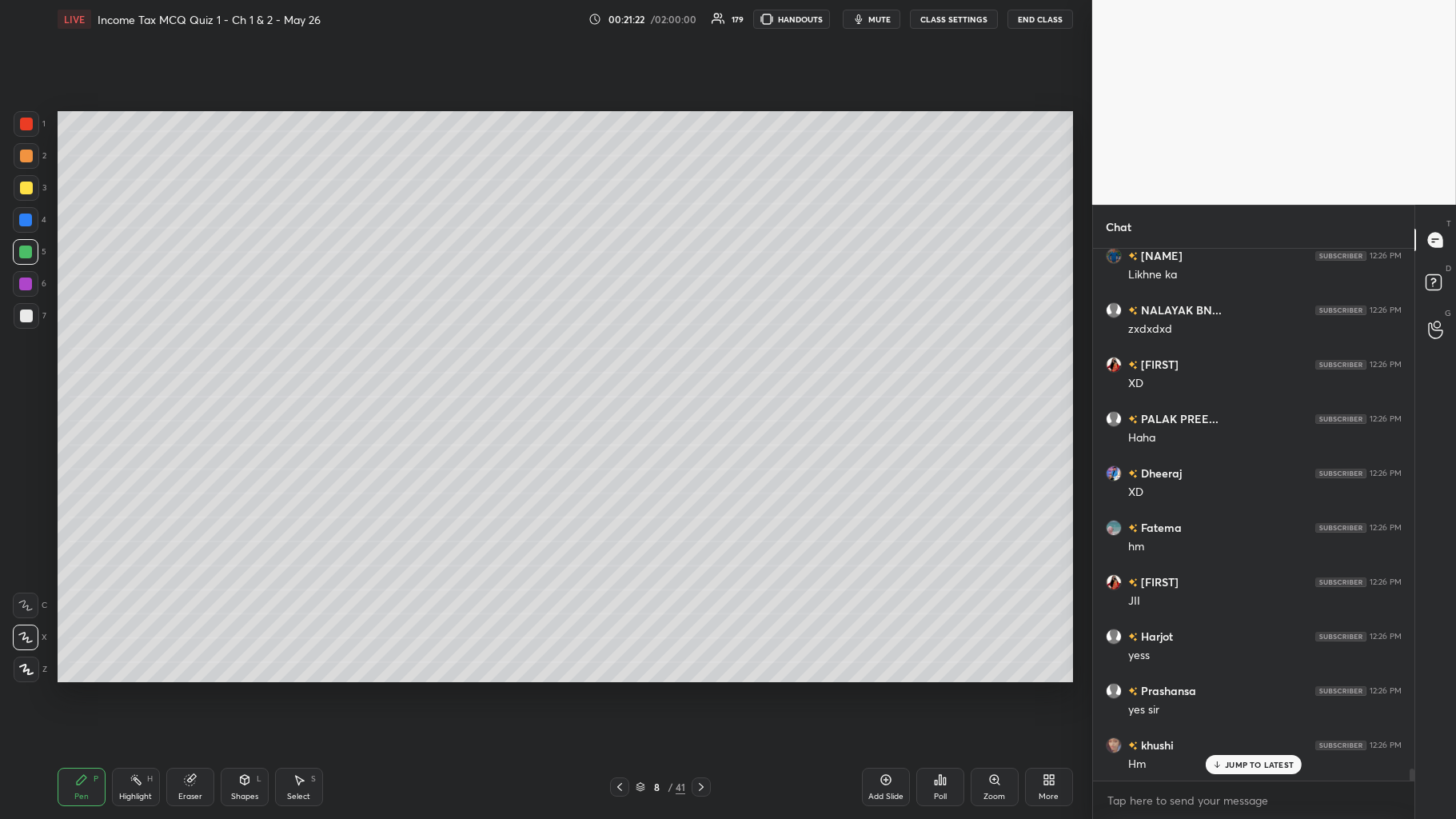 click 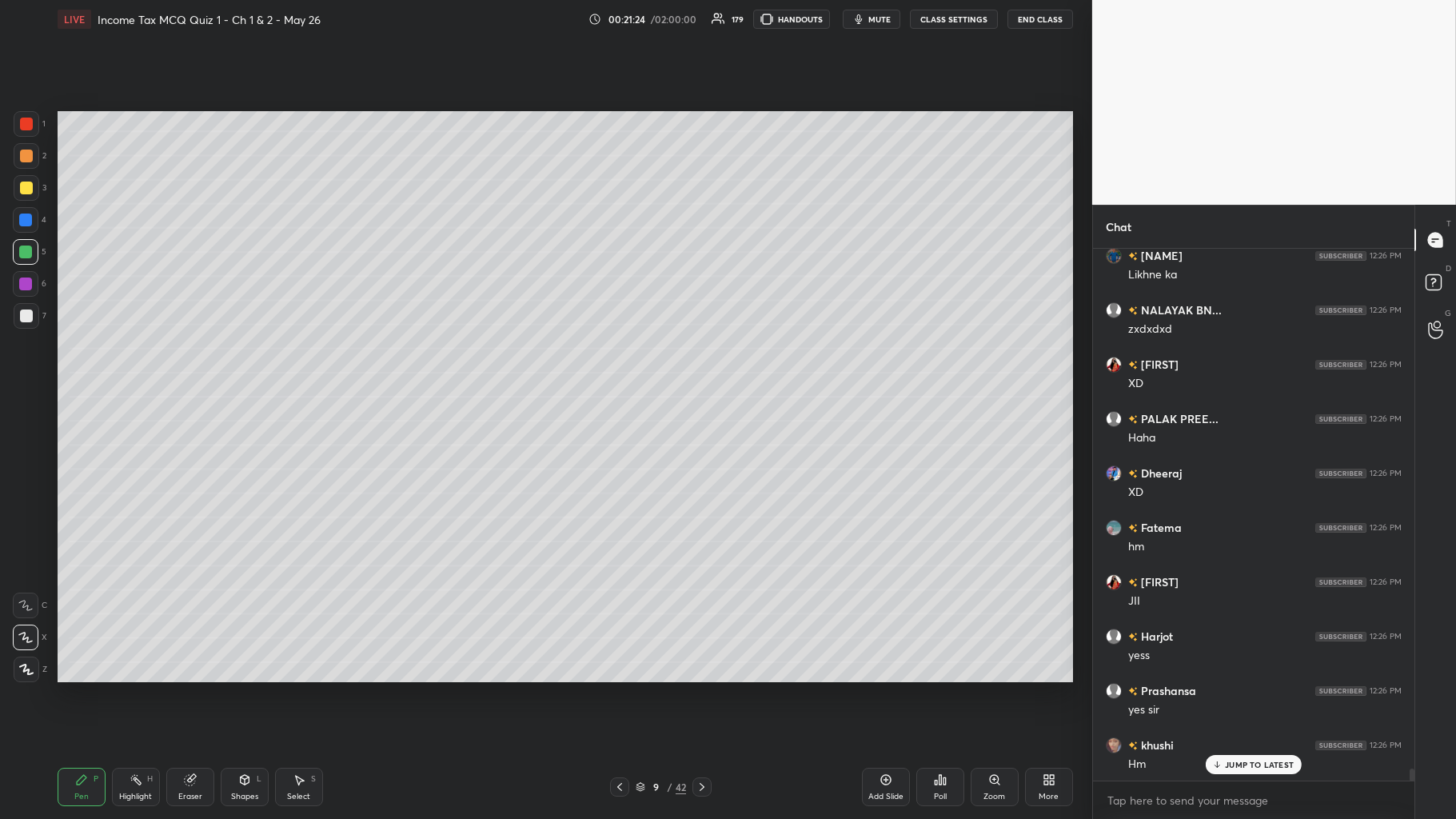 click at bounding box center (26, 188) 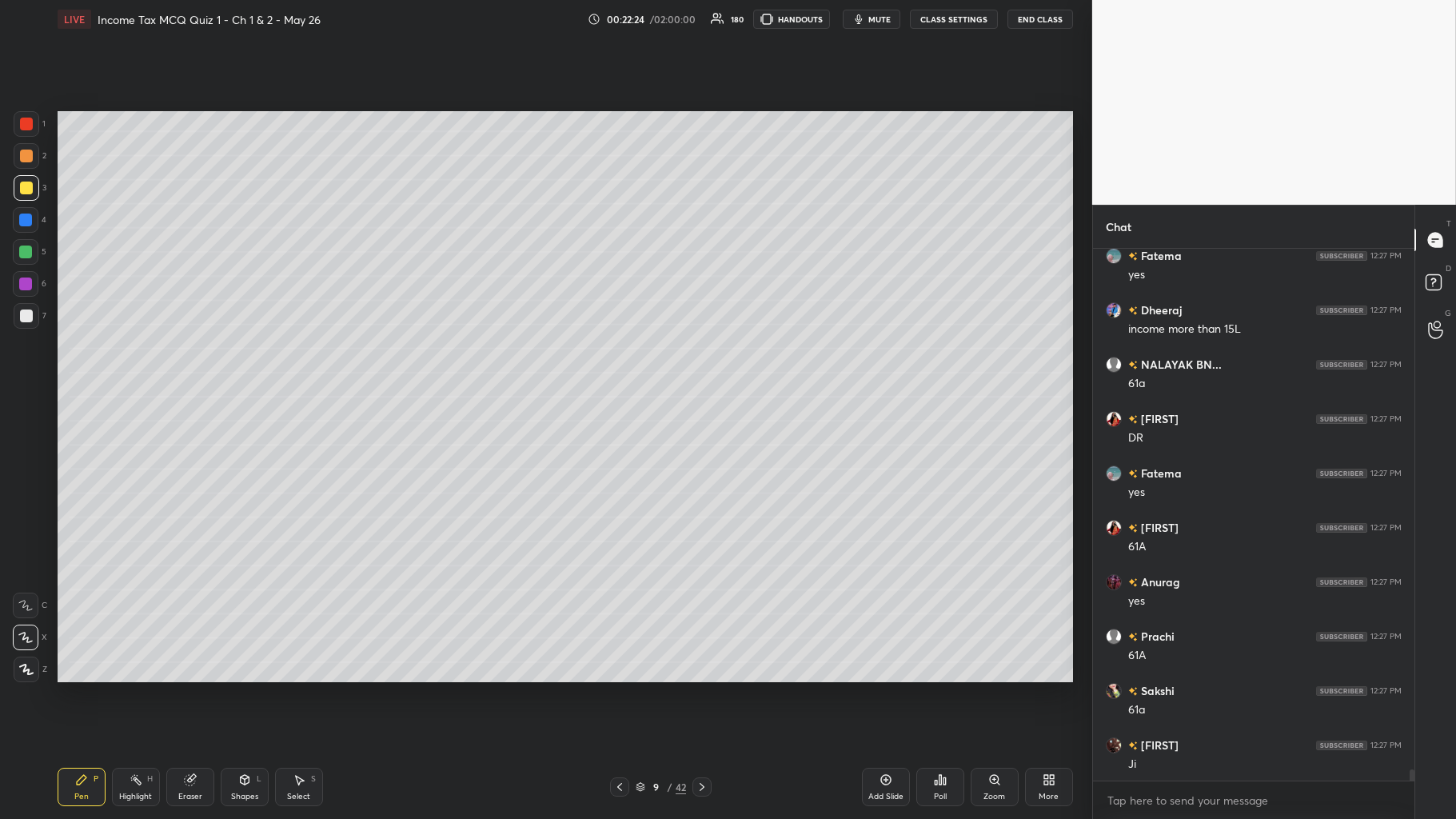 scroll, scrollTop: 24684, scrollLeft: 0, axis: vertical 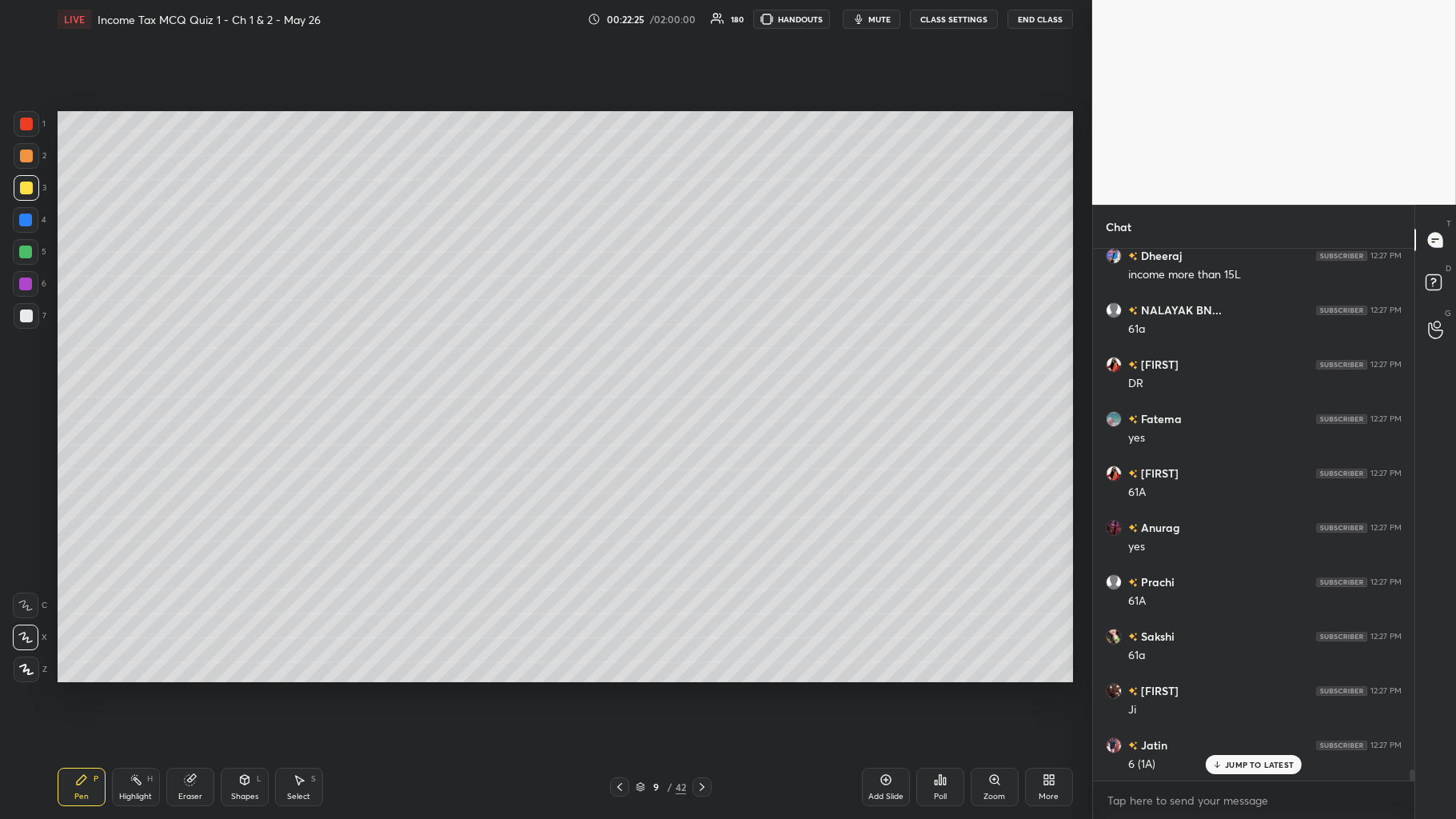 click at bounding box center [26, 252] 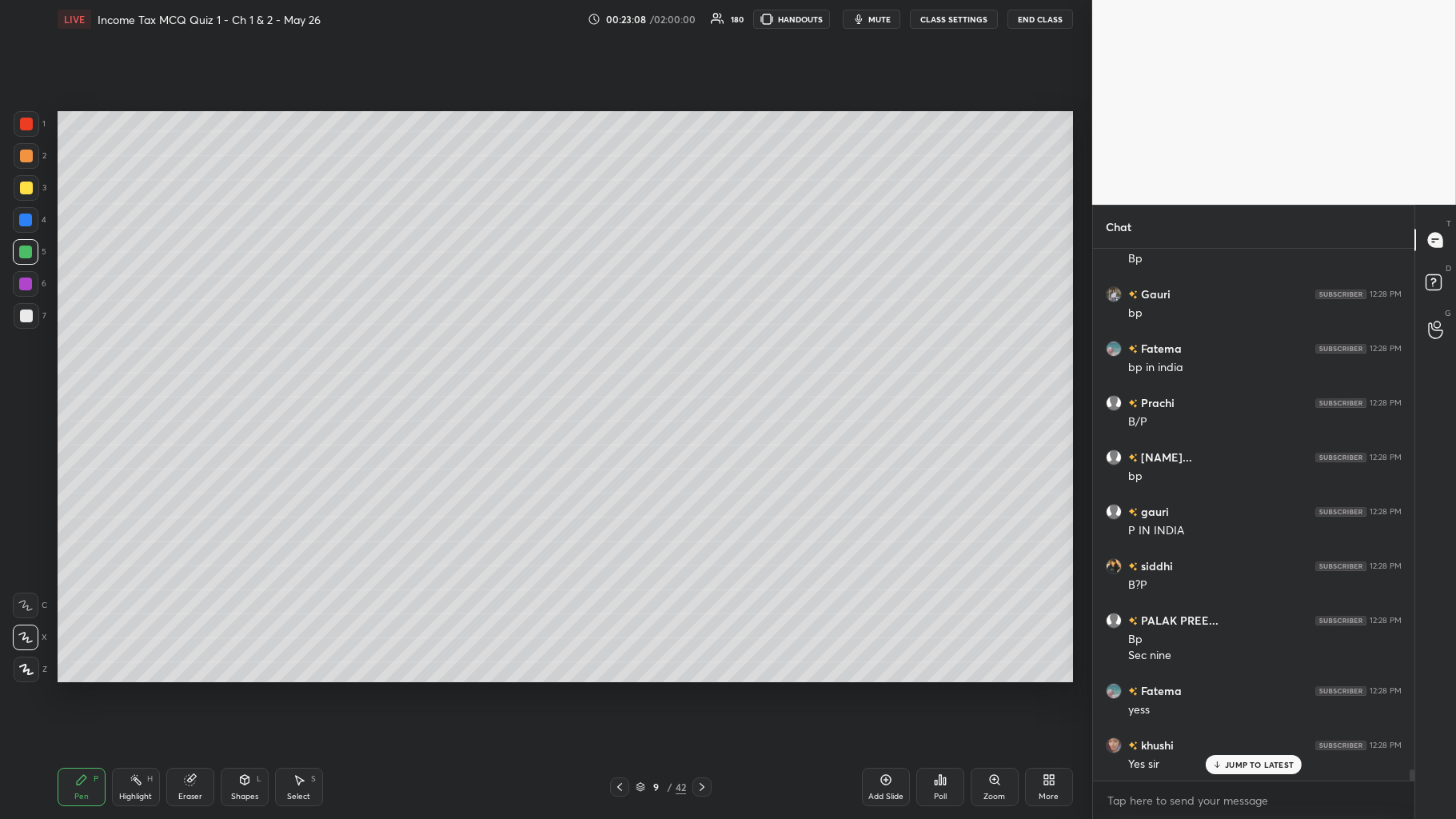 scroll, scrollTop: 25695, scrollLeft: 0, axis: vertical 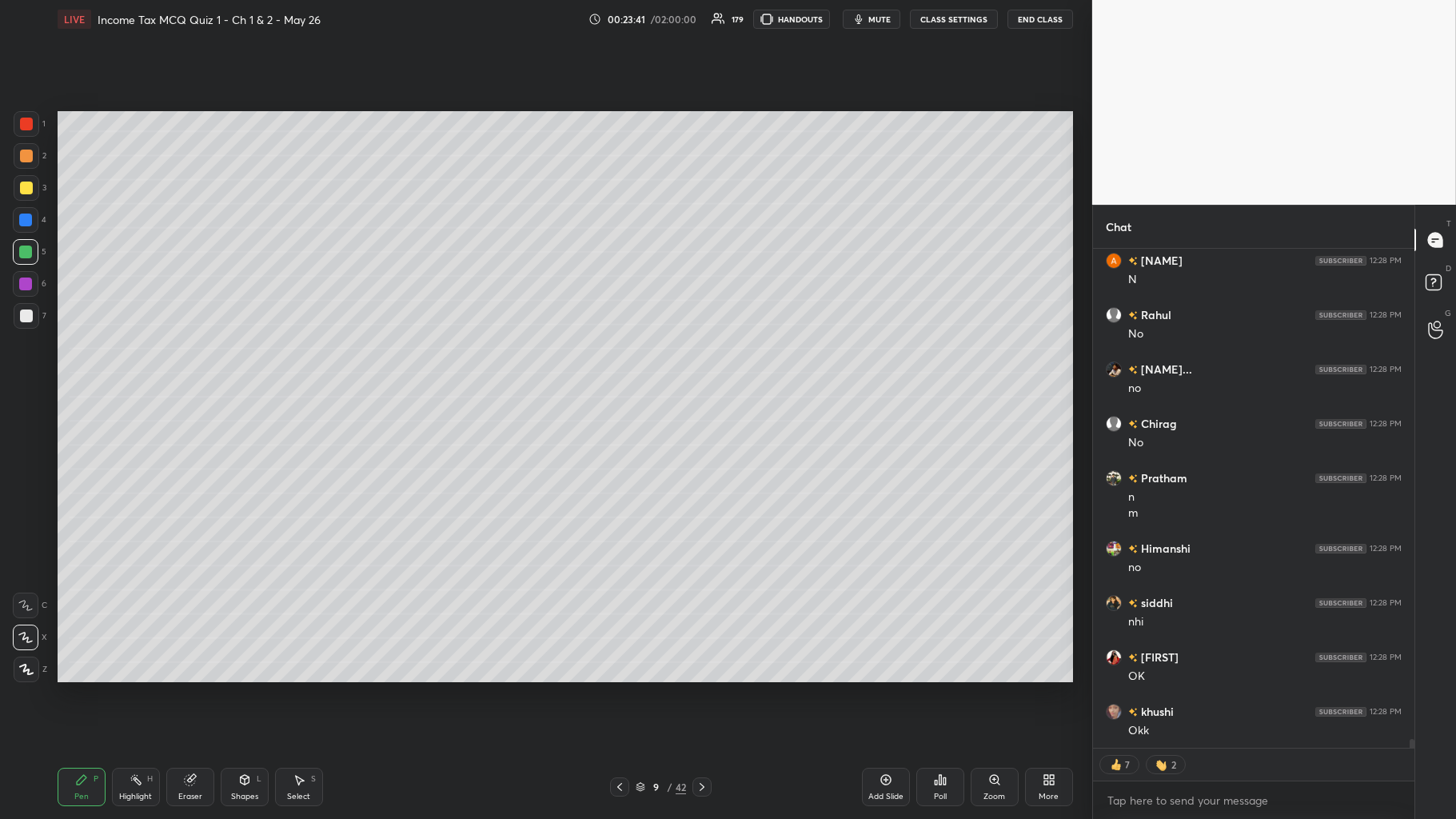 type on "x" 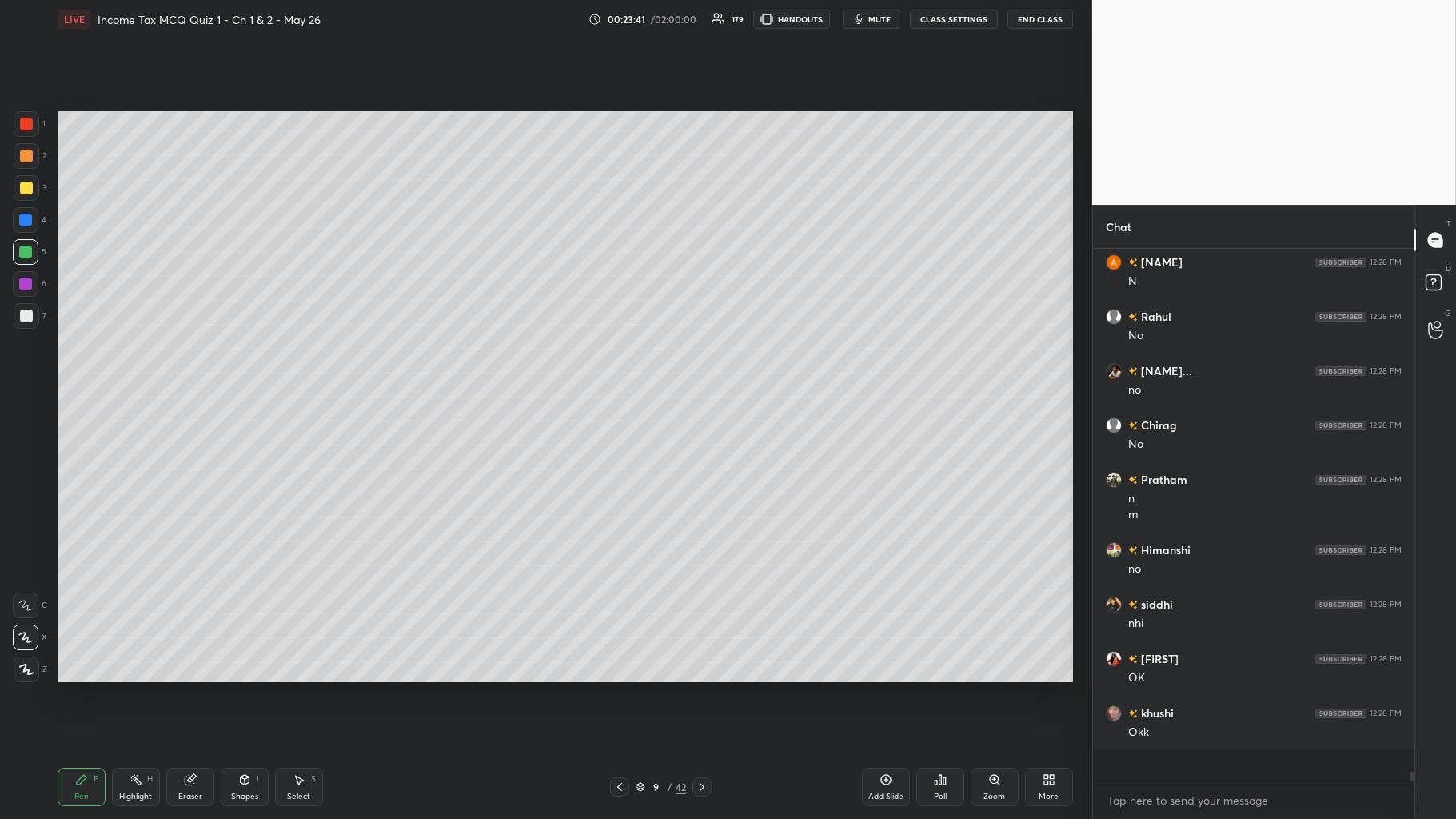 scroll, scrollTop: 528, scrollLeft: 317, axis: both 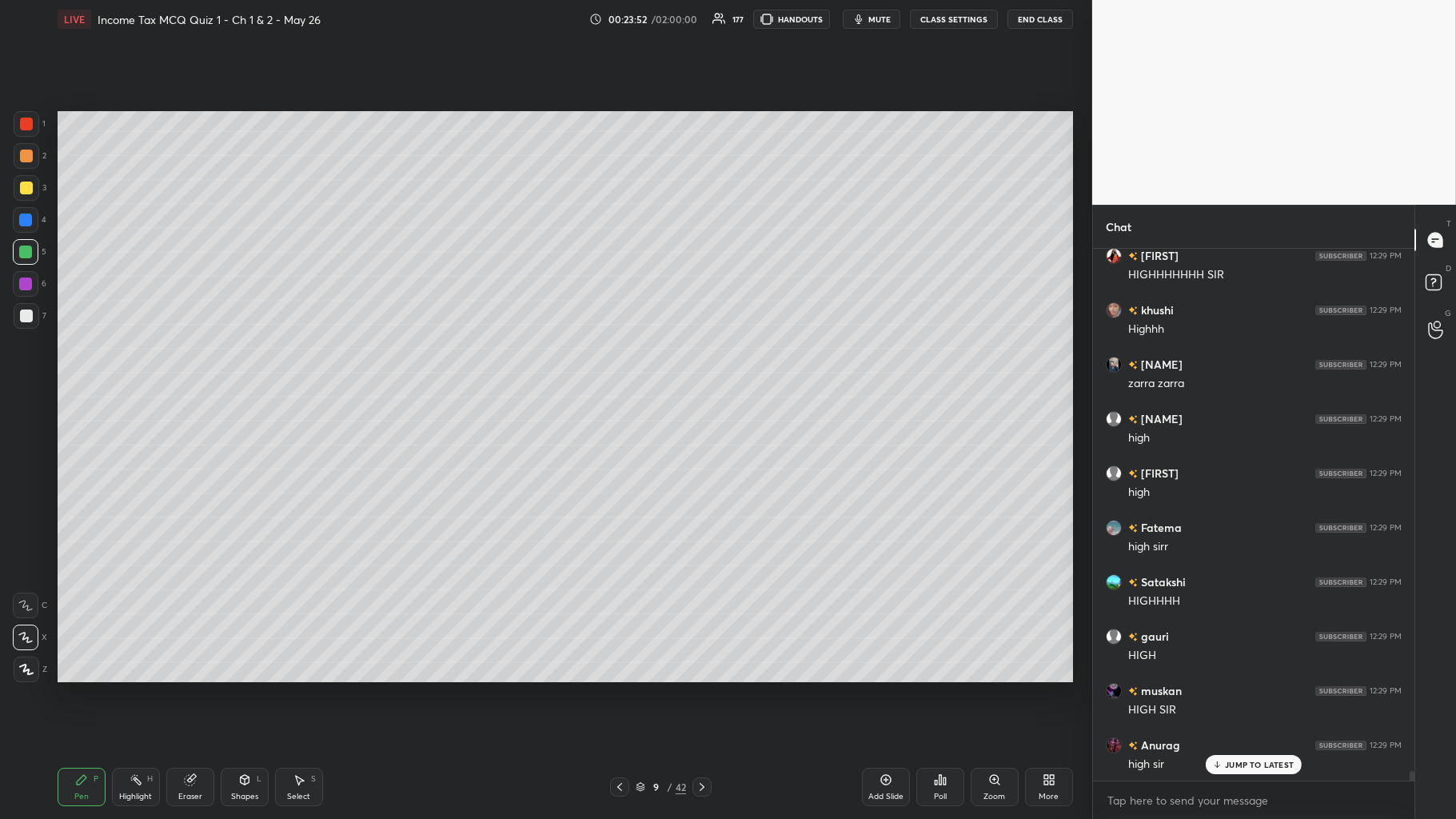 click 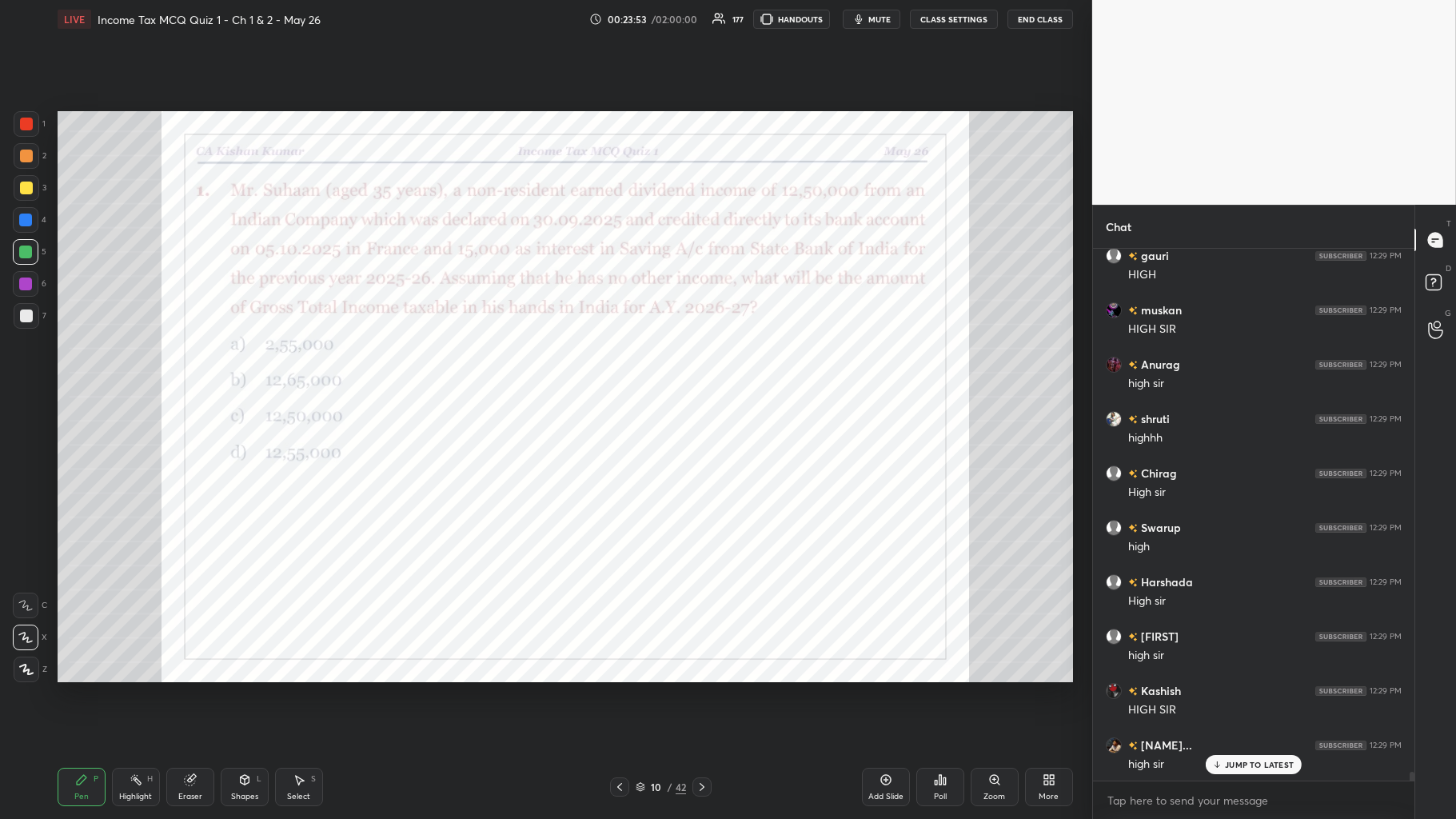 click on "Poll" at bounding box center [940, 787] 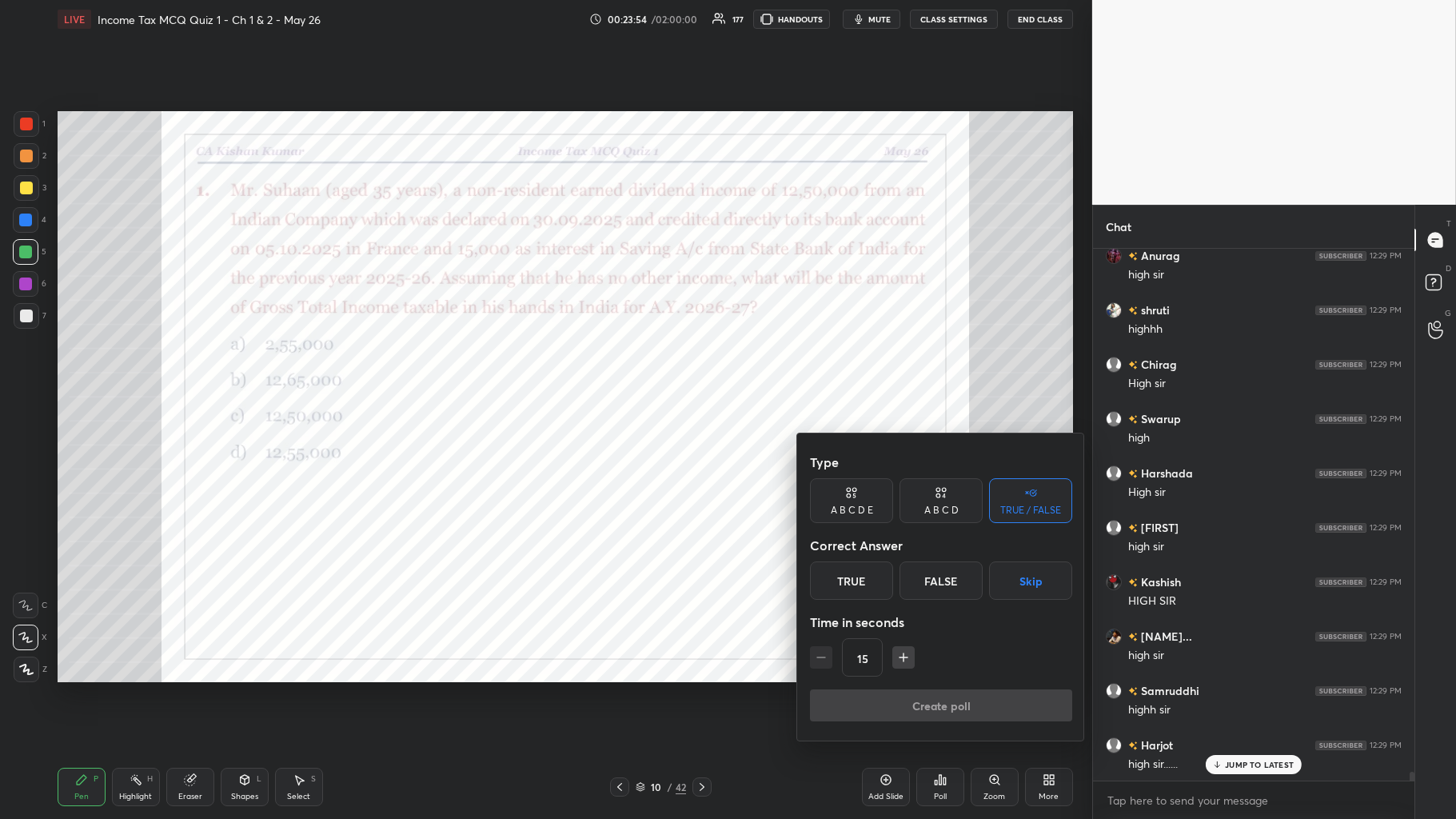 click on "A B C D" at bounding box center (941, 501) 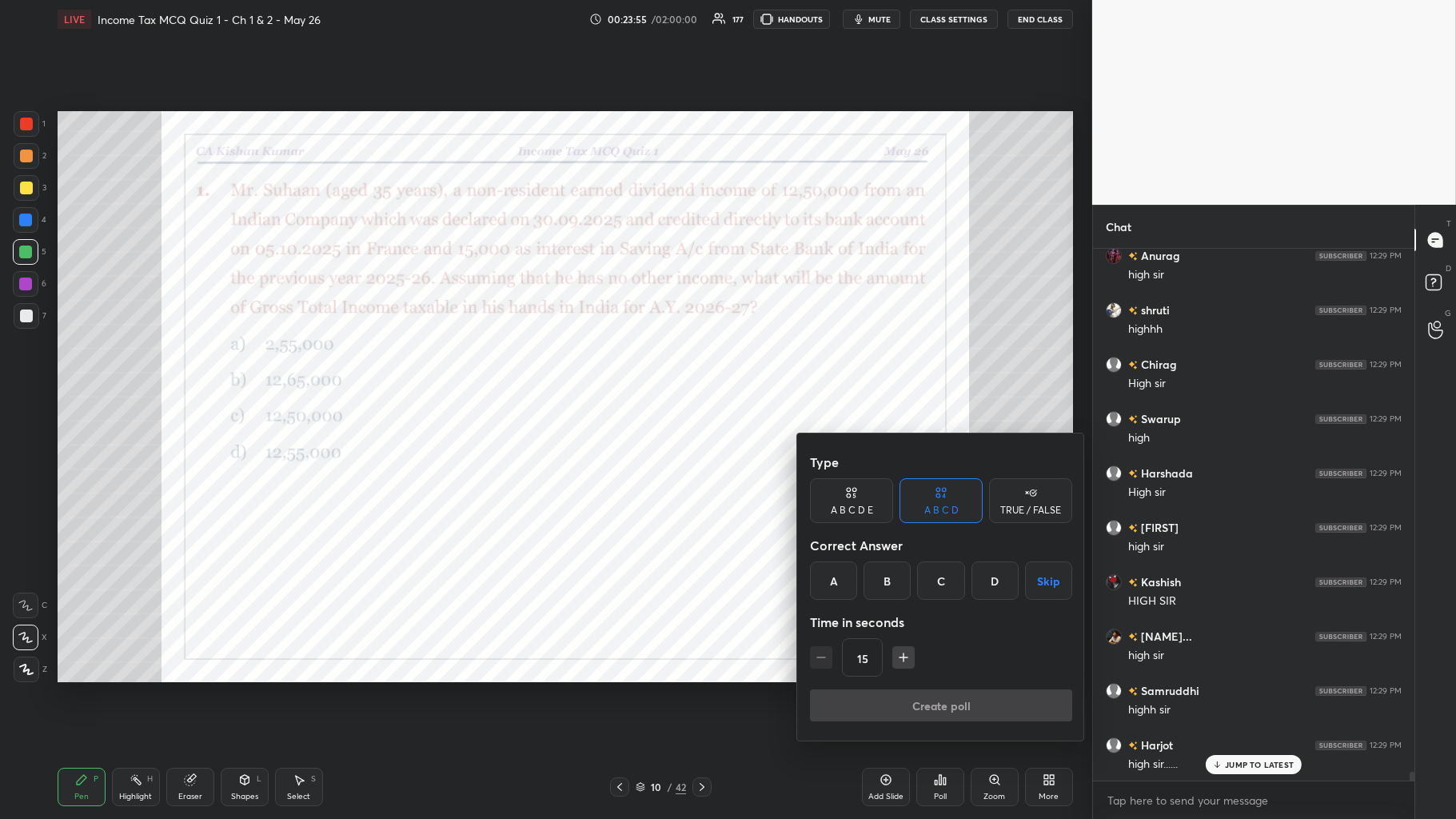click on "B" at bounding box center [887, 581] 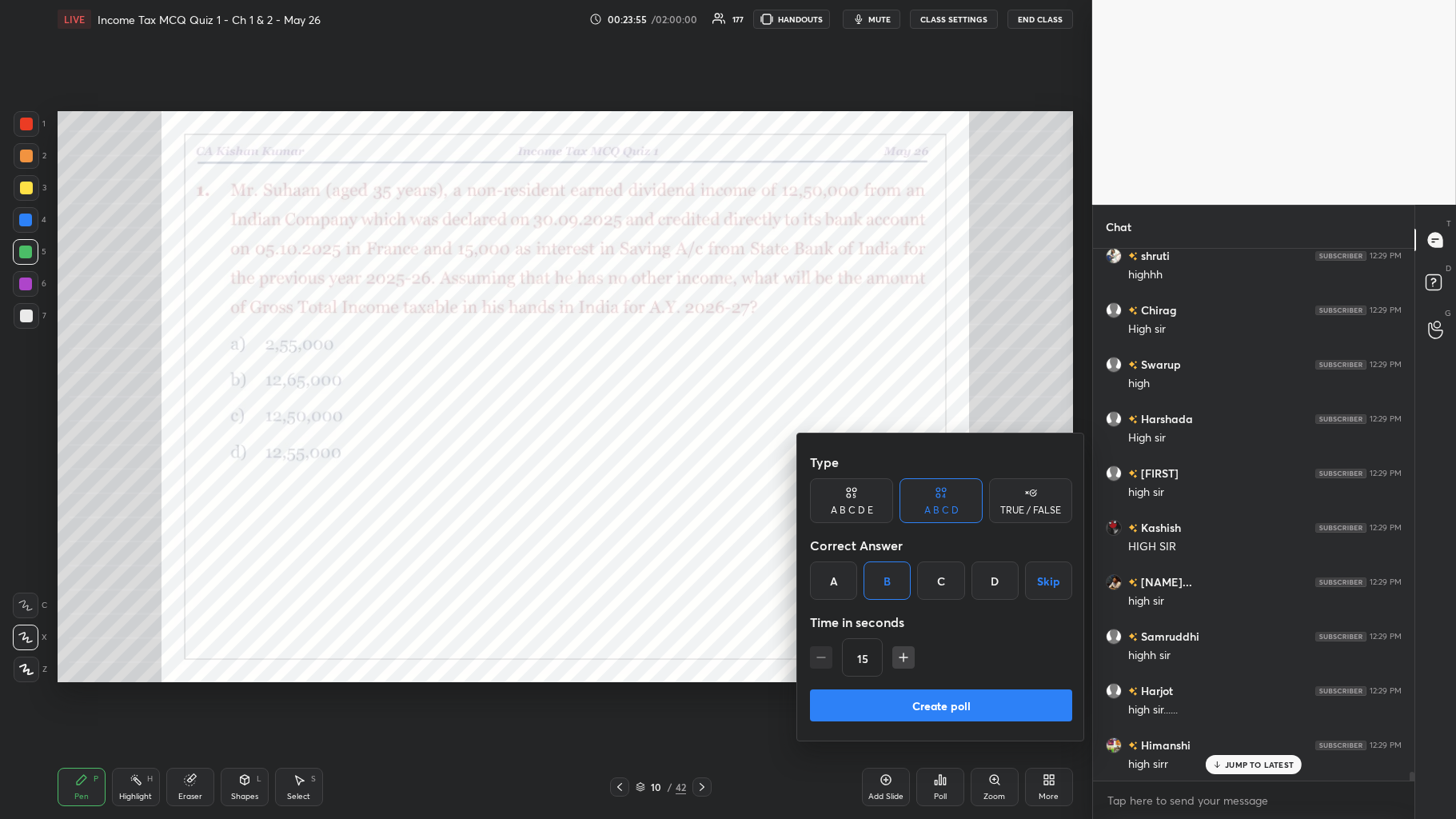 click 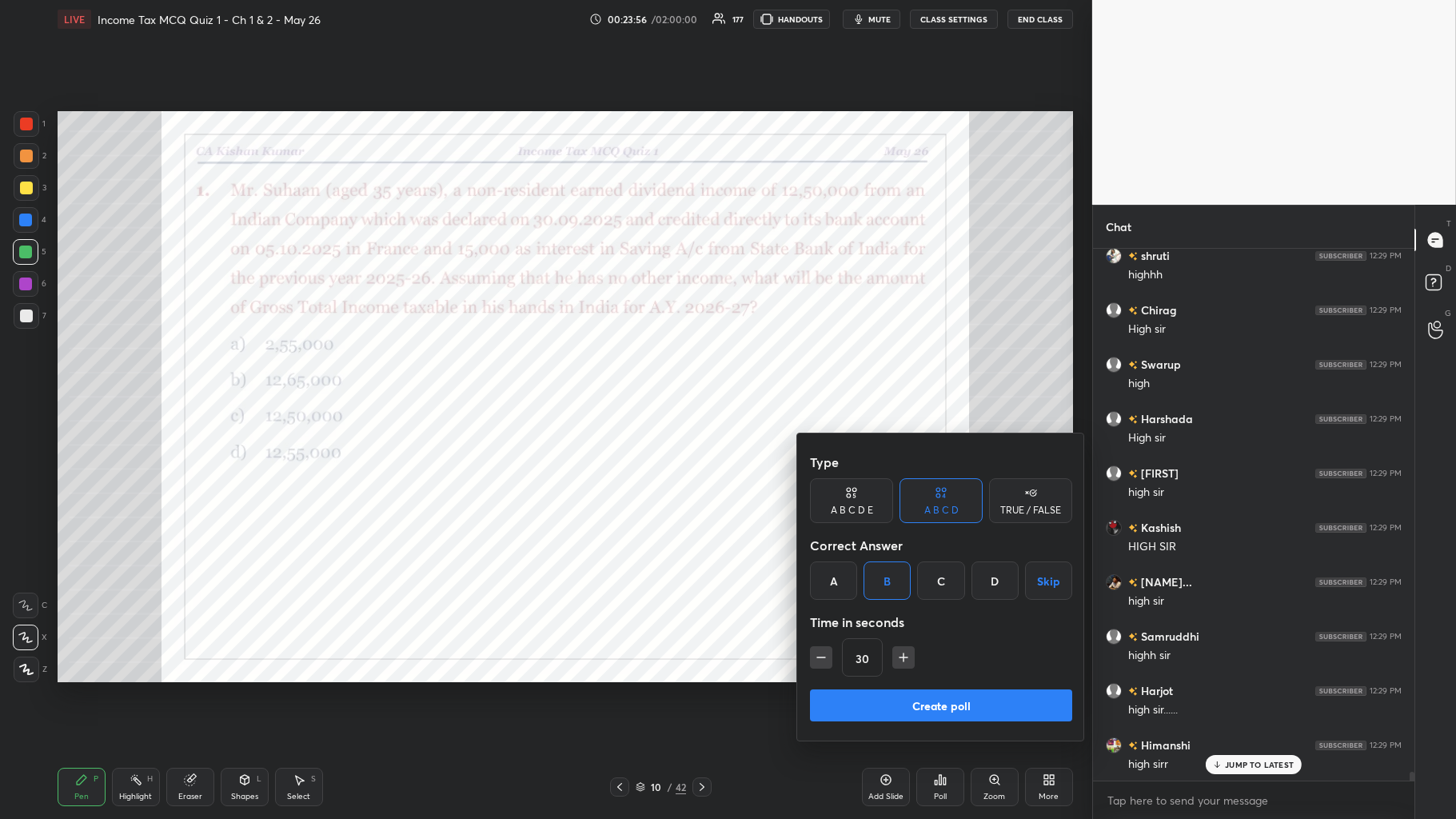 click 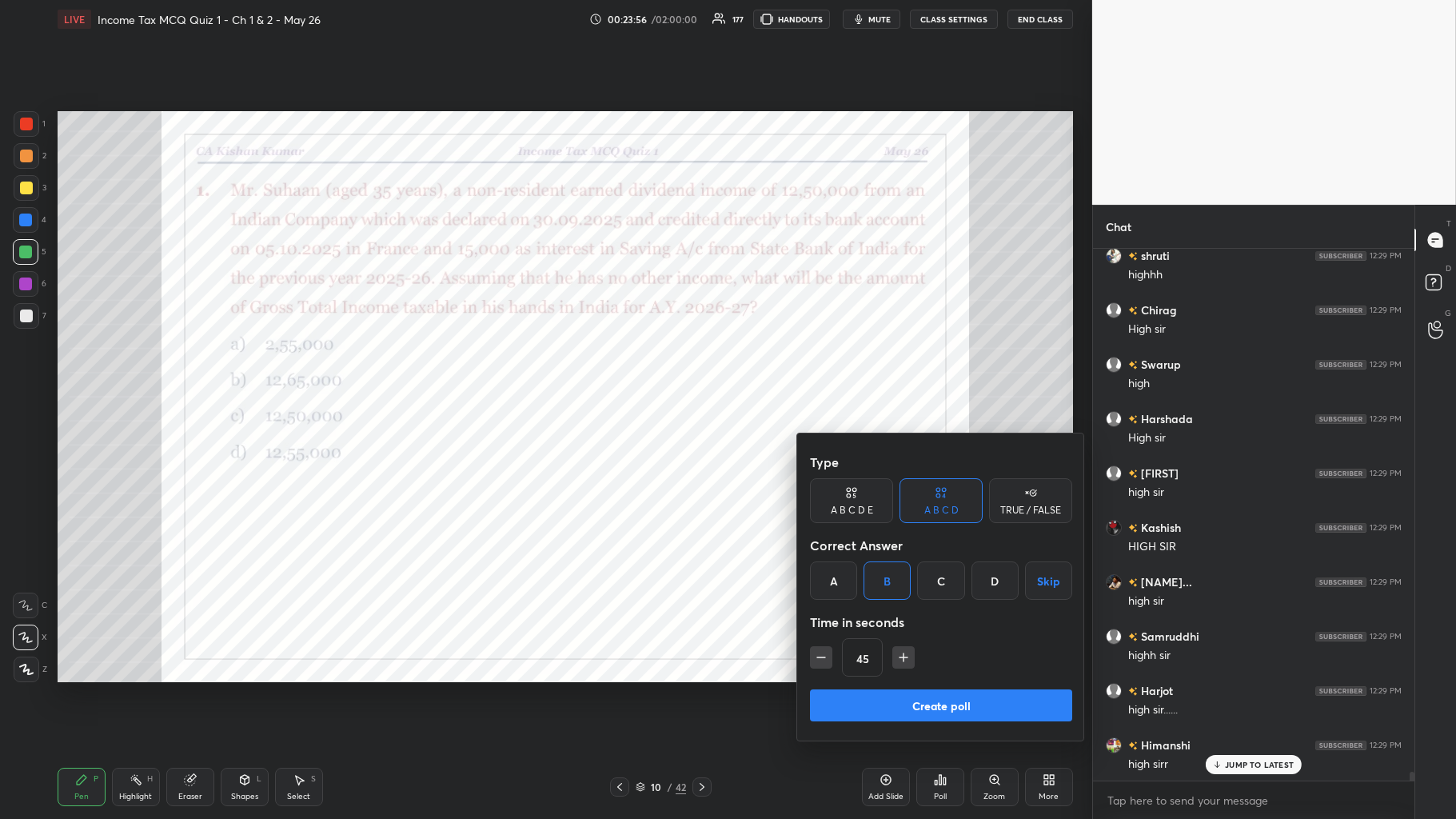 click 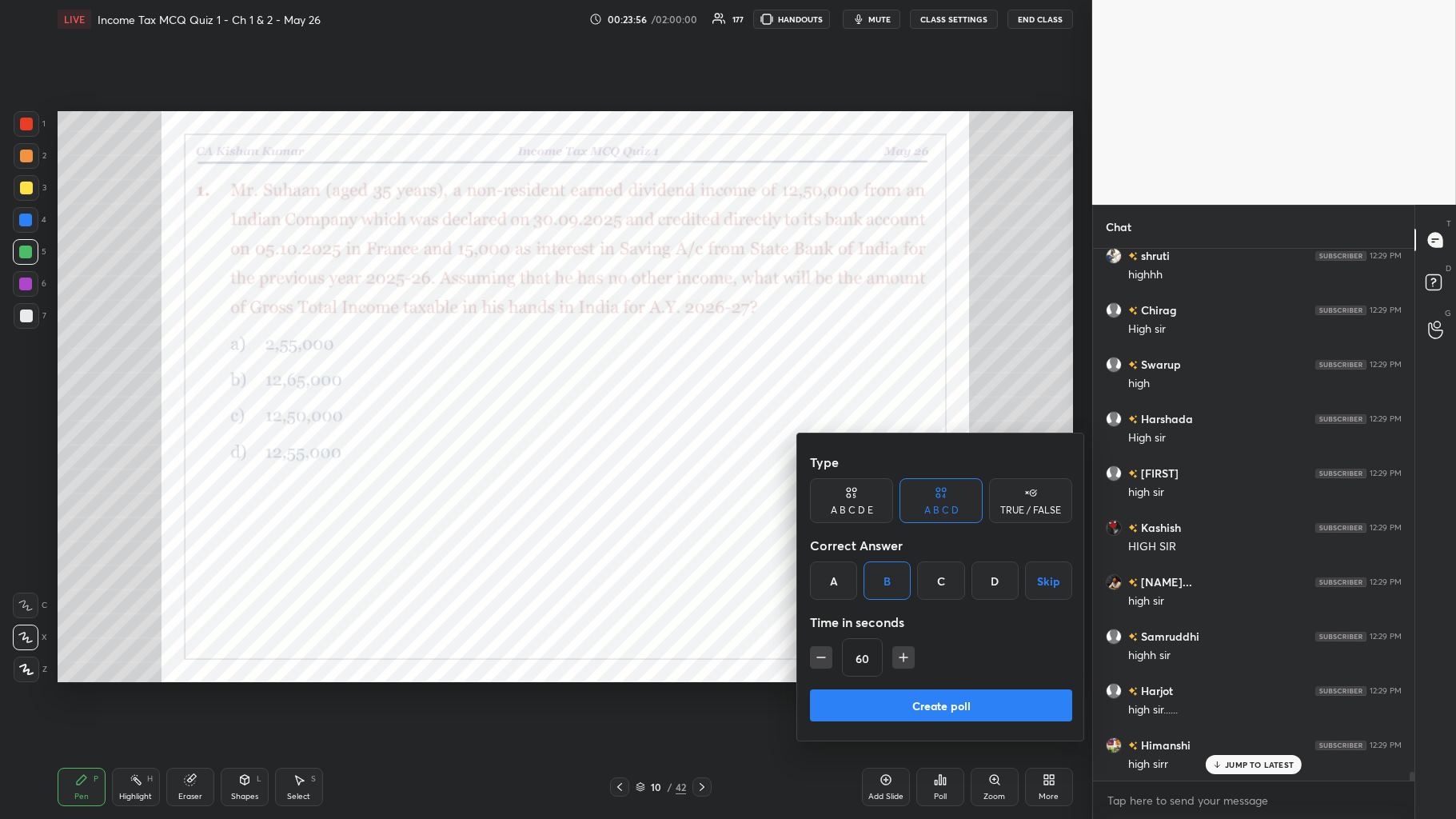 click 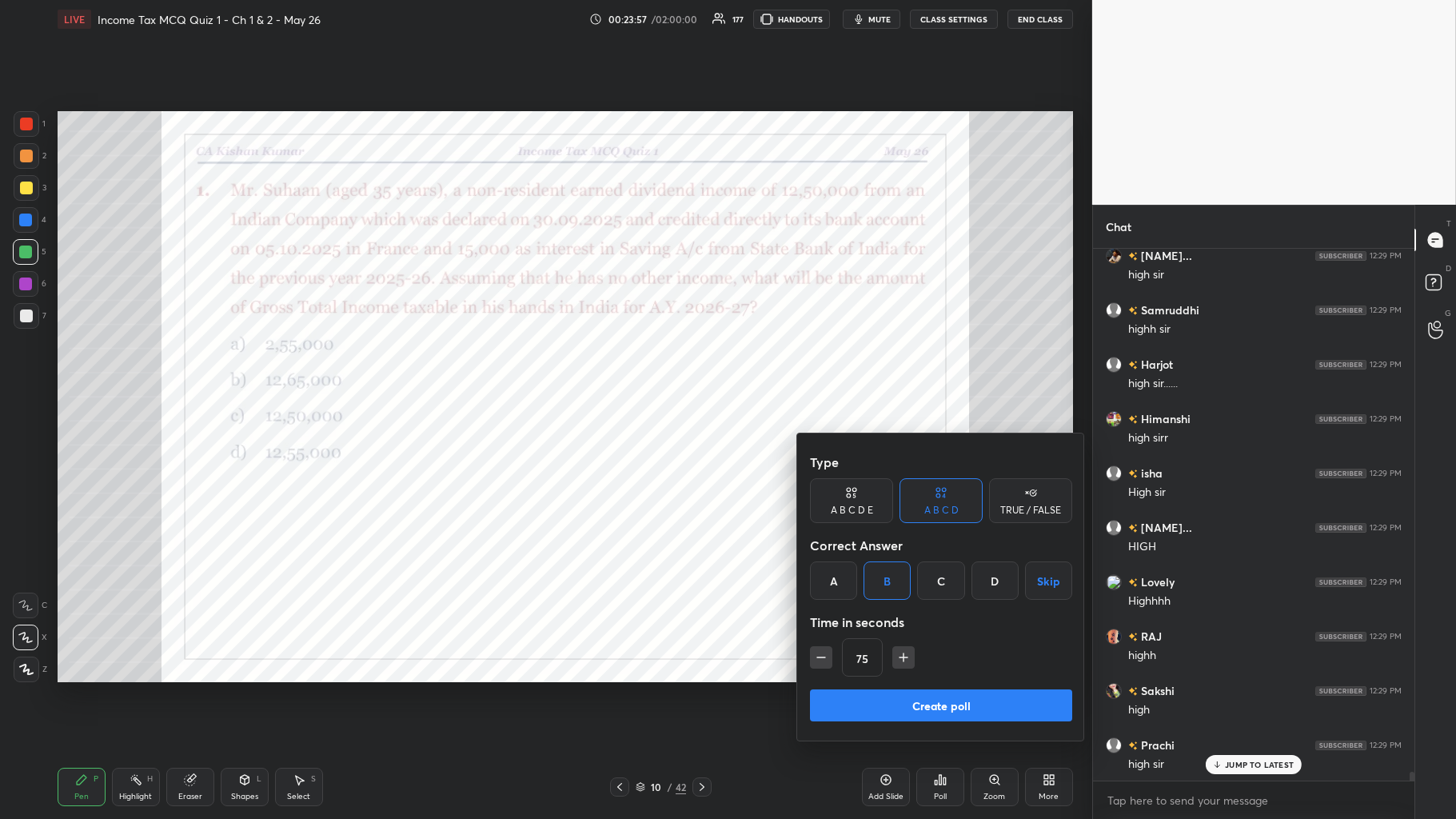 click 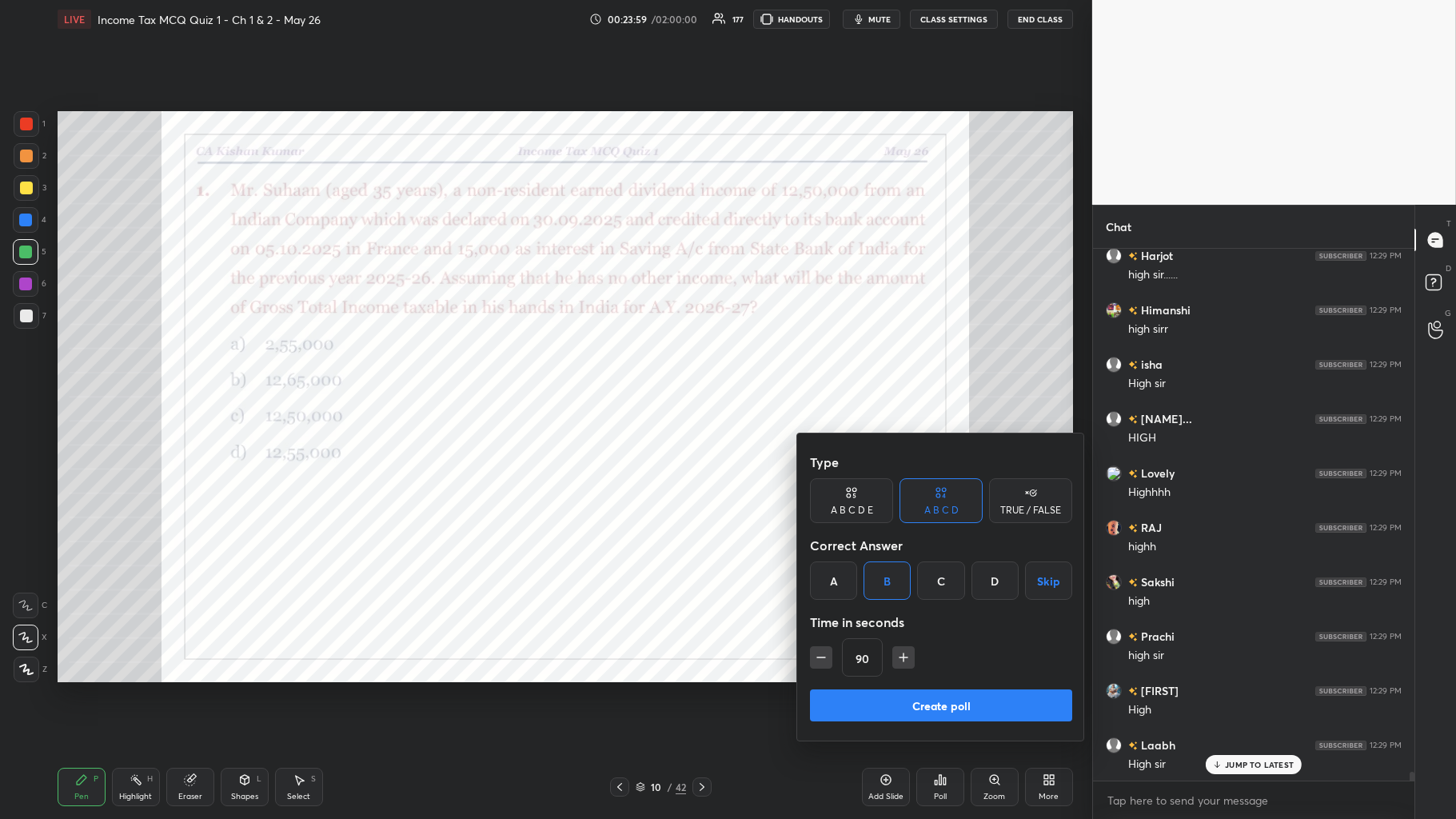 click on "Create poll" at bounding box center (941, 705) 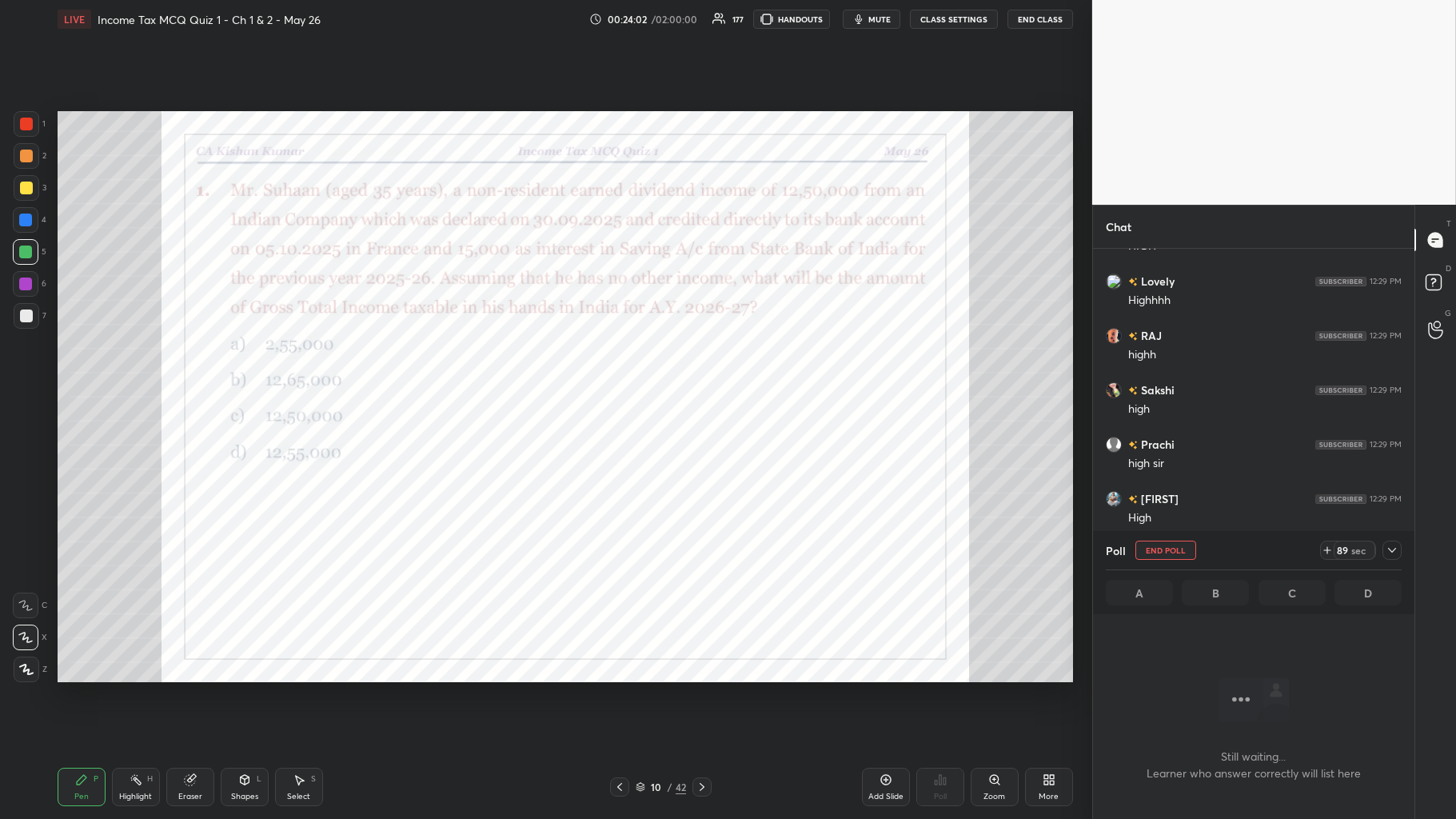 click 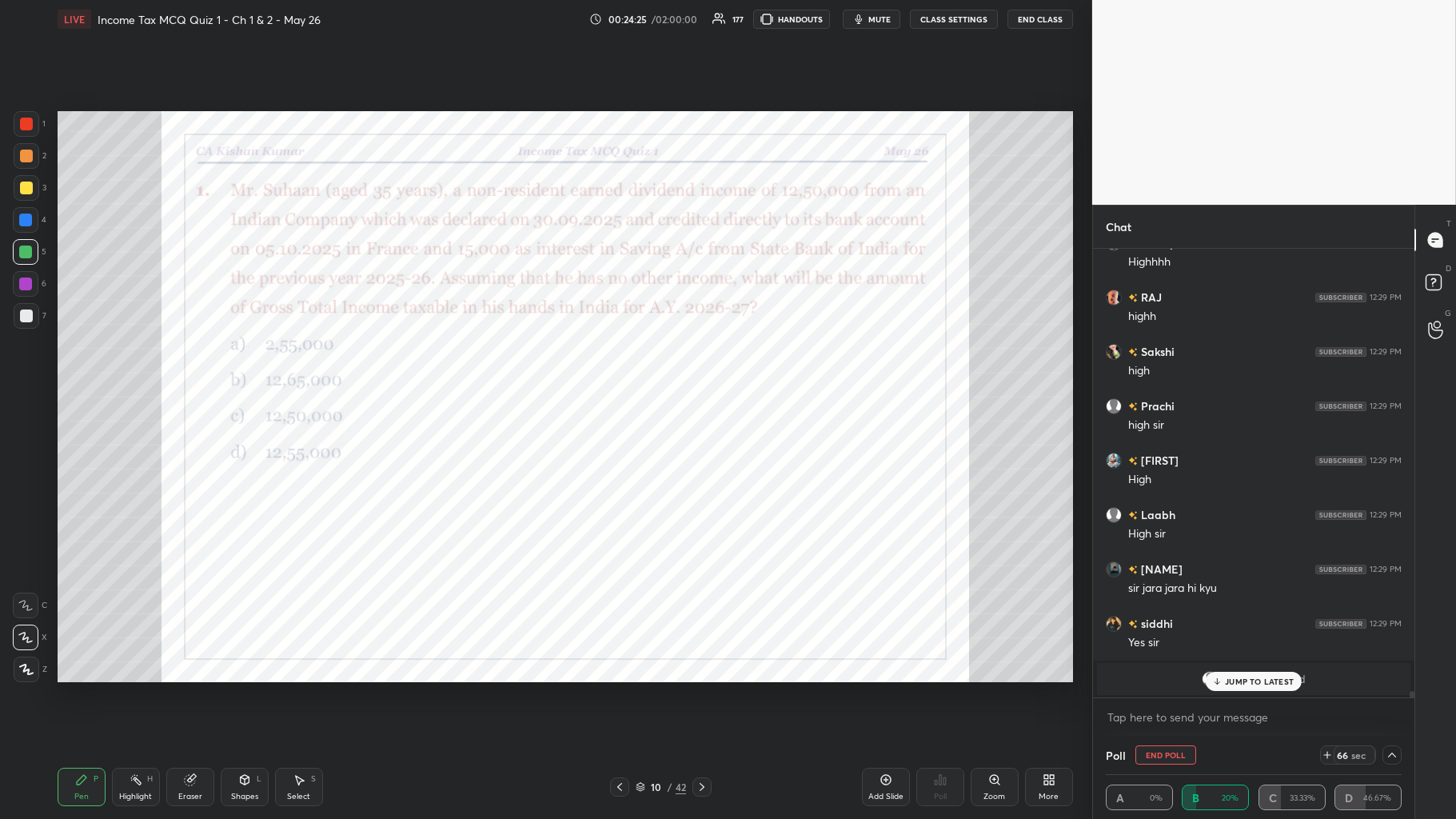 click on "JUMP TO LATEST" at bounding box center (1259, 681) 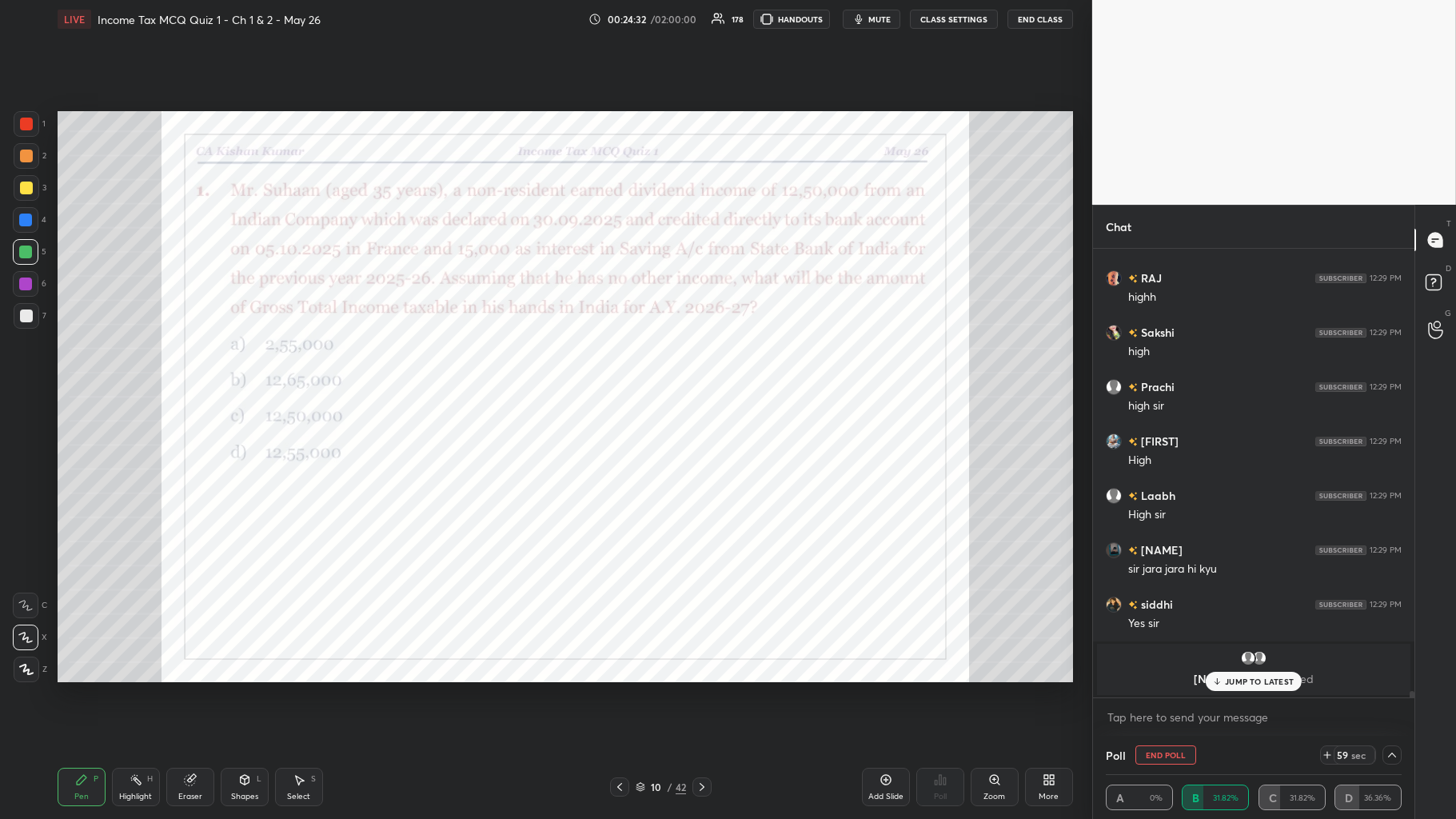 click on "JUMP TO LATEST" at bounding box center [1259, 681] 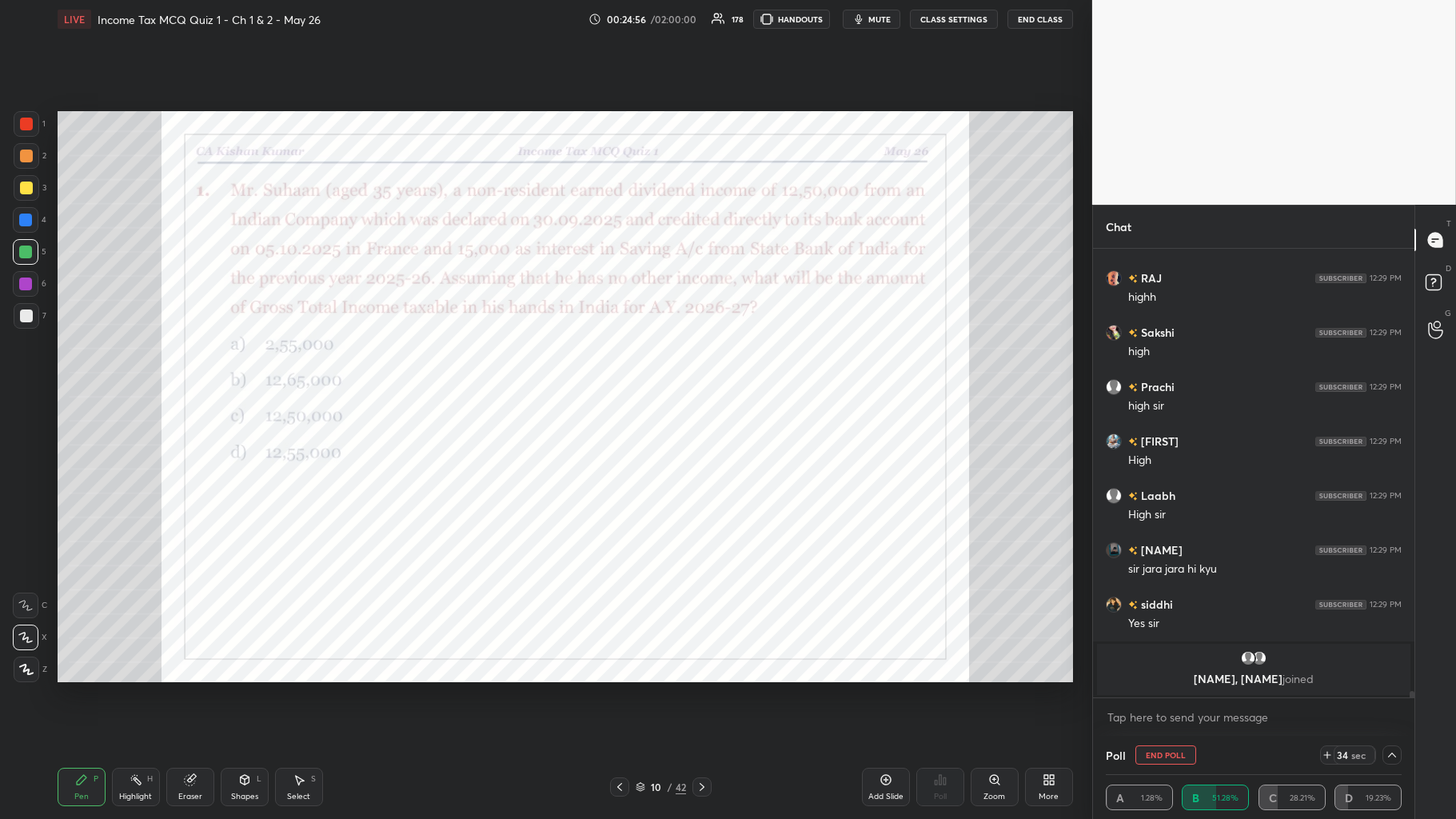 click at bounding box center [1392, 755] 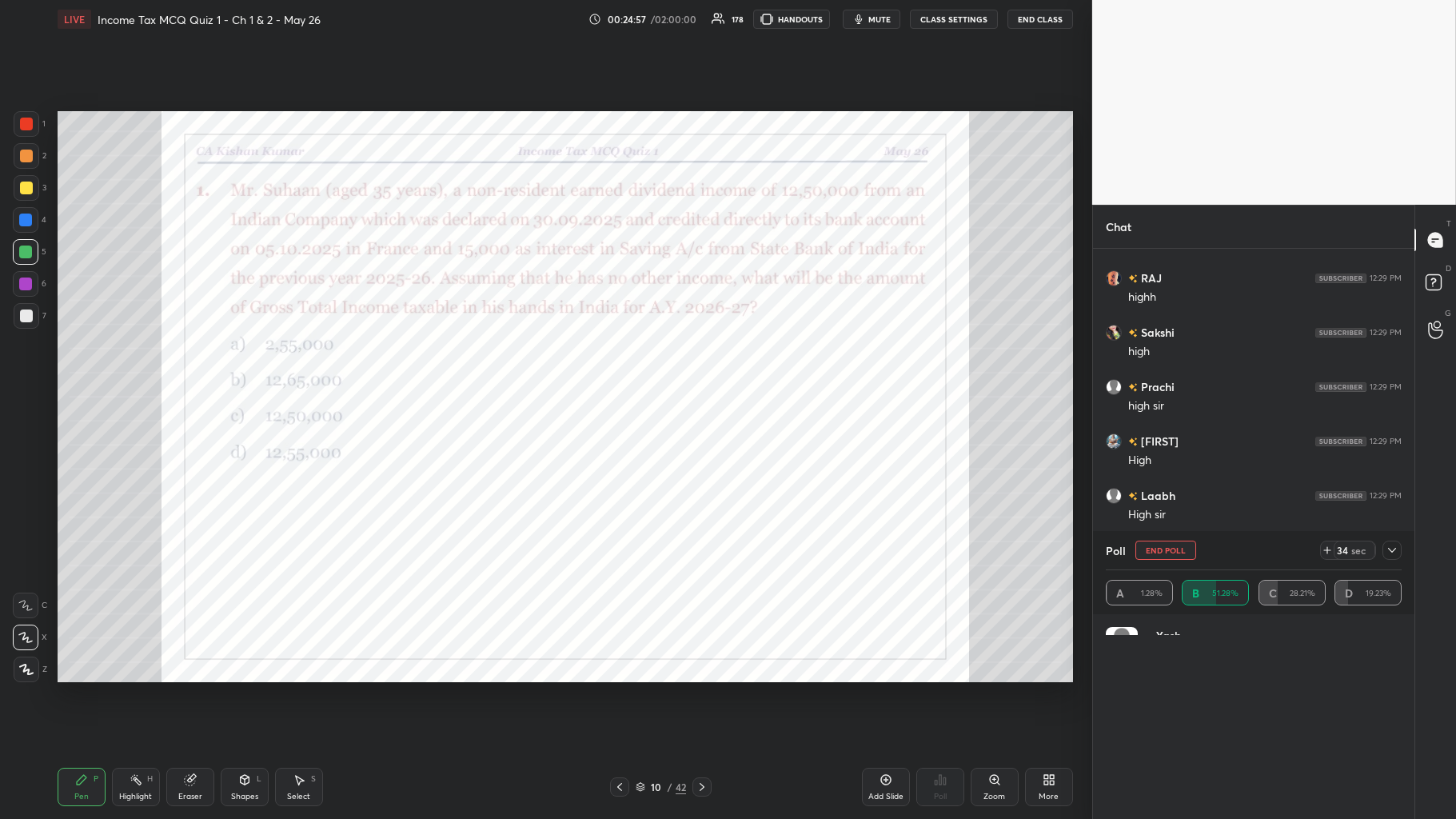 scroll, scrollTop: 0, scrollLeft: 0, axis: both 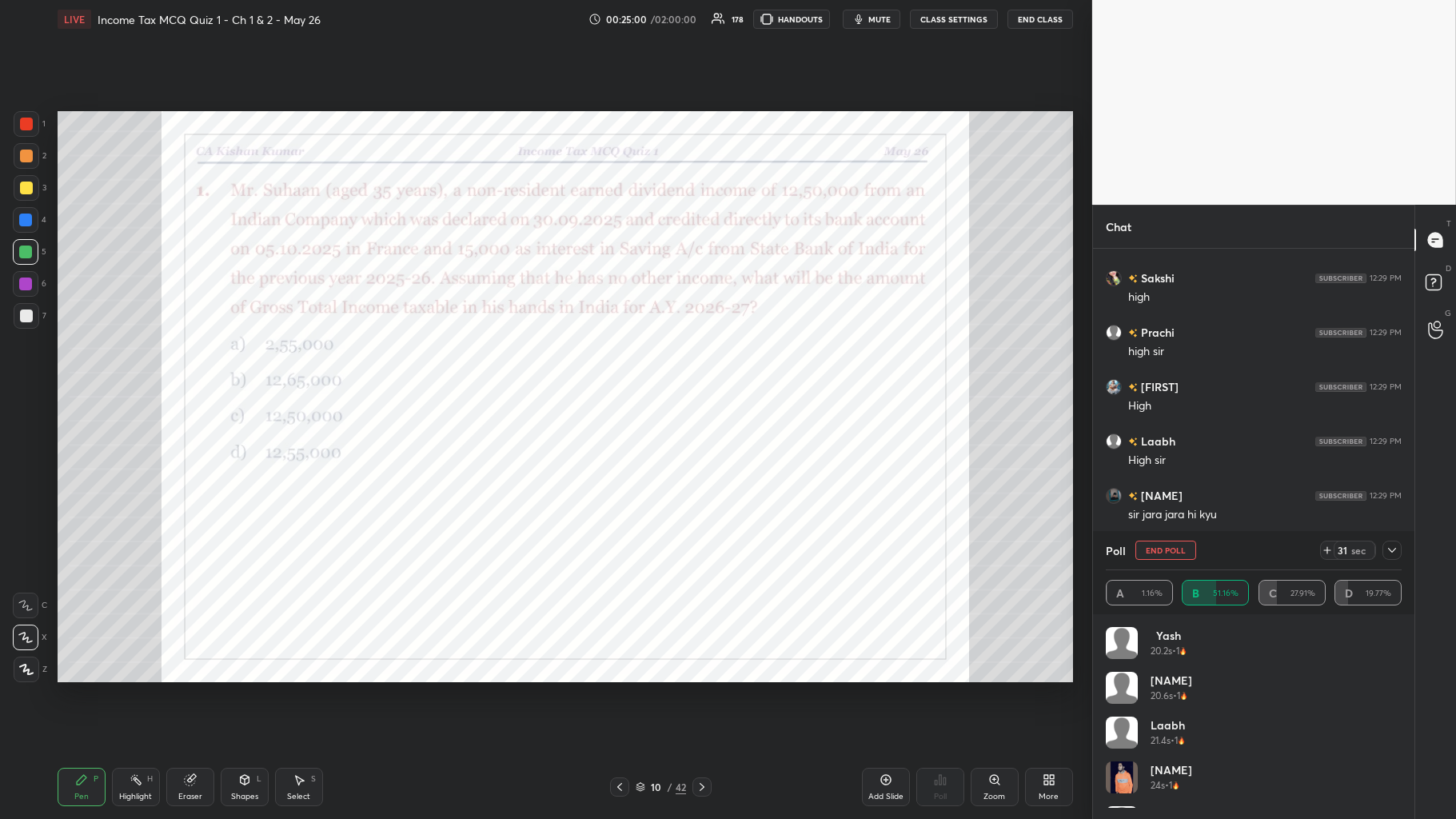 click 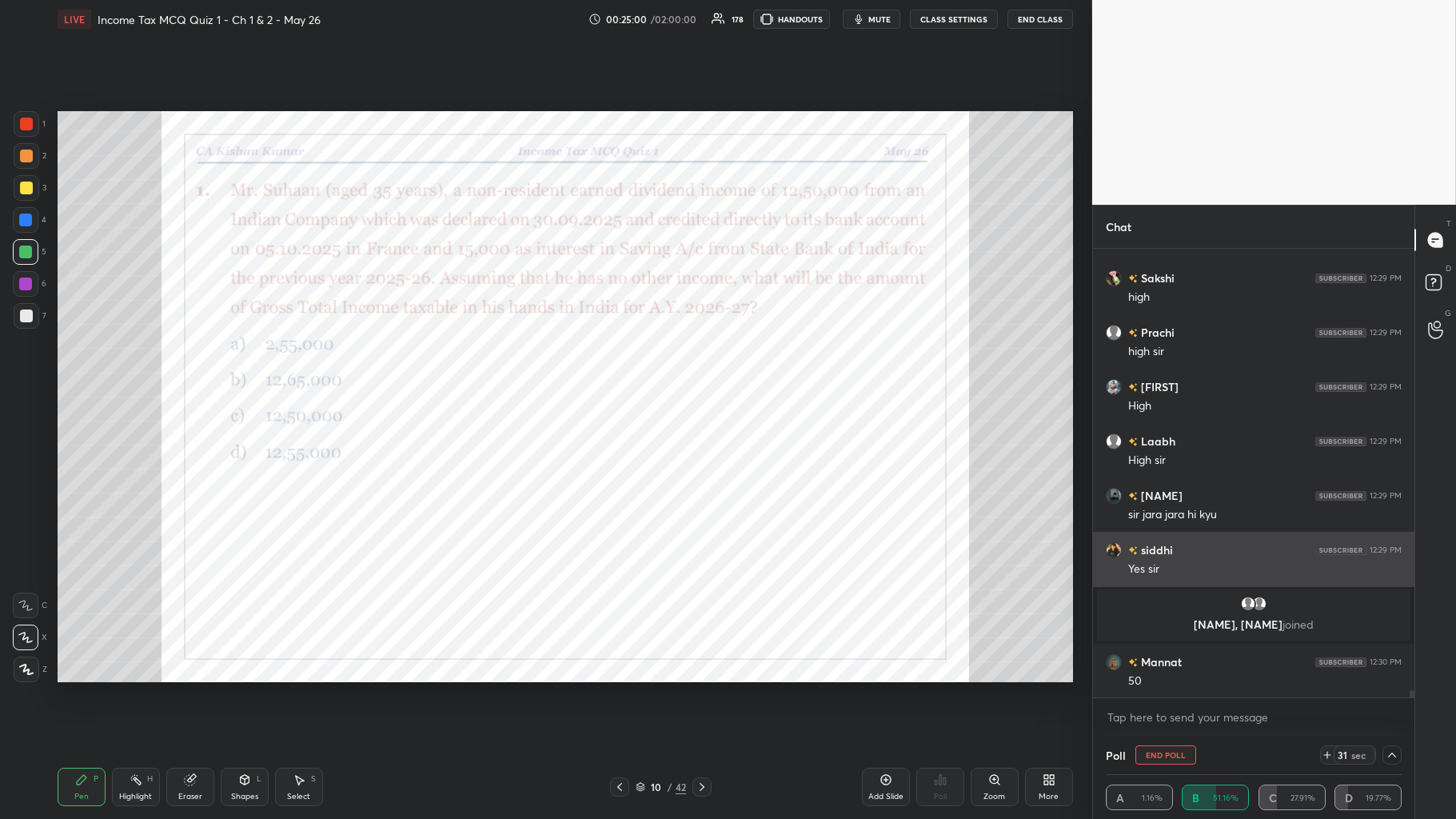 scroll, scrollTop: 65, scrollLeft: 291, axis: both 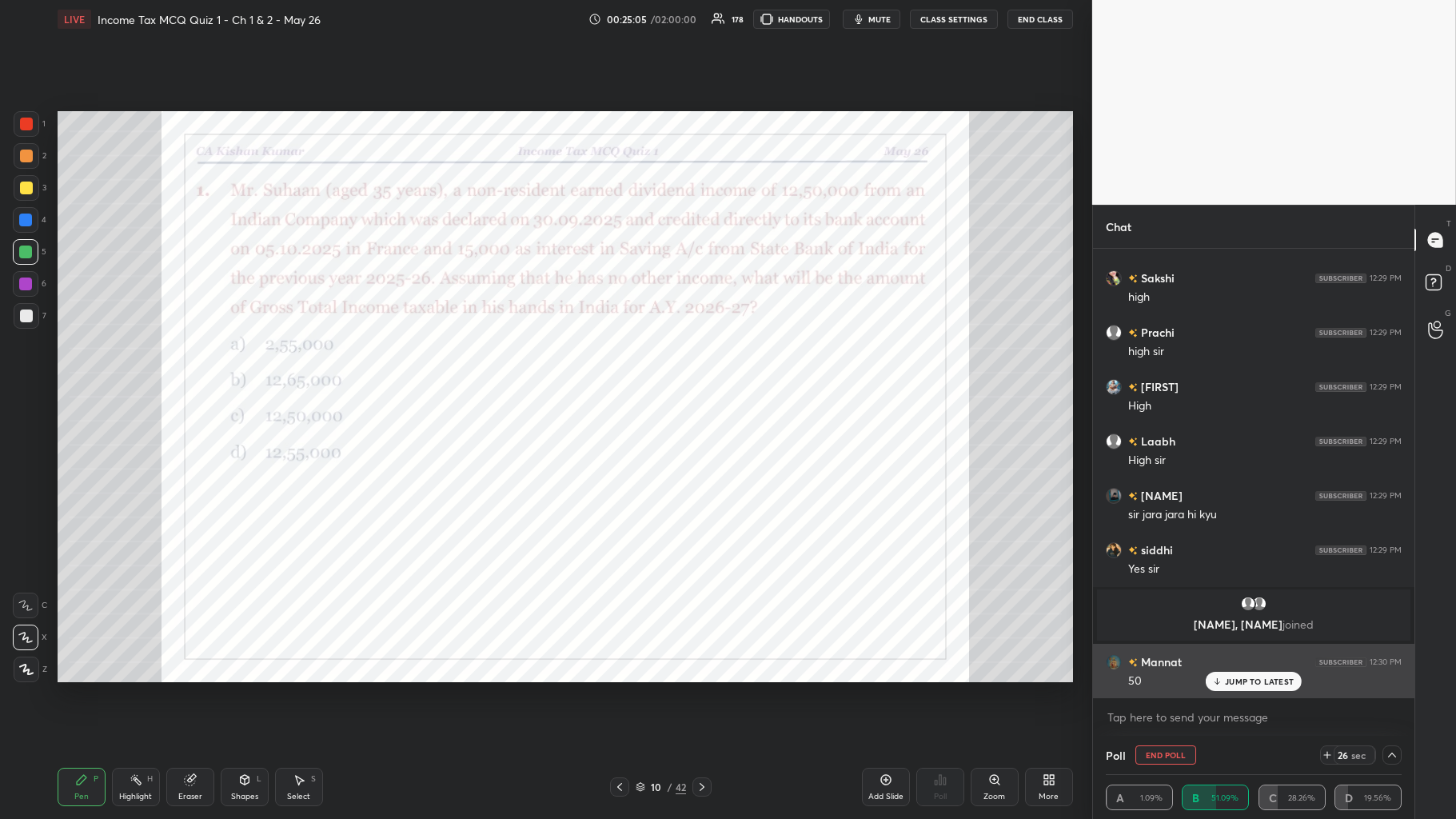 click on "JUMP TO LATEST" at bounding box center (1259, 681) 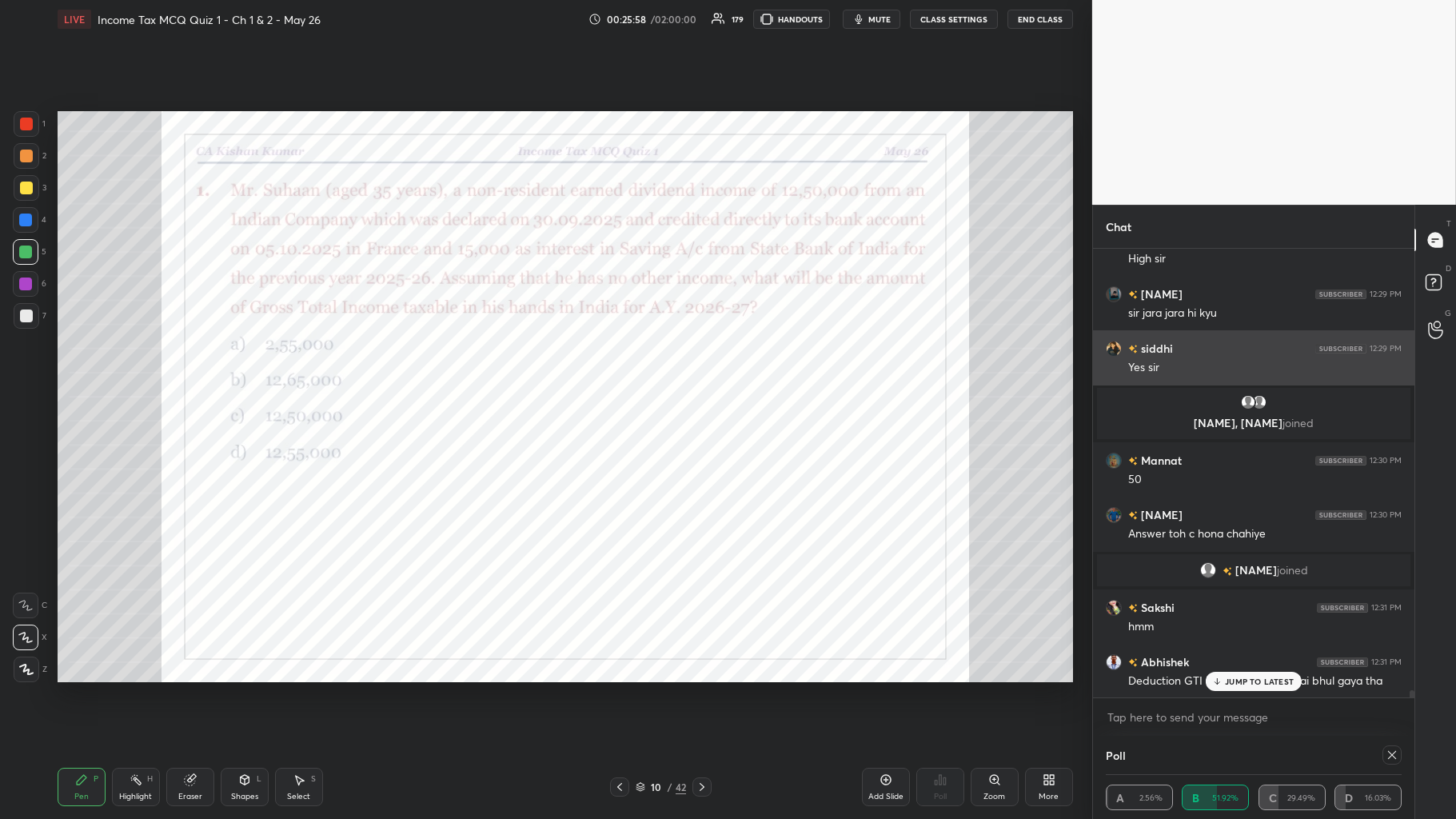 scroll, scrollTop: 28555, scrollLeft: 0, axis: vertical 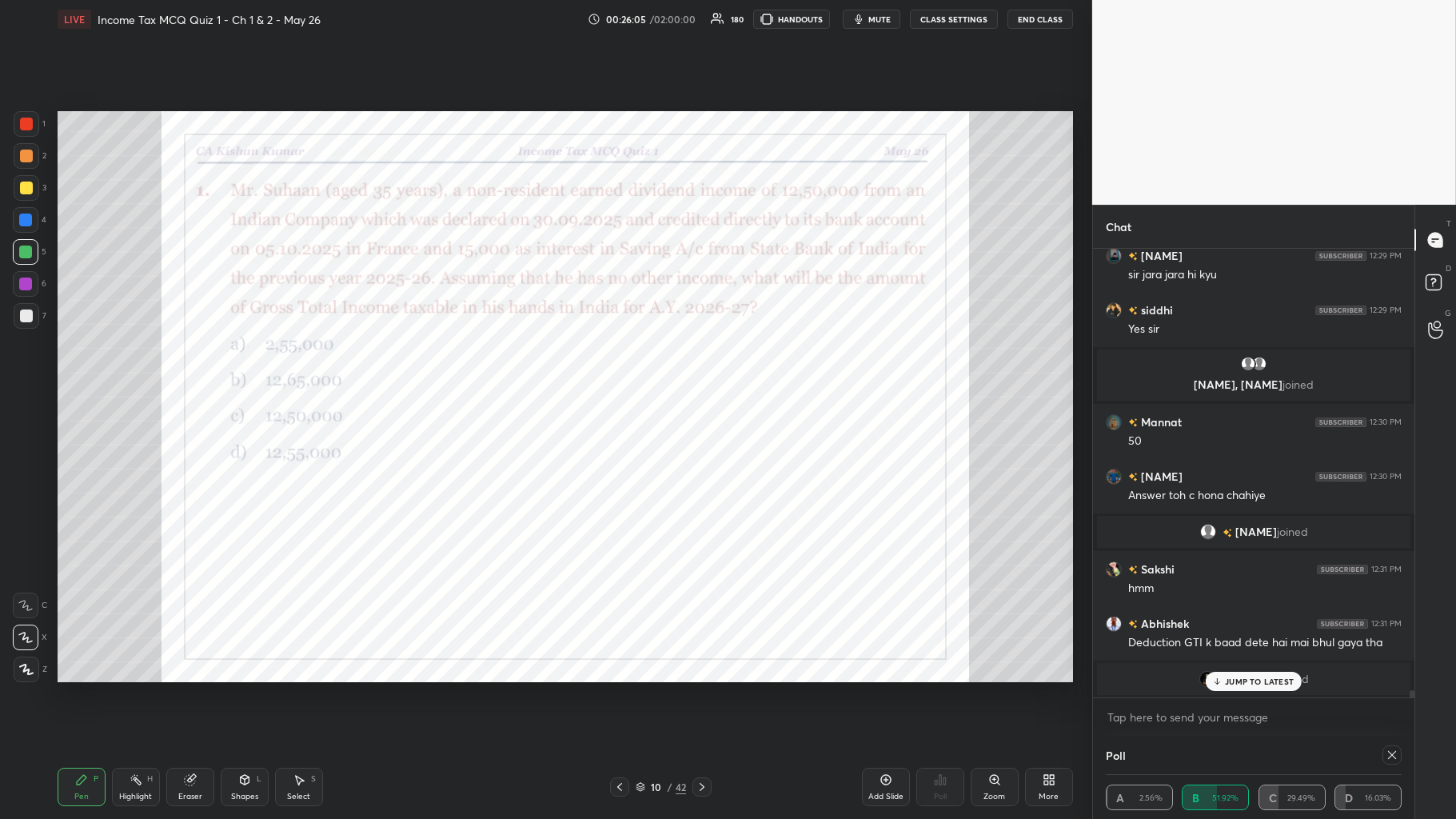 click on "JUMP TO LATEST" at bounding box center [1259, 681] 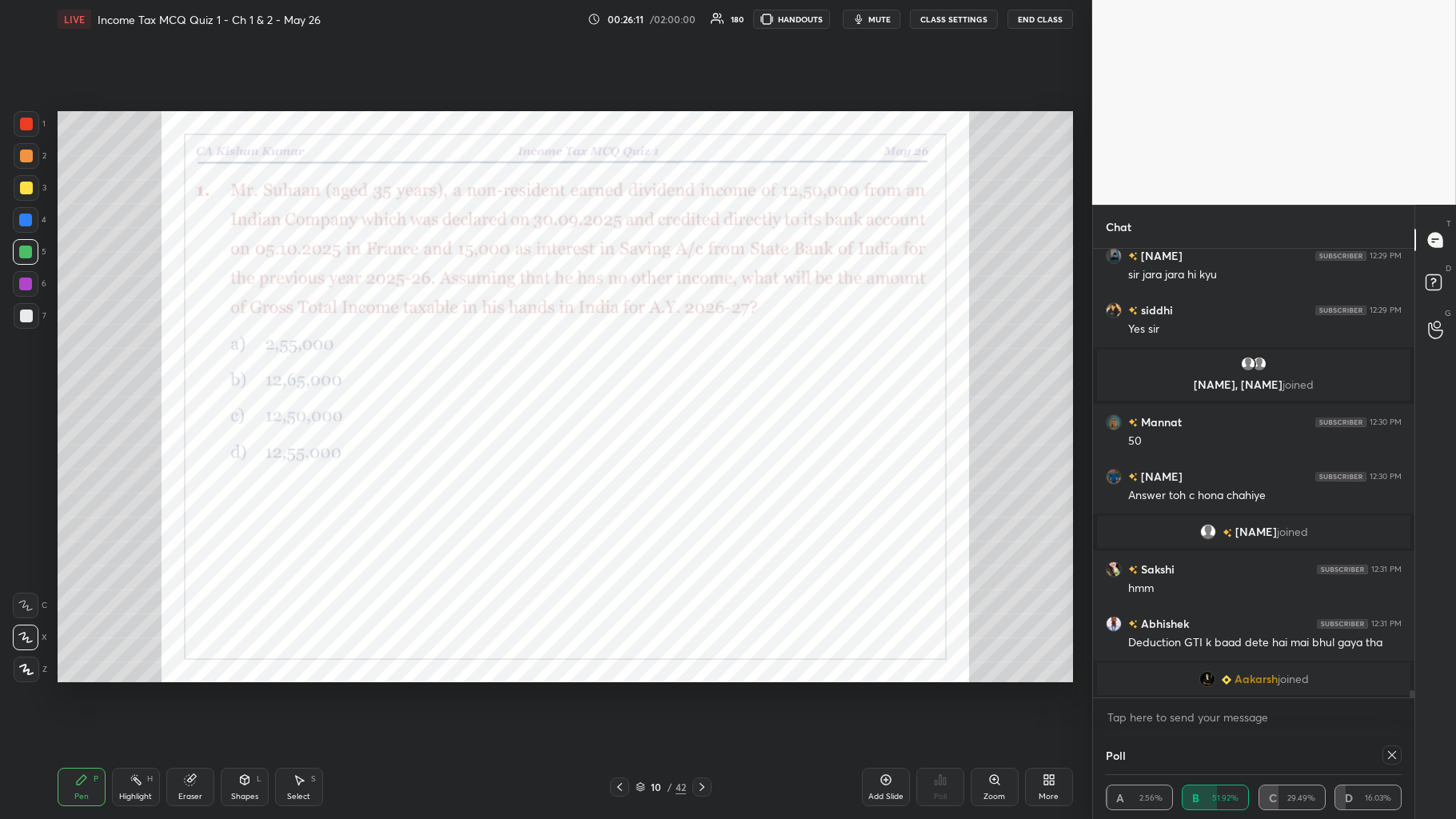 click 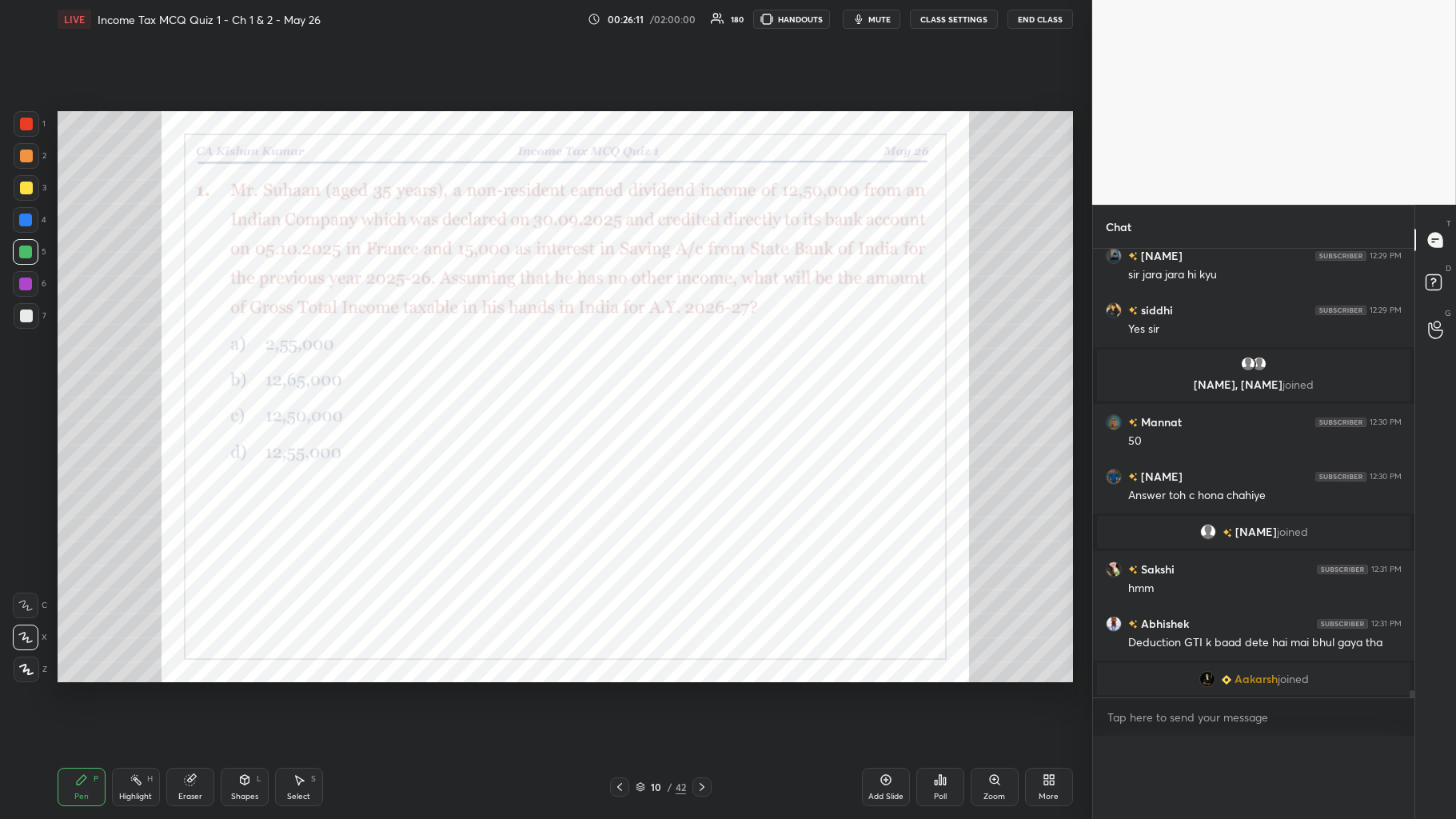 scroll, scrollTop: 5, scrollLeft: 4, axis: both 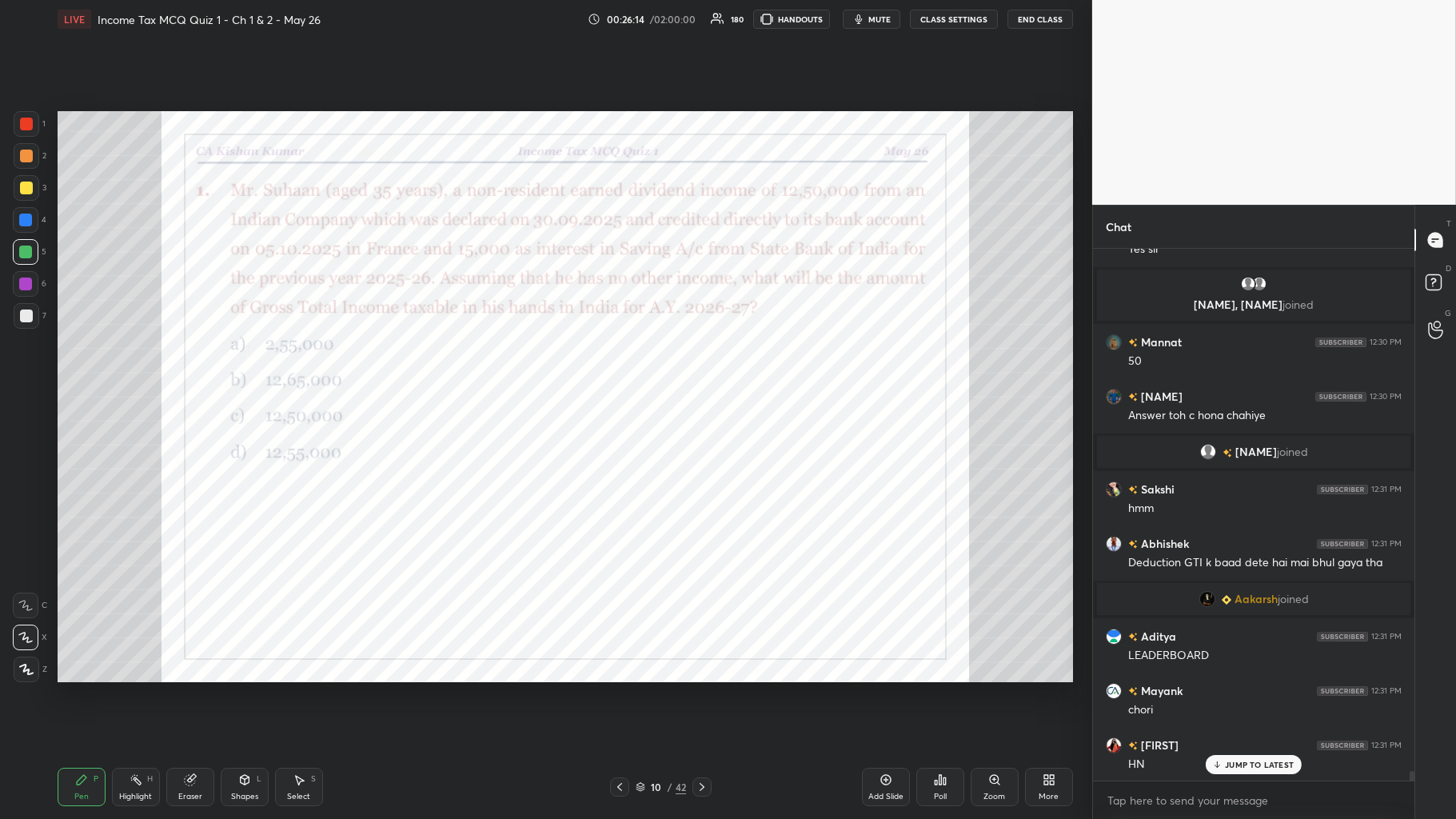 click on "JUMP TO LATEST" at bounding box center (1259, 765) 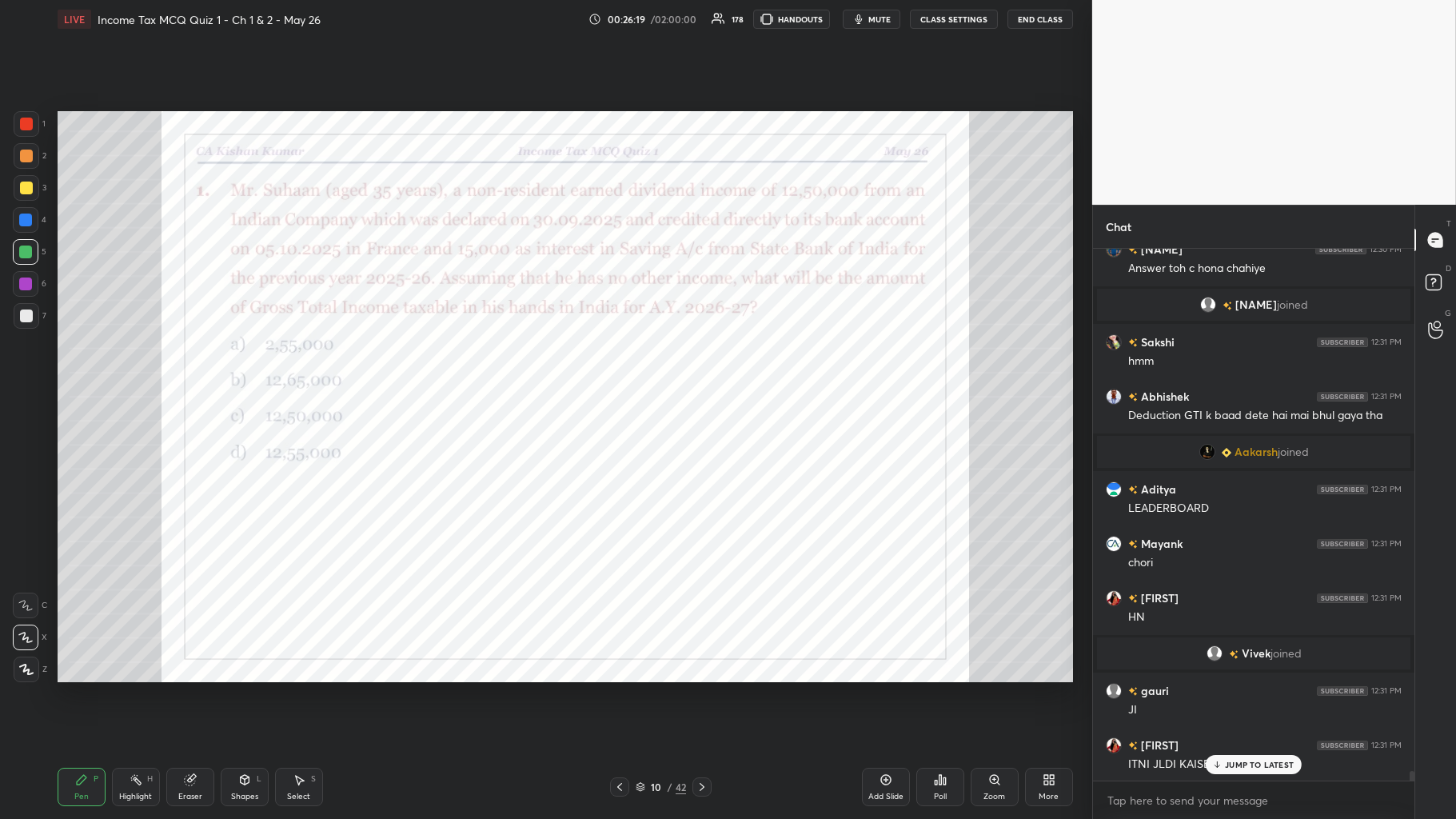 scroll, scrollTop: 28775, scrollLeft: 0, axis: vertical 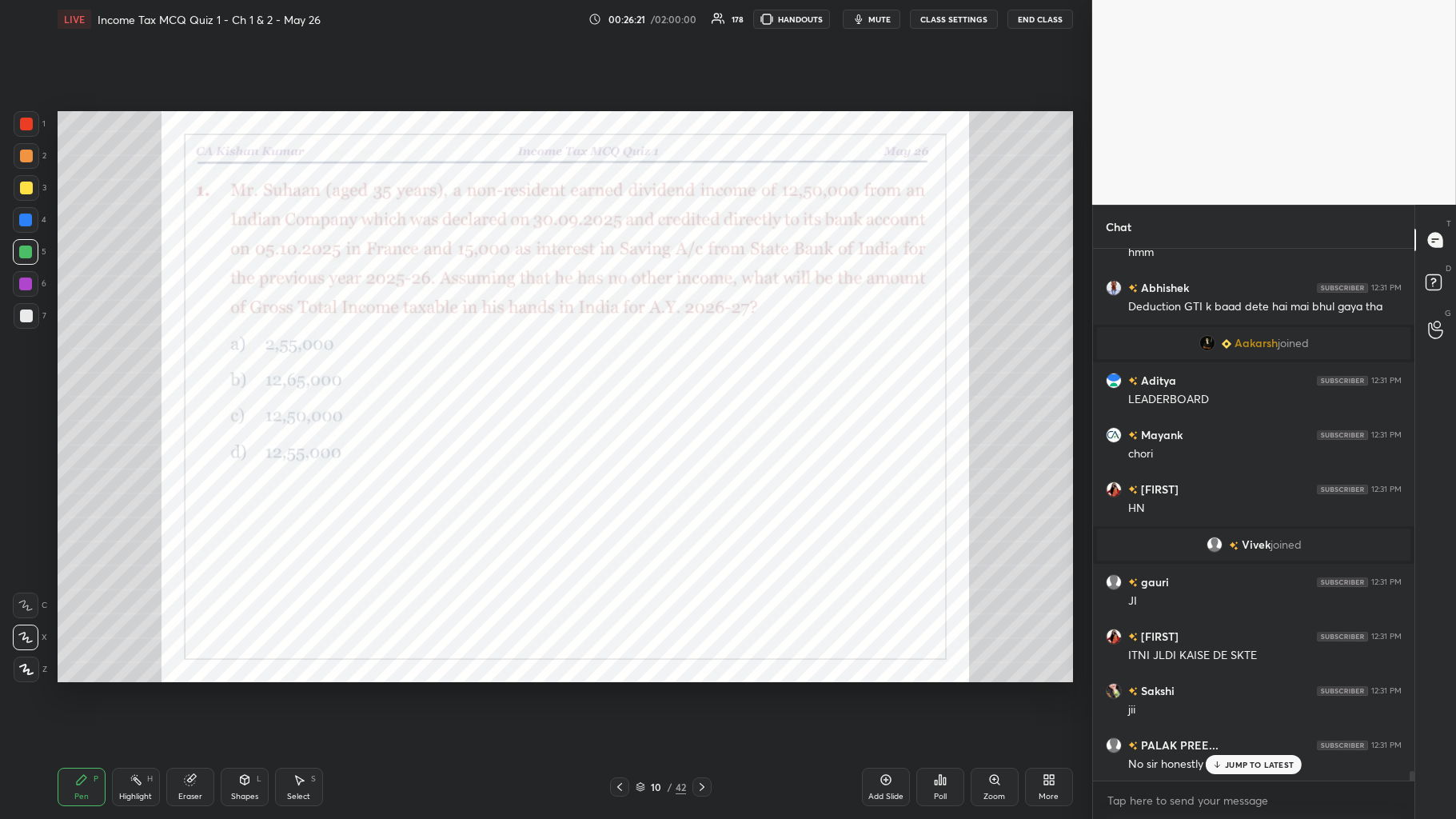 click 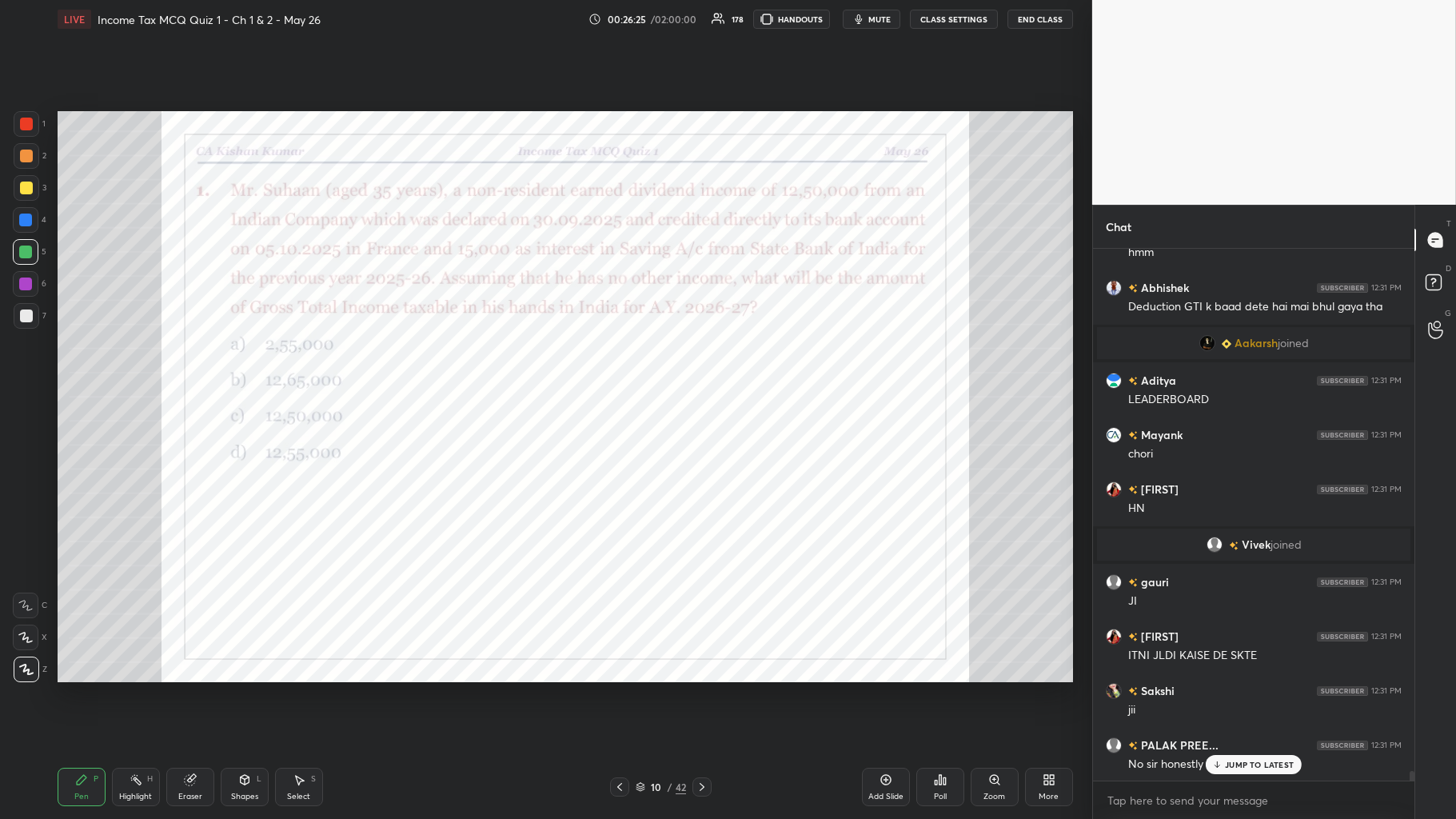 scroll, scrollTop: 28830, scrollLeft: 0, axis: vertical 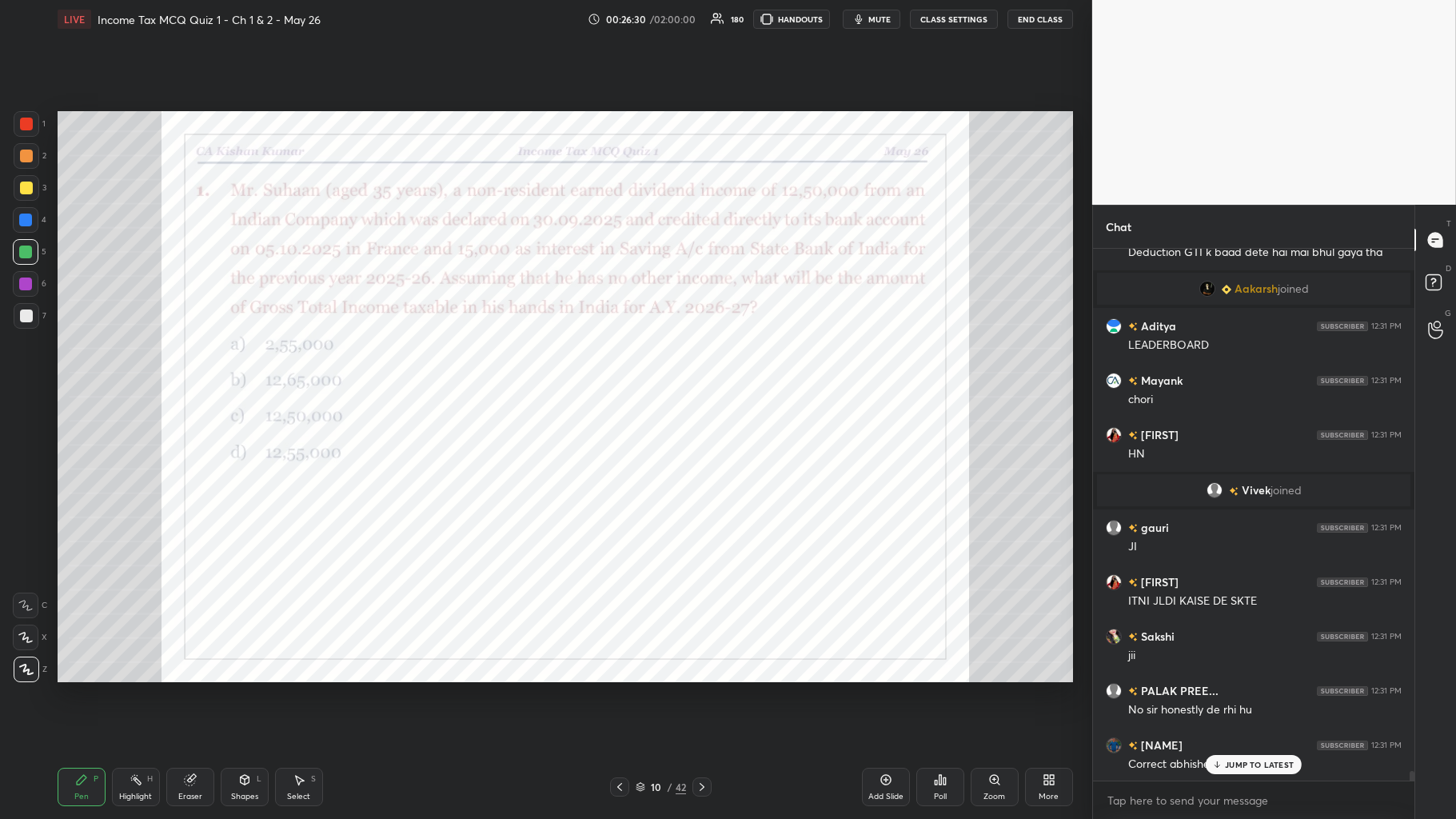click on "JUMP TO LATEST" at bounding box center [1259, 765] 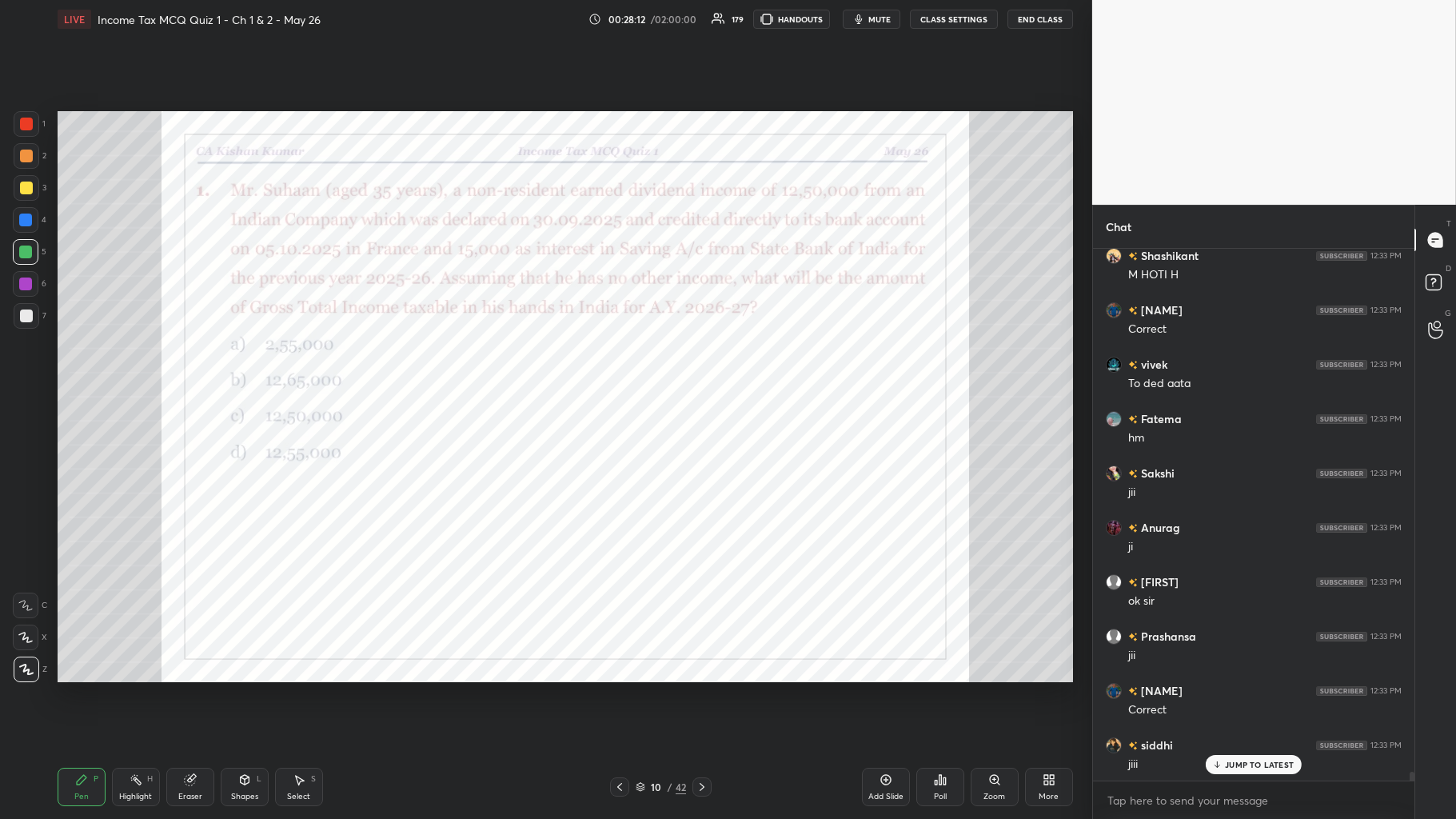 scroll, scrollTop: 31194, scrollLeft: 0, axis: vertical 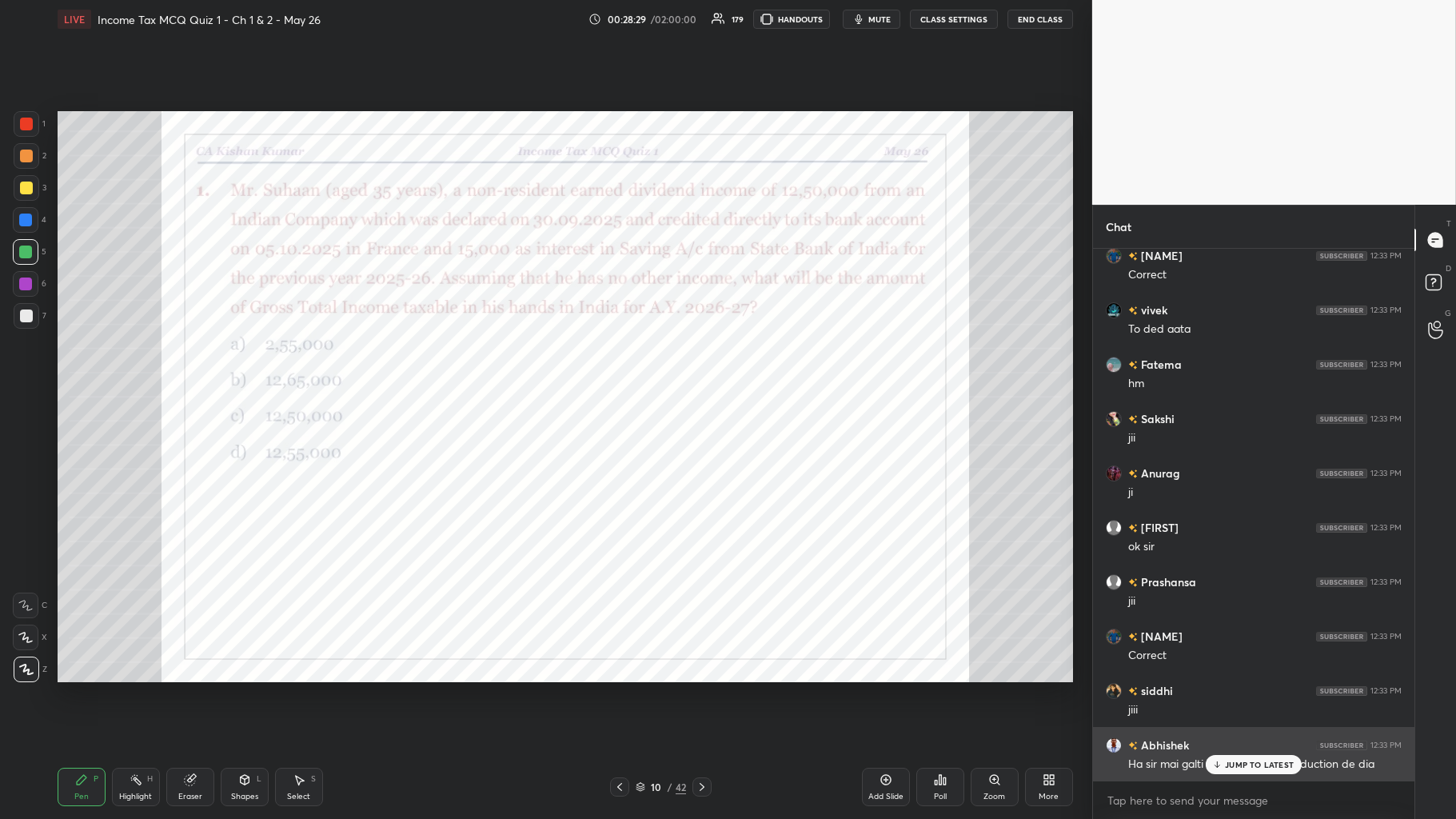 click on "JUMP TO LATEST" at bounding box center [1259, 765] 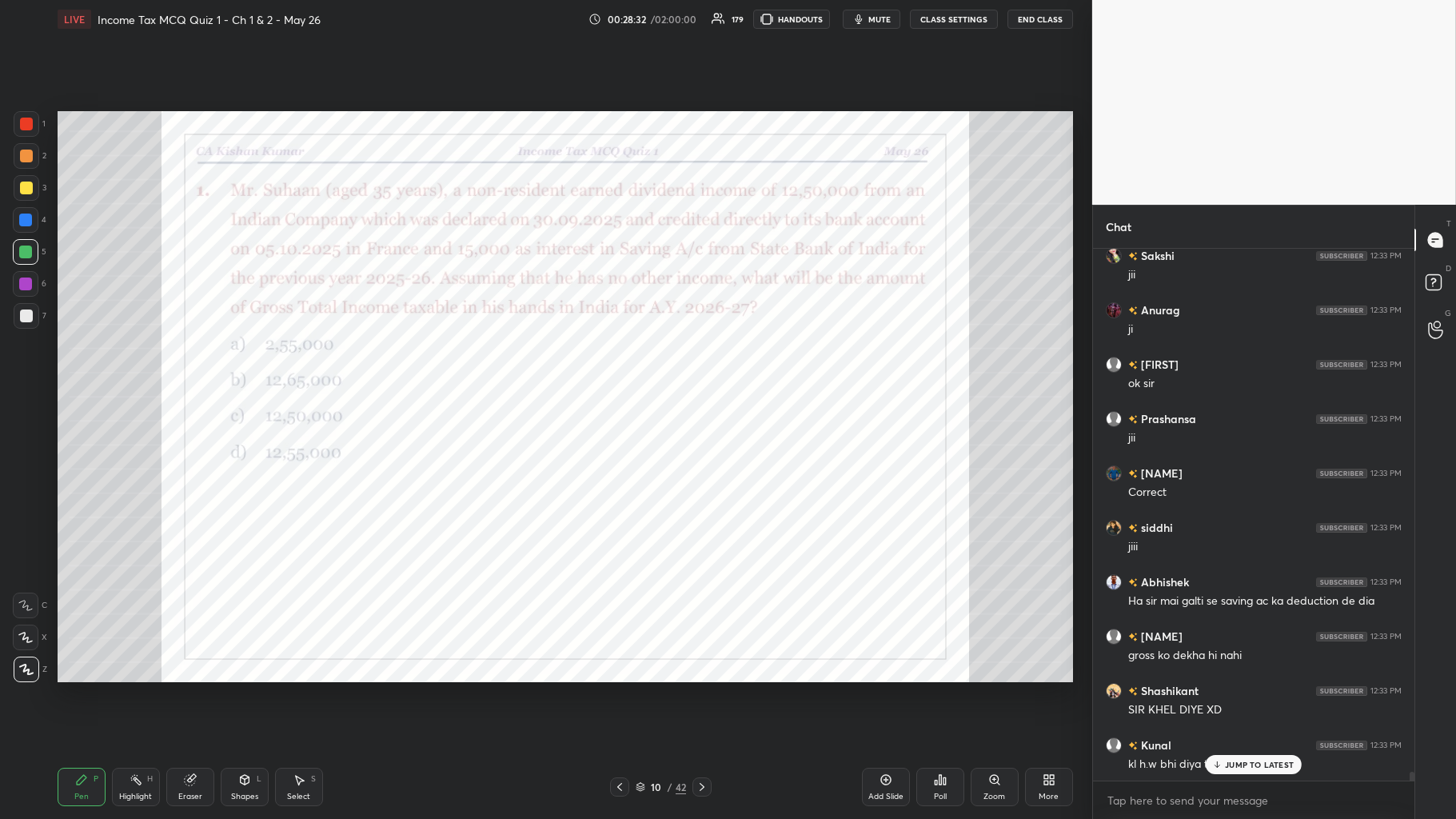 scroll, scrollTop: 31412, scrollLeft: 0, axis: vertical 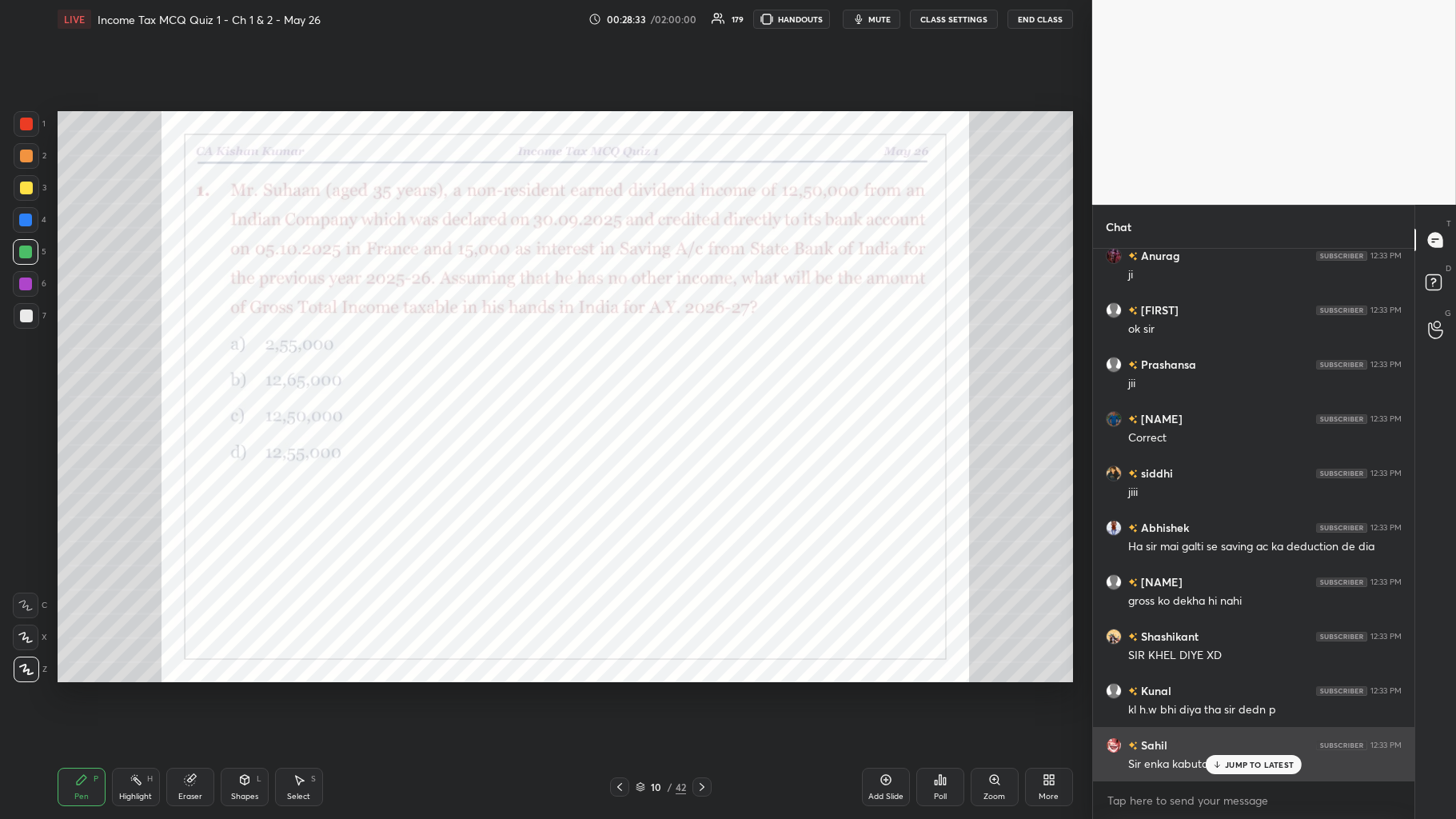 click on "JUMP TO LATEST" at bounding box center (1259, 765) 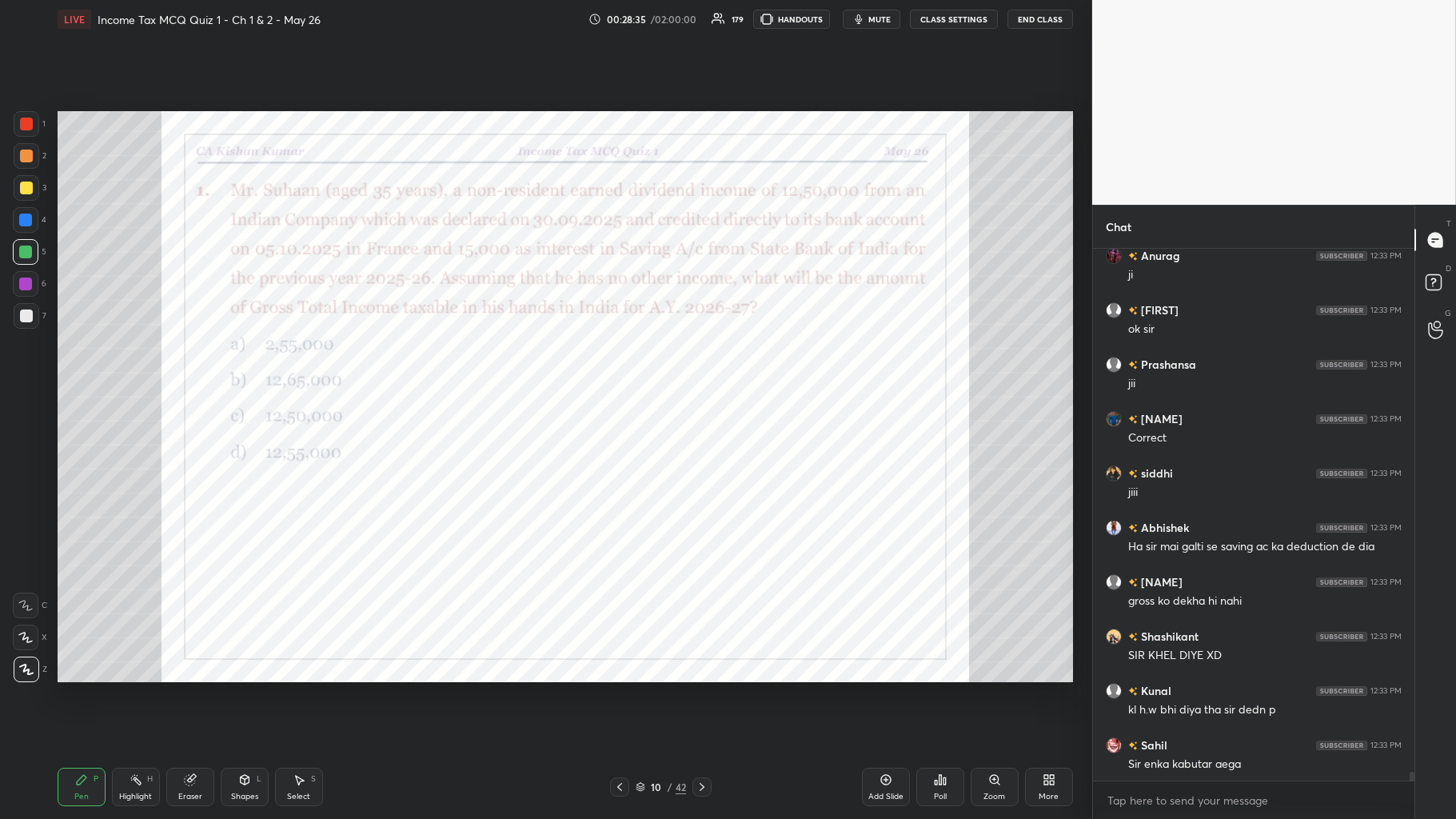 click 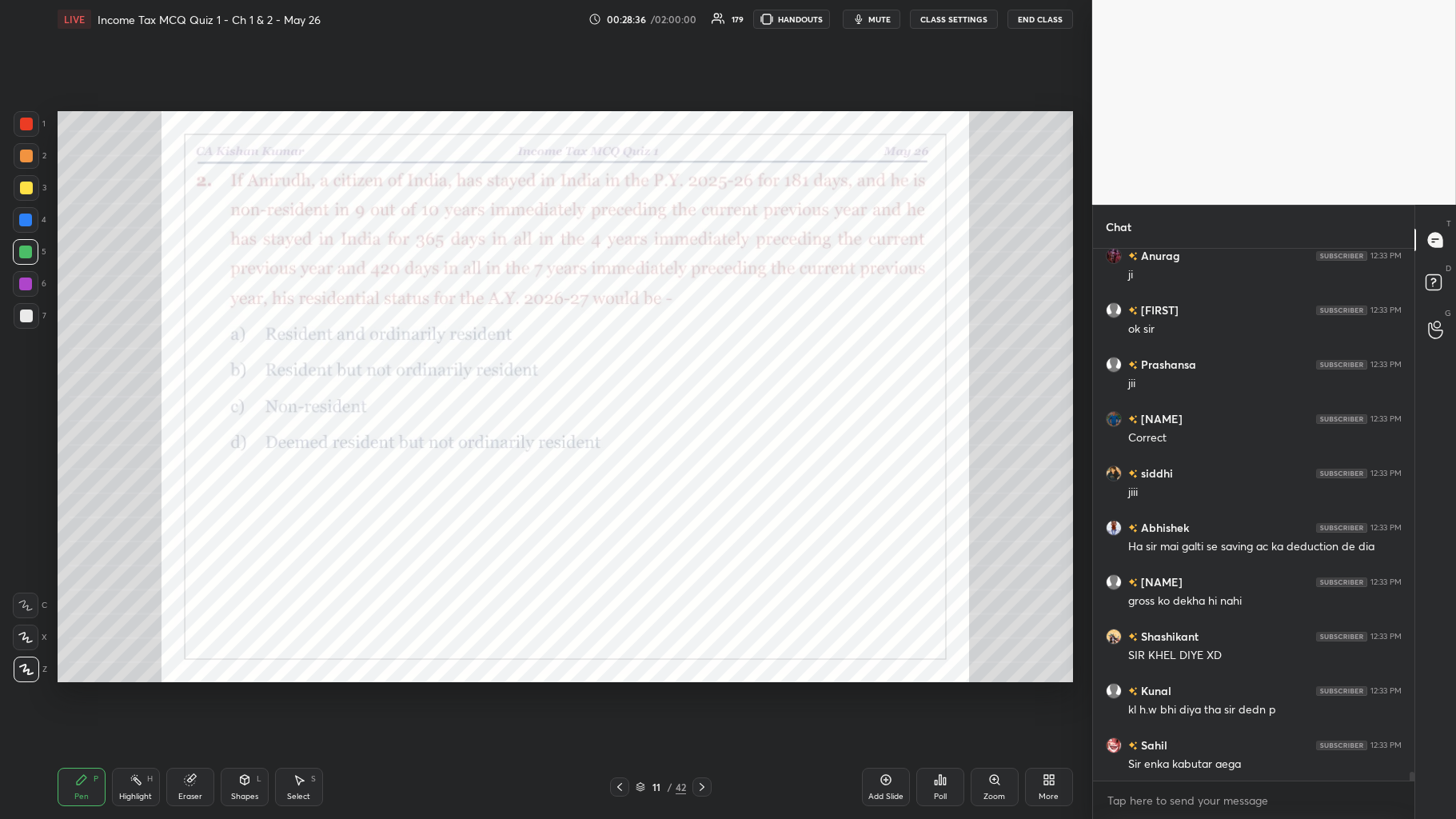 scroll, scrollTop: 31466, scrollLeft: 0, axis: vertical 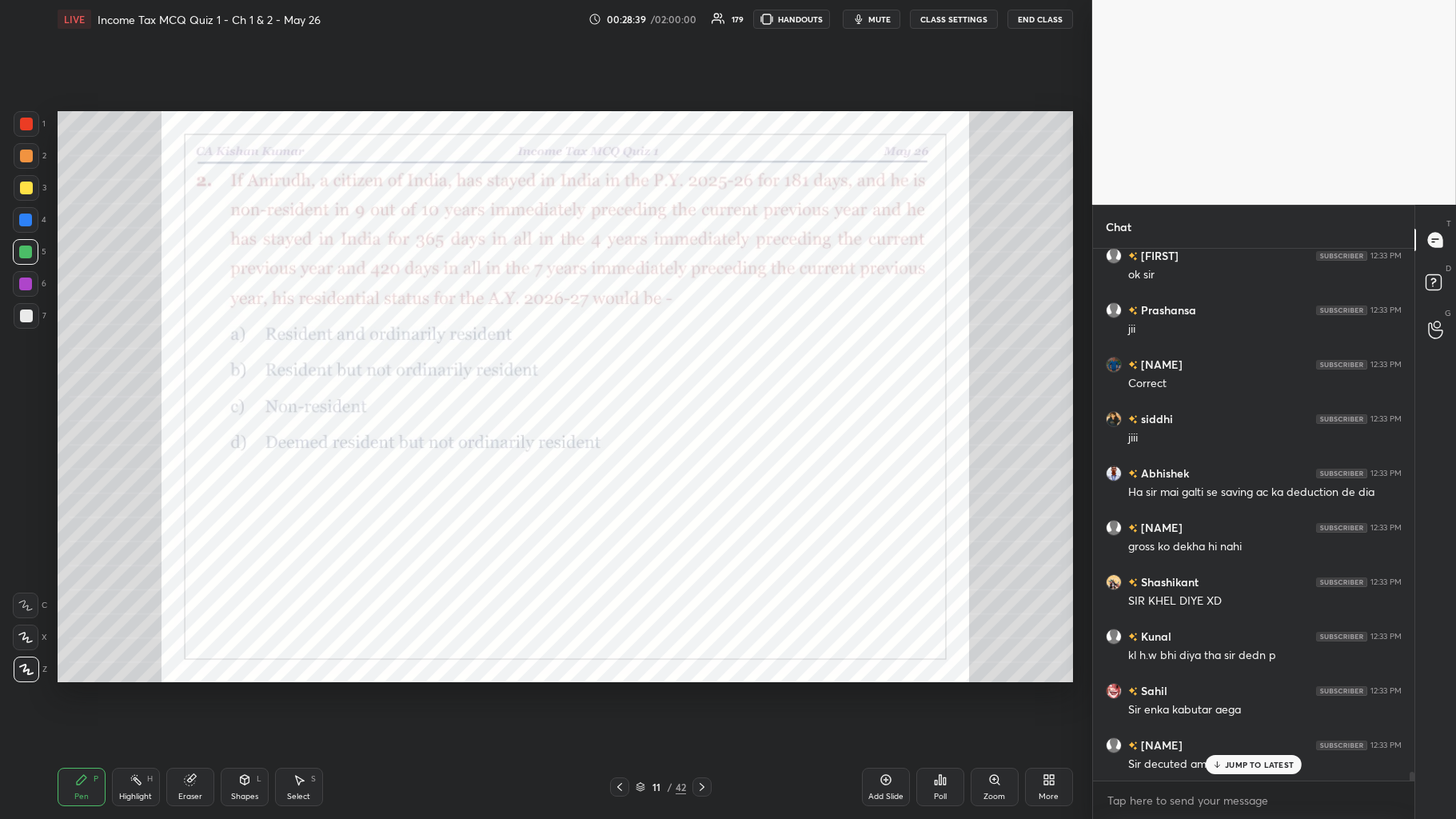 click on "Poll" at bounding box center [940, 797] 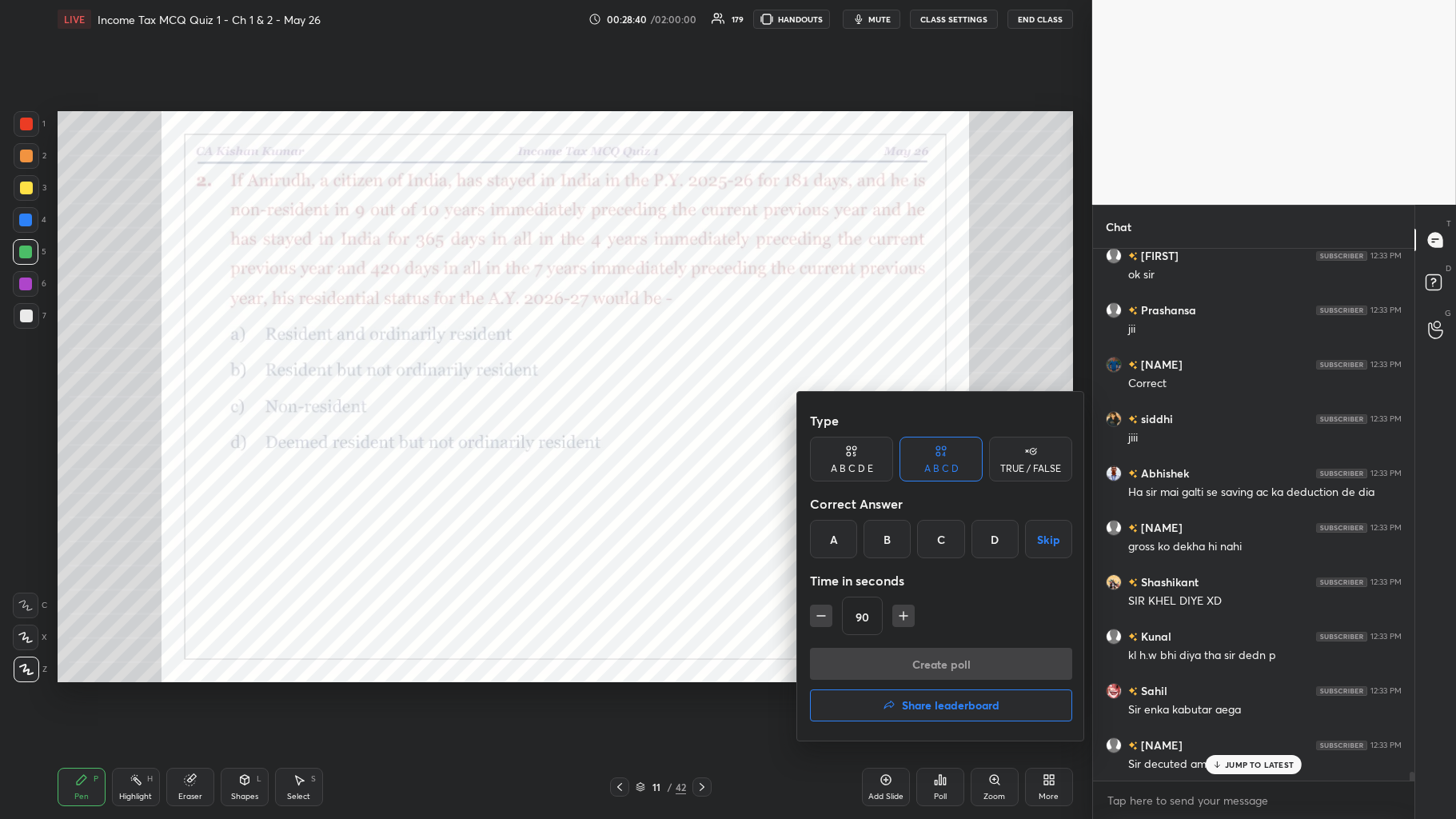 click on "B" at bounding box center [887, 539] 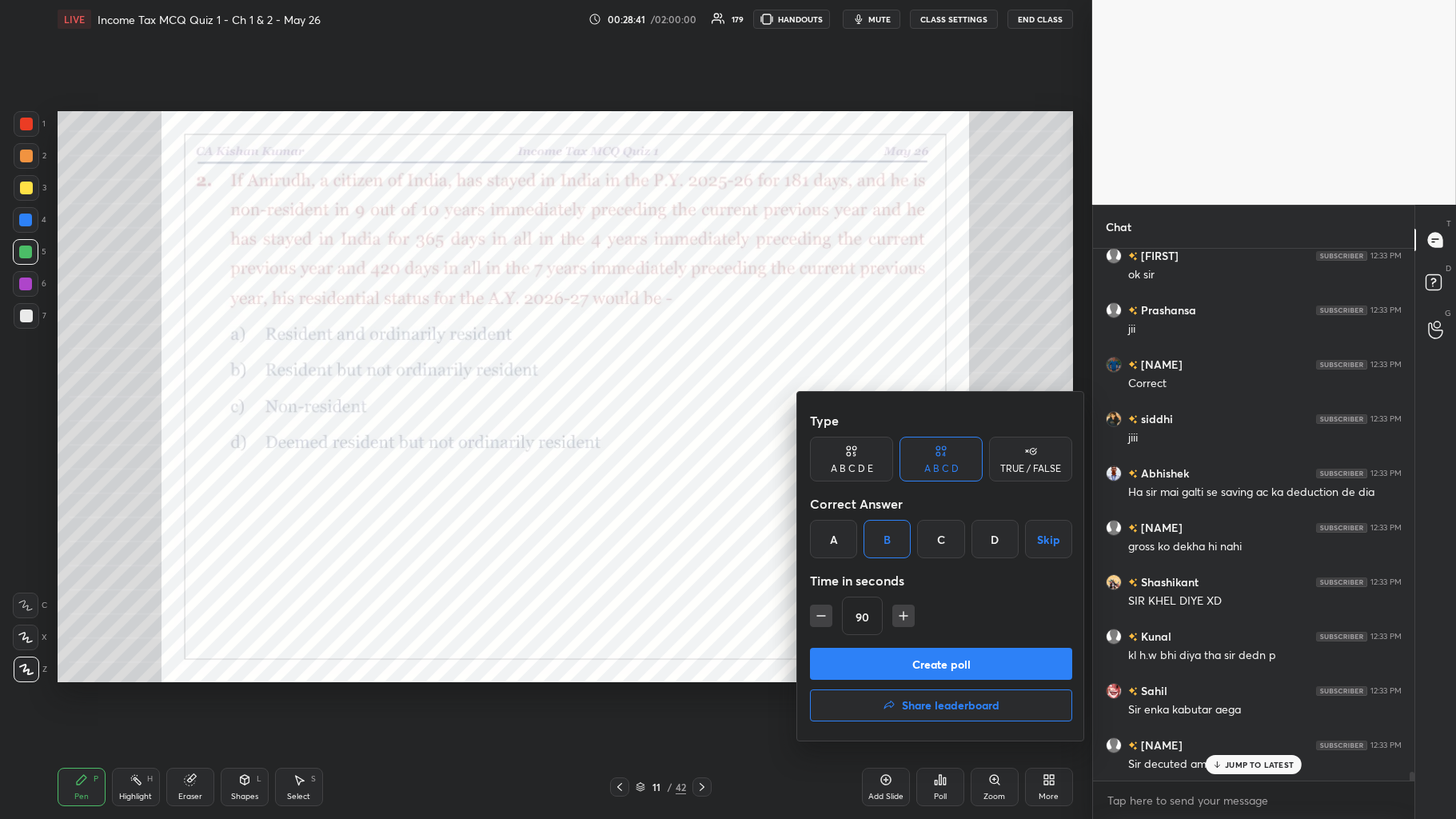 click 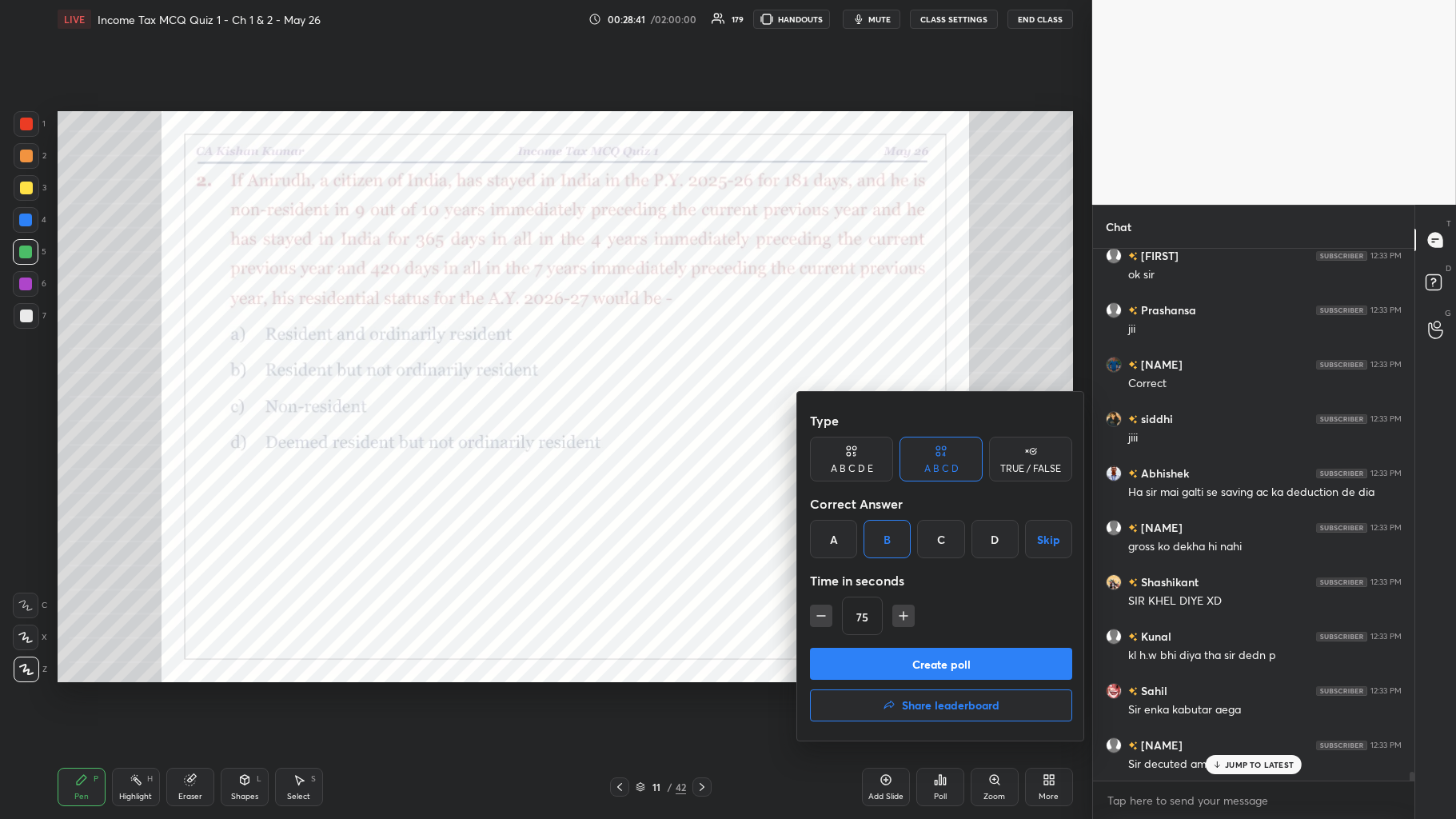 click 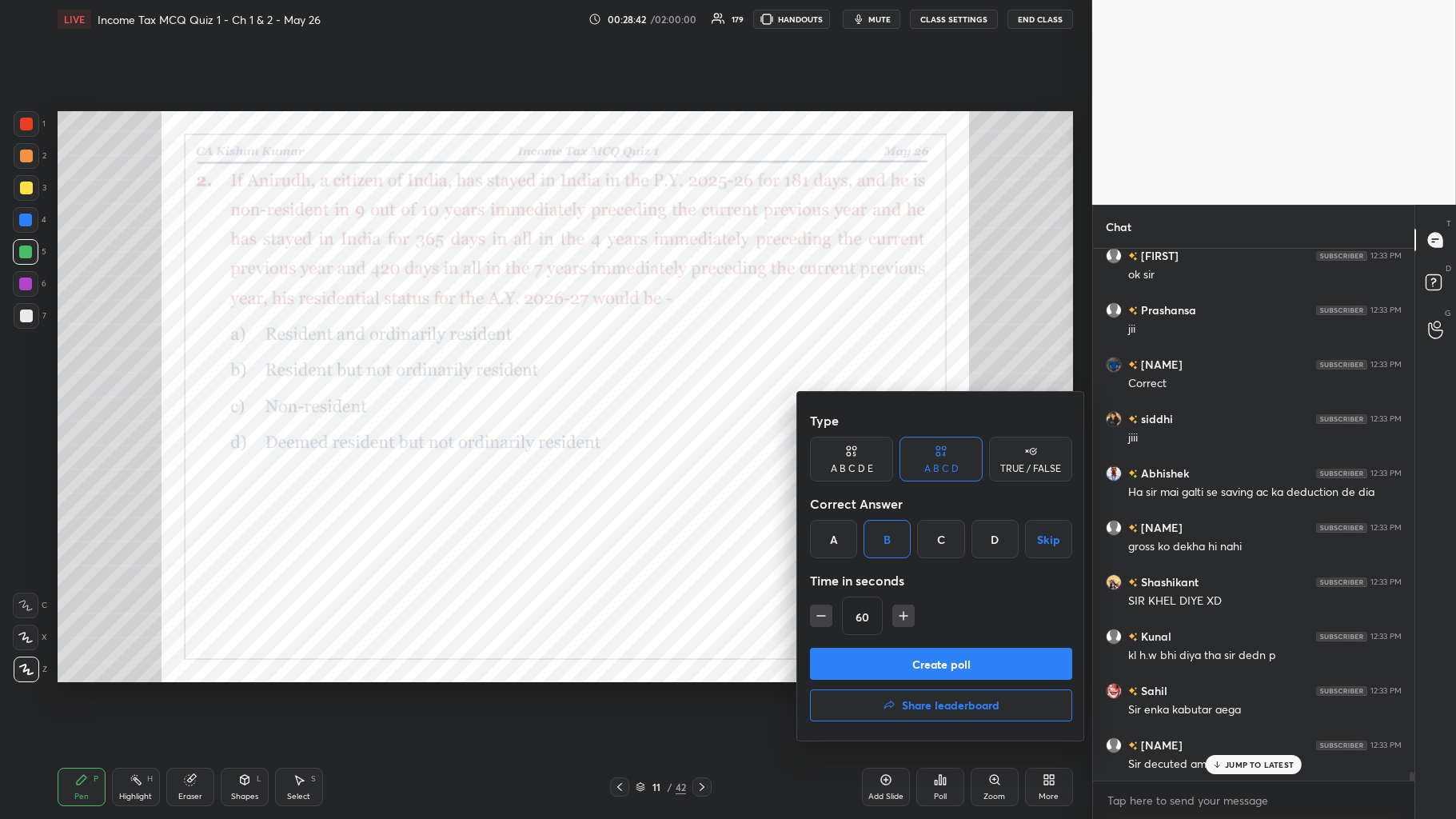 click on "Create poll" at bounding box center [941, 664] 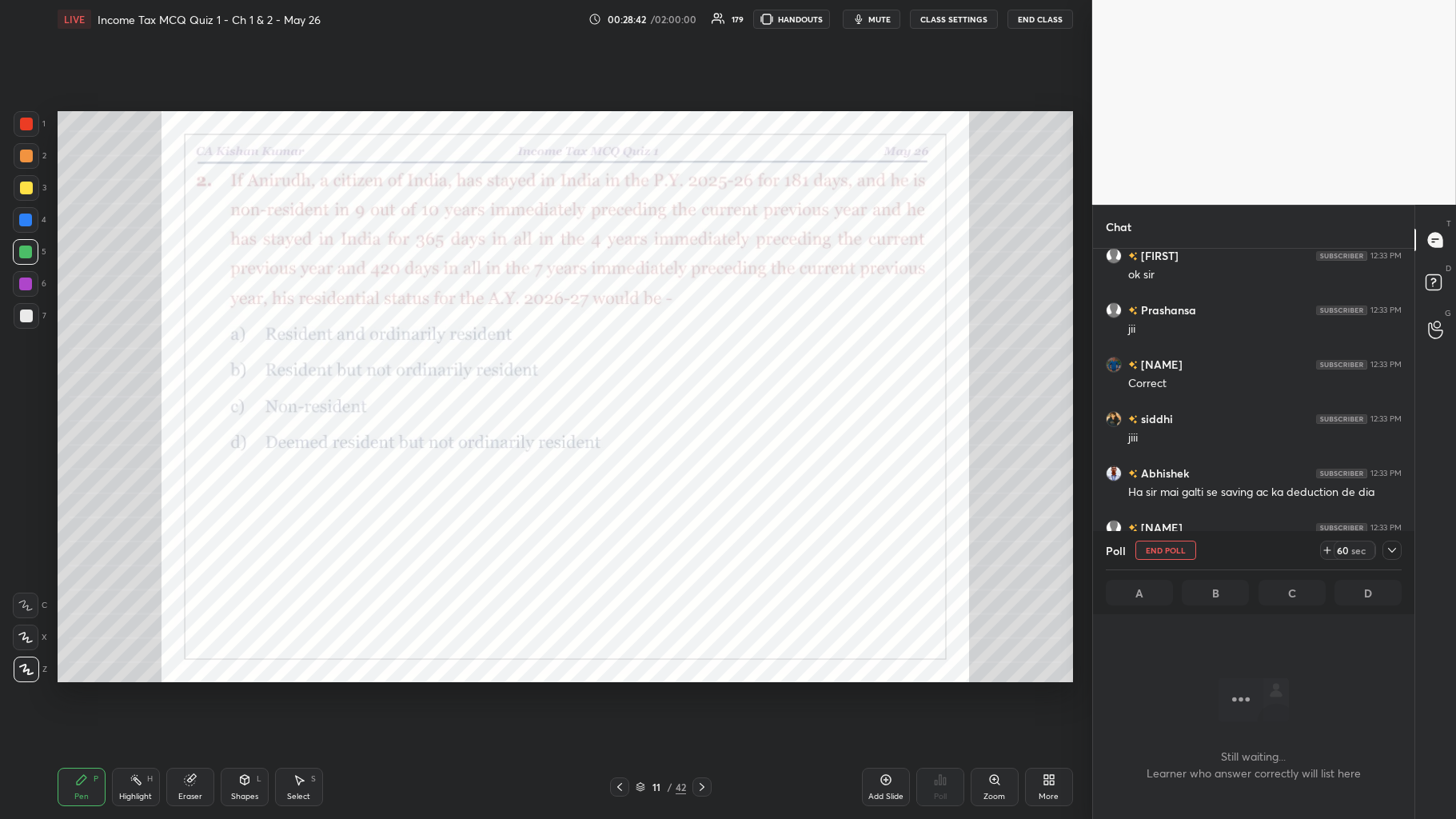 scroll, scrollTop: 500, scrollLeft: 317, axis: both 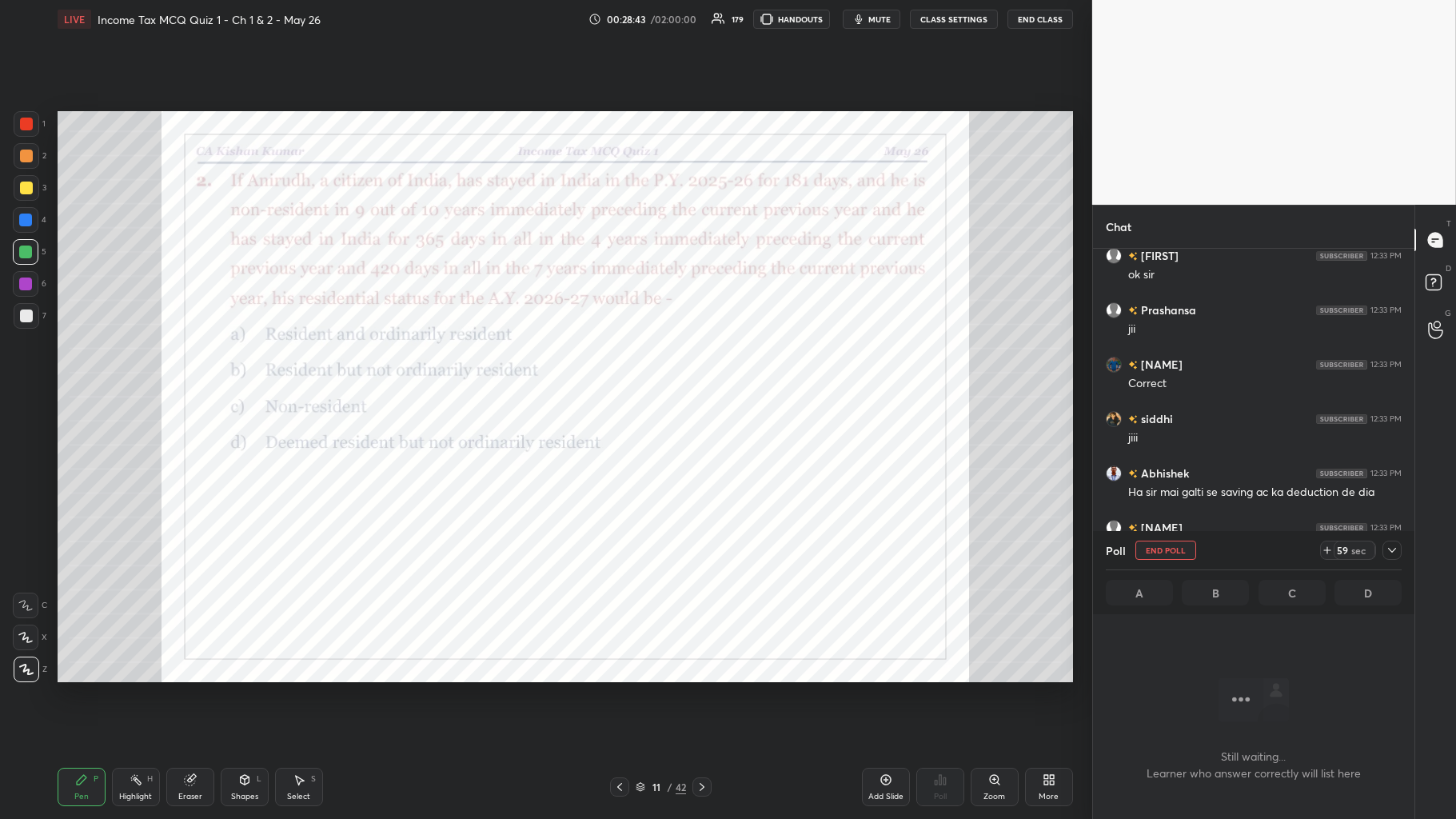 click 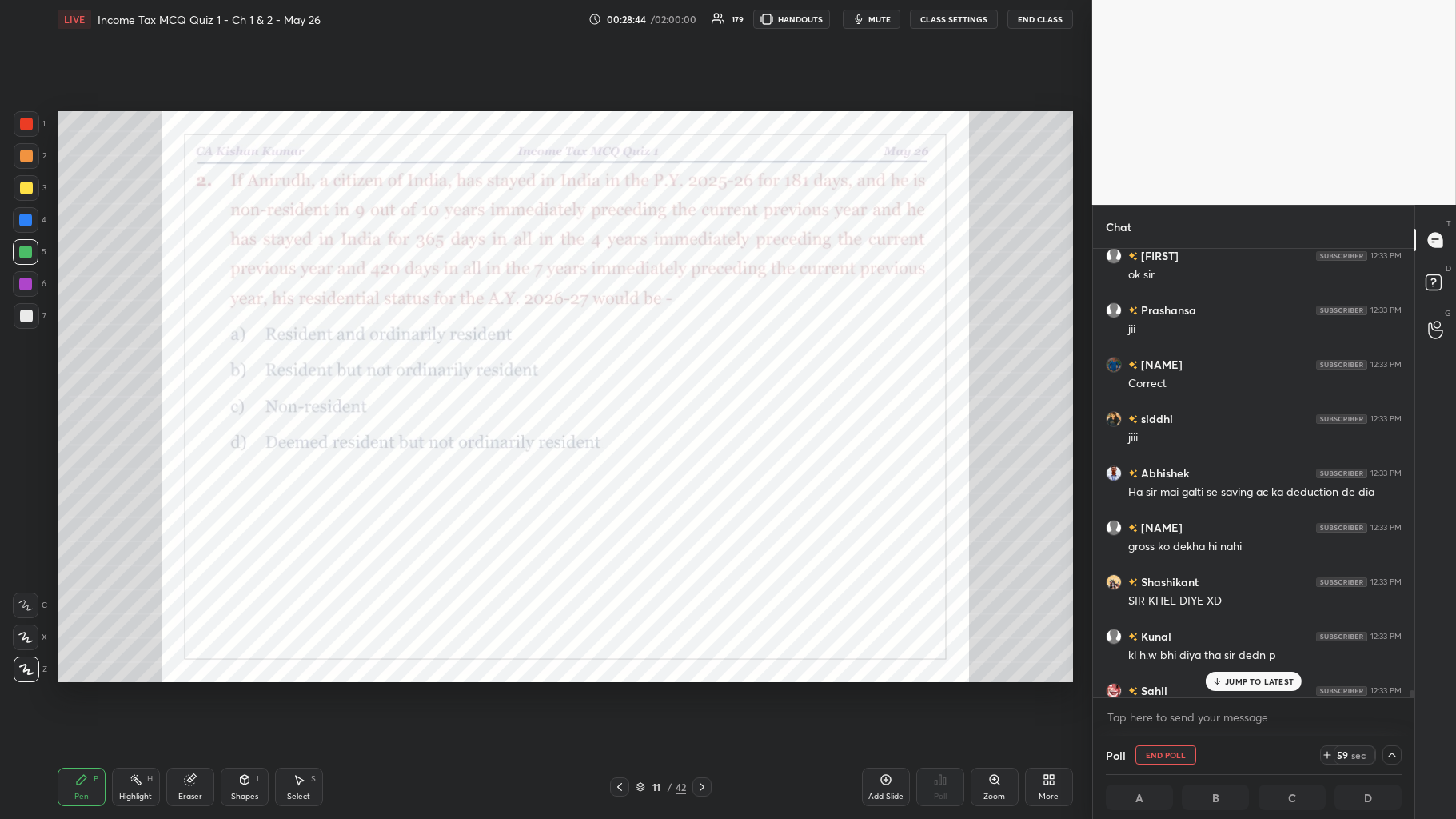 scroll, scrollTop: 31549, scrollLeft: 0, axis: vertical 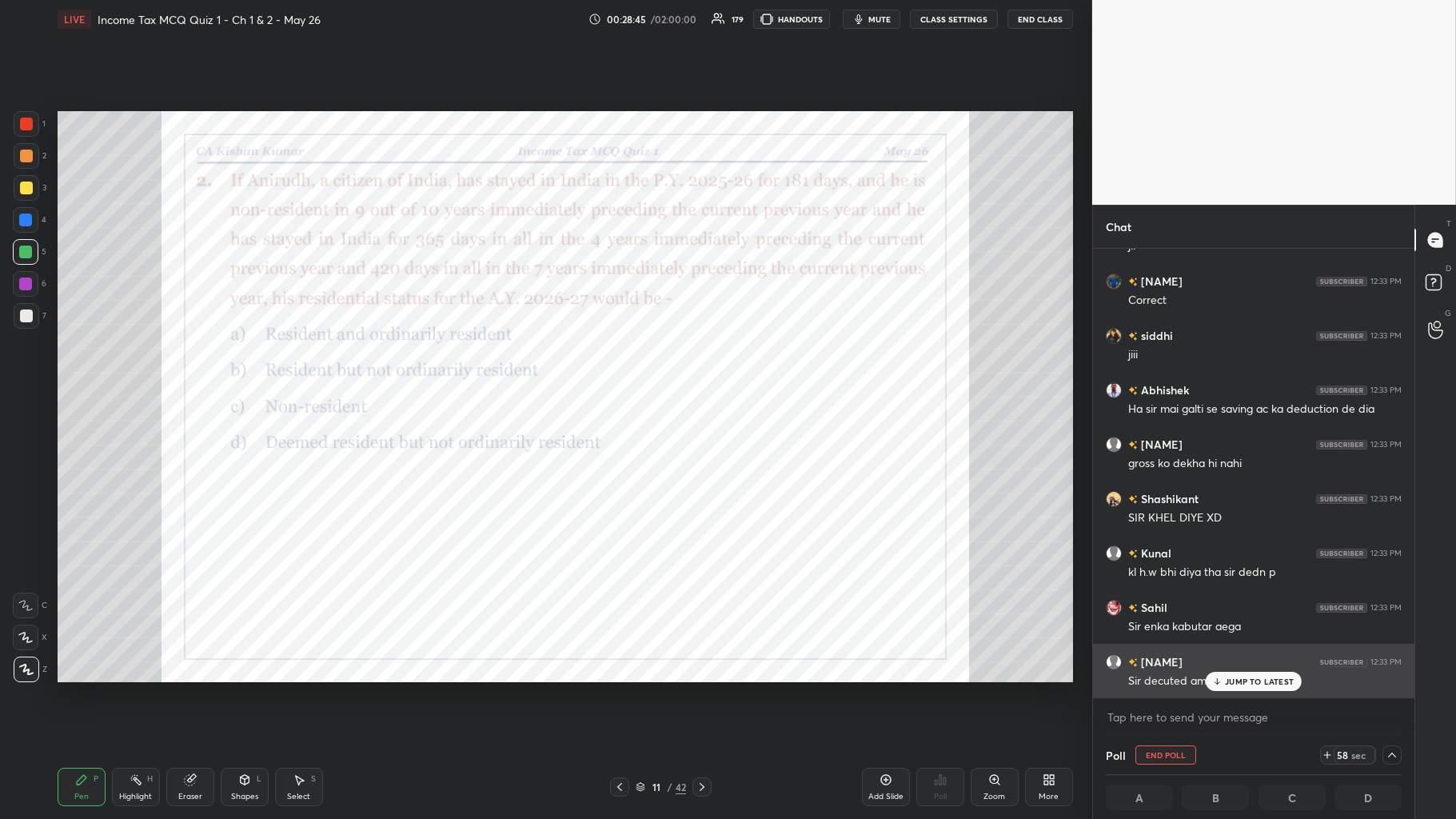 click on "JUMP TO LATEST" at bounding box center [1259, 681] 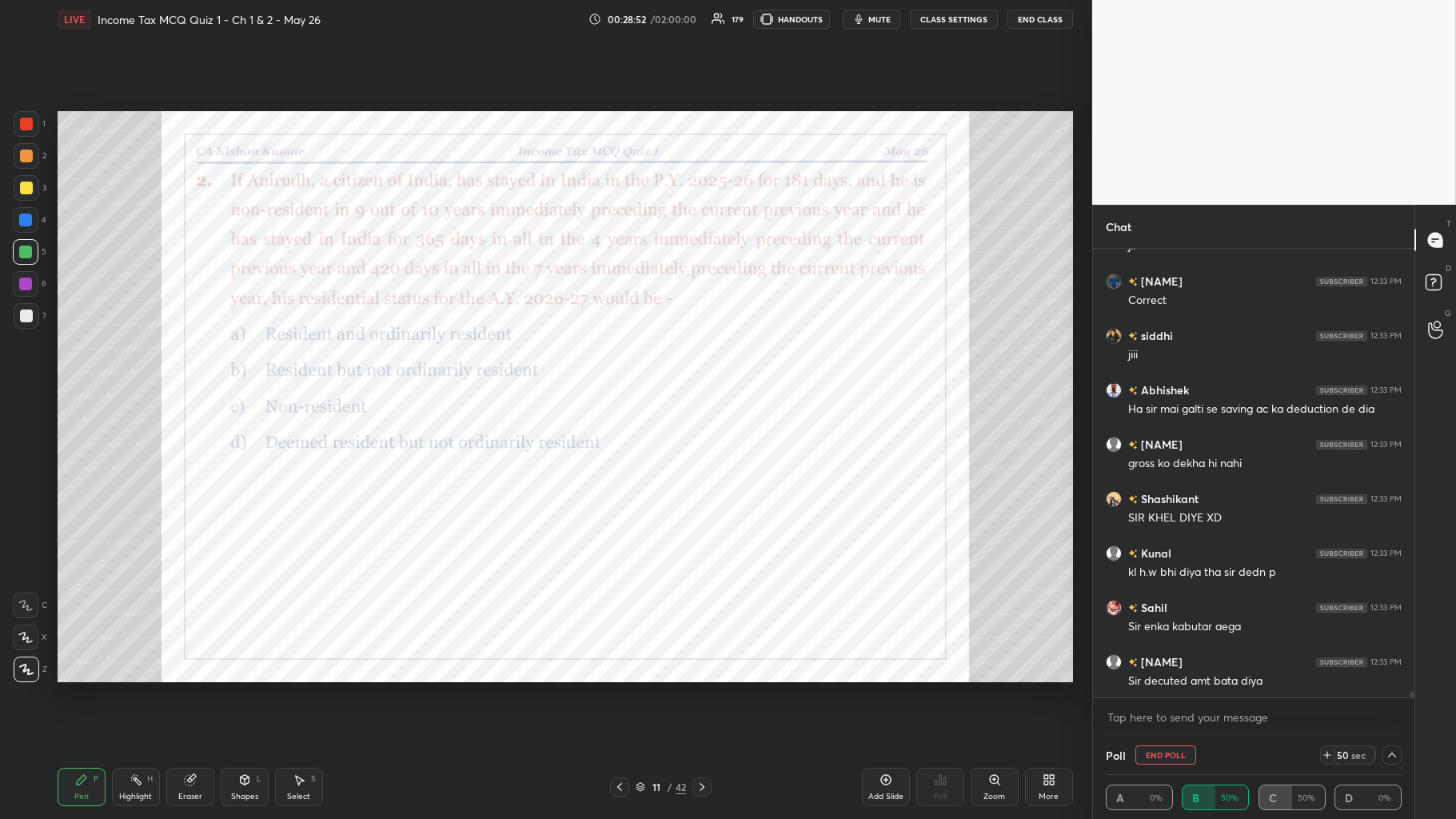 scroll, scrollTop: 1, scrollLeft: 4, axis: both 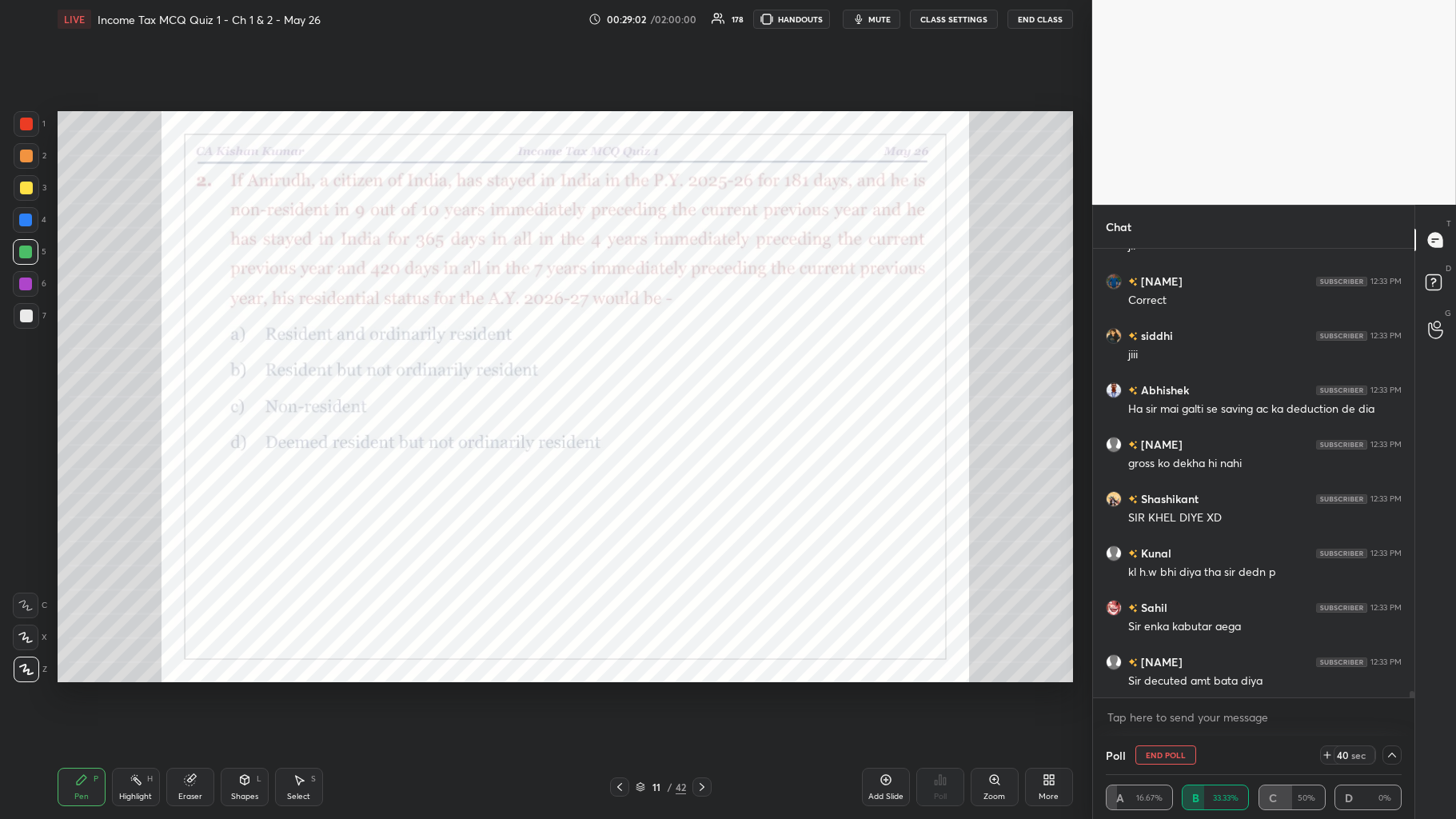 click 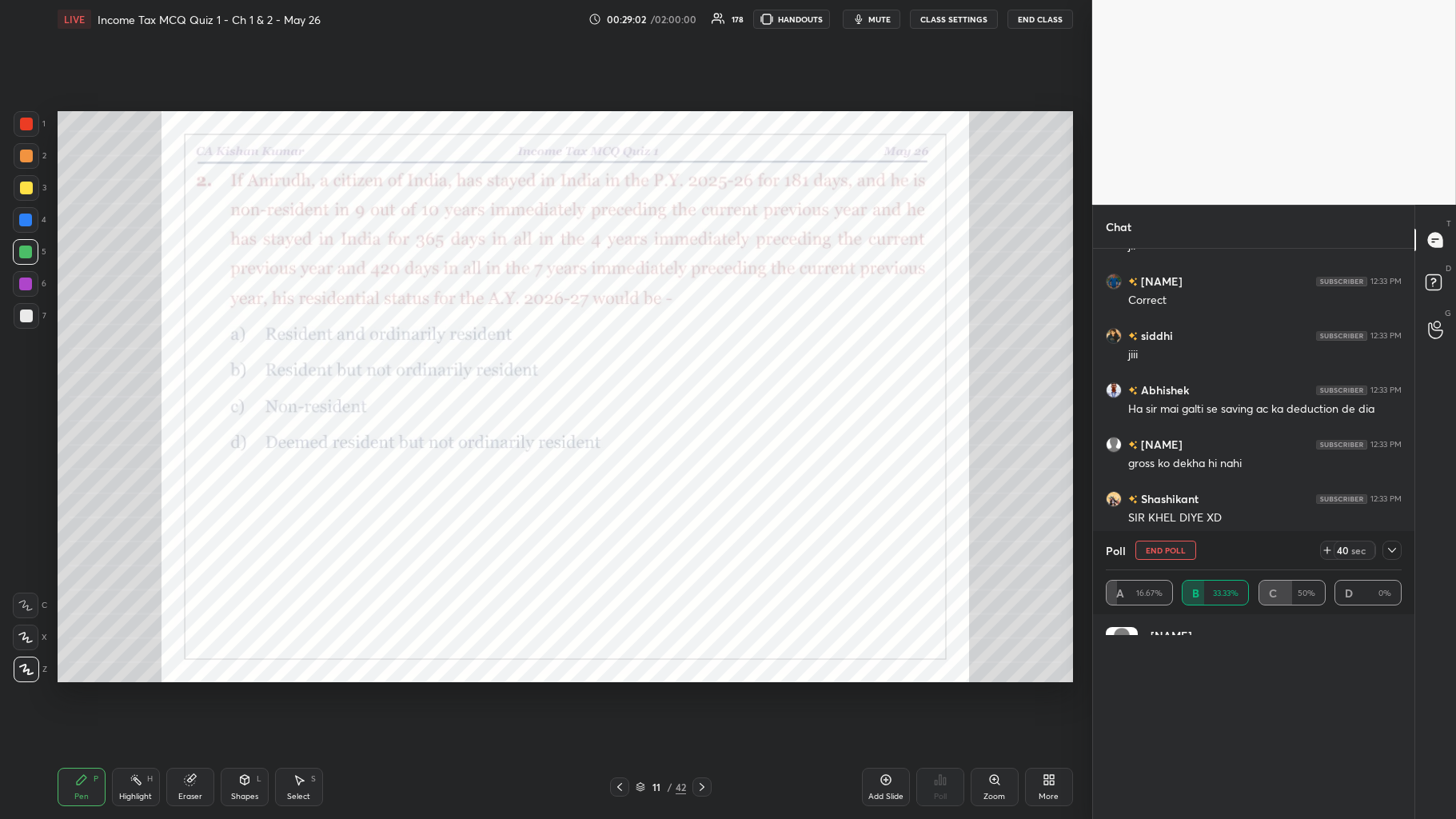 scroll, scrollTop: 0, scrollLeft: 0, axis: both 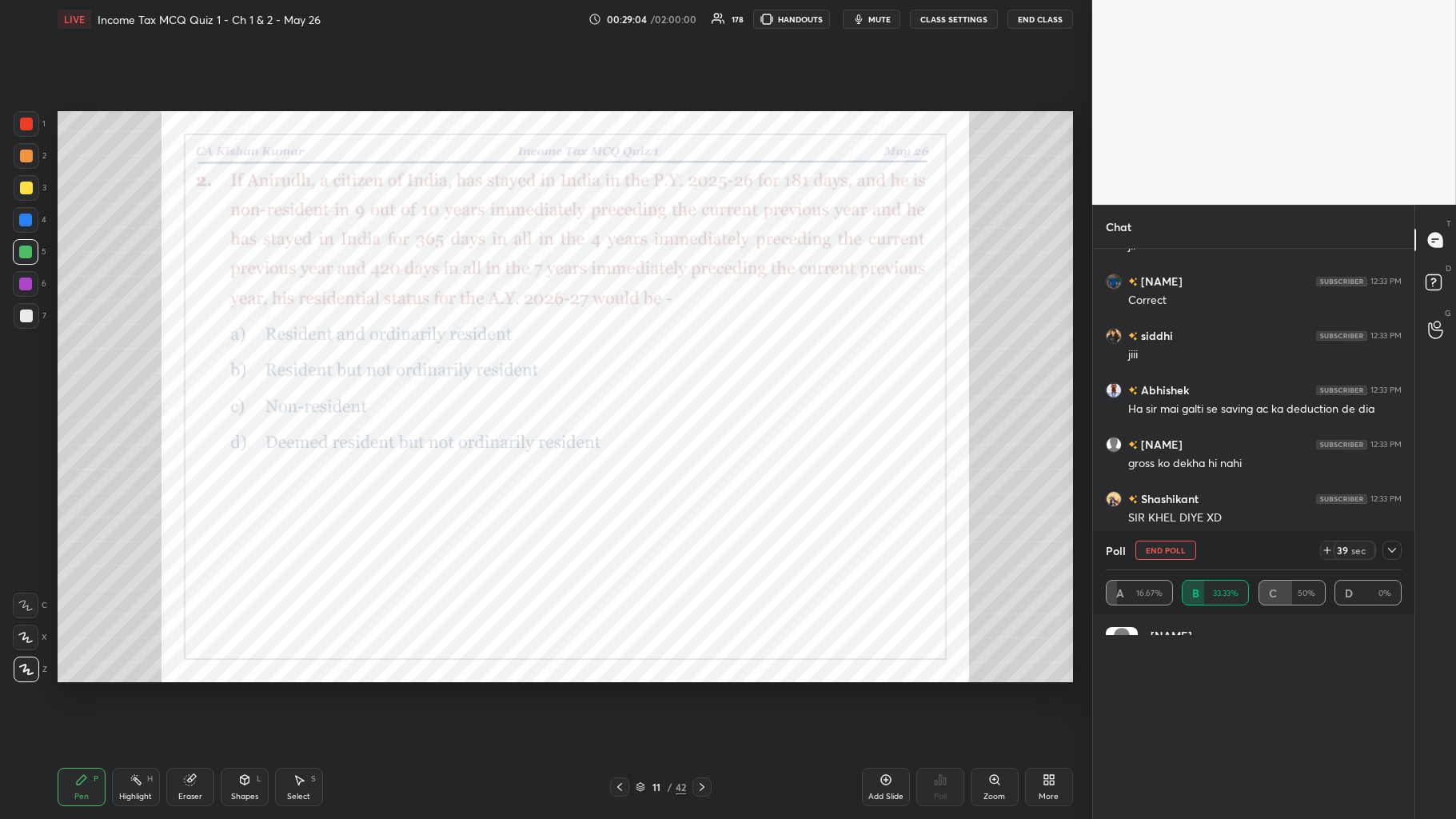 click 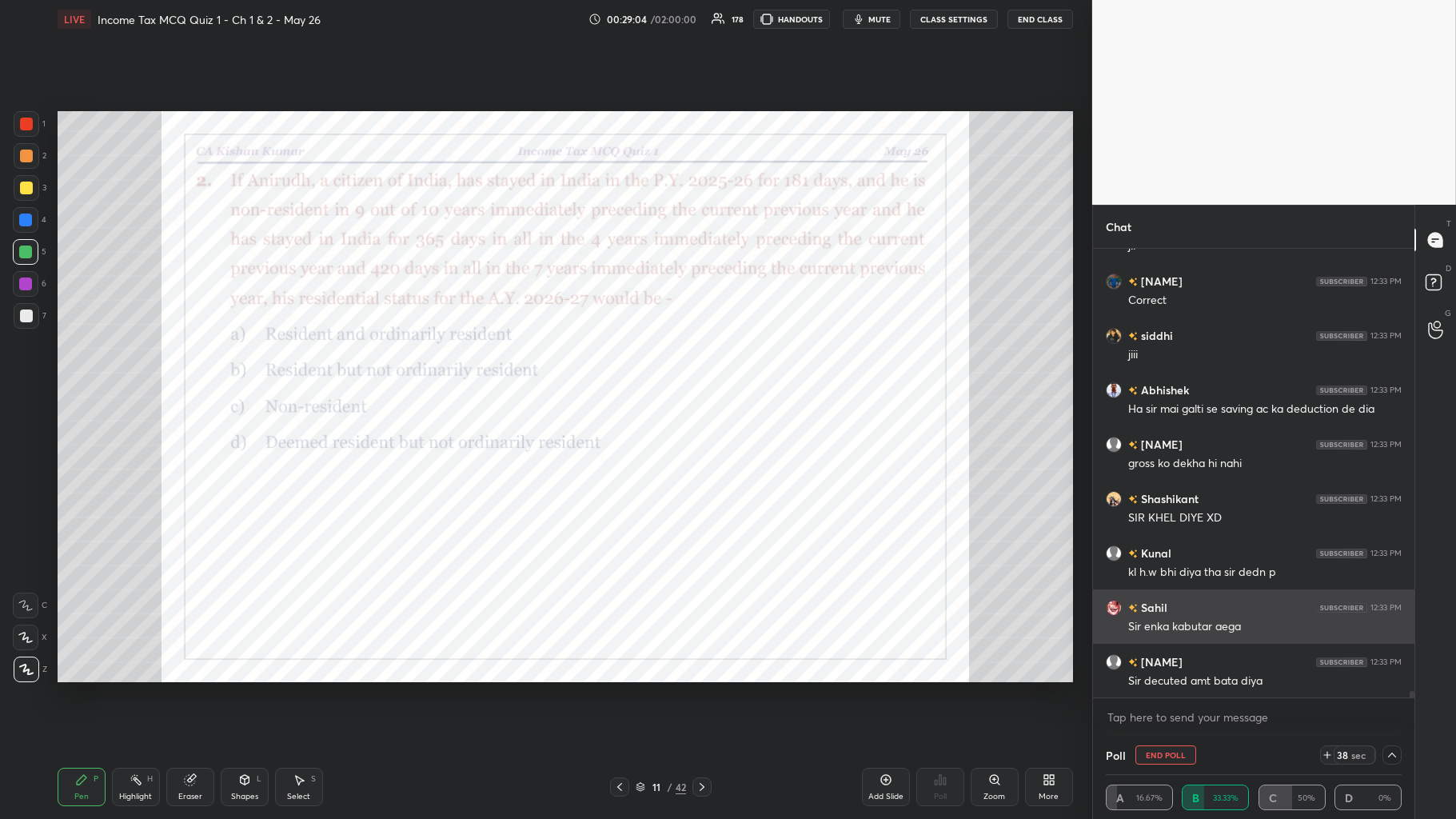 scroll, scrollTop: 0, scrollLeft: 0, axis: both 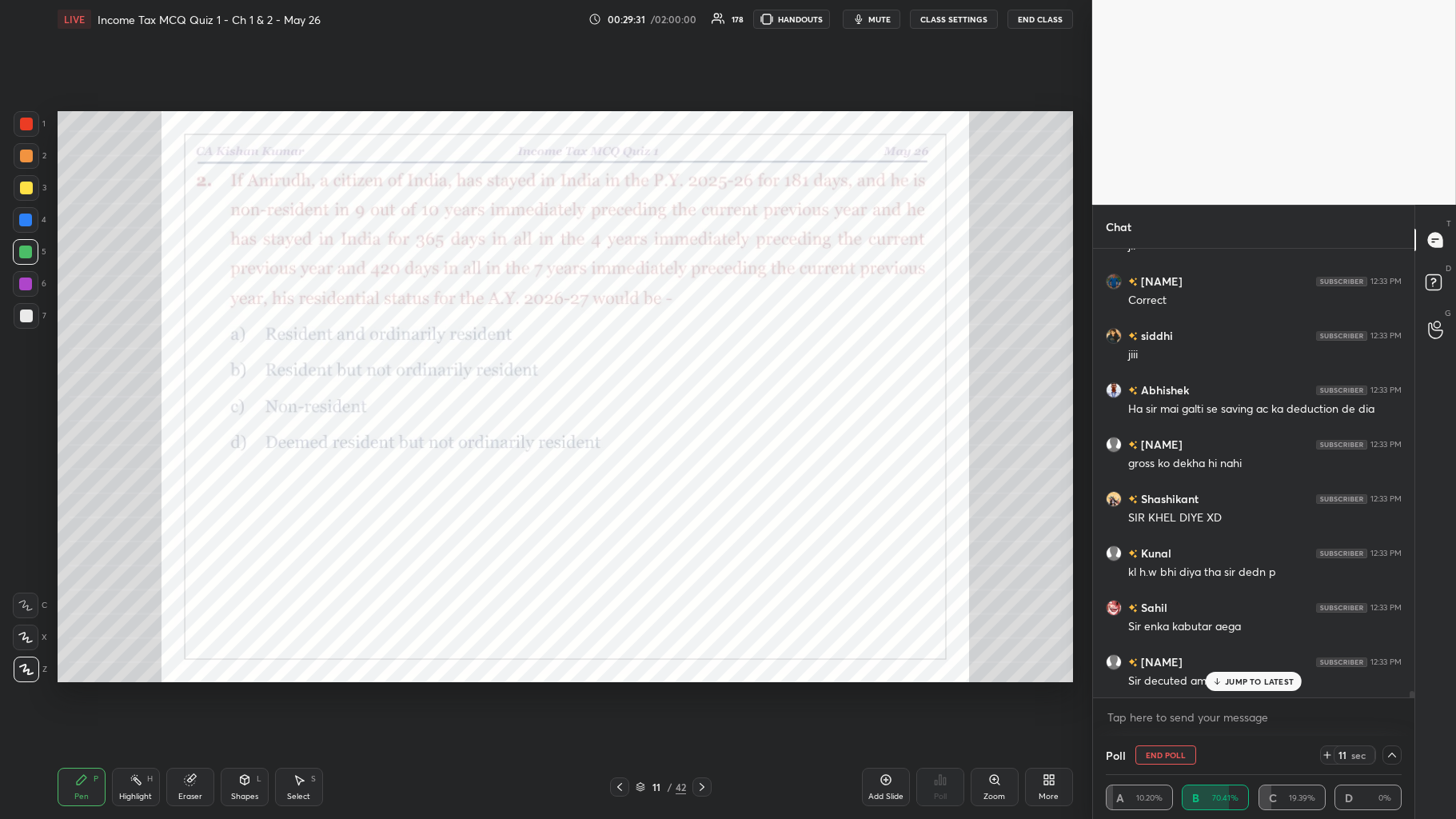 click on "JUMP TO LATEST" at bounding box center [1259, 681] 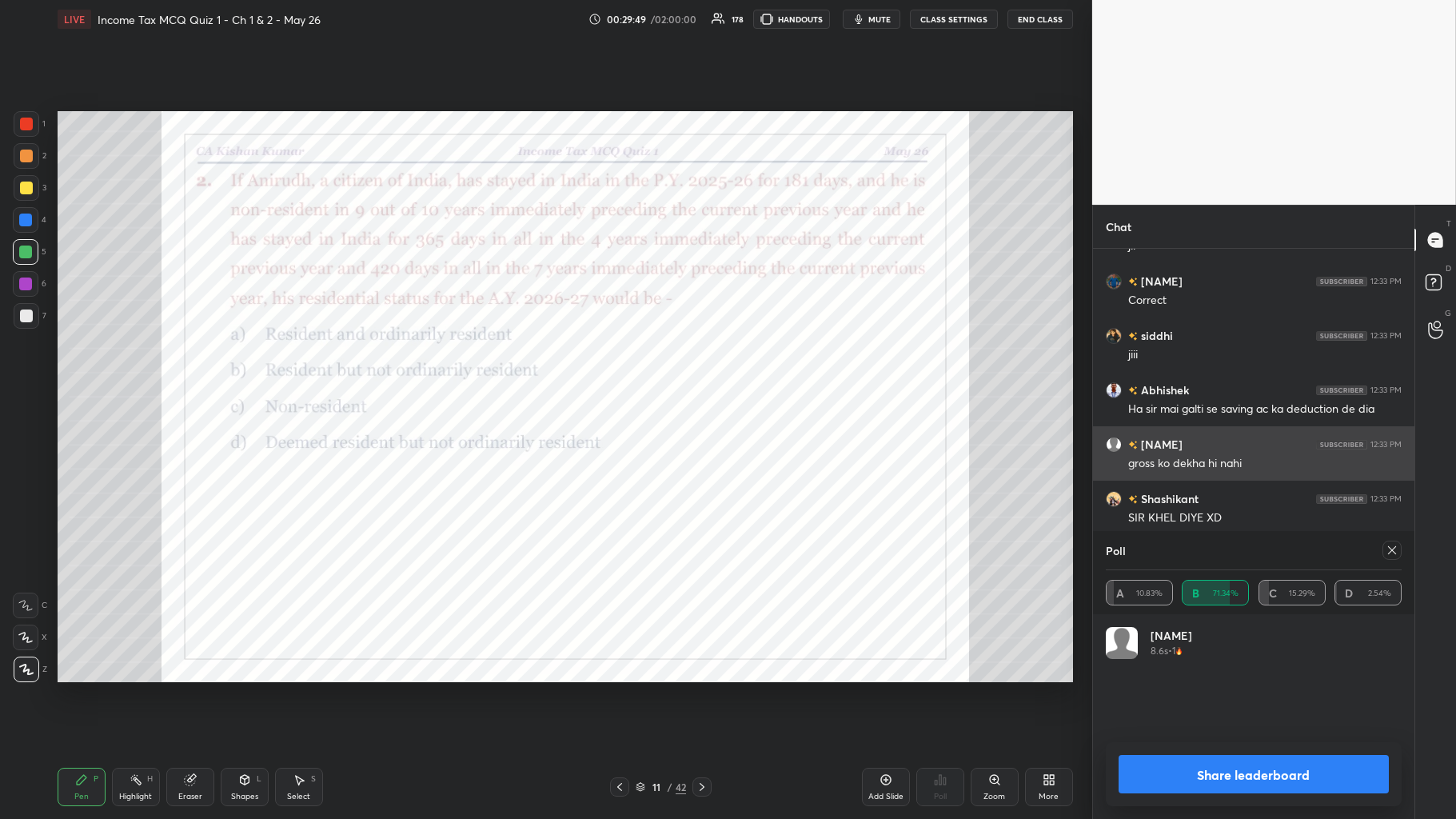 scroll, scrollTop: 0, scrollLeft: 0, axis: both 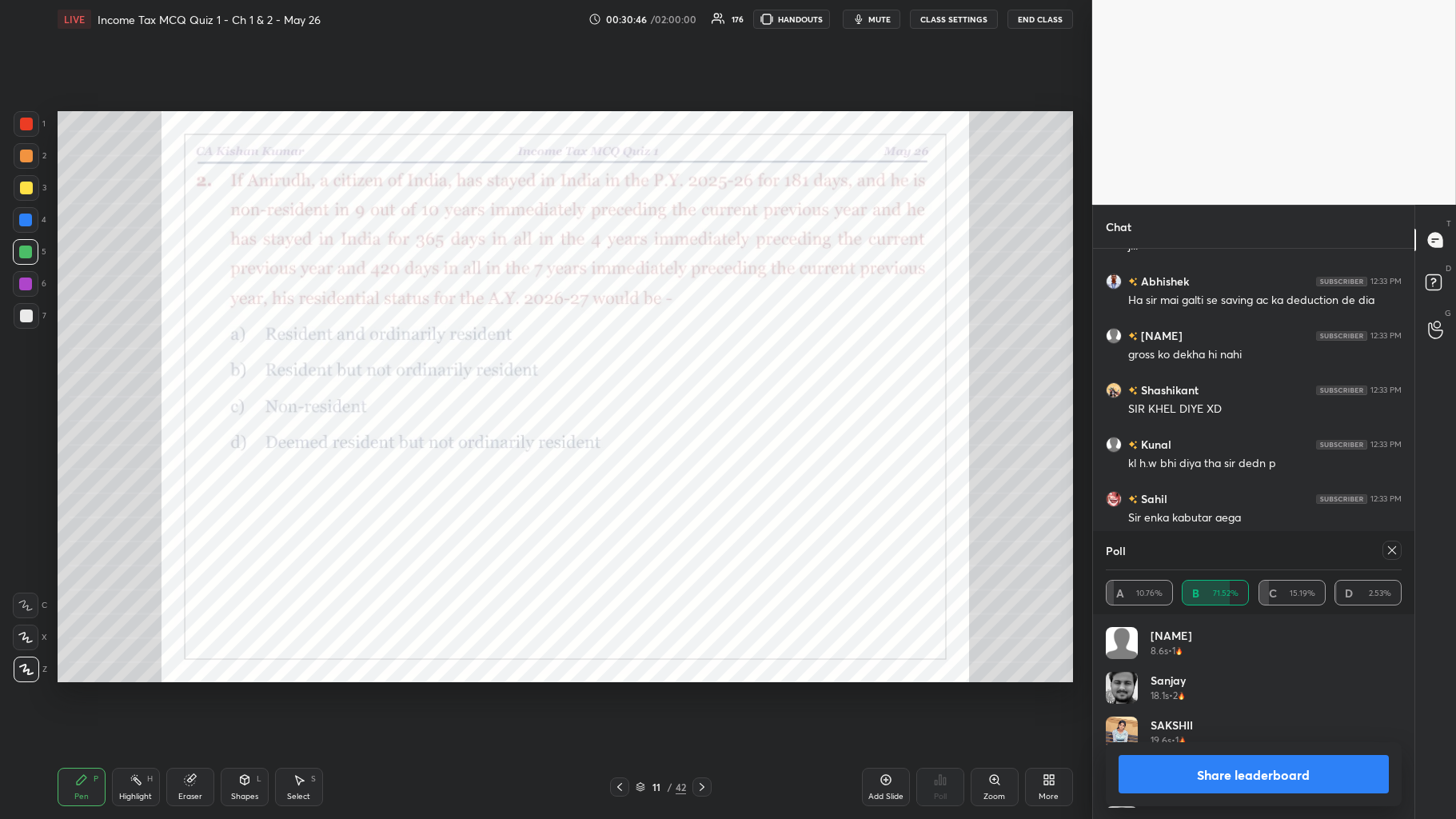 click on "Share leaderboard" at bounding box center (1254, 774) 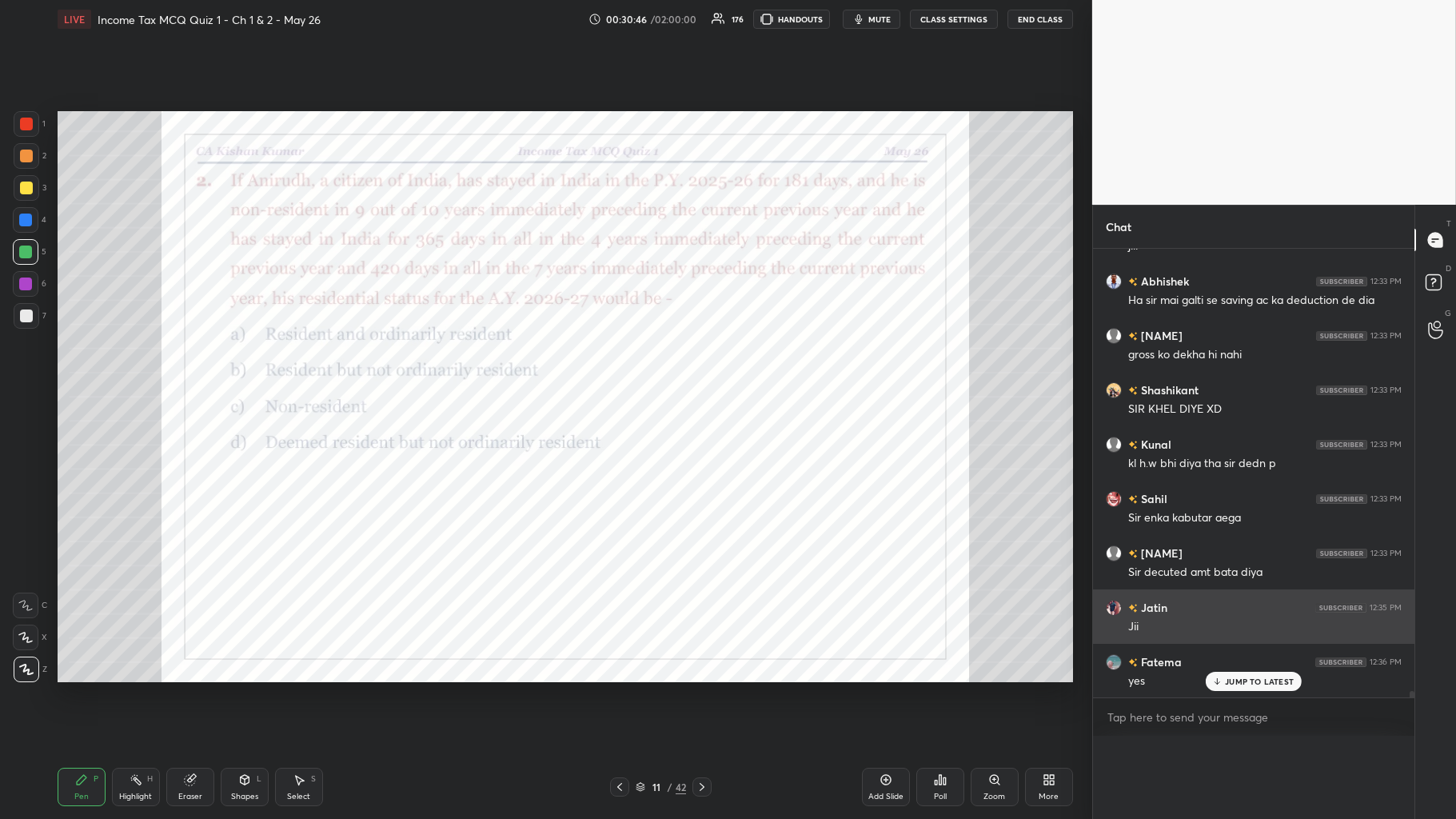 scroll, scrollTop: 0, scrollLeft: 0, axis: both 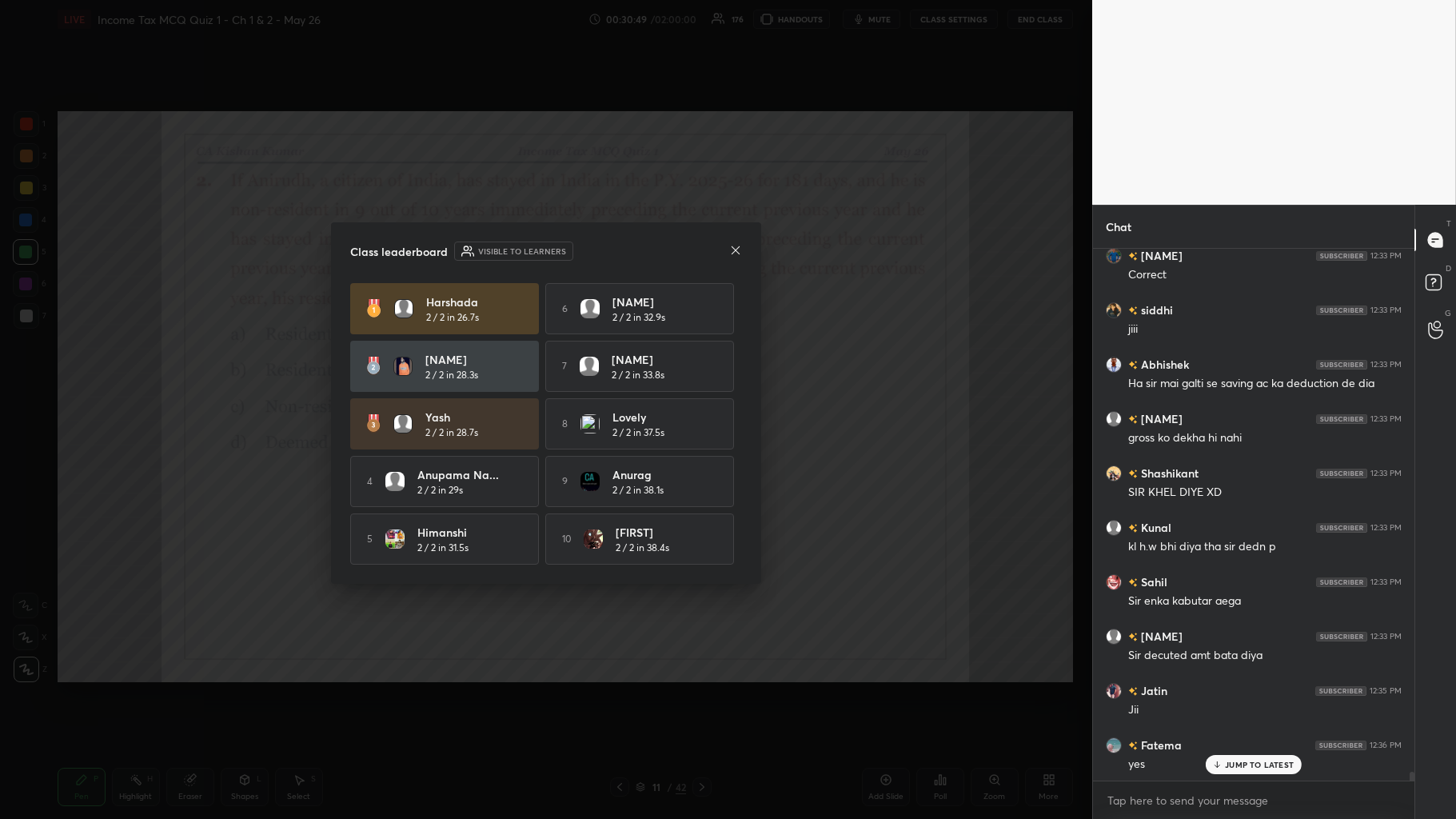 click on "Class leaderboard Visible to learners" at bounding box center [546, 251] 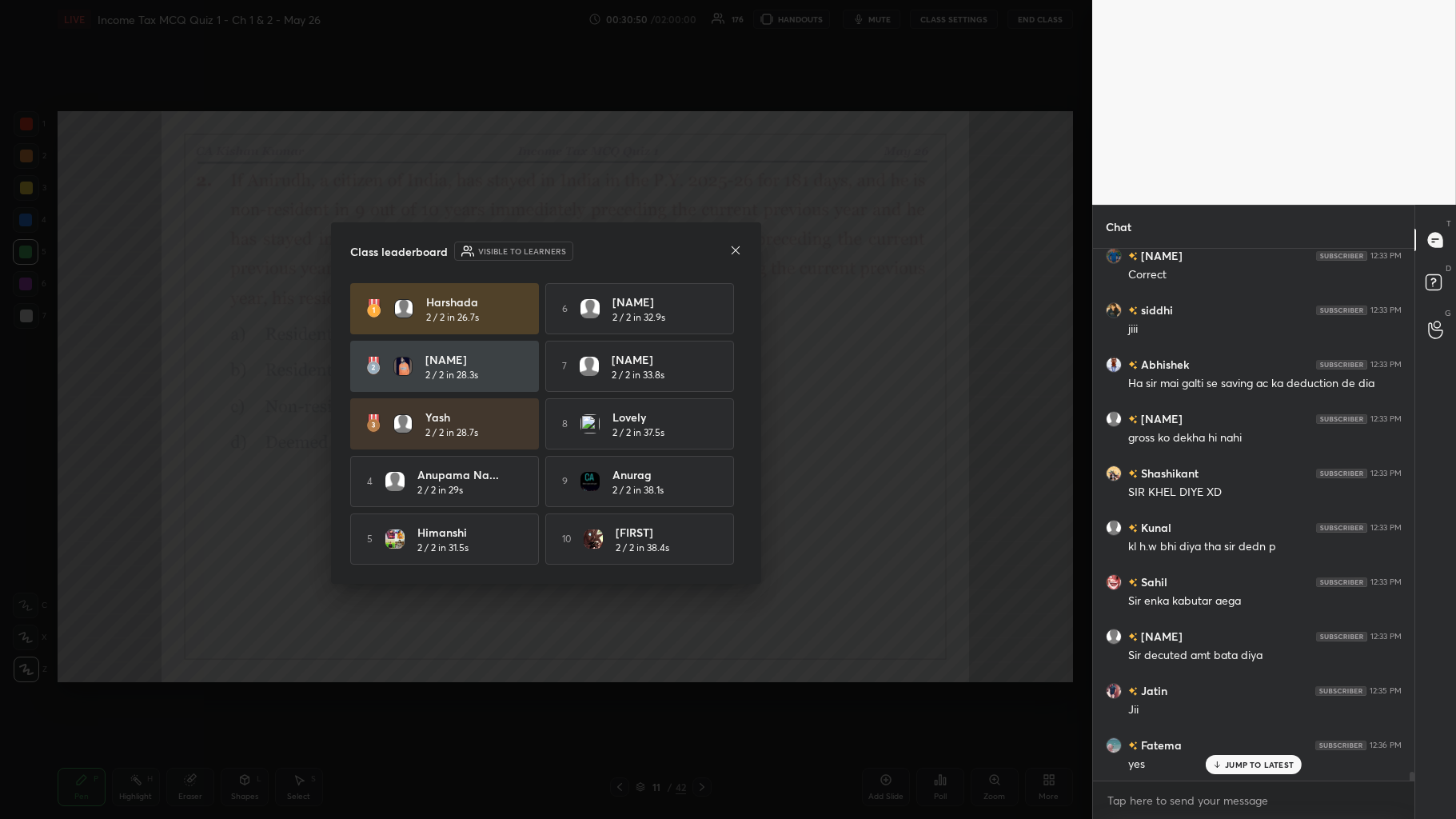 click 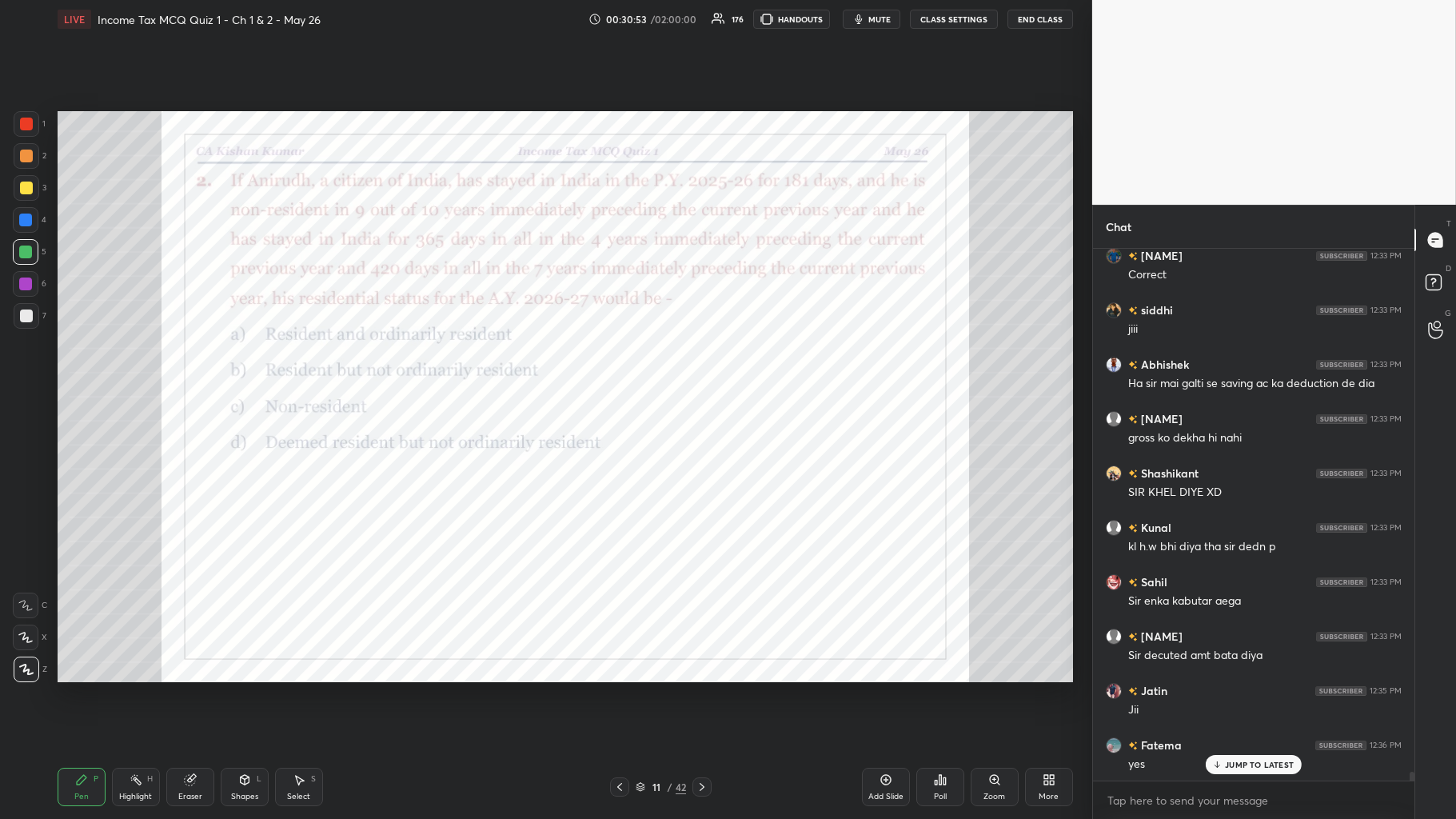 click 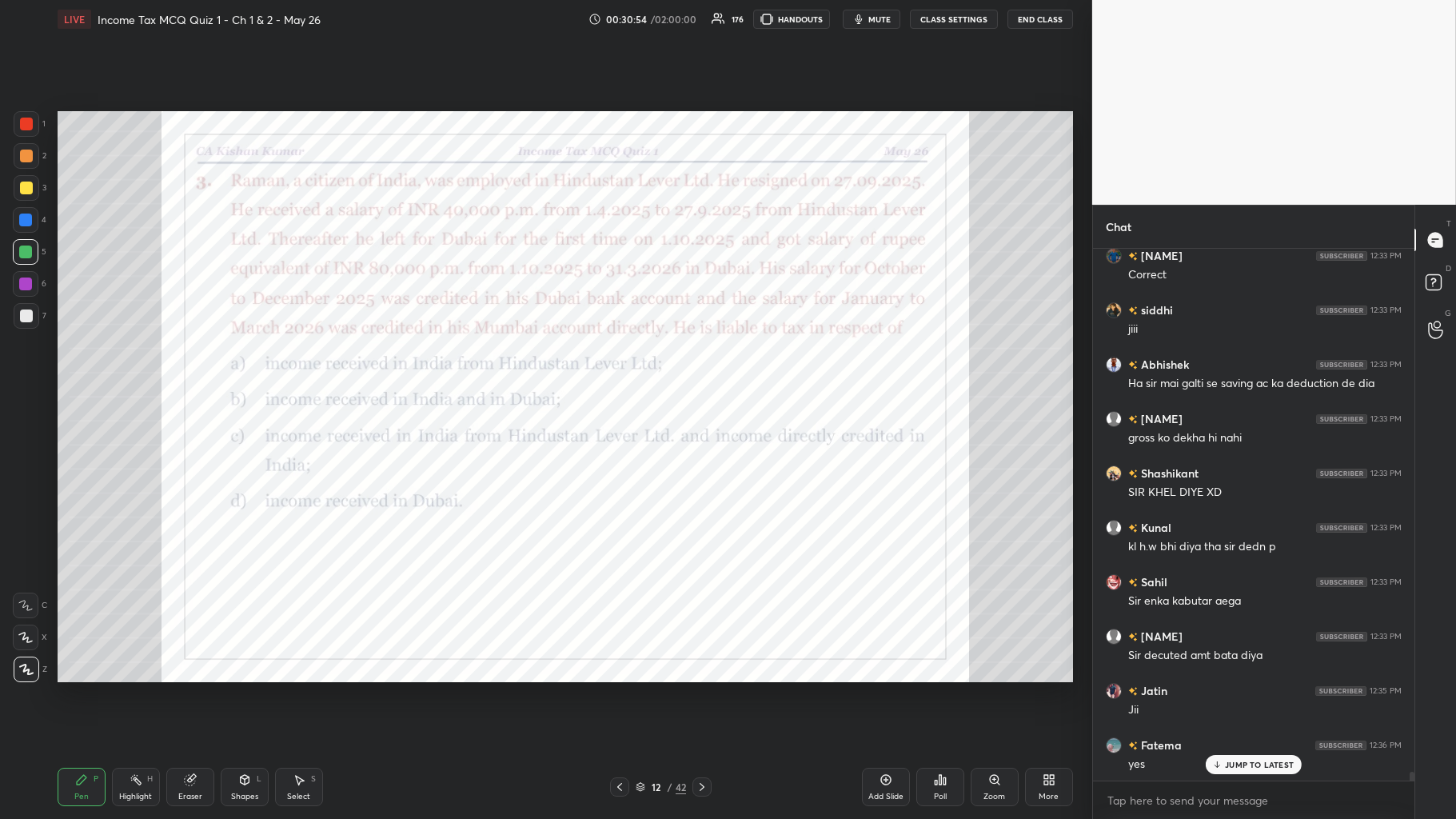 click 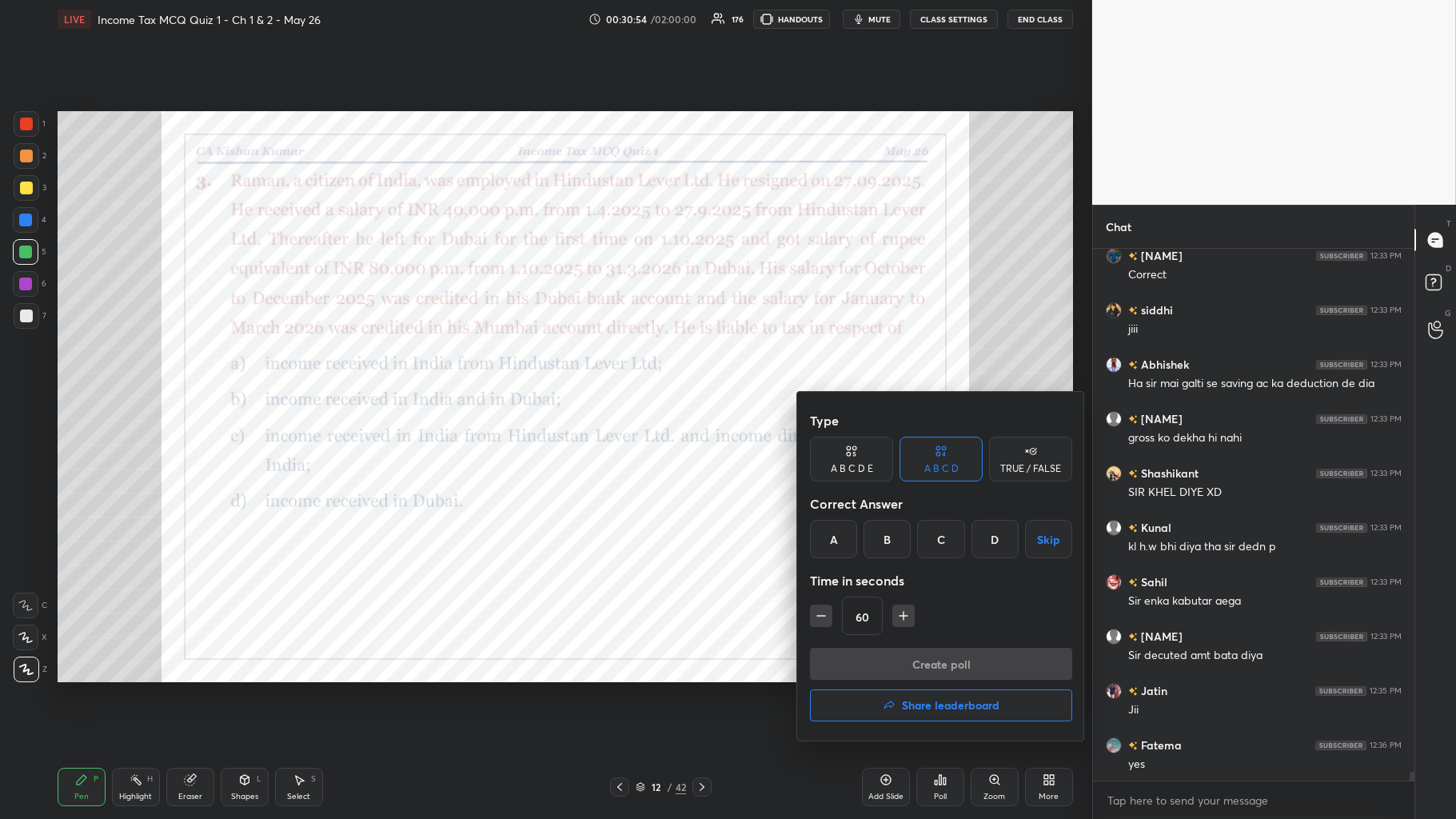 scroll, scrollTop: 31629, scrollLeft: 0, axis: vertical 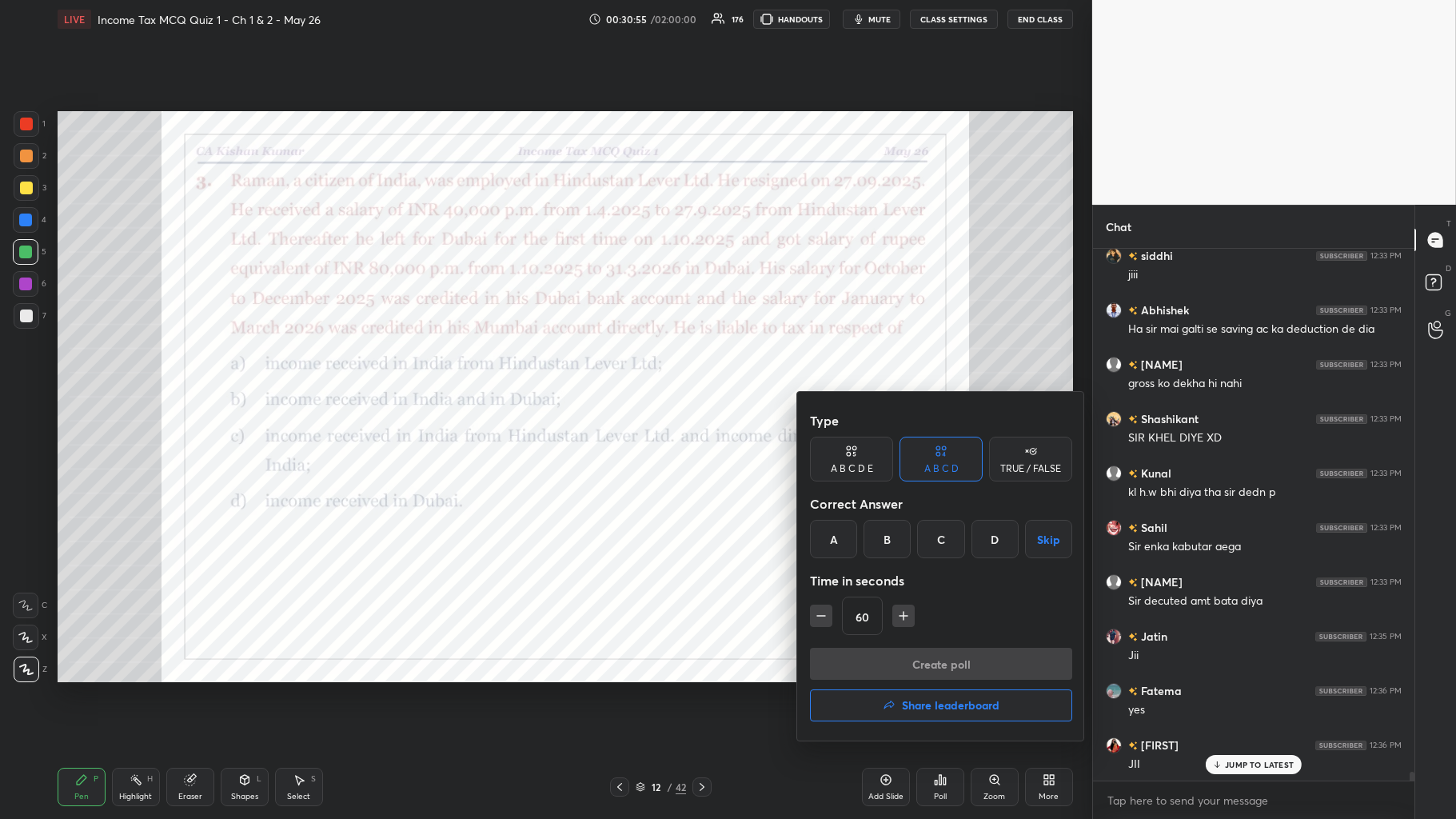 click on "B" at bounding box center (887, 539) 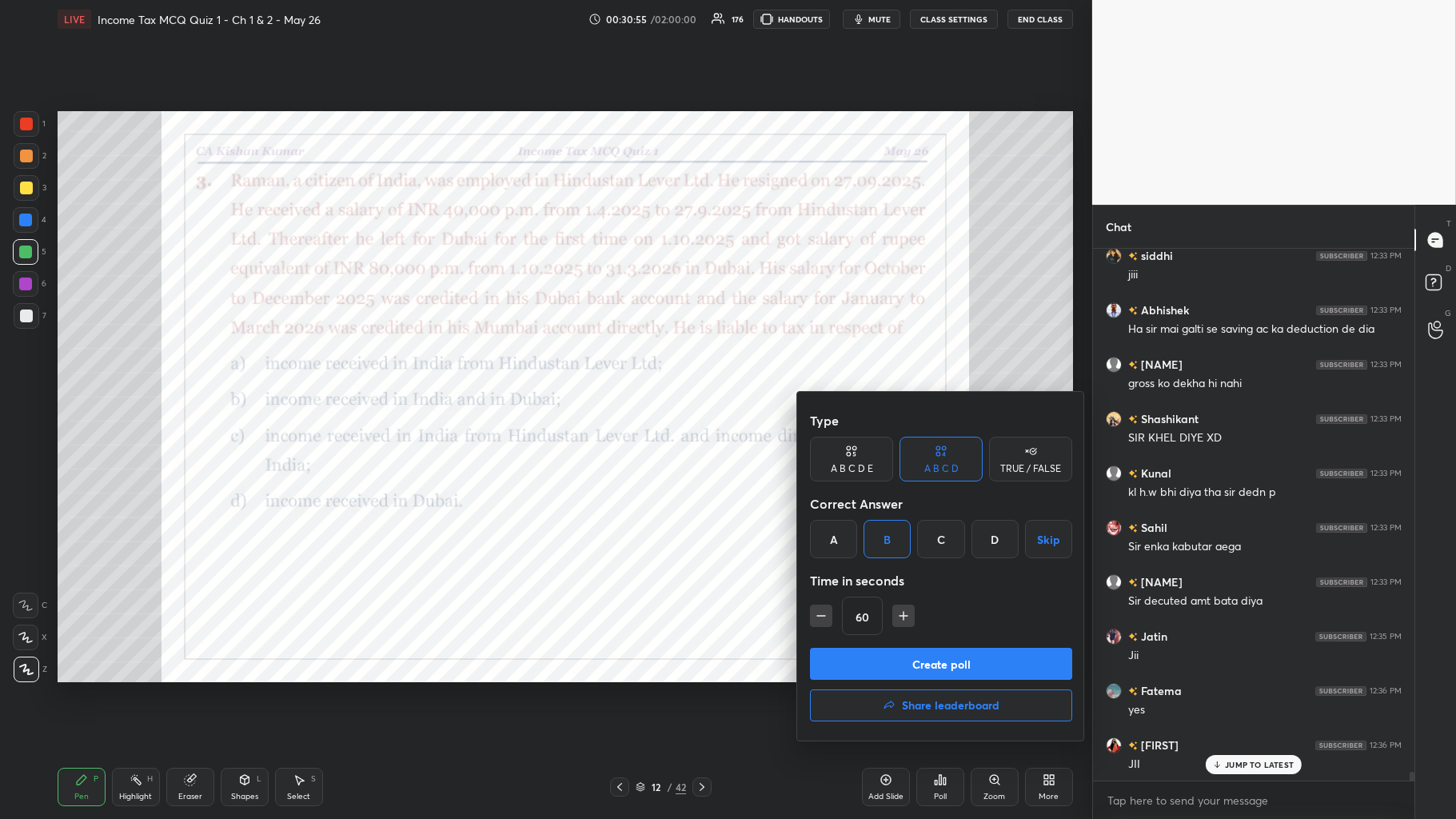 click 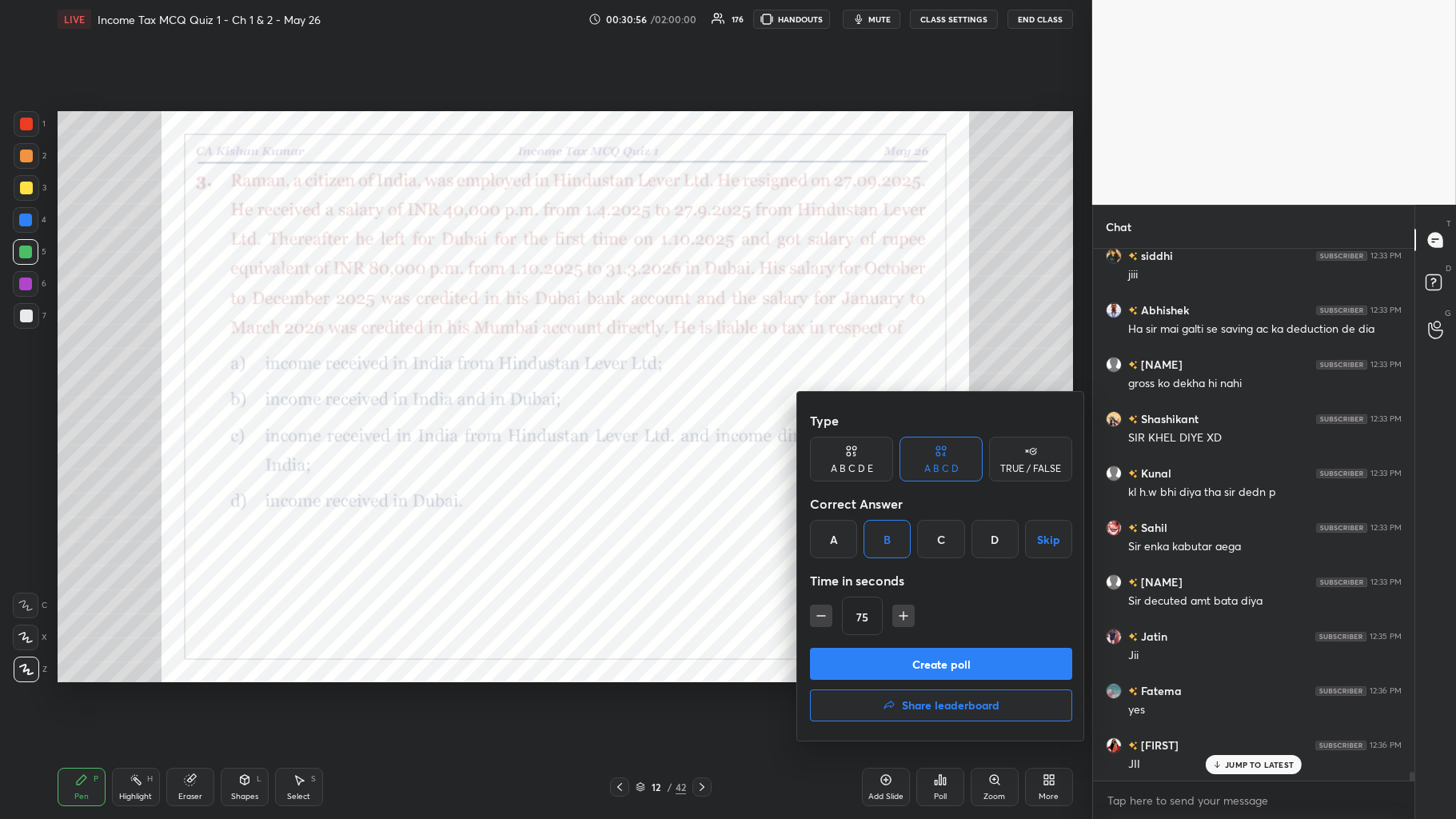 click 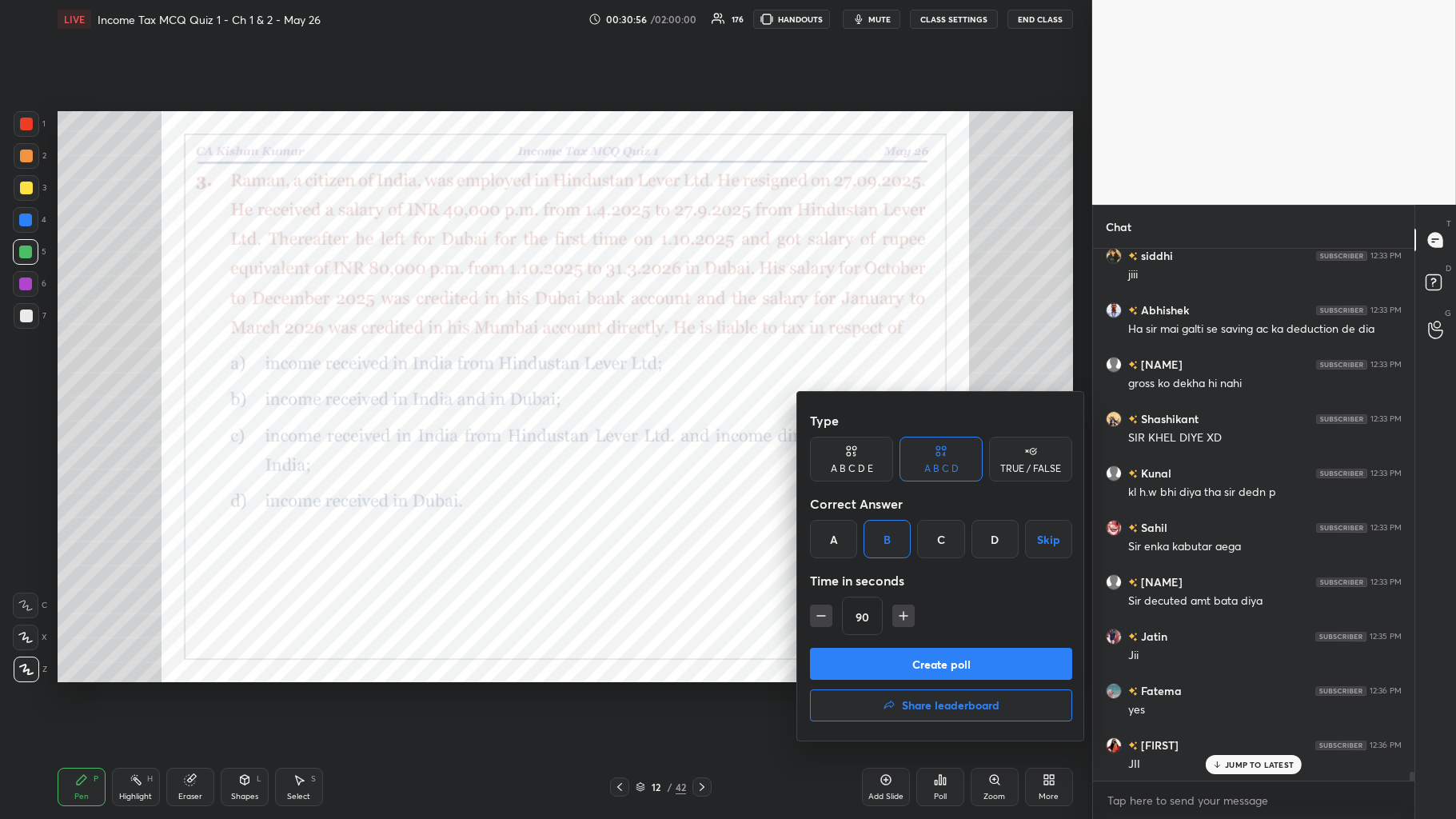 click 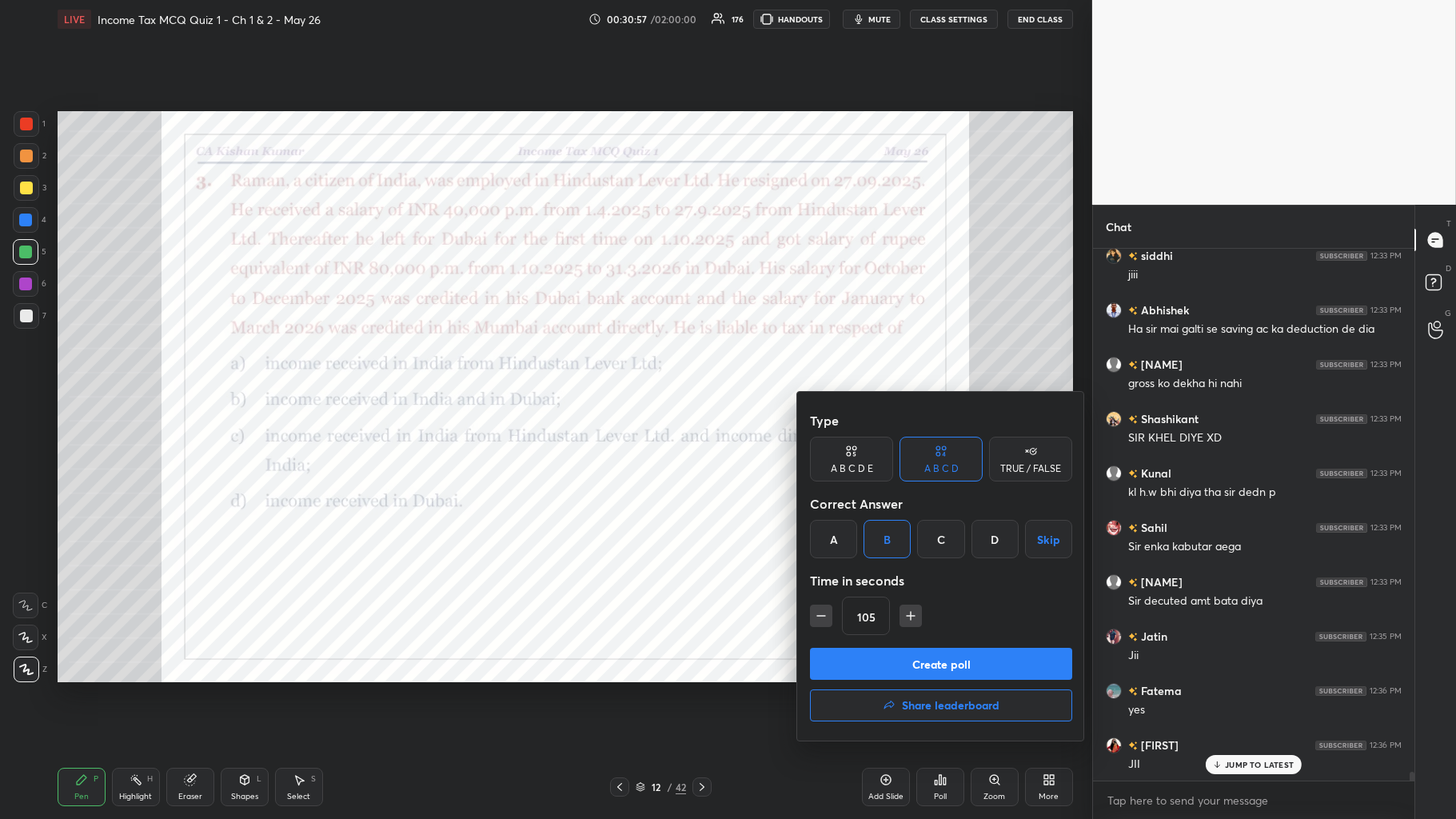 click 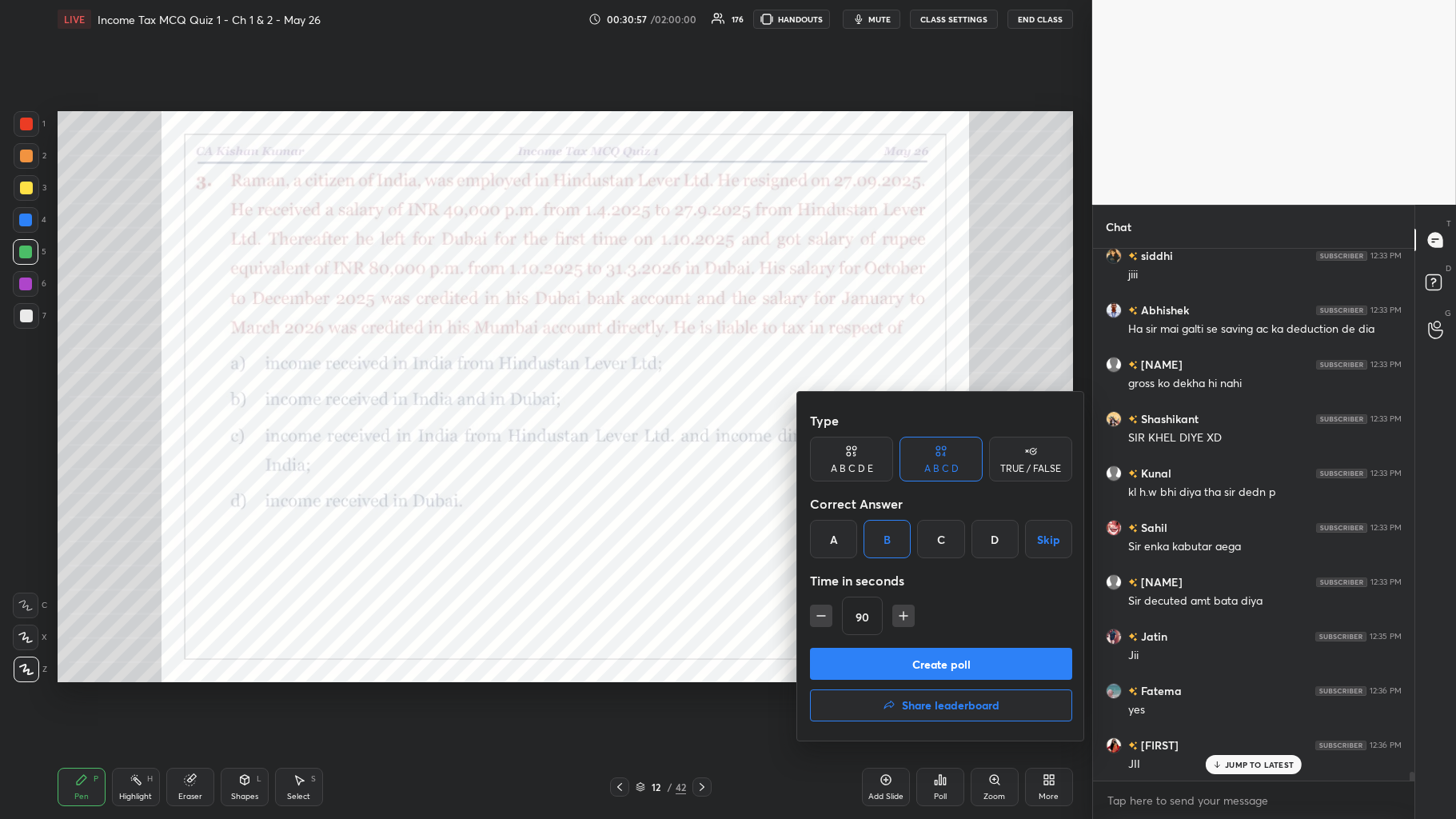 click on "Create poll" at bounding box center [941, 664] 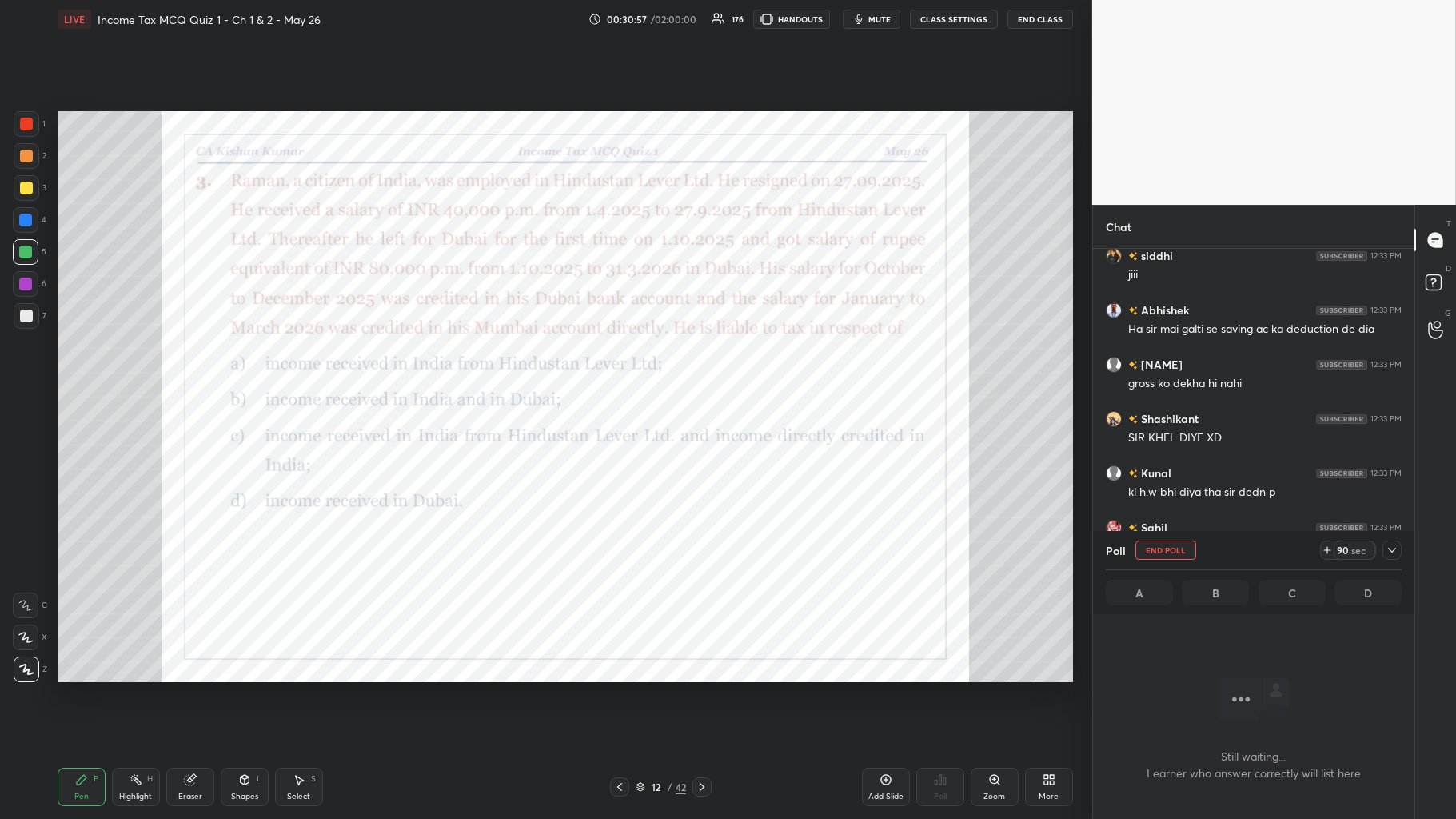scroll, scrollTop: 452, scrollLeft: 317, axis: both 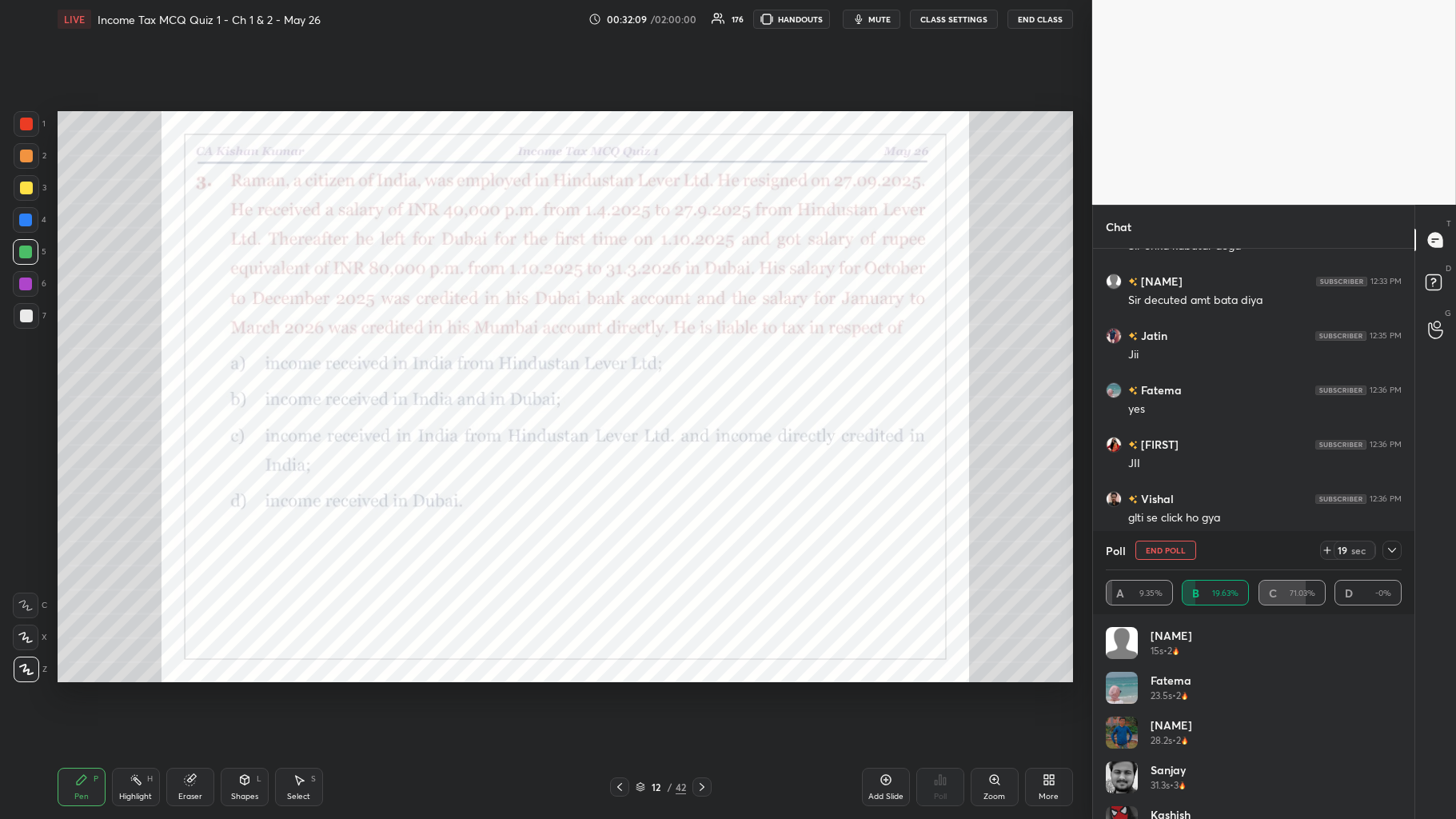 click 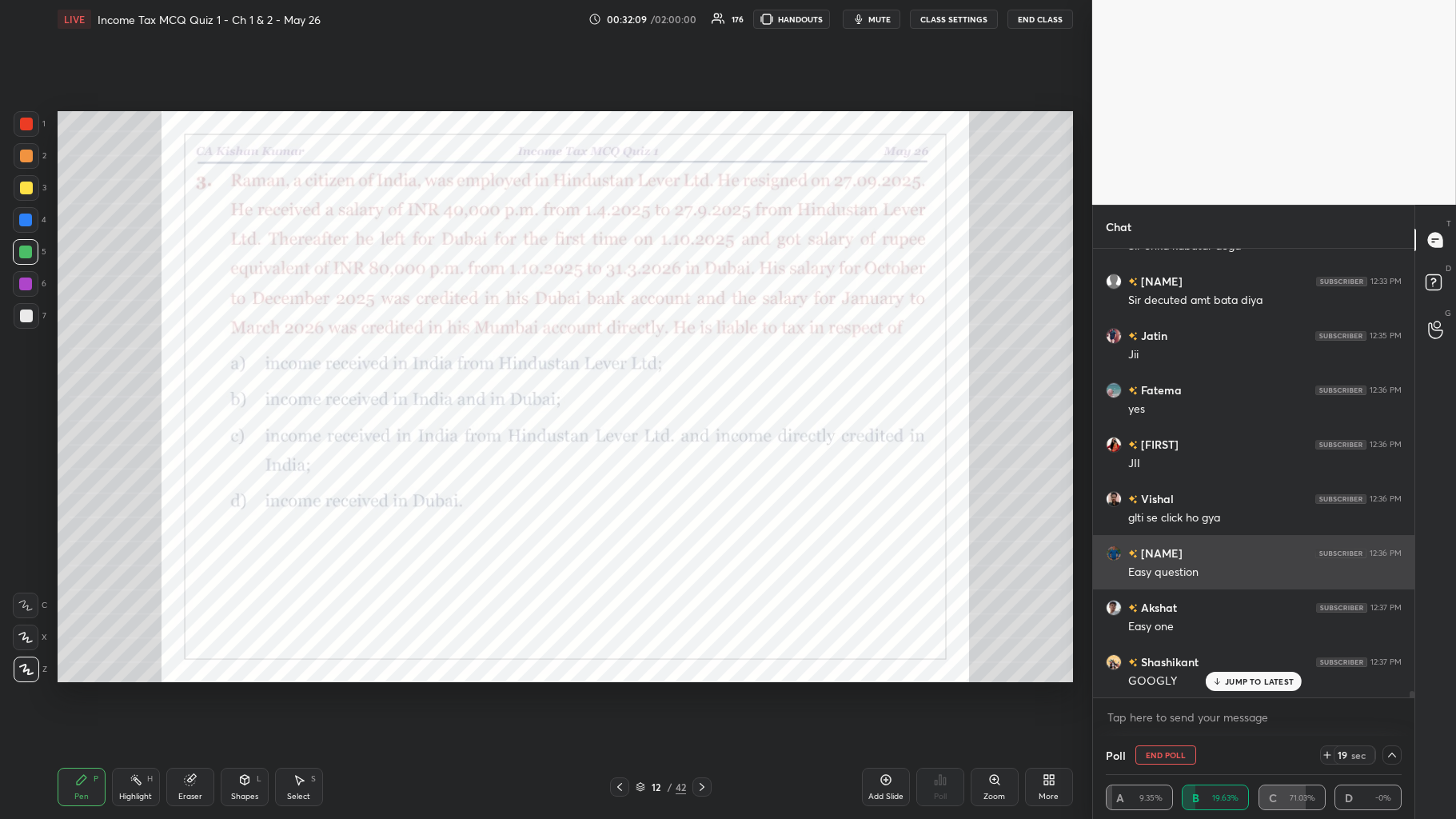 scroll, scrollTop: 0, scrollLeft: 0, axis: both 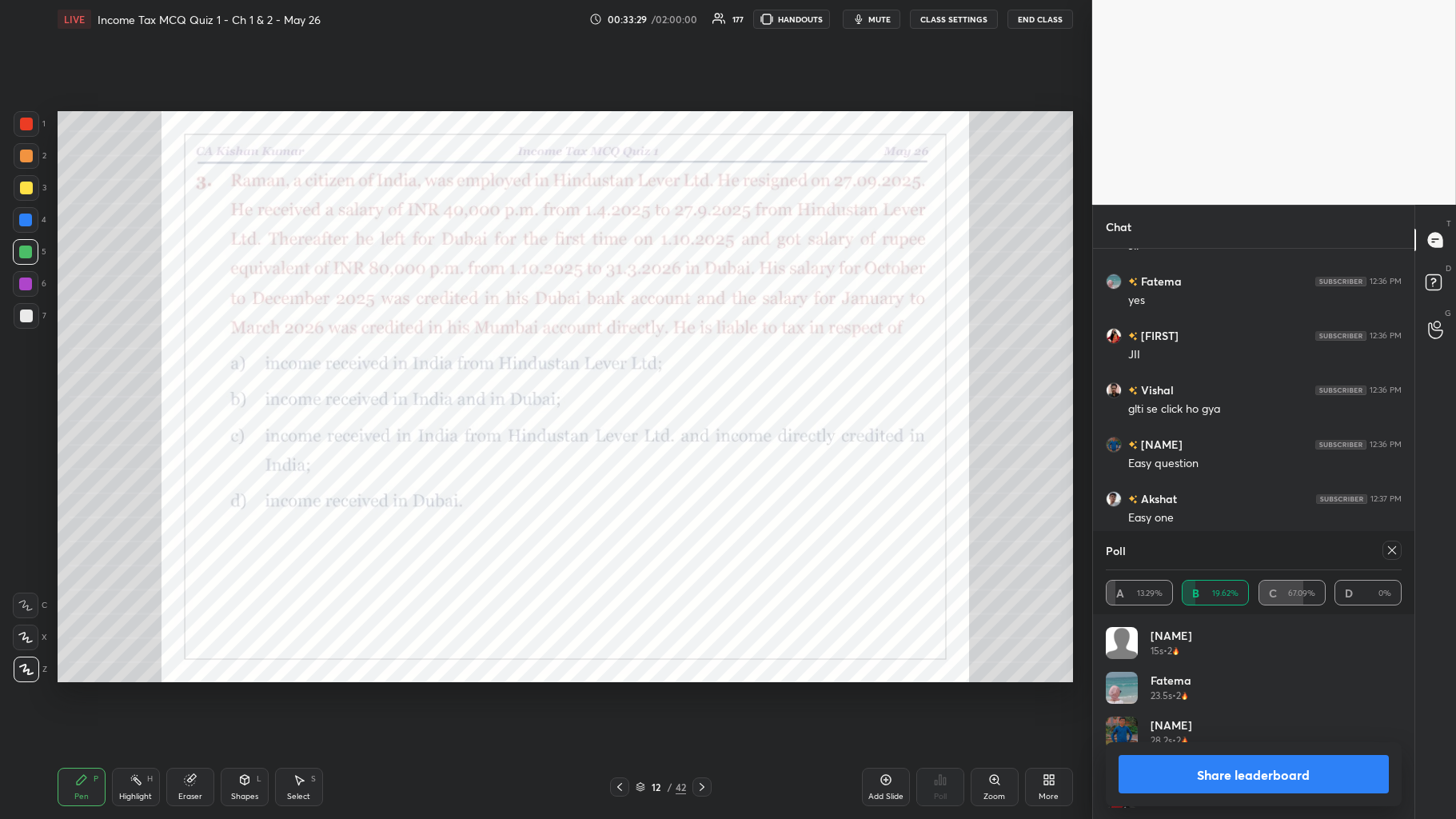 click on "Share leaderboard" at bounding box center (1254, 774) 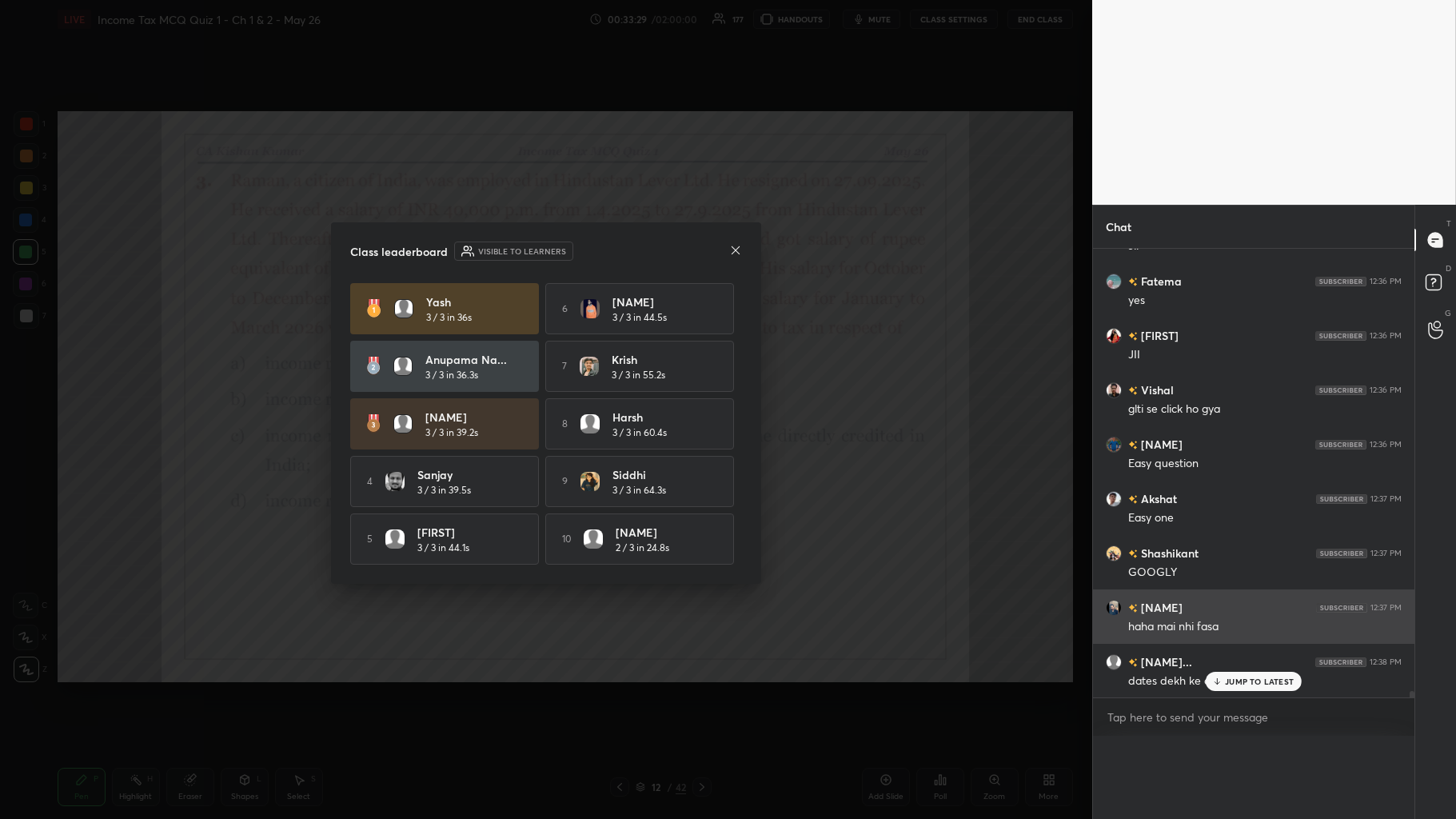 scroll, scrollTop: 0, scrollLeft: 0, axis: both 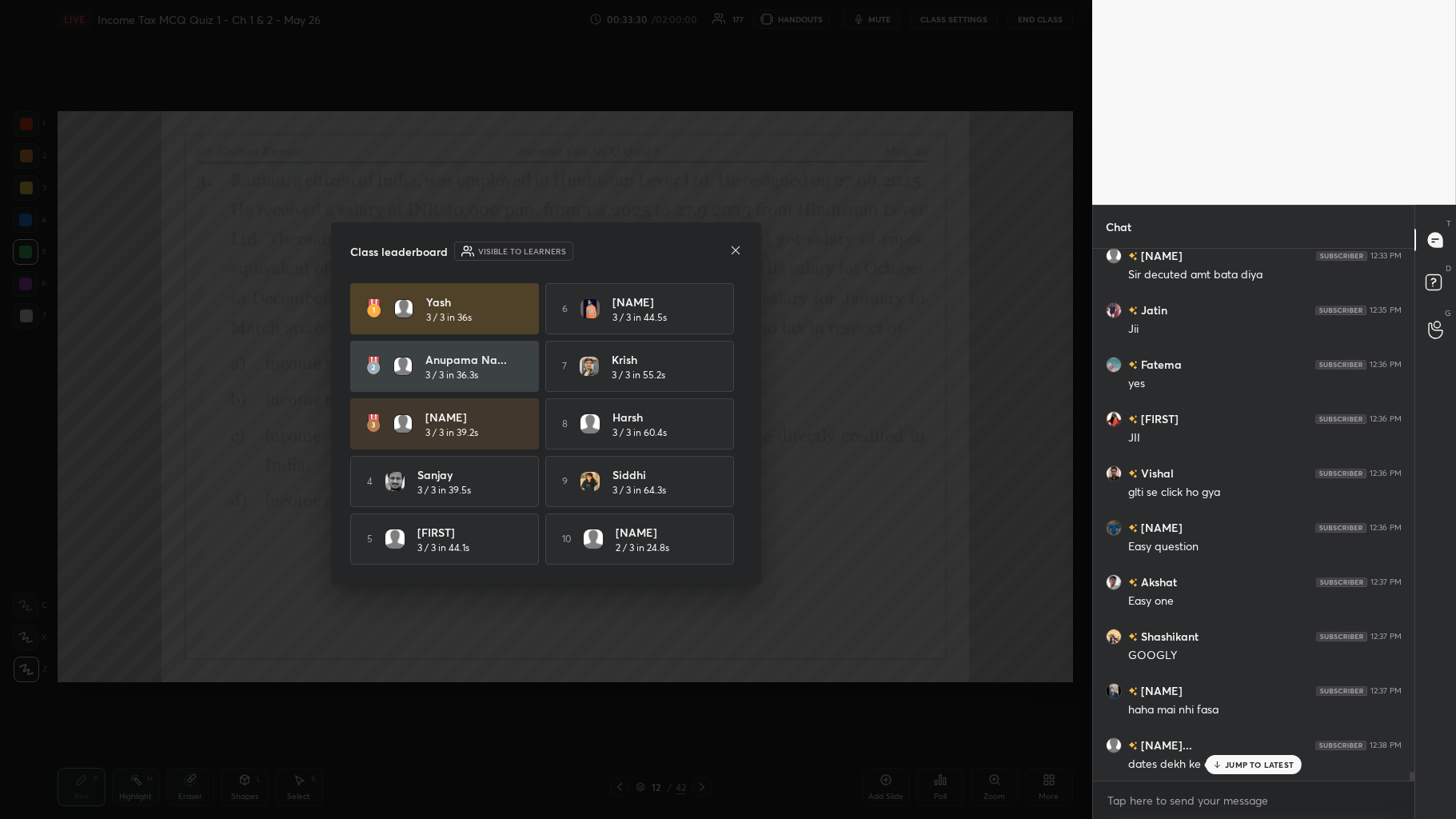 click at bounding box center [736, 251] 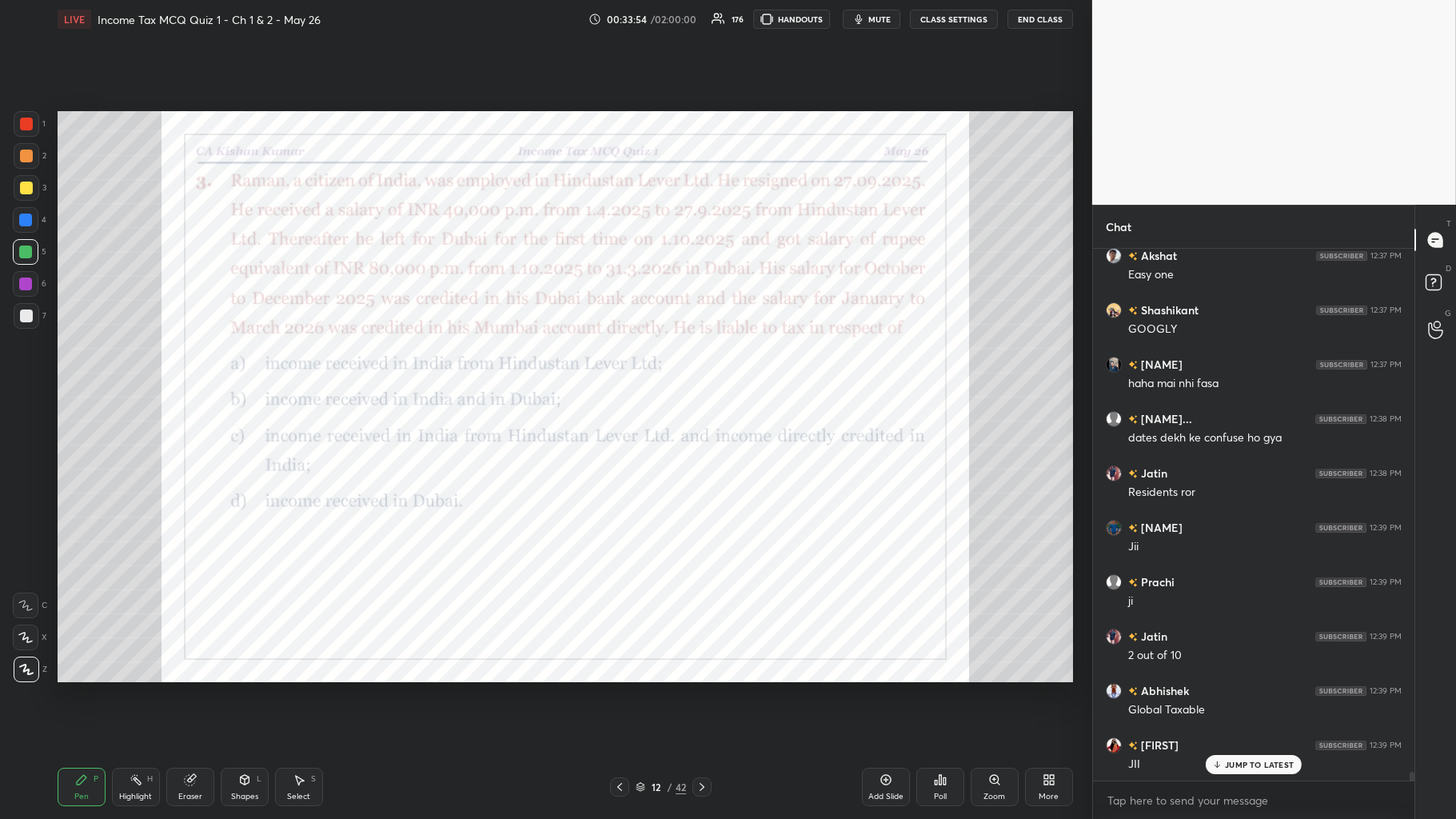 scroll, scrollTop: 32336, scrollLeft: 0, axis: vertical 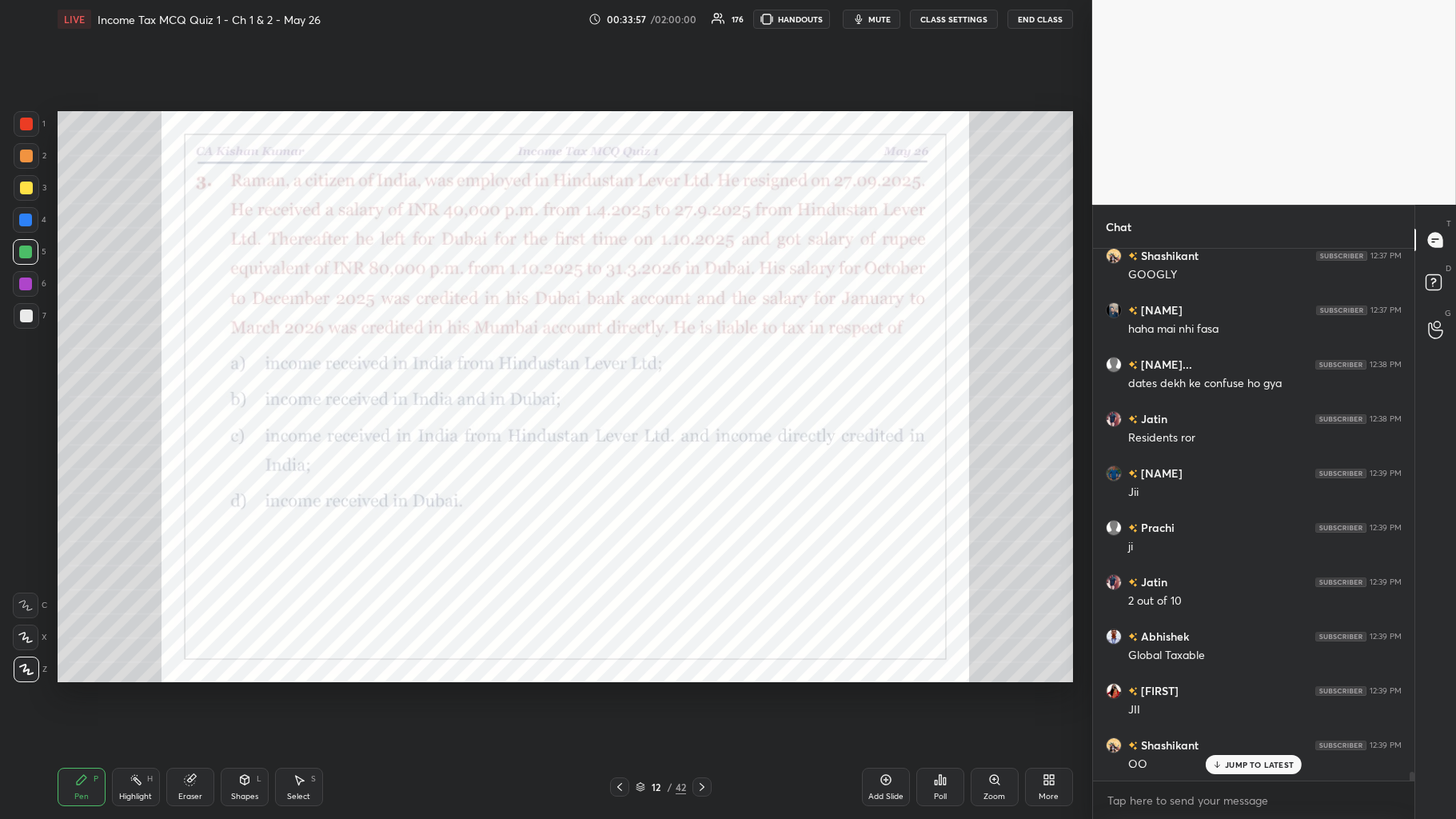 click 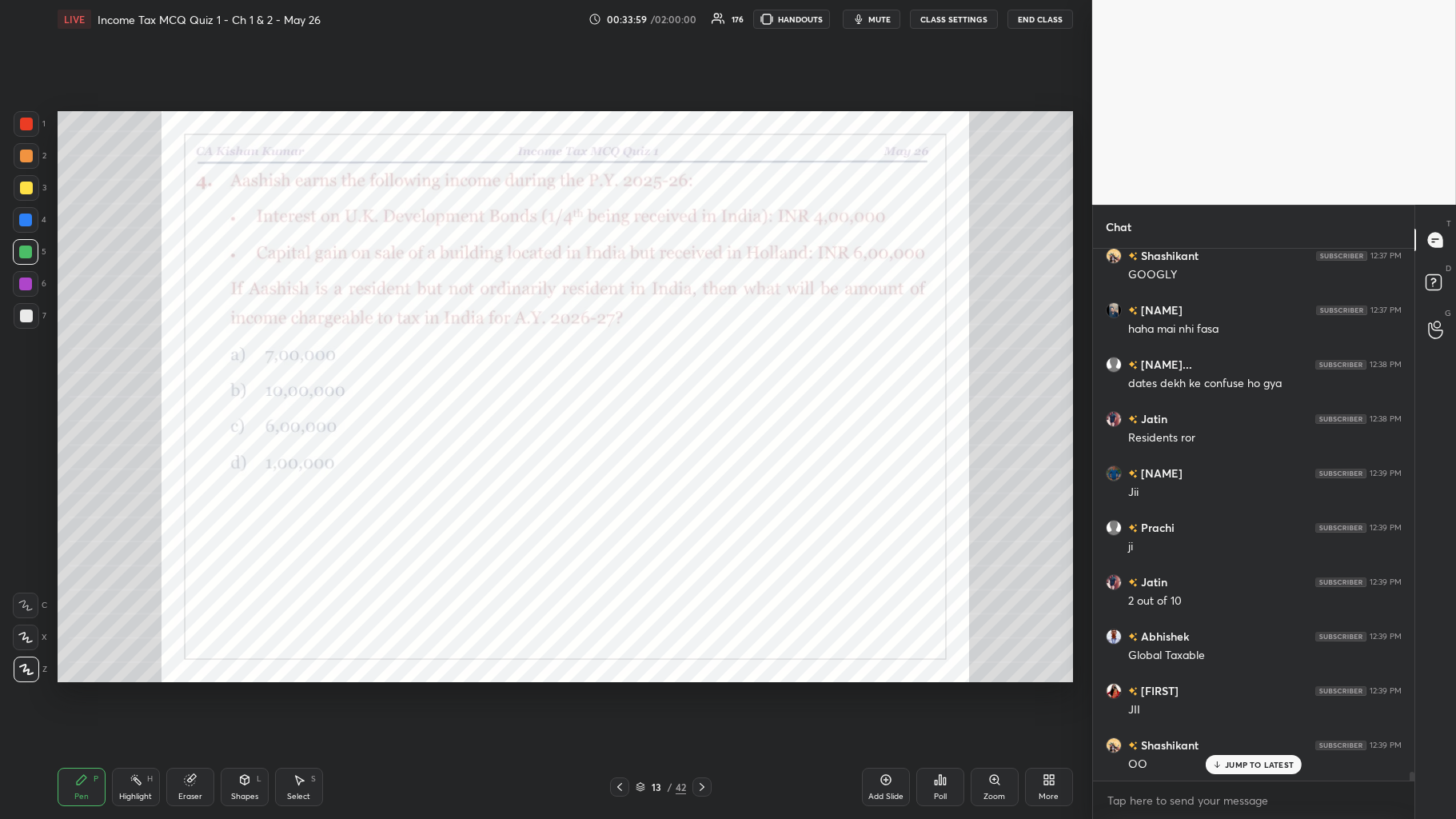 scroll, scrollTop: 32390, scrollLeft: 0, axis: vertical 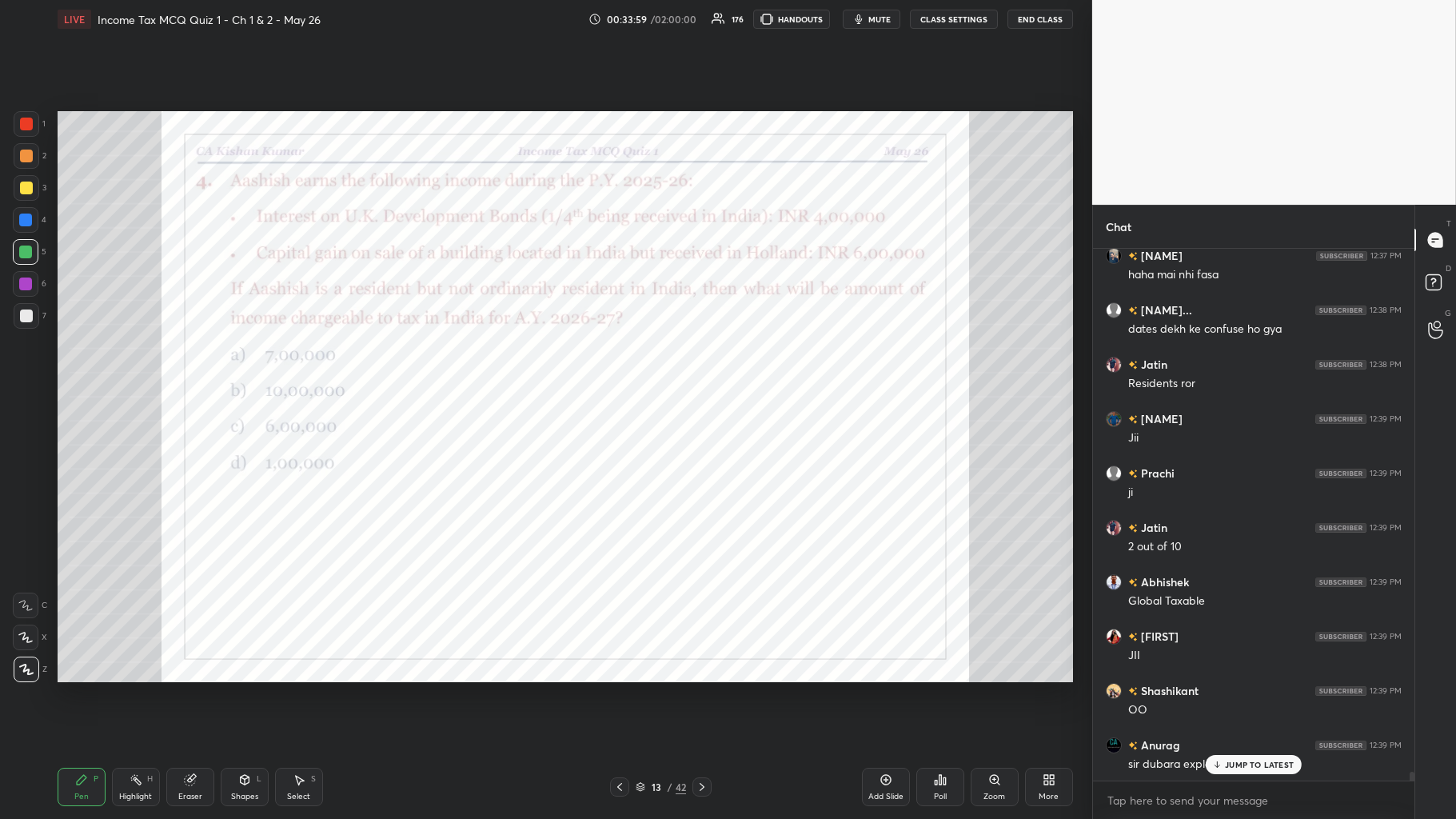 click 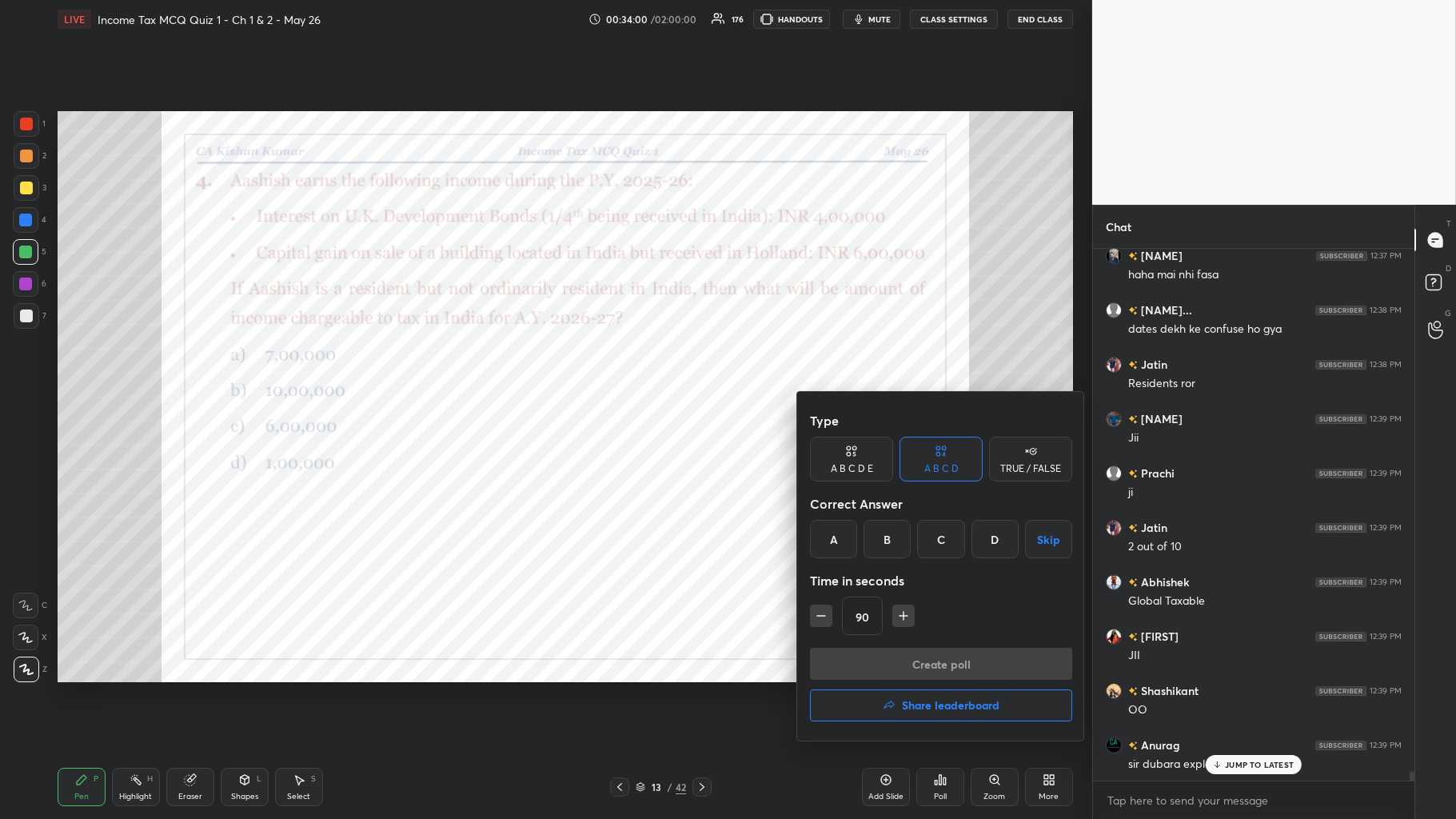 click on "A" at bounding box center [833, 539] 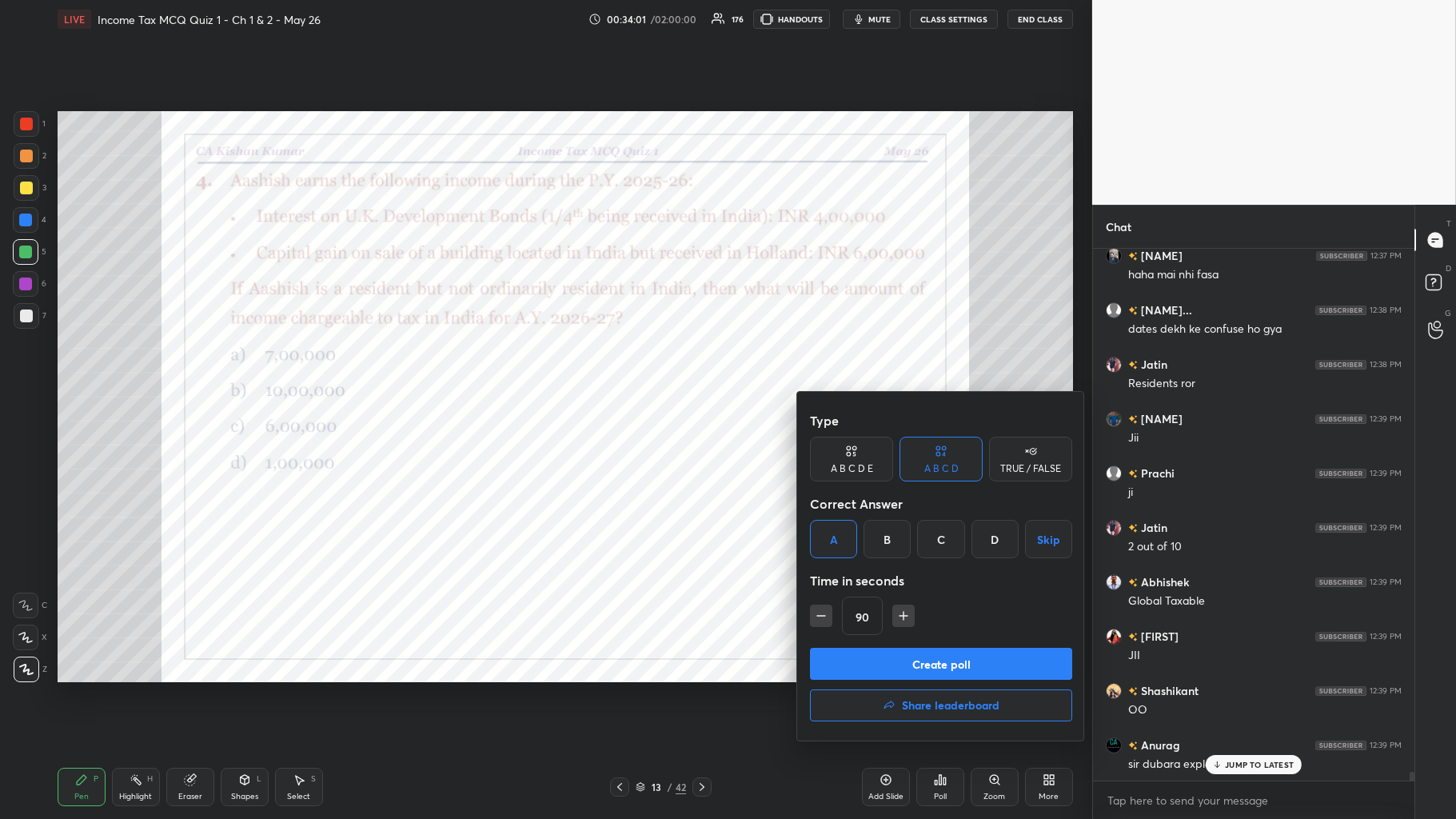 click 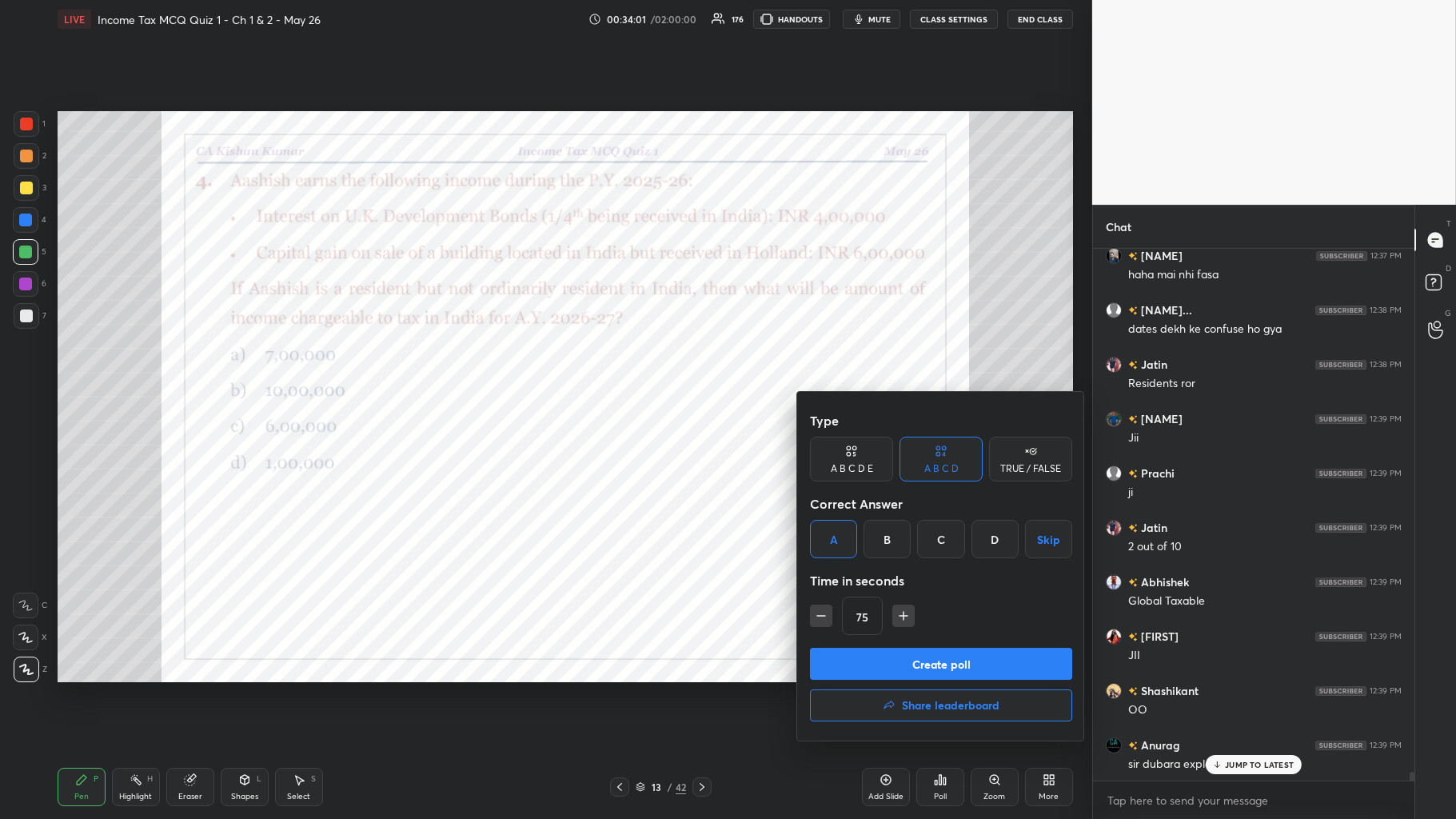 click 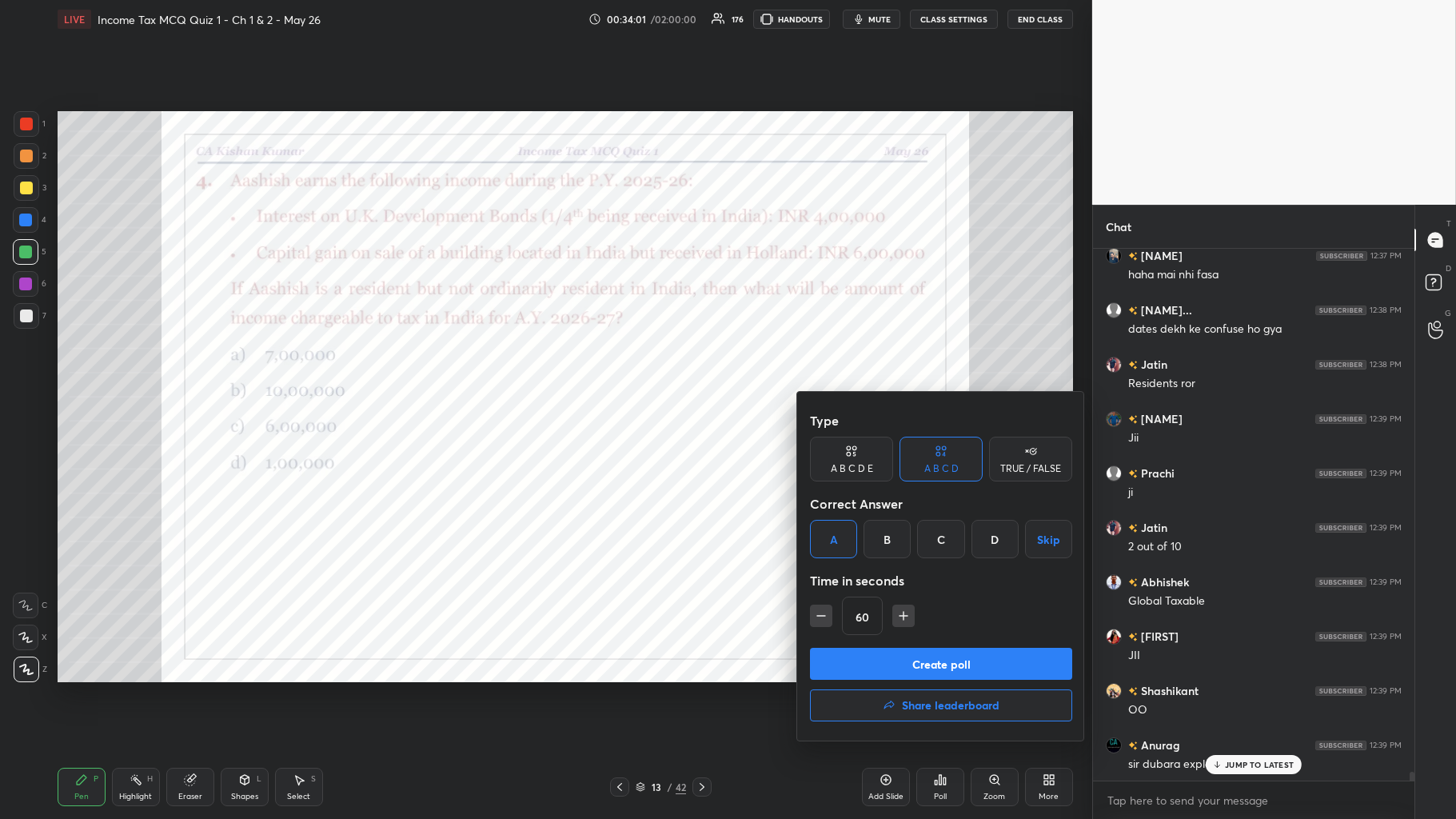 click 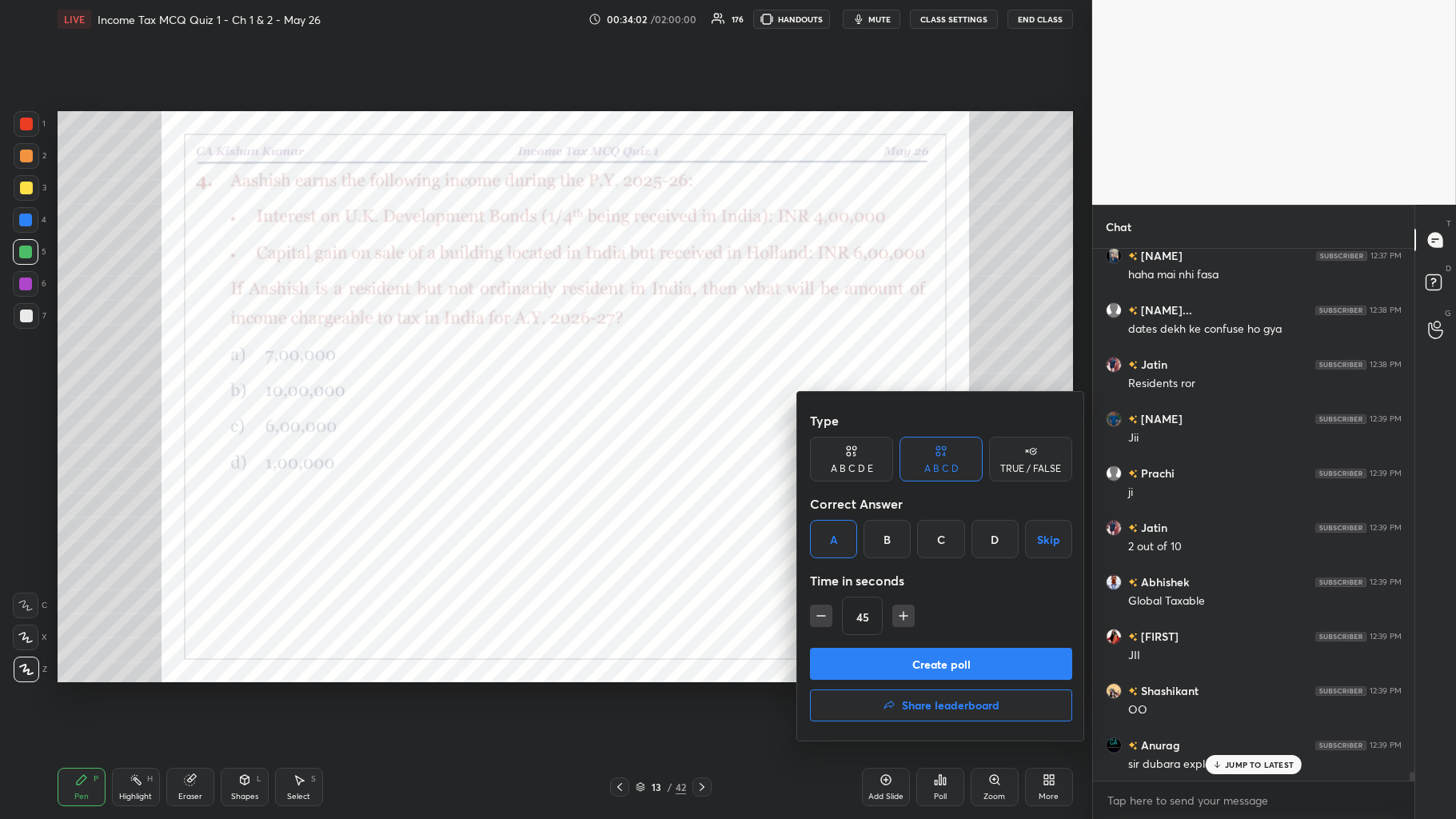 scroll, scrollTop: 32445, scrollLeft: 0, axis: vertical 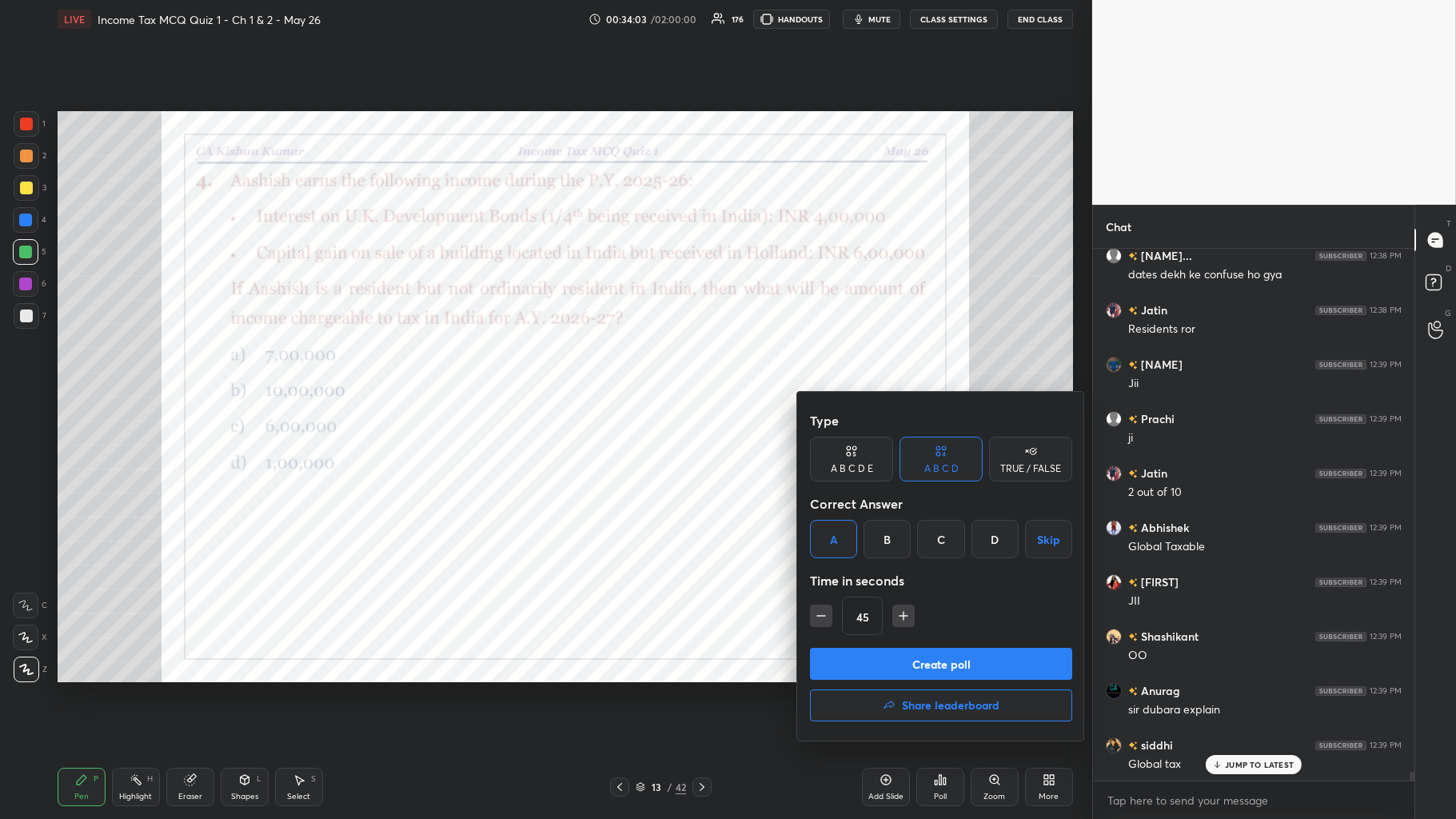 click 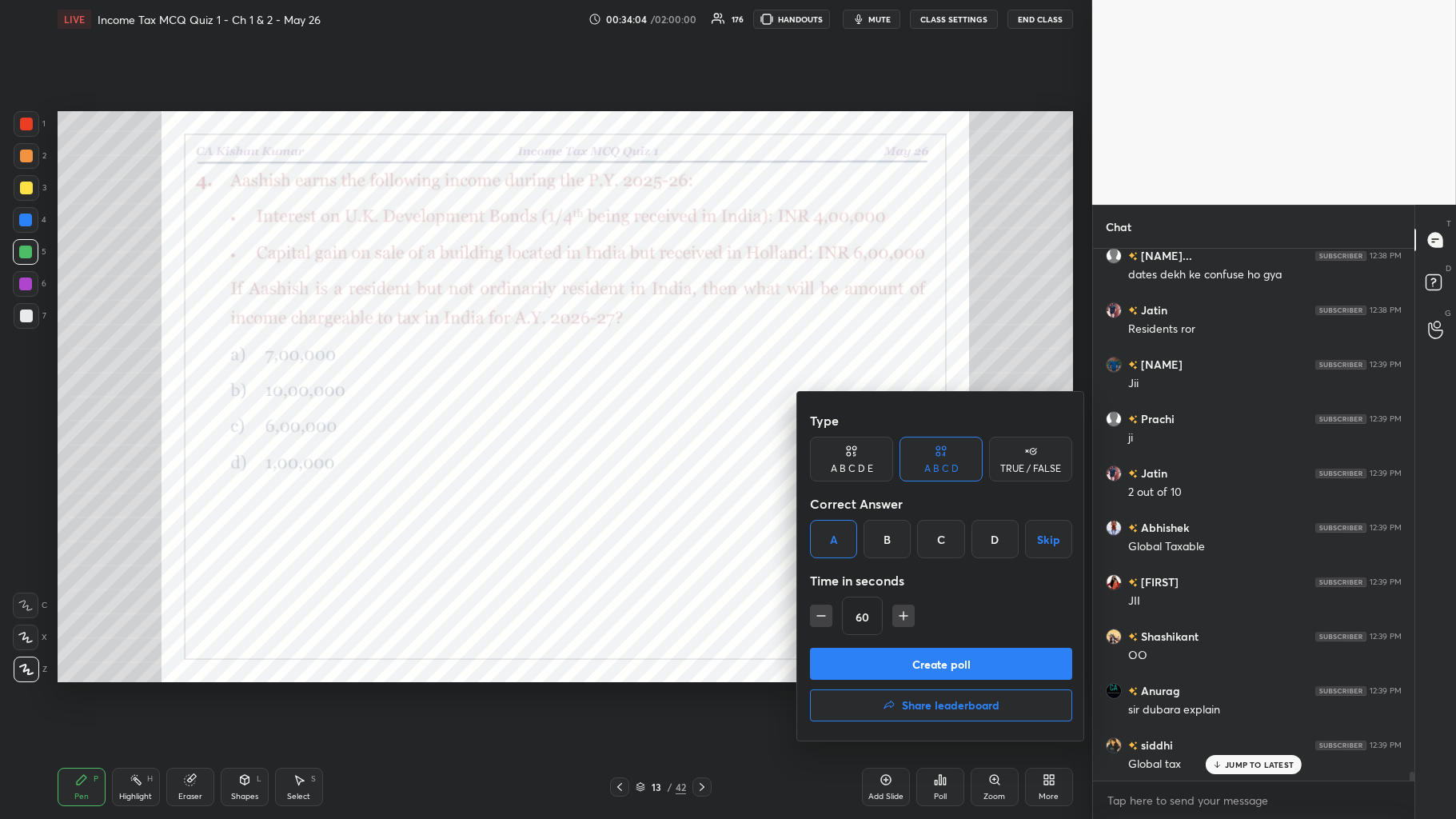 click on "Create poll" at bounding box center [941, 664] 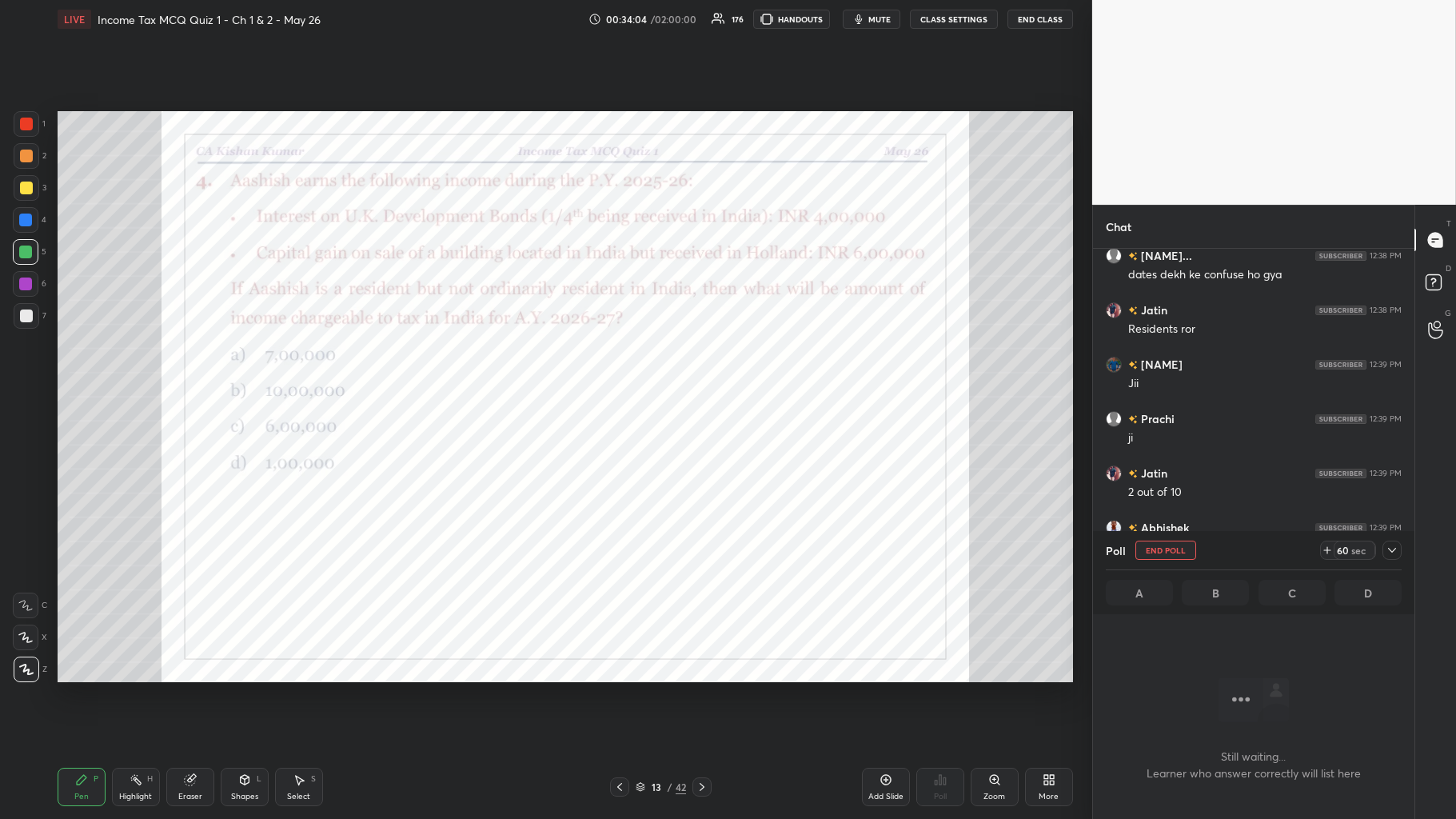 scroll, scrollTop: 452, scrollLeft: 317, axis: both 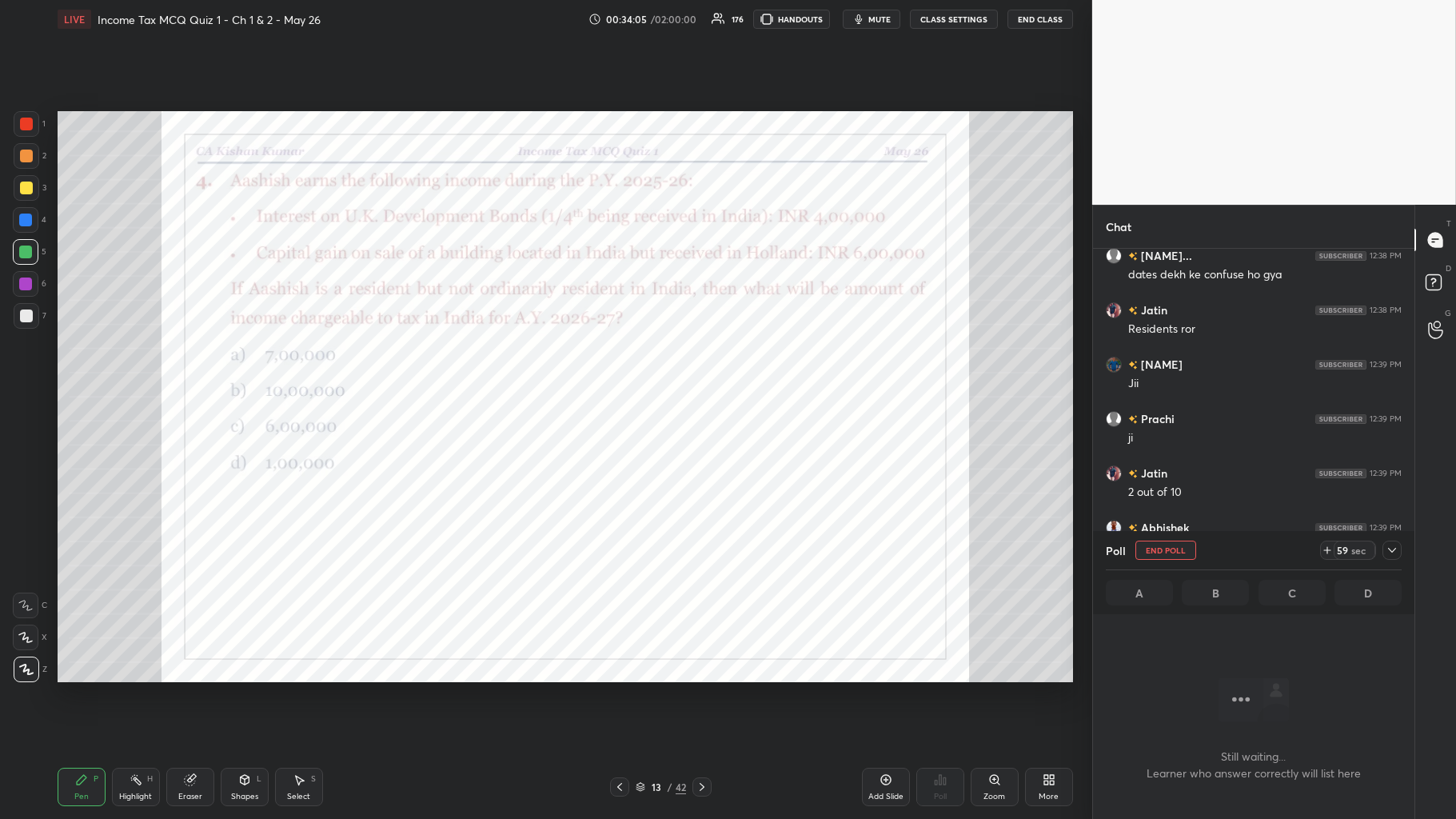click on "59  sec" at bounding box center (1361, 550) 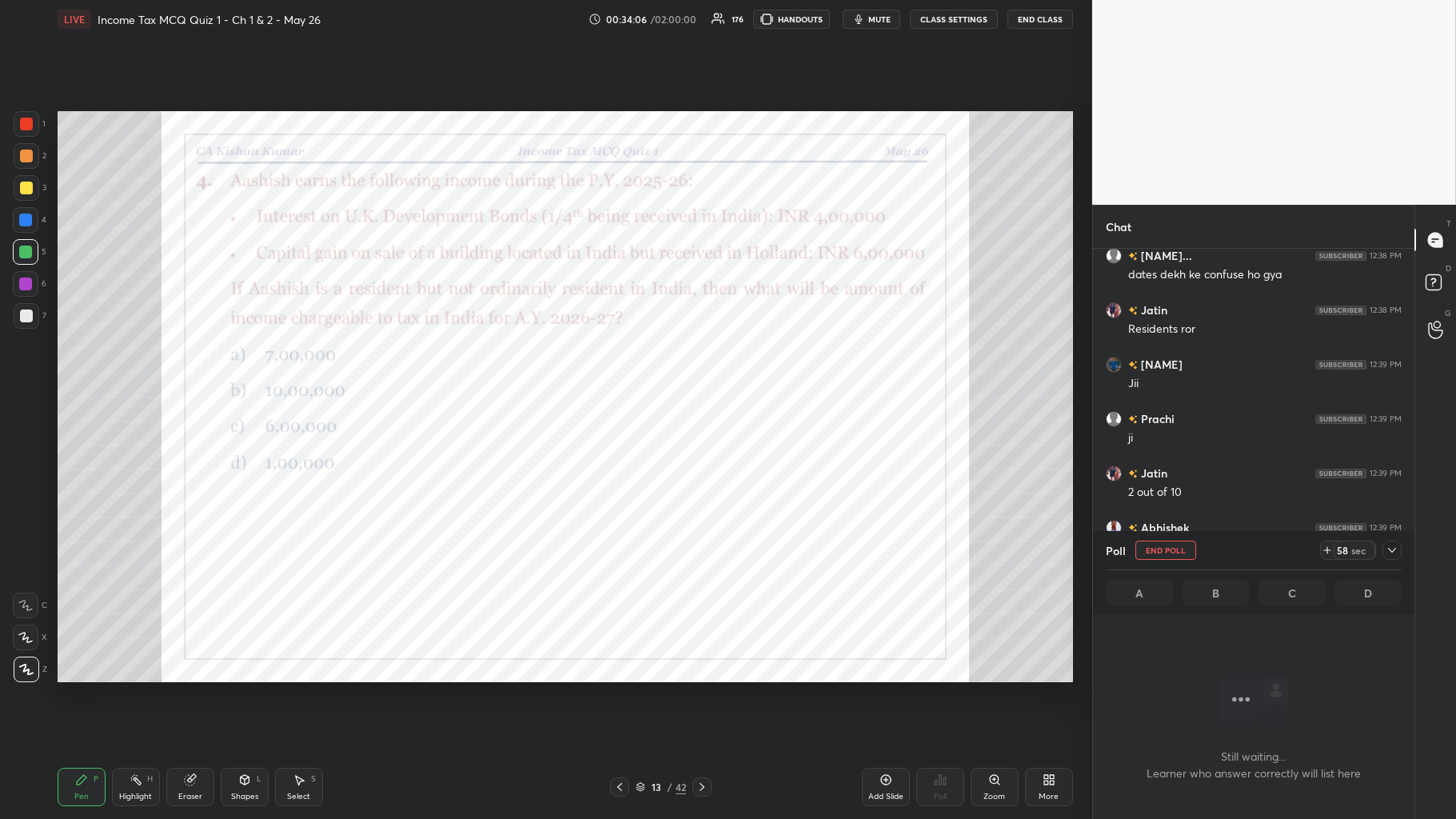 click at bounding box center [1392, 550] 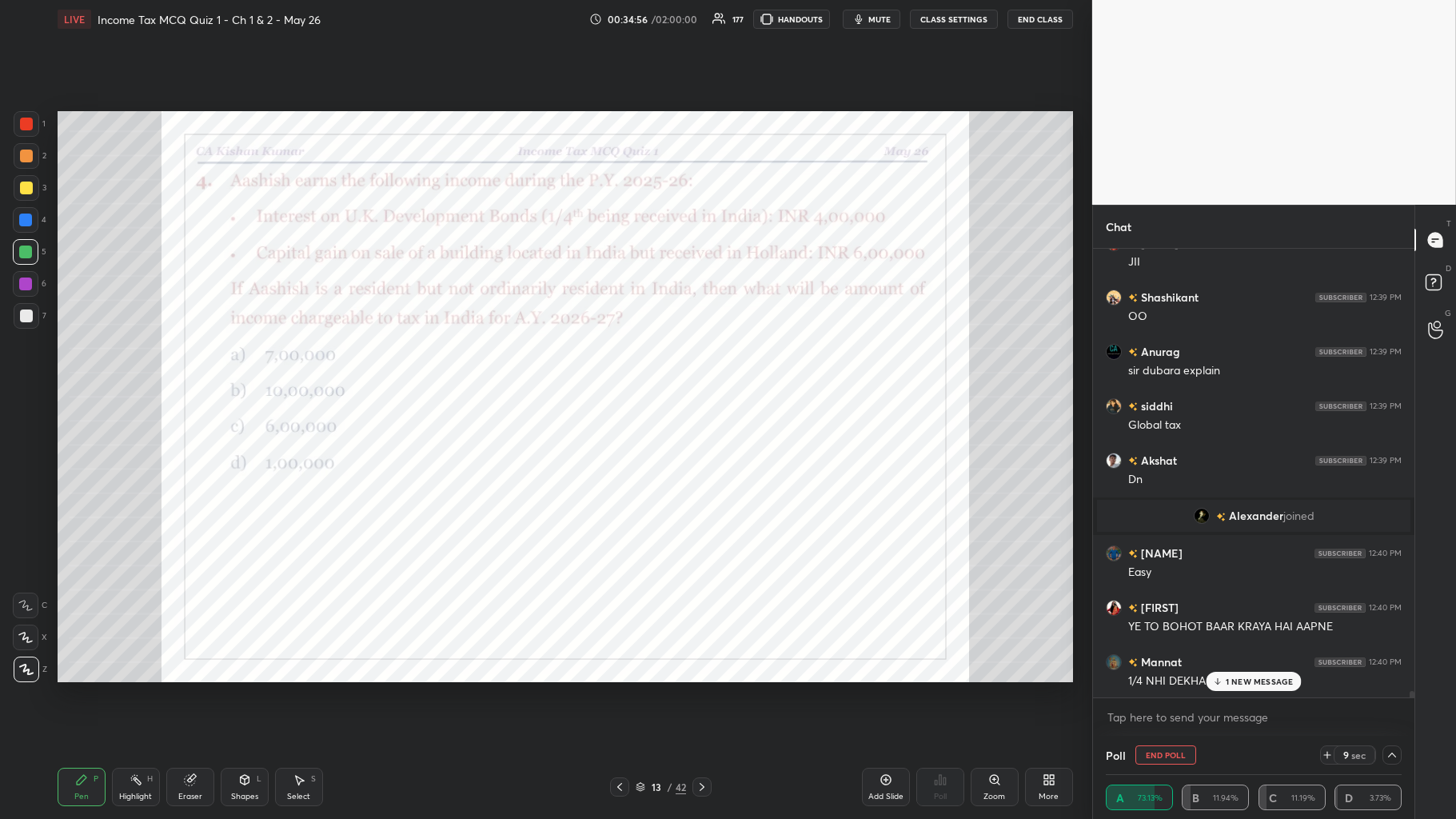 scroll, scrollTop: 32838, scrollLeft: 0, axis: vertical 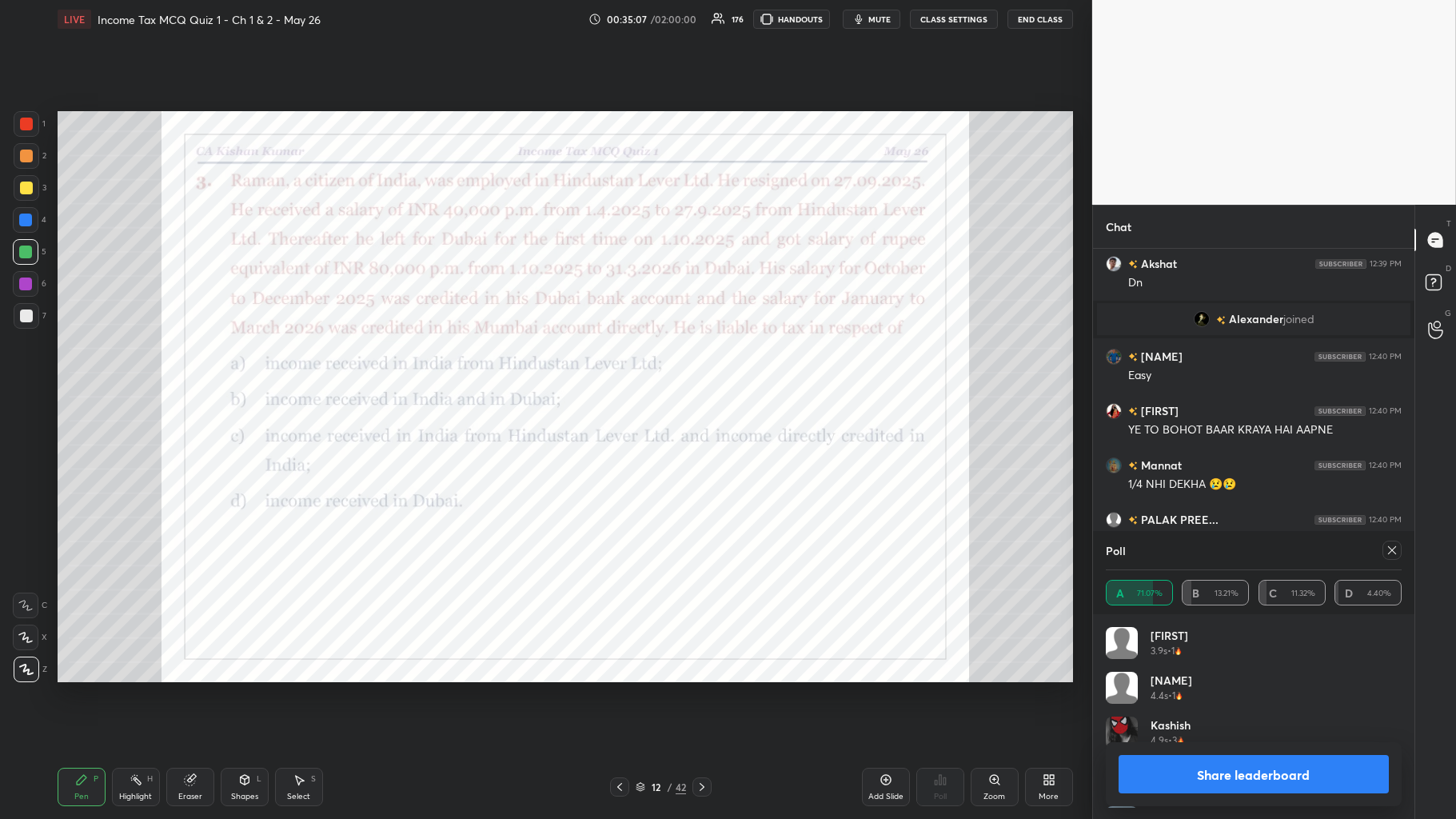 click on "Share leaderboard" at bounding box center (1254, 774) 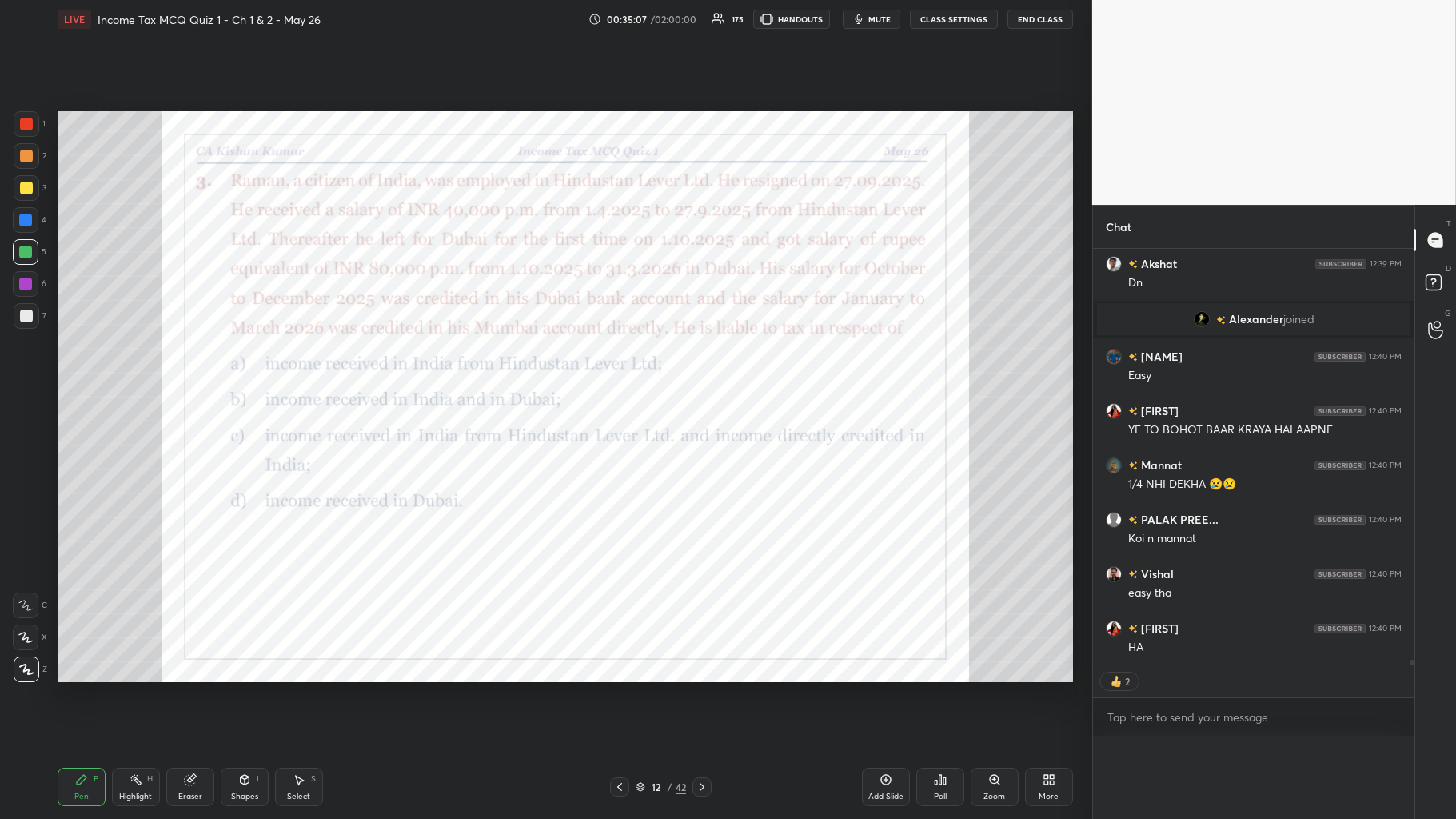 scroll, scrollTop: 70, scrollLeft: 291, axis: both 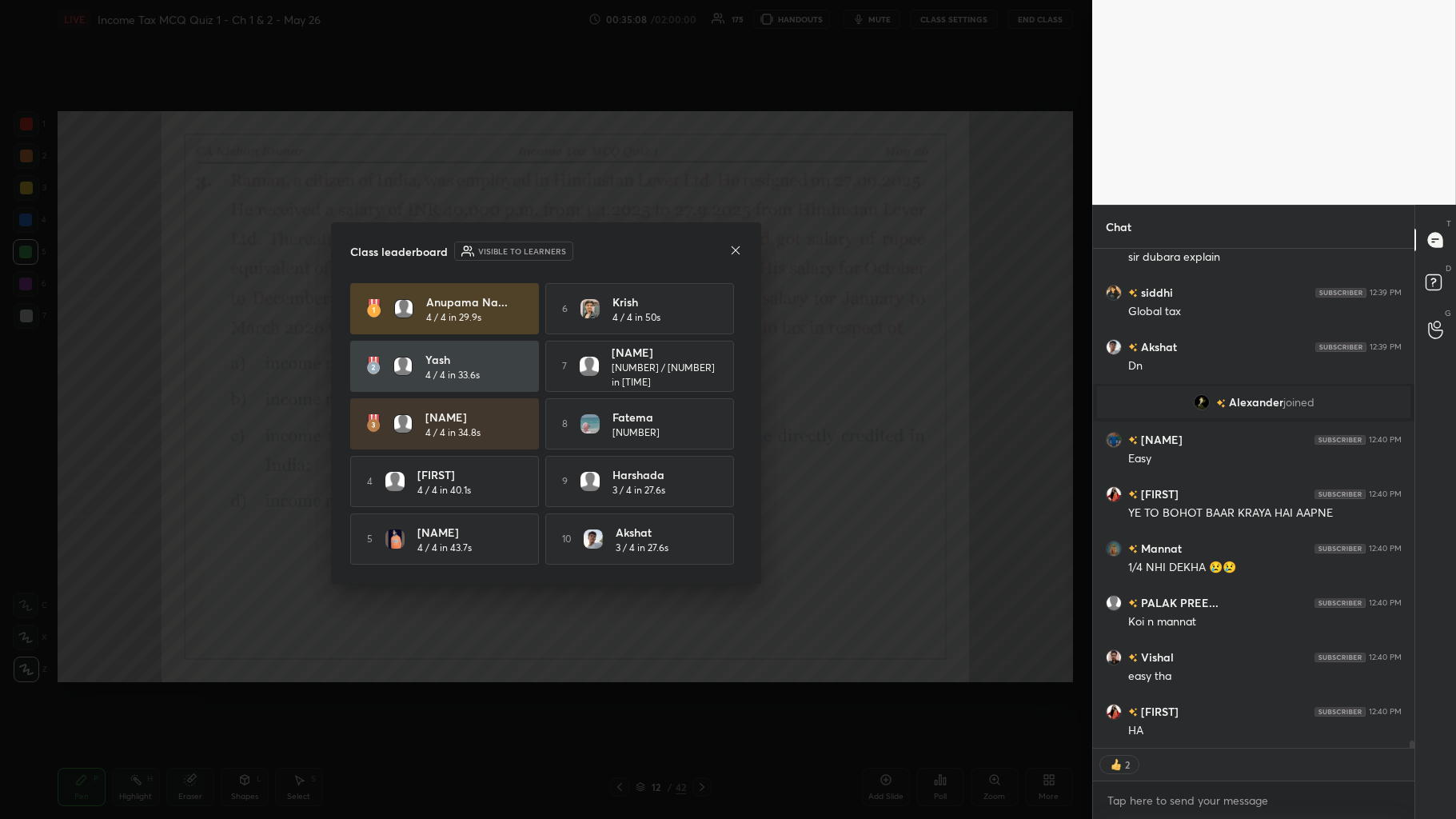 click 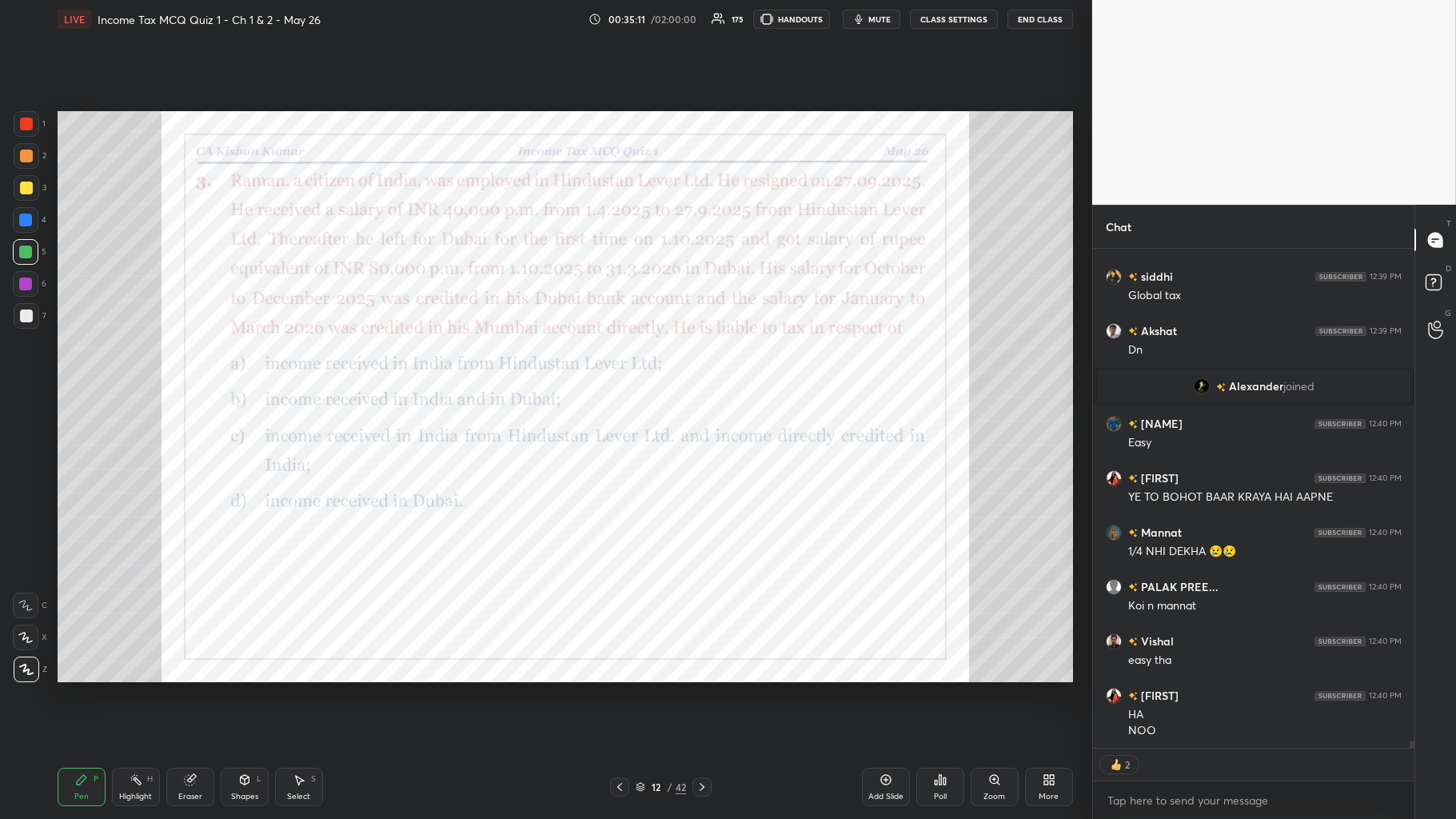 type on "x" 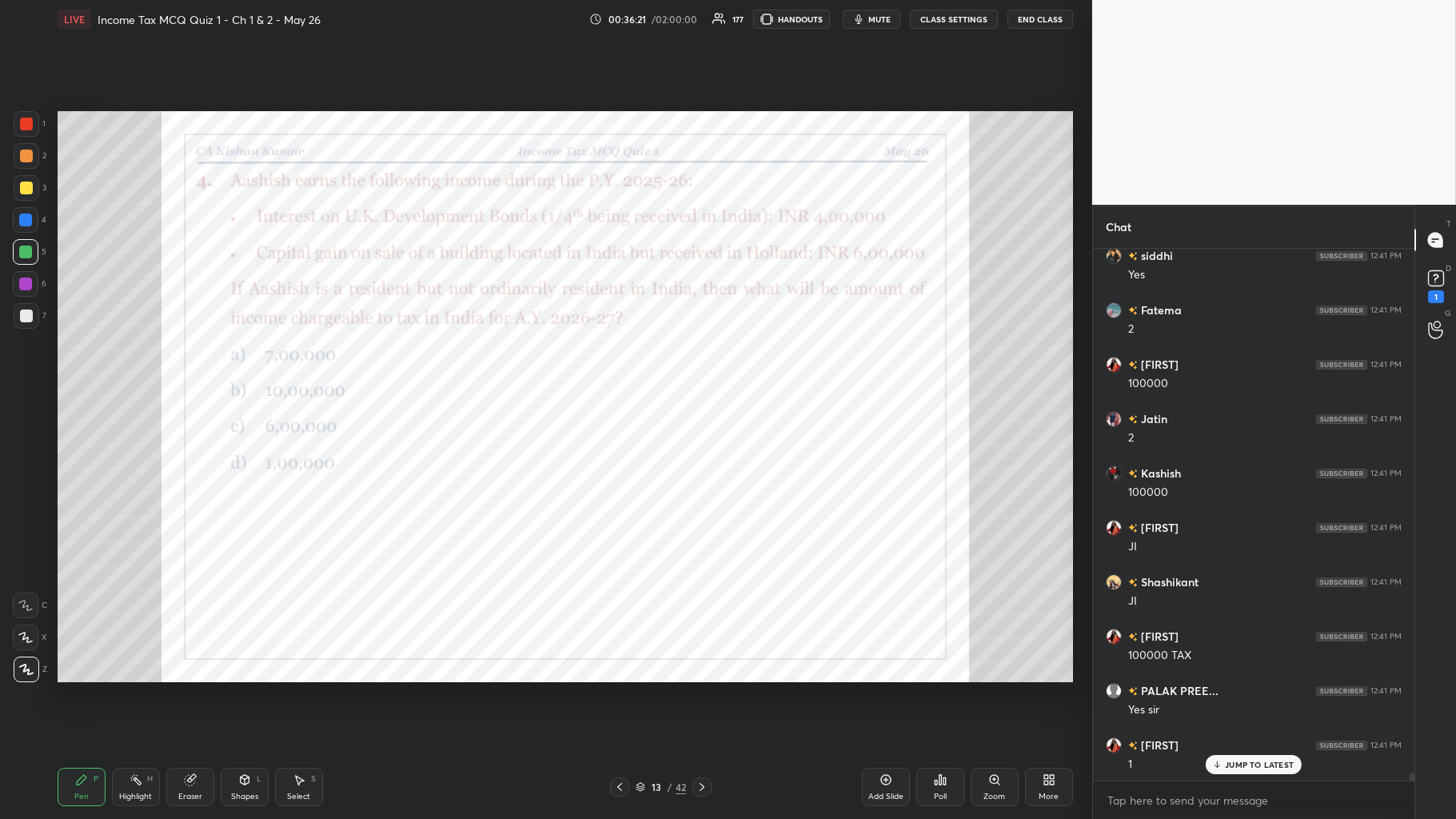 scroll, scrollTop: 34131, scrollLeft: 0, axis: vertical 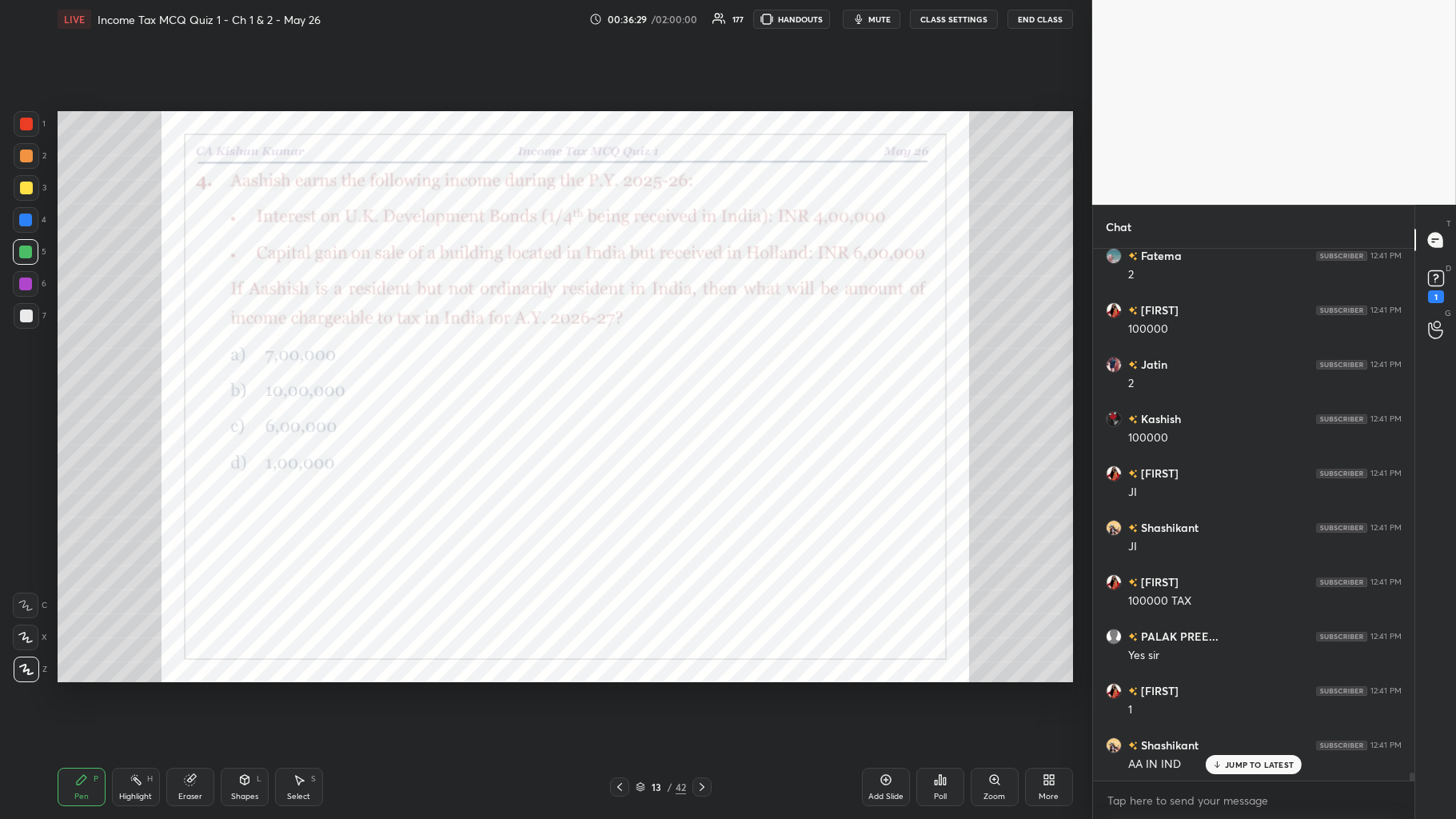 click at bounding box center [702, 787] 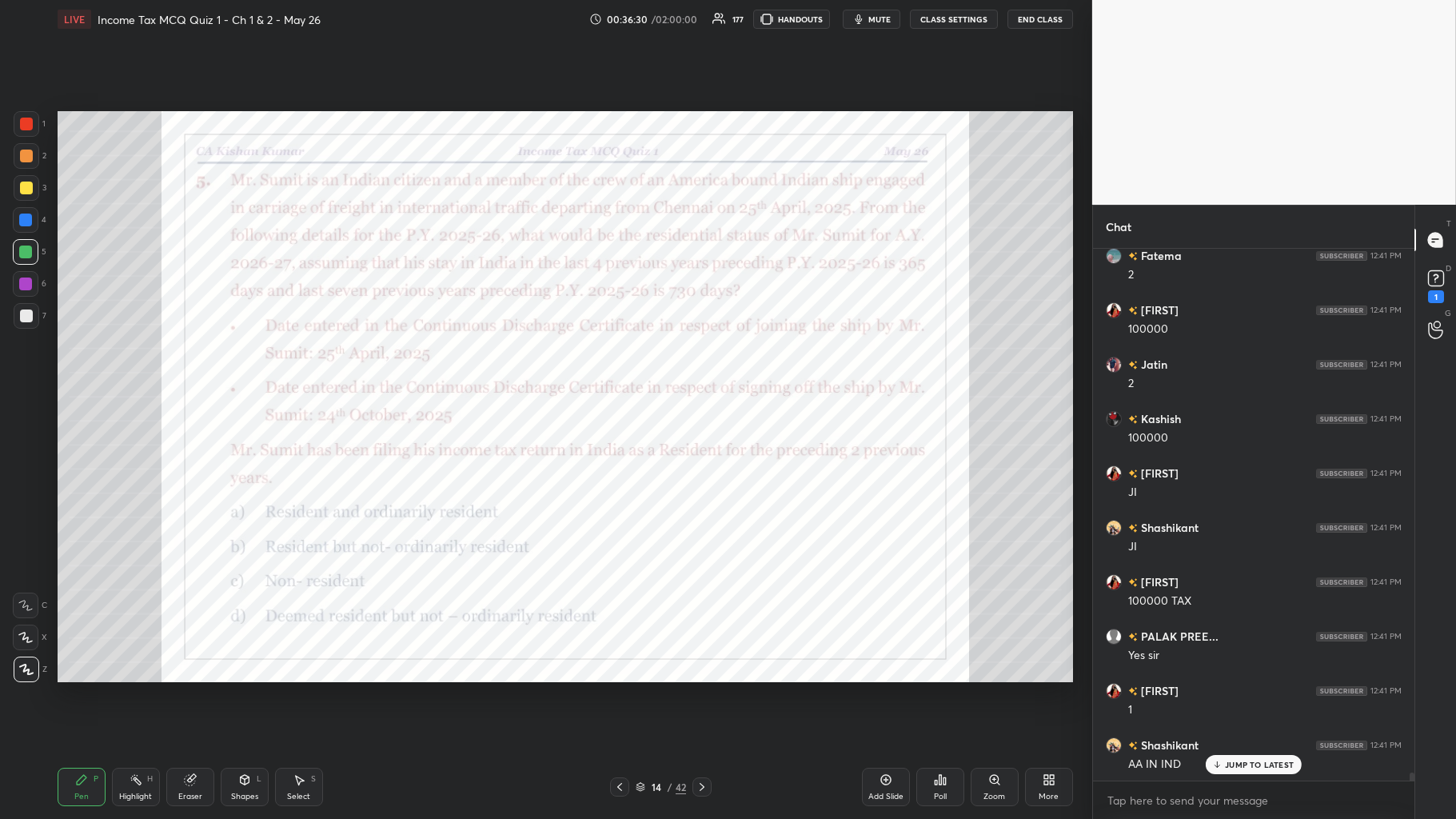 scroll, scrollTop: 34147, scrollLeft: 0, axis: vertical 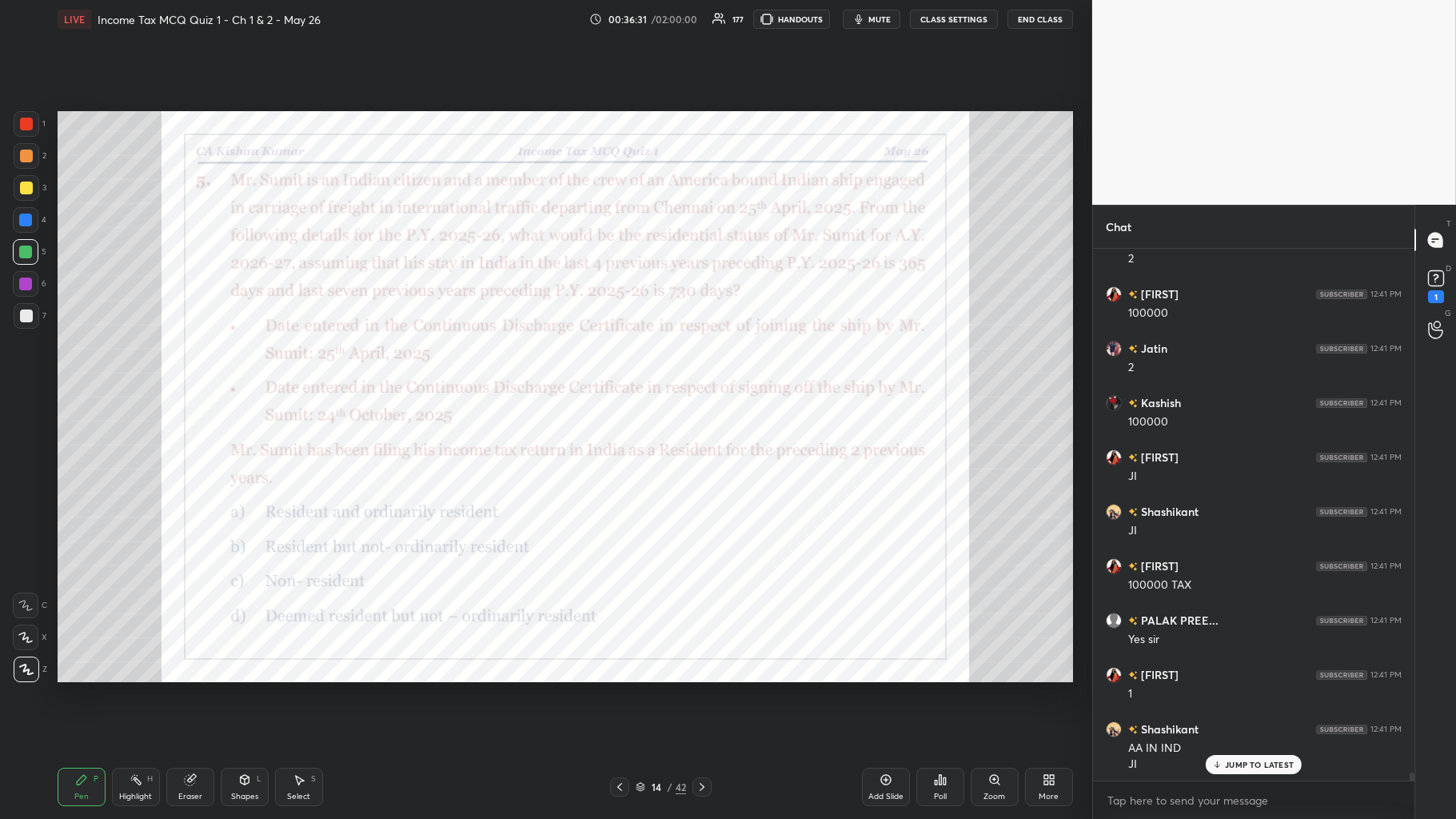 click 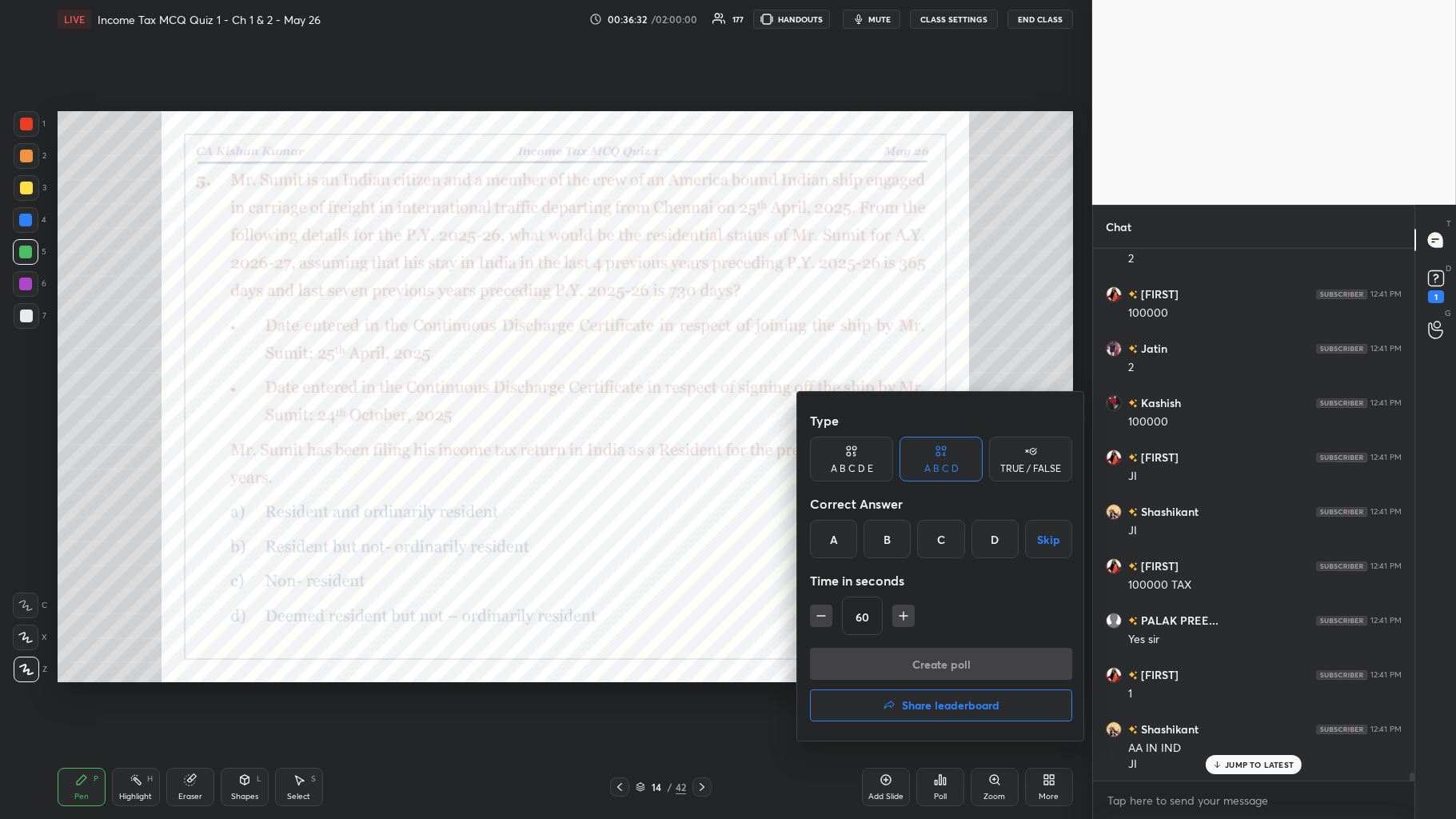 click on "A" at bounding box center [833, 539] 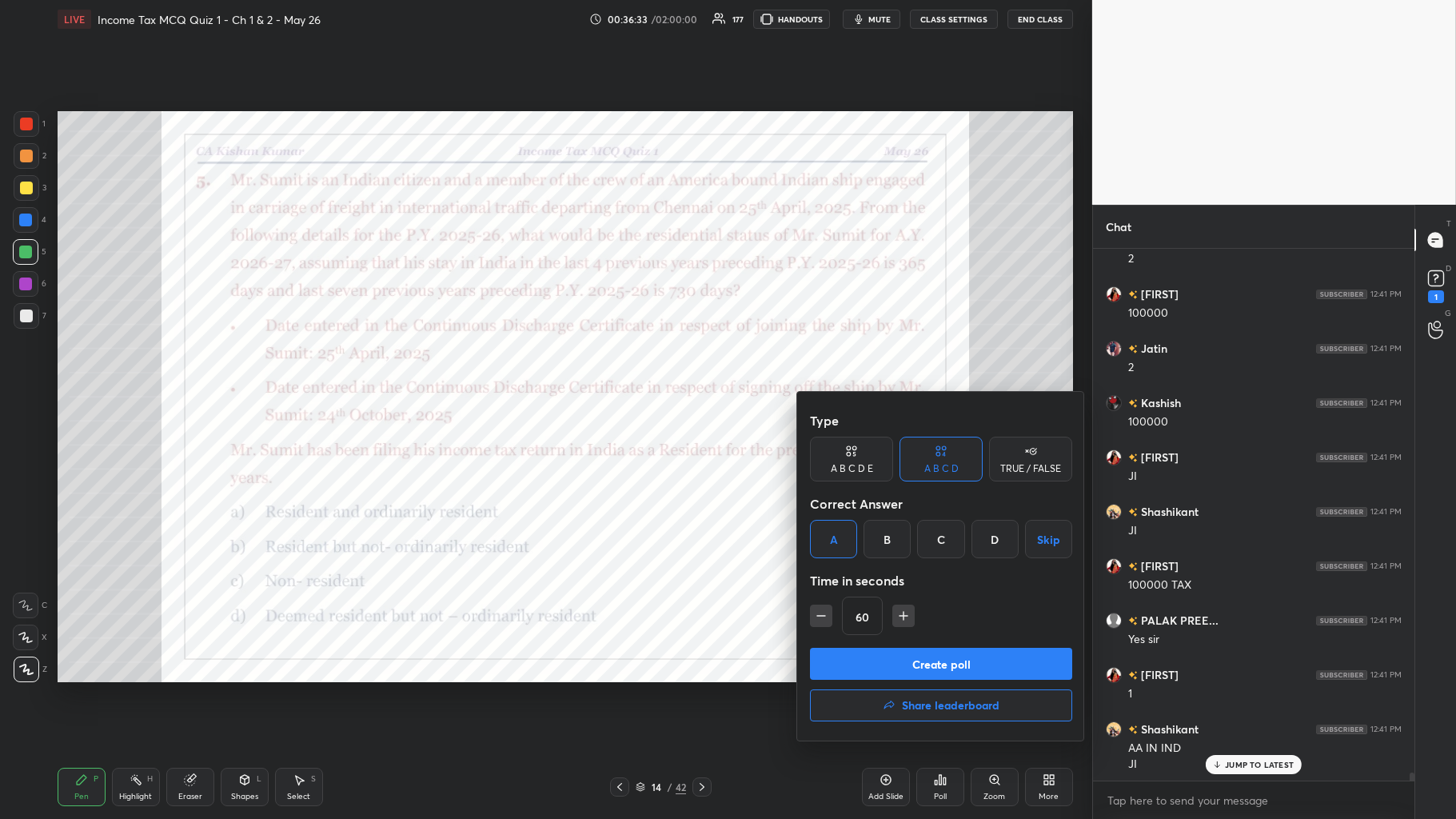 click 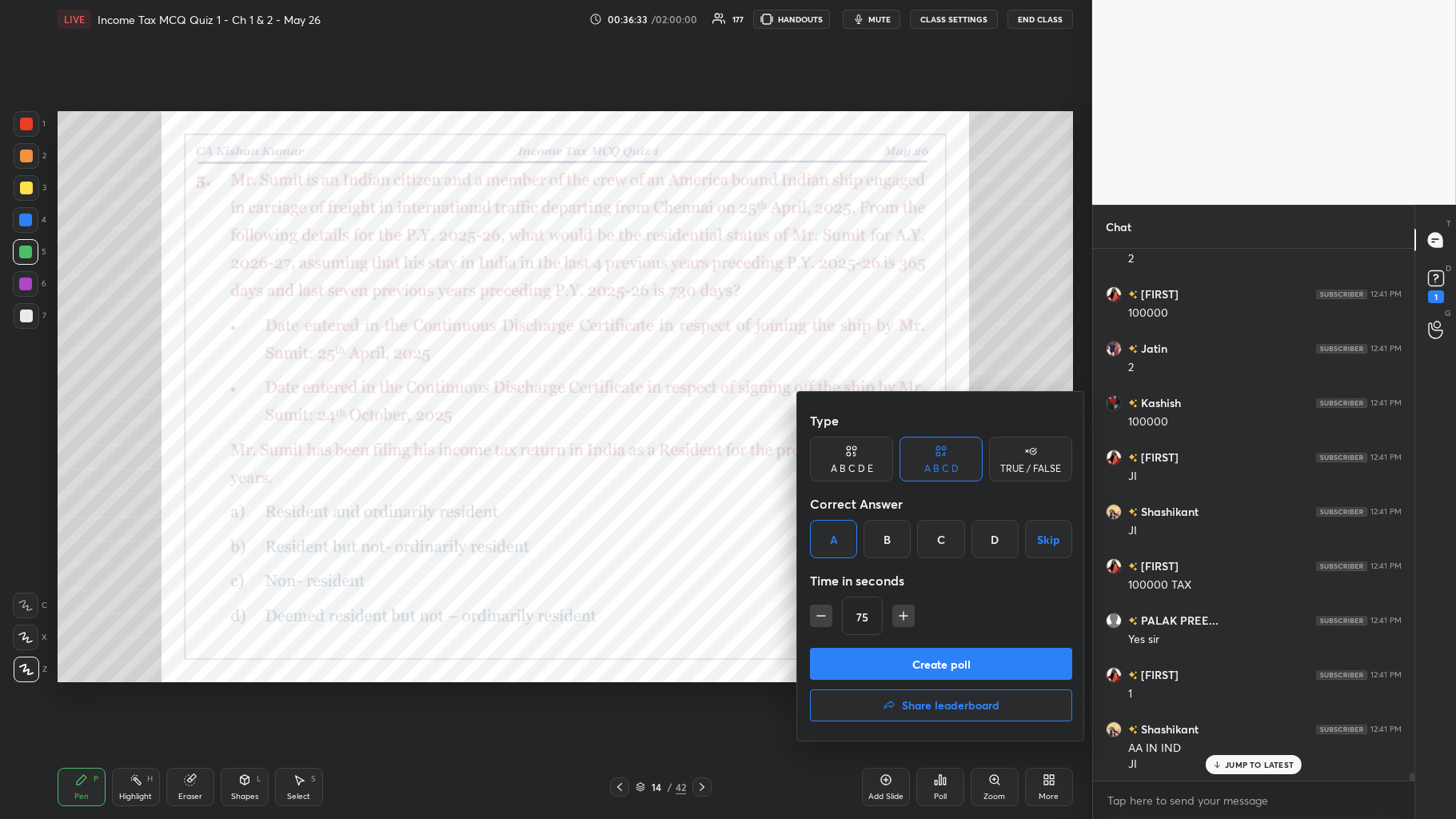click 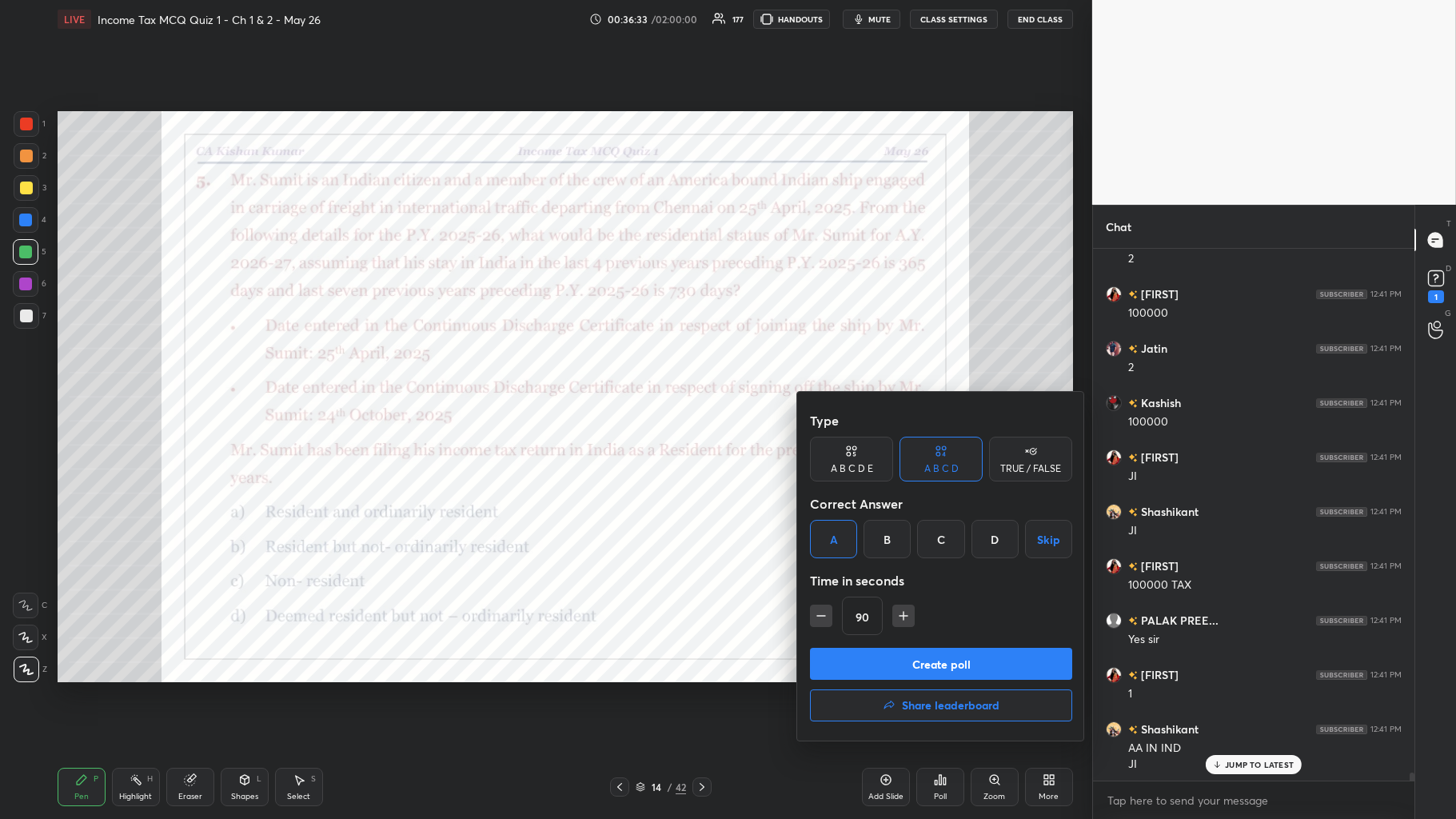scroll, scrollTop: 34201, scrollLeft: 0, axis: vertical 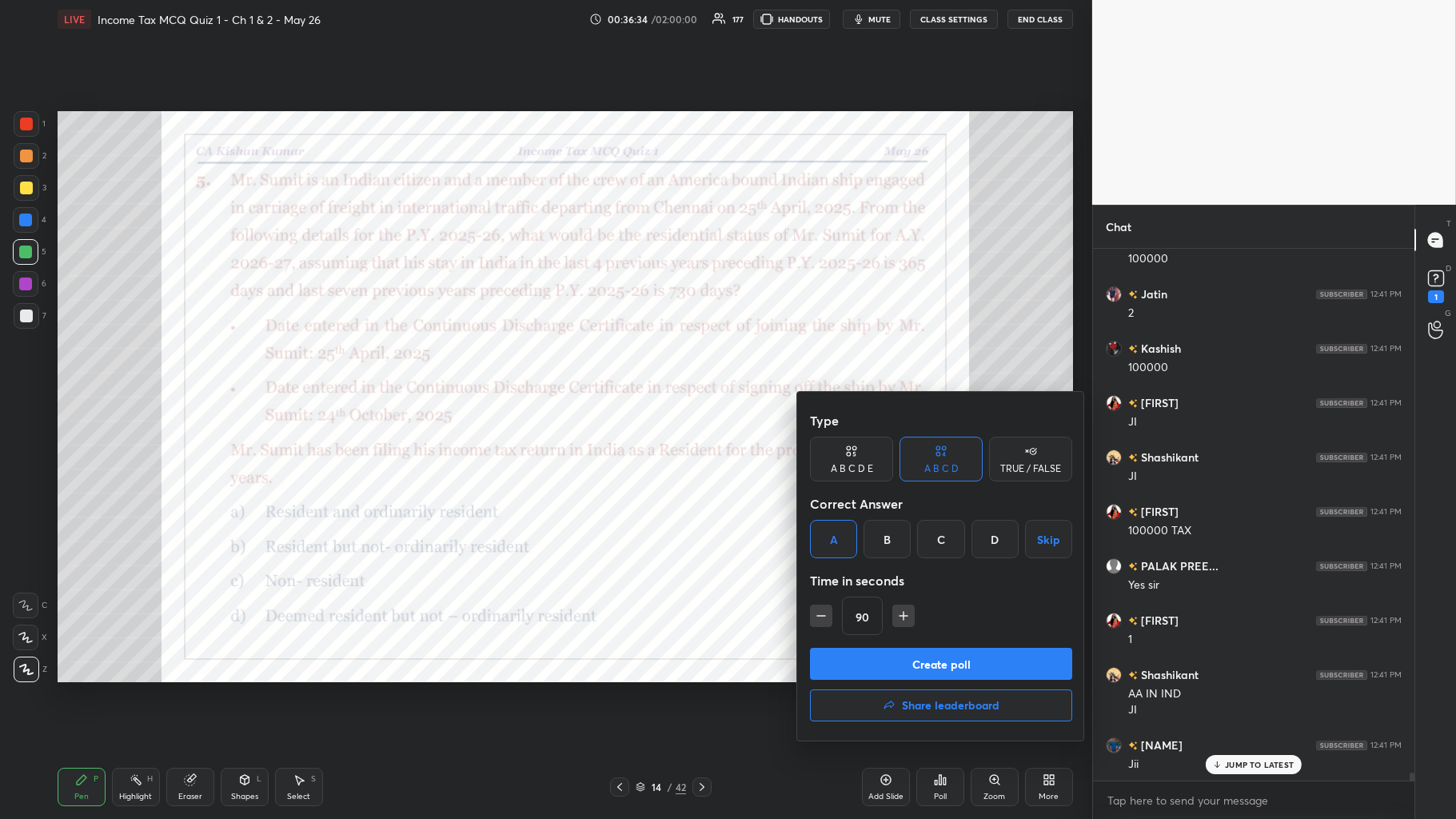 click on "Create poll" at bounding box center [941, 664] 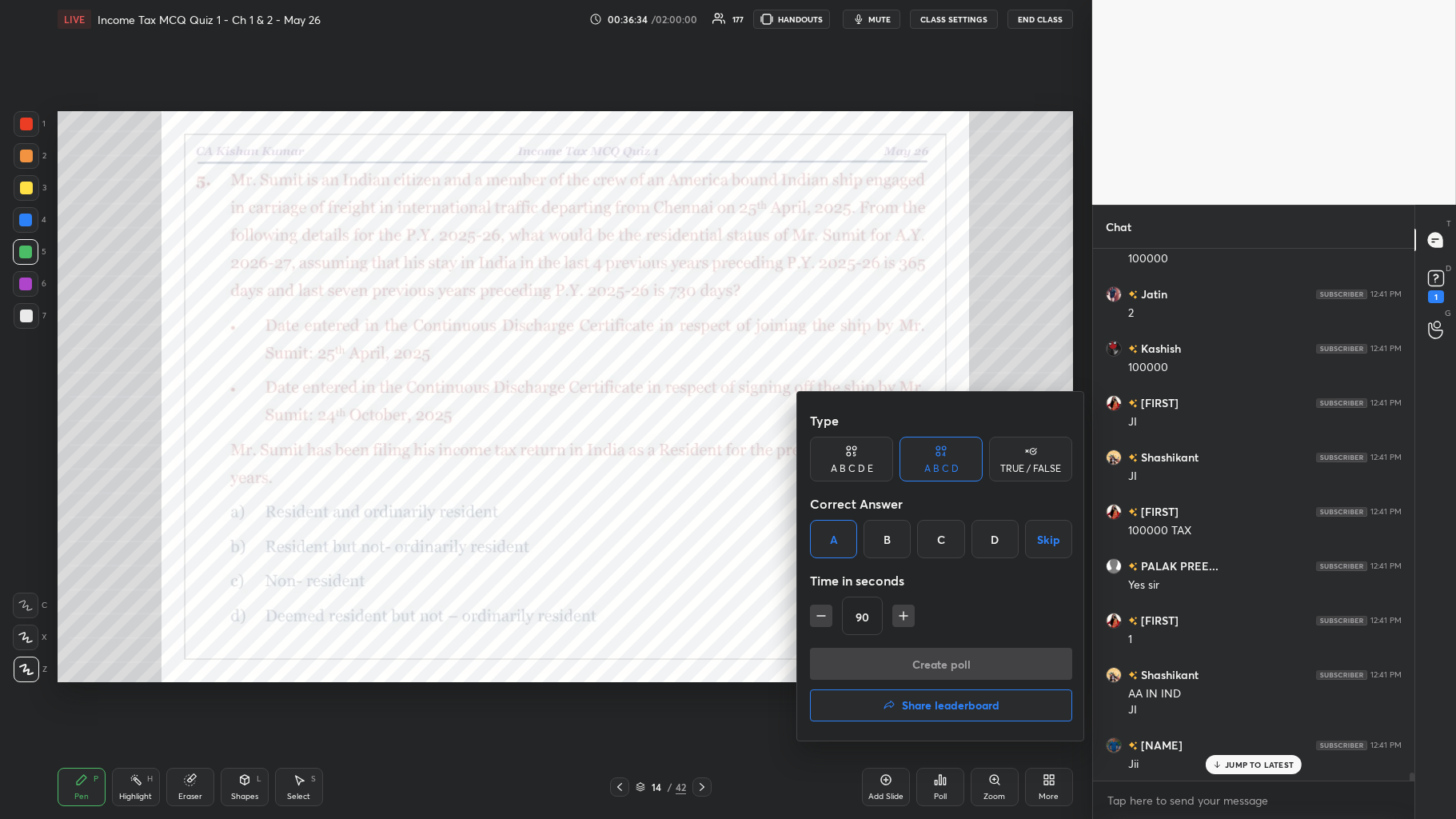 scroll, scrollTop: 500, scrollLeft: 317, axis: both 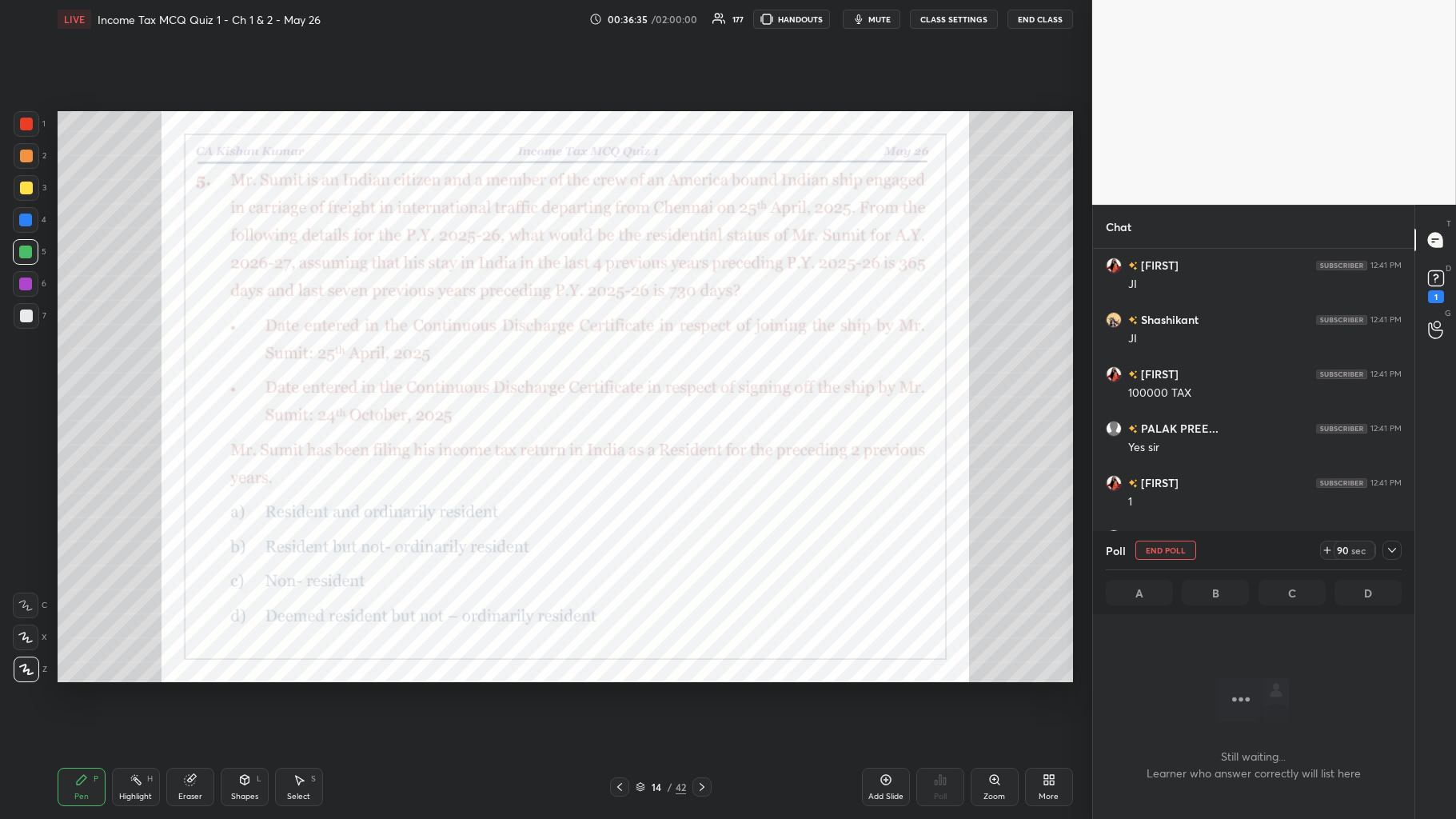 click 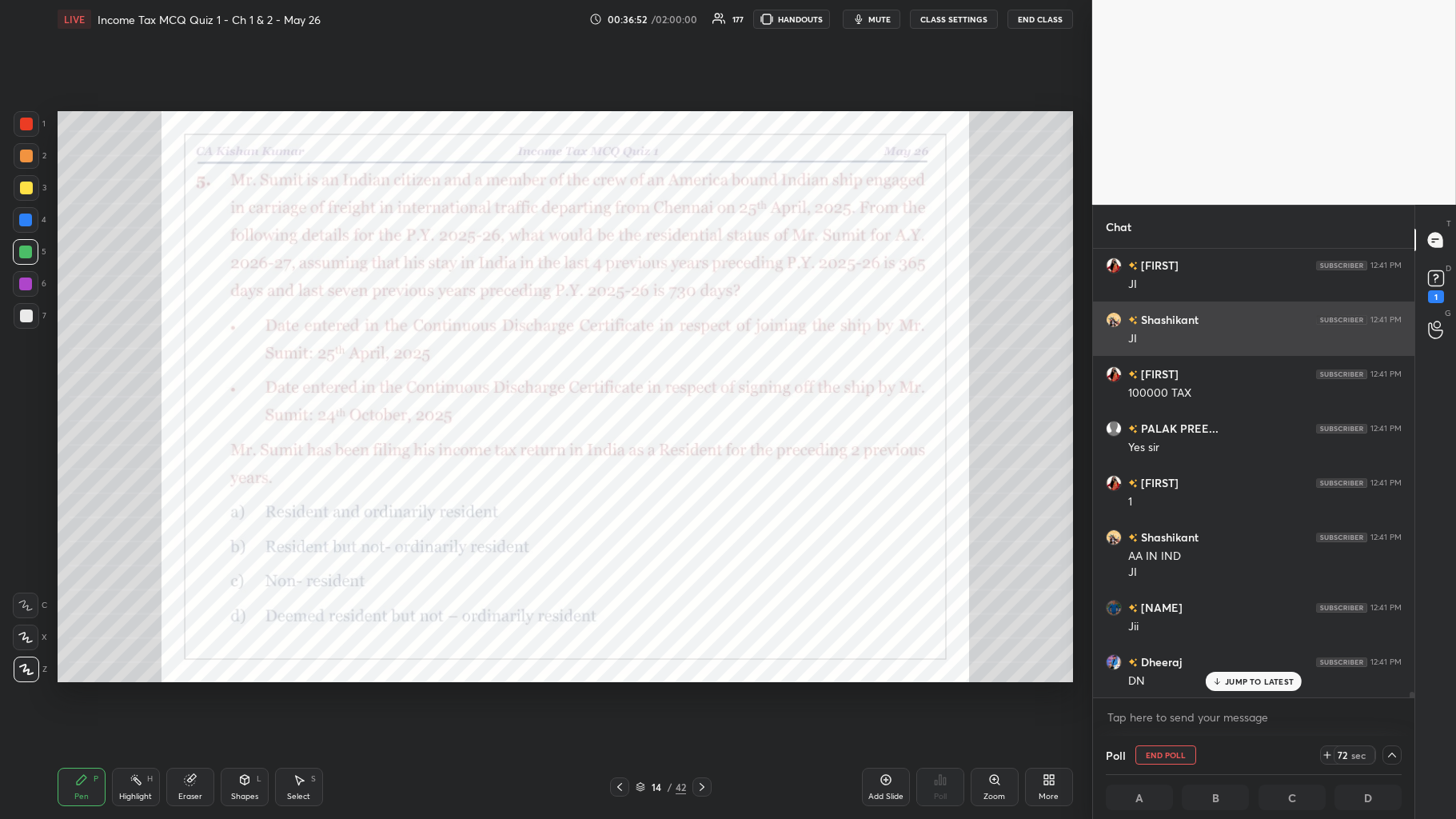 scroll, scrollTop: 1, scrollLeft: 4, axis: both 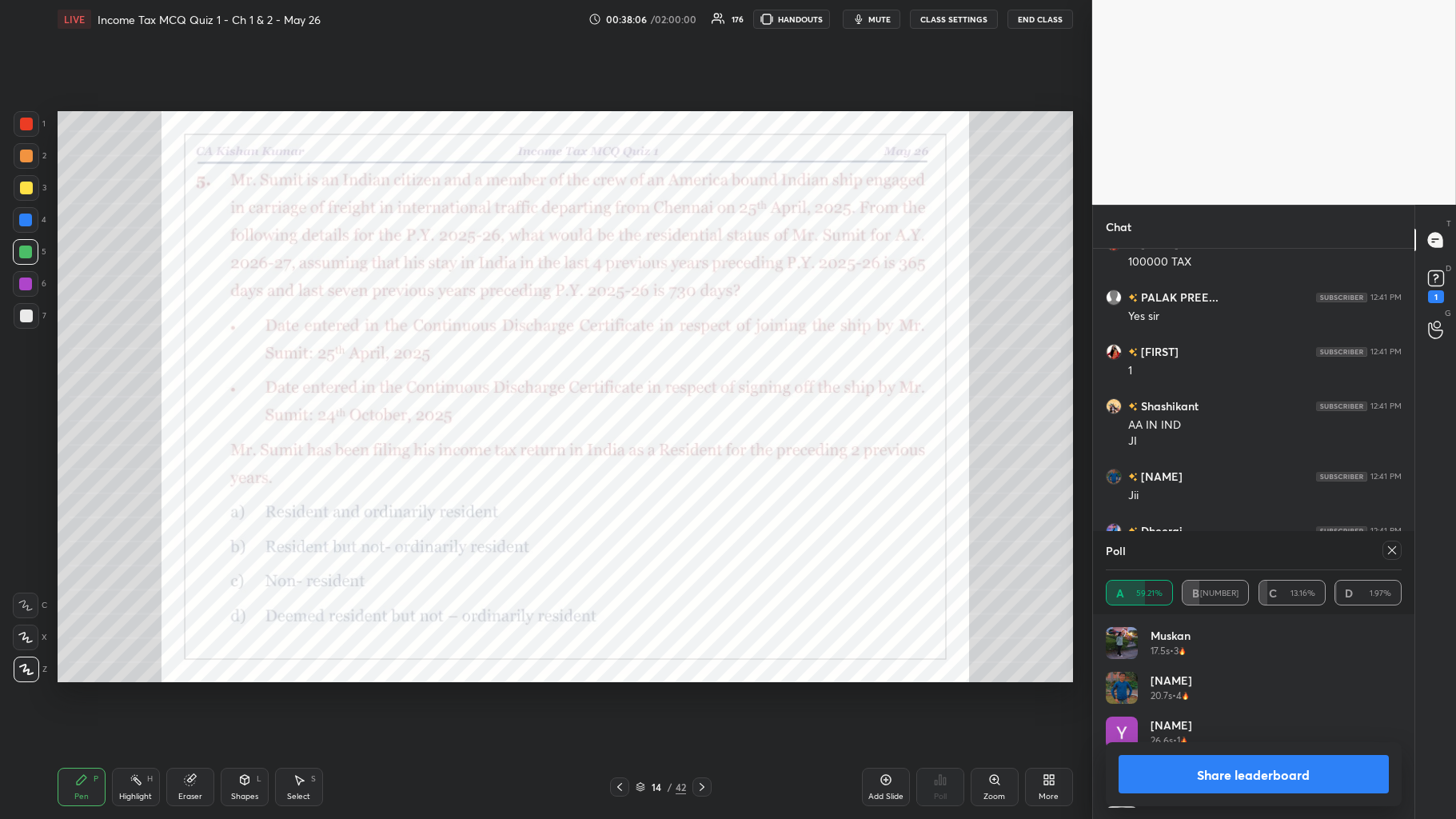 click on "Share leaderboard" at bounding box center [1254, 774] 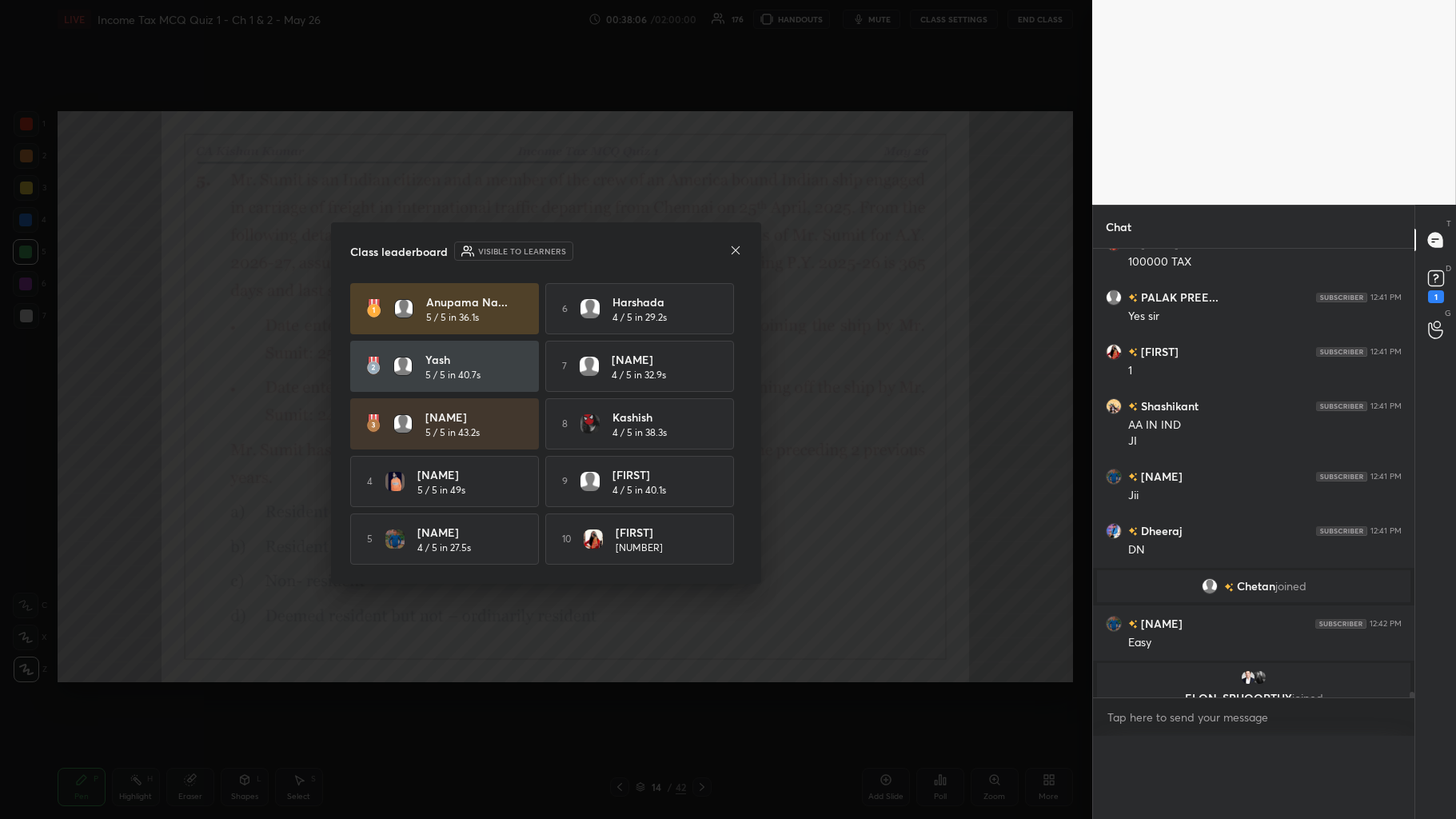 scroll, scrollTop: 43, scrollLeft: 291, axis: both 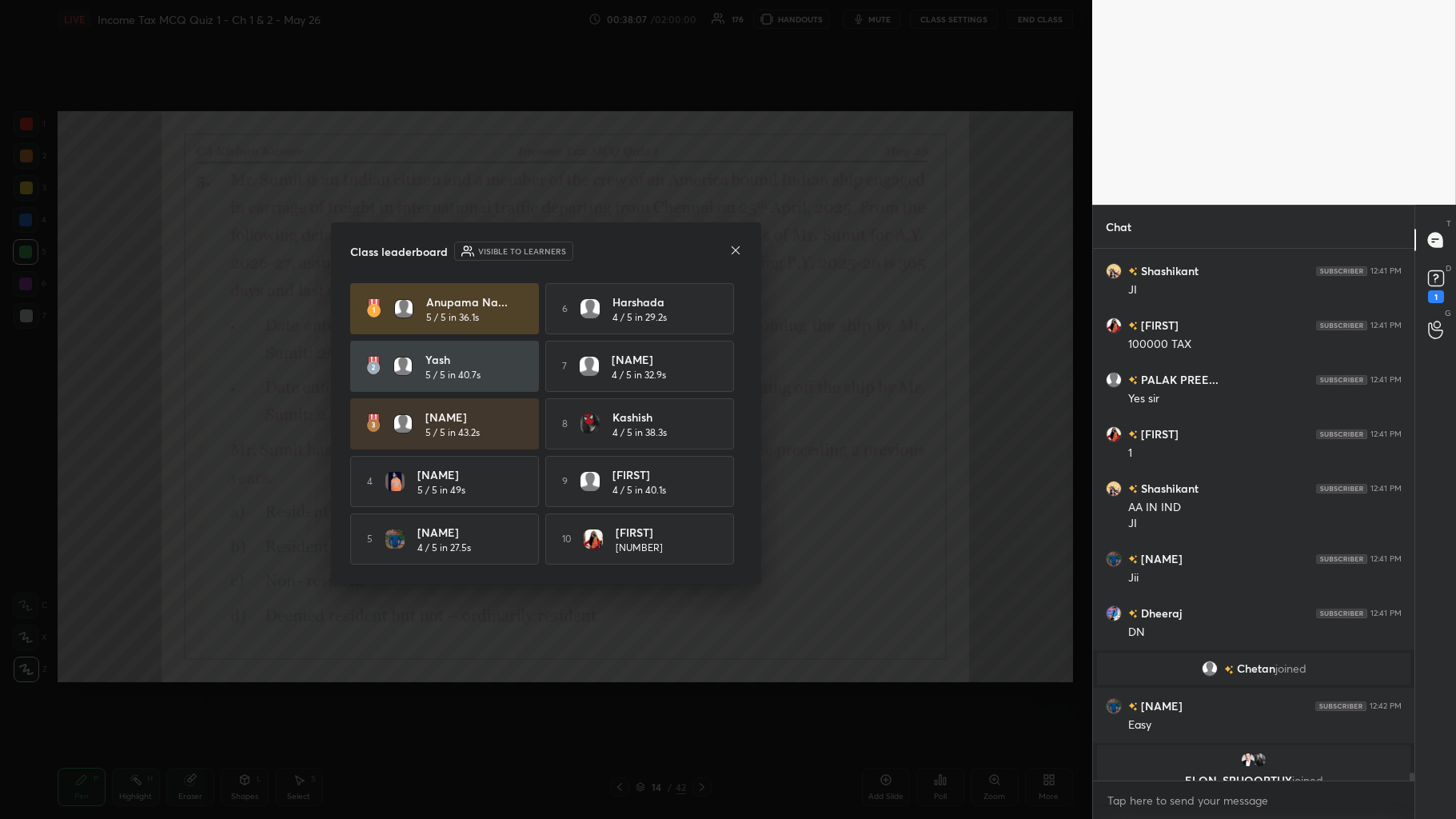 click 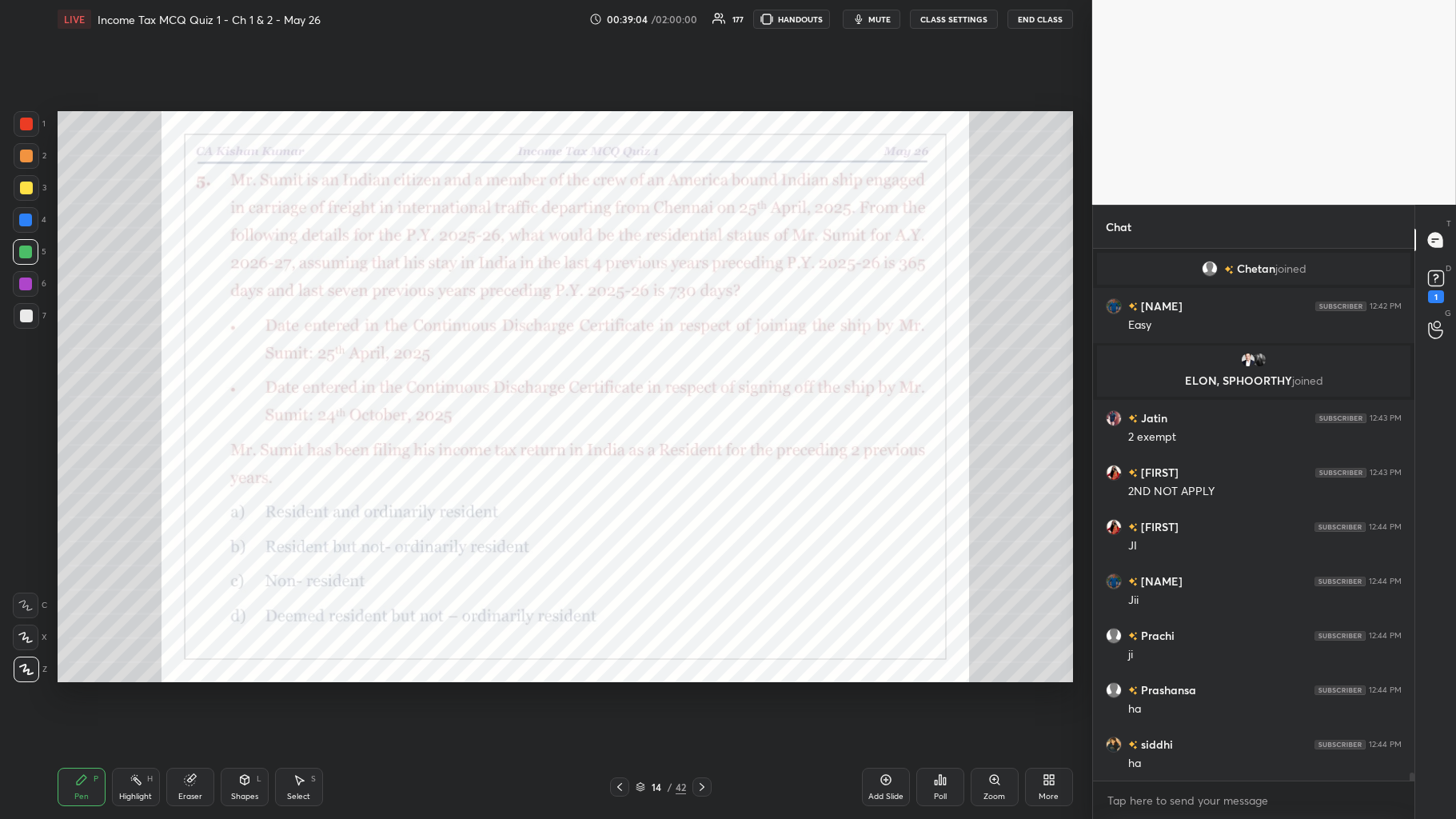 scroll, scrollTop: 33535, scrollLeft: 0, axis: vertical 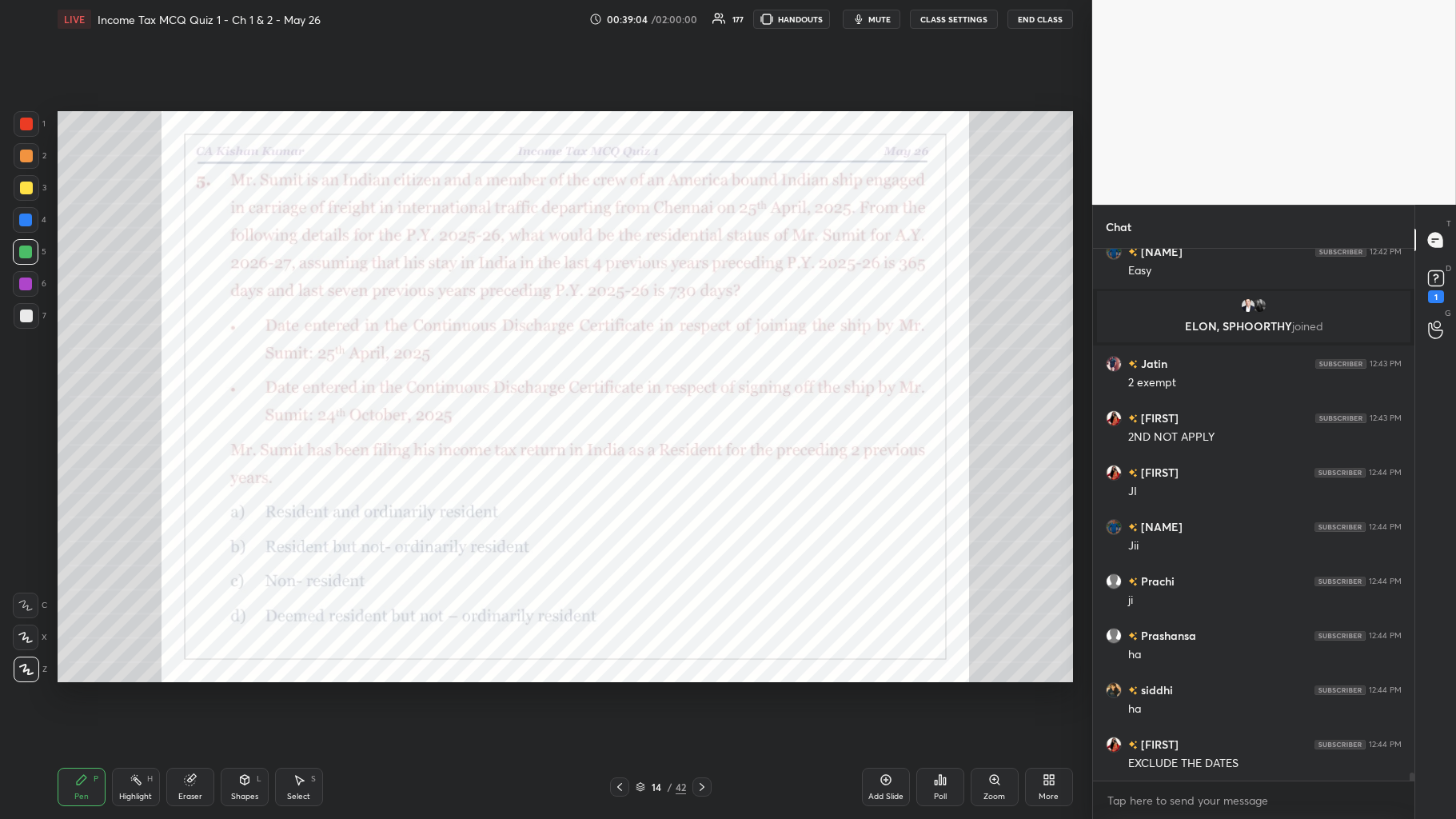click 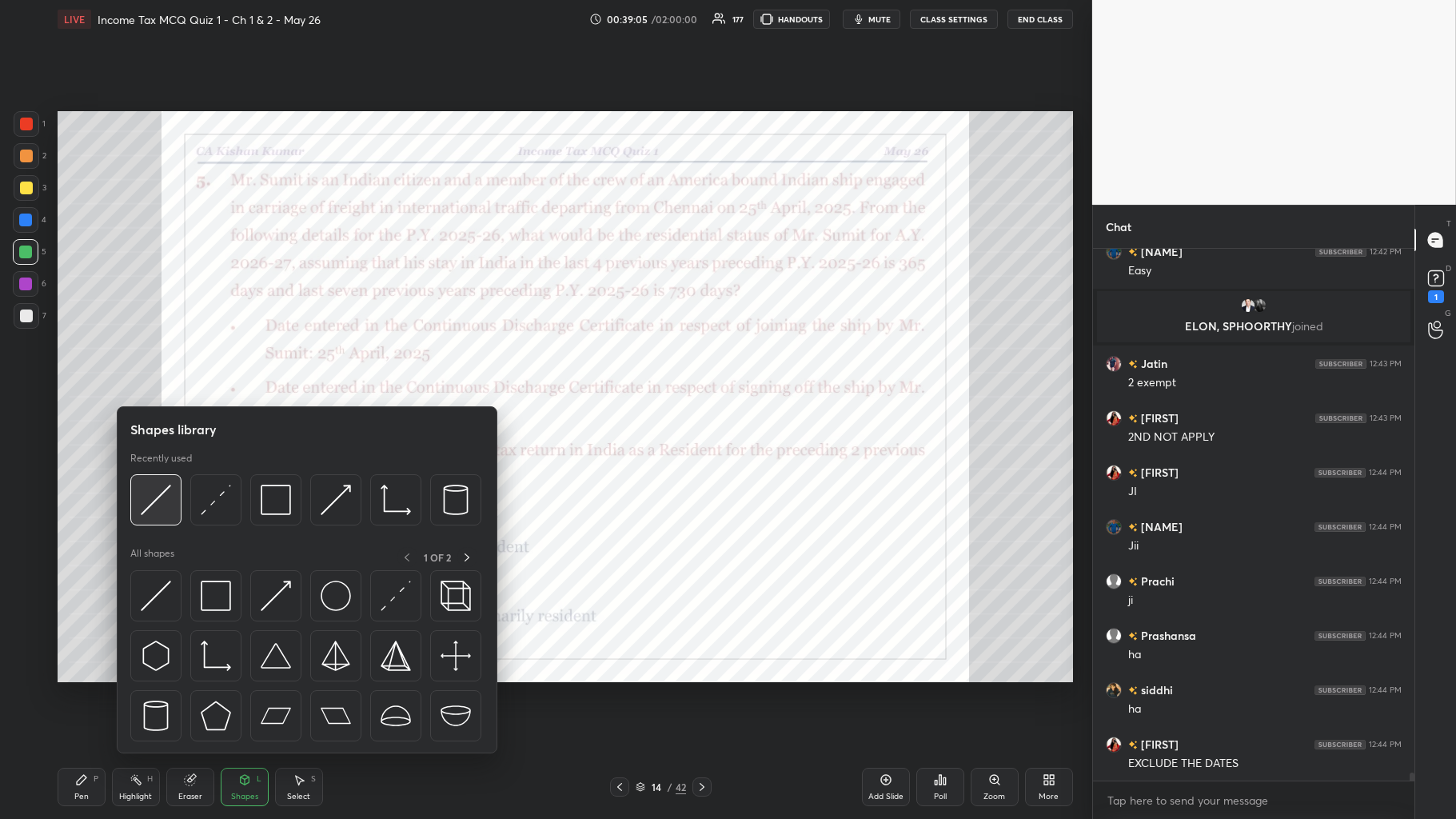 click at bounding box center (156, 500) 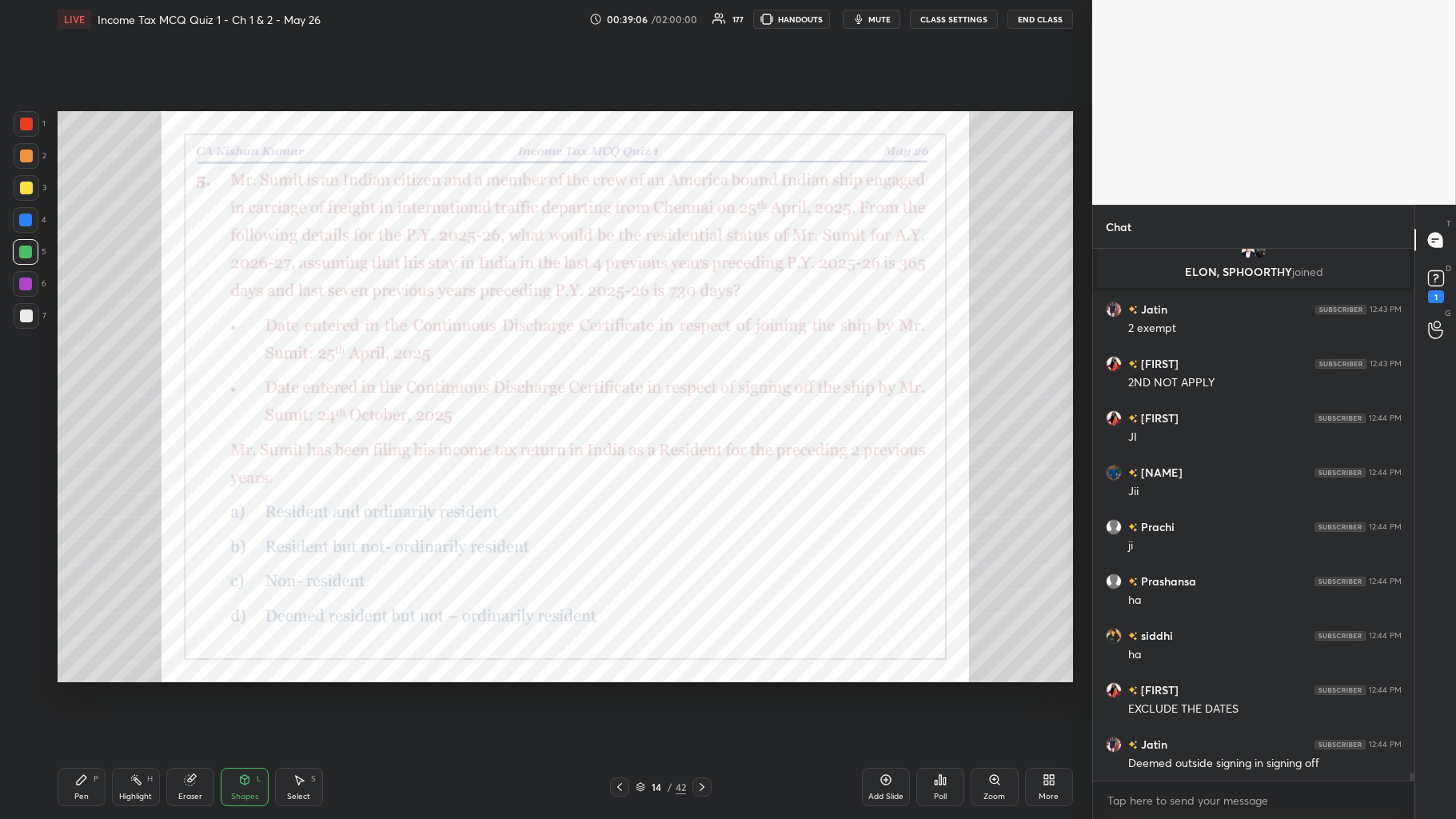 click at bounding box center (26, 284) 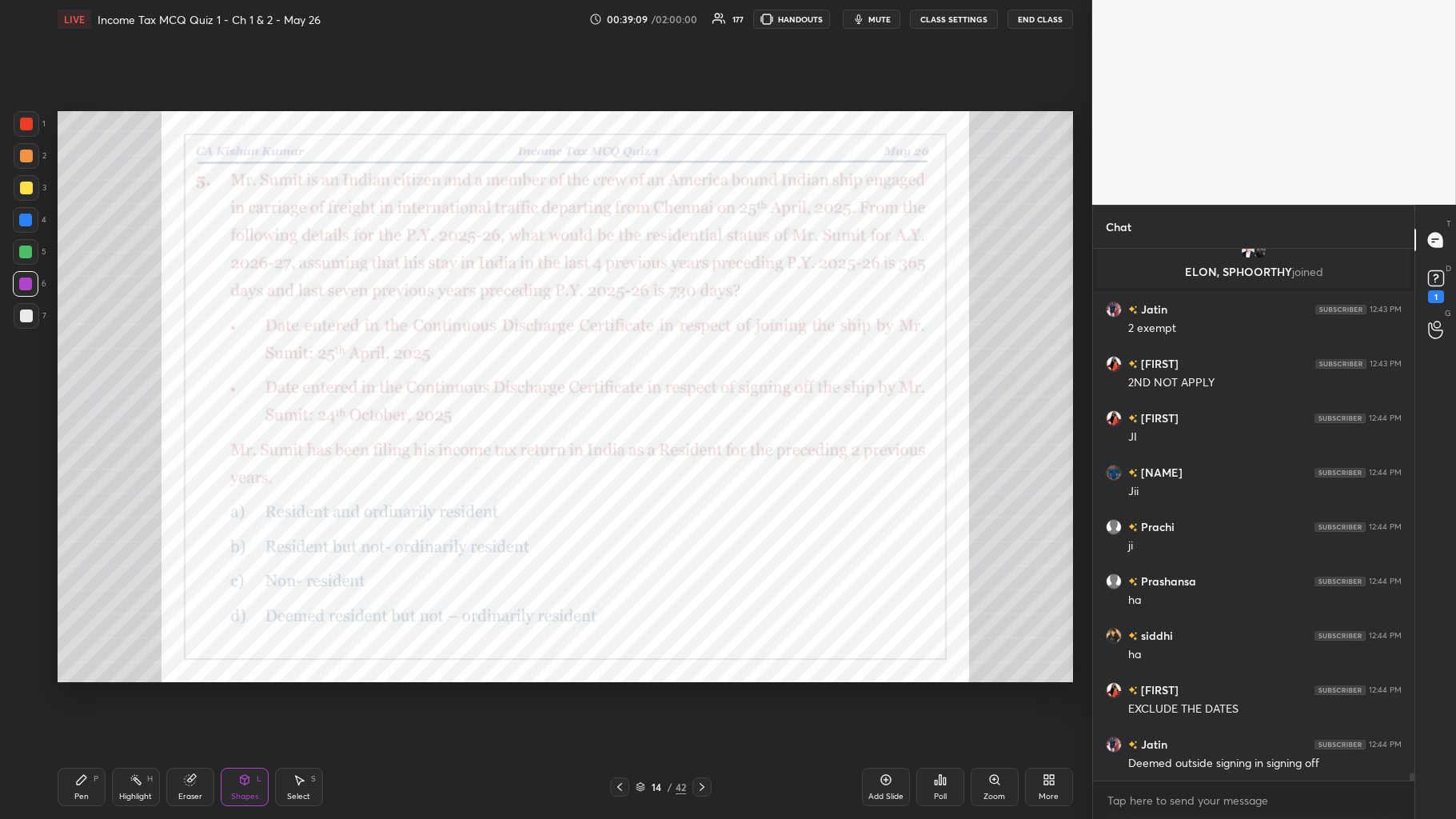 click on "Pen P" at bounding box center (82, 787) 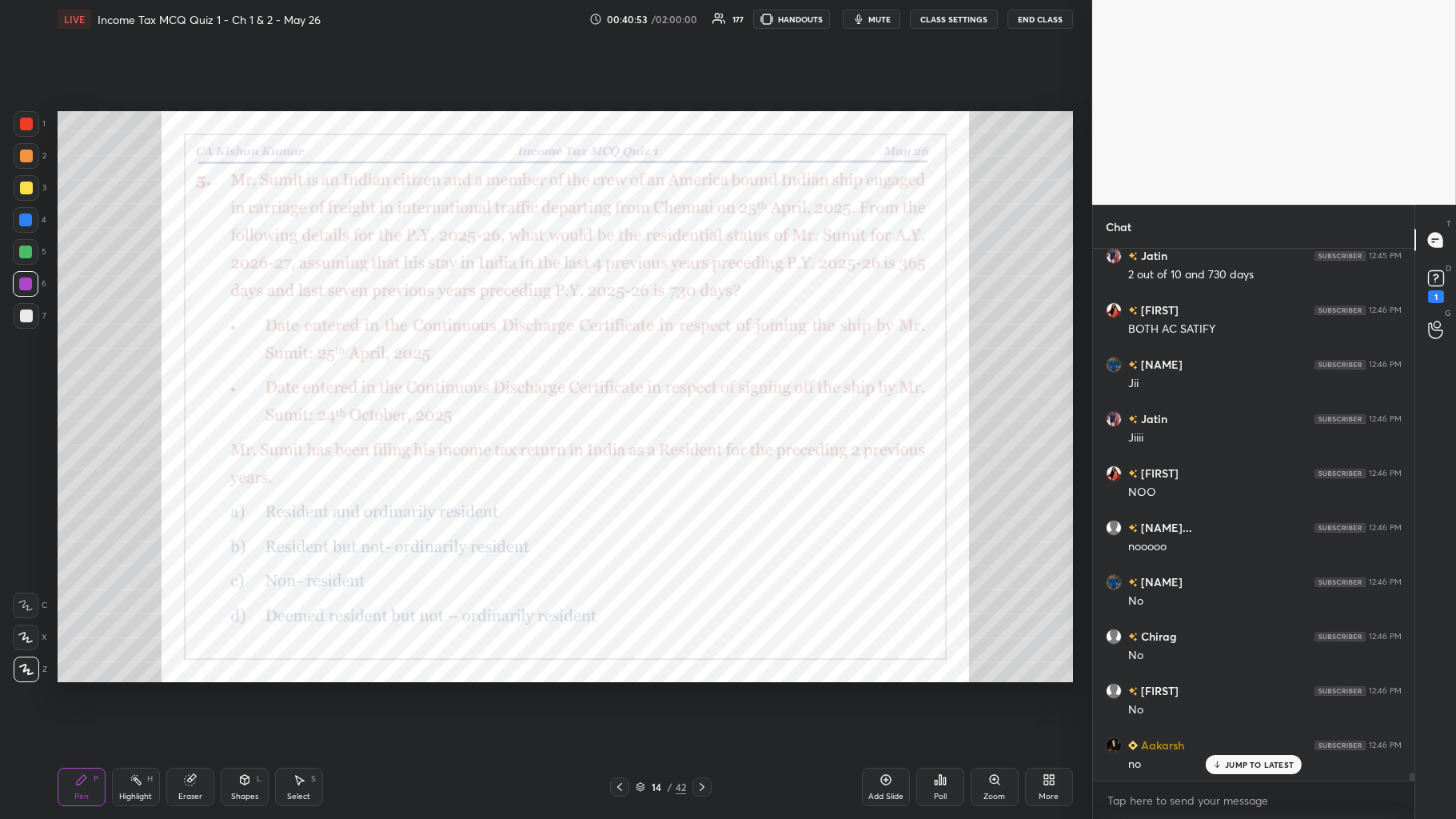 scroll, scrollTop: 34723, scrollLeft: 0, axis: vertical 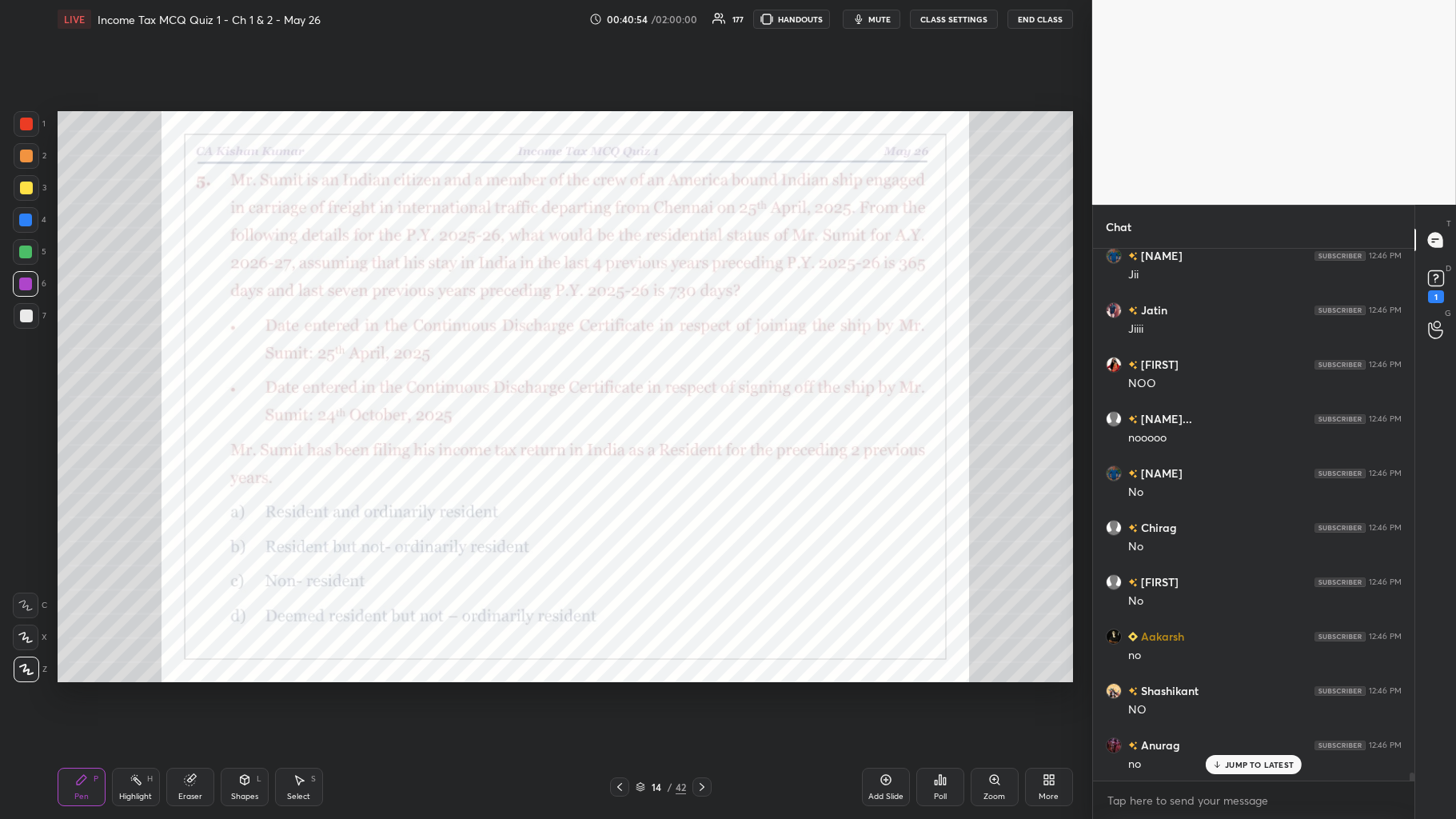 click 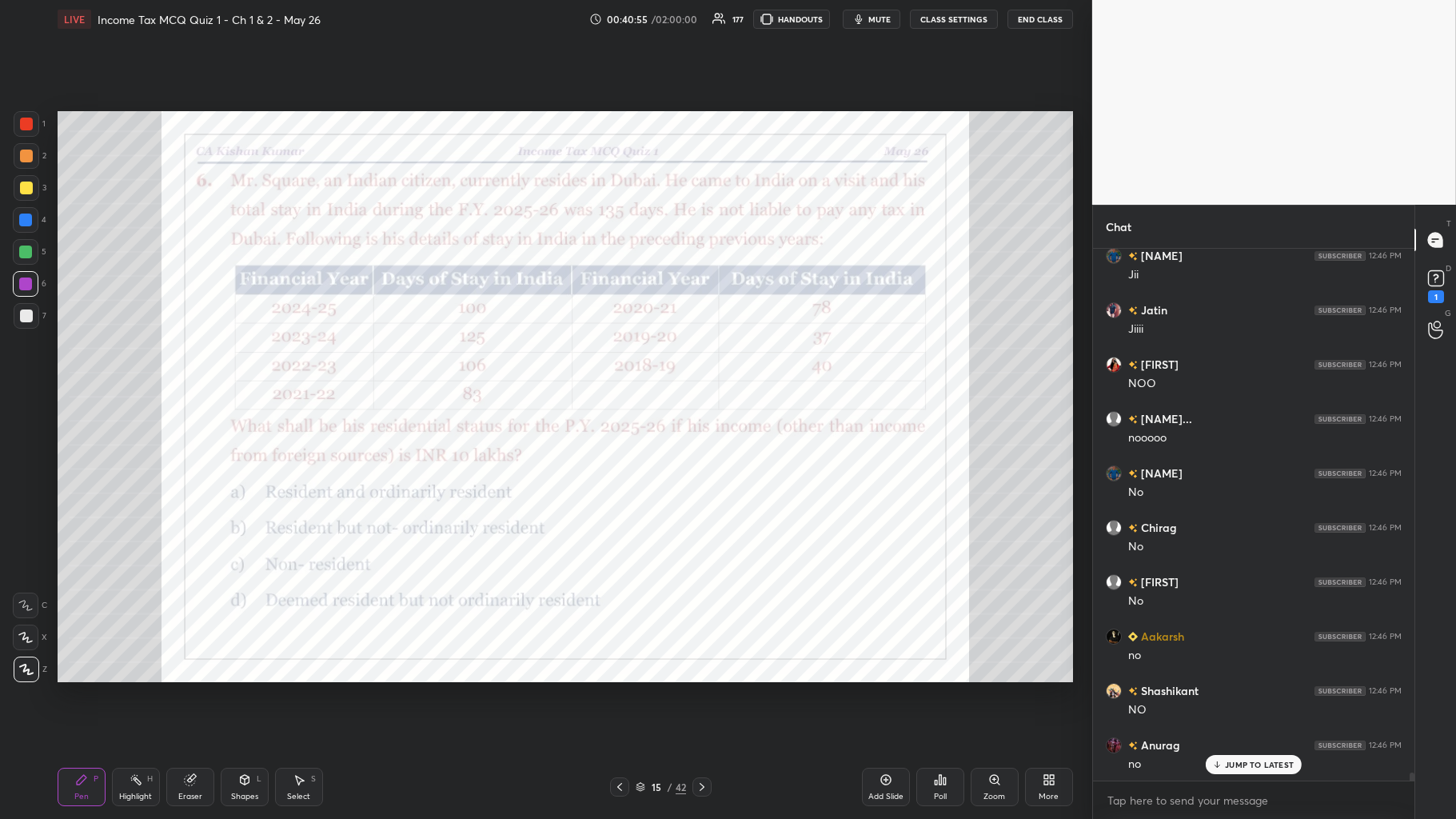 scroll, scrollTop: 34777, scrollLeft: 0, axis: vertical 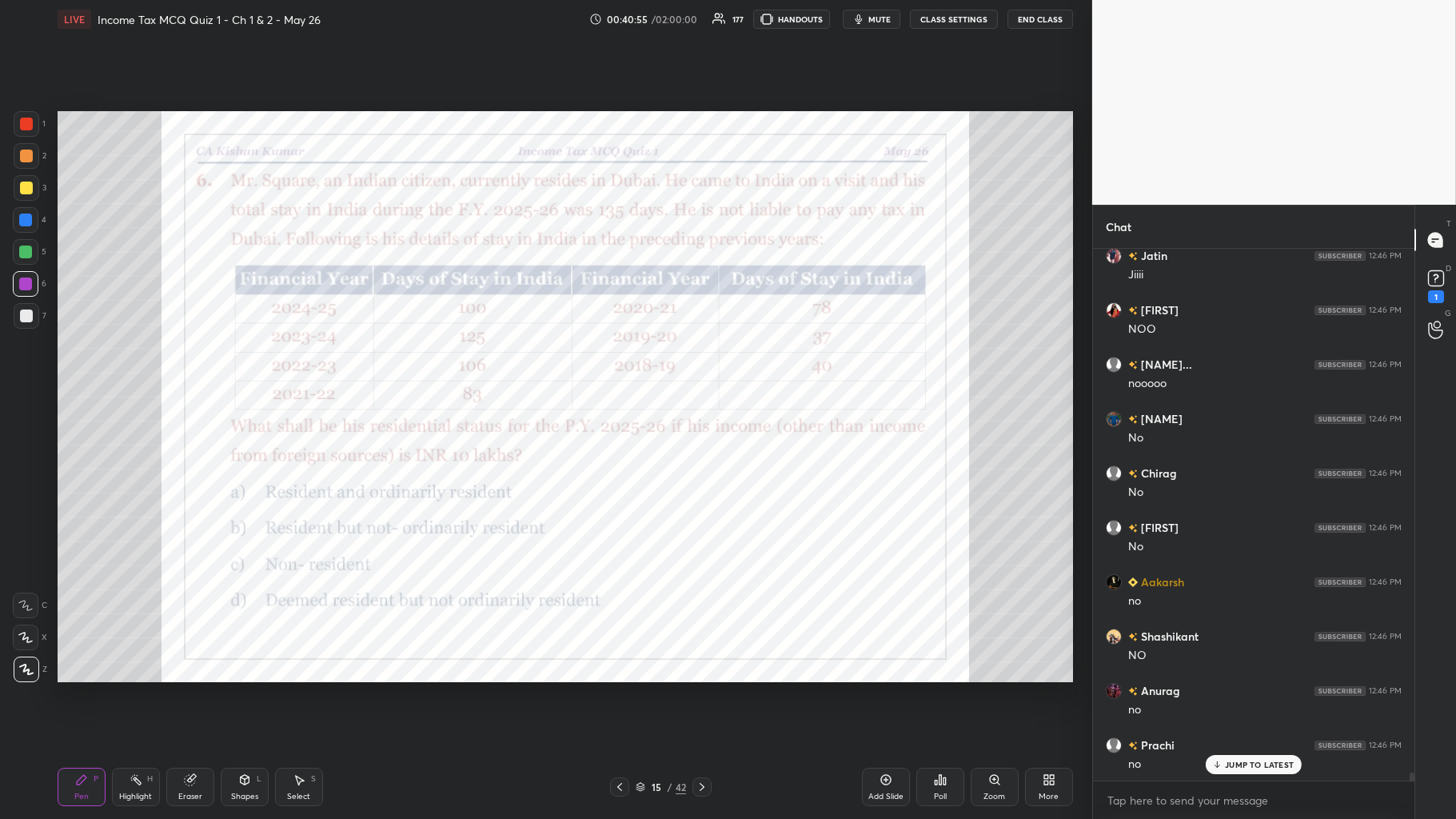 click on "Poll" at bounding box center [940, 787] 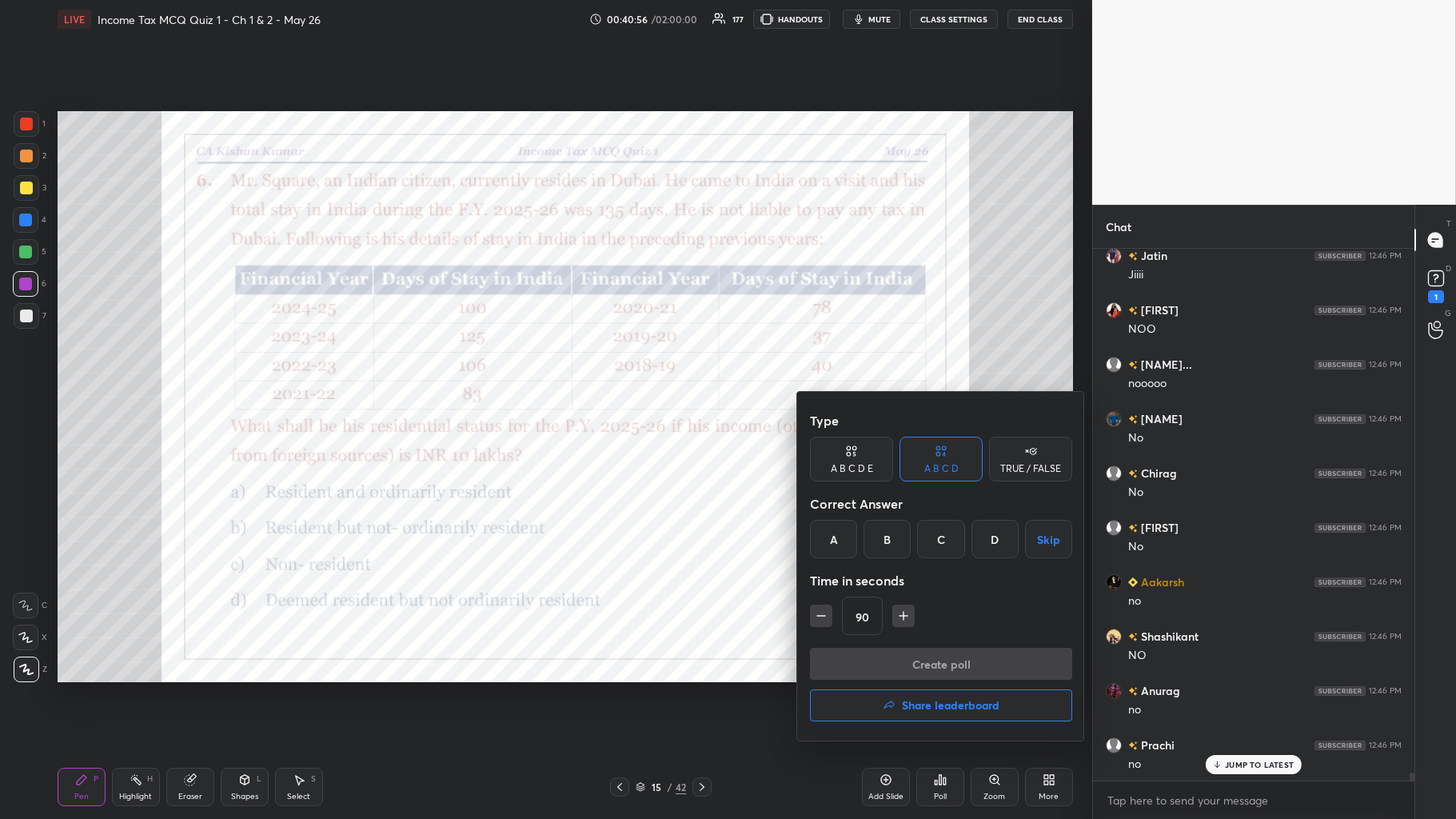 click on "C" at bounding box center (940, 539) 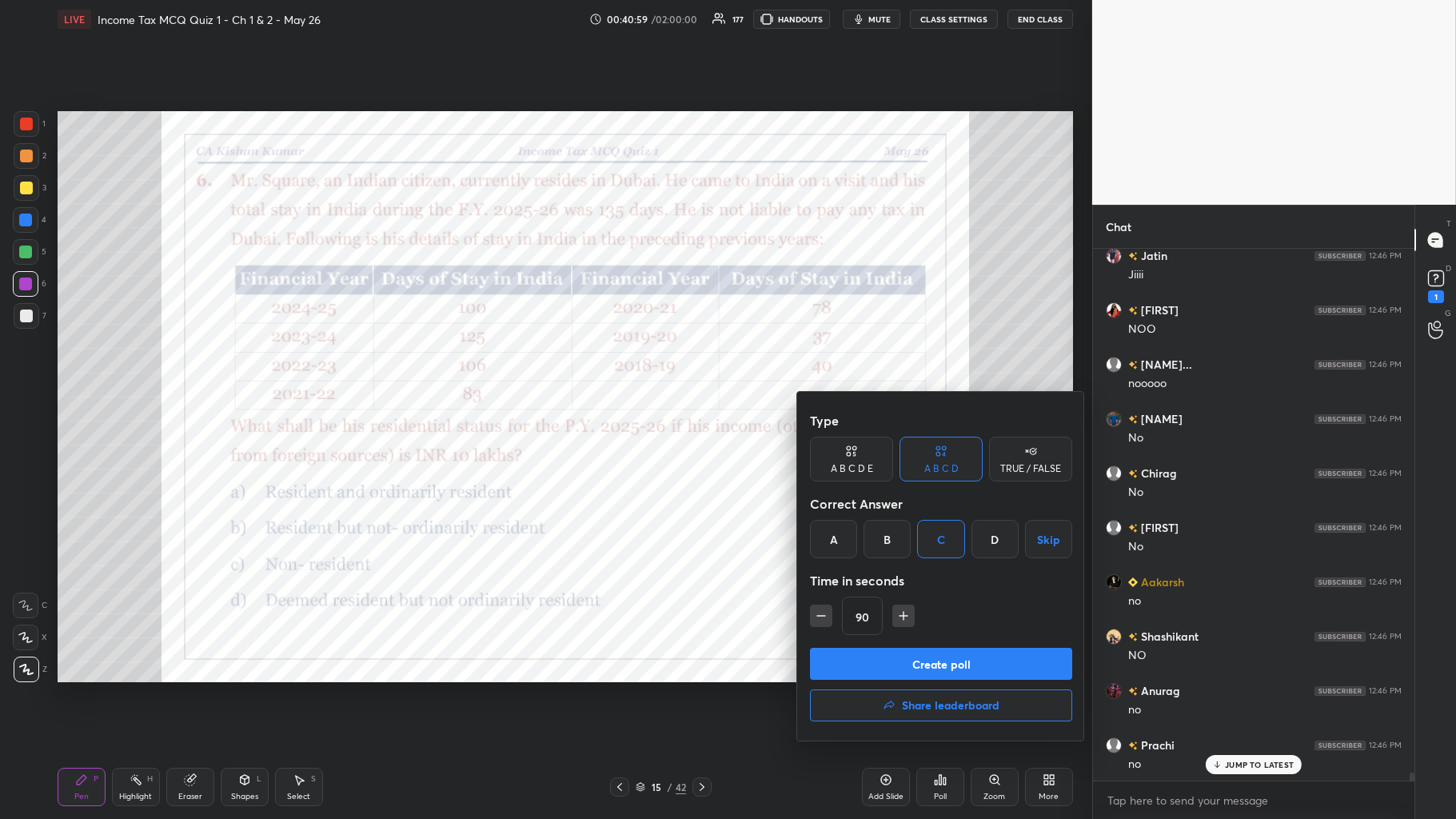 click on "Create poll" at bounding box center (941, 664) 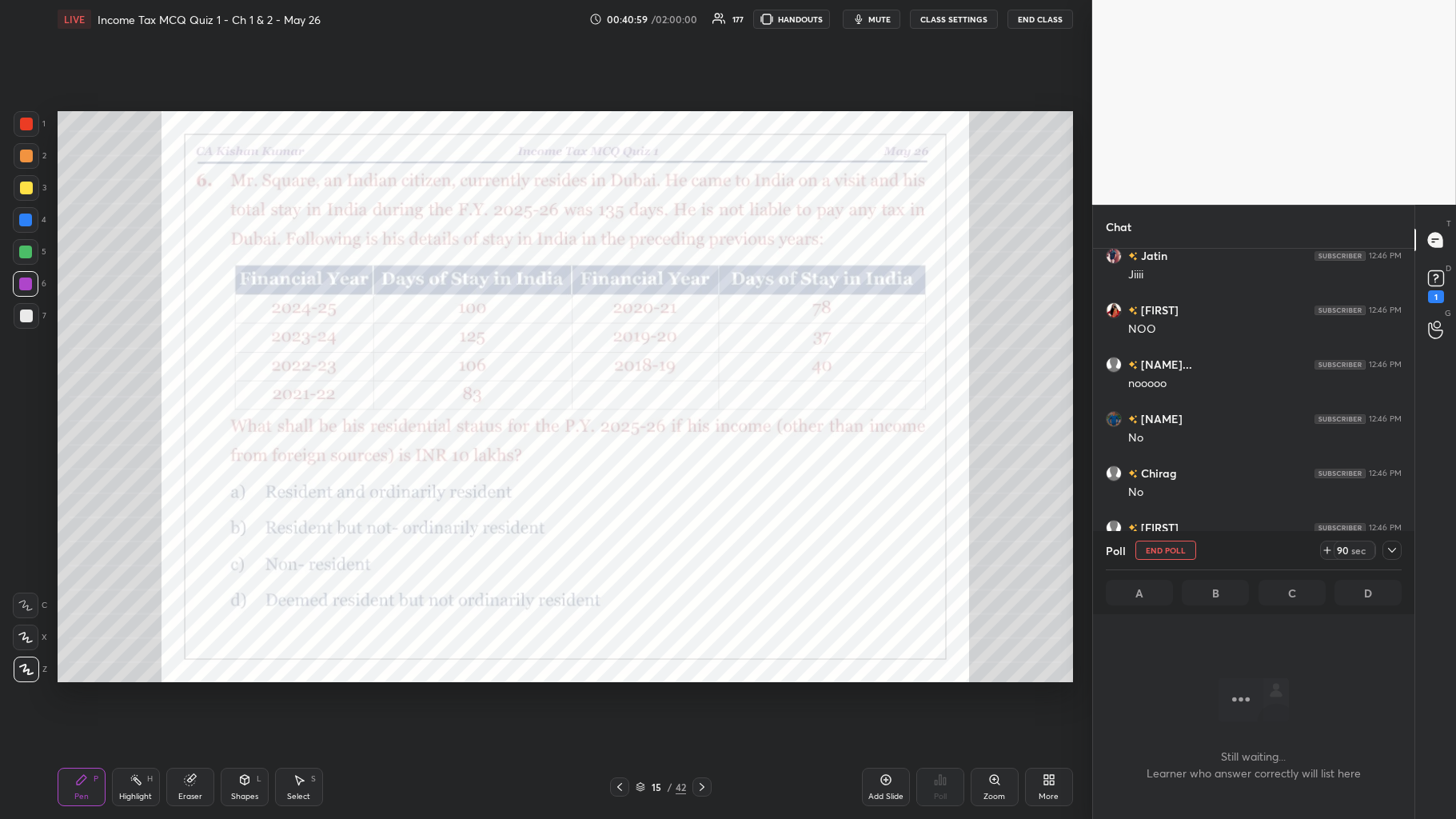 scroll, scrollTop: 452, scrollLeft: 317, axis: both 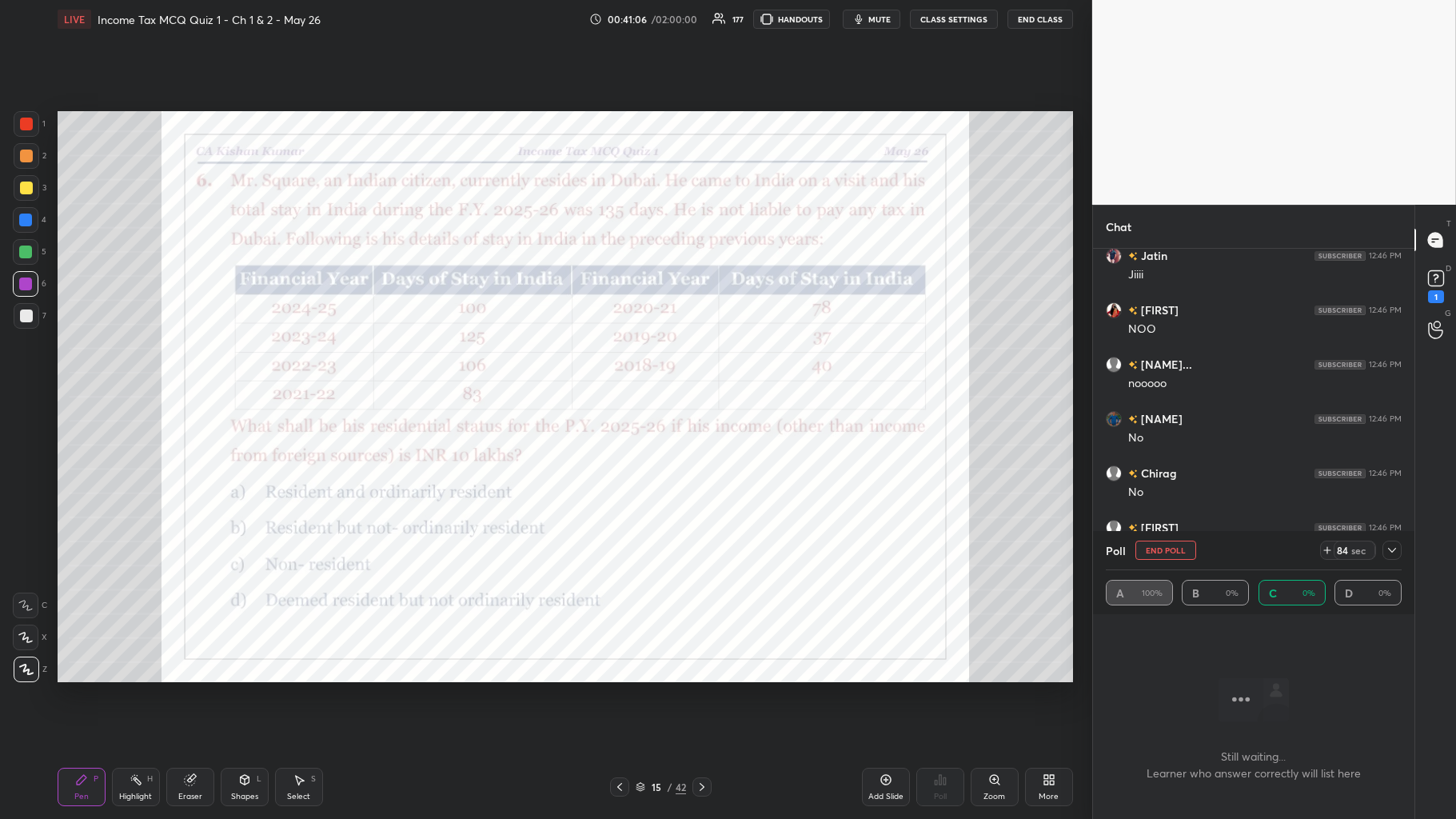 click 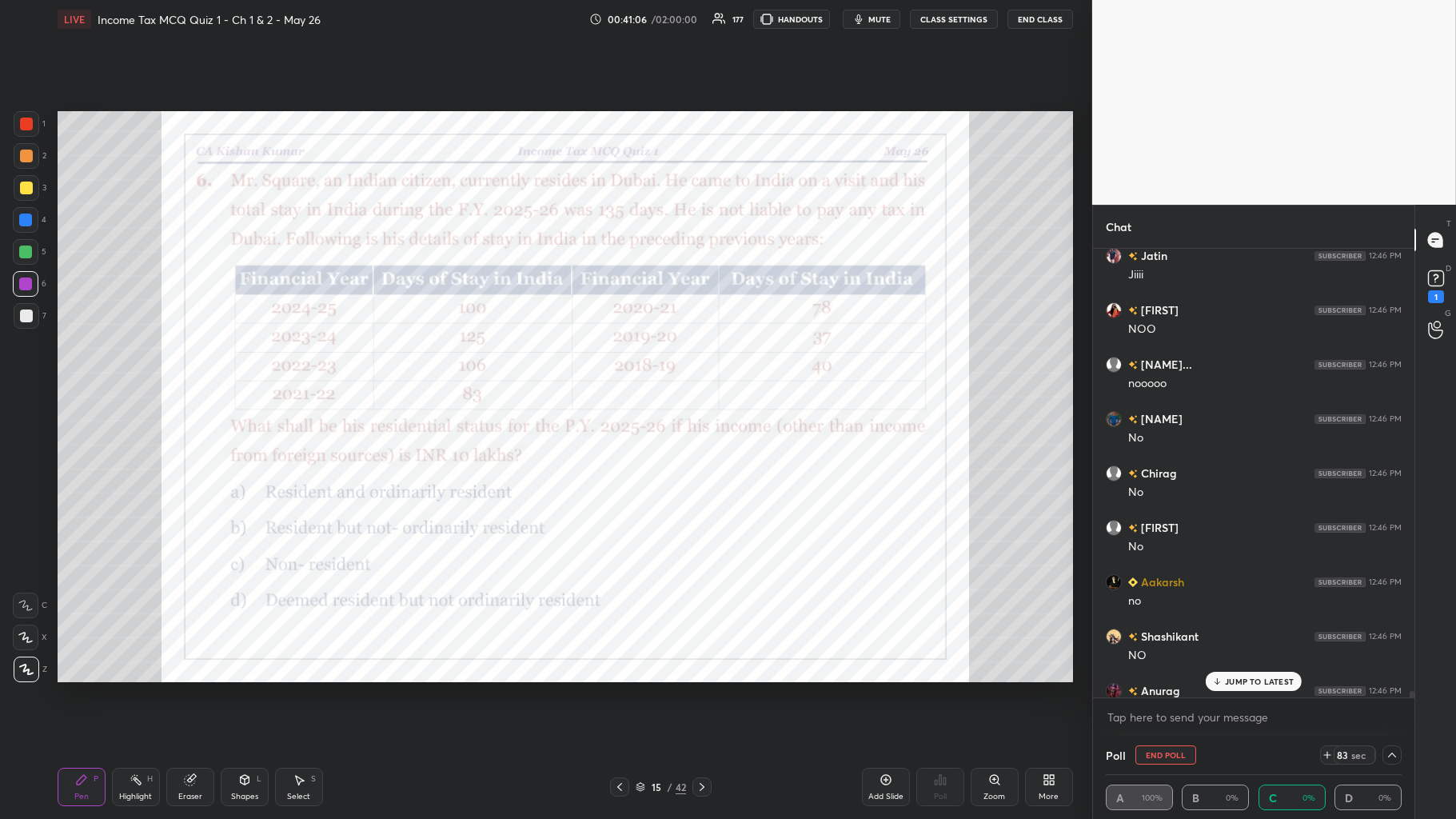 scroll, scrollTop: 34860, scrollLeft: 0, axis: vertical 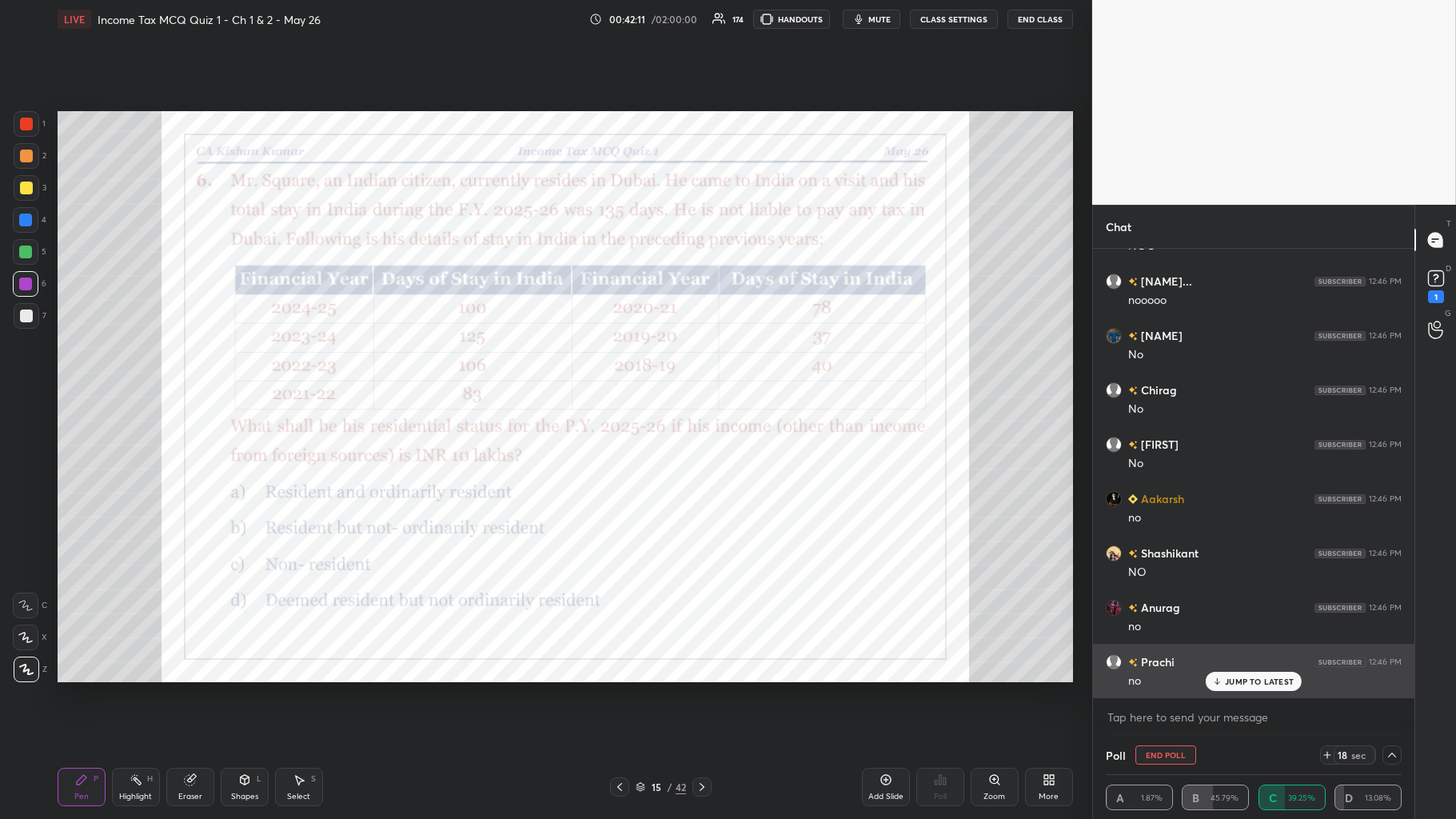 click on "JUMP TO LATEST" at bounding box center (1259, 681) 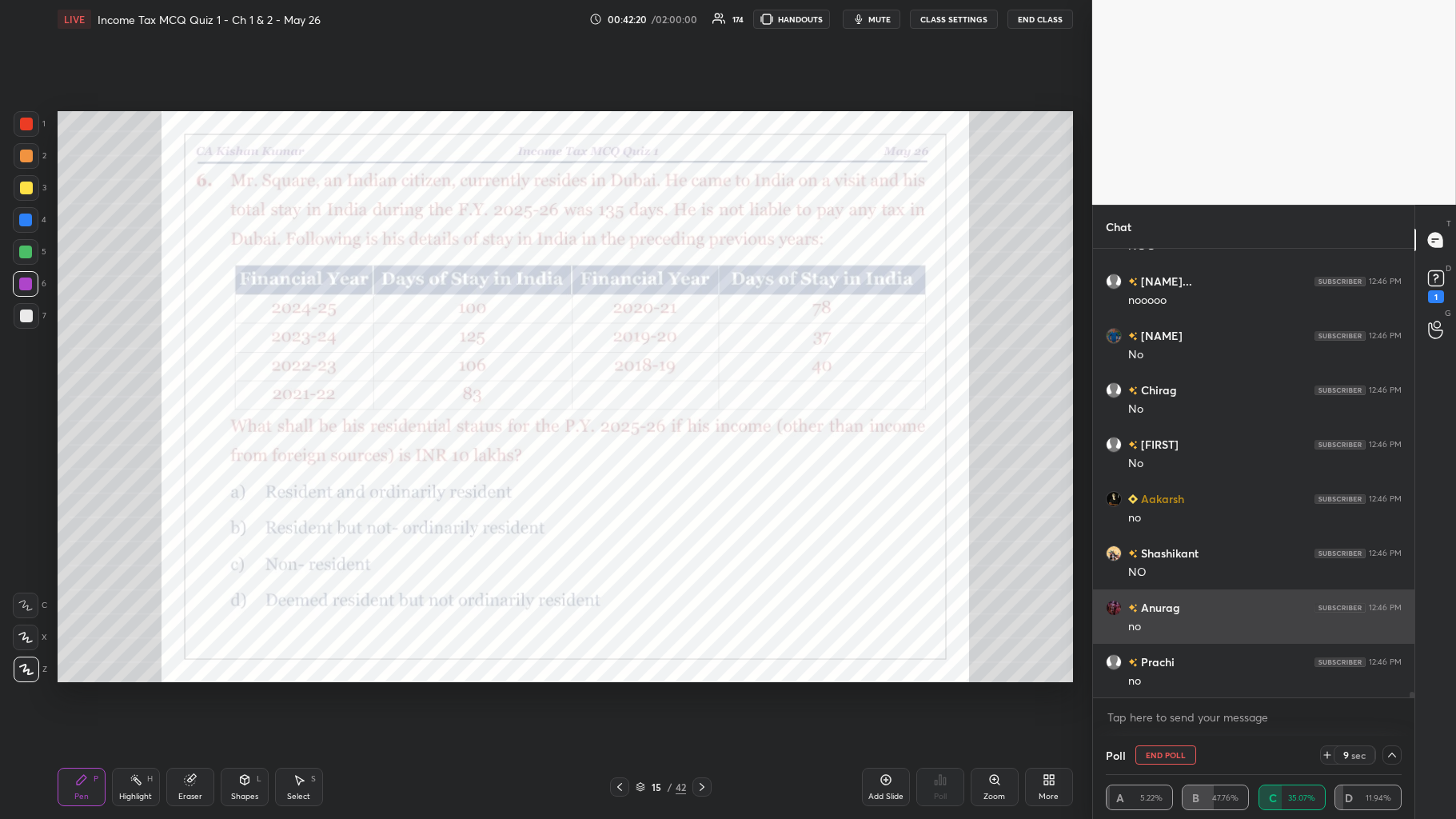 scroll, scrollTop: 34915, scrollLeft: 0, axis: vertical 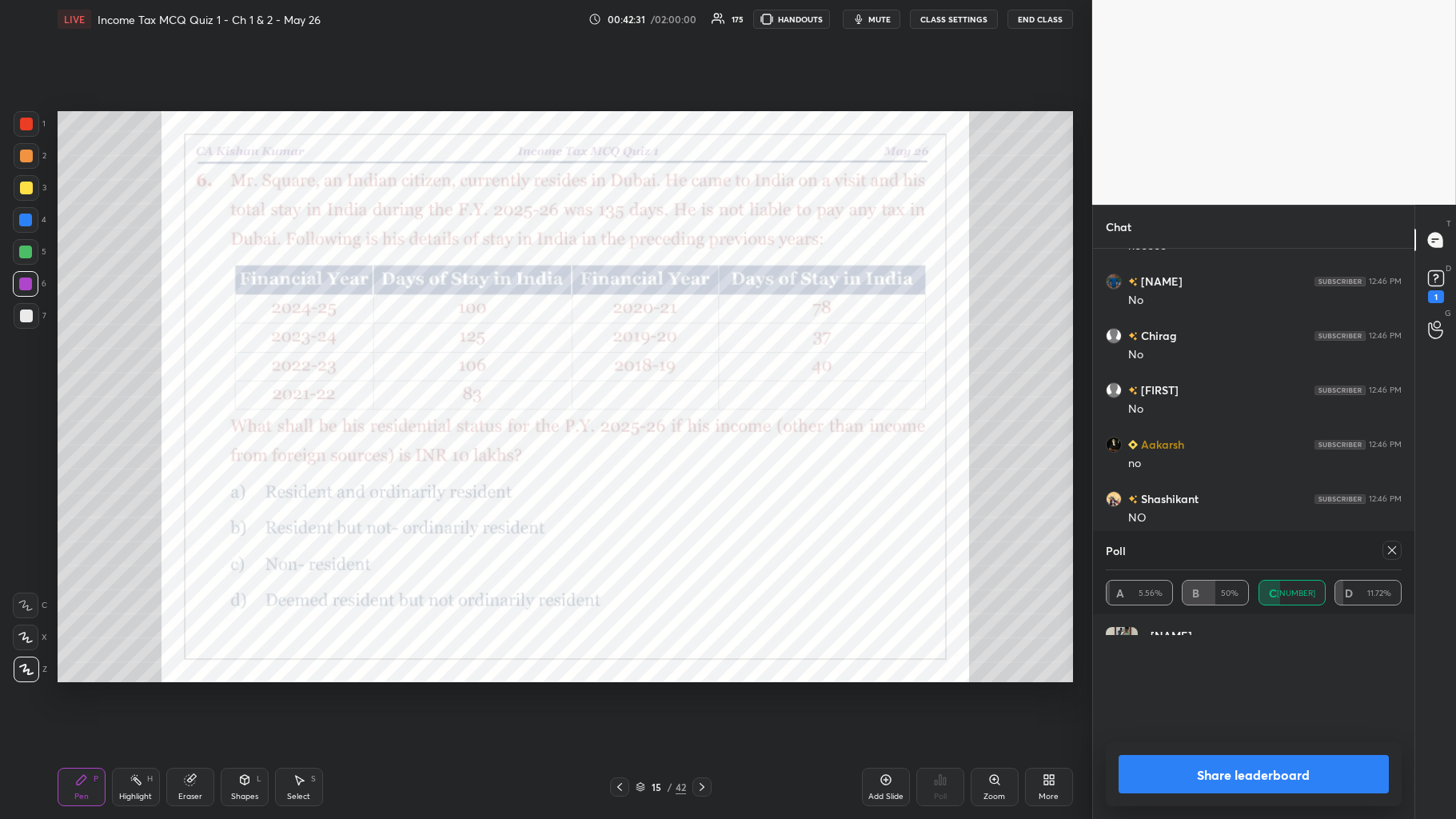 click on "Share leaderboard" at bounding box center (1254, 774) 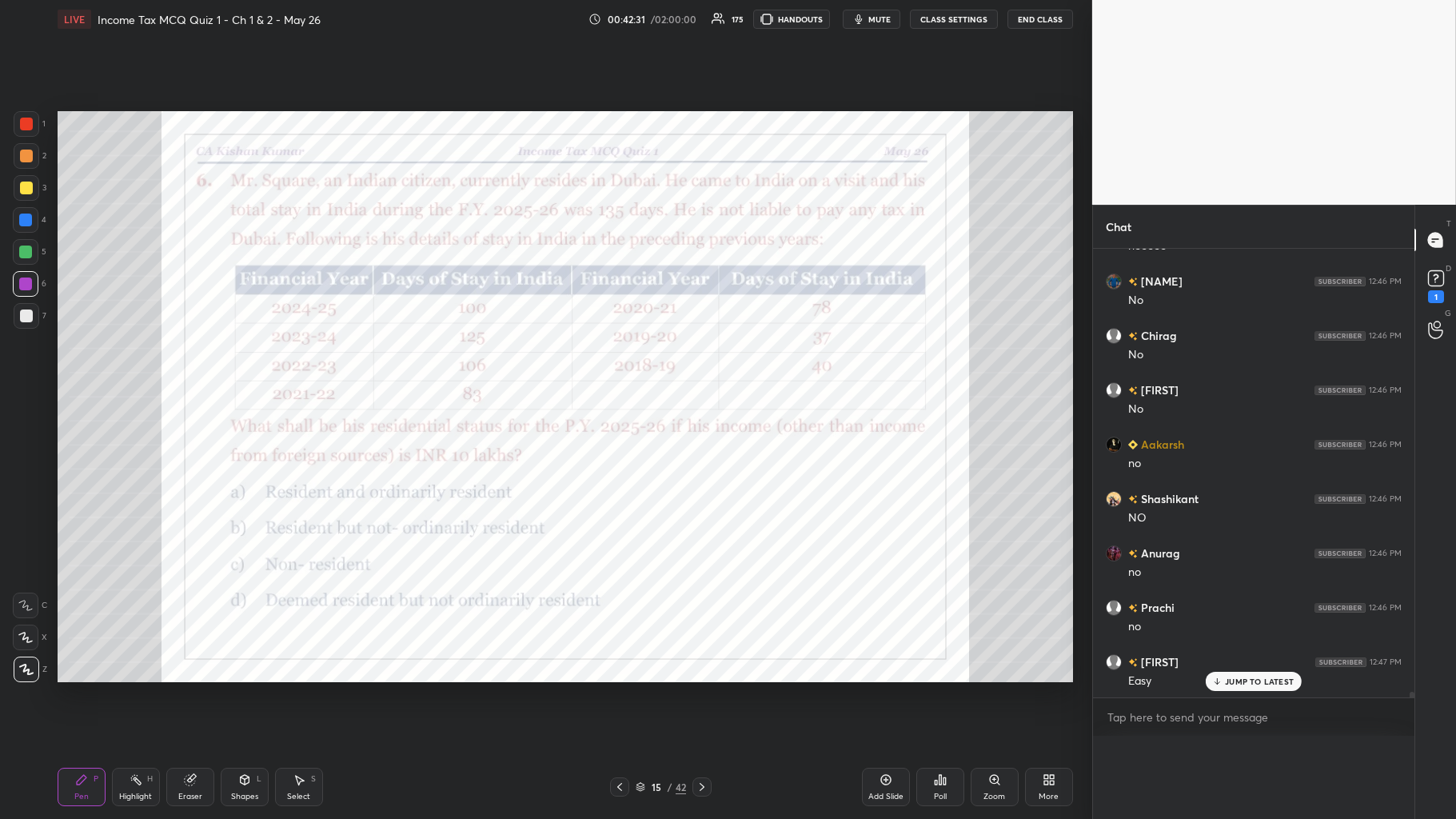 scroll, scrollTop: 0, scrollLeft: 0, axis: both 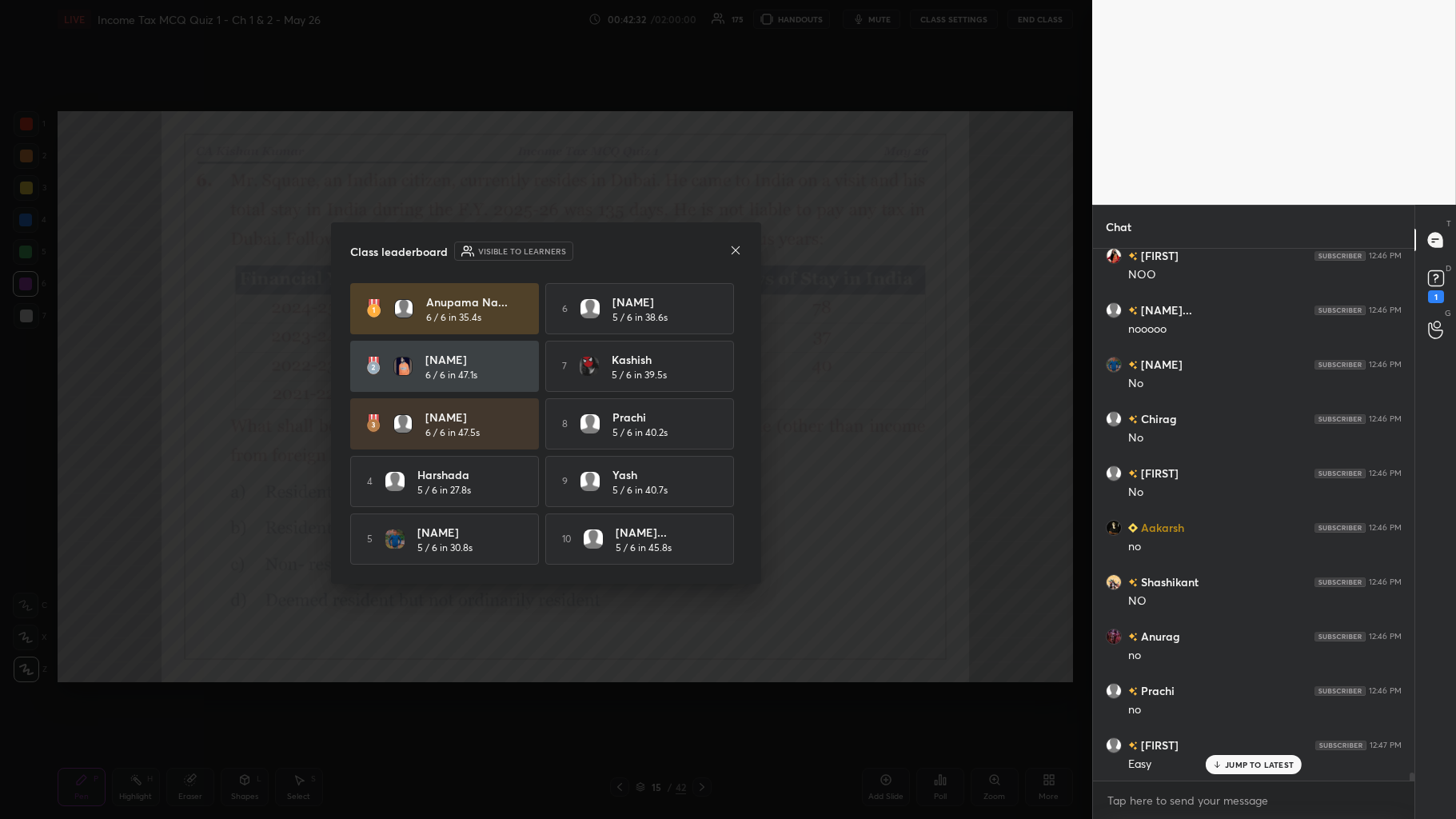 click 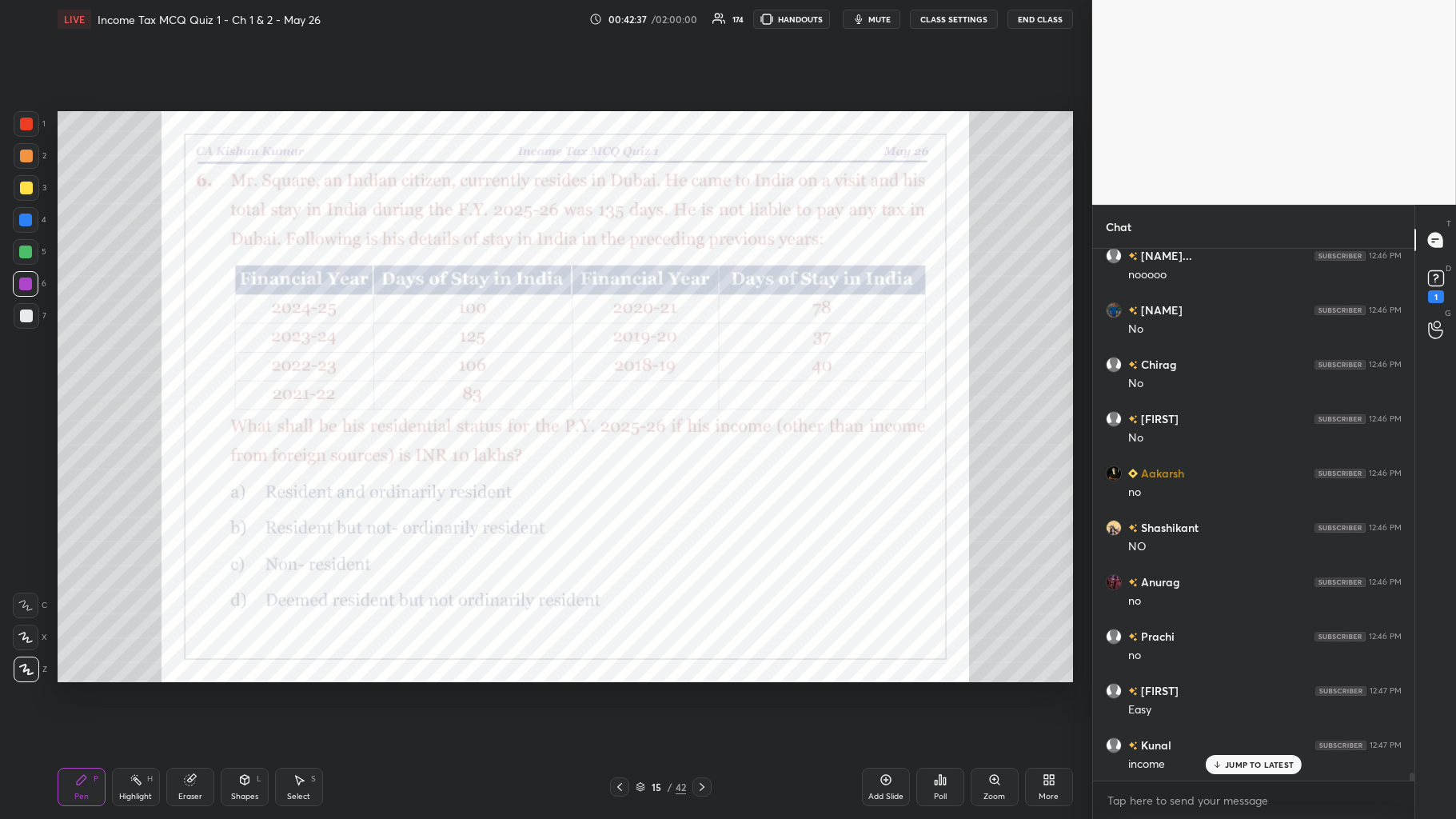 scroll, scrollTop: 34940, scrollLeft: 0, axis: vertical 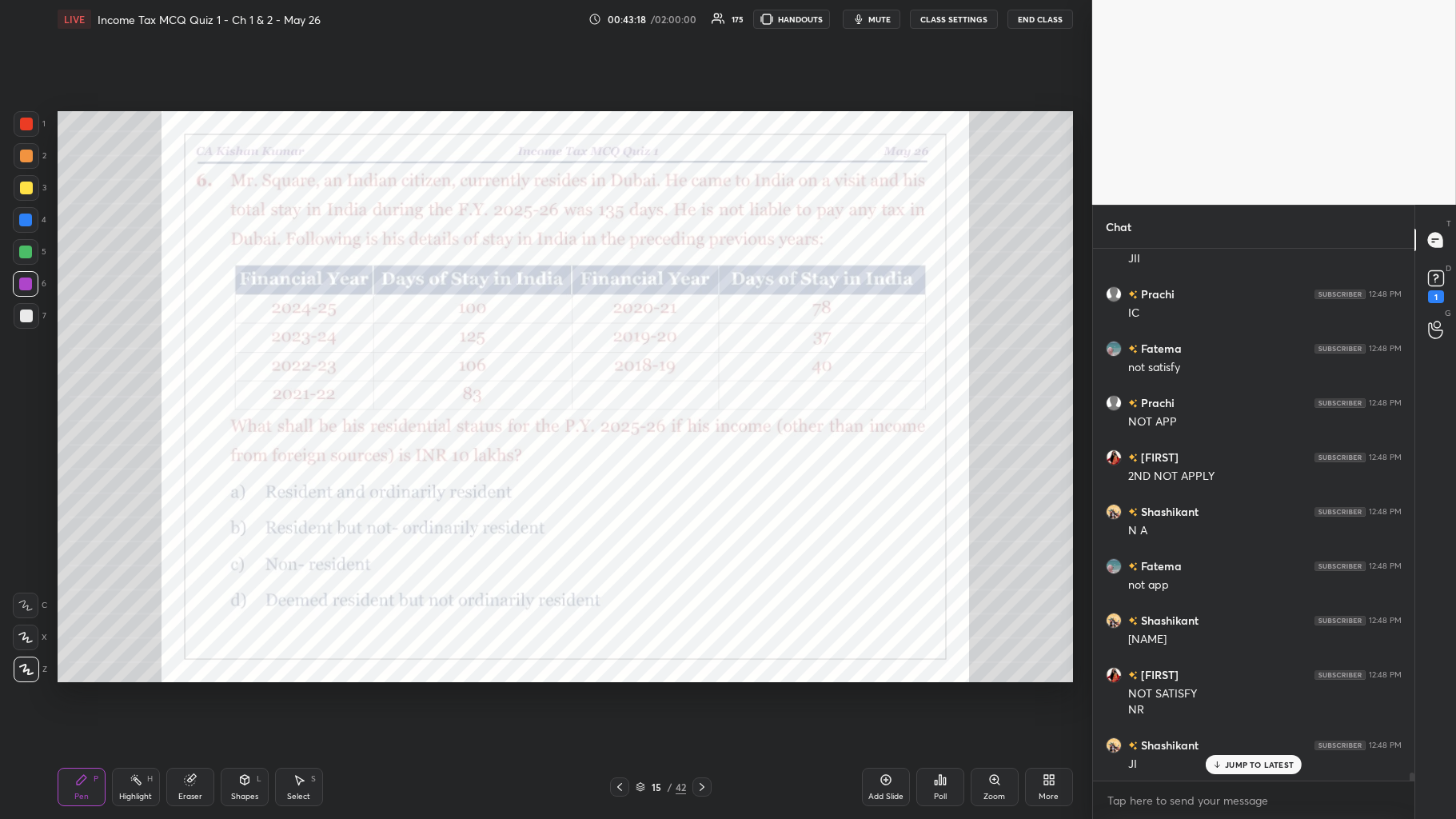 click 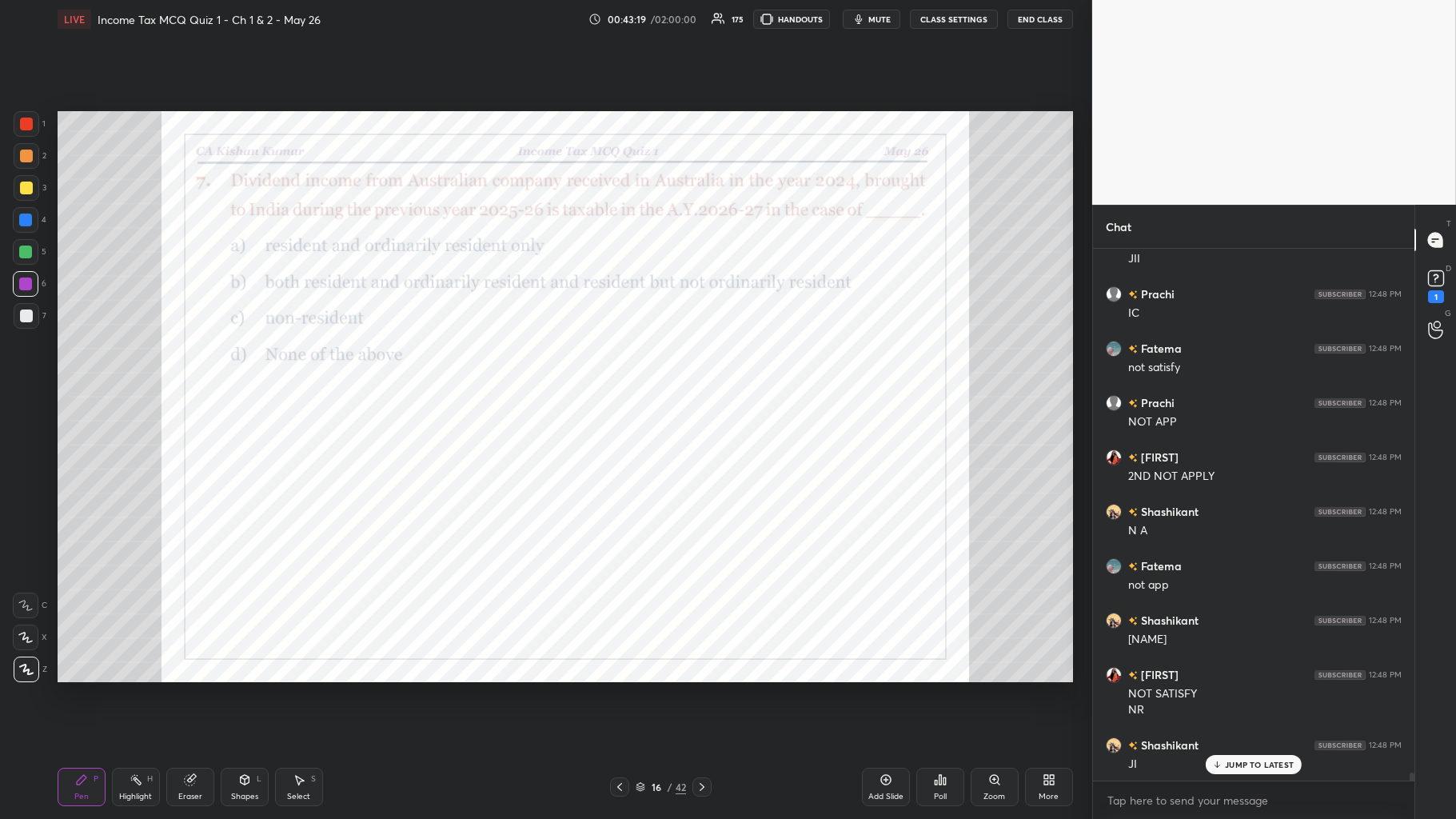 click on "Poll" at bounding box center [940, 787] 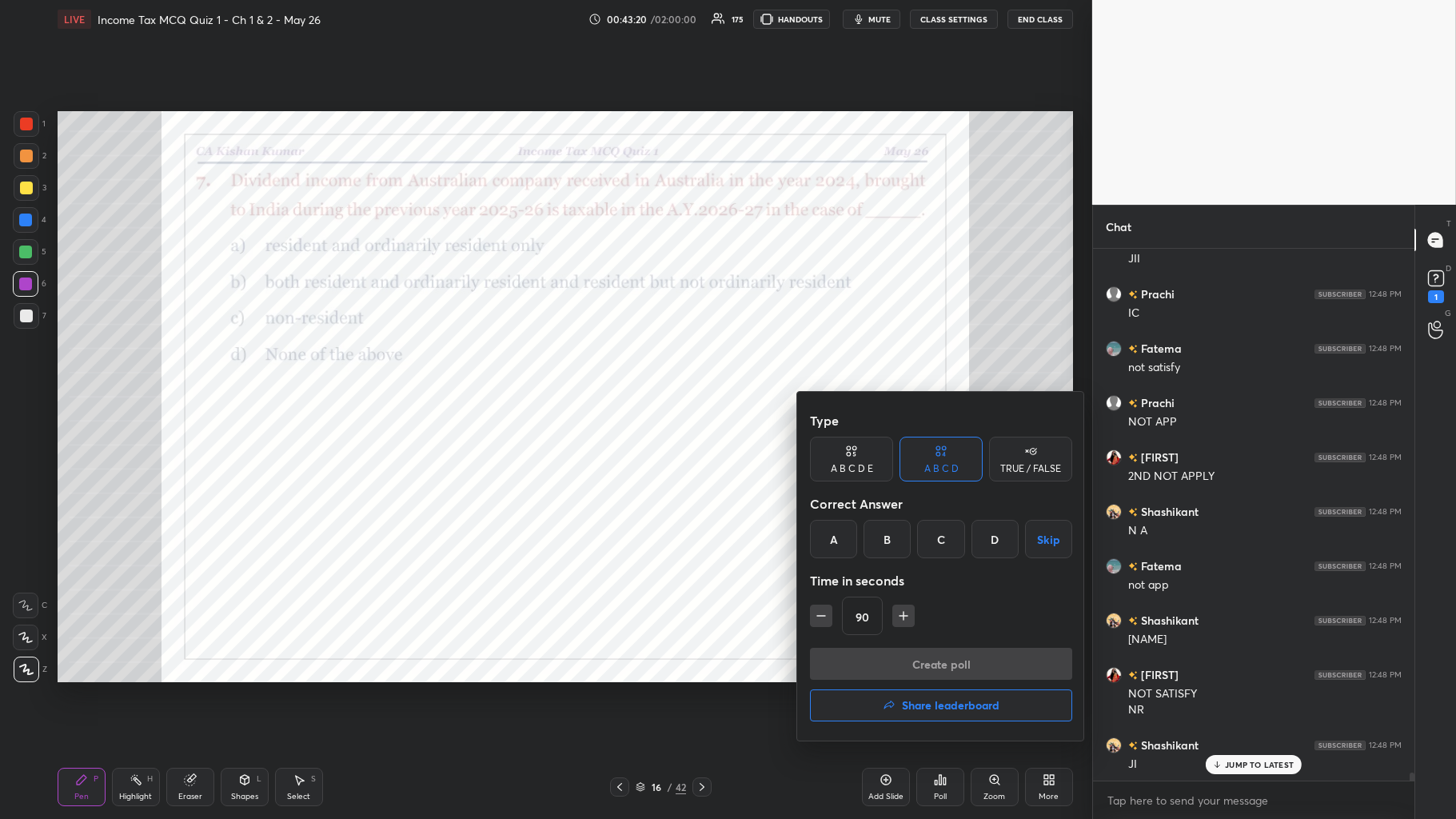 click on "D" at bounding box center [995, 539] 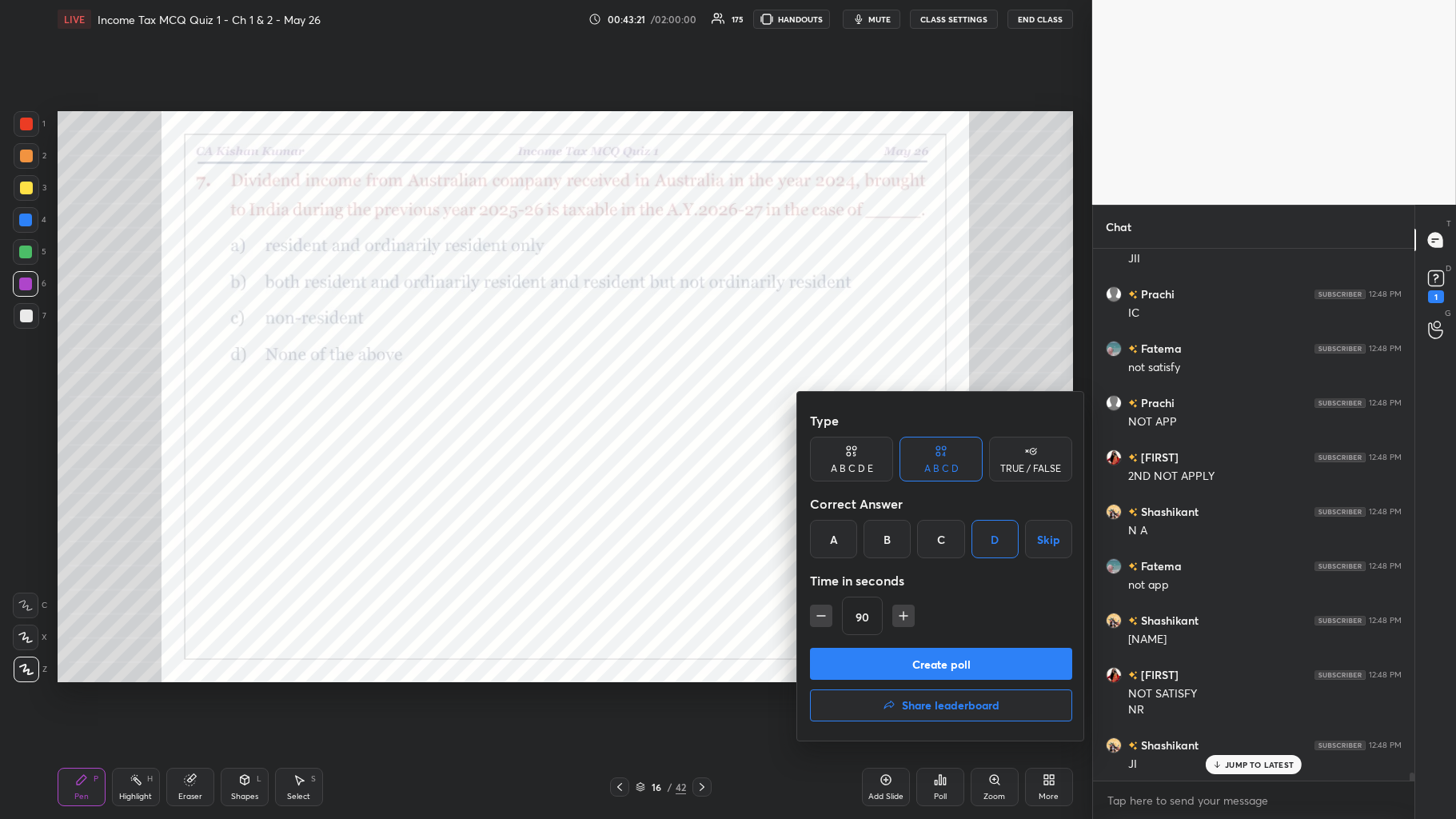 click 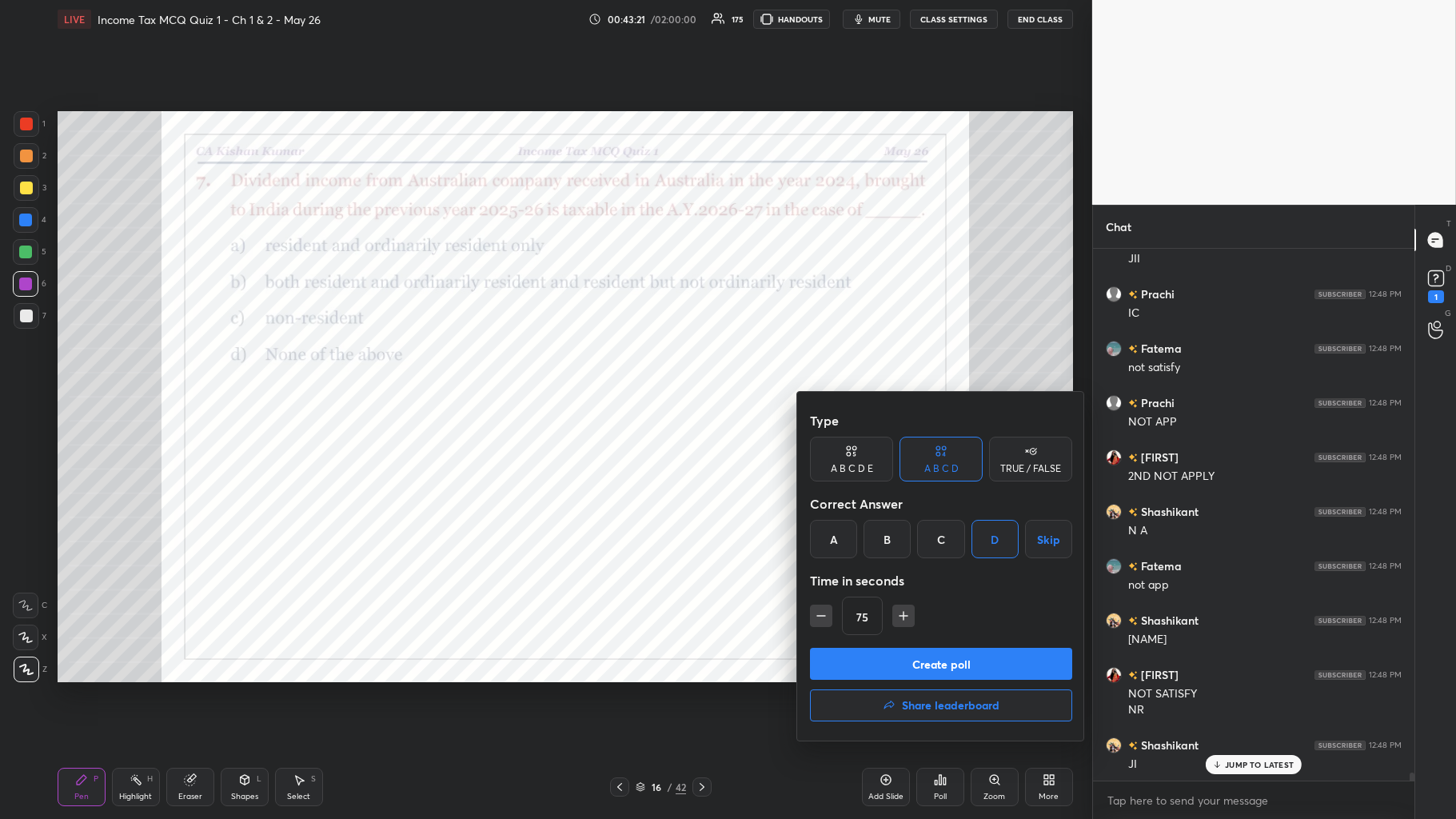click 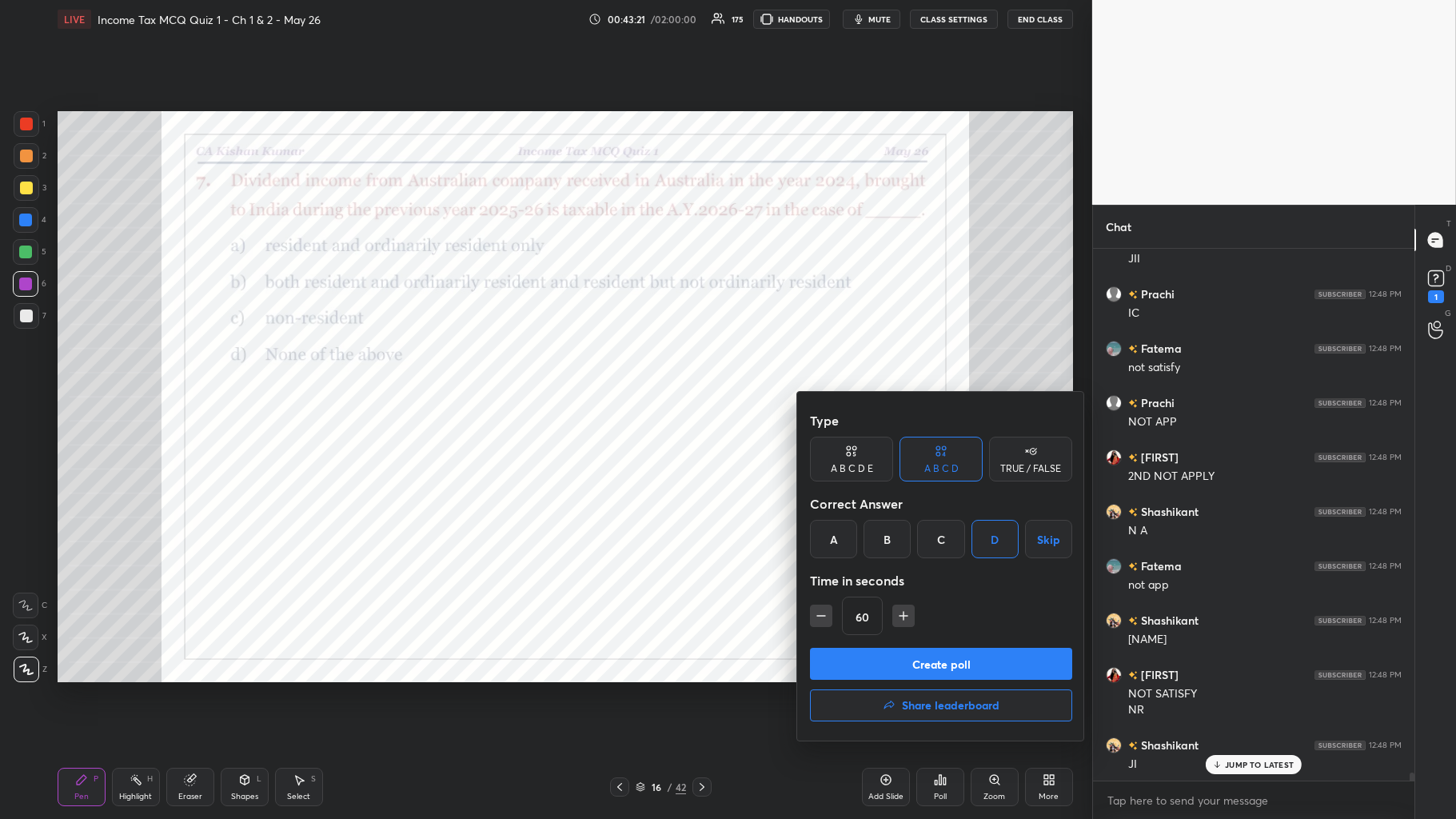 click 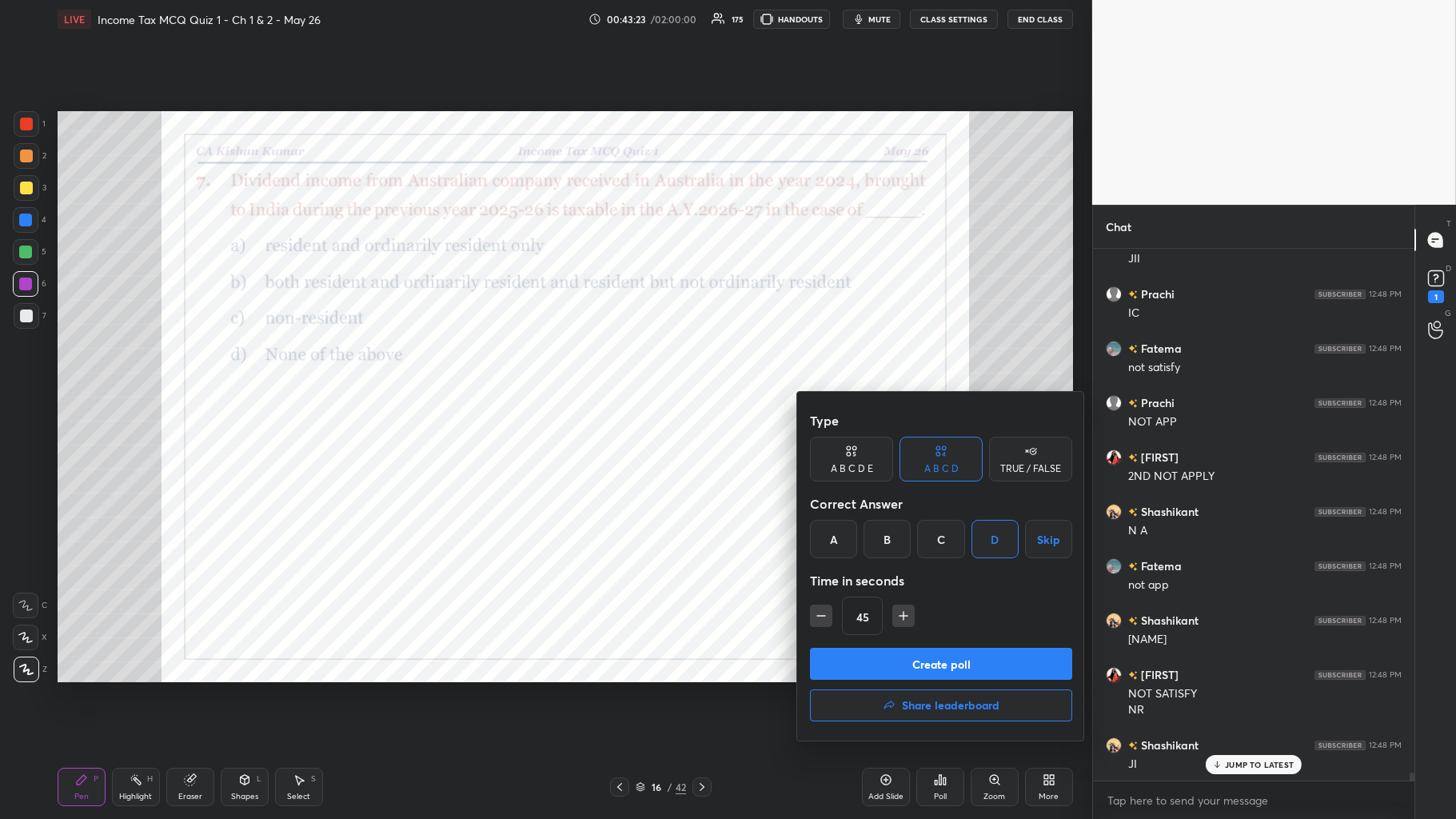 click on "Create poll" at bounding box center [941, 664] 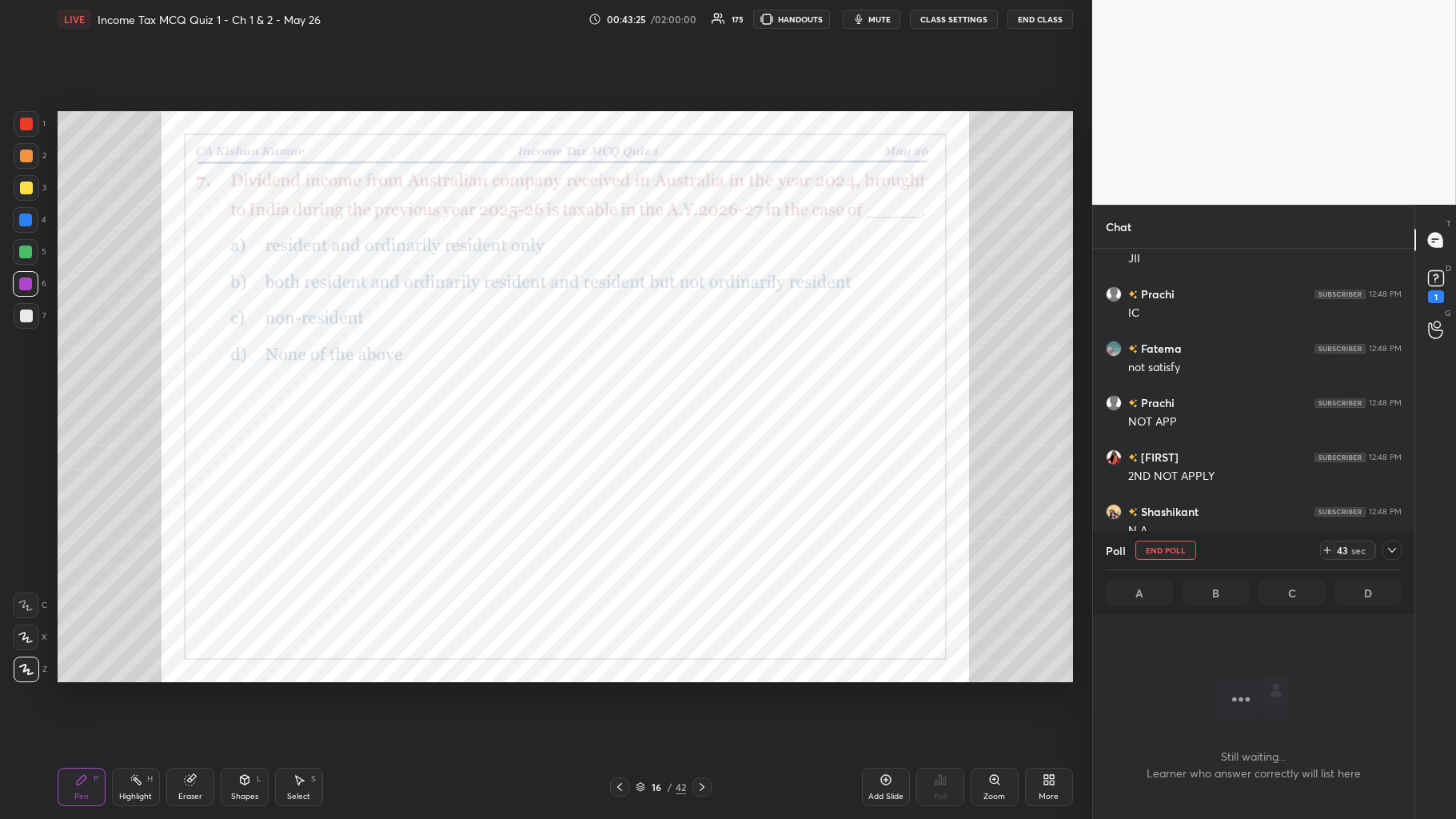 click 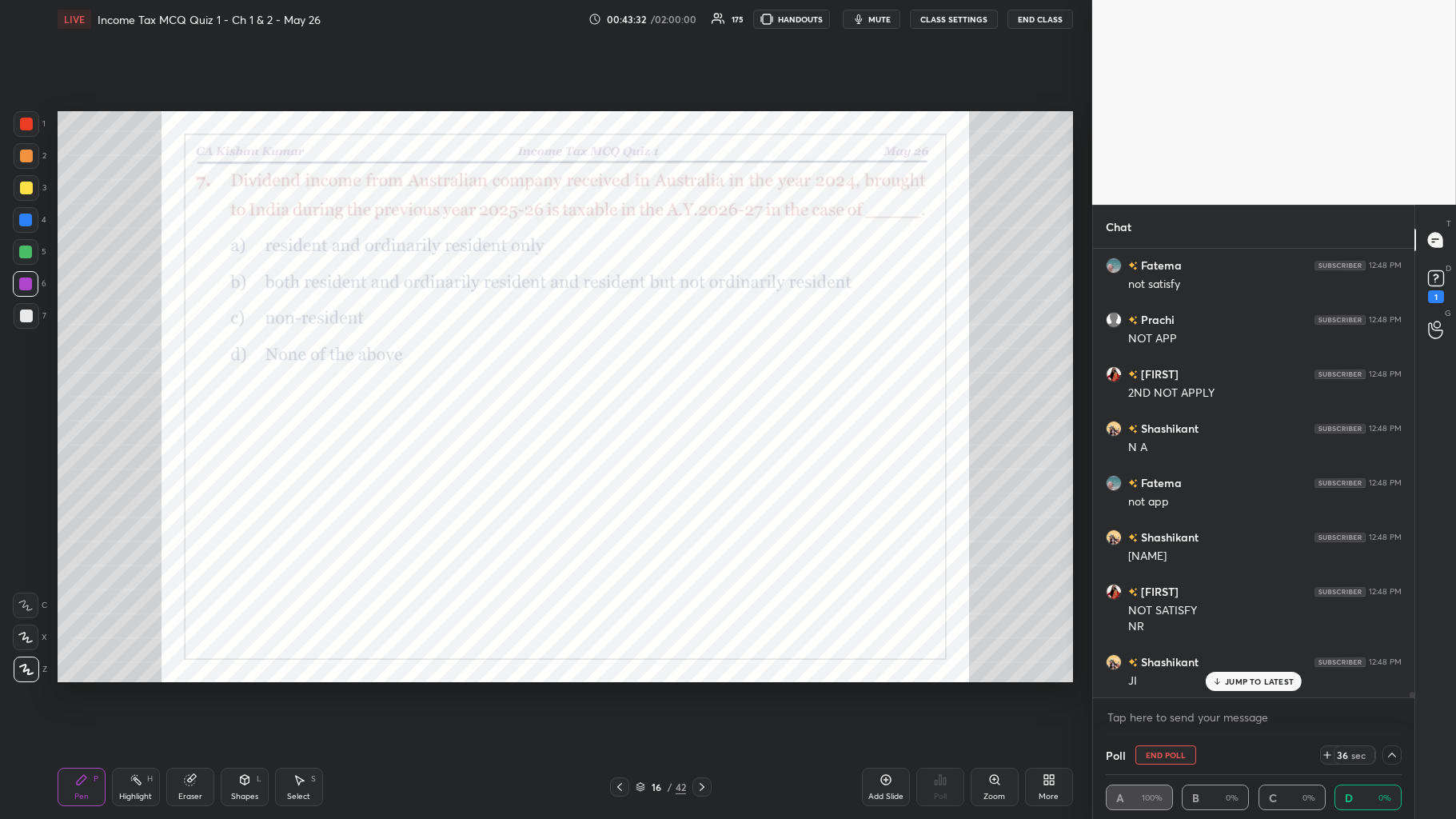 scroll, scrollTop: 1, scrollLeft: 4, axis: both 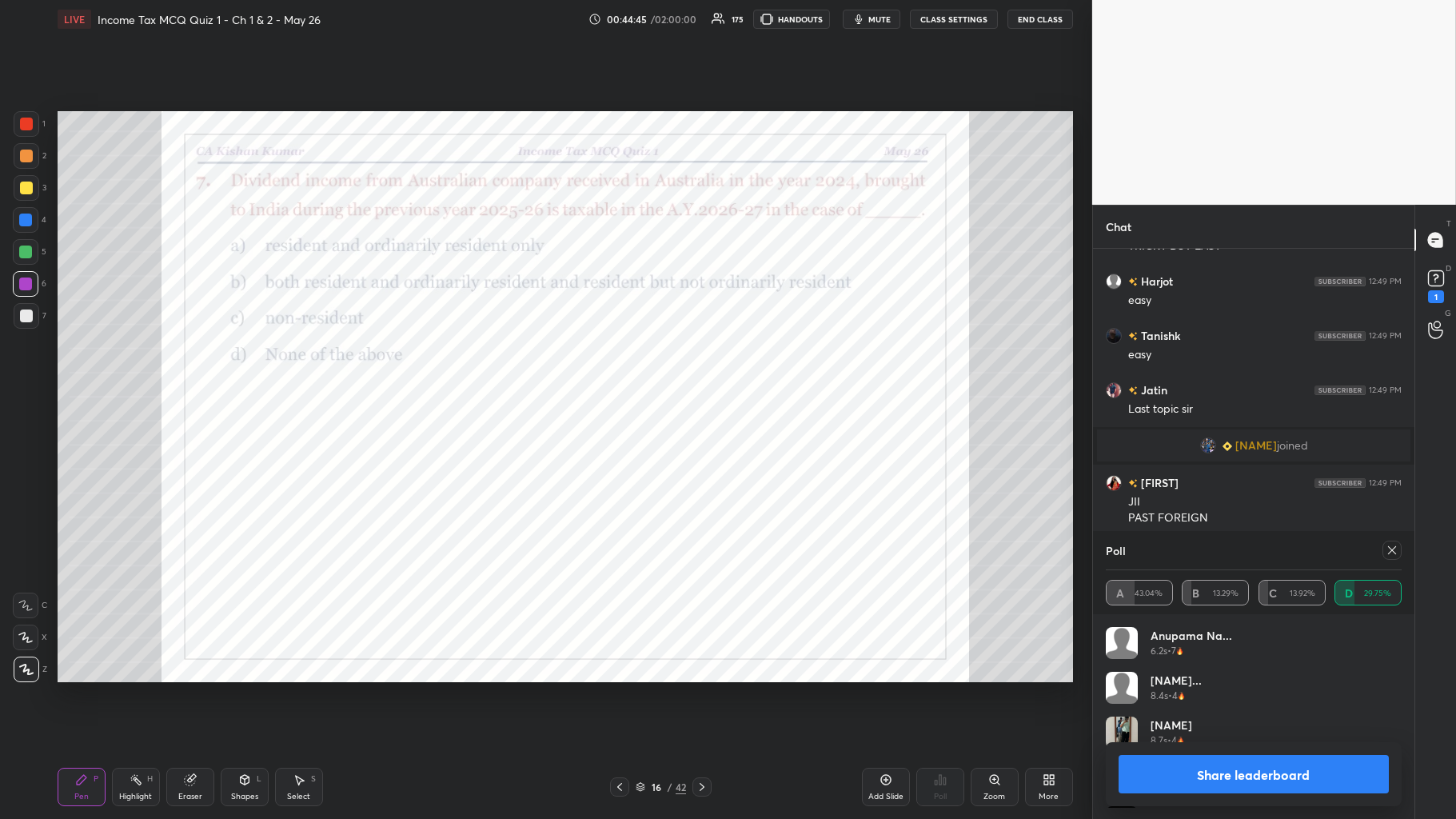 click on "Share leaderboard" at bounding box center [1254, 774] 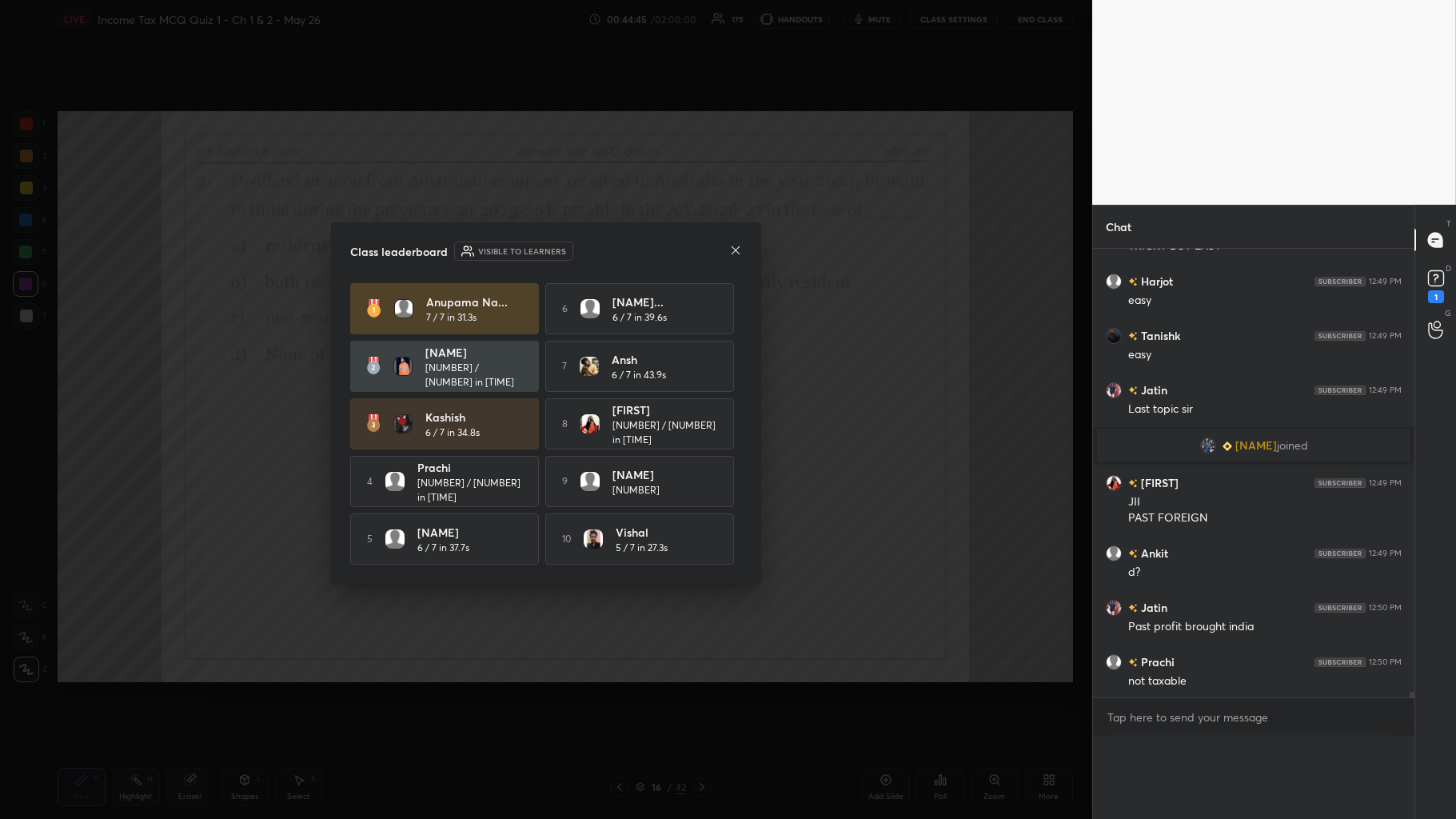 scroll, scrollTop: 0, scrollLeft: 0, axis: both 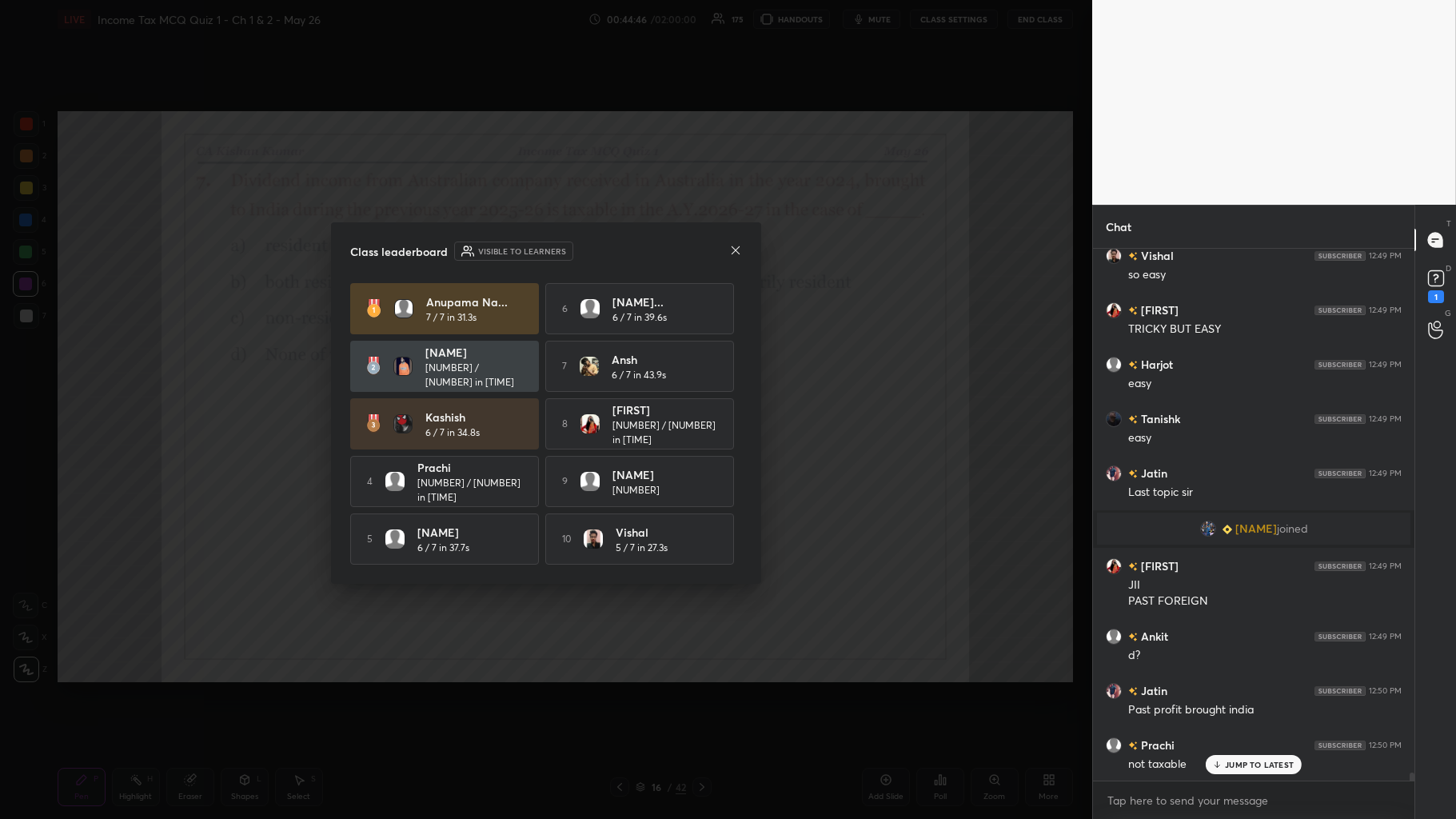 click 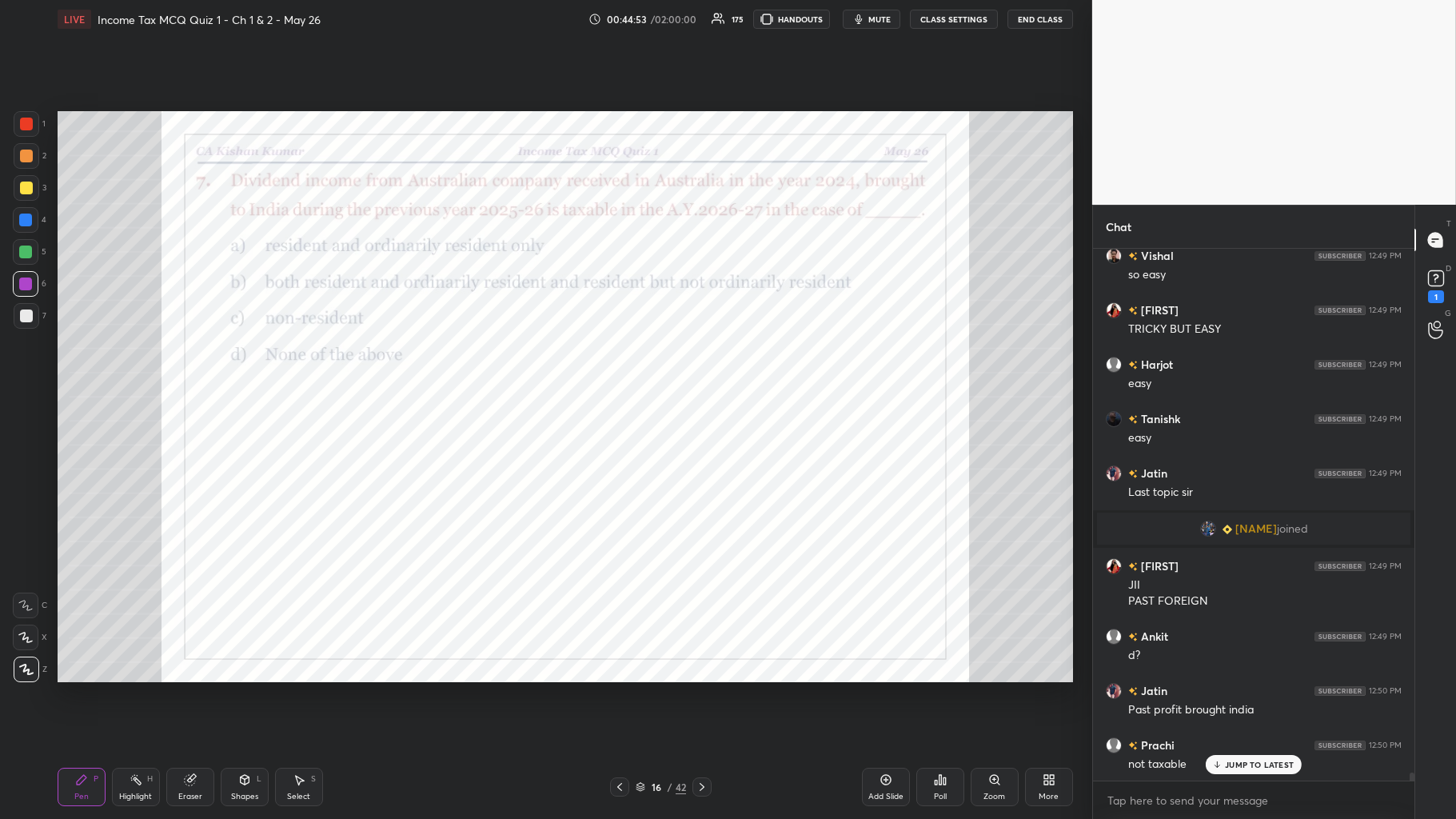 scroll, scrollTop: 36153, scrollLeft: 0, axis: vertical 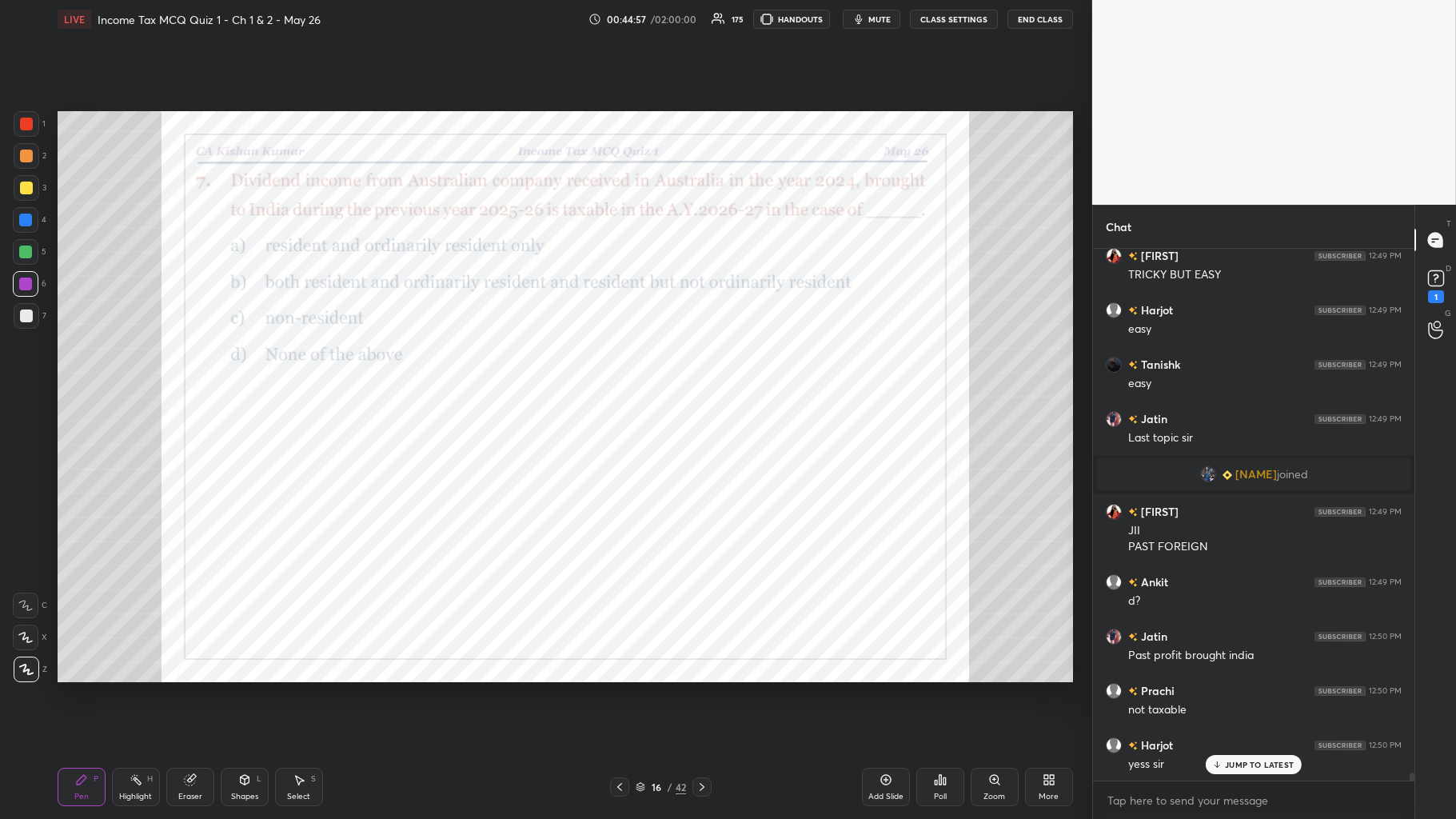 click 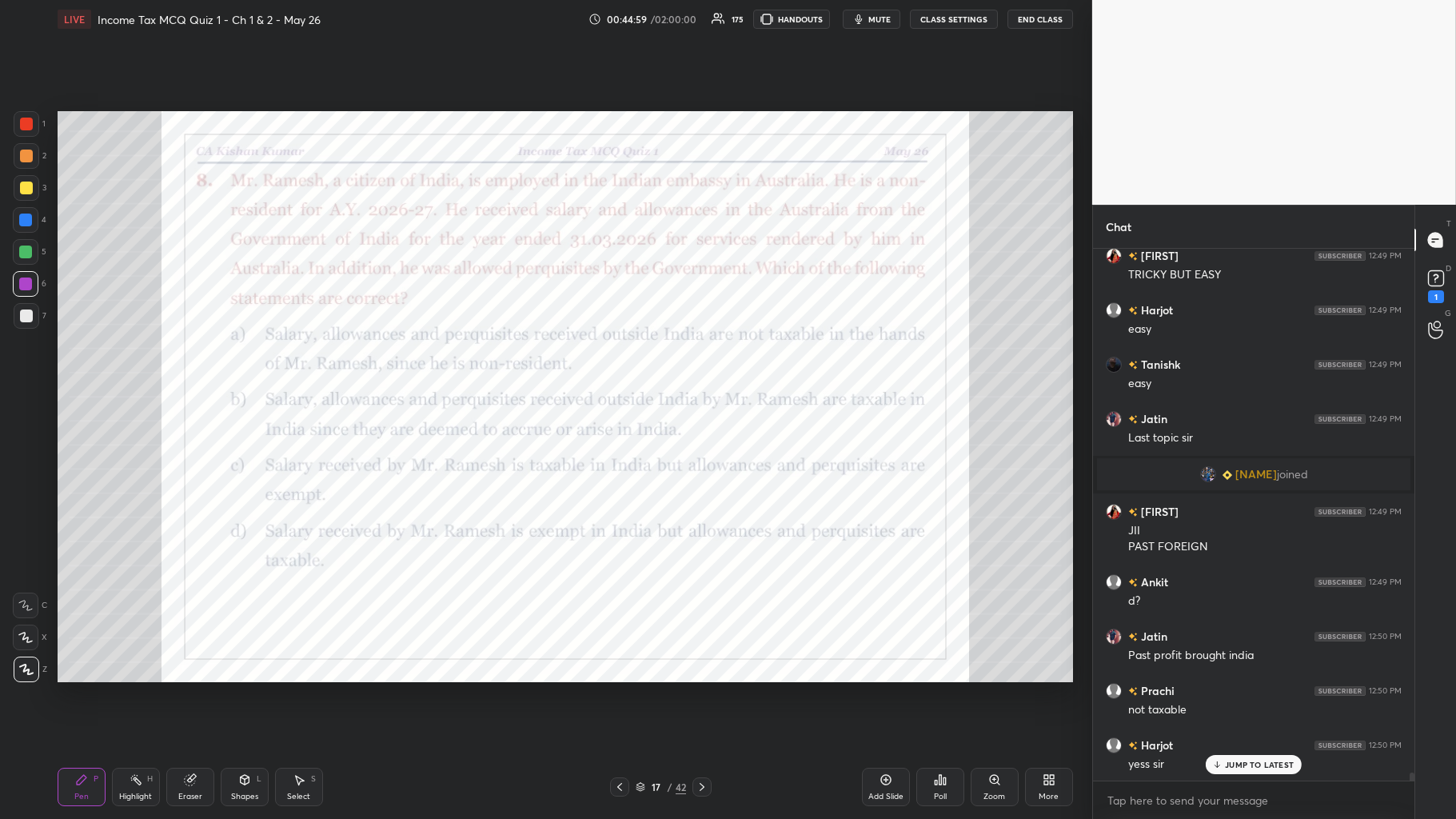 click on "Poll" at bounding box center [940, 797] 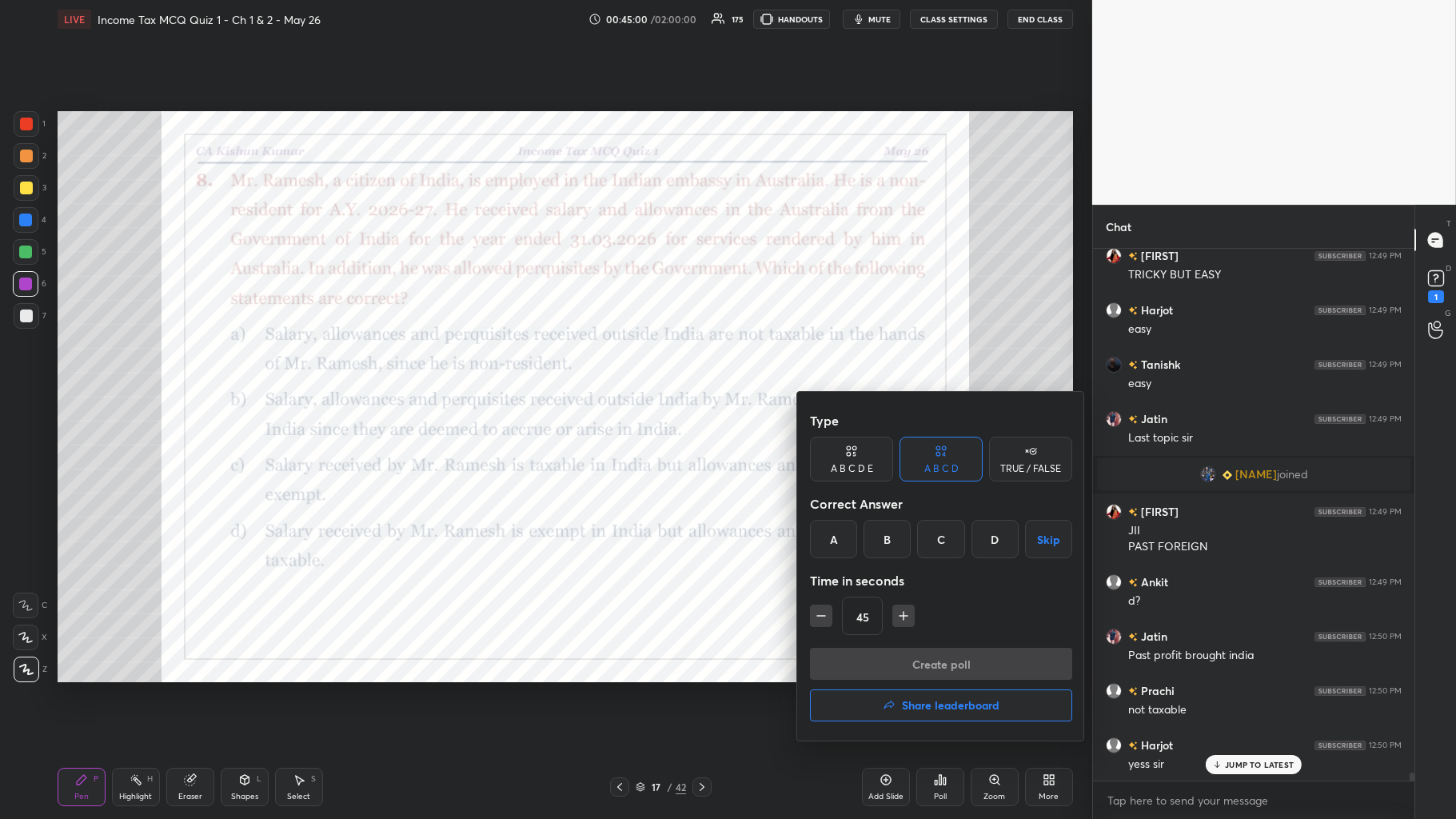 click on "C" at bounding box center [940, 539] 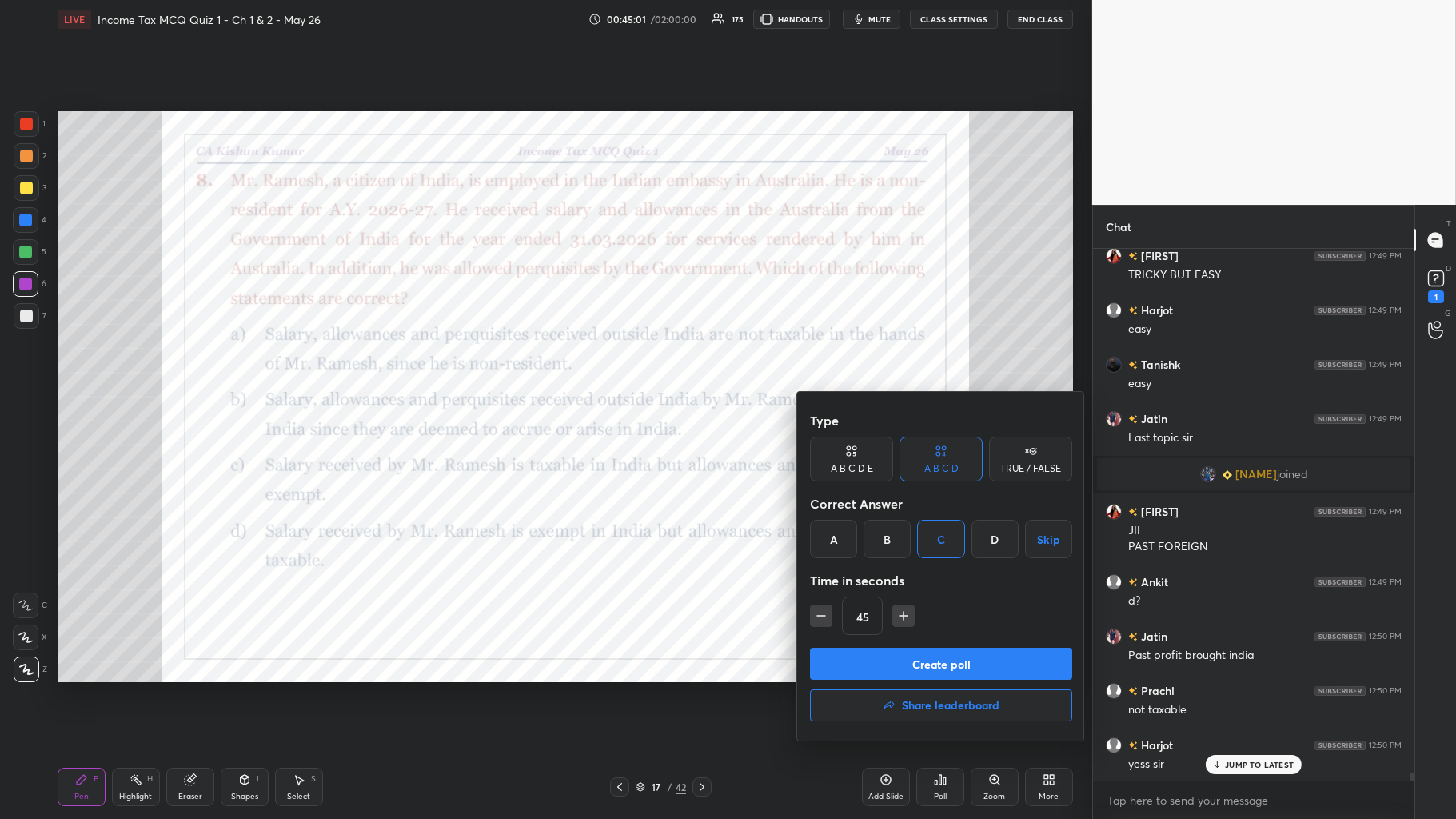 click 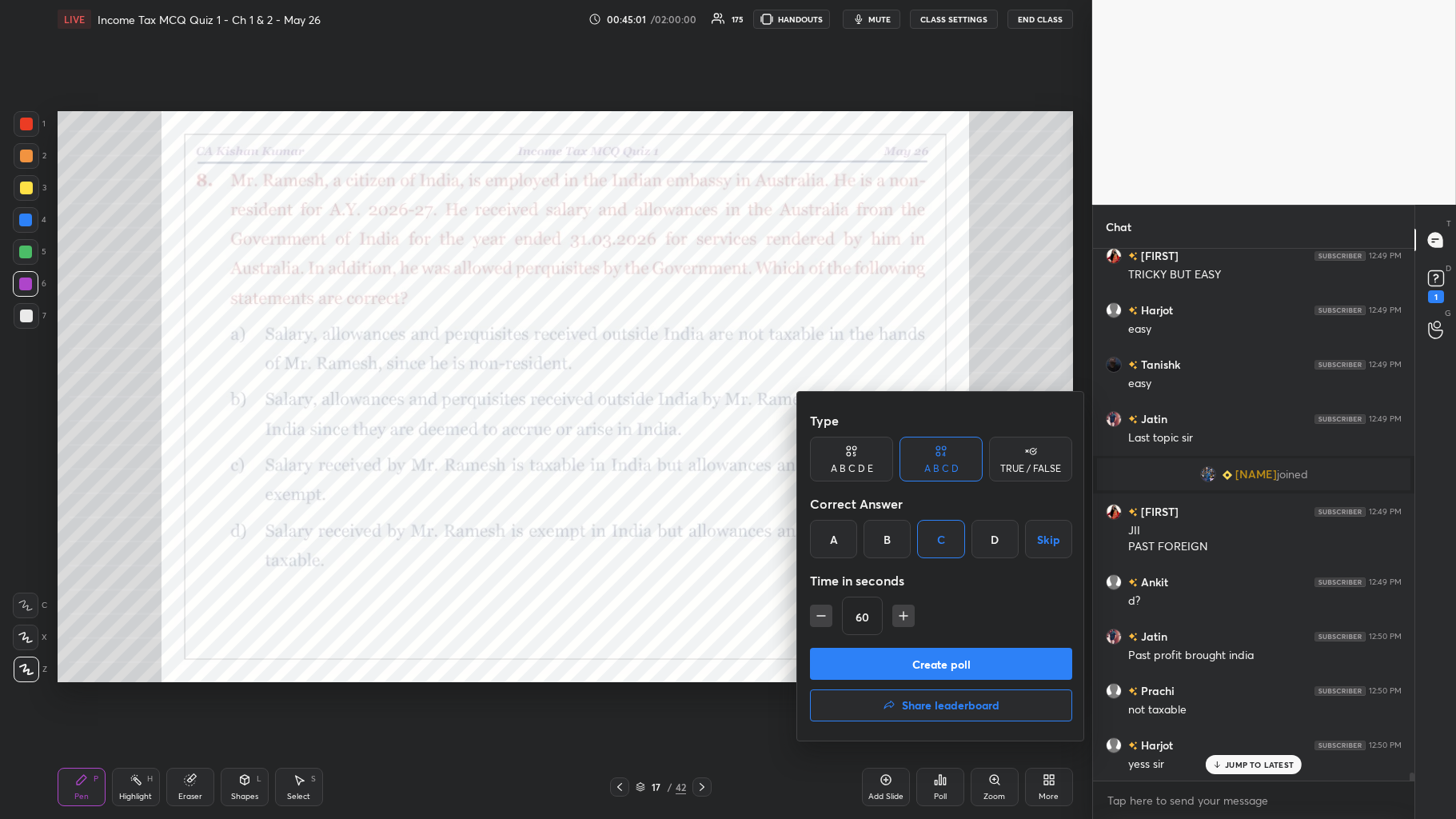click 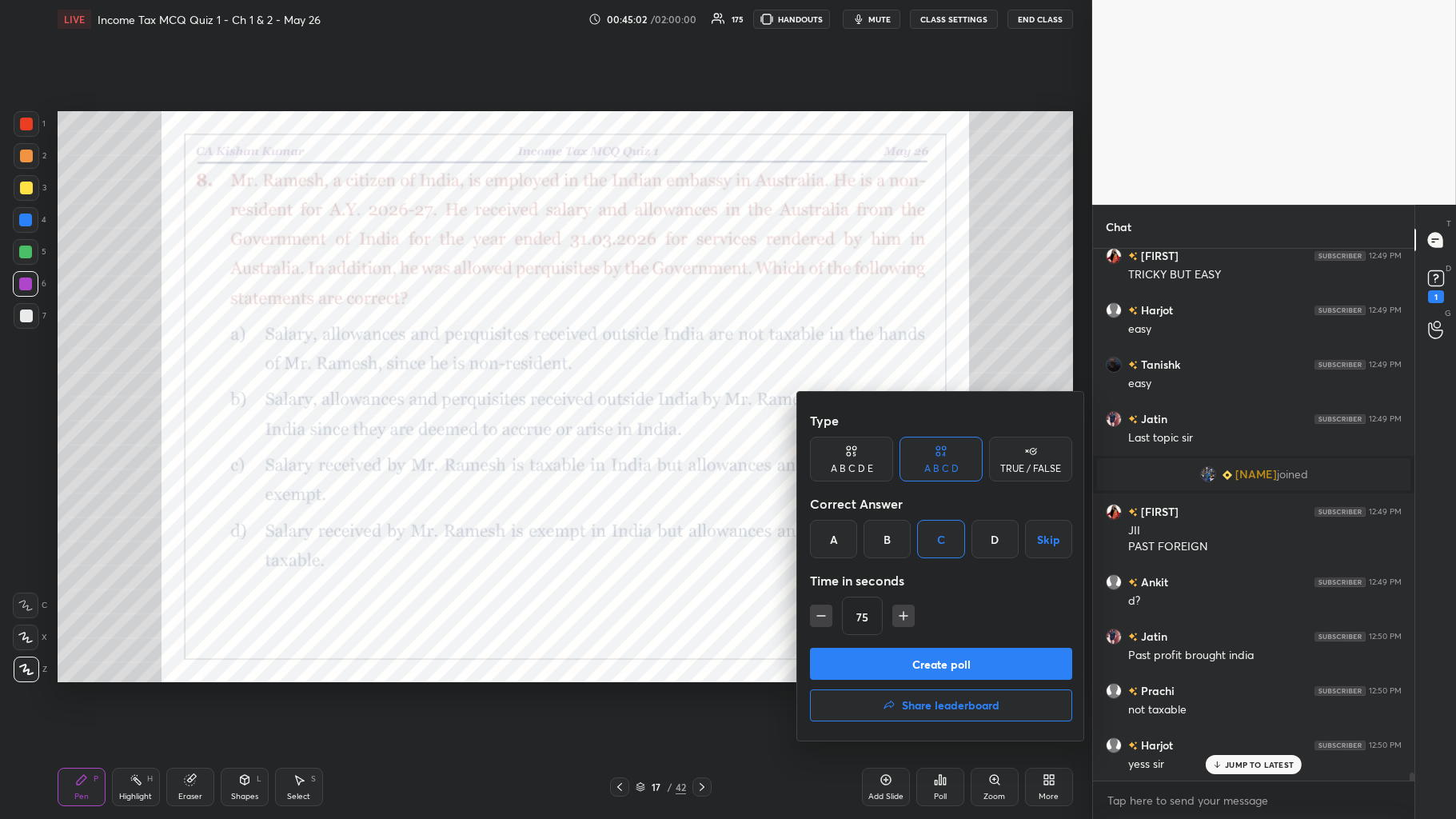 click on "Create poll" at bounding box center [941, 664] 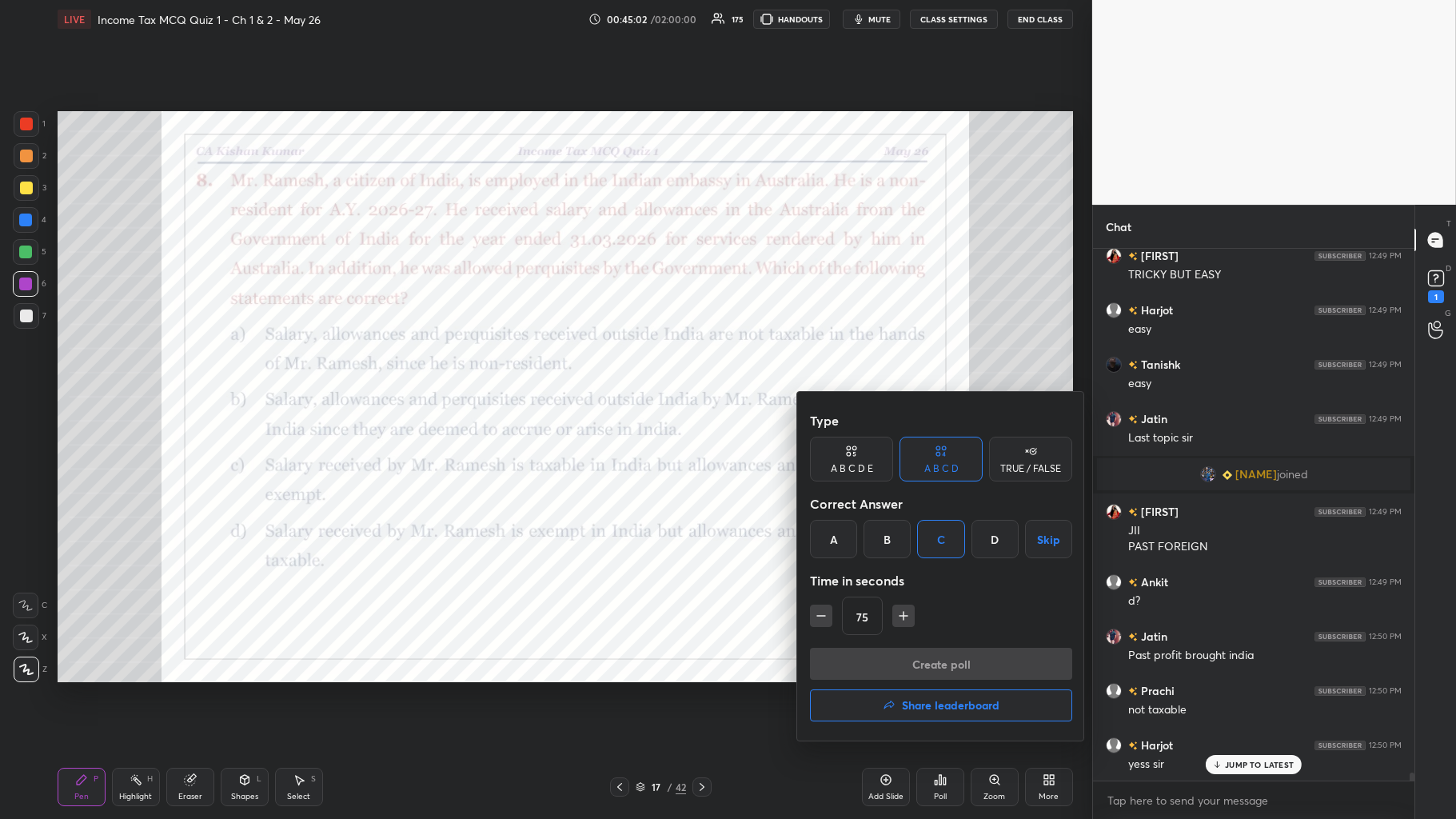 scroll, scrollTop: 500, scrollLeft: 317, axis: both 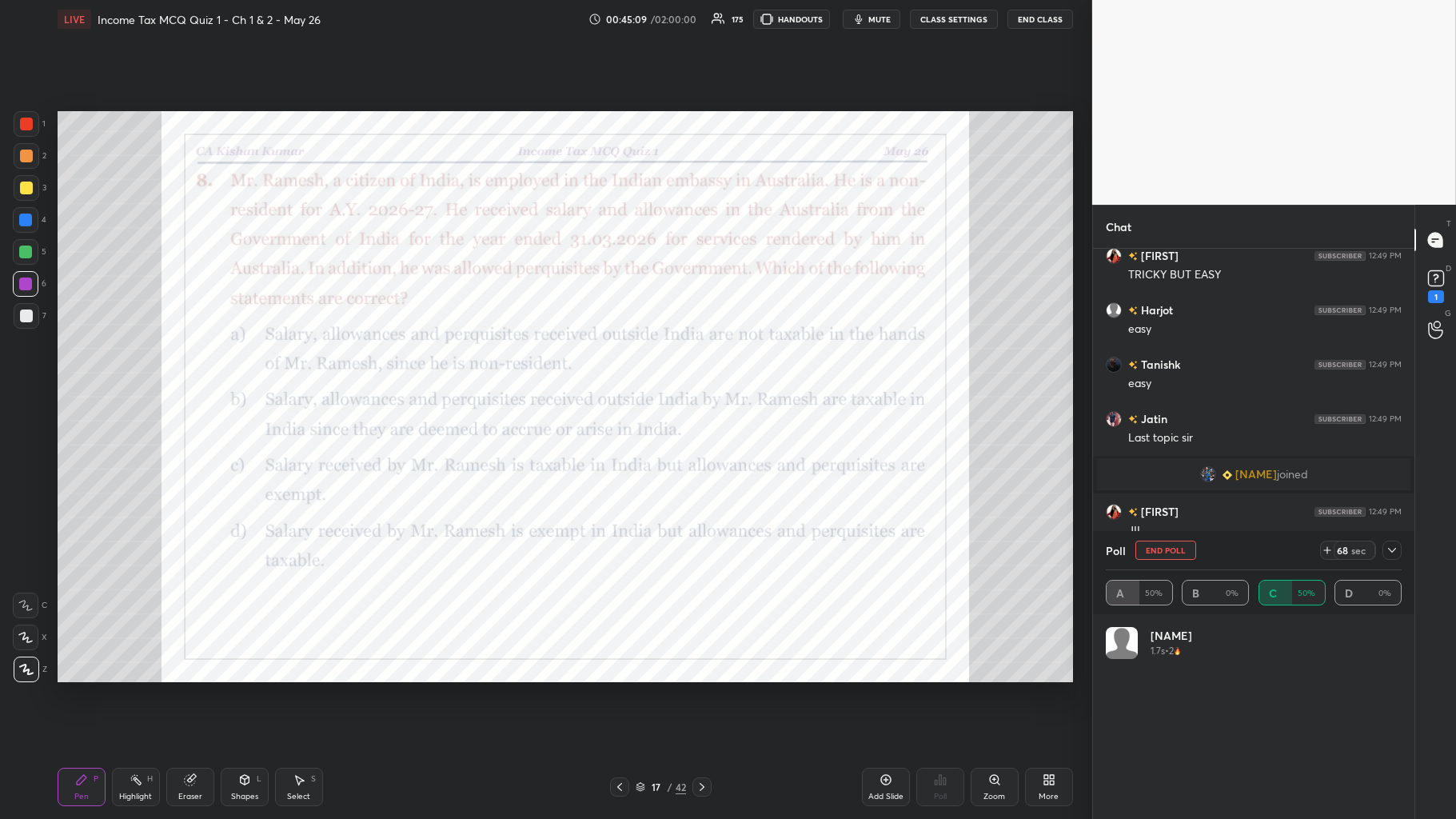 click at bounding box center [1392, 550] 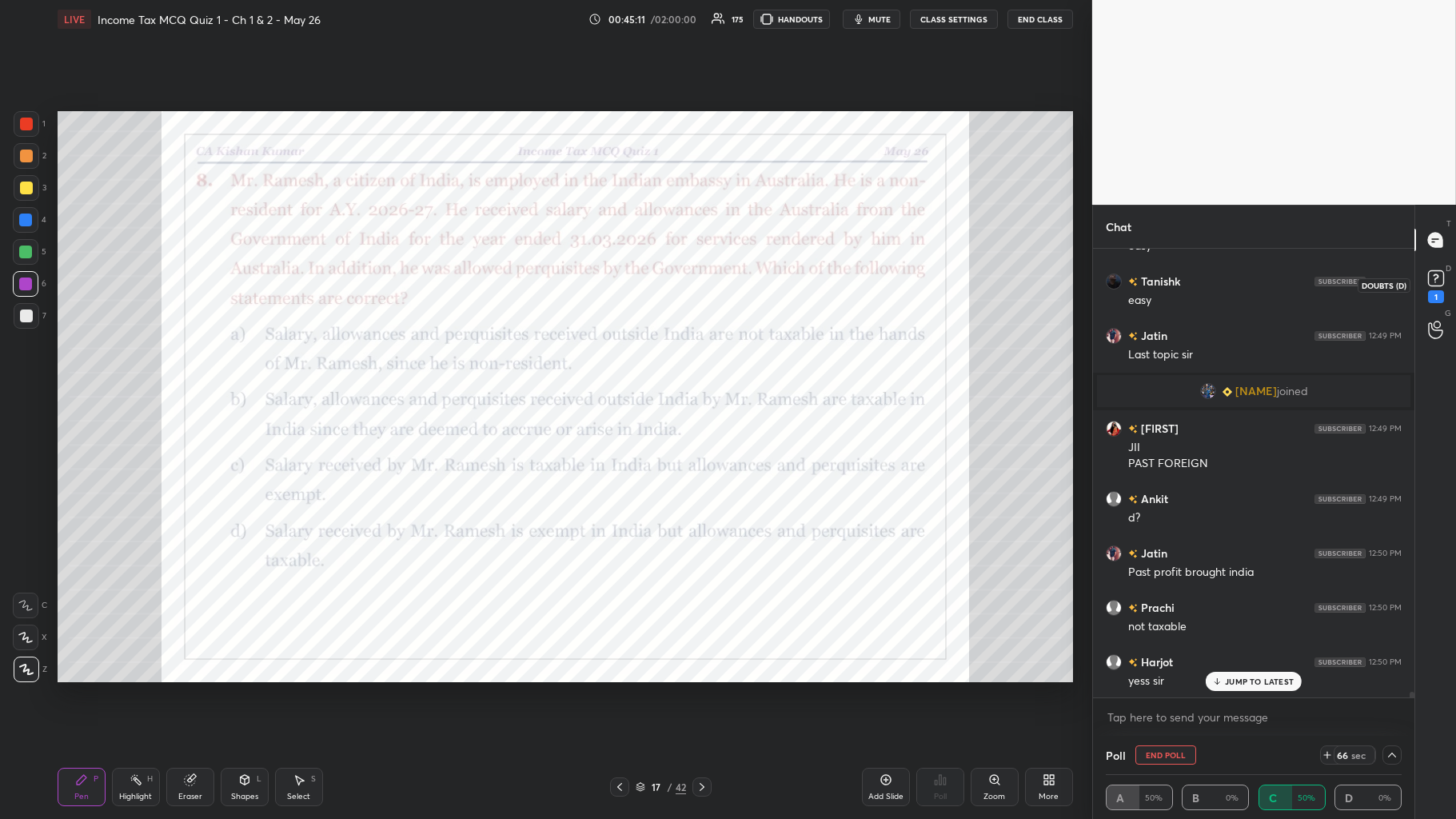 click 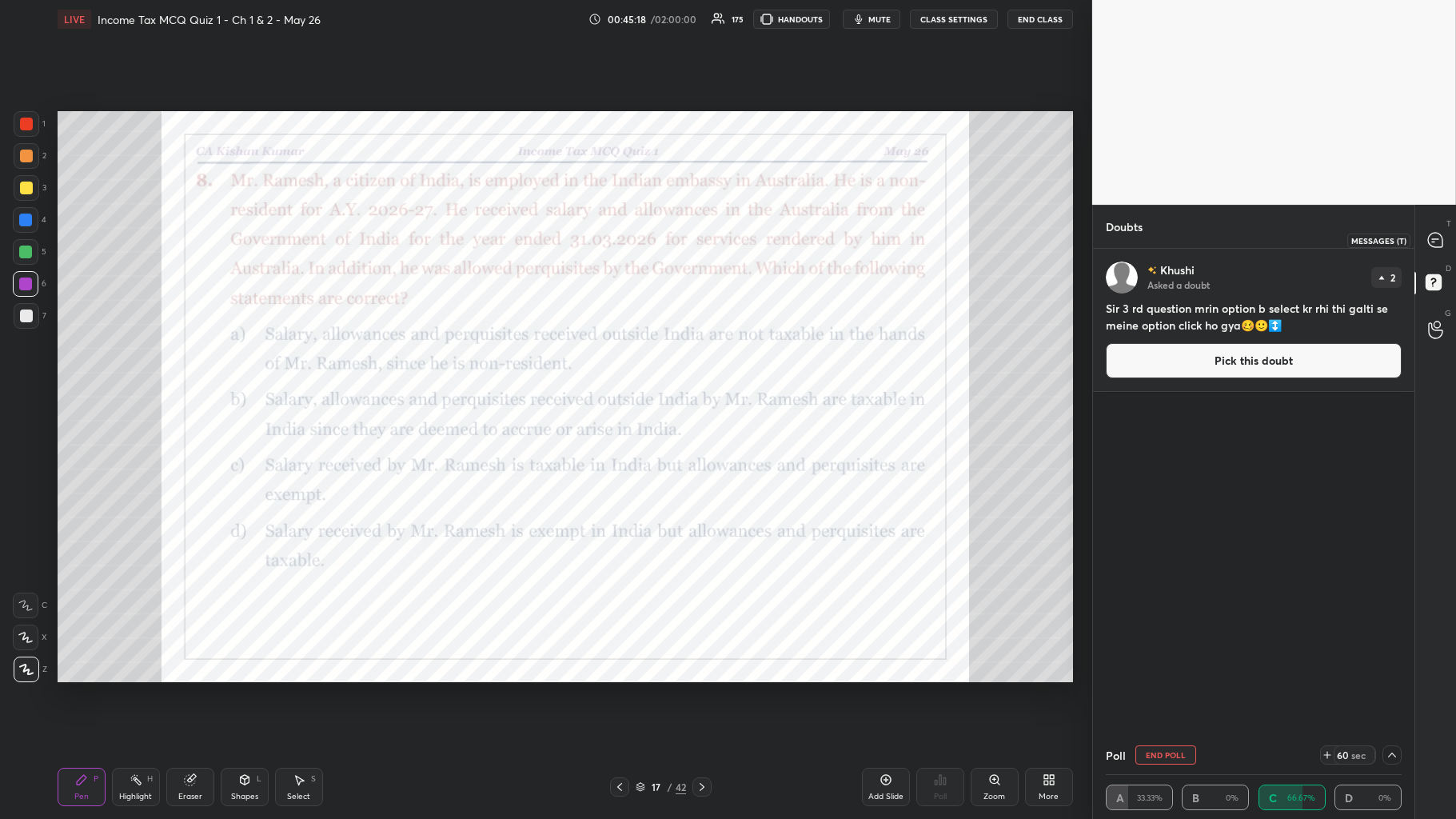 click at bounding box center (1436, 240) 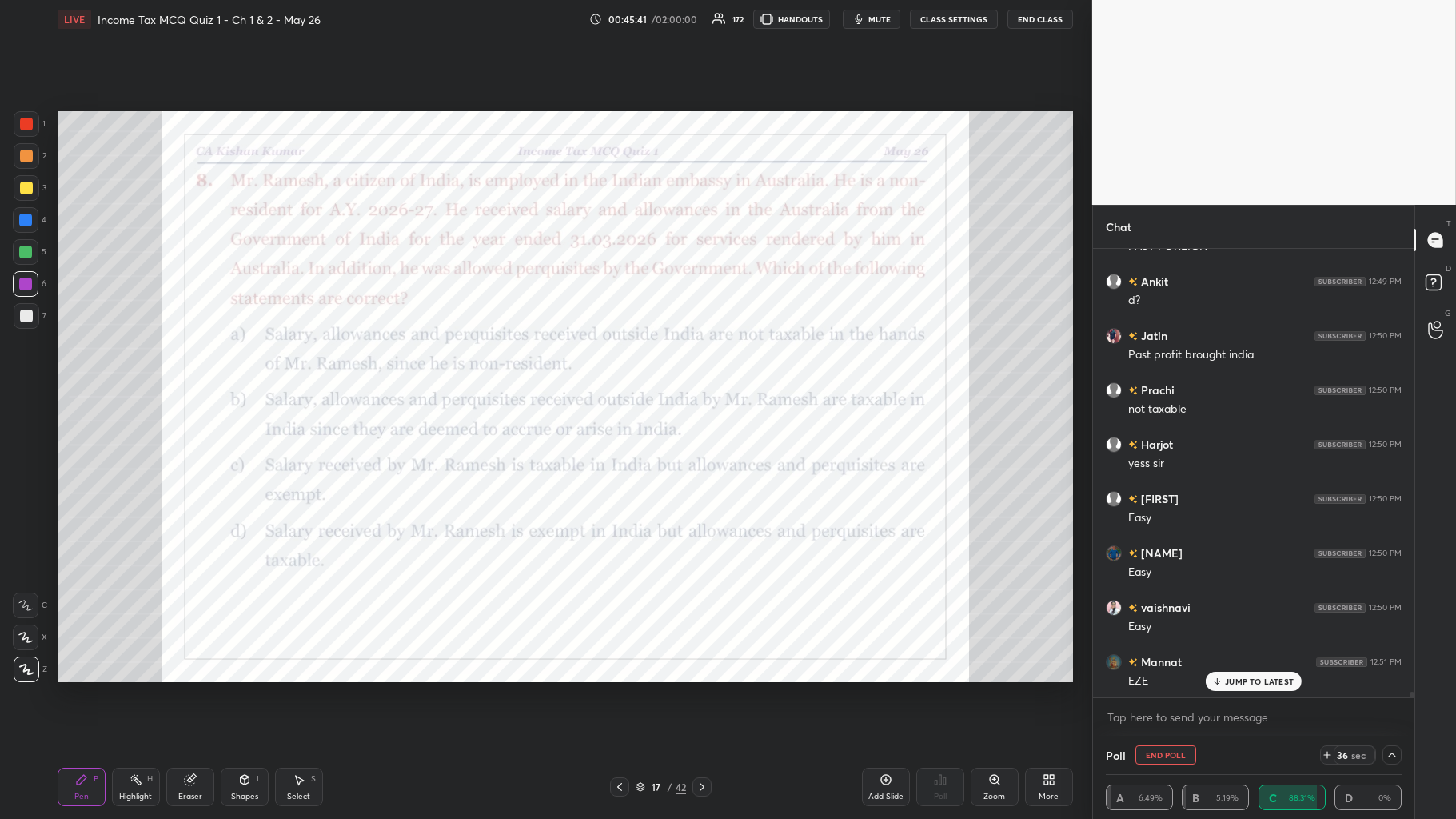 click on "JUMP TO LATEST" at bounding box center (1259, 681) 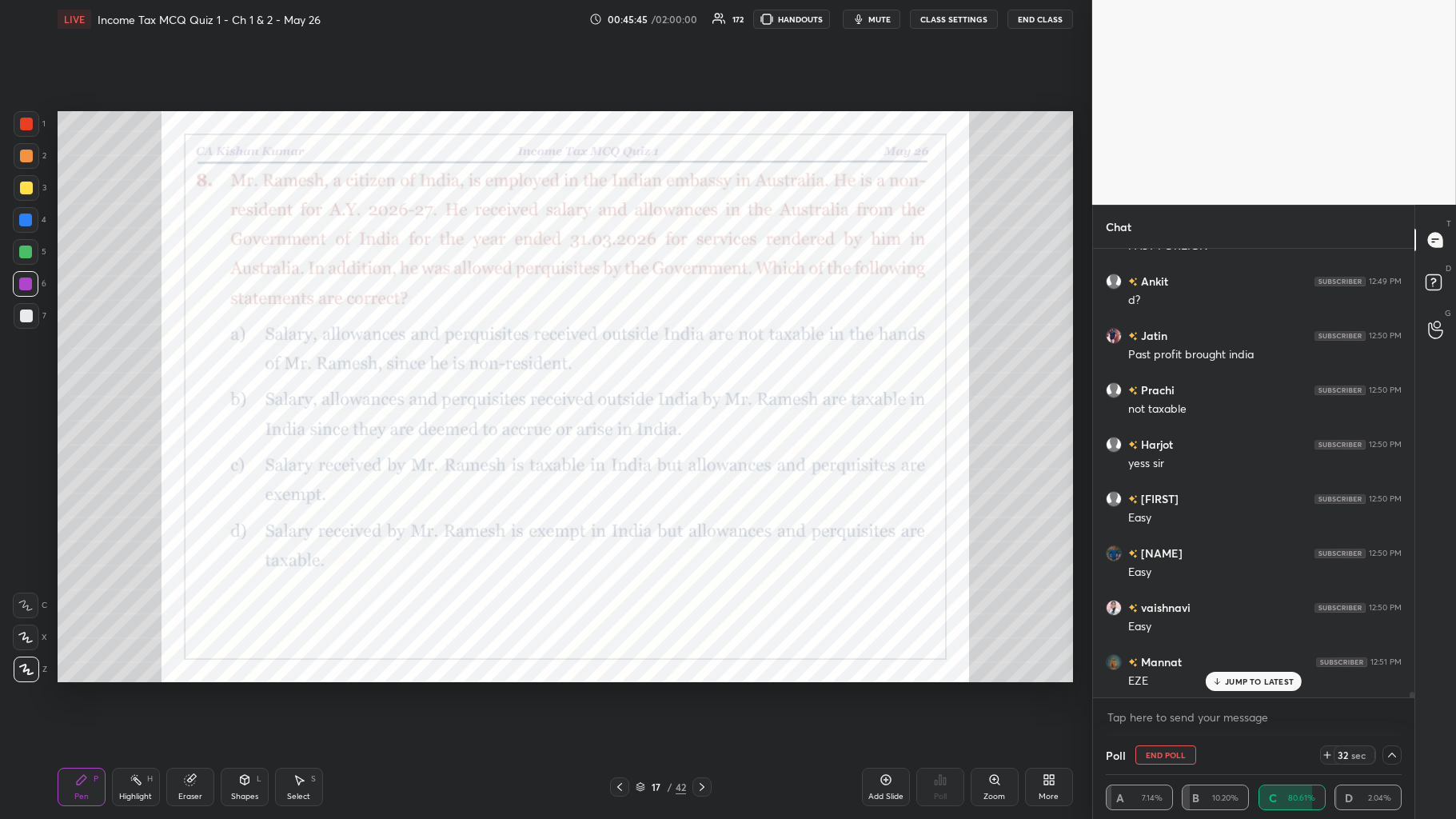 scroll, scrollTop: 36786, scrollLeft: 0, axis: vertical 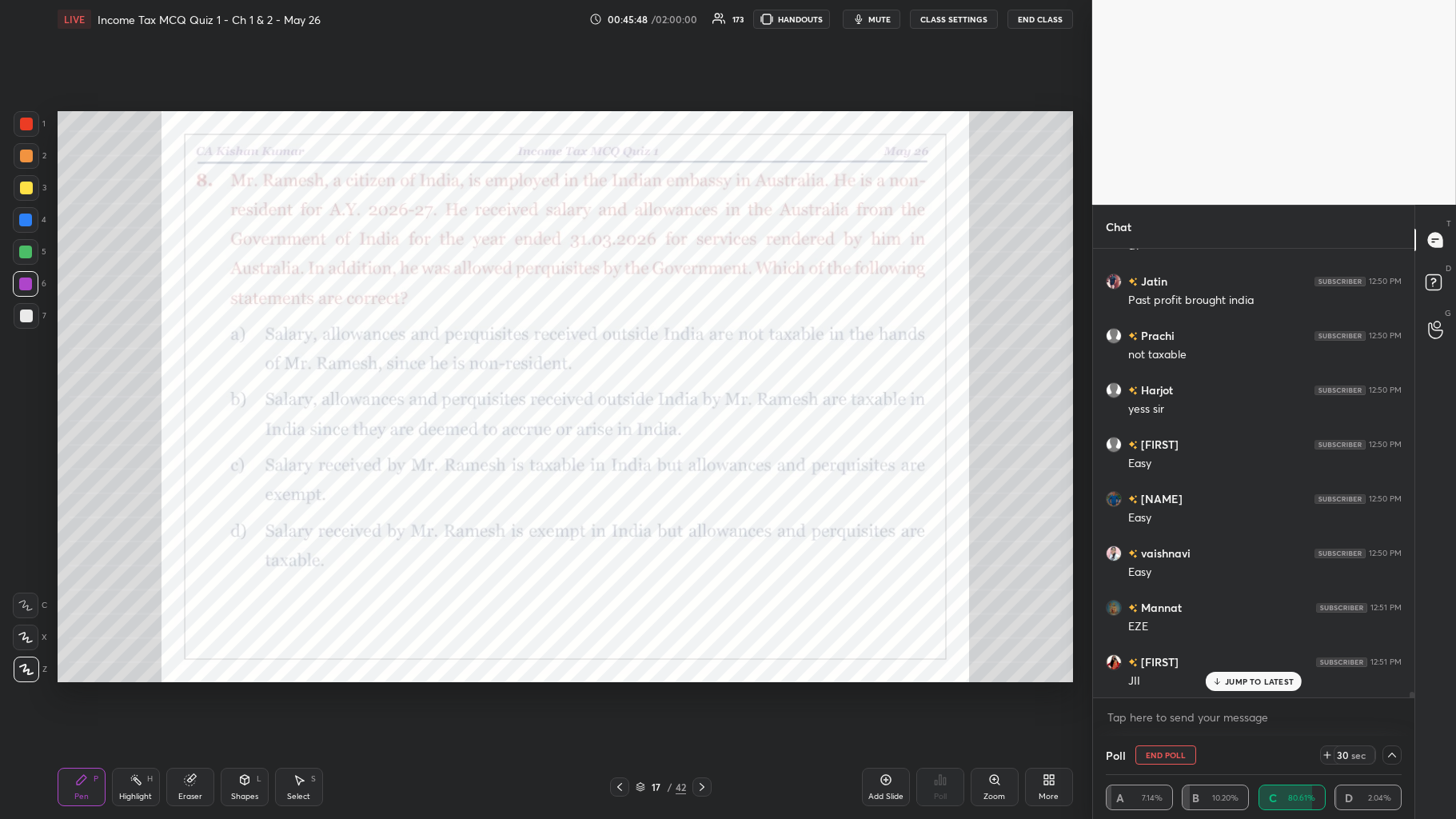 click on "End Poll" at bounding box center [1166, 755] 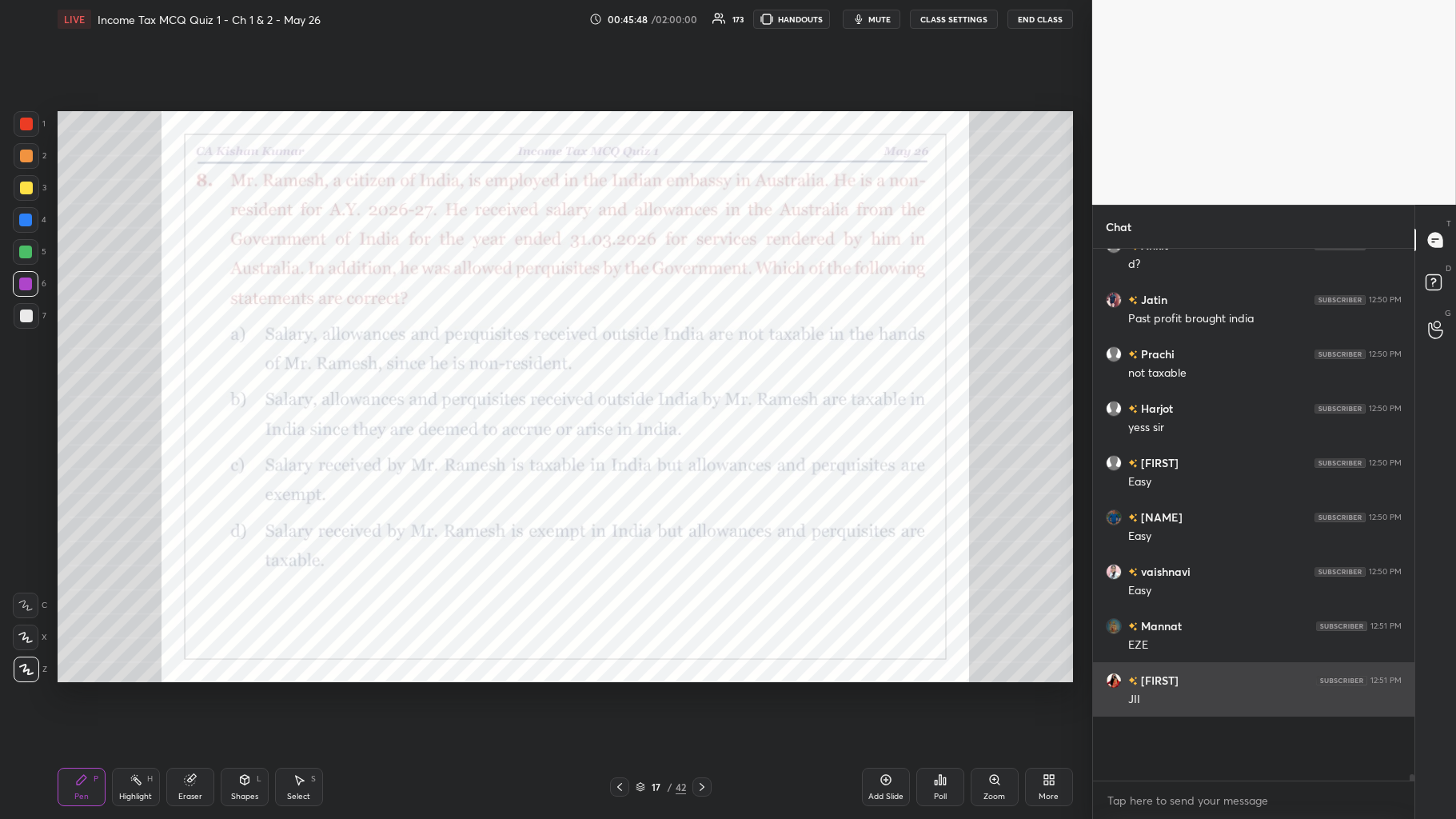 scroll, scrollTop: 1, scrollLeft: 4, axis: both 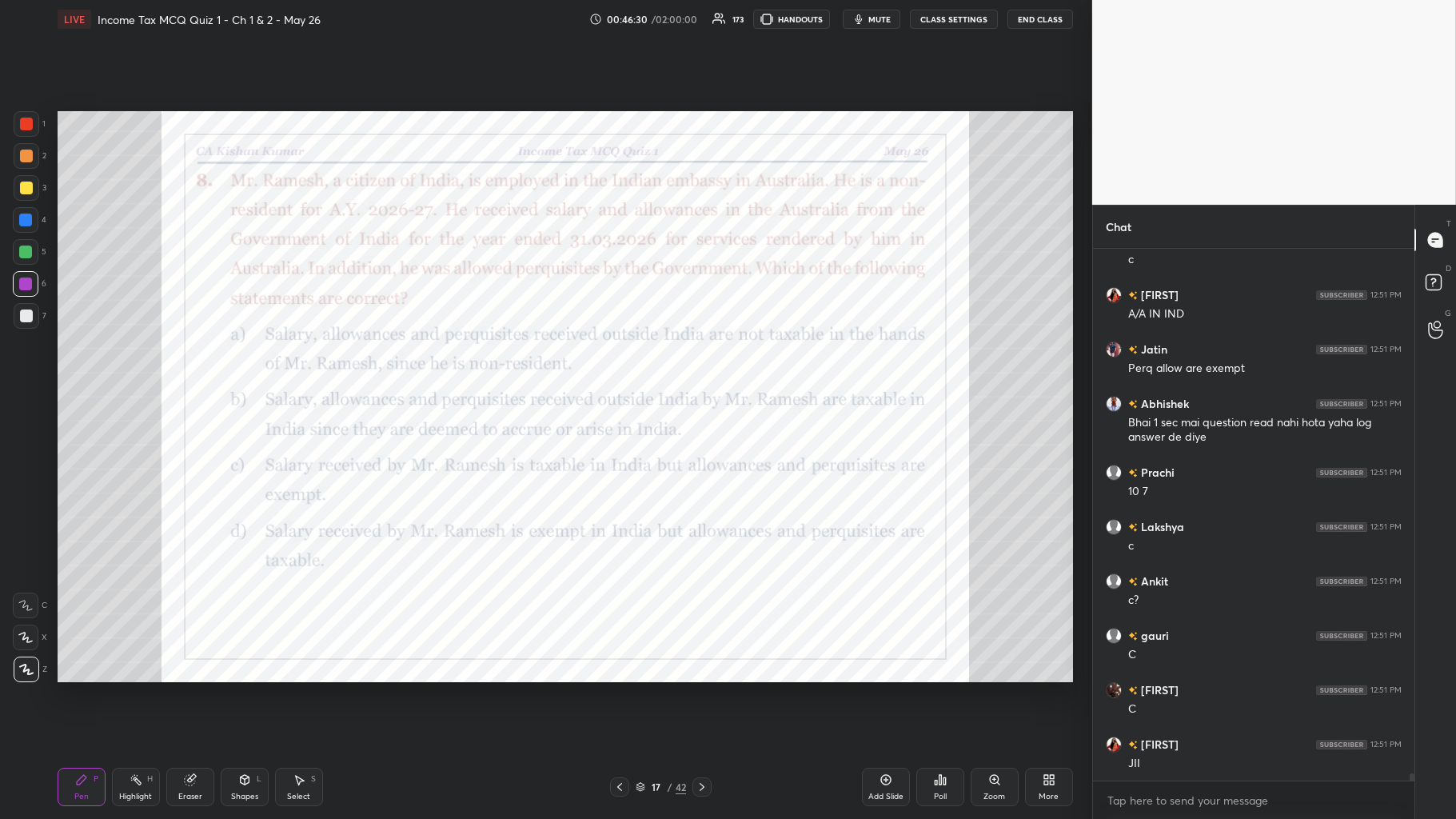 click 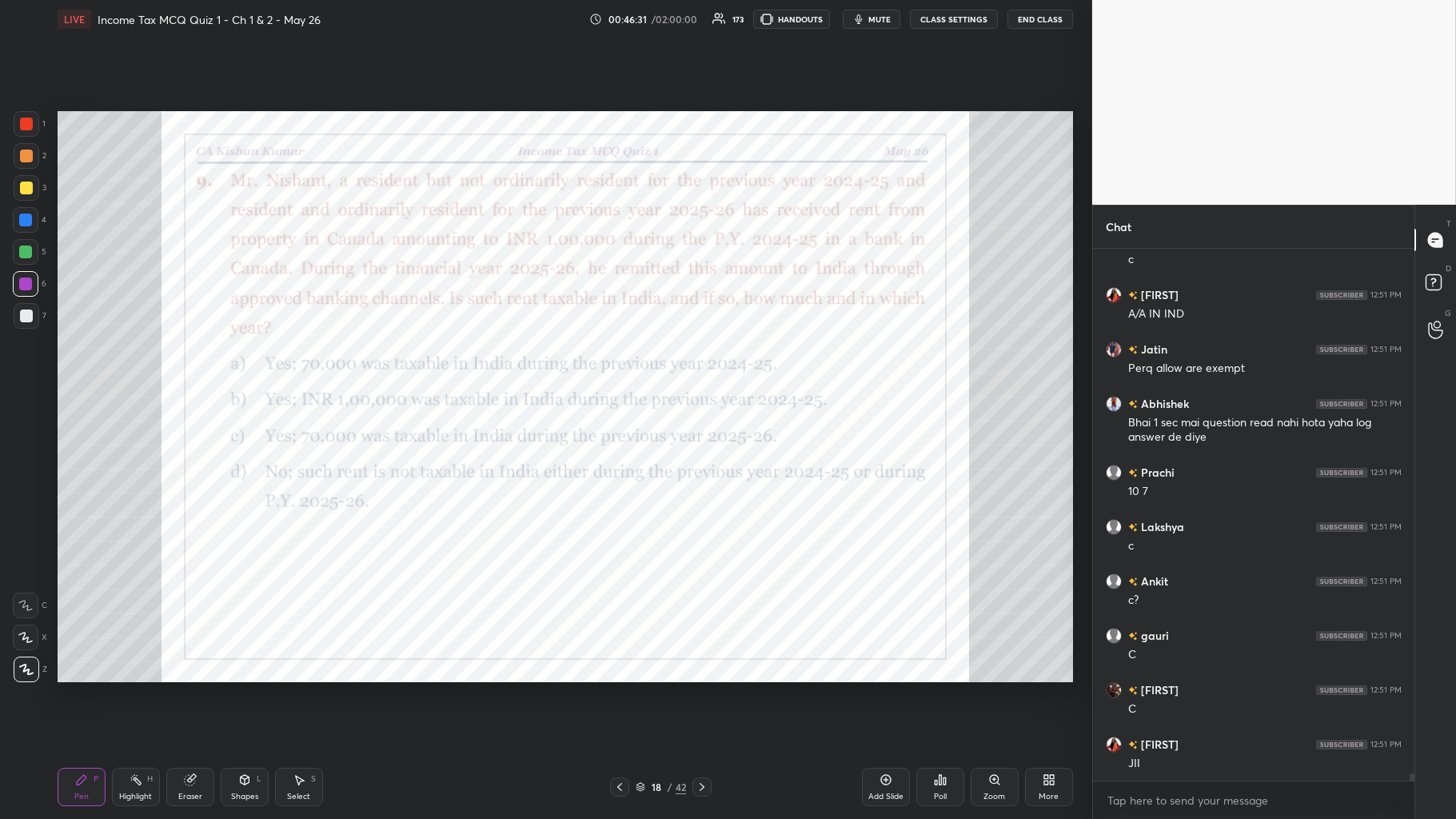 click on "Poll" at bounding box center (940, 787) 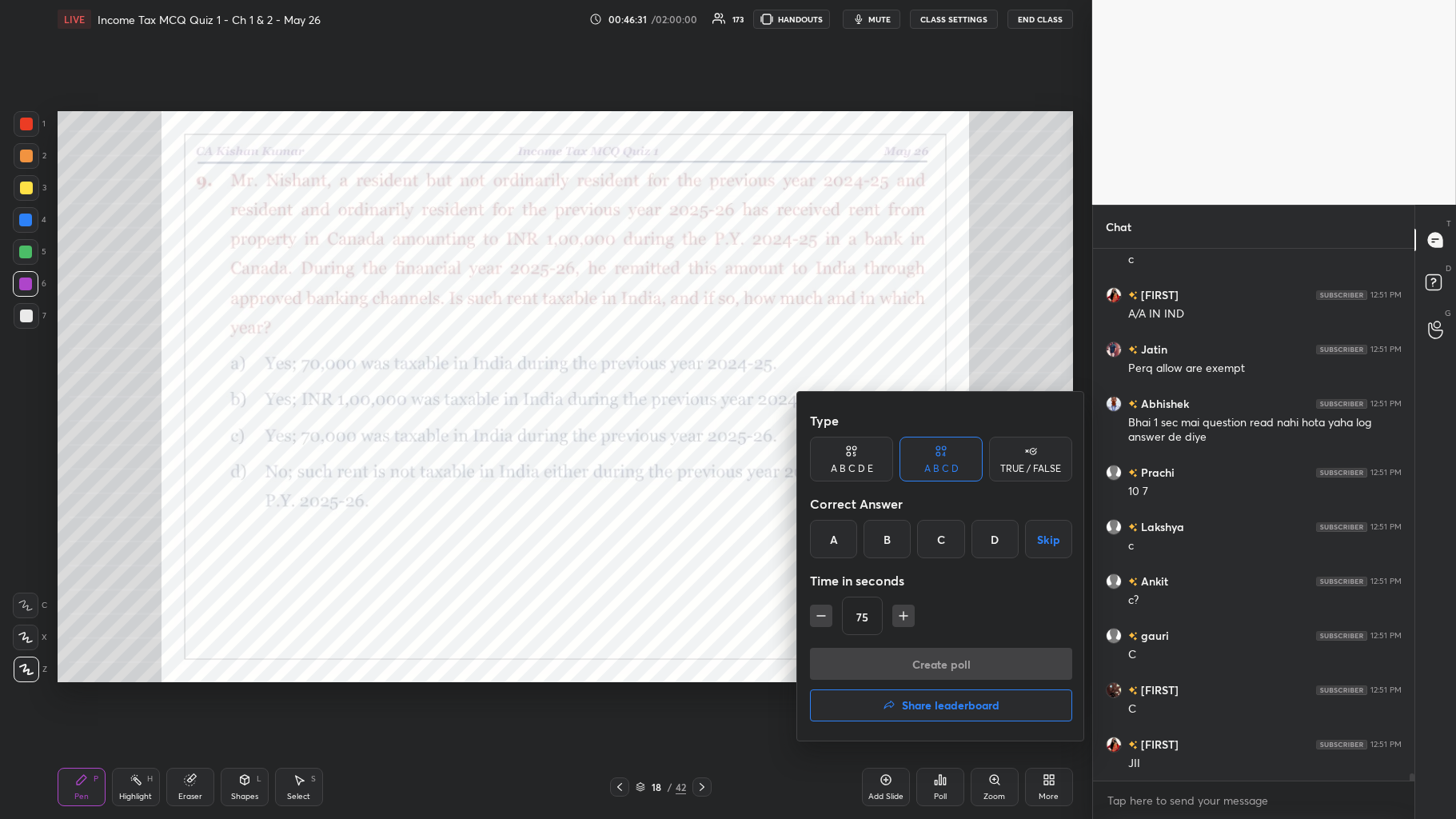 scroll, scrollTop: 37316, scrollLeft: 0, axis: vertical 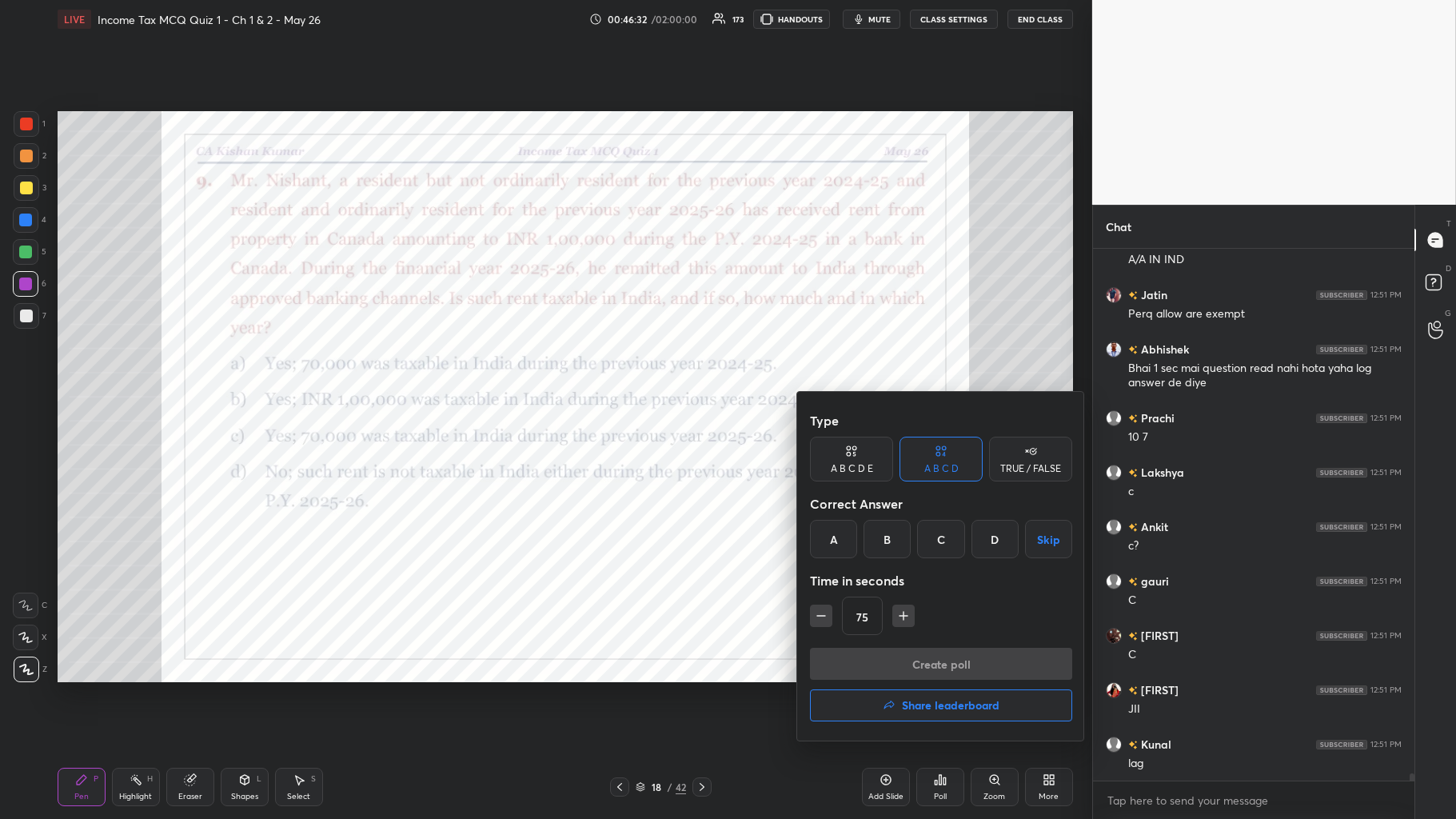 click on "D" at bounding box center [995, 539] 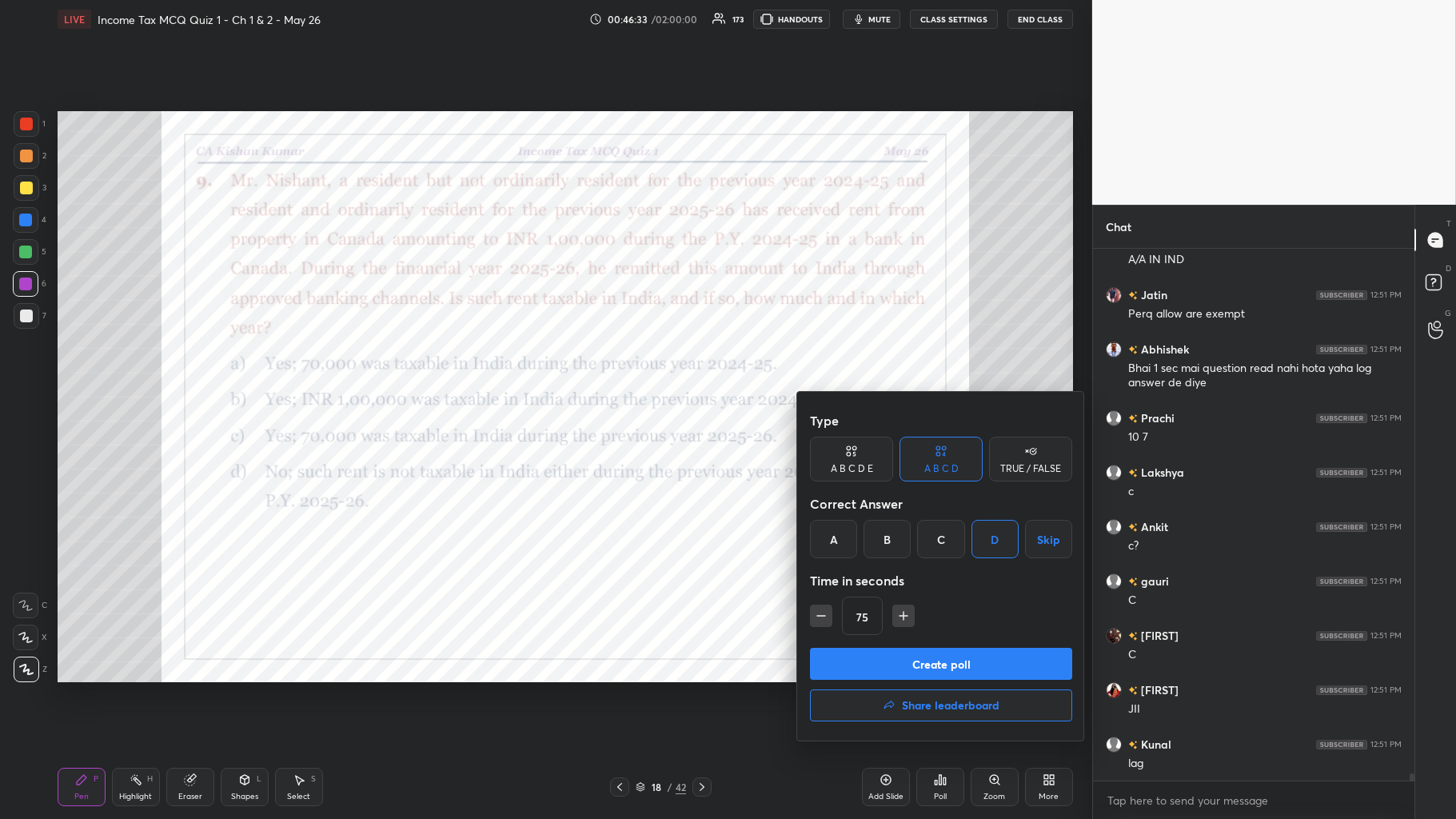 click 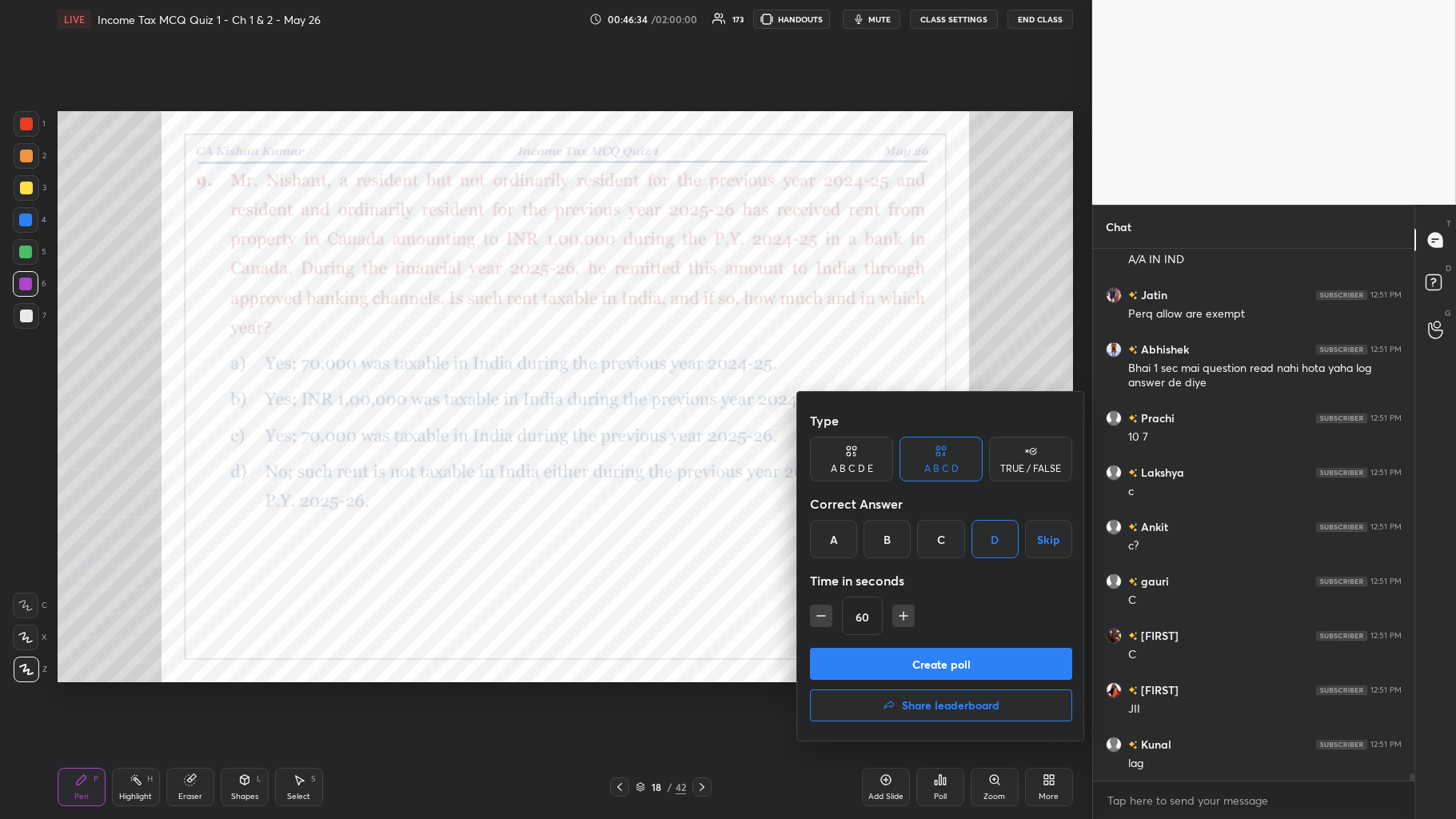 click on "Create poll" at bounding box center [941, 664] 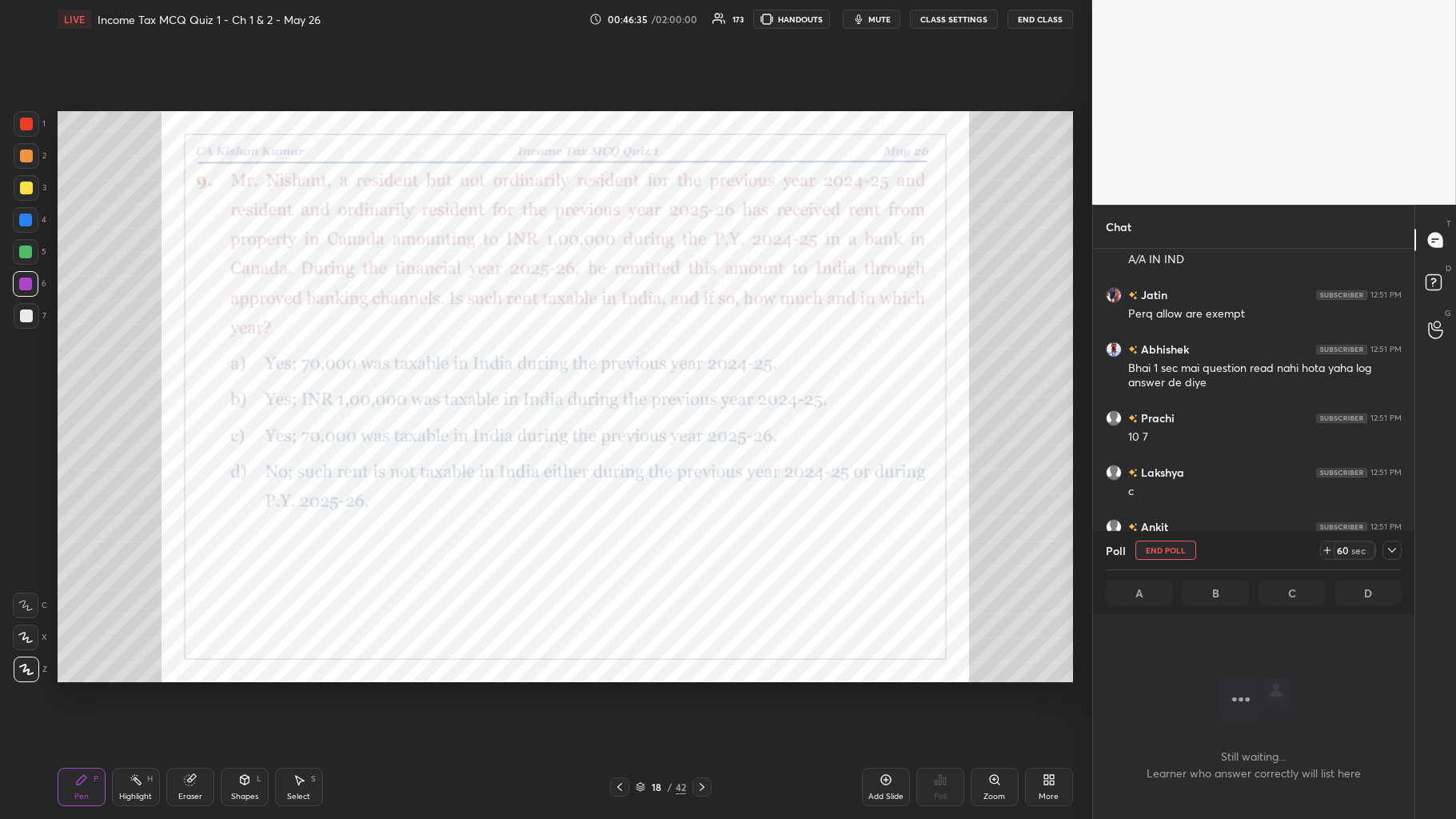 scroll, scrollTop: 493, scrollLeft: 317, axis: both 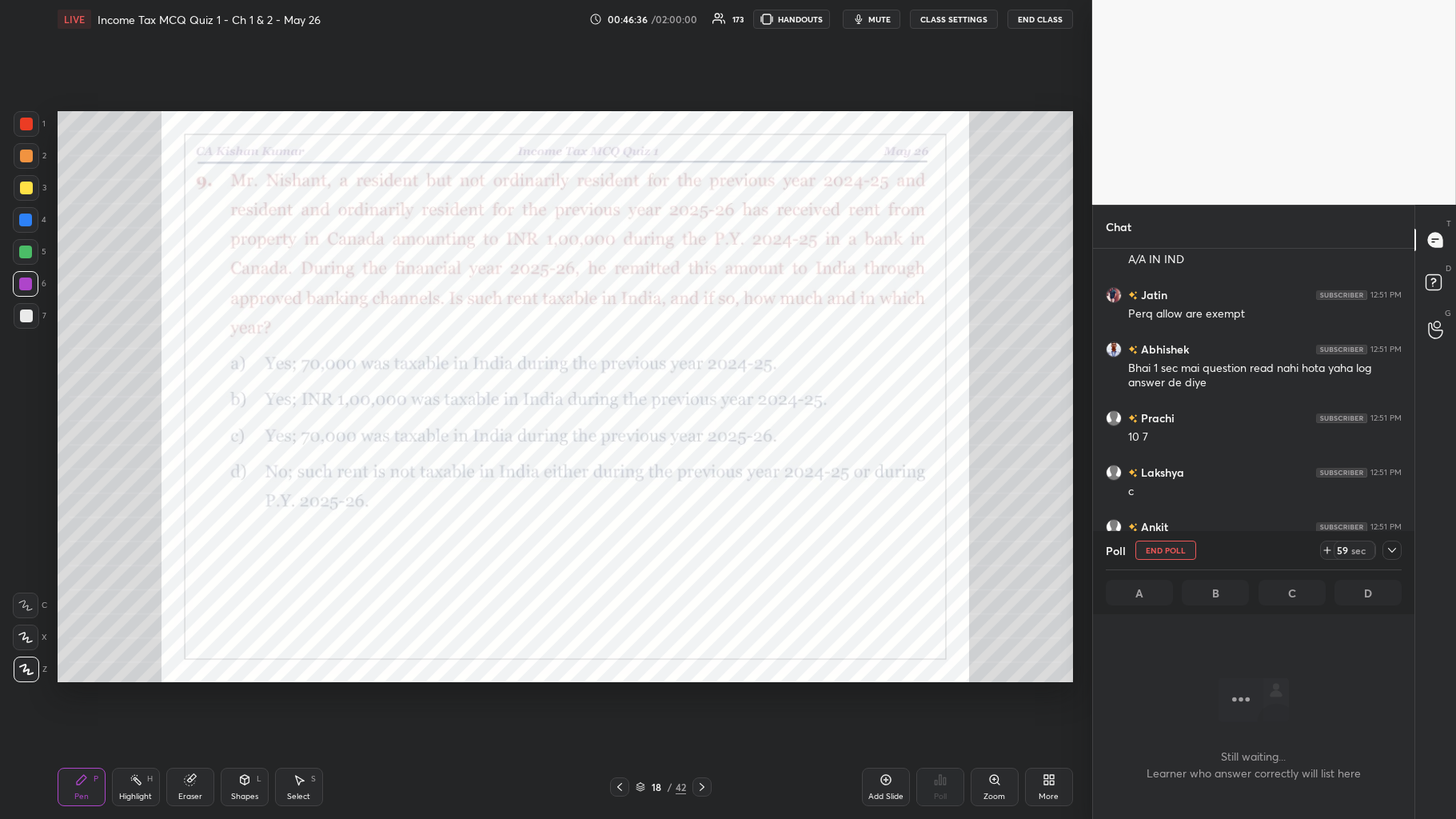 click 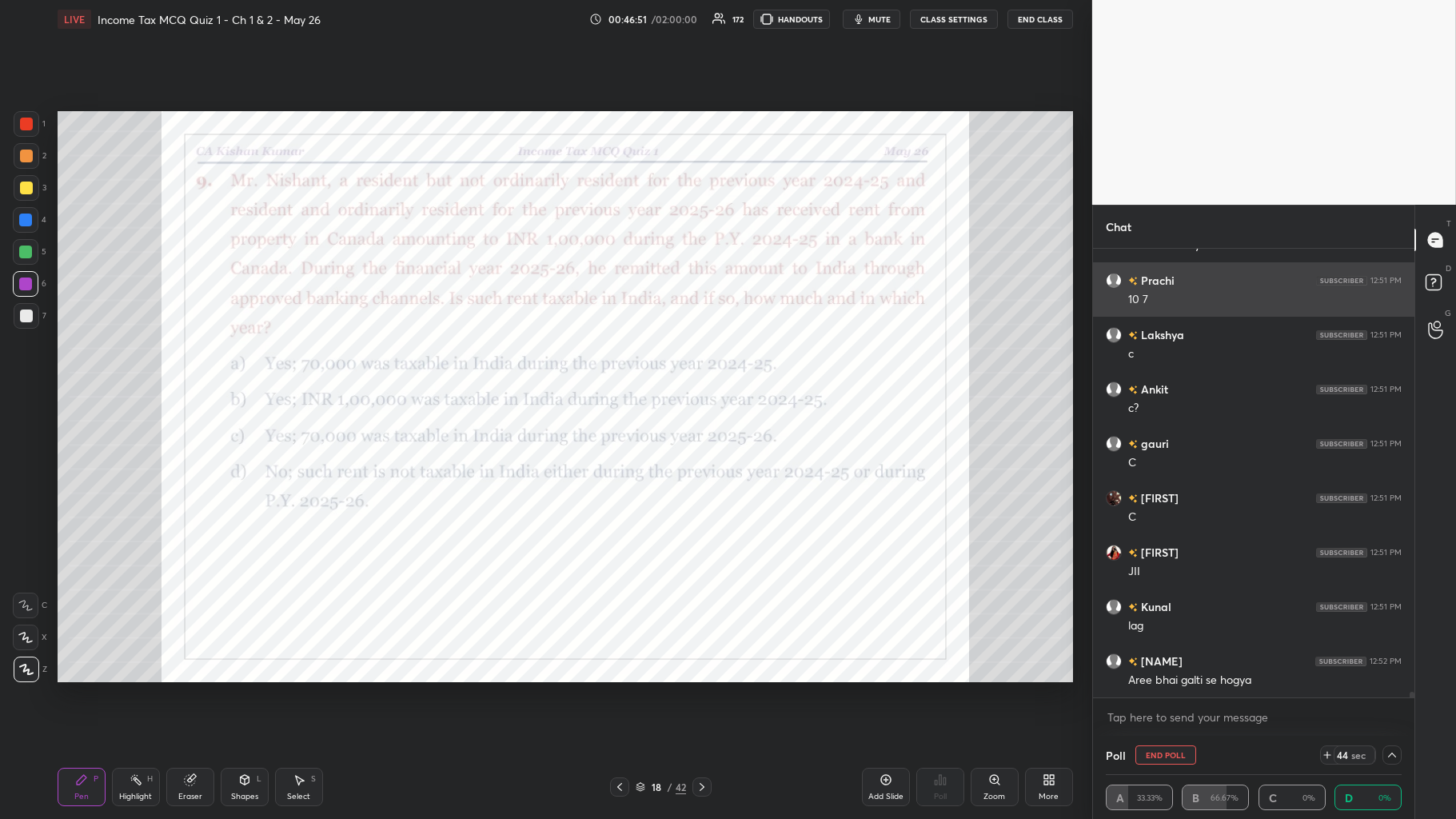 scroll, scrollTop: 1, scrollLeft: 4, axis: both 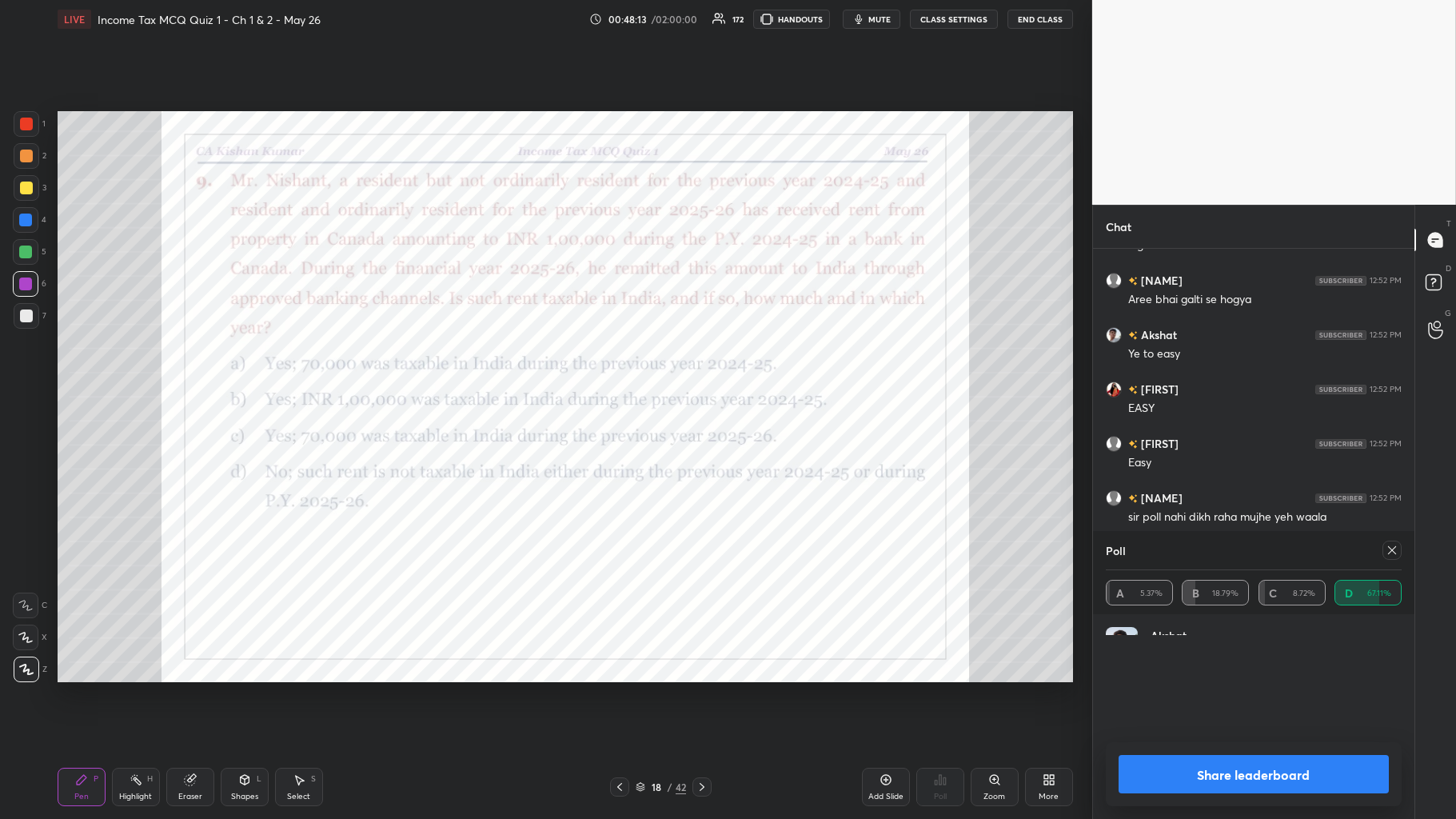 click at bounding box center [26, 220] 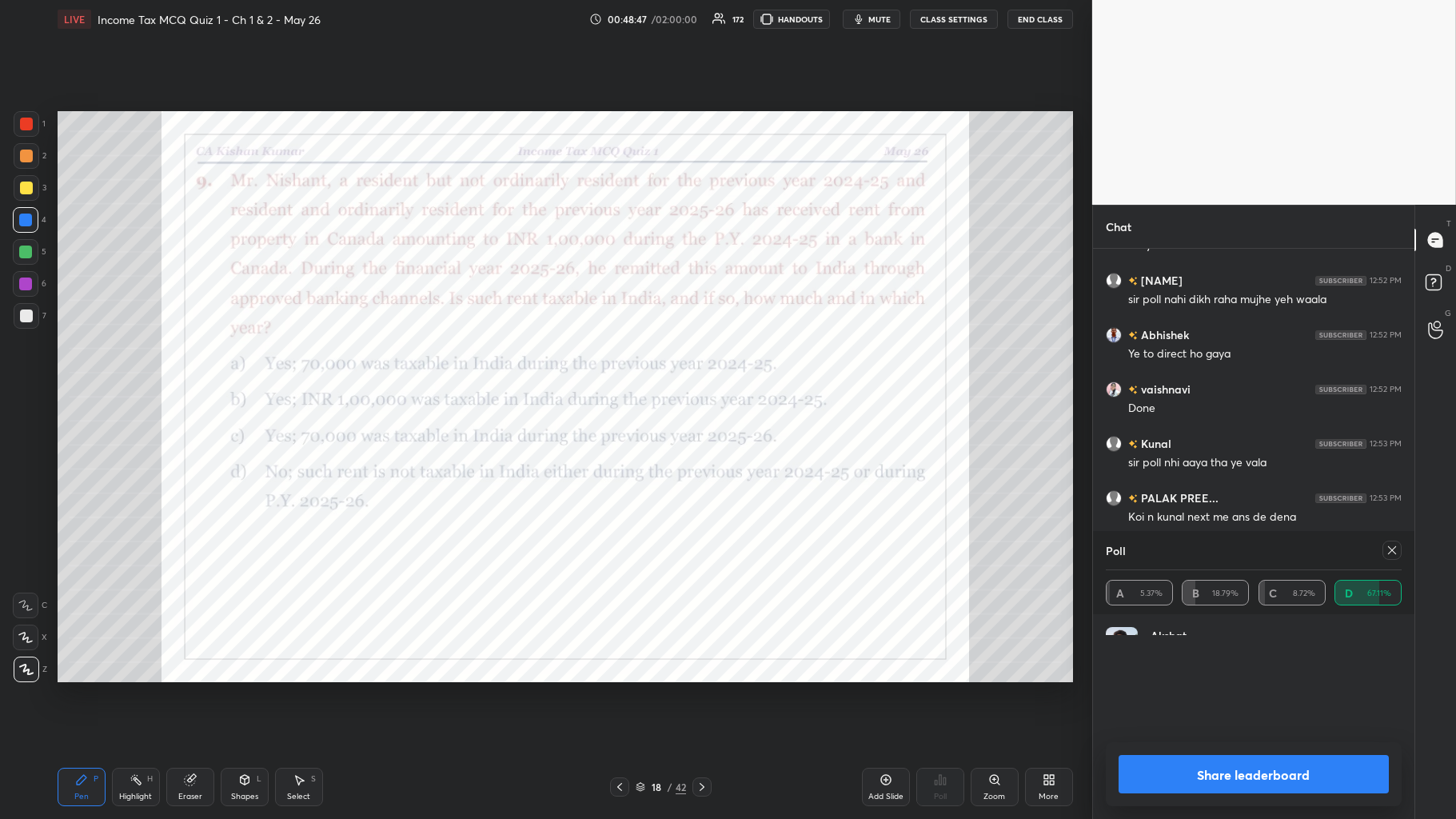 scroll, scrollTop: 38107, scrollLeft: 0, axis: vertical 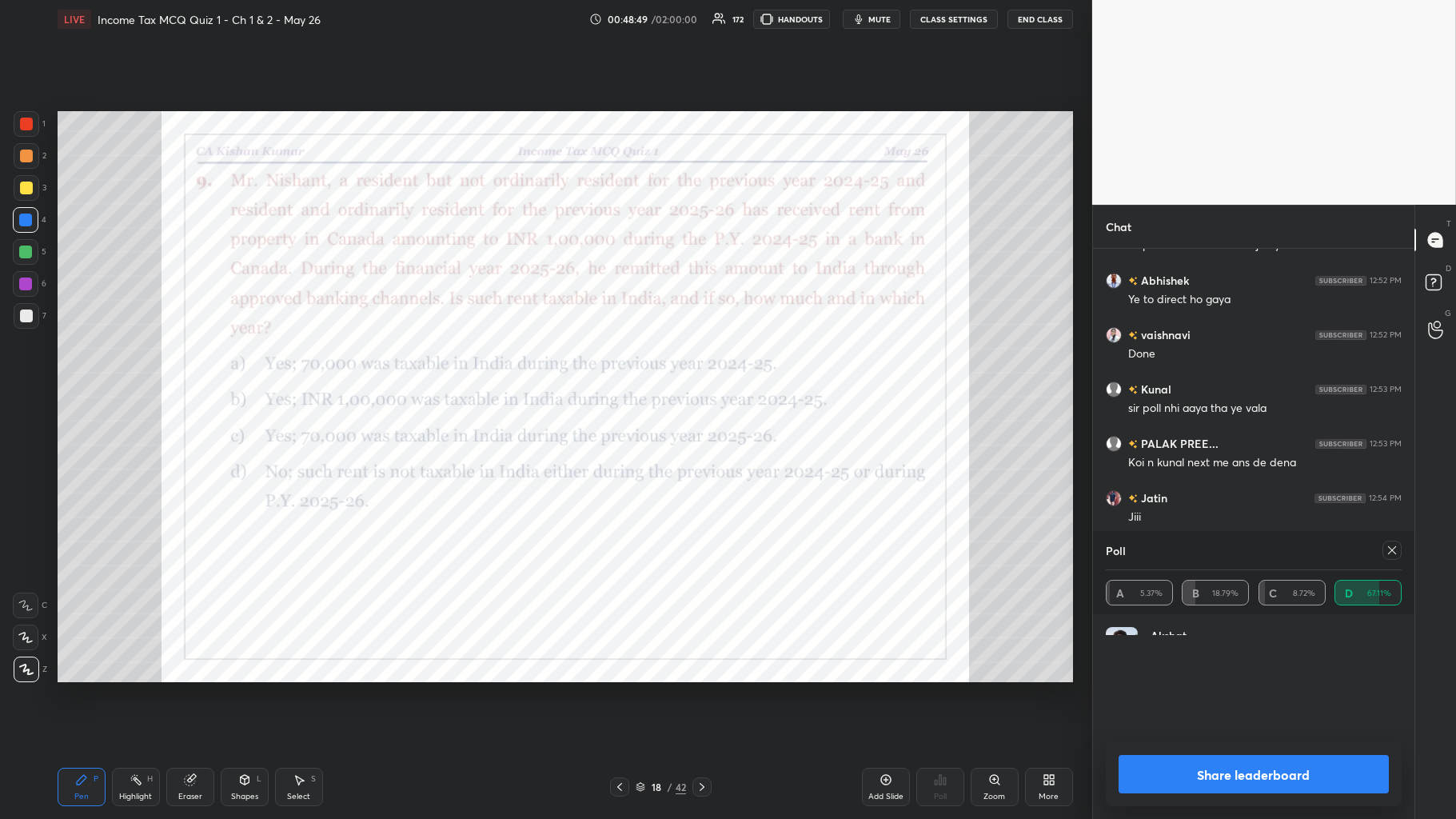 click on "Share leaderboard" at bounding box center [1254, 774] 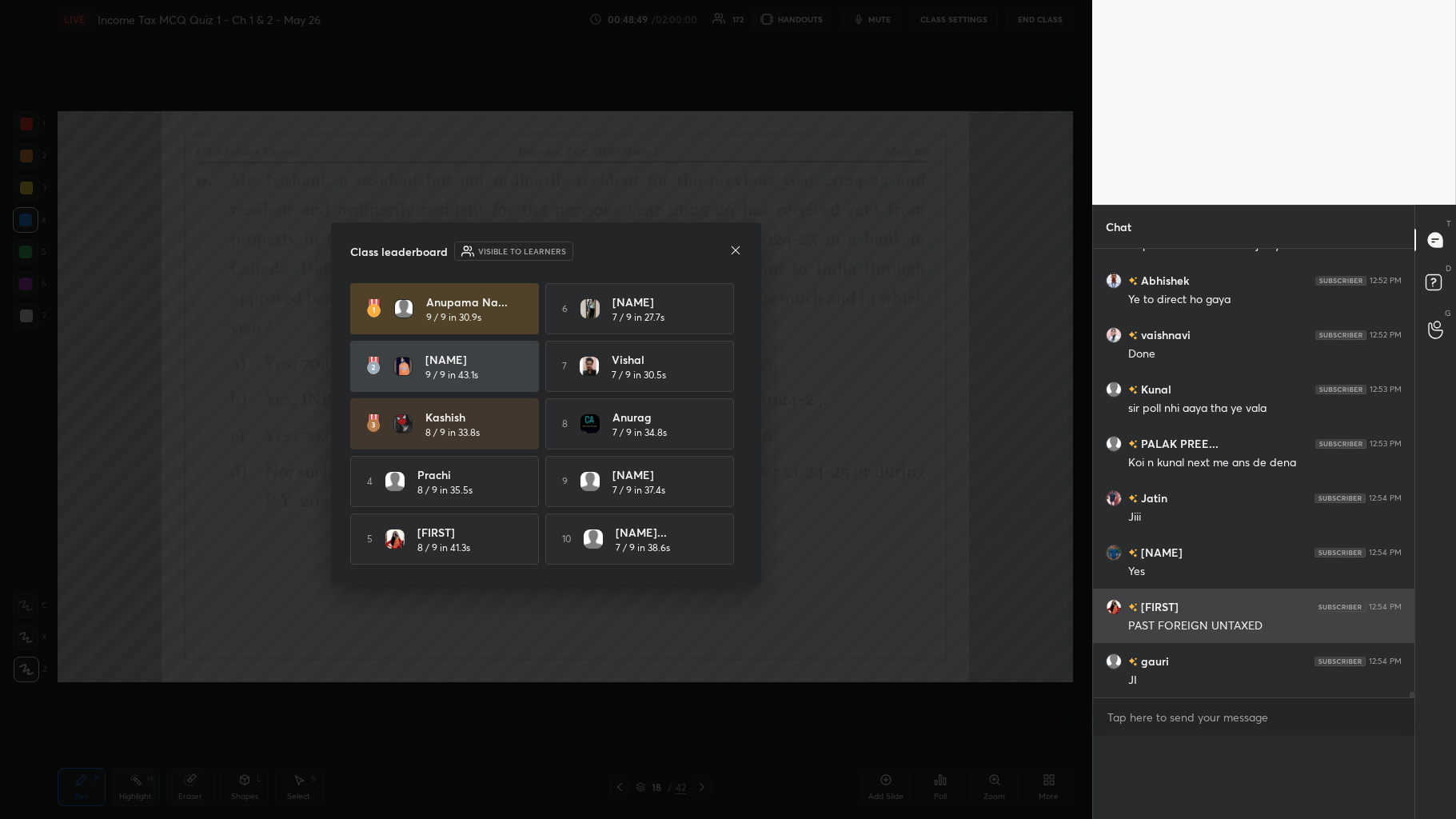 scroll, scrollTop: 0, scrollLeft: 0, axis: both 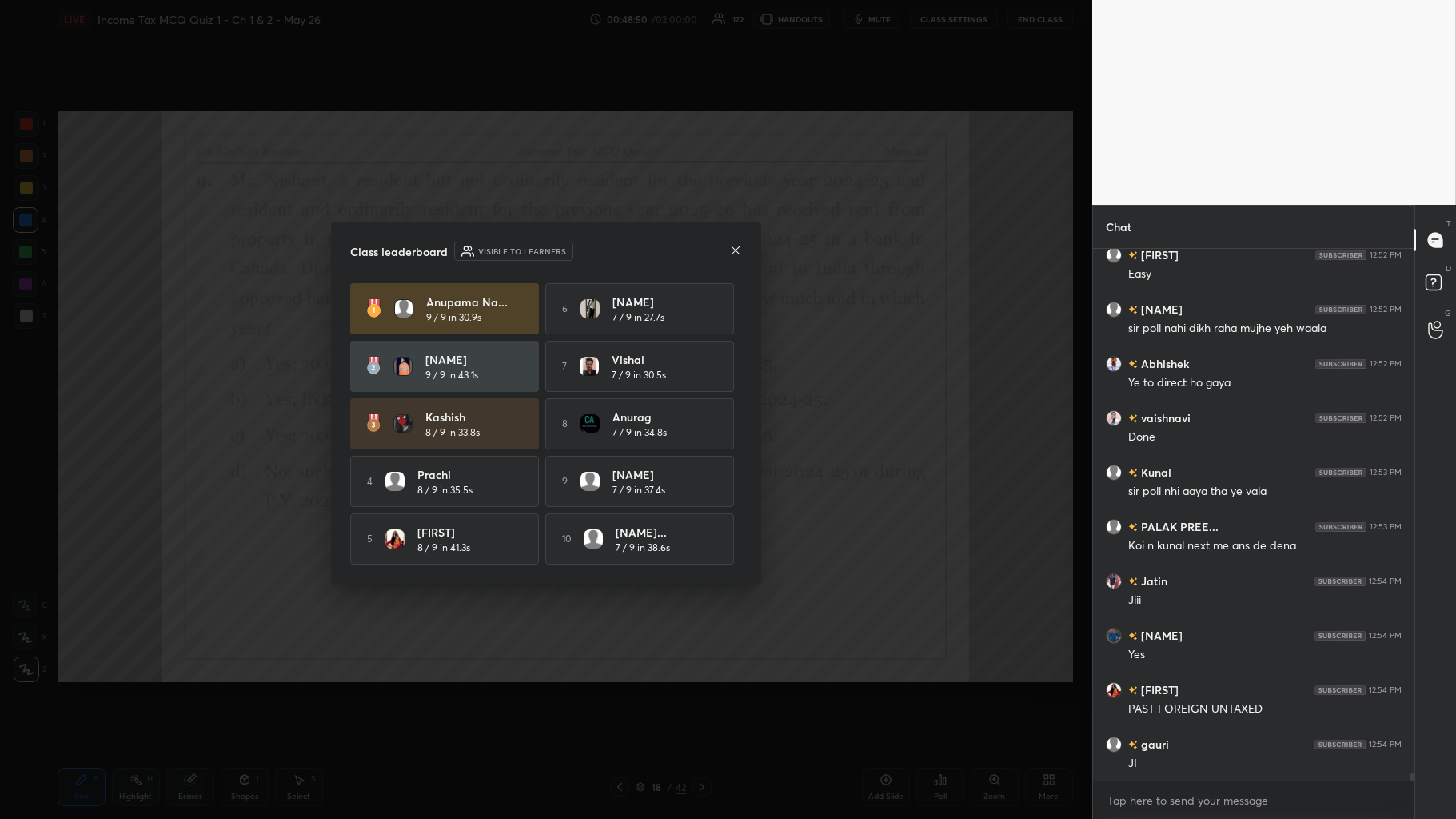 click 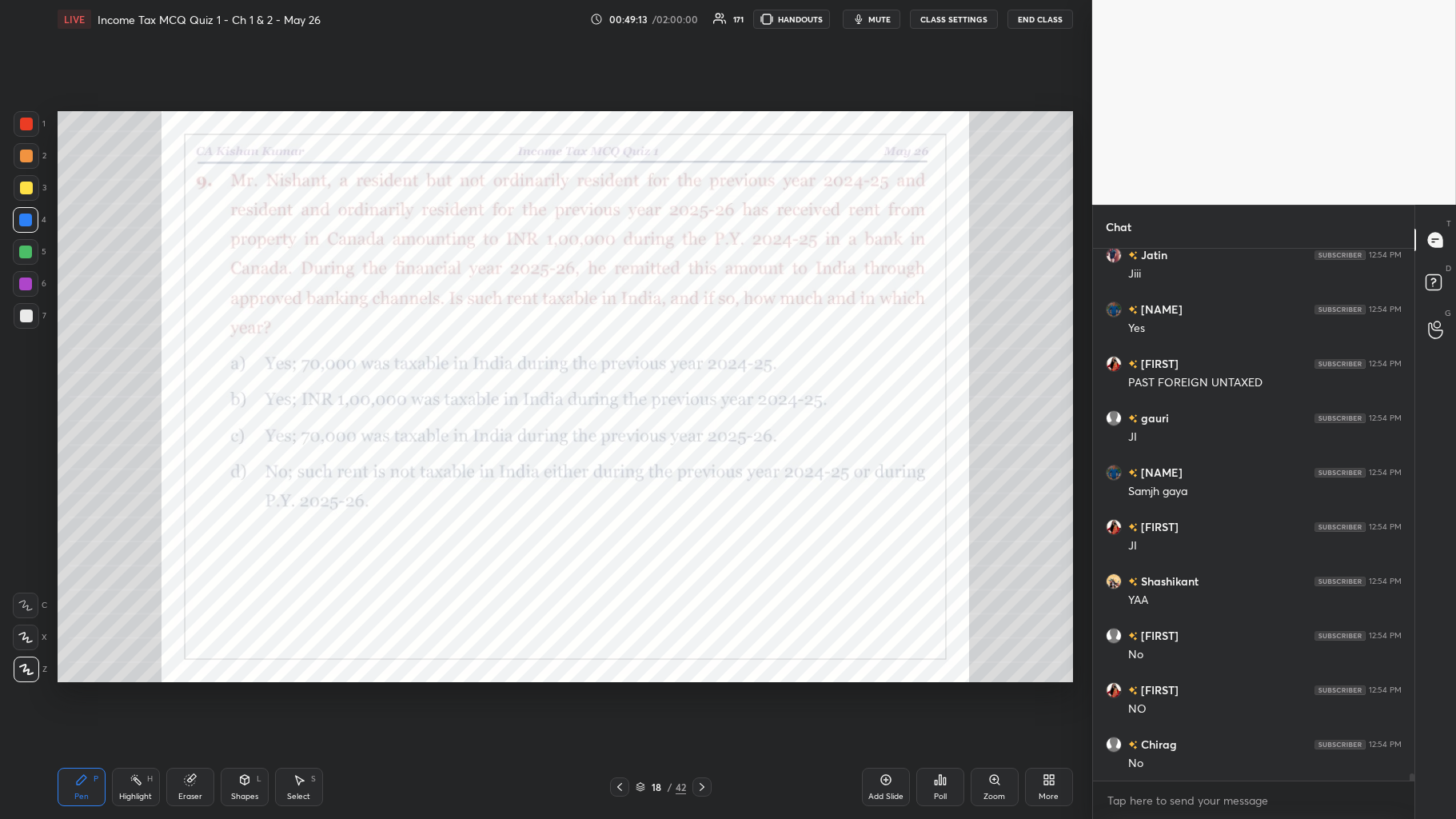 scroll, scrollTop: 38404, scrollLeft: 0, axis: vertical 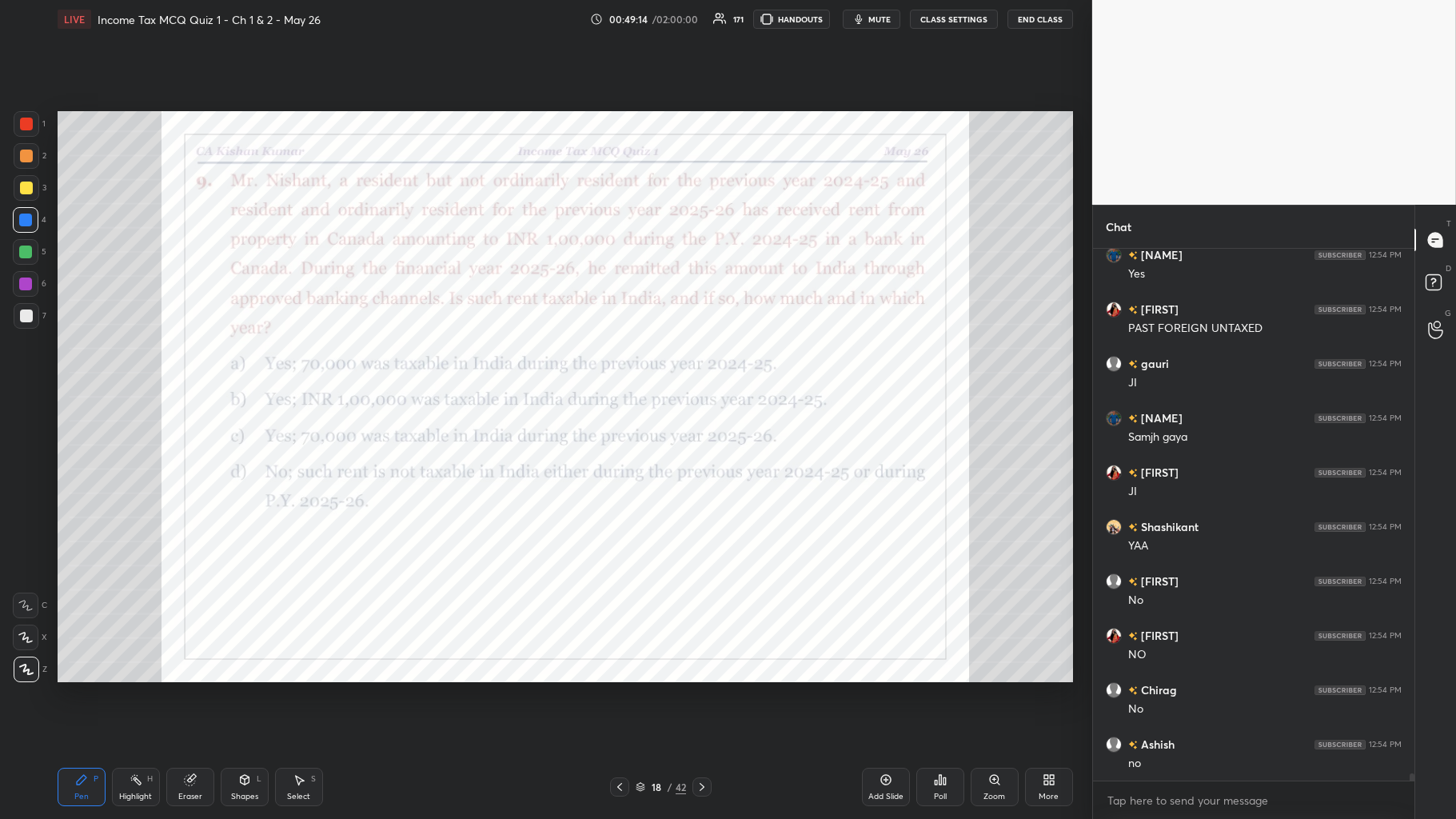 click at bounding box center [702, 787] 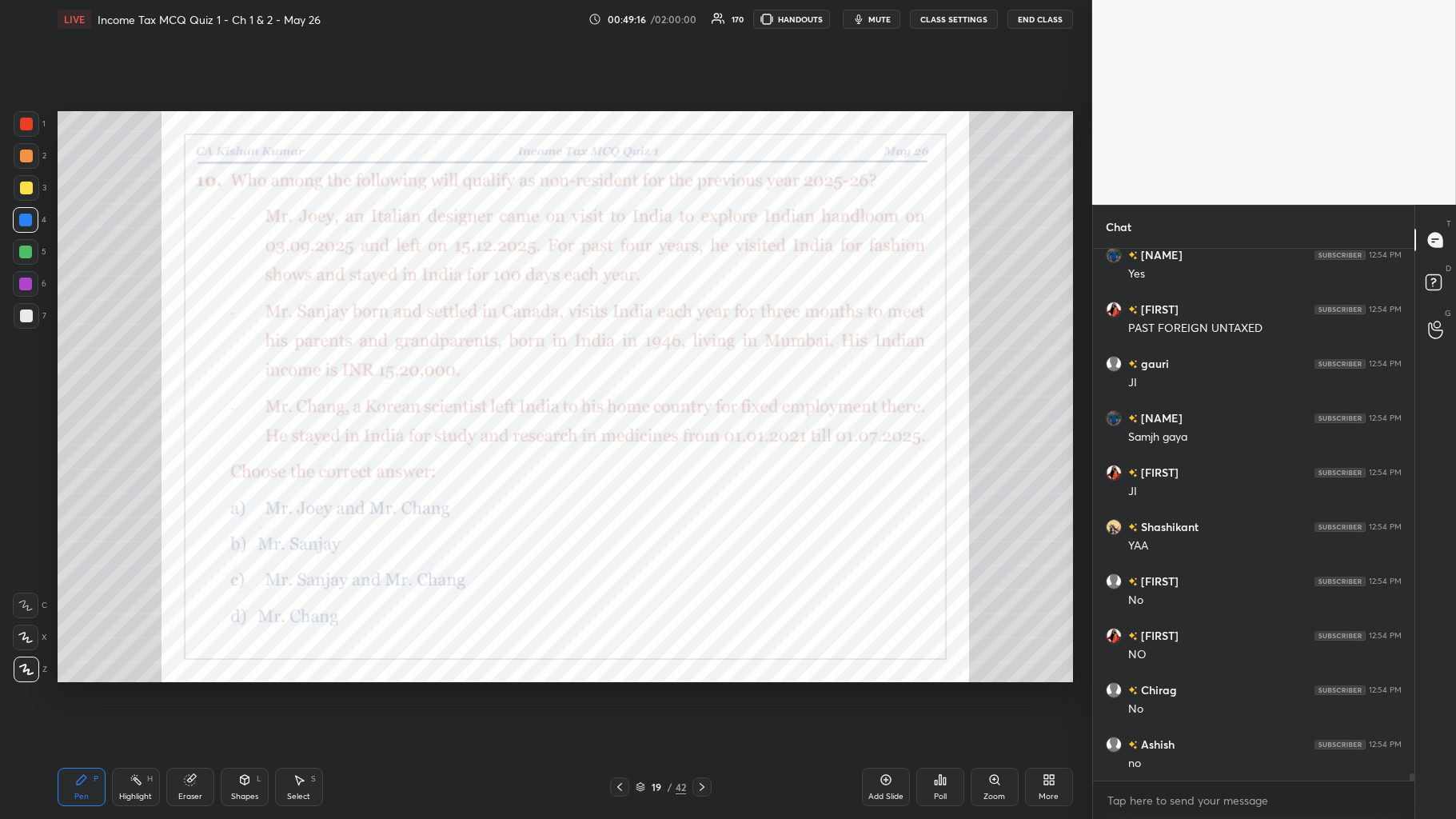 click on "Poll" at bounding box center [940, 787] 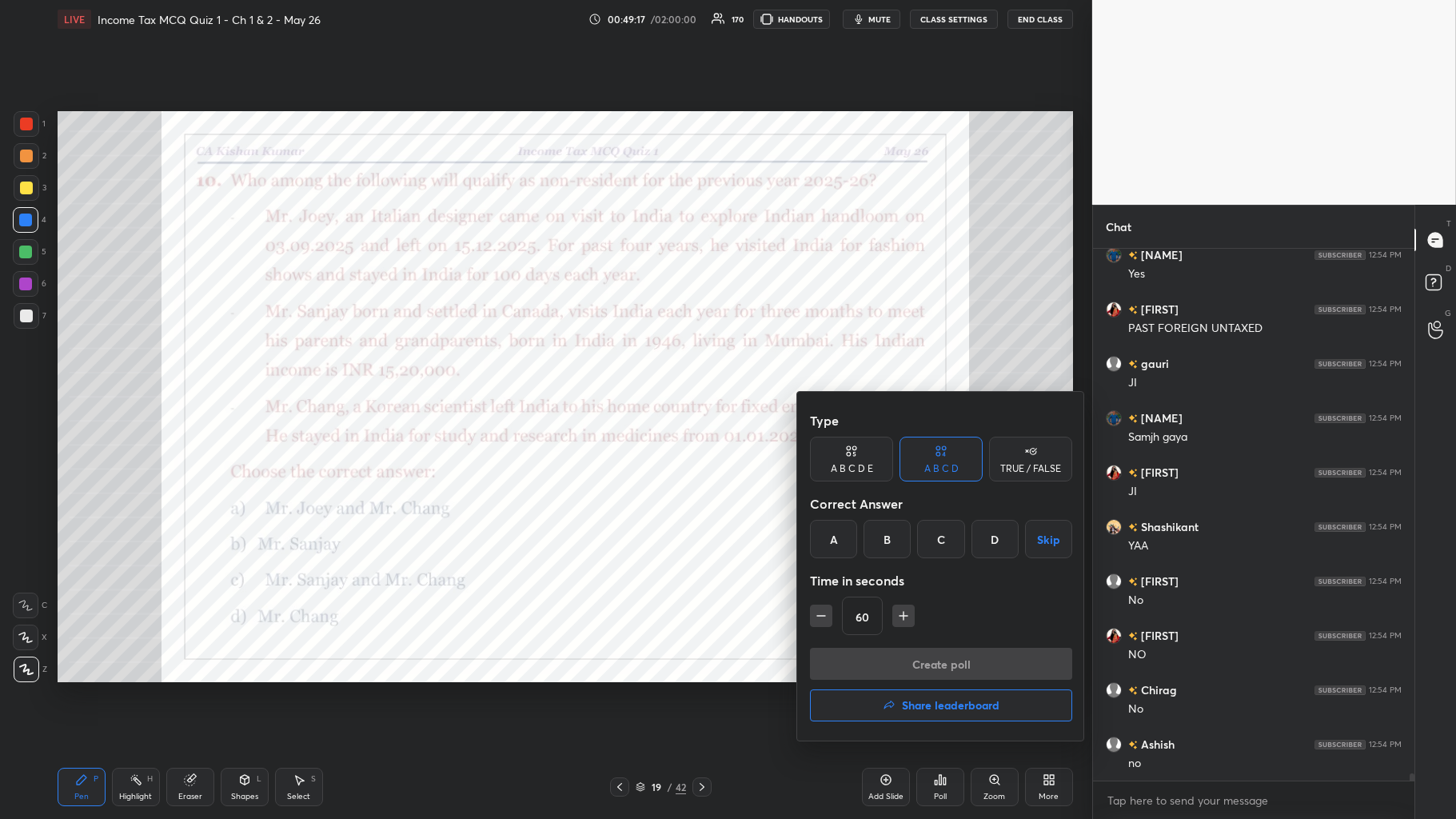 click on "B" at bounding box center [887, 539] 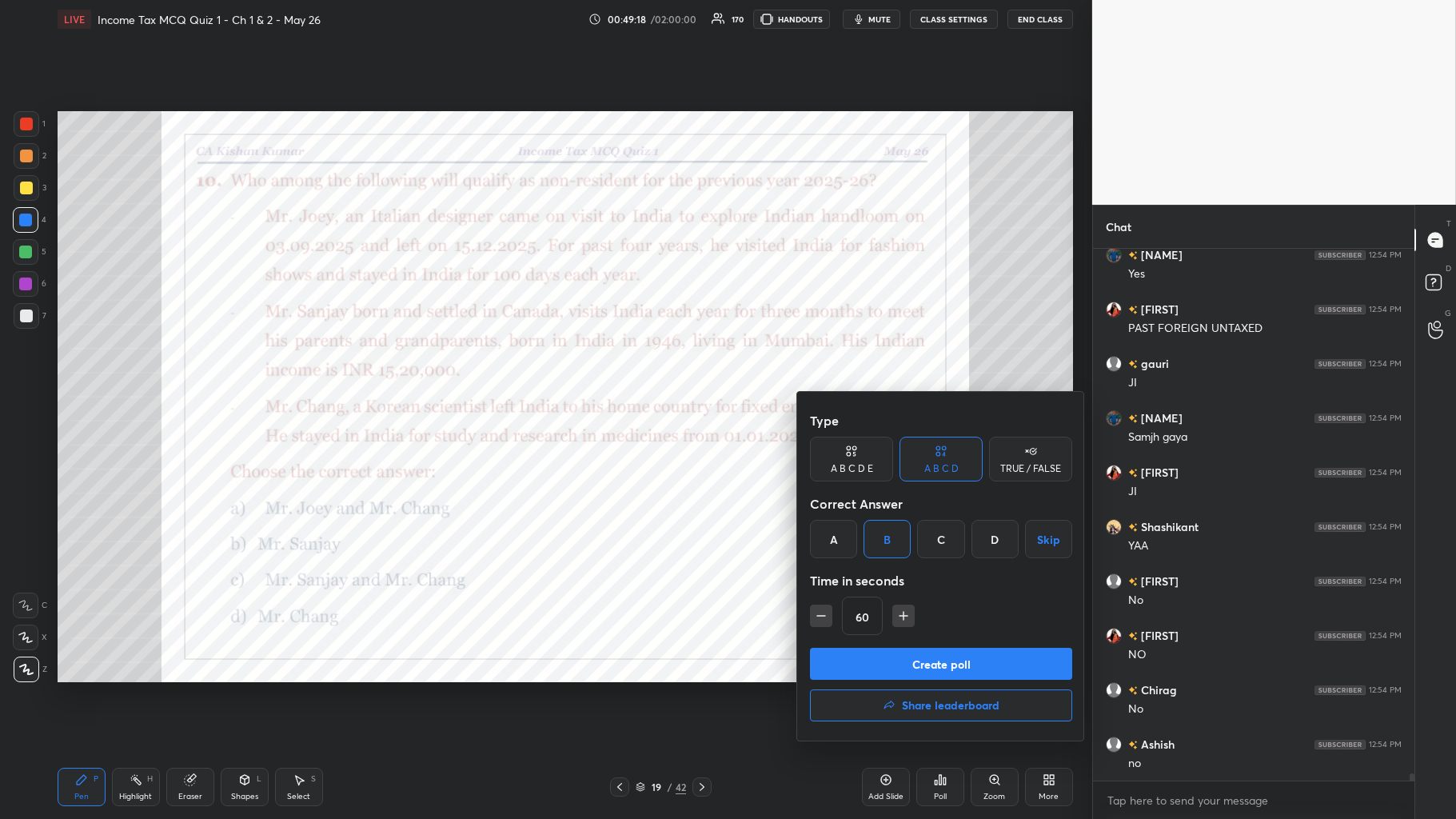 click 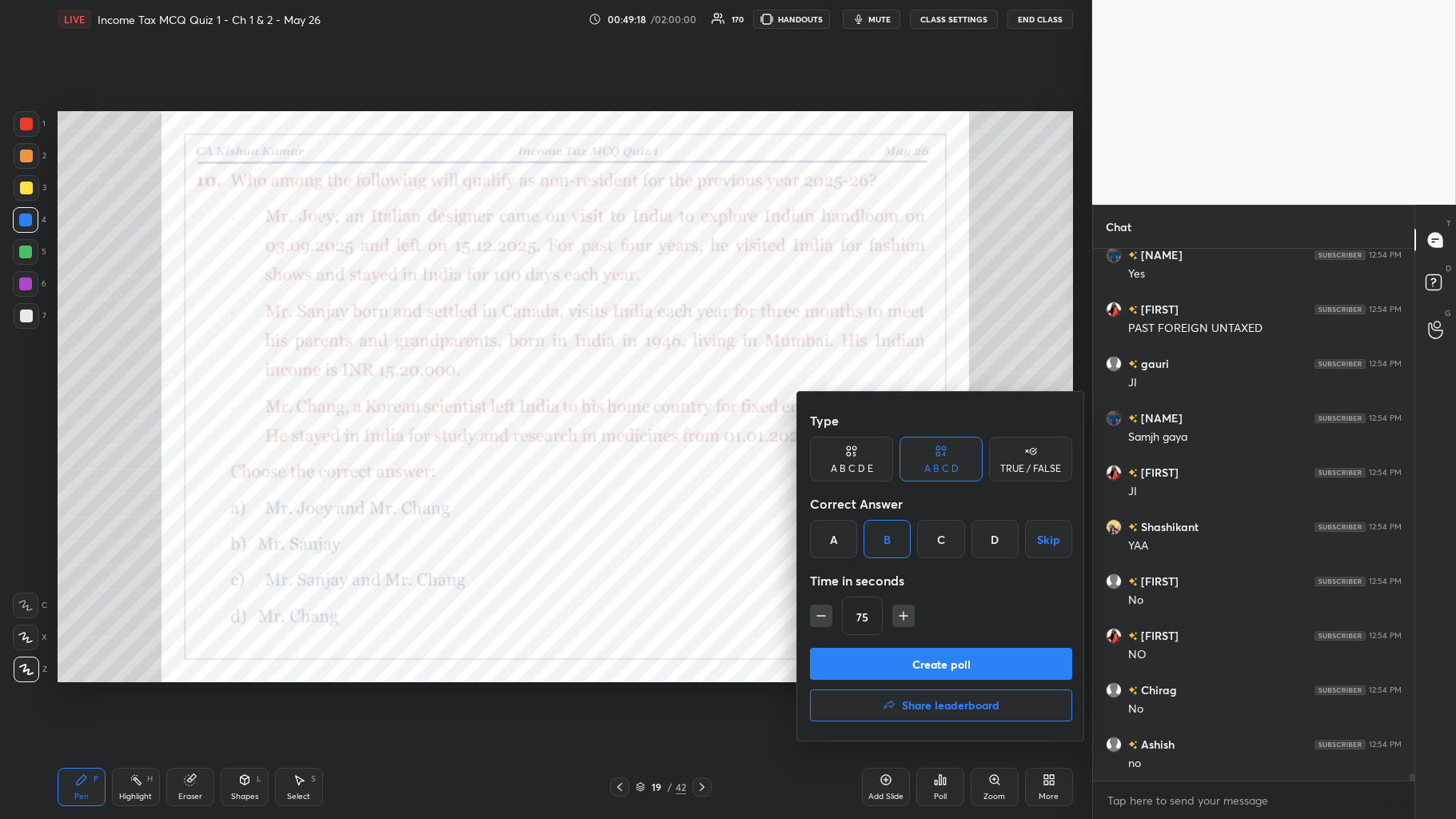 click 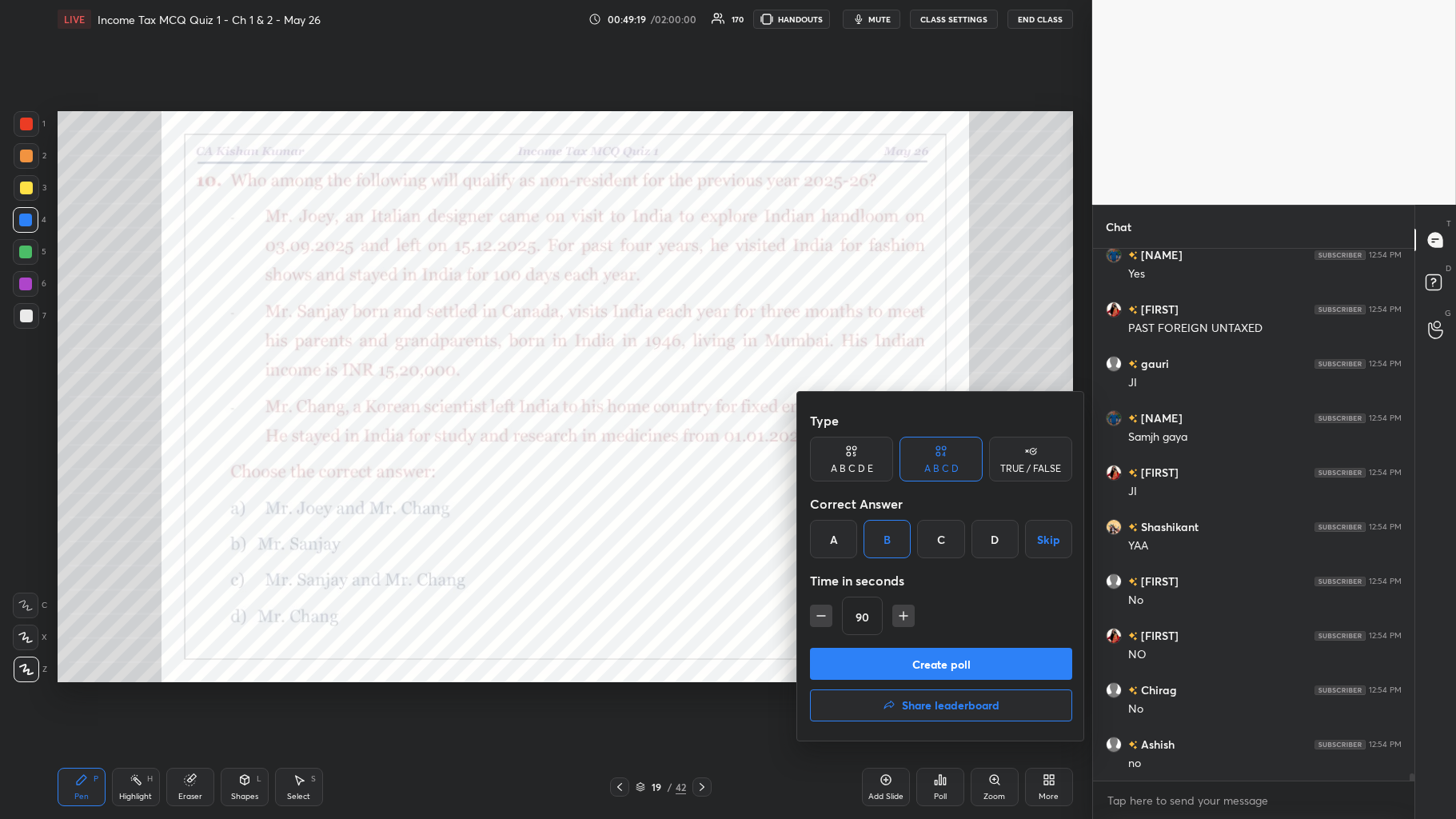 click on "Create poll" at bounding box center (941, 664) 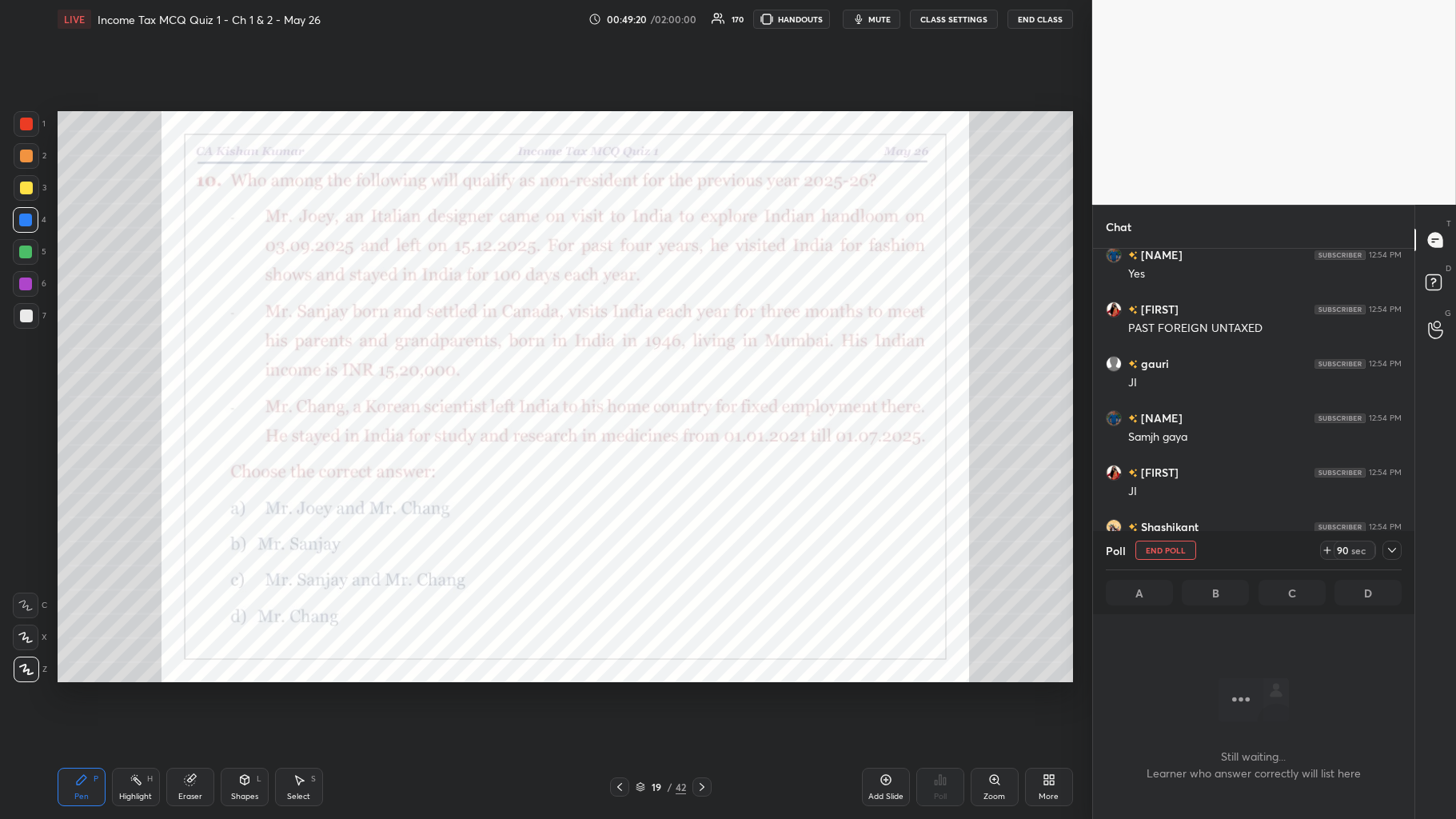scroll, scrollTop: 500, scrollLeft: 317, axis: both 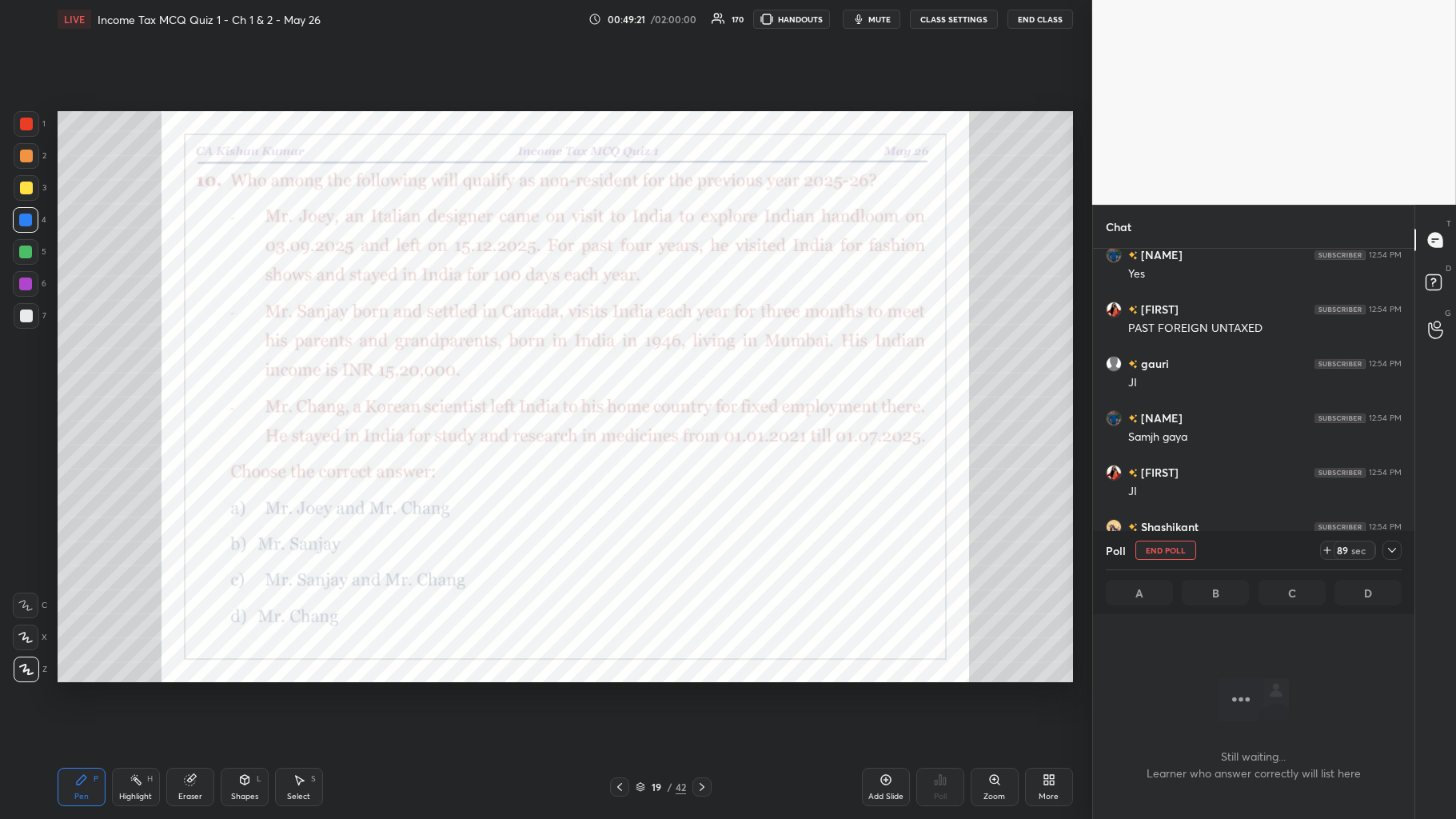 click 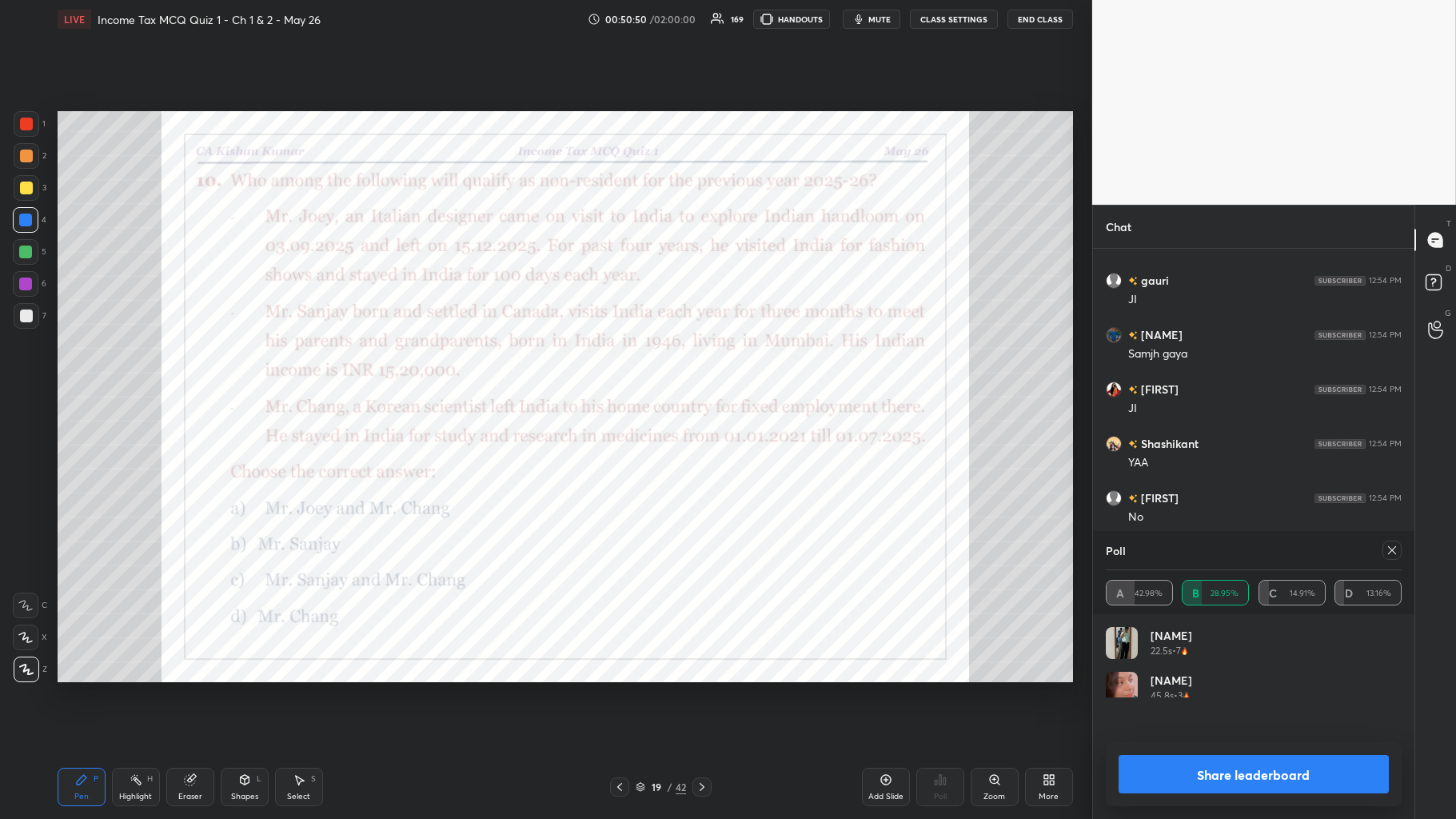 scroll, scrollTop: 0, scrollLeft: 0, axis: both 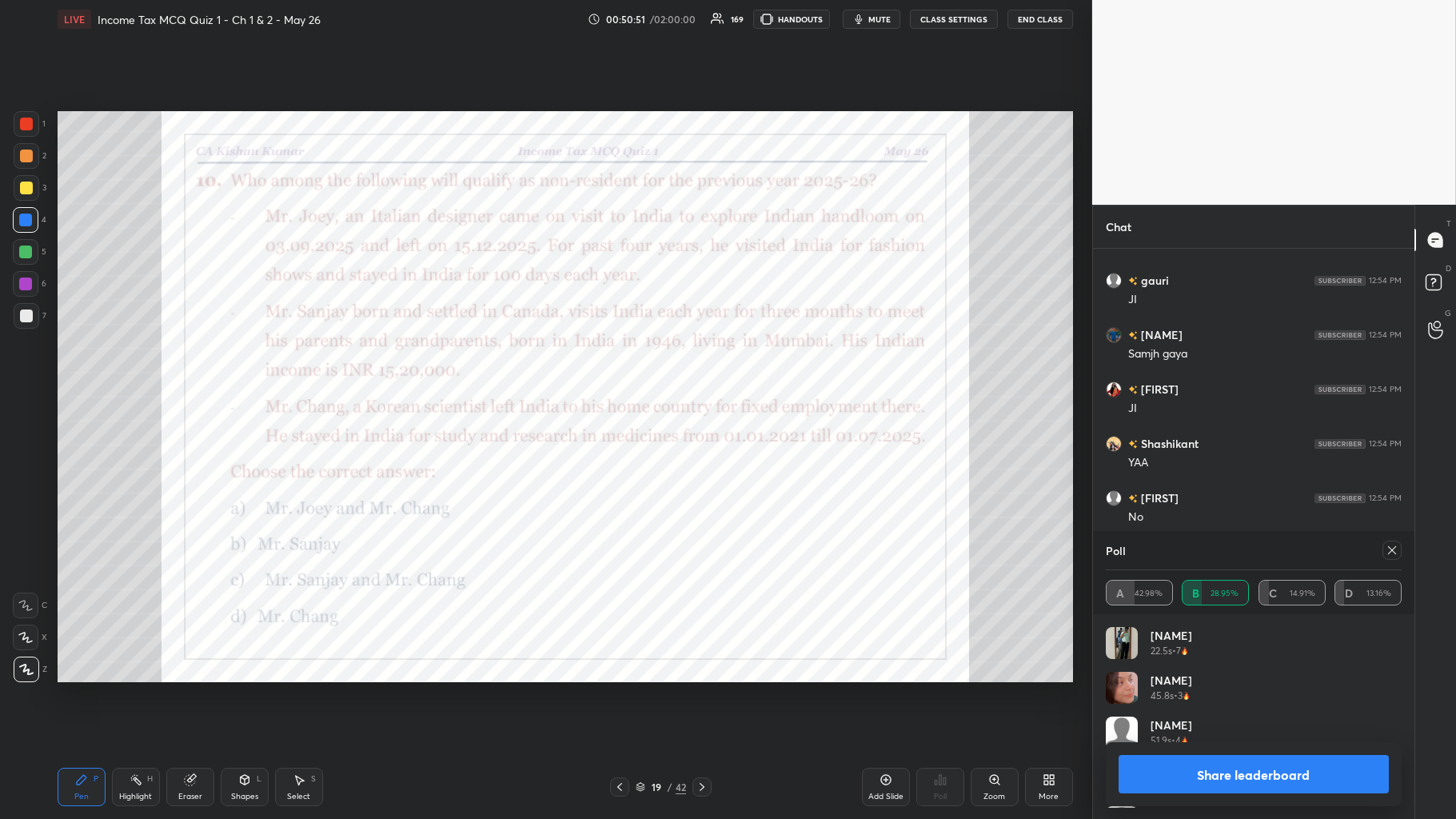 click on "Share leaderboard" at bounding box center (1254, 774) 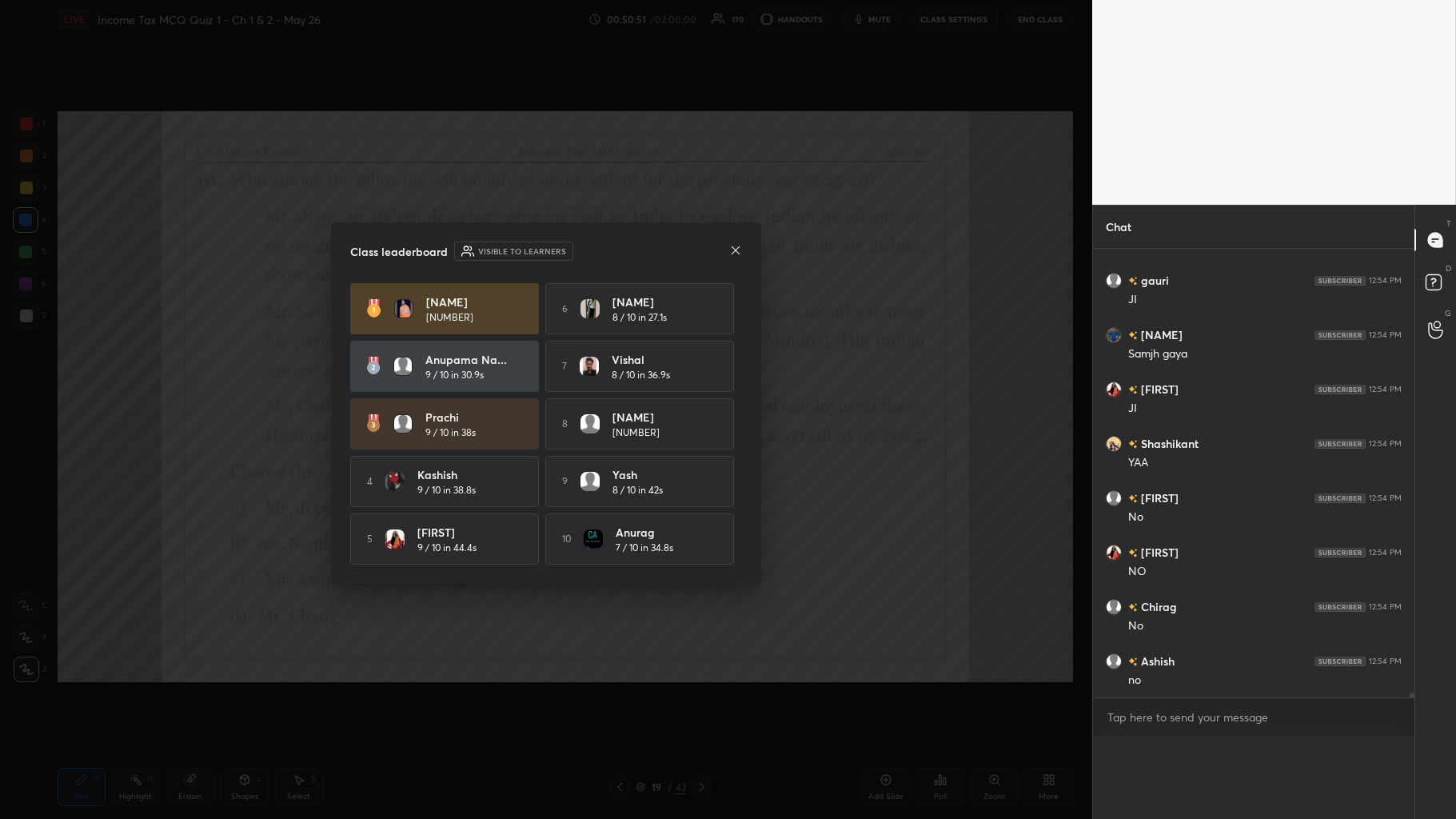 scroll, scrollTop: 42, scrollLeft: 291, axis: both 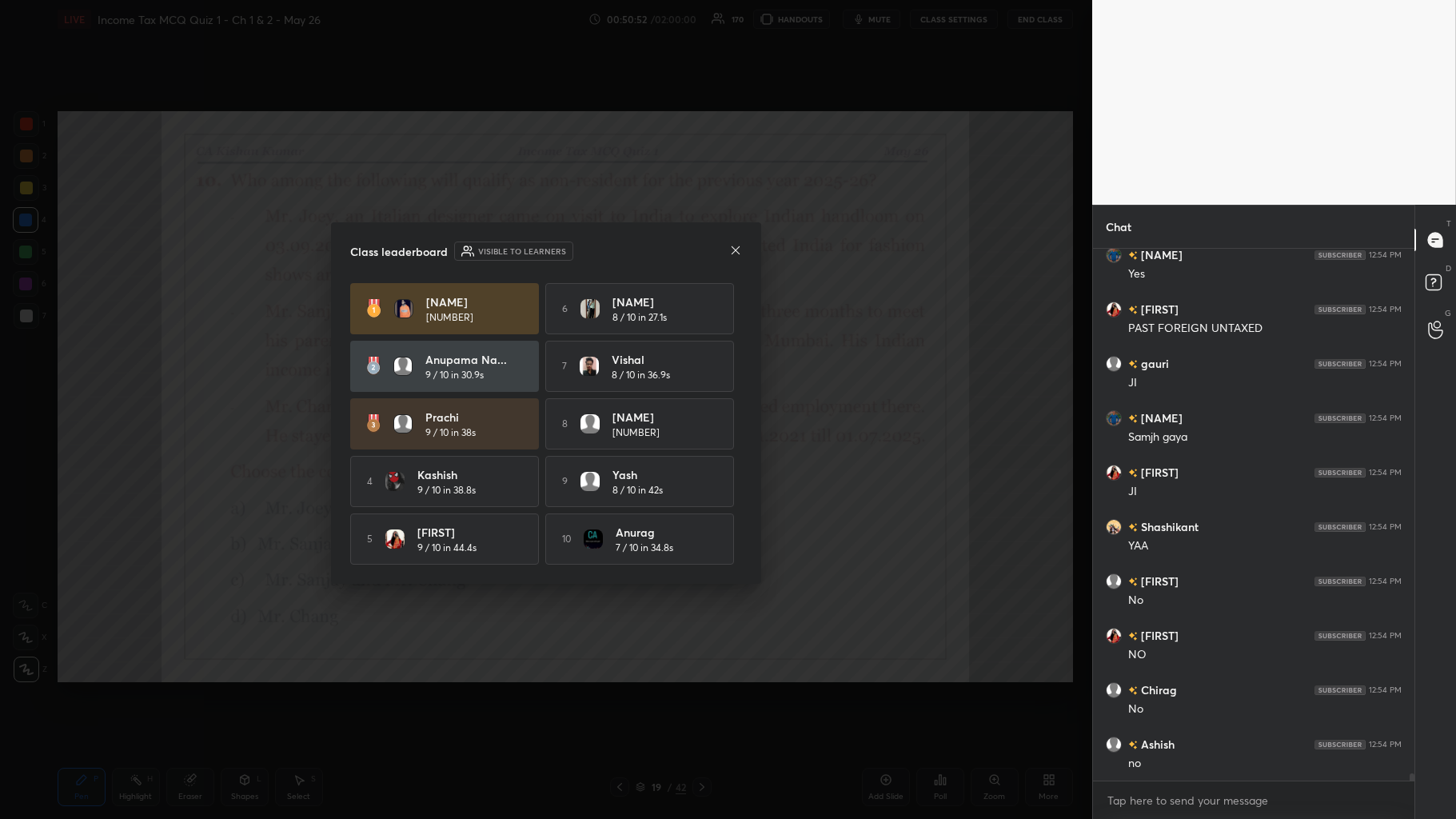 click 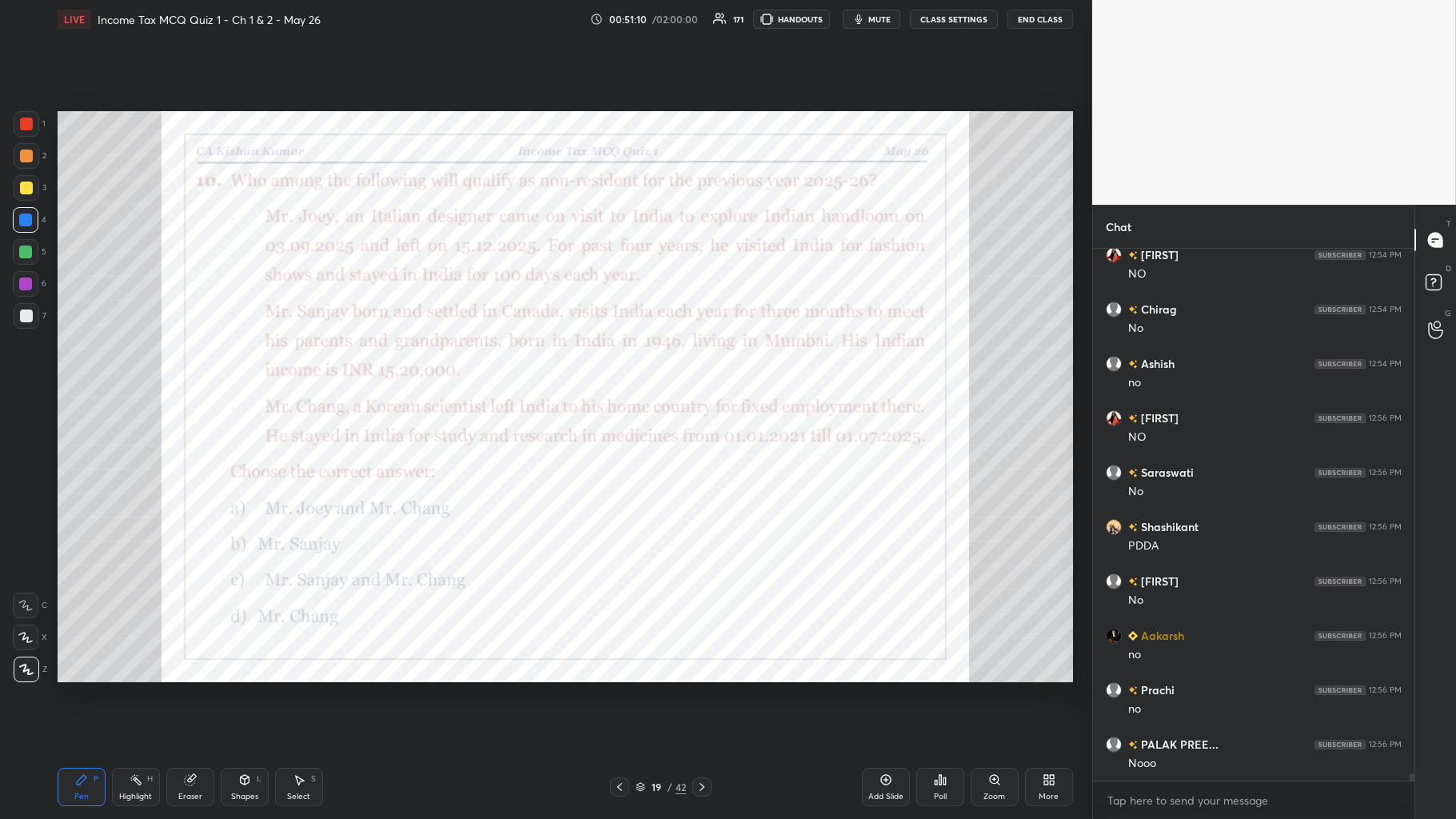 scroll, scrollTop: 38839, scrollLeft: 0, axis: vertical 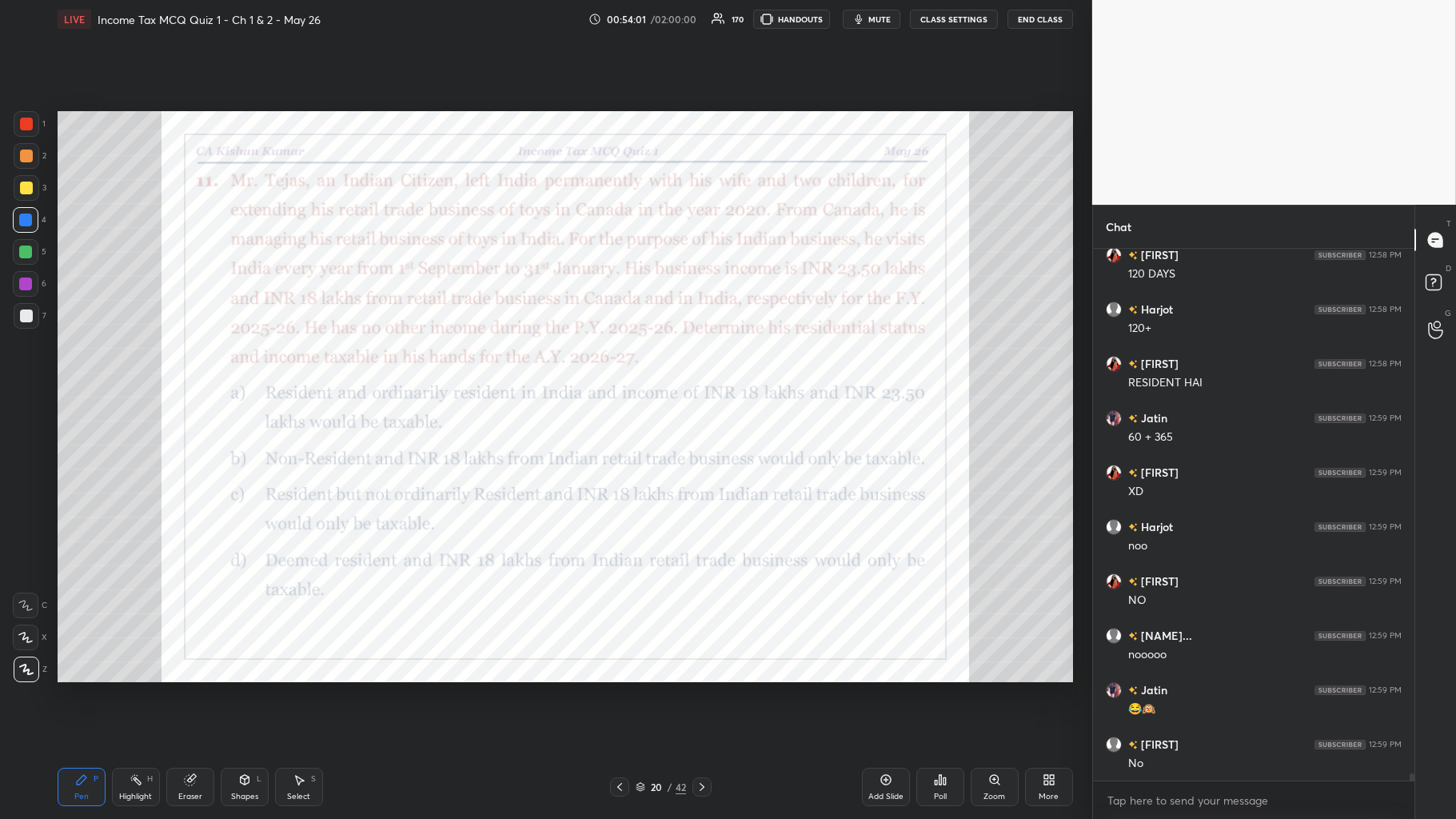 click 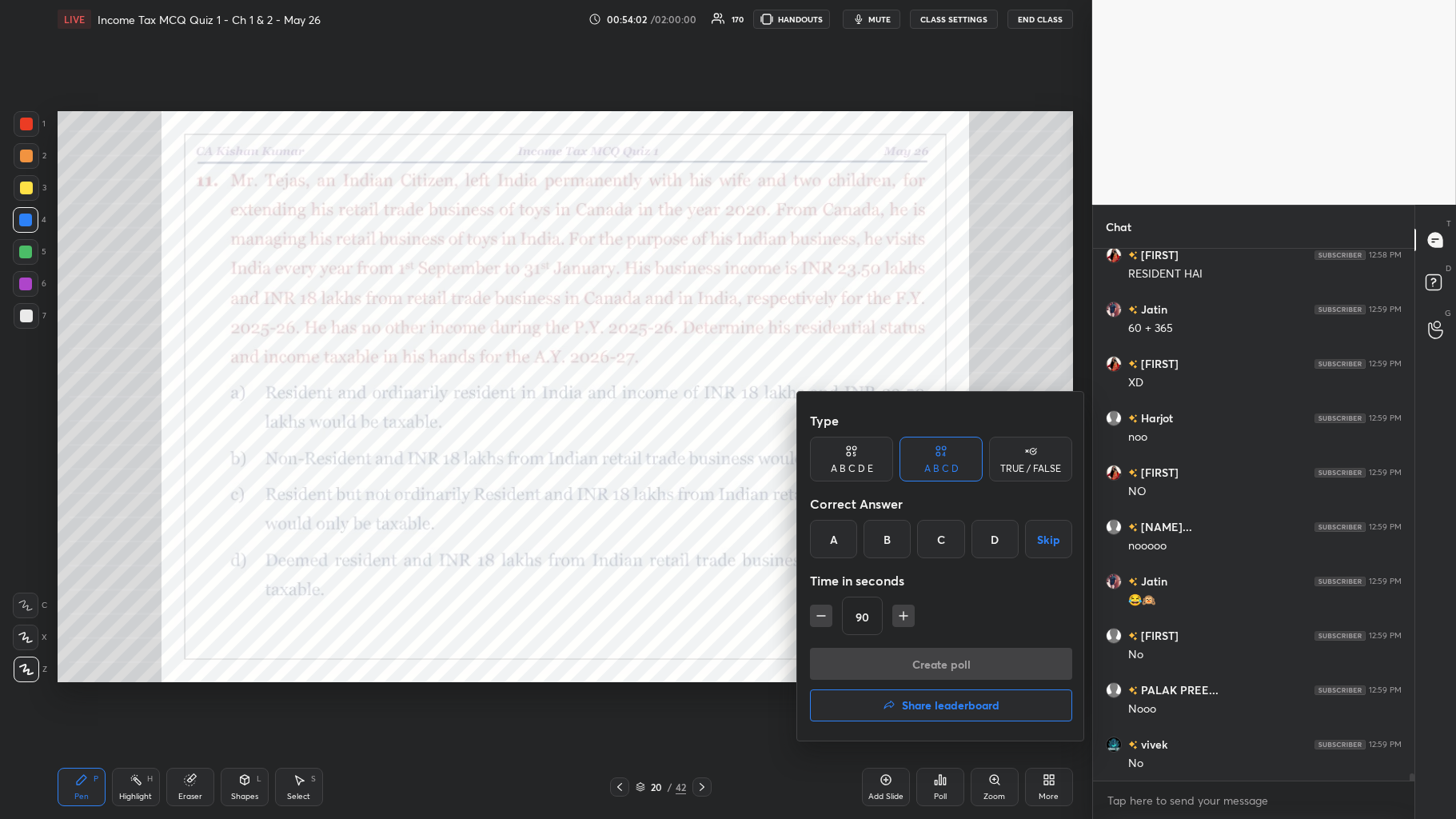 click on "C" at bounding box center (940, 539) 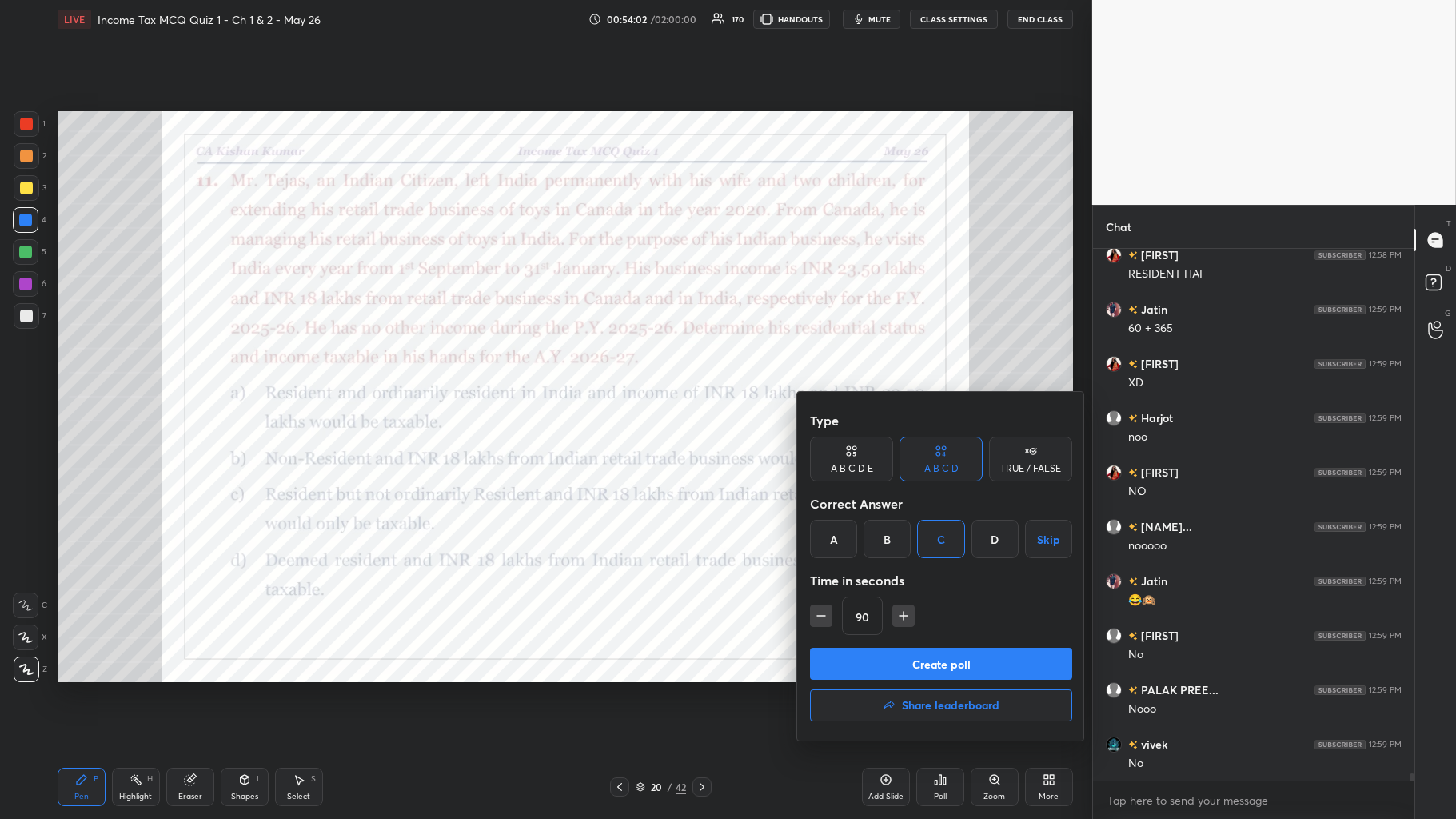 scroll, scrollTop: 40145, scrollLeft: 0, axis: vertical 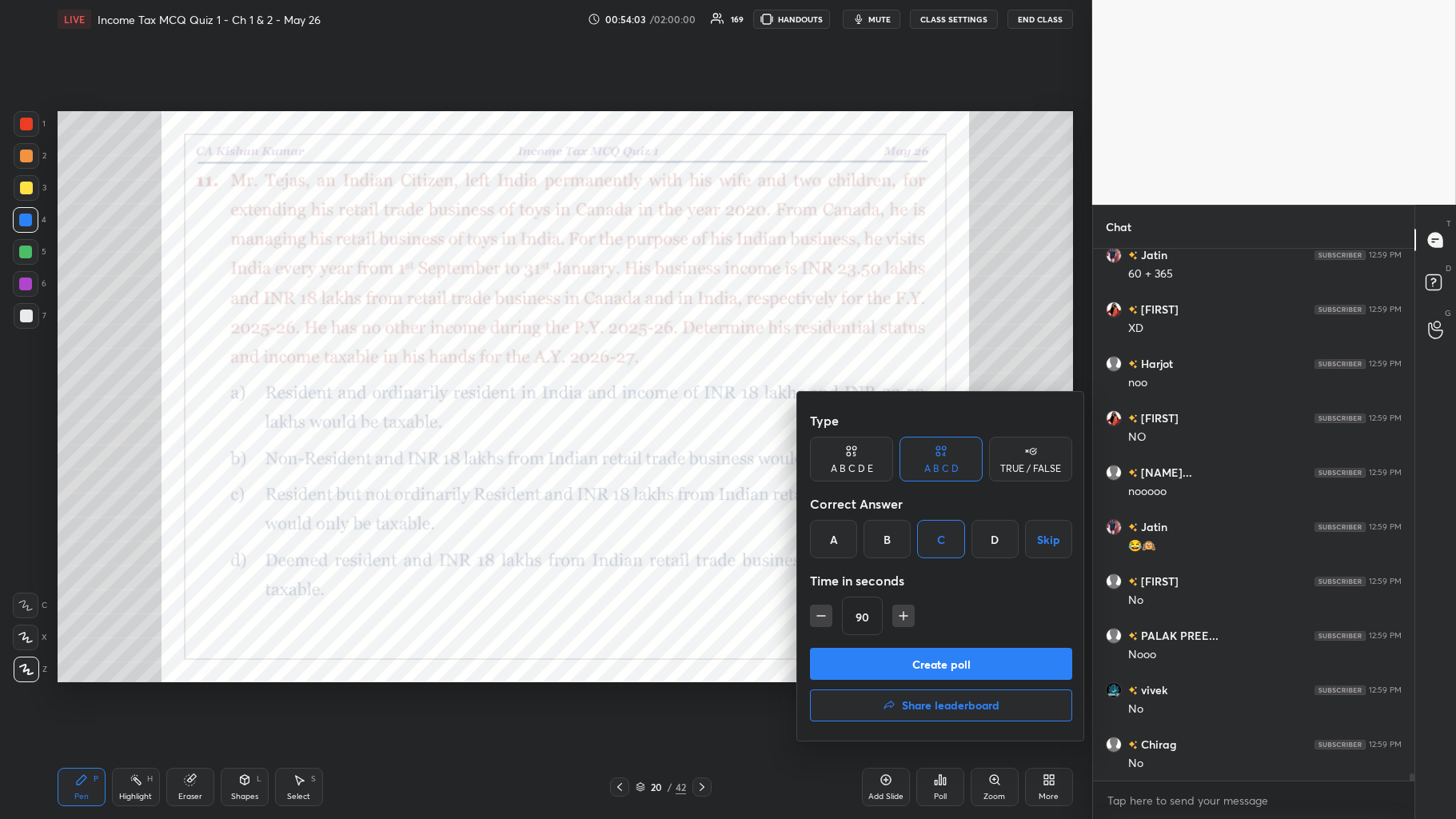 click on "Create poll" at bounding box center [941, 664] 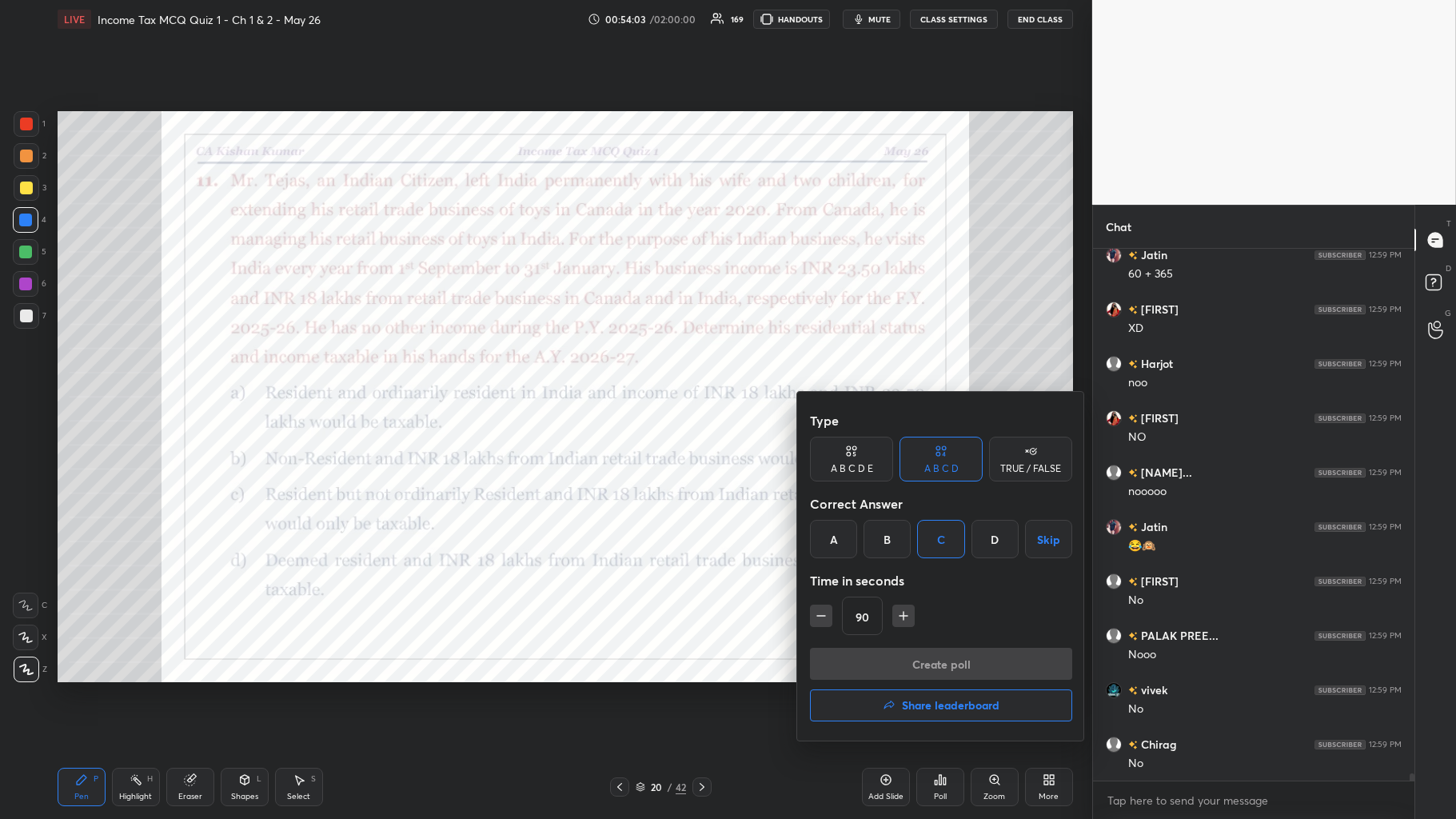 scroll, scrollTop: 493, scrollLeft: 317, axis: both 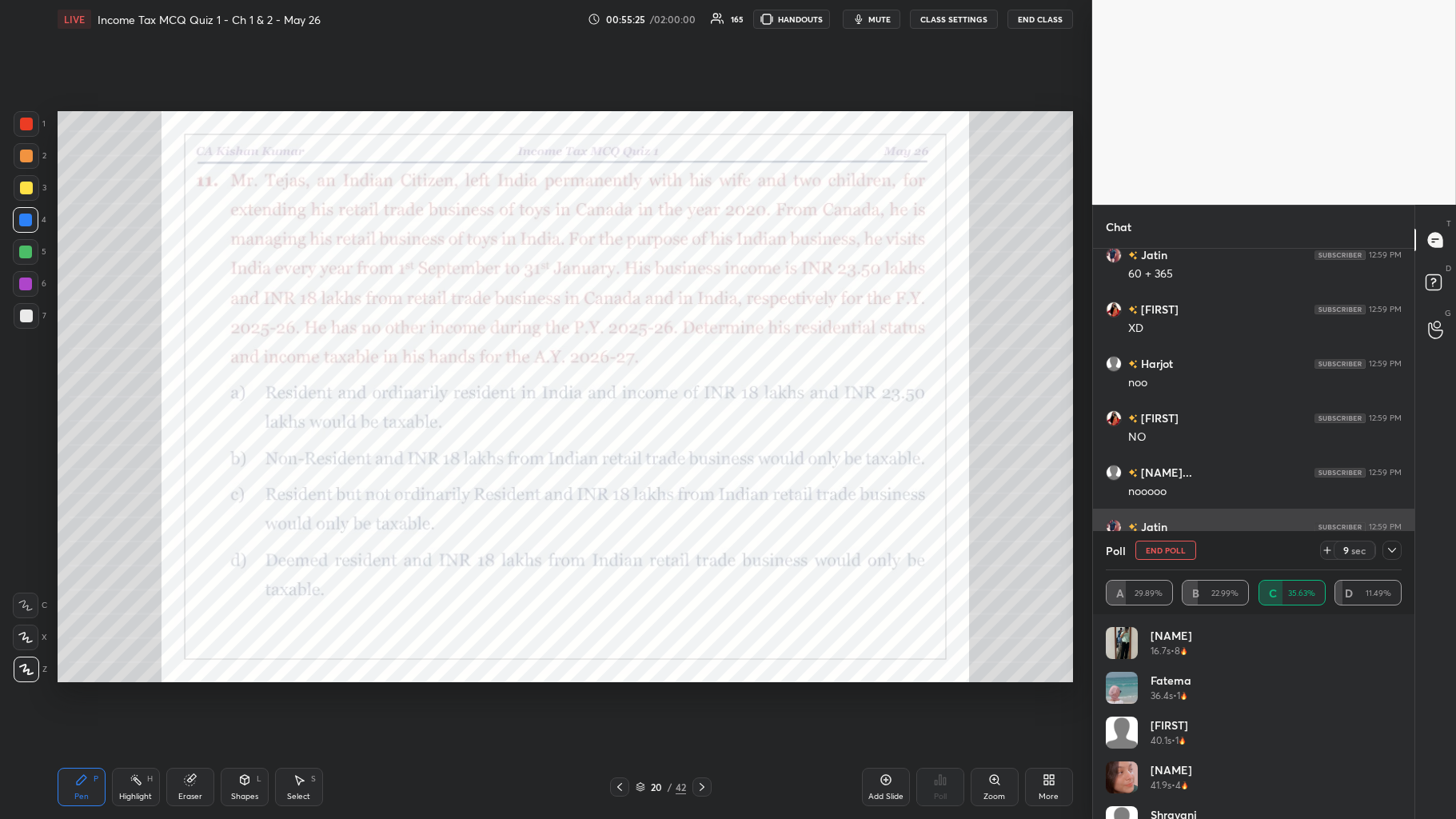 click 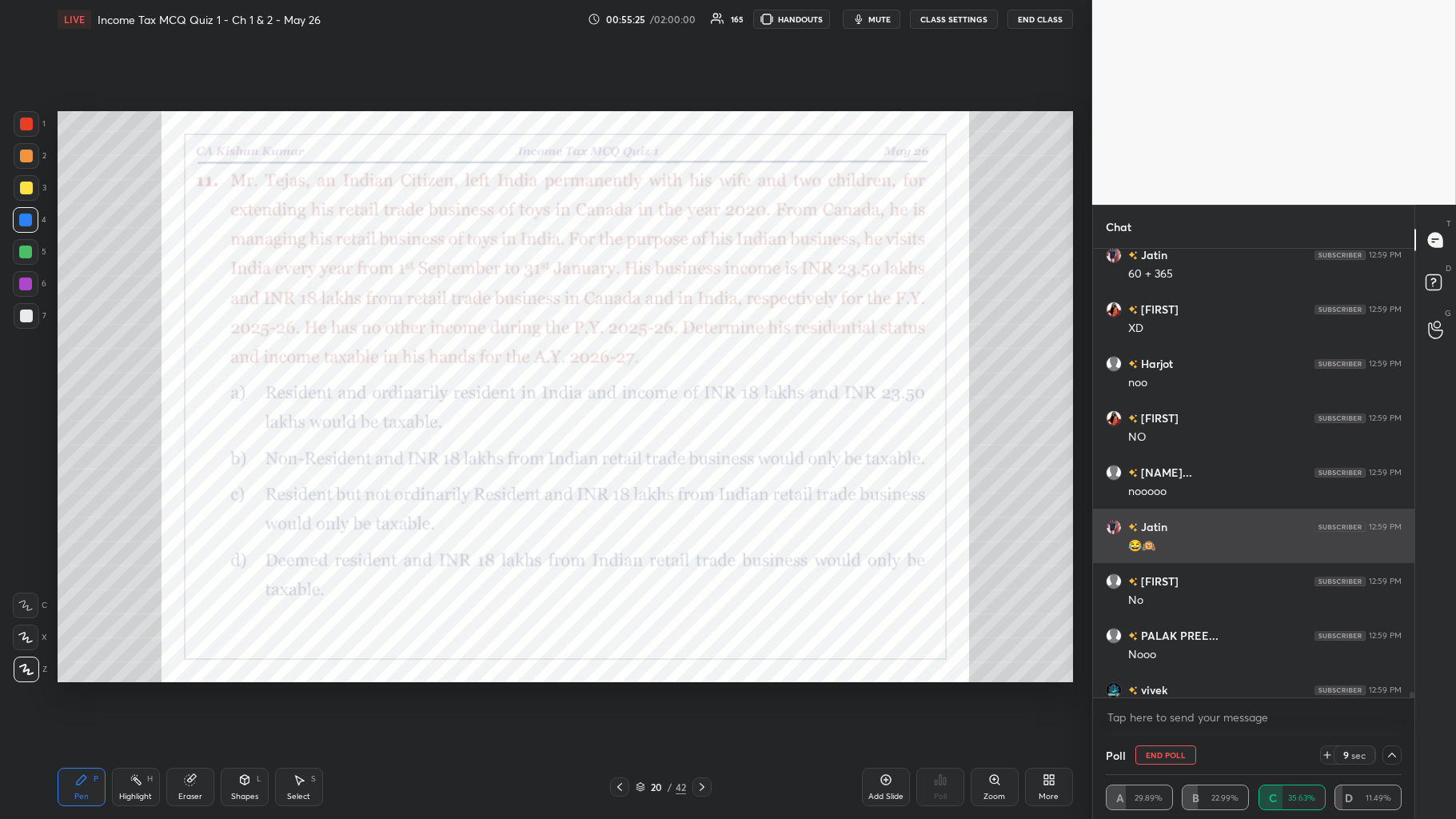 scroll, scrollTop: 1, scrollLeft: 4, axis: both 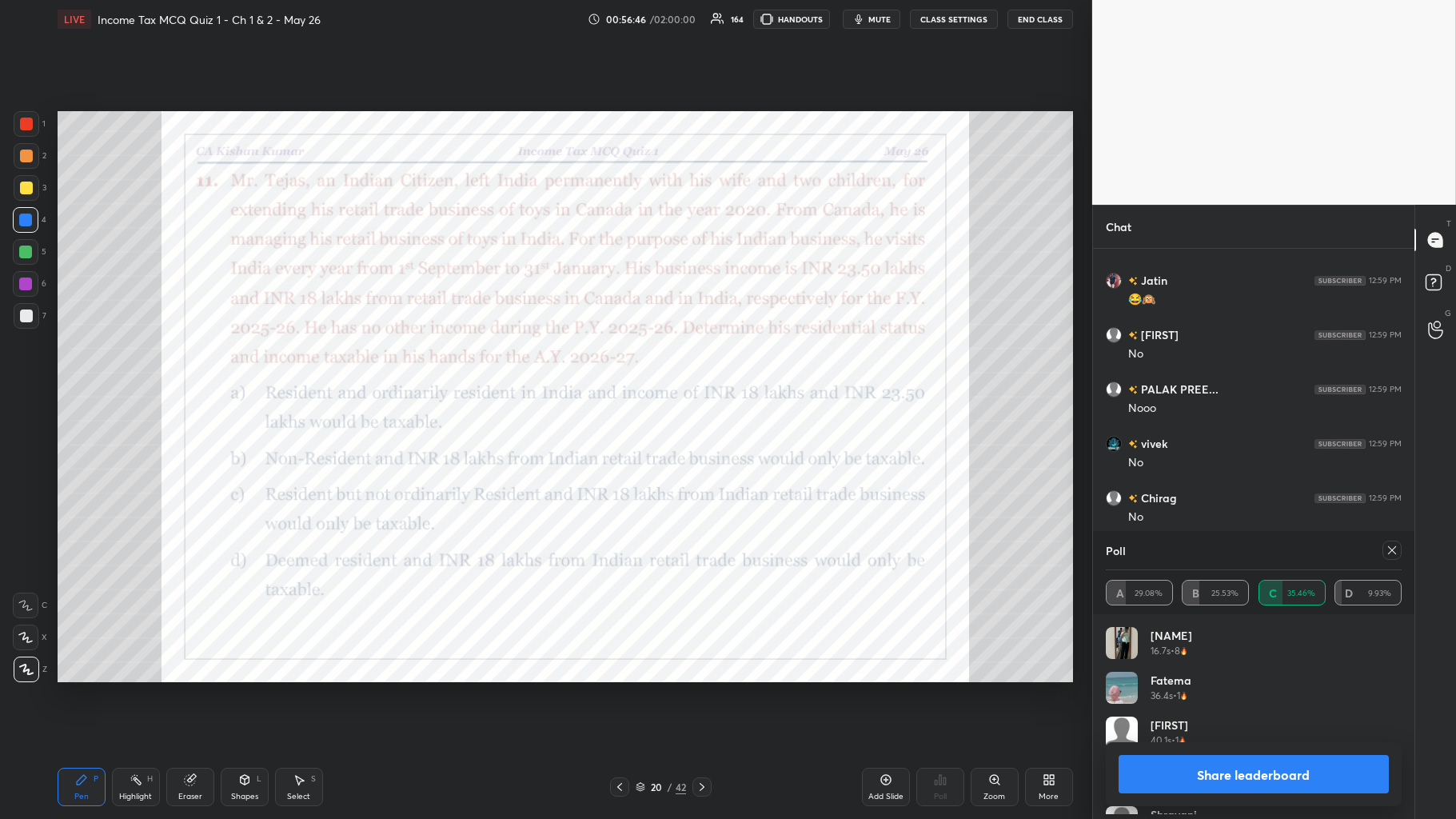 click on "Share leaderboard" at bounding box center (1254, 774) 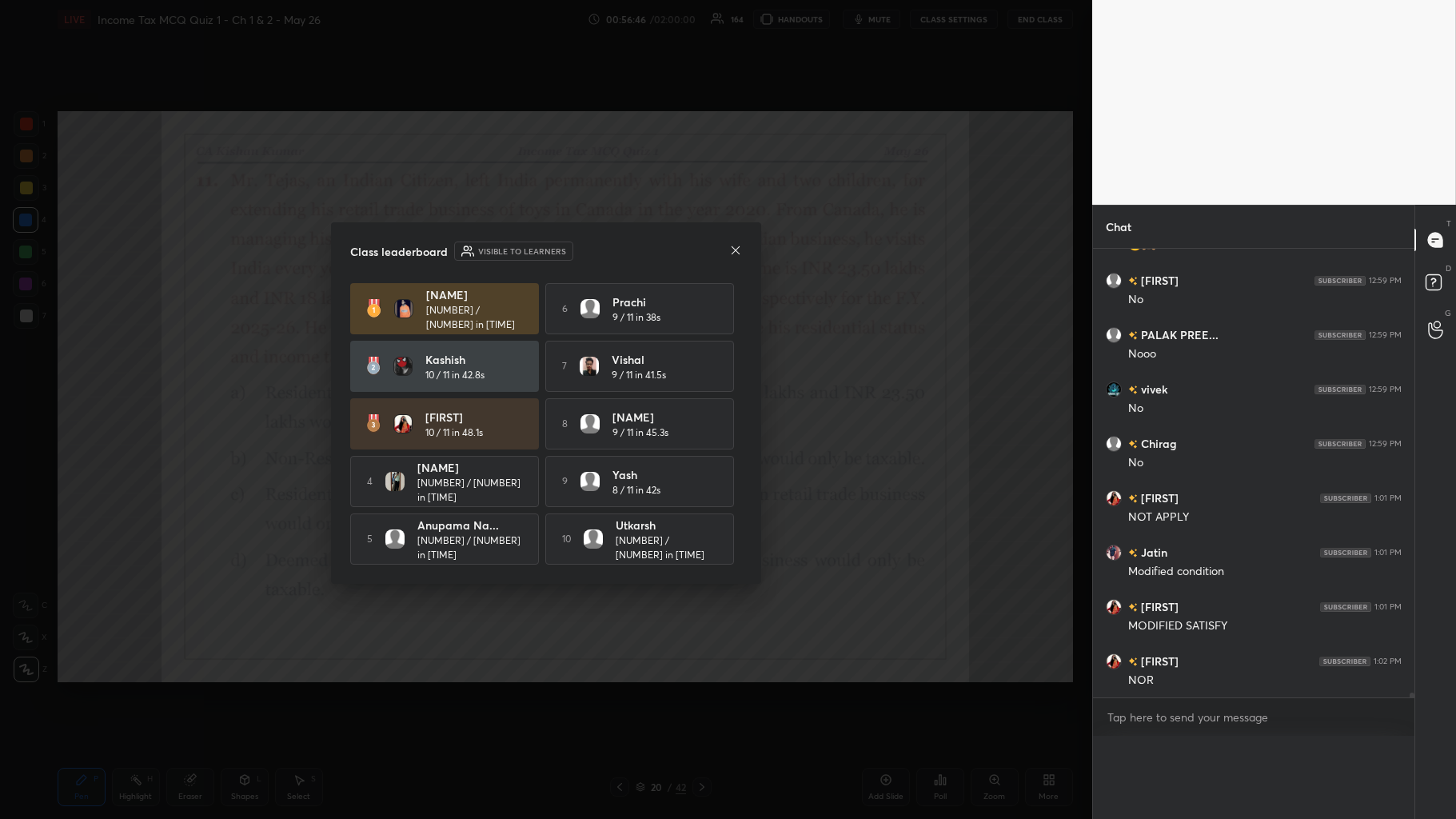 scroll, scrollTop: 42, scrollLeft: 291, axis: both 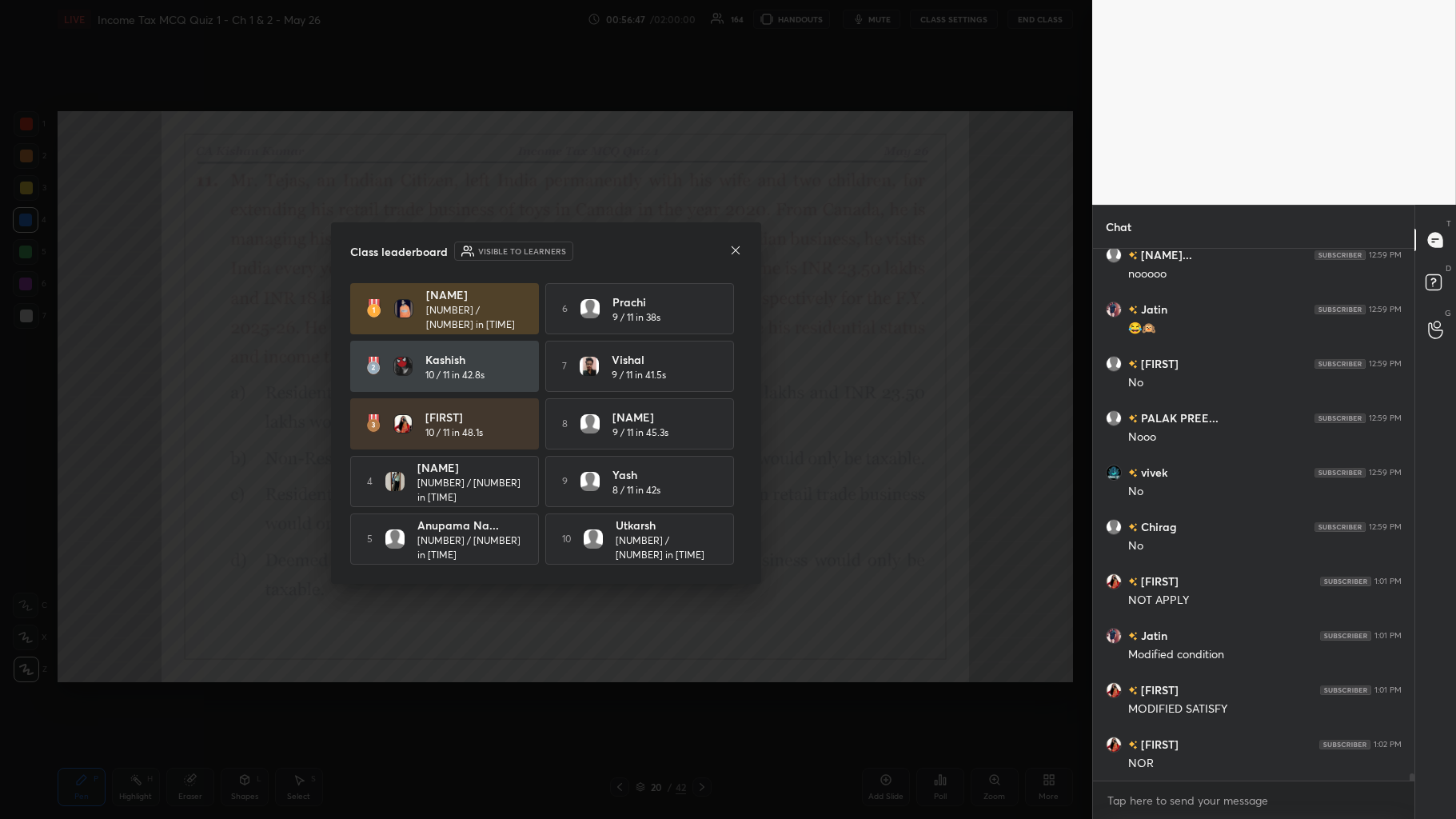 click 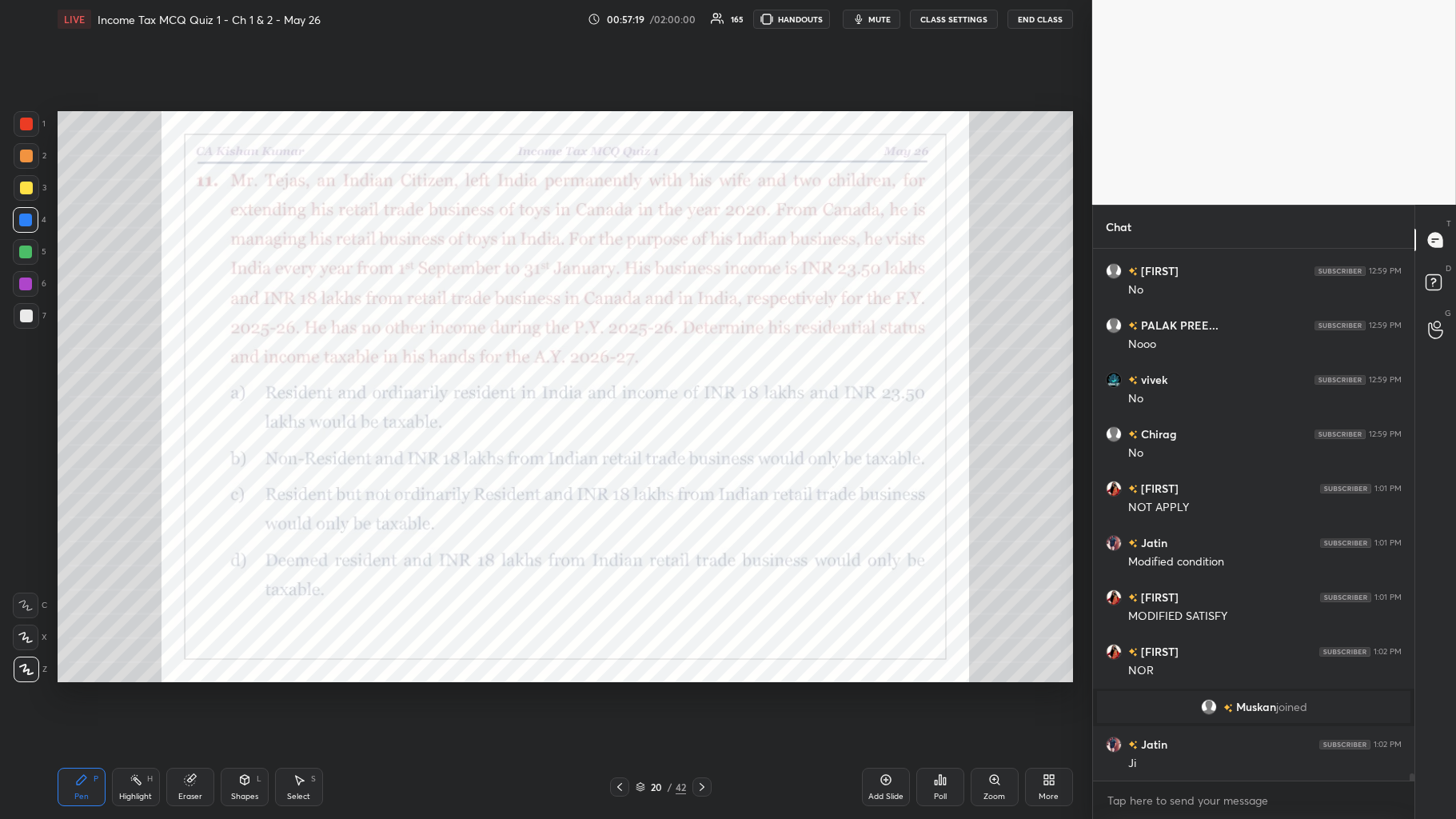 scroll, scrollTop: 38574, scrollLeft: 0, axis: vertical 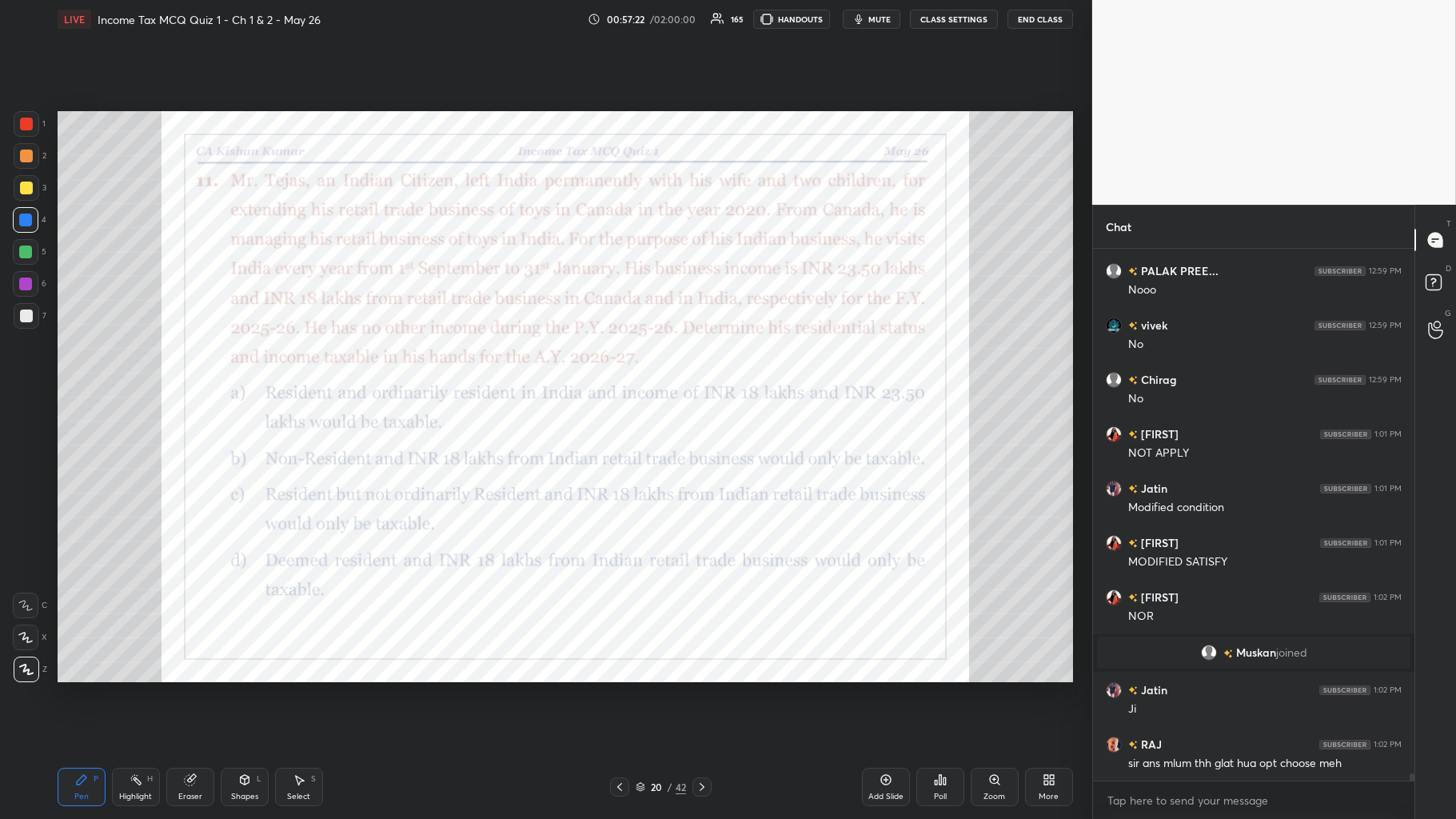 click 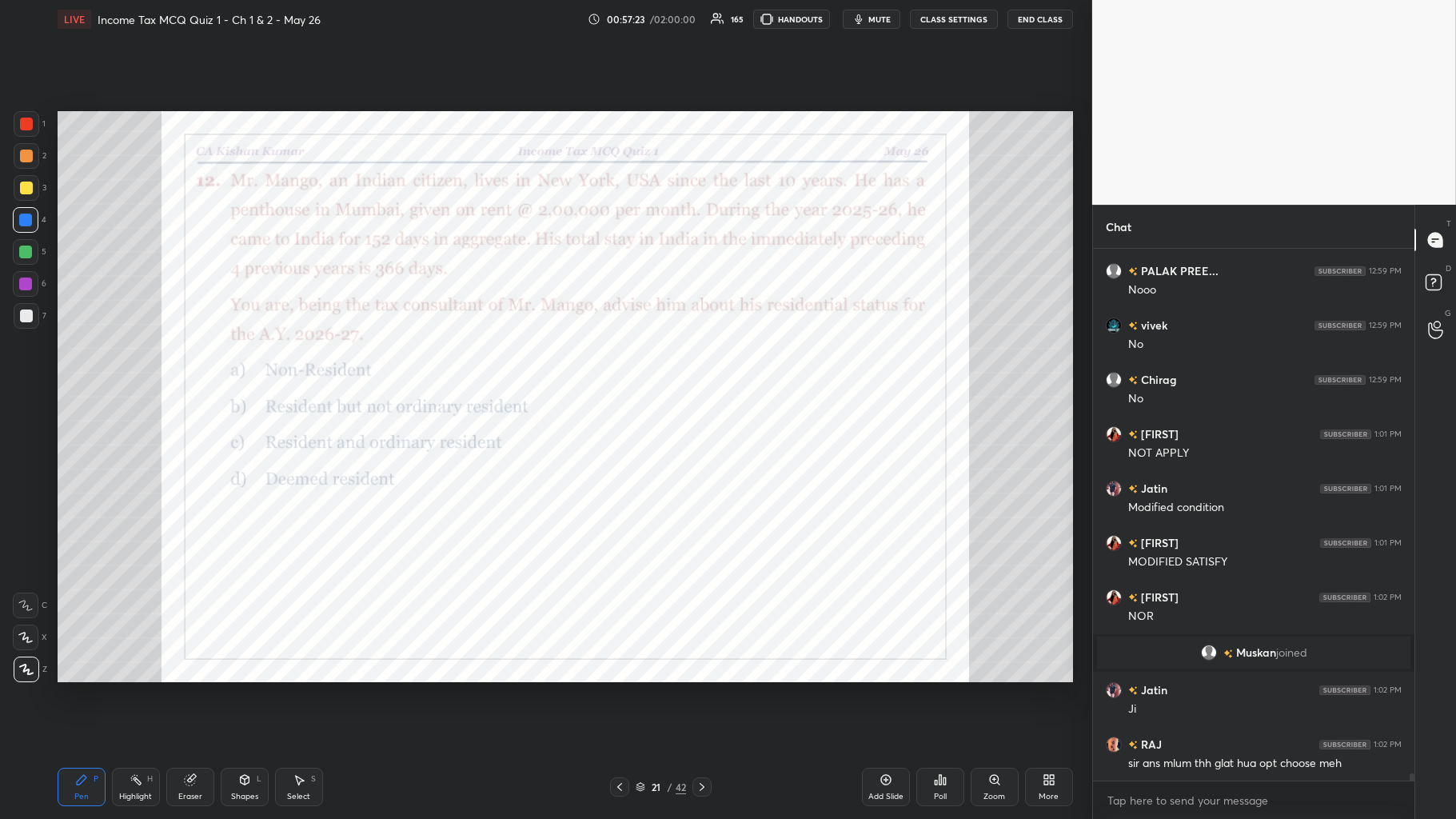 click 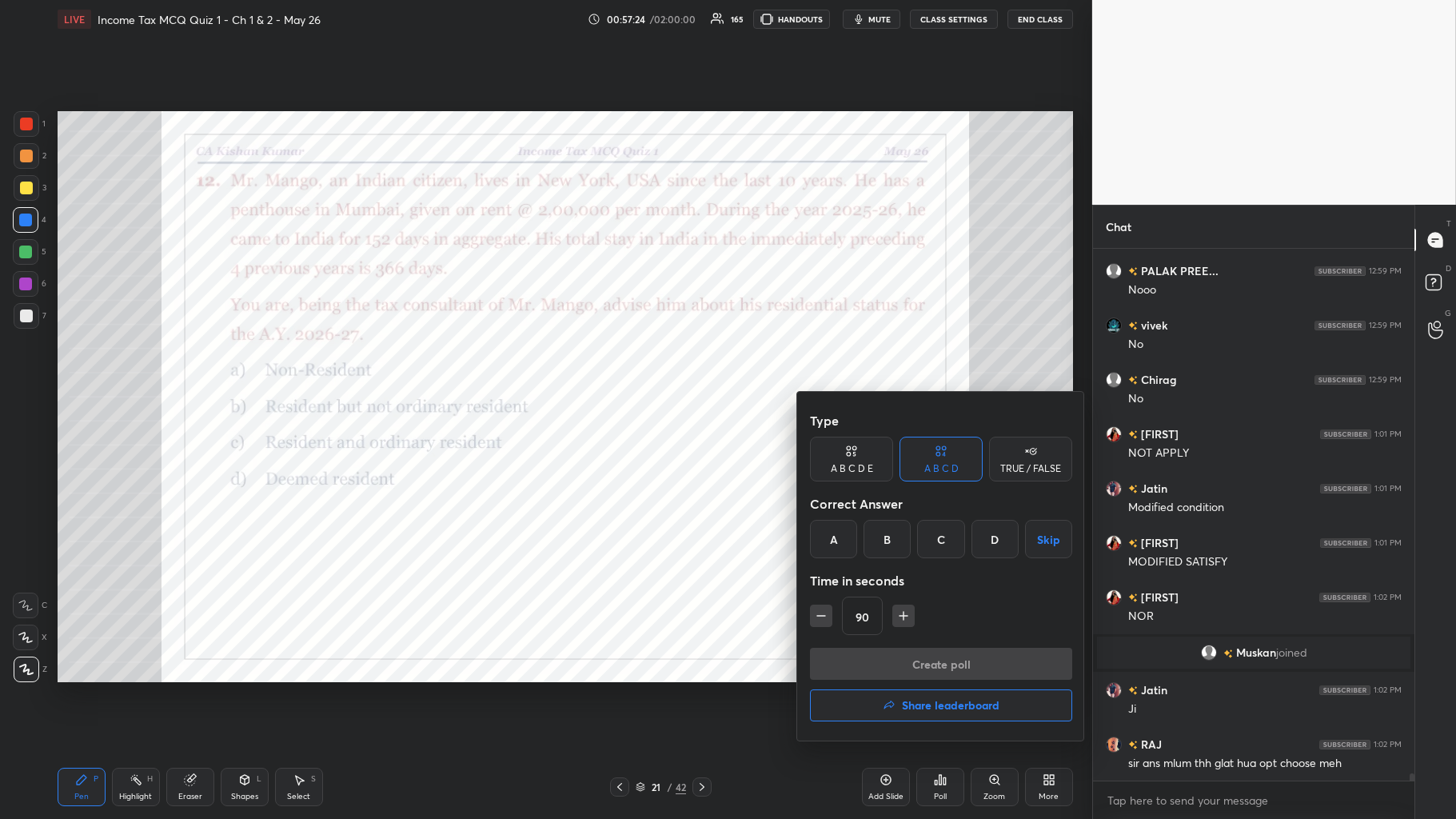 click on "B" at bounding box center [887, 539] 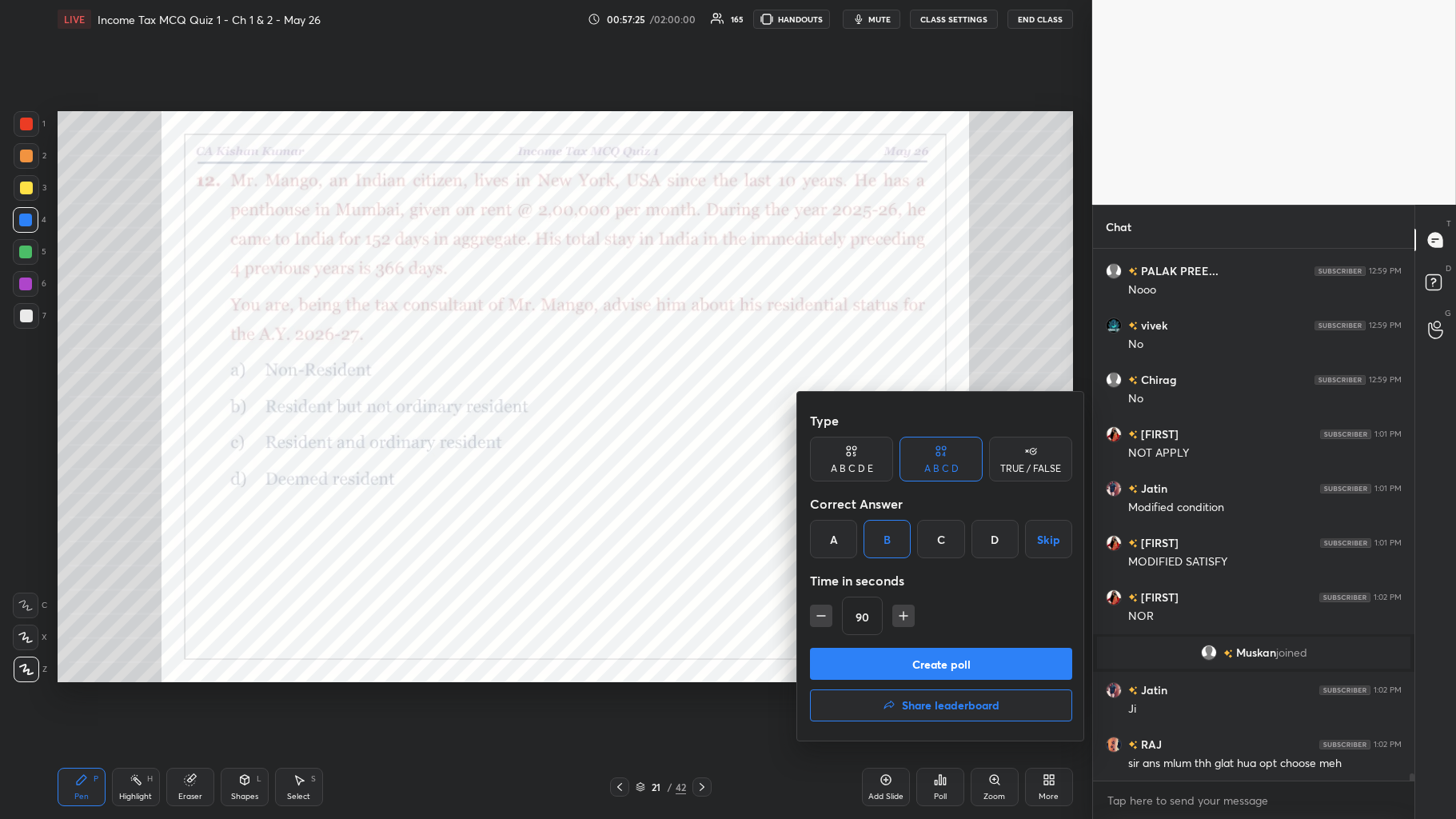 click 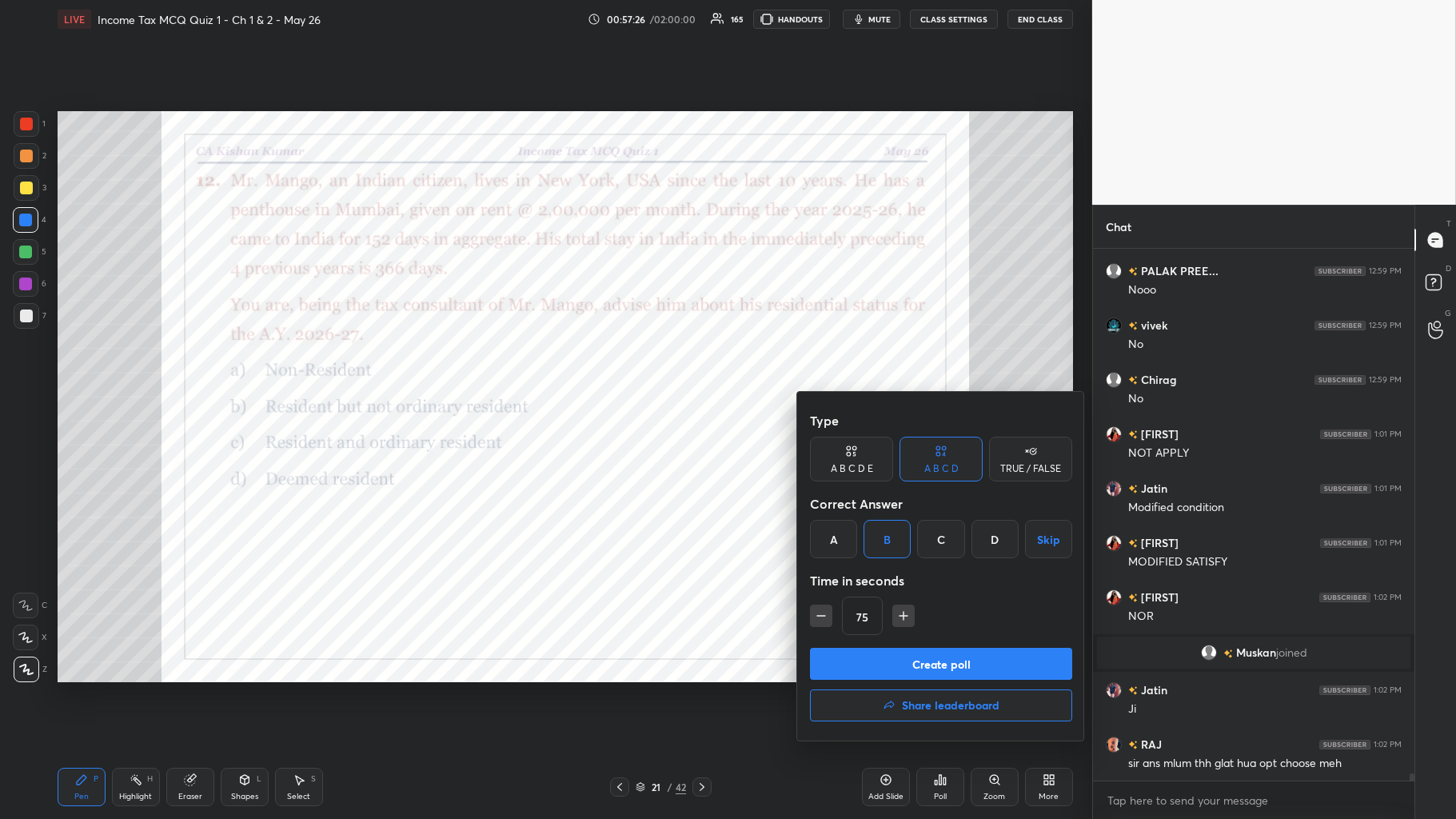 click on "Create poll" at bounding box center [941, 664] 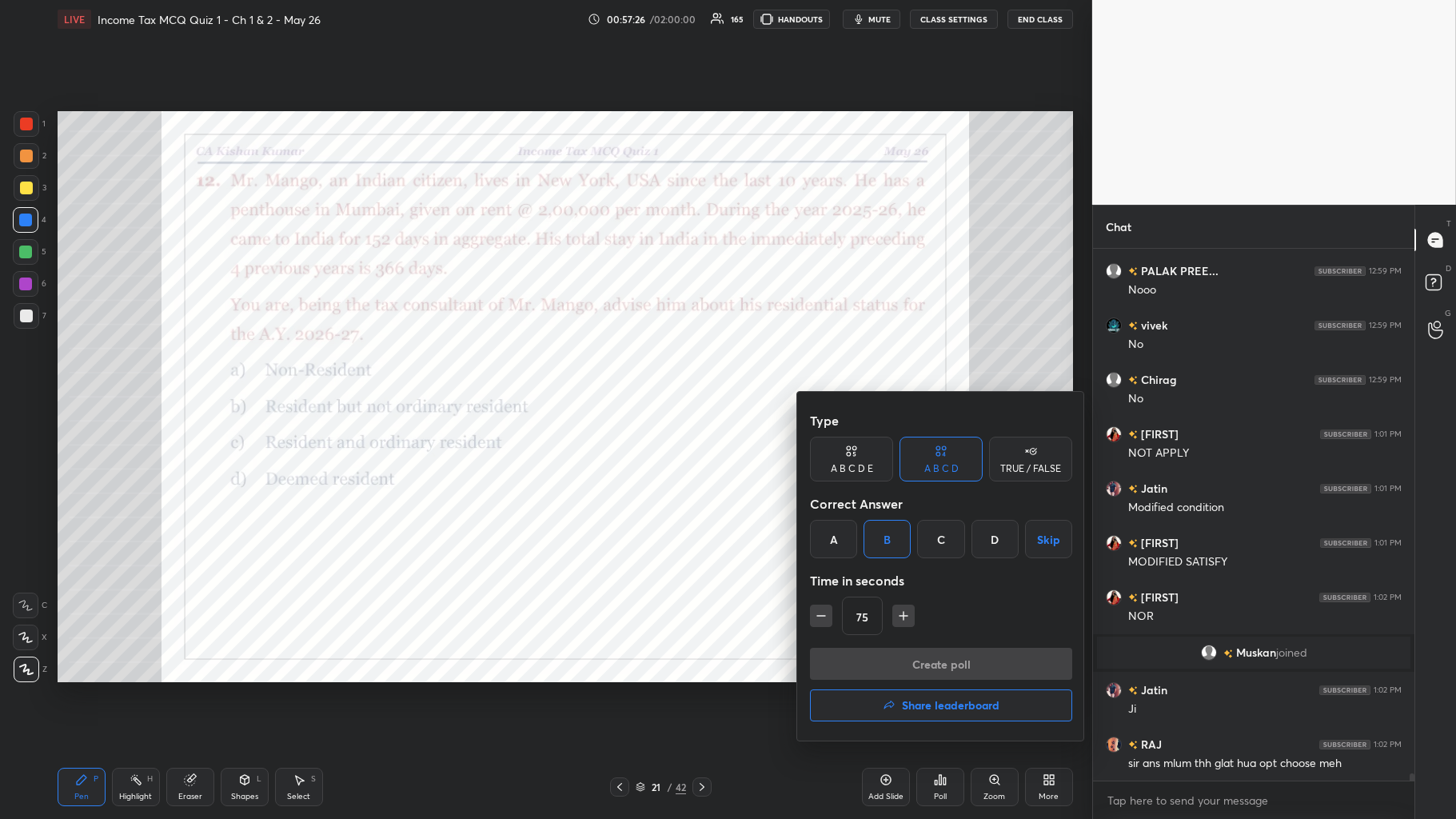 scroll, scrollTop: 493, scrollLeft: 317, axis: both 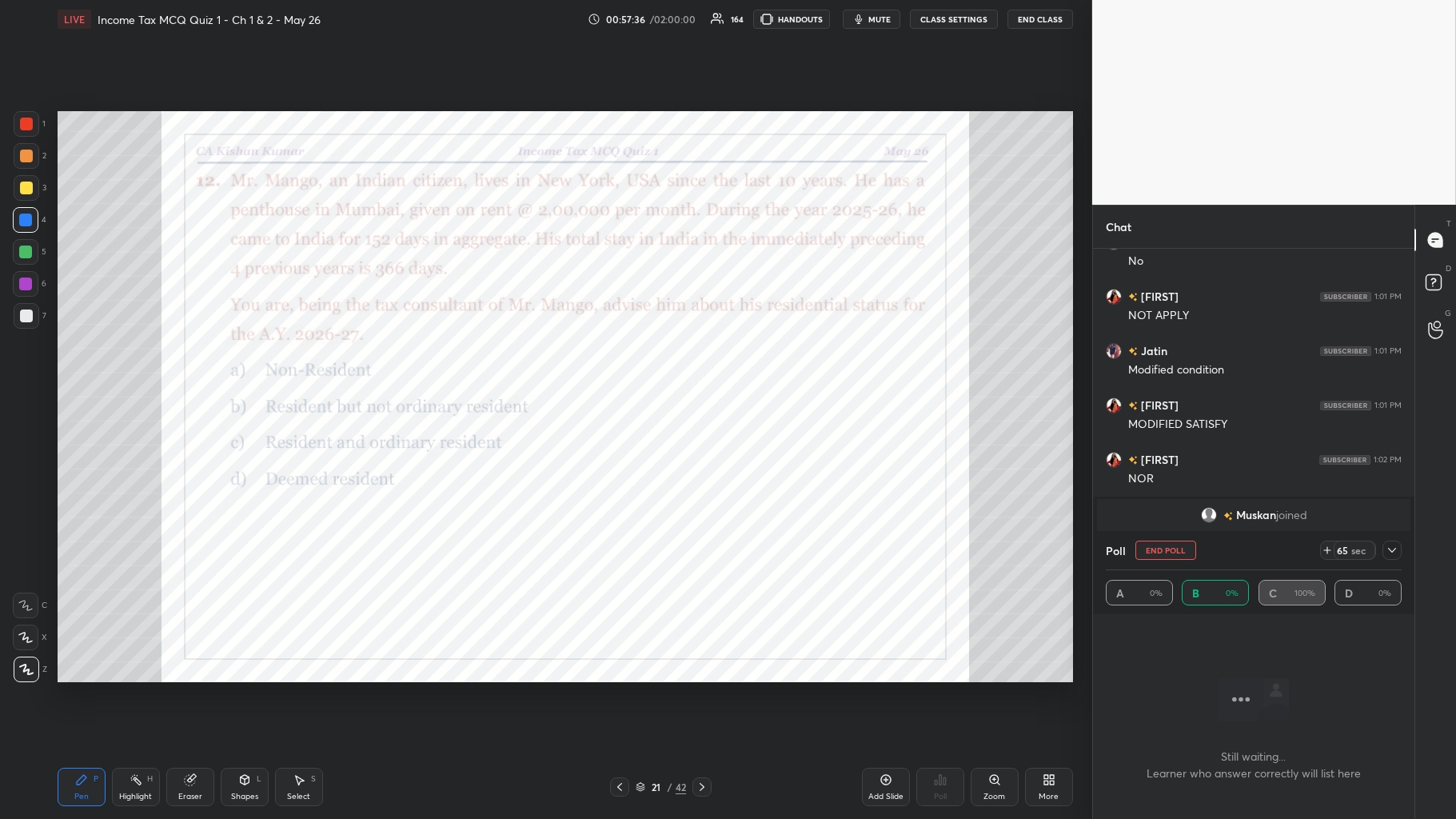 click 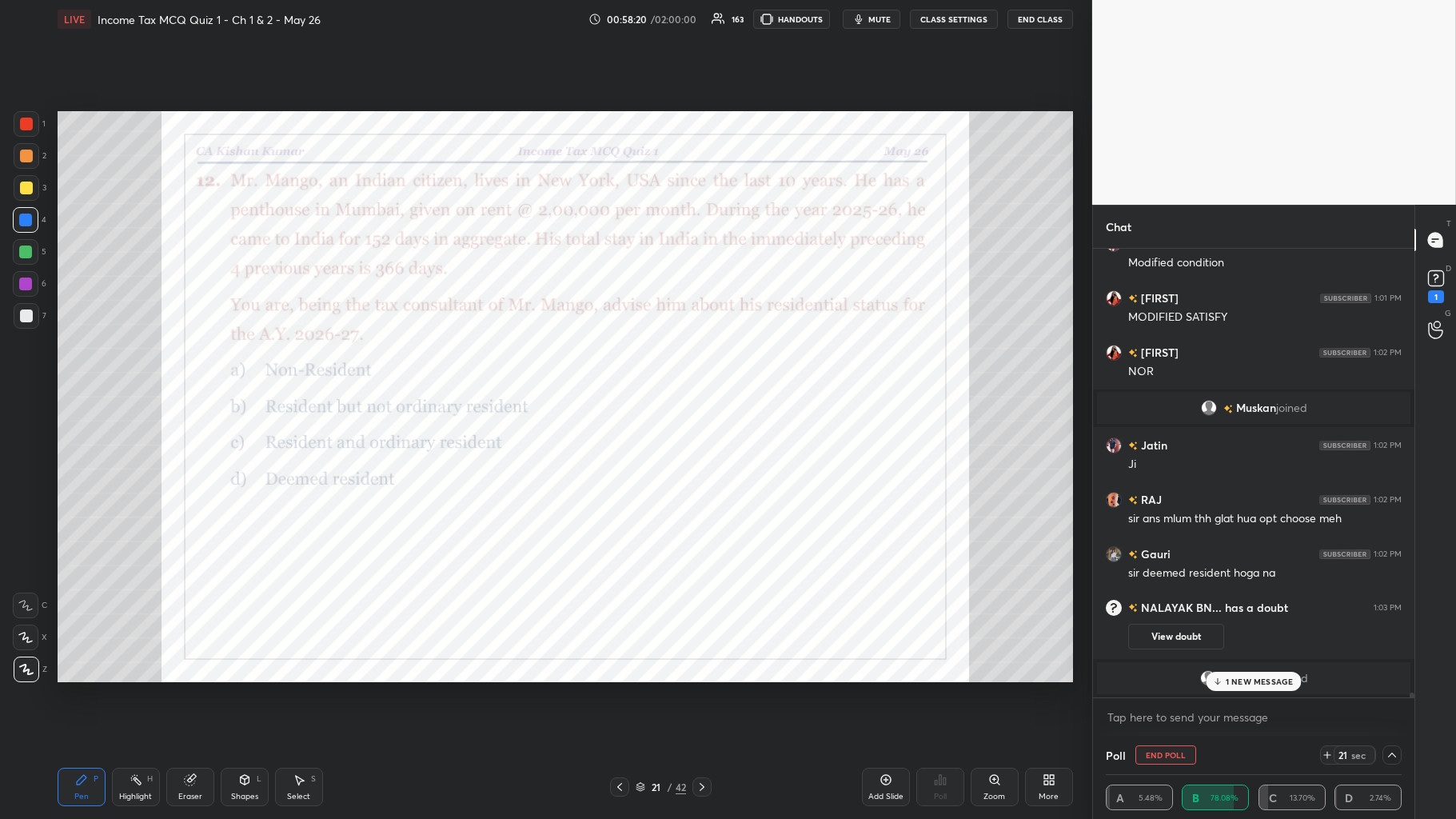 scroll, scrollTop: 38731, scrollLeft: 0, axis: vertical 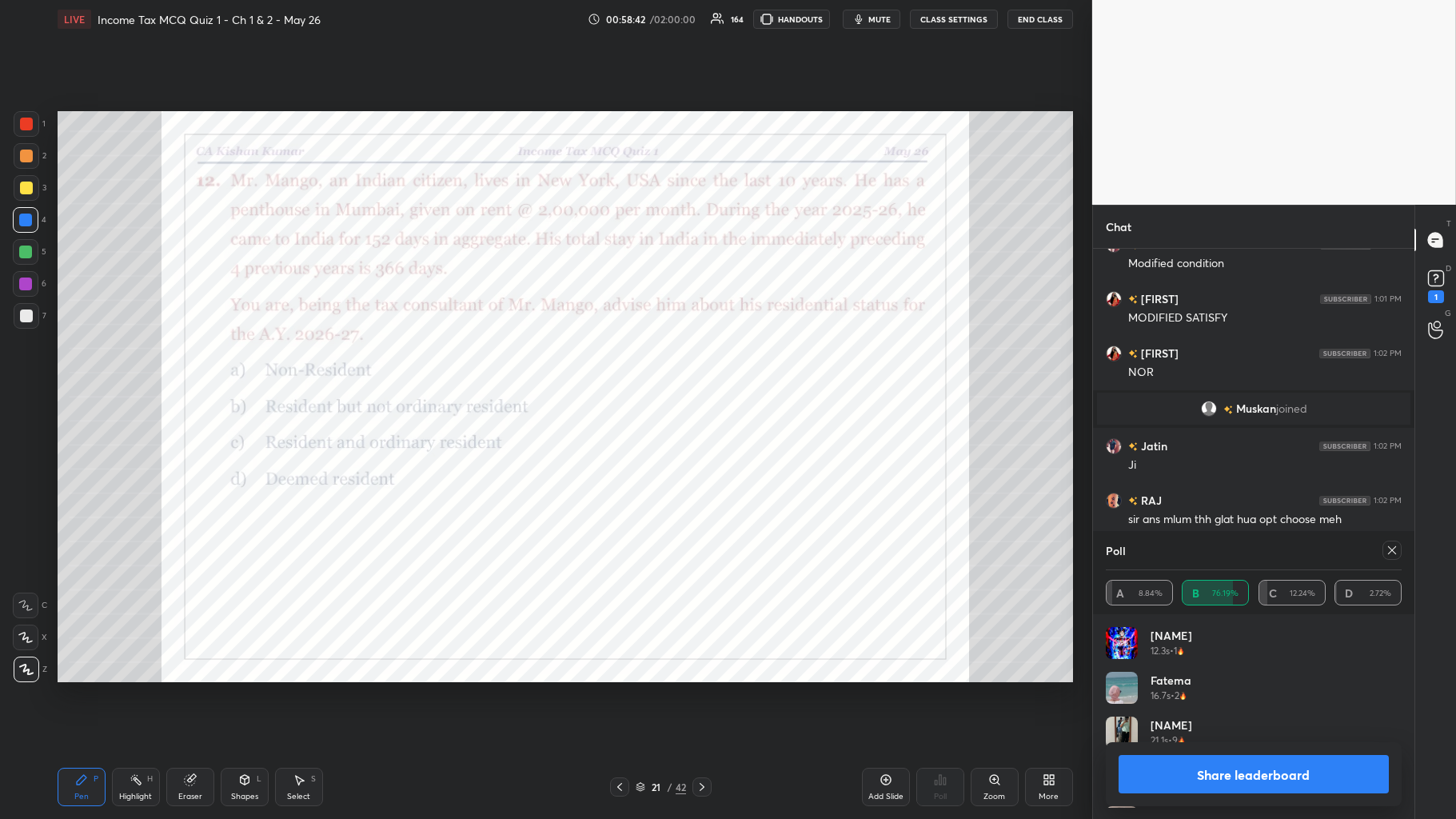 click on "Share leaderboard" at bounding box center (1254, 774) 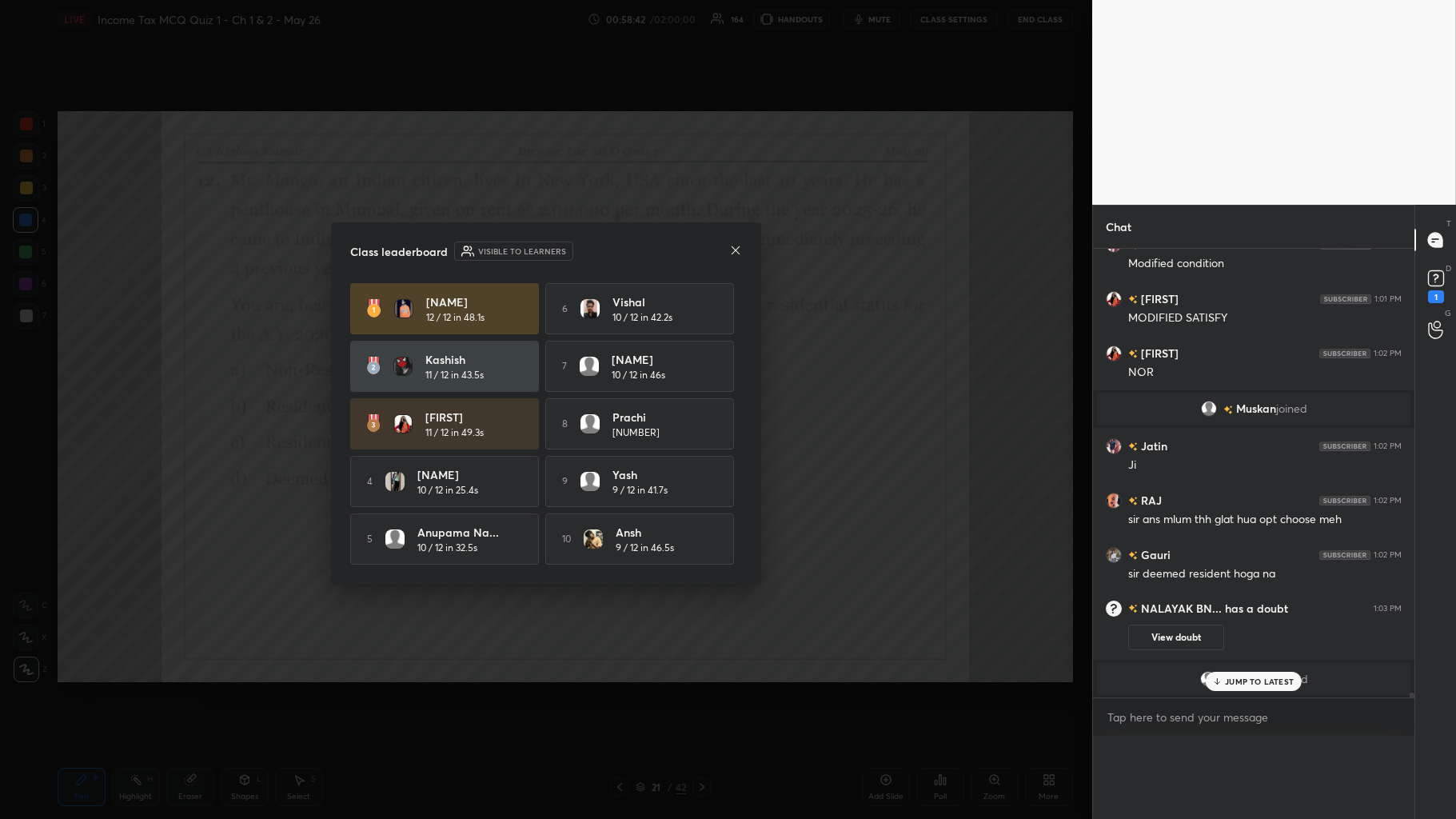 scroll, scrollTop: 43, scrollLeft: 291, axis: both 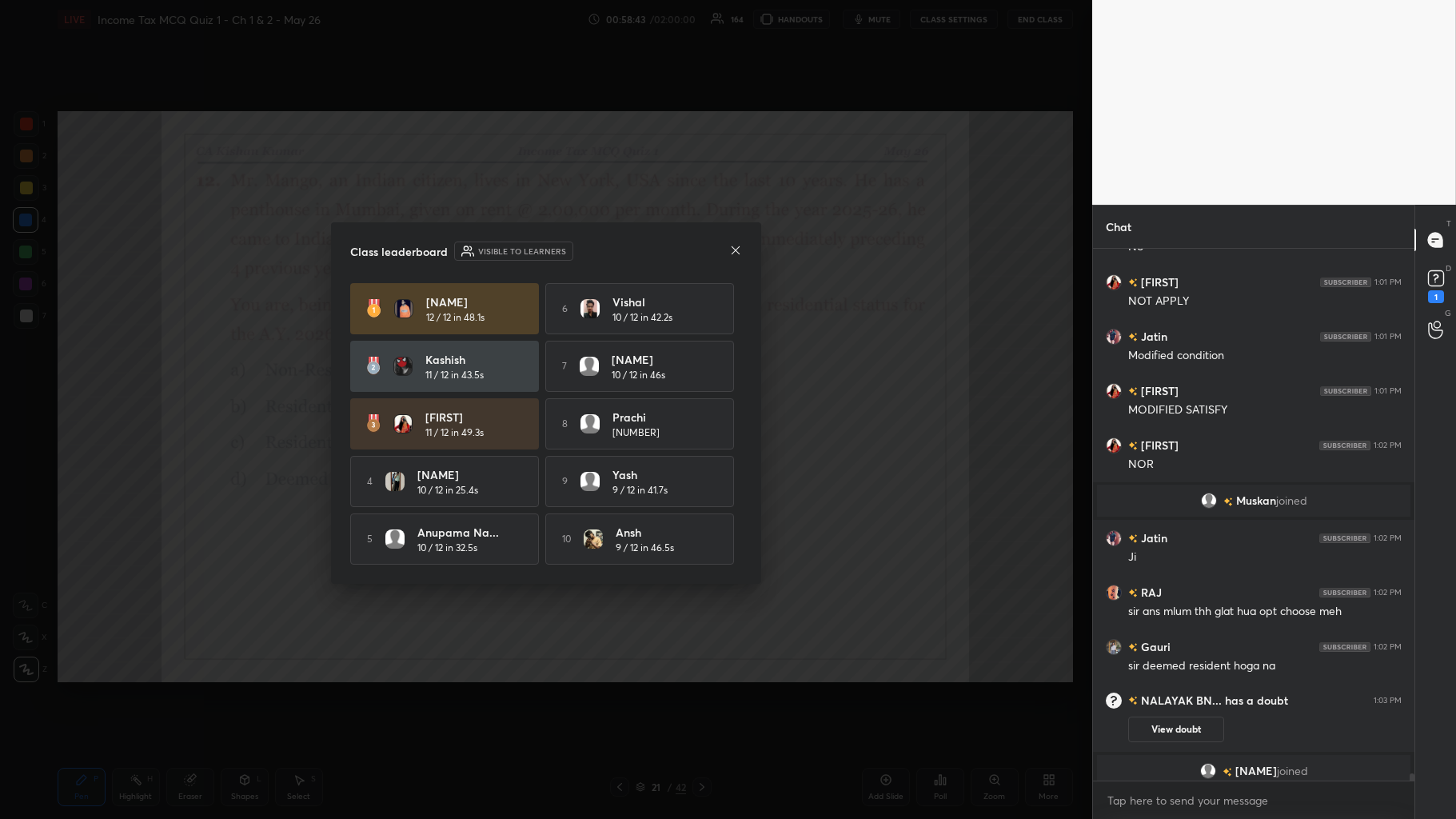 click 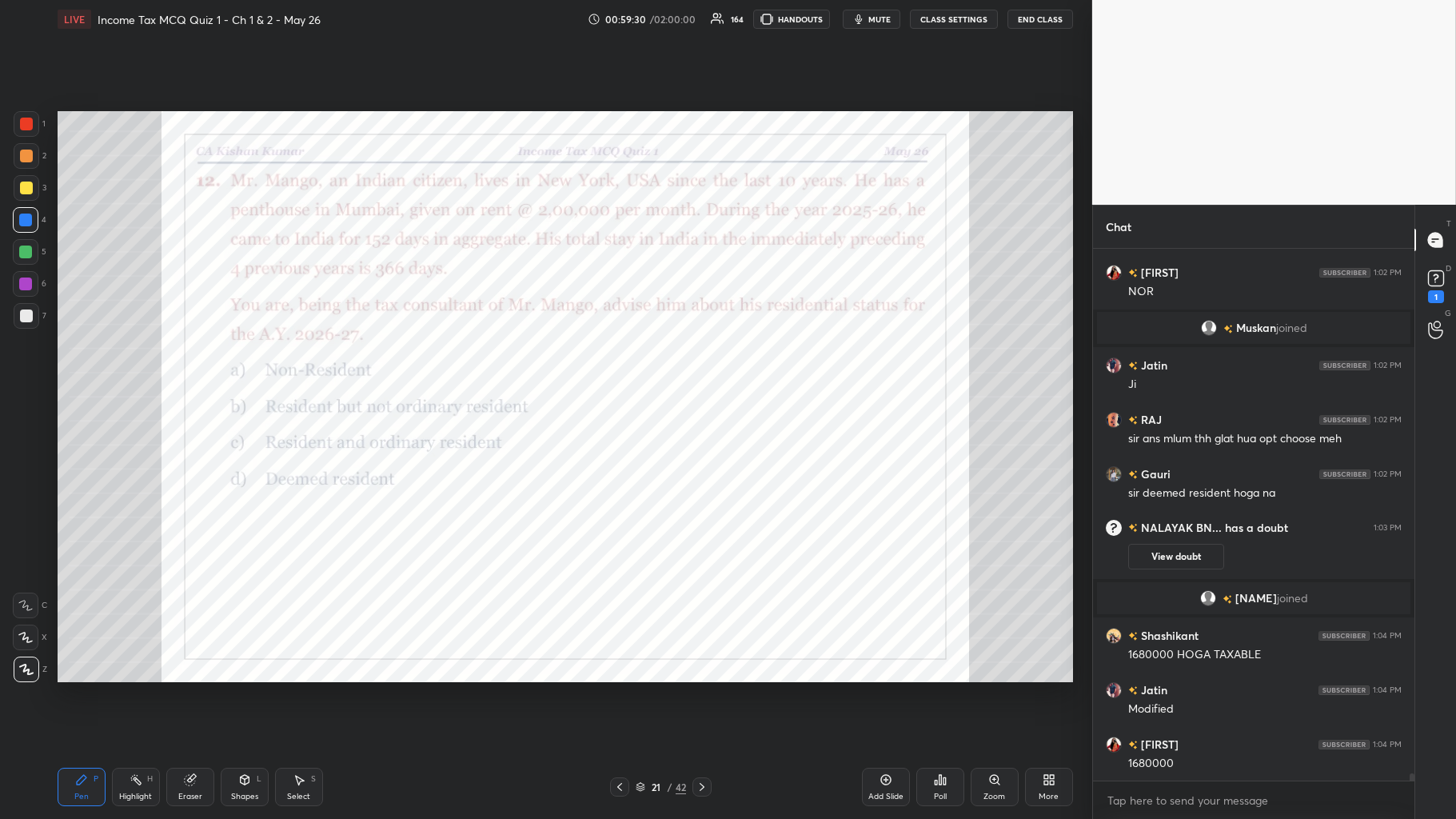 scroll, scrollTop: 38843, scrollLeft: 0, axis: vertical 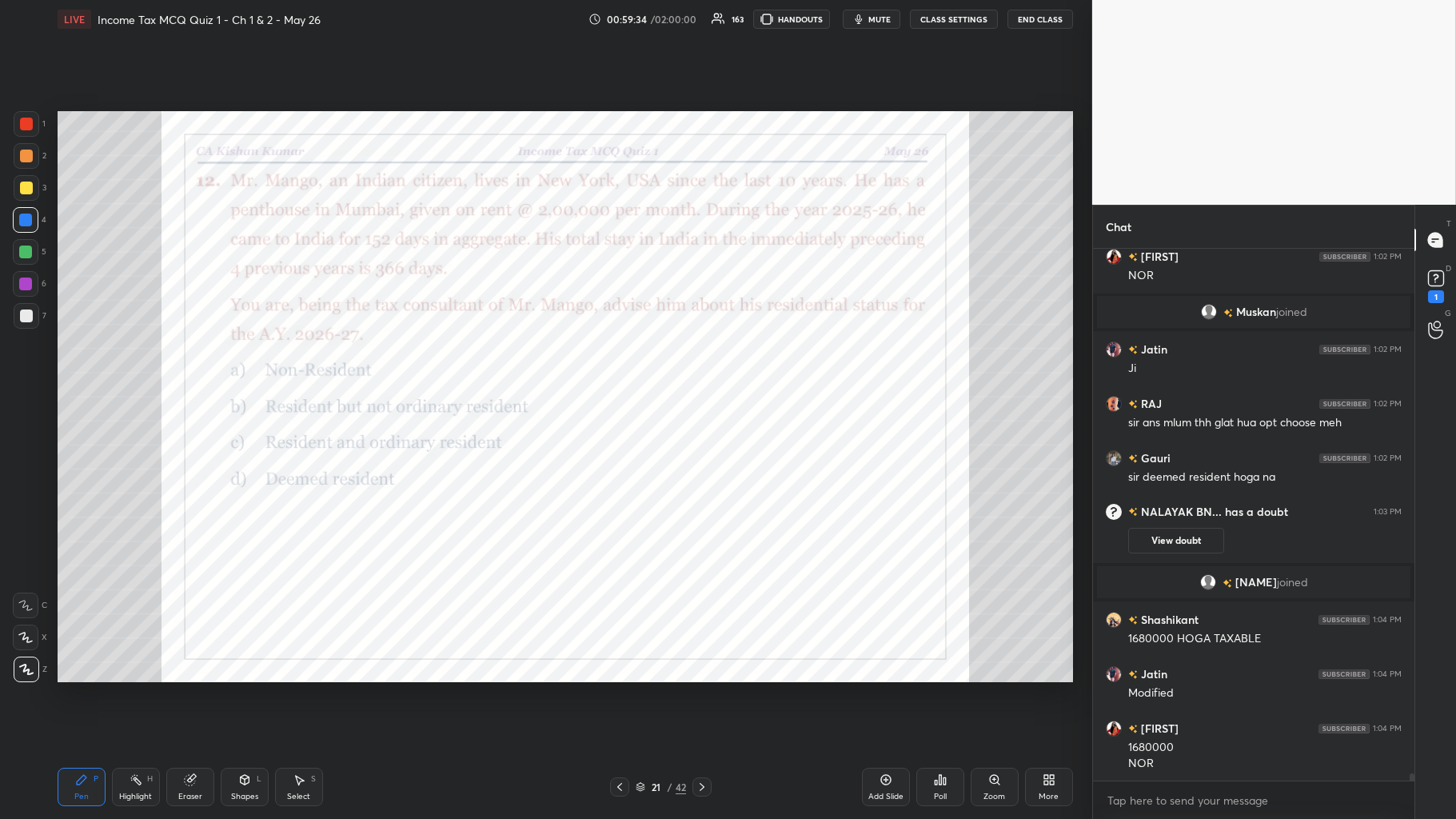 click 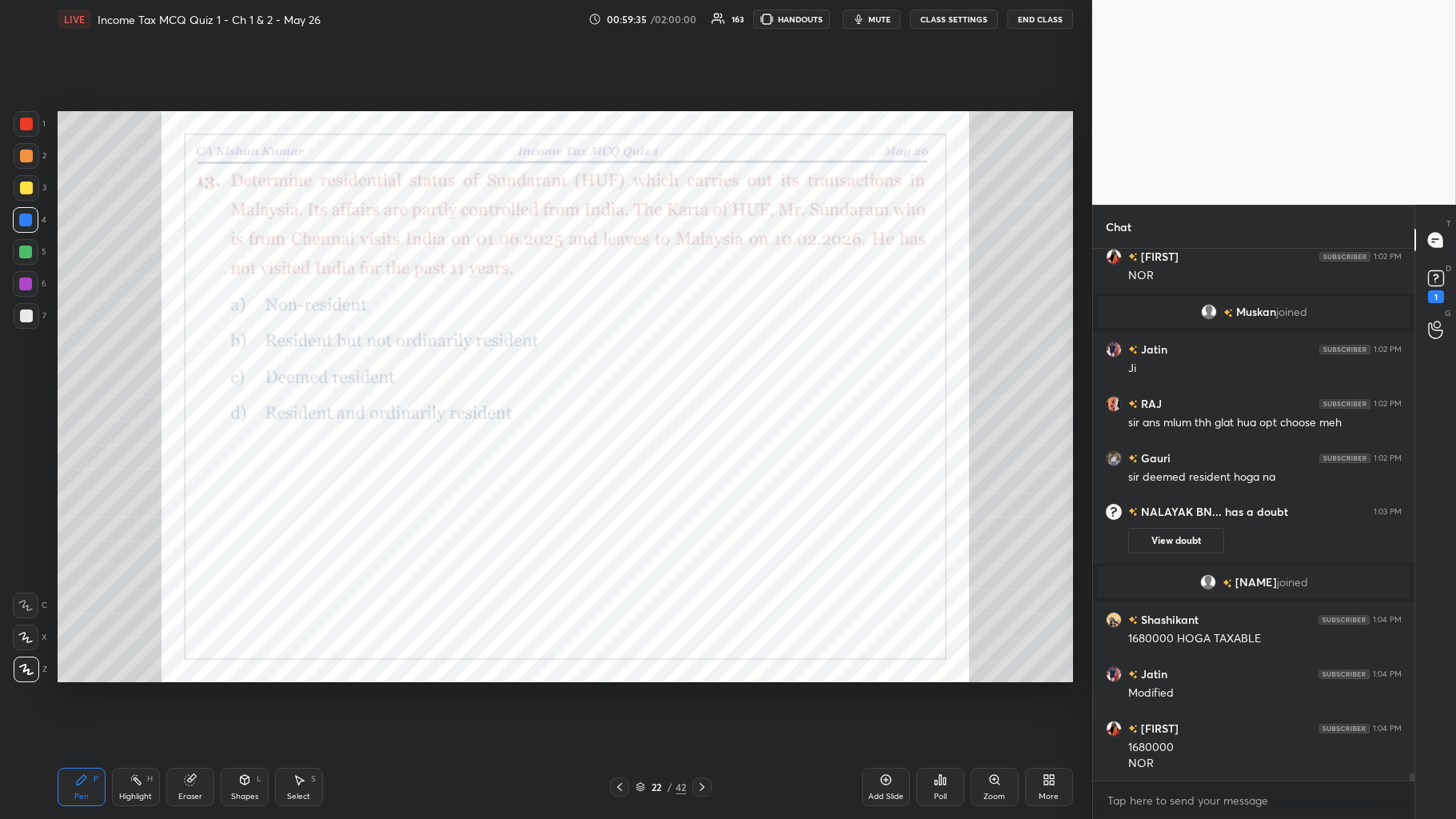 click on "Poll" at bounding box center (940, 797) 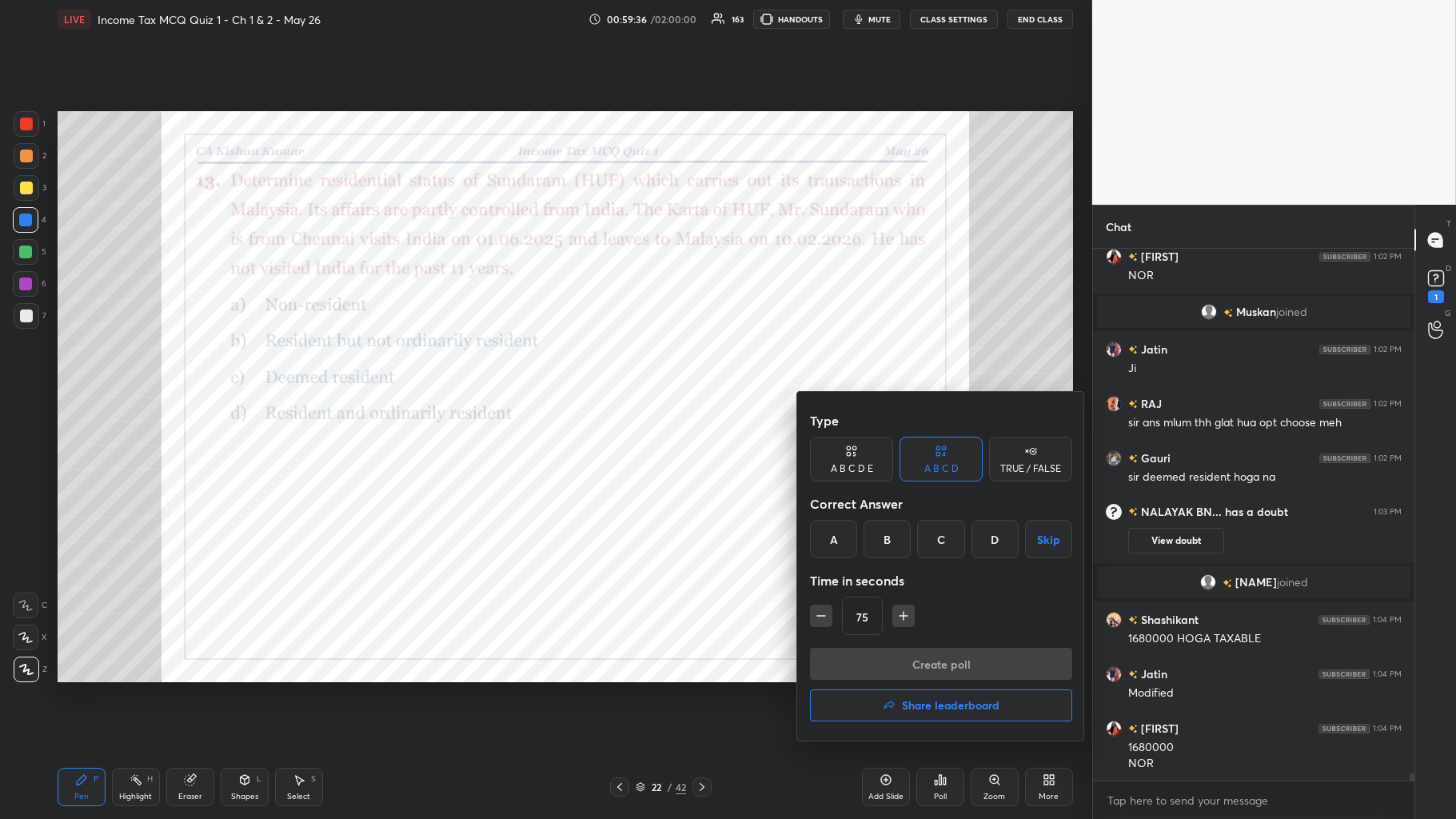 click on "B" at bounding box center (887, 539) 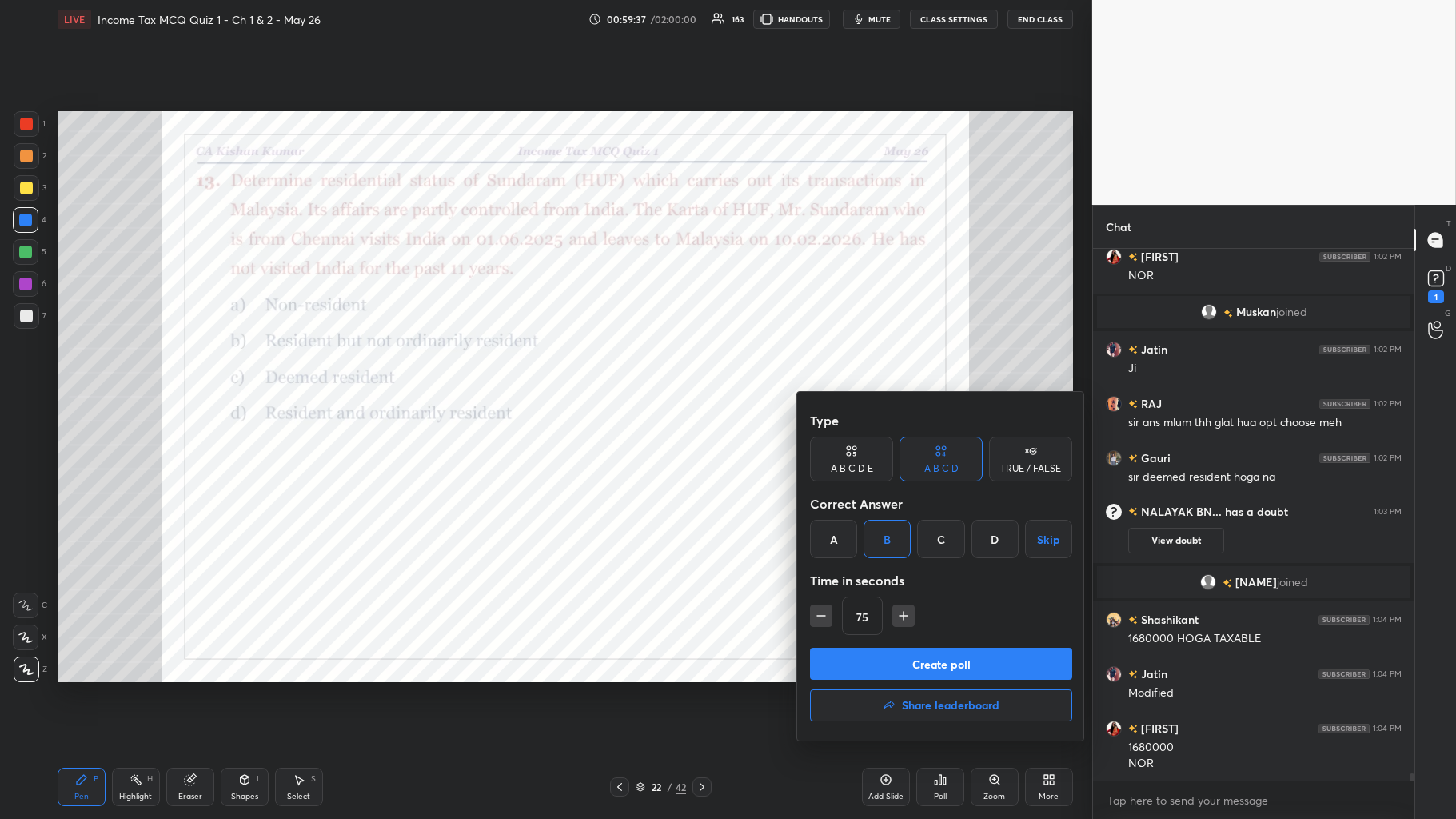 click 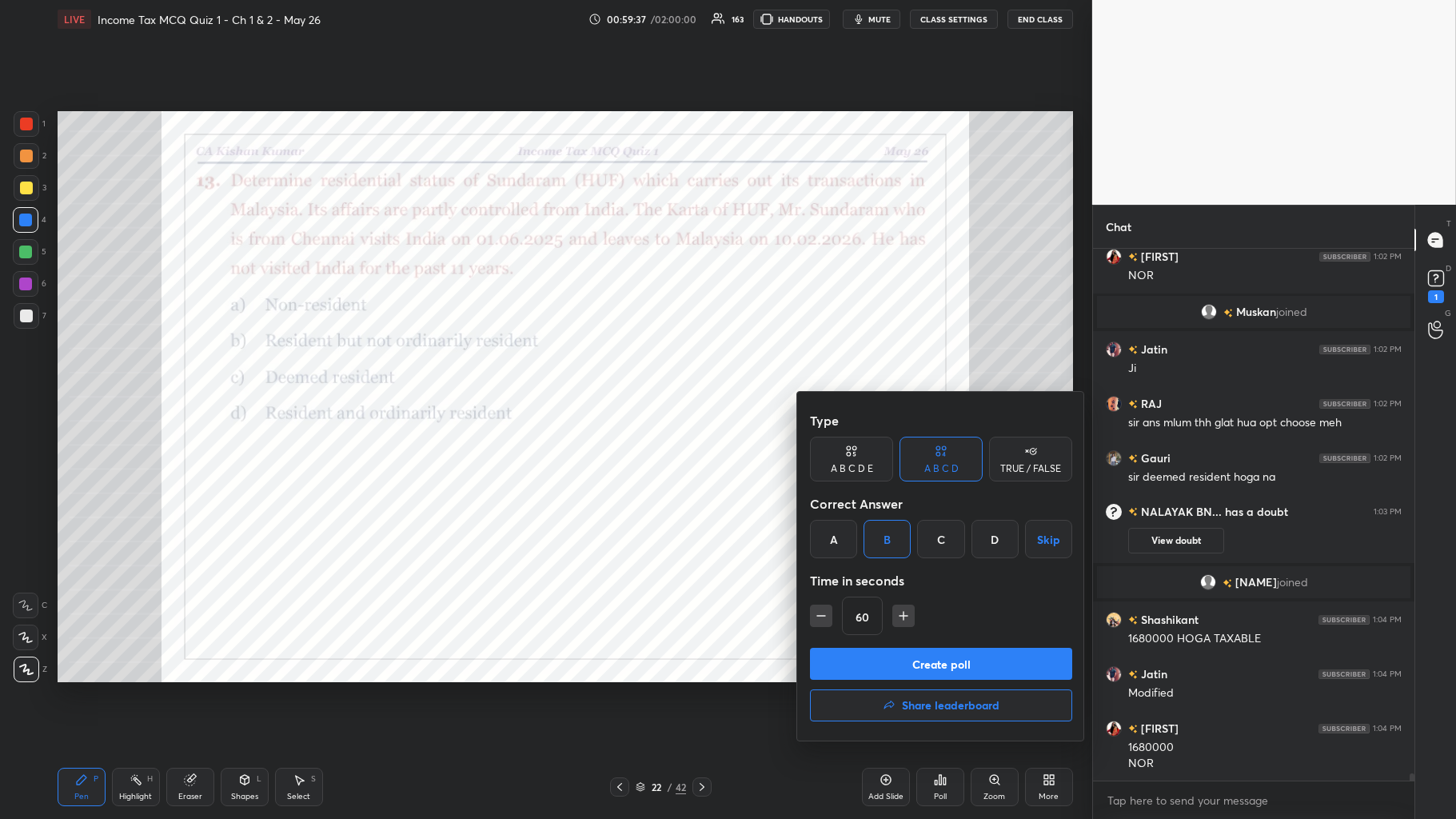 click 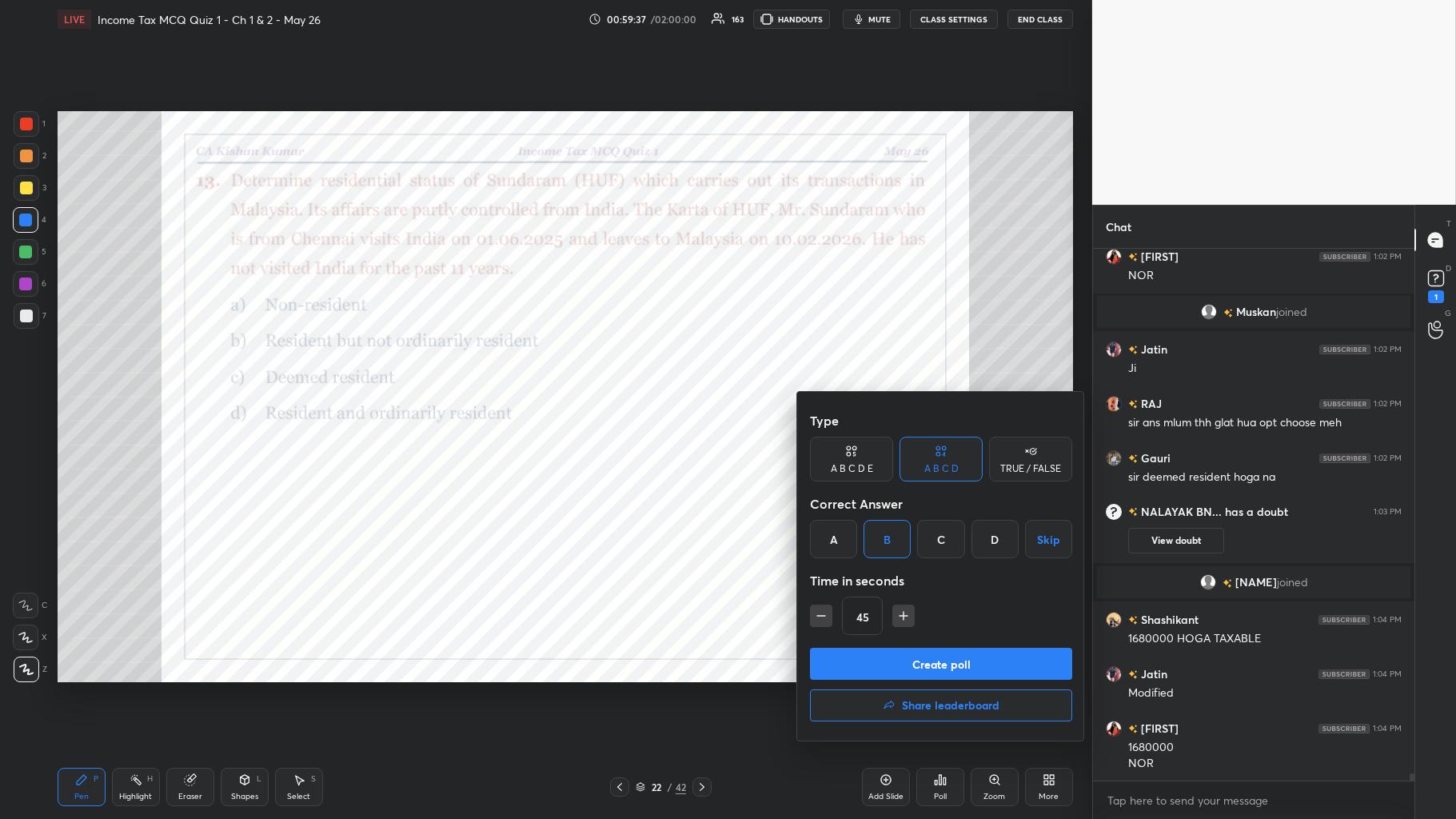 click 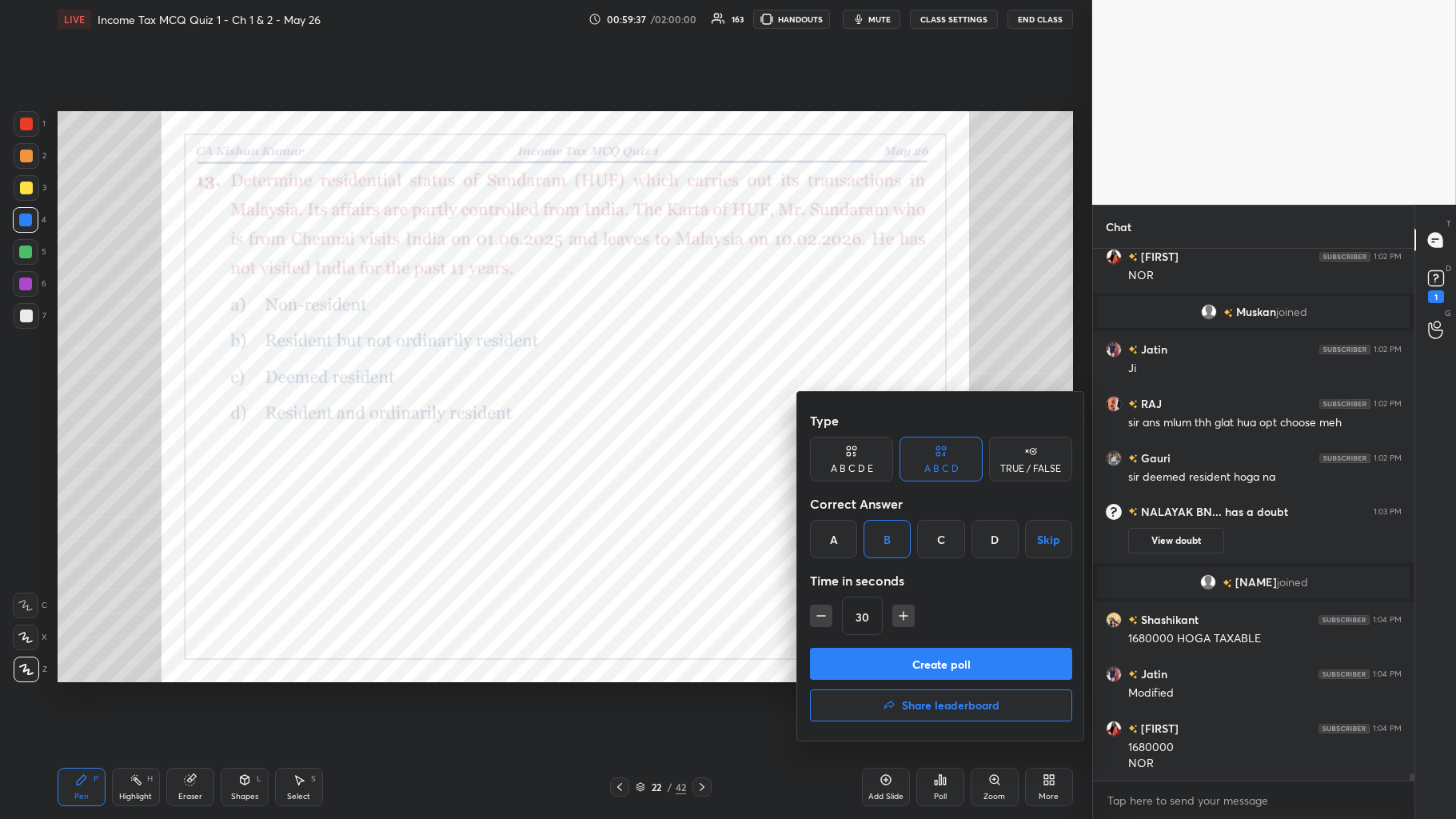 click 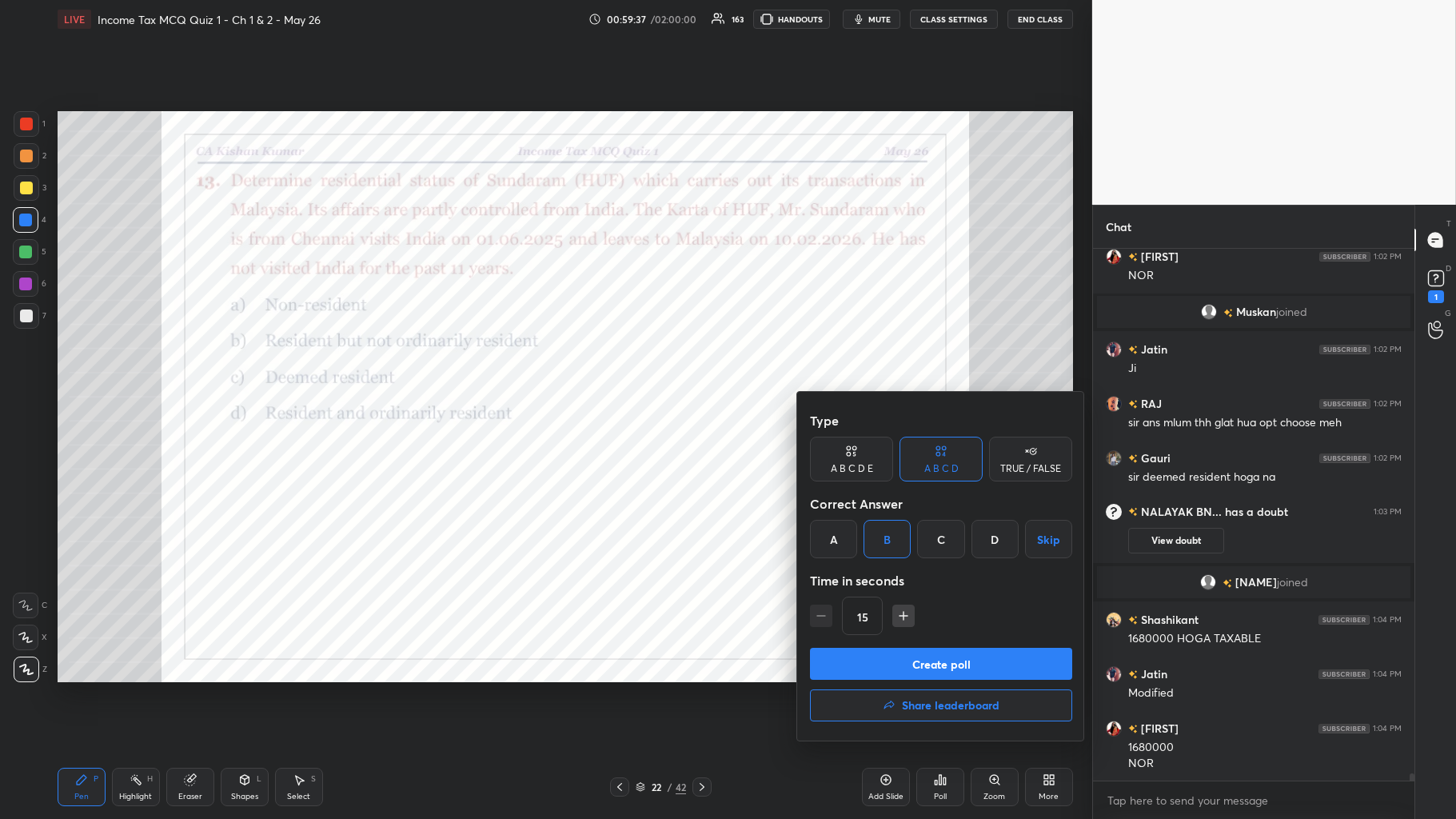 scroll, scrollTop: 38881, scrollLeft: 0, axis: vertical 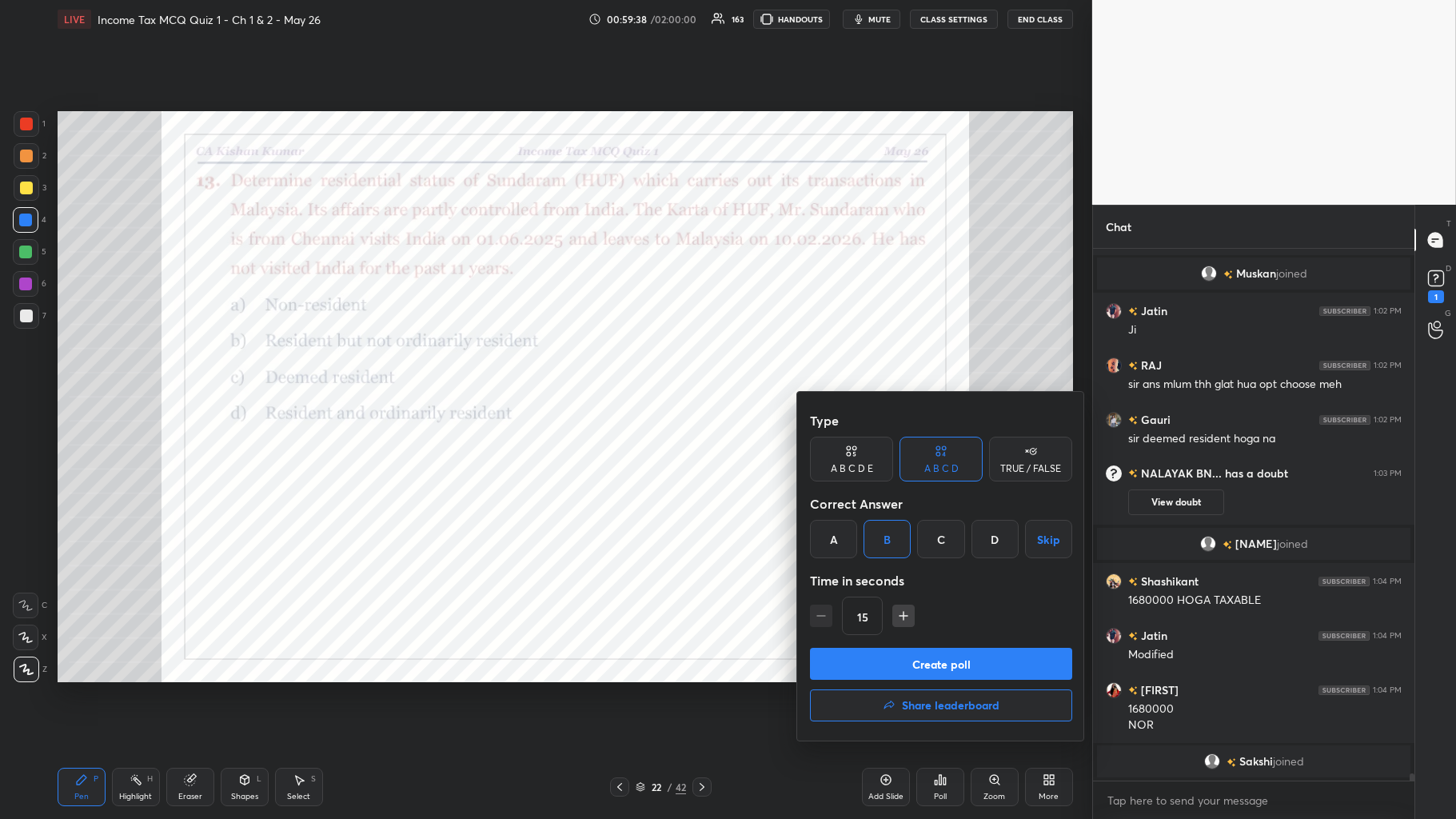 click 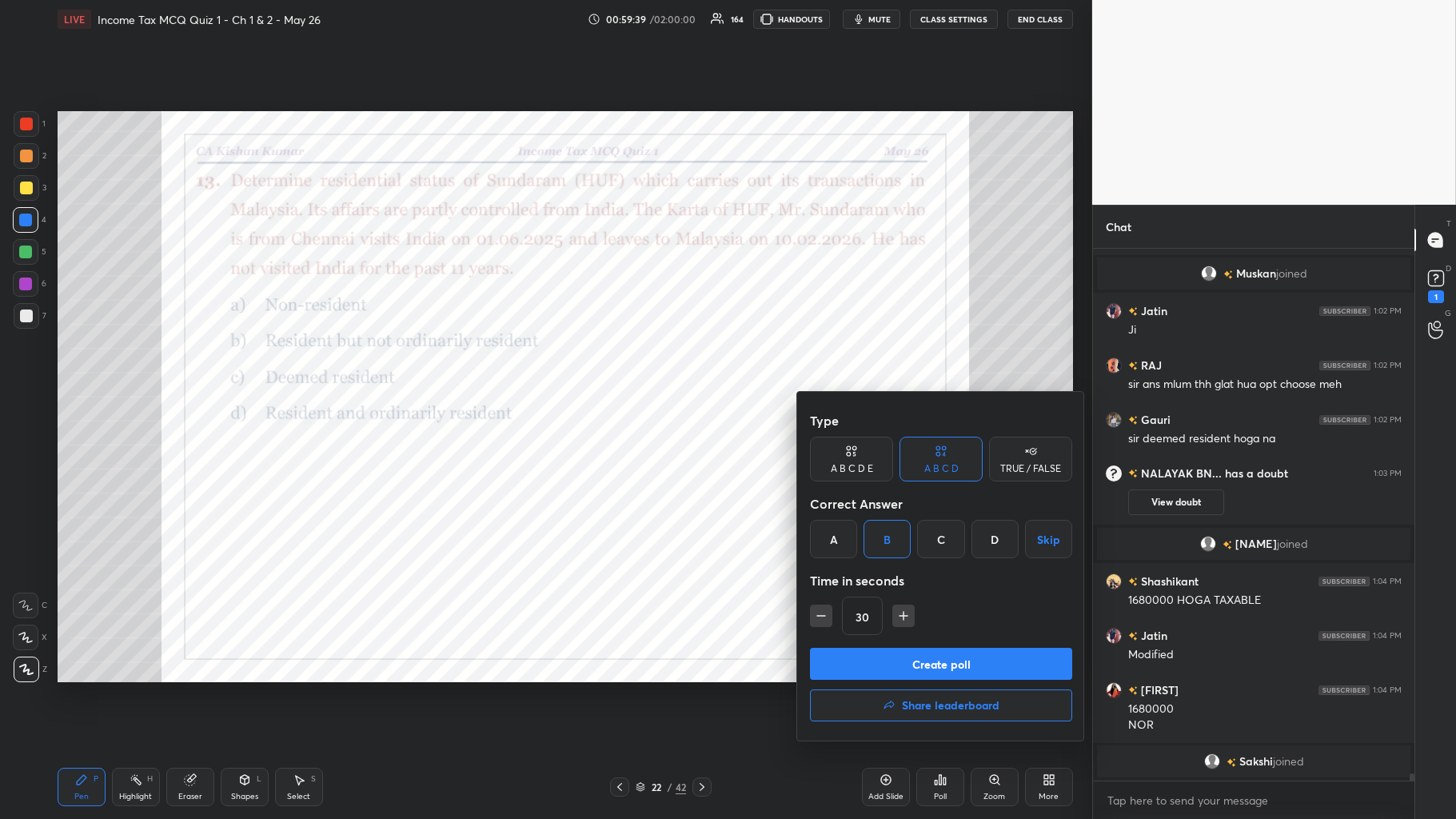 click on "Create poll" at bounding box center [941, 664] 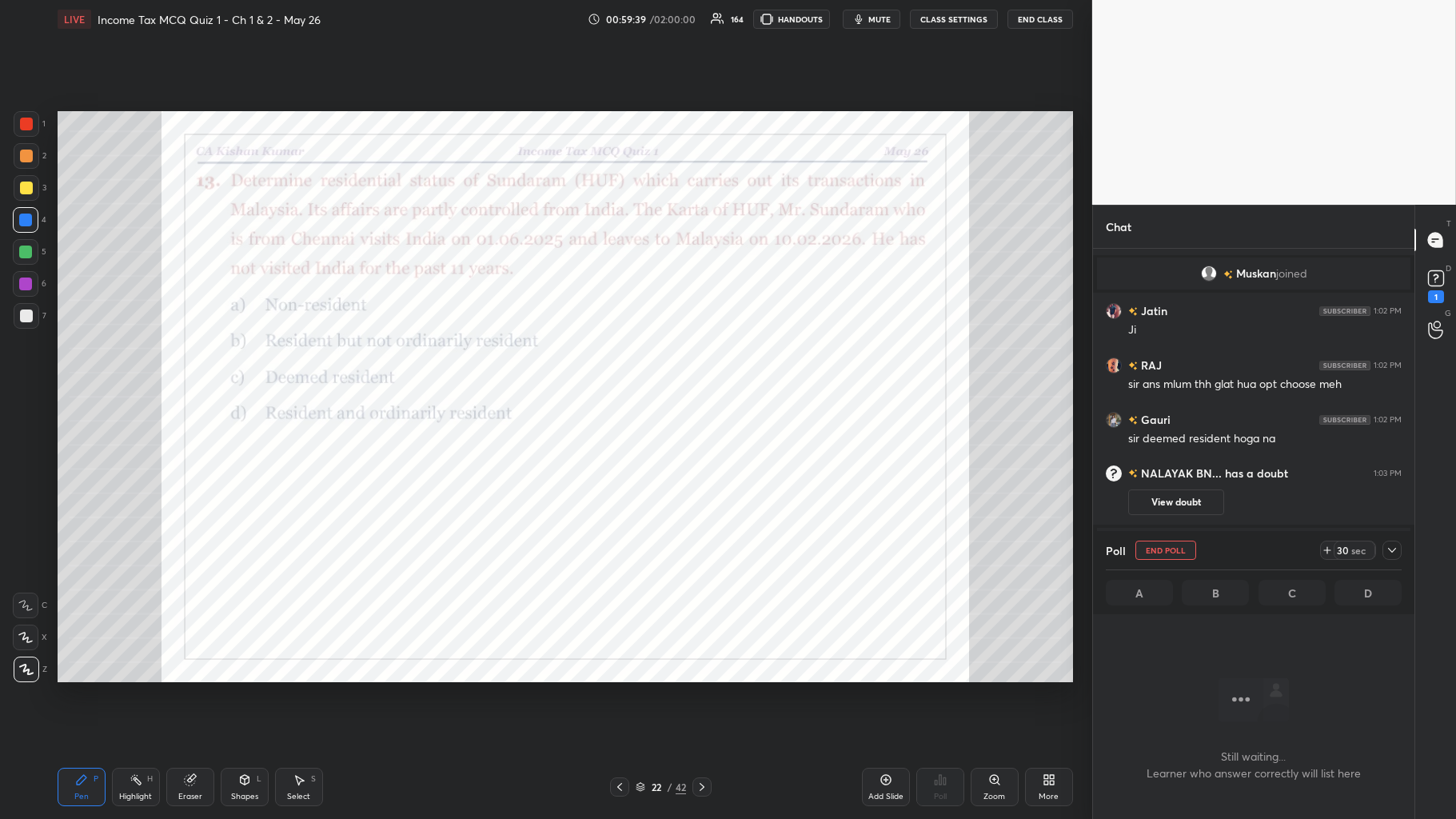 scroll, scrollTop: 500, scrollLeft: 317, axis: both 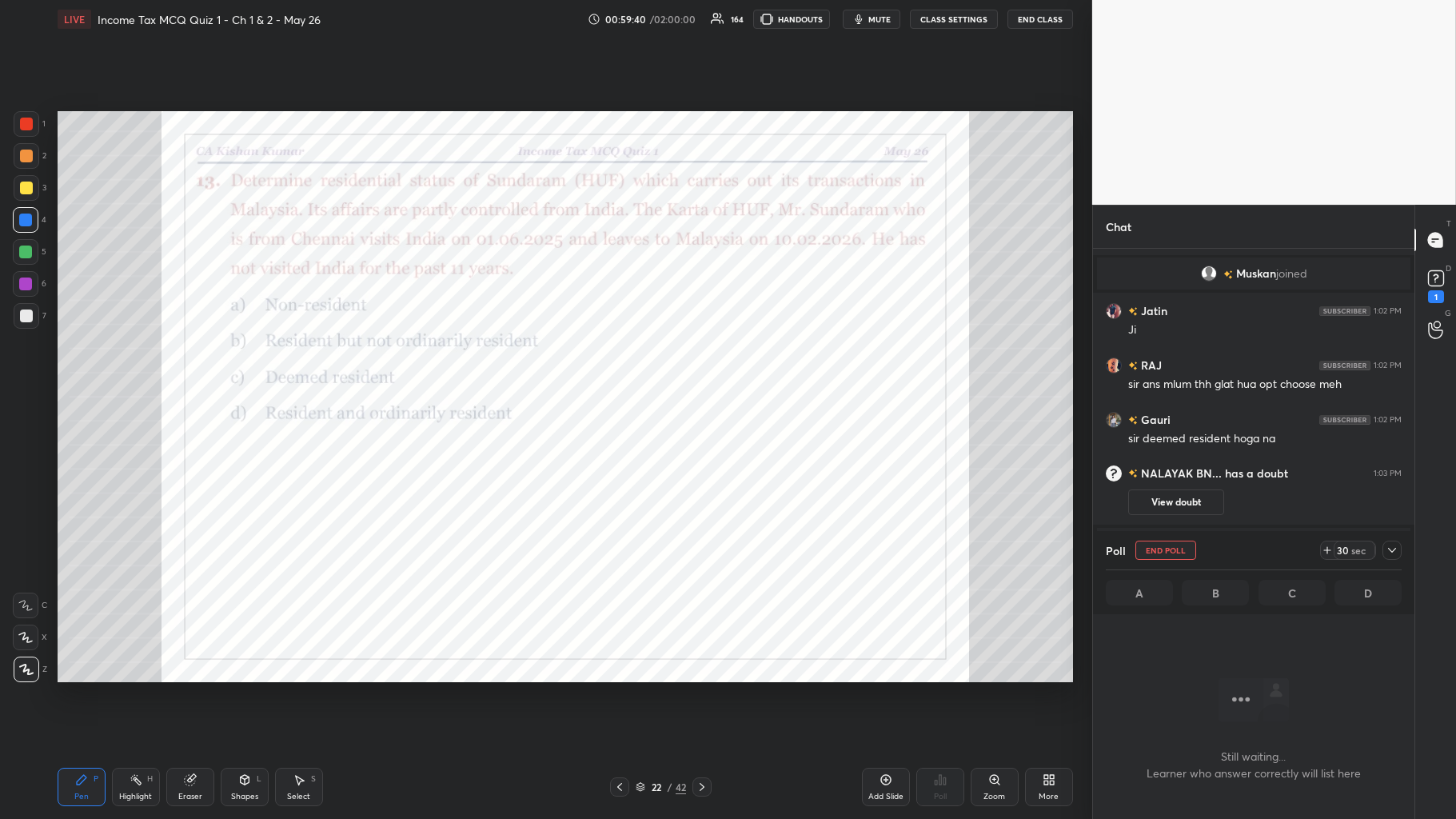 click on "30  sec" at bounding box center (1361, 550) 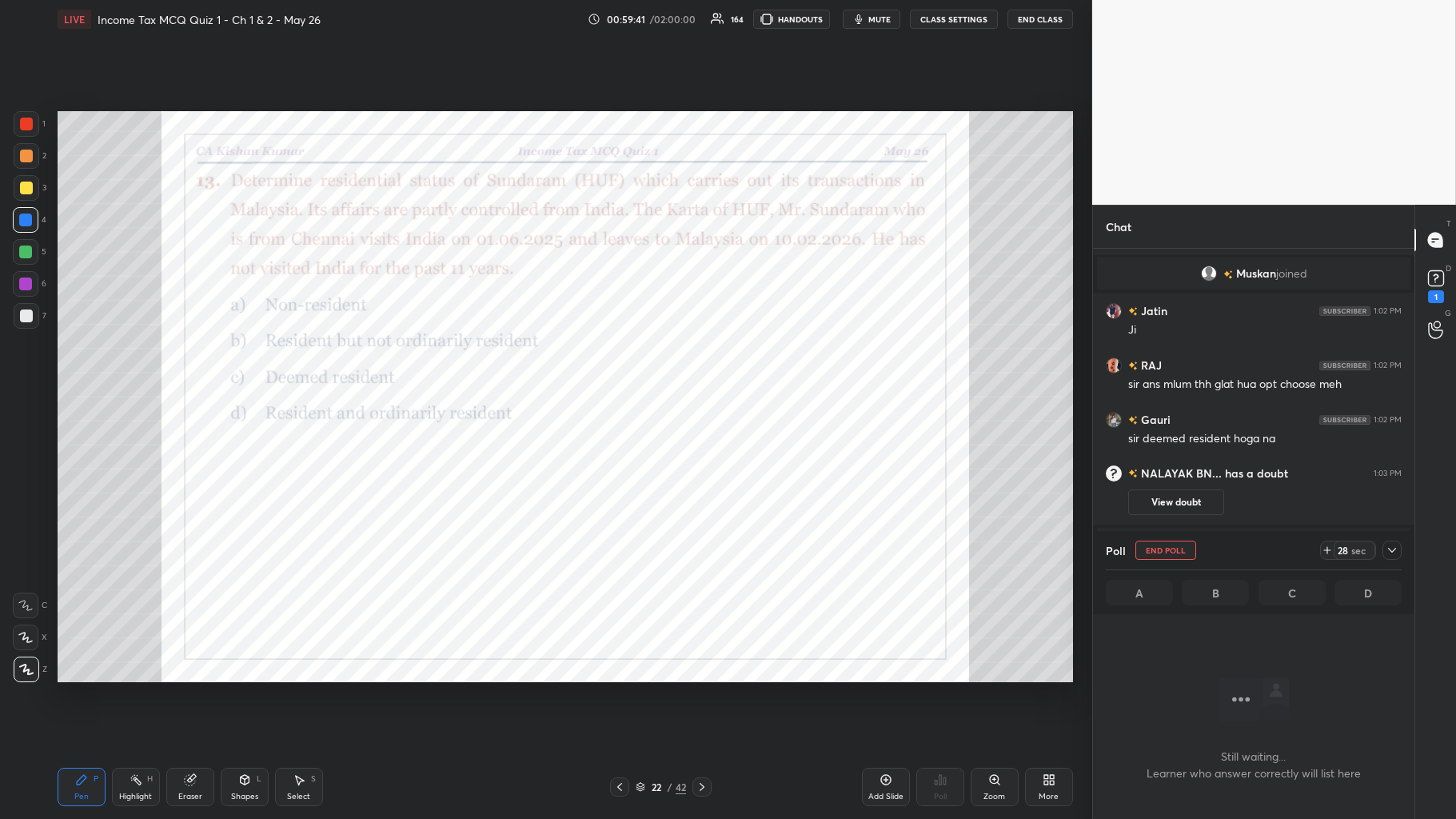 click at bounding box center (1392, 550) 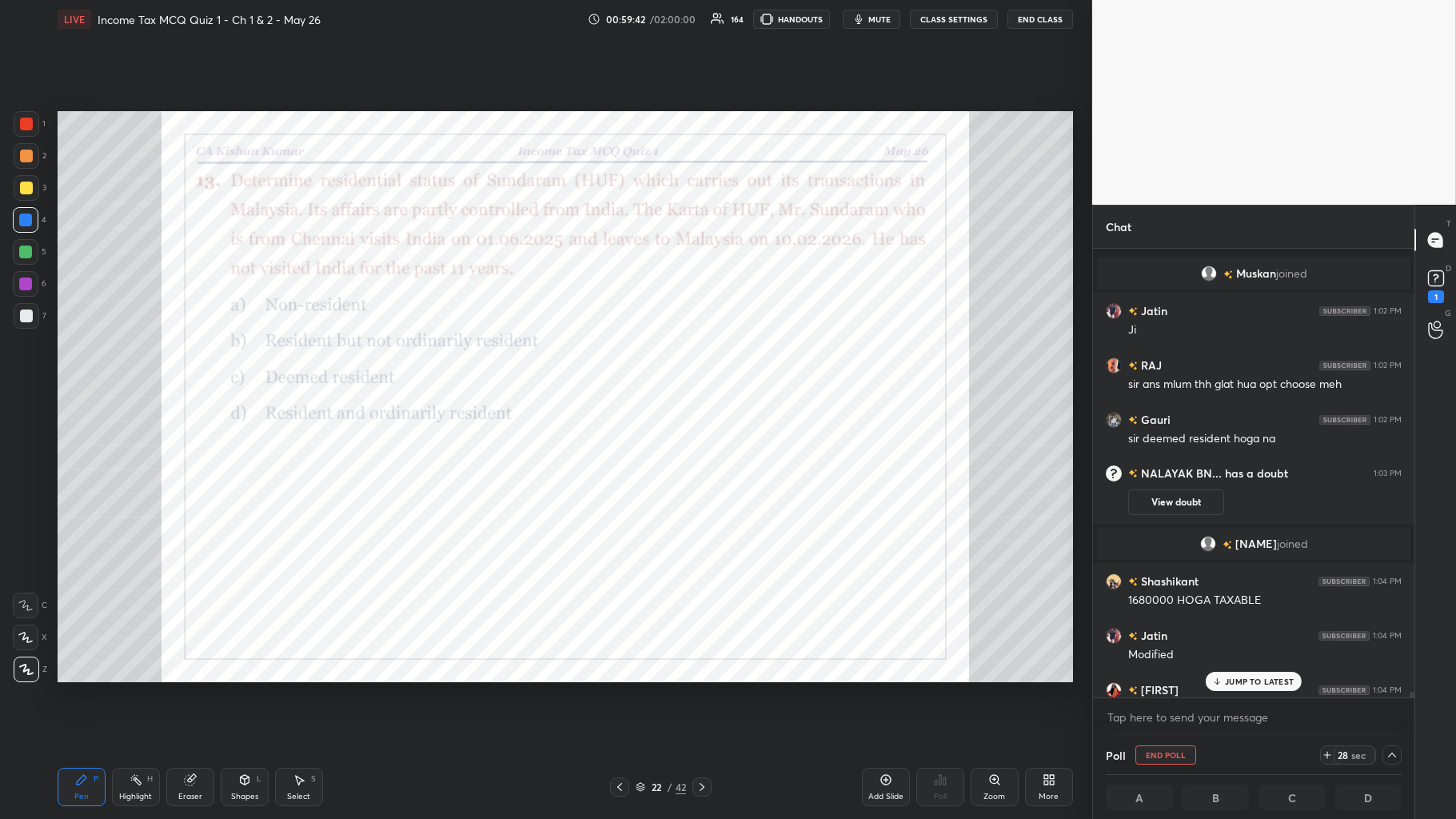 scroll, scrollTop: 38964, scrollLeft: 0, axis: vertical 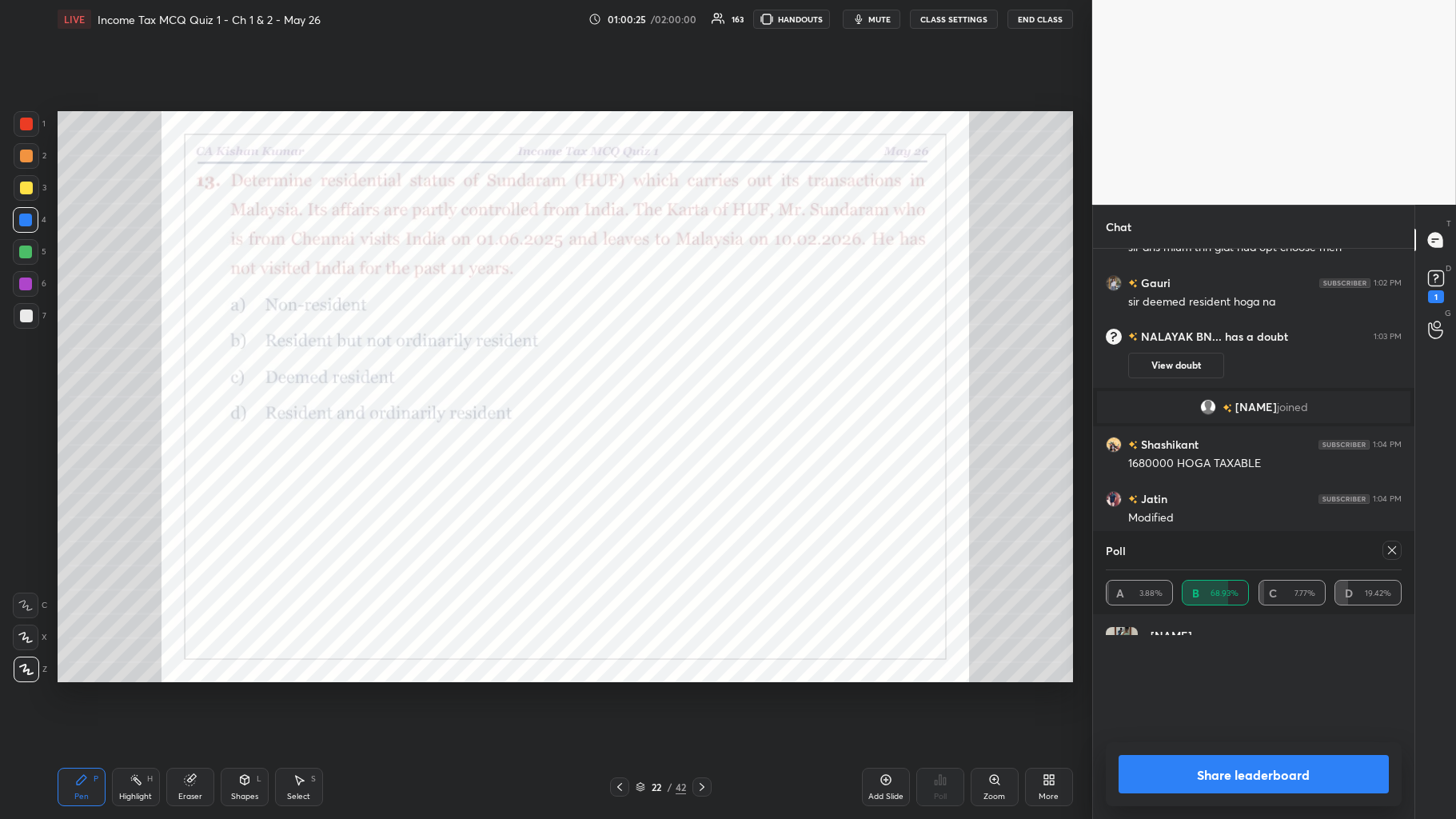 click on "Share leaderboard" at bounding box center (1254, 774) 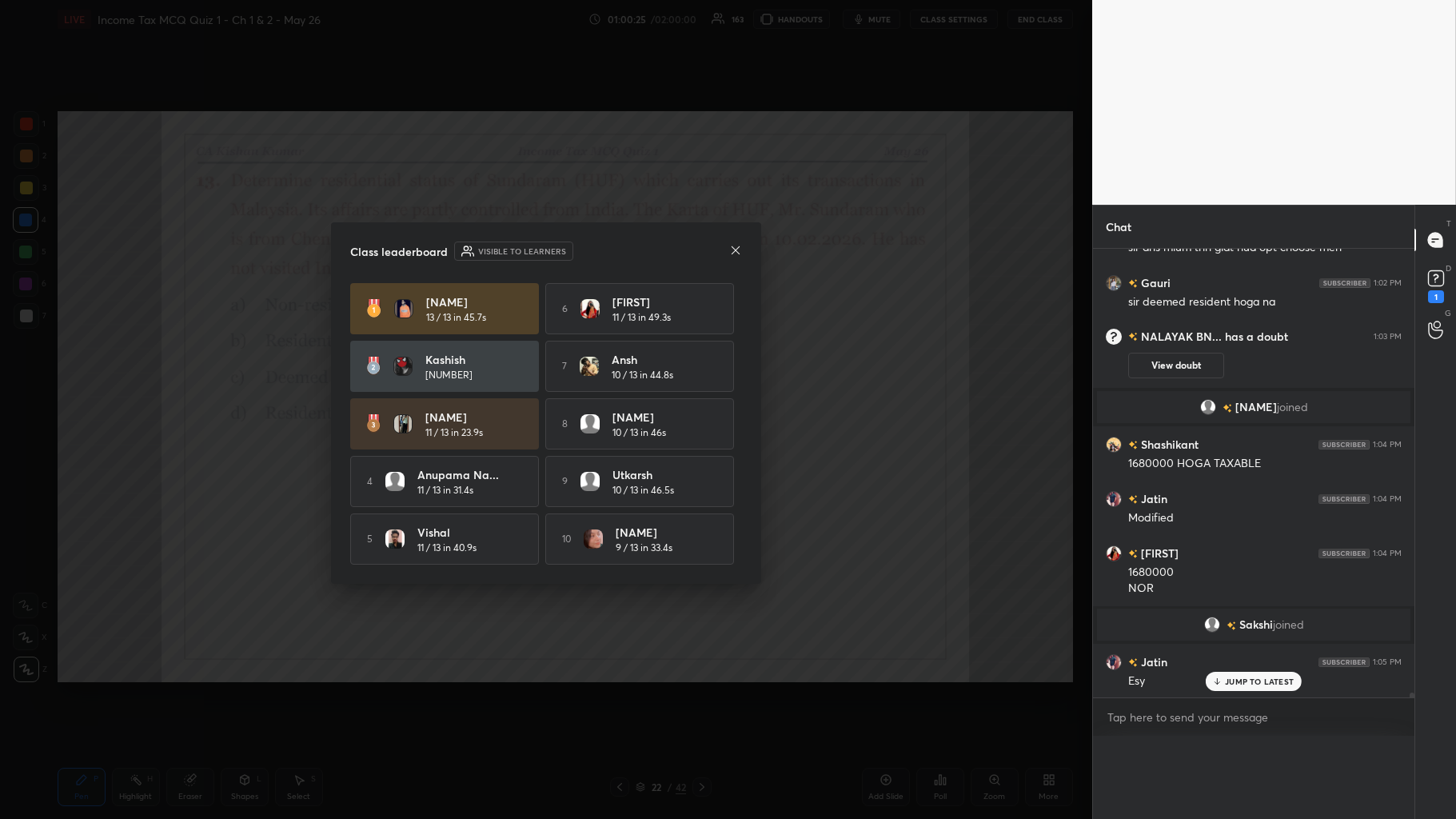 scroll, scrollTop: 0, scrollLeft: 0, axis: both 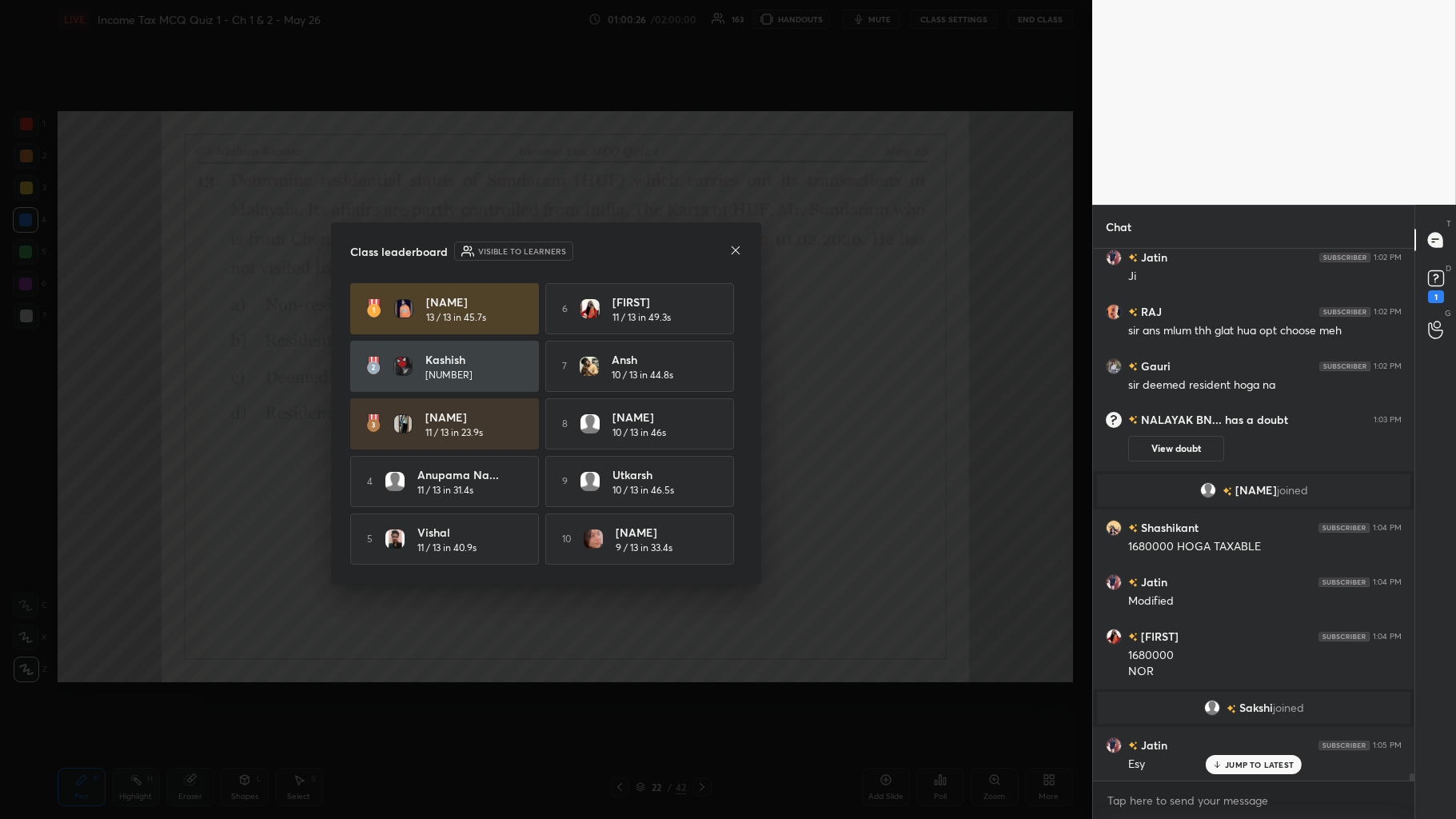 click 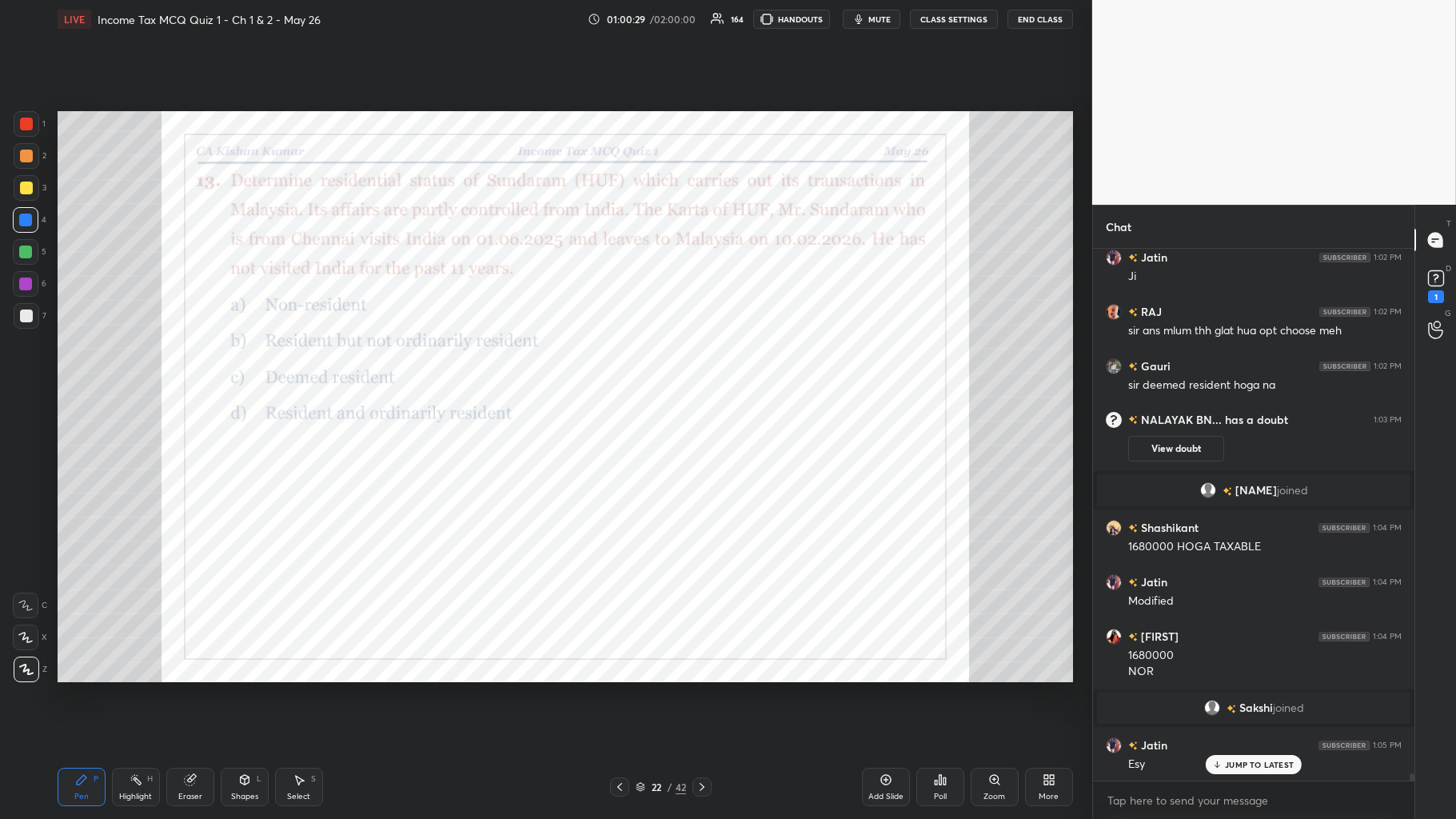 click at bounding box center (702, 787) 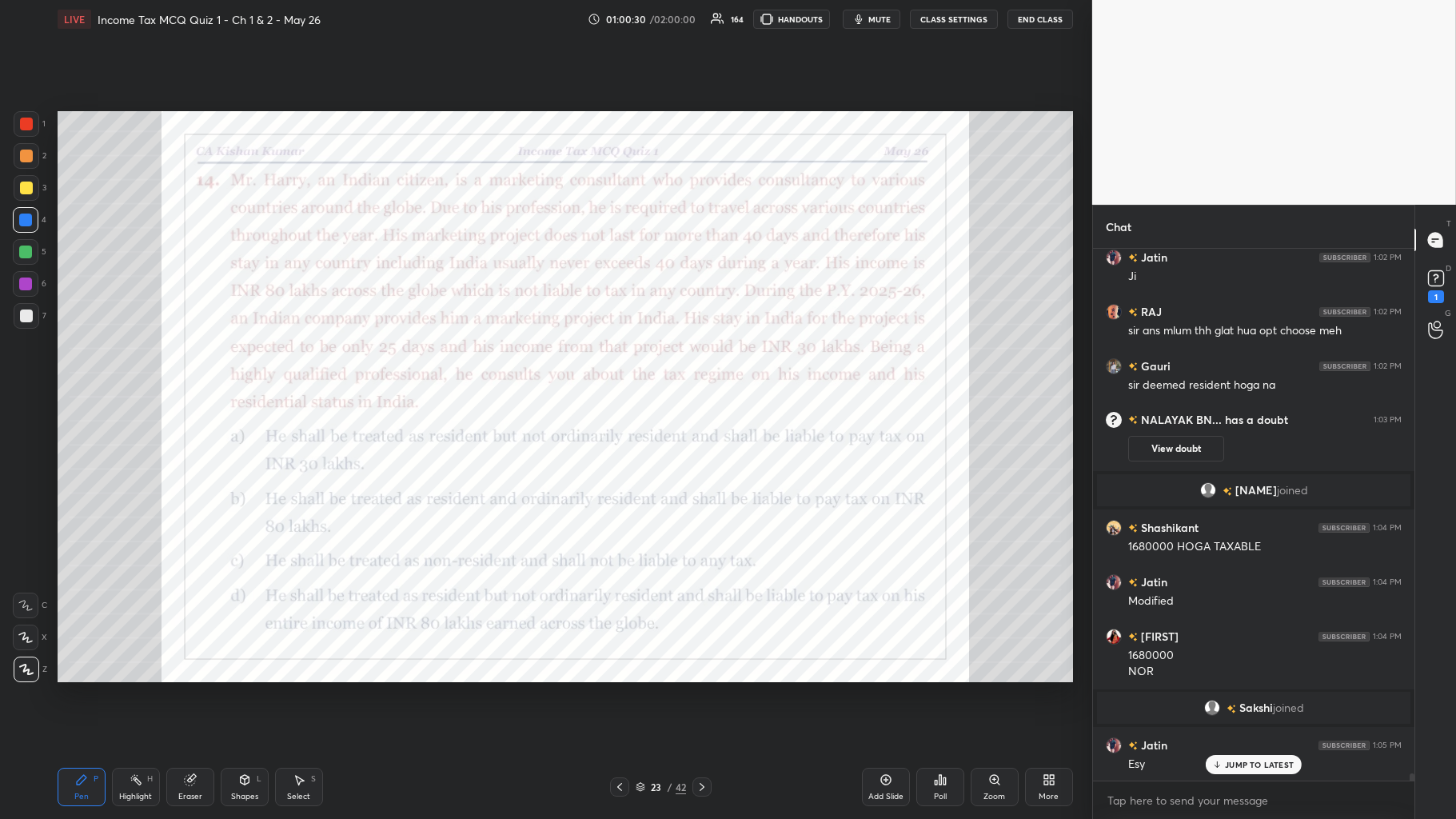 click on "Poll" at bounding box center [940, 787] 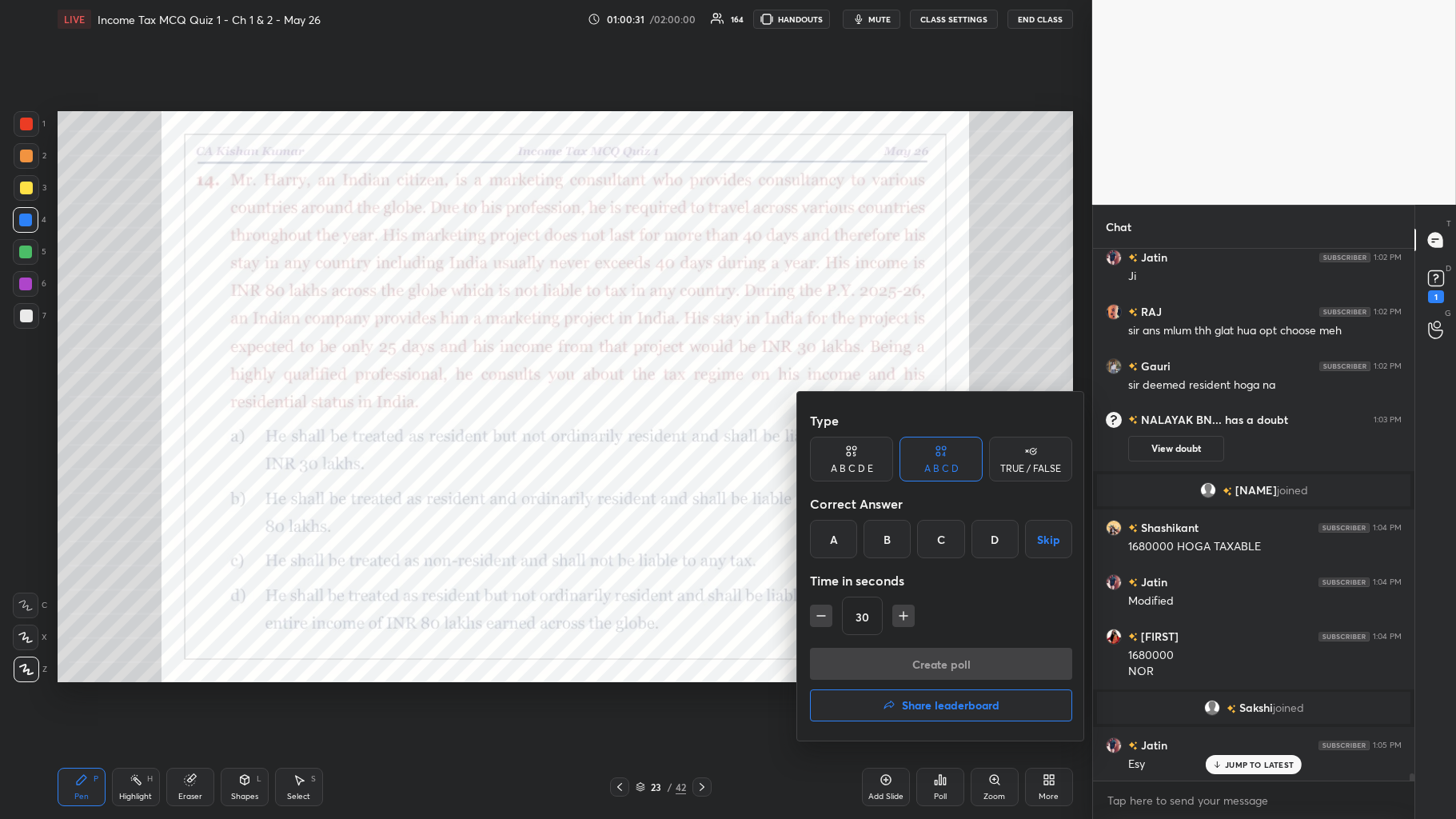 click on "A" at bounding box center (833, 539) 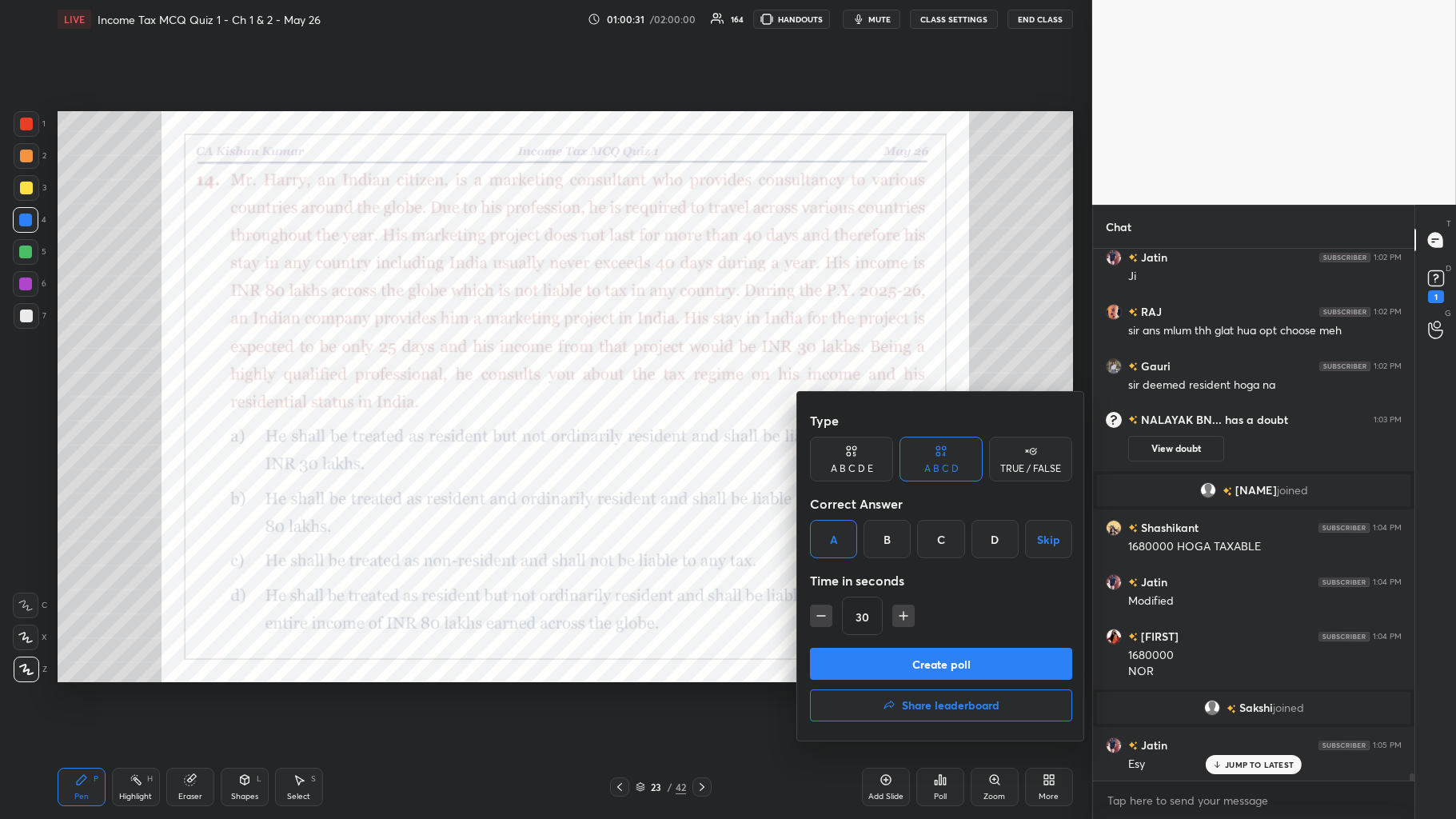 click 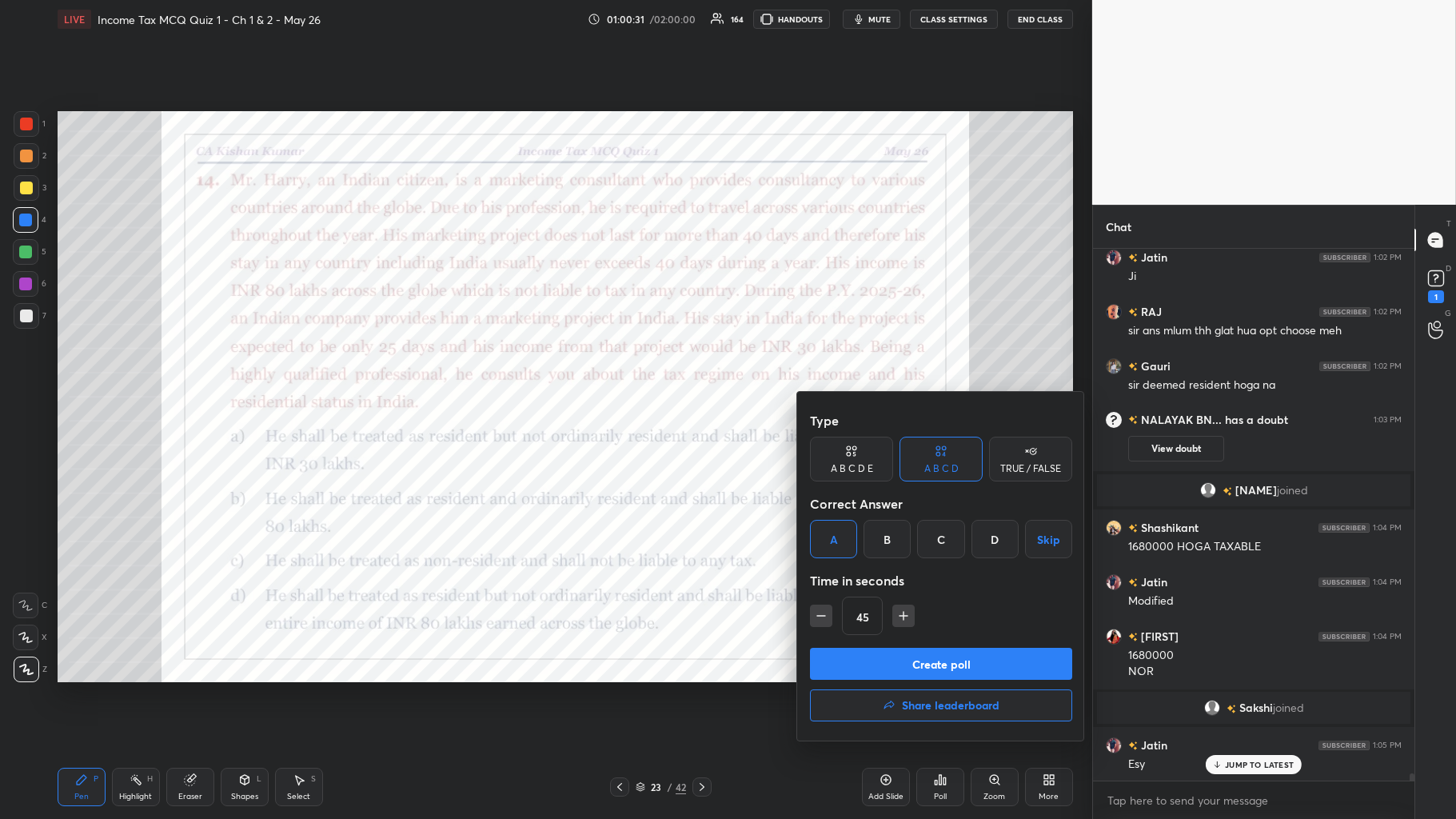 click 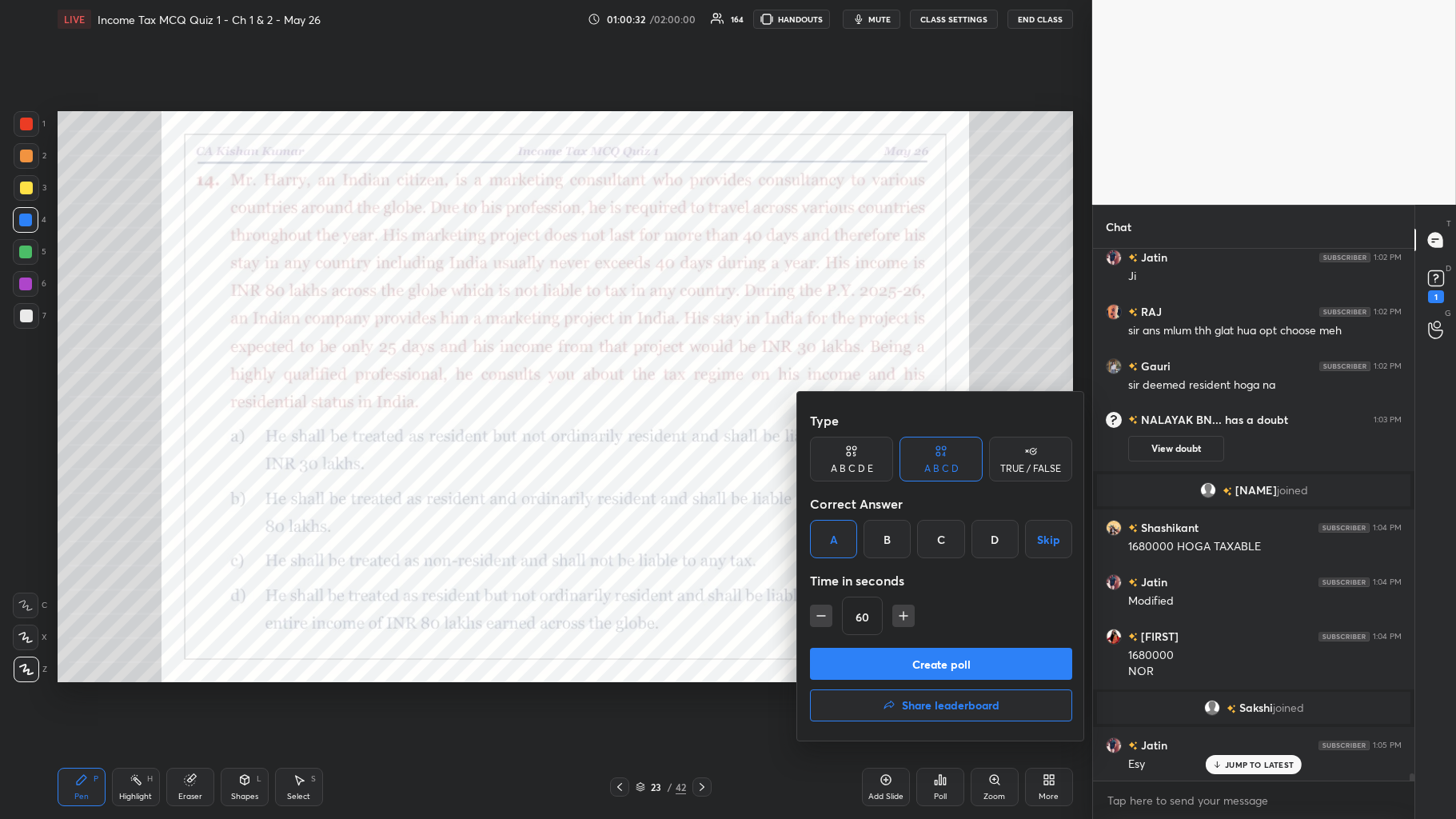 click 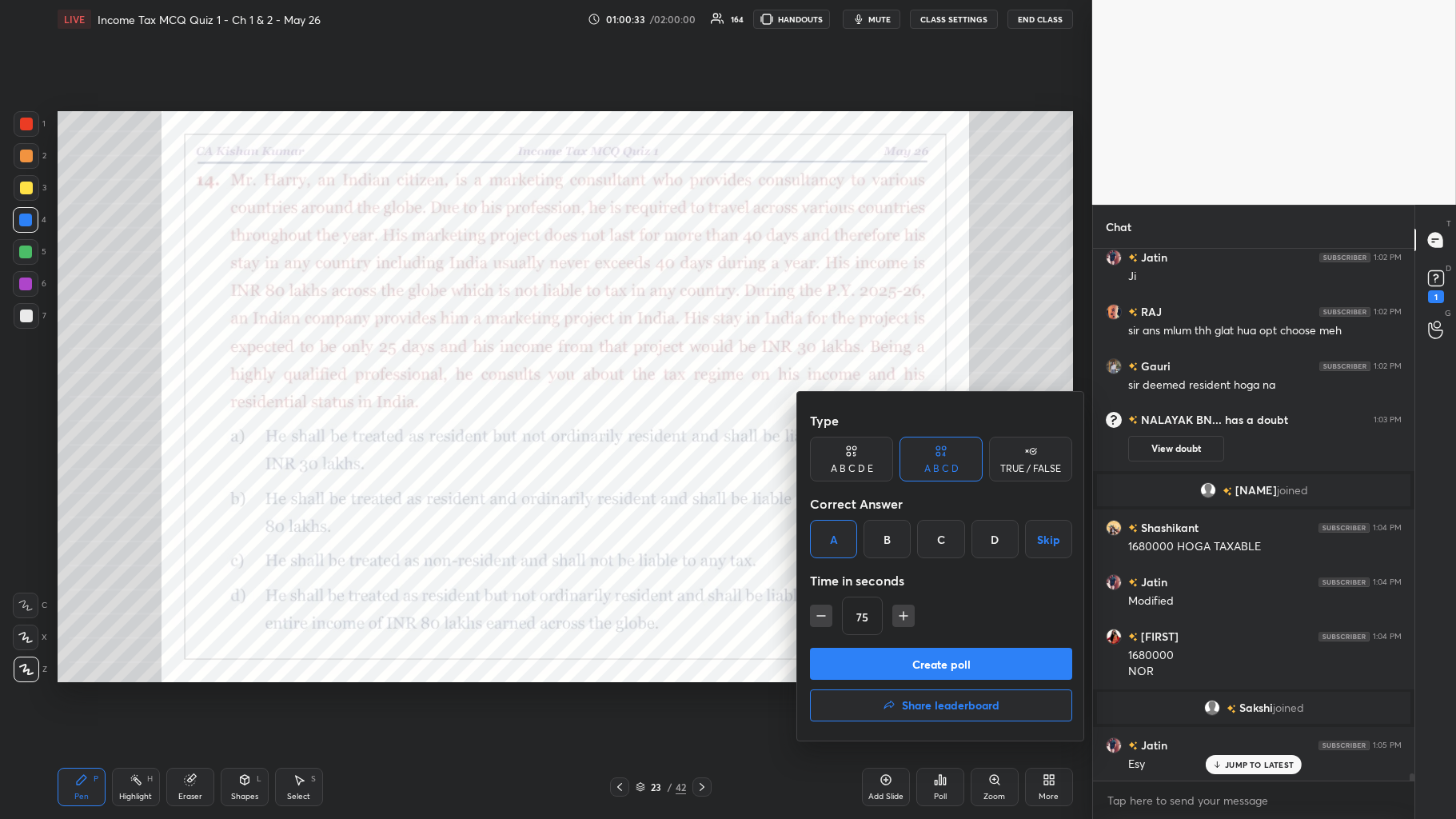 click 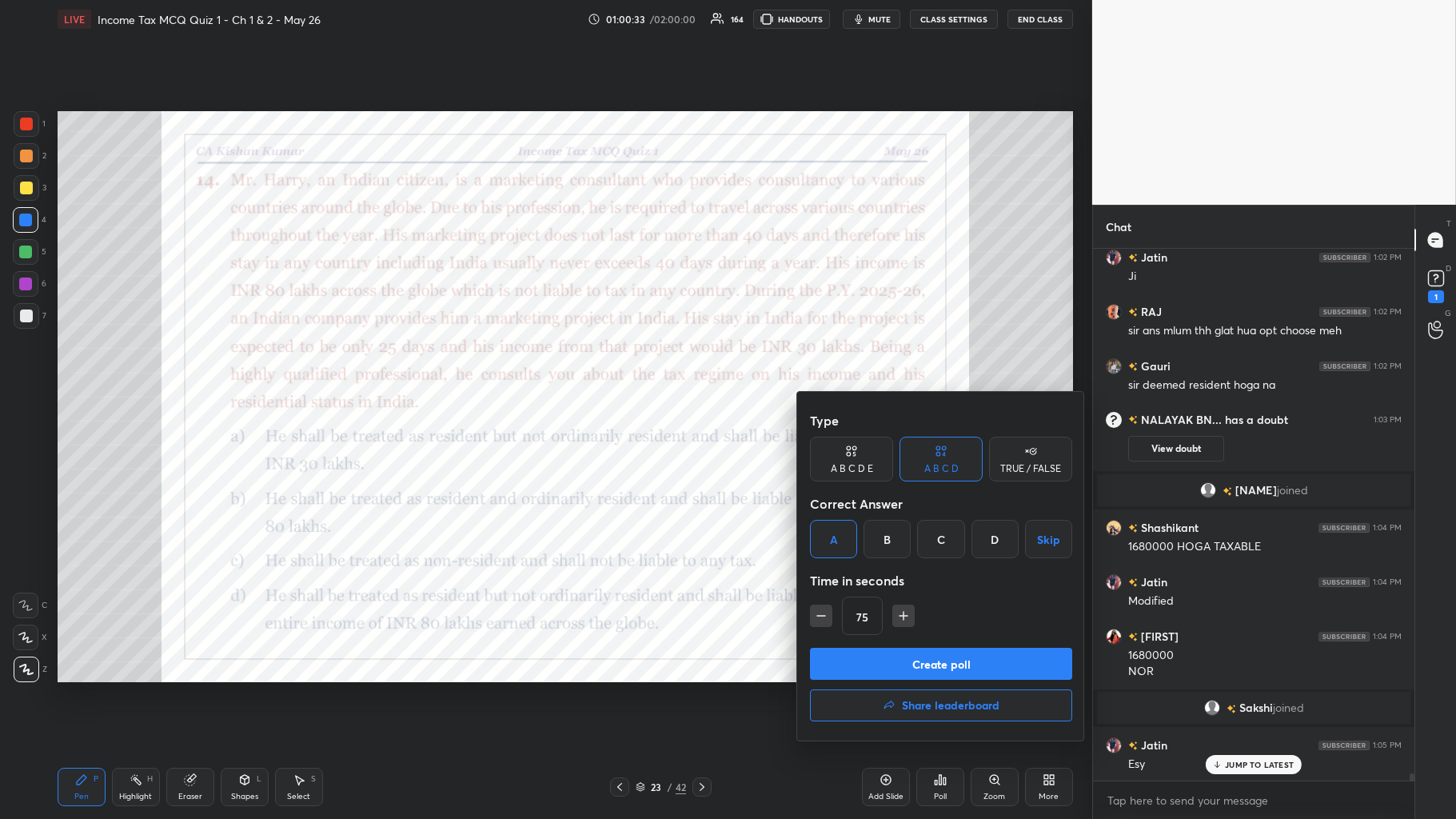 type on "90" 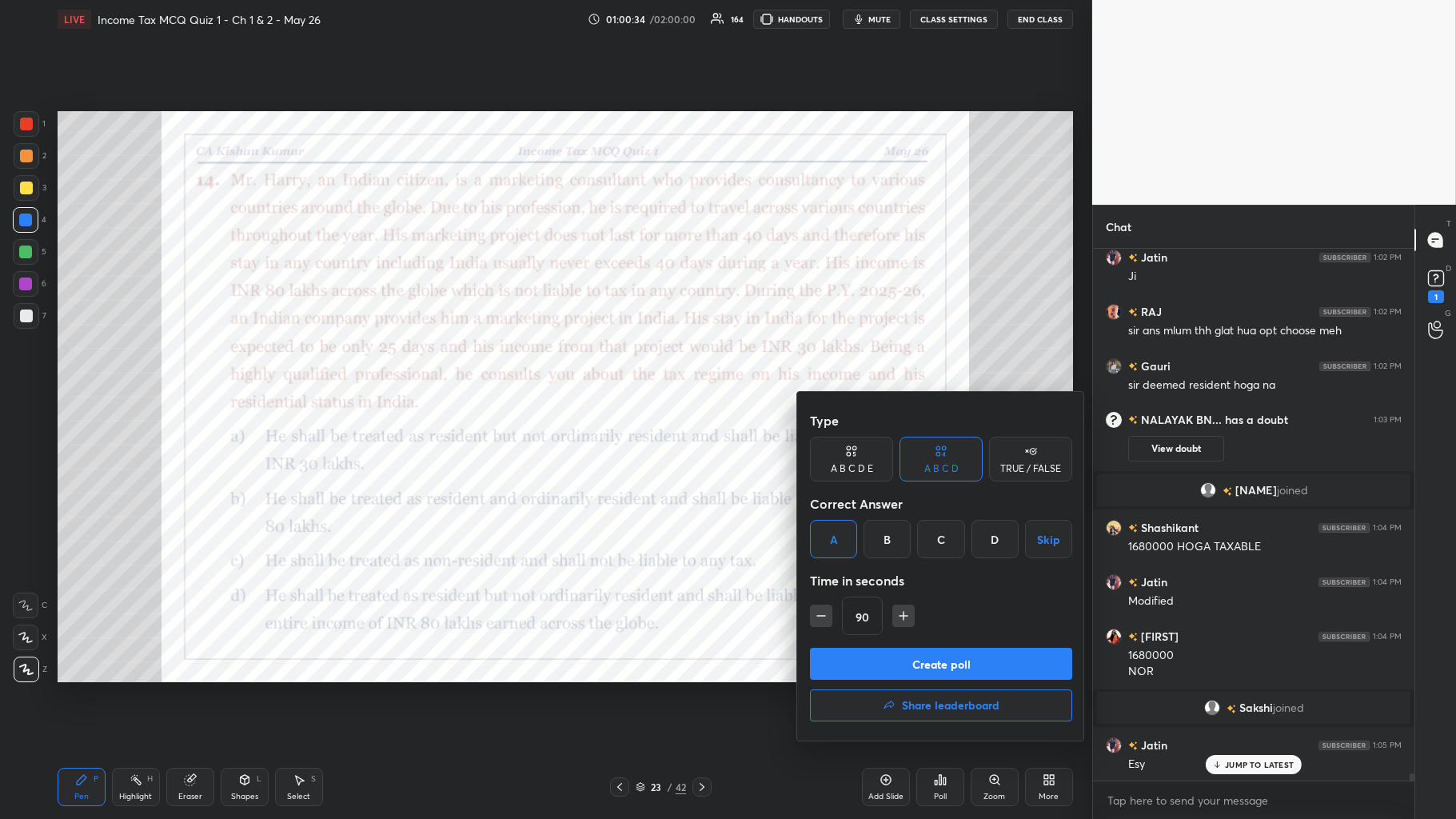 click on "Create poll" at bounding box center [941, 664] 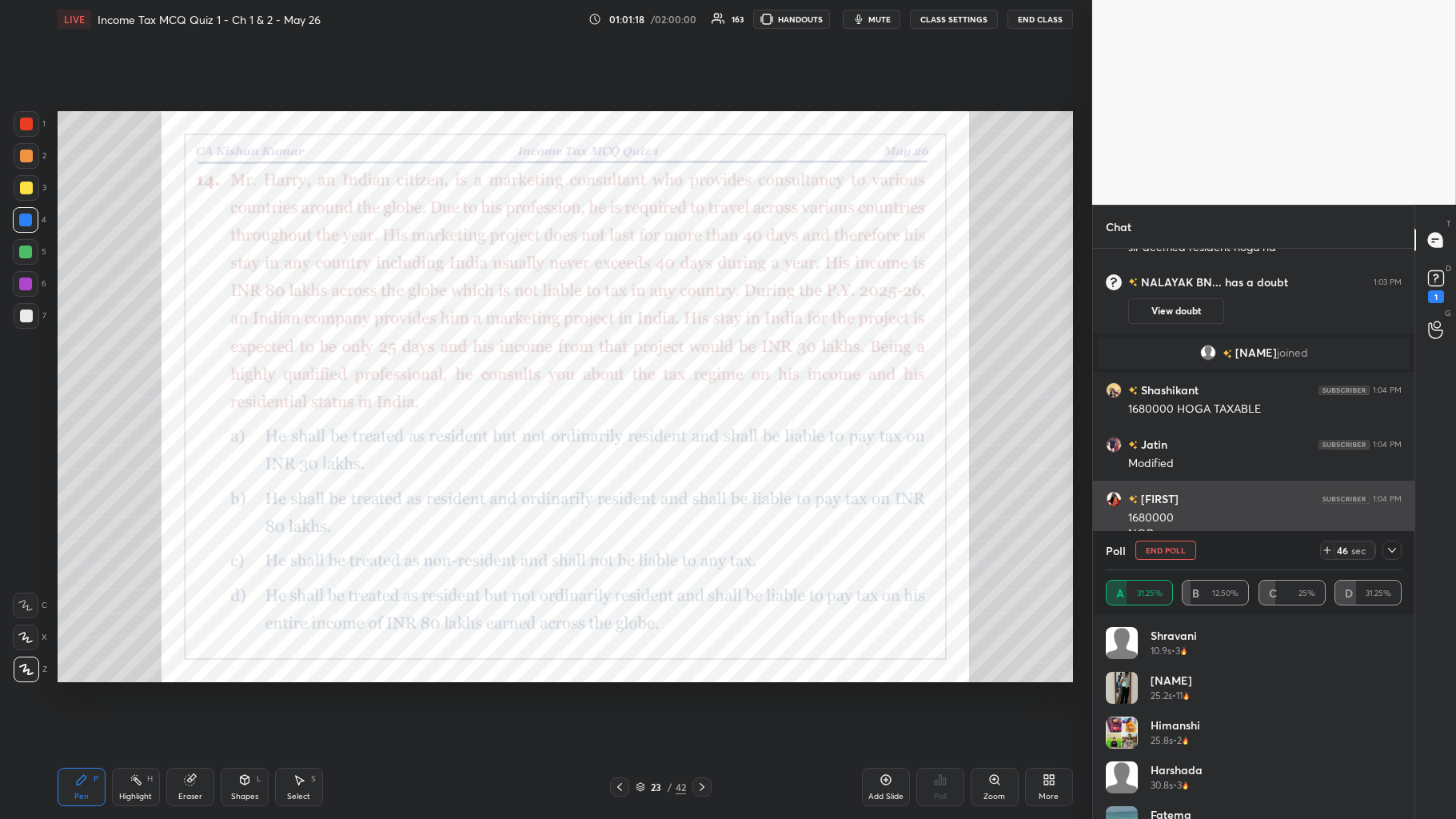 click 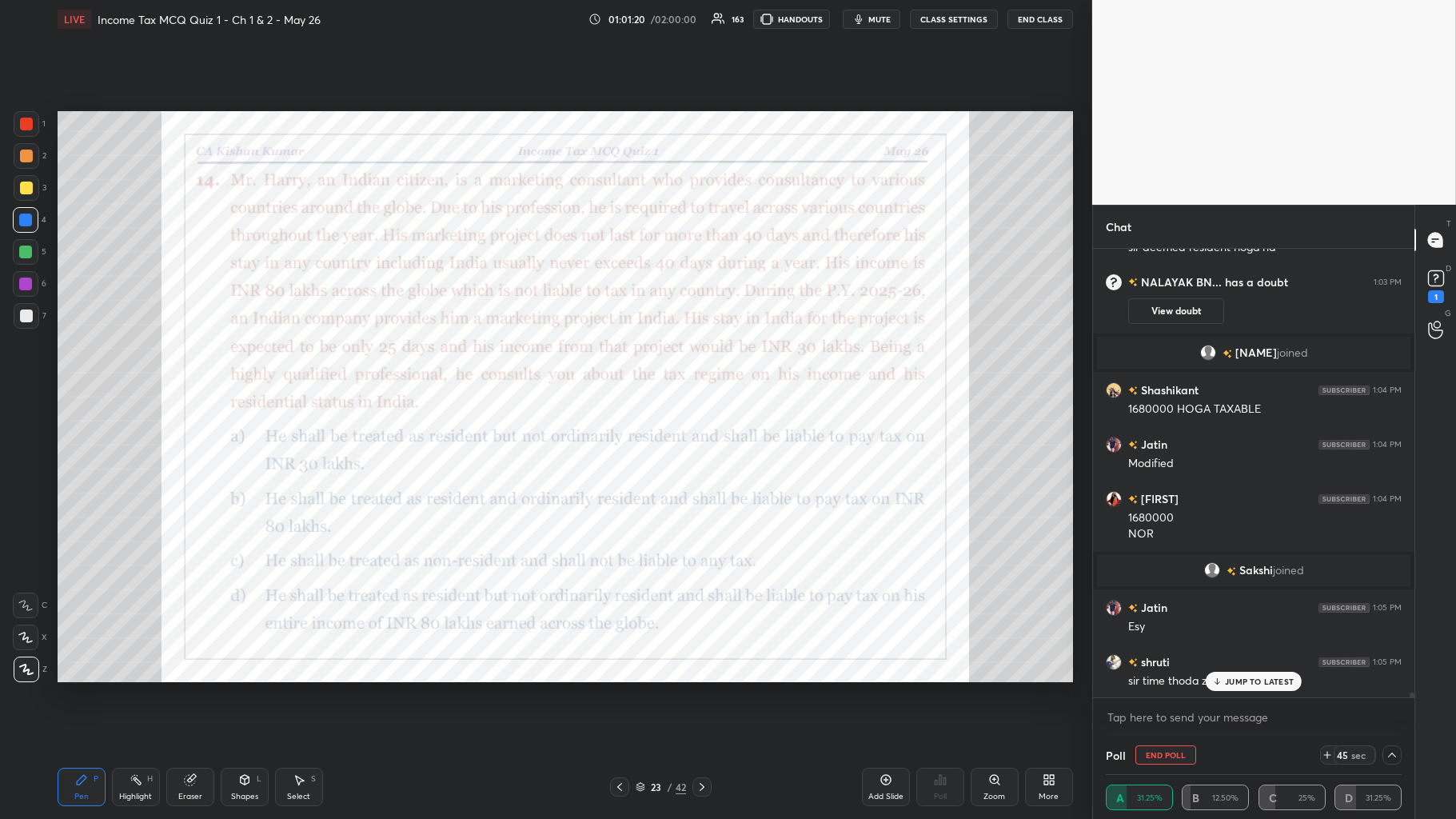 click on "JUMP TO LATEST" at bounding box center [1259, 681] 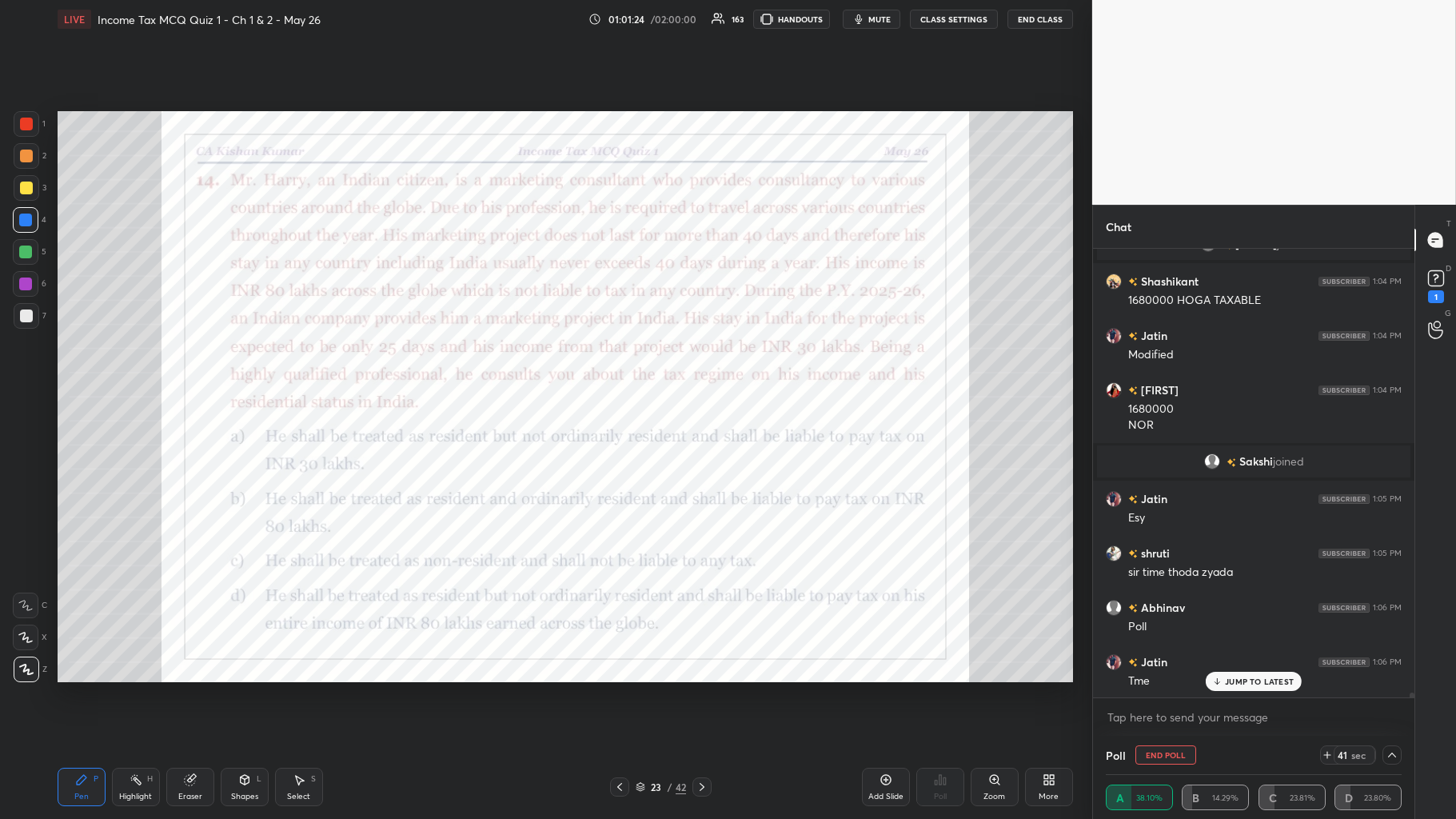 click 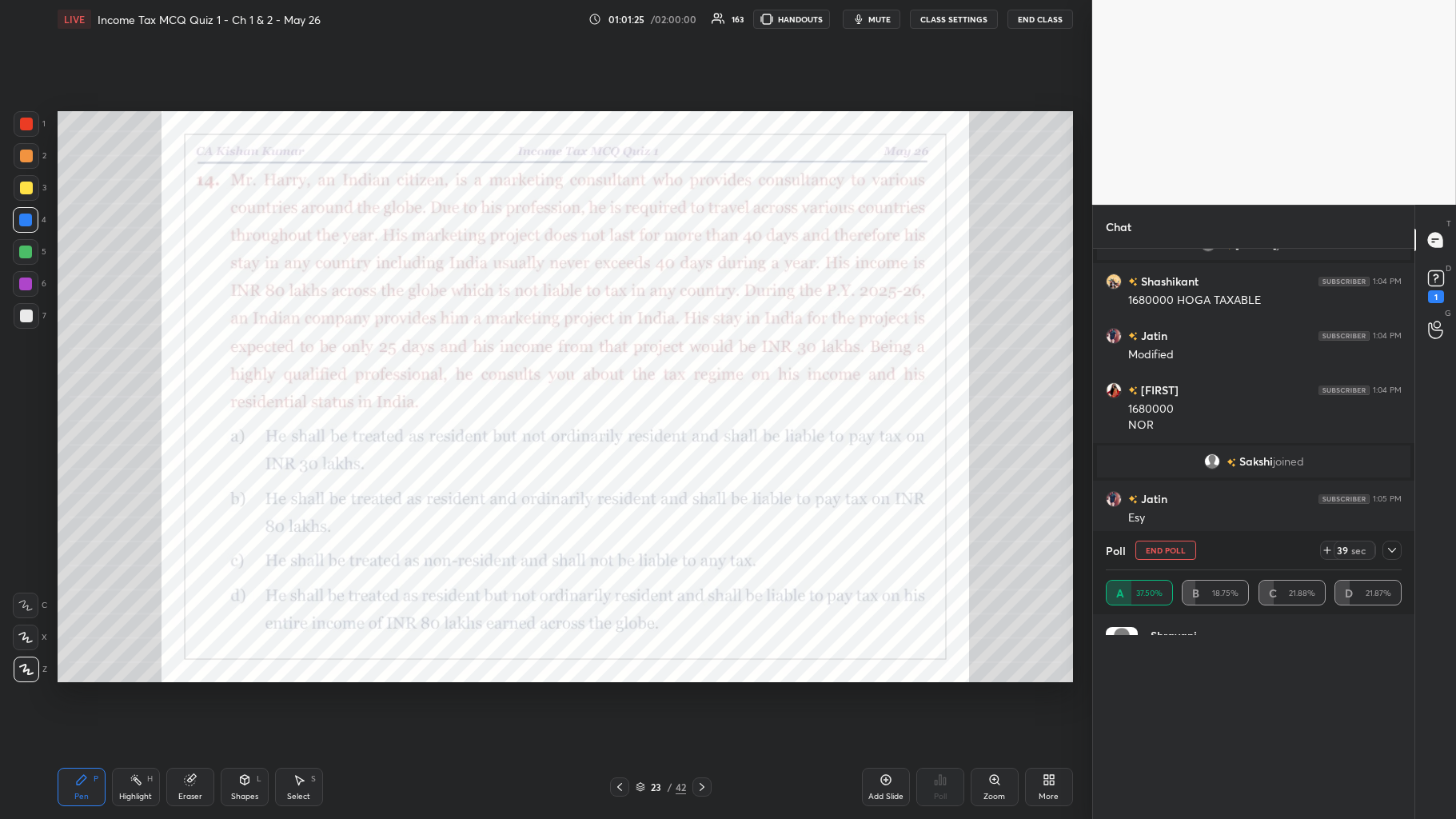 click 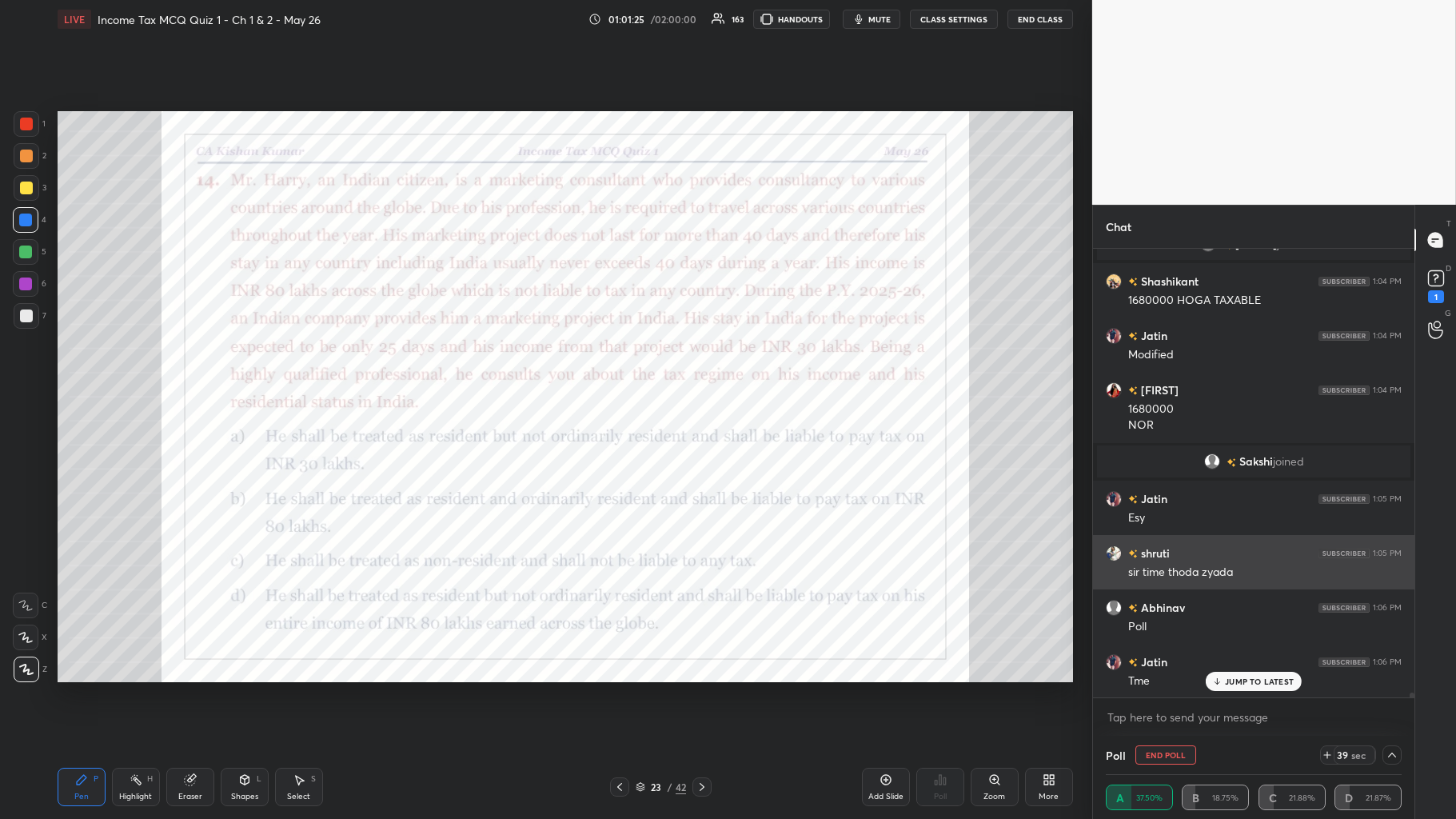 scroll, scrollTop: 0, scrollLeft: 0, axis: both 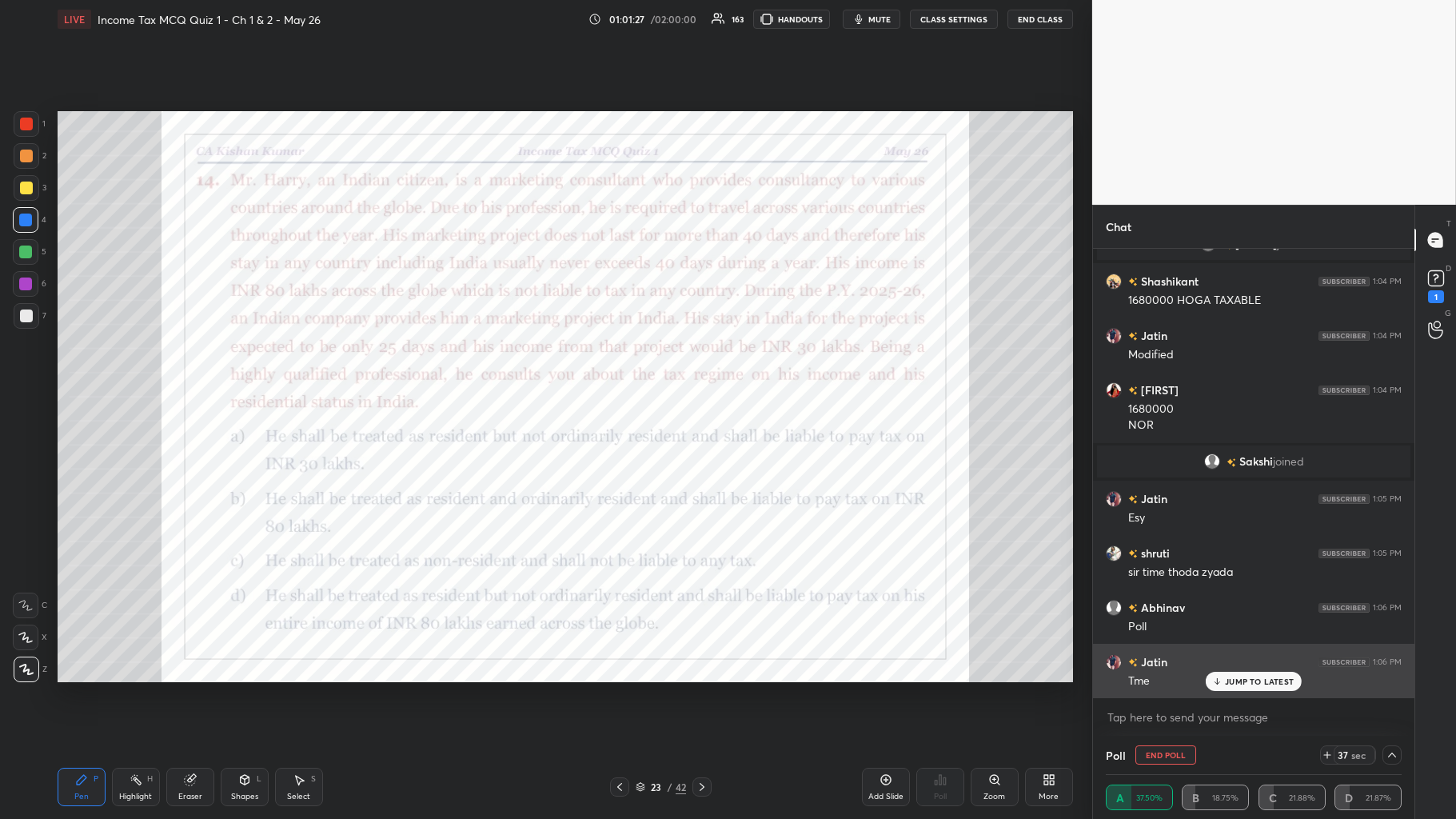 click on "JUMP TO LATEST" at bounding box center (1259, 681) 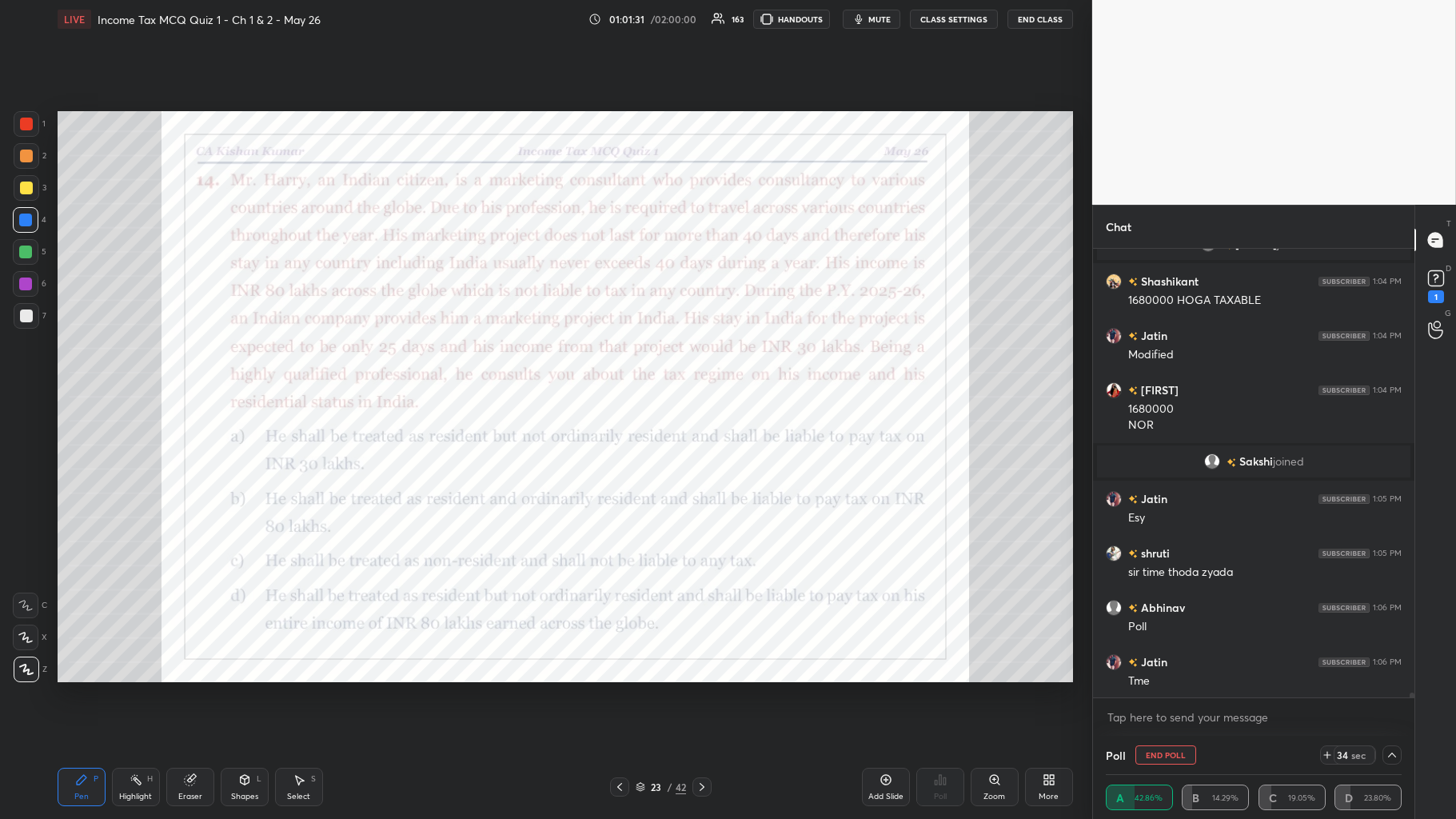 click 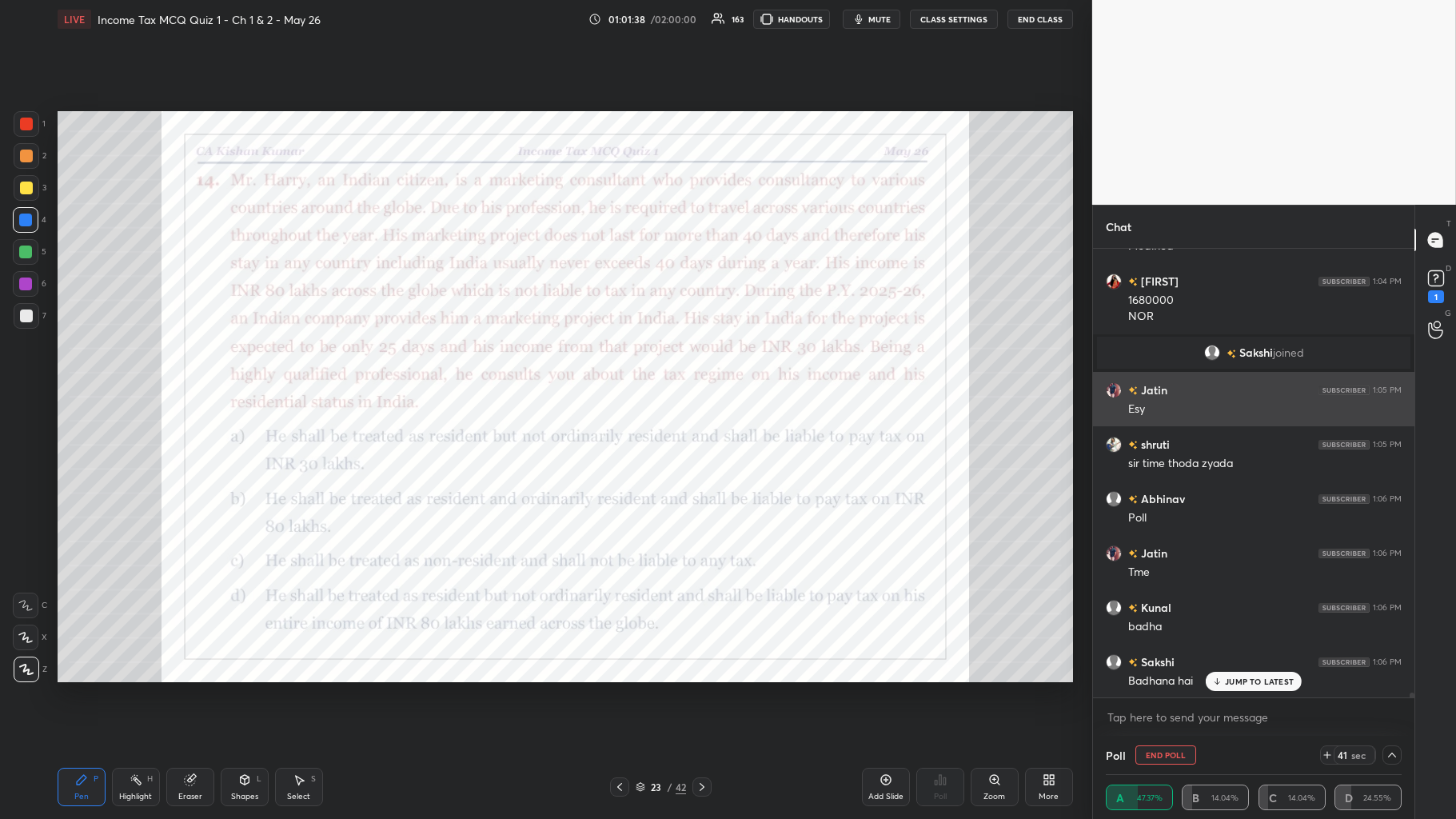 scroll, scrollTop: 39272, scrollLeft: 0, axis: vertical 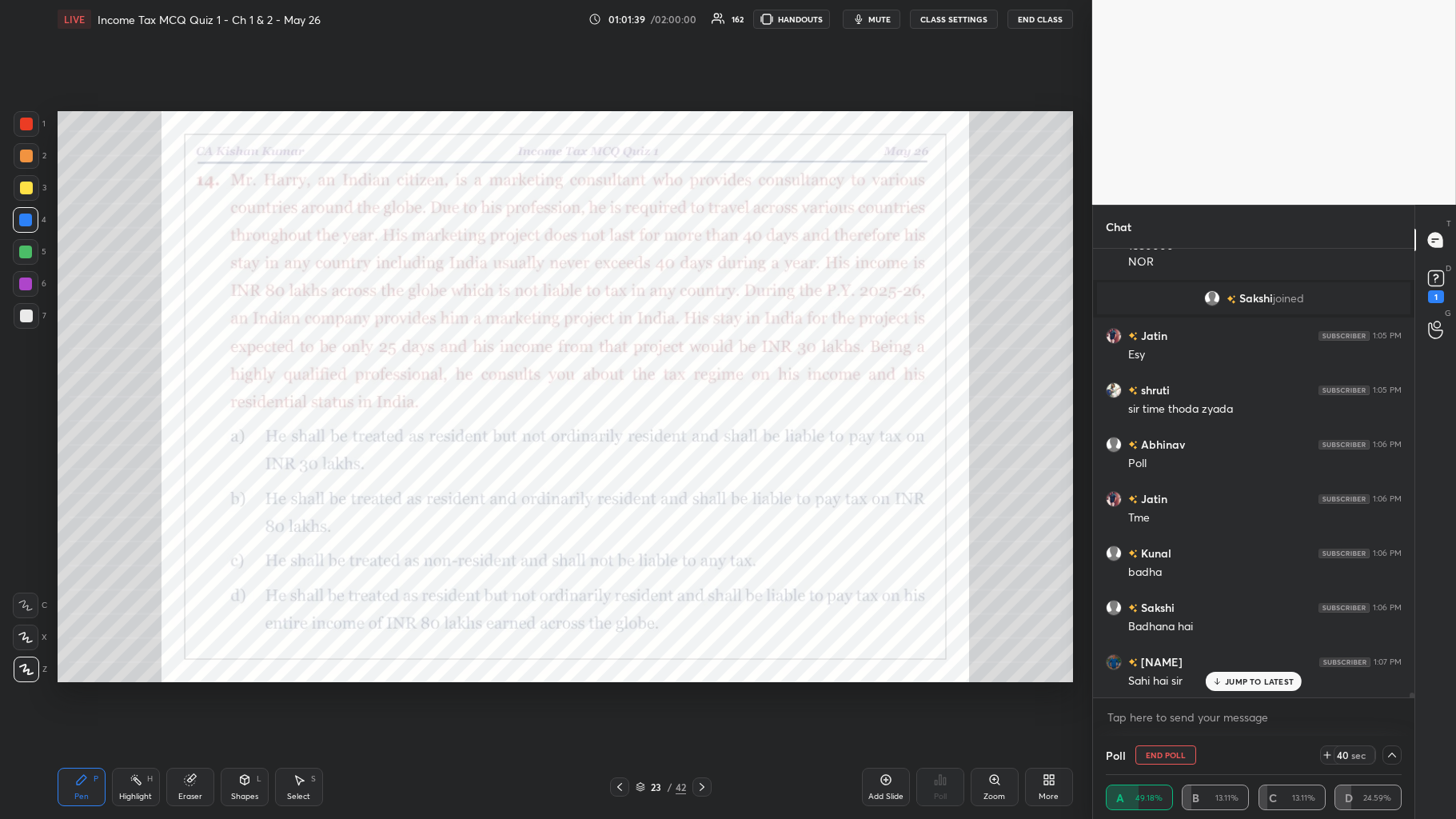 click 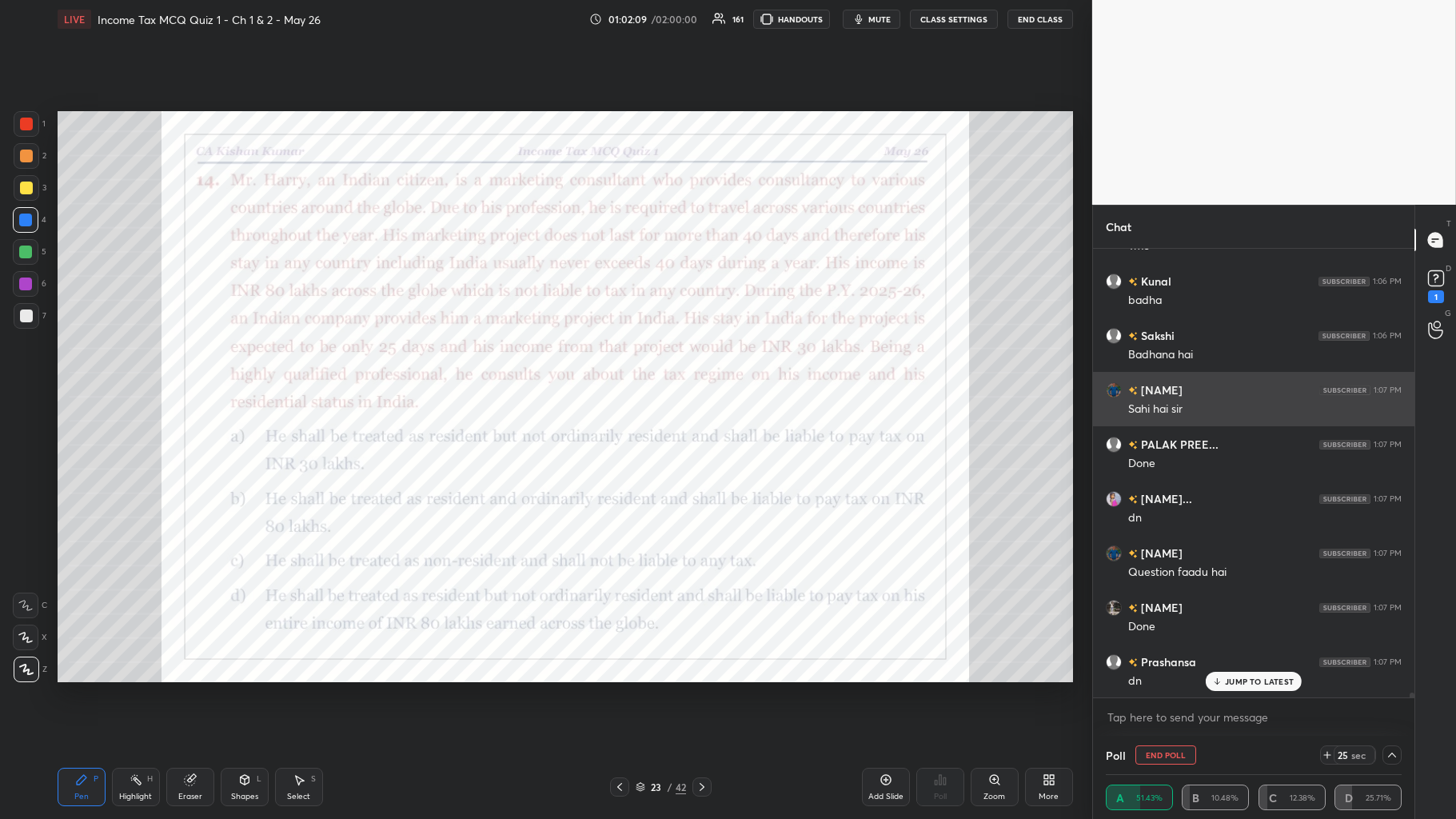 scroll, scrollTop: 39598, scrollLeft: 0, axis: vertical 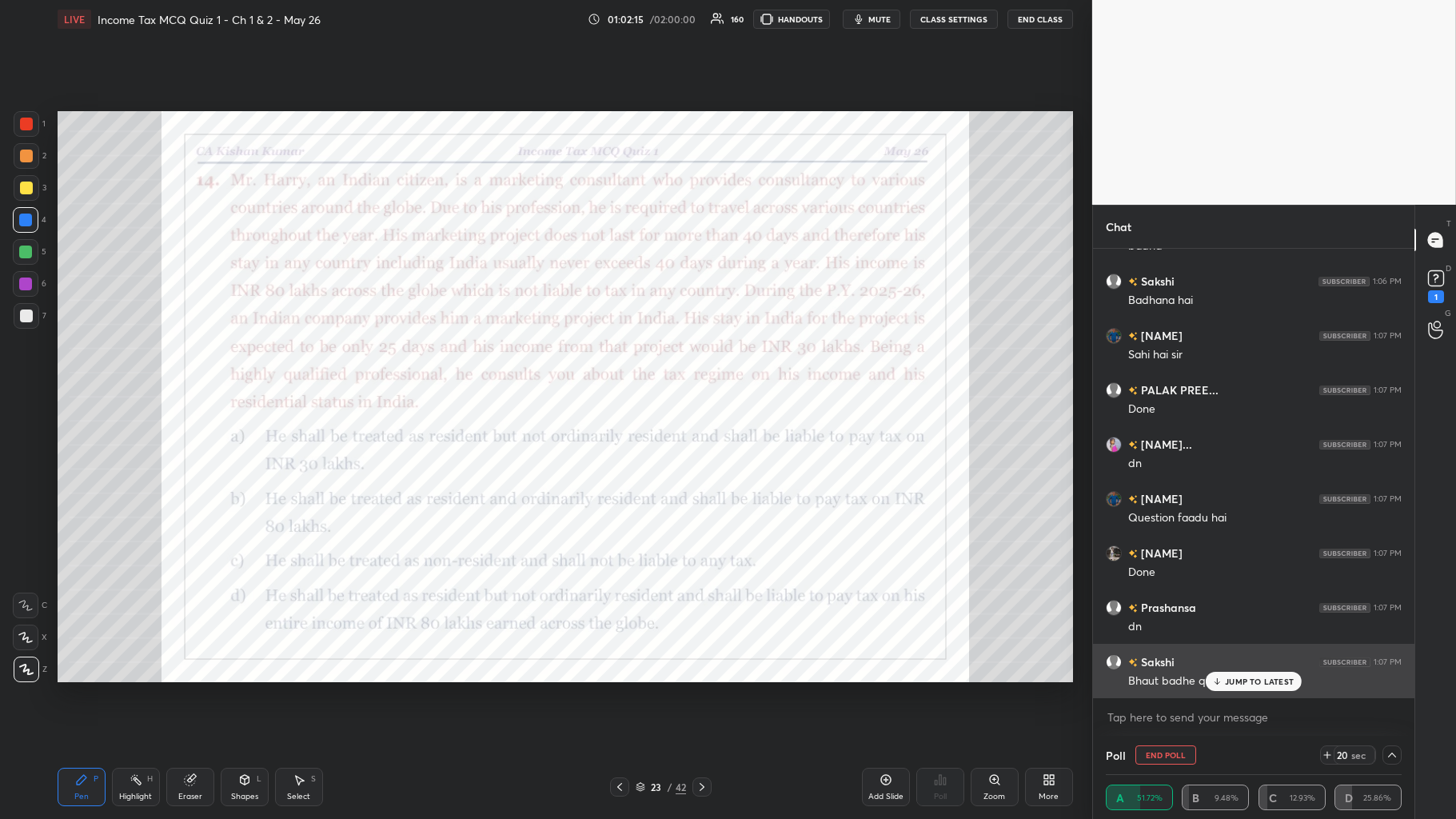 click on "JUMP TO LATEST" at bounding box center [1259, 681] 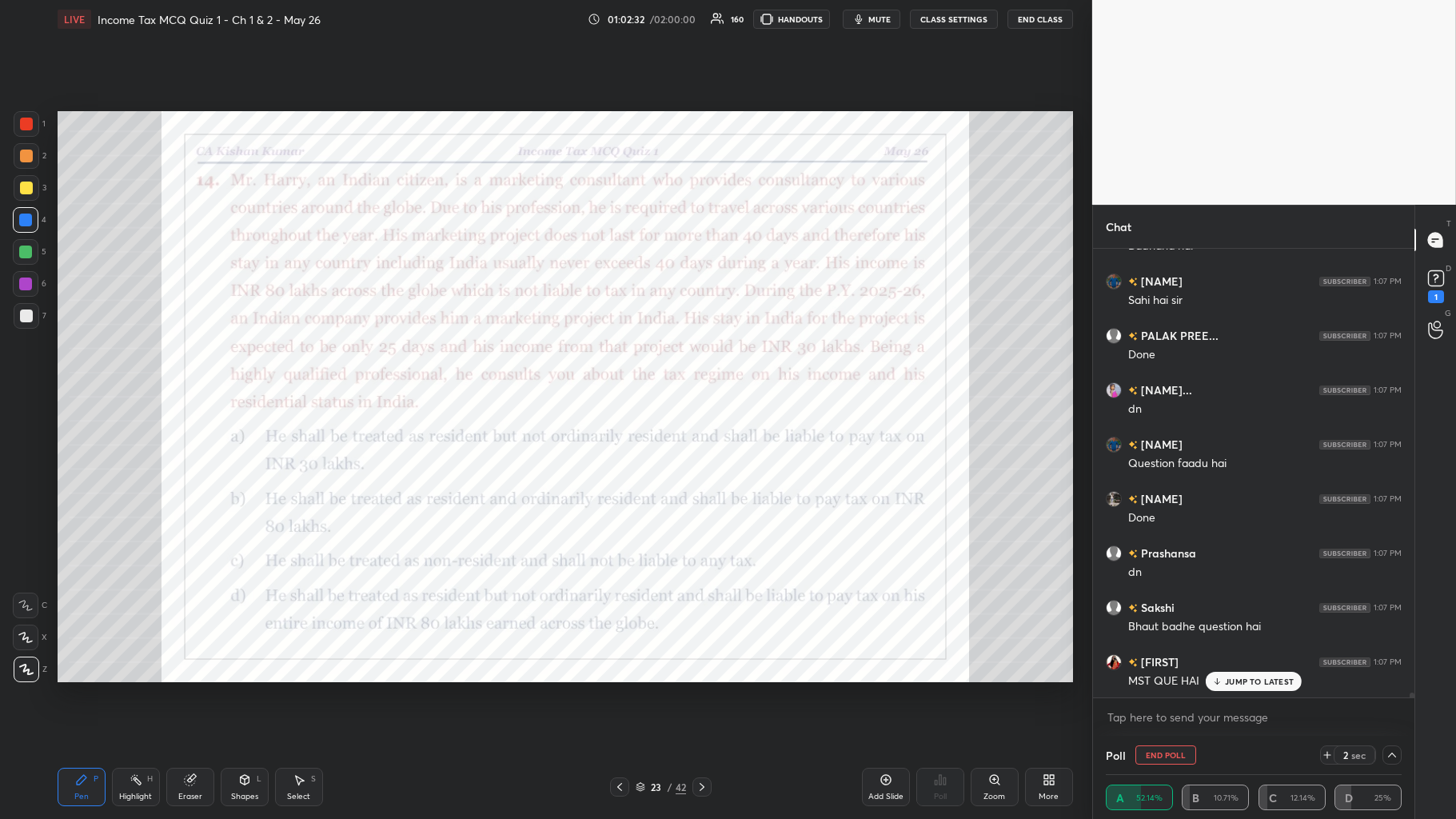 scroll, scrollTop: 39707, scrollLeft: 0, axis: vertical 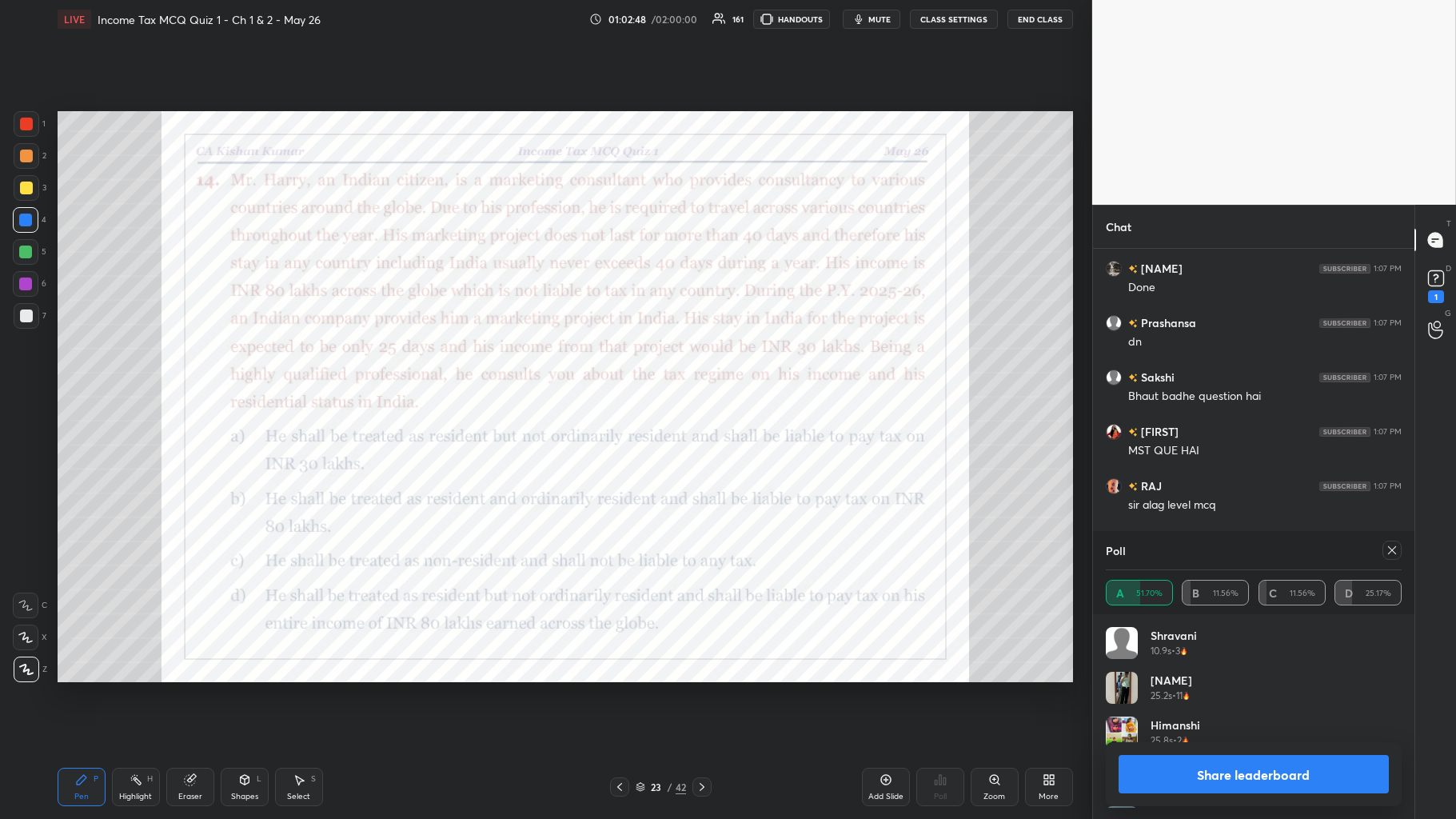 click at bounding box center (26, 124) 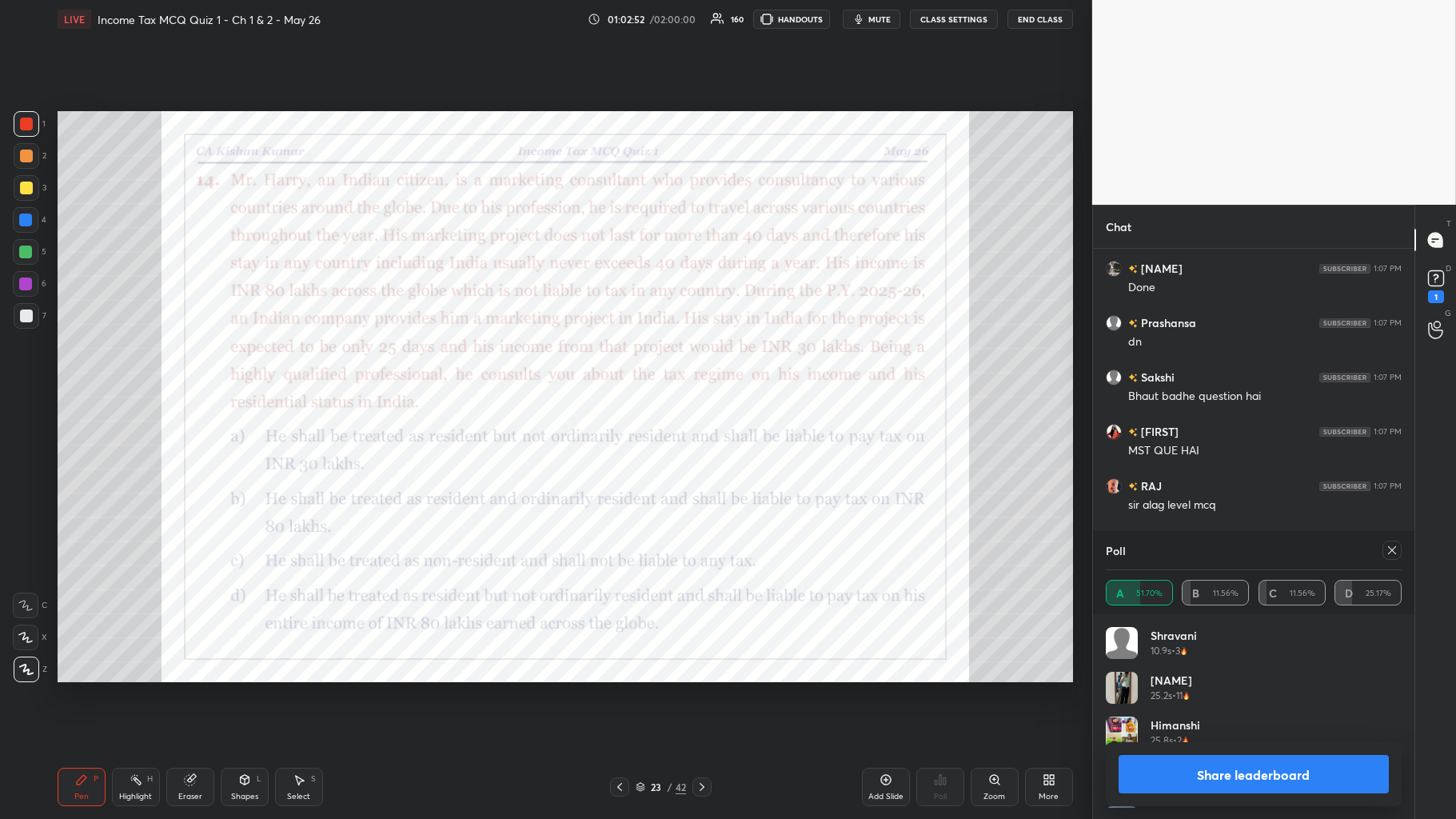 click at bounding box center [26, 220] 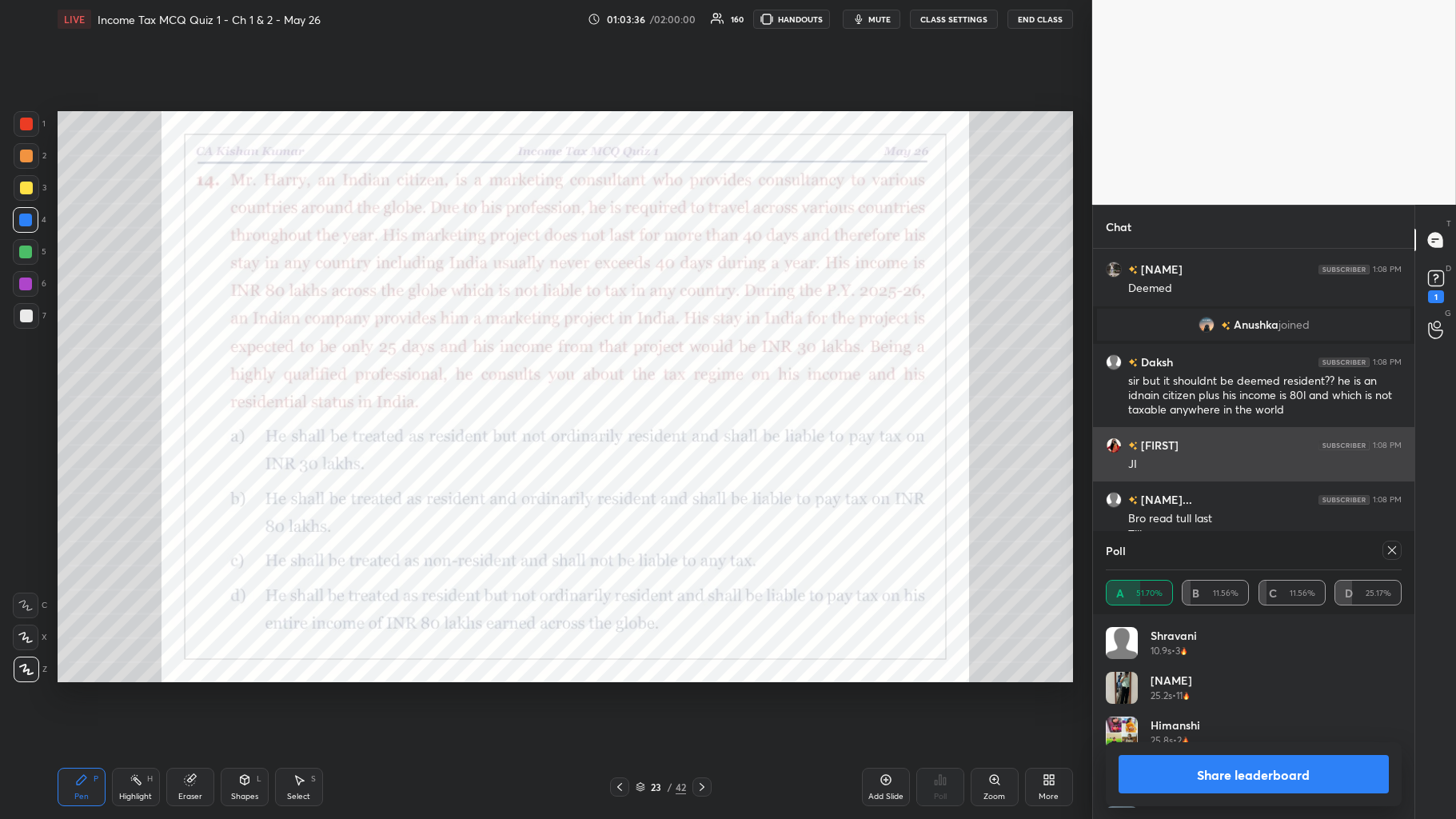 scroll, scrollTop: 40171, scrollLeft: 0, axis: vertical 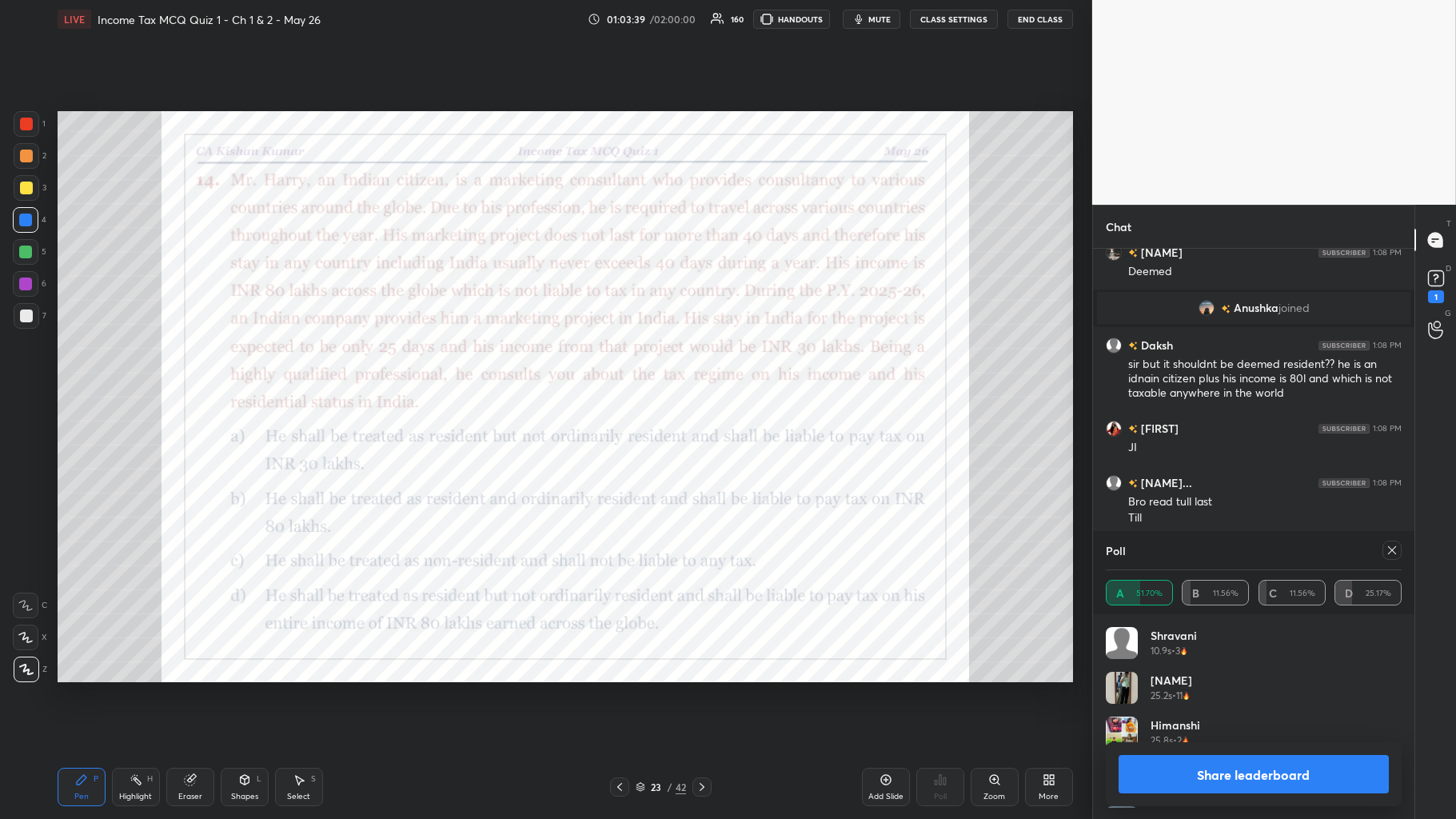 click on "Share leaderboard" at bounding box center [1254, 774] 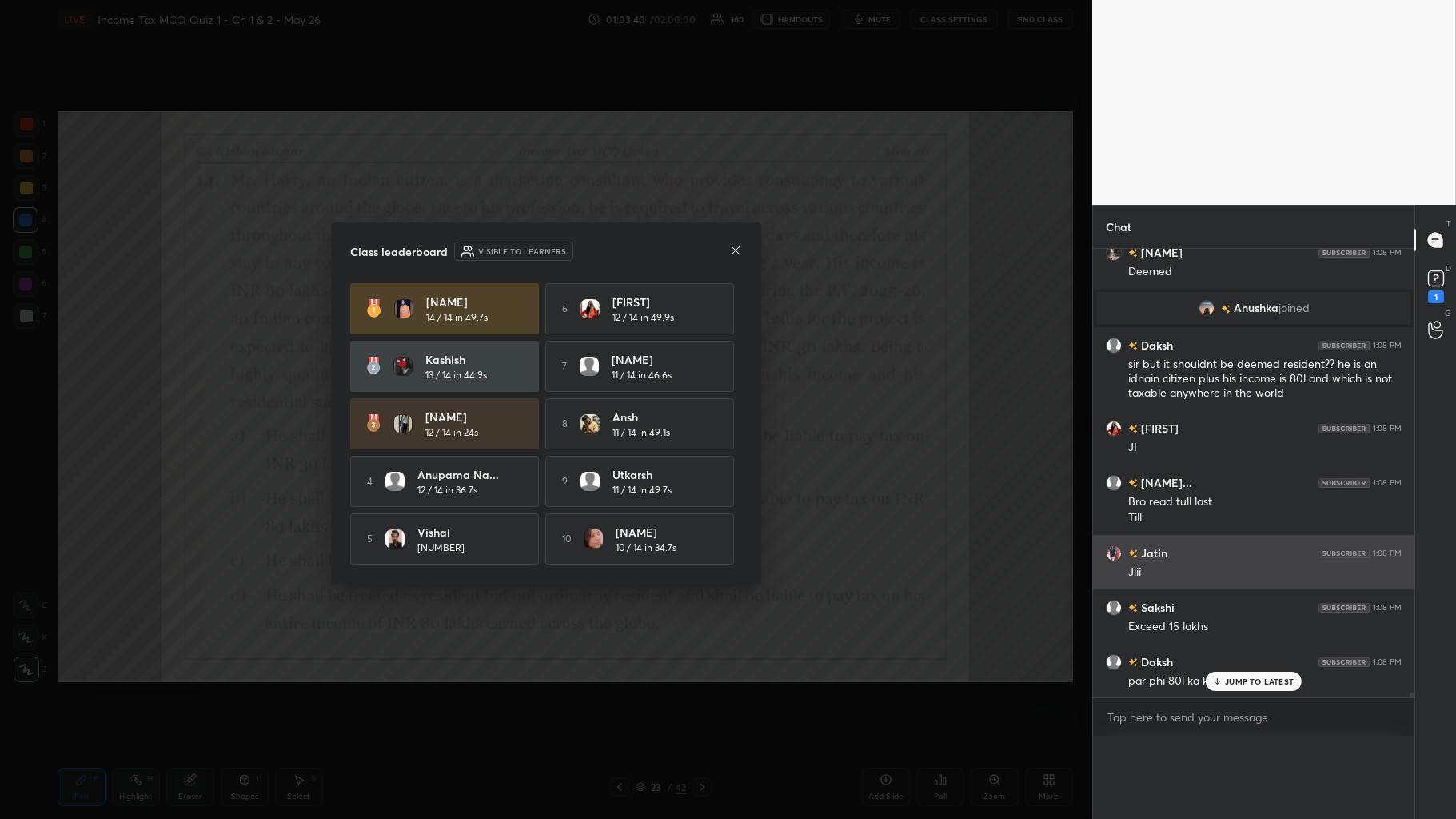 scroll, scrollTop: 0, scrollLeft: 0, axis: both 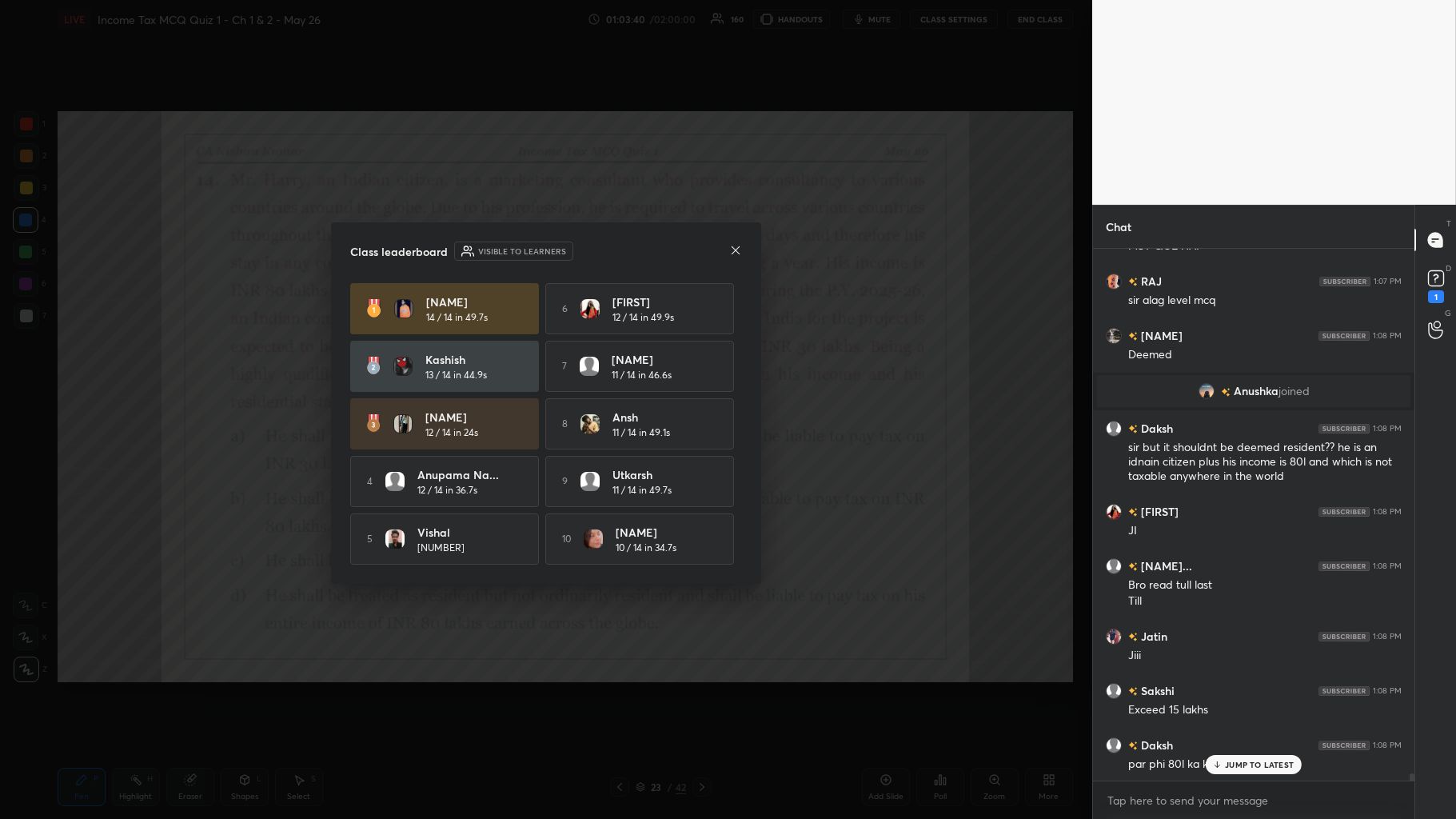 click 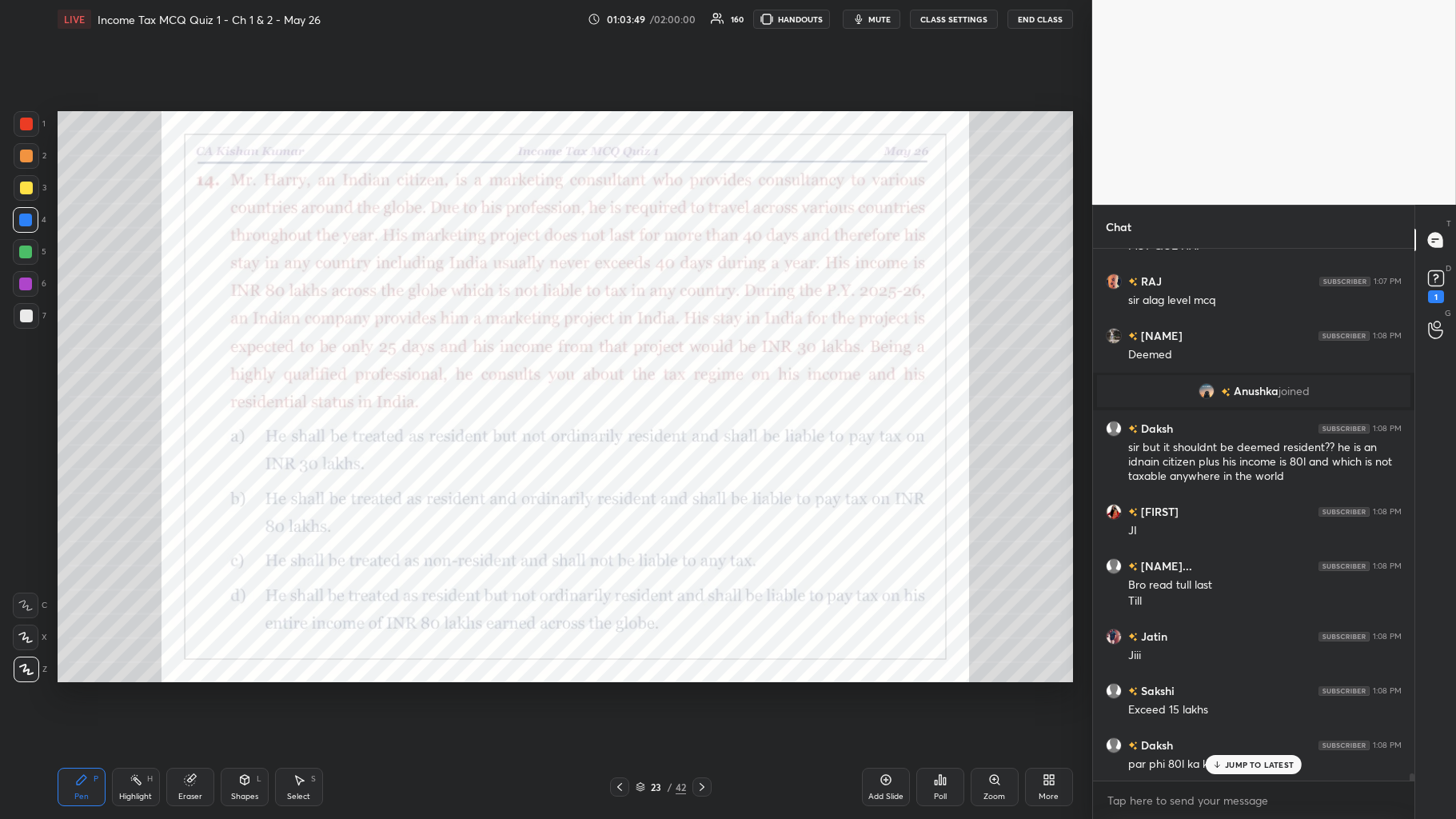 click at bounding box center [26, 124] 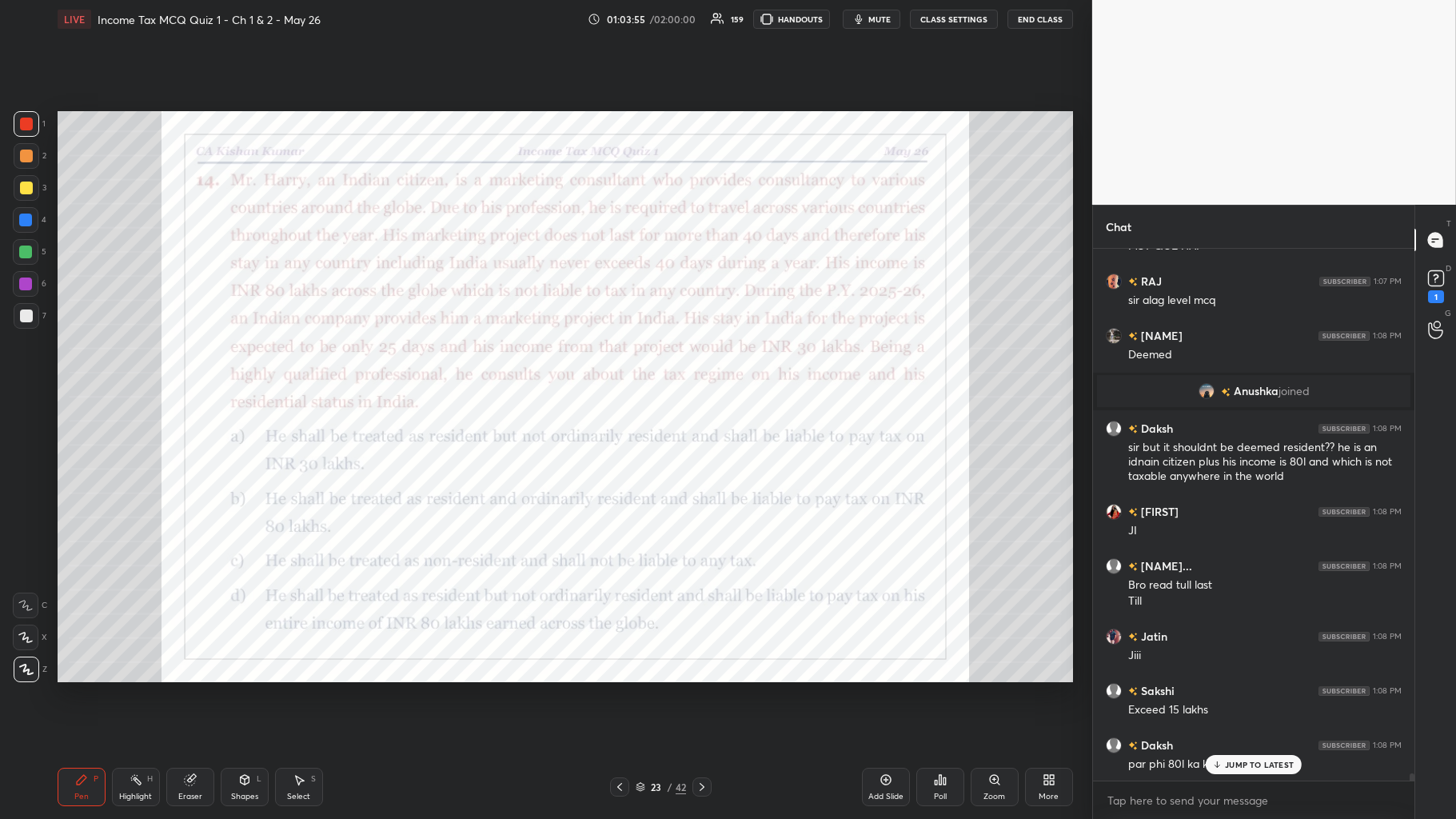 scroll, scrollTop: 40142, scrollLeft: 0, axis: vertical 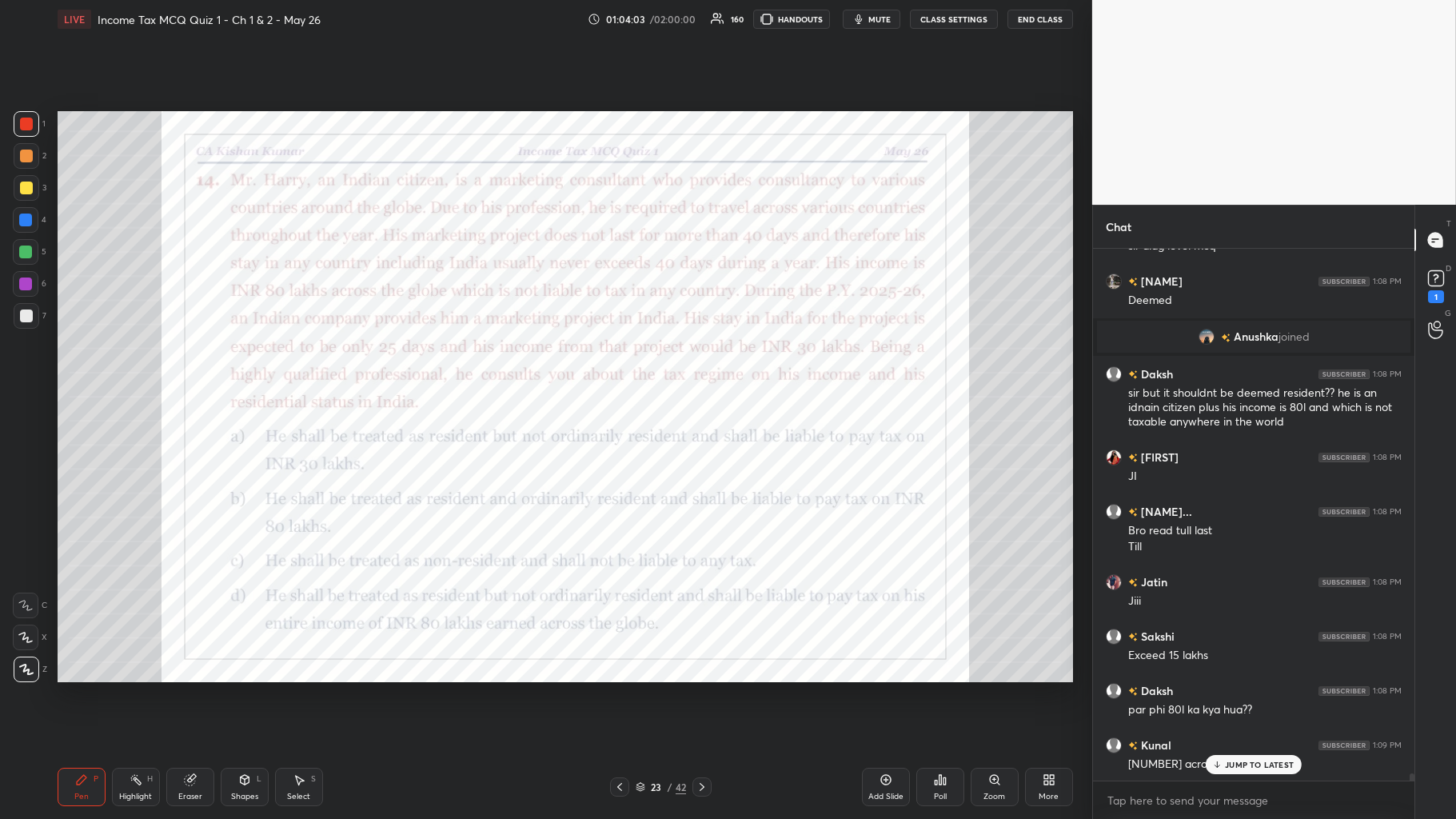 click on "JUMP TO LATEST" at bounding box center (1259, 765) 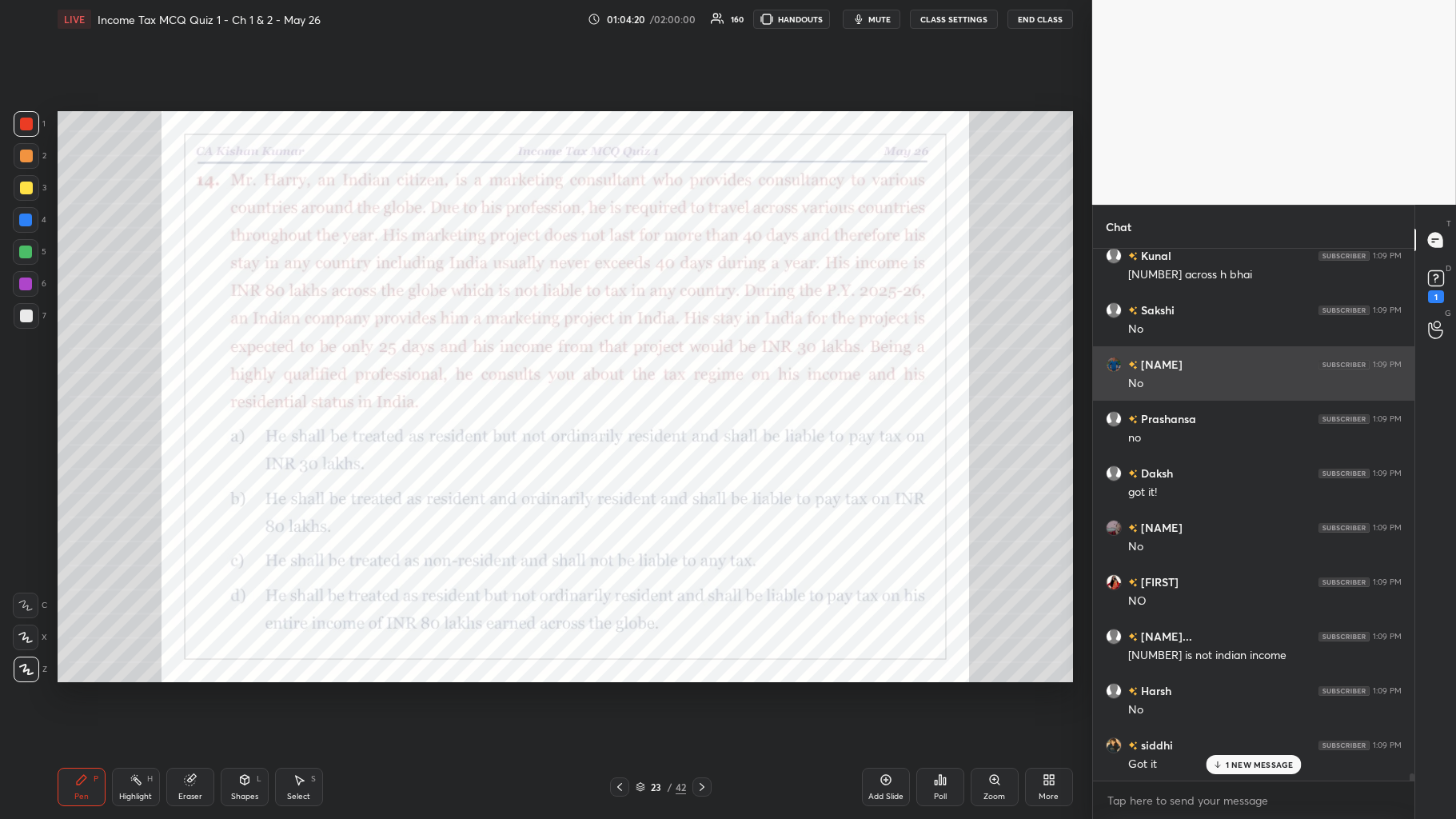 scroll, scrollTop: 40686, scrollLeft: 0, axis: vertical 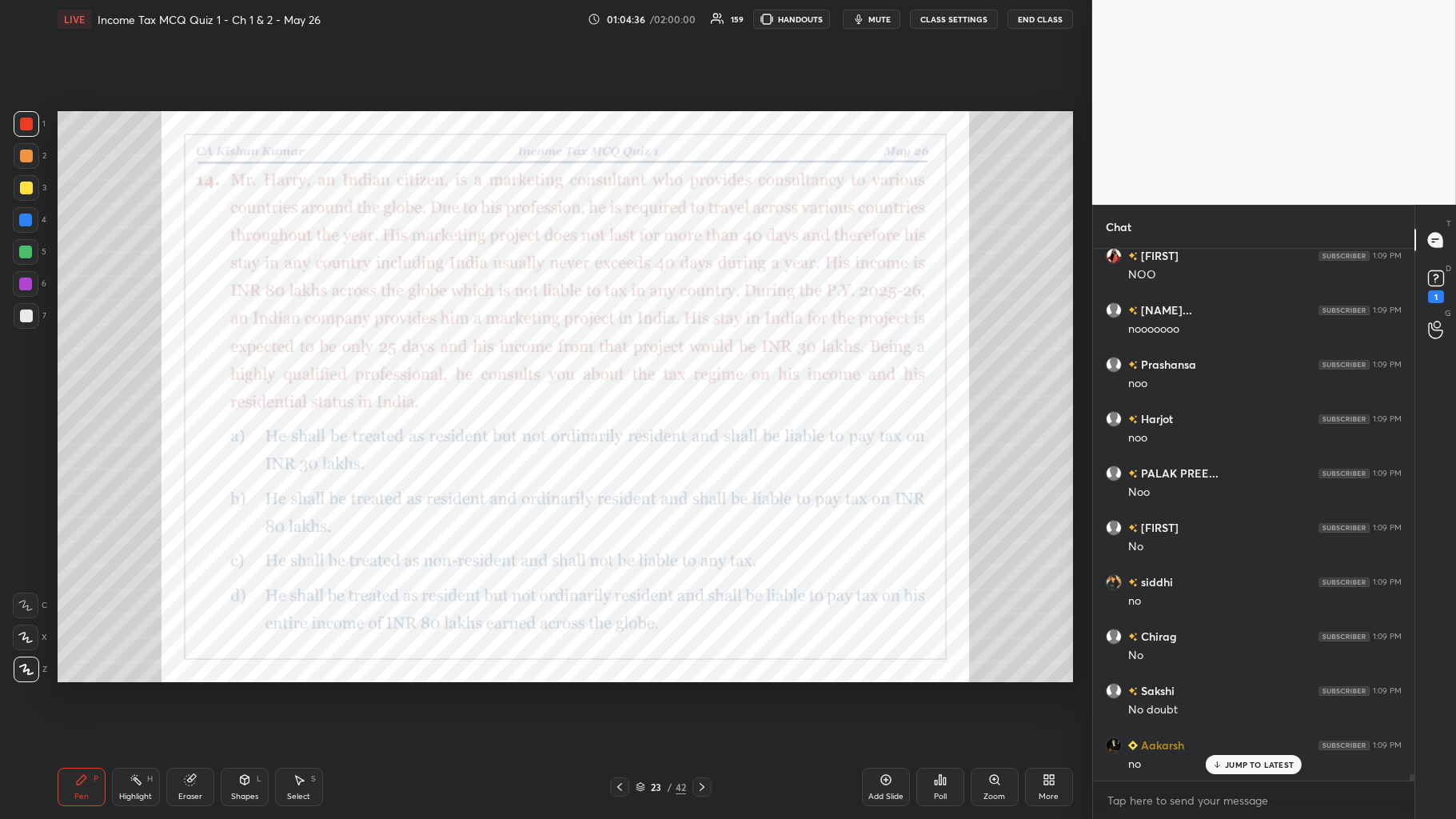 click 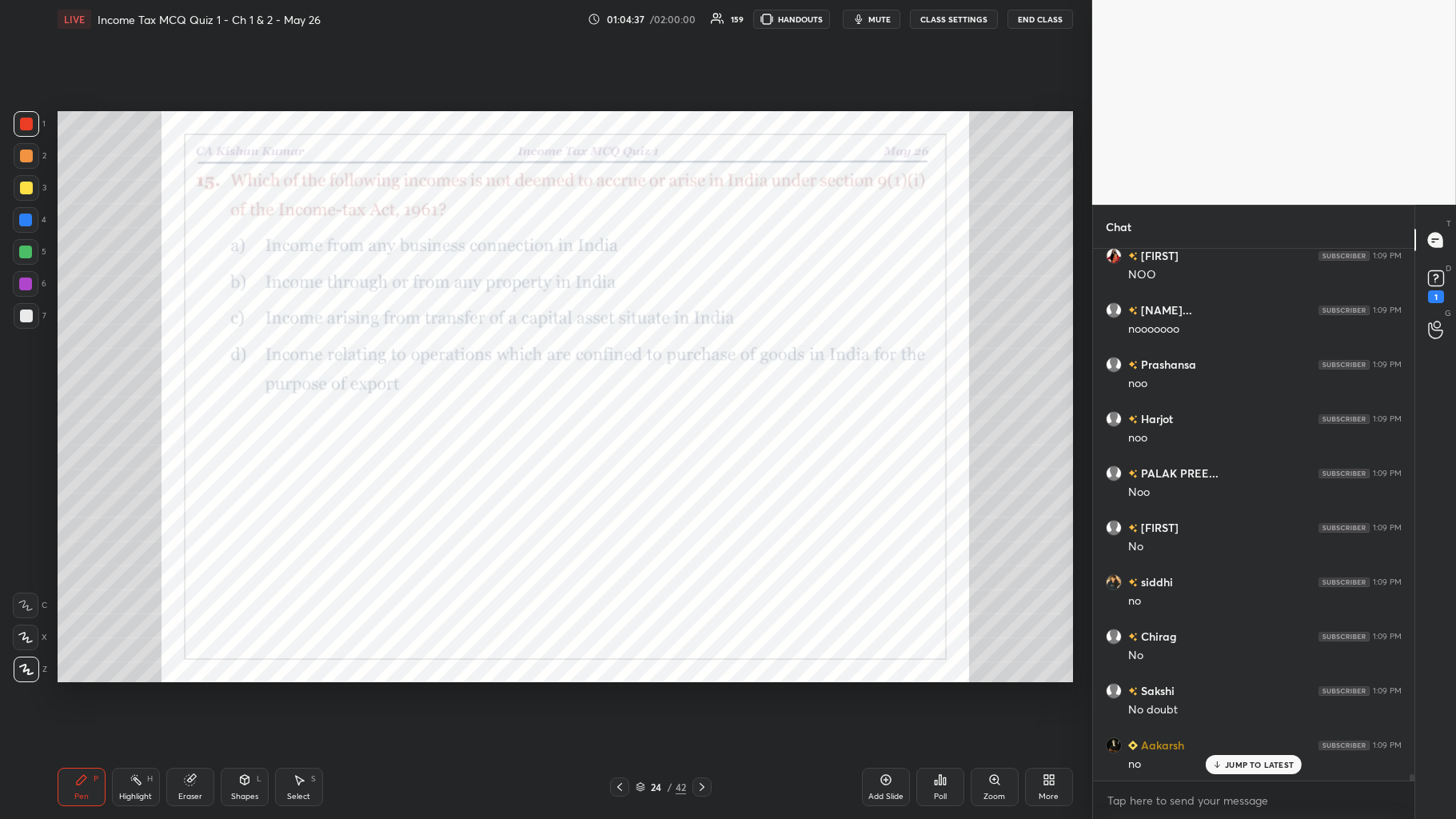 click on "Poll" at bounding box center (940, 797) 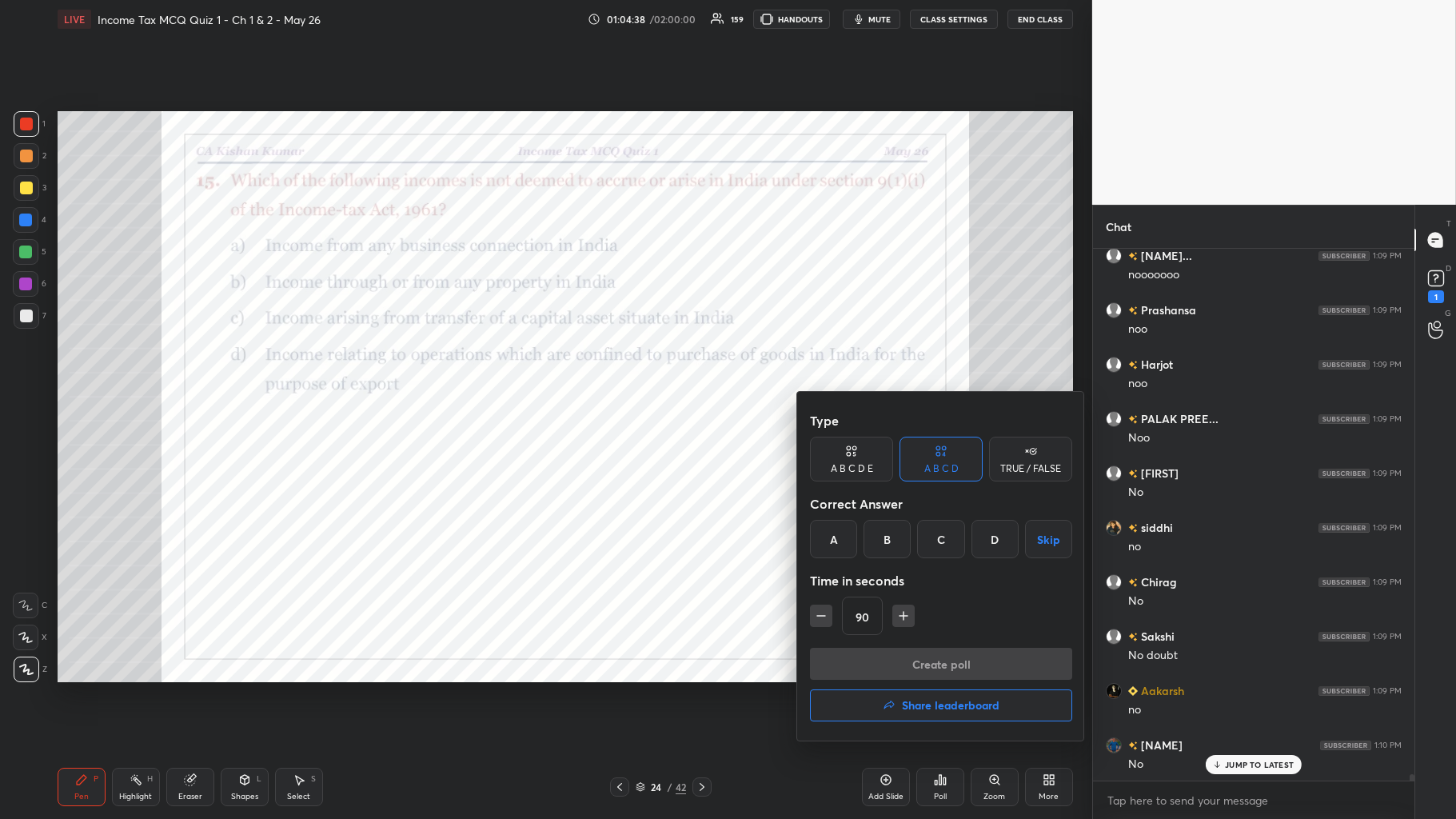 click on "D" at bounding box center (995, 539) 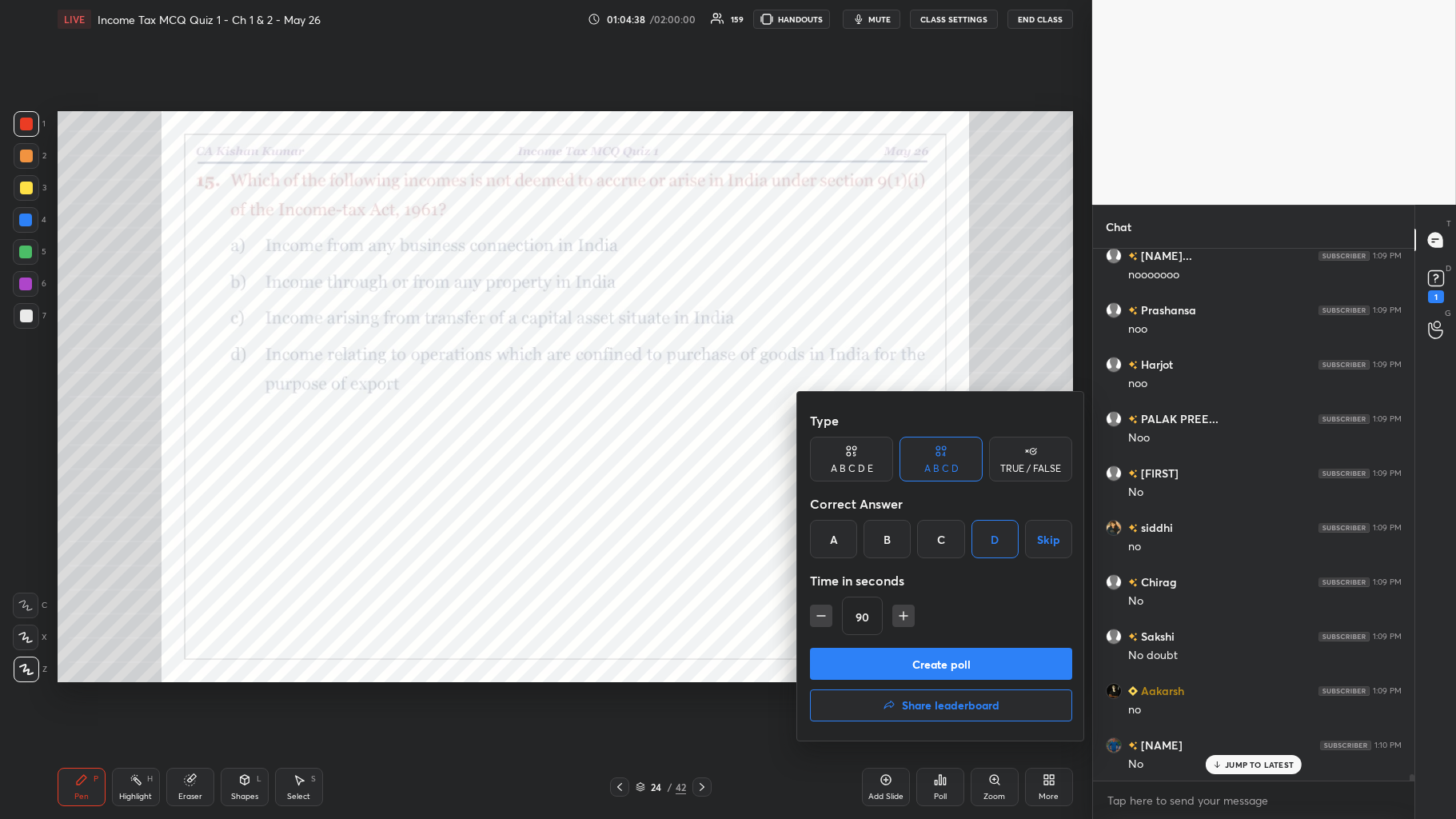 click 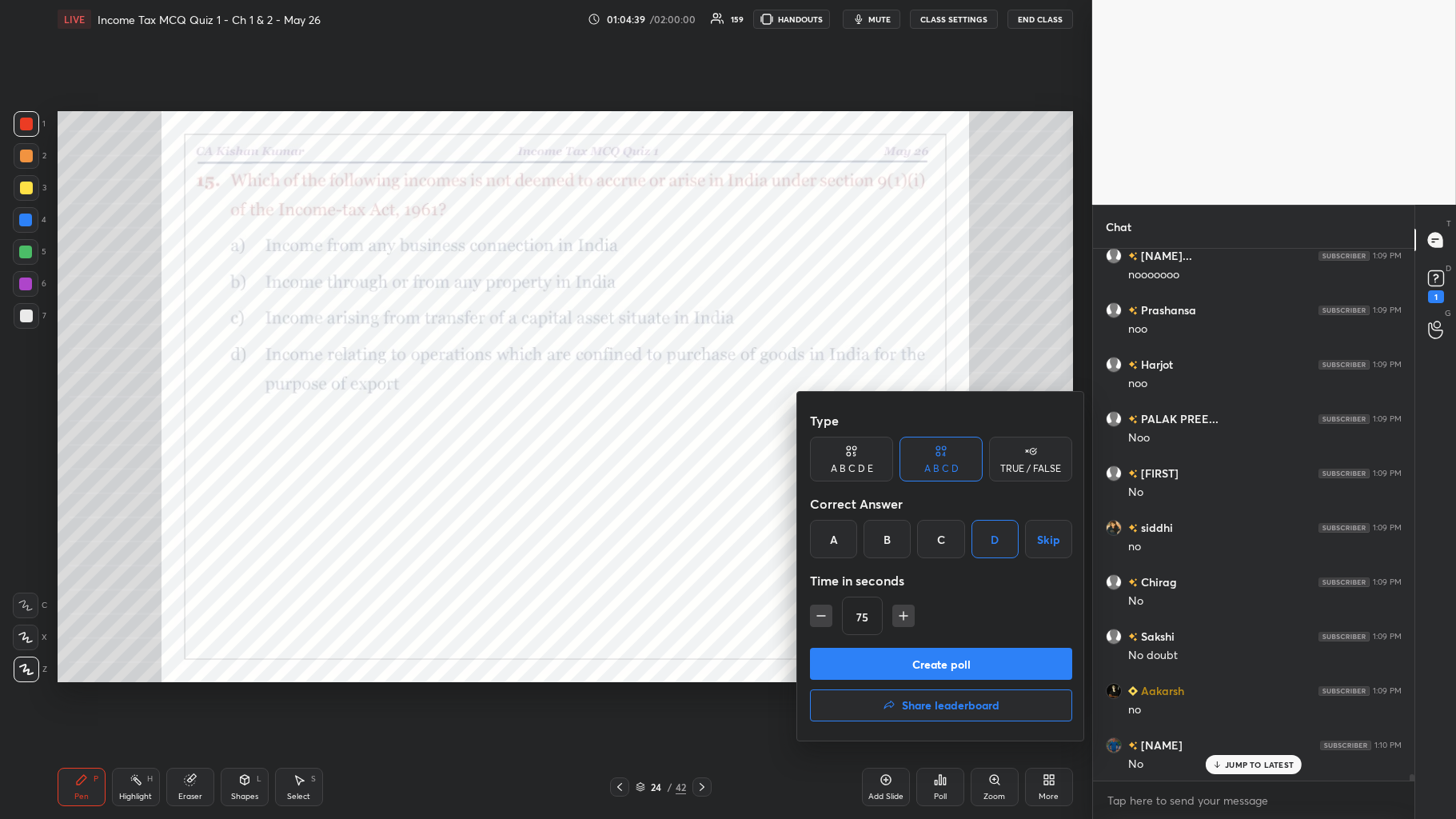 click 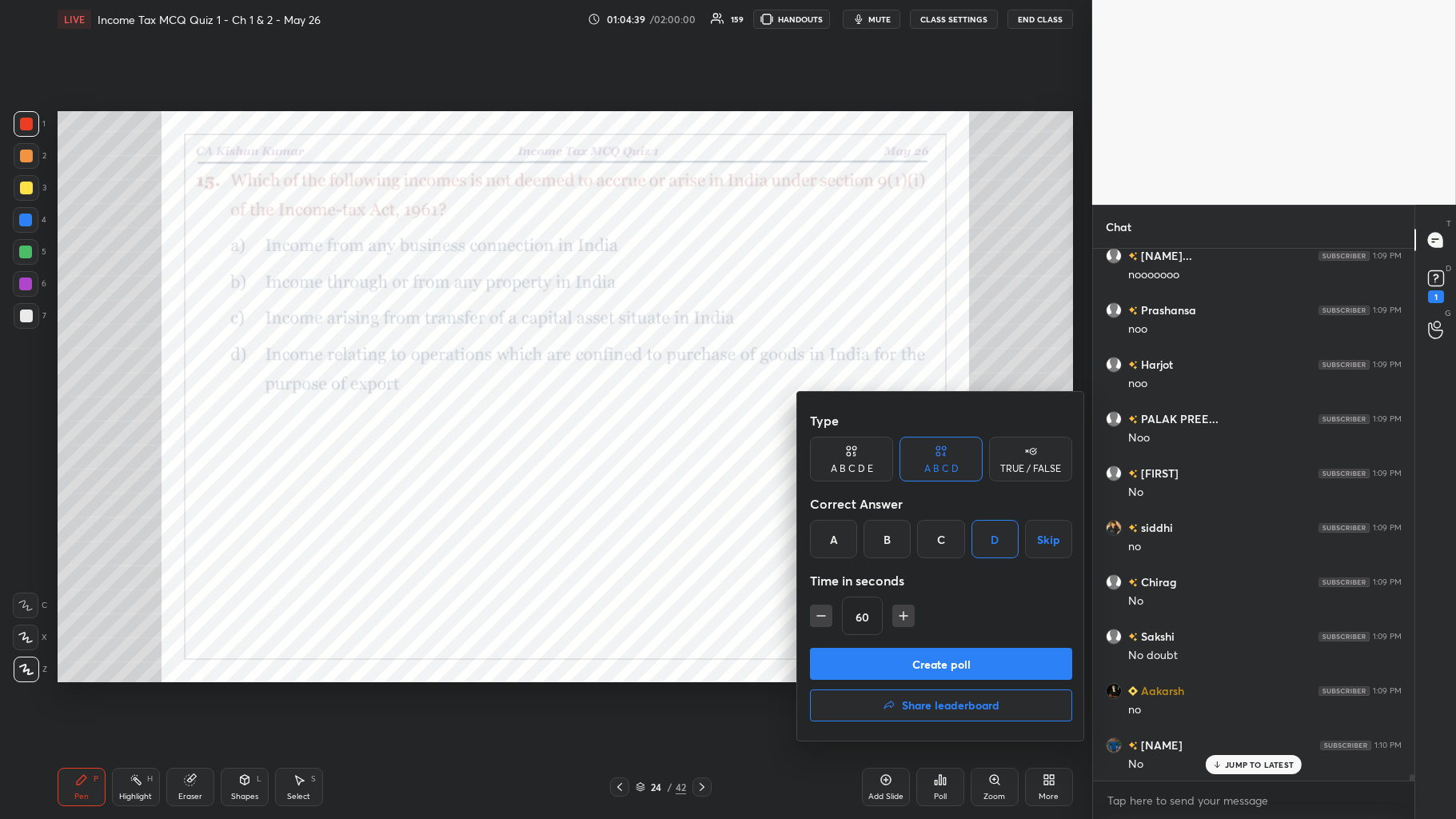 click 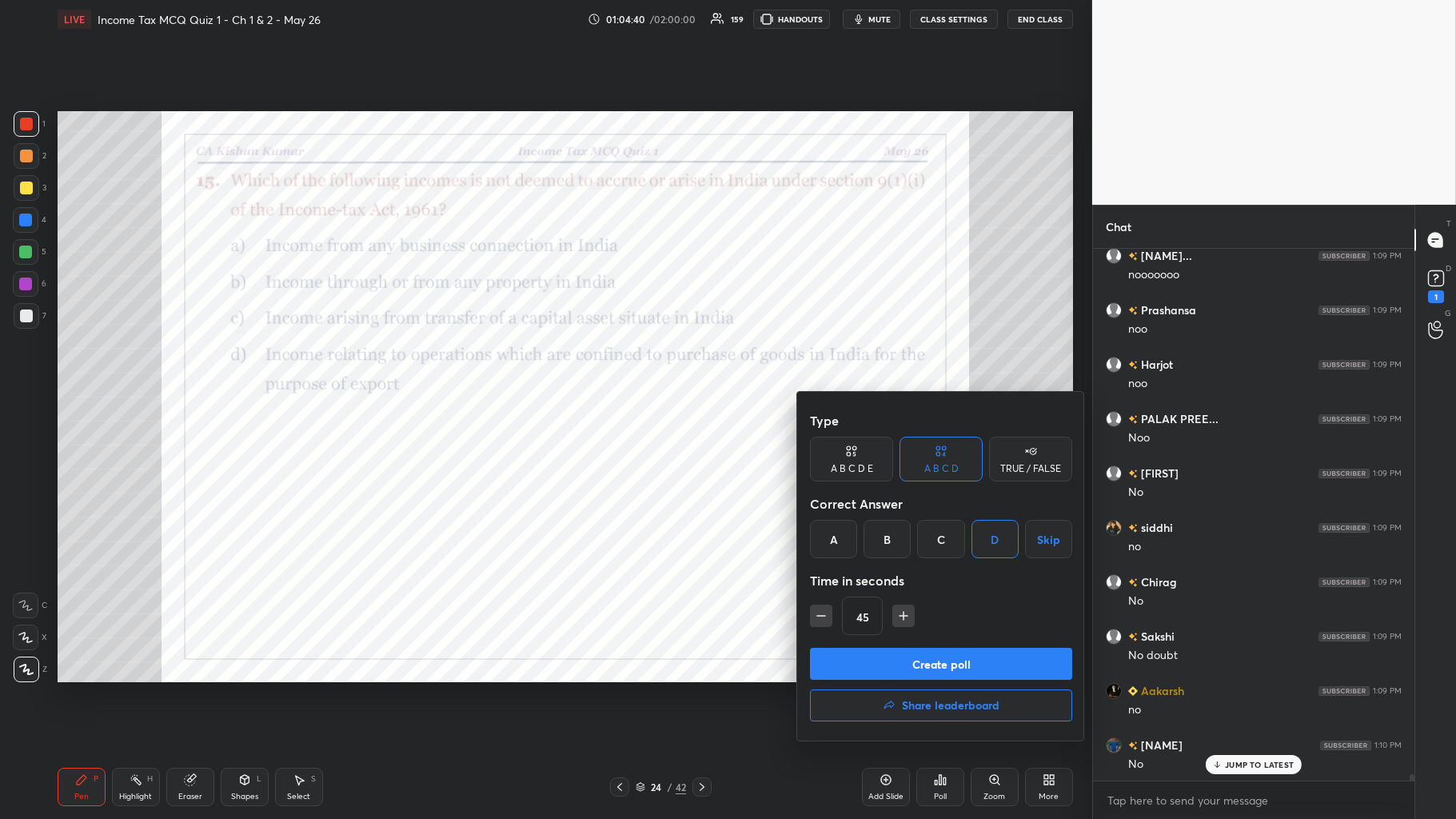 click 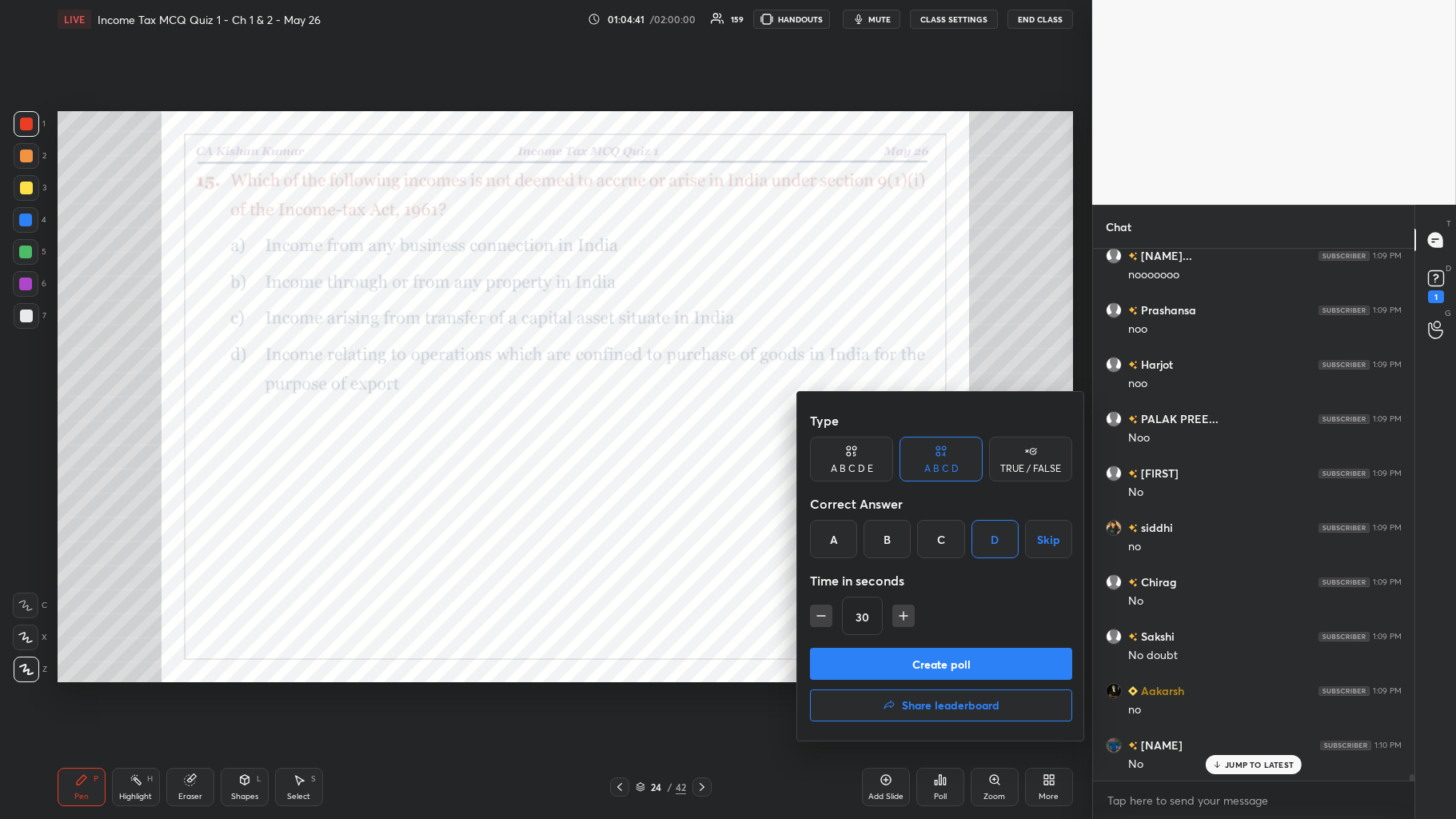 click on "Create poll" at bounding box center (941, 664) 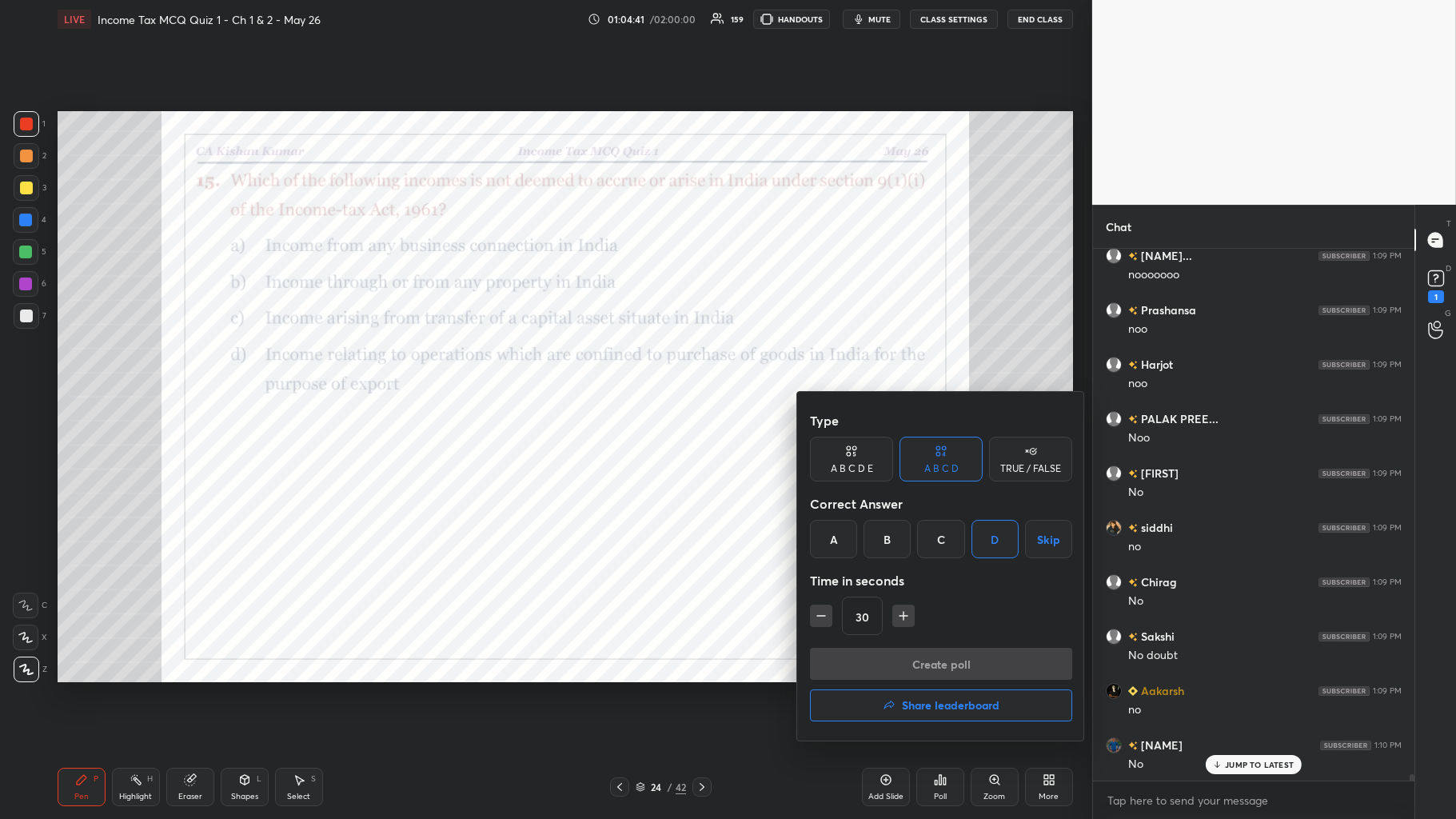 scroll, scrollTop: 493, scrollLeft: 317, axis: both 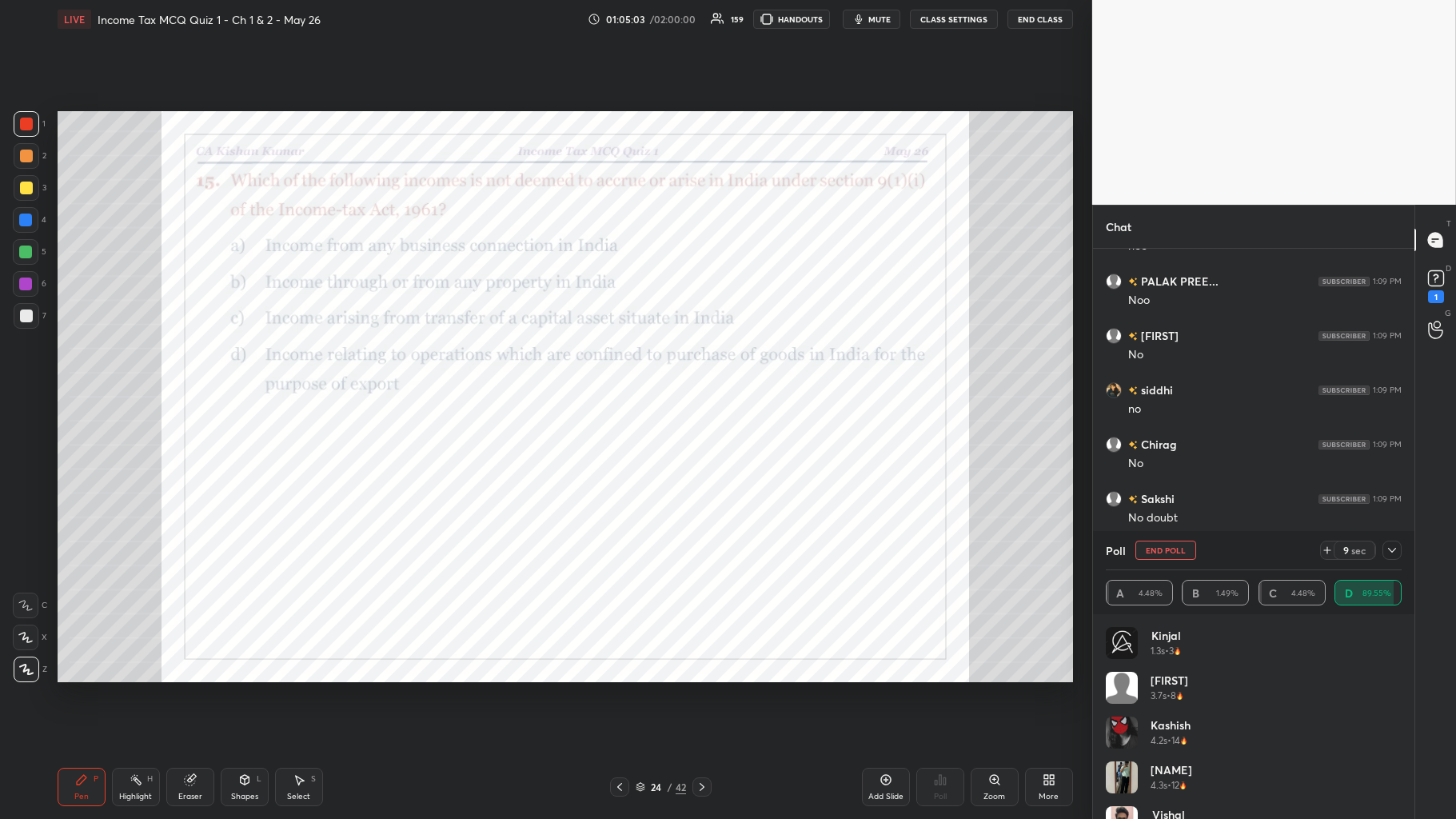 click 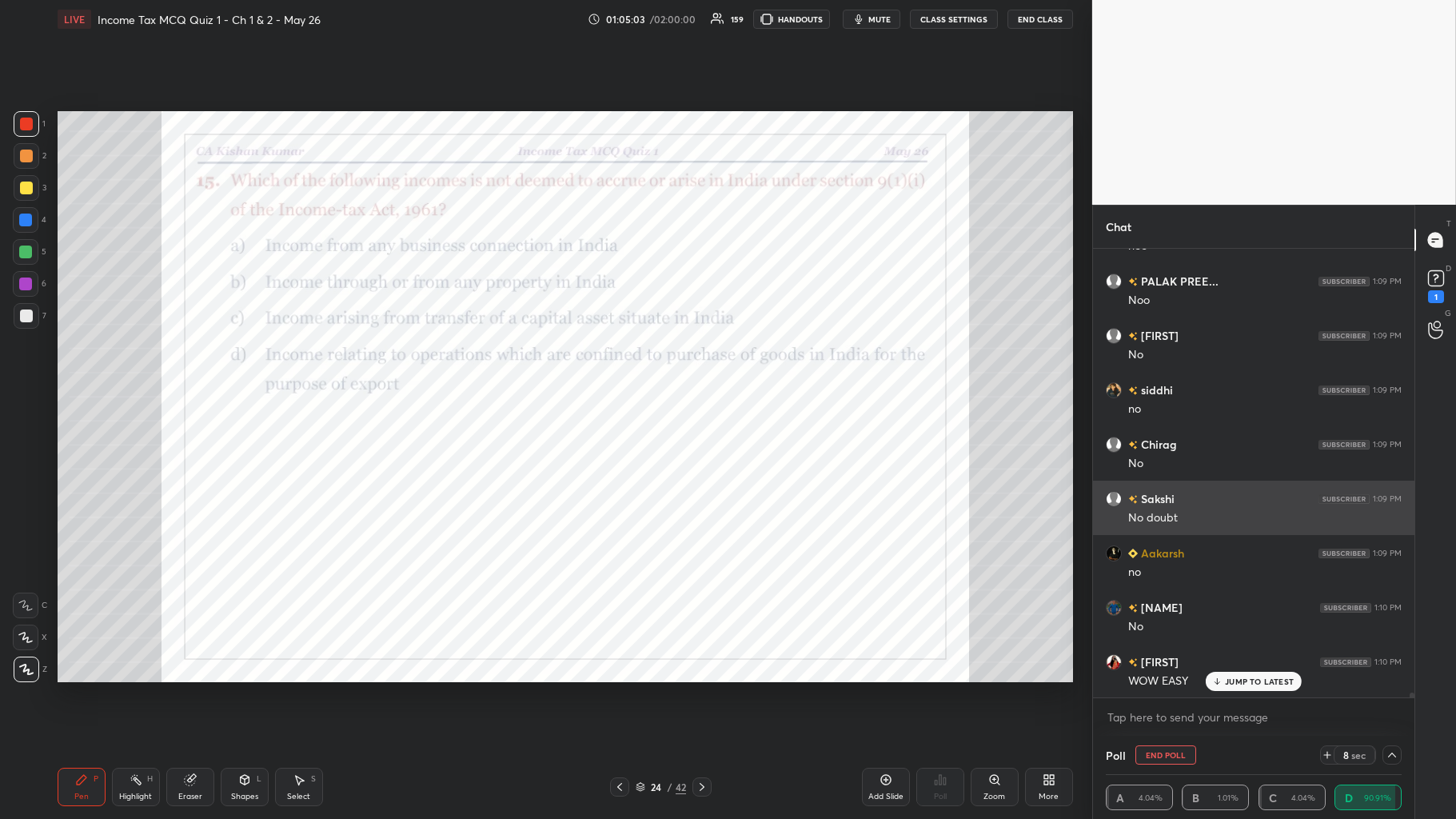 scroll, scrollTop: 0, scrollLeft: 0, axis: both 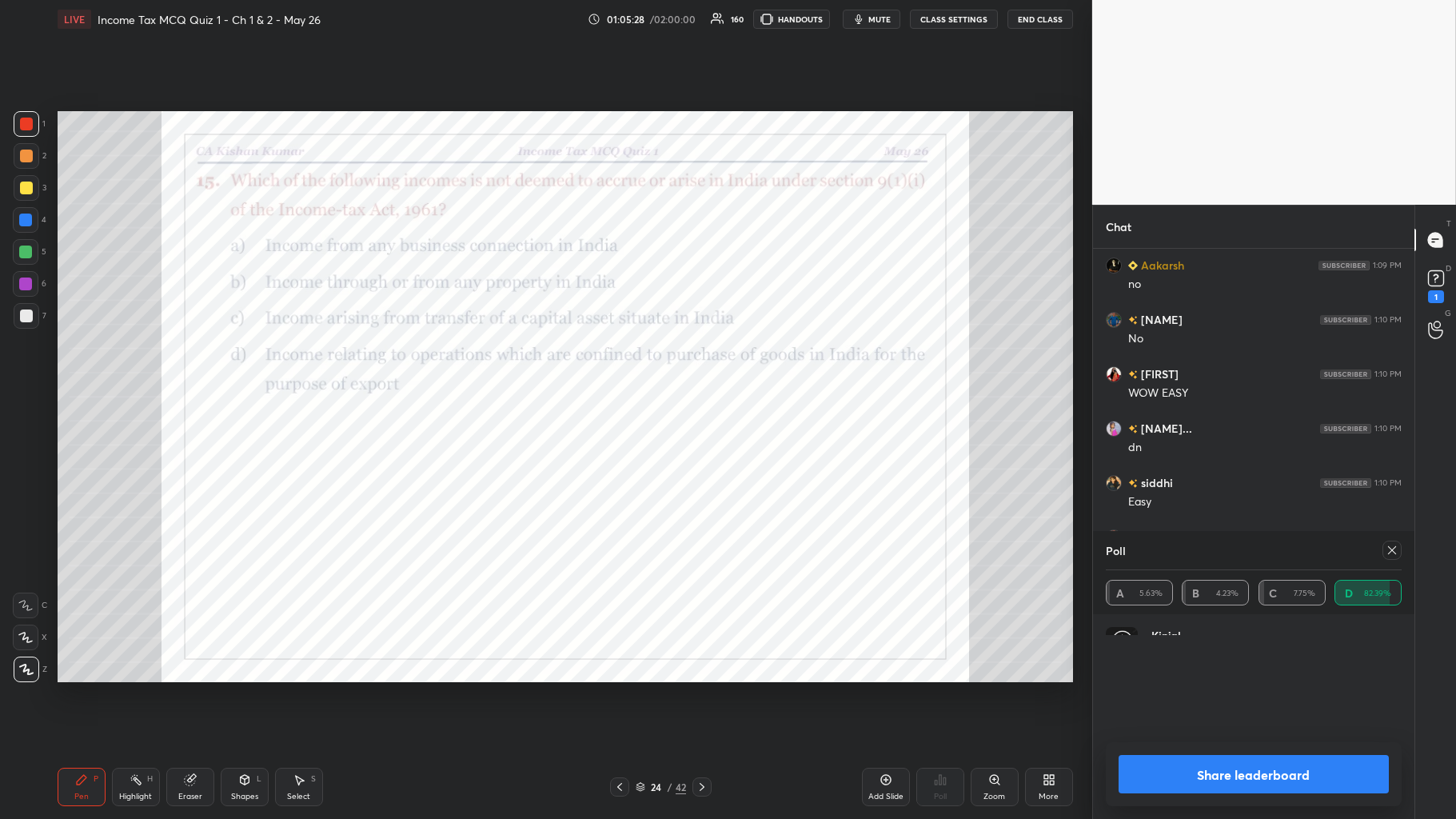 click on "Share leaderboard" at bounding box center [1254, 774] 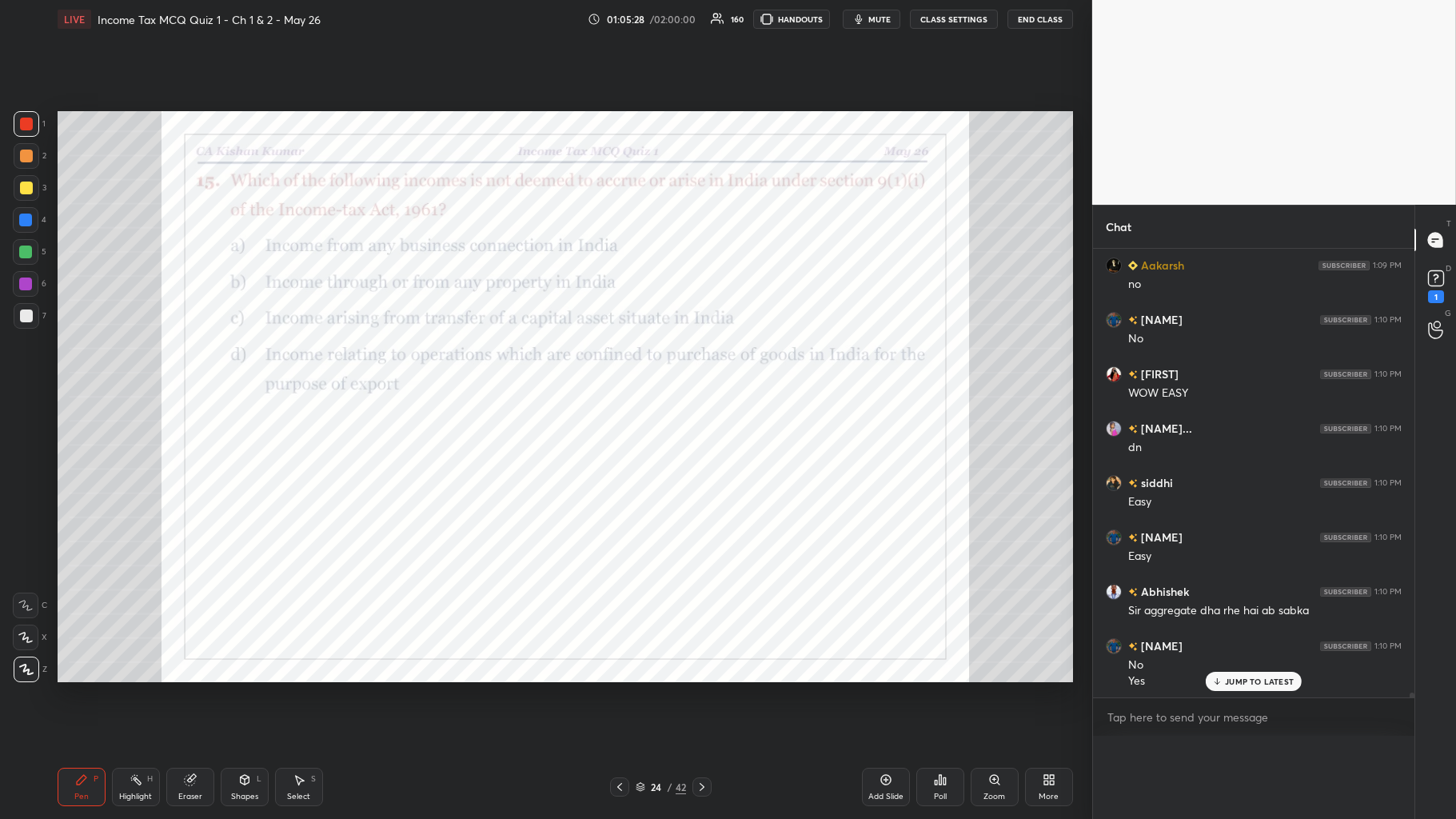 scroll, scrollTop: 0, scrollLeft: 0, axis: both 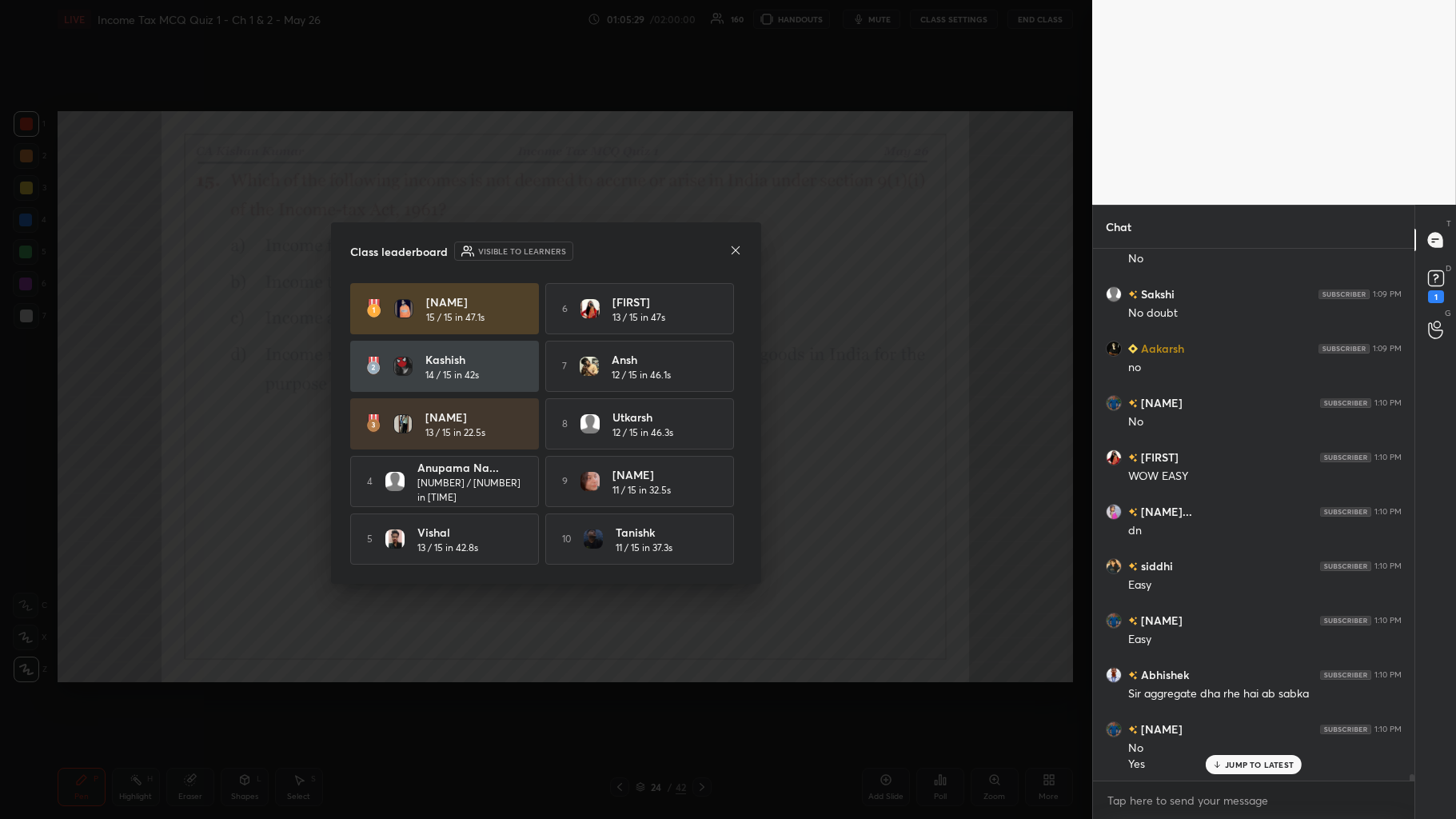 click 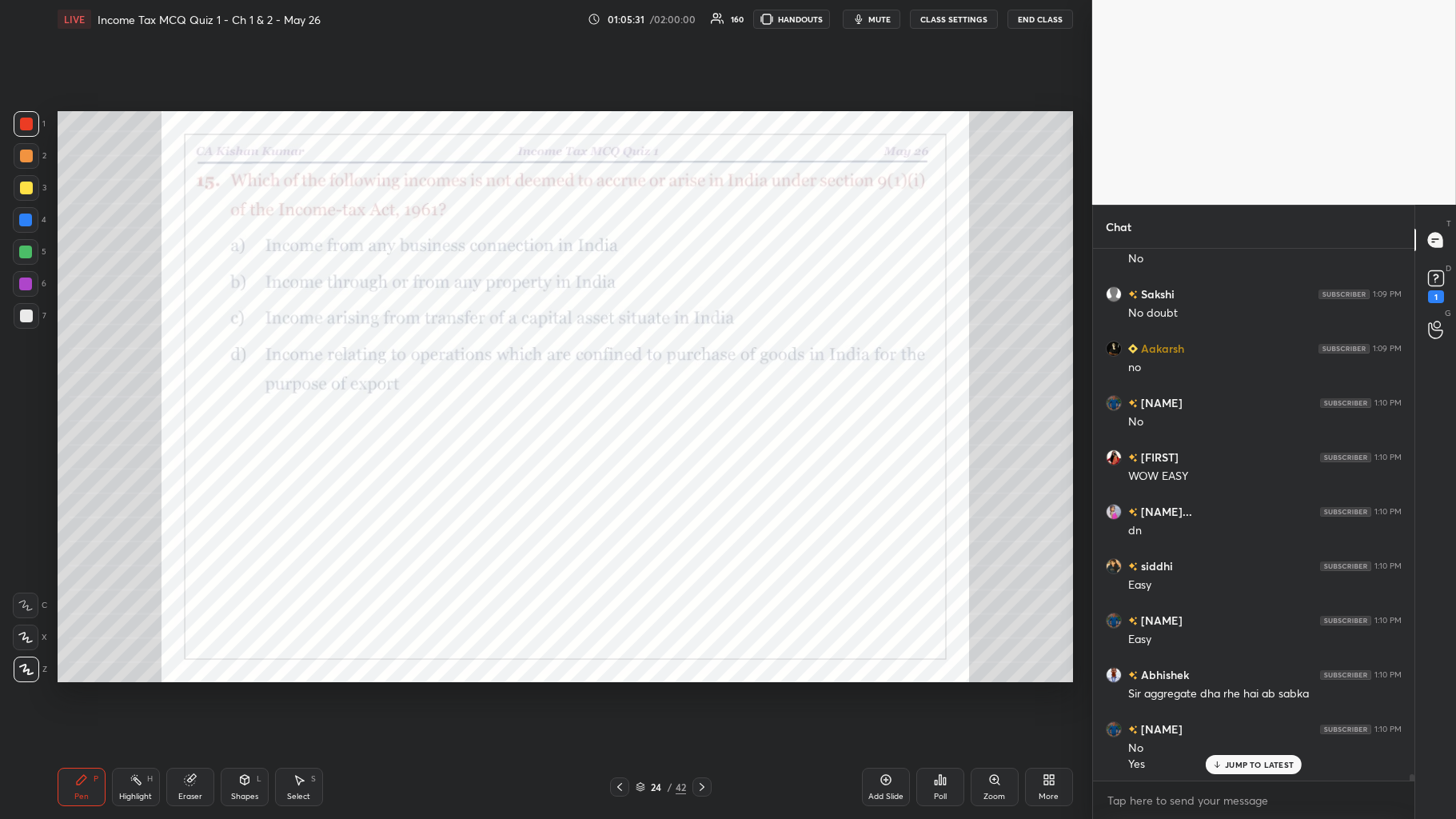 click 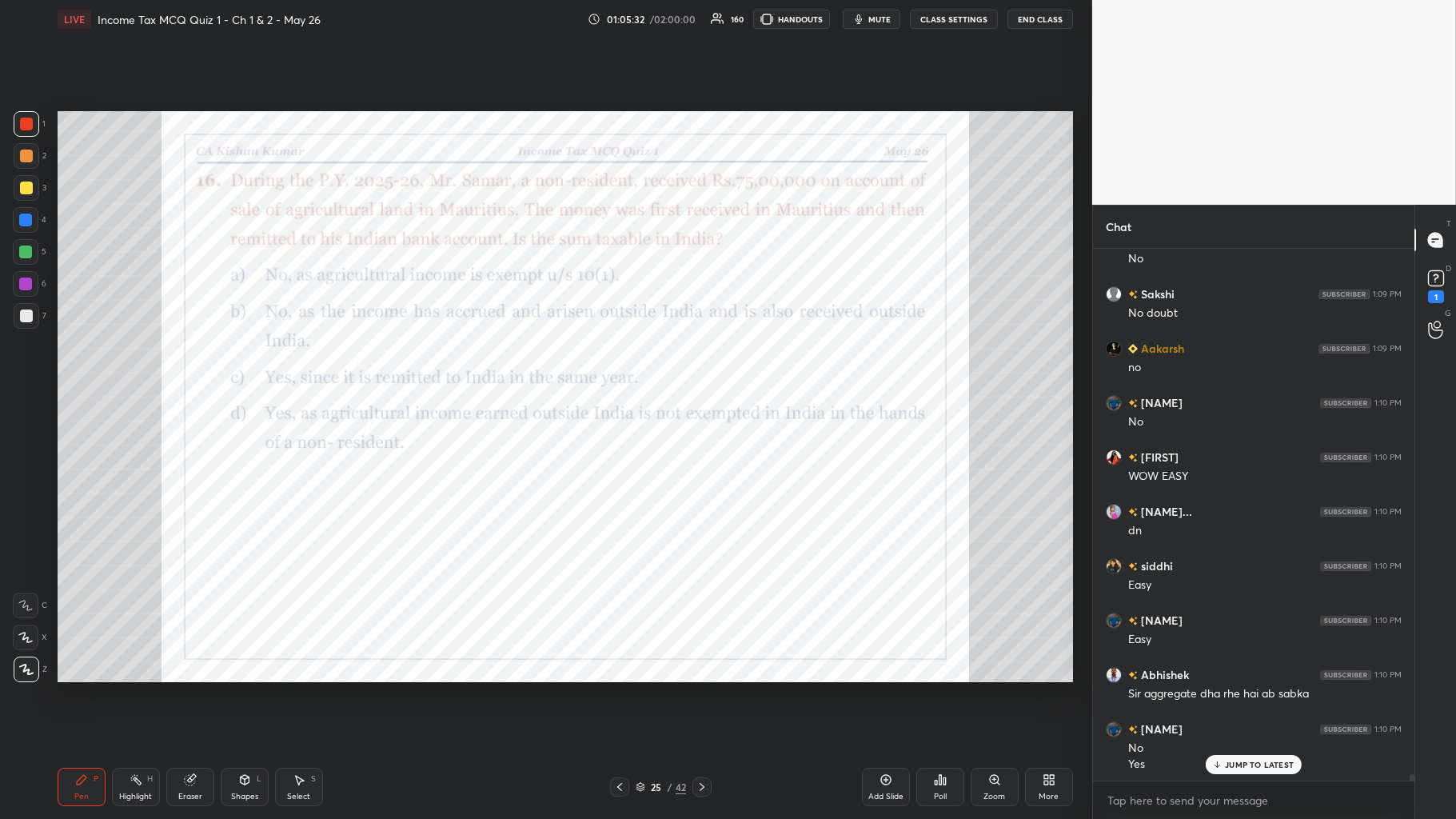 click 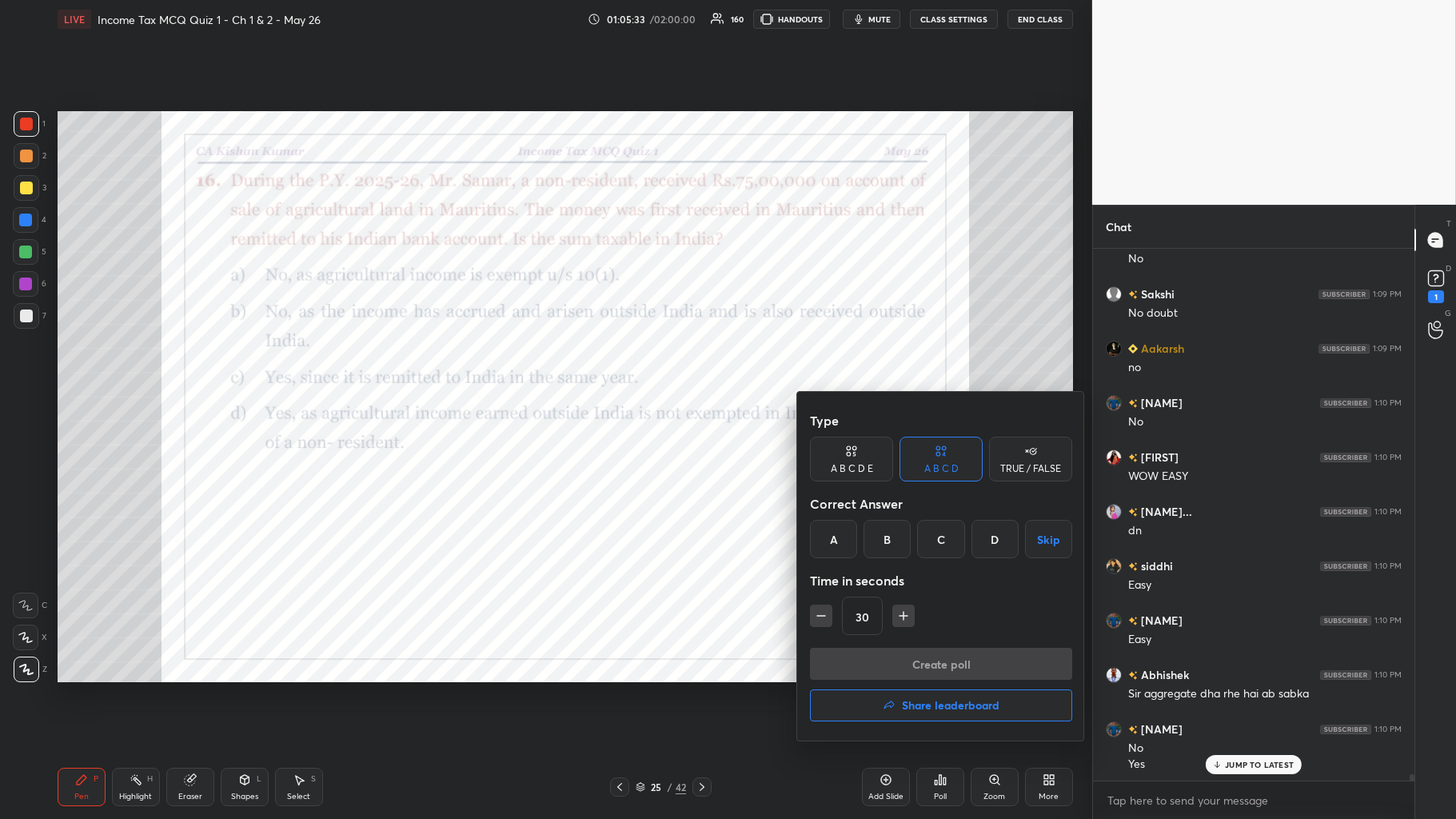 click on "B" at bounding box center (887, 539) 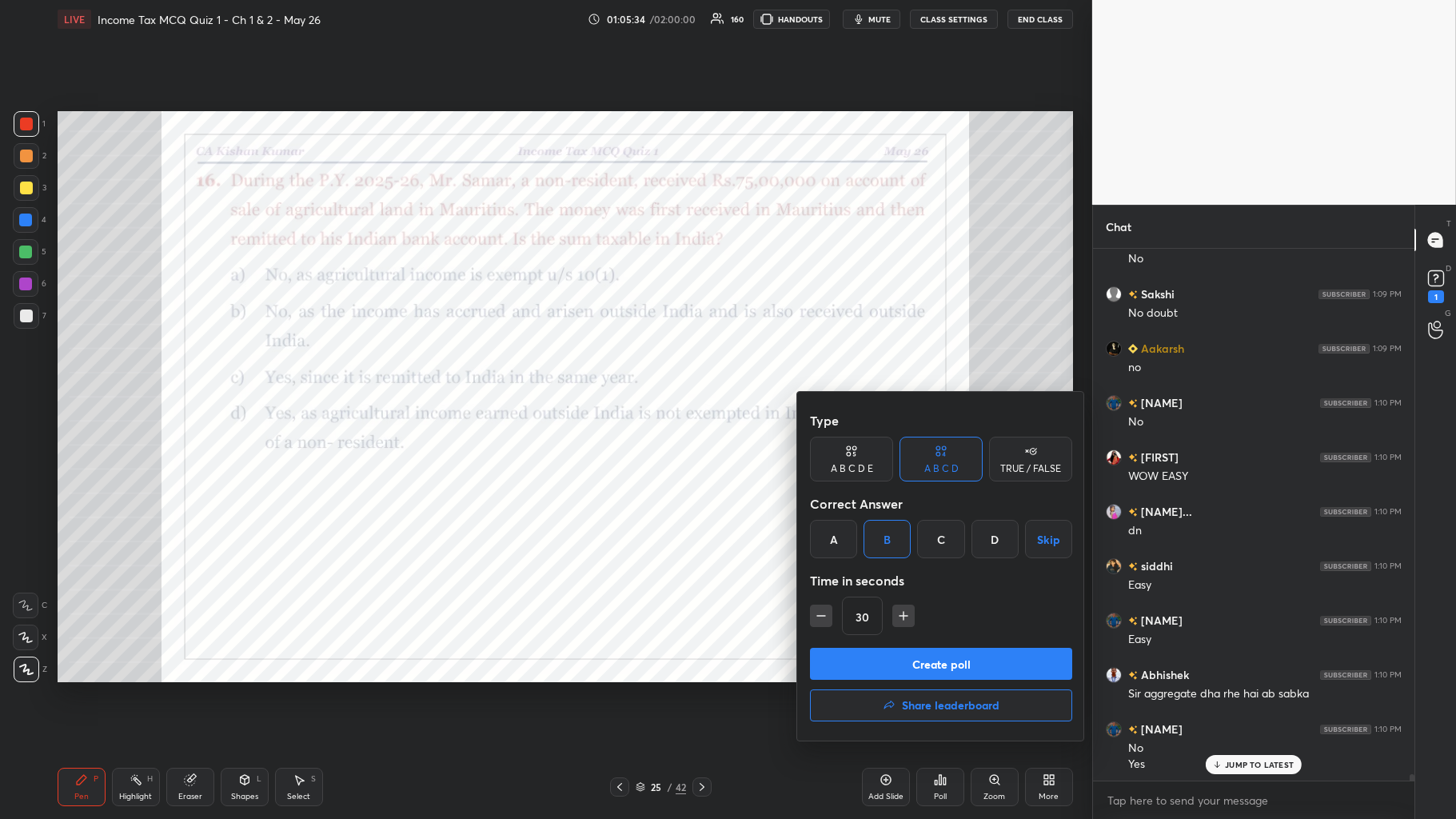 click on "Create poll" at bounding box center (941, 664) 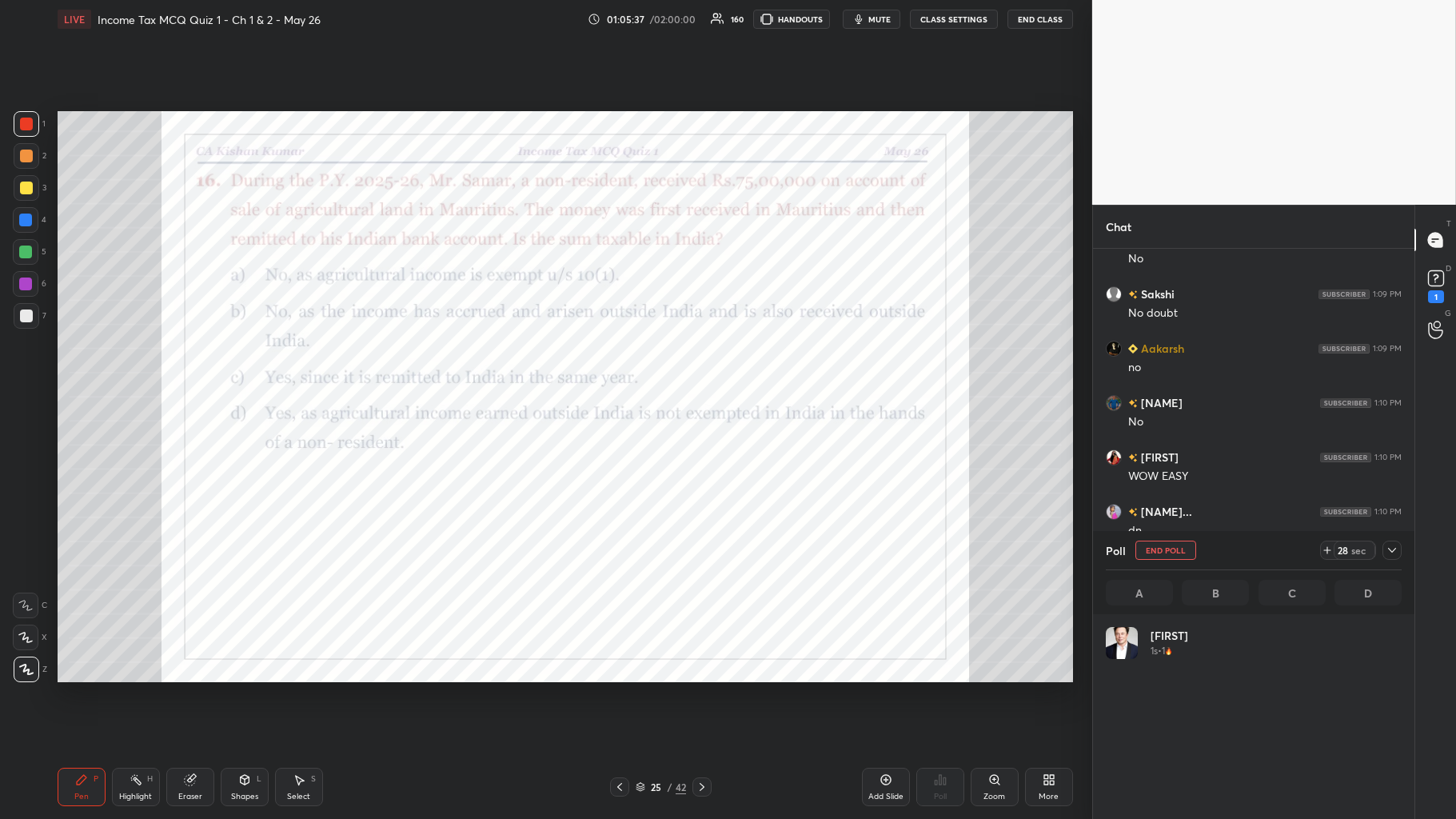 click 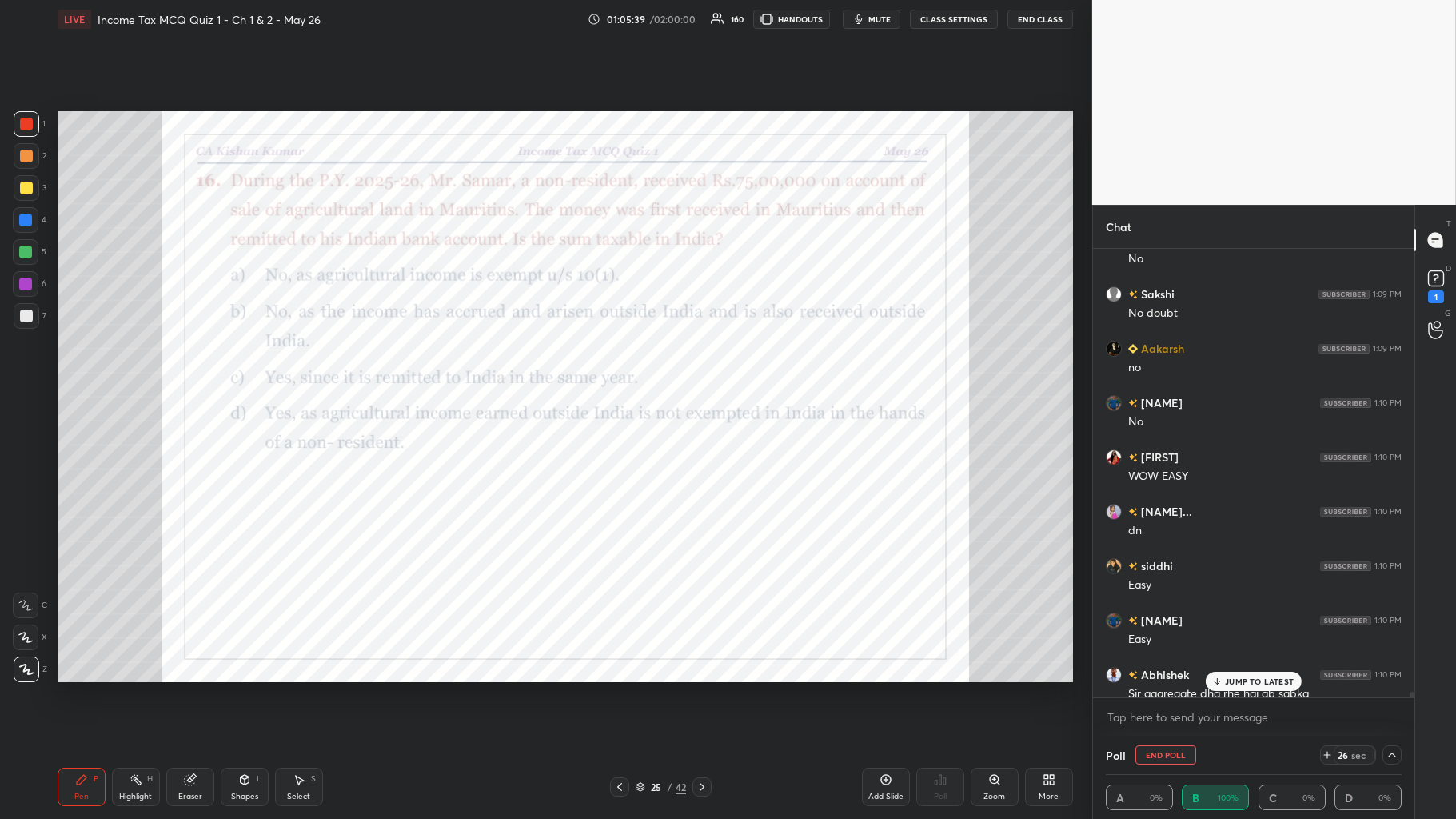 click 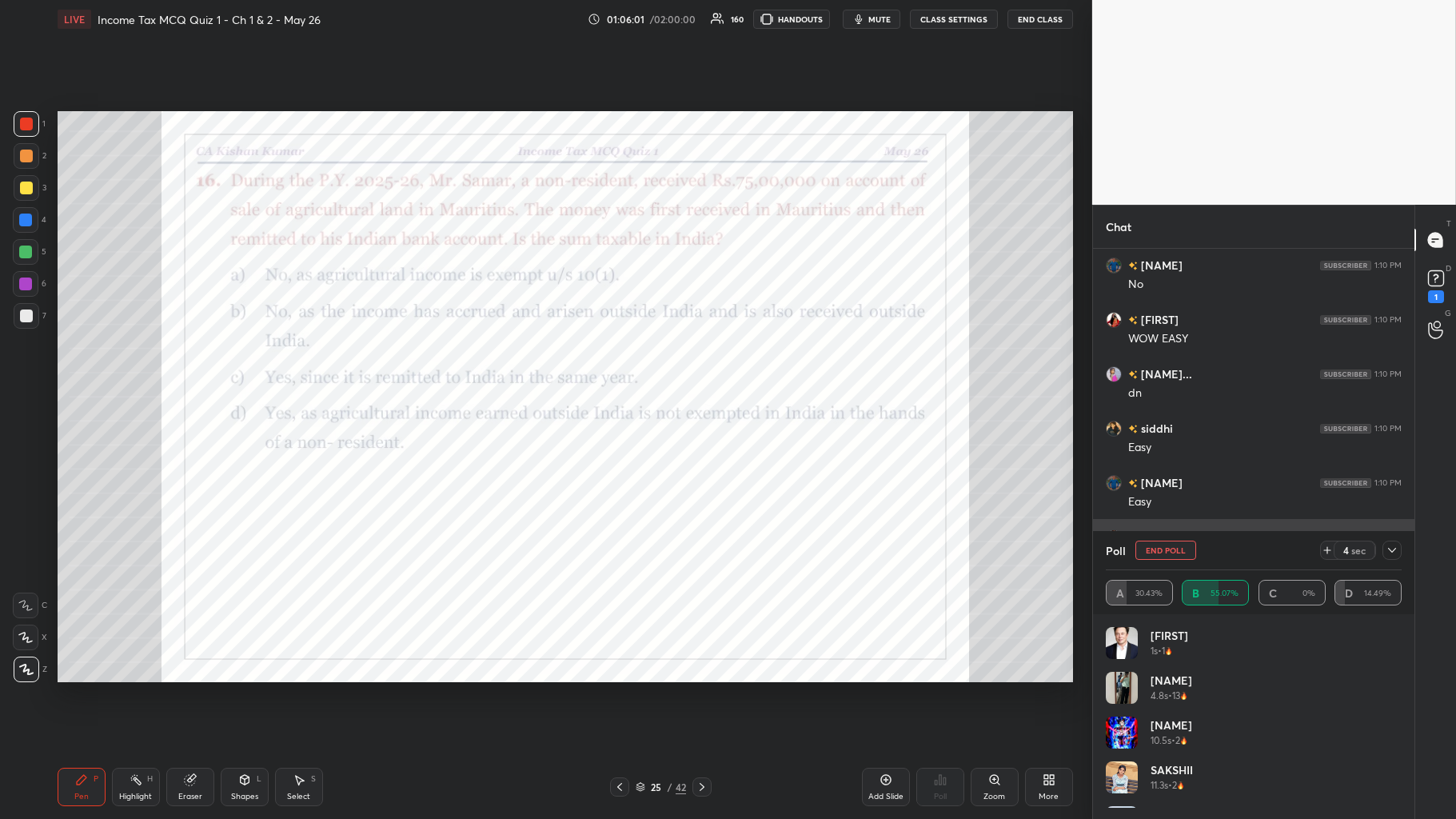 click 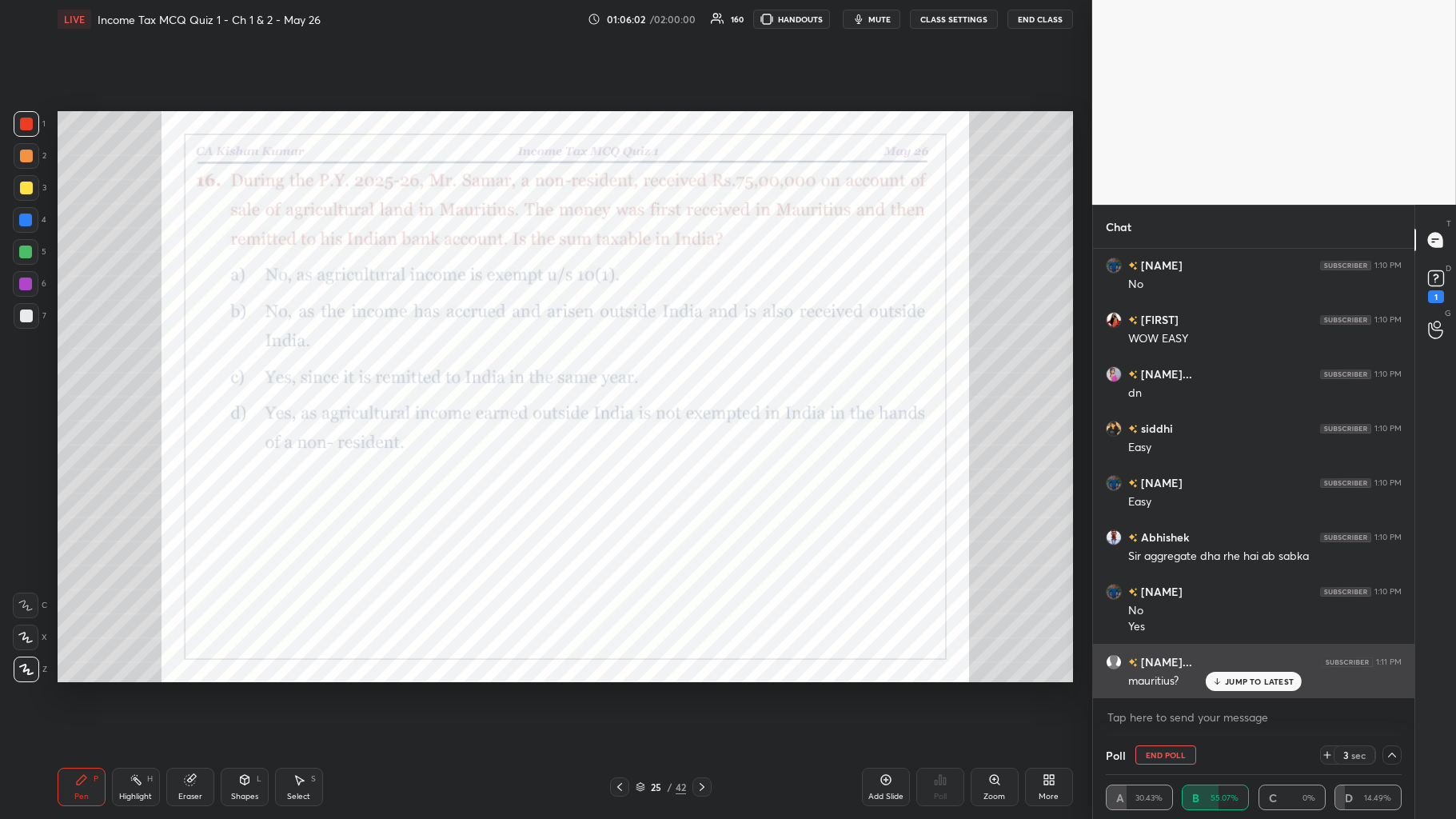 click on "JUMP TO LATEST" at bounding box center (1259, 681) 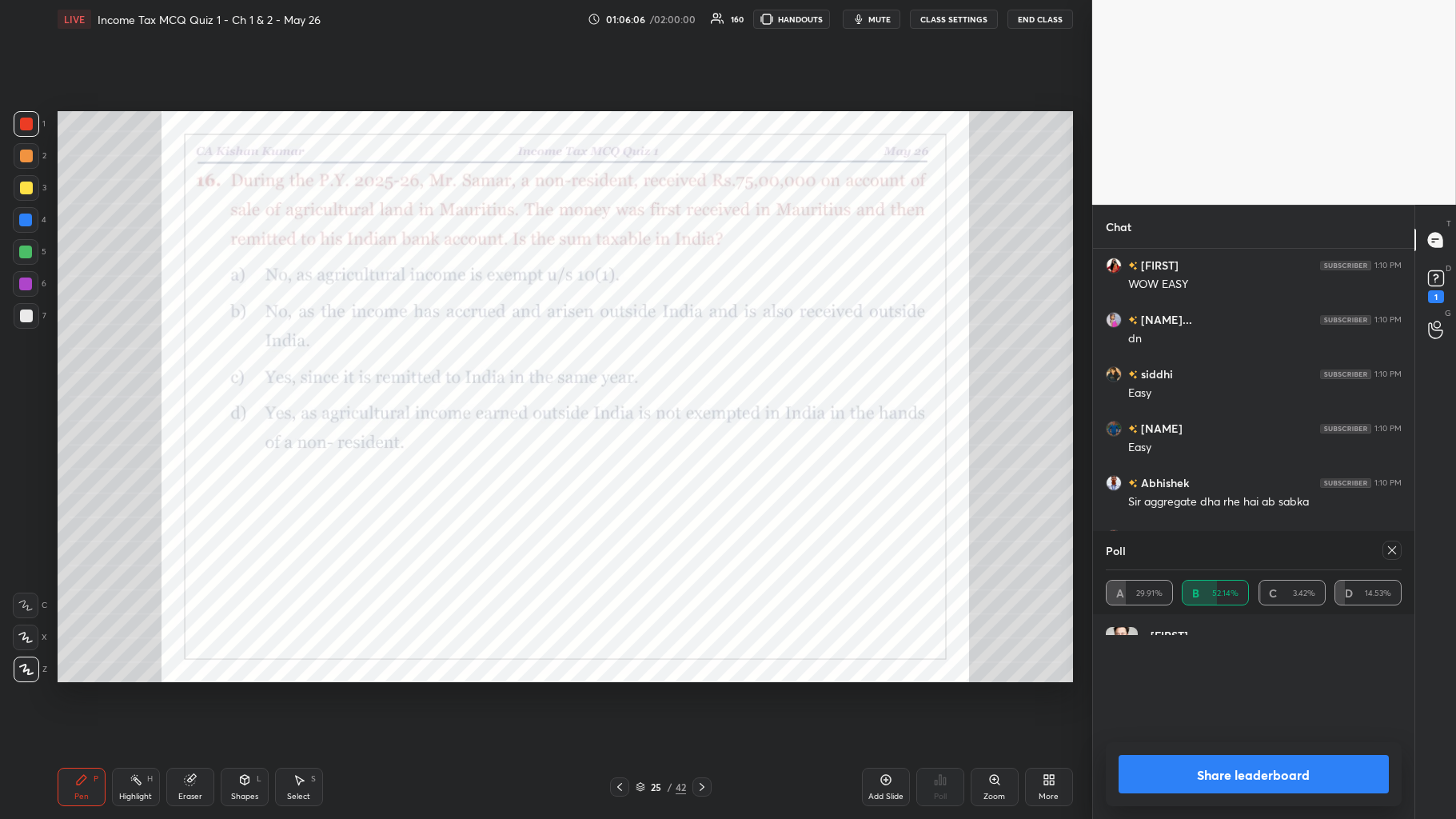 click on "Share leaderboard" at bounding box center [1254, 774] 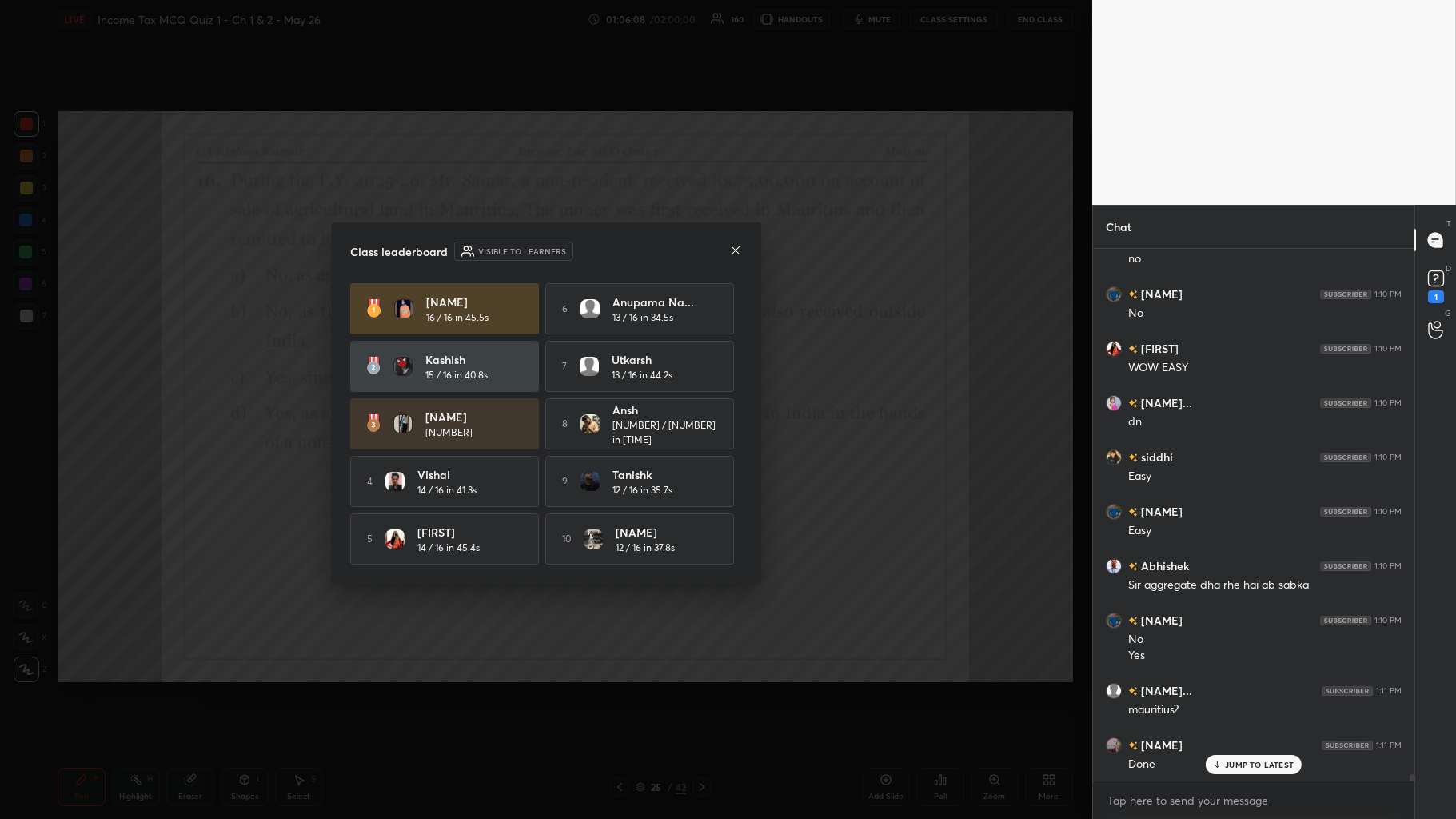 click 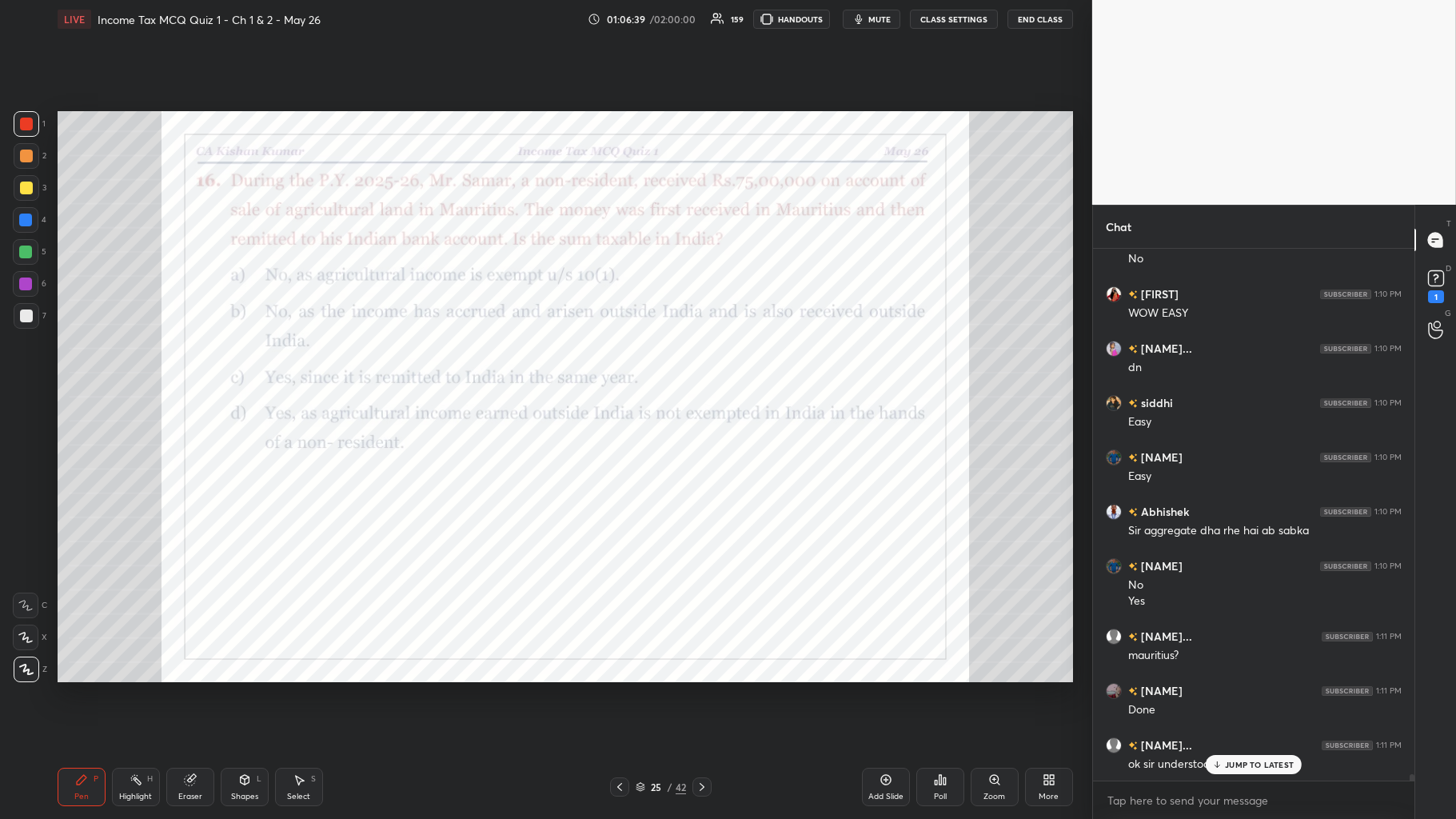 scroll, scrollTop: 41899, scrollLeft: 0, axis: vertical 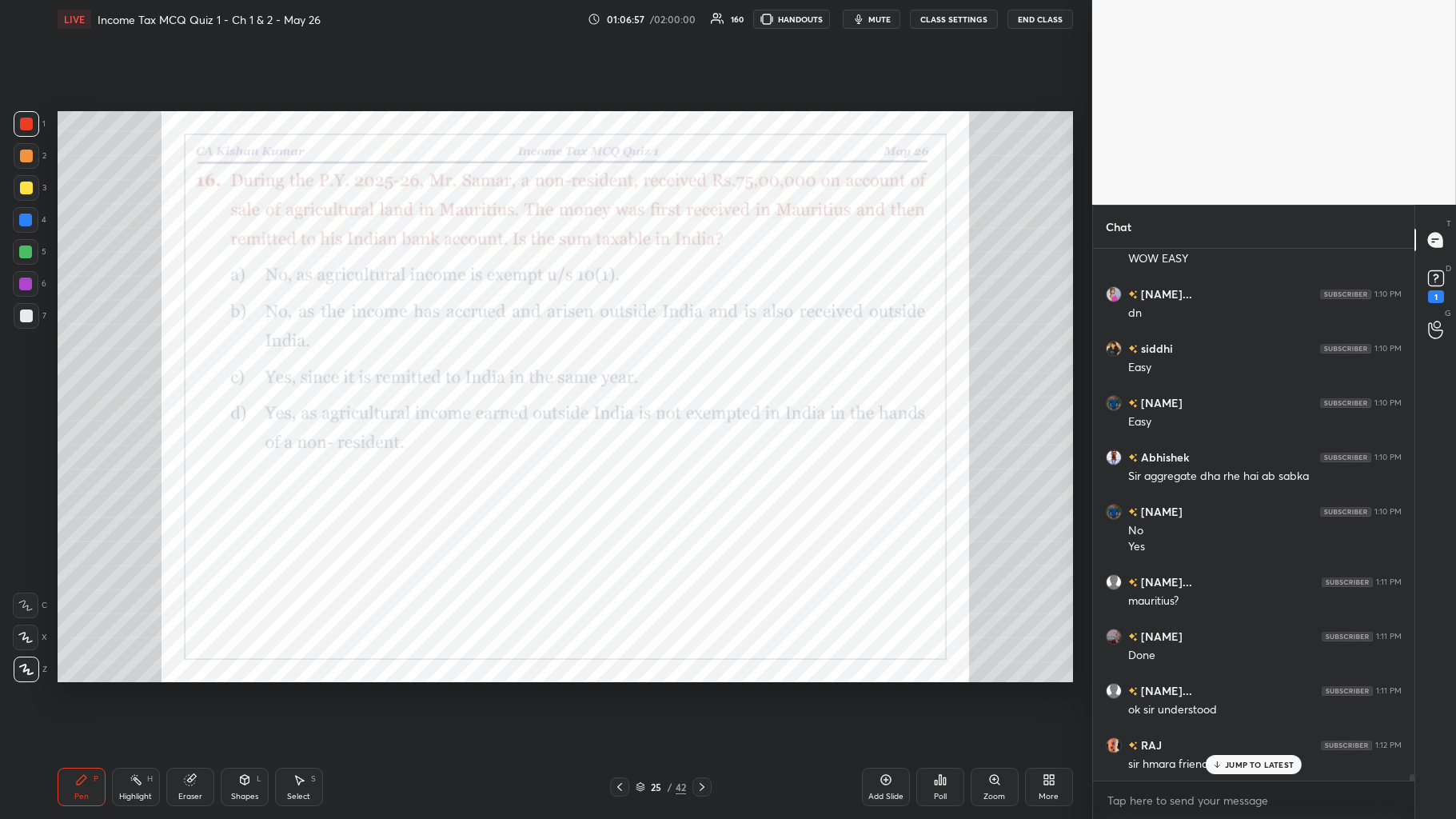 click 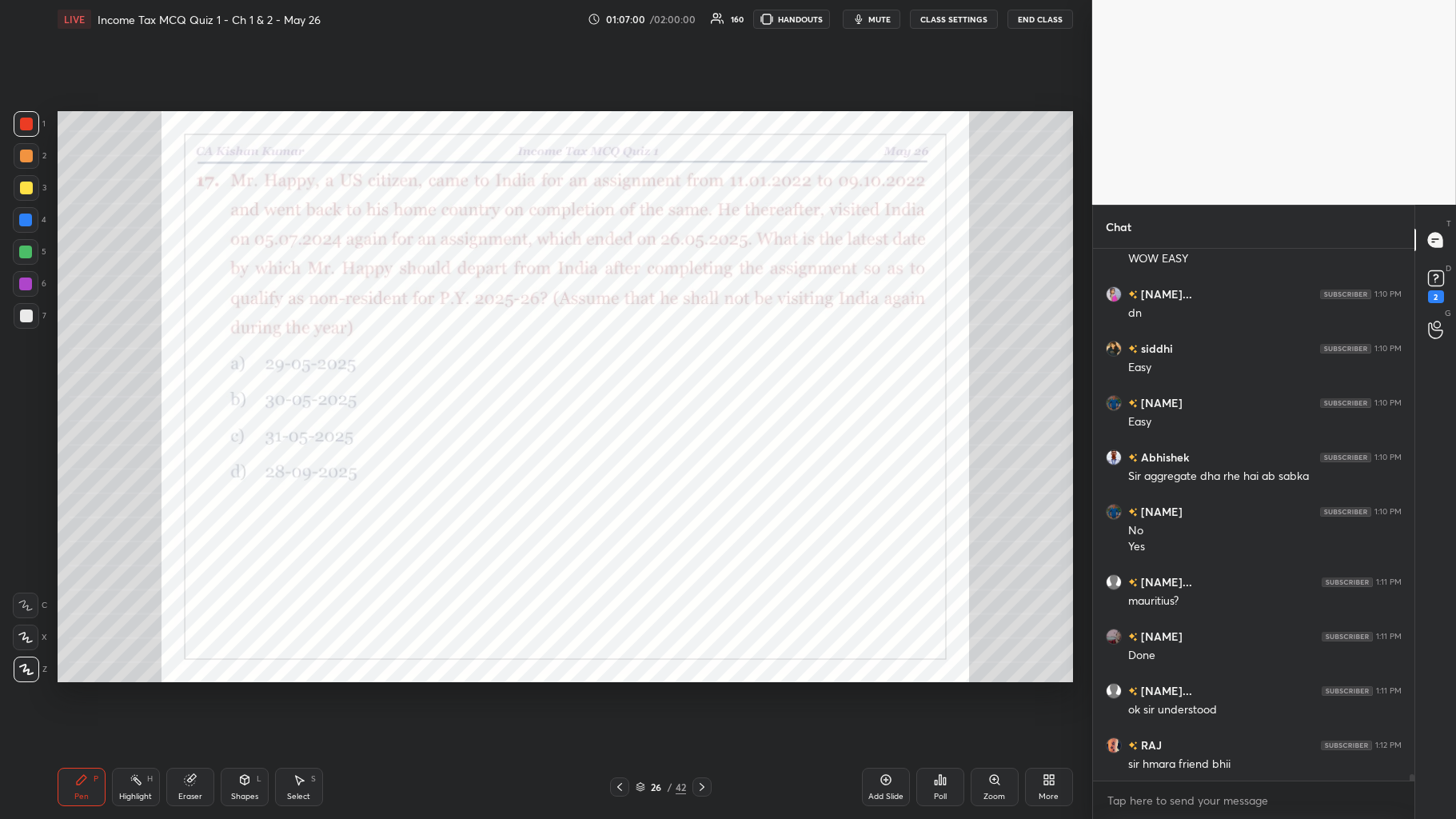 click on "Poll" at bounding box center [940, 787] 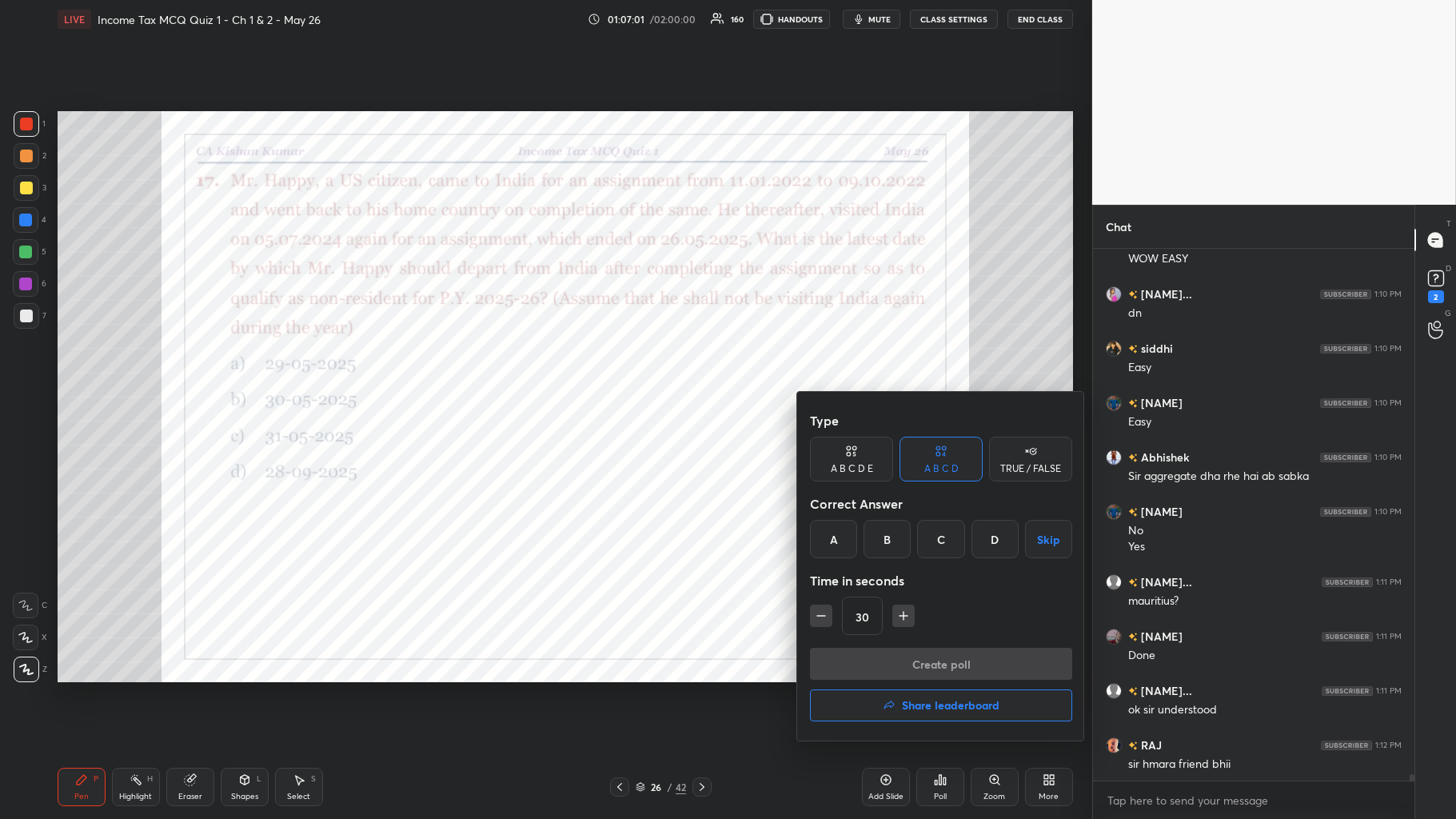 click on "A" at bounding box center (833, 539) 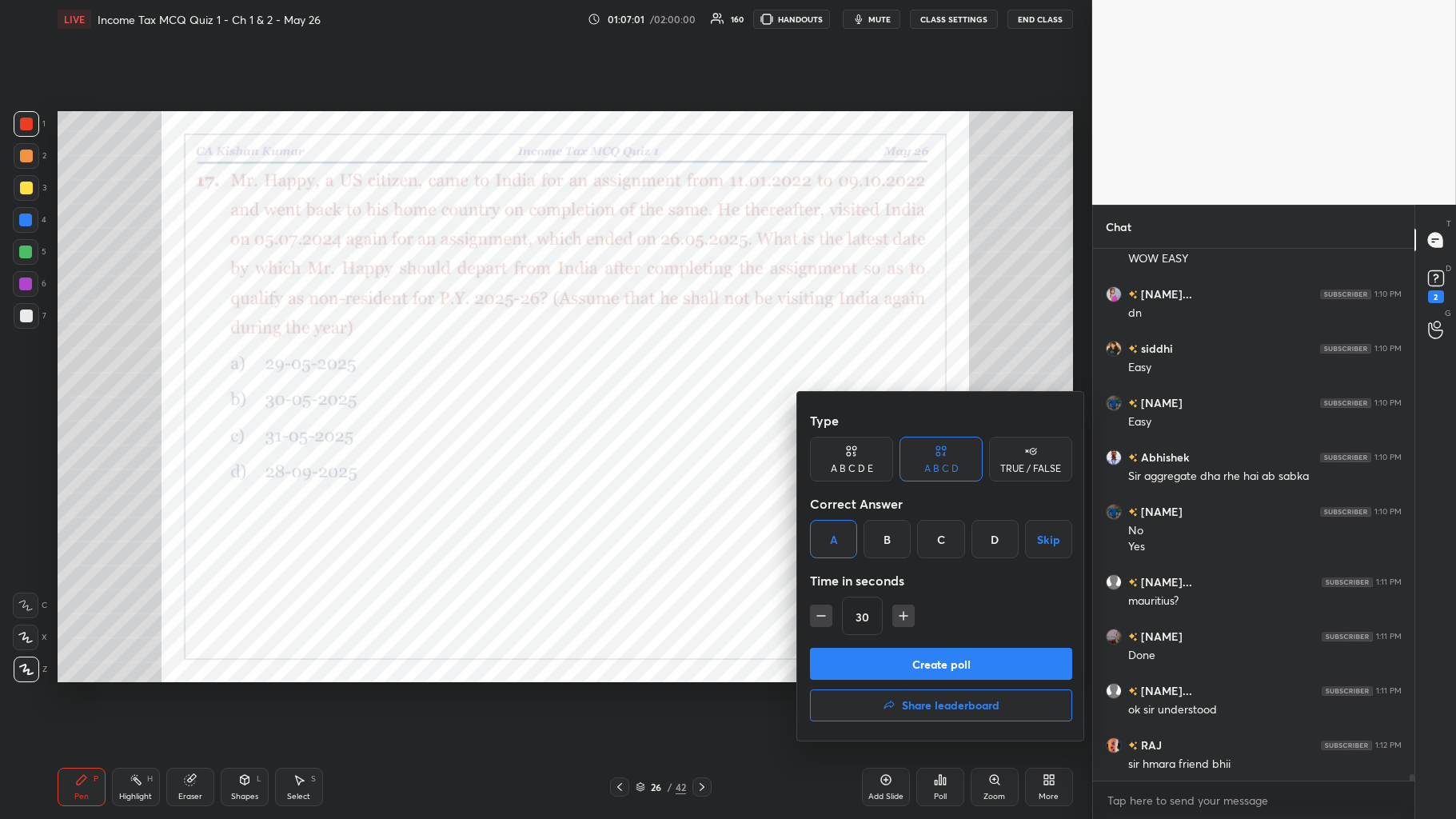 click 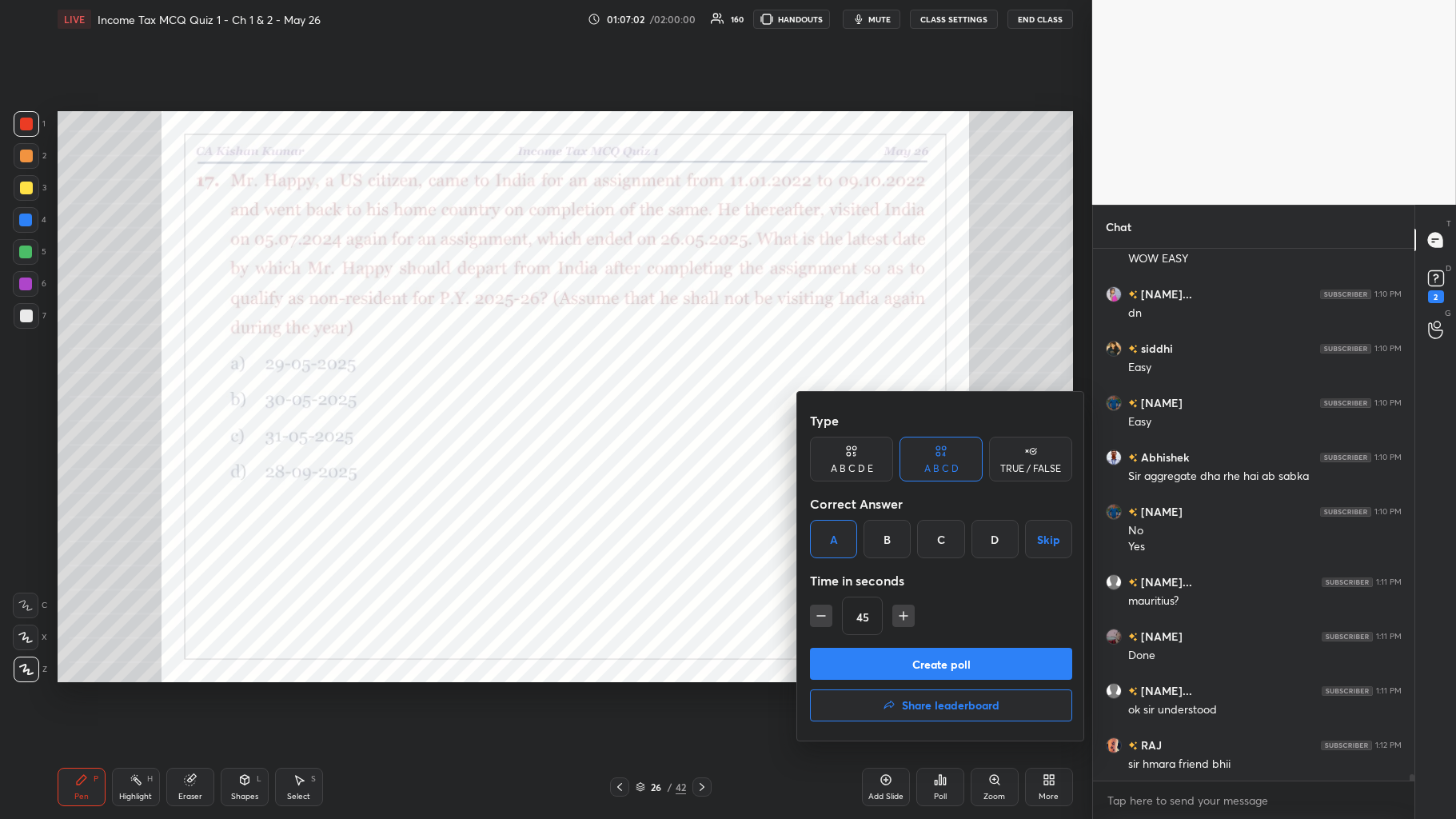 click 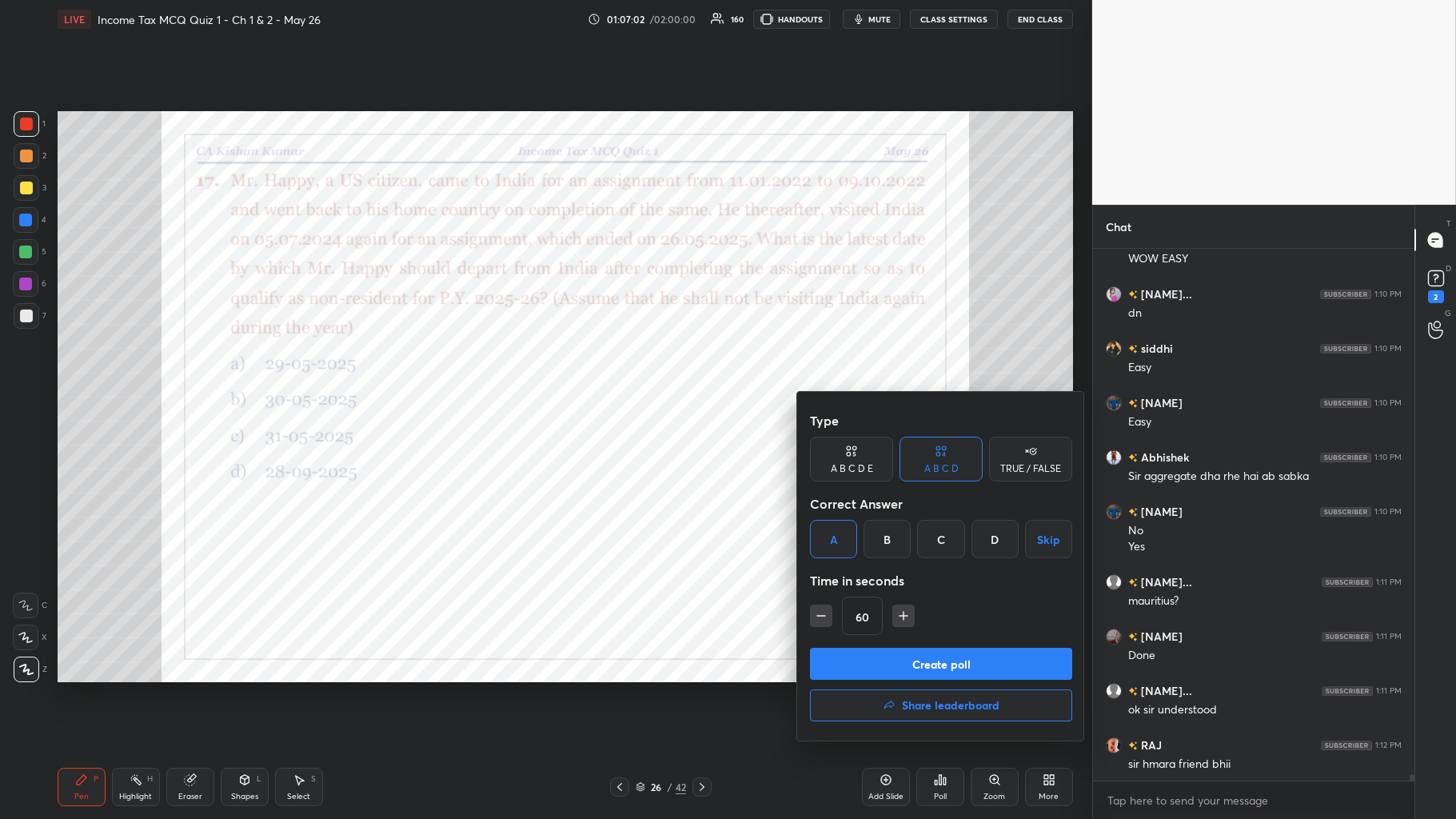 click 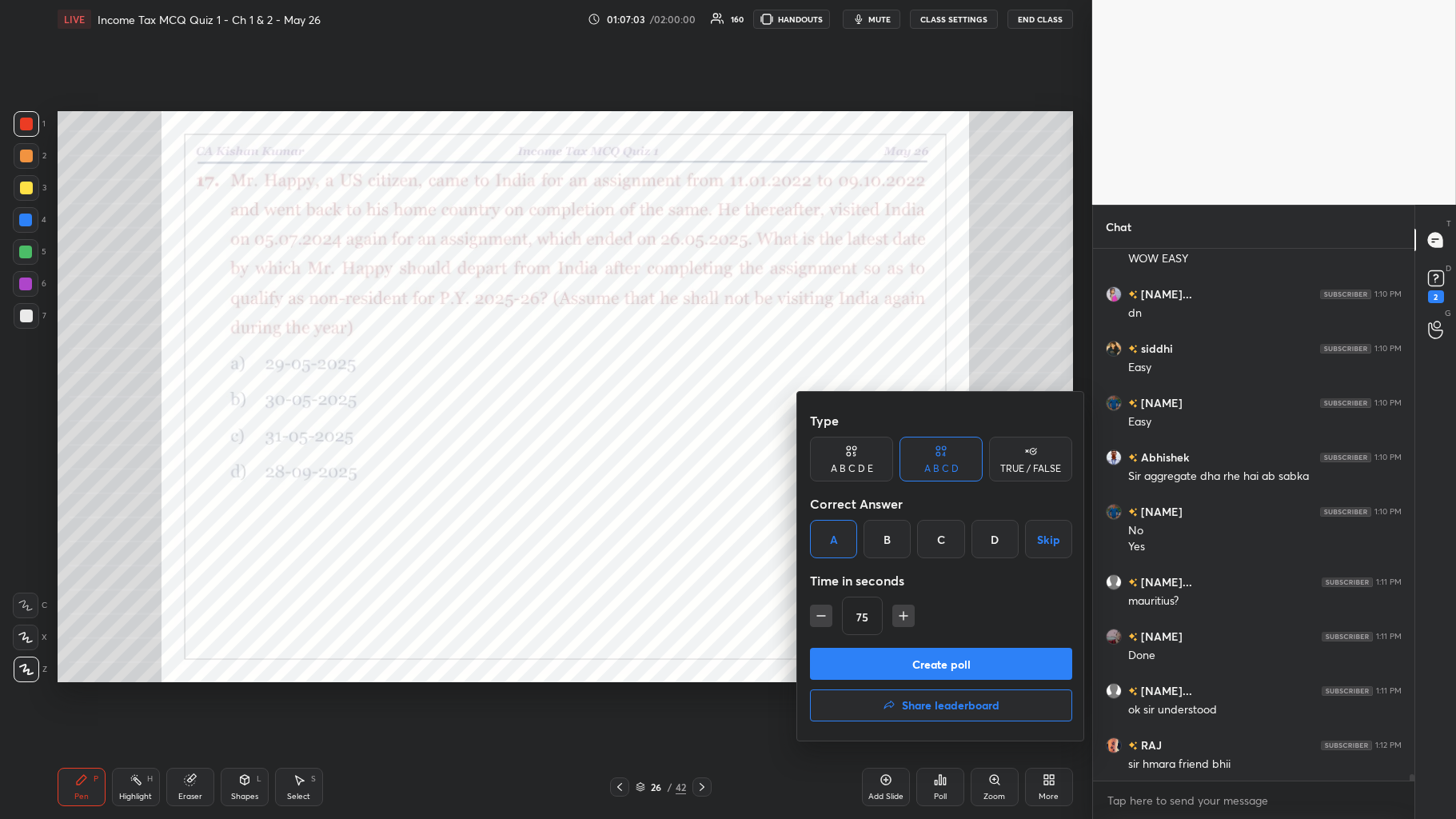 click on "Create poll" at bounding box center (941, 664) 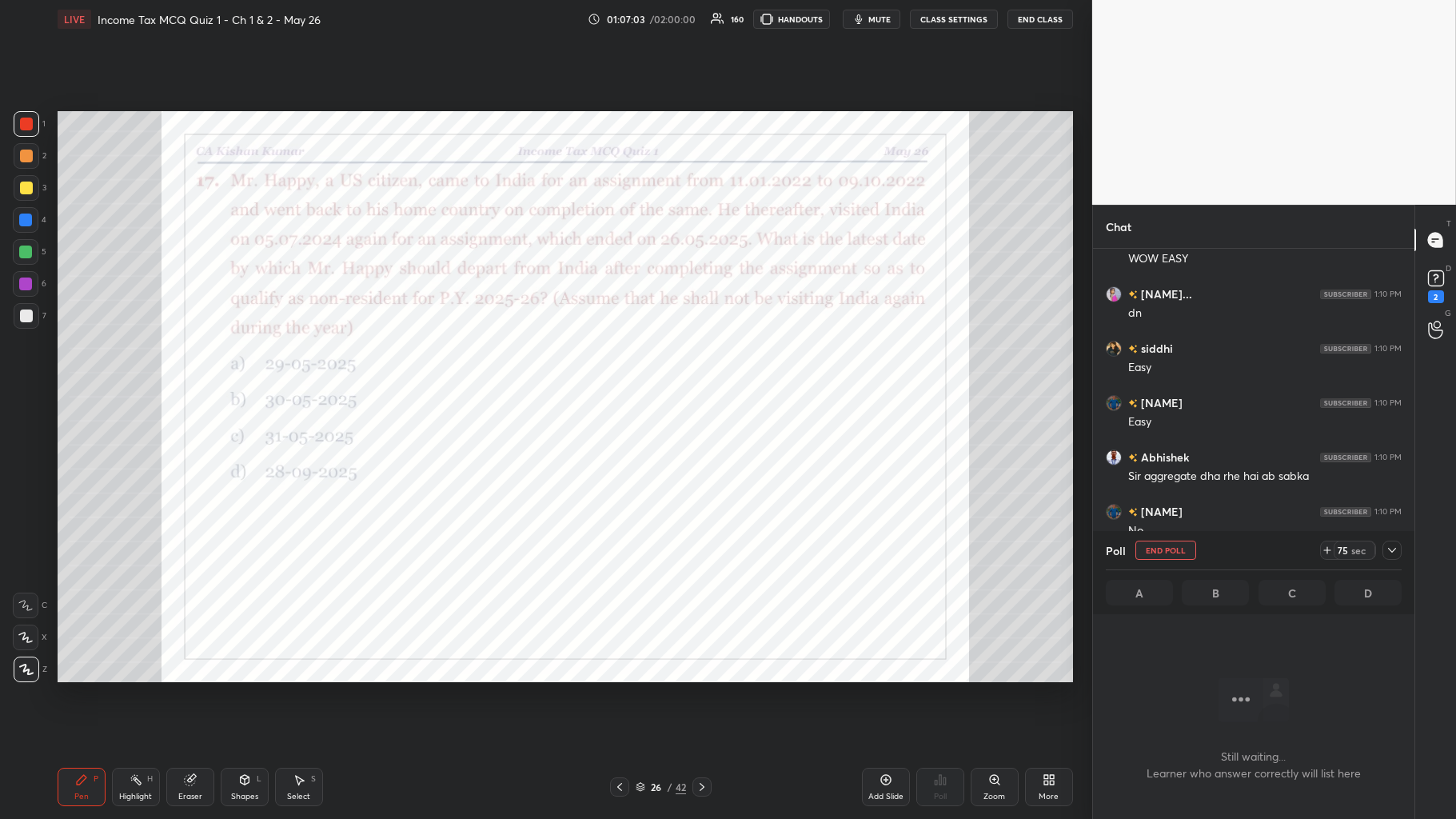 scroll, scrollTop: 448, scrollLeft: 317, axis: both 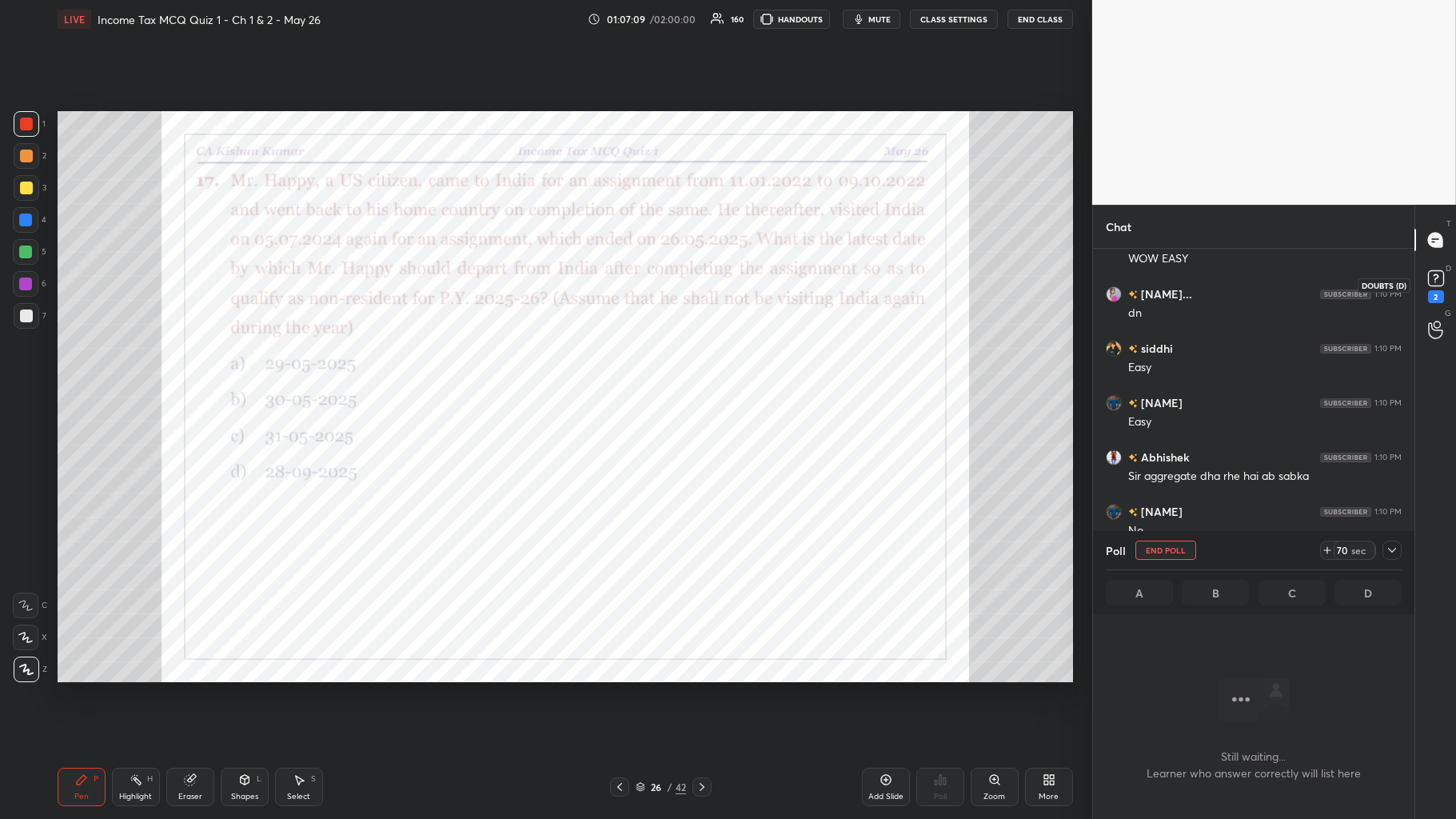 click 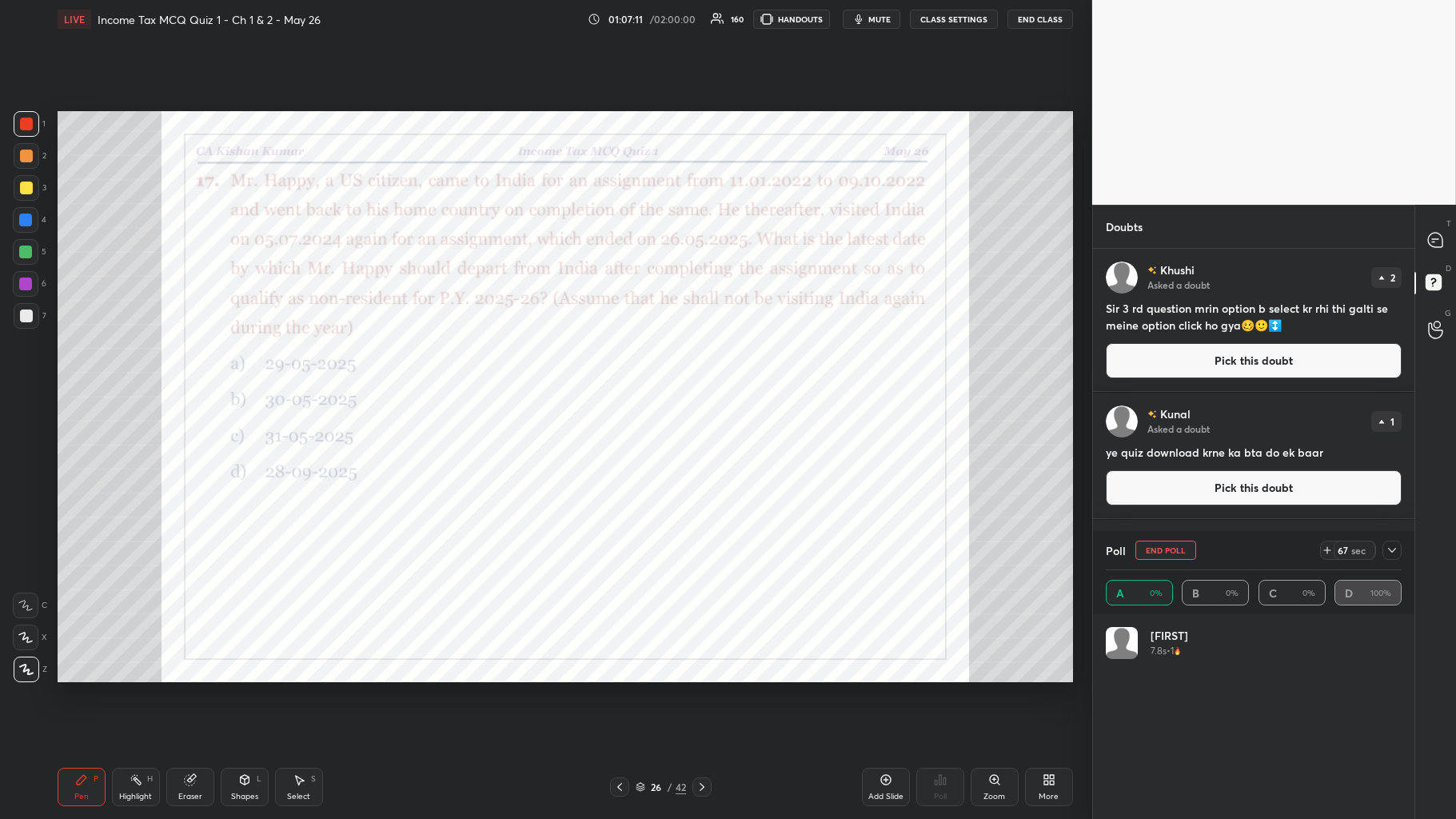 scroll, scrollTop: 5, scrollLeft: 4, axis: both 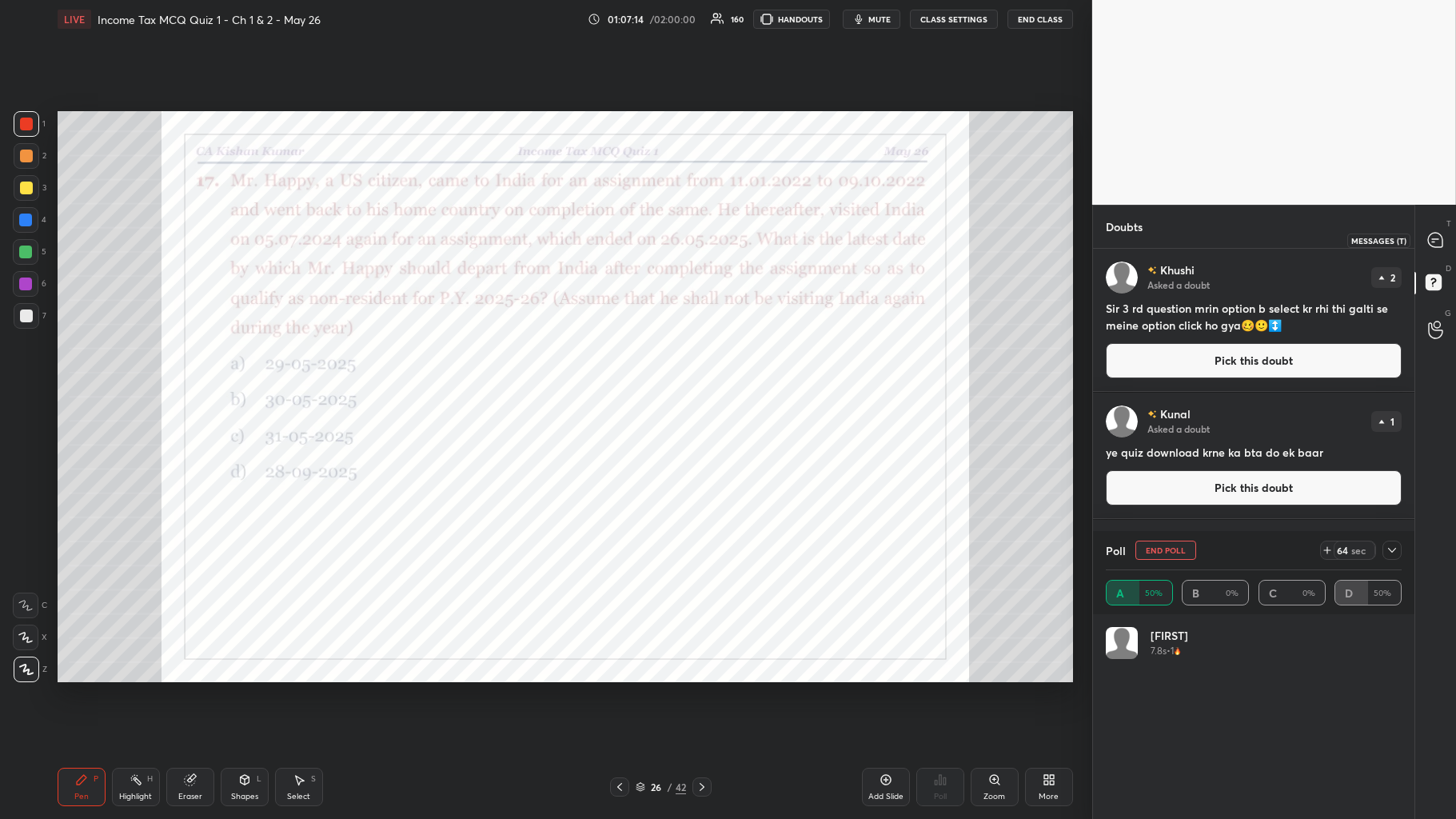 click 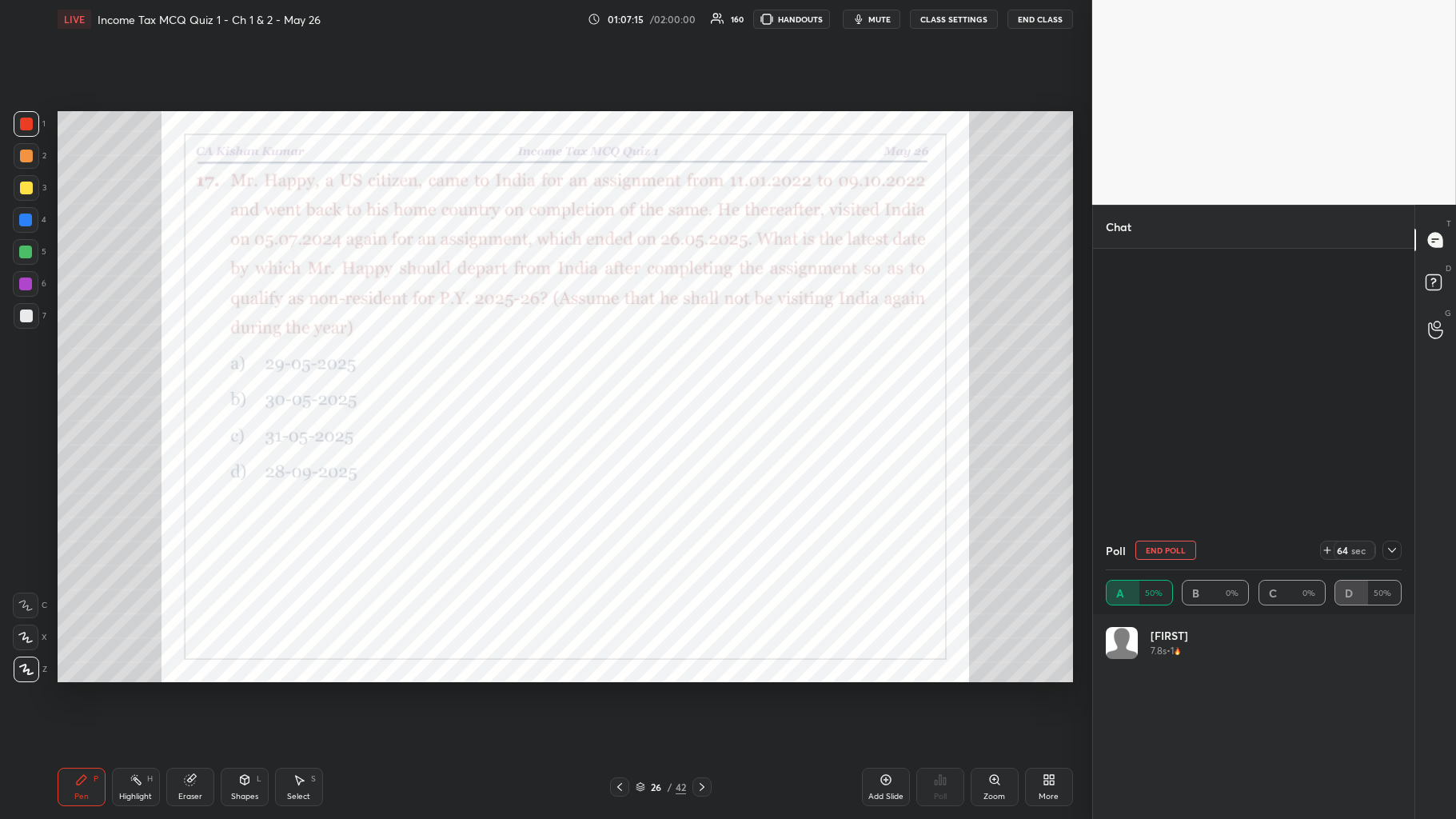 scroll, scrollTop: 42260, scrollLeft: 0, axis: vertical 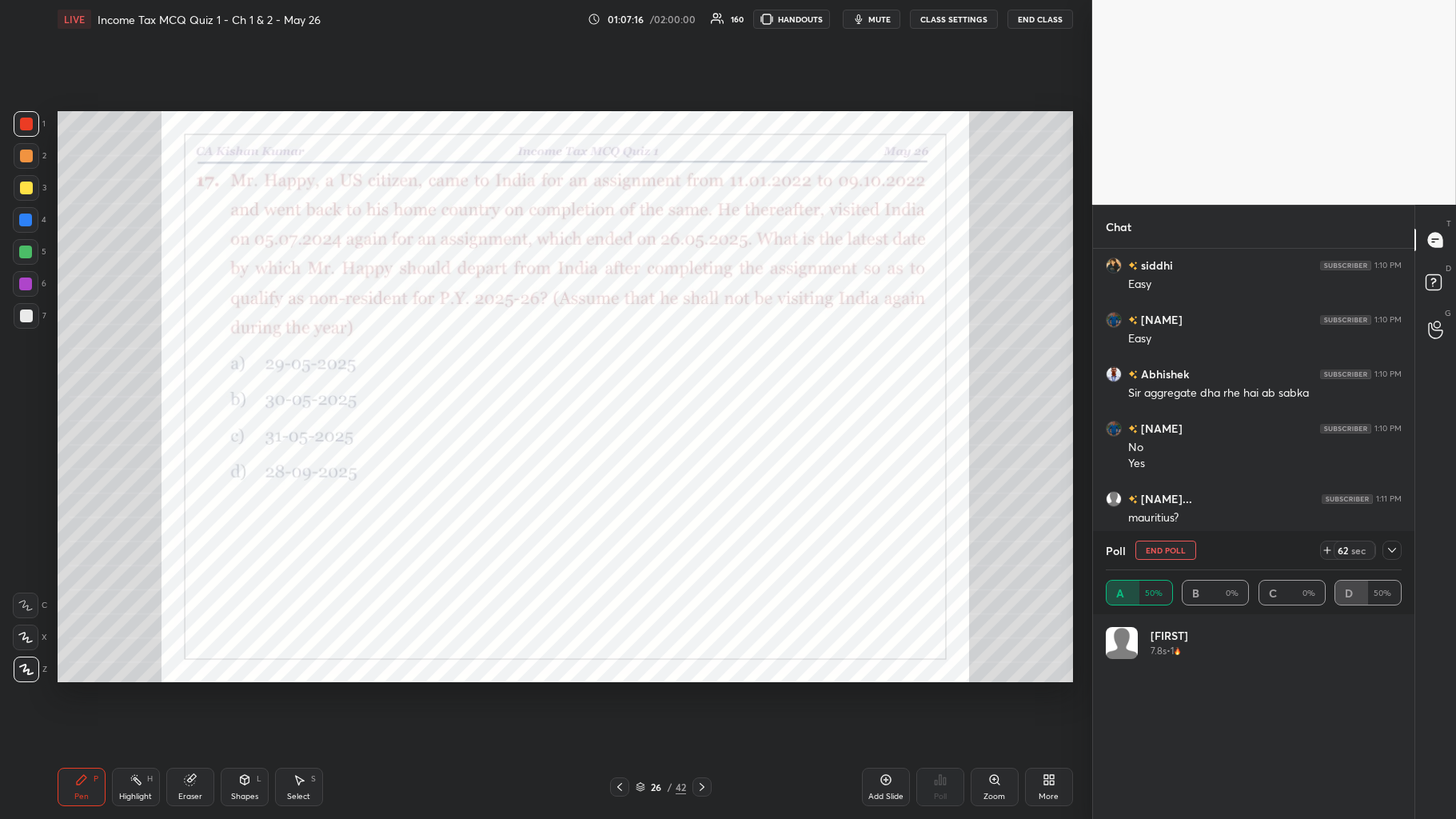 click 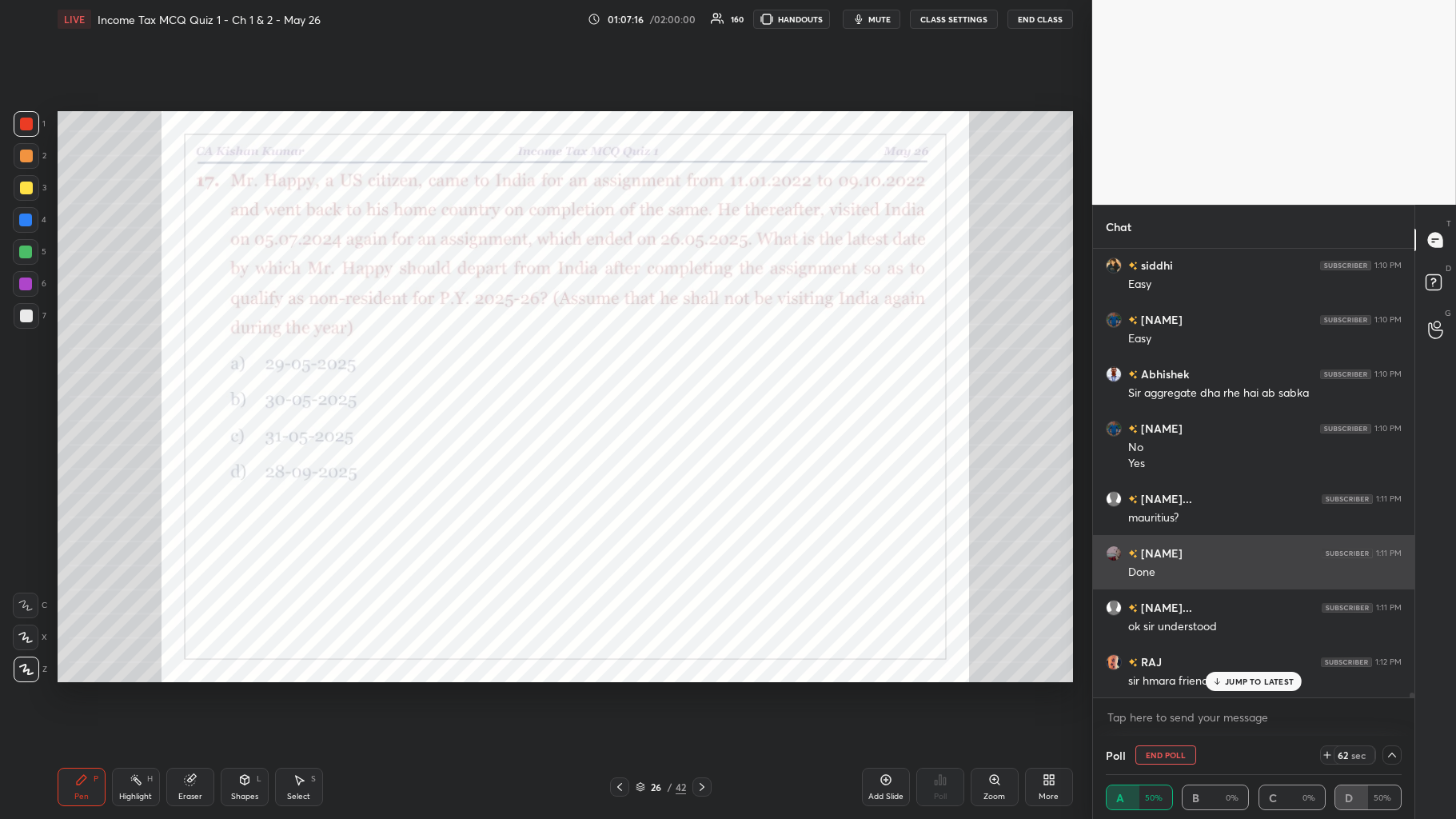 scroll, scrollTop: 123, scrollLeft: 291, axis: both 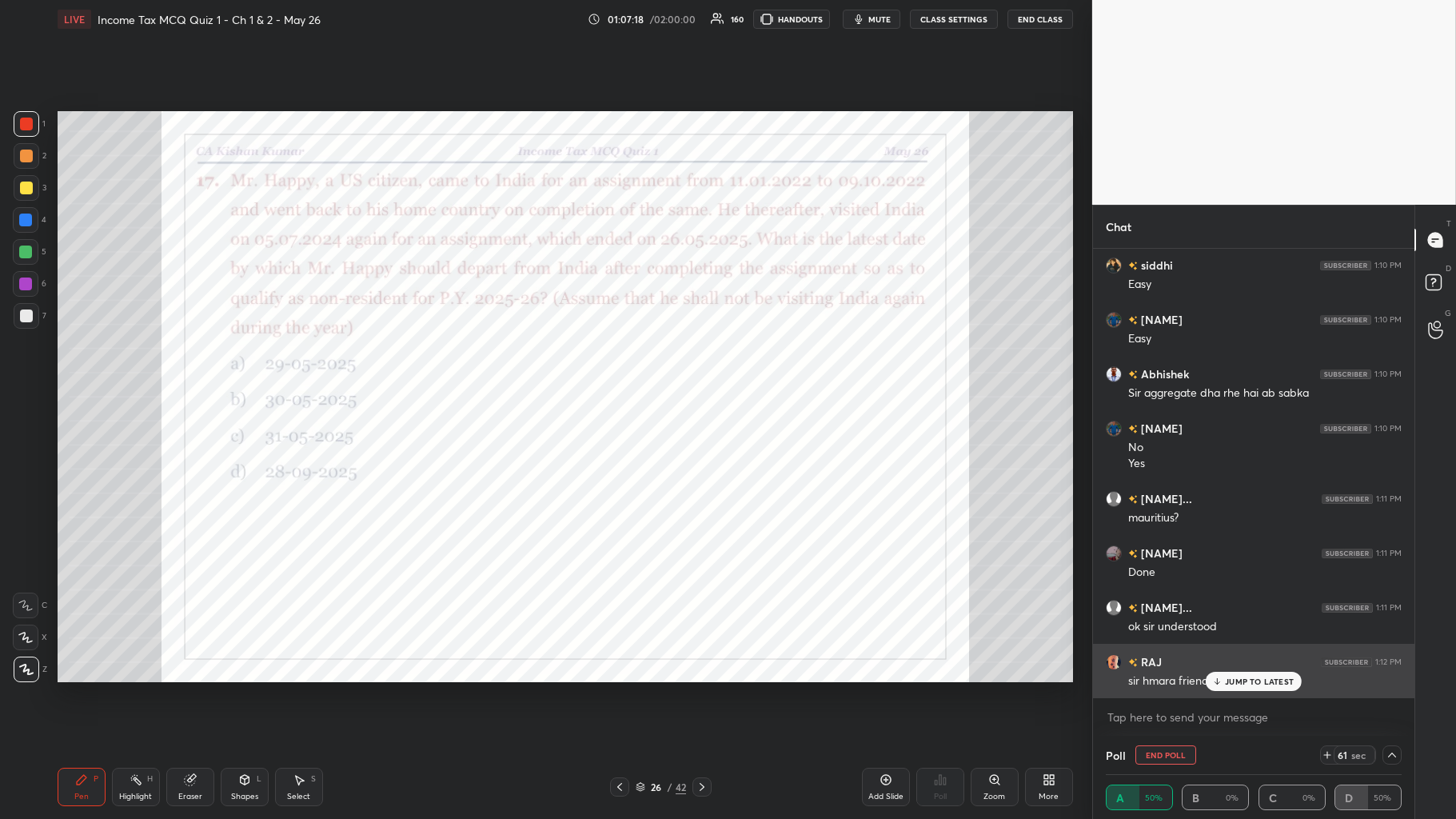 click on "JUMP TO LATEST" at bounding box center (1259, 681) 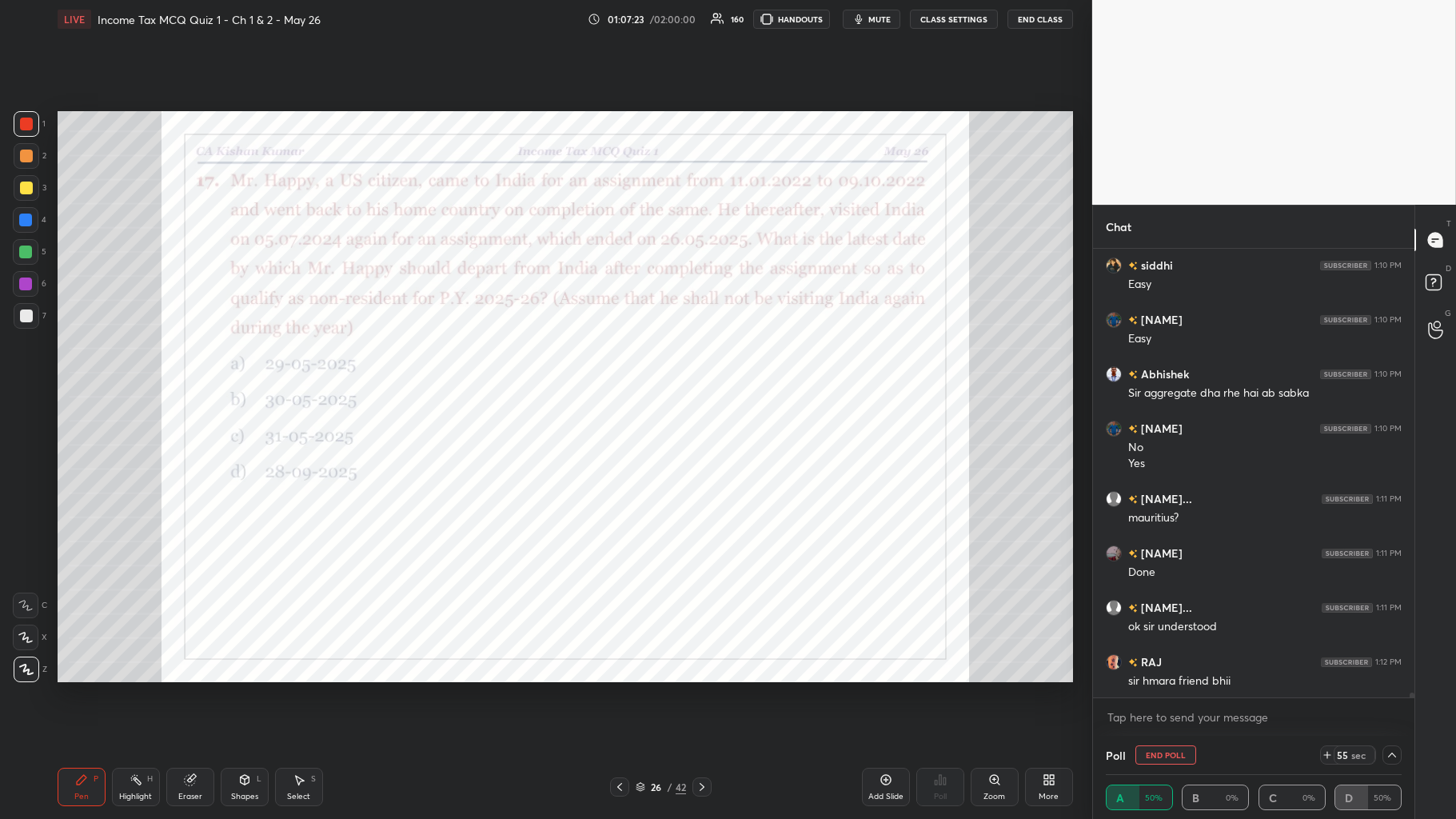 click 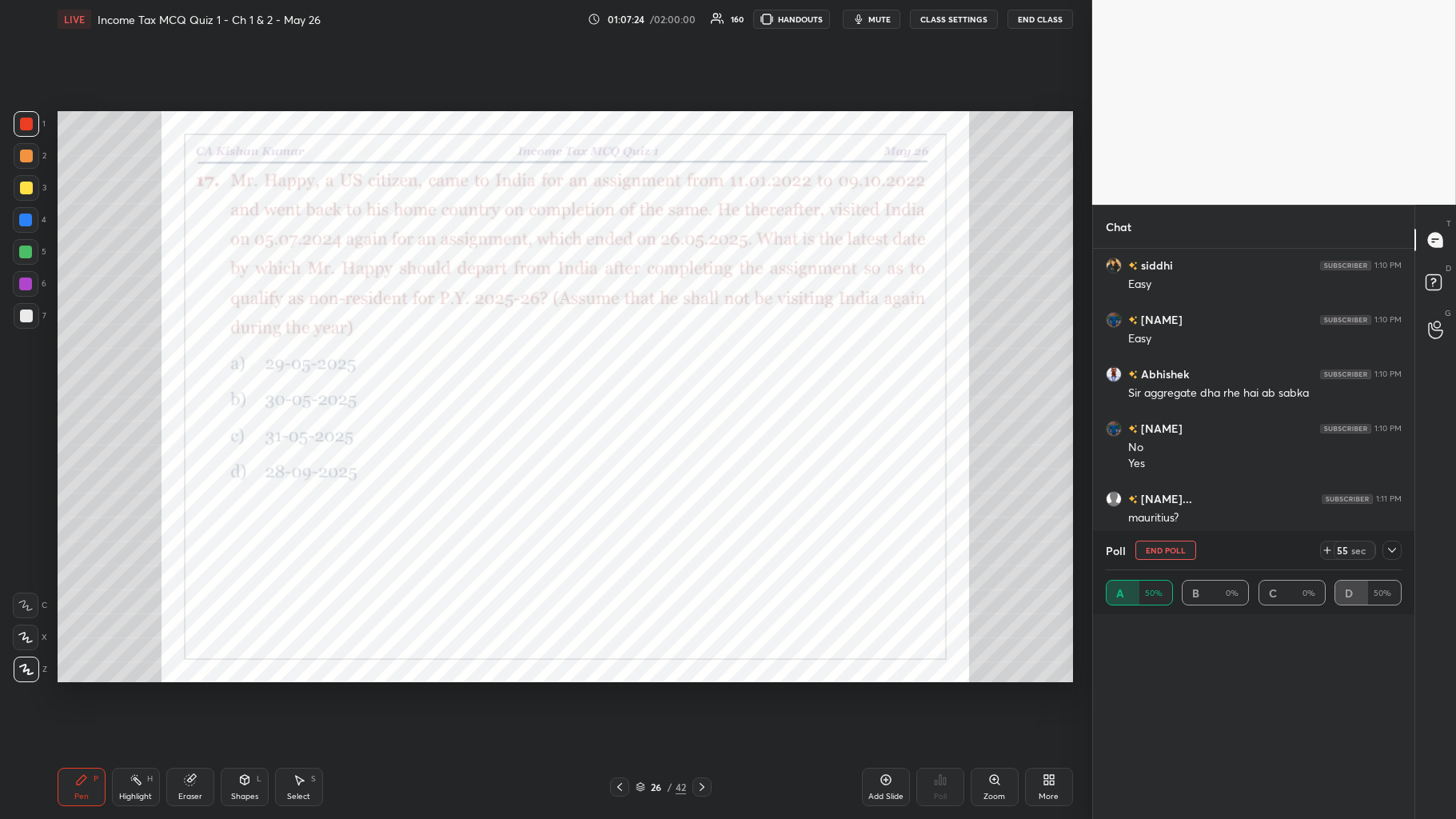 scroll, scrollTop: 0, scrollLeft: 0, axis: both 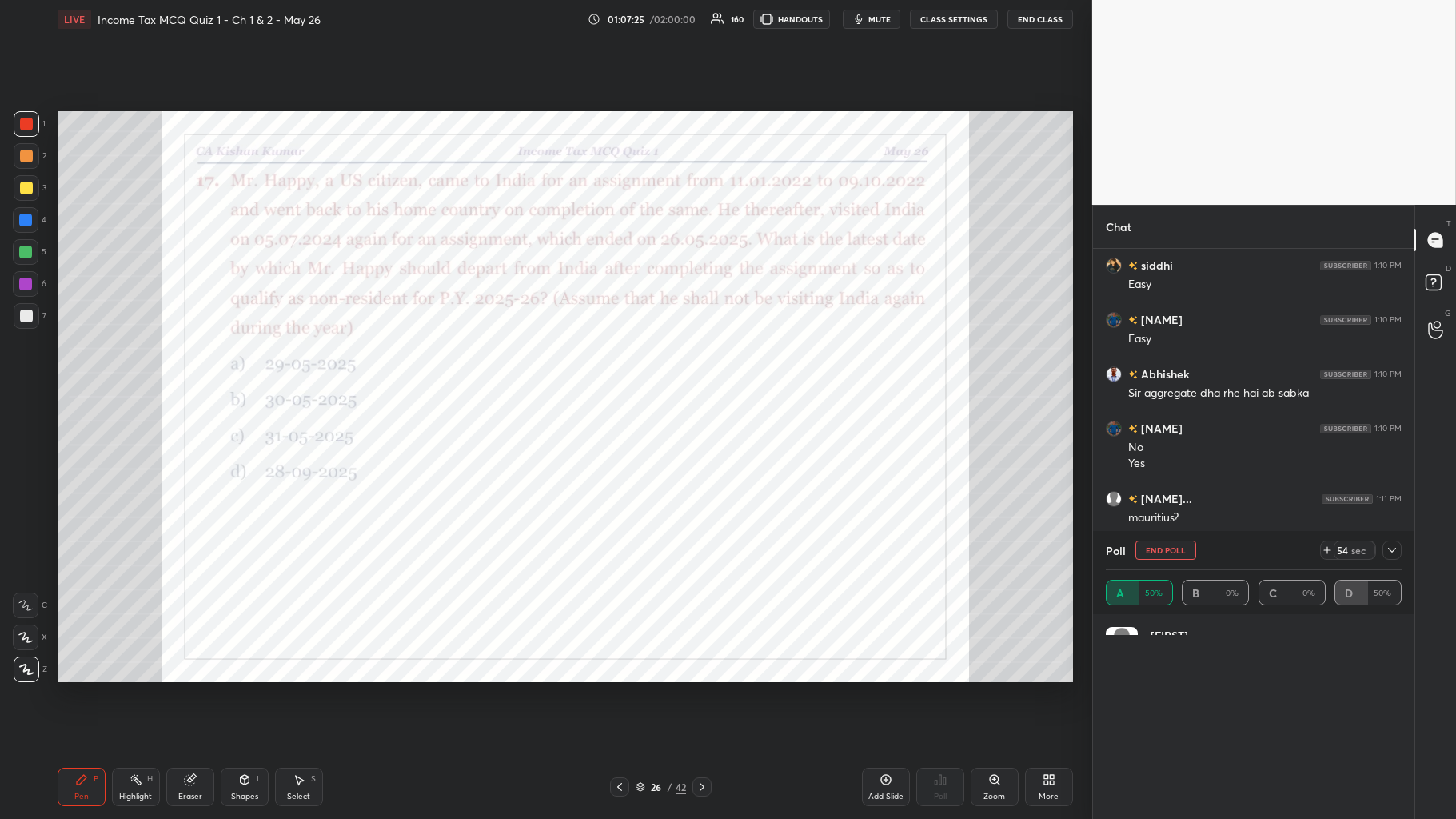 click on "[NAME] [TIME]  •  [NUMBER]" at bounding box center (1254, 649) 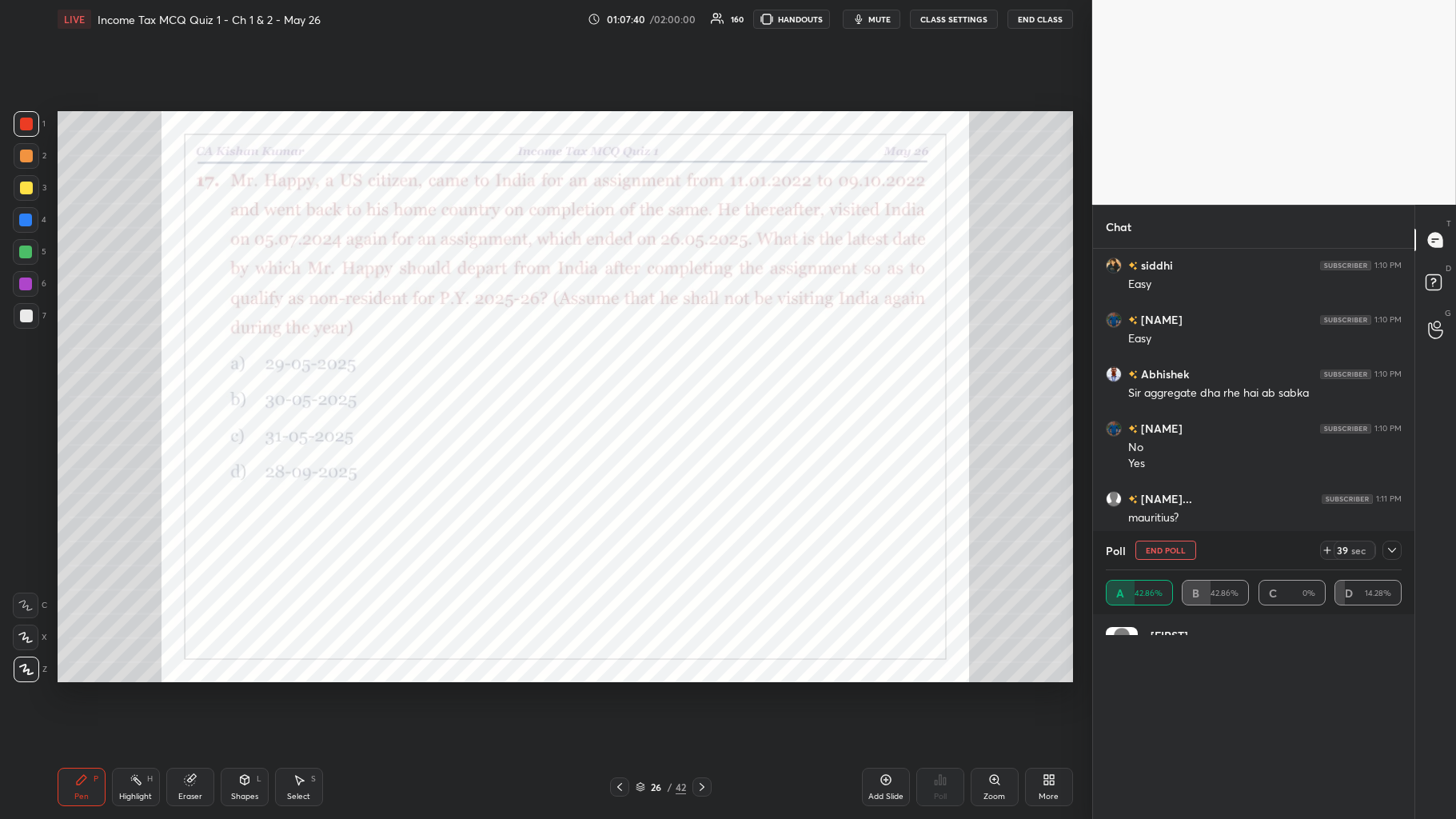 click 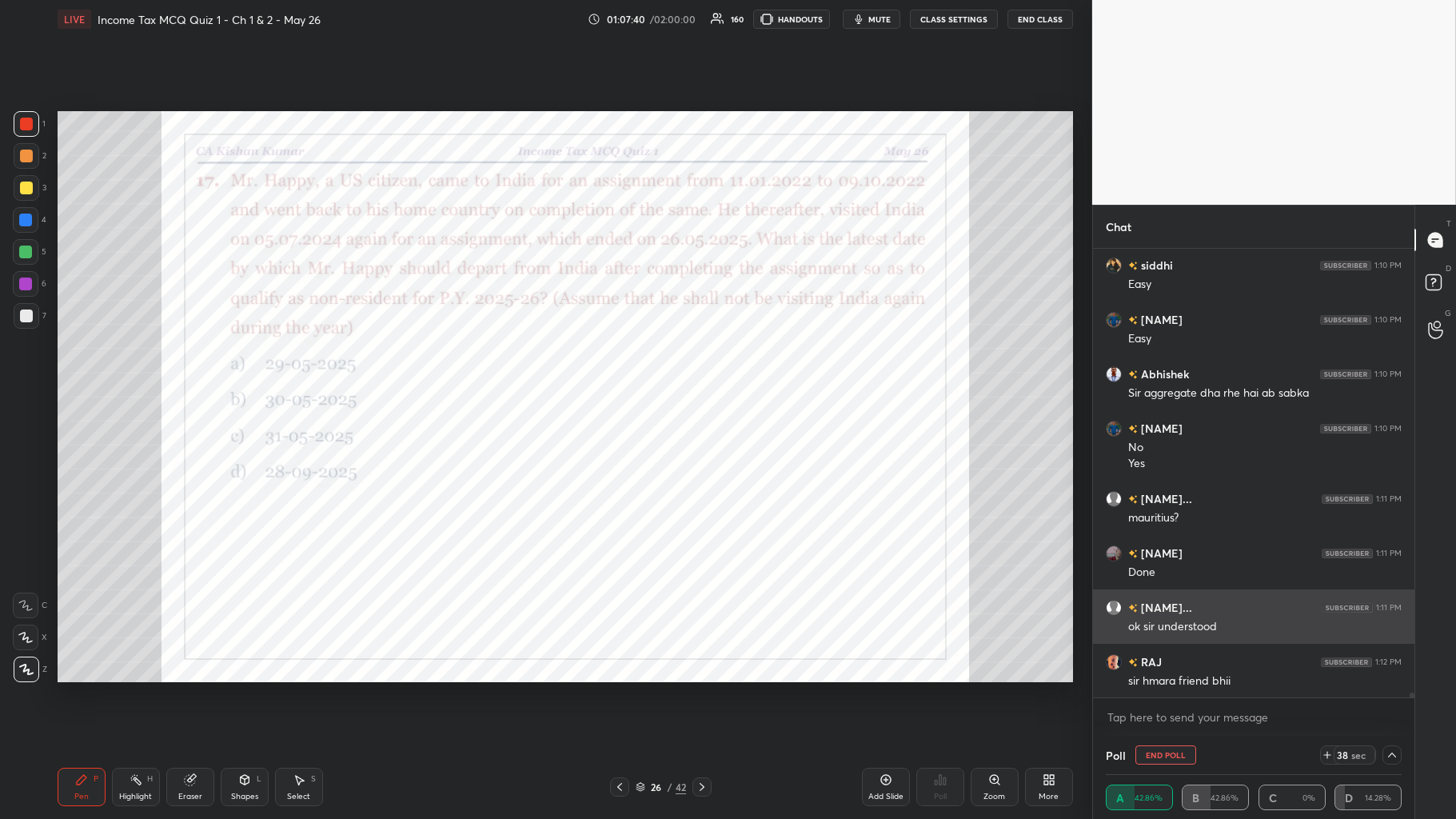 scroll, scrollTop: 0, scrollLeft: 0, axis: both 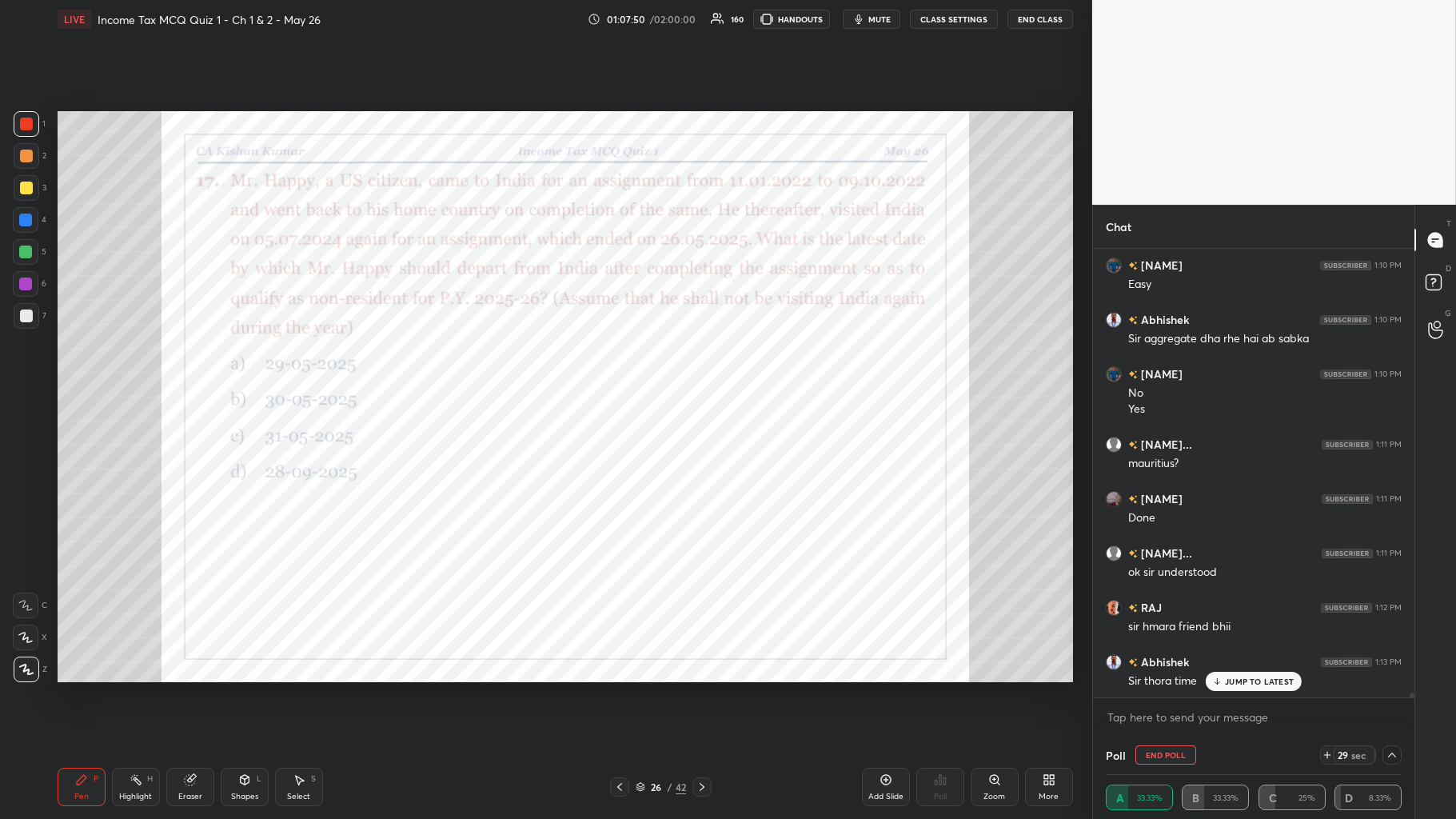 click 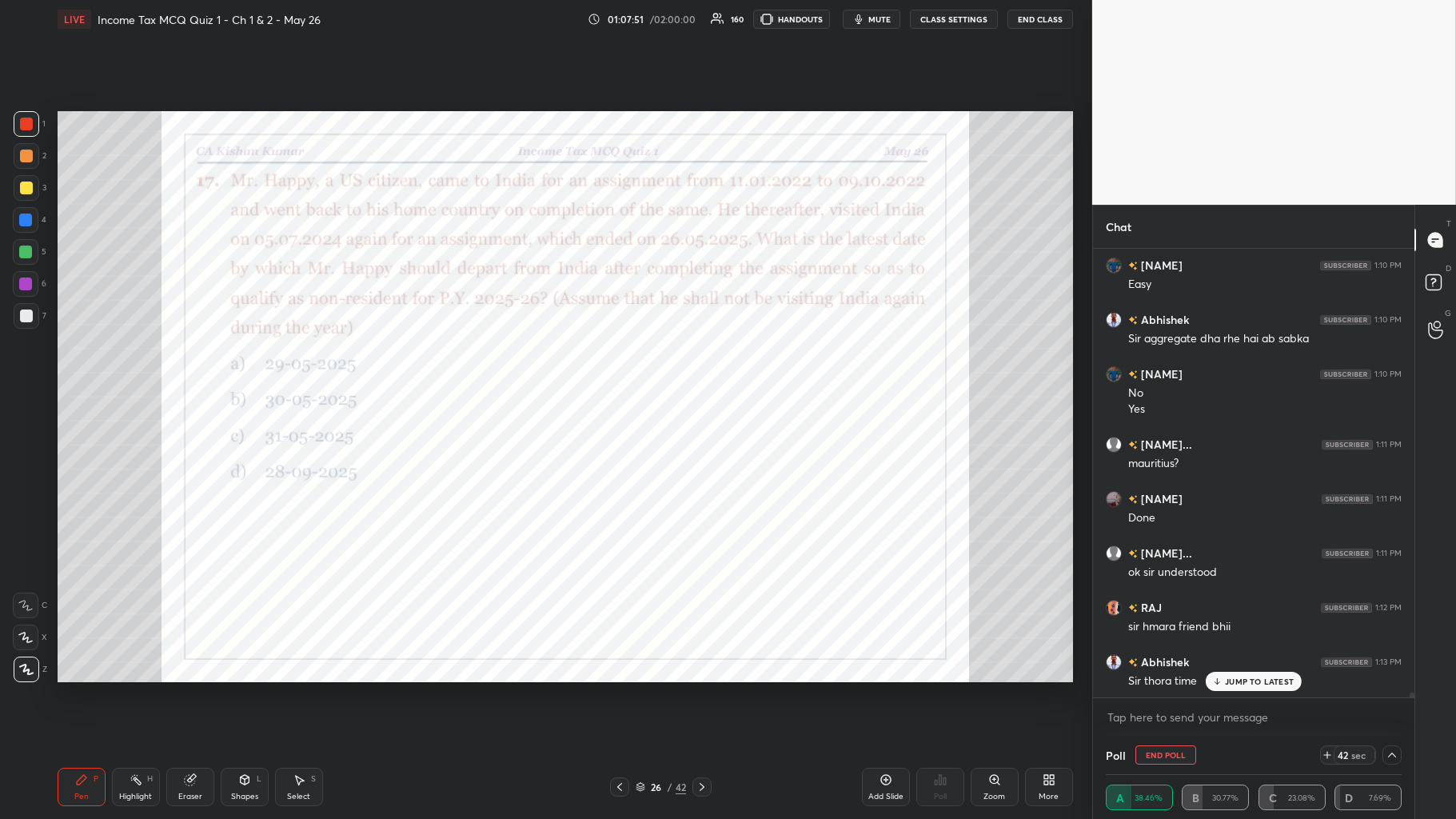 click 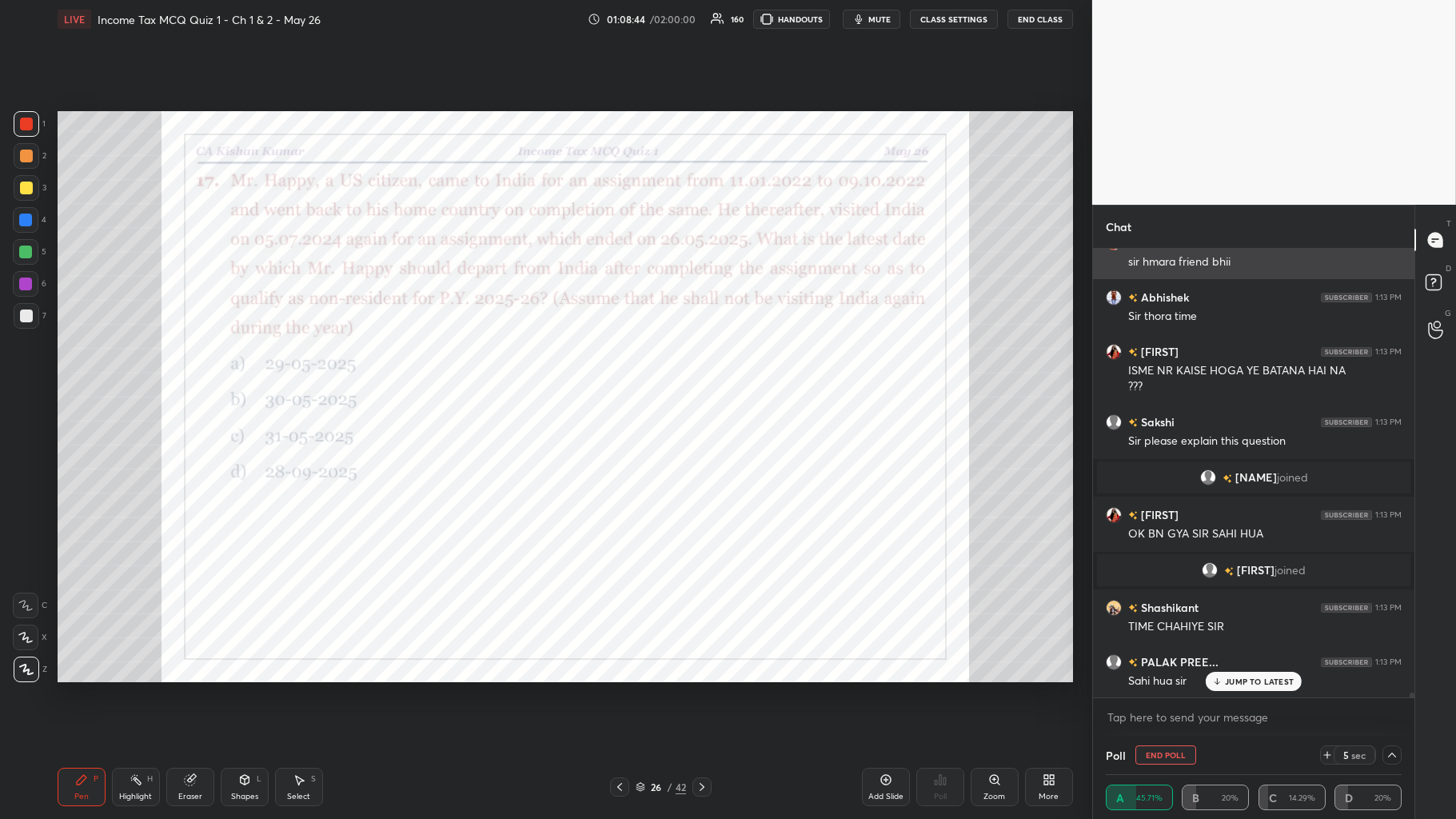 scroll, scrollTop: 42734, scrollLeft: 0, axis: vertical 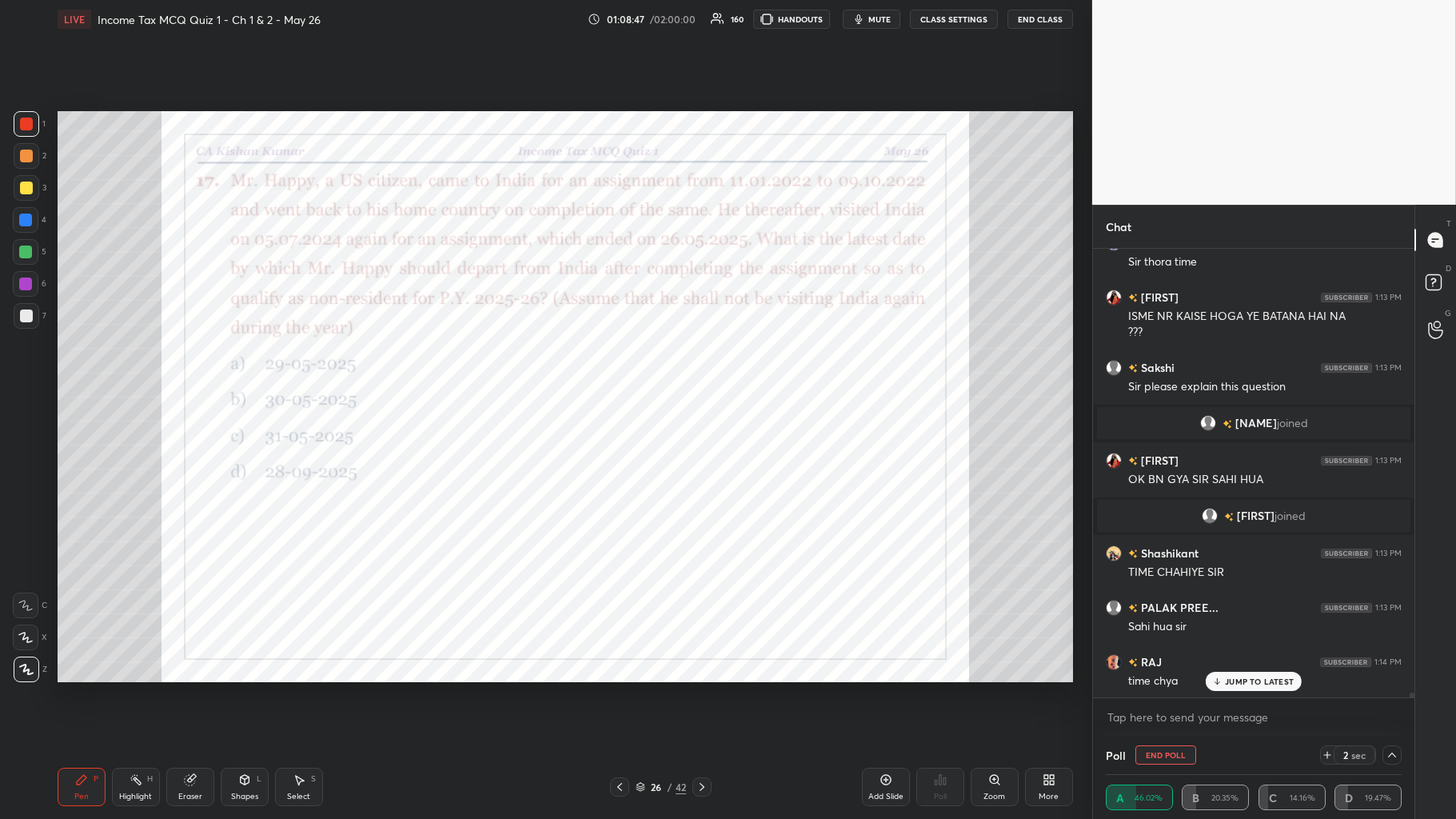 click at bounding box center [26, 220] 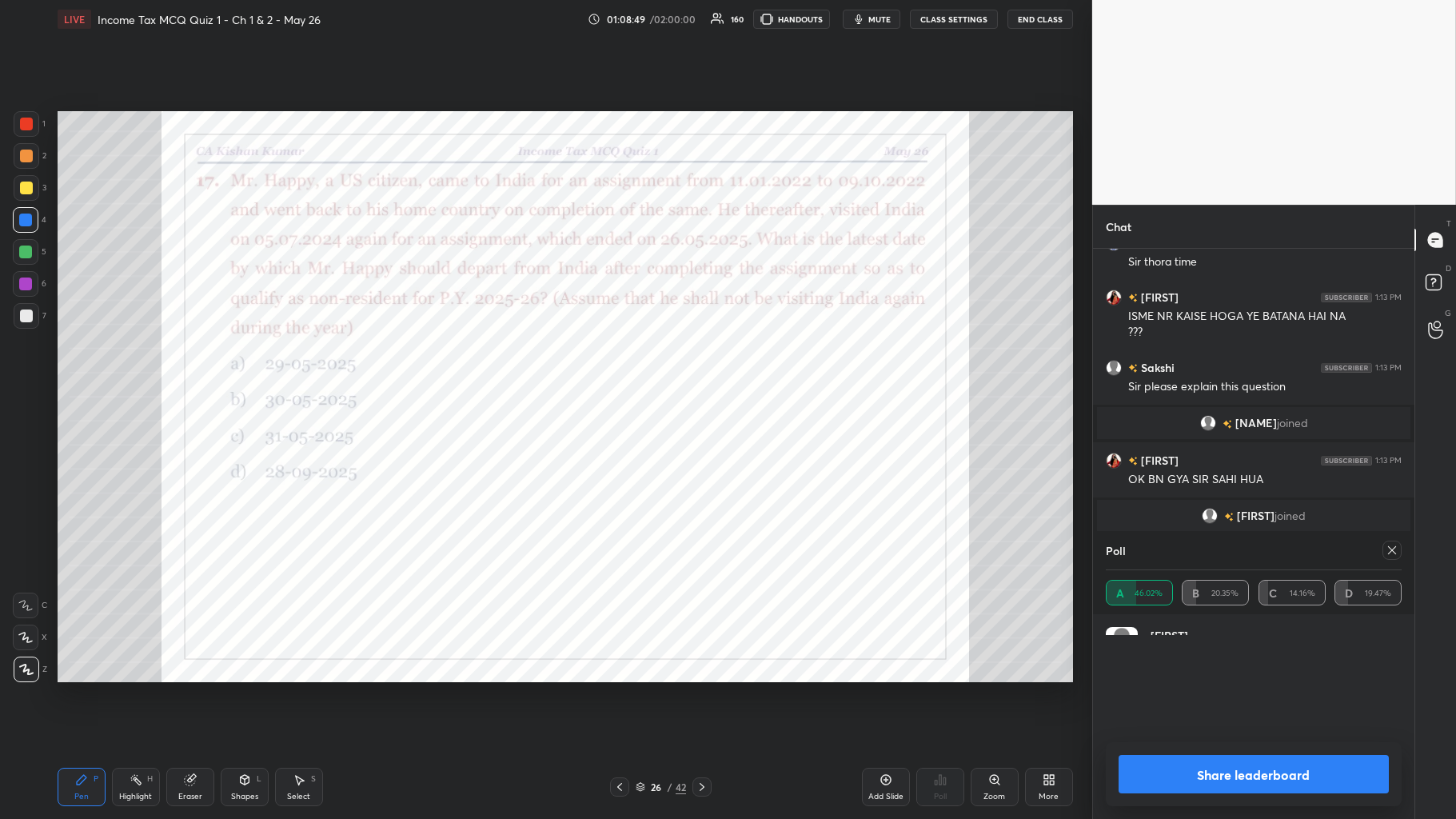 scroll, scrollTop: 0, scrollLeft: 0, axis: both 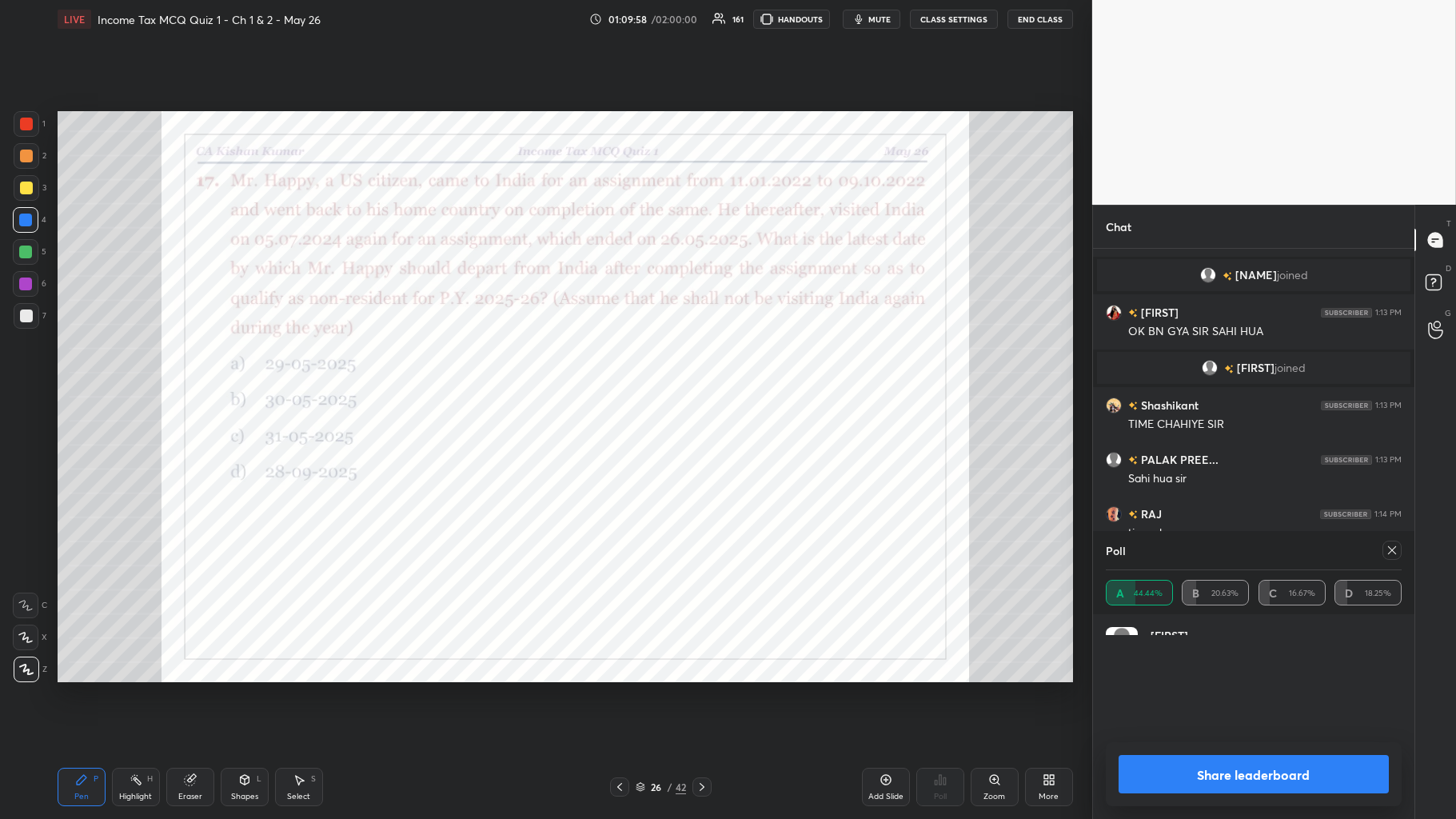 click on "Share leaderboard" at bounding box center (1254, 774) 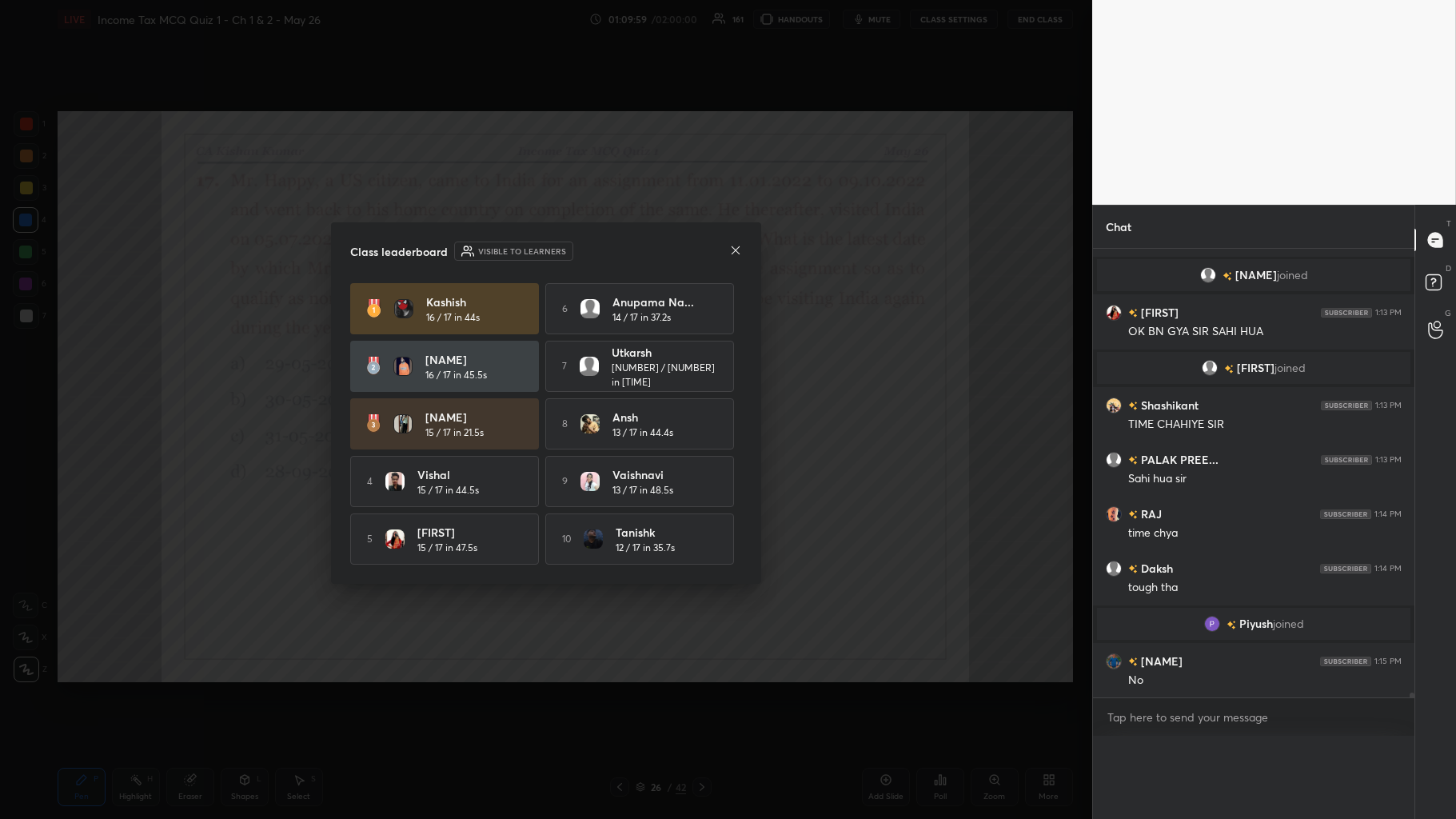 scroll, scrollTop: 0, scrollLeft: 0, axis: both 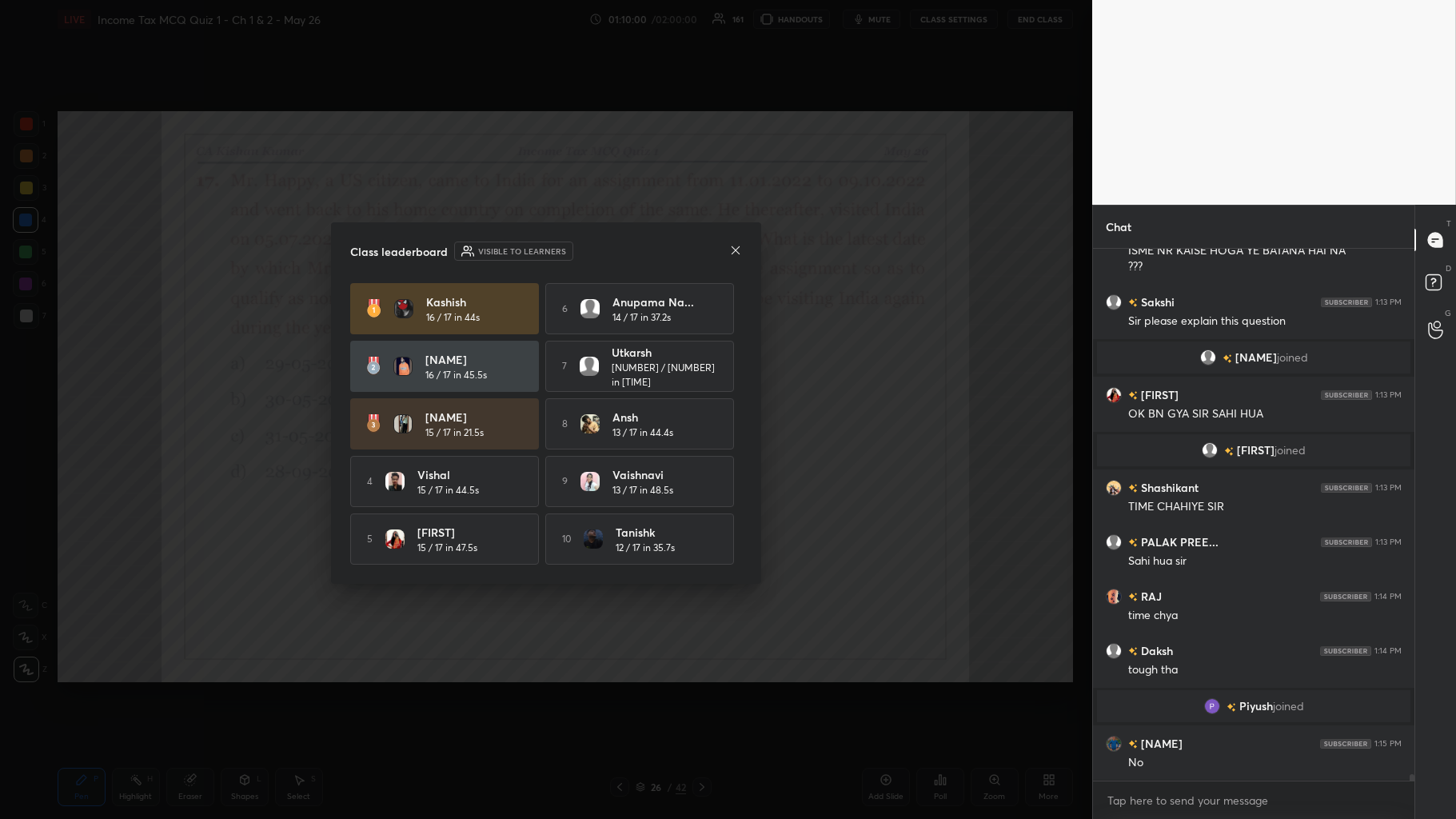 click on "Class leaderboard Visible to learners" at bounding box center [546, 251] 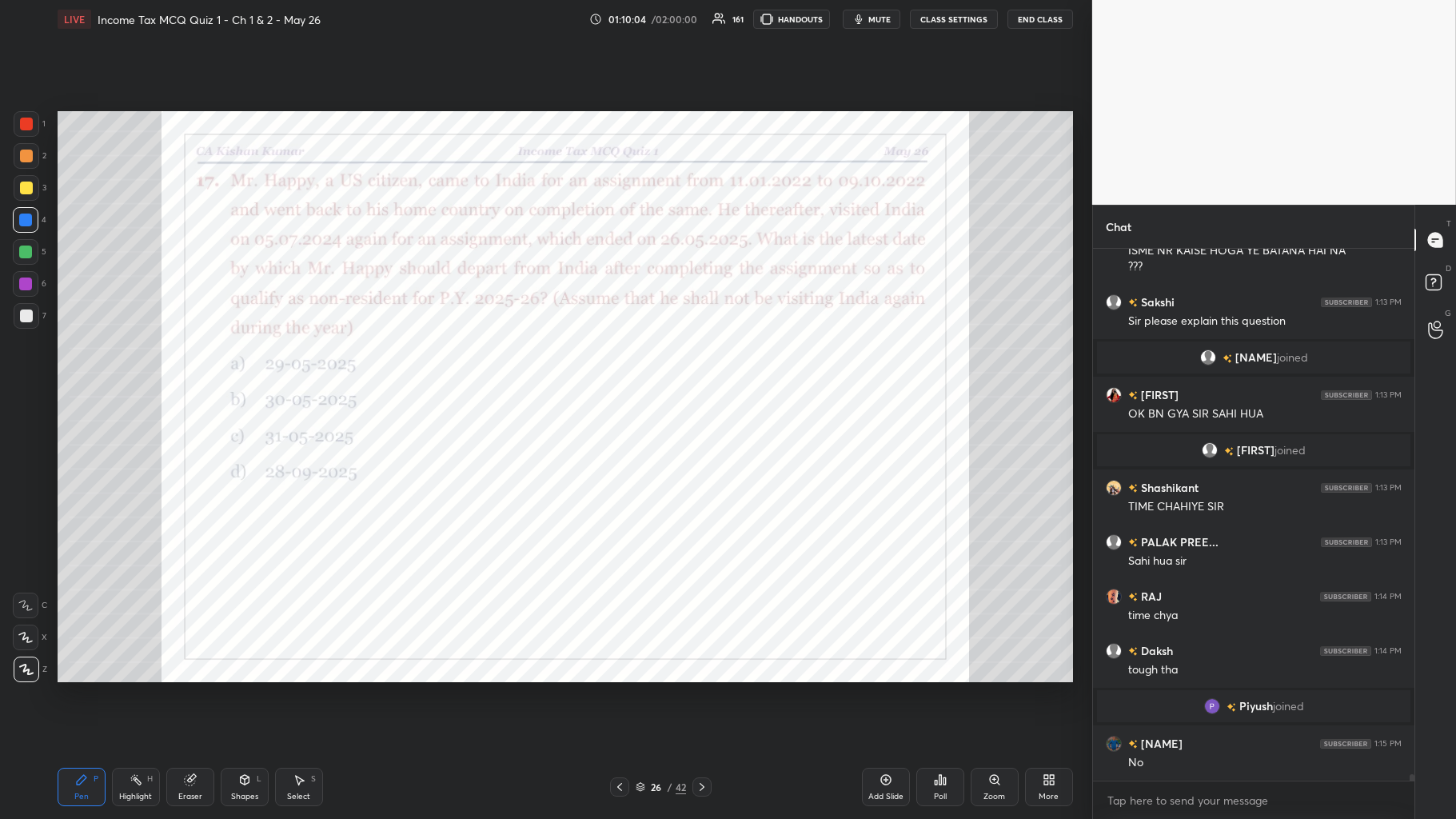 scroll, scrollTop: 41668, scrollLeft: 0, axis: vertical 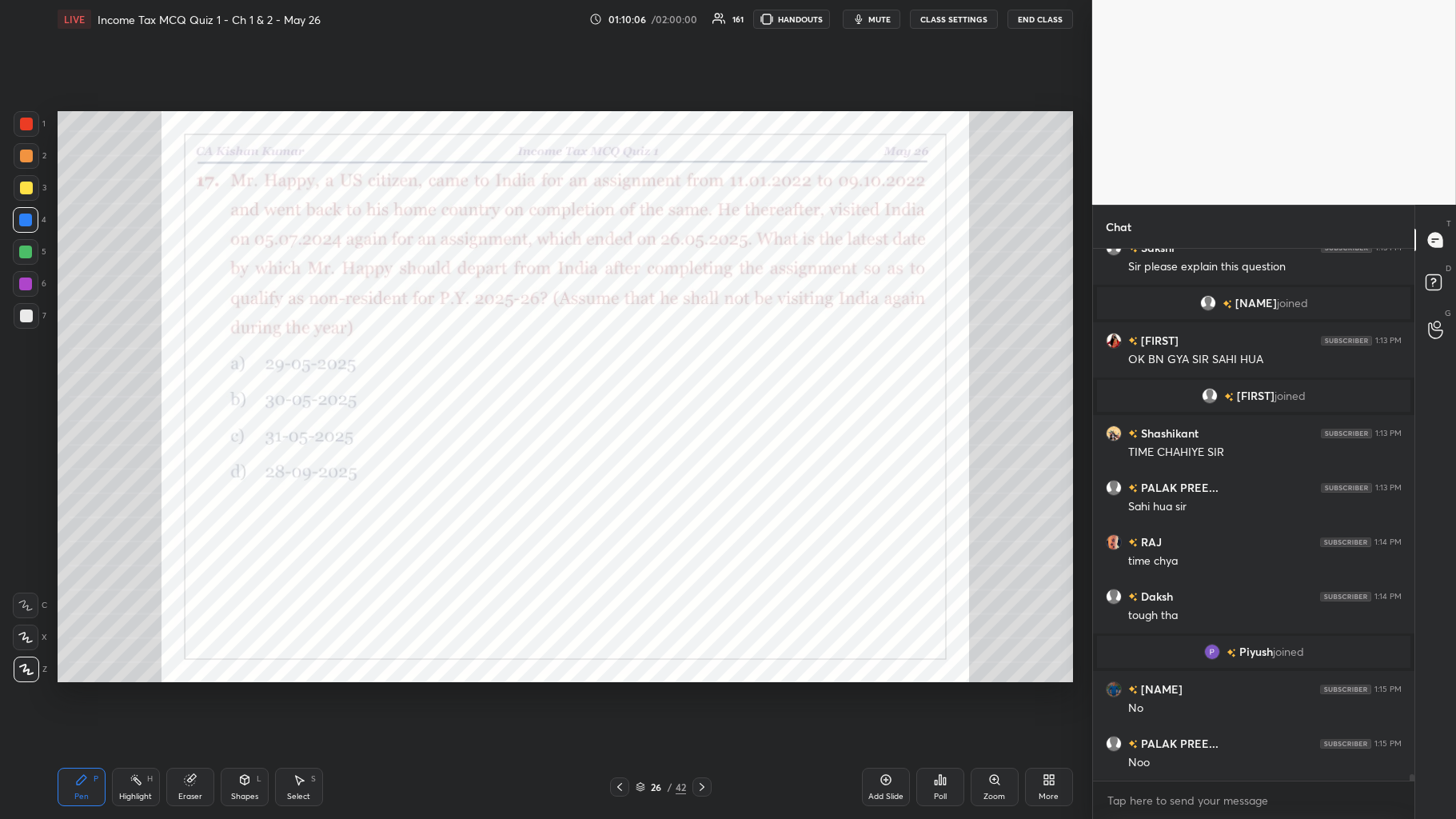 click on "Shapes L" at bounding box center [245, 787] 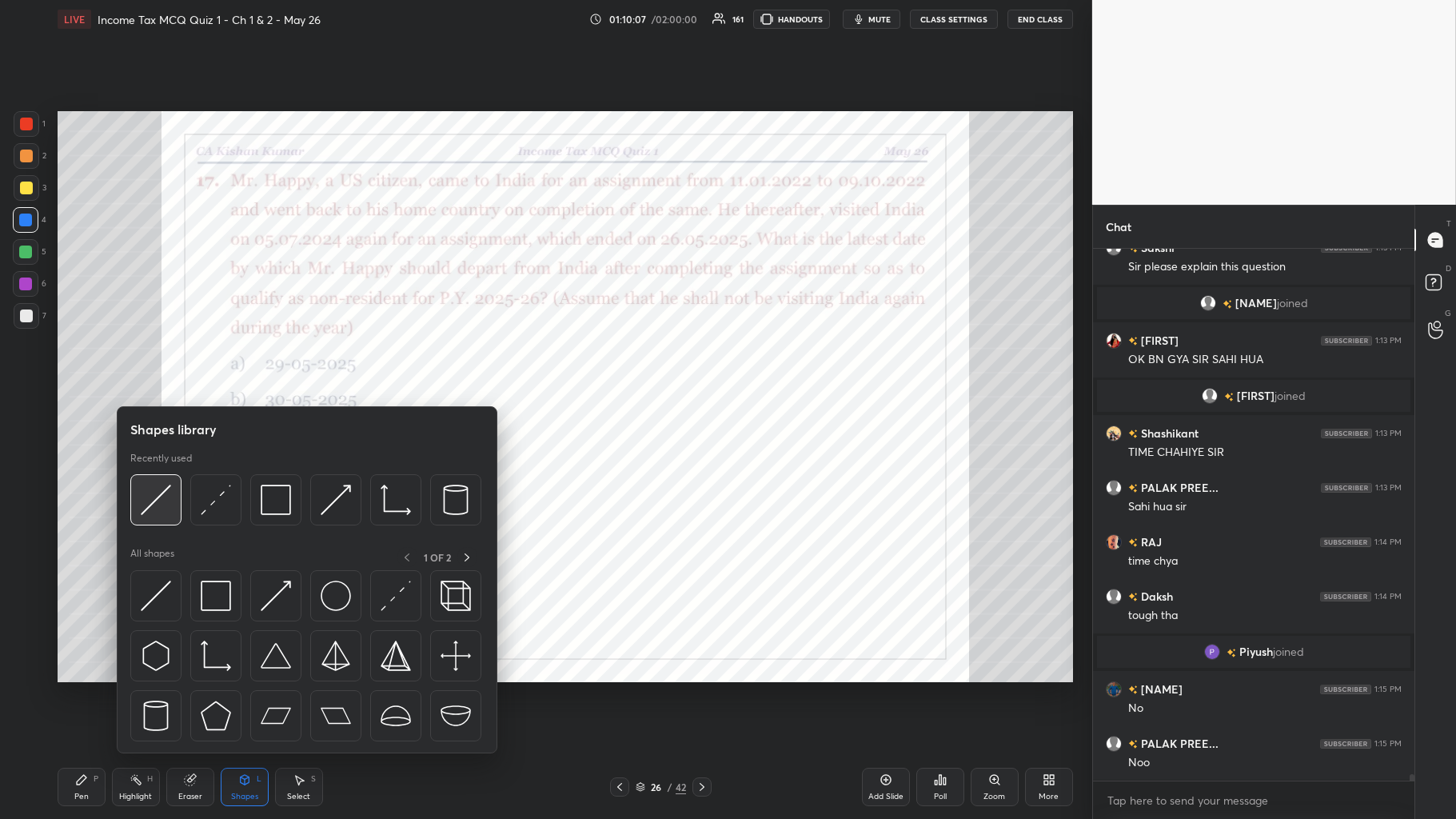 click at bounding box center [156, 500] 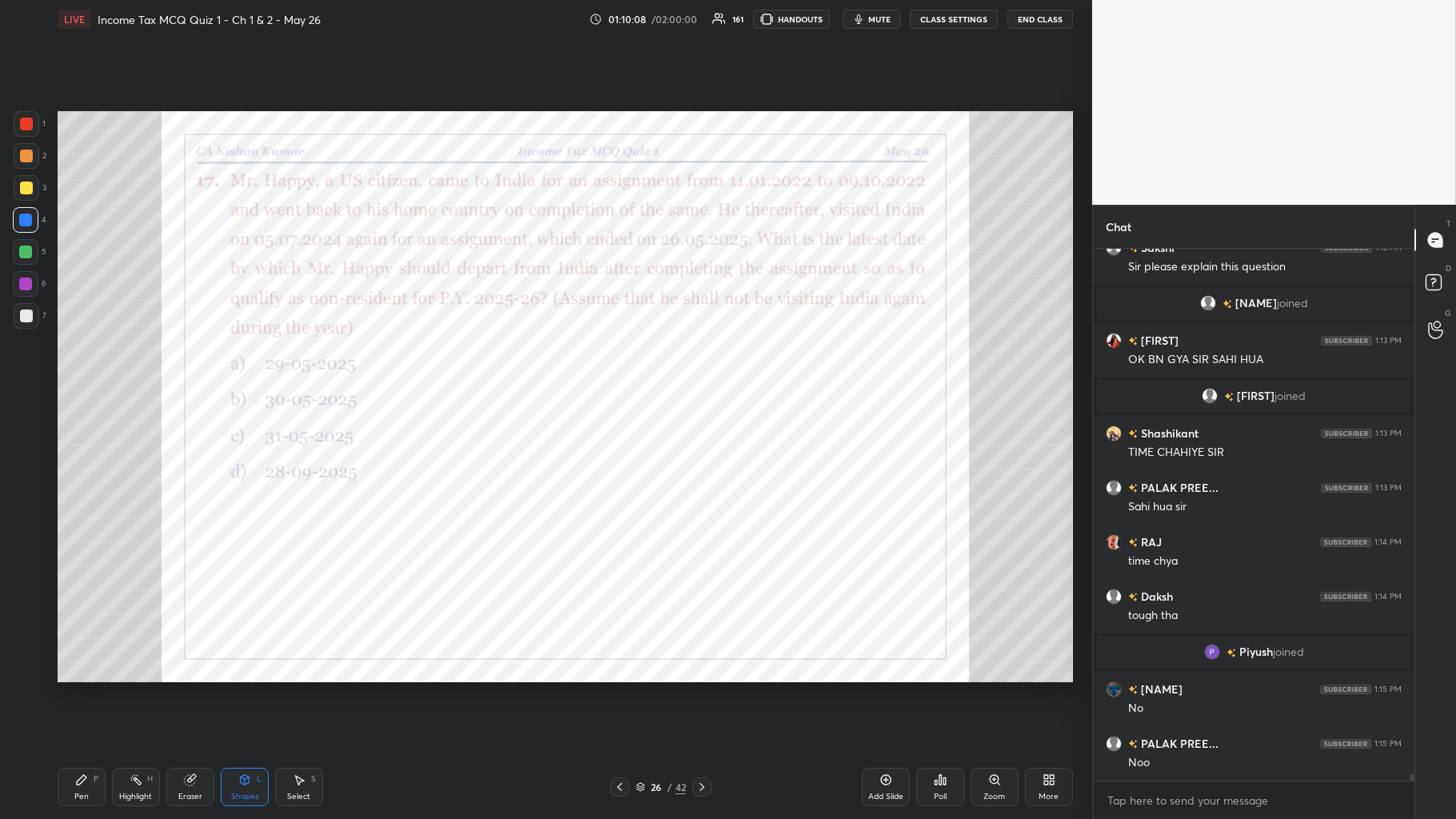 click at bounding box center (26, 284) 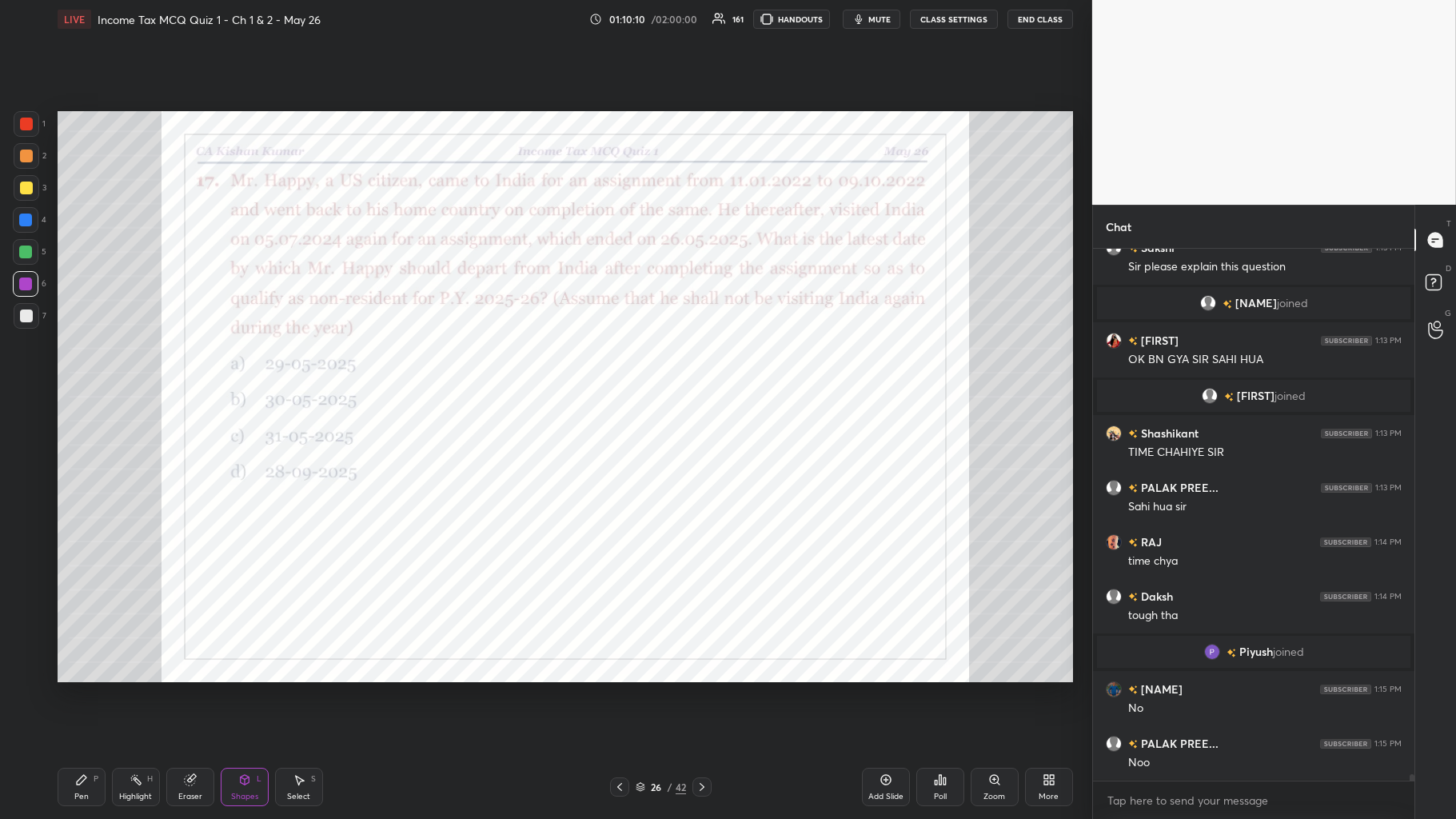 scroll, scrollTop: 41723, scrollLeft: 0, axis: vertical 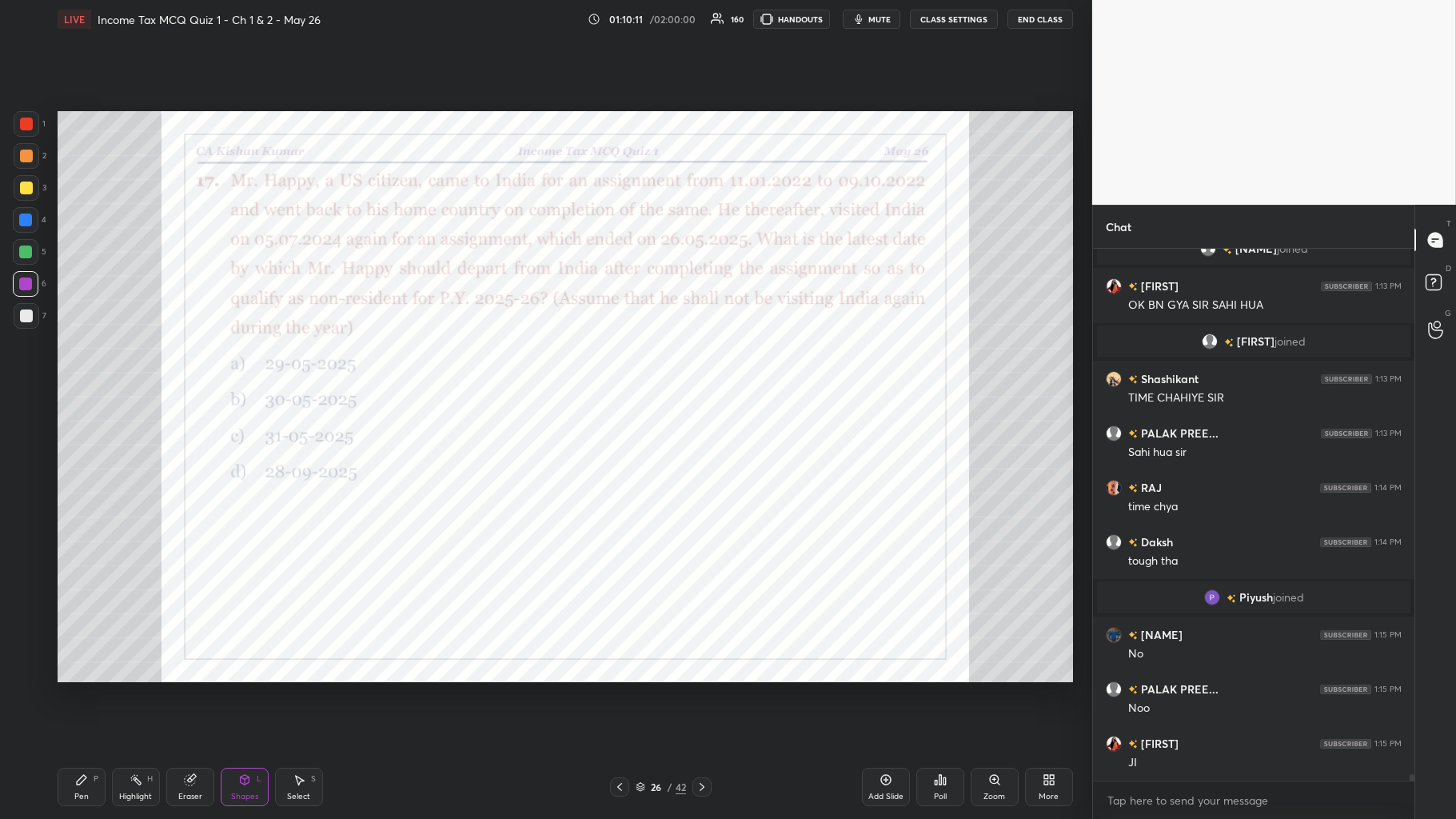 click on "Pen P Highlight H Eraser Shapes L Select S 26 / 42 Add Slide Poll Zoom More" at bounding box center [565, 787] 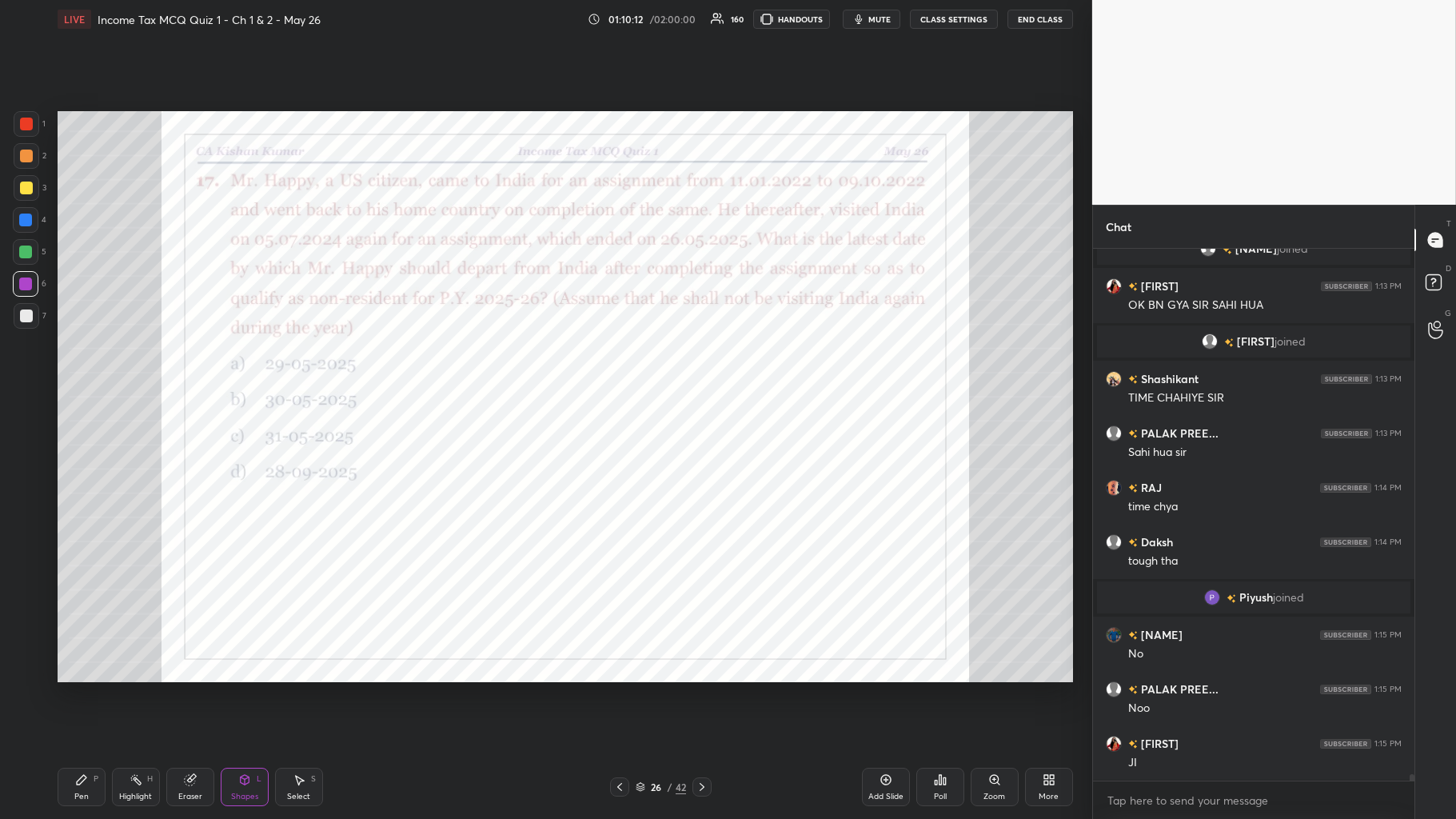 click at bounding box center (26, 220) 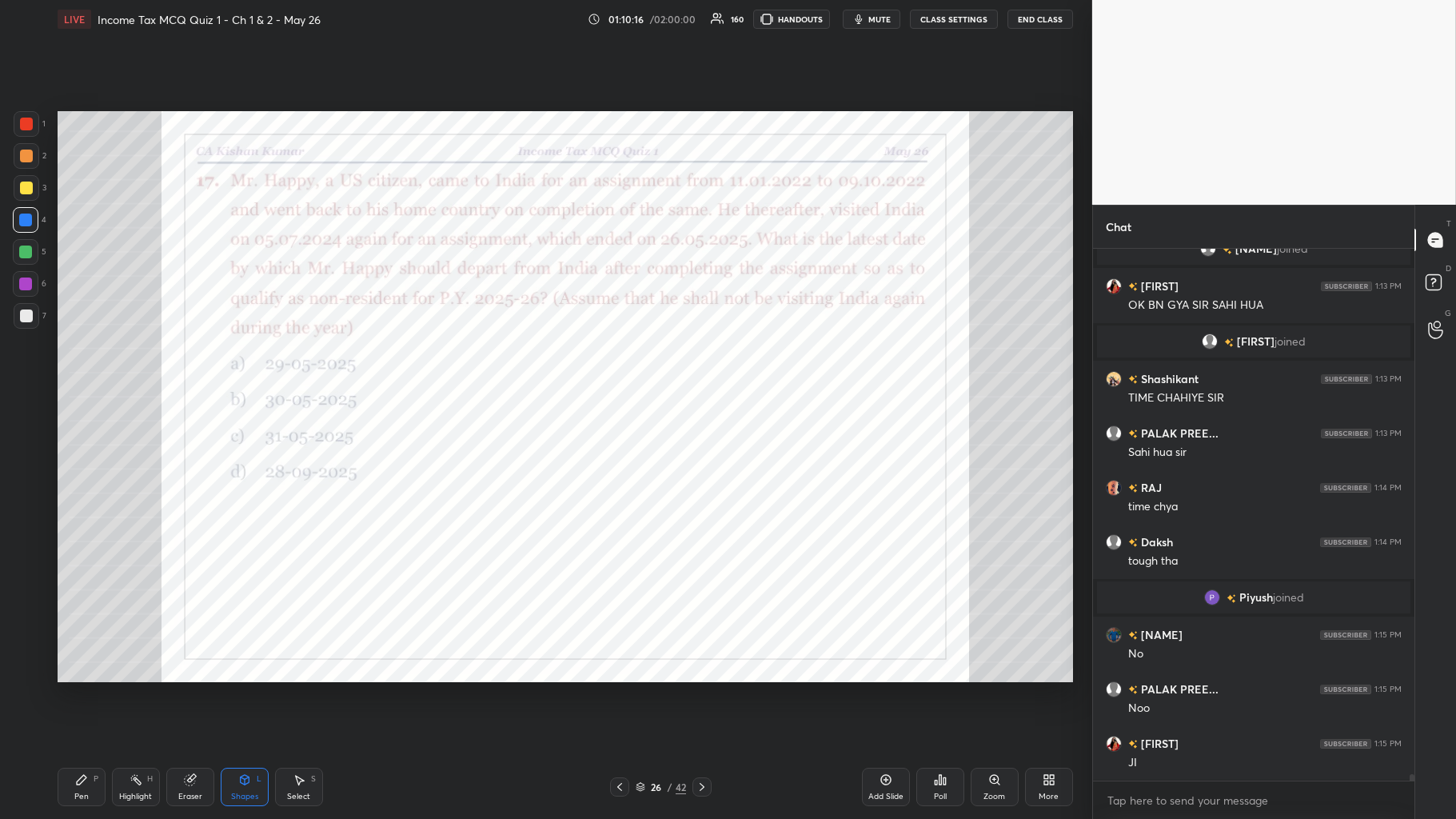 click at bounding box center (26, 124) 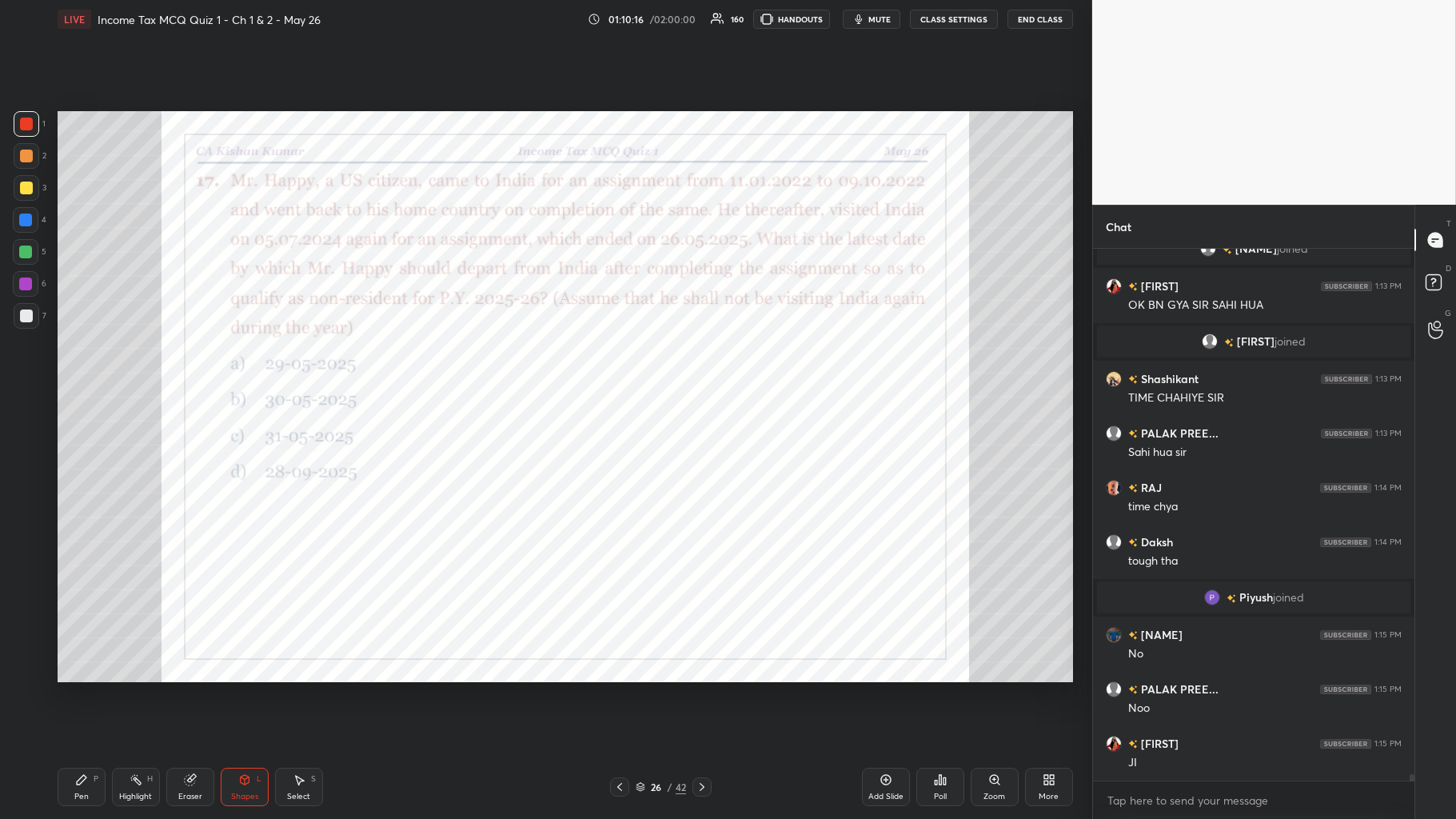 click on "P" at bounding box center [96, 779] 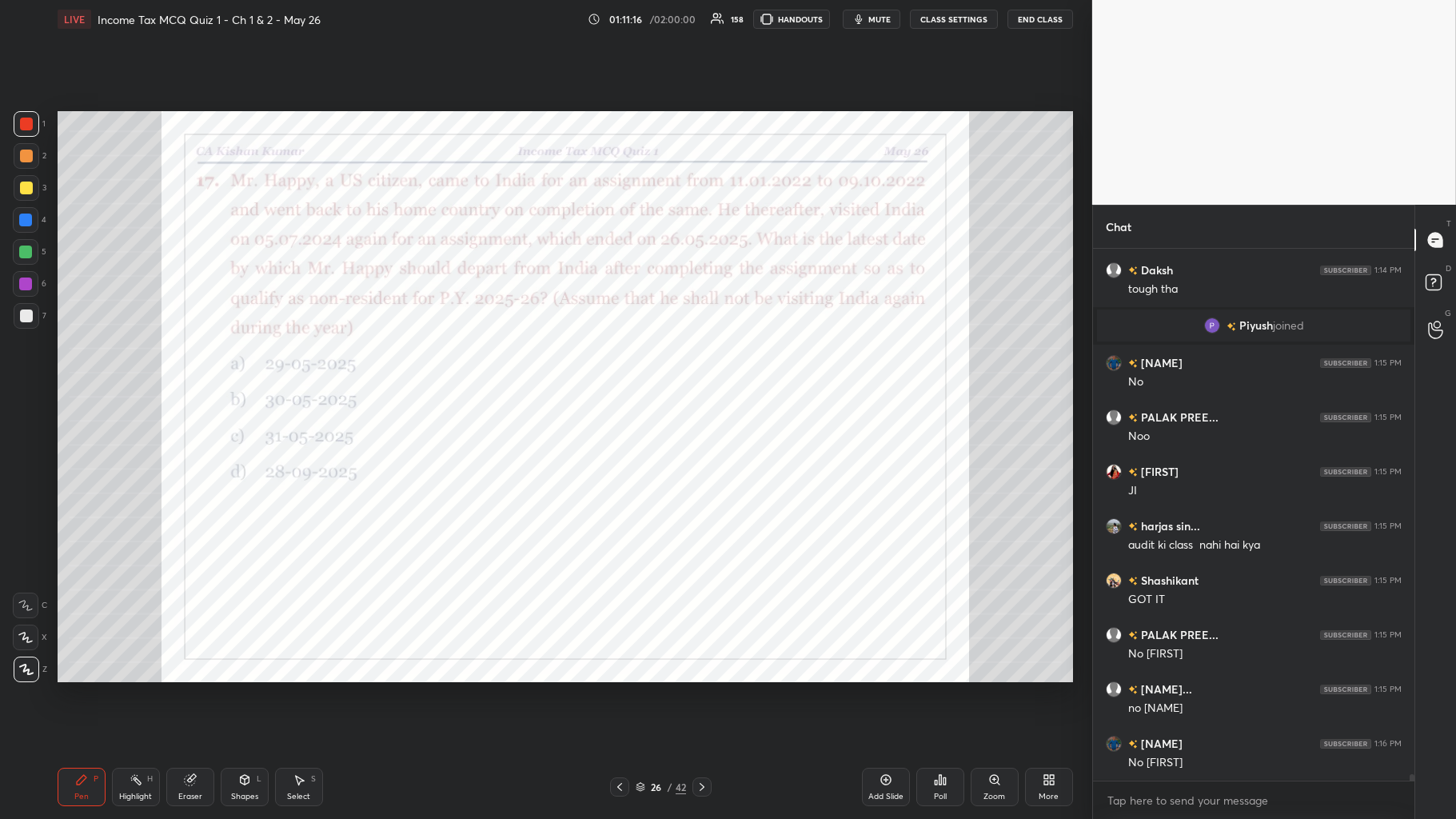 scroll, scrollTop: 42049, scrollLeft: 0, axis: vertical 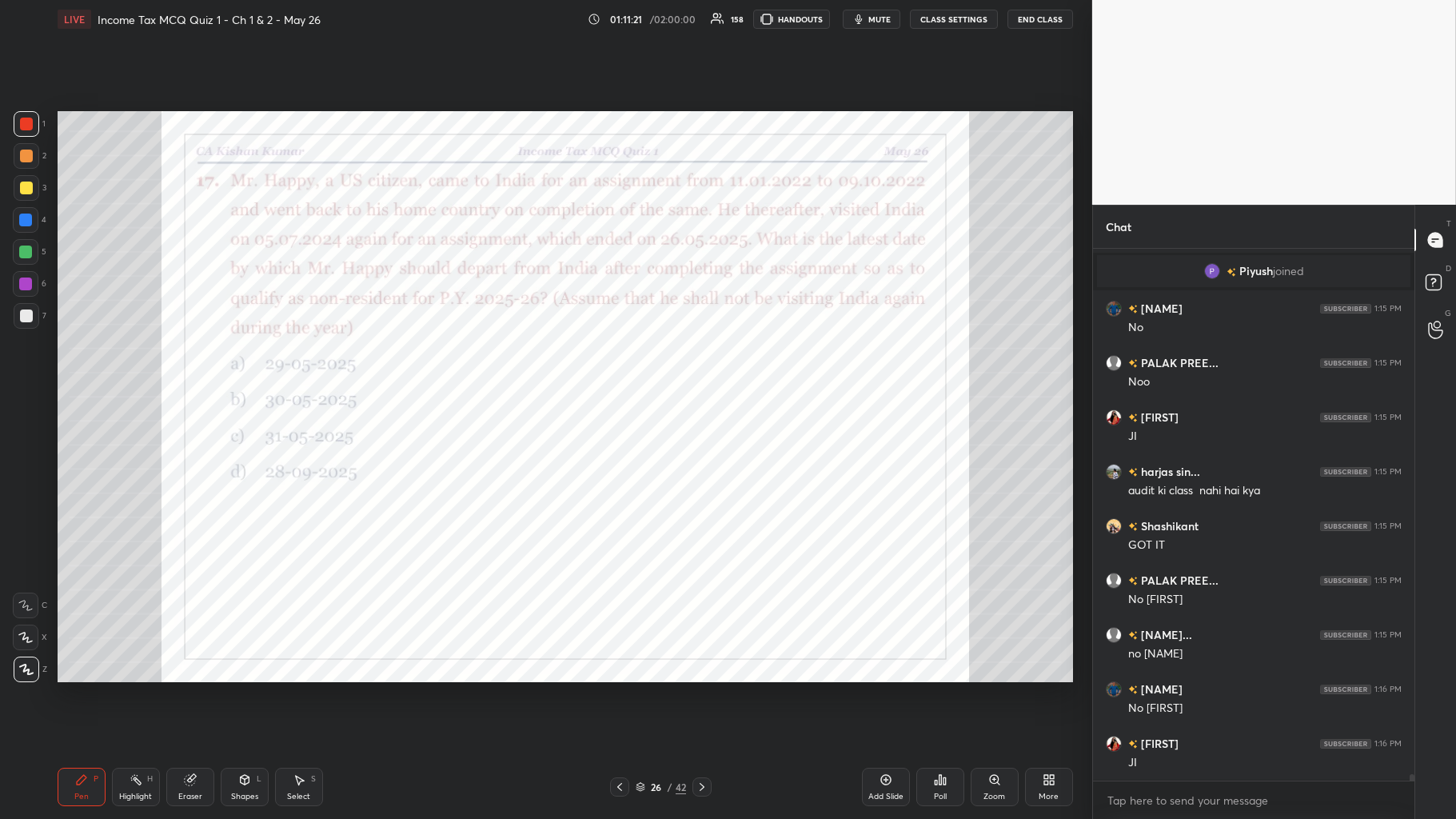 click at bounding box center (26, 220) 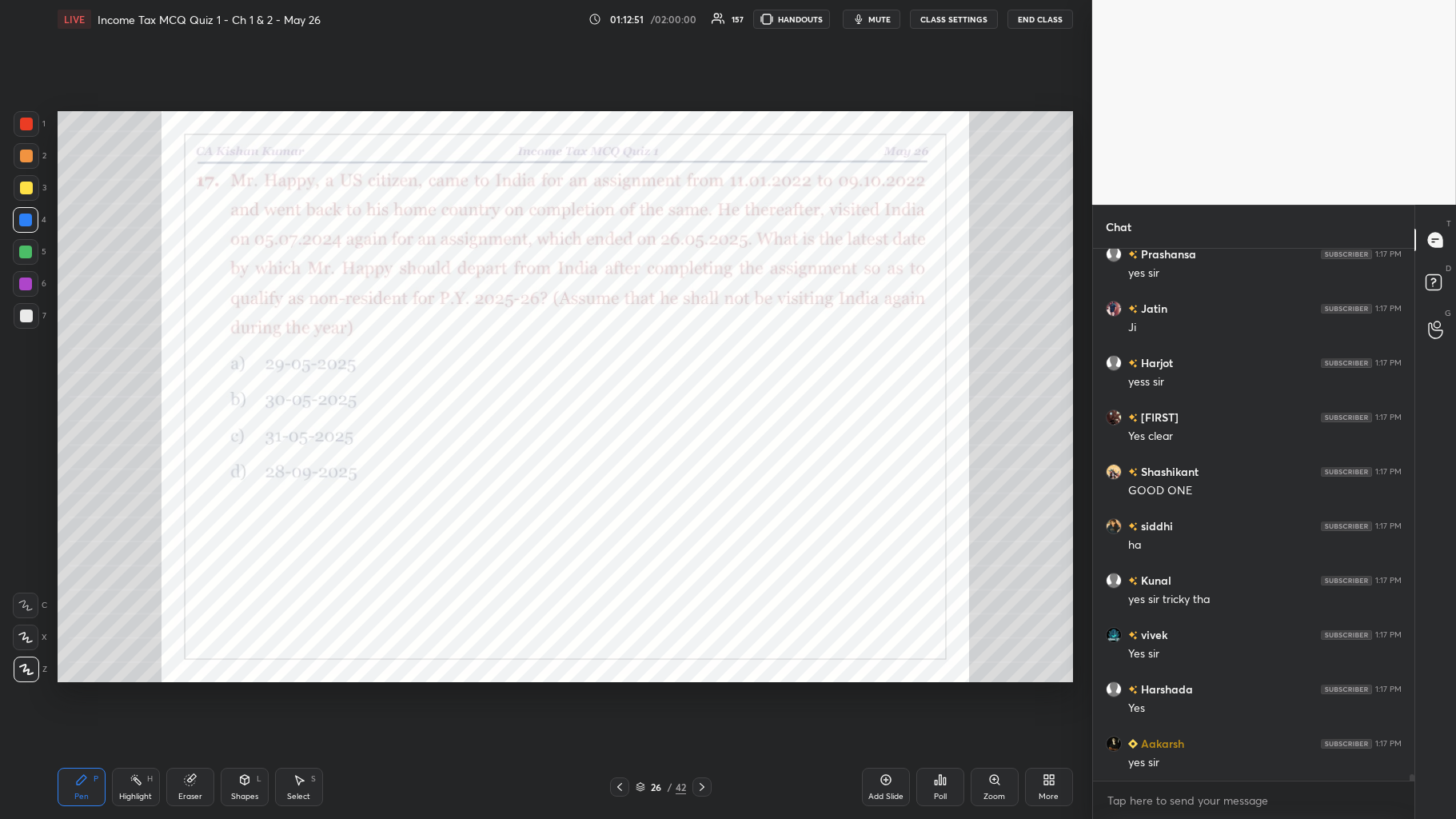 scroll, scrollTop: 43137, scrollLeft: 0, axis: vertical 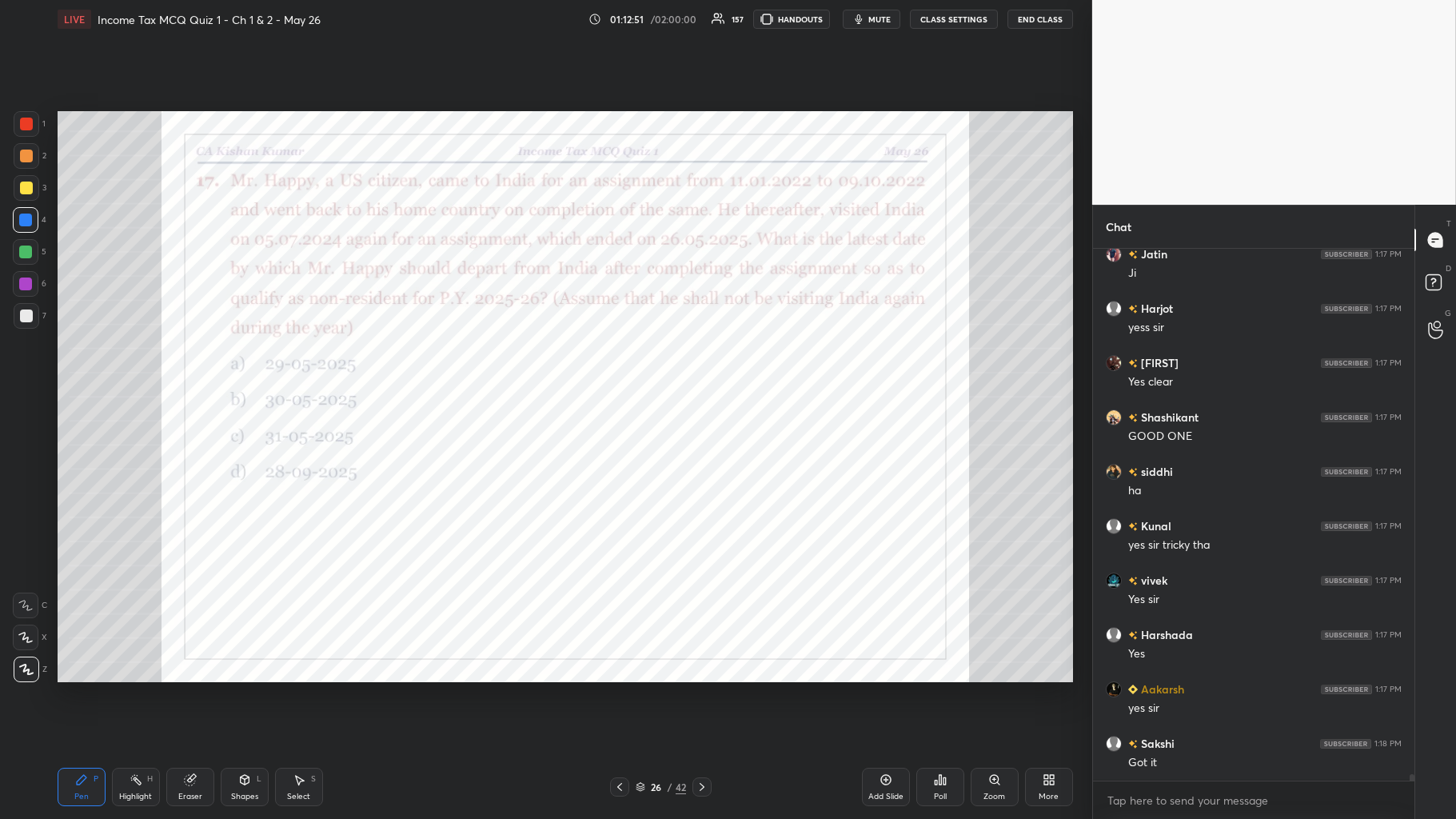 click on "Add Slide" at bounding box center (886, 797) 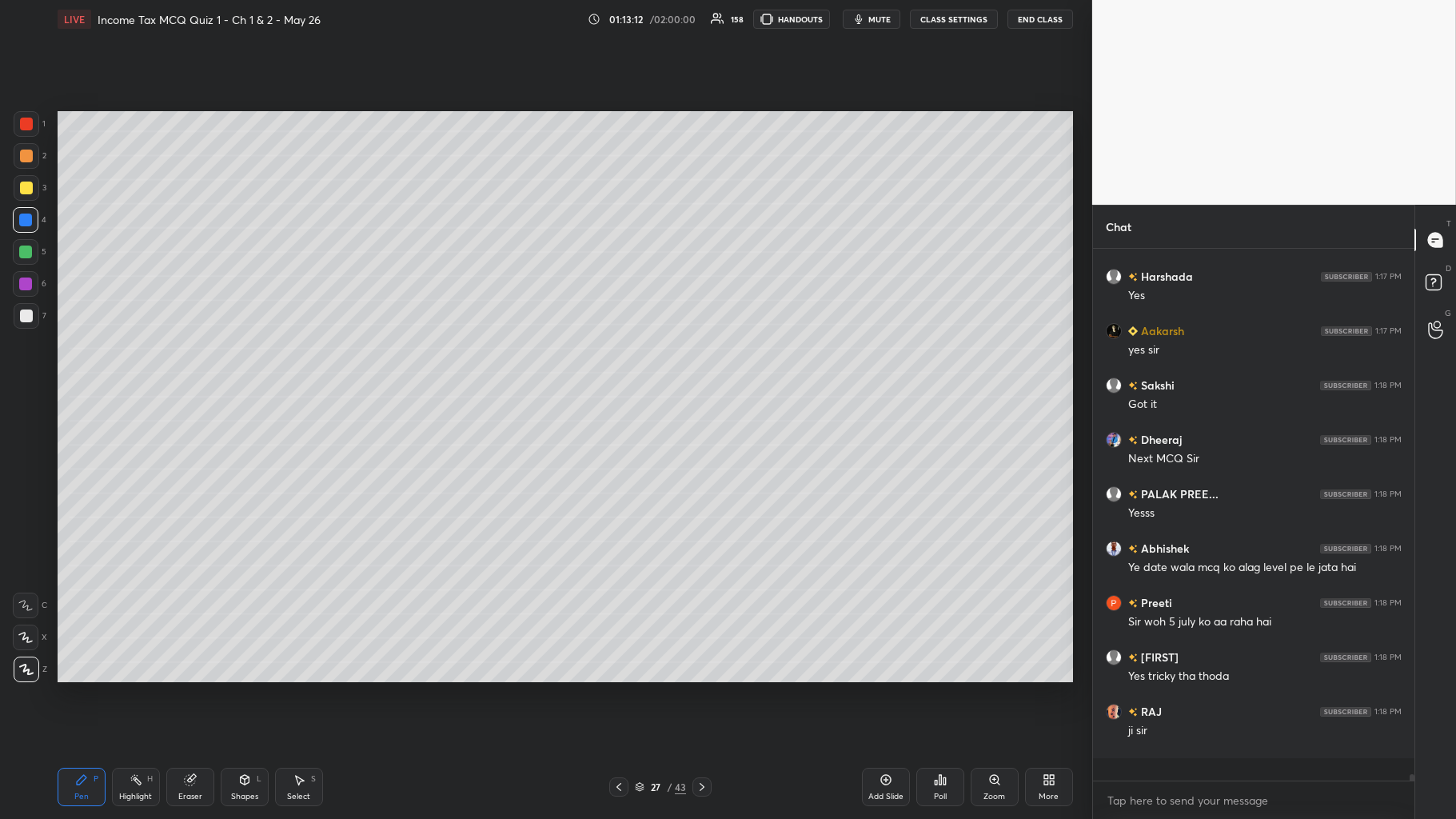 scroll, scrollTop: 43517, scrollLeft: 0, axis: vertical 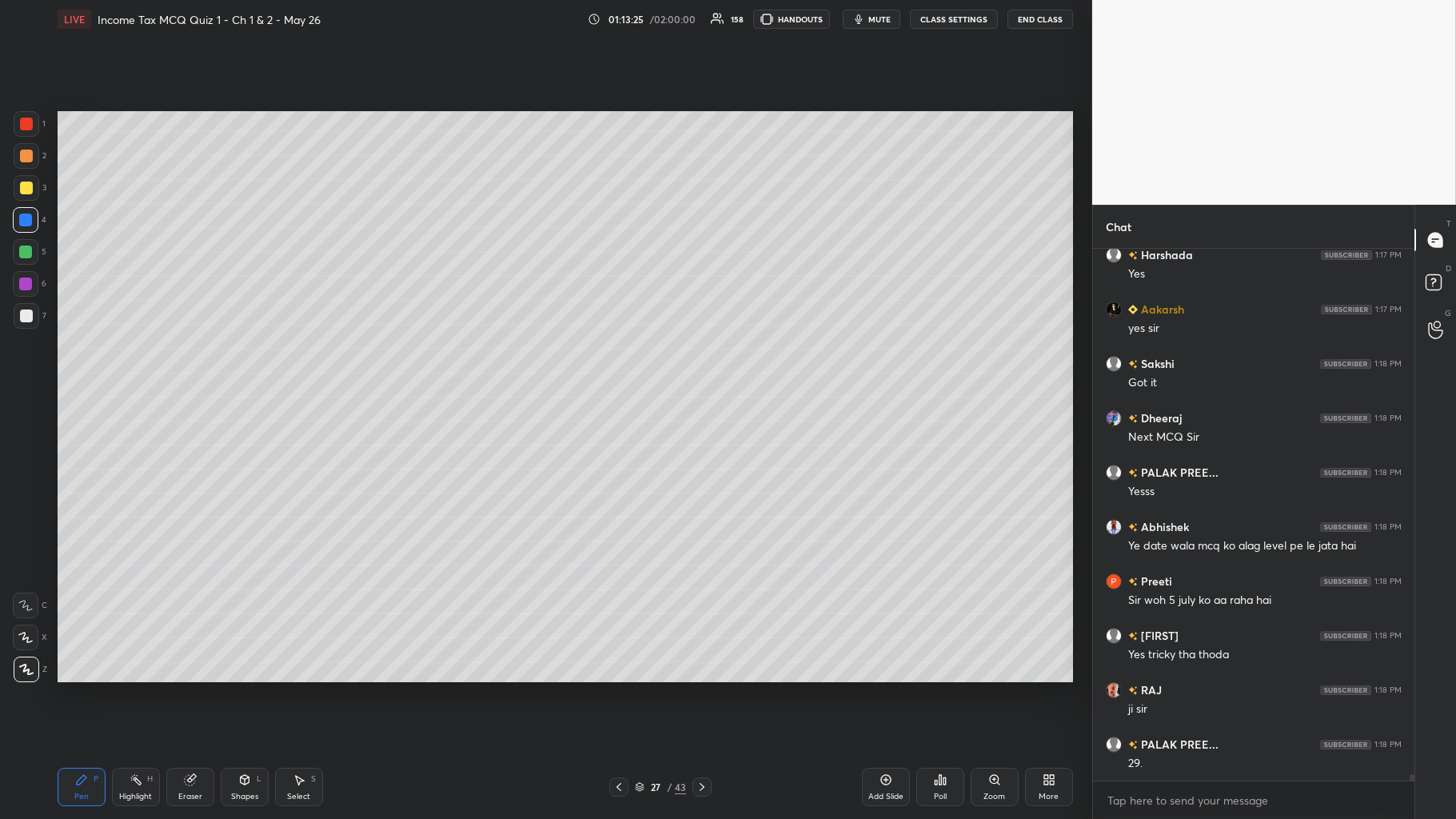 click on "Add Slide" at bounding box center (886, 787) 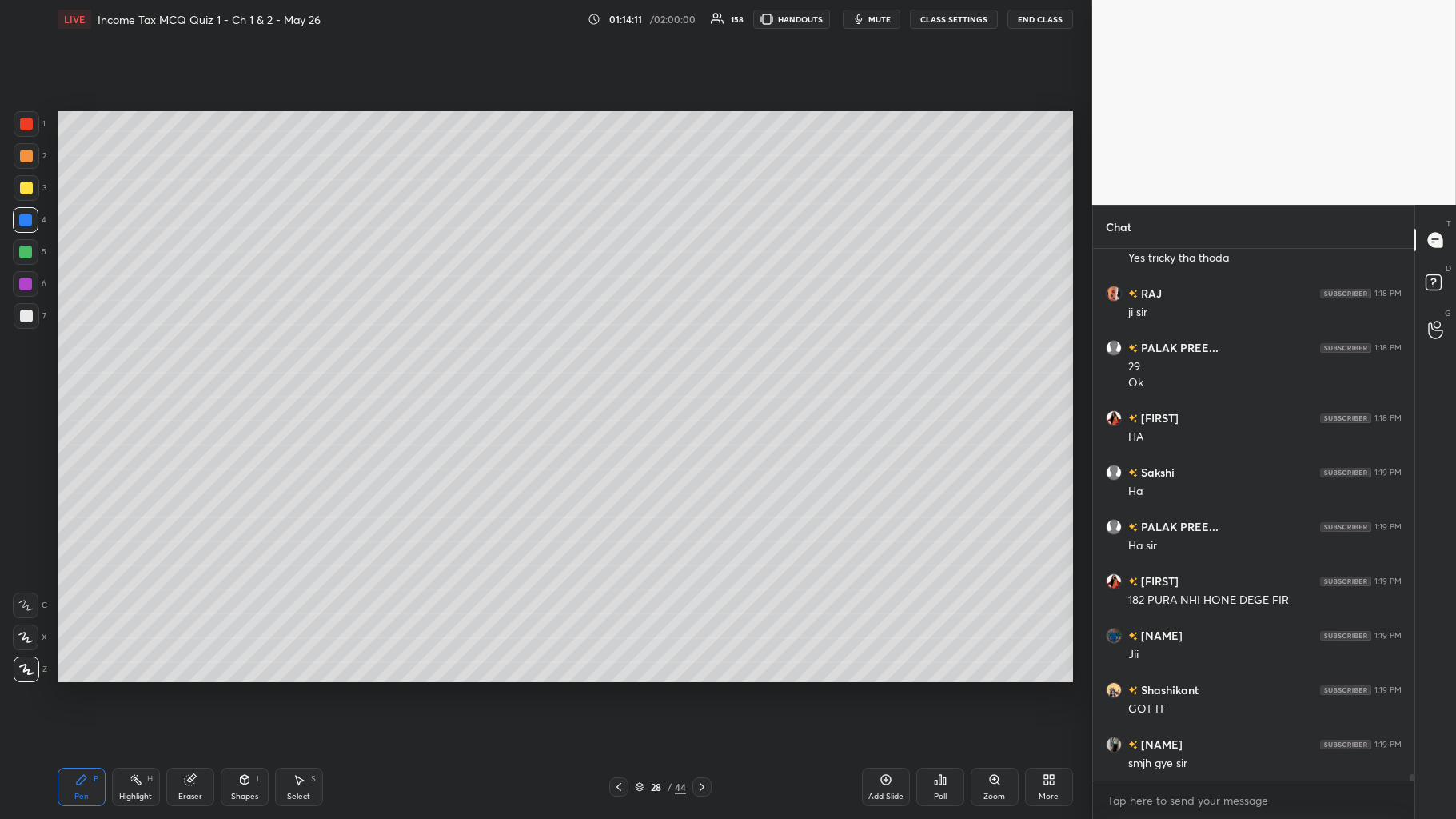 scroll, scrollTop: 43968, scrollLeft: 0, axis: vertical 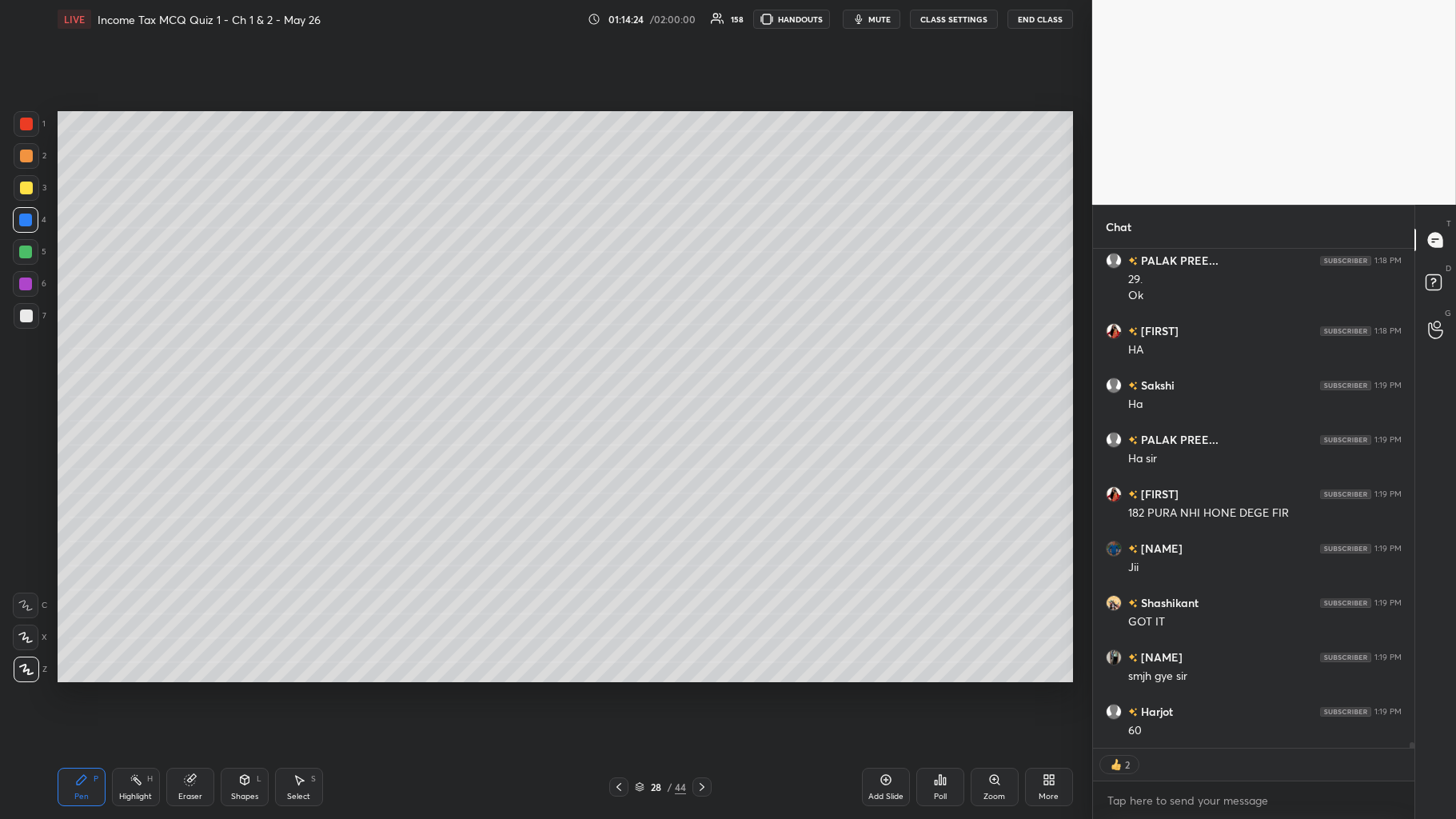 type on "x" 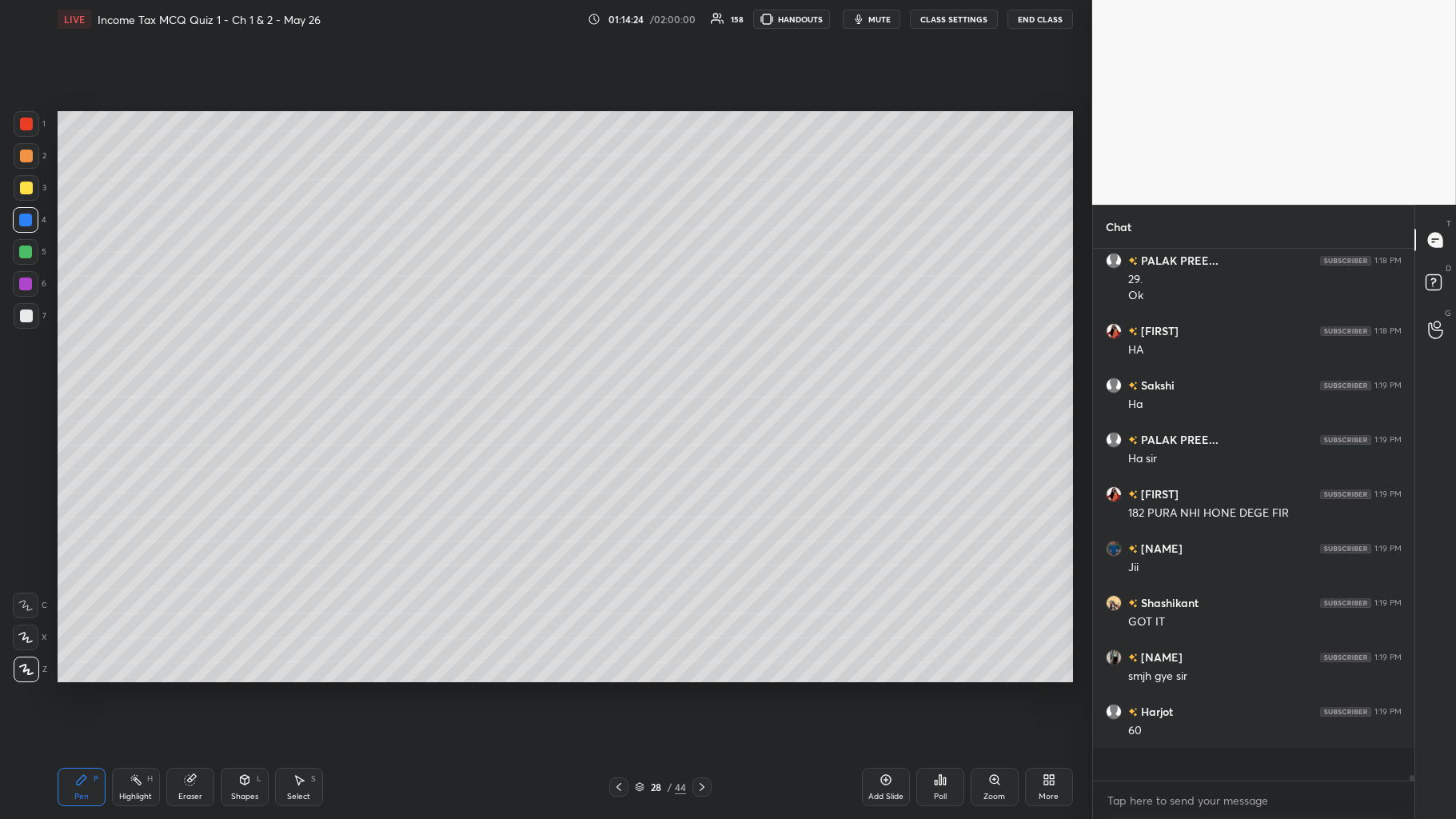 scroll, scrollTop: 528, scrollLeft: 317, axis: both 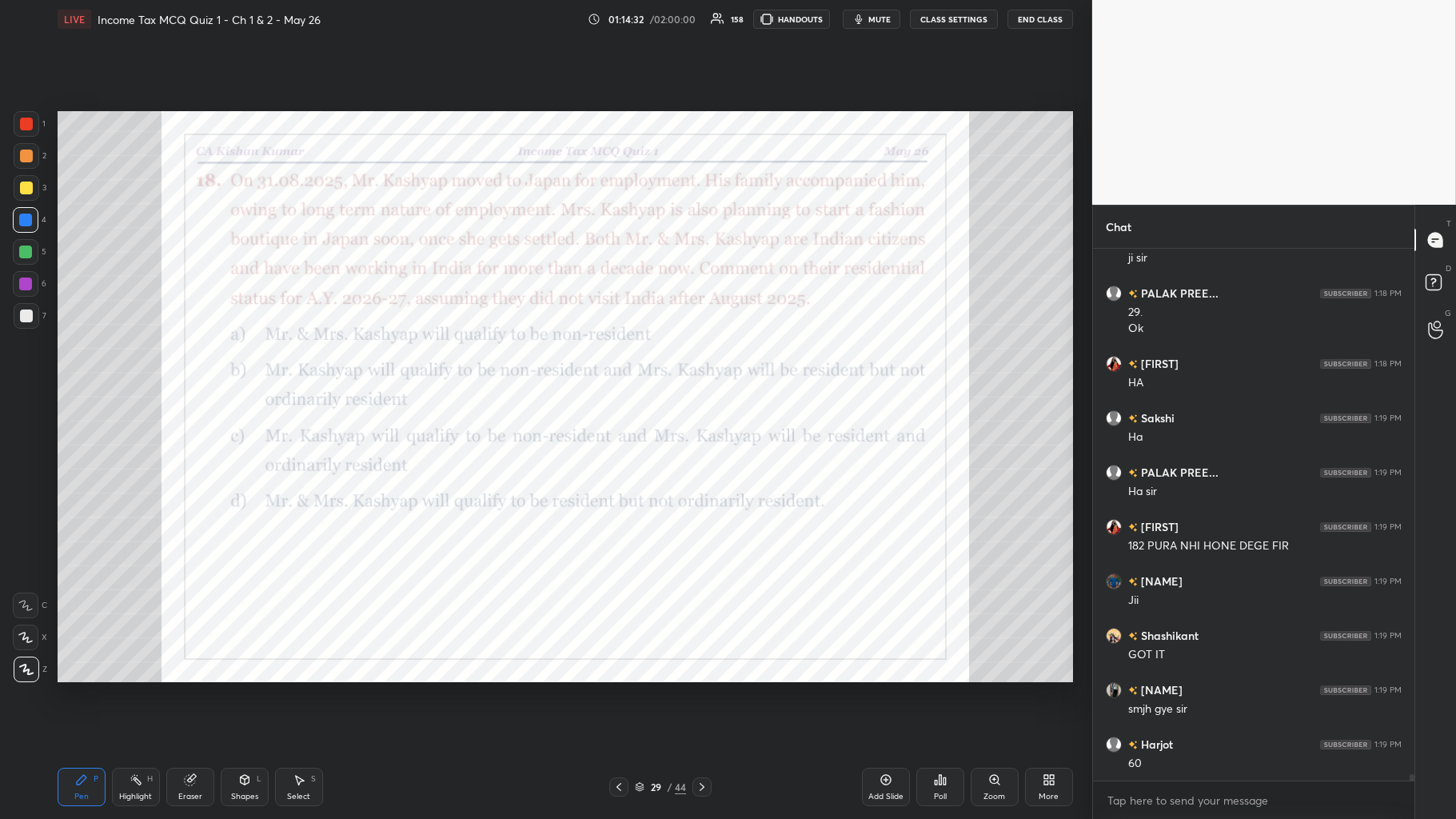click 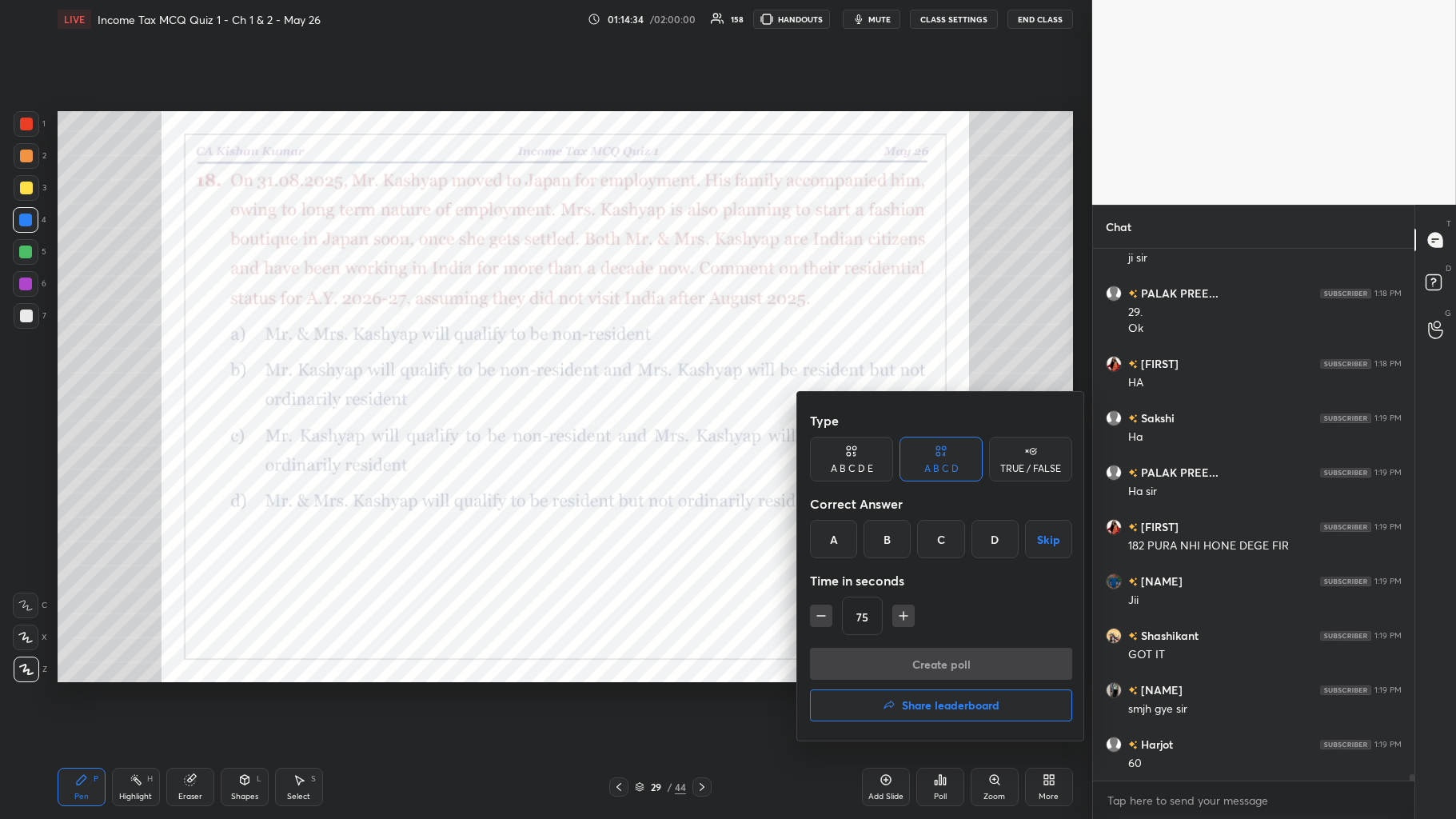 click on "C" at bounding box center [940, 539] 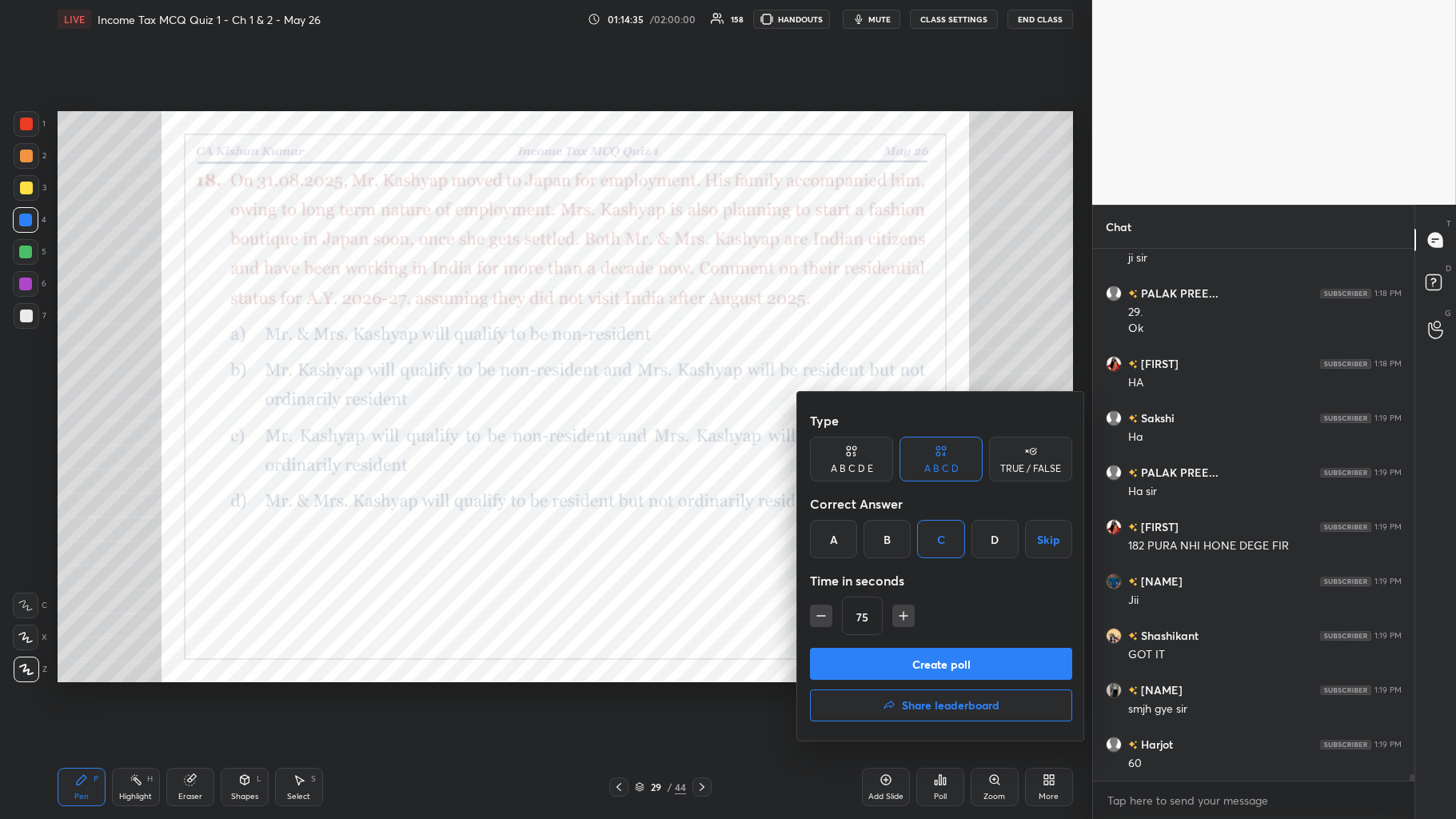 click 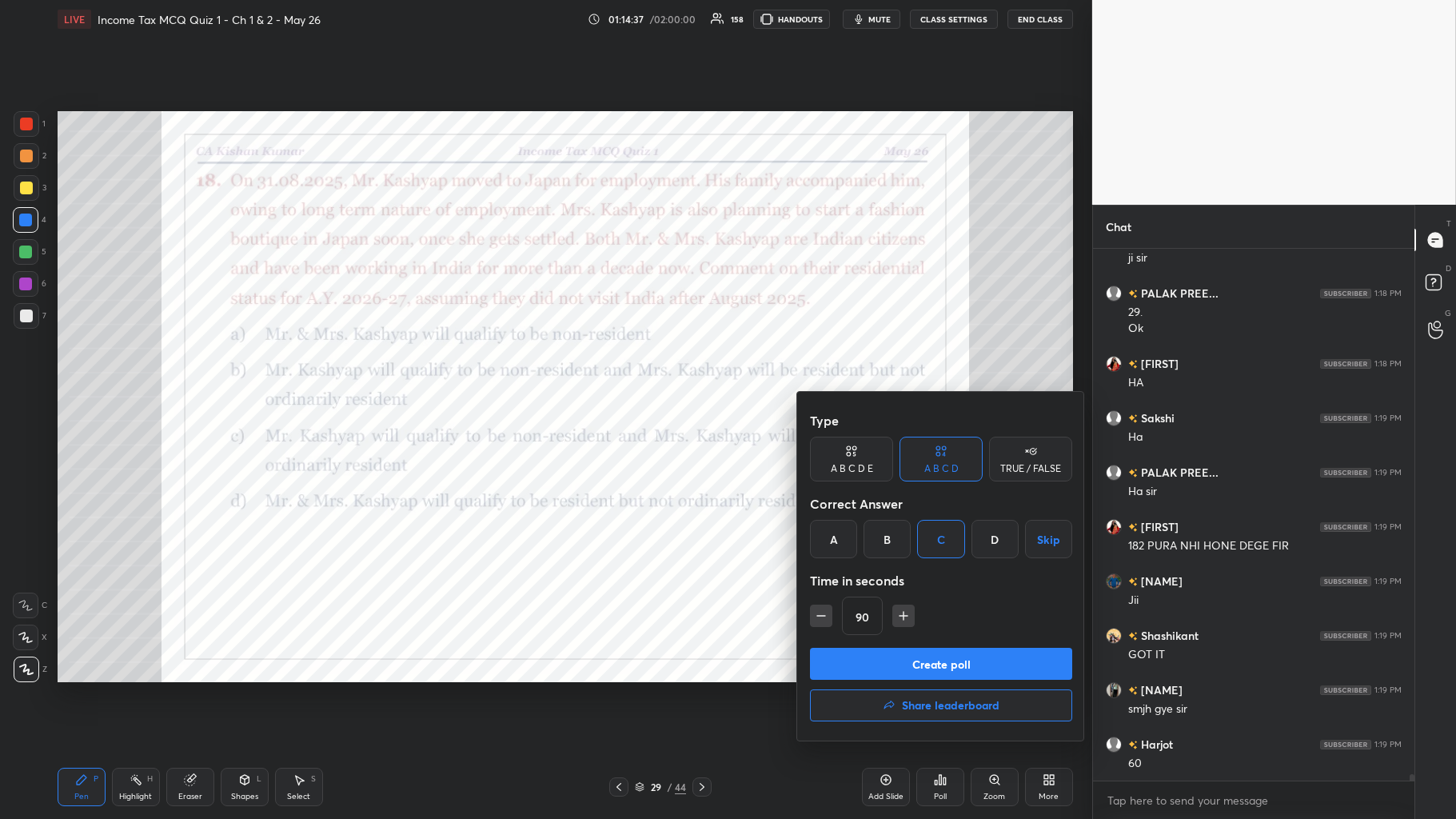 click on "Create poll" at bounding box center (941, 664) 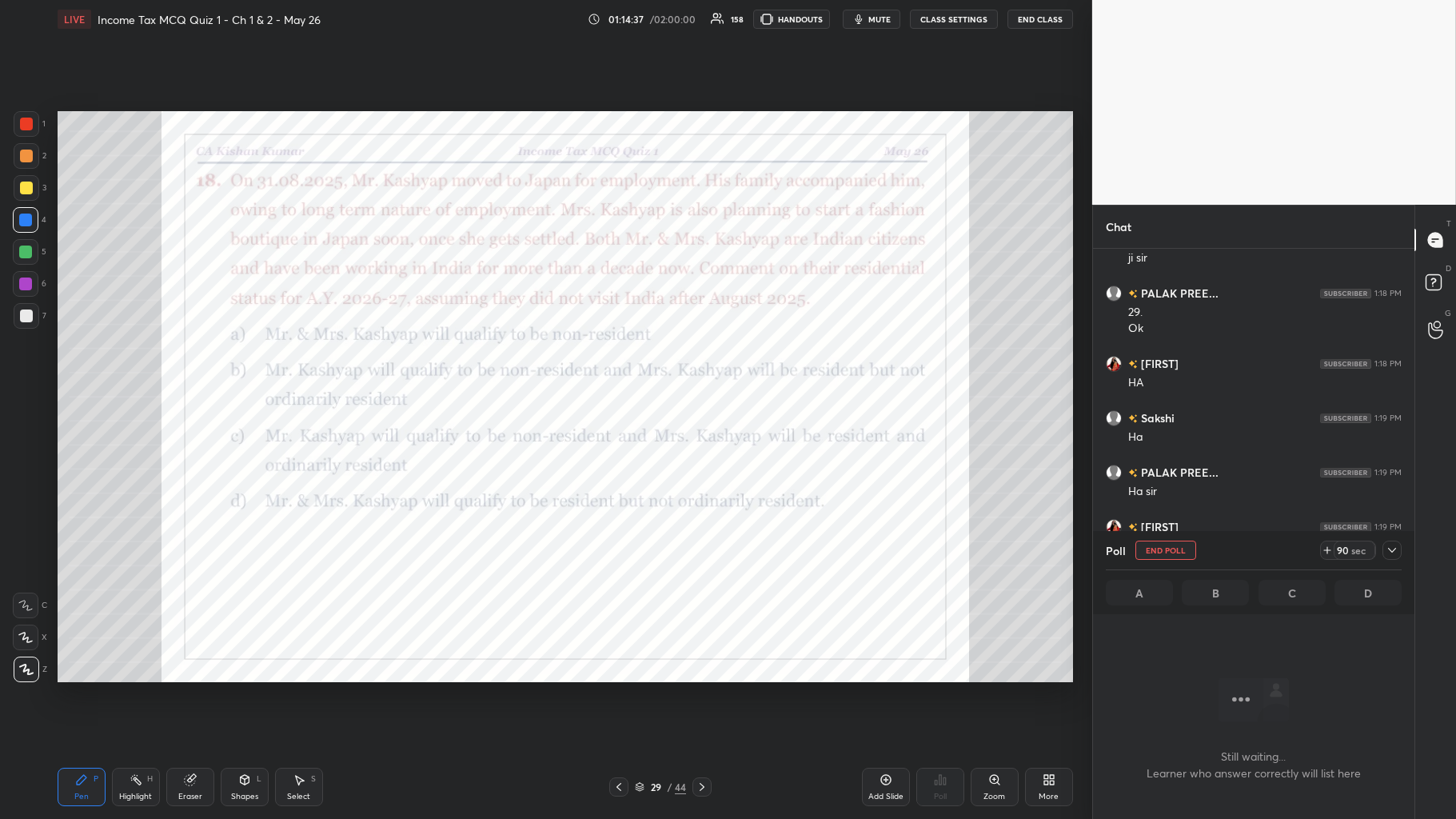 scroll, scrollTop: 493, scrollLeft: 317, axis: both 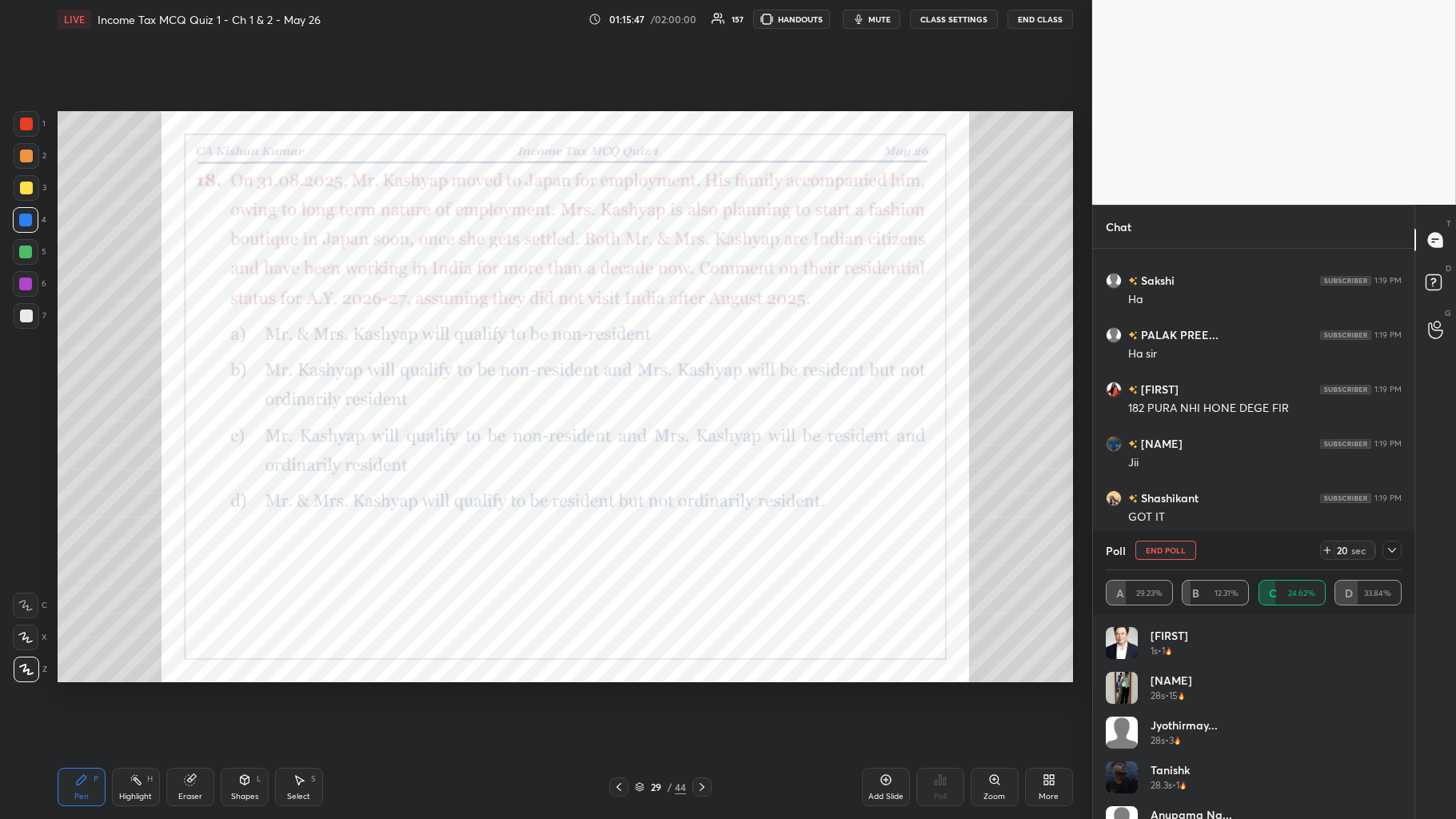 click at bounding box center [1392, 550] 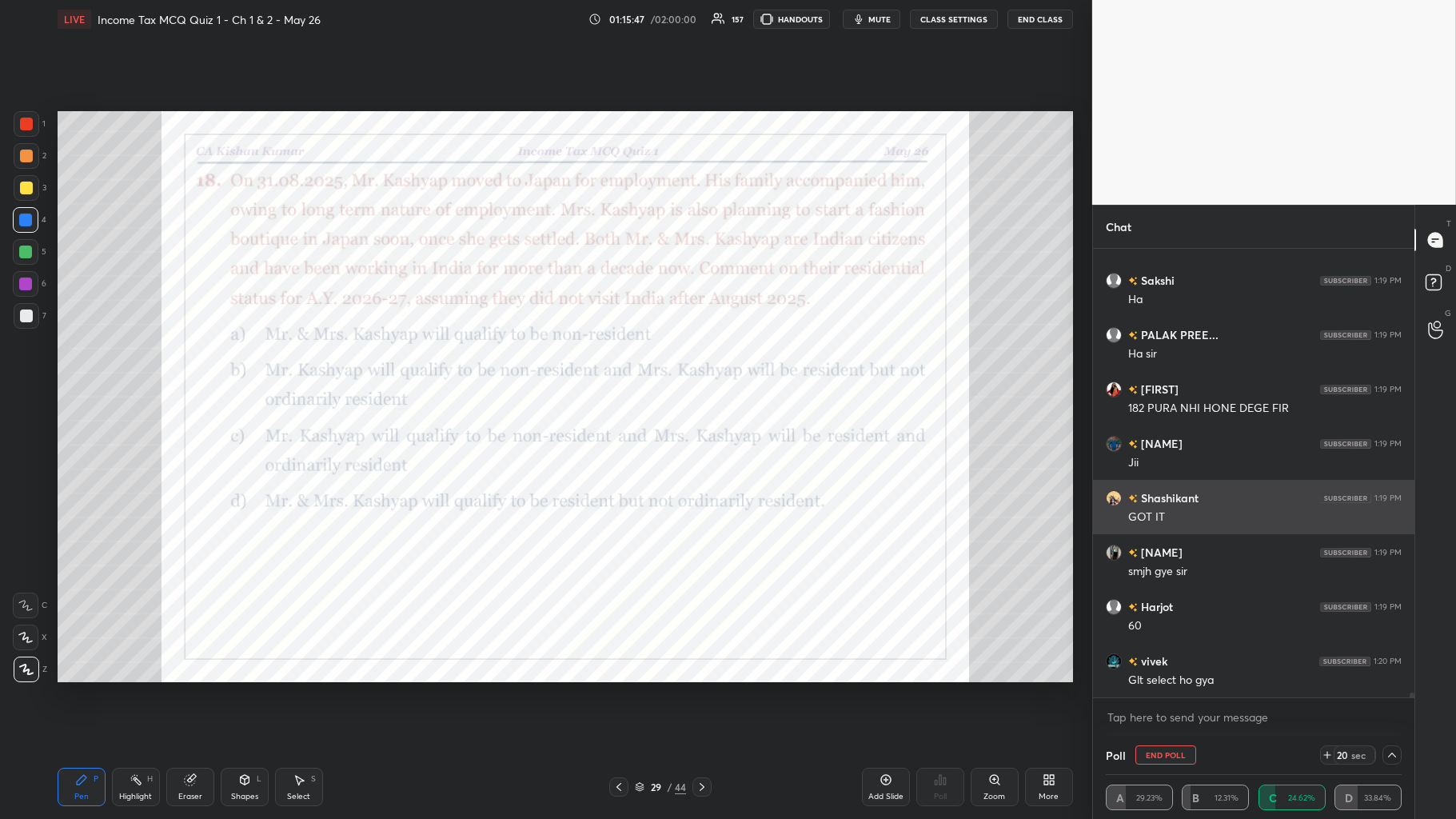 scroll, scrollTop: 0, scrollLeft: 0, axis: both 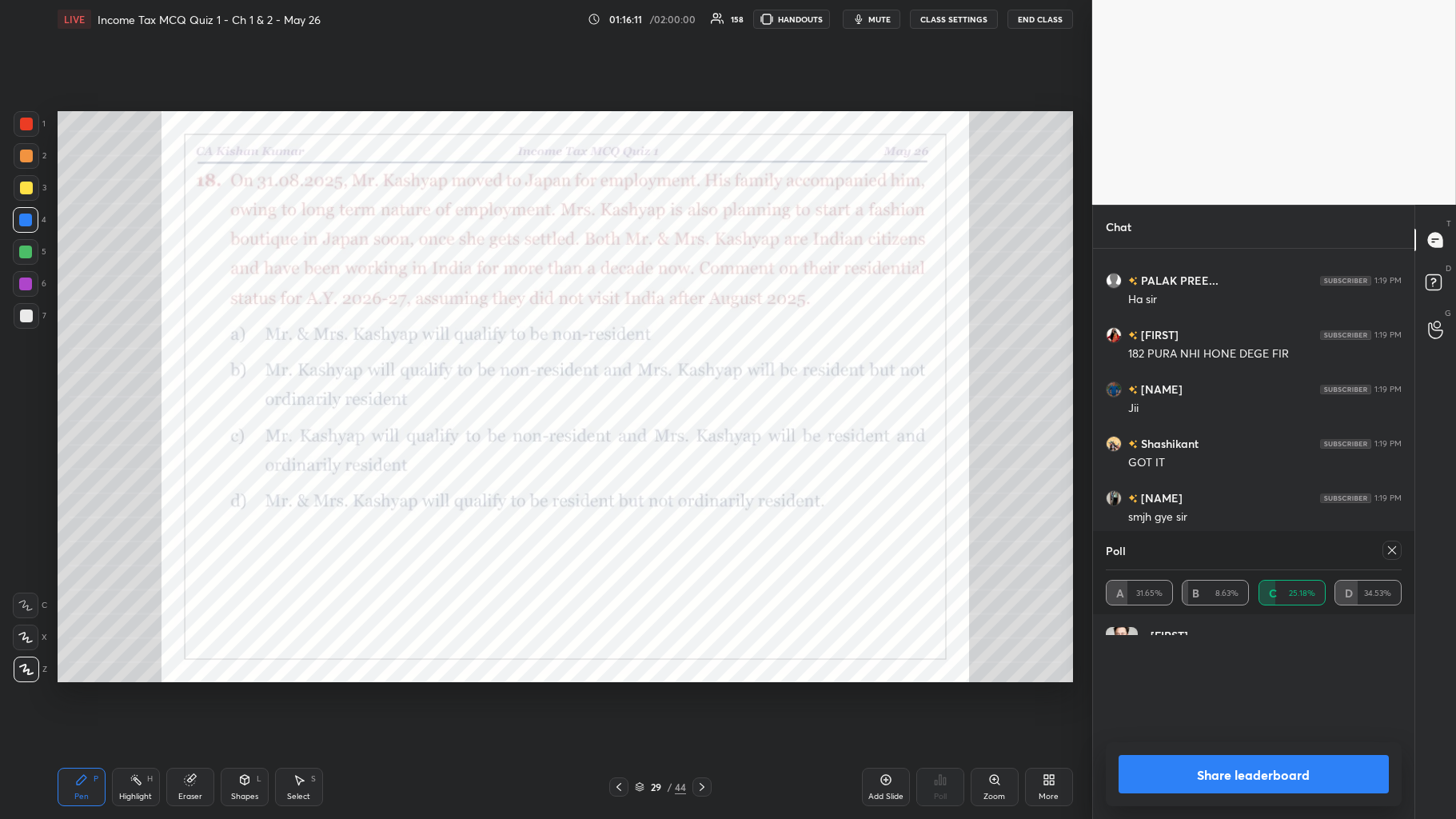 click on "Share leaderboard" at bounding box center (1254, 774) 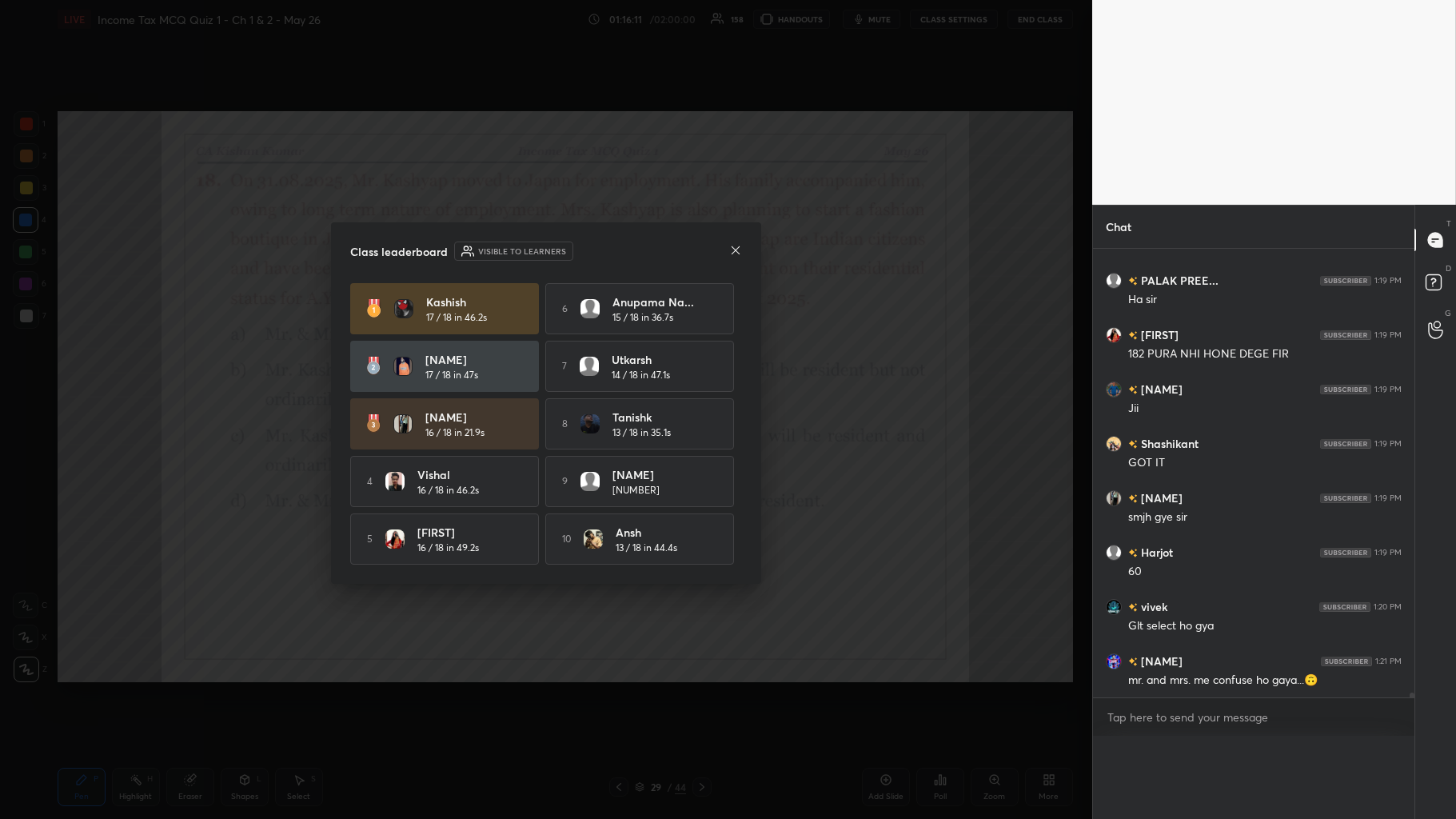 scroll, scrollTop: 0, scrollLeft: 0, axis: both 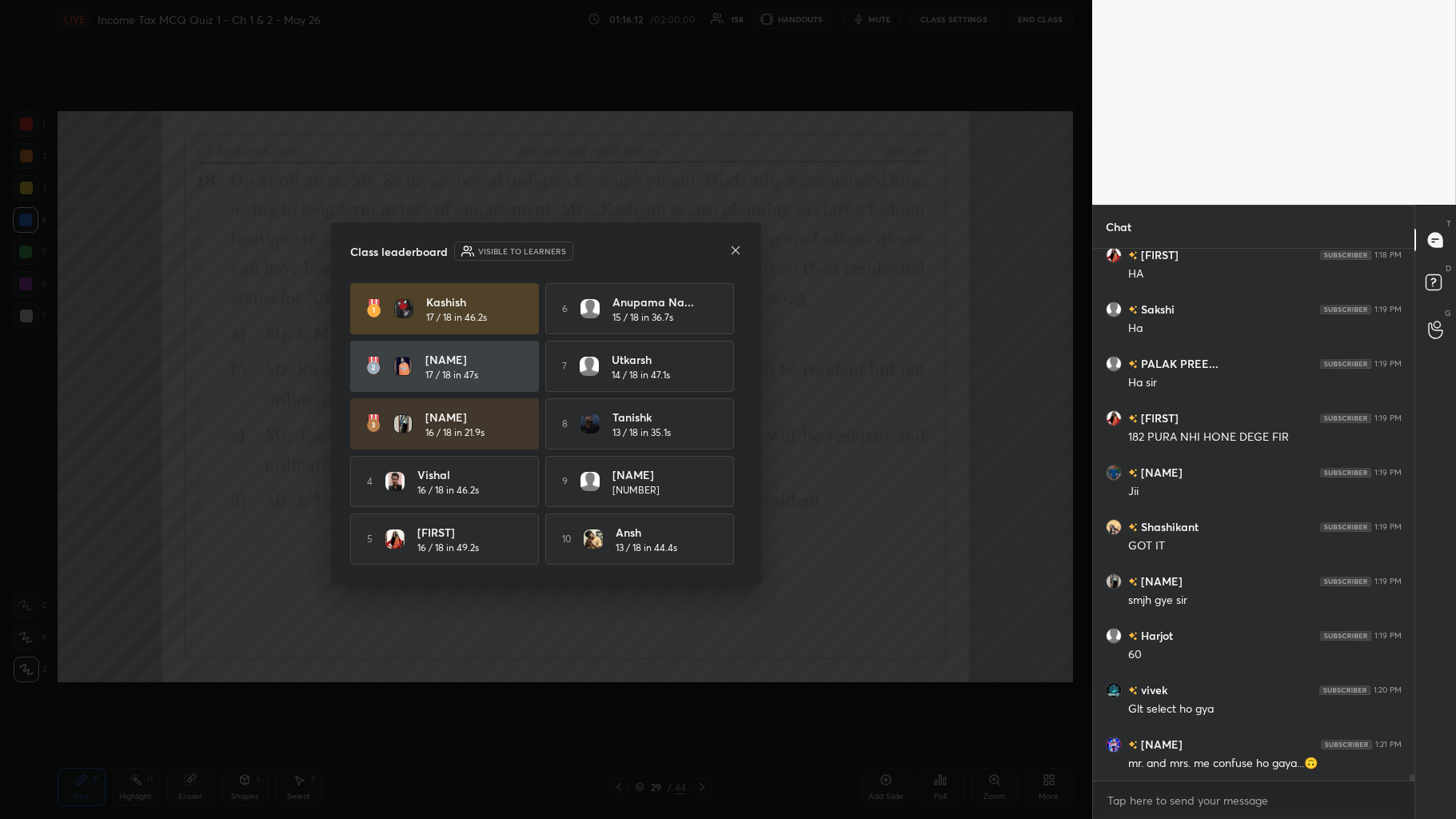 click 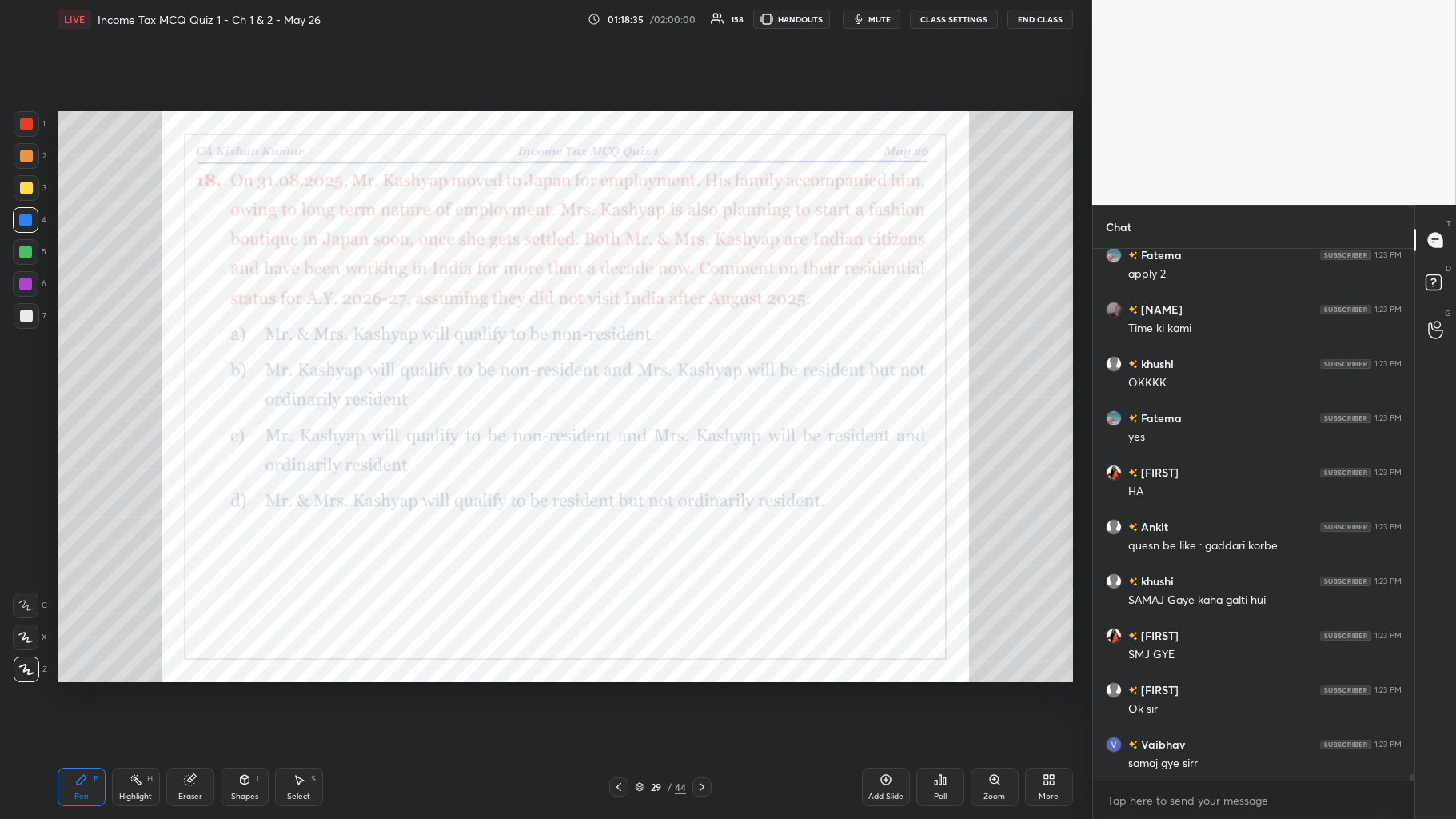 scroll, scrollTop: 45762, scrollLeft: 0, axis: vertical 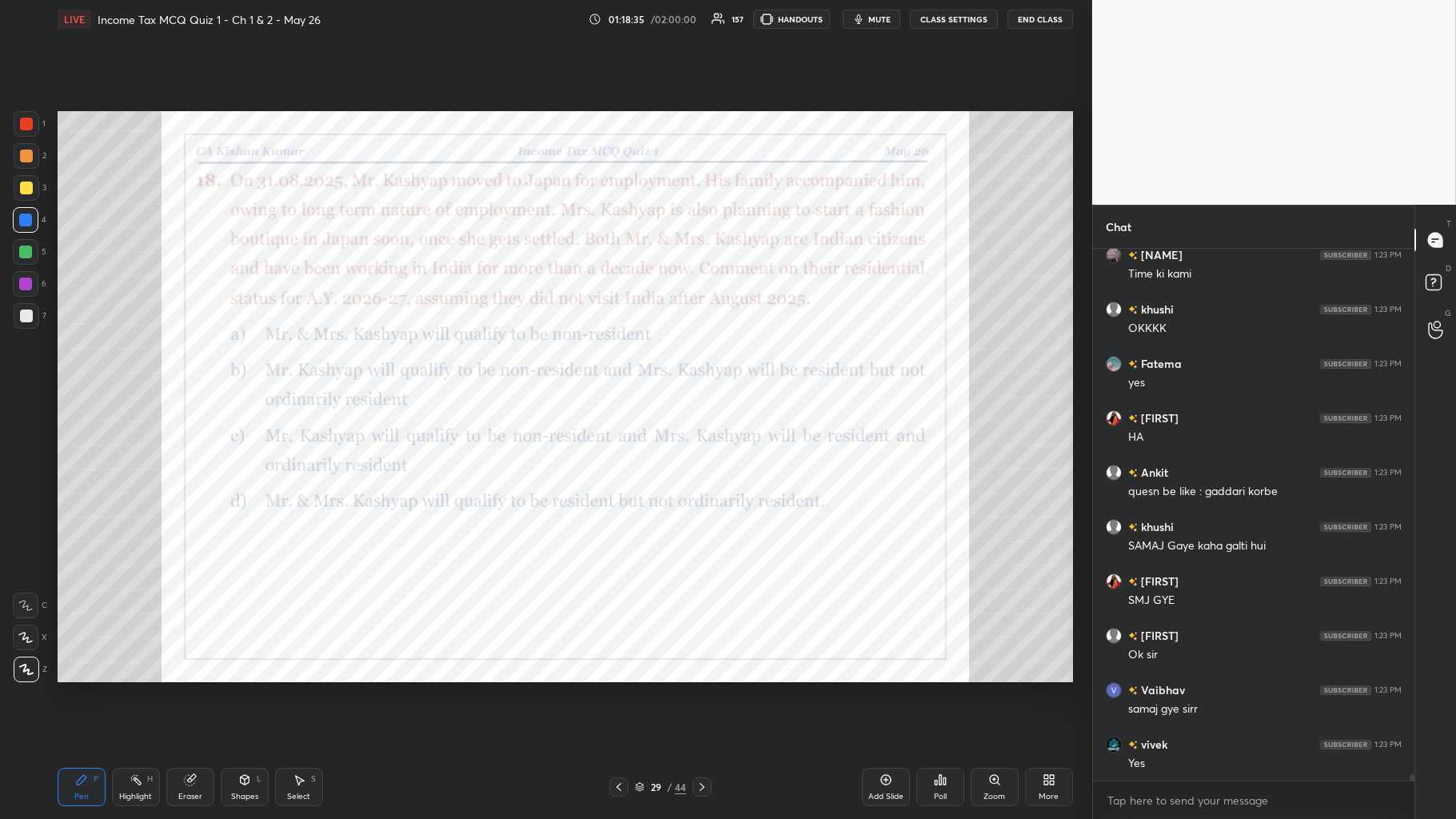 click at bounding box center (702, 787) 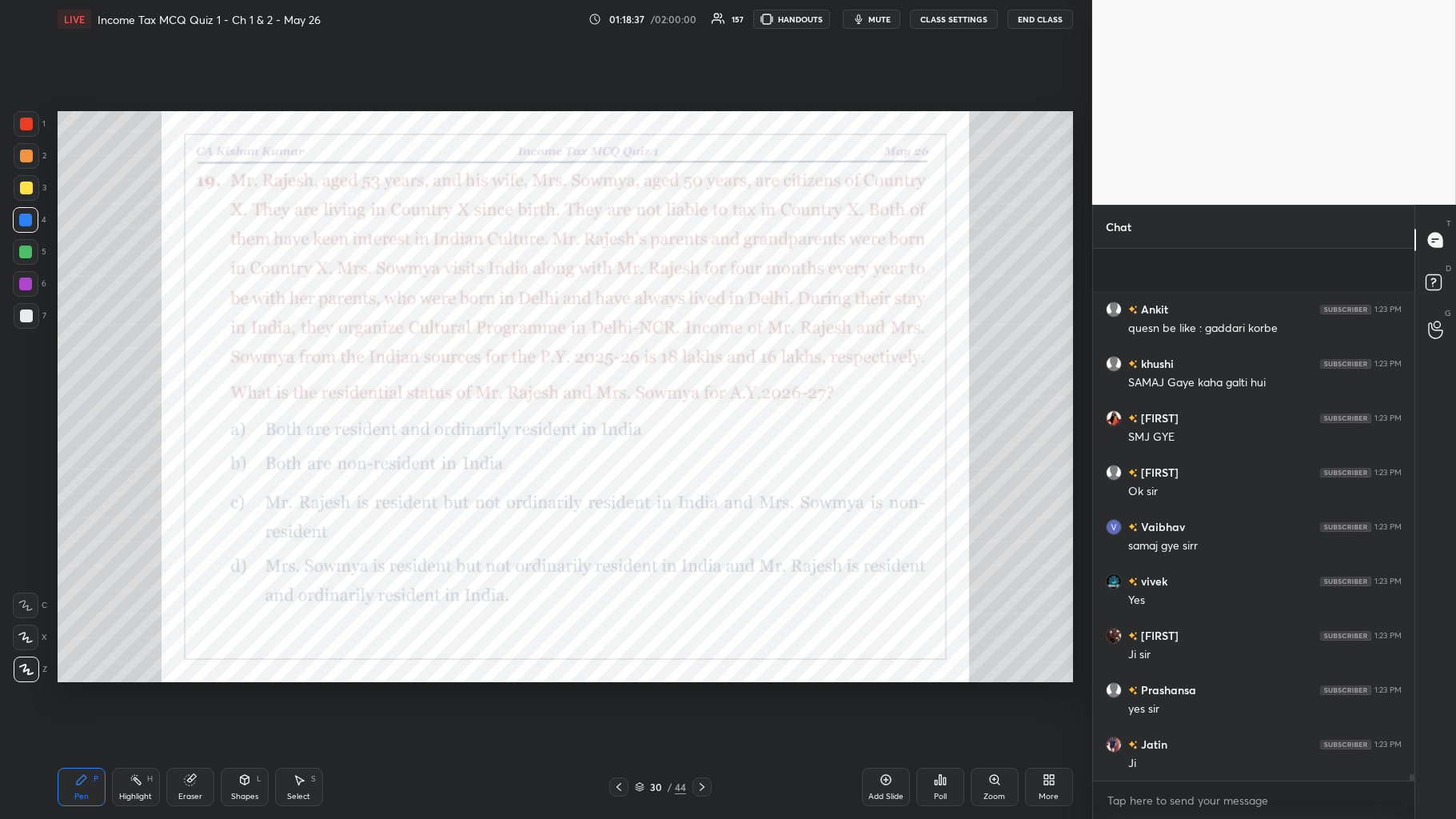 scroll, scrollTop: 46034, scrollLeft: 0, axis: vertical 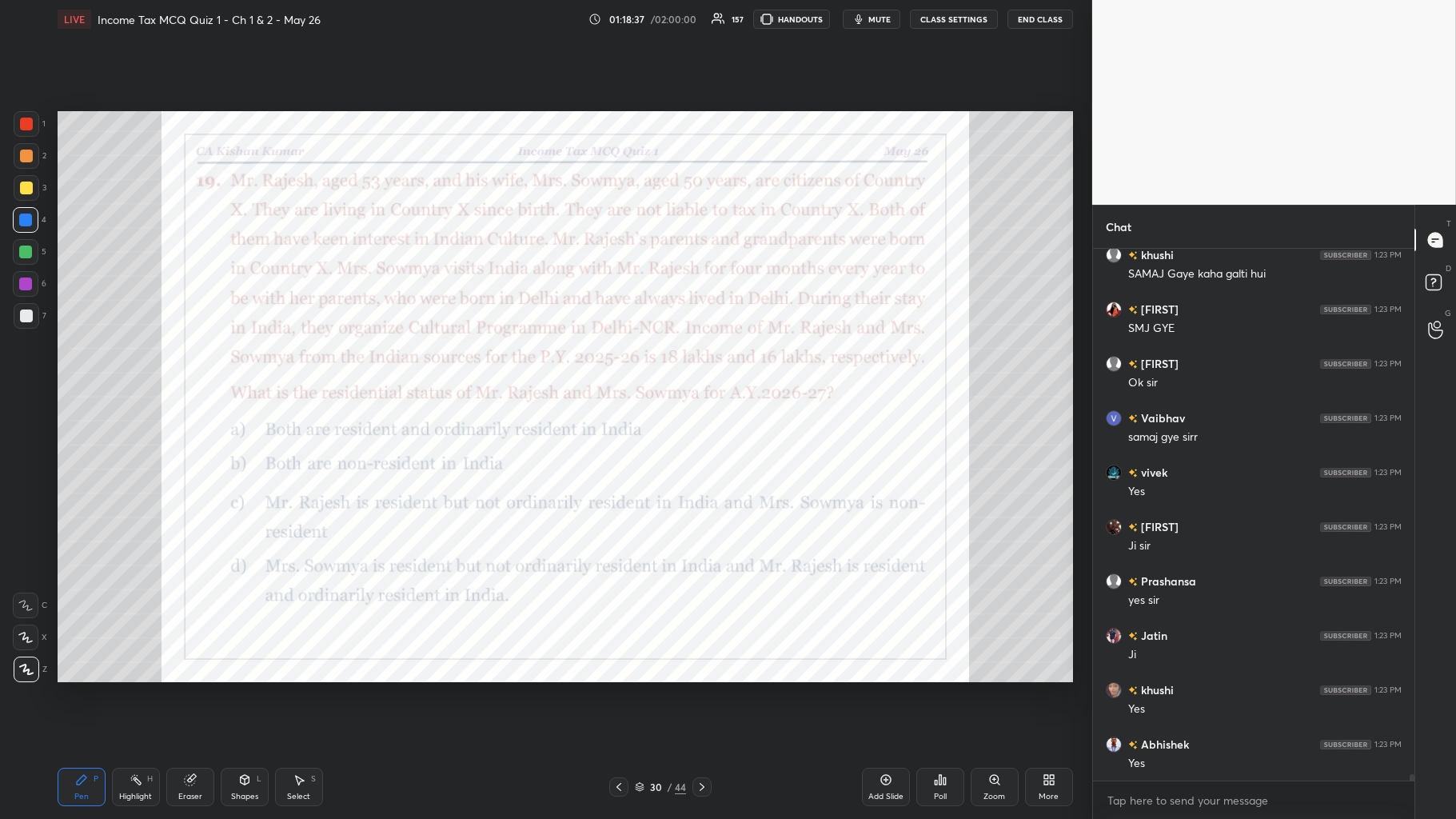 click 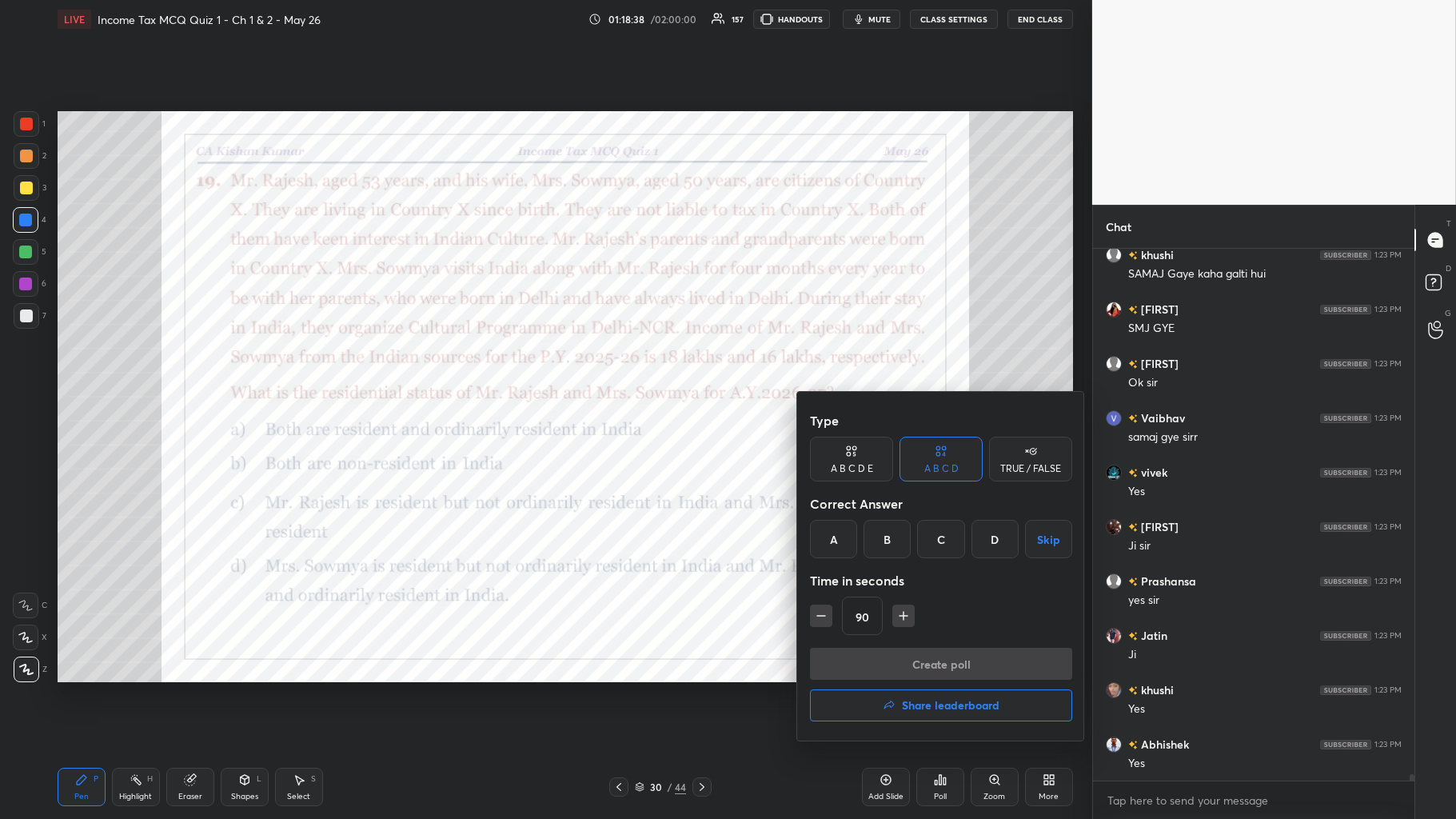 scroll, scrollTop: 46089, scrollLeft: 0, axis: vertical 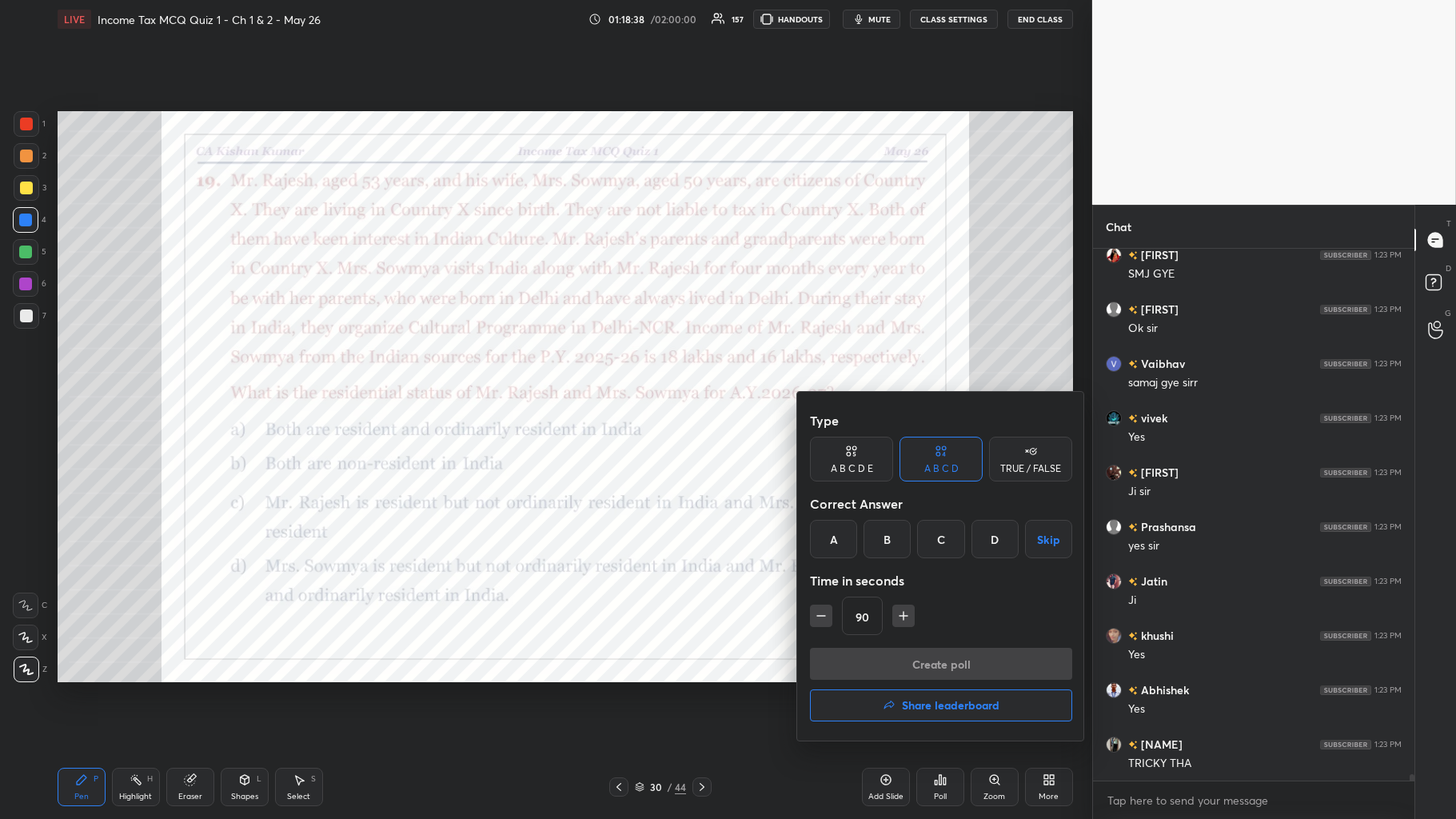 click on "D" at bounding box center [995, 539] 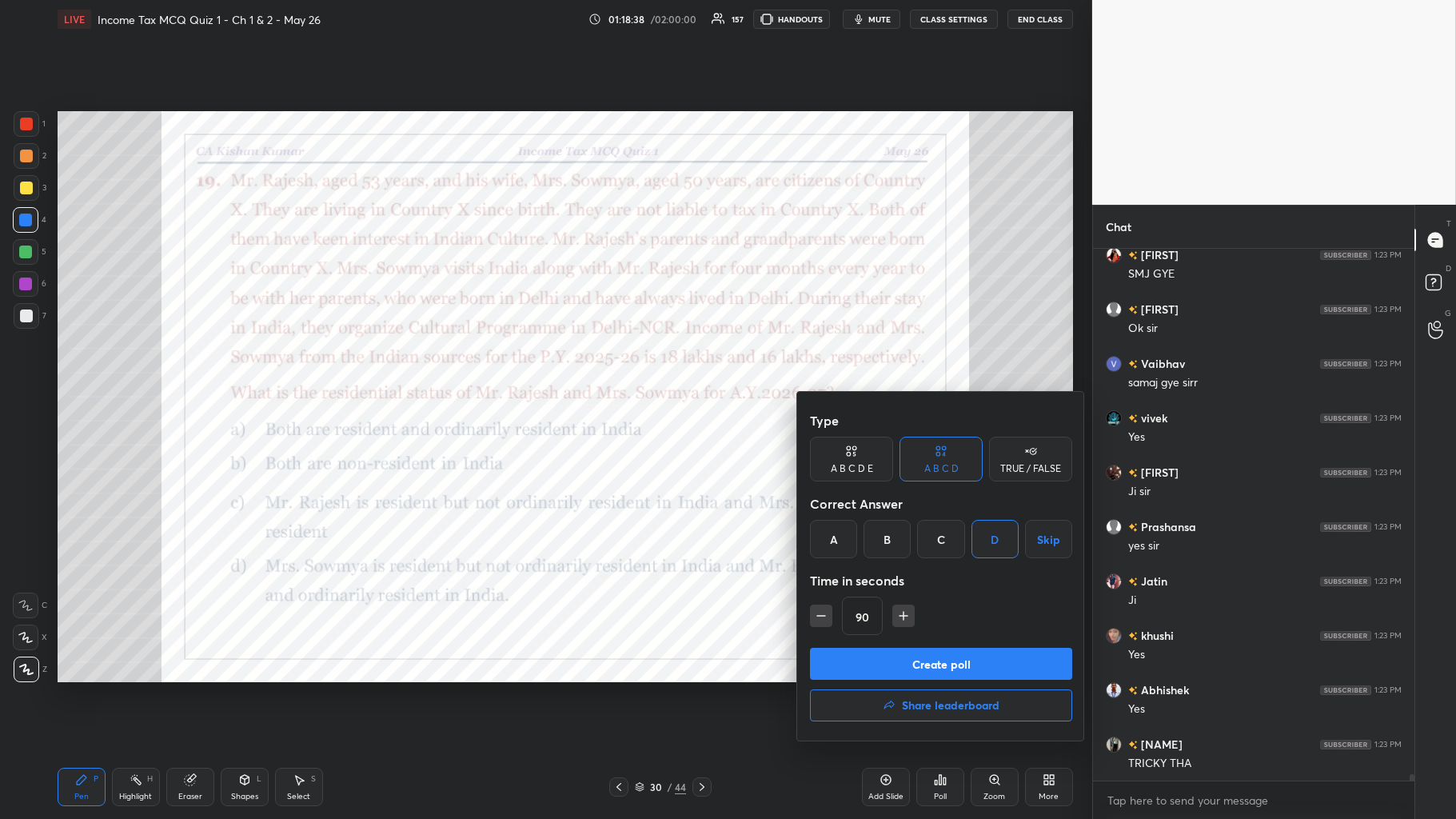 click 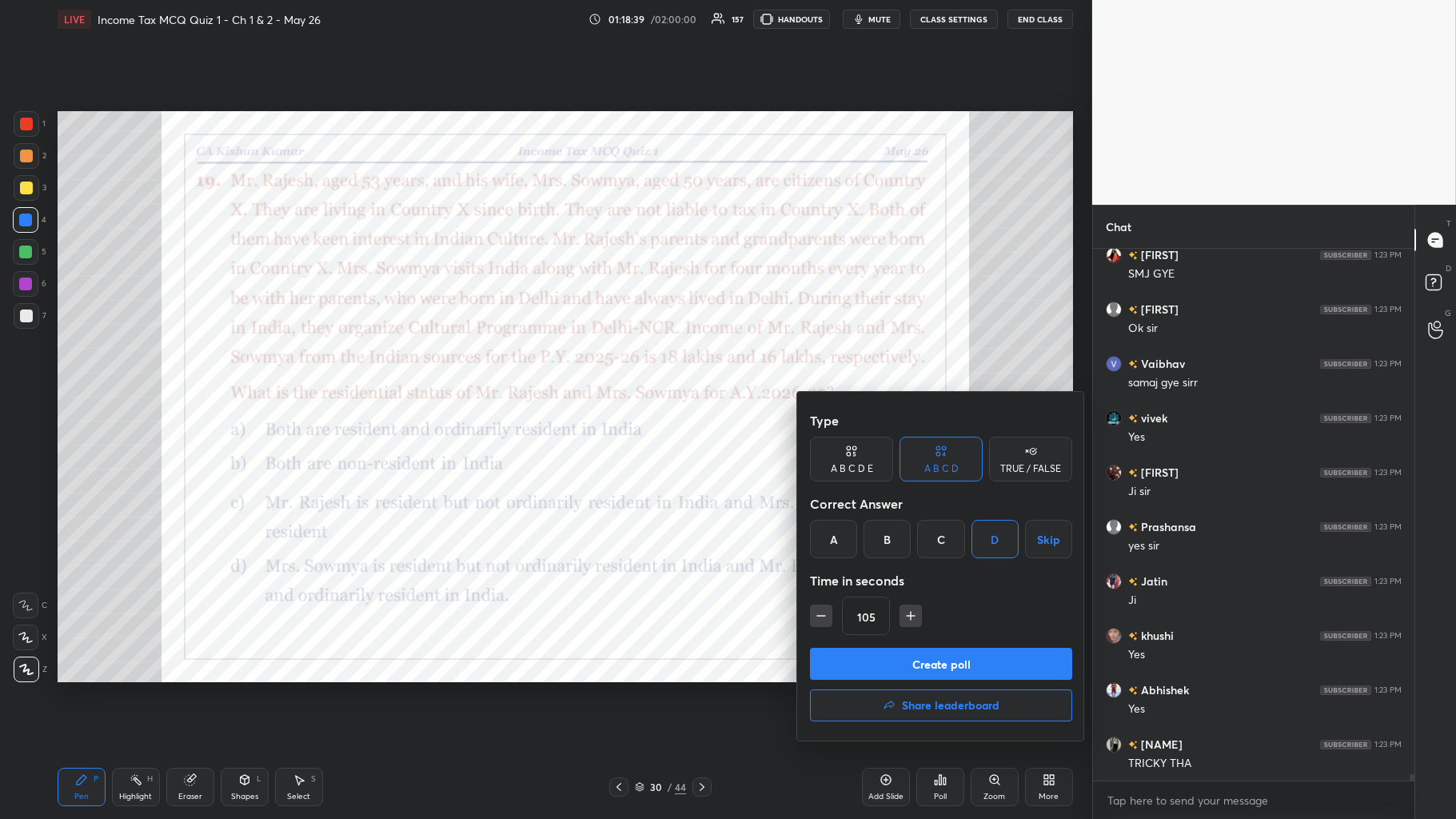 click 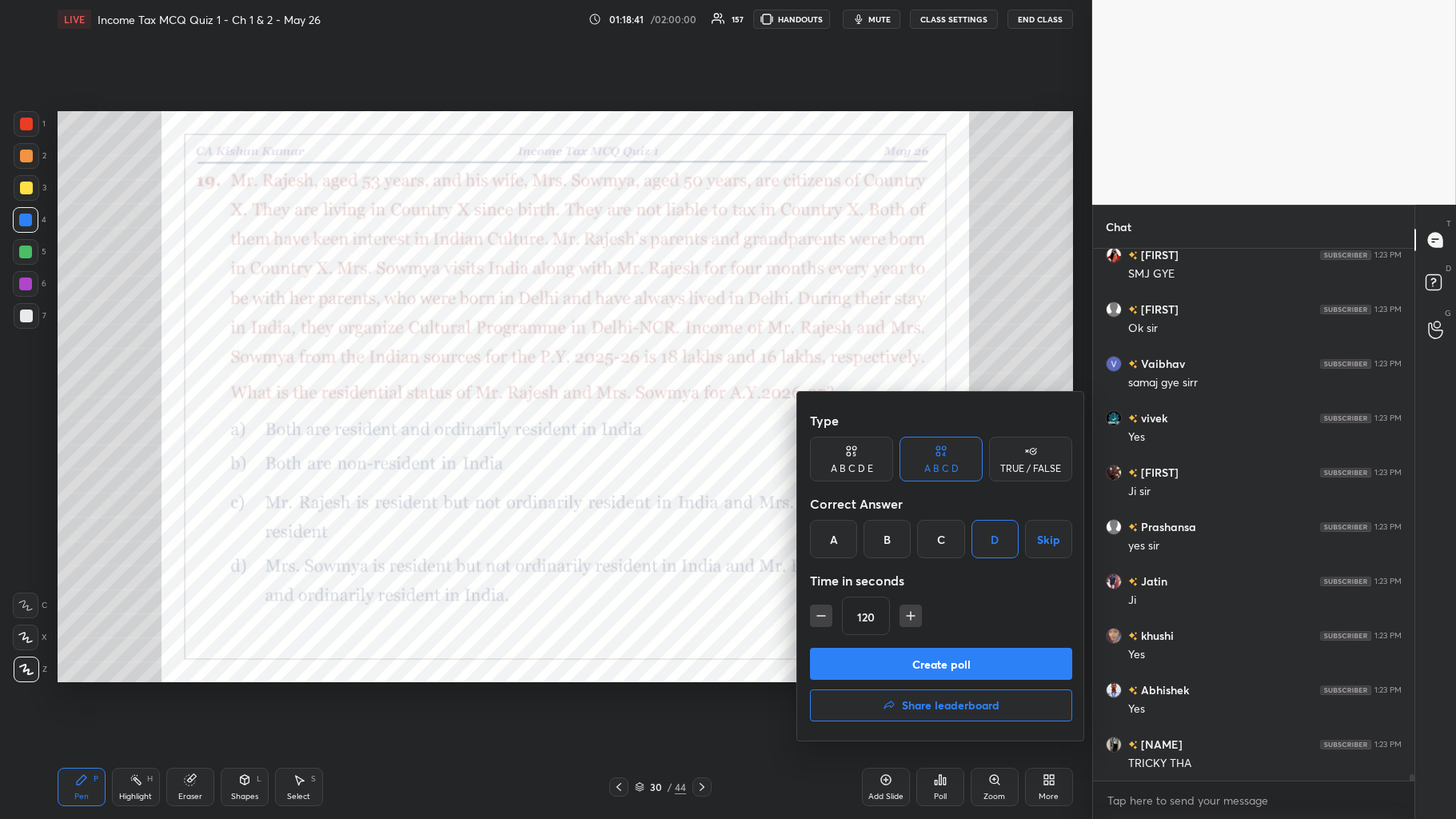 click on "Create poll" at bounding box center [941, 664] 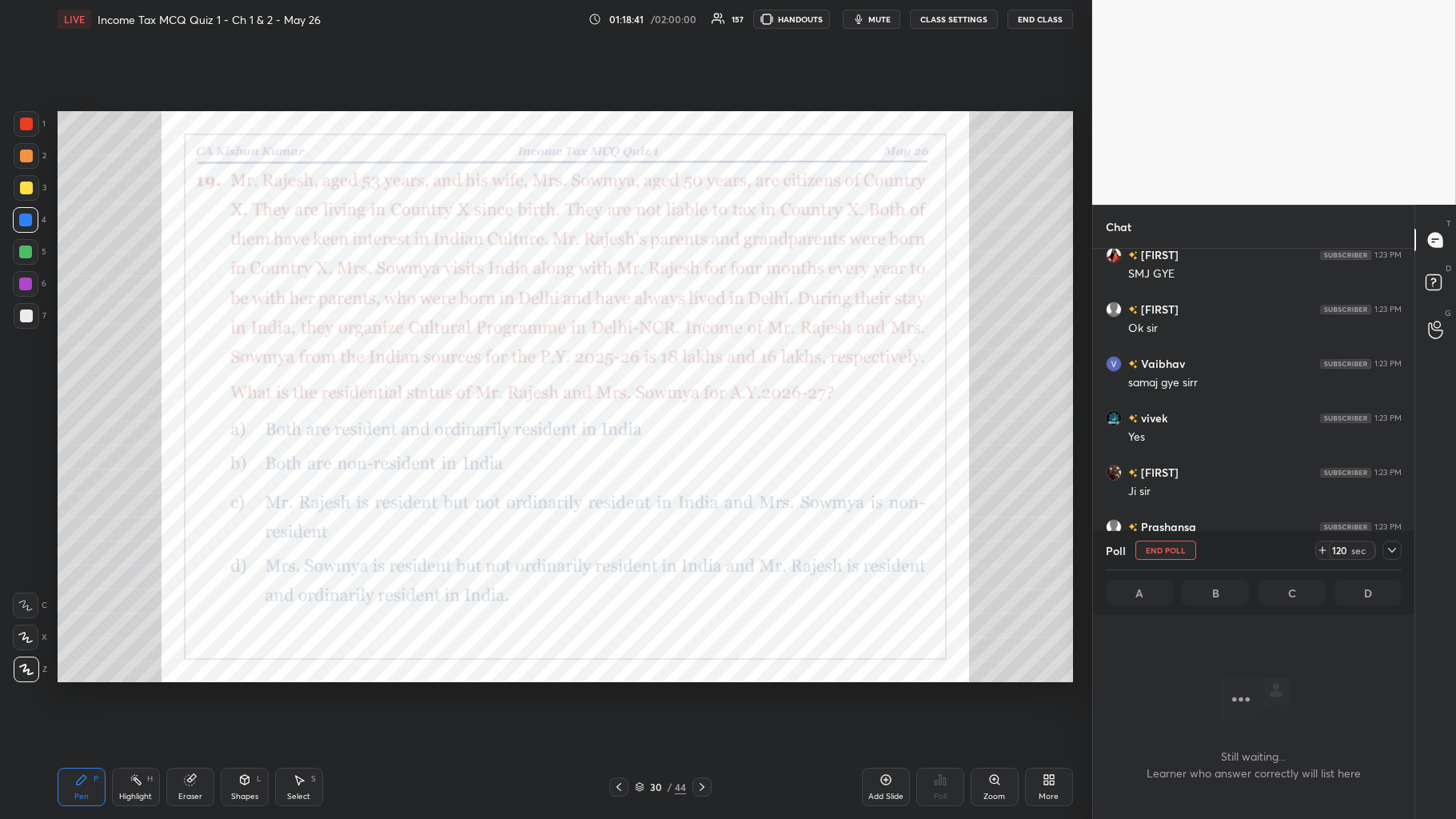 scroll, scrollTop: 500, scrollLeft: 317, axis: both 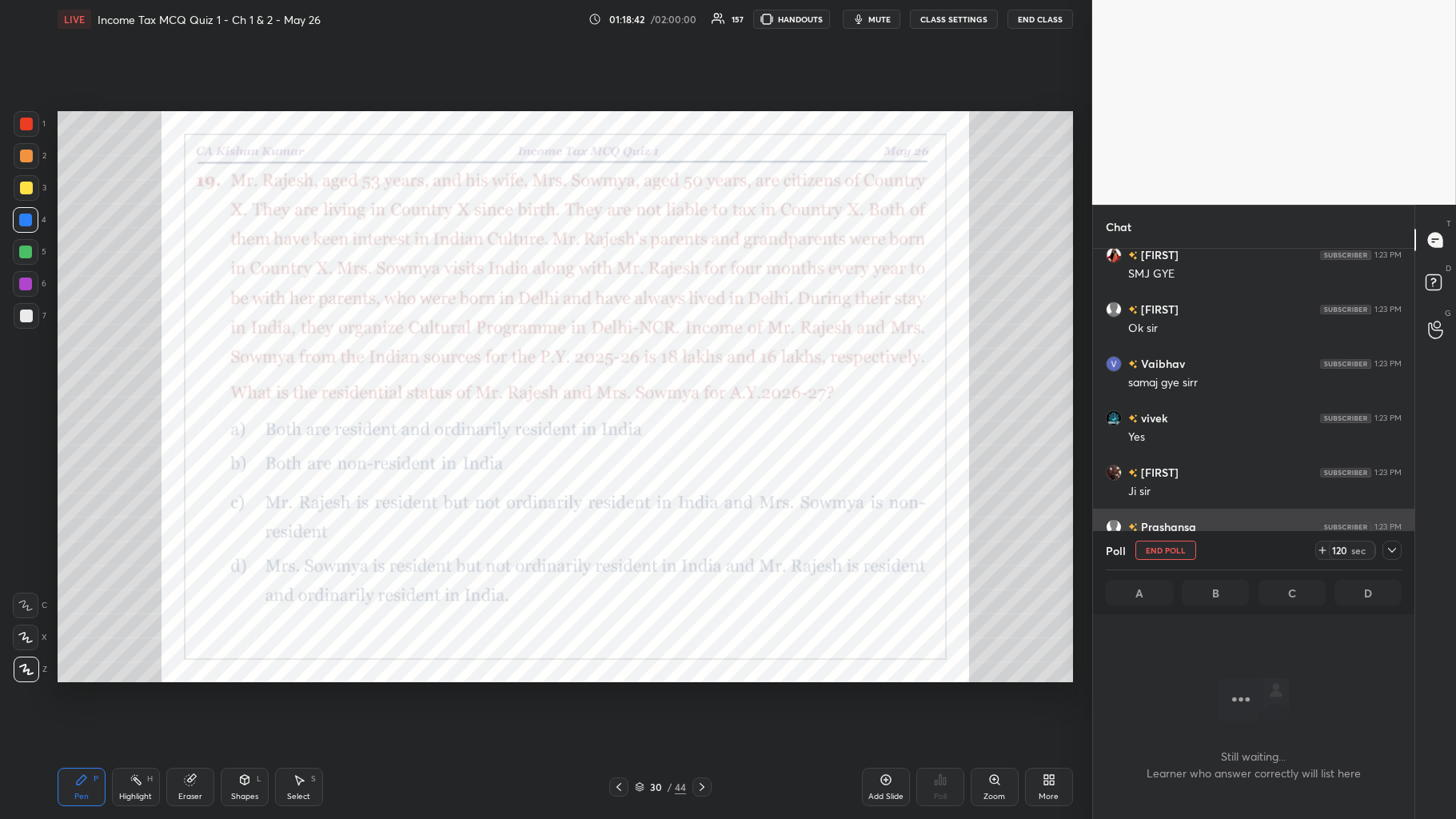 click 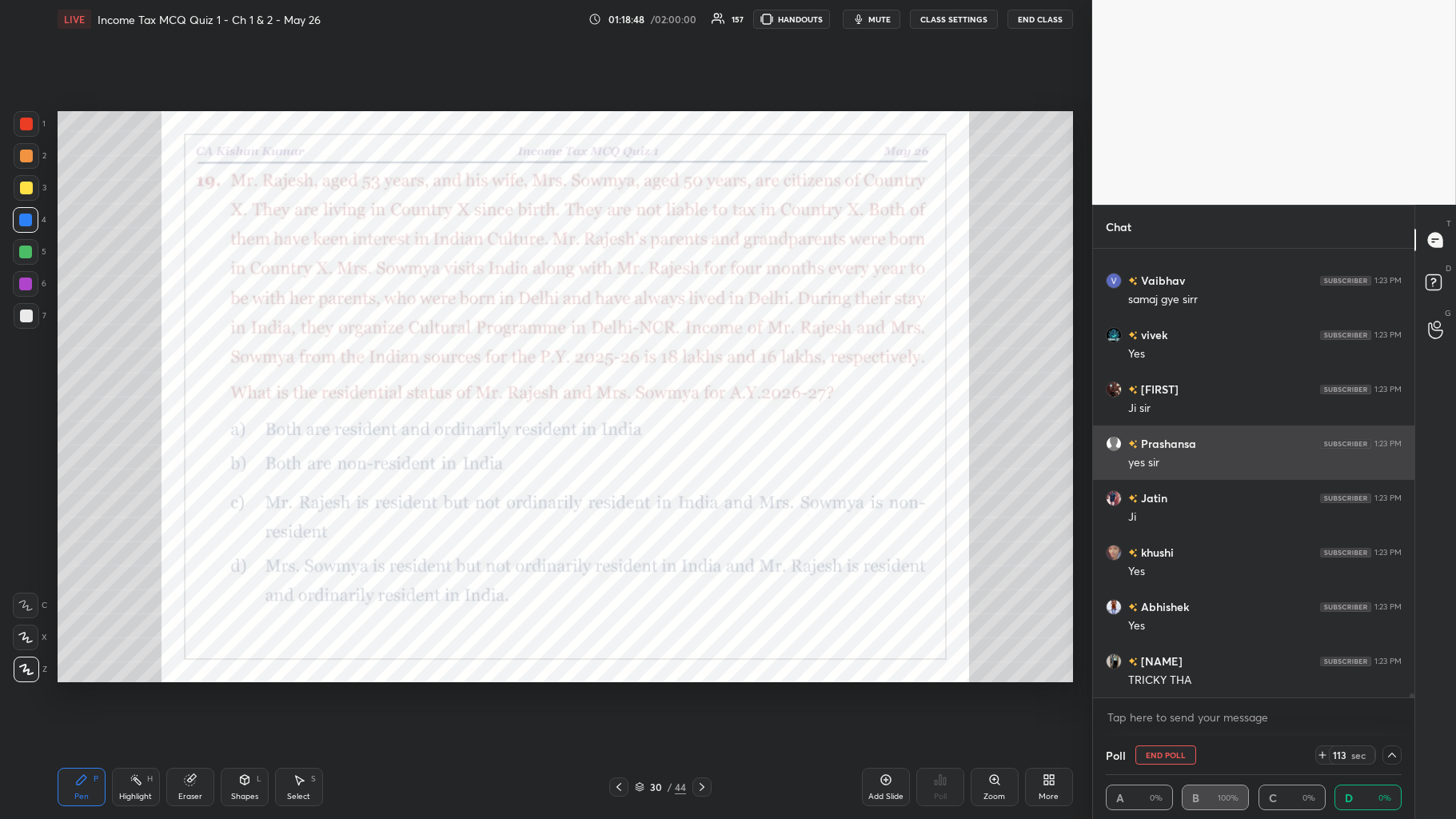 scroll, scrollTop: 46226, scrollLeft: 0, axis: vertical 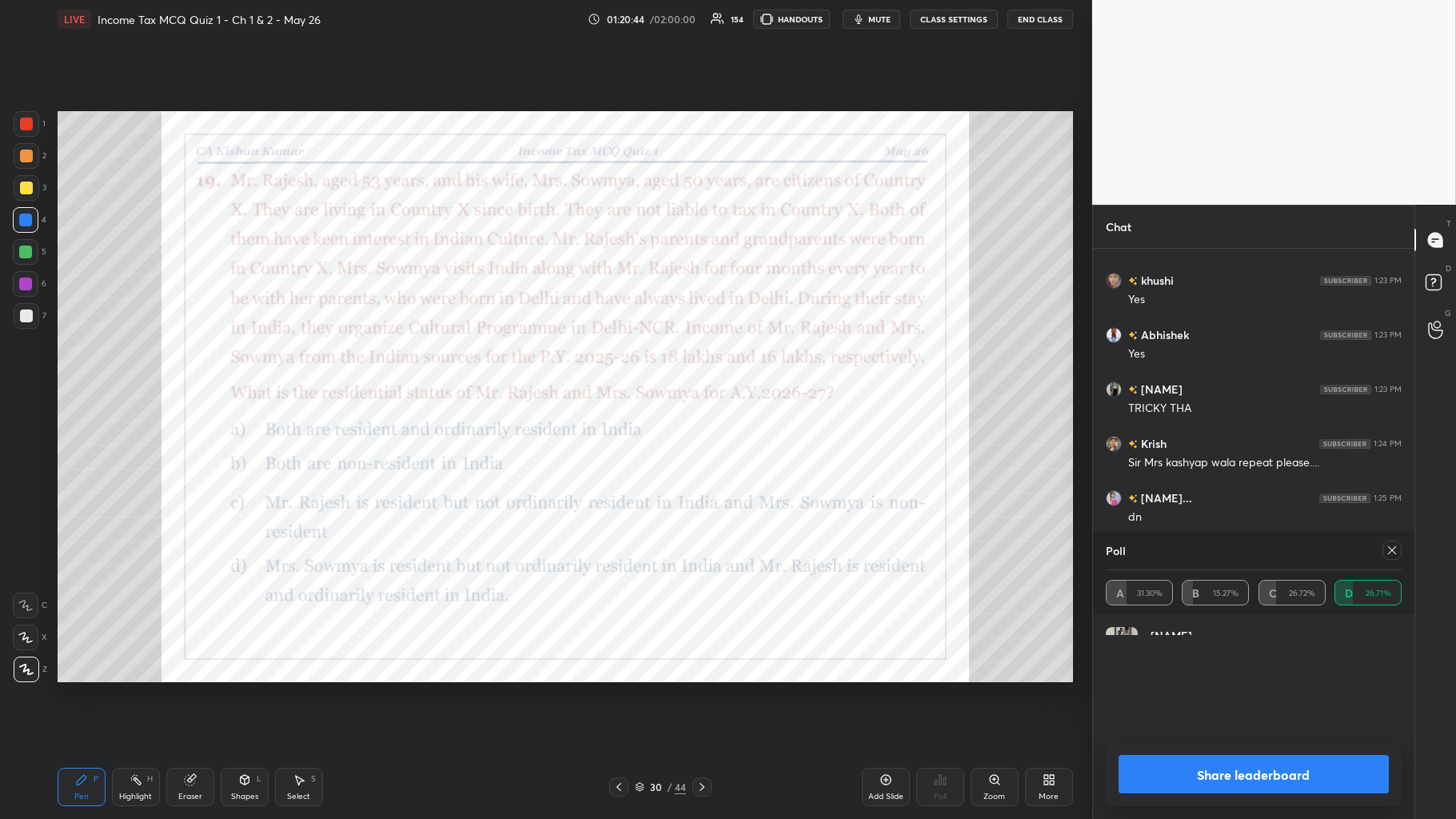 click on "Share leaderboard" at bounding box center [1254, 774] 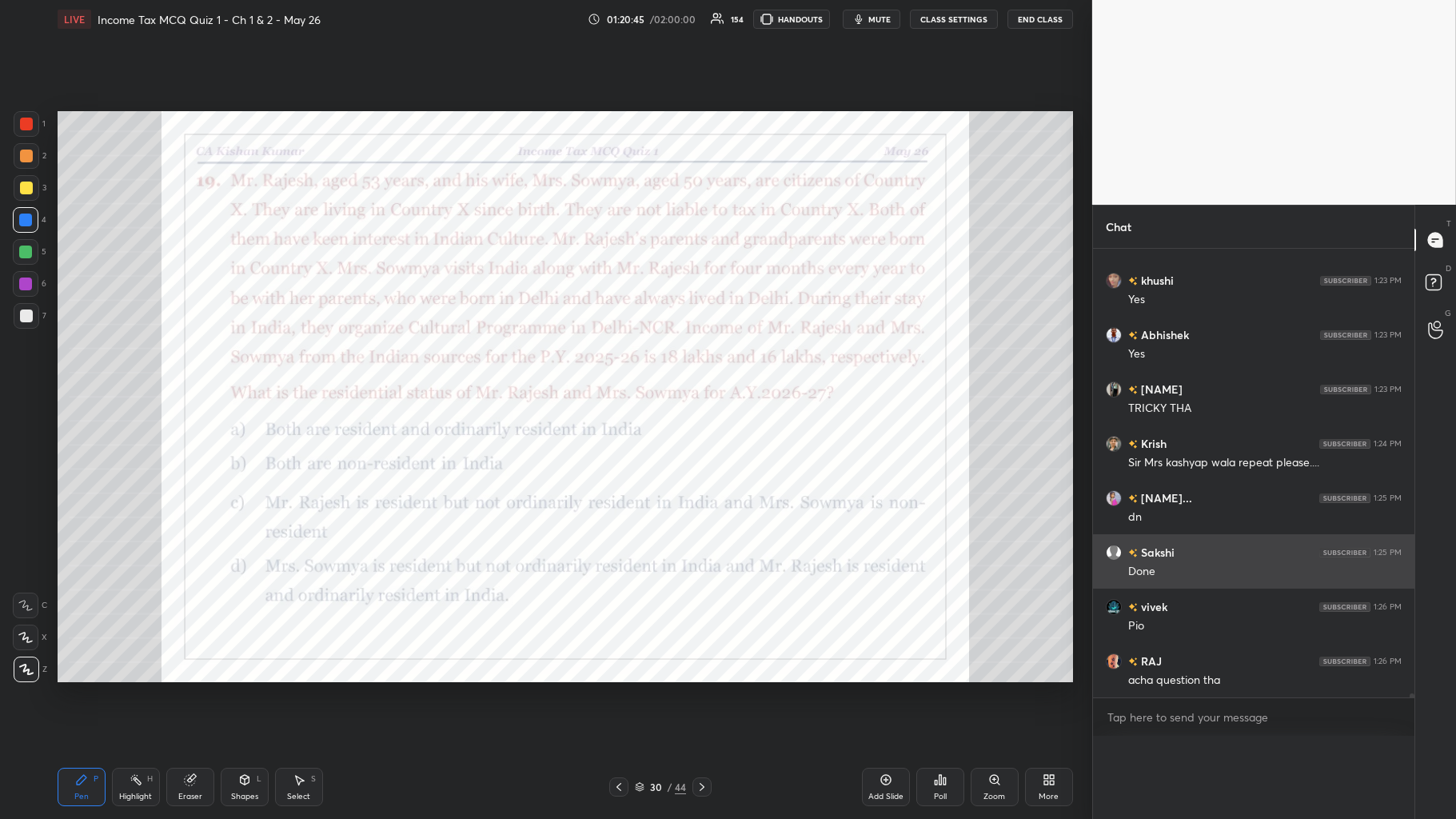 scroll, scrollTop: 0, scrollLeft: 0, axis: both 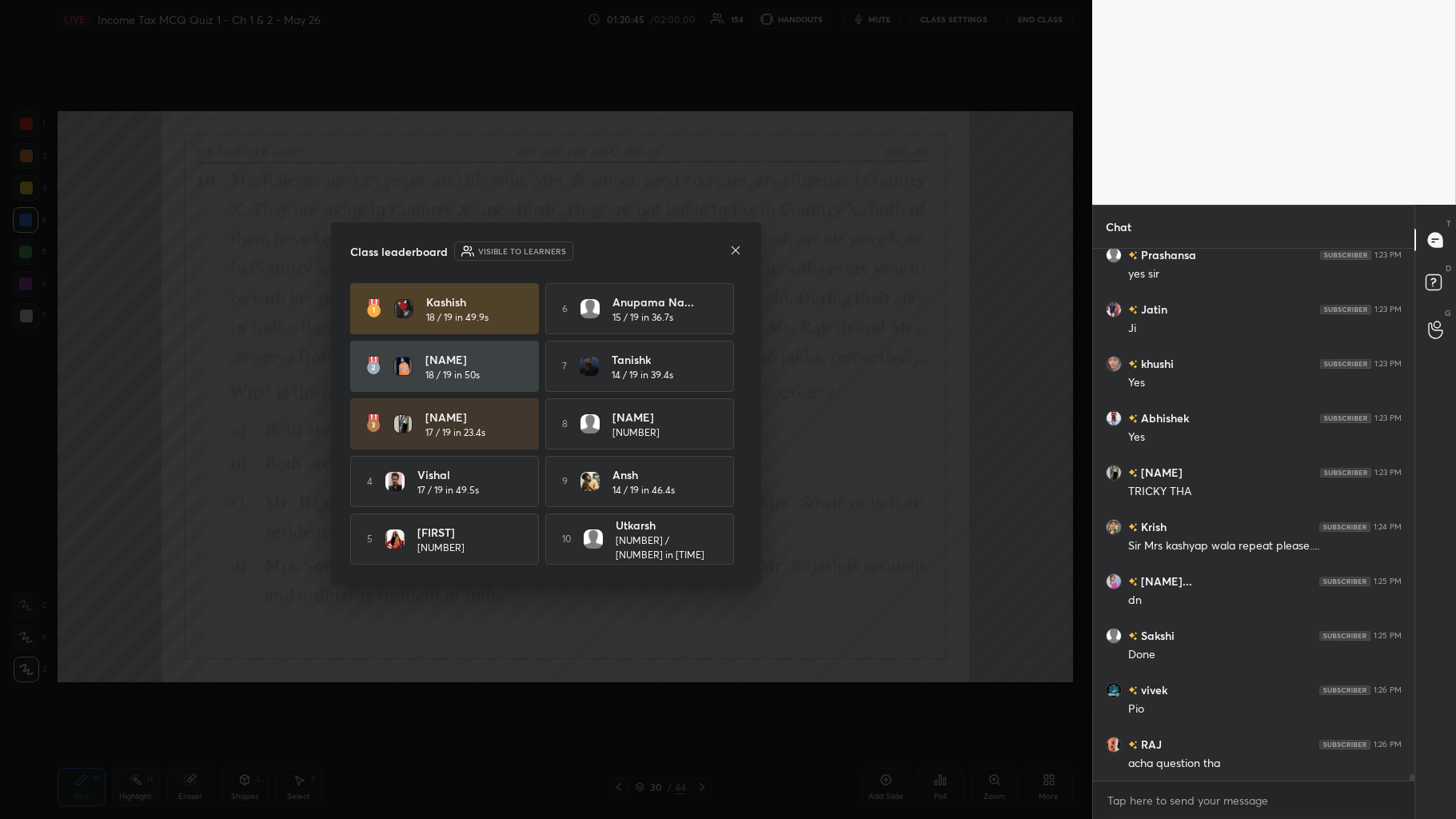 click 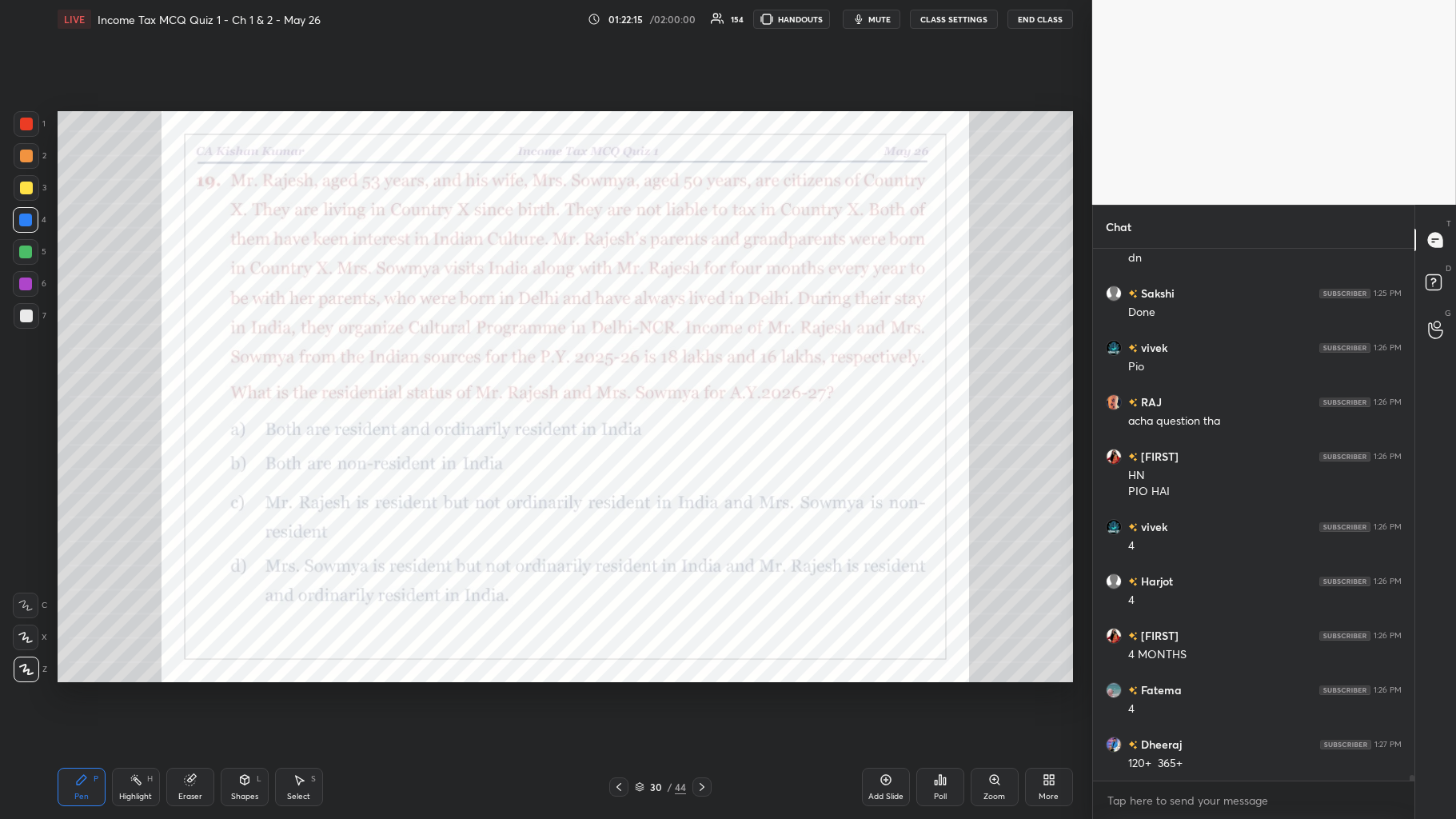 scroll, scrollTop: 46771, scrollLeft: 0, axis: vertical 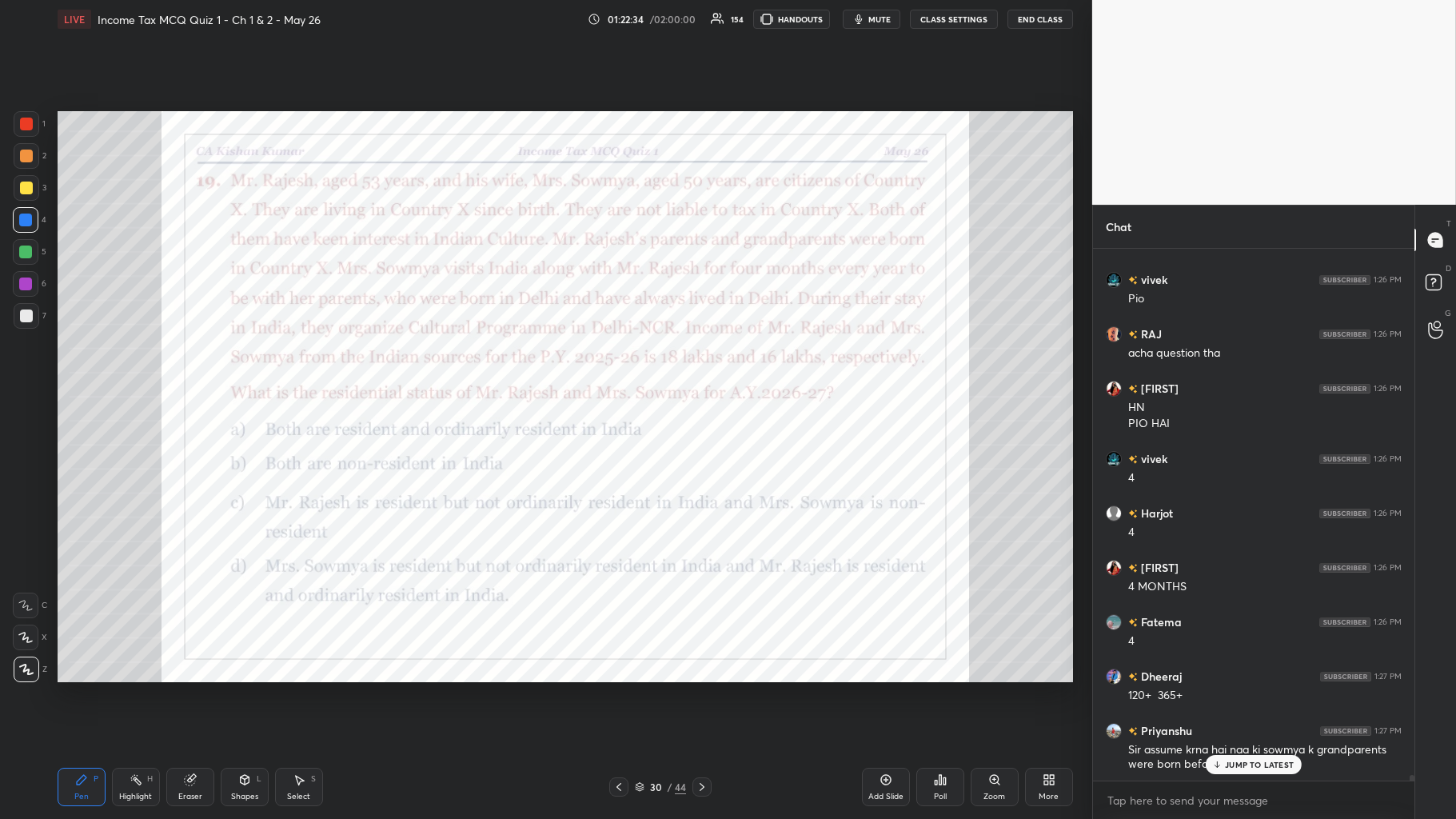 click on "JUMP TO LATEST" at bounding box center (1259, 765) 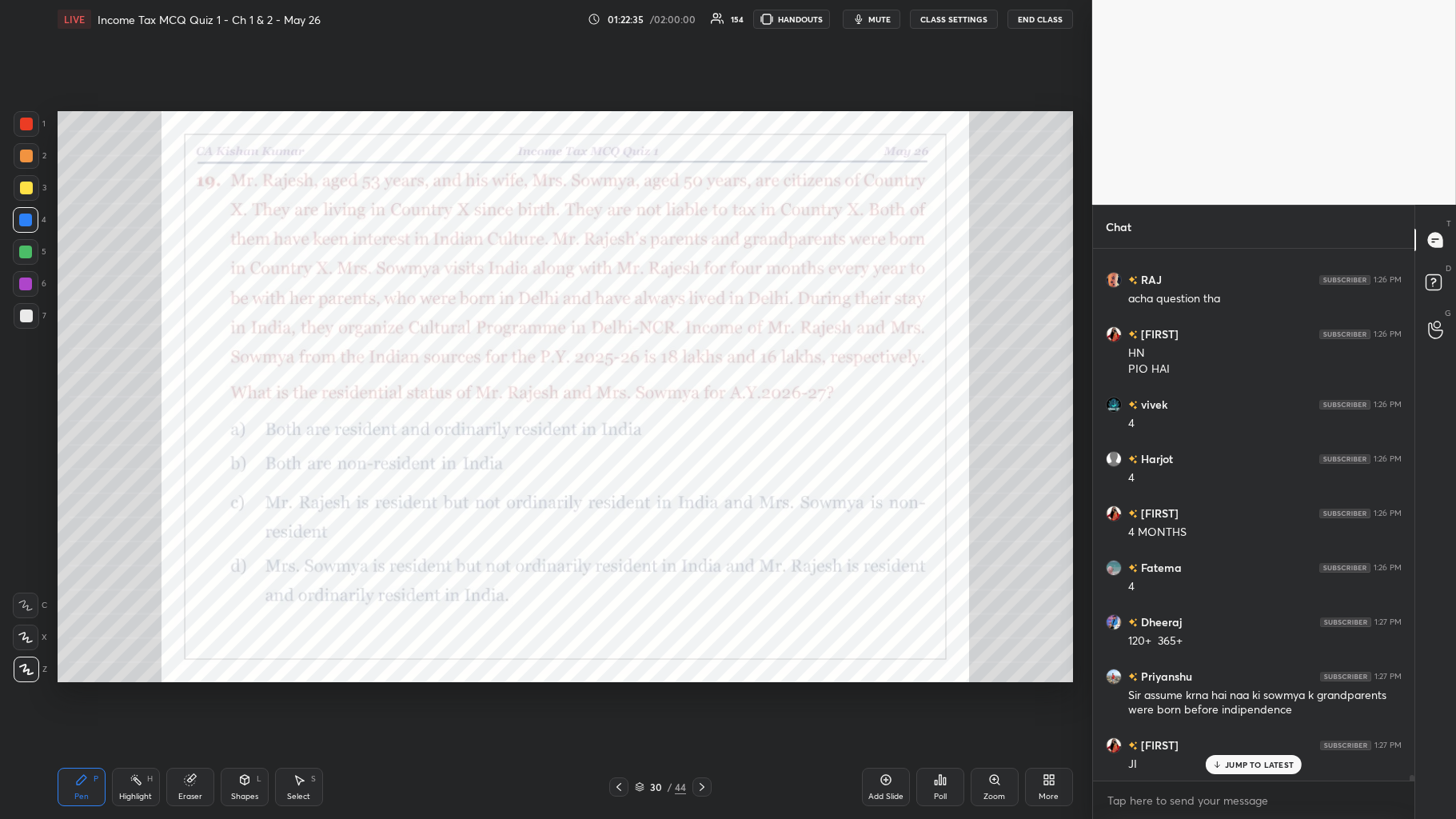 scroll, scrollTop: 46880, scrollLeft: 0, axis: vertical 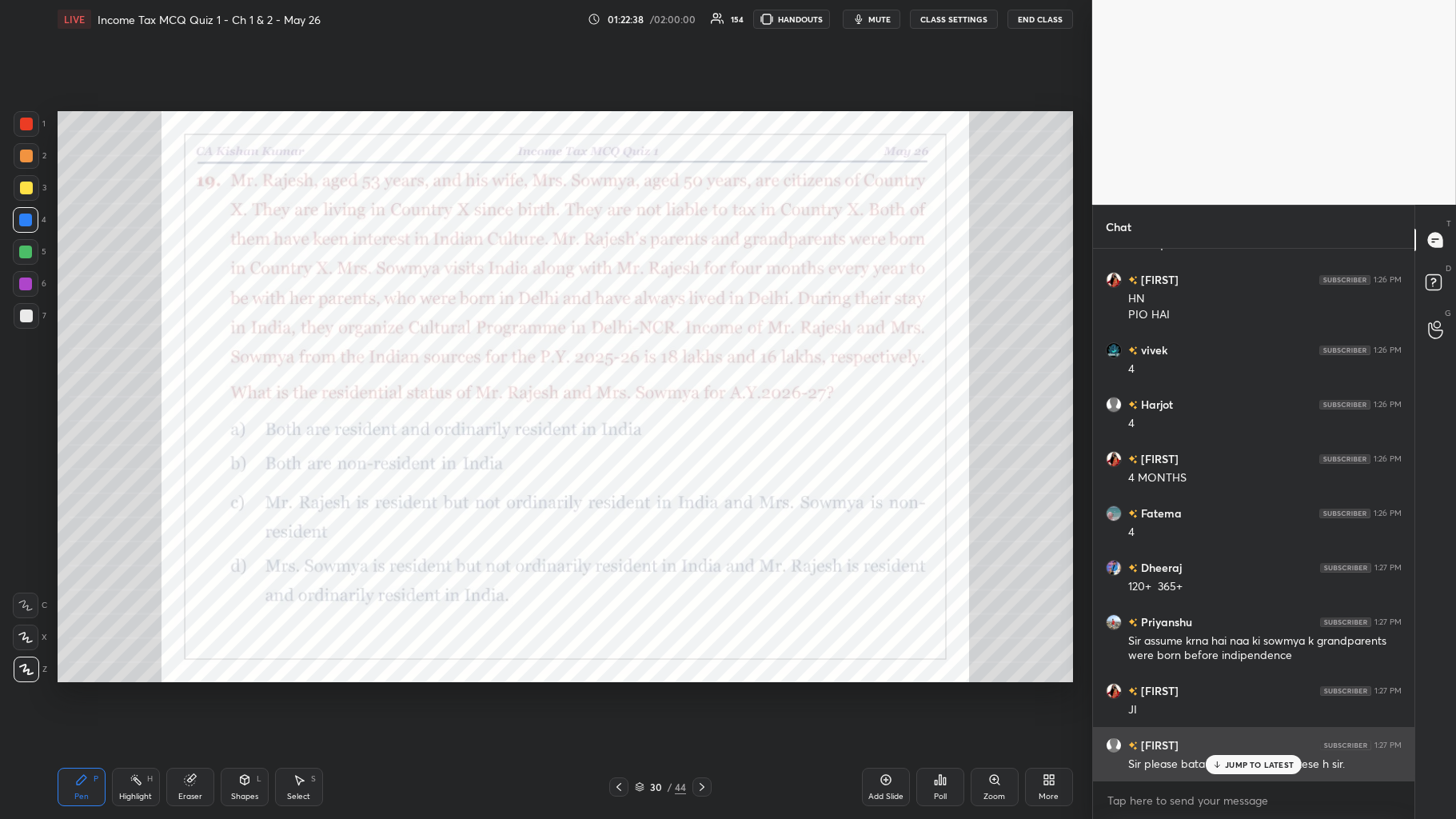 click on "JUMP TO LATEST" at bounding box center [1259, 765] 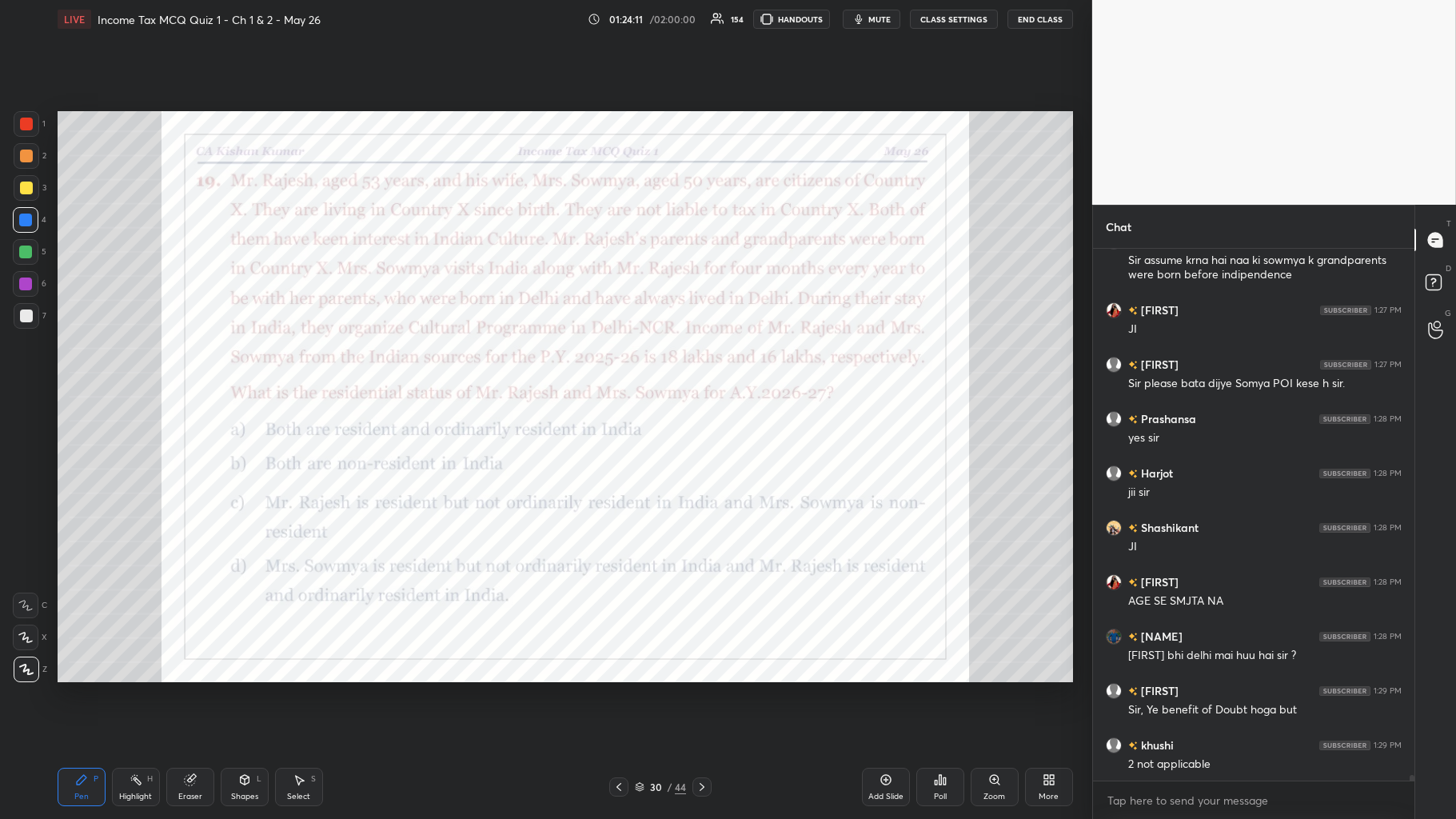 scroll, scrollTop: 47330, scrollLeft: 0, axis: vertical 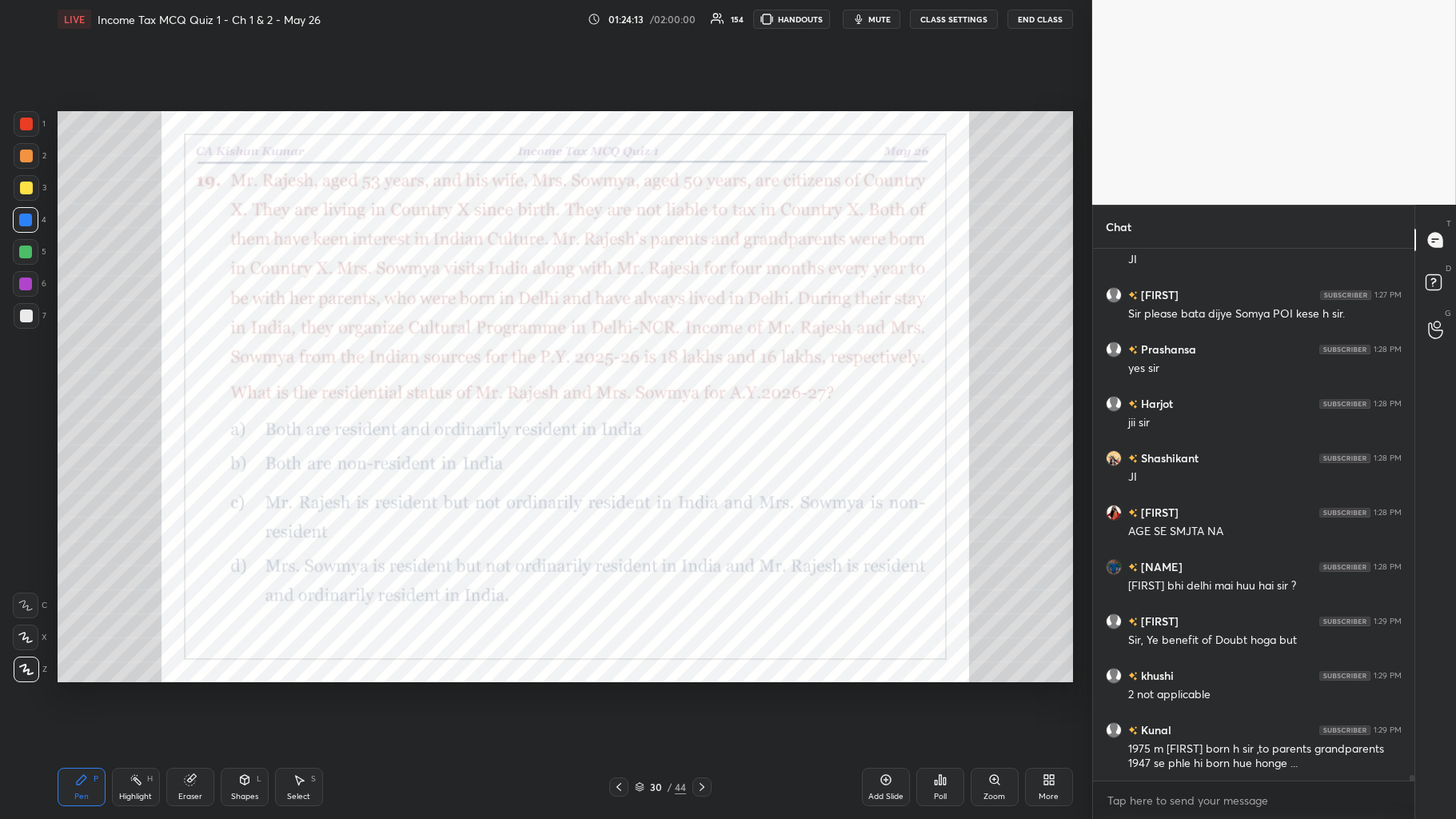 click on "Setting up your live class Congratulations on completing 4 years with Unacademy Thank you for guiding thousands of learners towards their dreams Poll for   secs No correct answer Start poll" at bounding box center [565, 397] 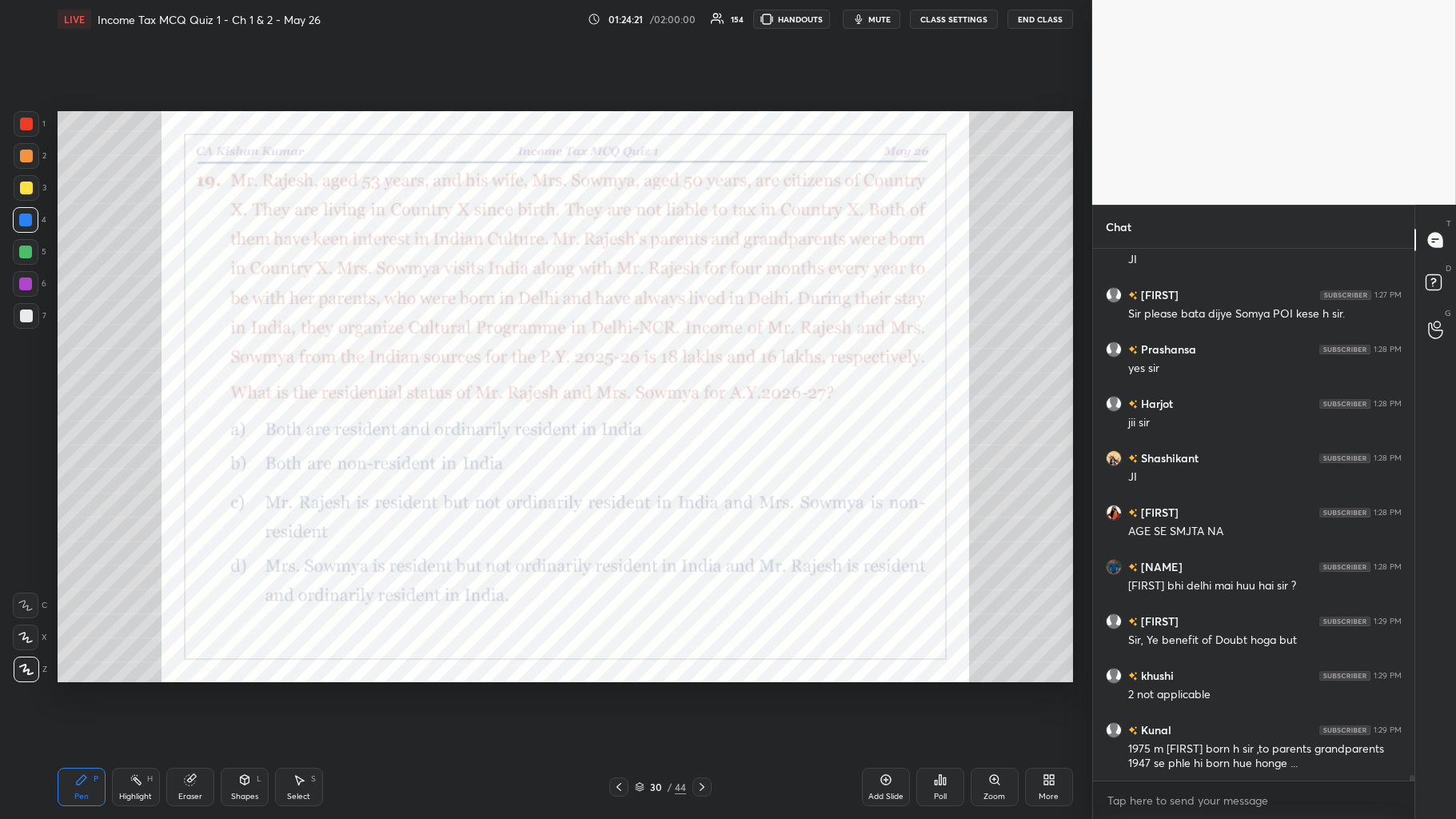 click on "Setting up your live class Congratulations on completing 4 years with Unacademy Thank you for guiding thousands of learners towards their dreams Poll for   secs No correct answer Start poll" at bounding box center (565, 397) 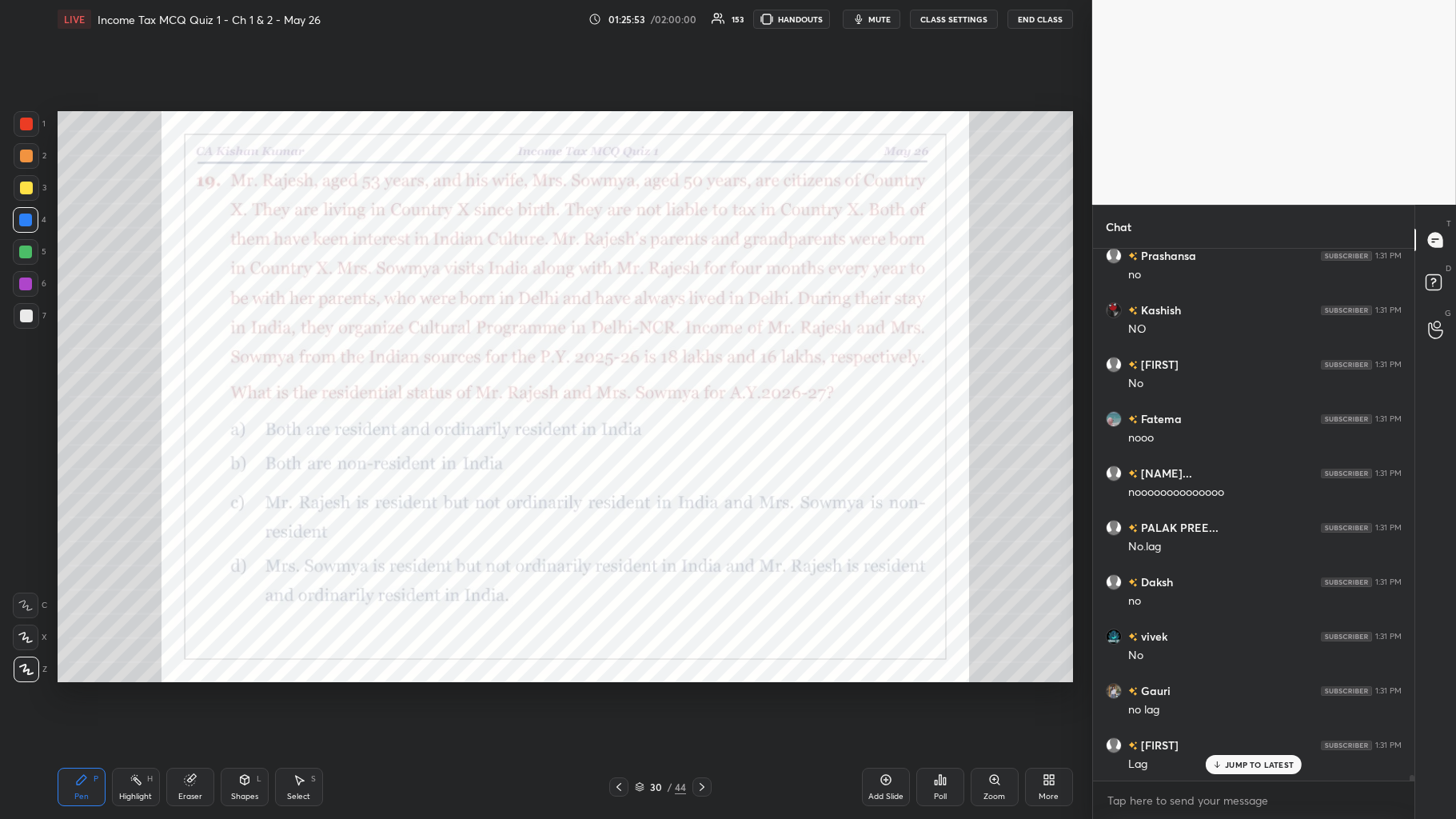 scroll, scrollTop: 49628, scrollLeft: 0, axis: vertical 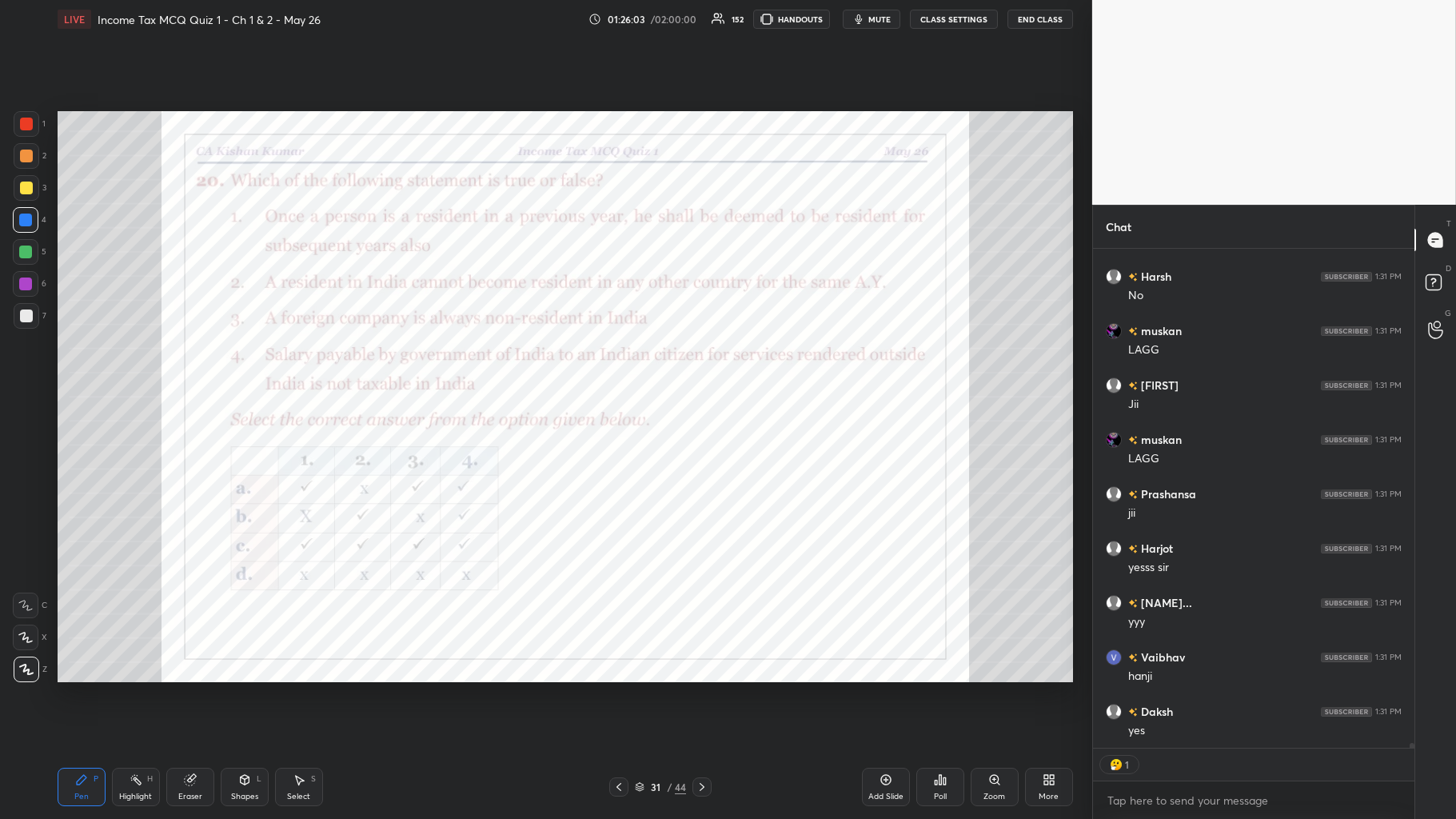 type on "x" 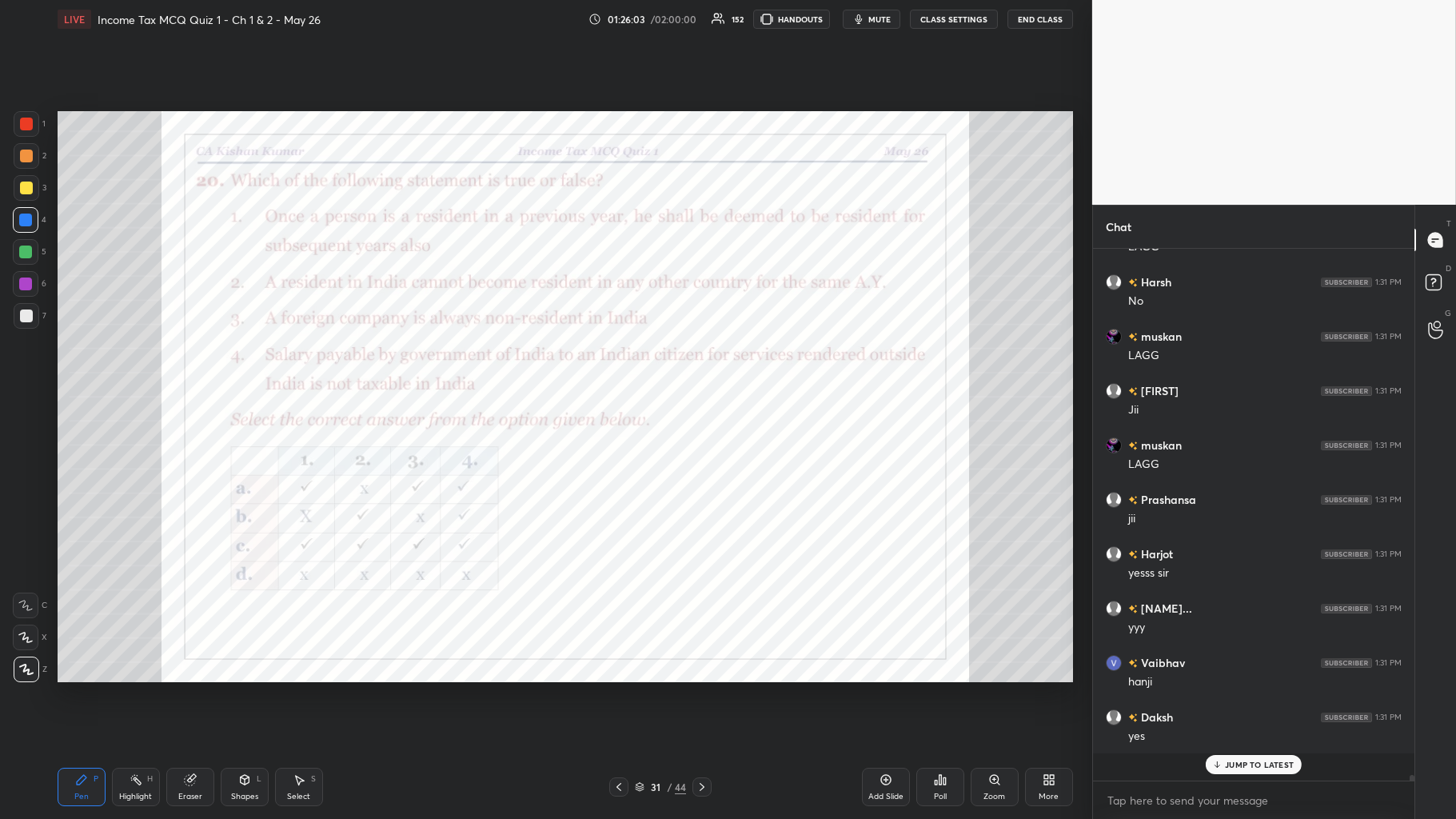 scroll, scrollTop: 528, scrollLeft: 317, axis: both 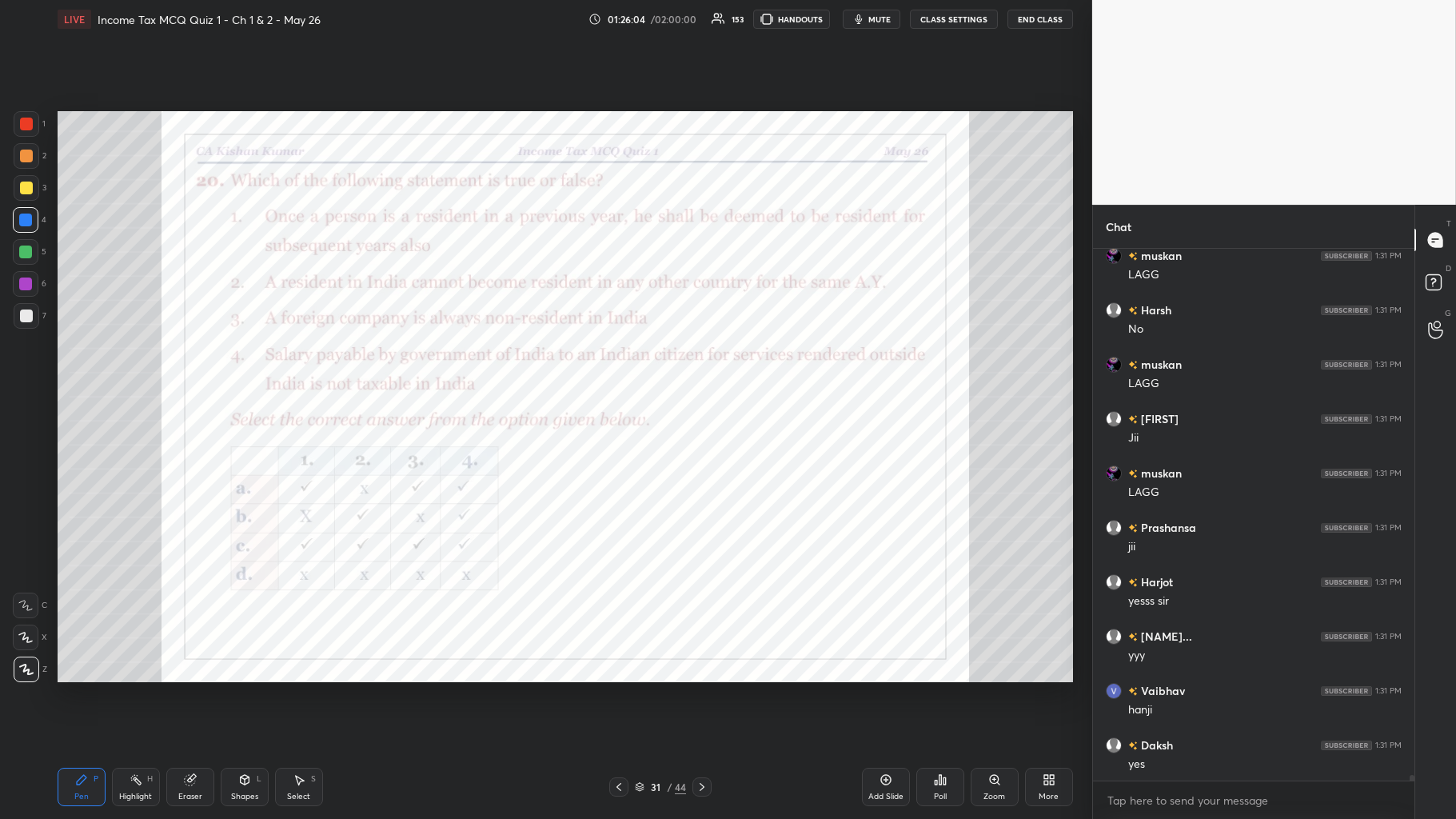 click 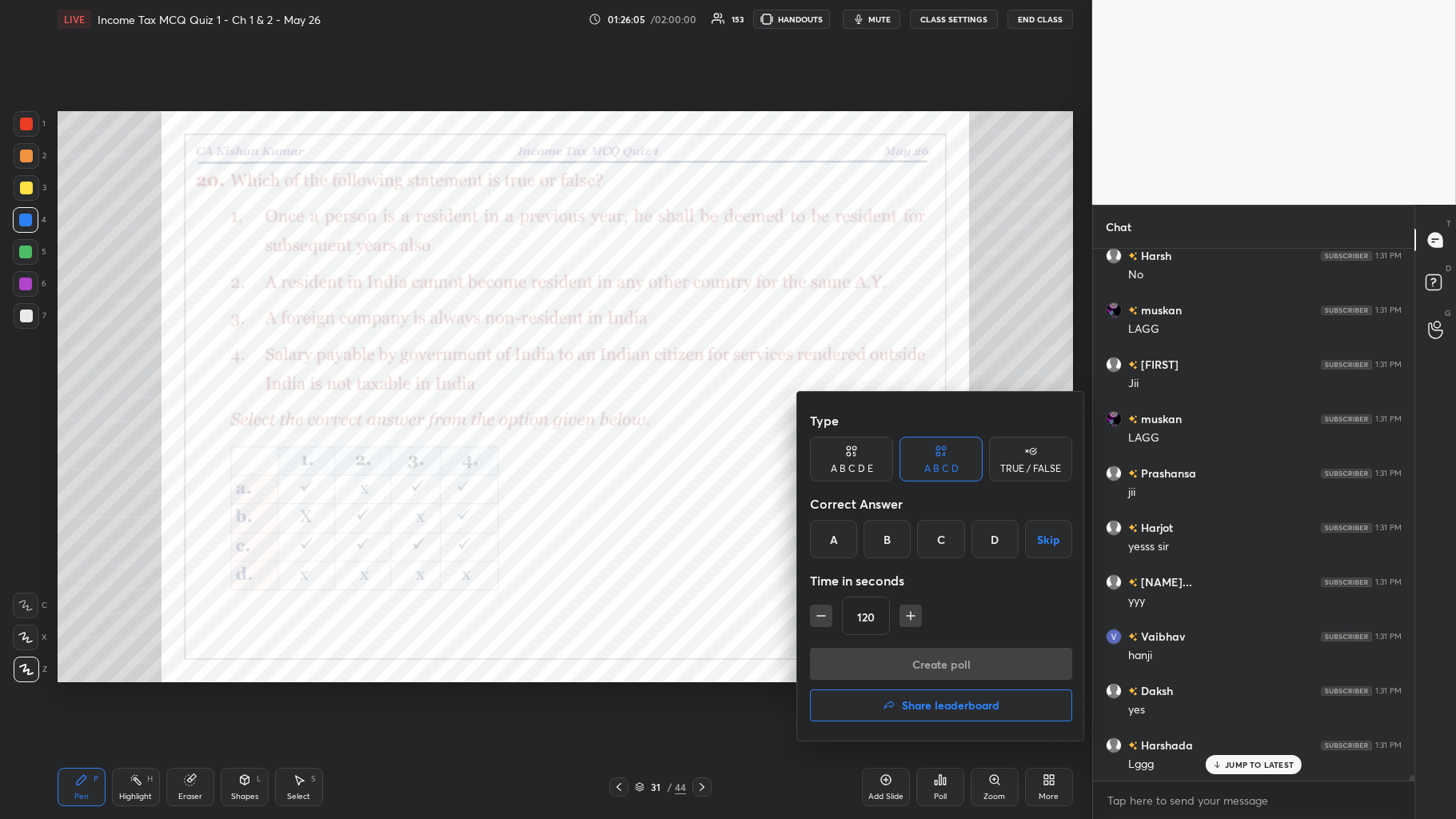 click on "D" at bounding box center [995, 539] 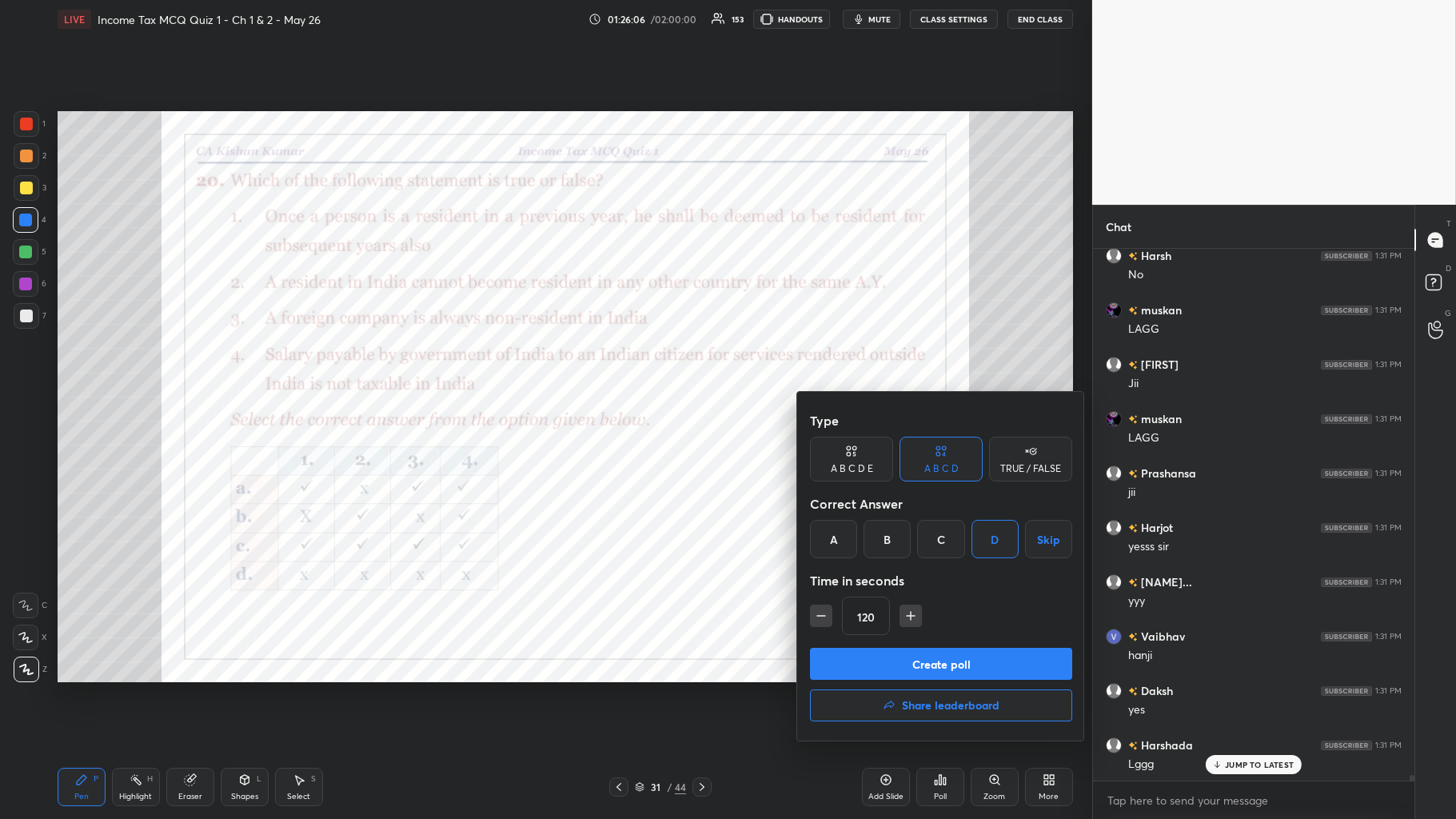 click 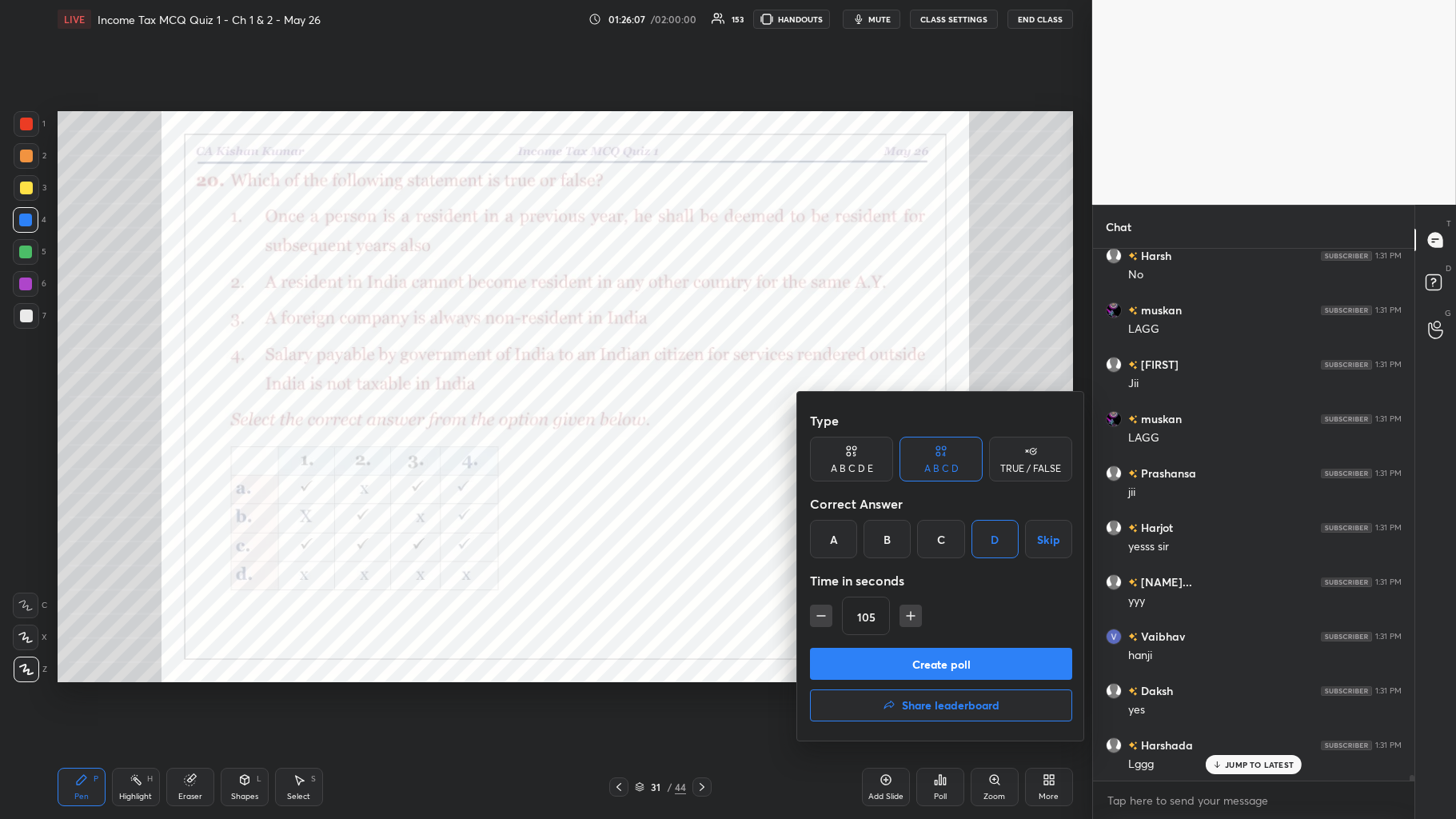 click 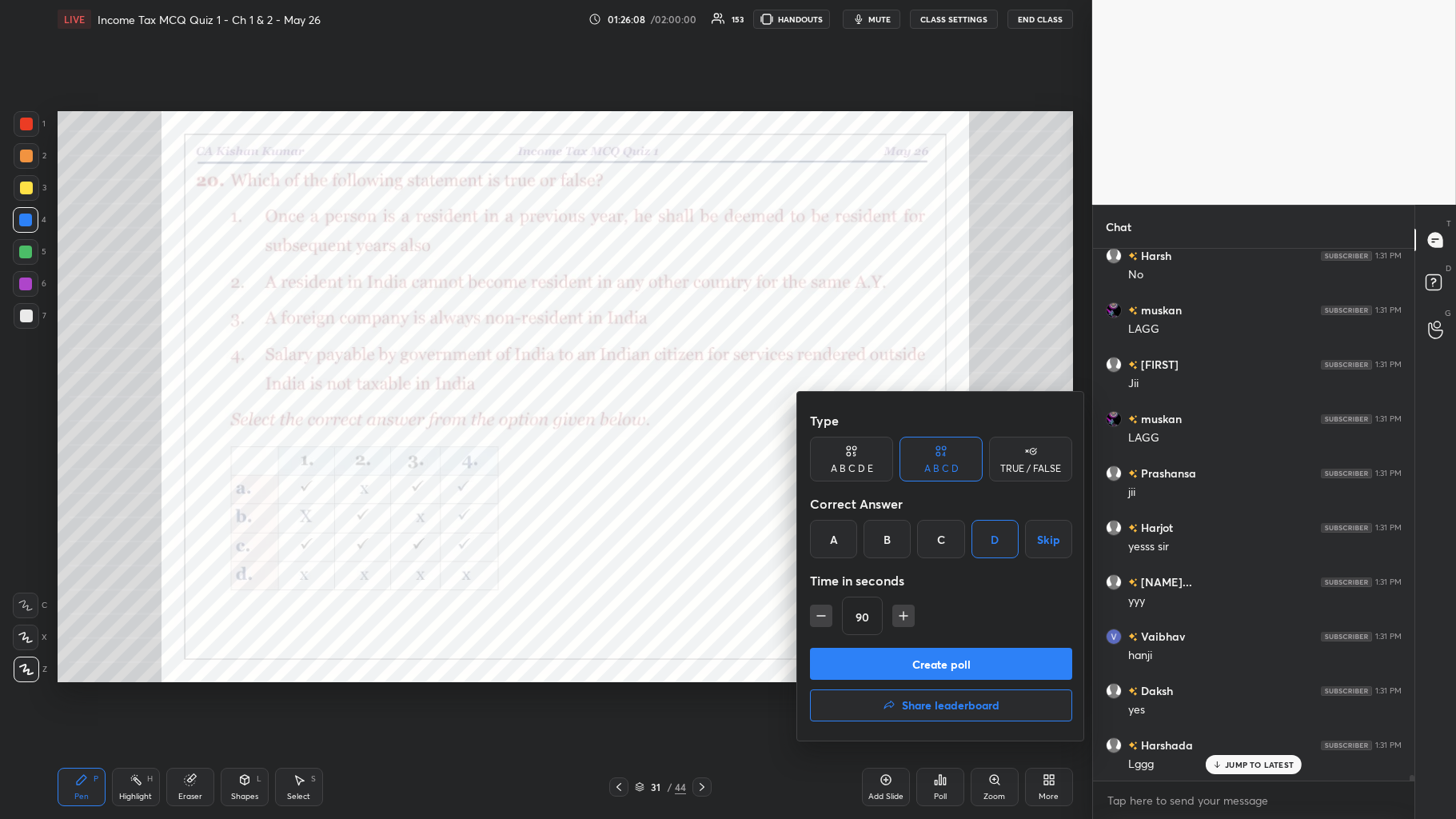 click on "Type A B C D E A B C D TRUE / FALSE Correct Answer A B C D Skip Time in seconds 90 Create poll Share leaderboard" at bounding box center [941, 566] 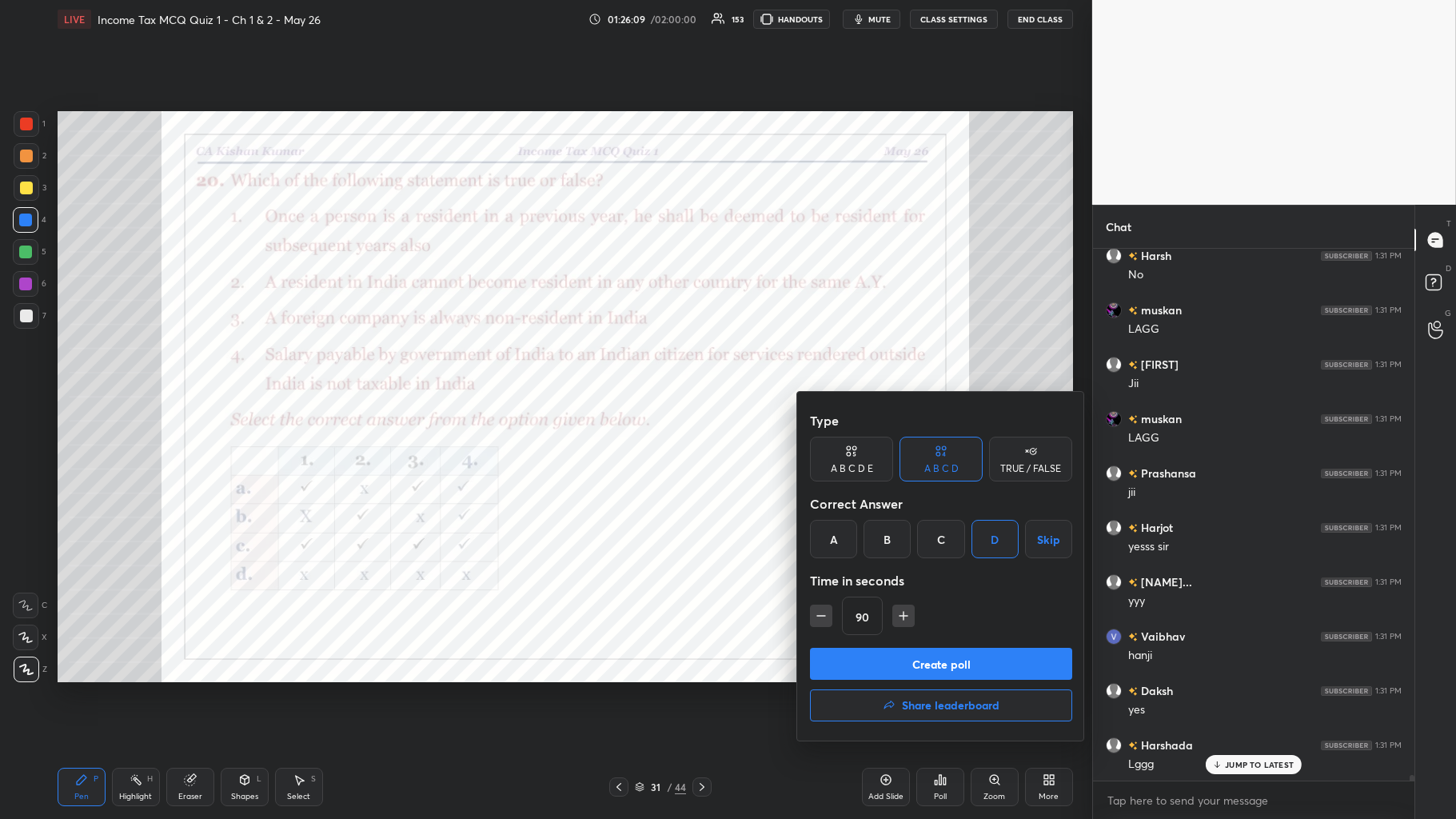 click at bounding box center [821, 616] 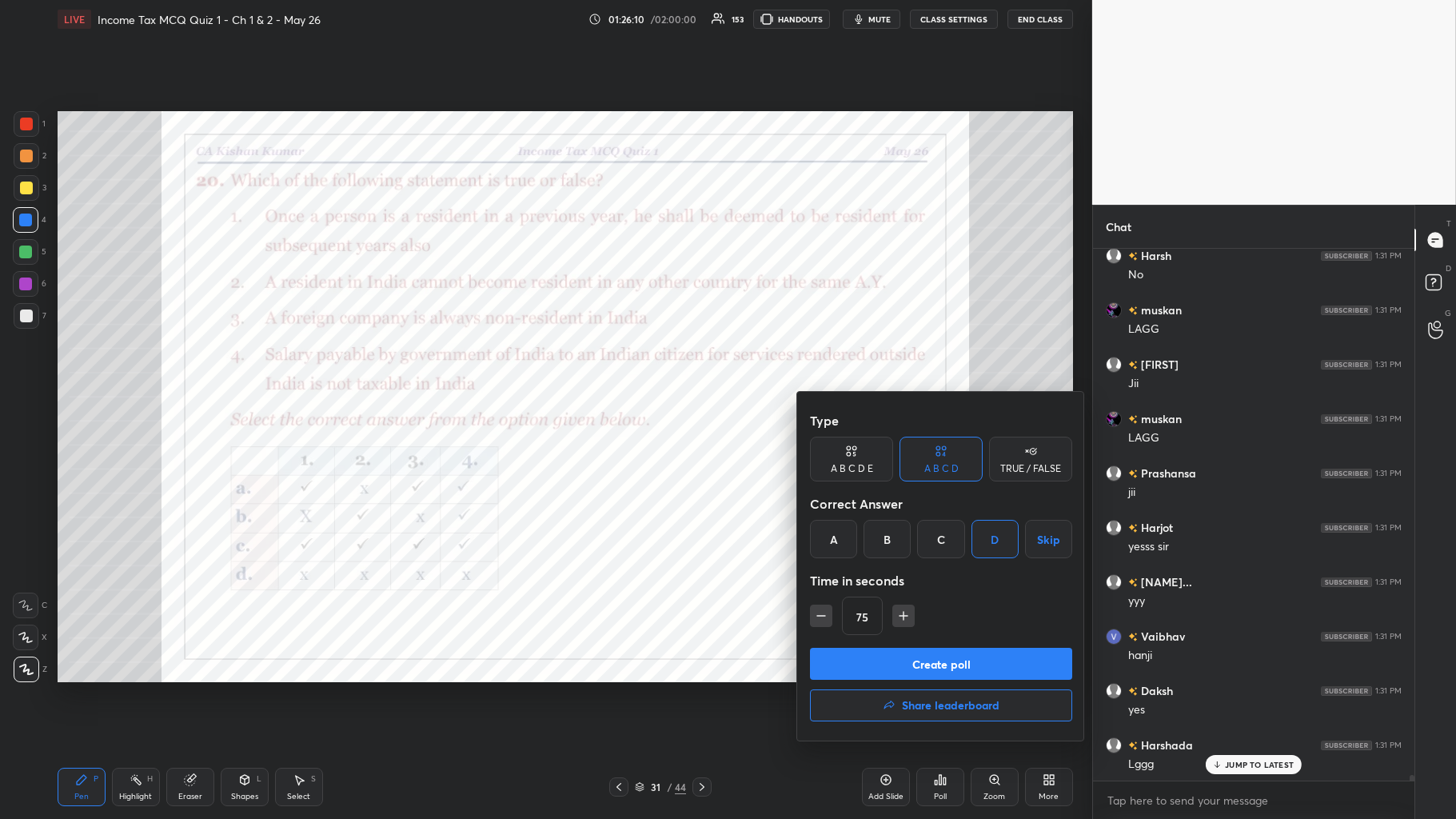 click 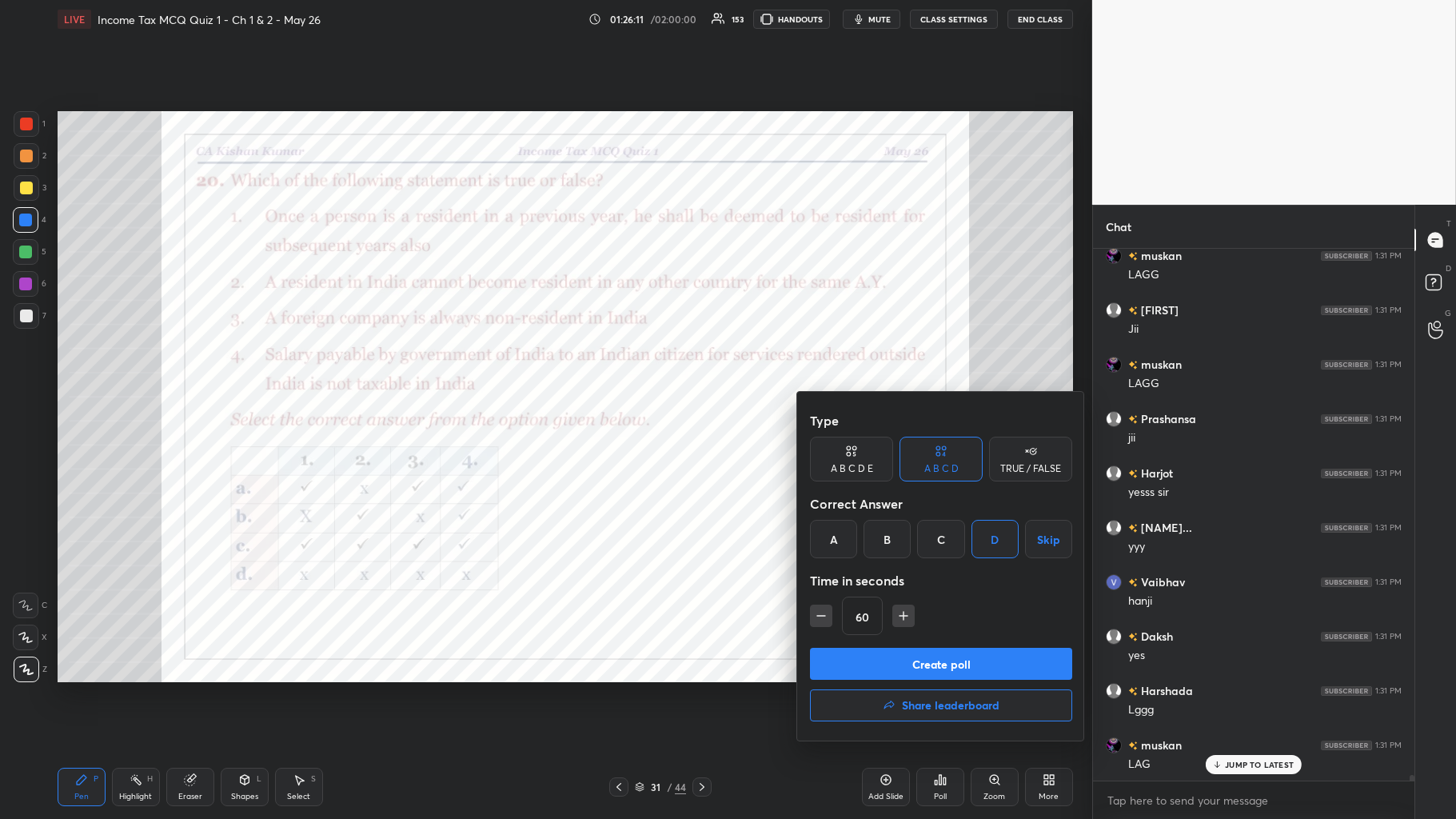 scroll, scrollTop: 50297, scrollLeft: 0, axis: vertical 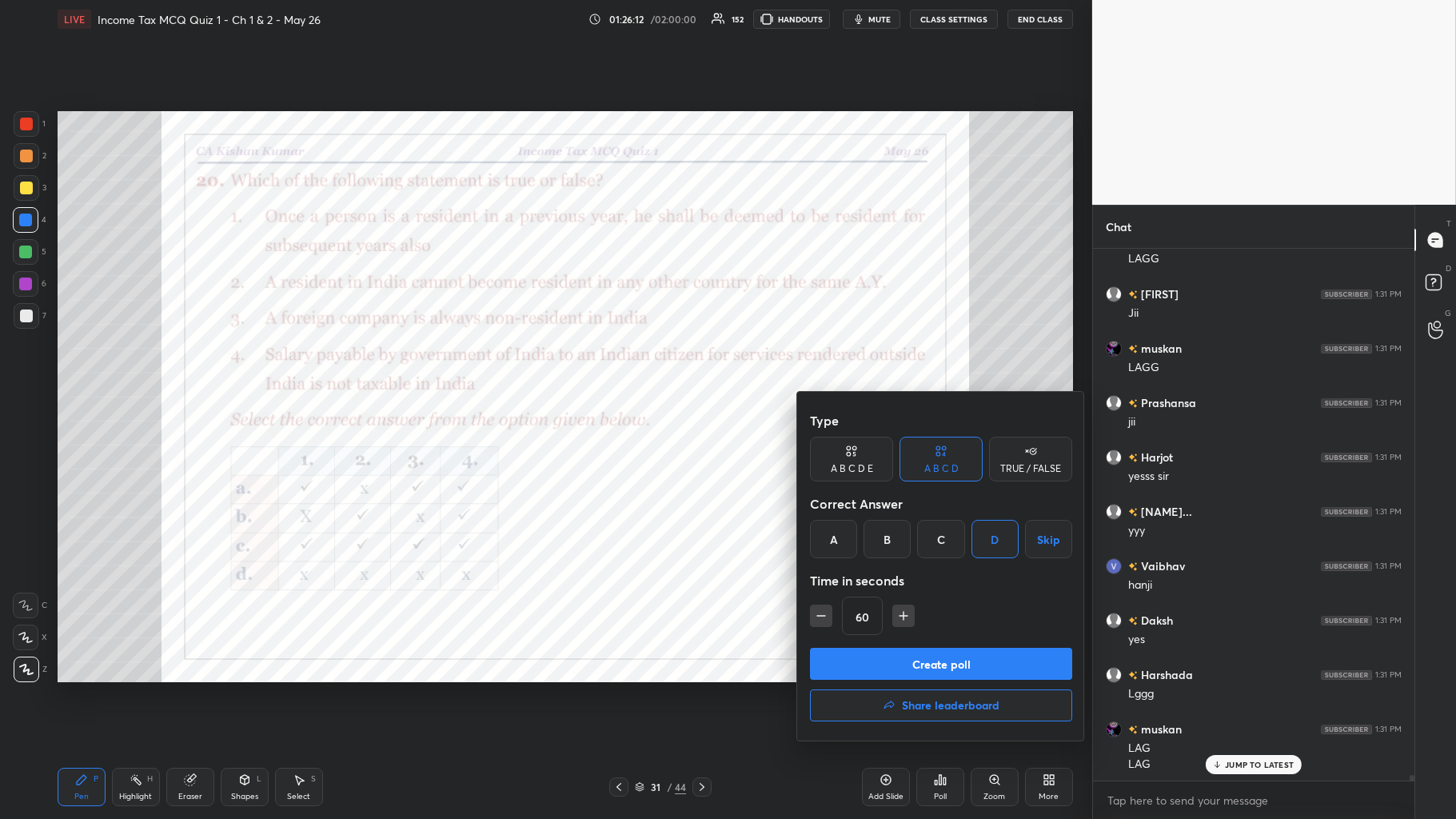 click at bounding box center (728, 410) 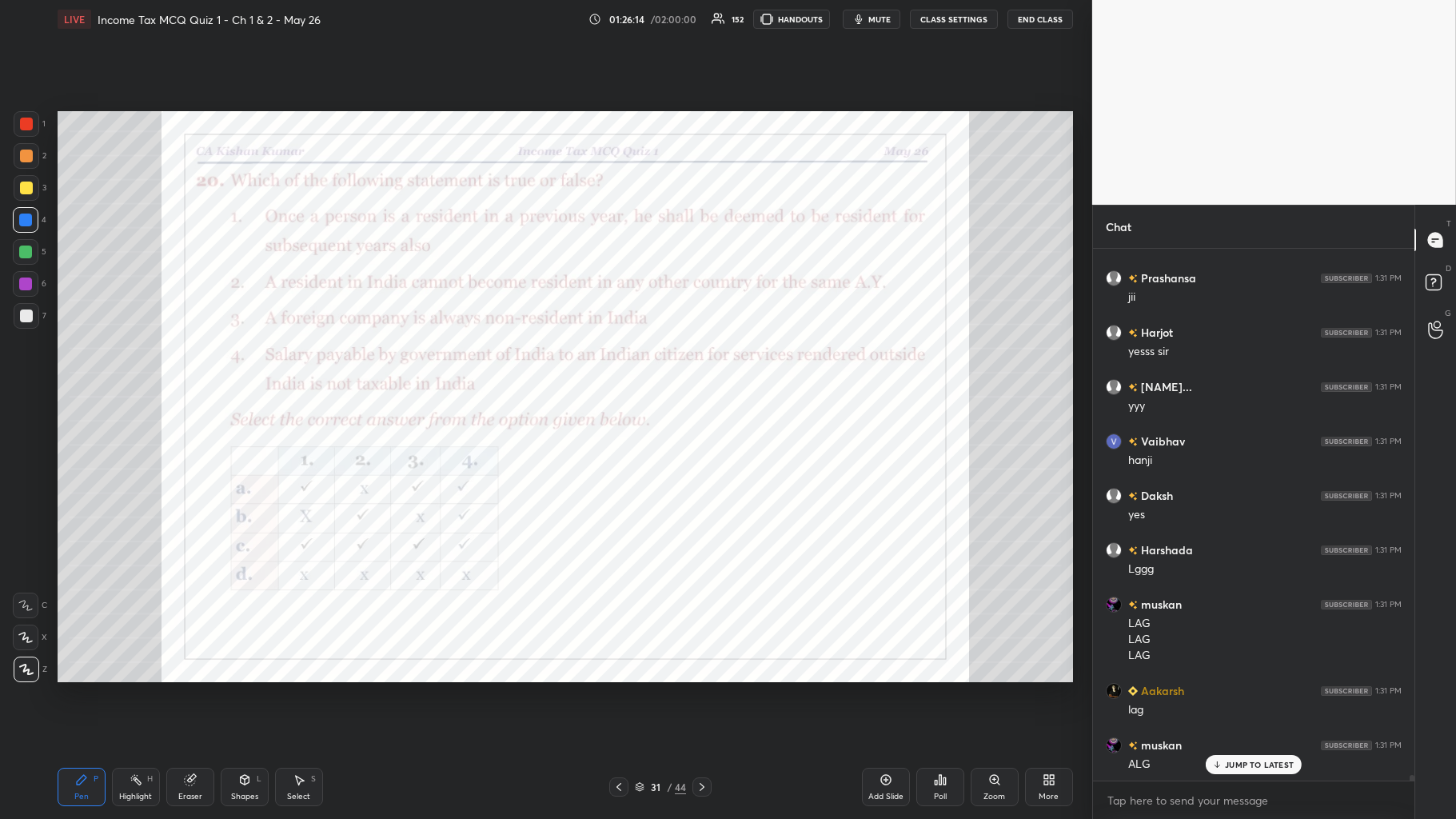 scroll, scrollTop: 50476, scrollLeft: 0, axis: vertical 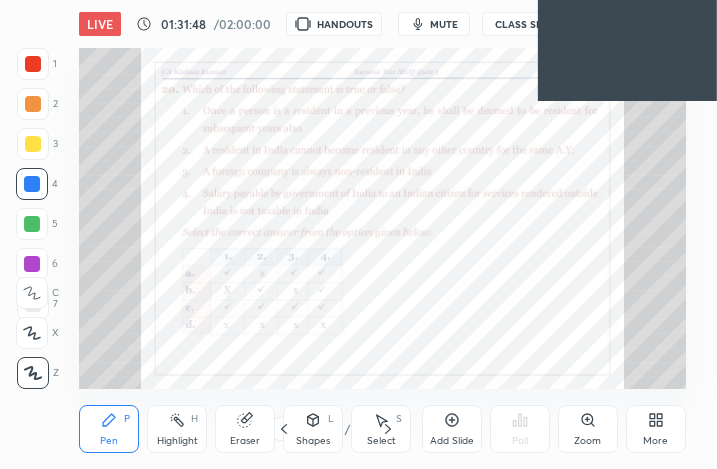 click on "More" at bounding box center [656, 429] 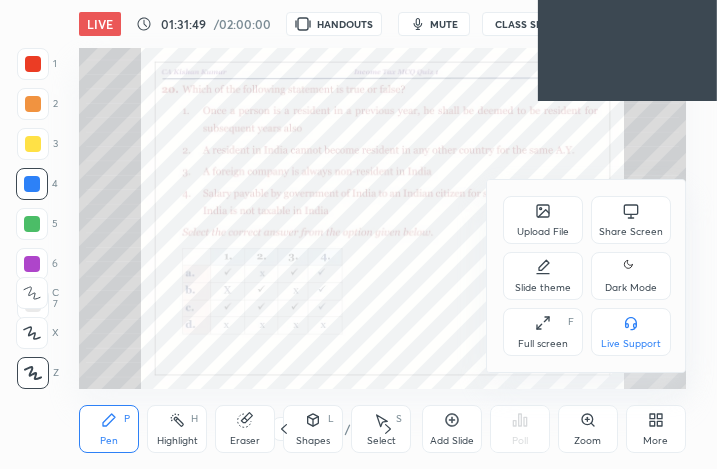click on "Full screen F" at bounding box center (543, 332) 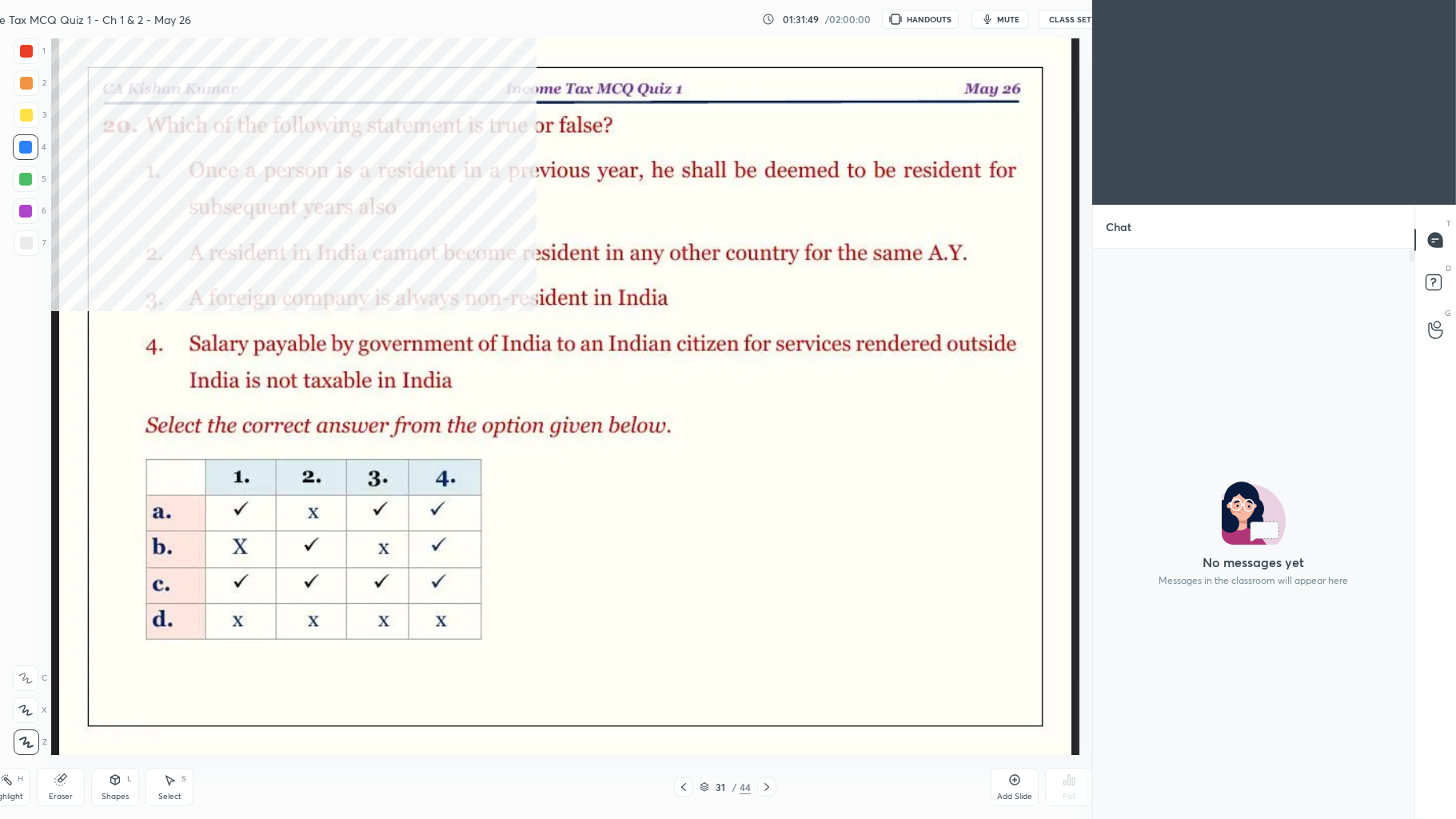 scroll, scrollTop: 79264, scrollLeft: 78604, axis: both 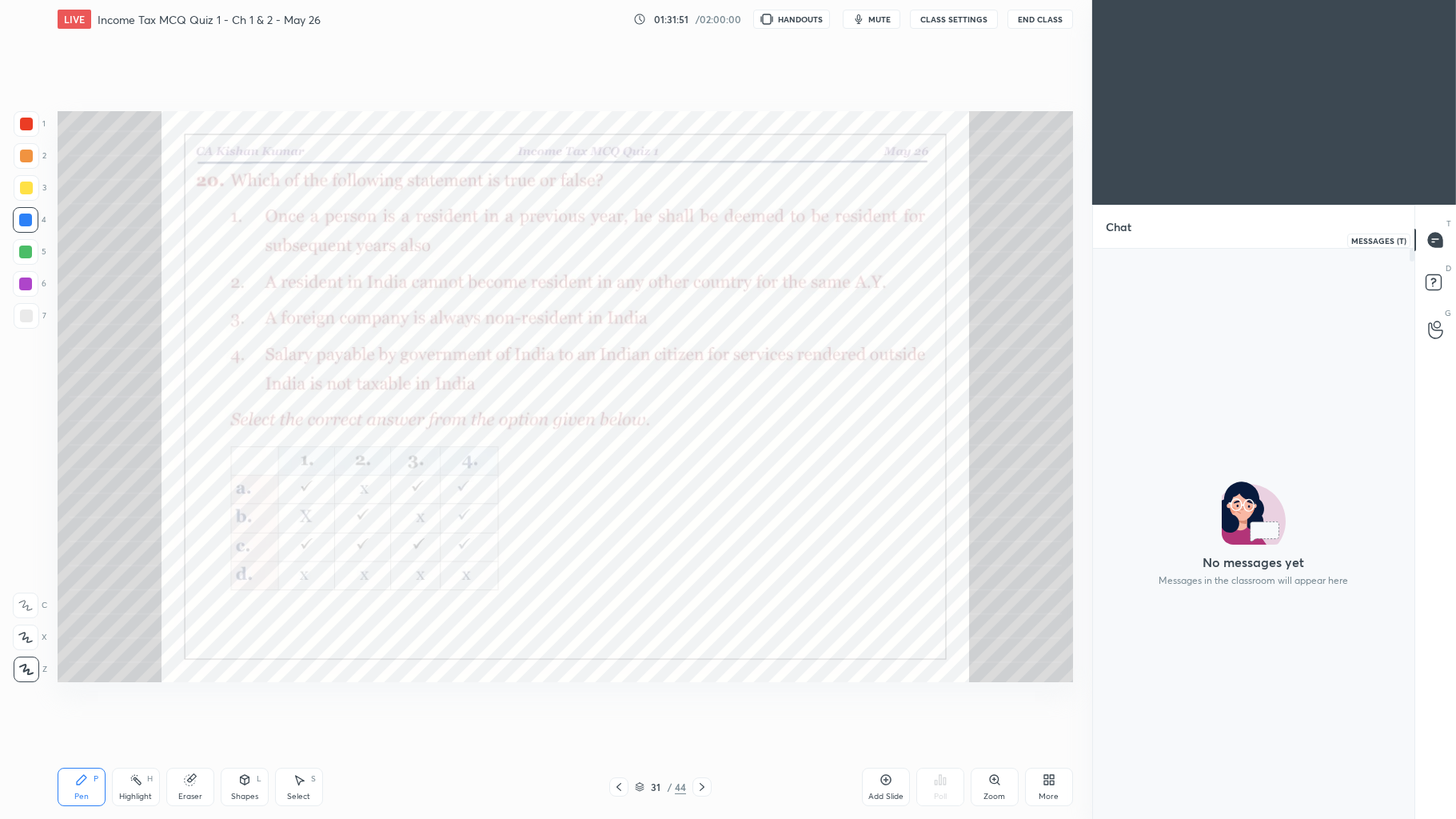 click 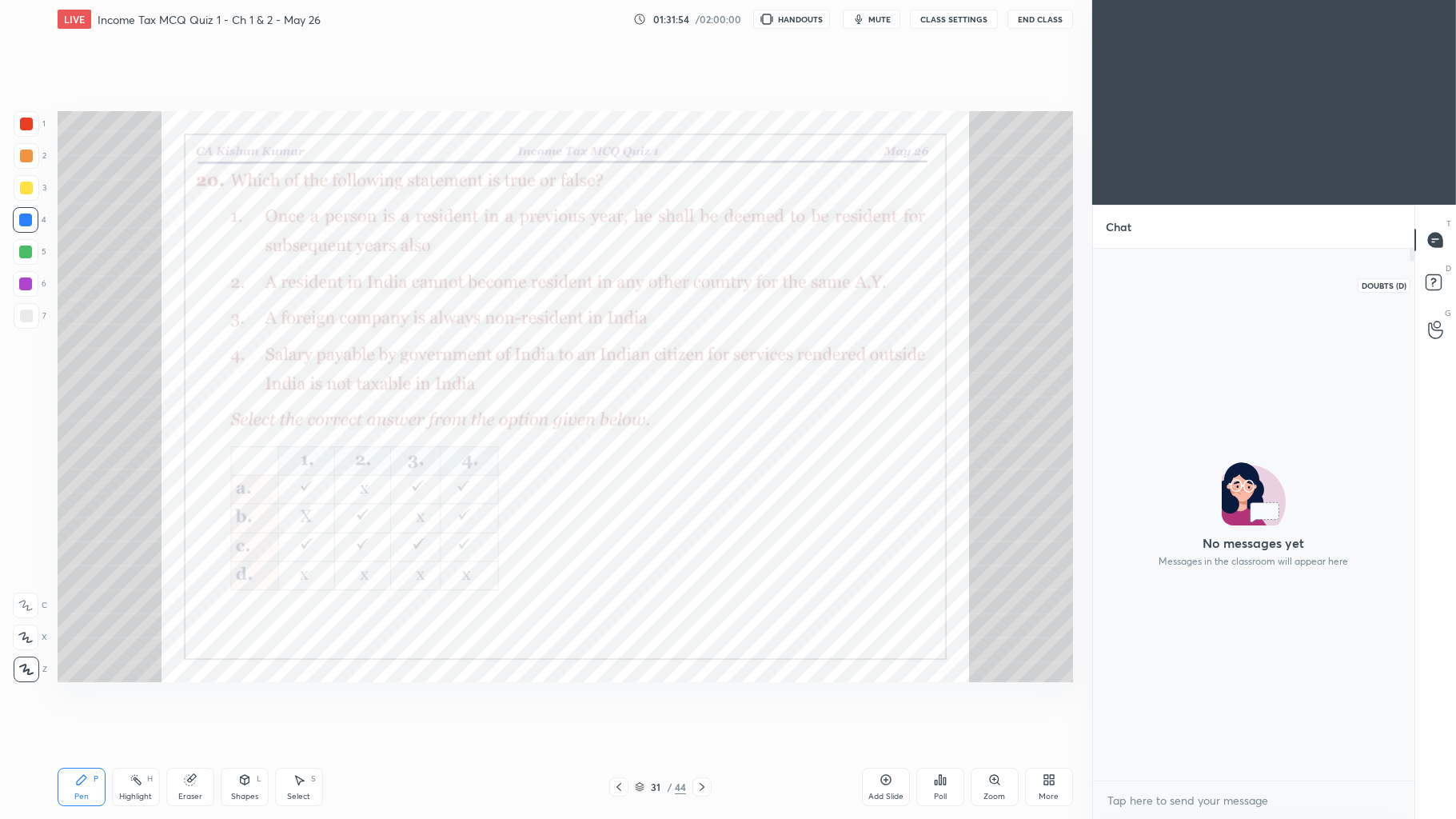 click 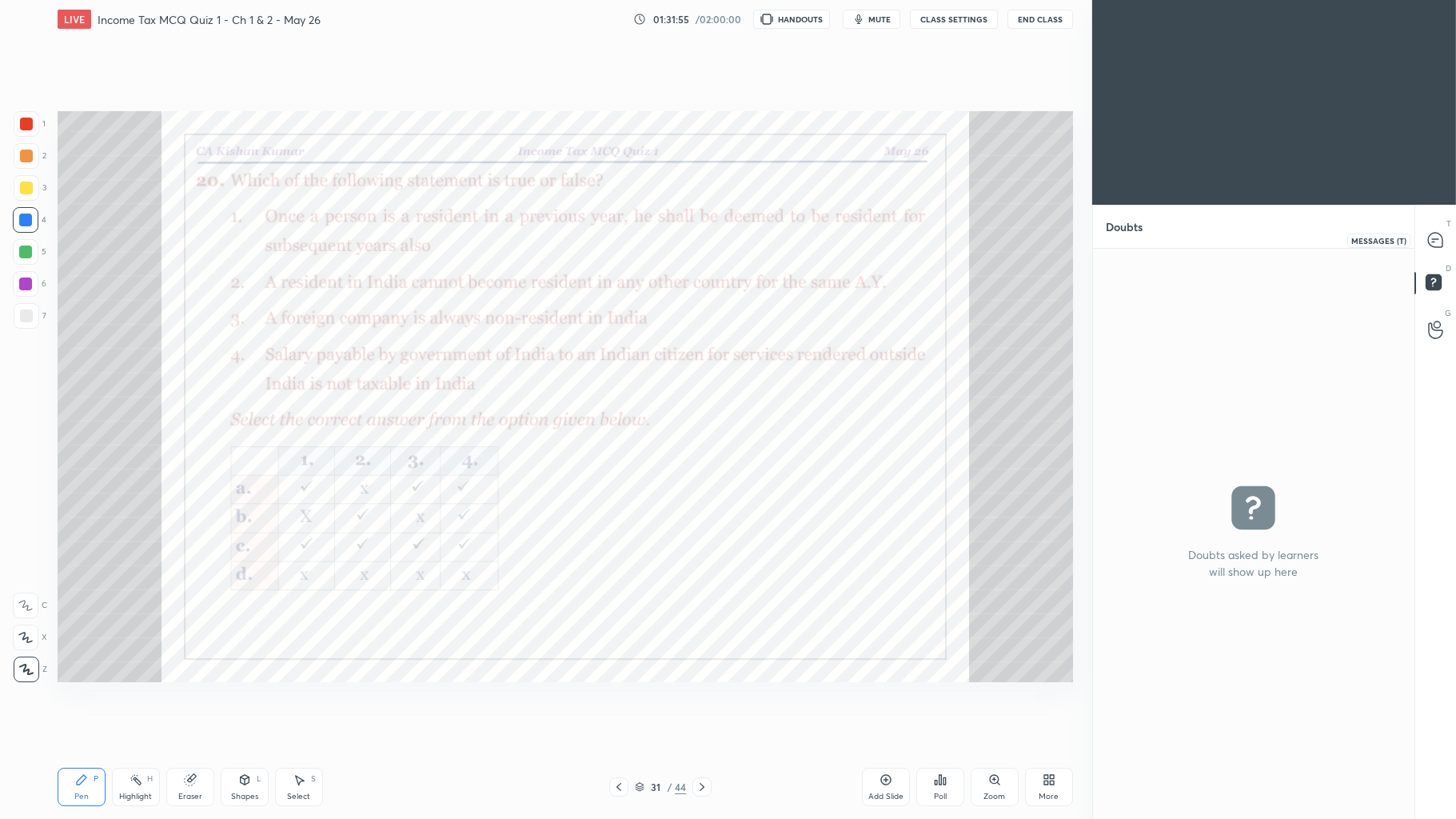 click 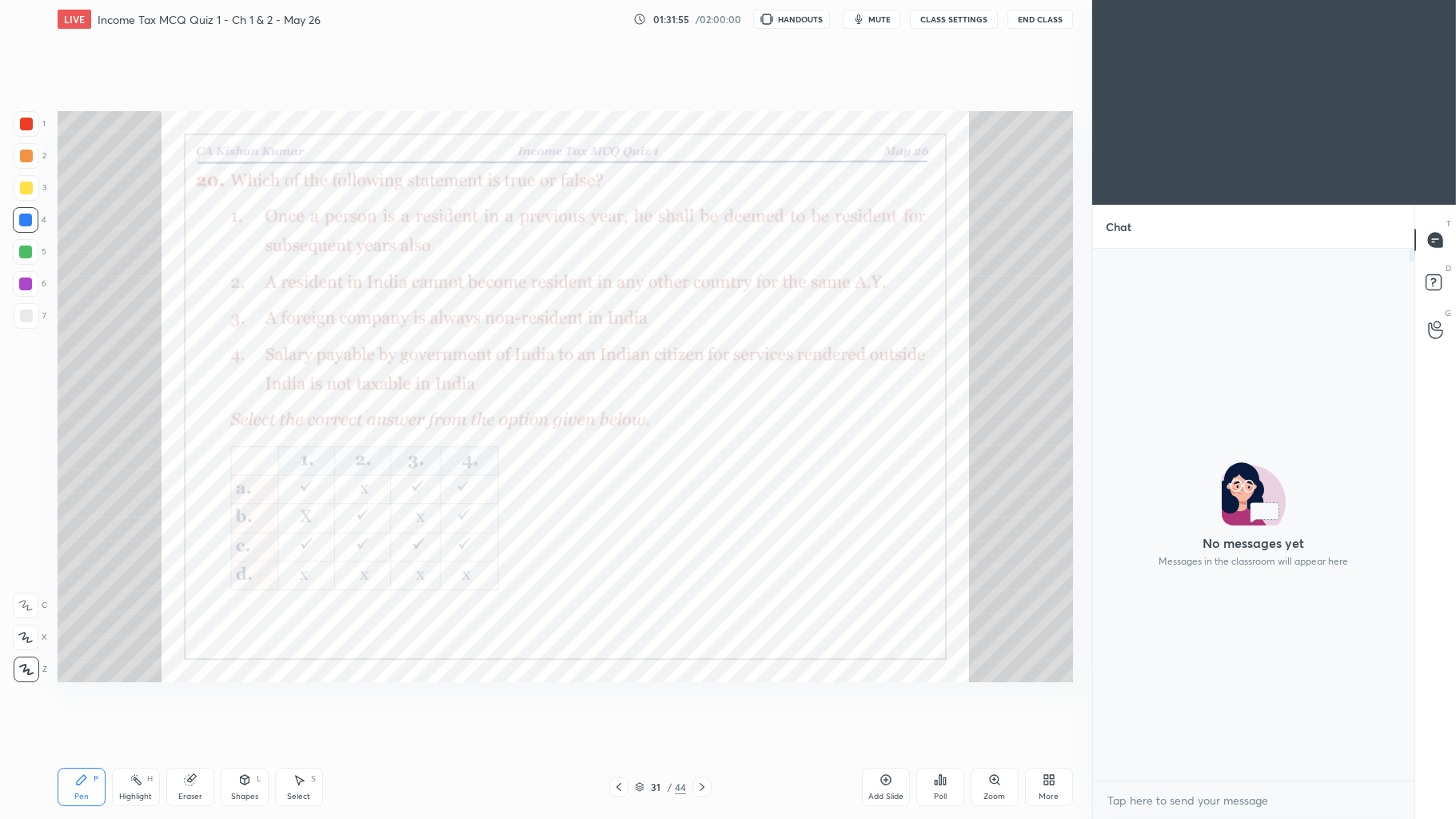 scroll, scrollTop: 6, scrollLeft: 4, axis: both 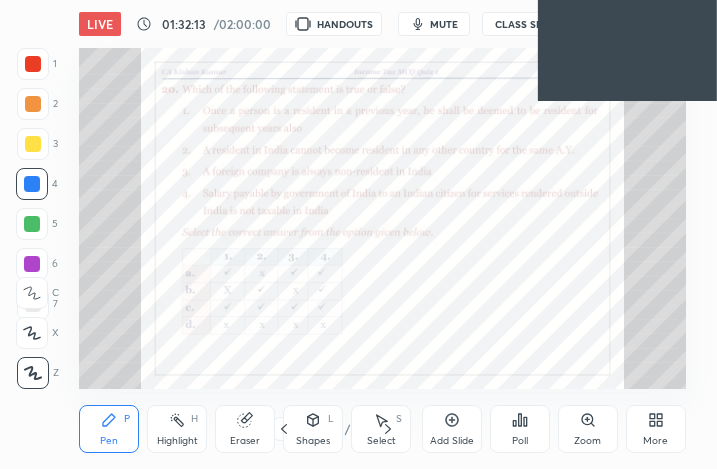 click 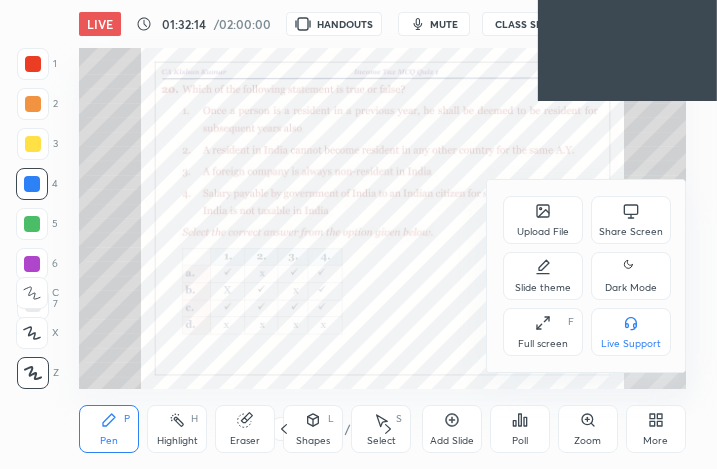 click on "Full screen F" at bounding box center [543, 332] 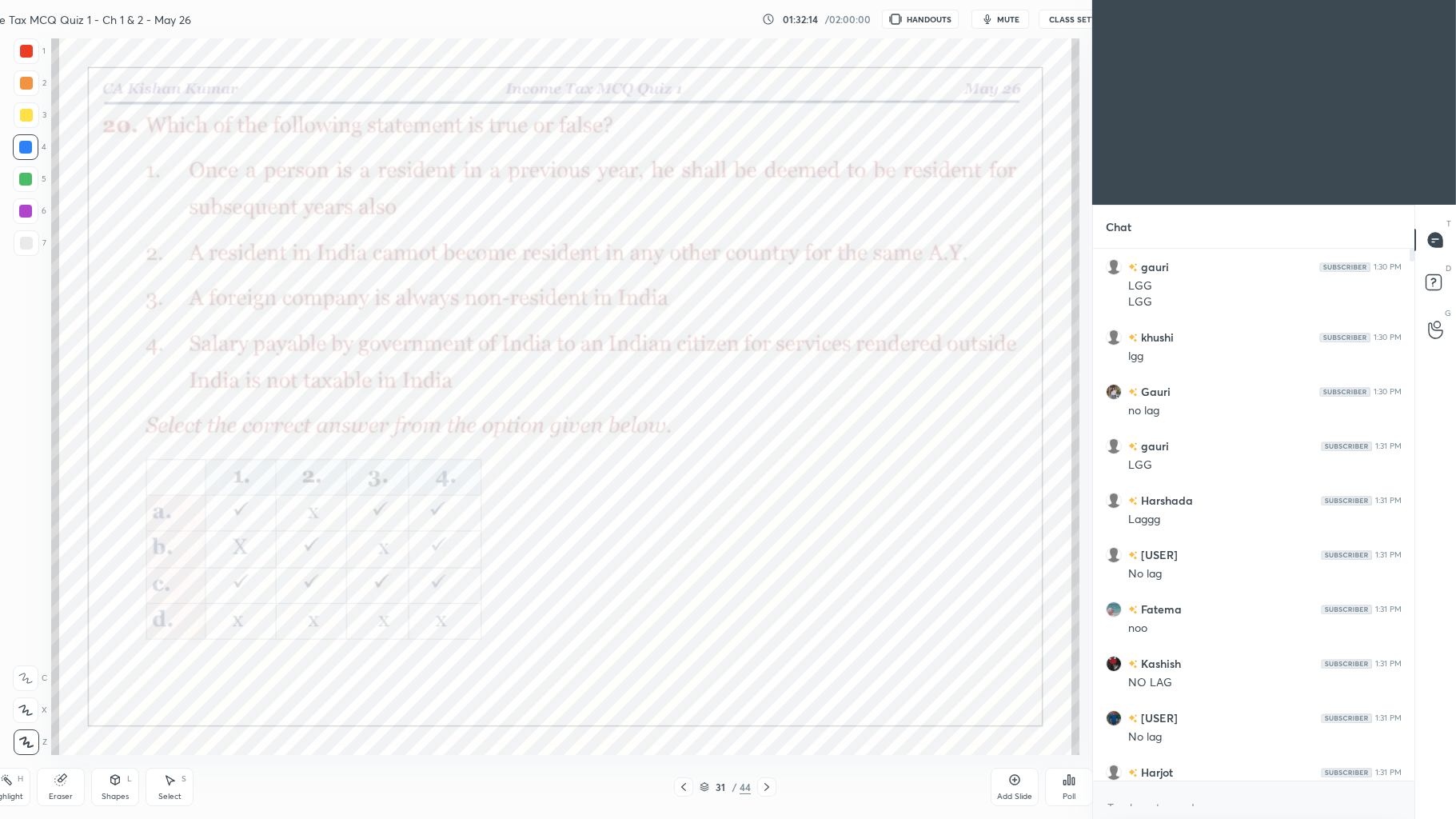 scroll, scrollTop: 79264, scrollLeft: 78605, axis: both 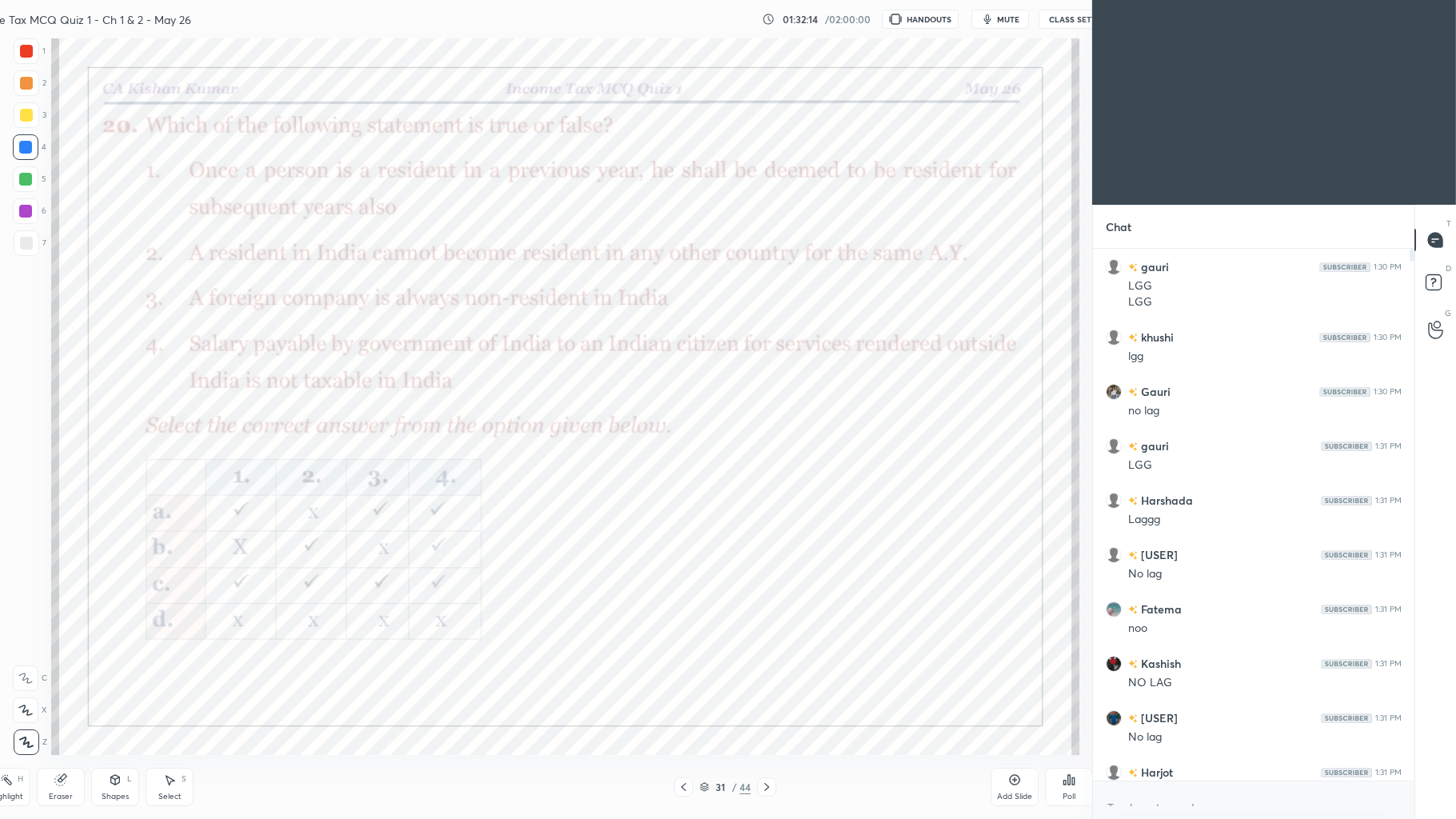 type on "x" 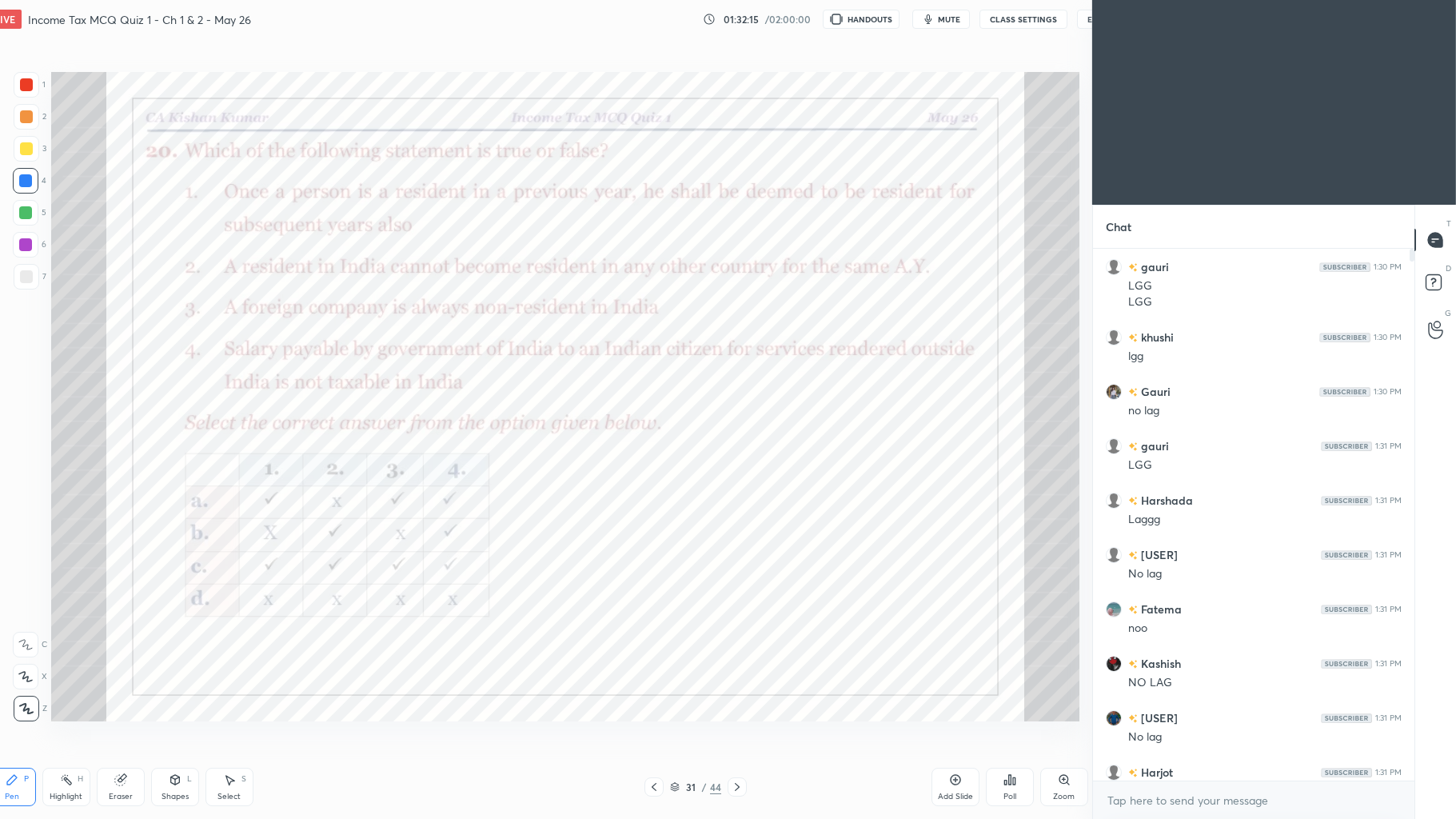 scroll, scrollTop: 717, scrollLeft: 1031, axis: both 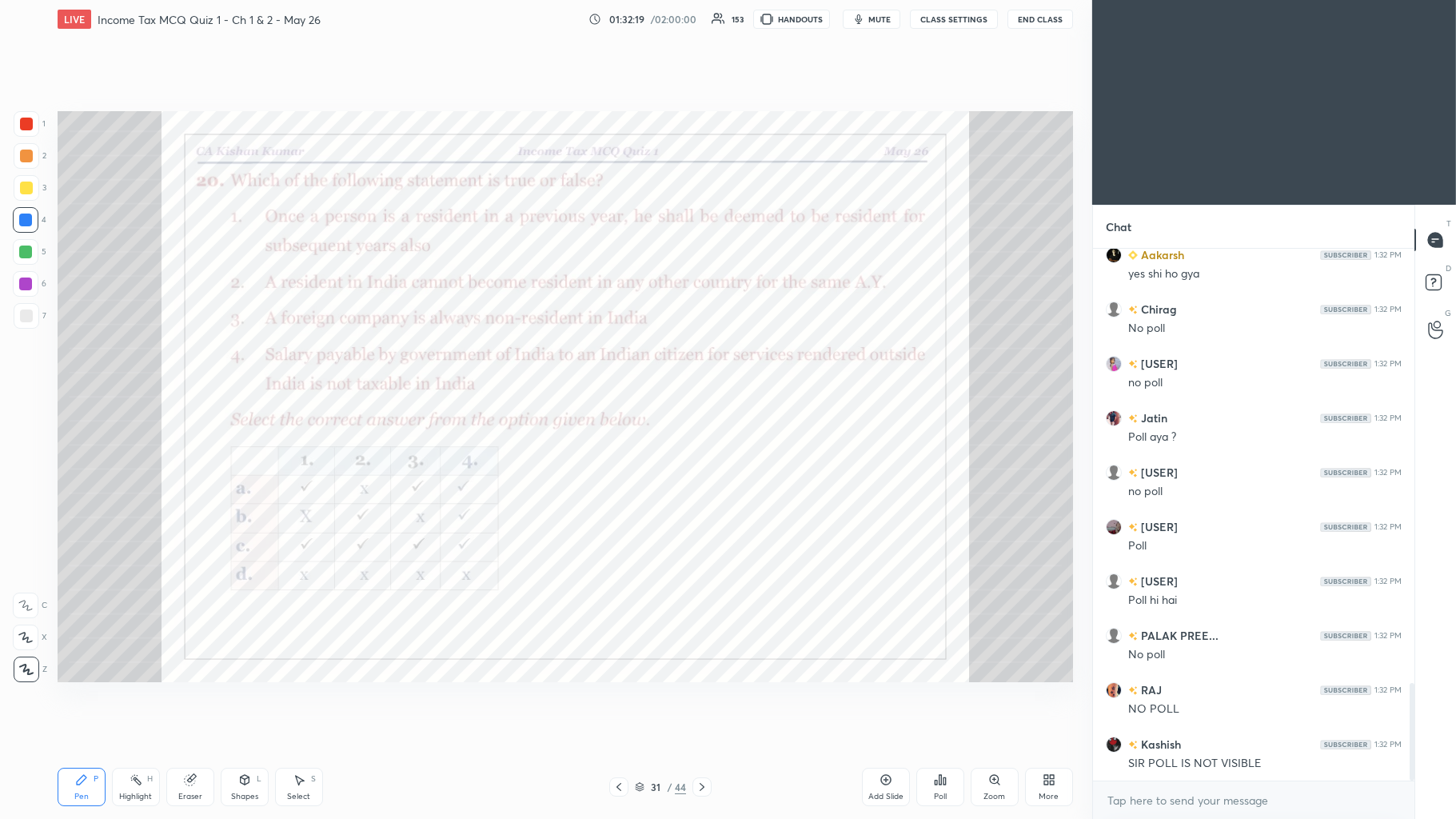 click on "Poll" at bounding box center [940, 787] 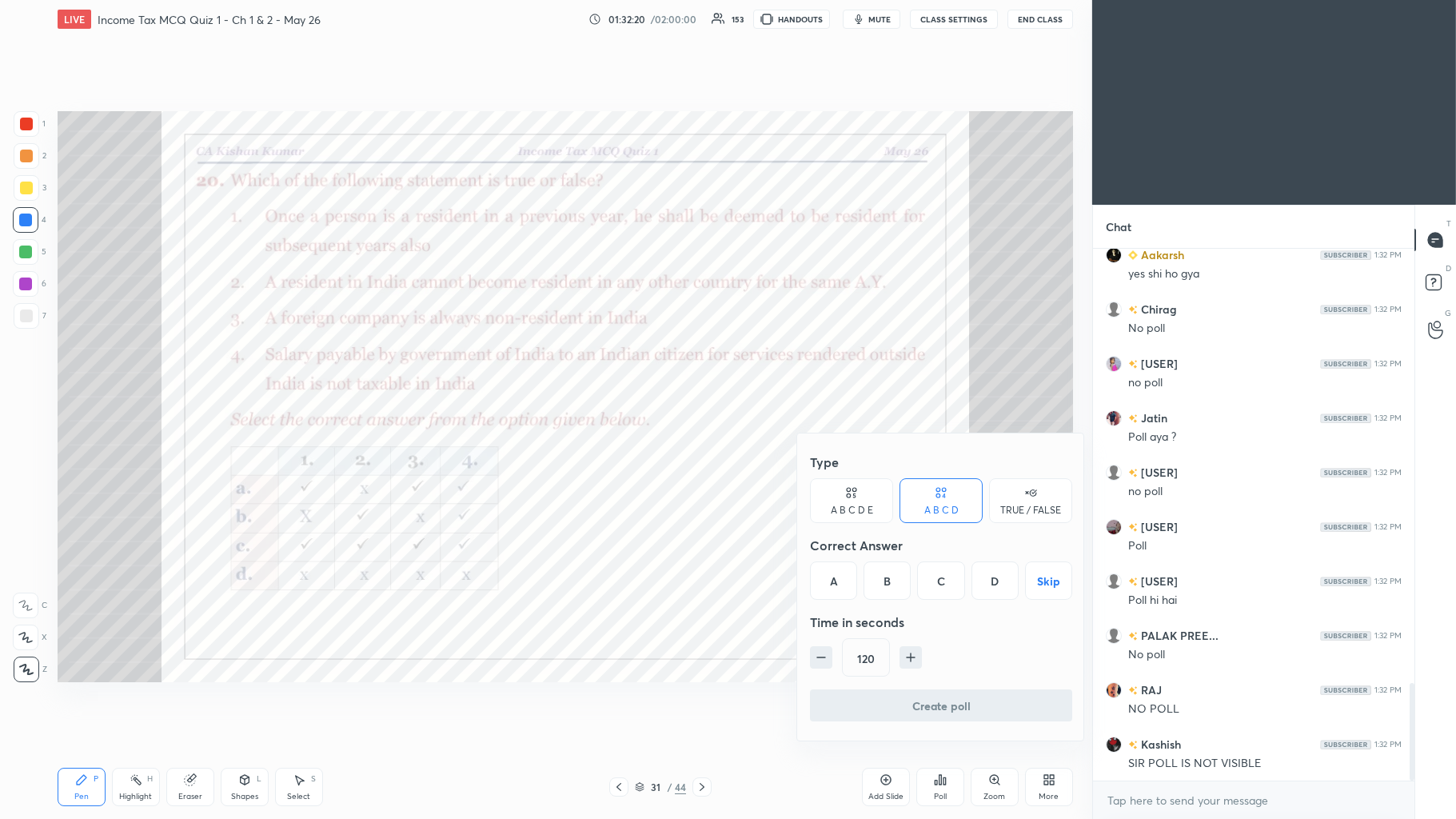 click on "D" at bounding box center [995, 581] 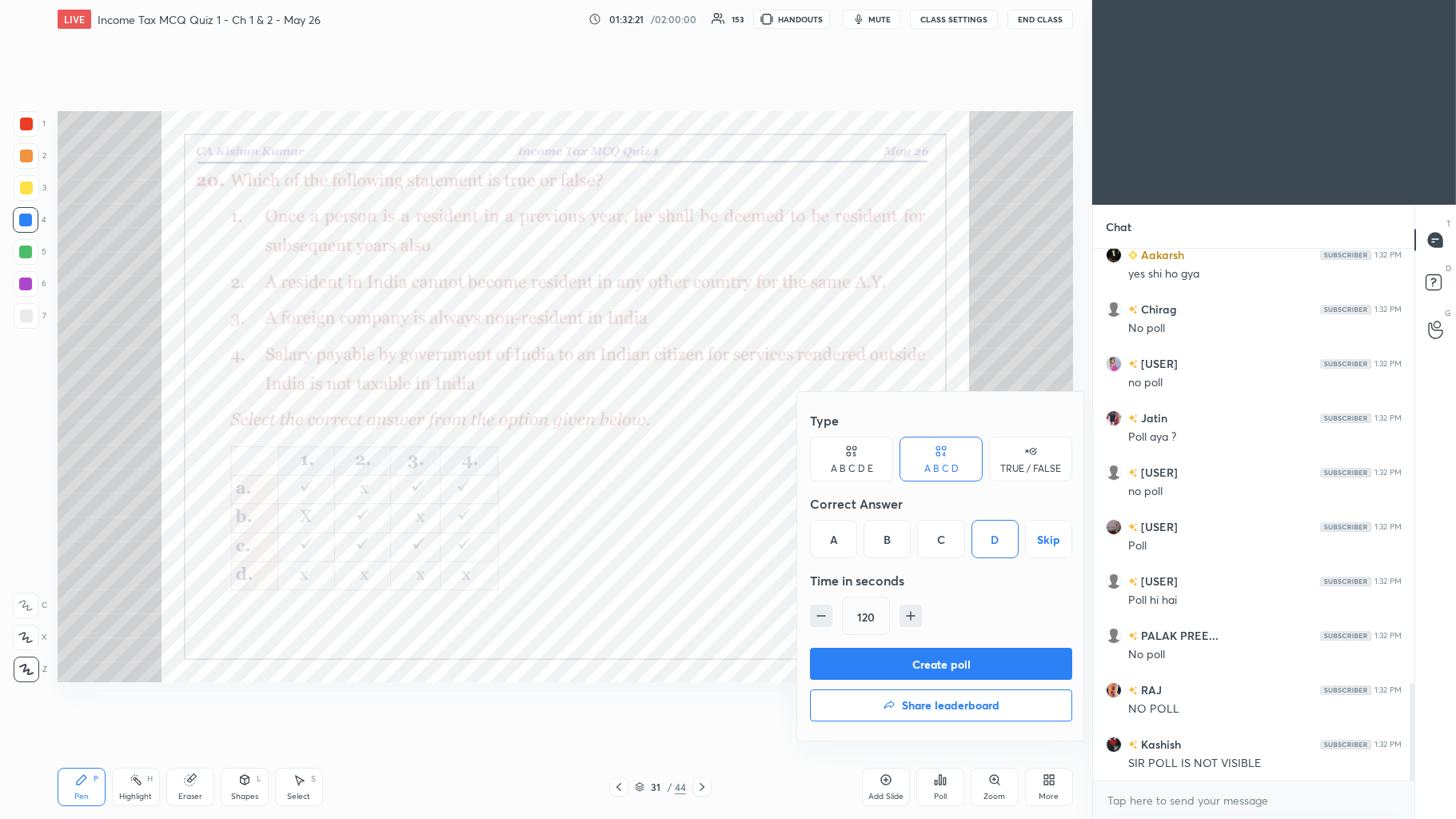 click 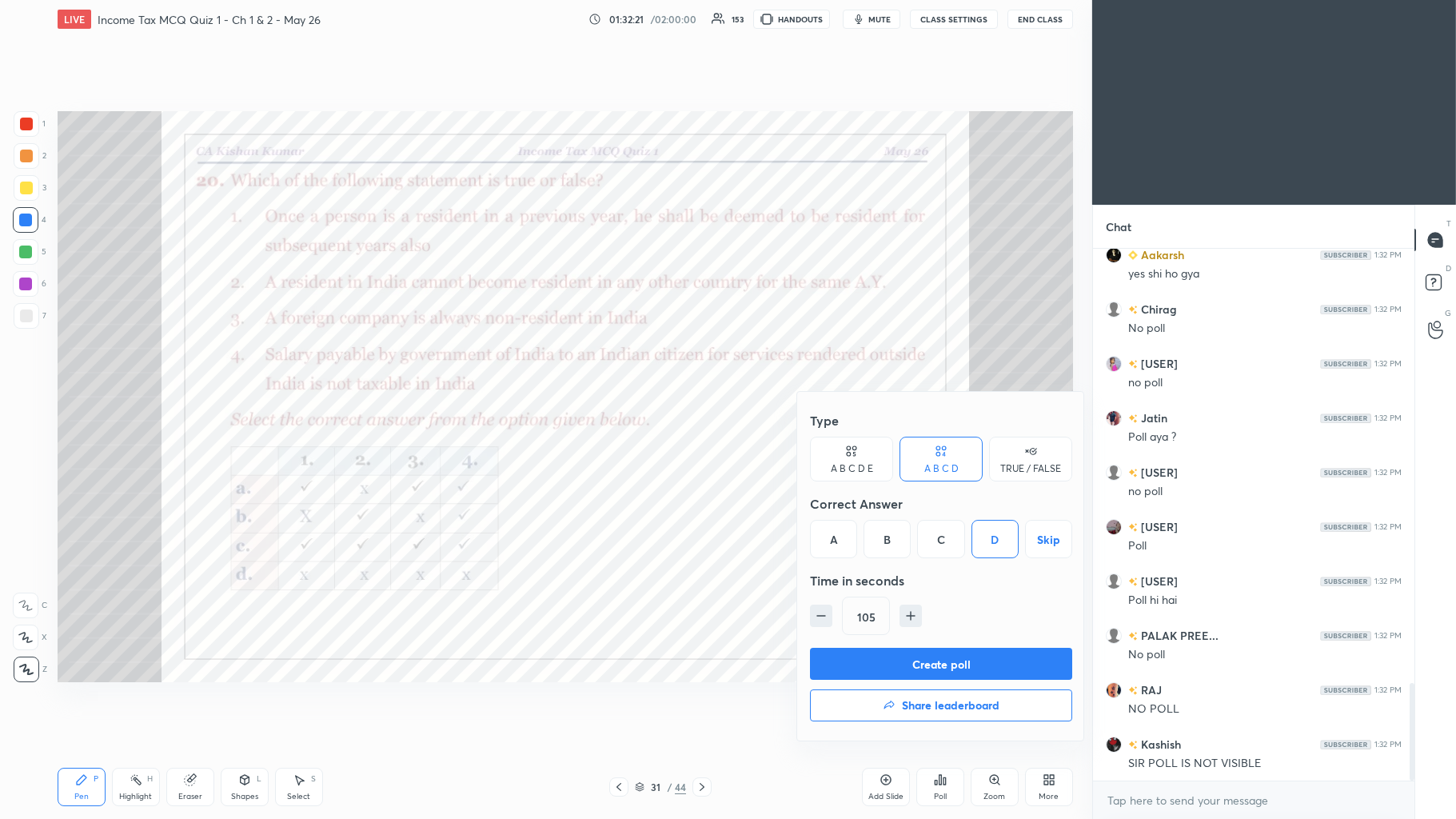 click 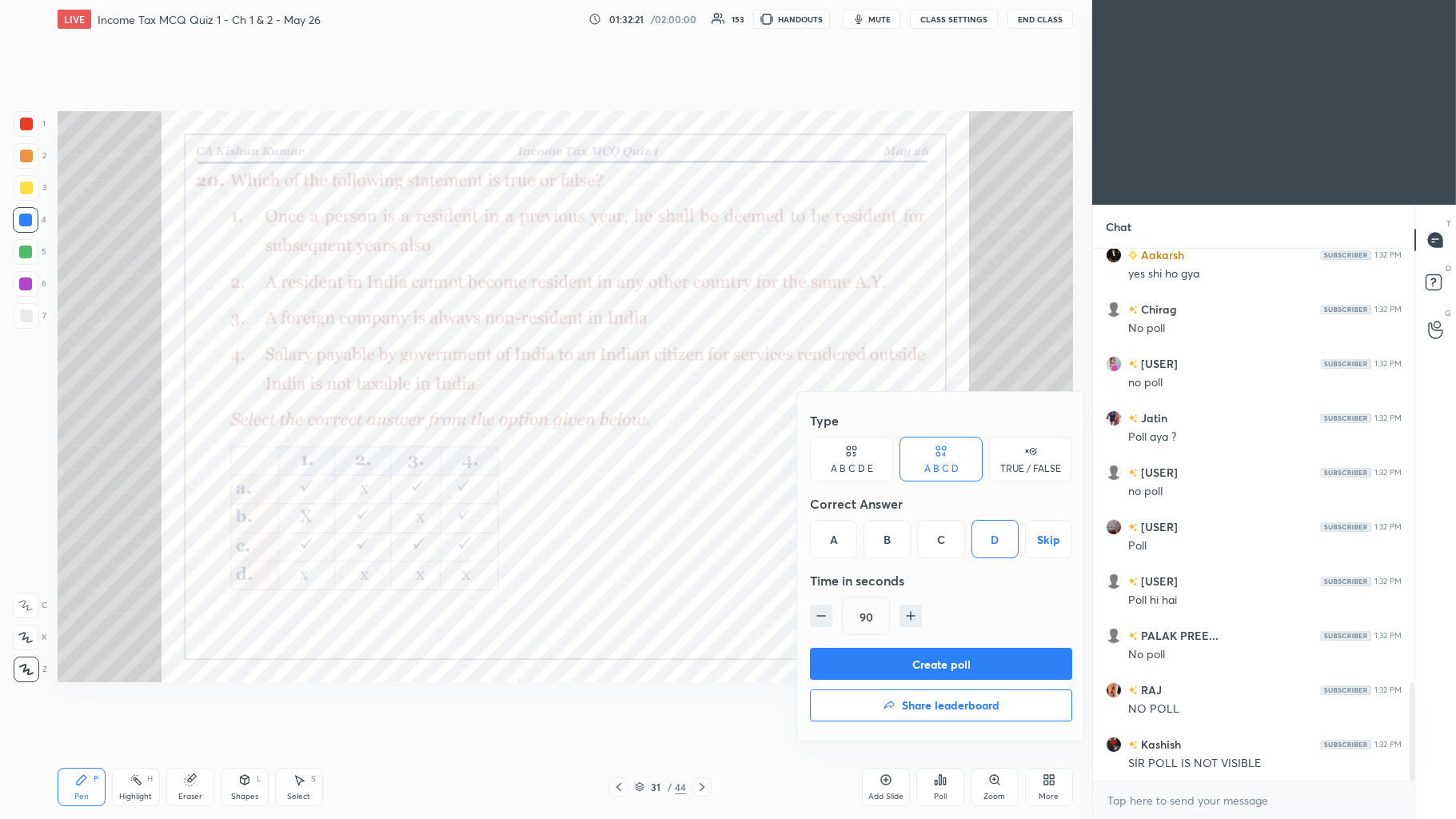 click 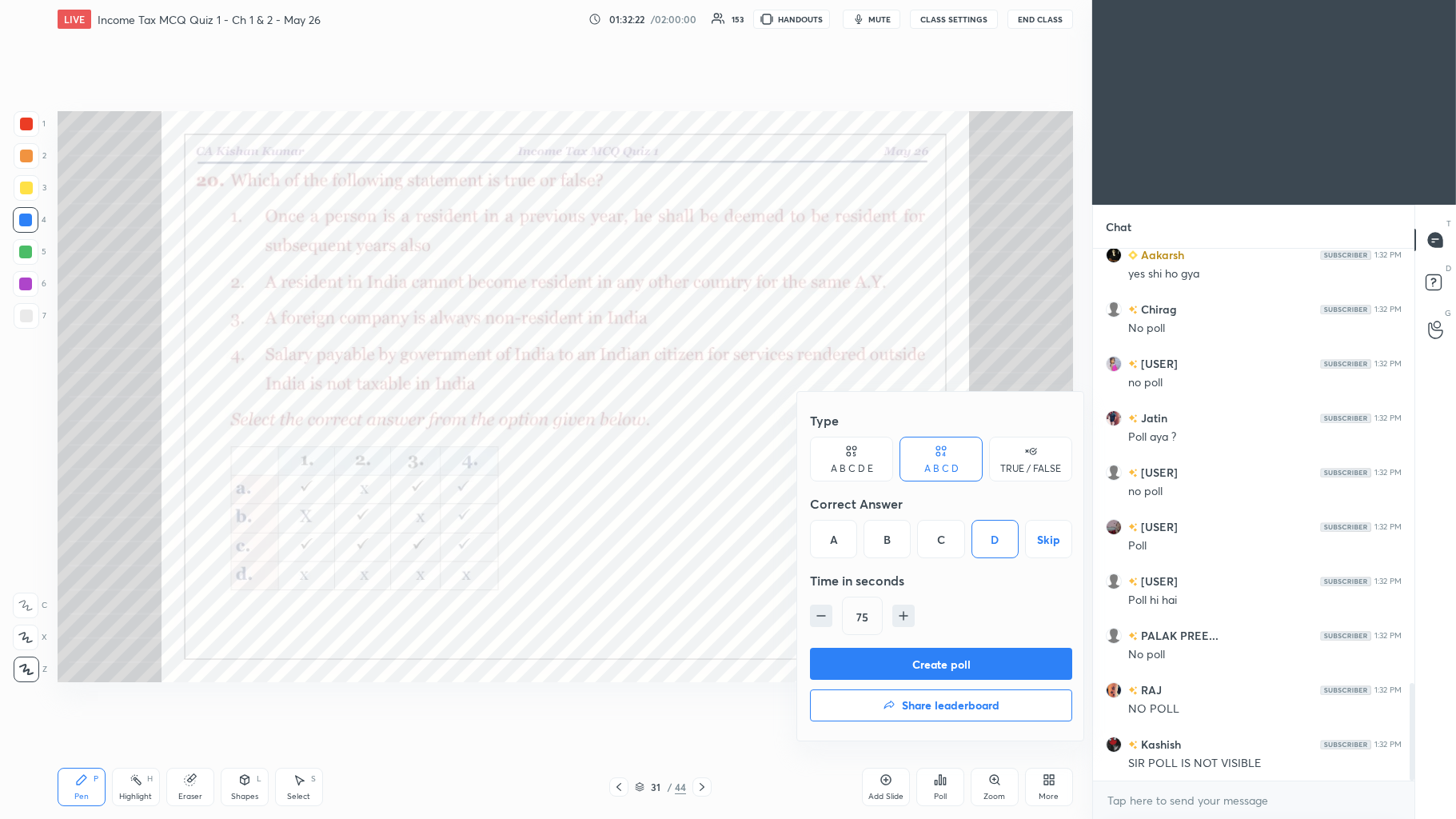 click 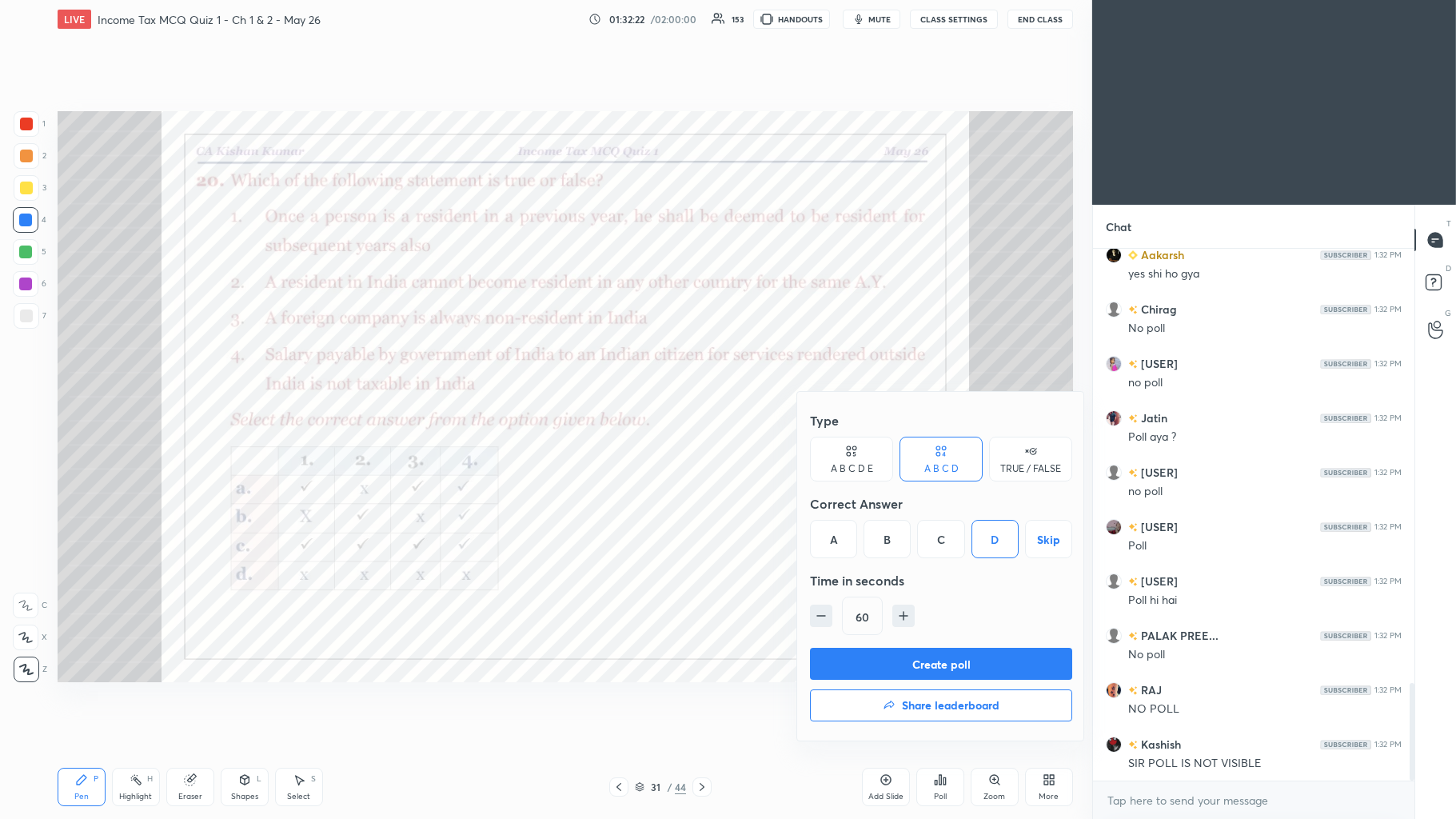 click 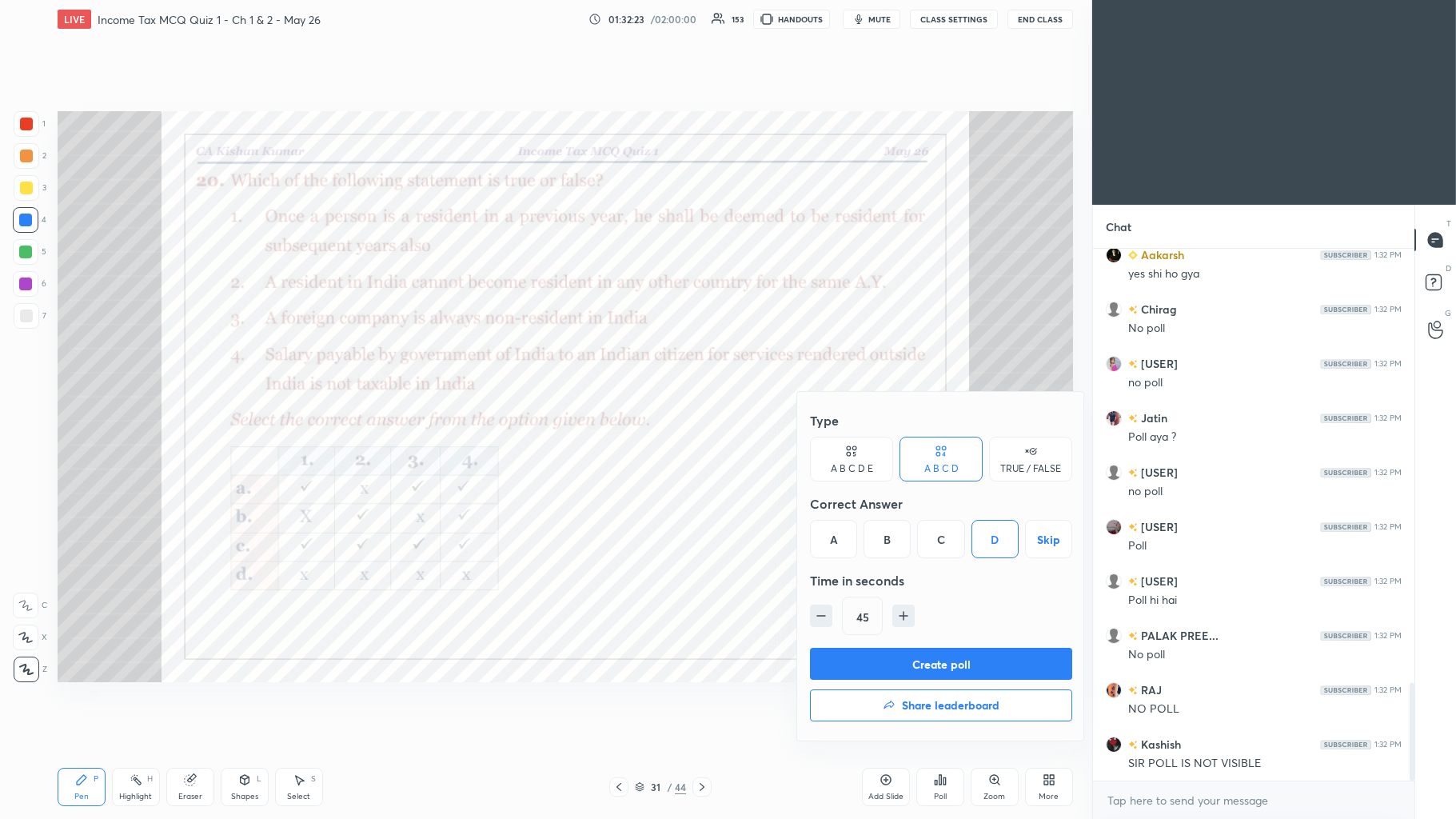 click on "Create poll" at bounding box center (941, 664) 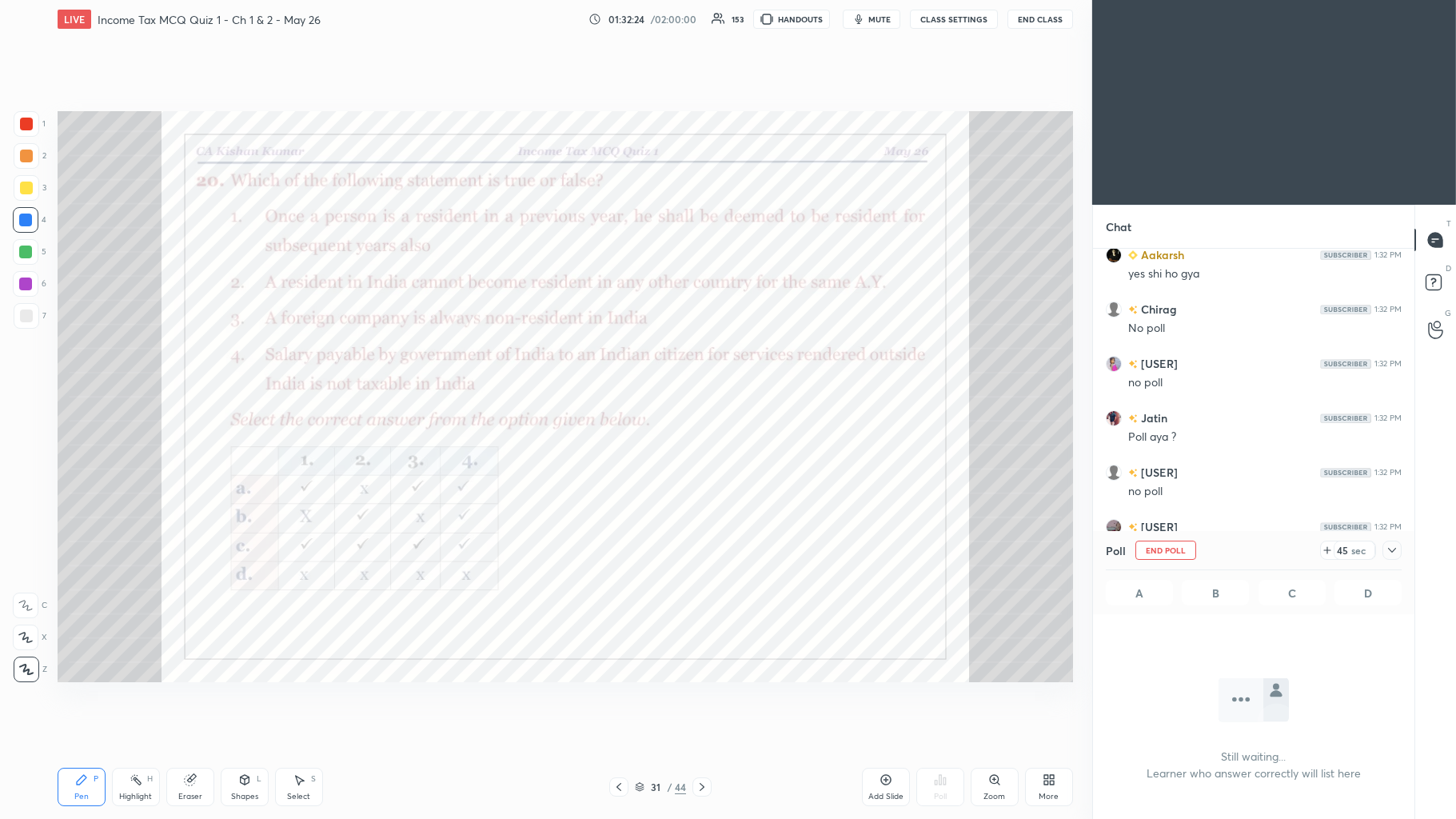 scroll, scrollTop: 2429, scrollLeft: 0, axis: vertical 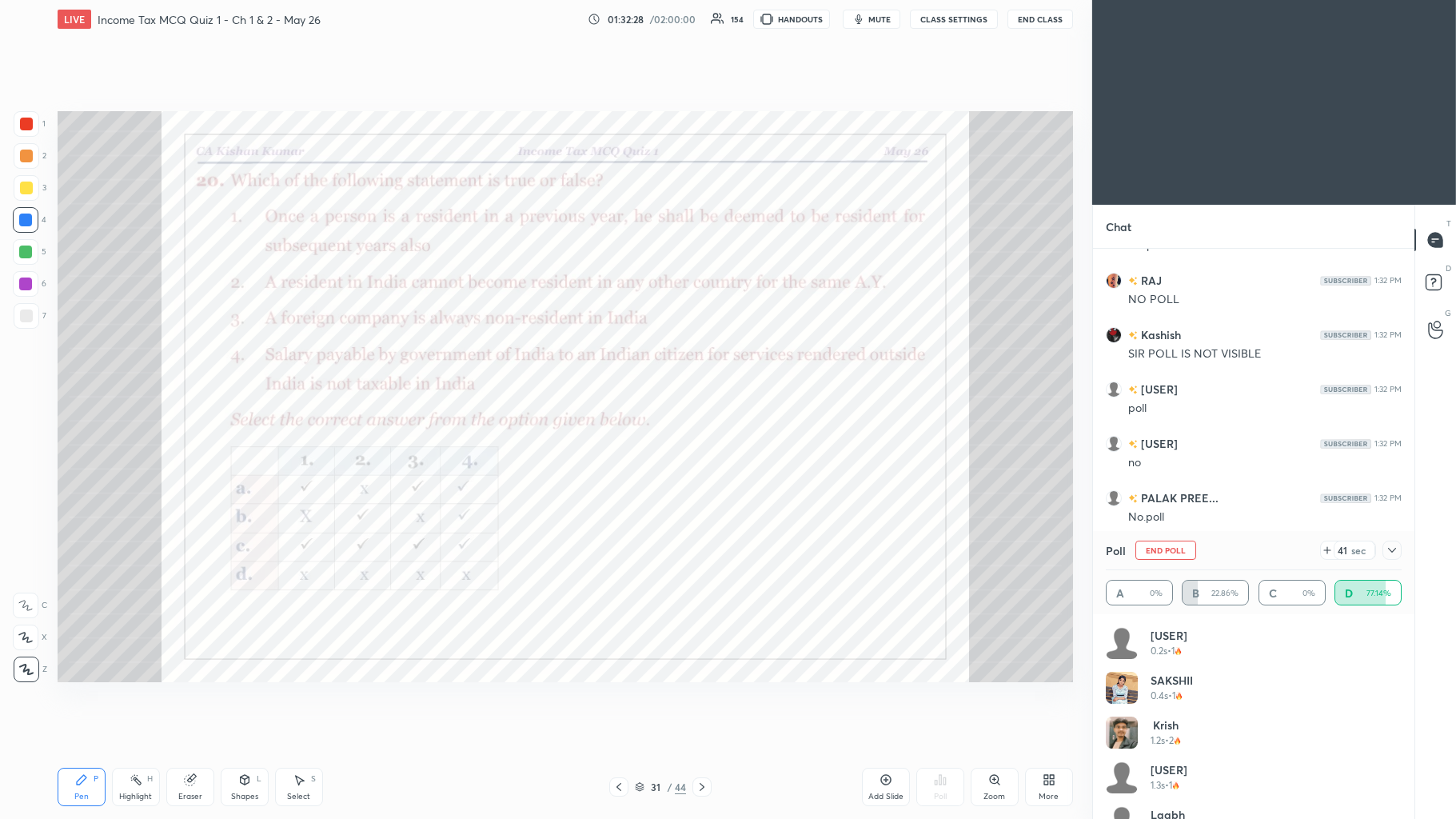 click at bounding box center (1392, 550) 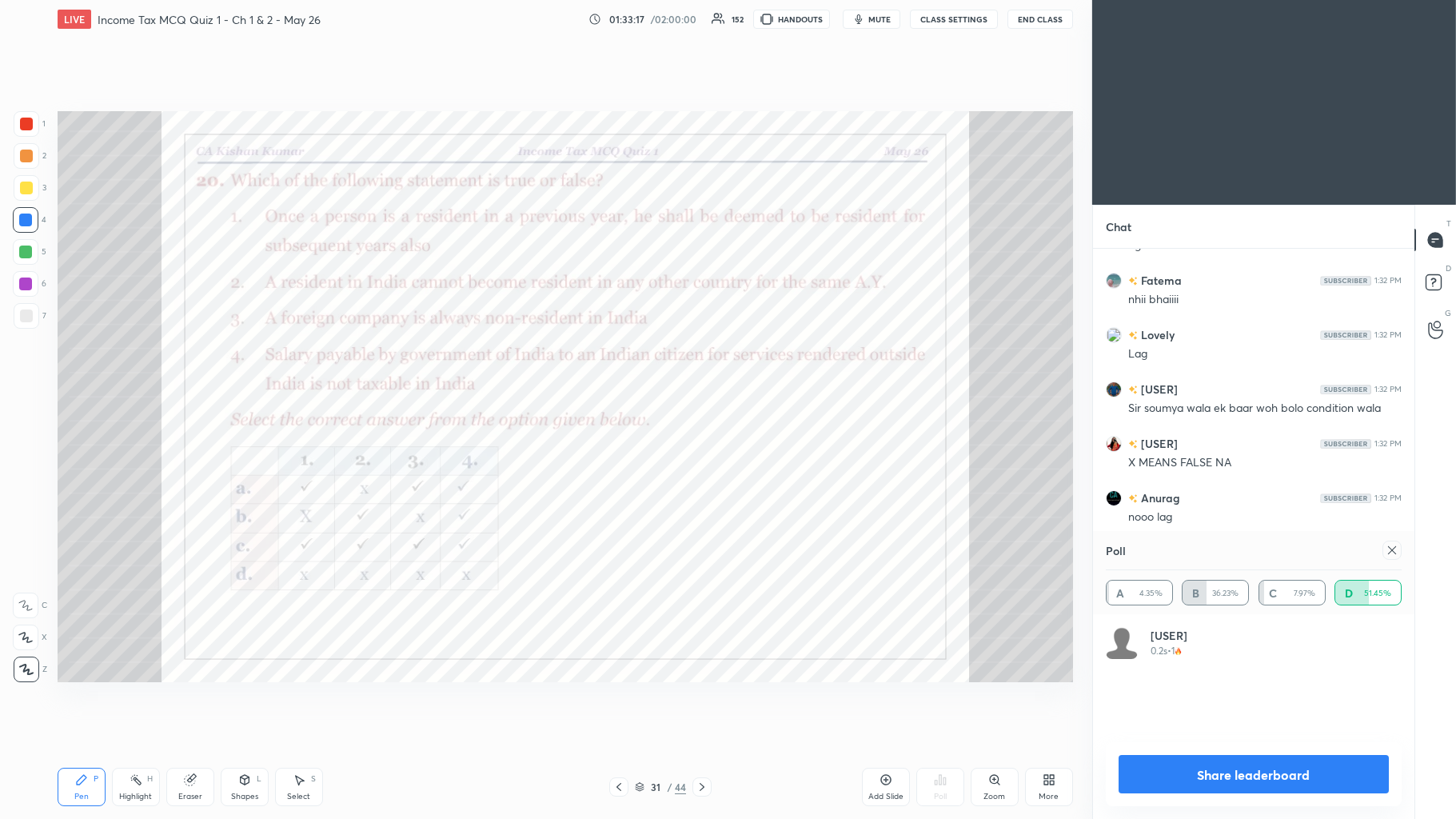 scroll, scrollTop: 0, scrollLeft: 0, axis: both 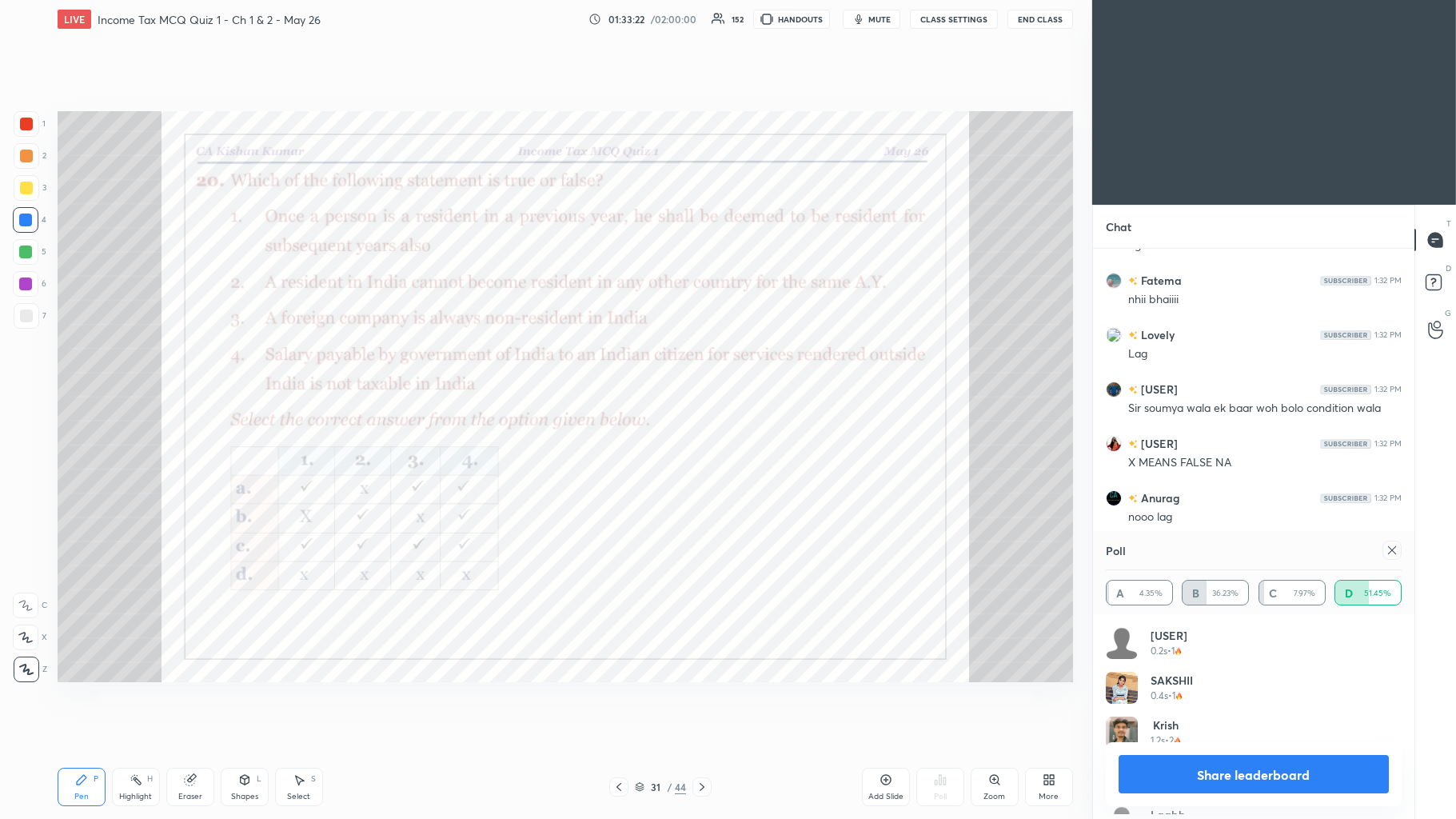 click on "Share leaderboard" at bounding box center [1254, 774] 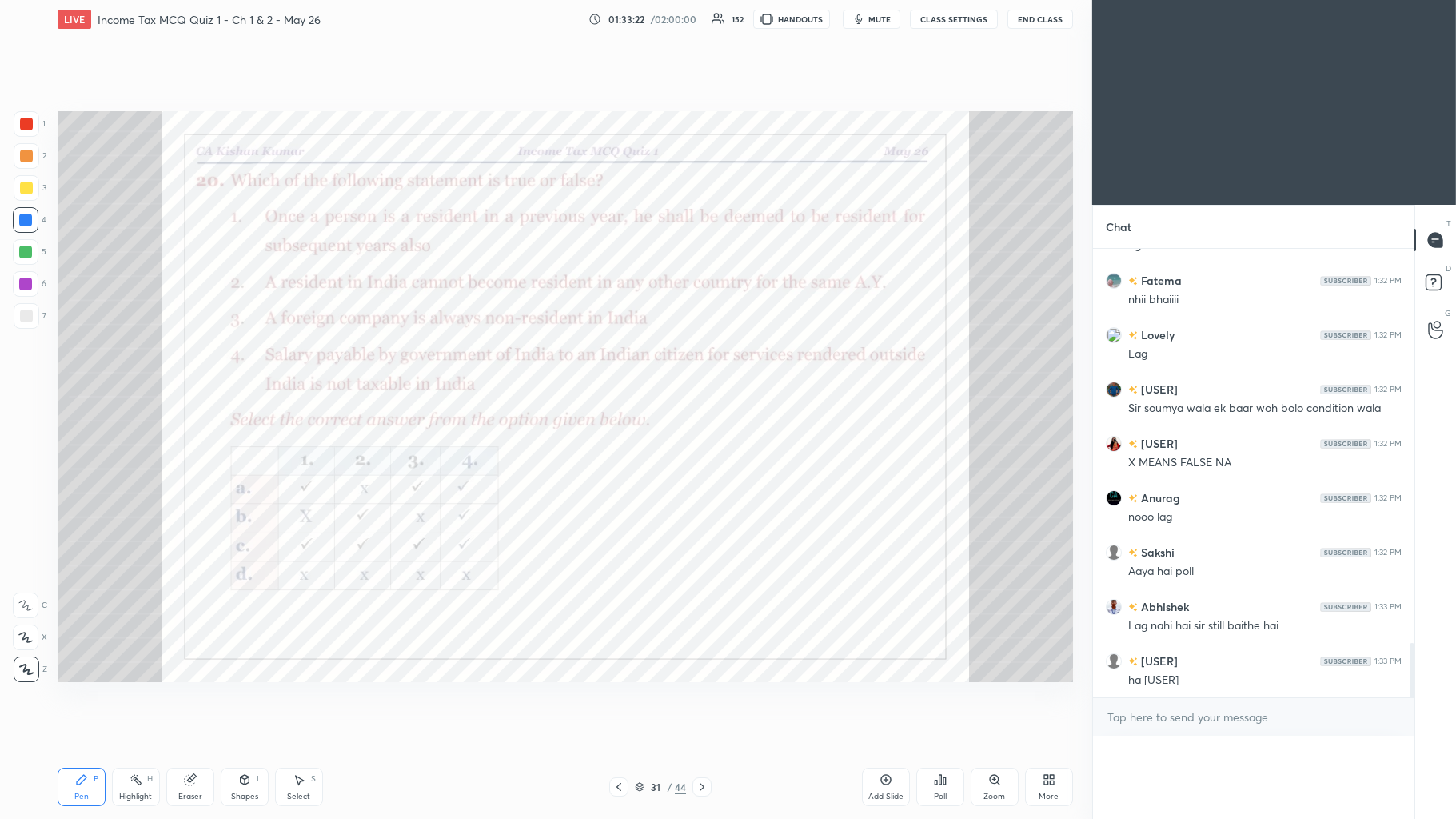 scroll, scrollTop: 0, scrollLeft: 0, axis: both 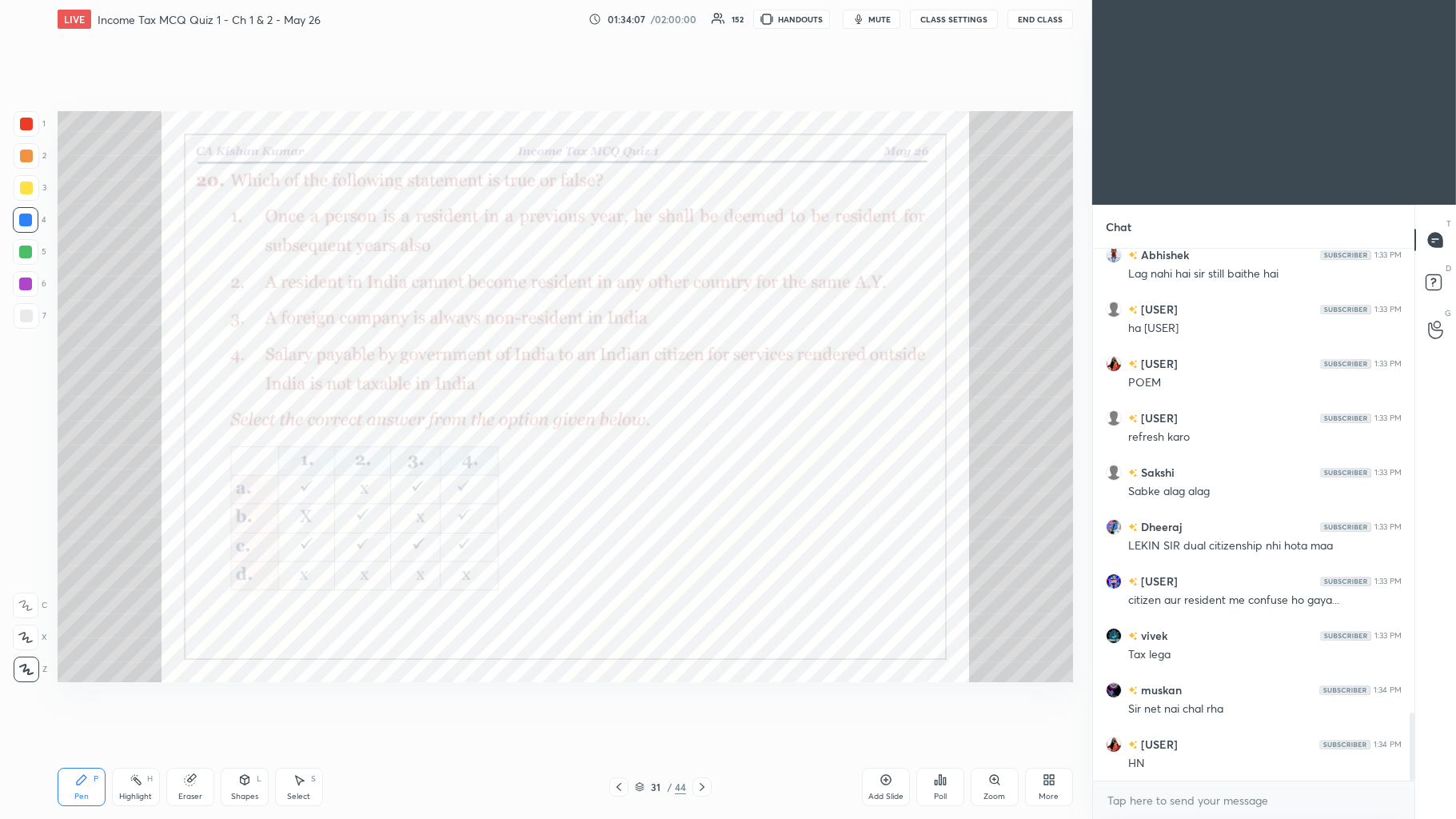 click at bounding box center (702, 787) 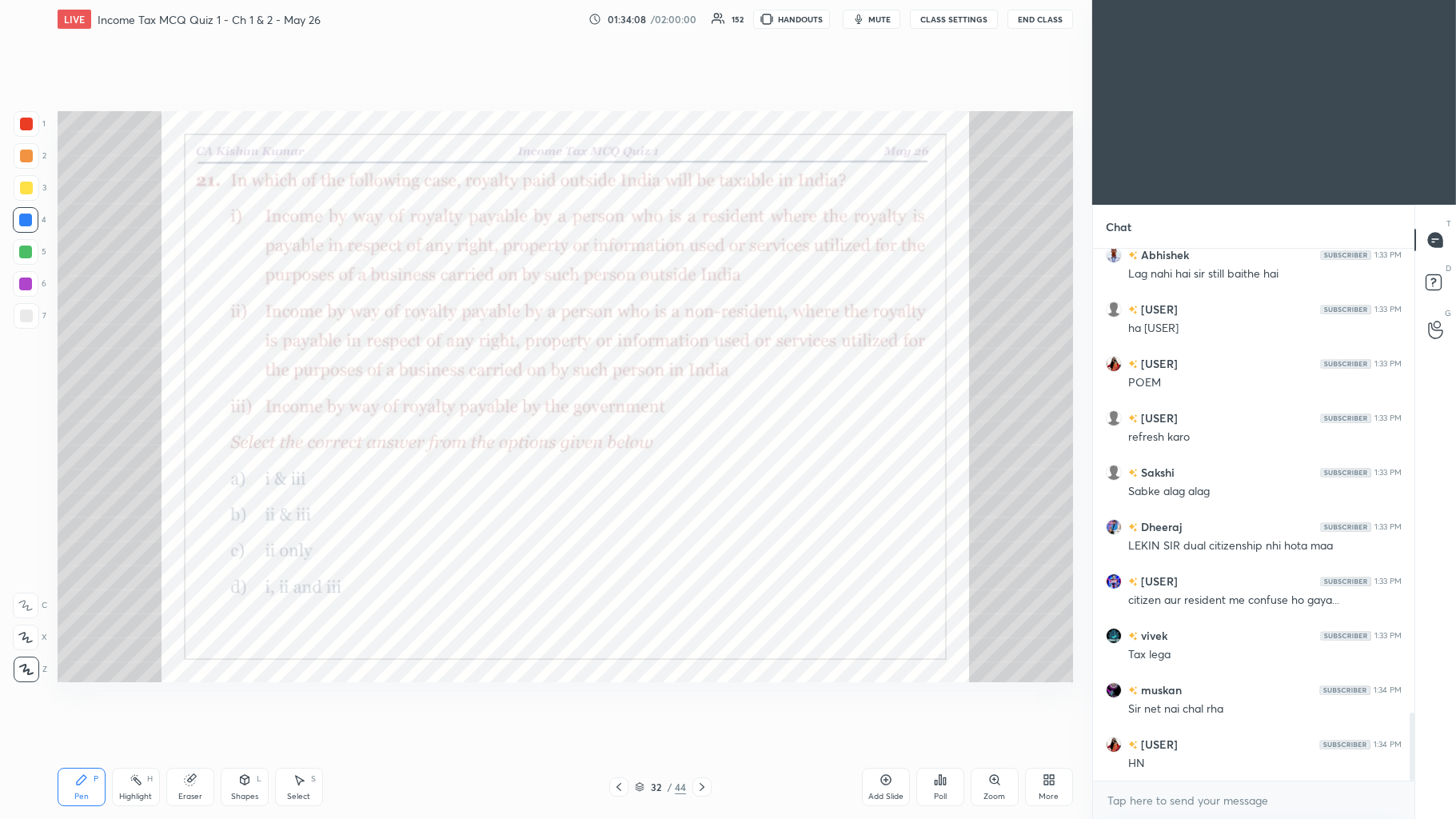 click on "Zoom" at bounding box center [994, 797] 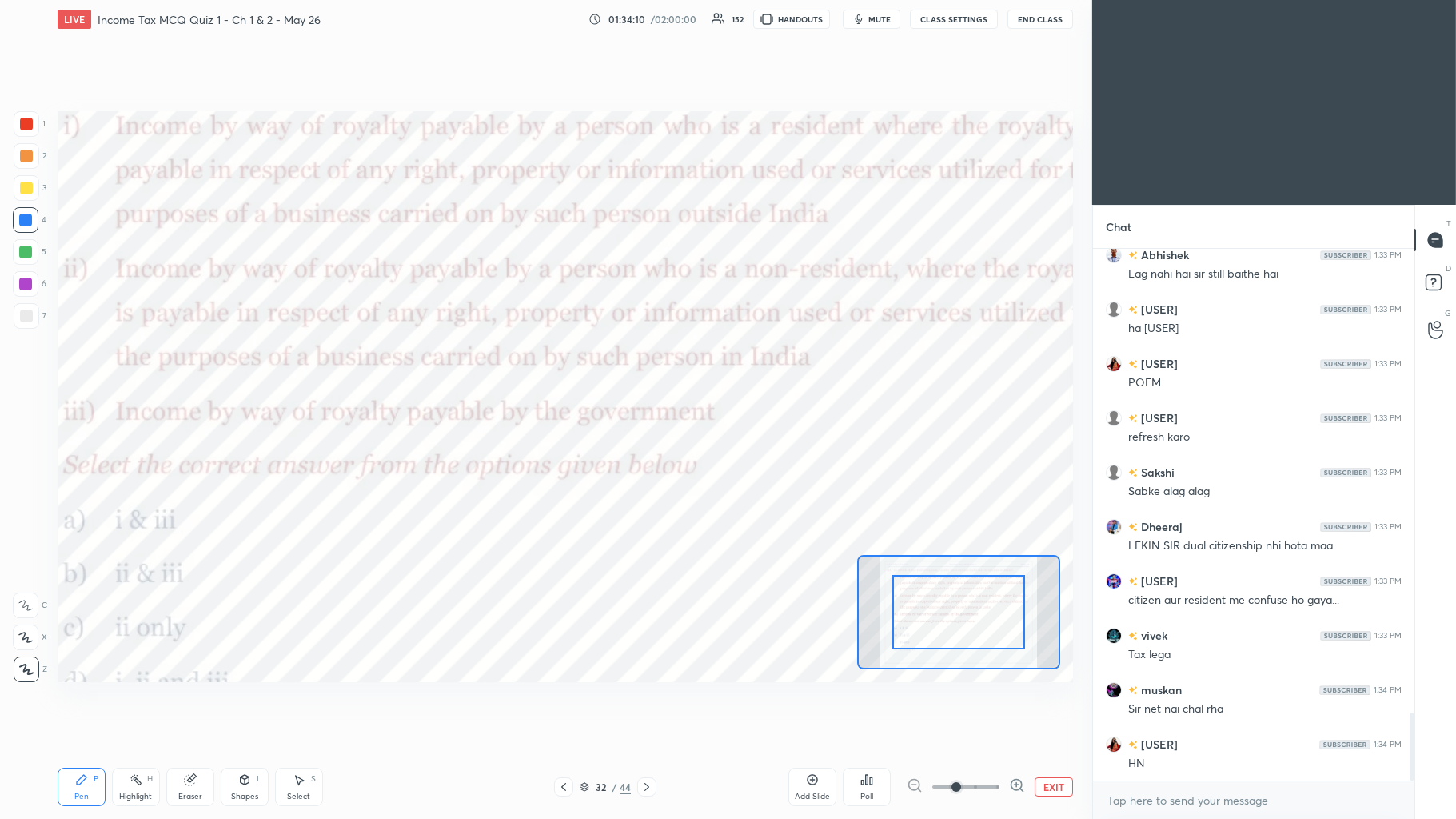 click on "EXIT" at bounding box center (1054, 787) 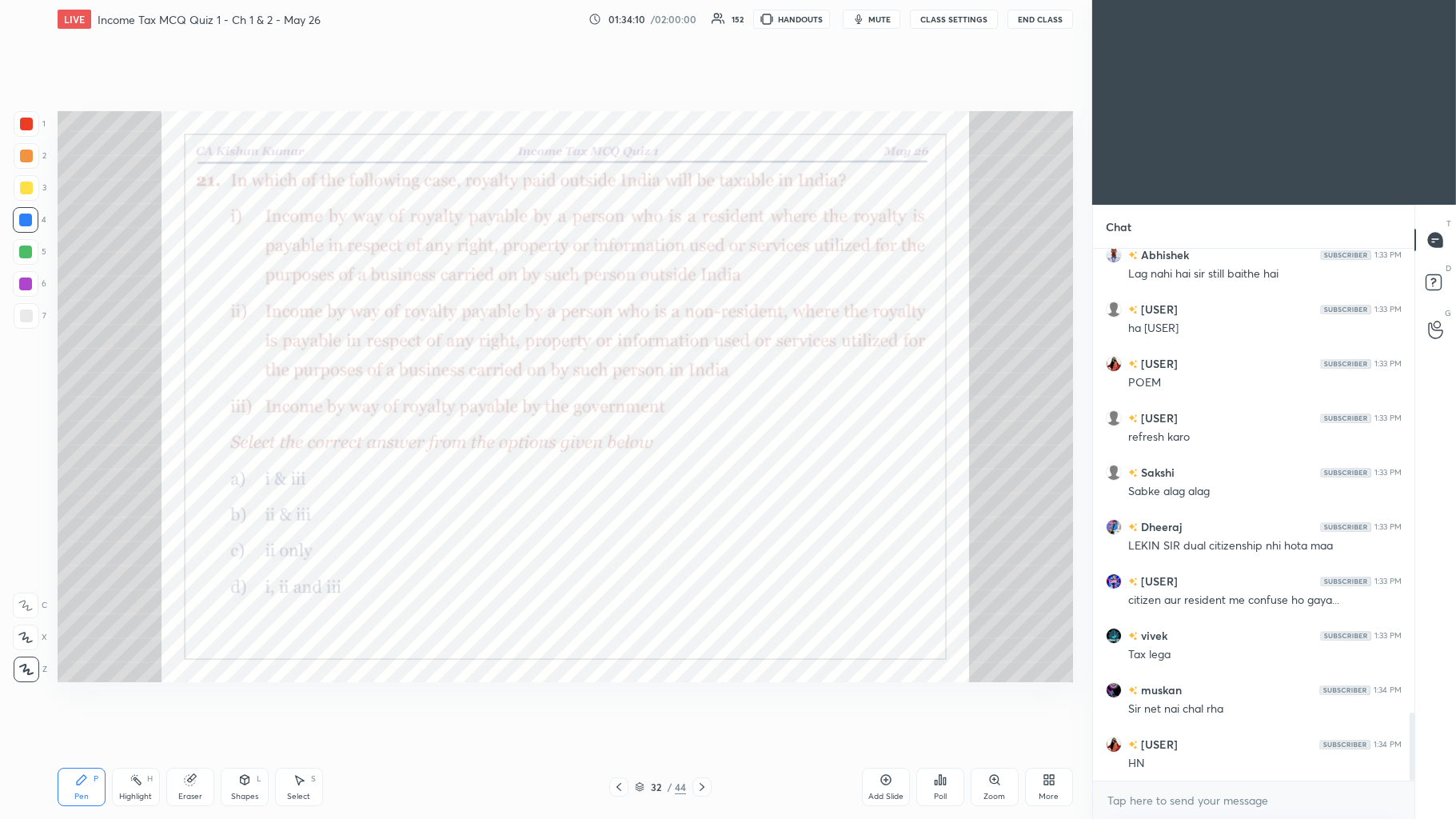 click on "Poll" at bounding box center [940, 787] 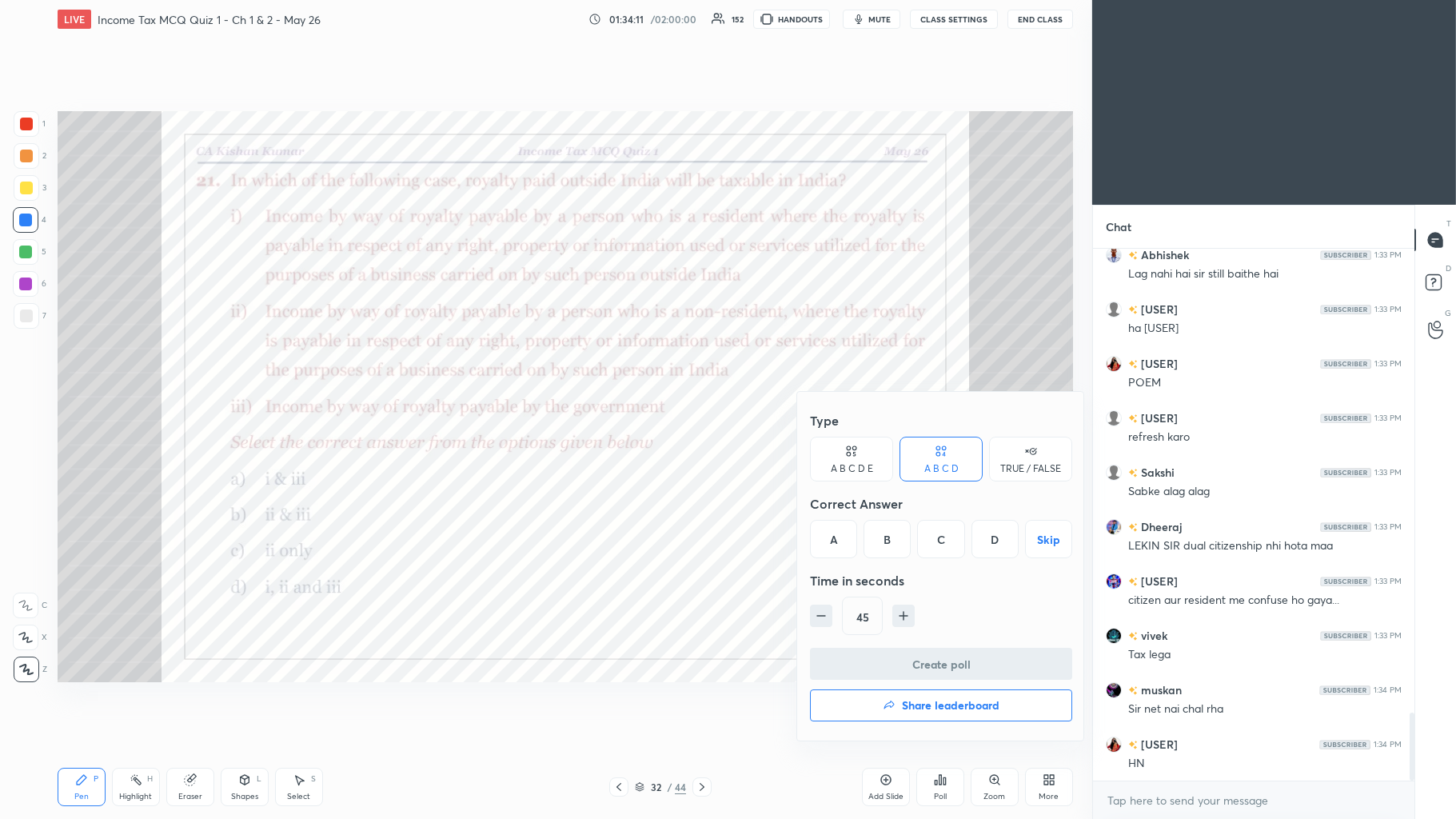 click on "B" at bounding box center [887, 539] 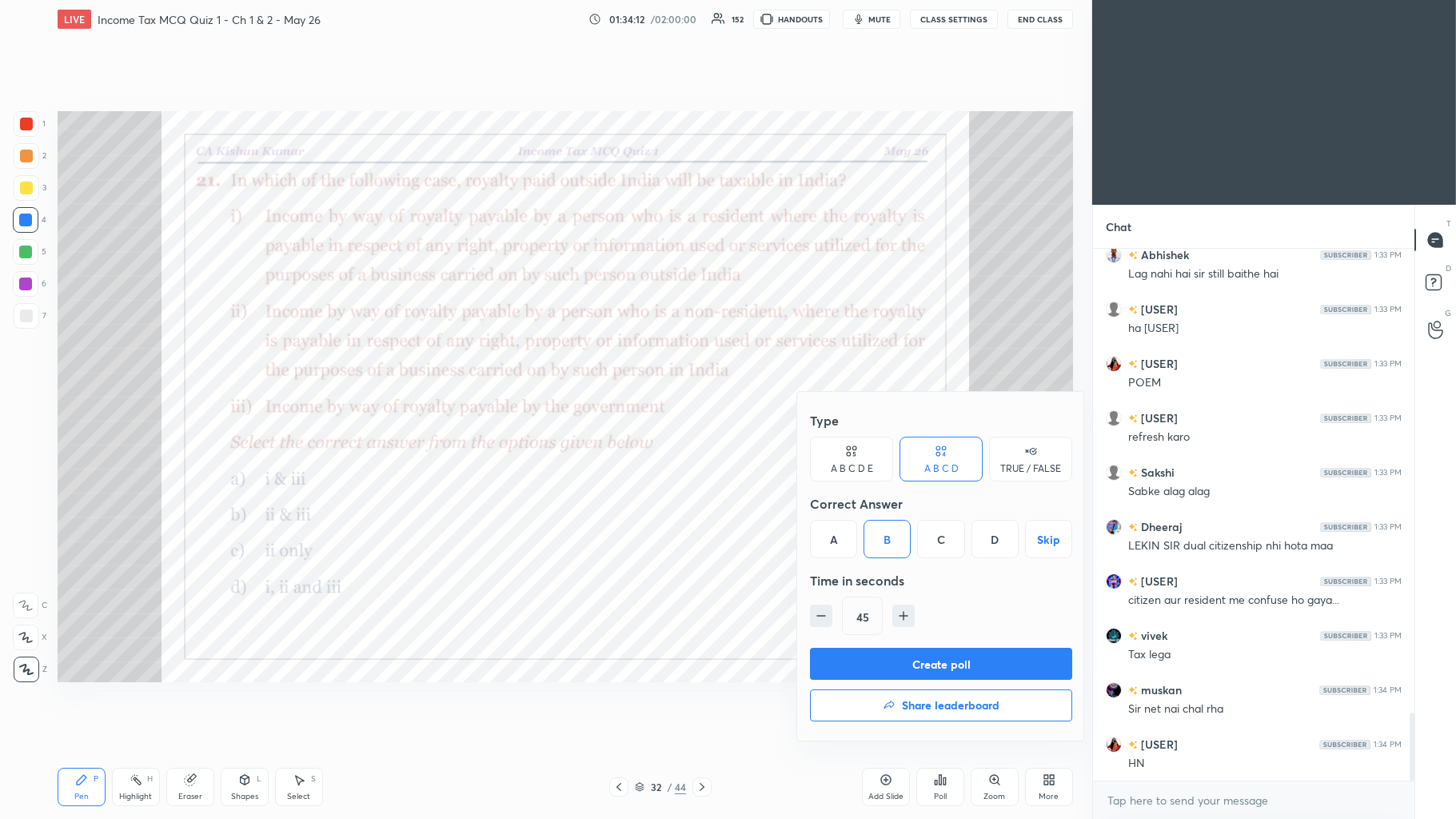 click 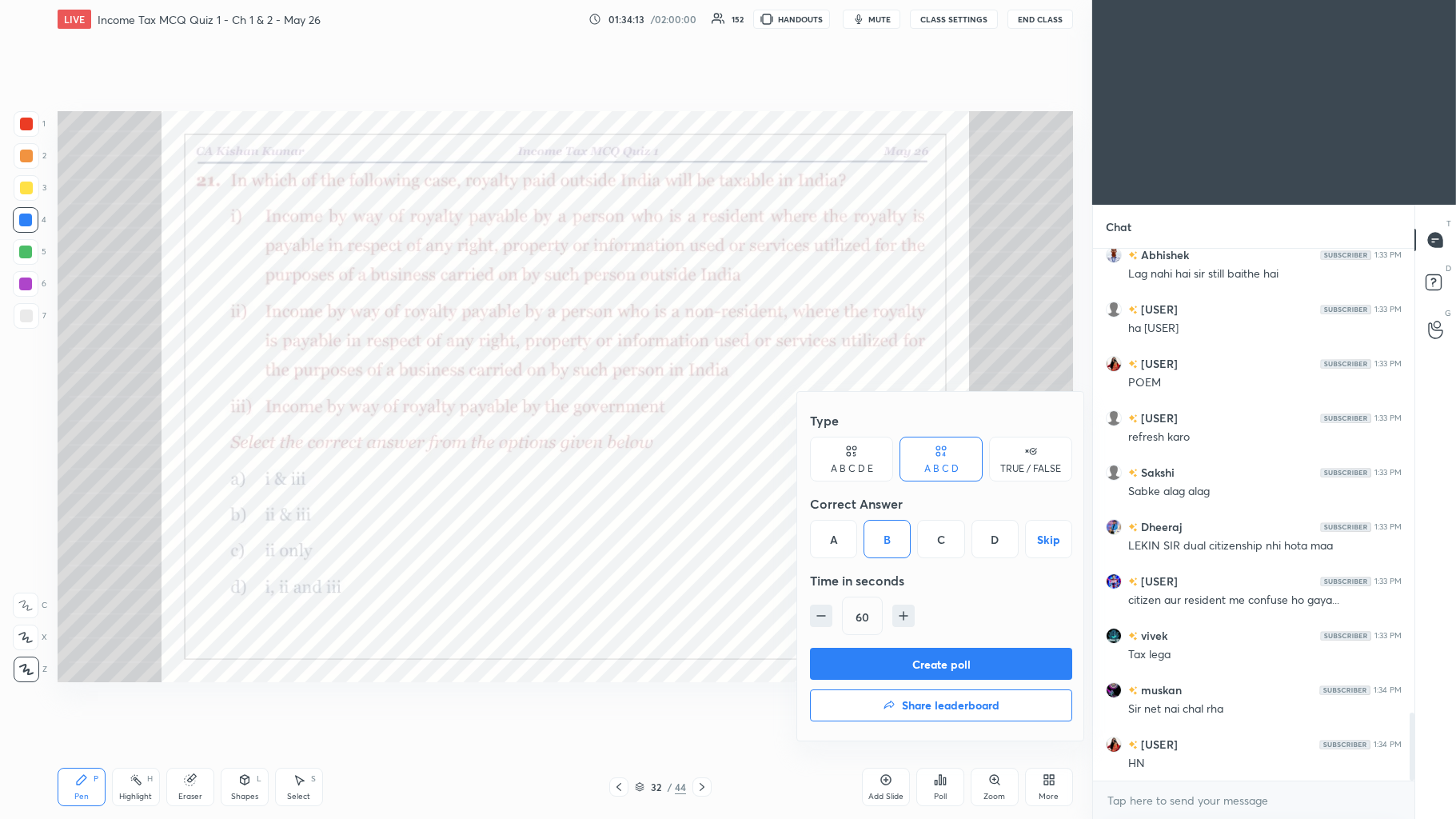 click on "Create poll" at bounding box center (941, 664) 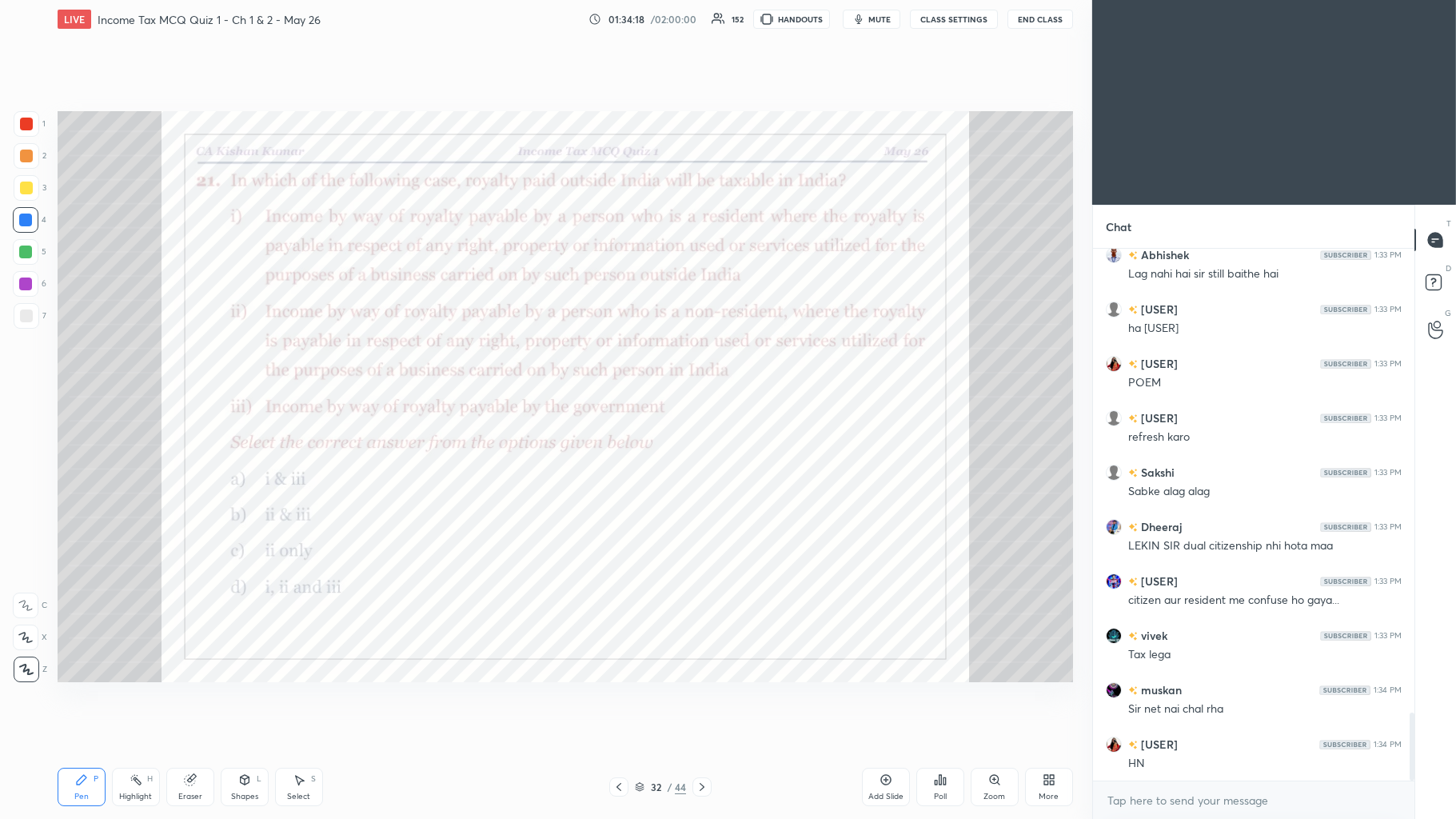 scroll, scrollTop: 493, scrollLeft: 317, axis: both 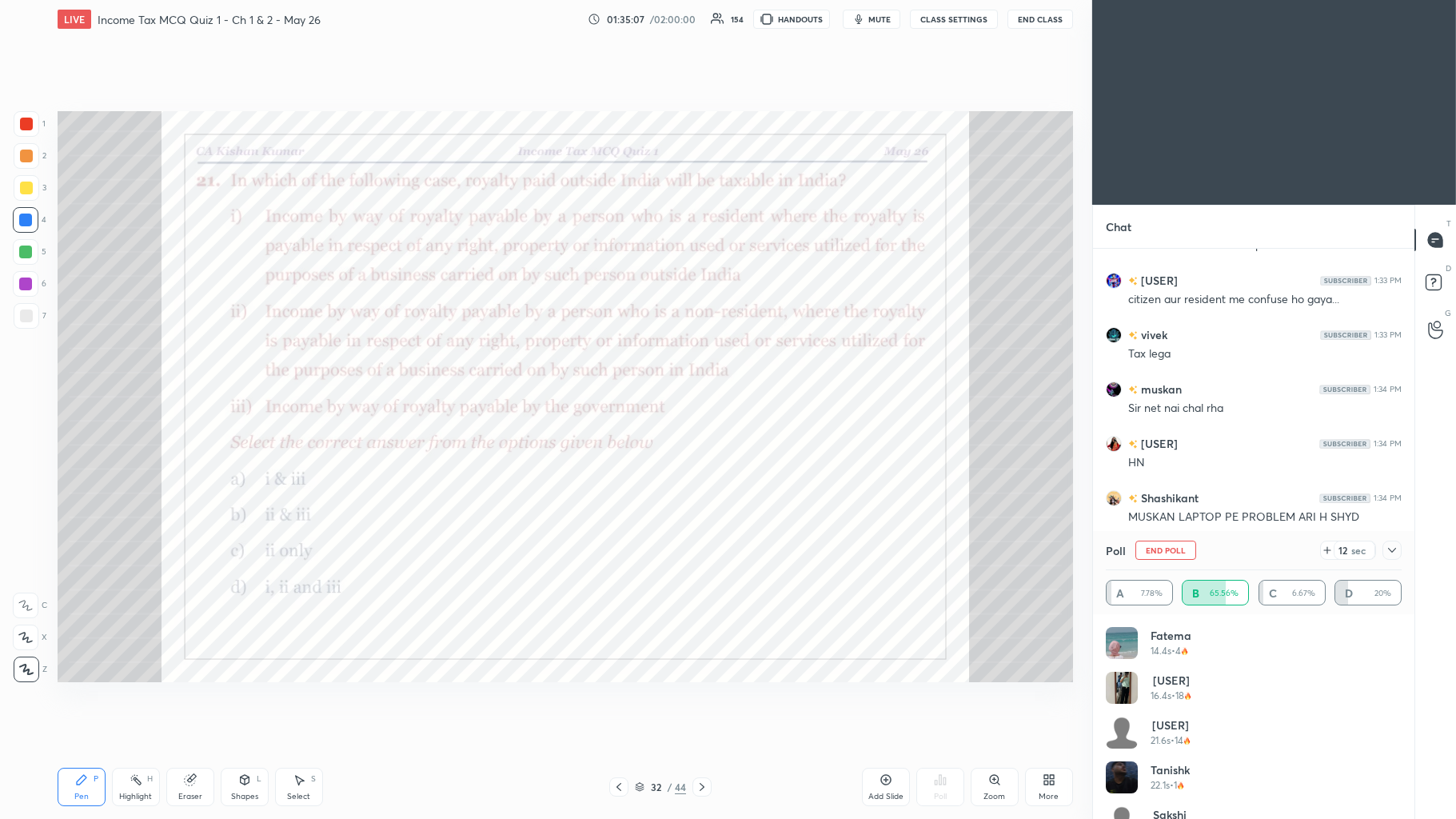 click 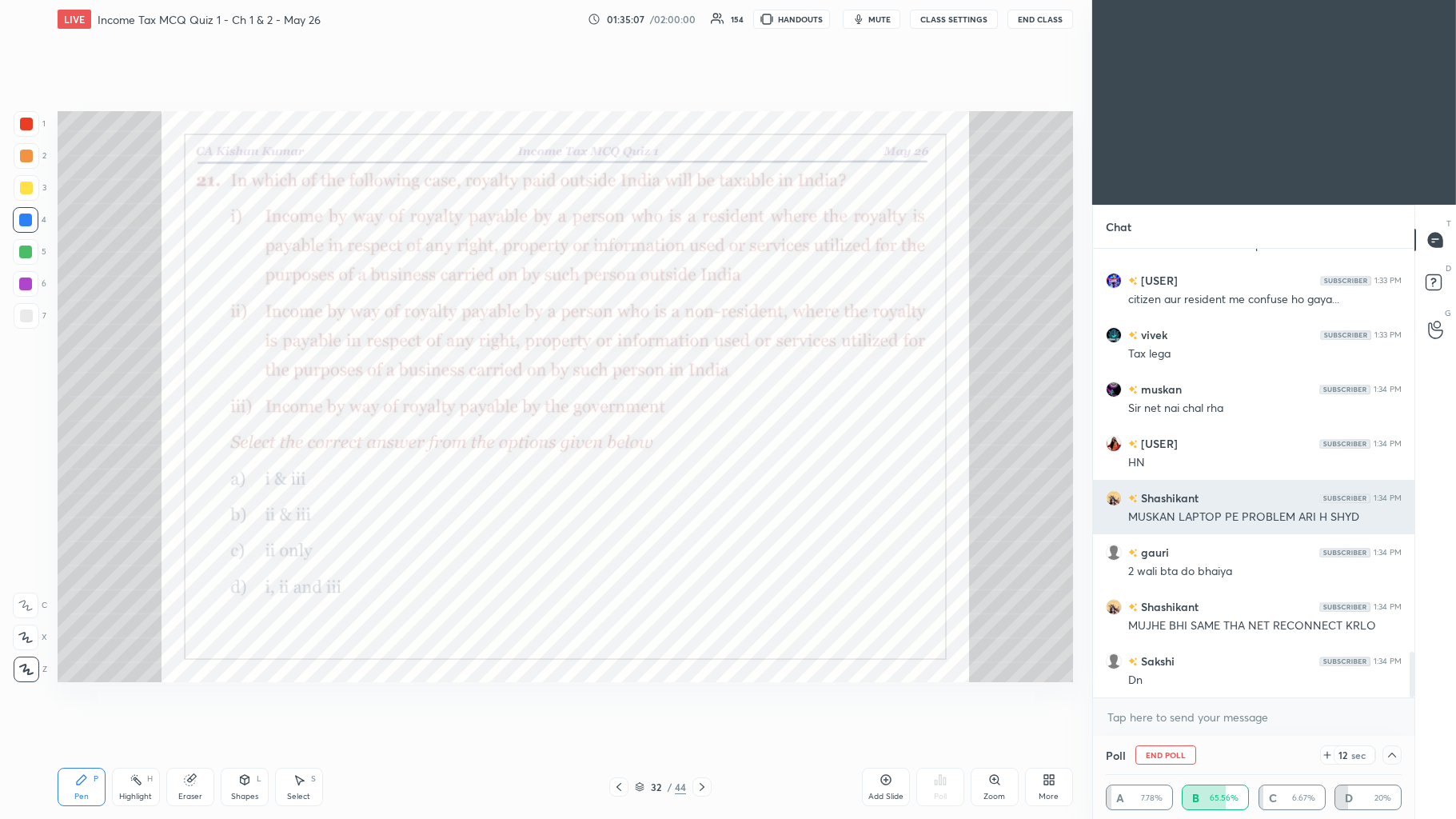 scroll, scrollTop: 0, scrollLeft: 0, axis: both 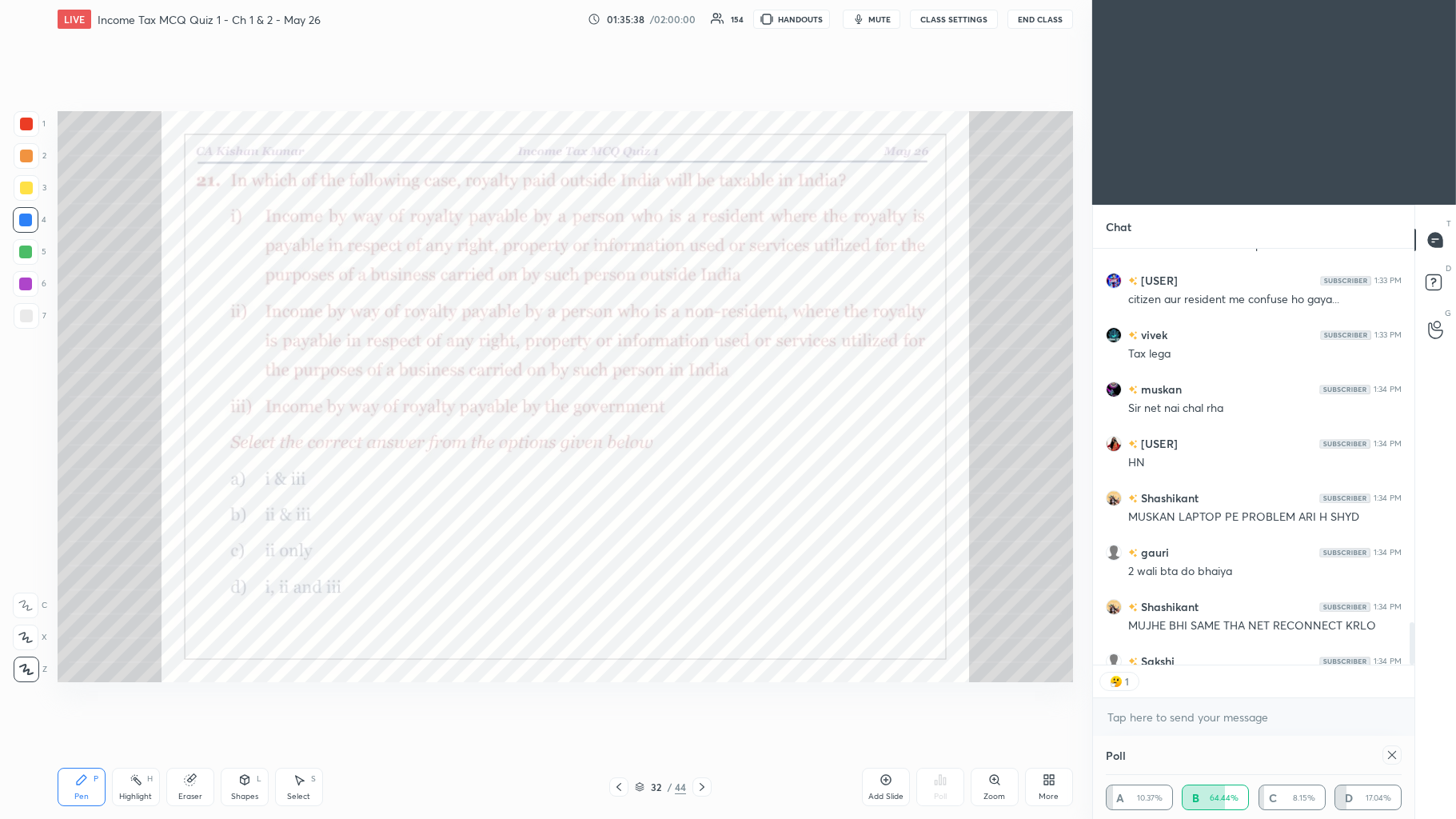 click 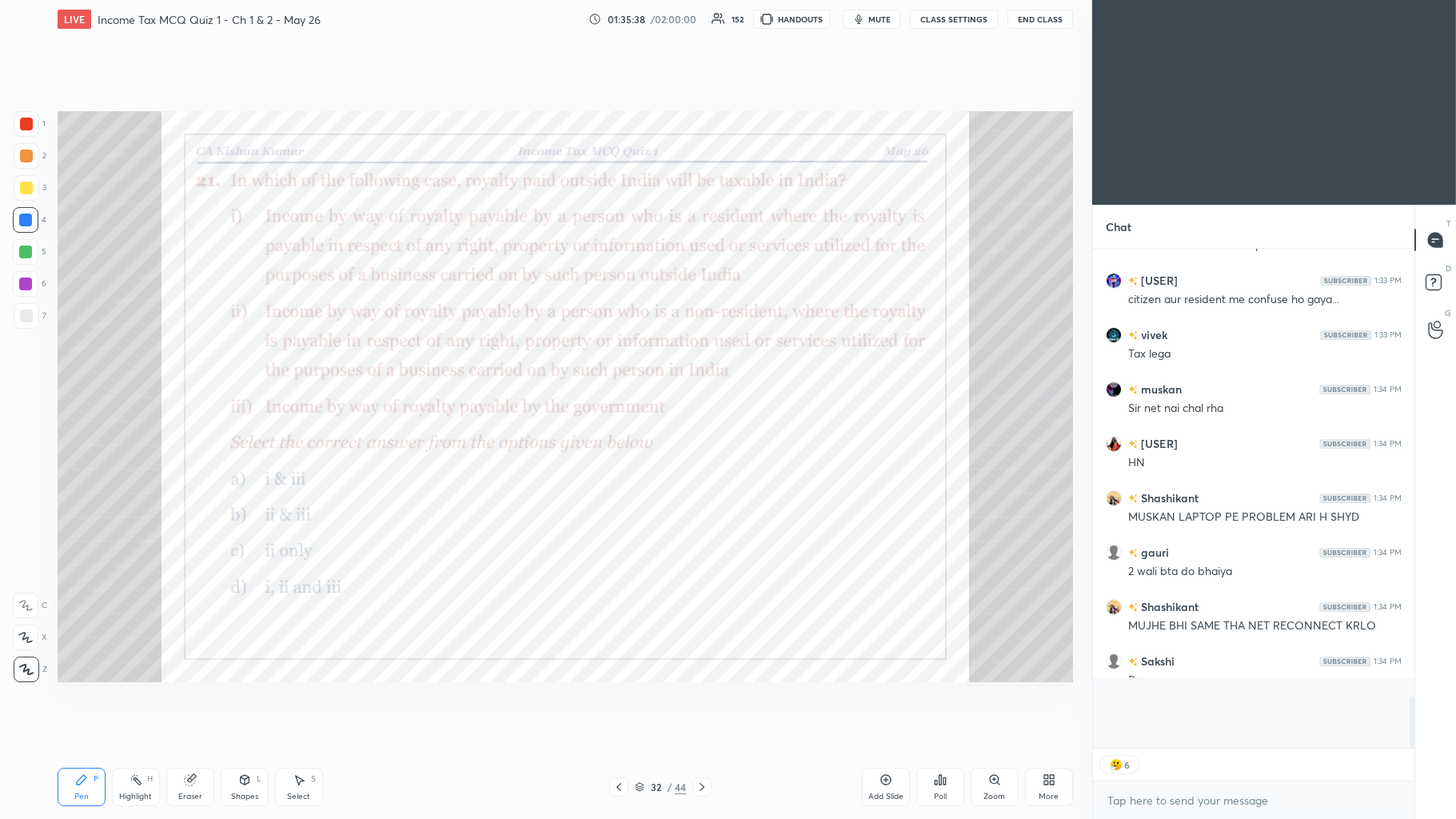 scroll, scrollTop: 445, scrollLeft: 317, axis: both 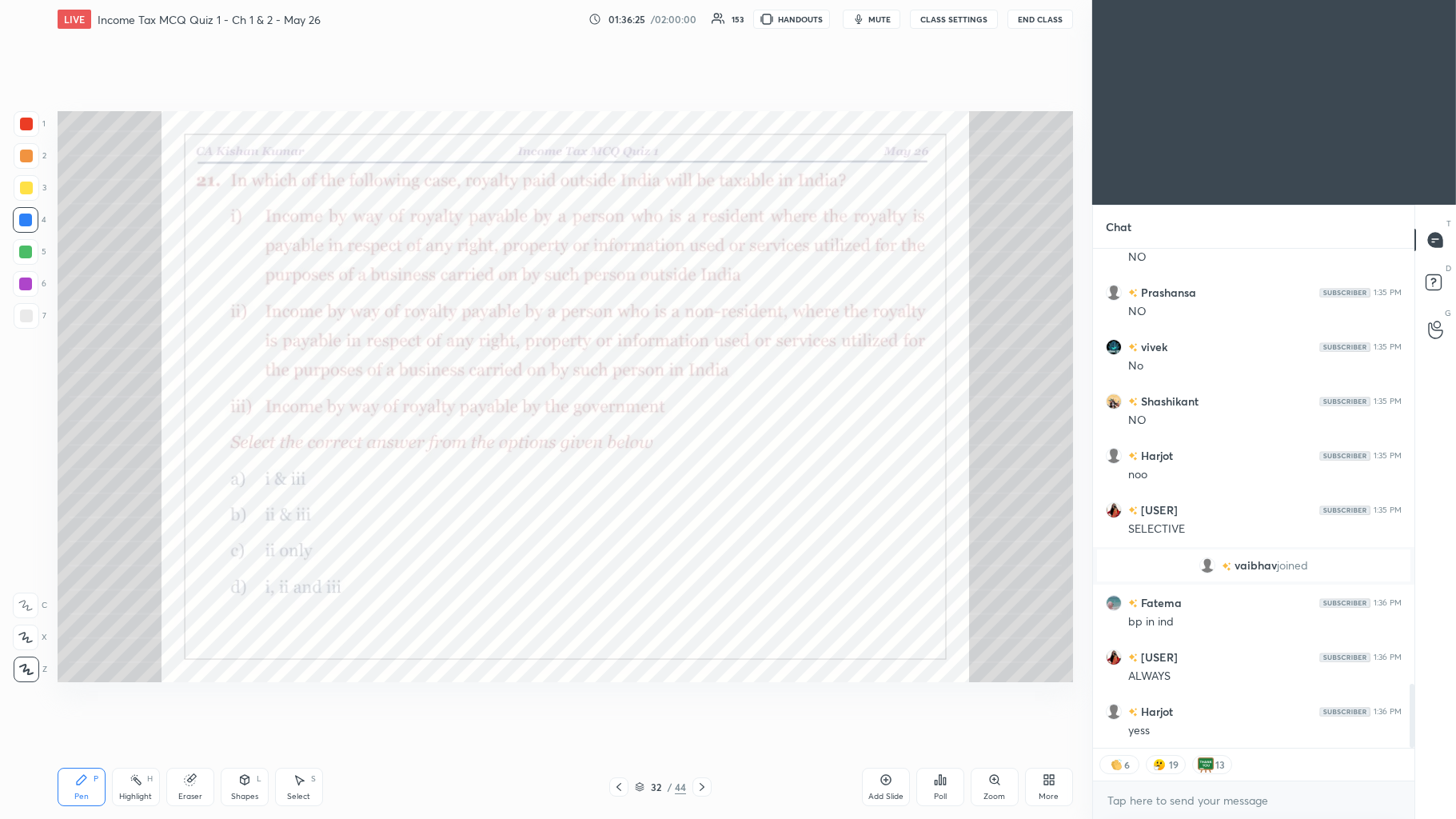 click on "CLASS SETTINGS" at bounding box center [954, 19] 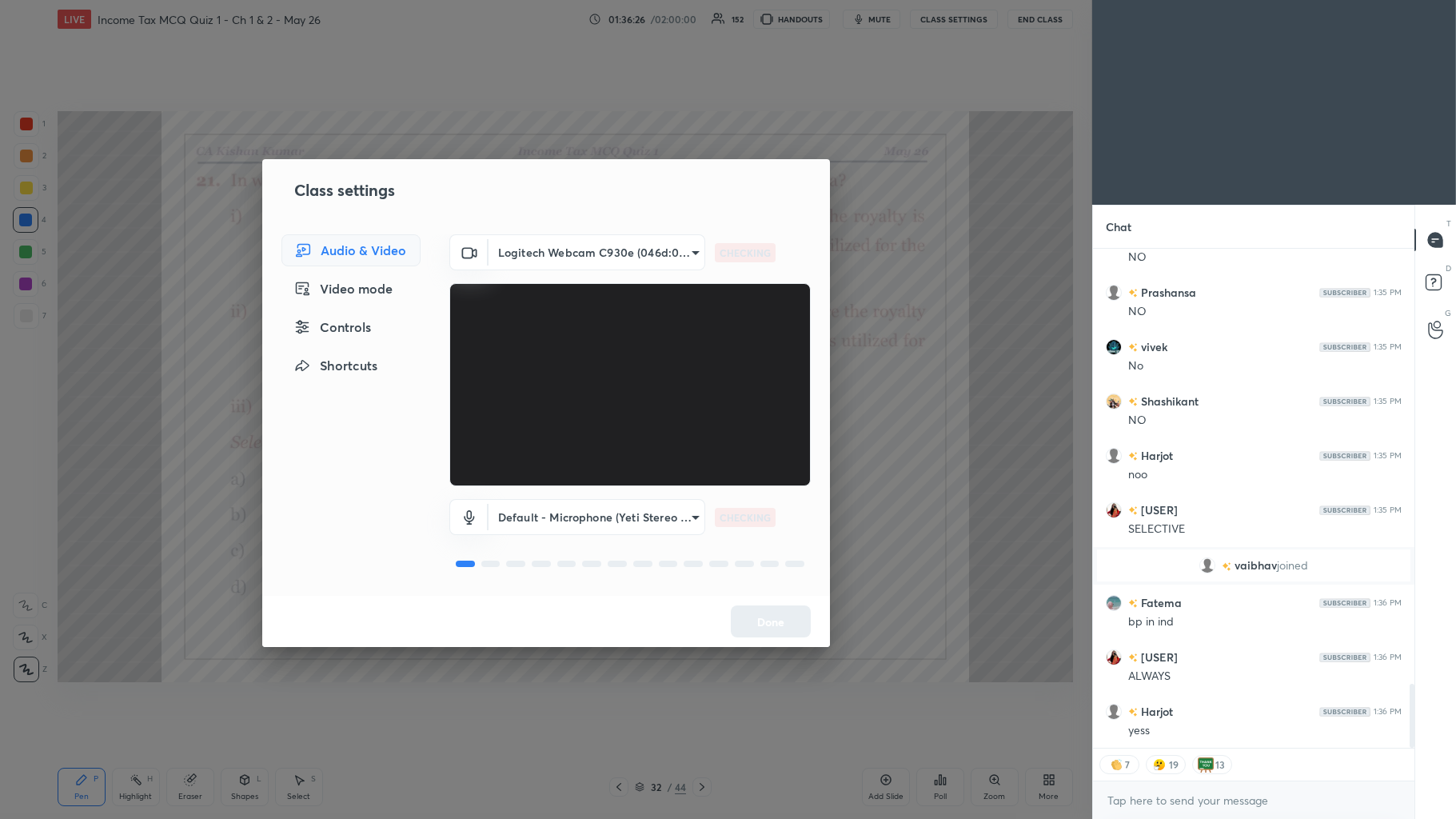 click on "Controls" at bounding box center [351, 327] 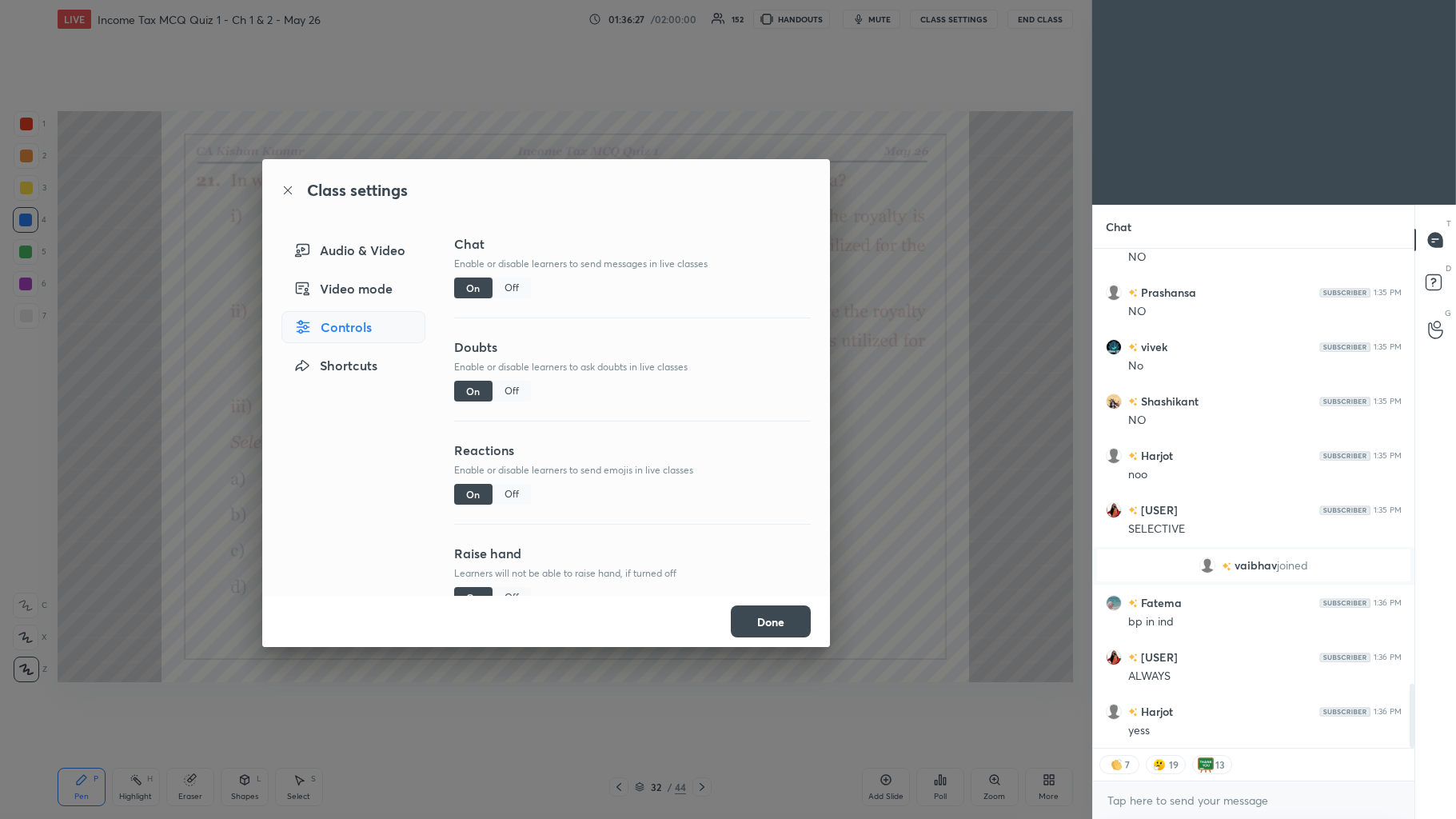 click on "Off" at bounding box center [512, 494] 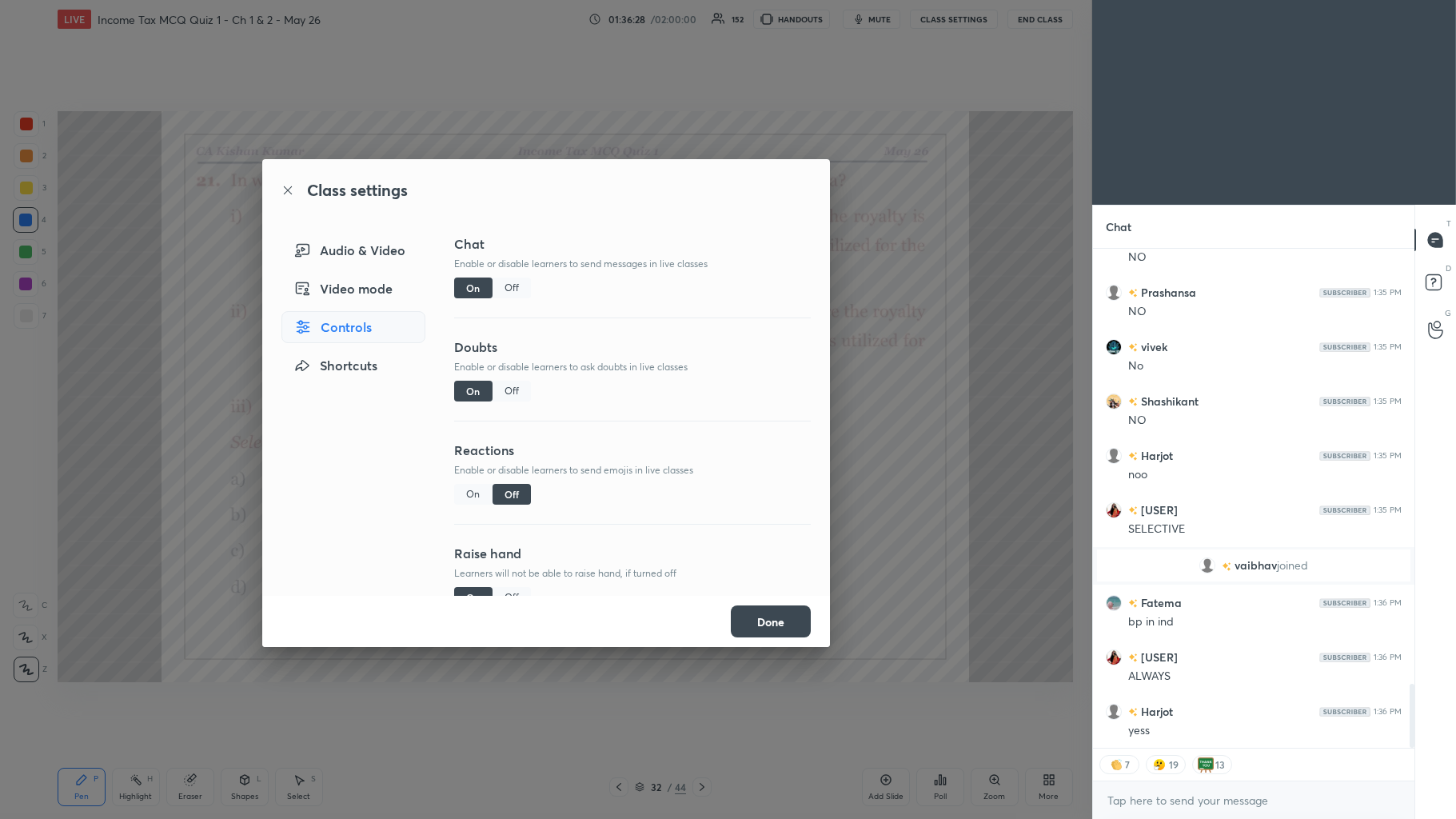 scroll, scrollTop: 6, scrollLeft: 4, axis: both 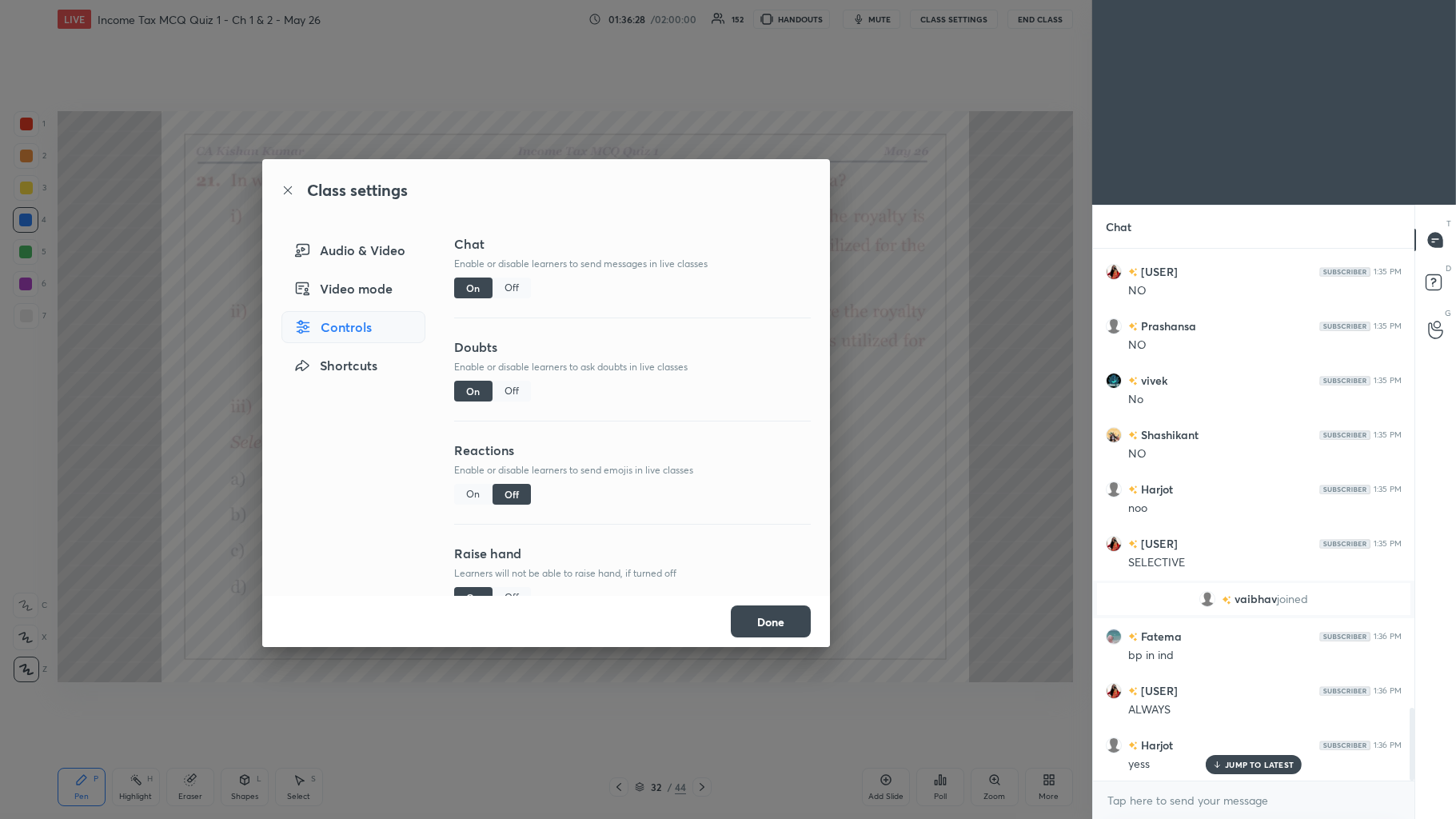 click on "Done" at bounding box center [771, 621] 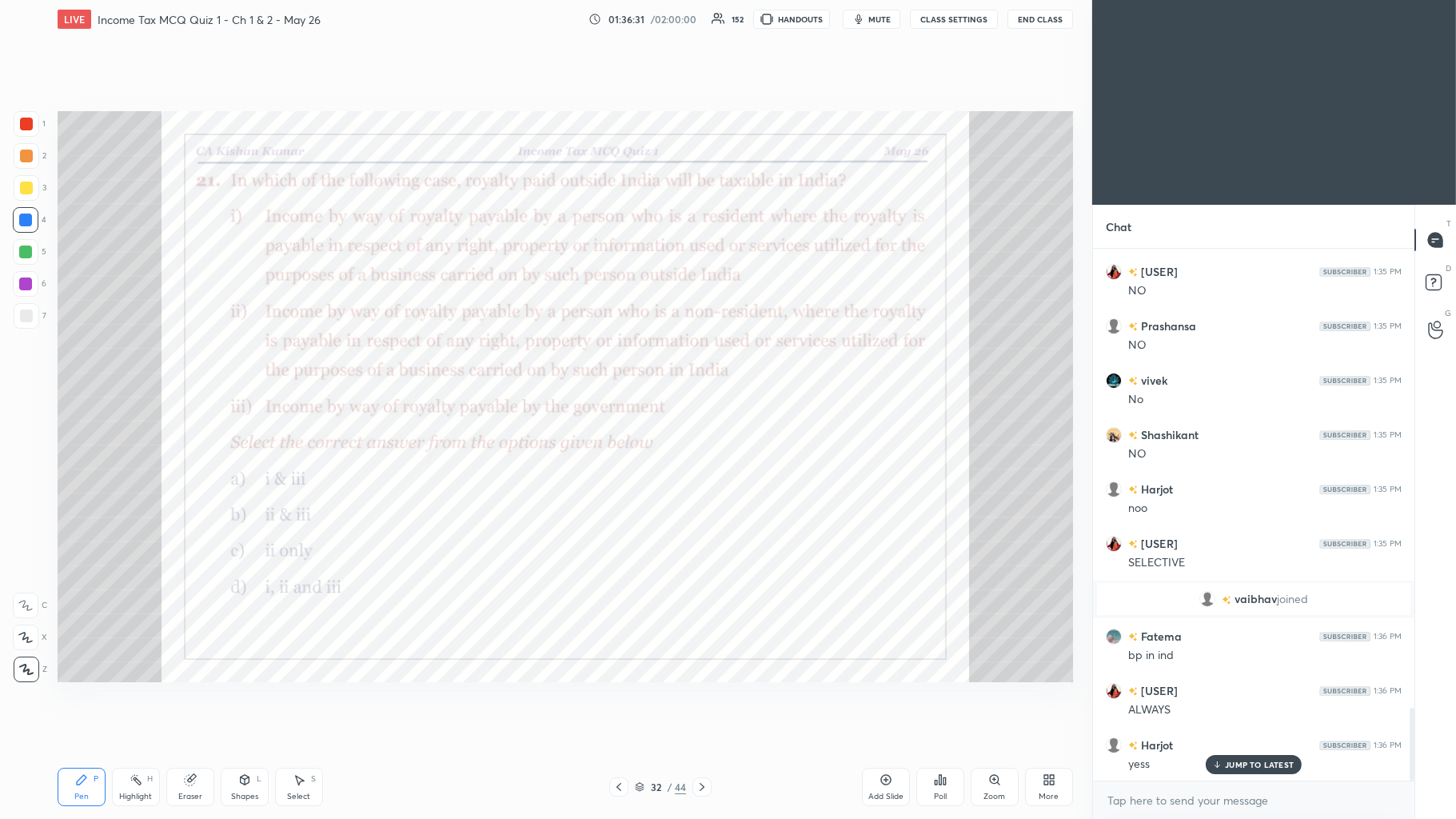 click at bounding box center (702, 787) 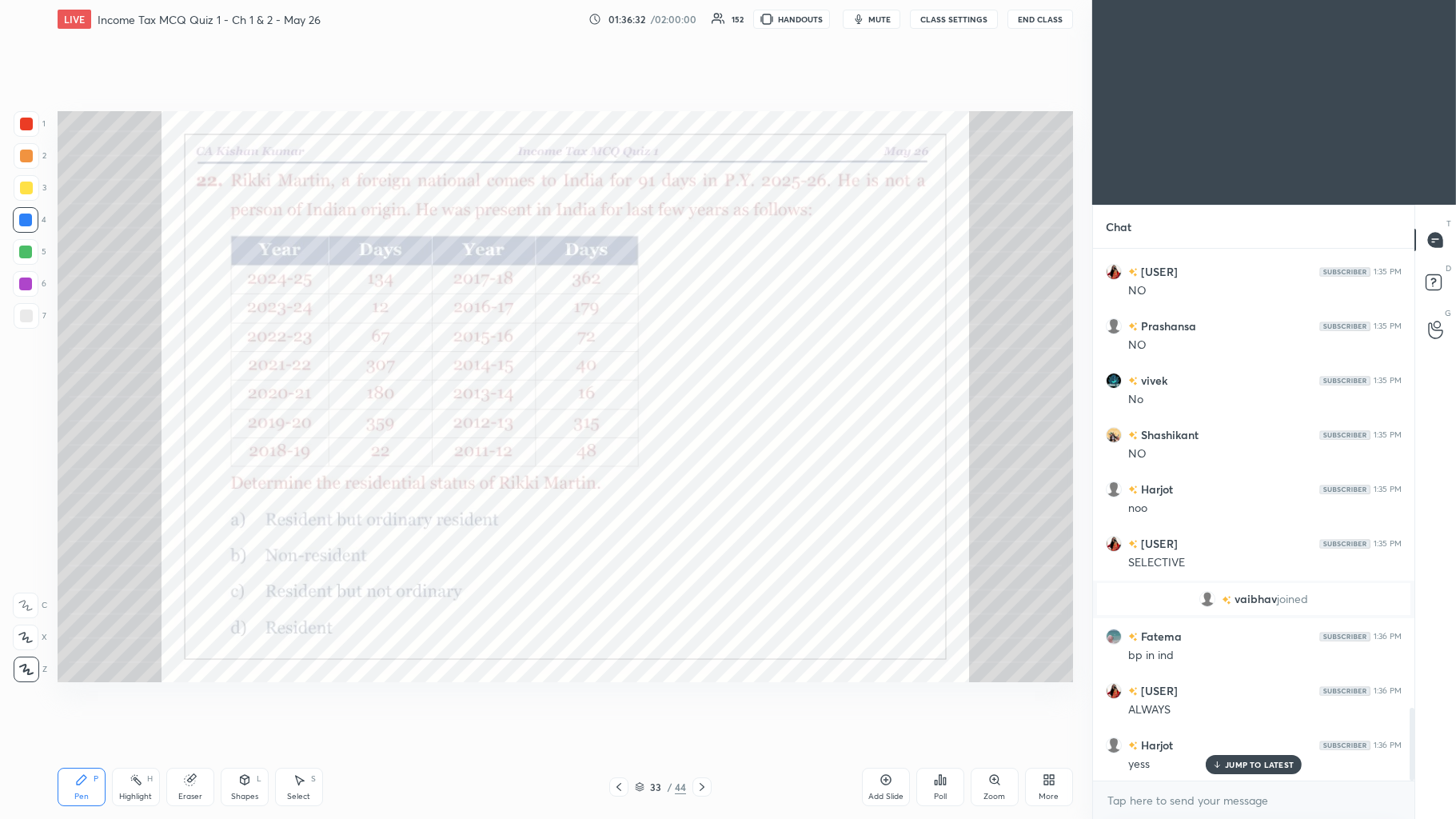 click 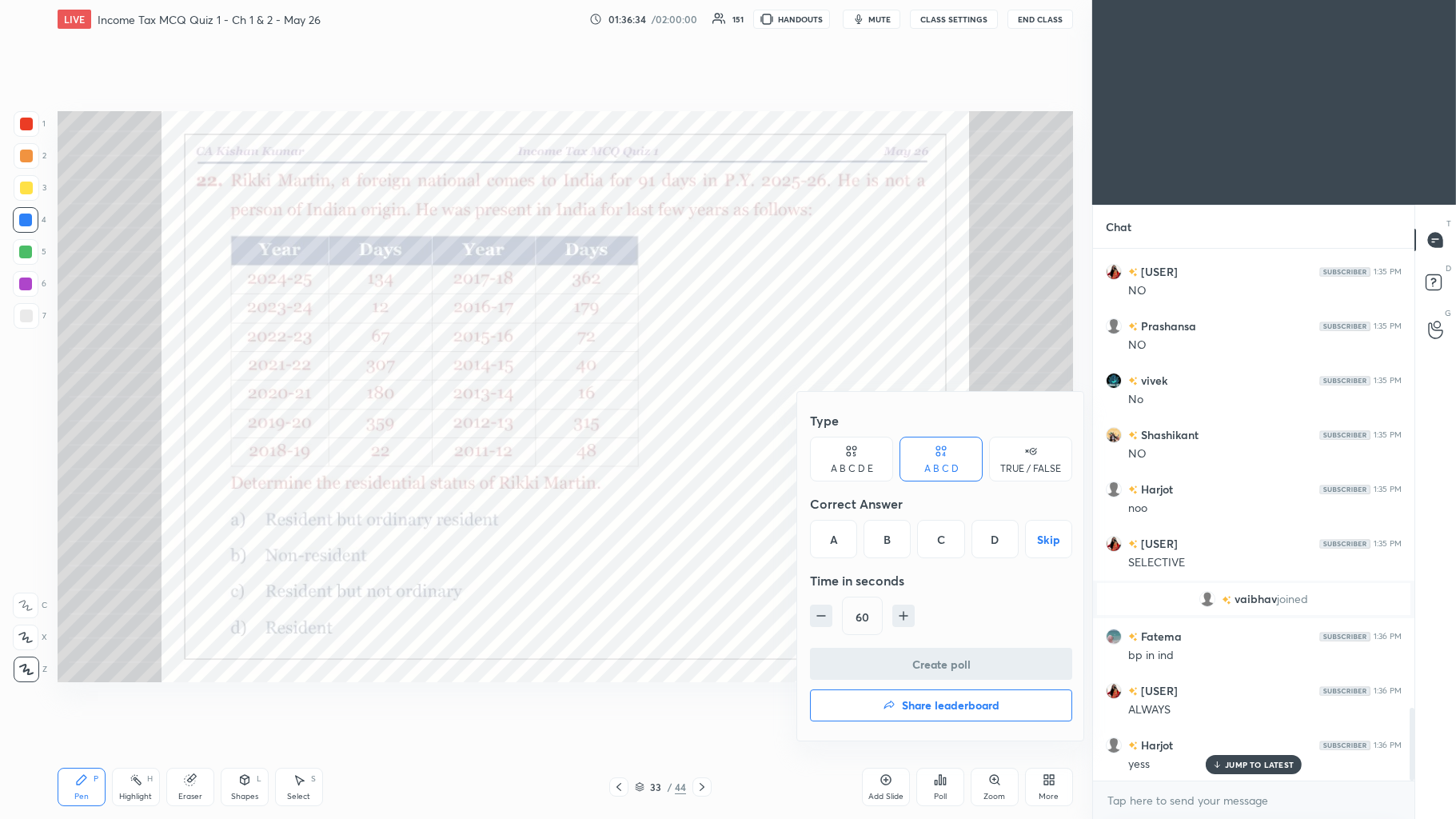 click on "Time in seconds" at bounding box center (941, 581) 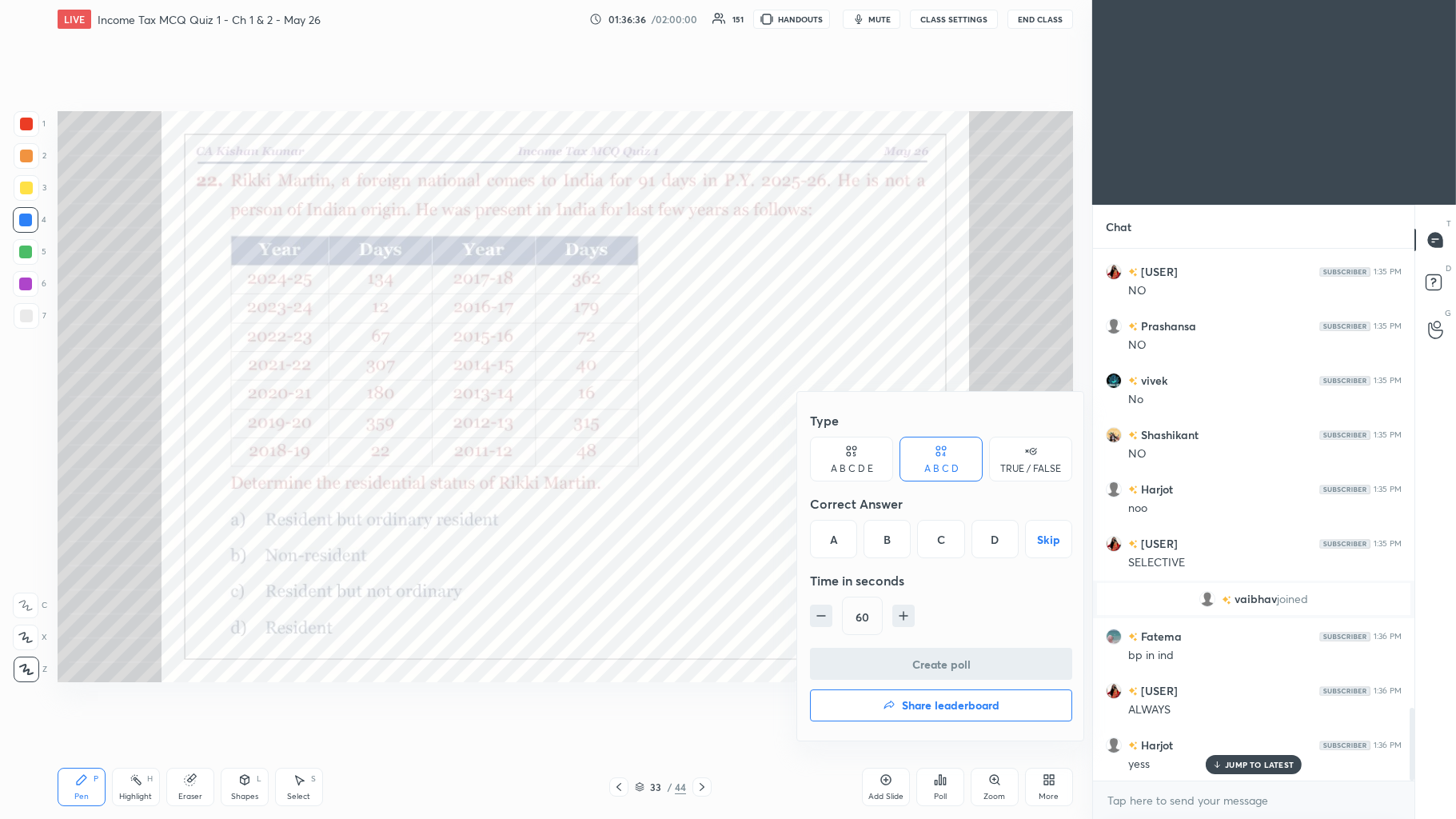 click on "A" at bounding box center [833, 539] 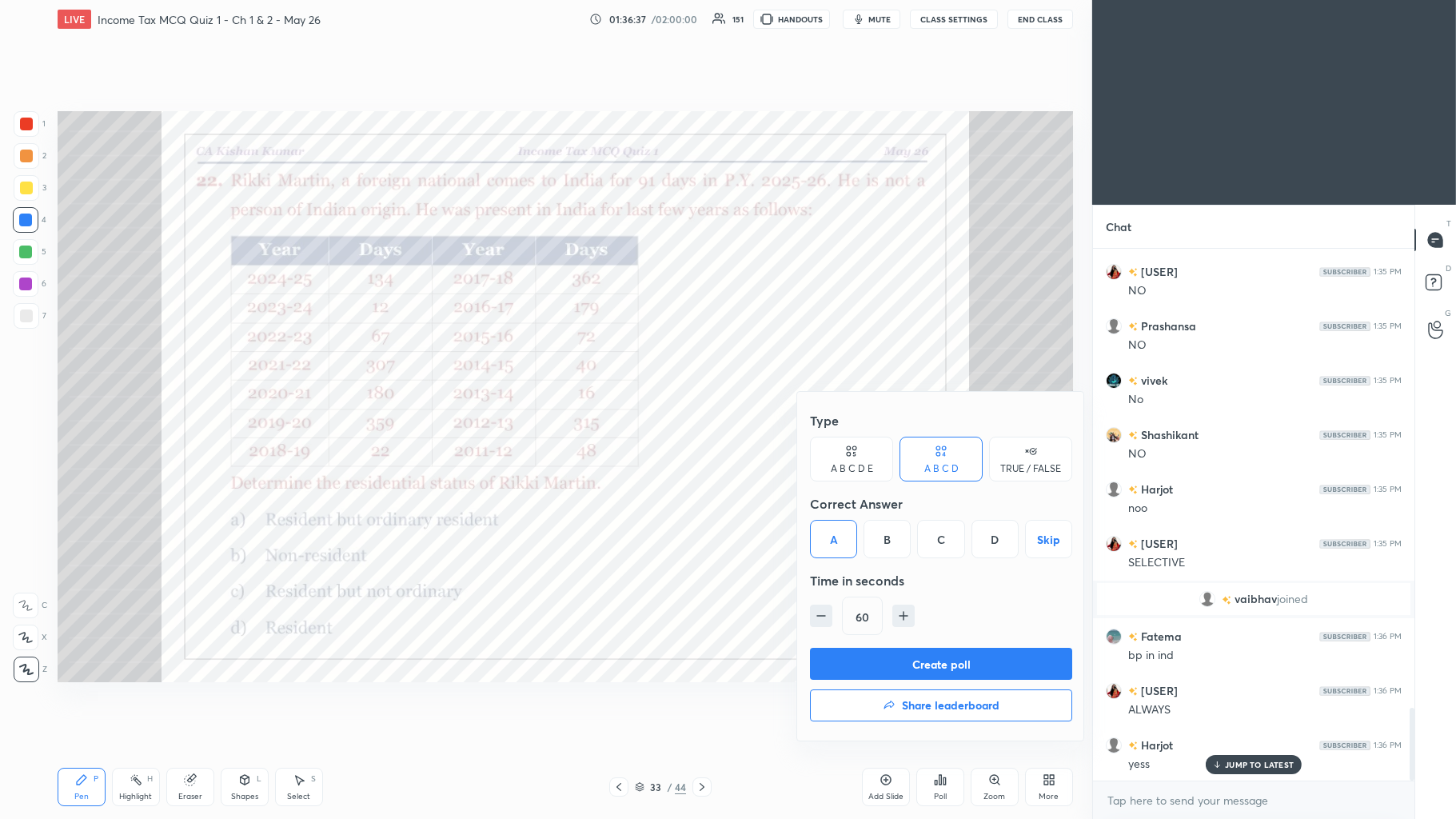 click on "Create poll" at bounding box center [941, 664] 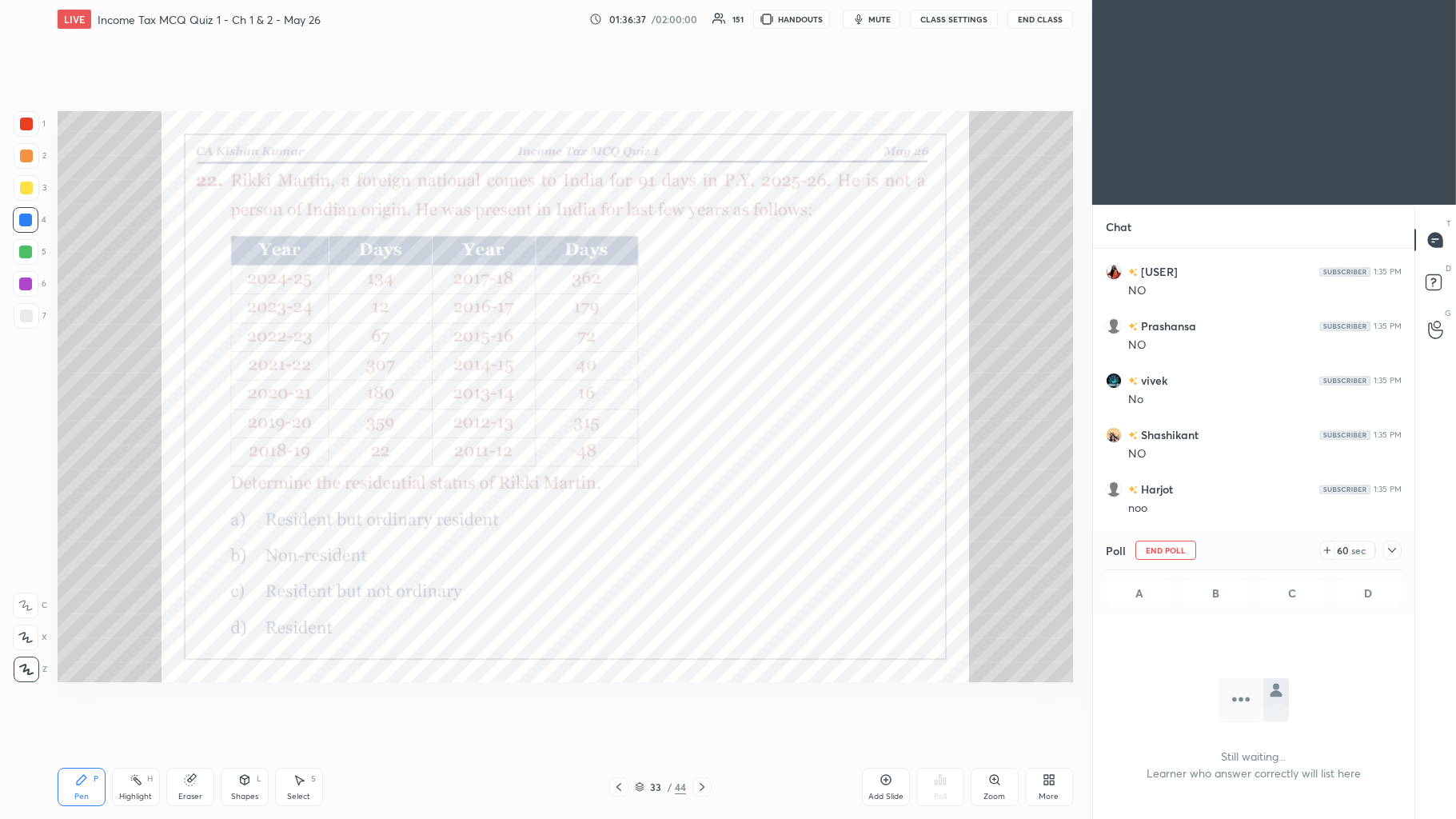 scroll, scrollTop: 501, scrollLeft: 317, axis: both 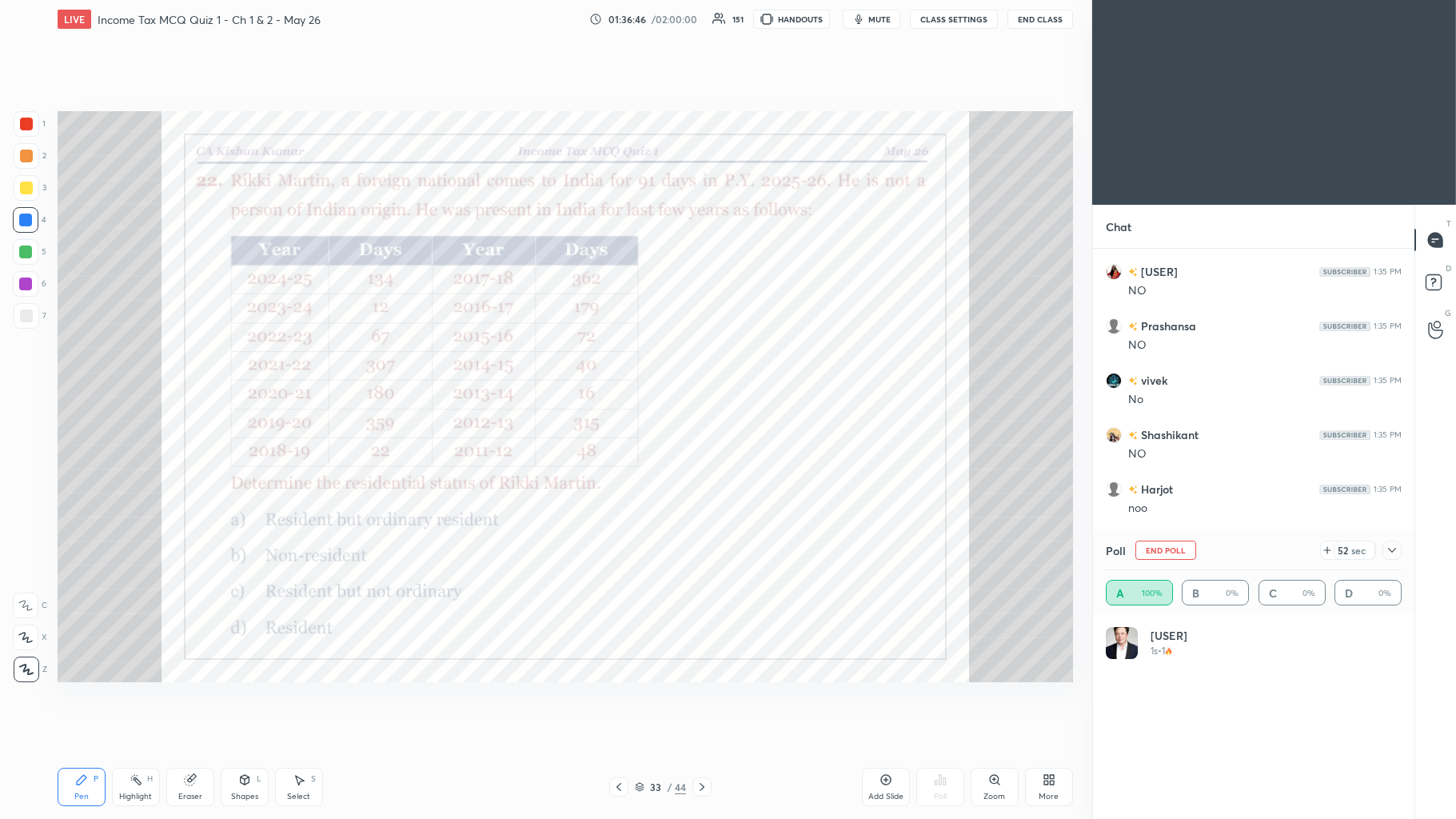 click on "1" at bounding box center (1163, 651) 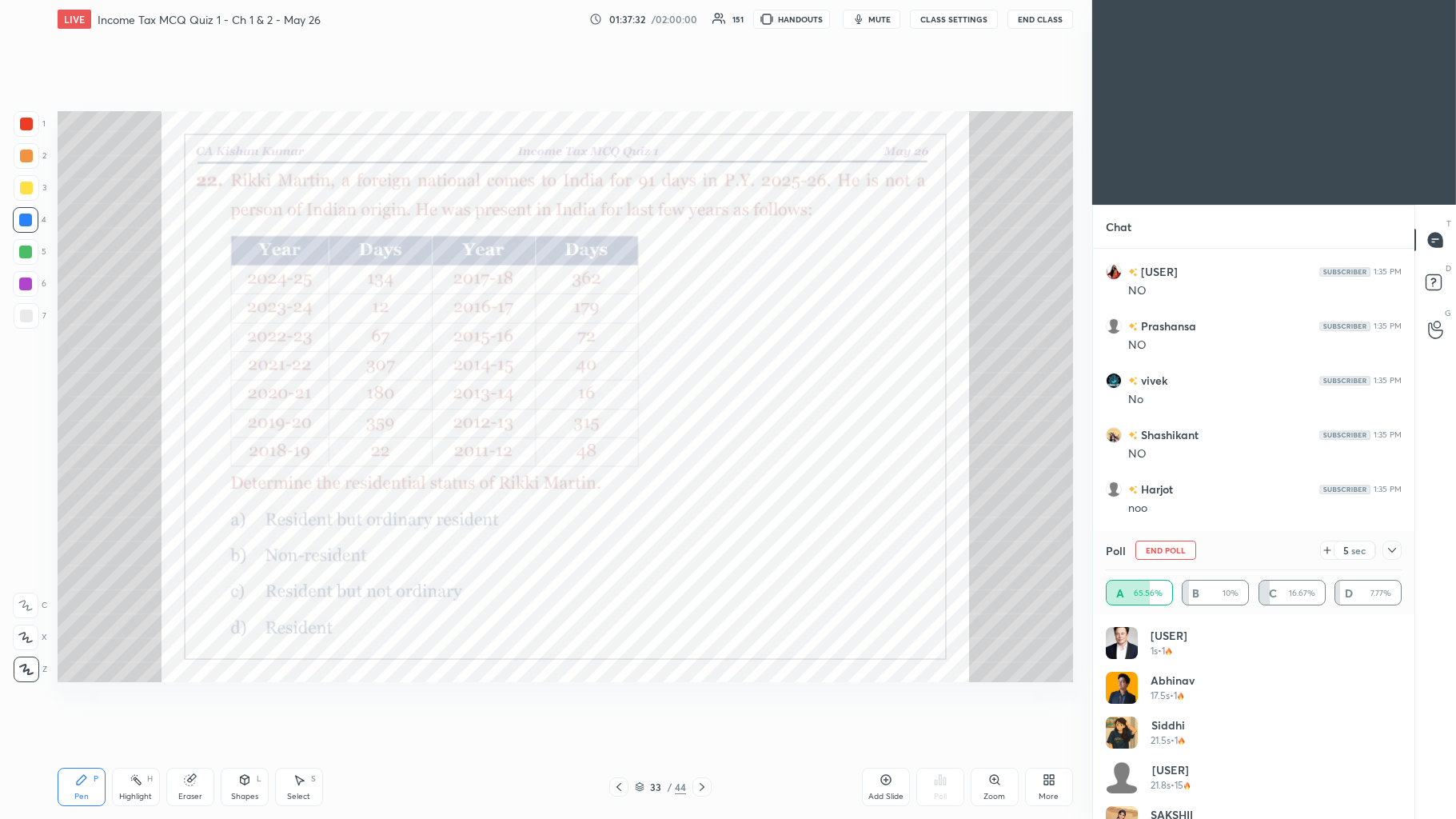 scroll, scrollTop: 3508, scrollLeft: 0, axis: vertical 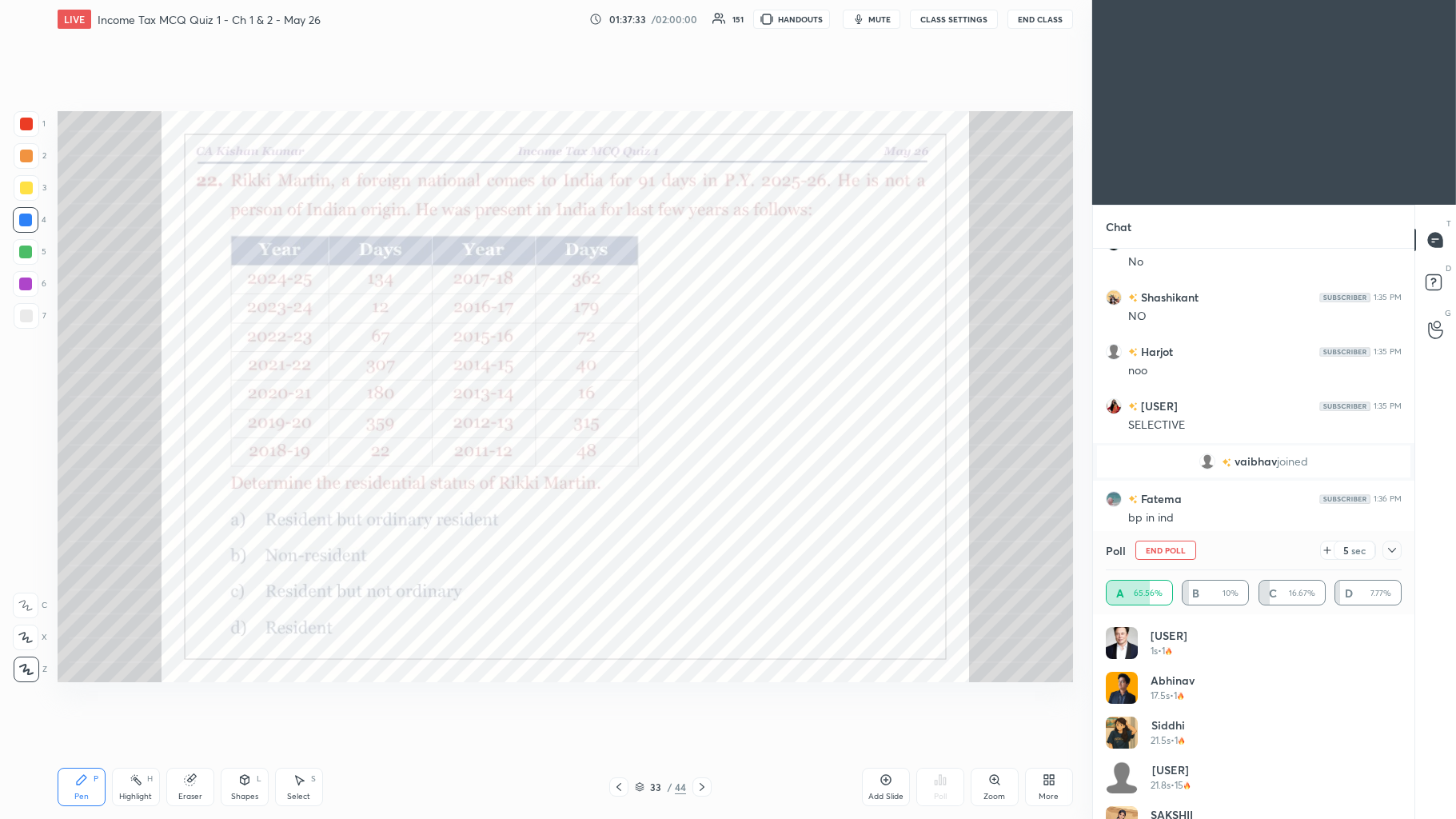 click 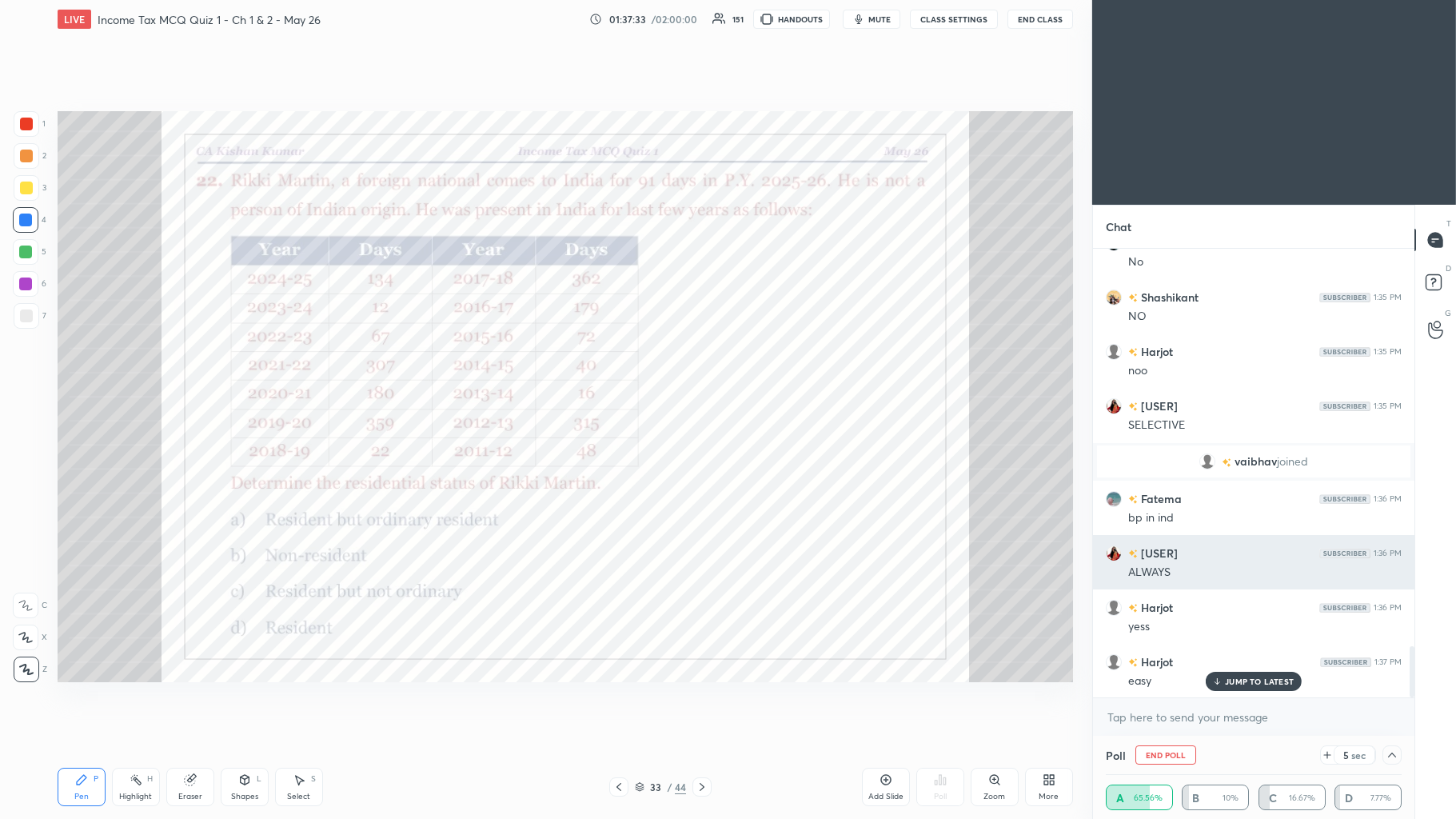 scroll, scrollTop: 0, scrollLeft: 0, axis: both 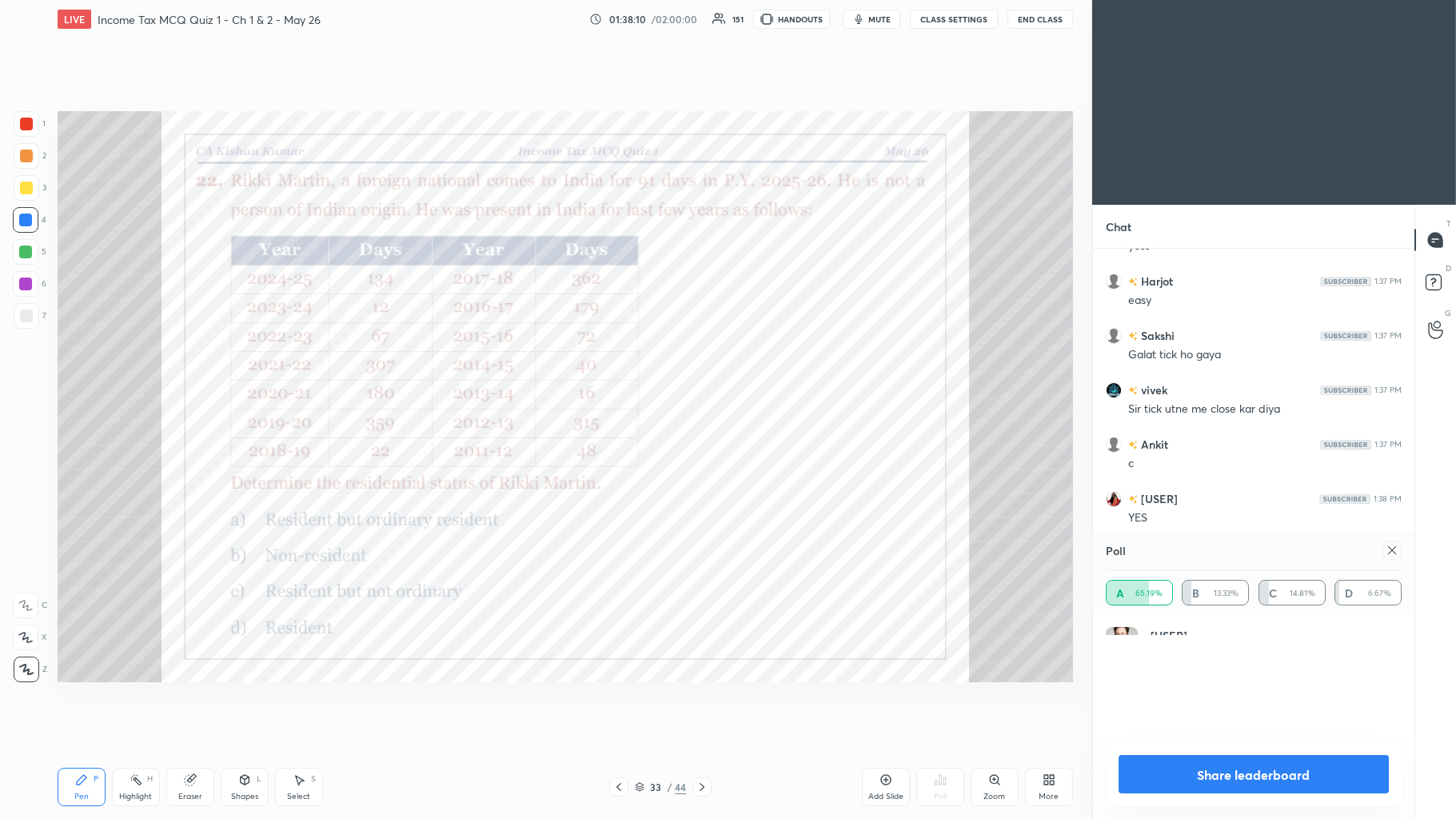 click on "Share leaderboard" at bounding box center (1254, 774) 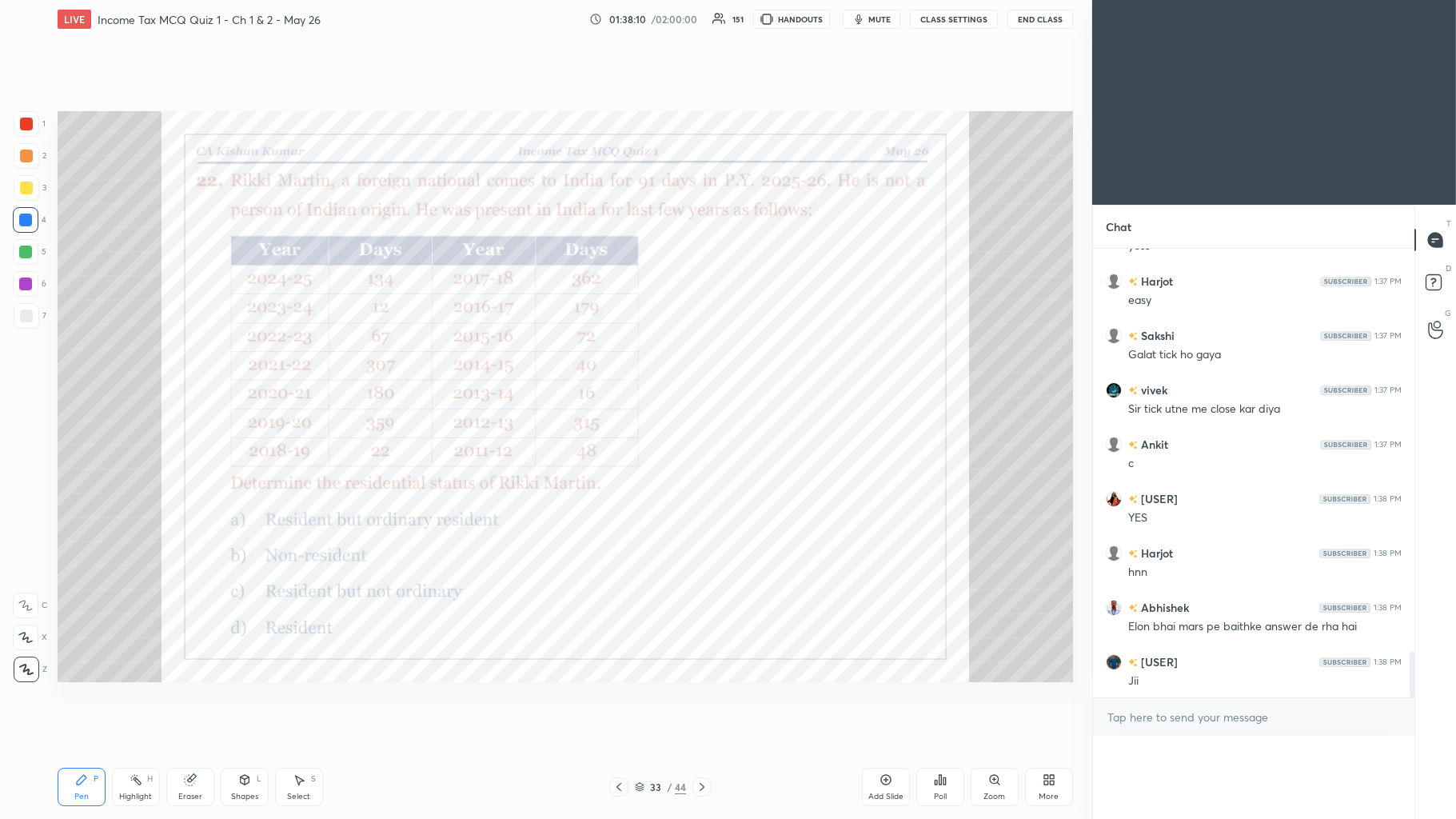 scroll, scrollTop: 3943, scrollLeft: 0, axis: vertical 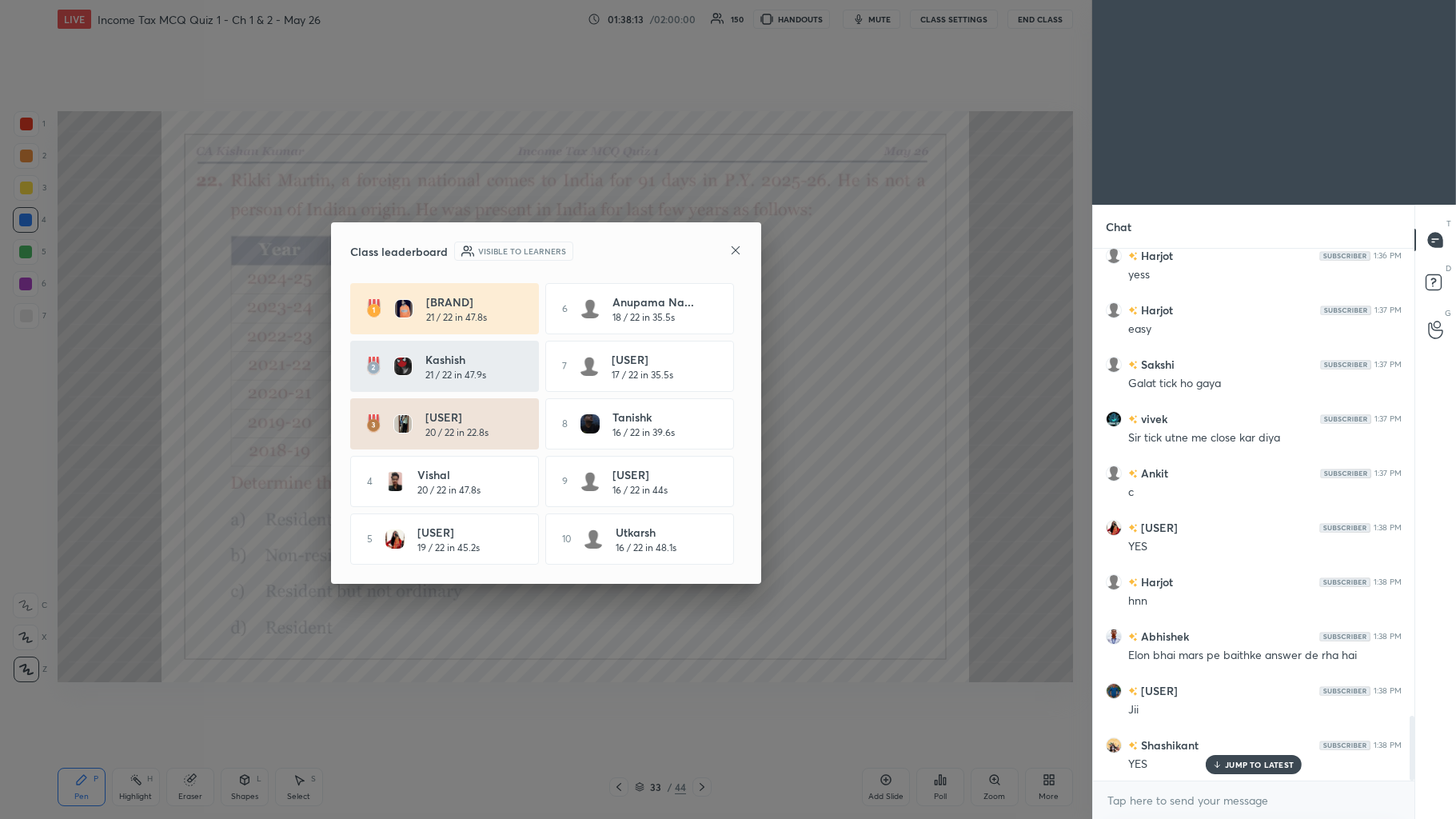 click 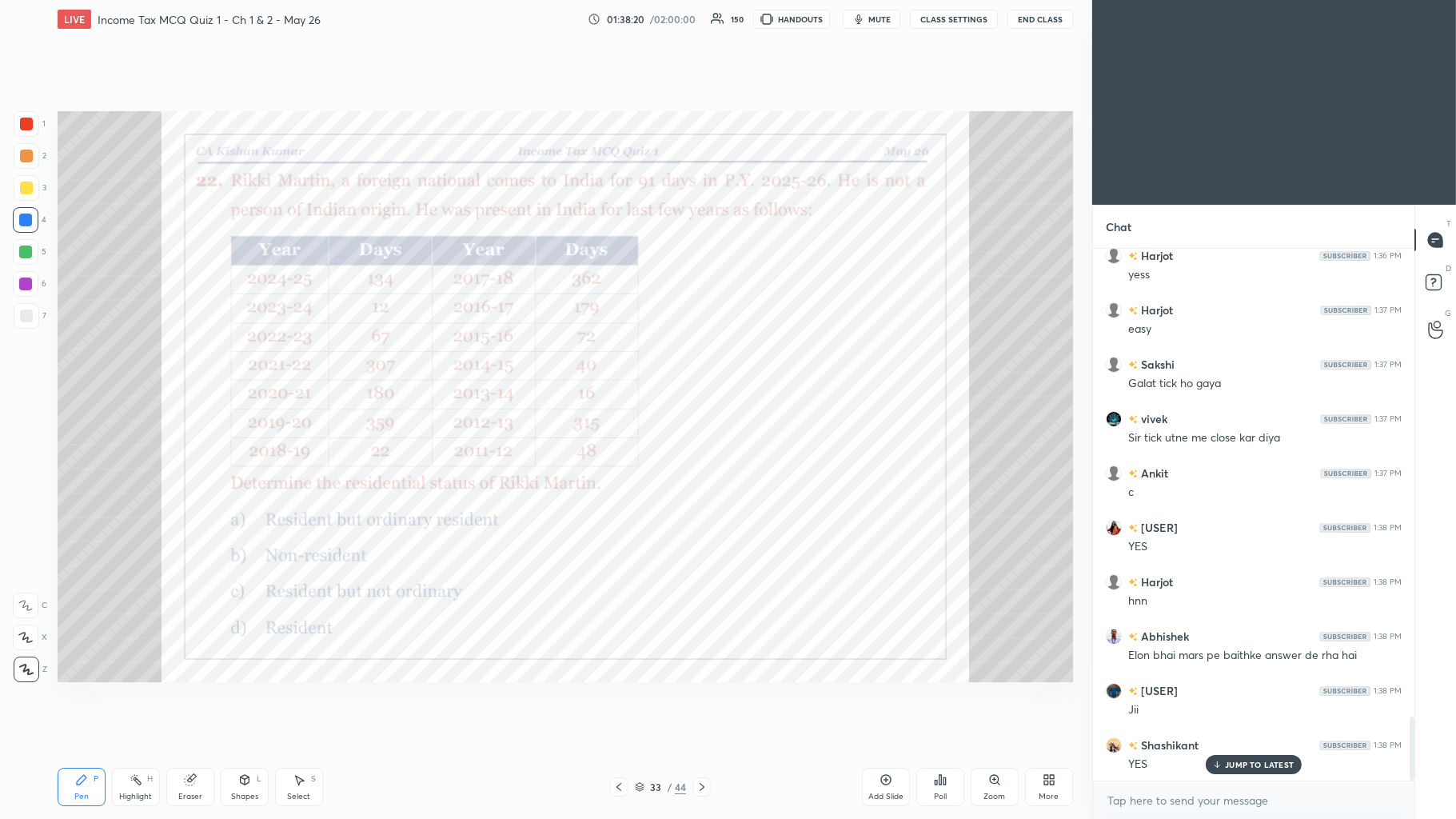 scroll, scrollTop: 3914, scrollLeft: 0, axis: vertical 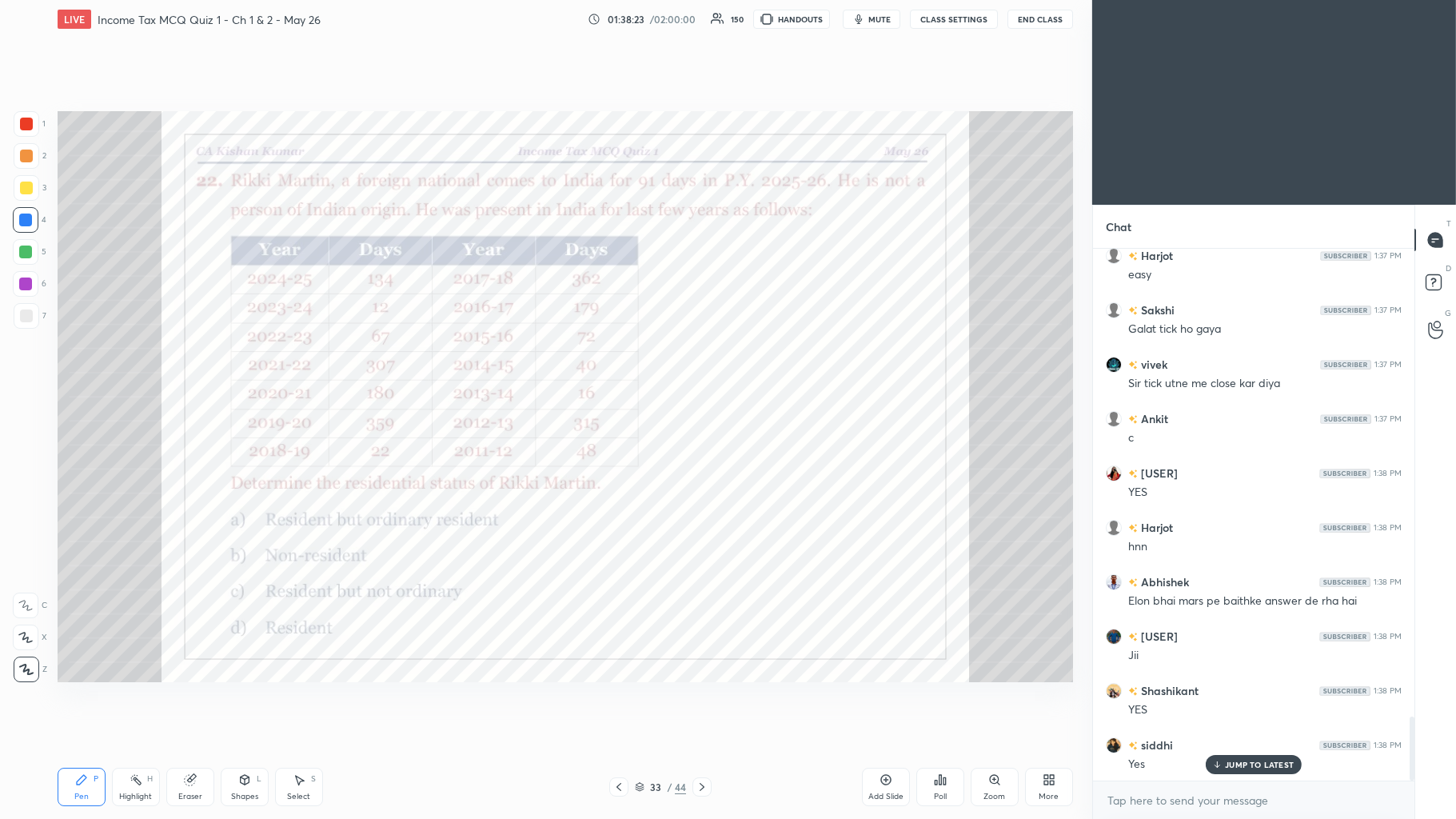 click 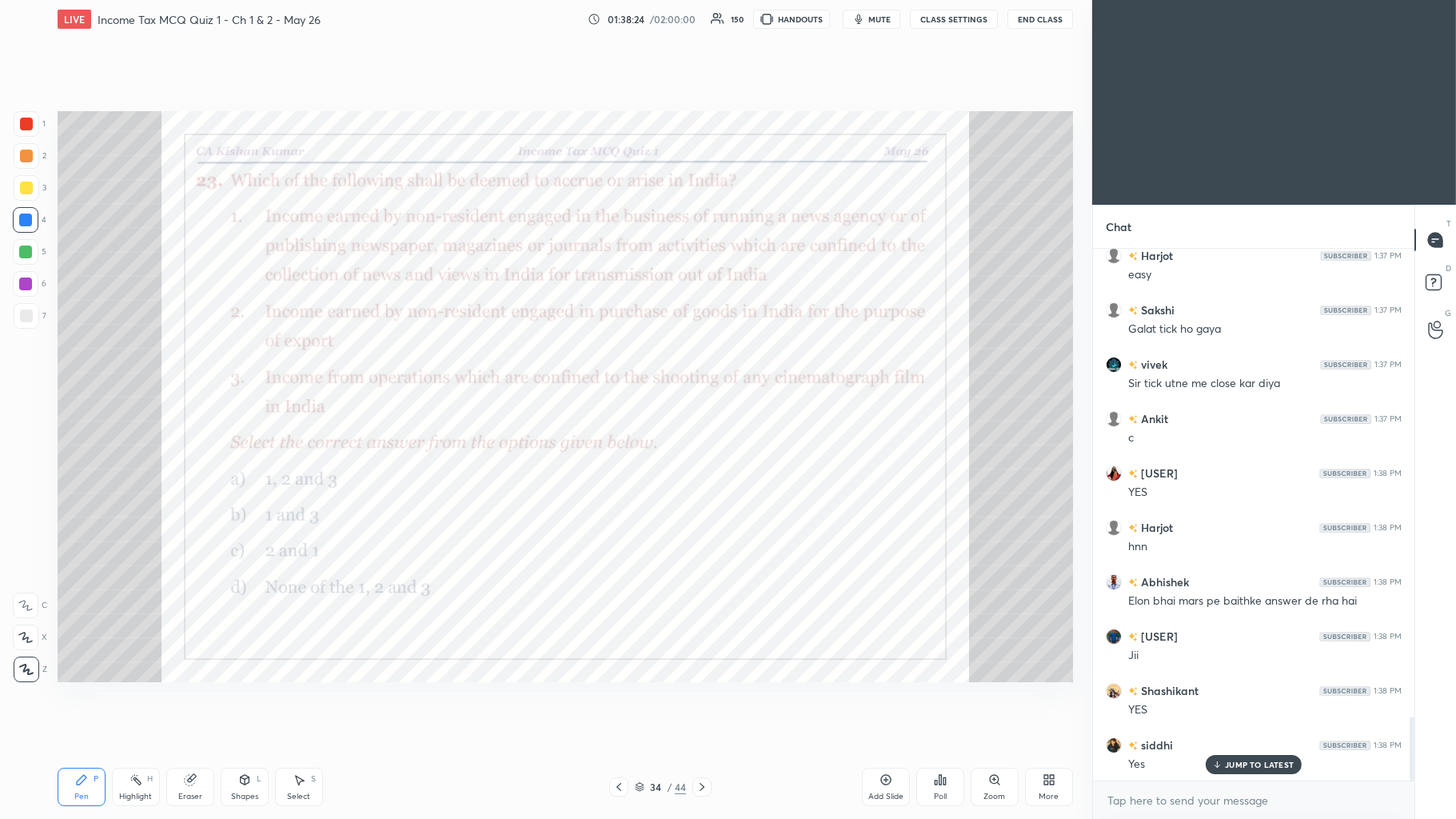 click on "Poll" at bounding box center [940, 797] 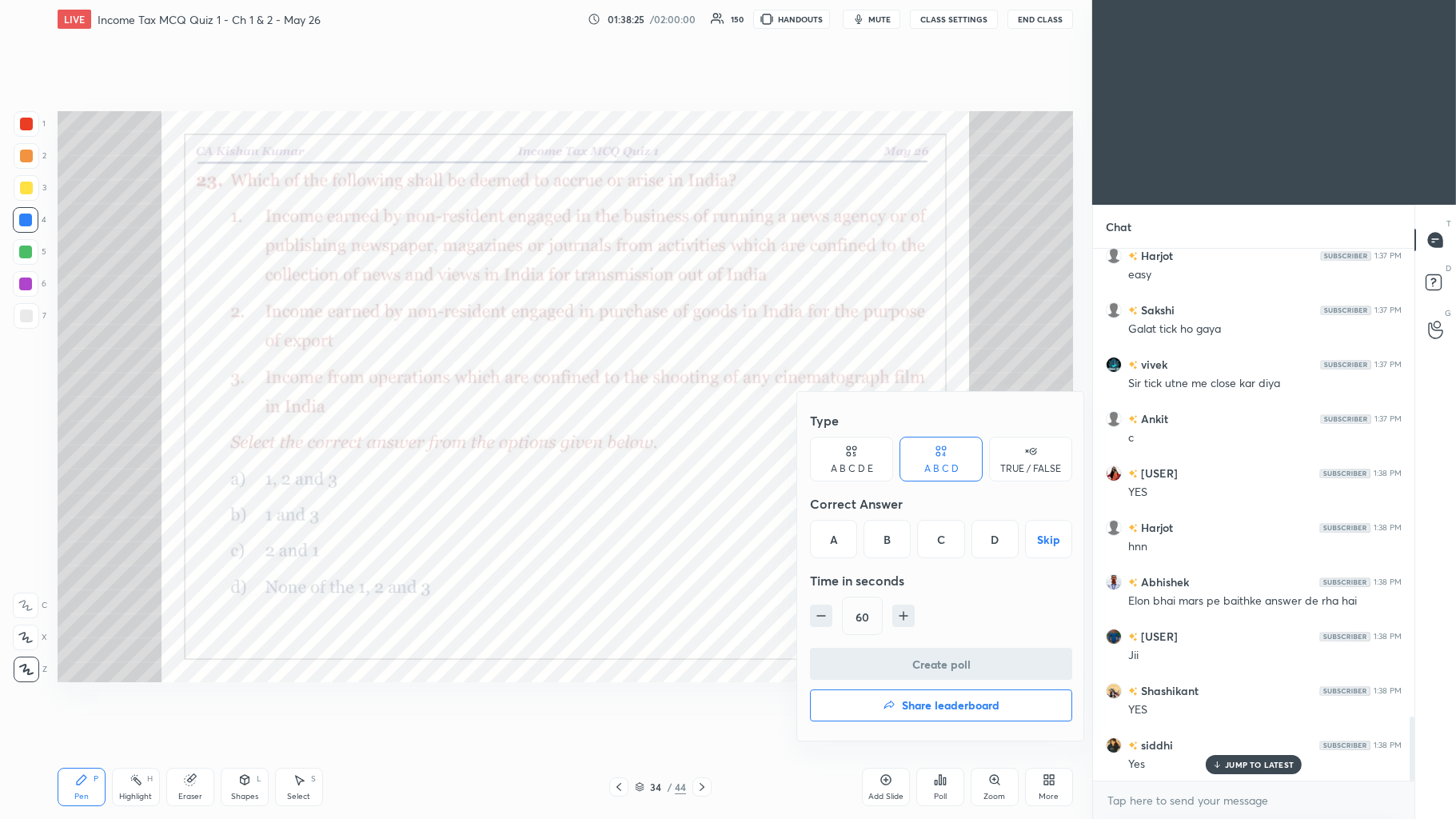 click on "D" at bounding box center (995, 539) 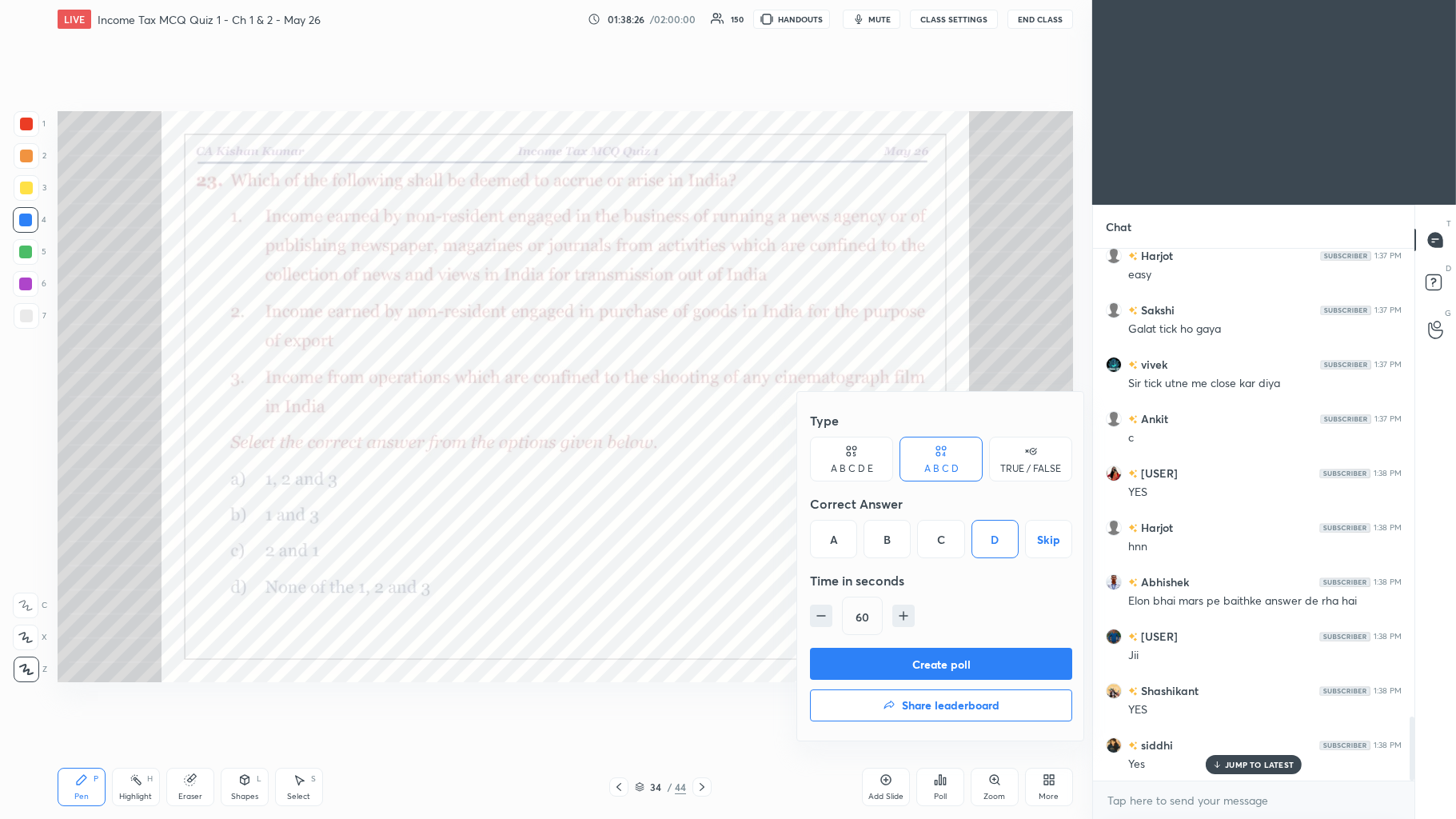 click 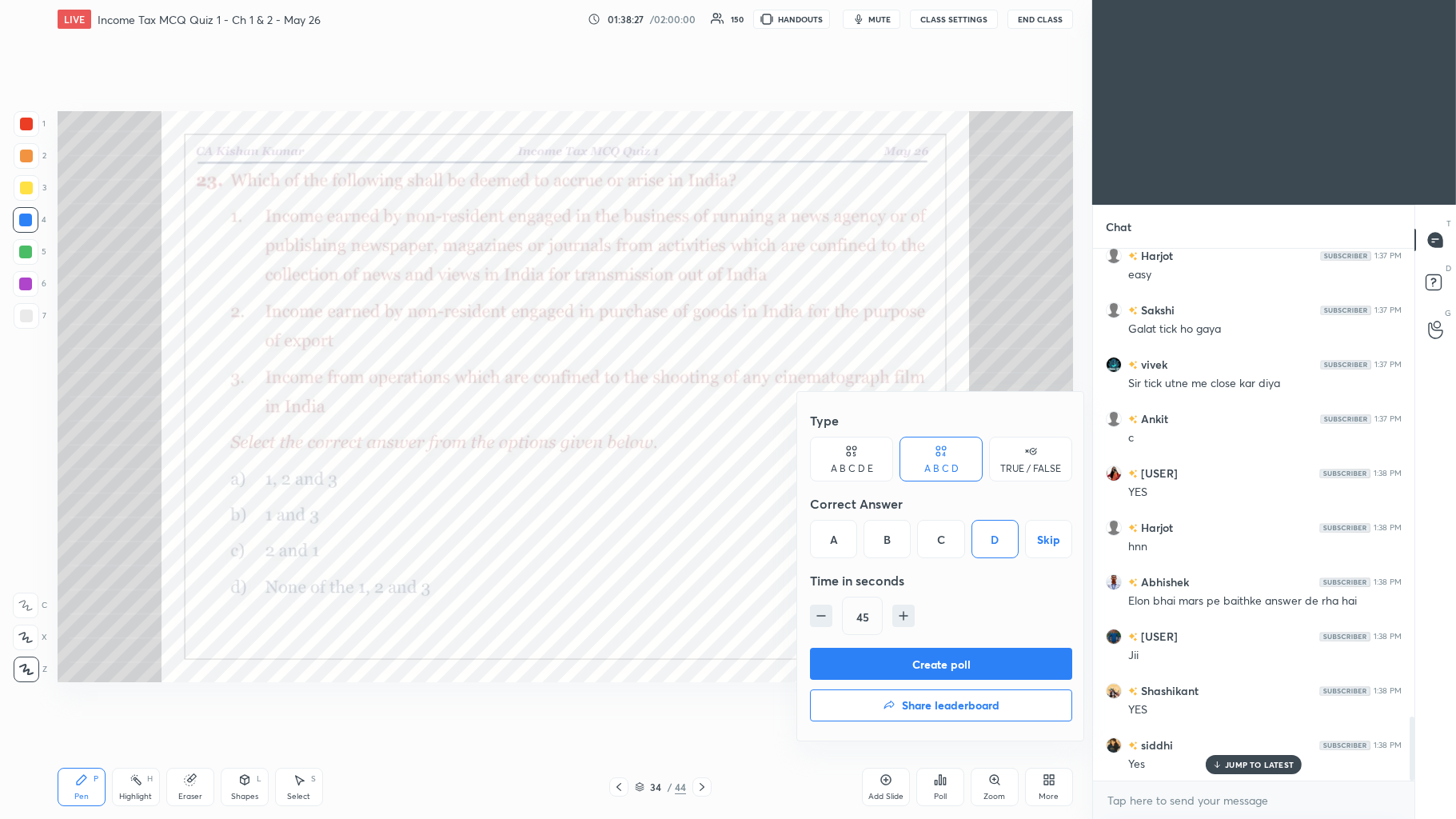 click on "Create poll" at bounding box center [941, 664] 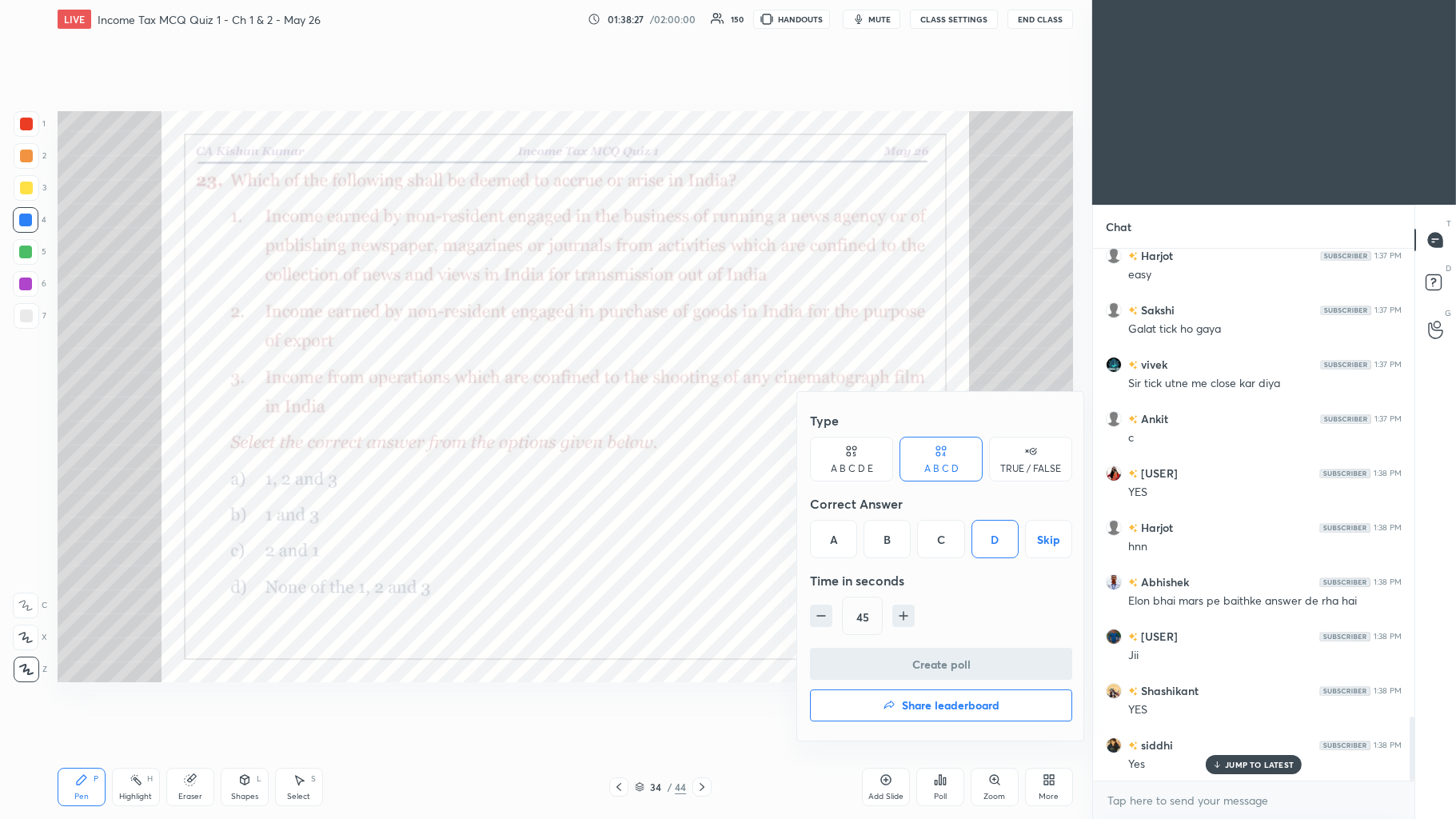 scroll, scrollTop: 500, scrollLeft: 317, axis: both 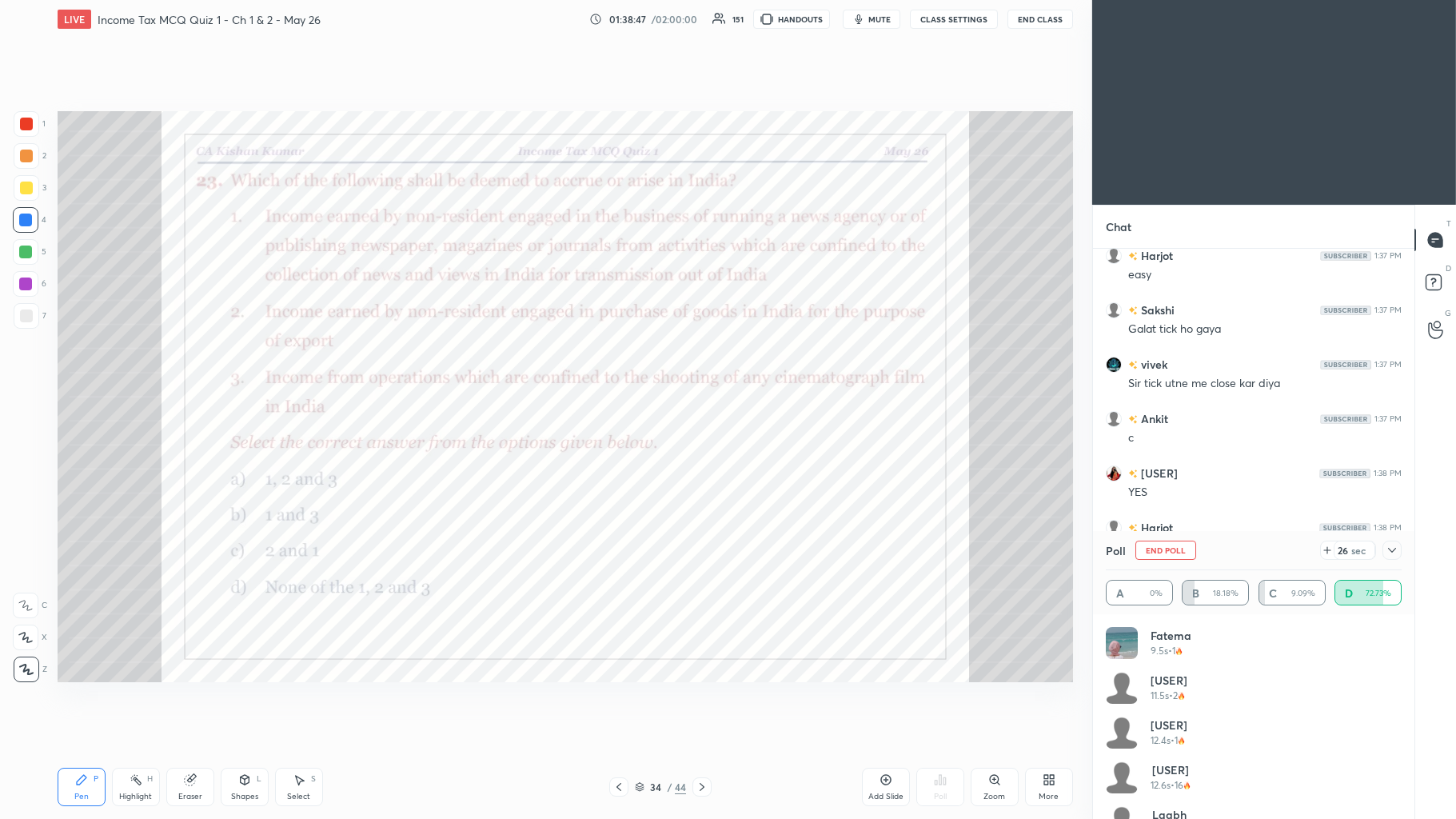 click 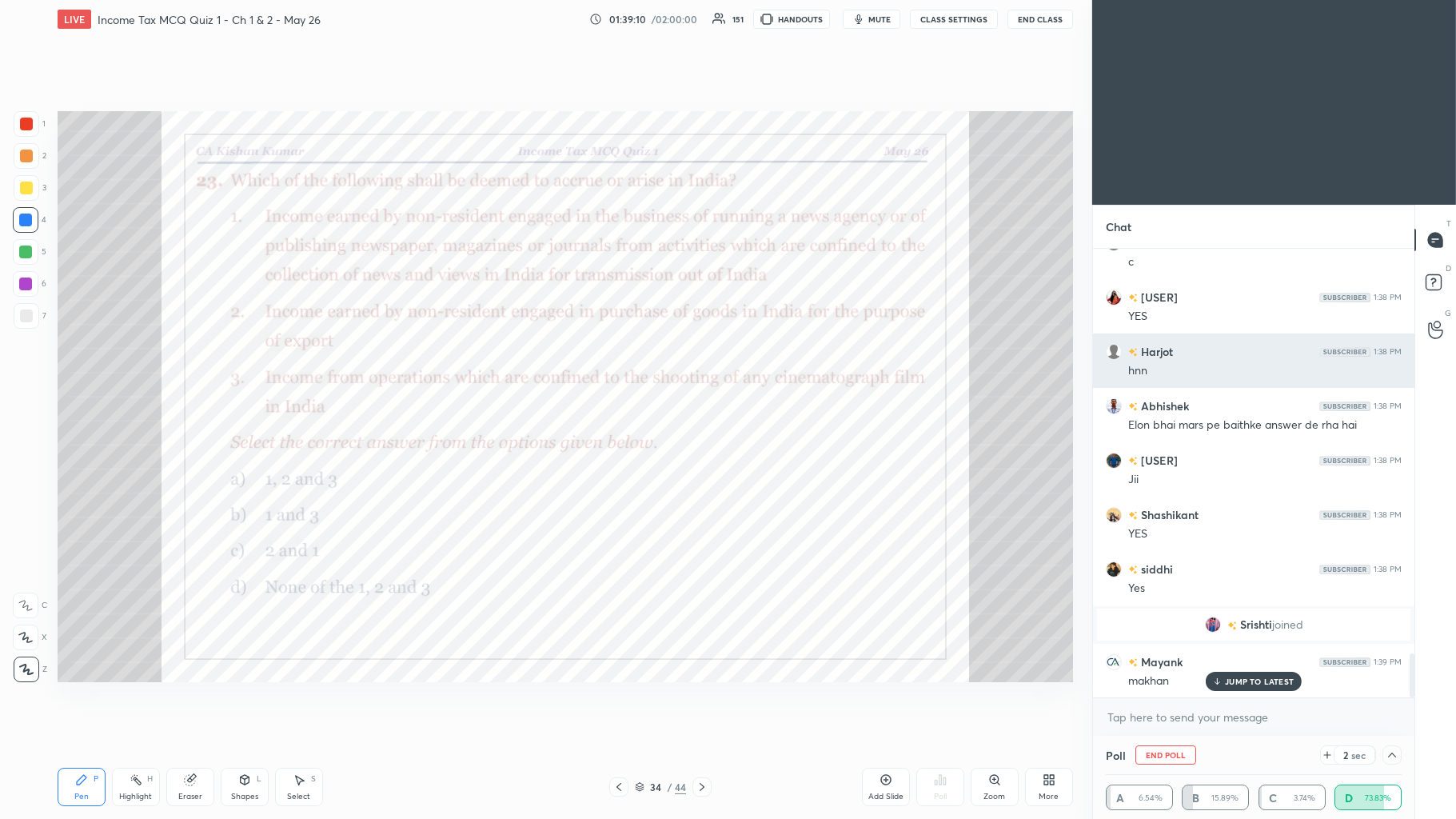 scroll, scrollTop: 4145, scrollLeft: 0, axis: vertical 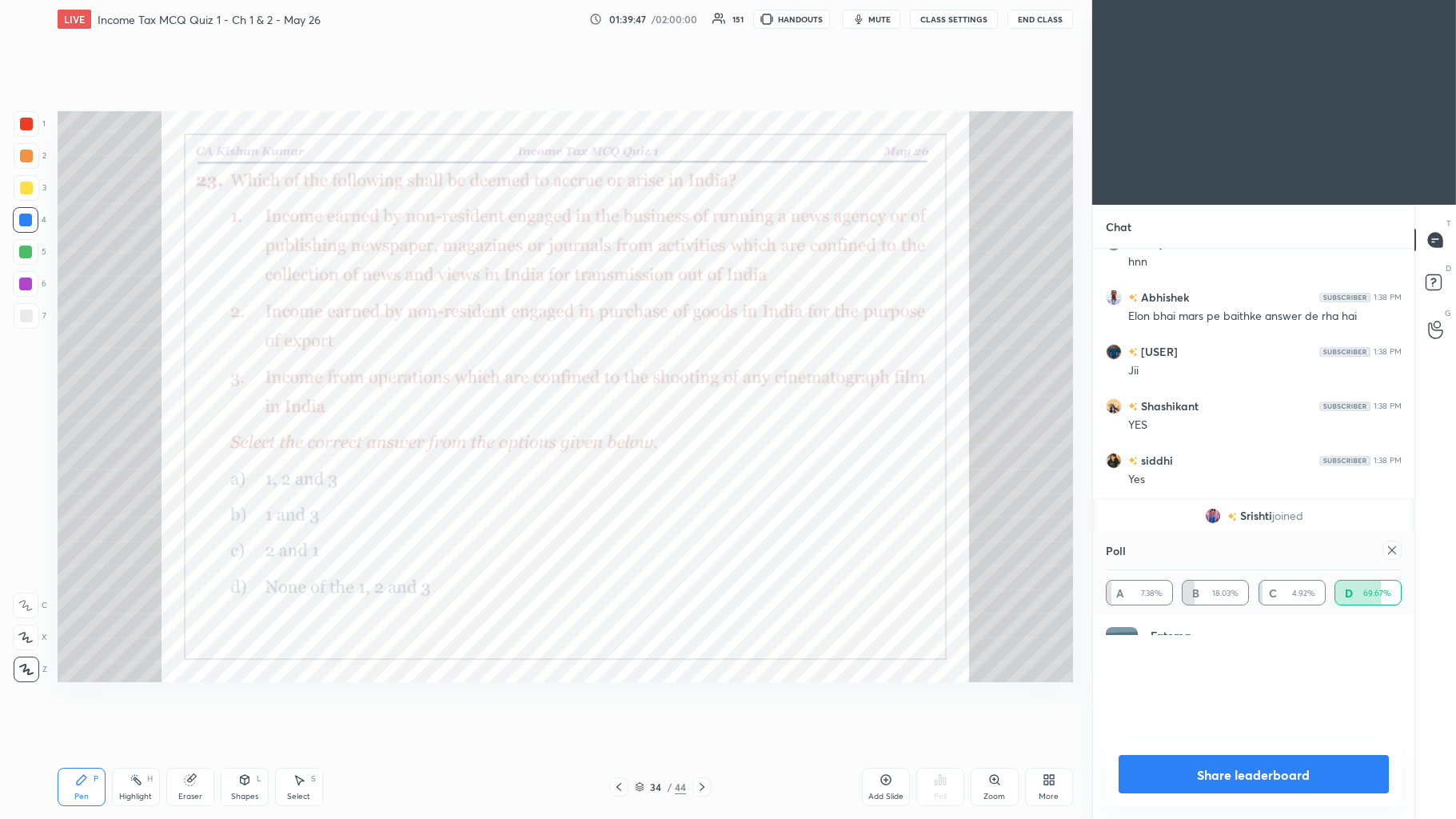 click on "Share leaderboard" at bounding box center [1254, 774] 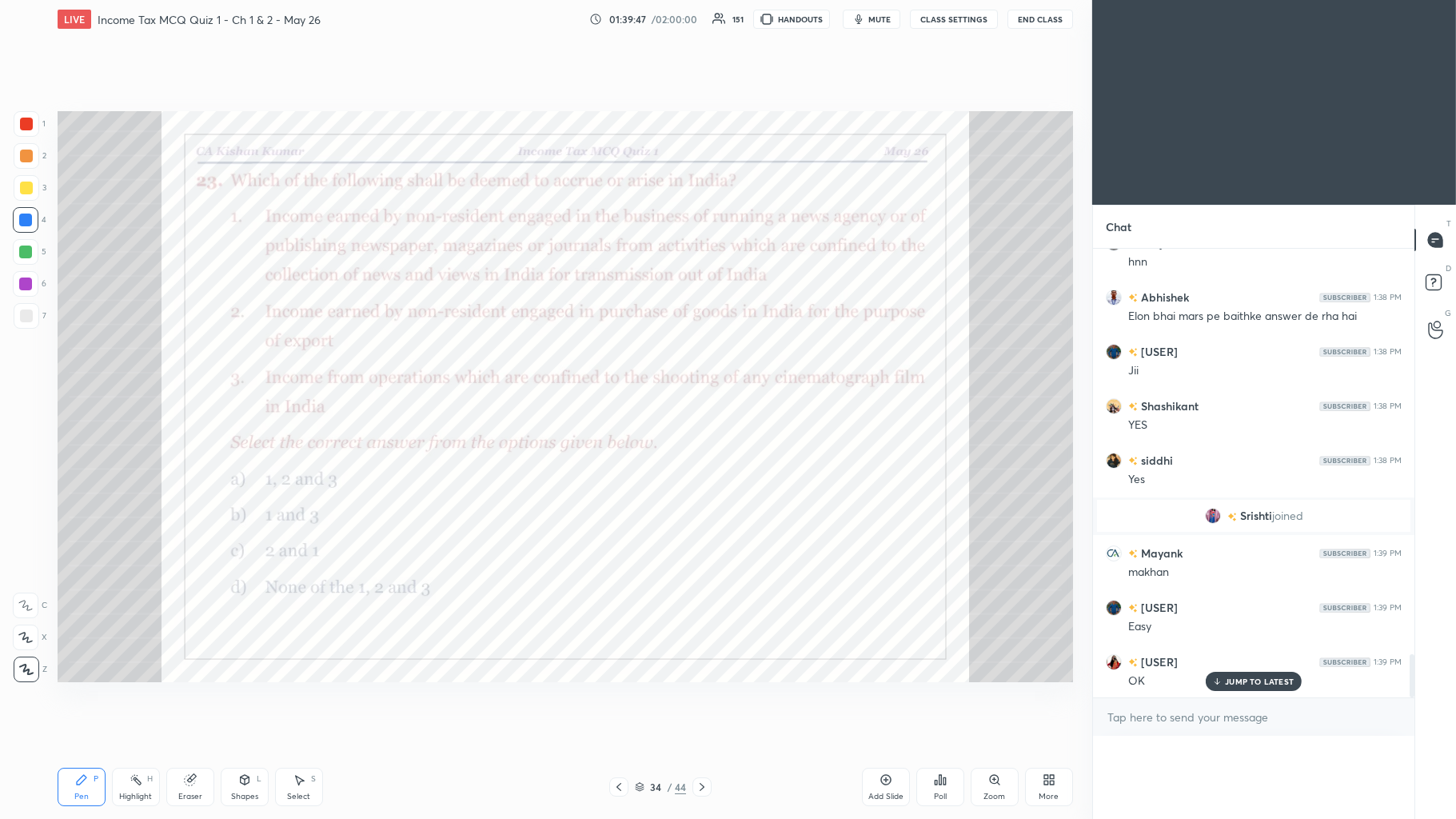 scroll, scrollTop: 0, scrollLeft: 0, axis: both 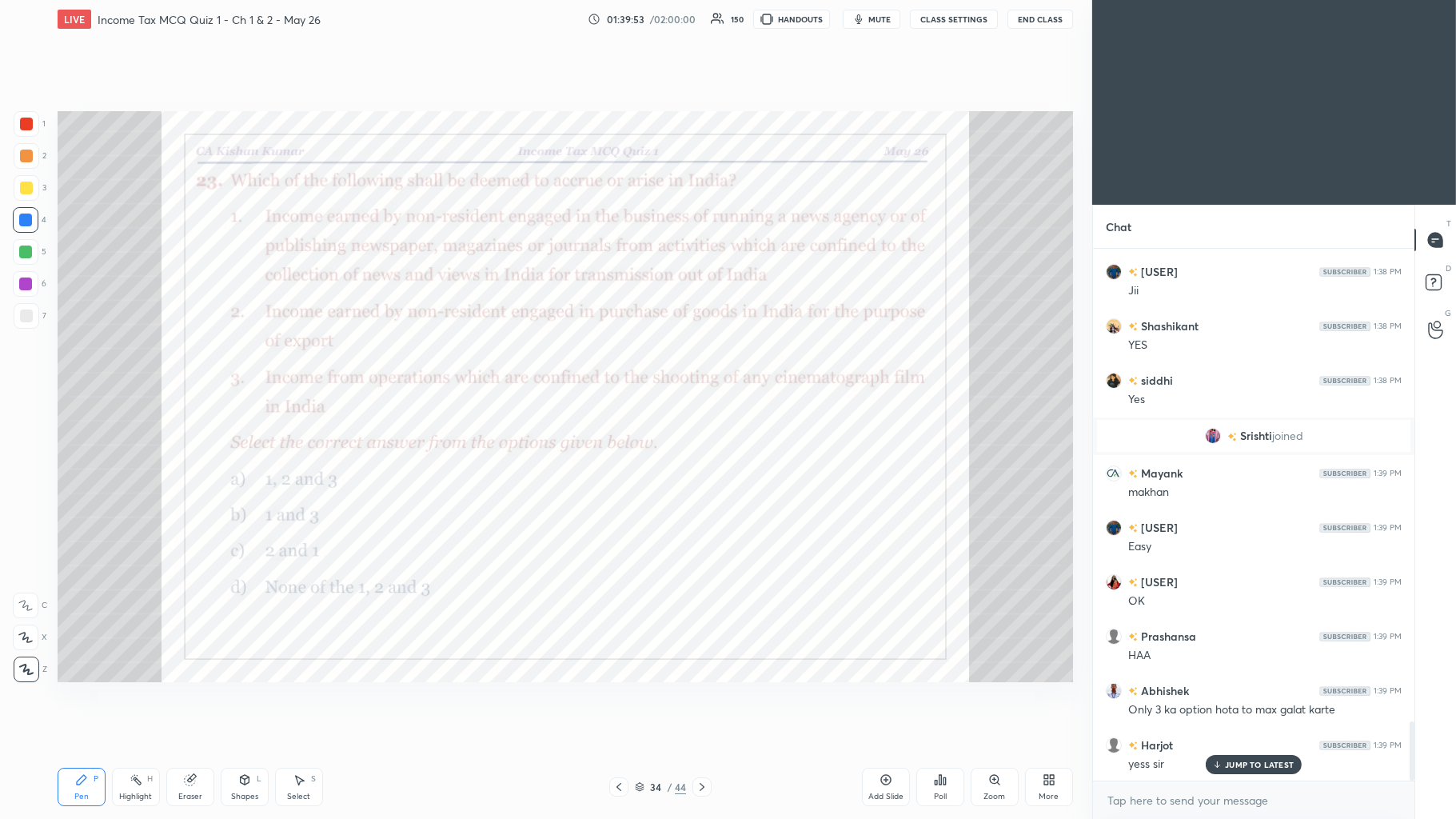 click 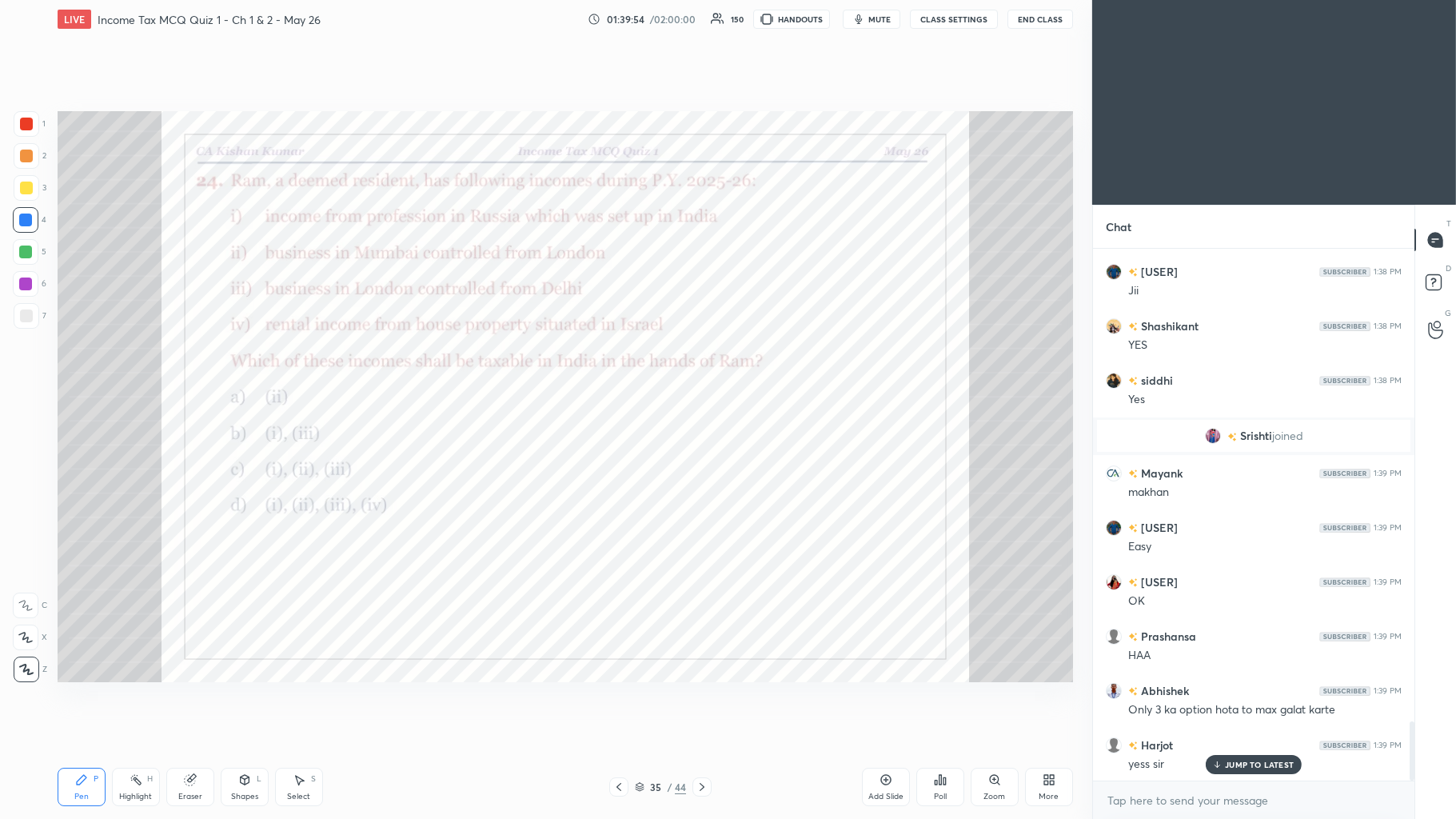 click on "Poll" at bounding box center (940, 797) 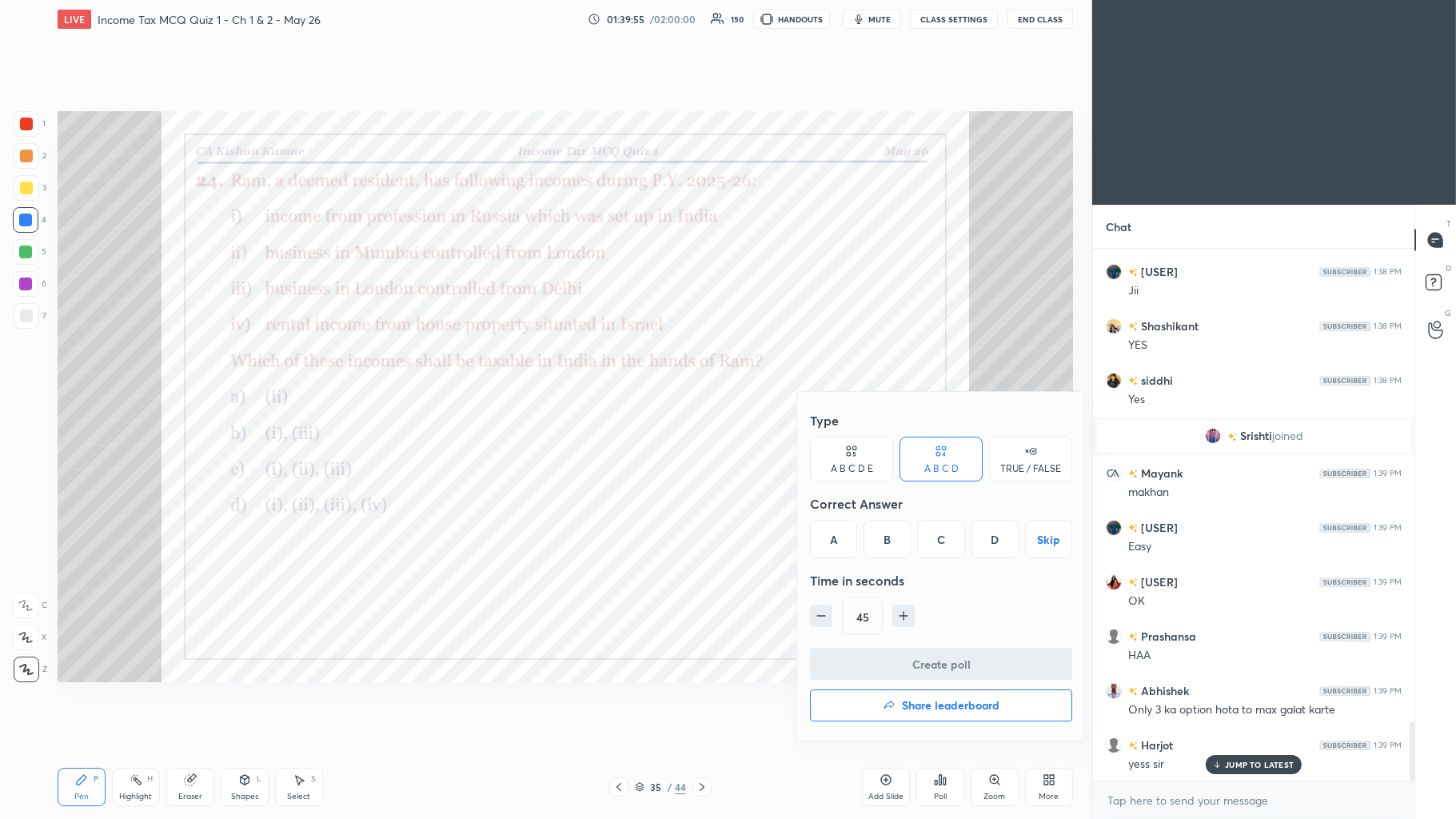click on "C" at bounding box center [940, 539] 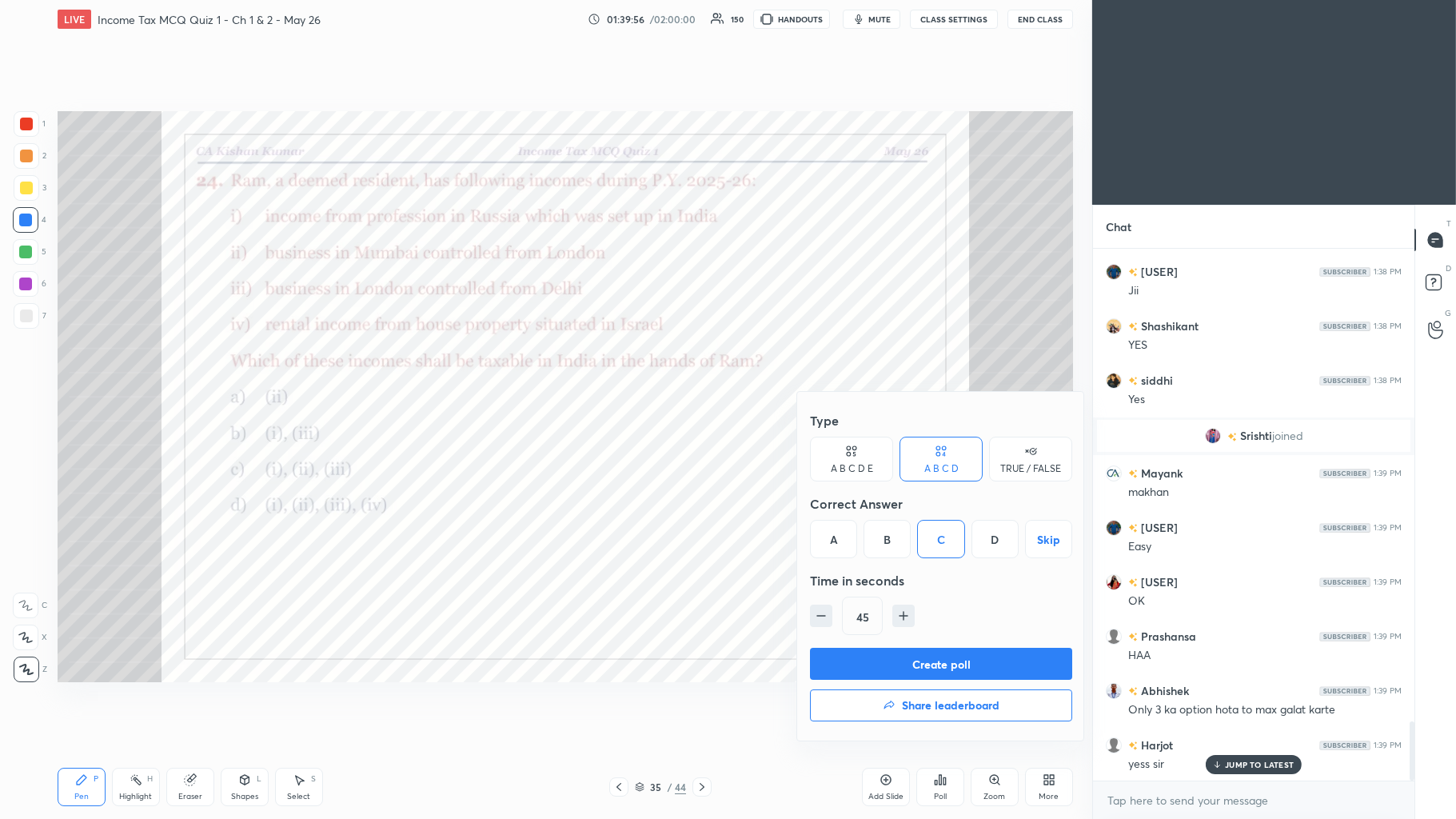 click on "Create poll" at bounding box center [941, 664] 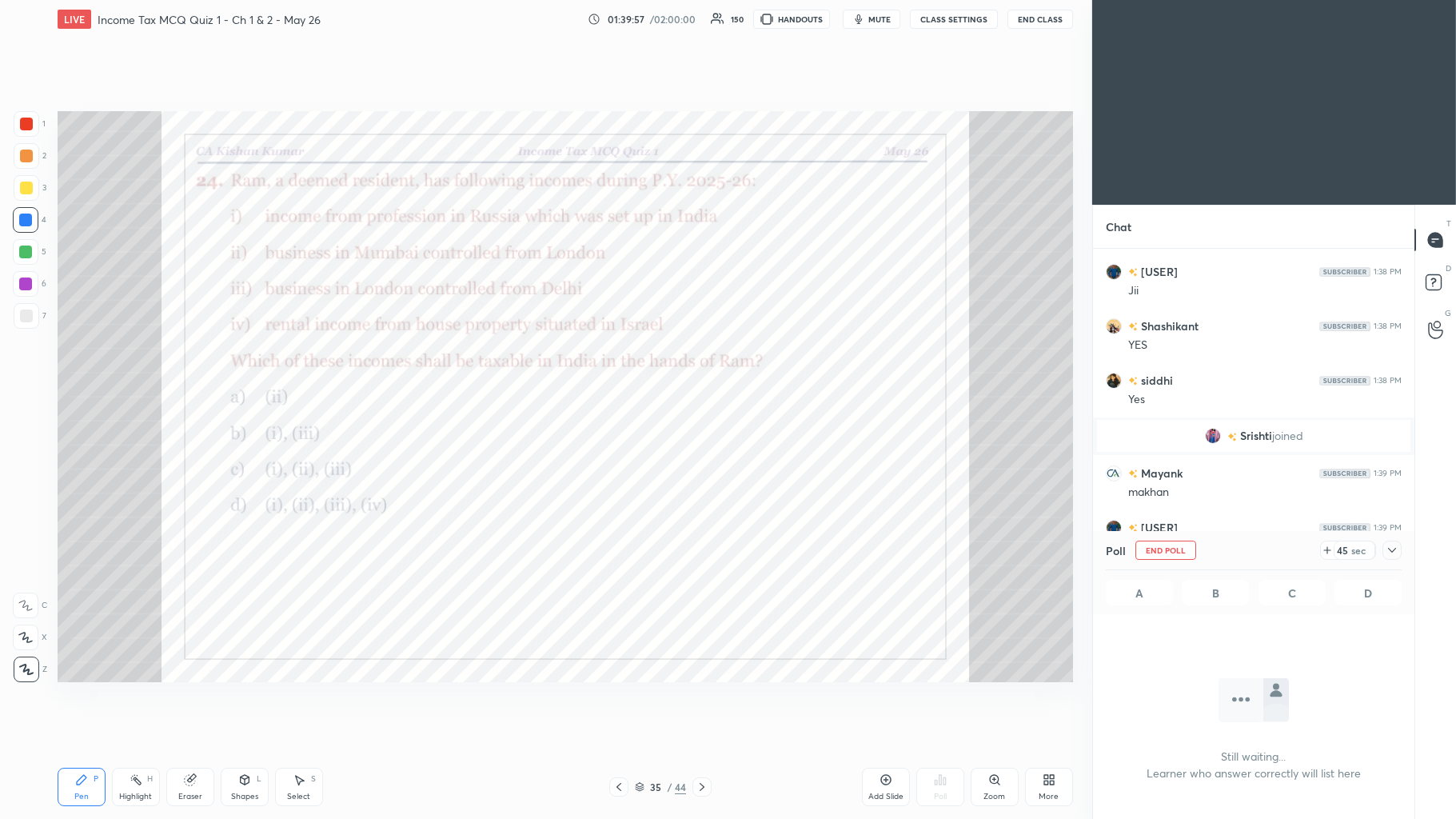 scroll, scrollTop: 507, scrollLeft: 317, axis: both 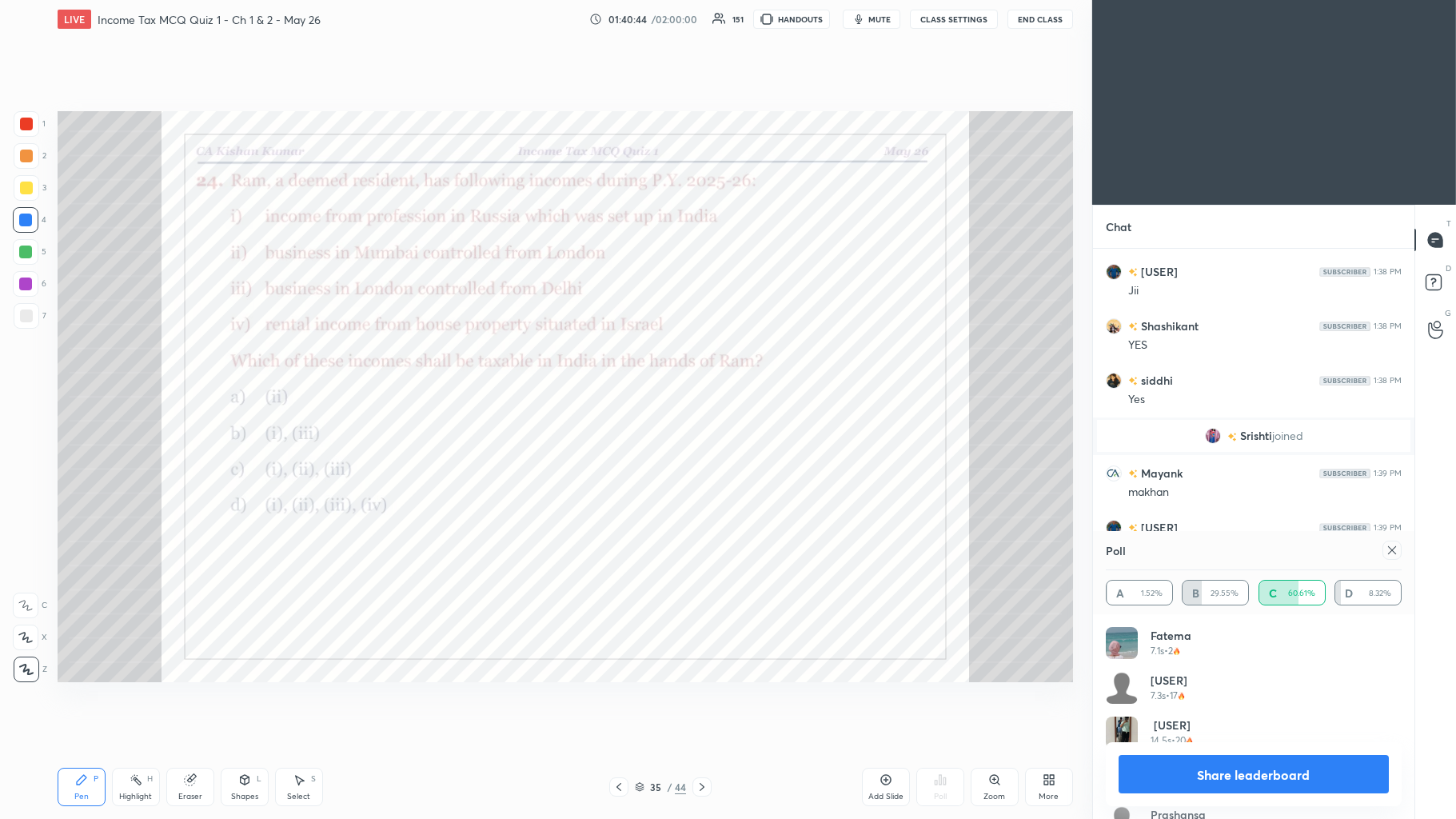 click 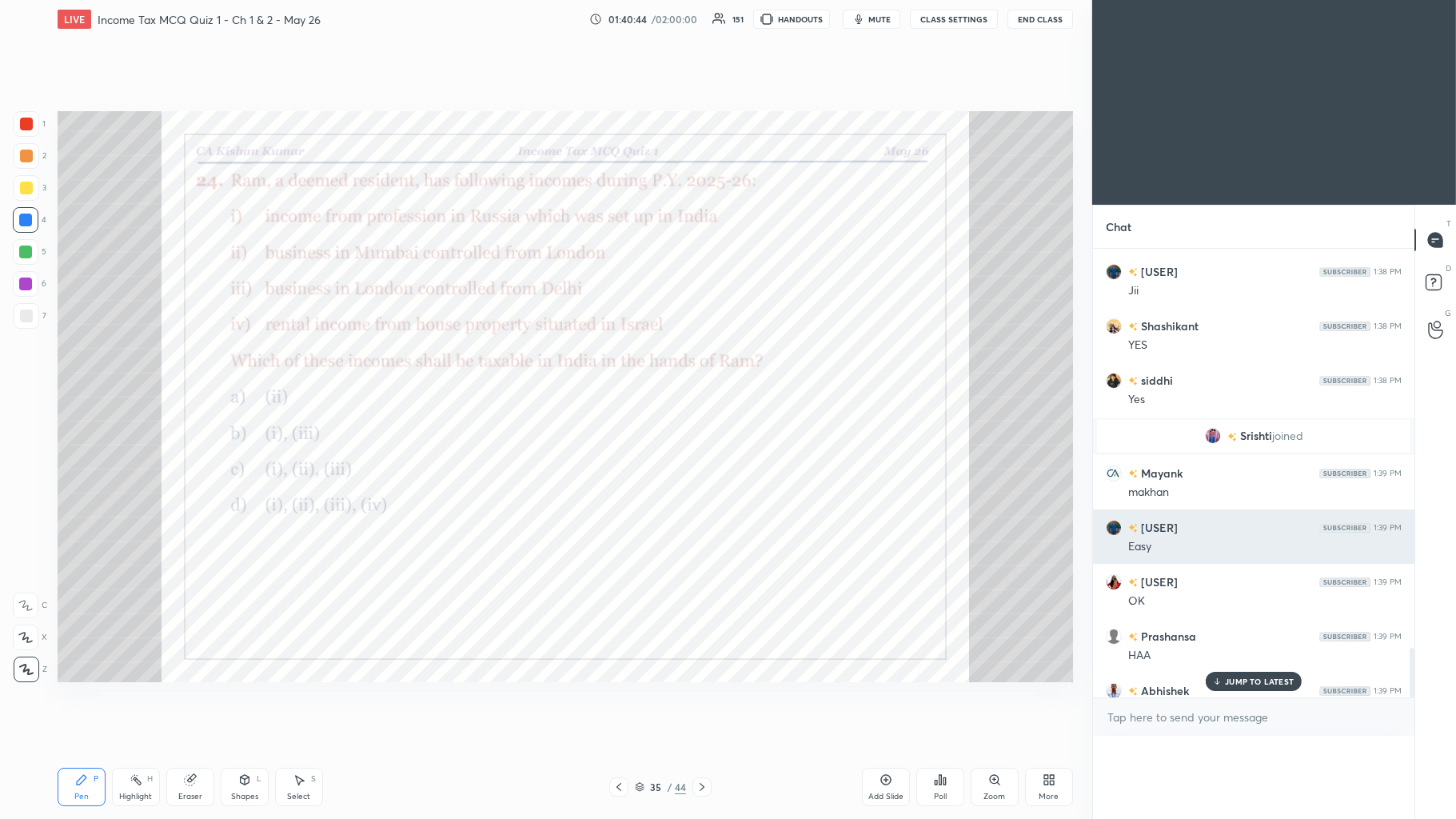 scroll, scrollTop: 70, scrollLeft: 291, axis: both 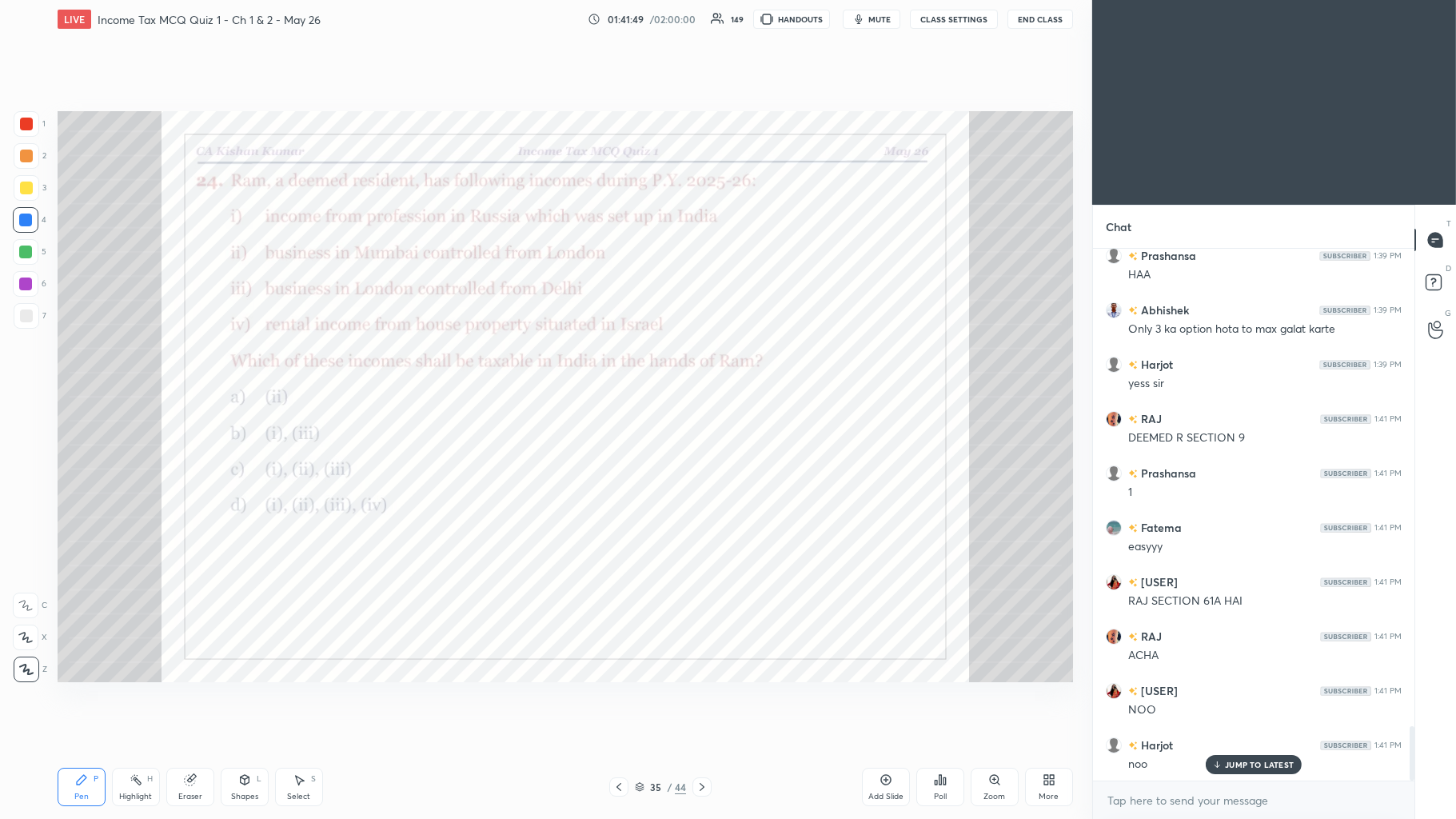 click 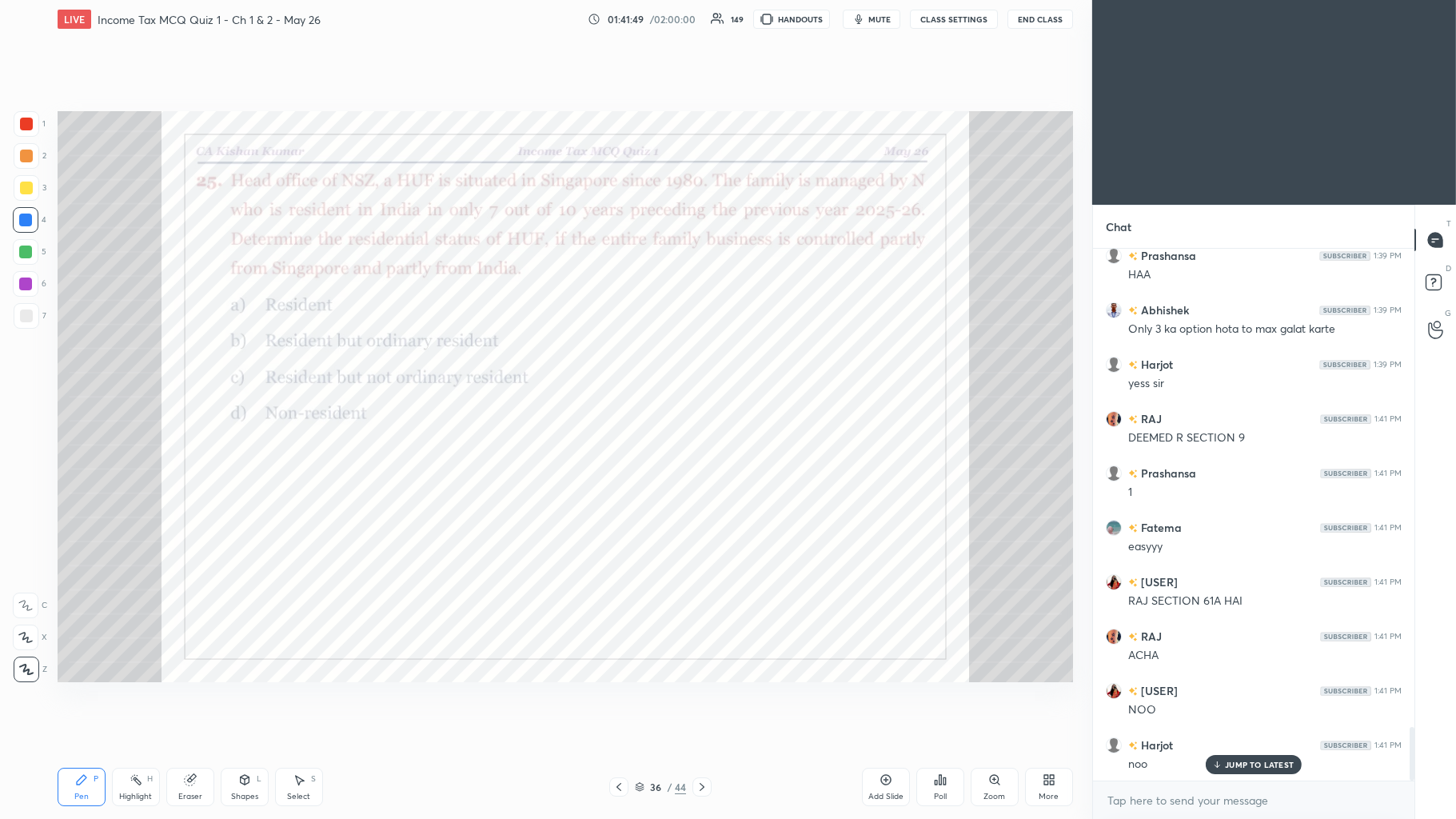 scroll, scrollTop: 4768, scrollLeft: 0, axis: vertical 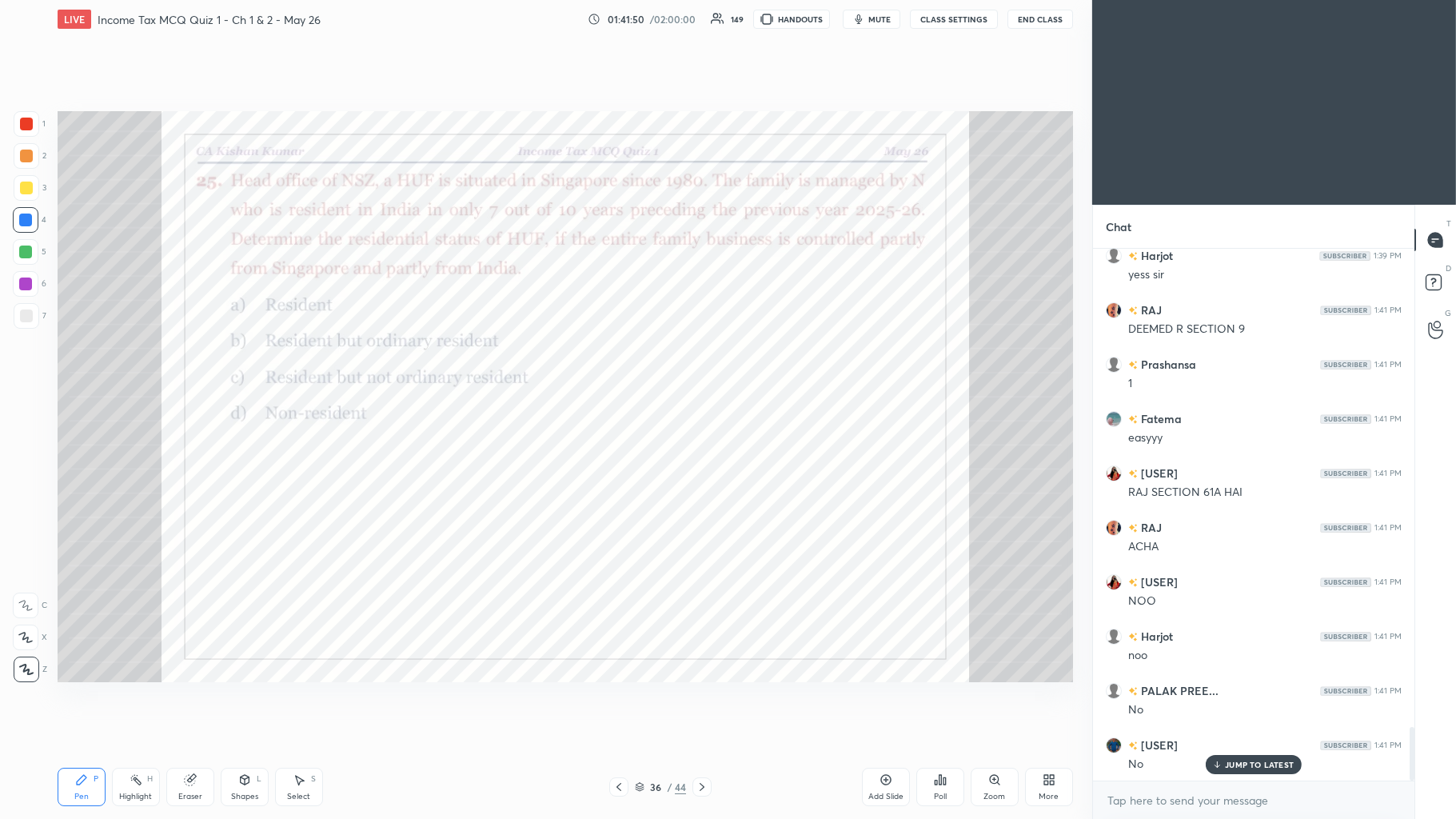 click on "Poll" at bounding box center (940, 787) 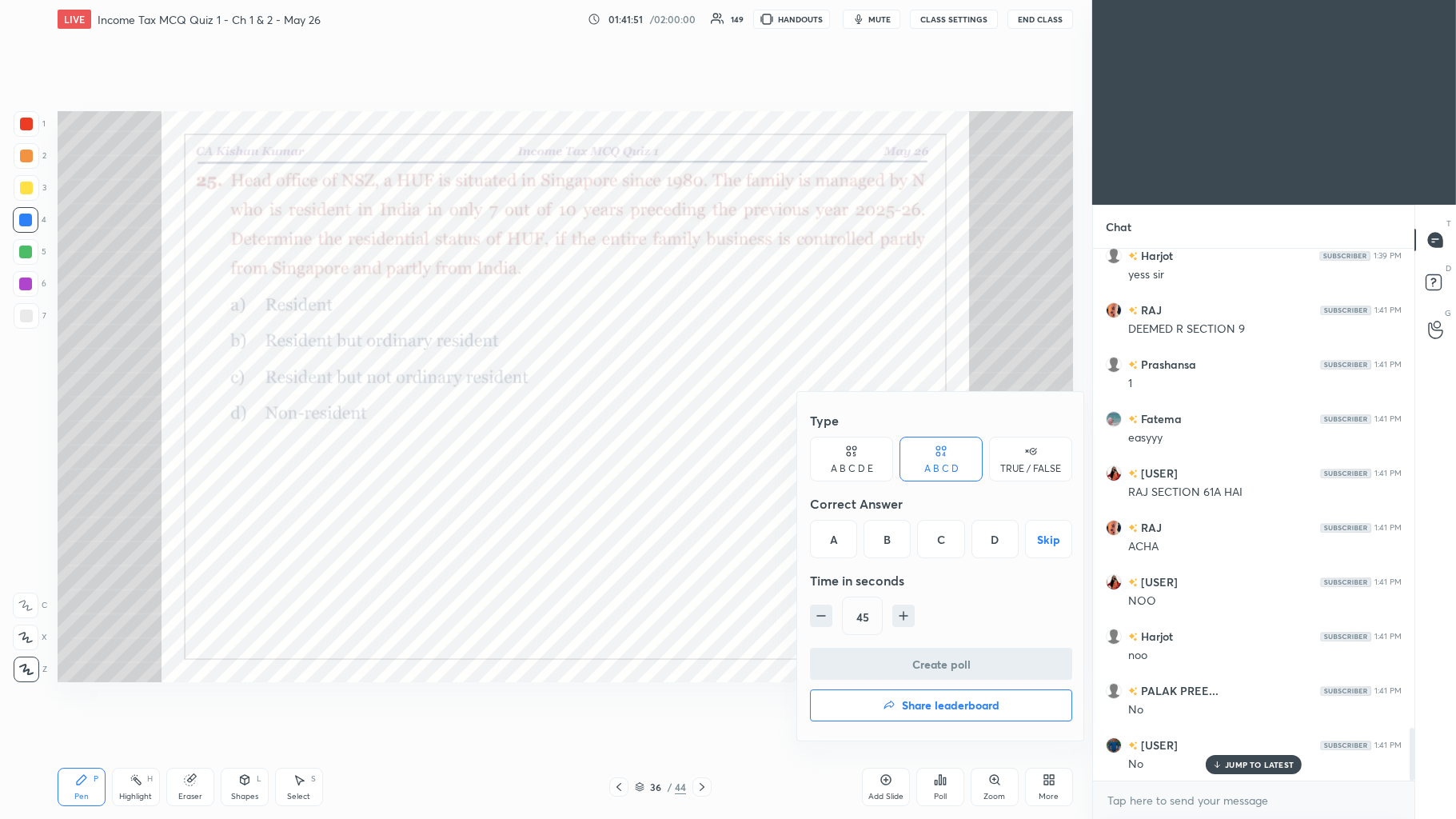 scroll, scrollTop: 4823, scrollLeft: 0, axis: vertical 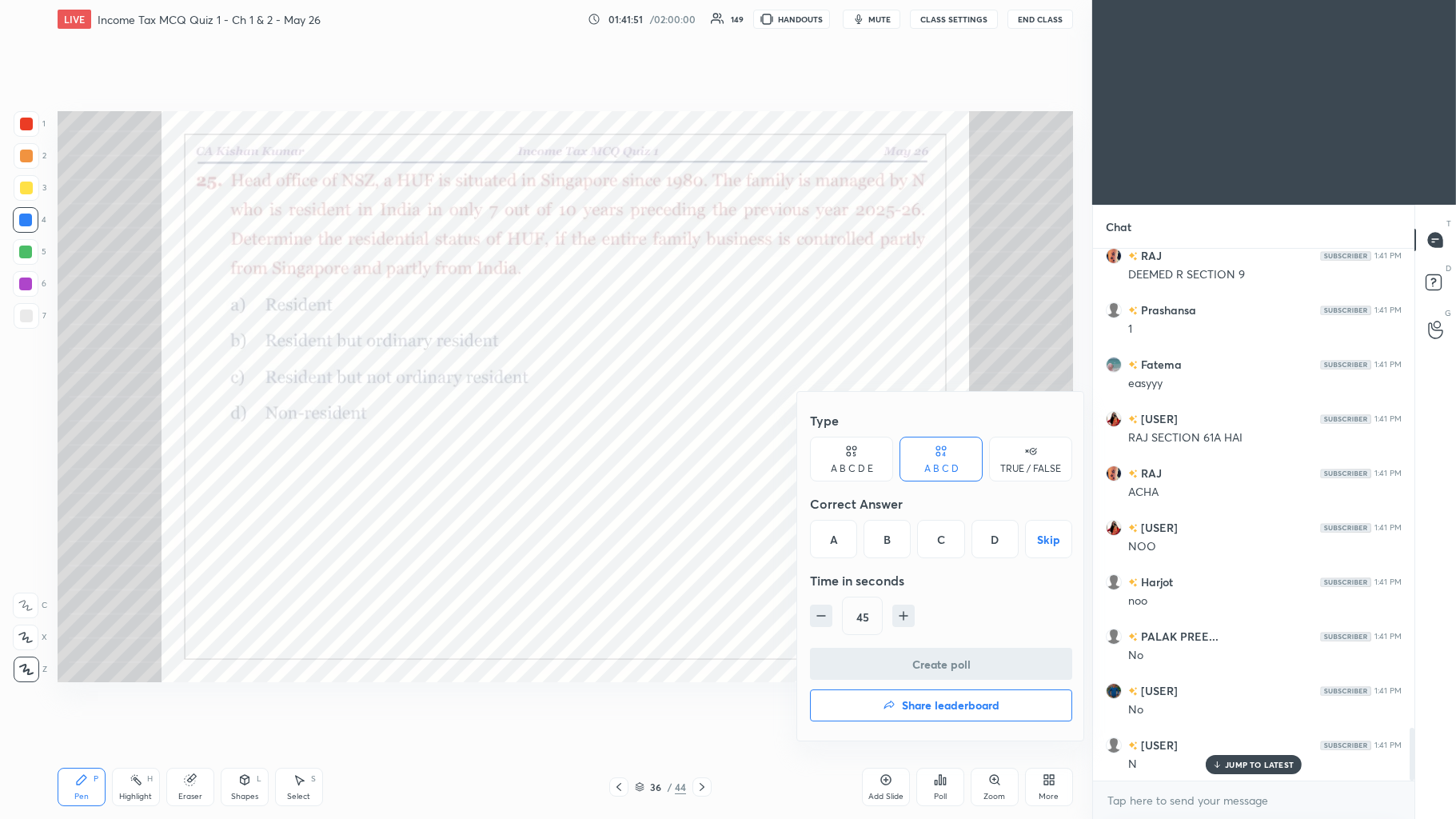 click on "B" at bounding box center [887, 539] 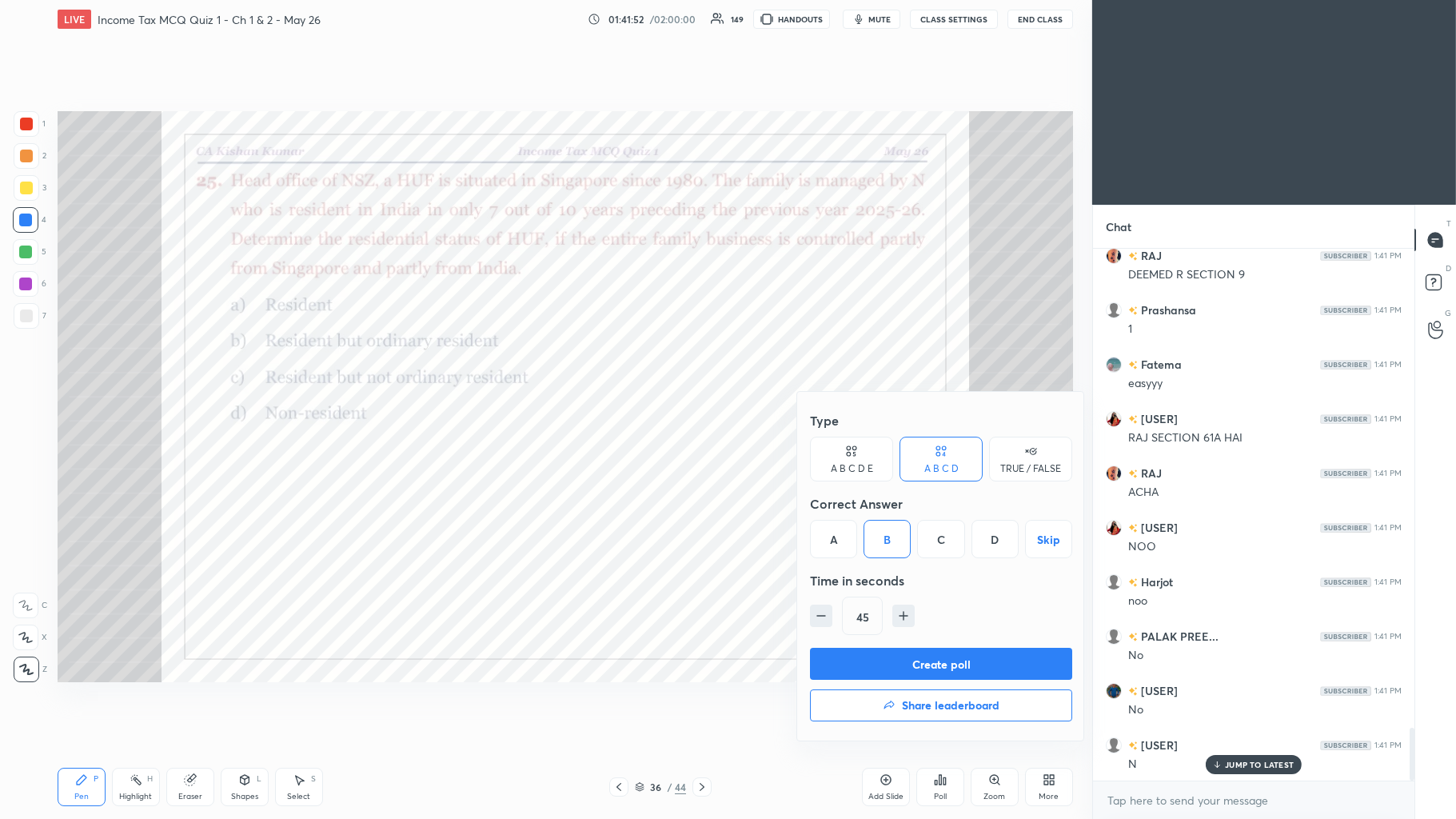 scroll, scrollTop: 4877, scrollLeft: 0, axis: vertical 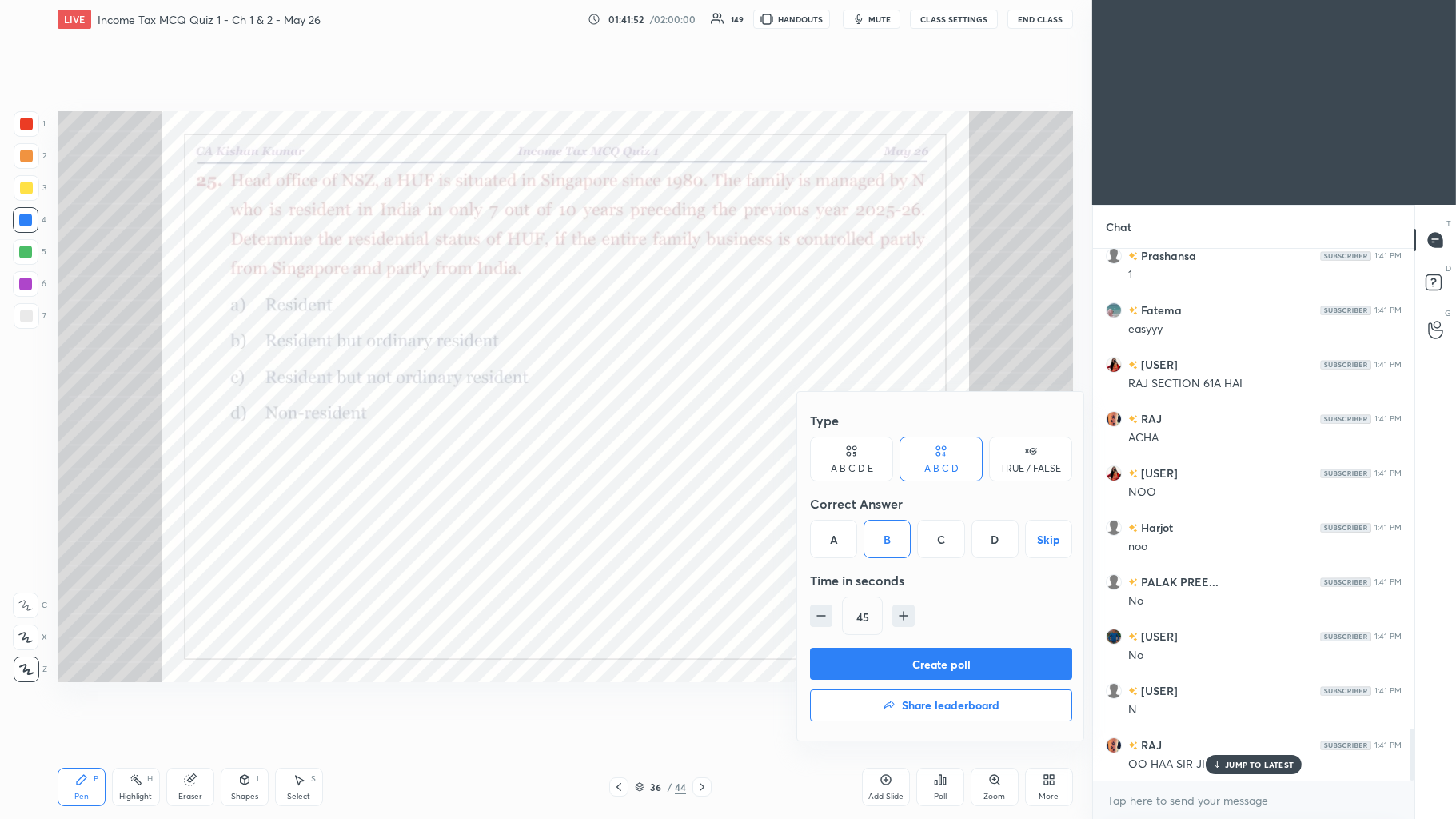 click 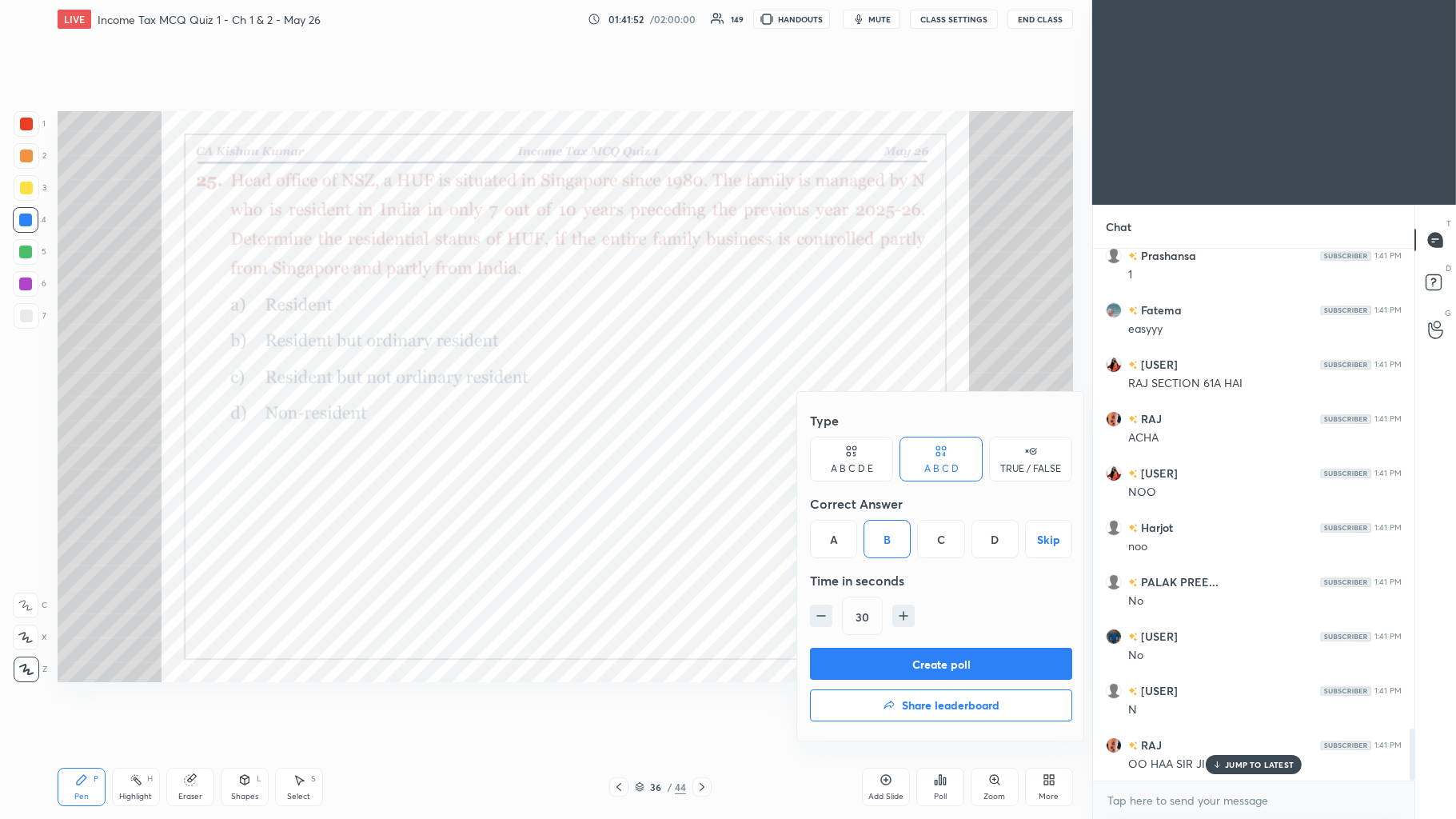 click 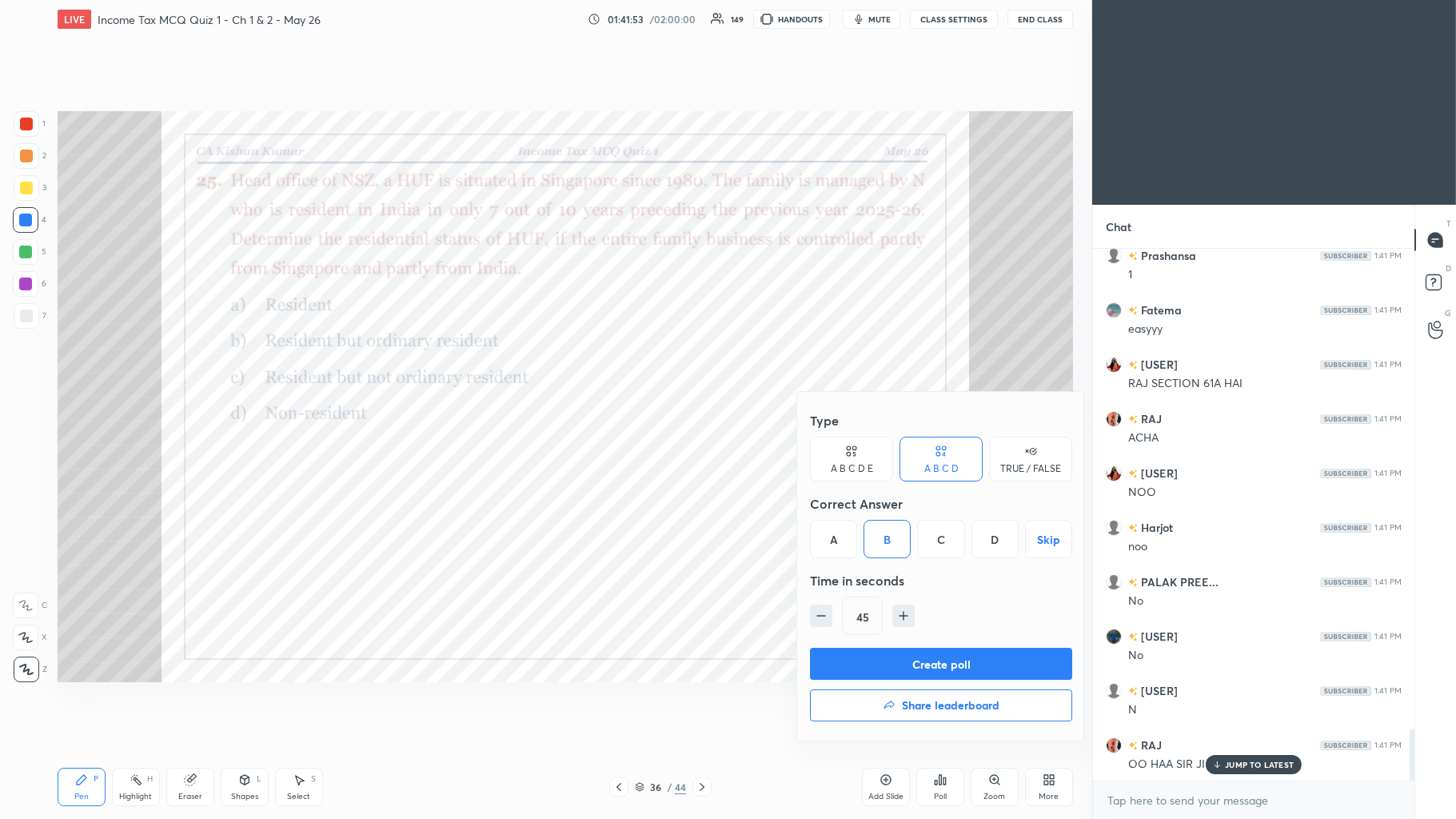click on "Create poll" at bounding box center (941, 664) 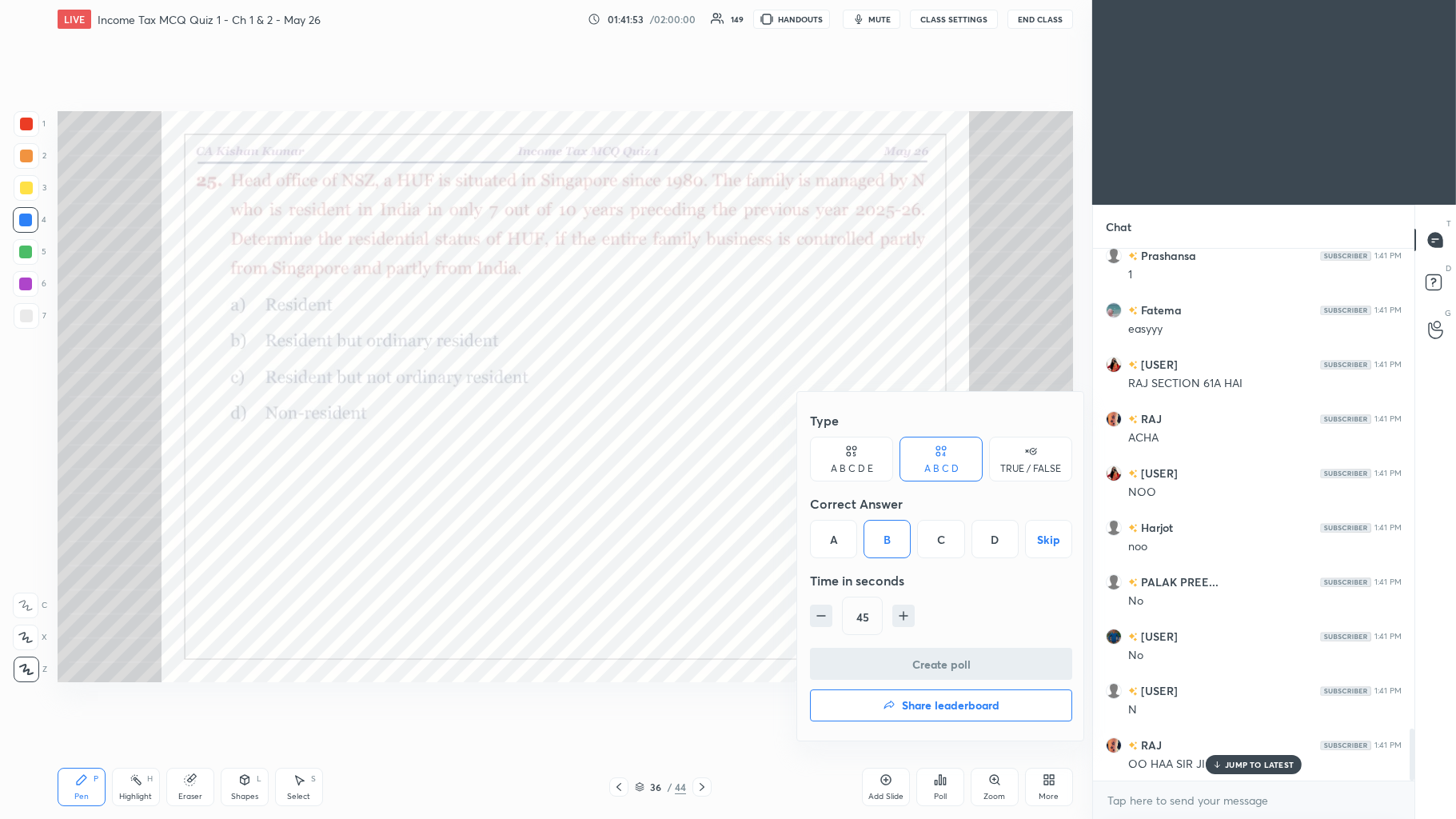 scroll, scrollTop: 500, scrollLeft: 317, axis: both 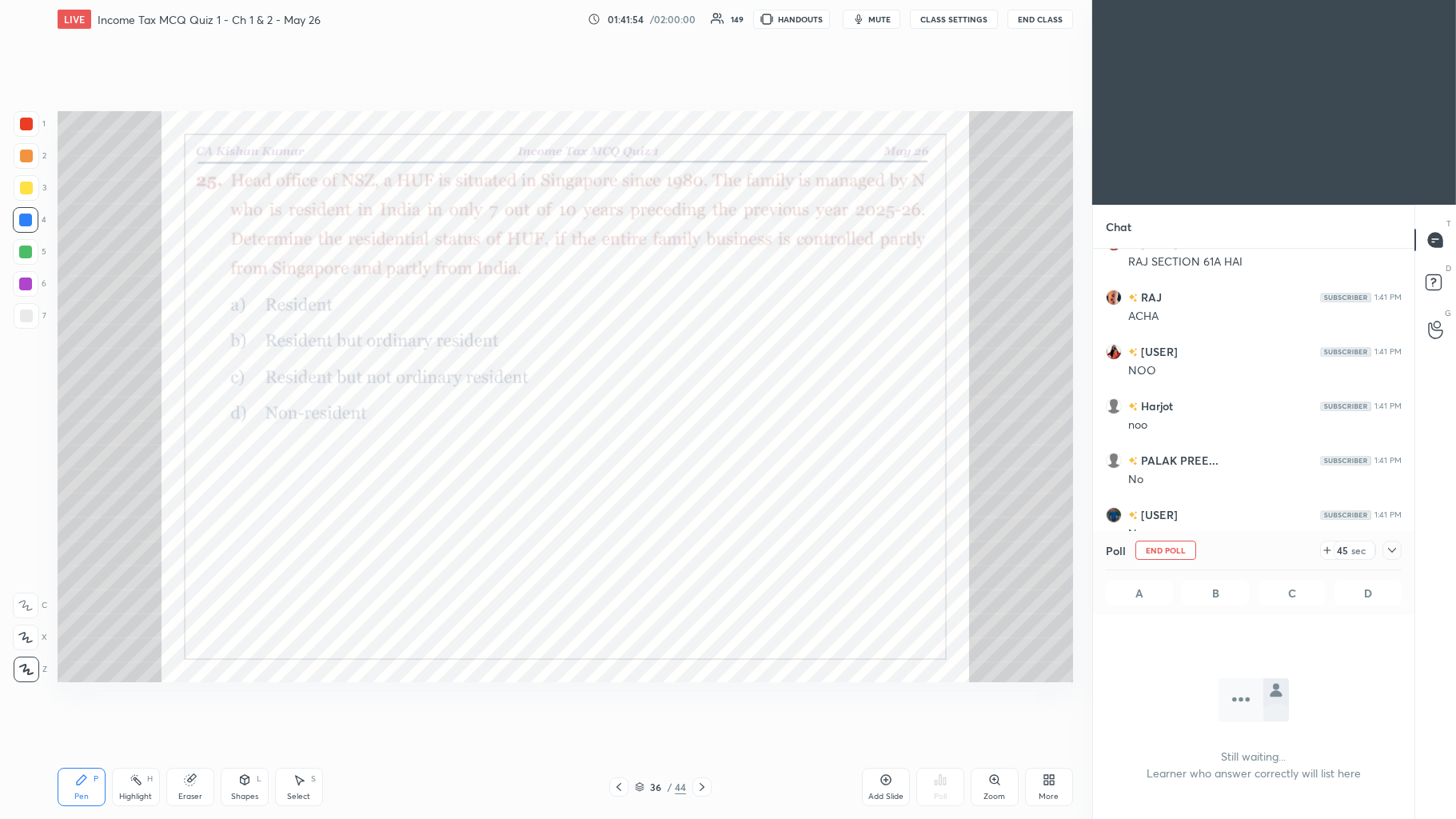 click 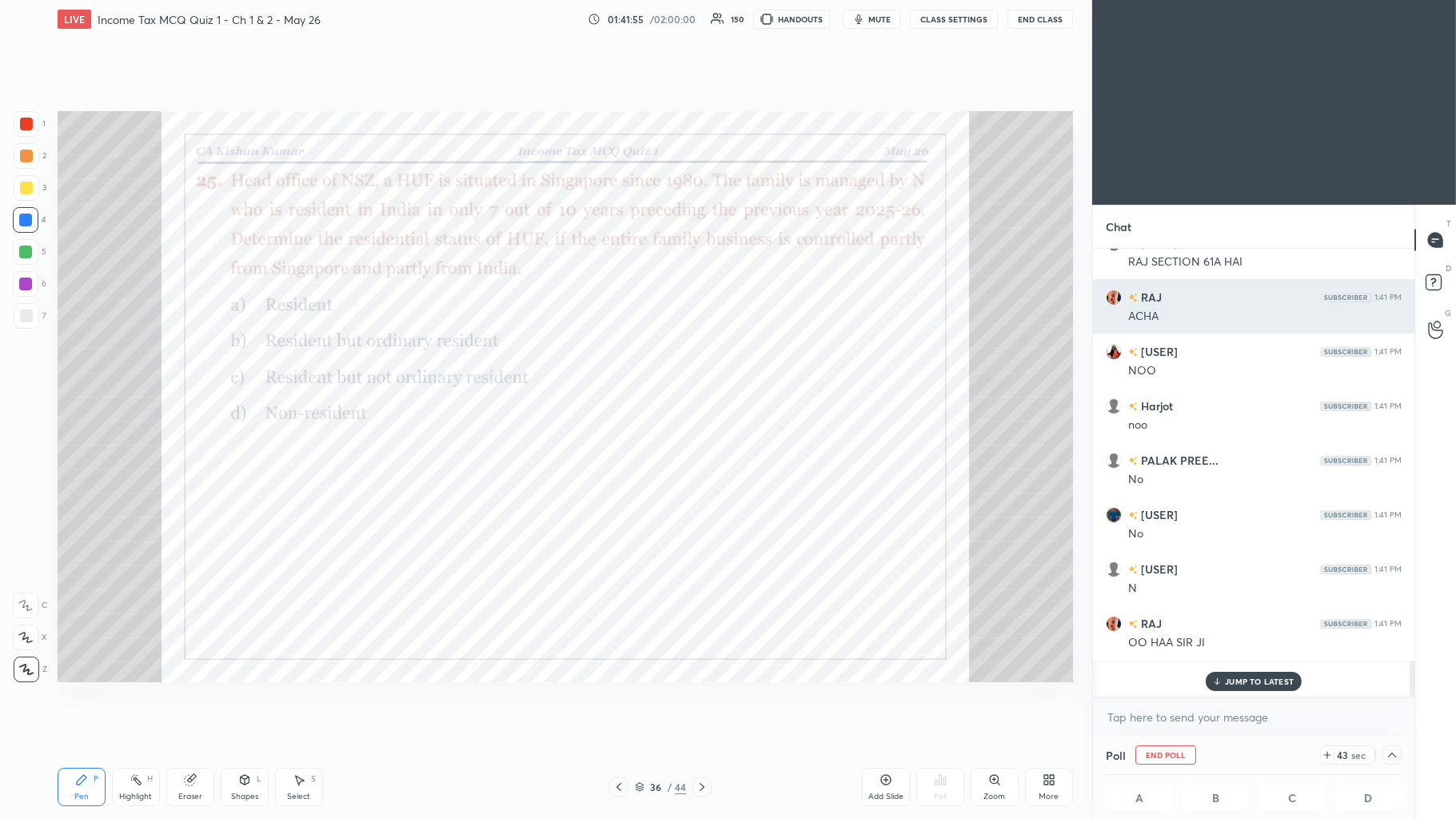 scroll, scrollTop: 1, scrollLeft: 4, axis: both 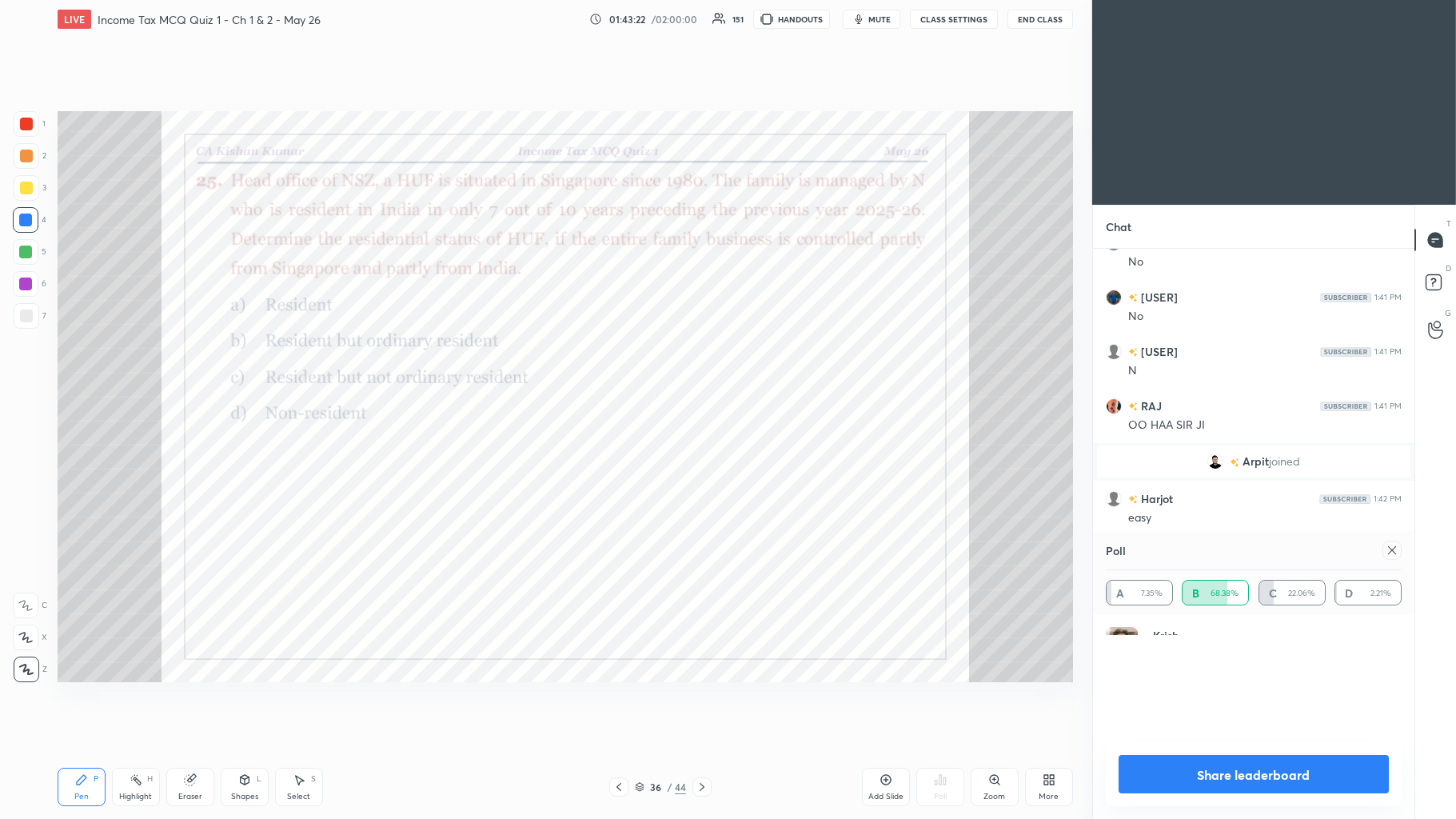 click on "Share leaderboard" at bounding box center (1254, 774) 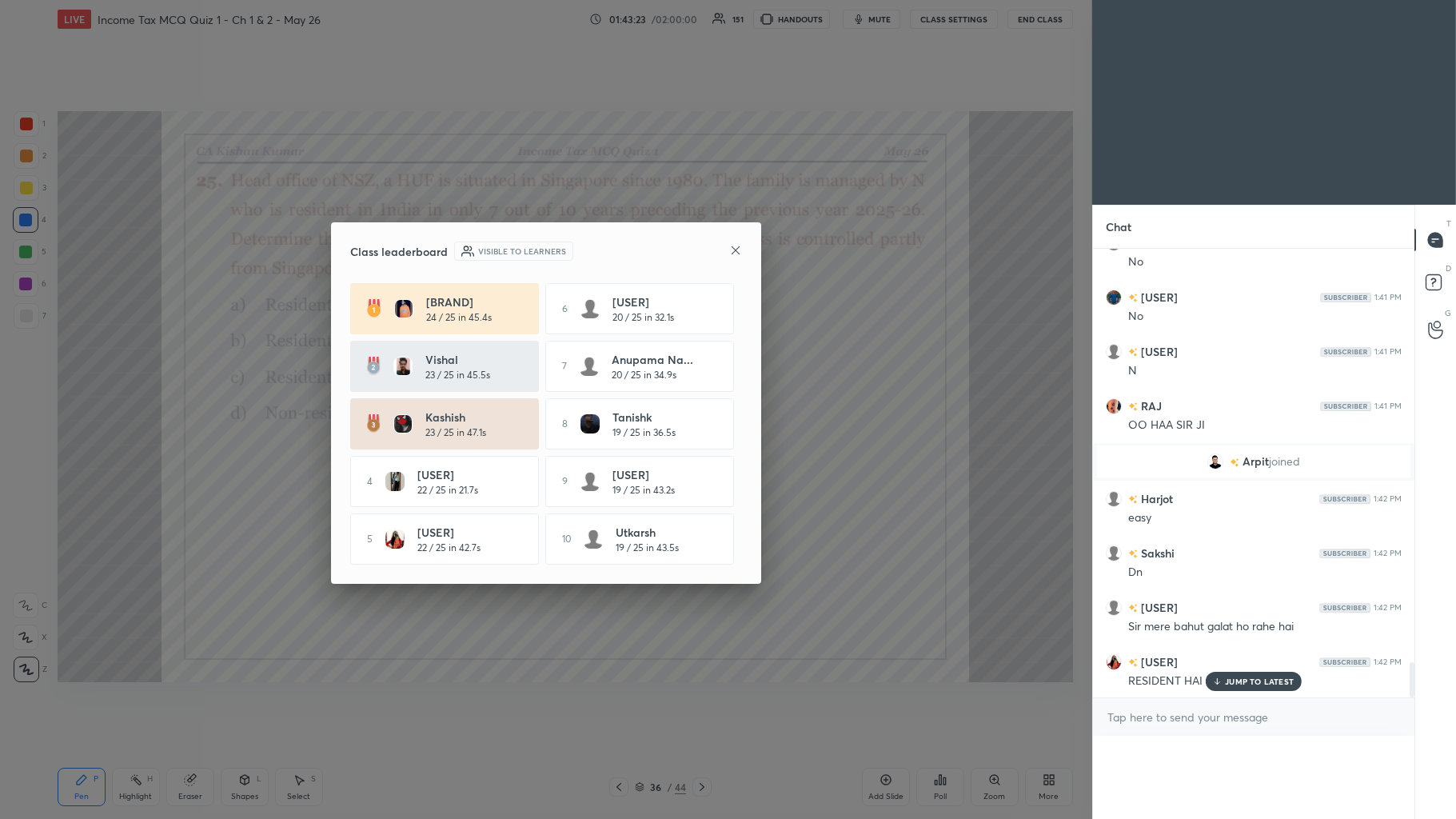 scroll, scrollTop: 0, scrollLeft: 0, axis: both 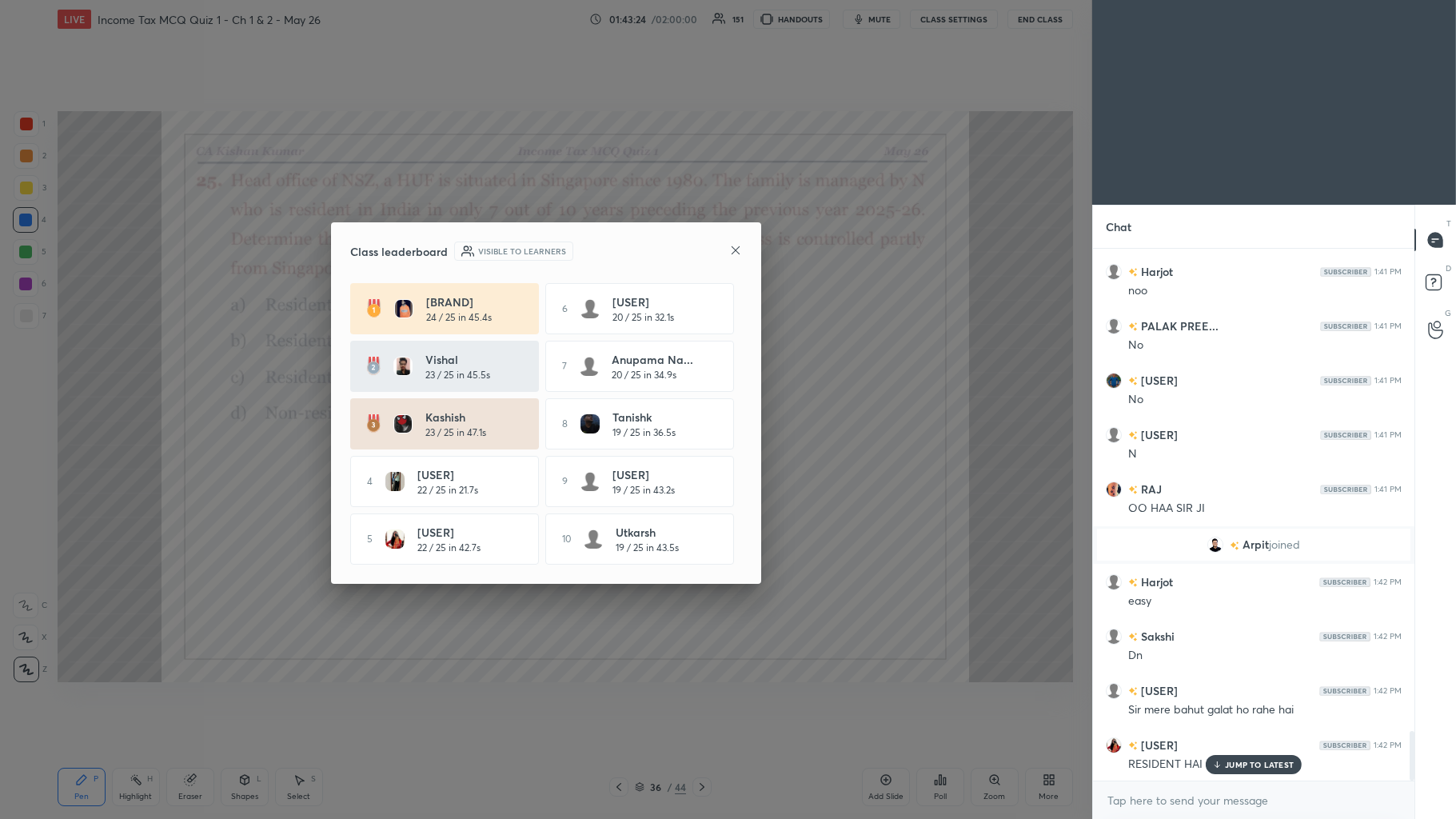 click 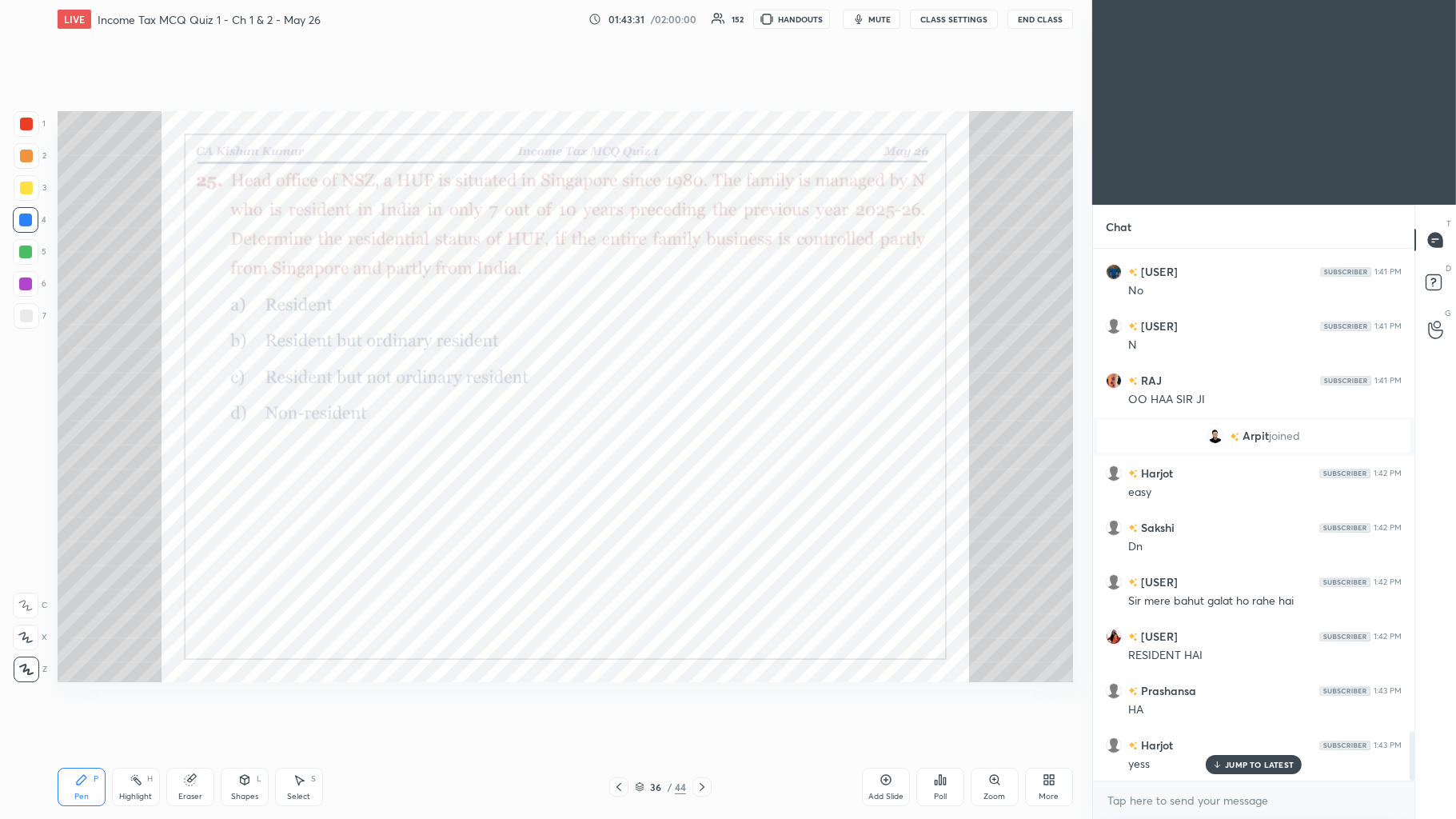 scroll, scrollTop: 5296, scrollLeft: 0, axis: vertical 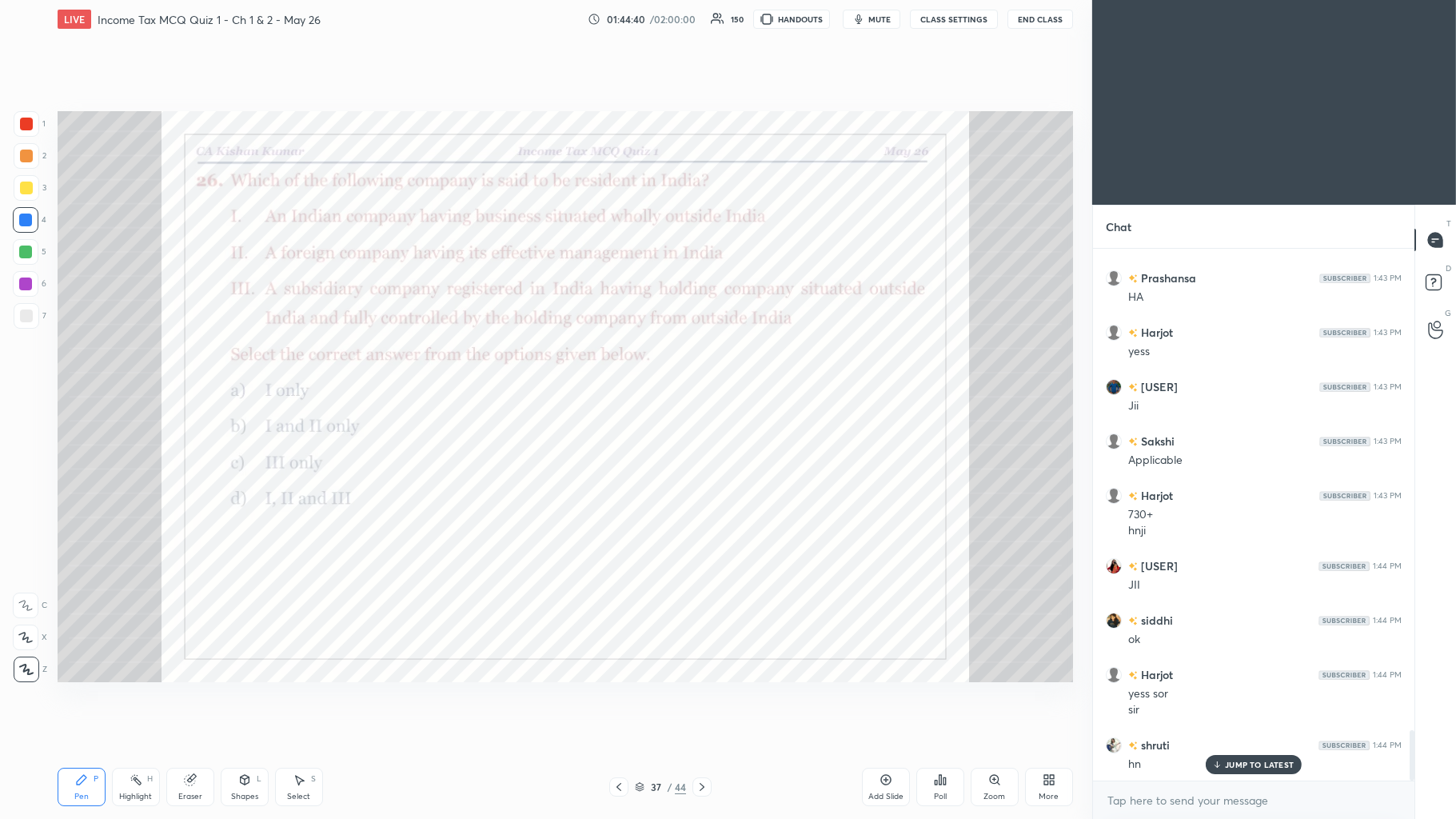 click on "Poll" at bounding box center [940, 787] 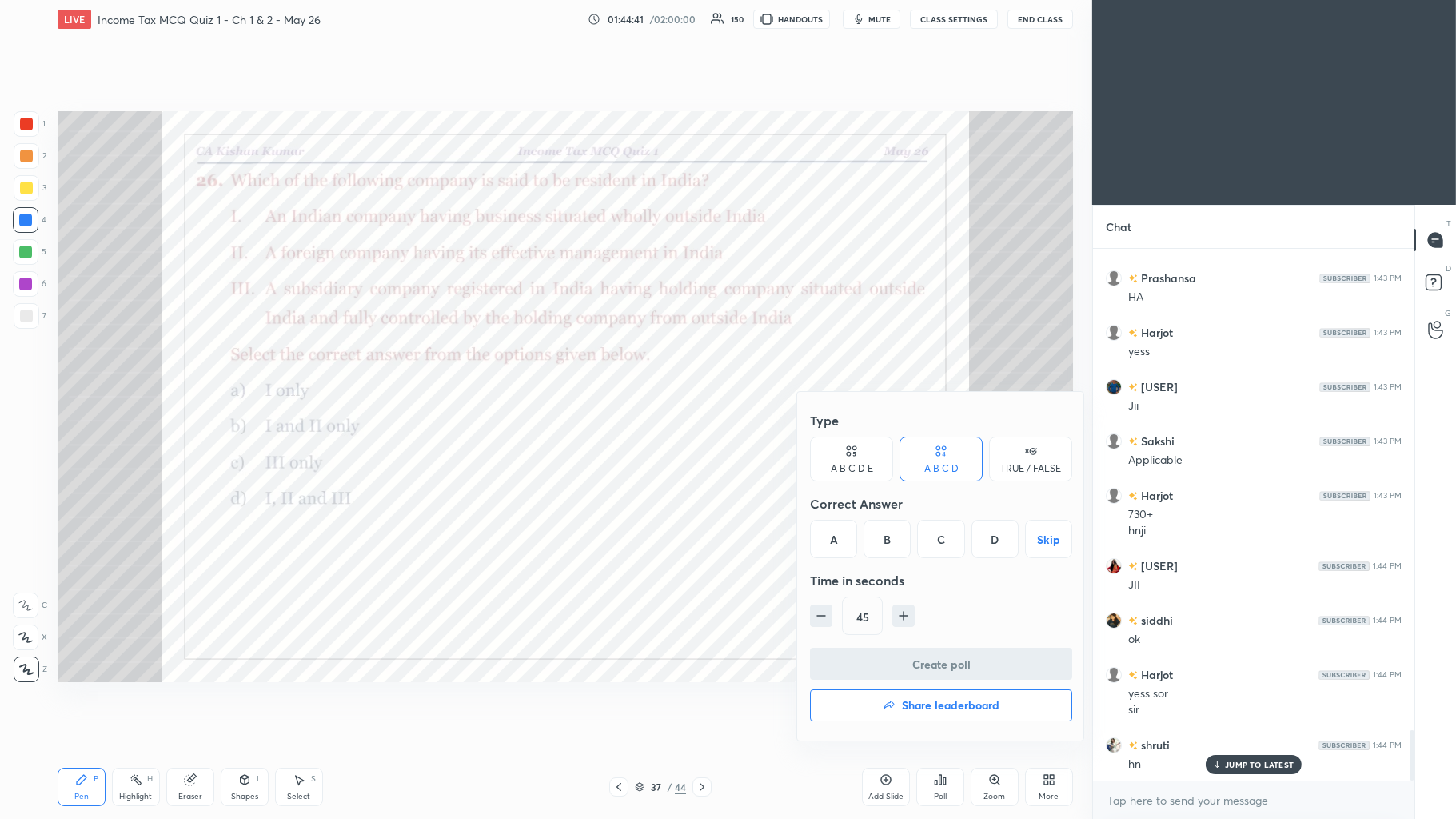 click on "D" at bounding box center [995, 539] 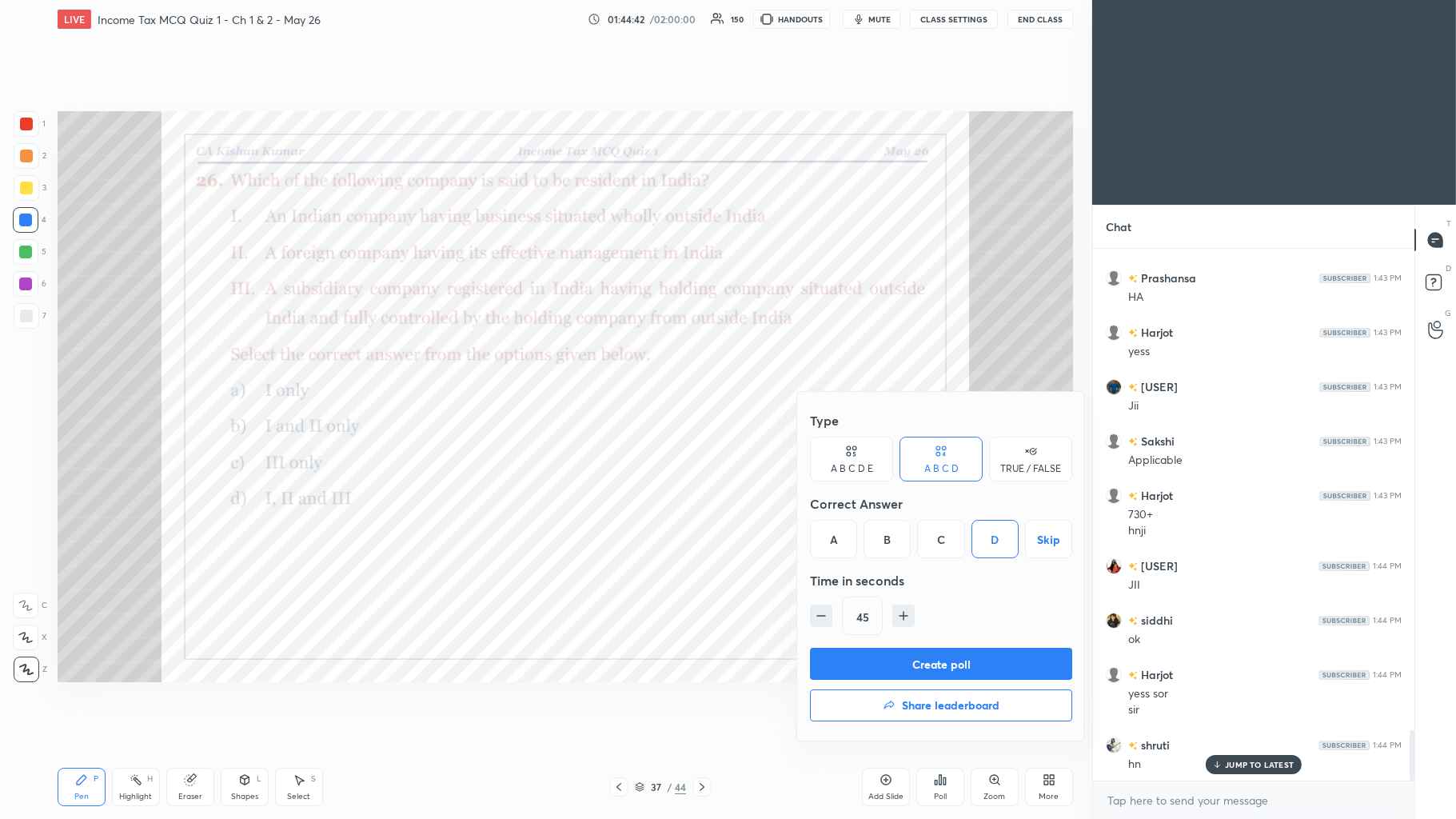 click on "Create poll" at bounding box center [941, 664] 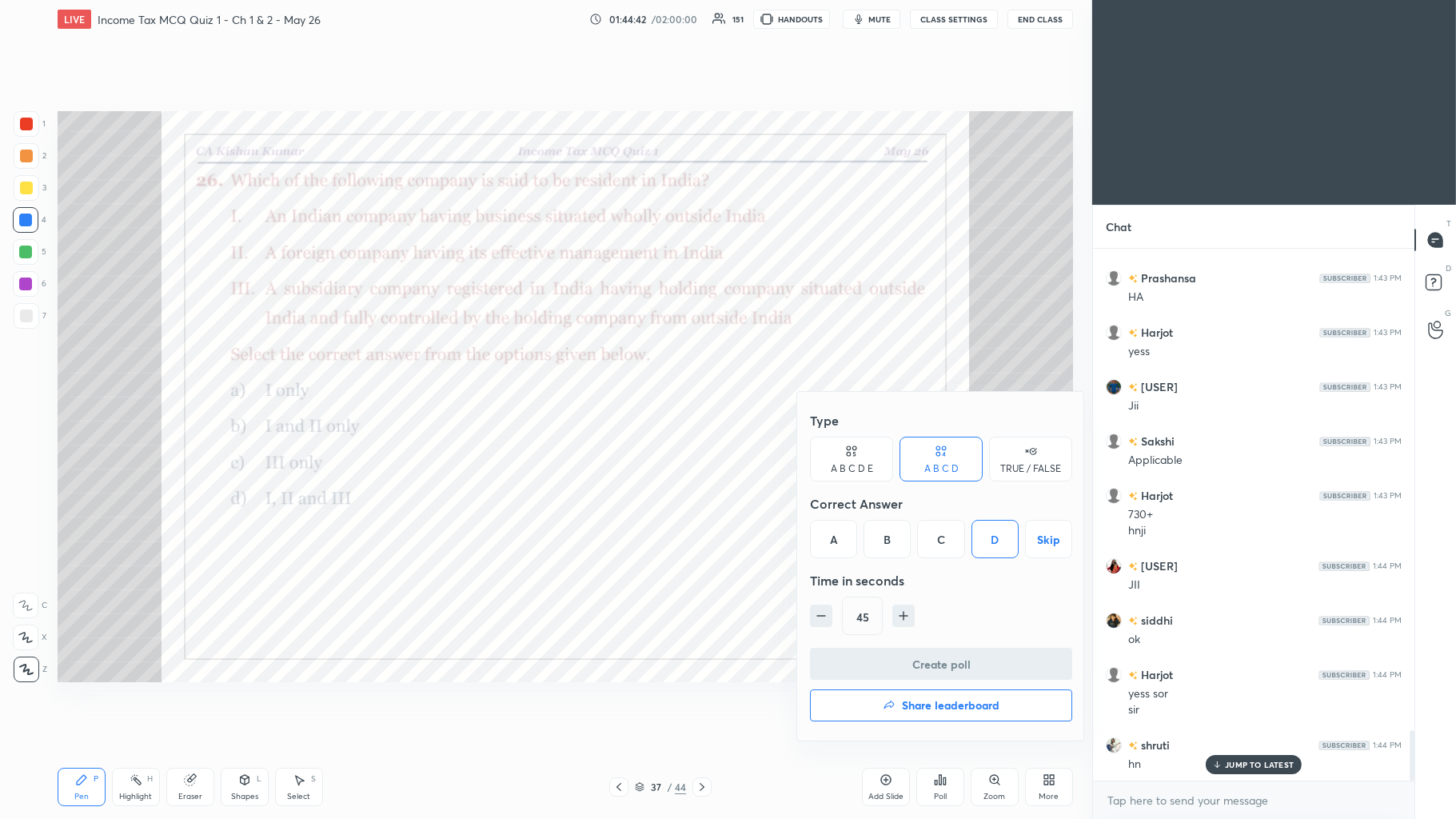 scroll, scrollTop: 493, scrollLeft: 317, axis: both 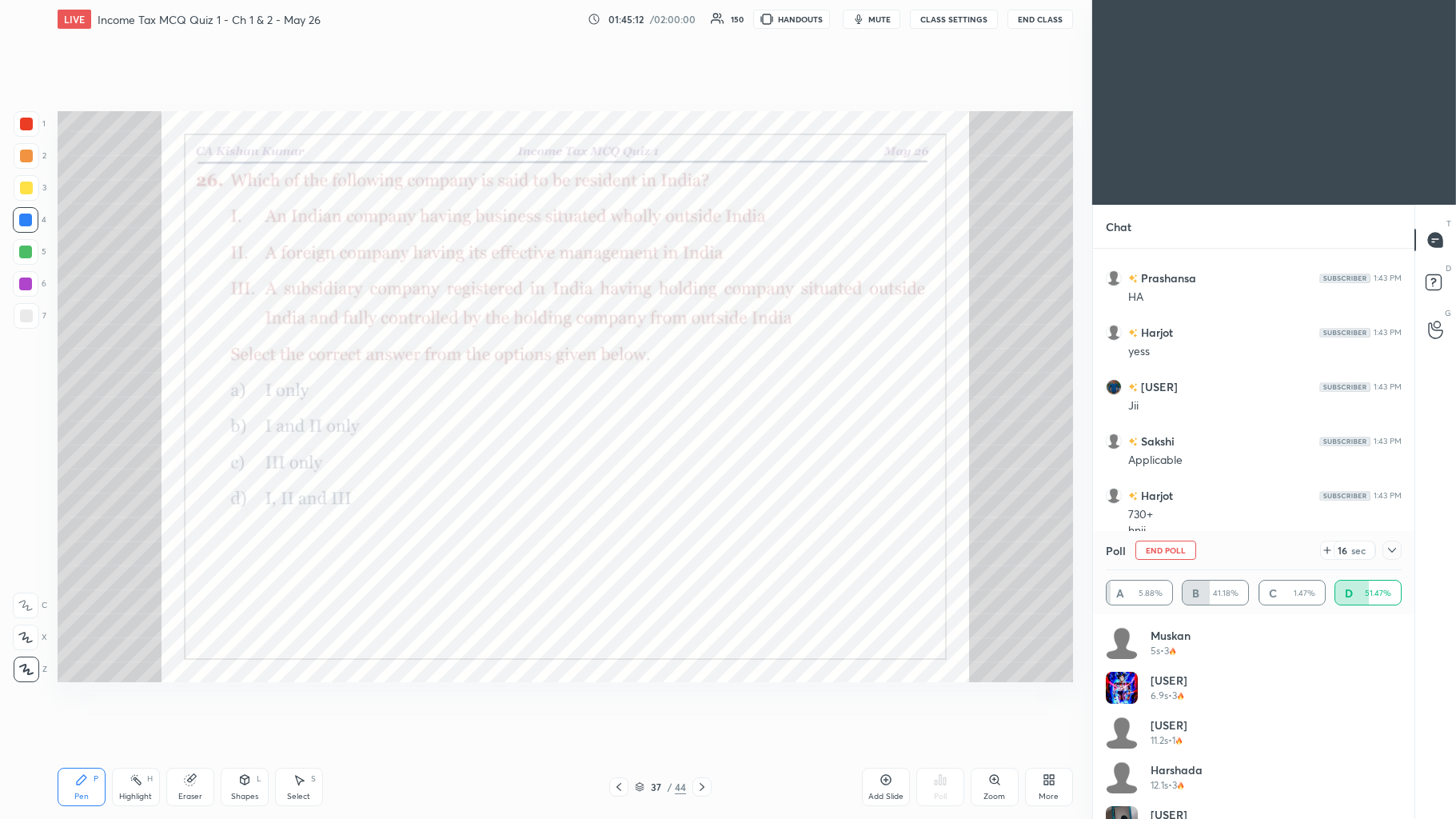click on "16  sec" at bounding box center (1361, 550) 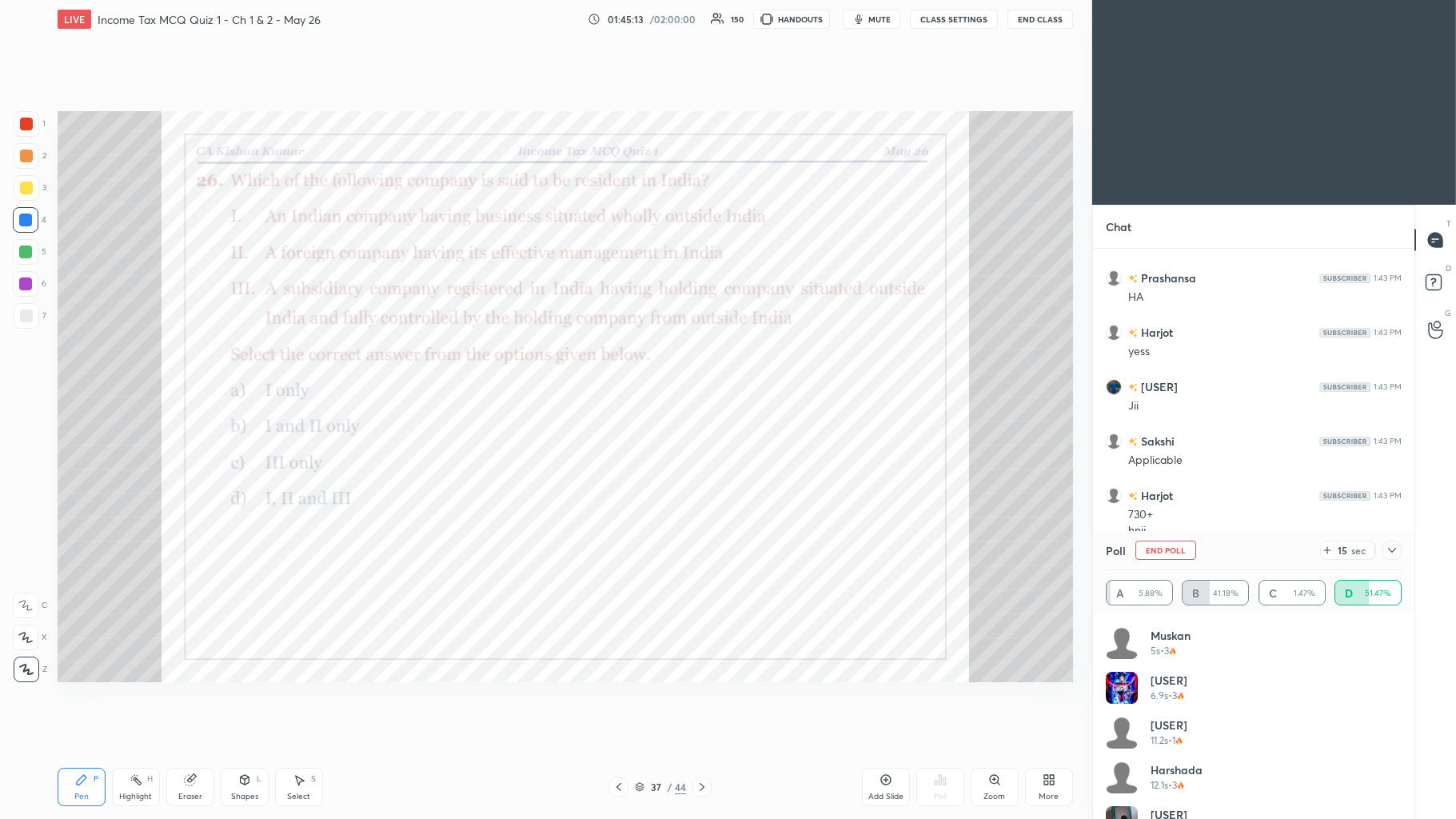 click 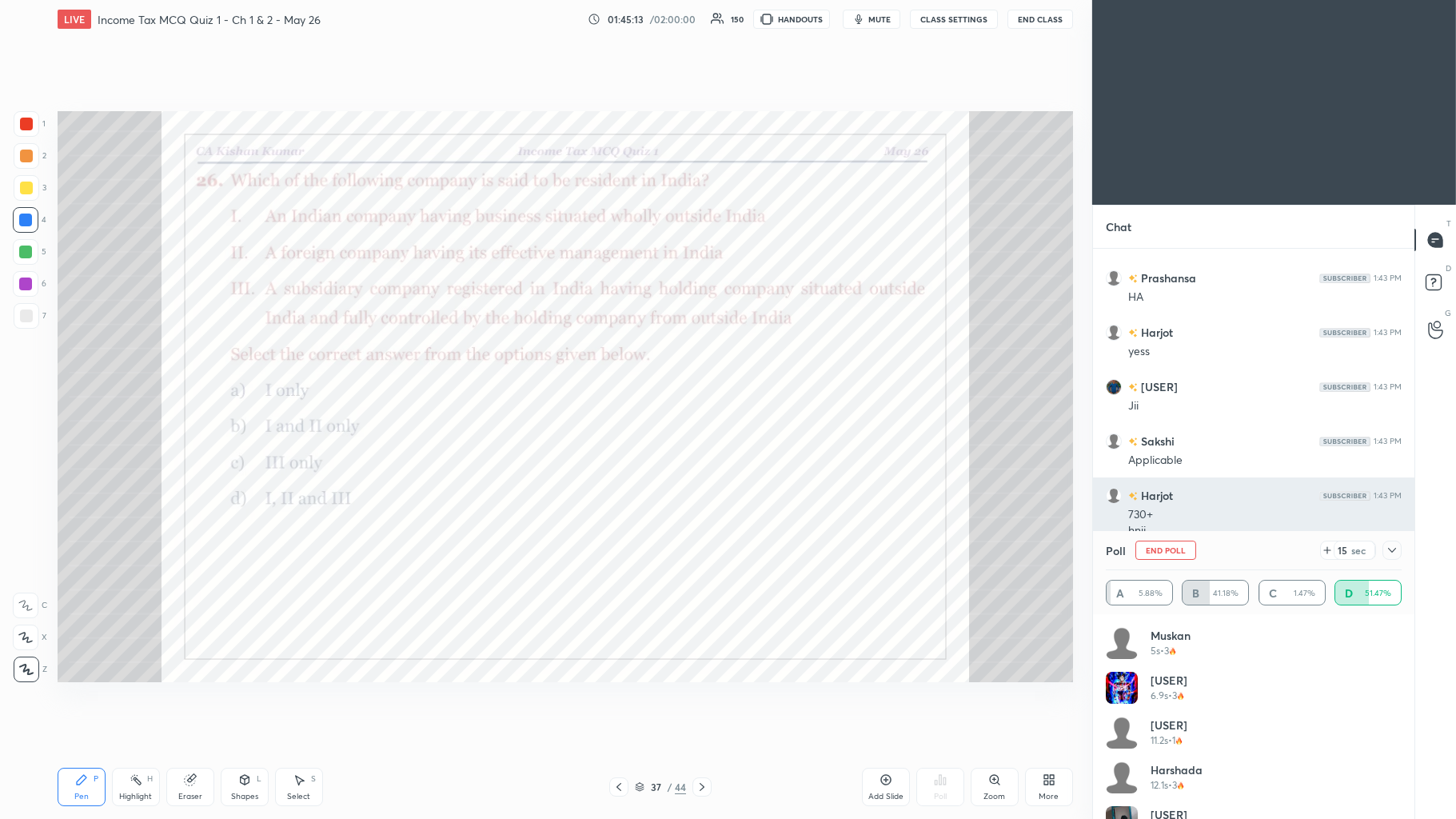scroll, scrollTop: 123, scrollLeft: 291, axis: both 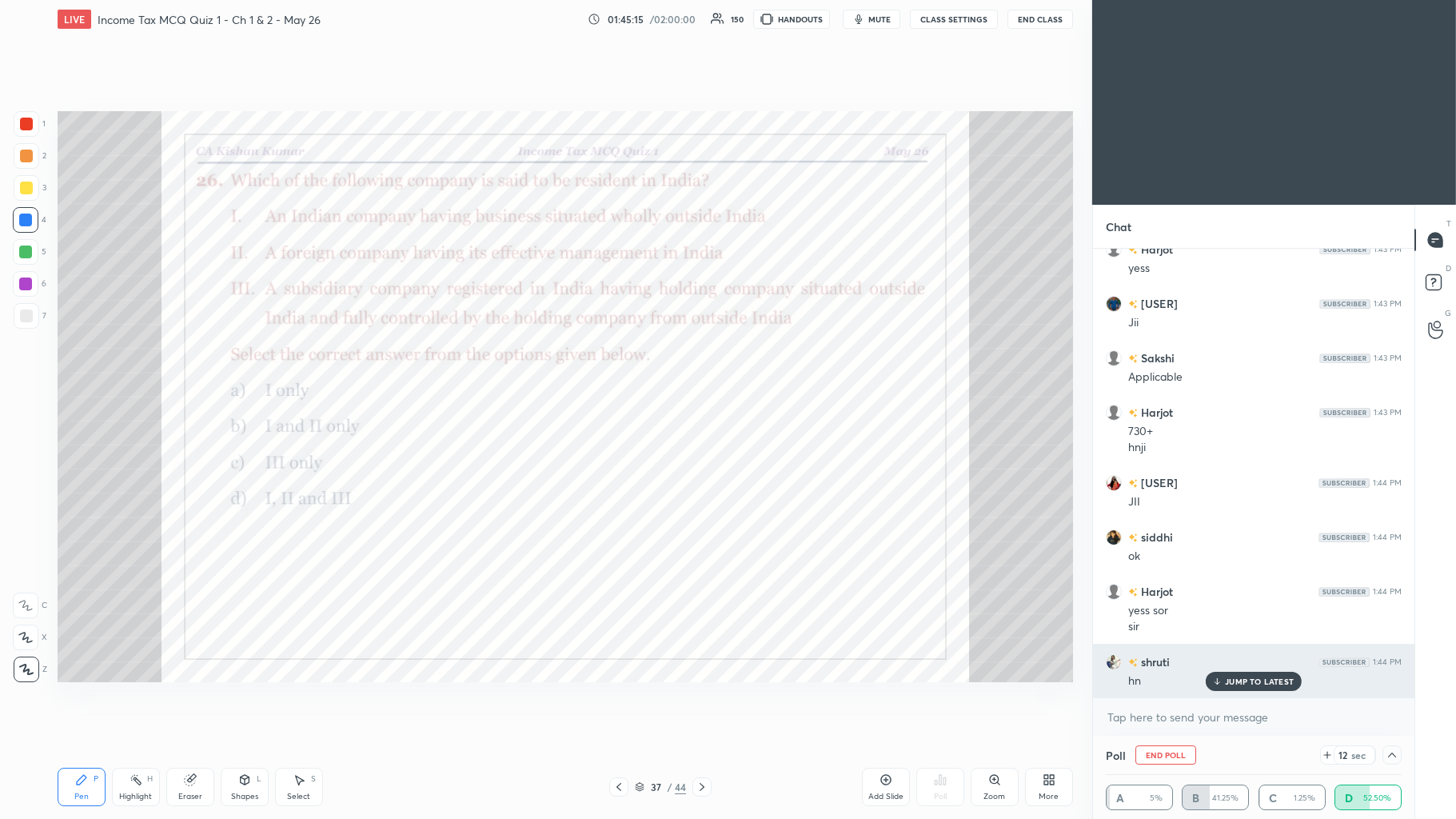 click on "JUMP TO LATEST" at bounding box center [1259, 681] 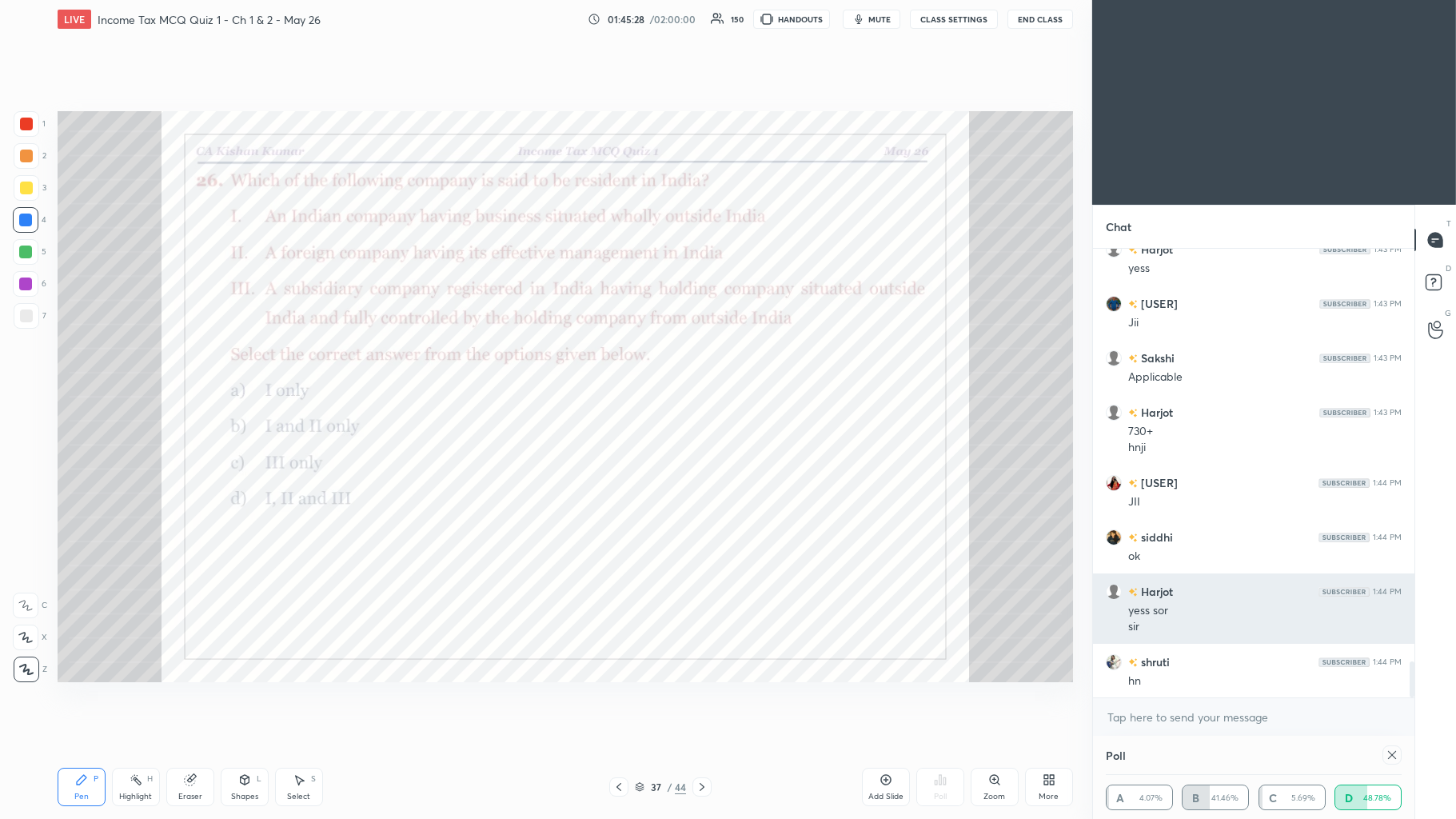 scroll, scrollTop: 0, scrollLeft: 0, axis: both 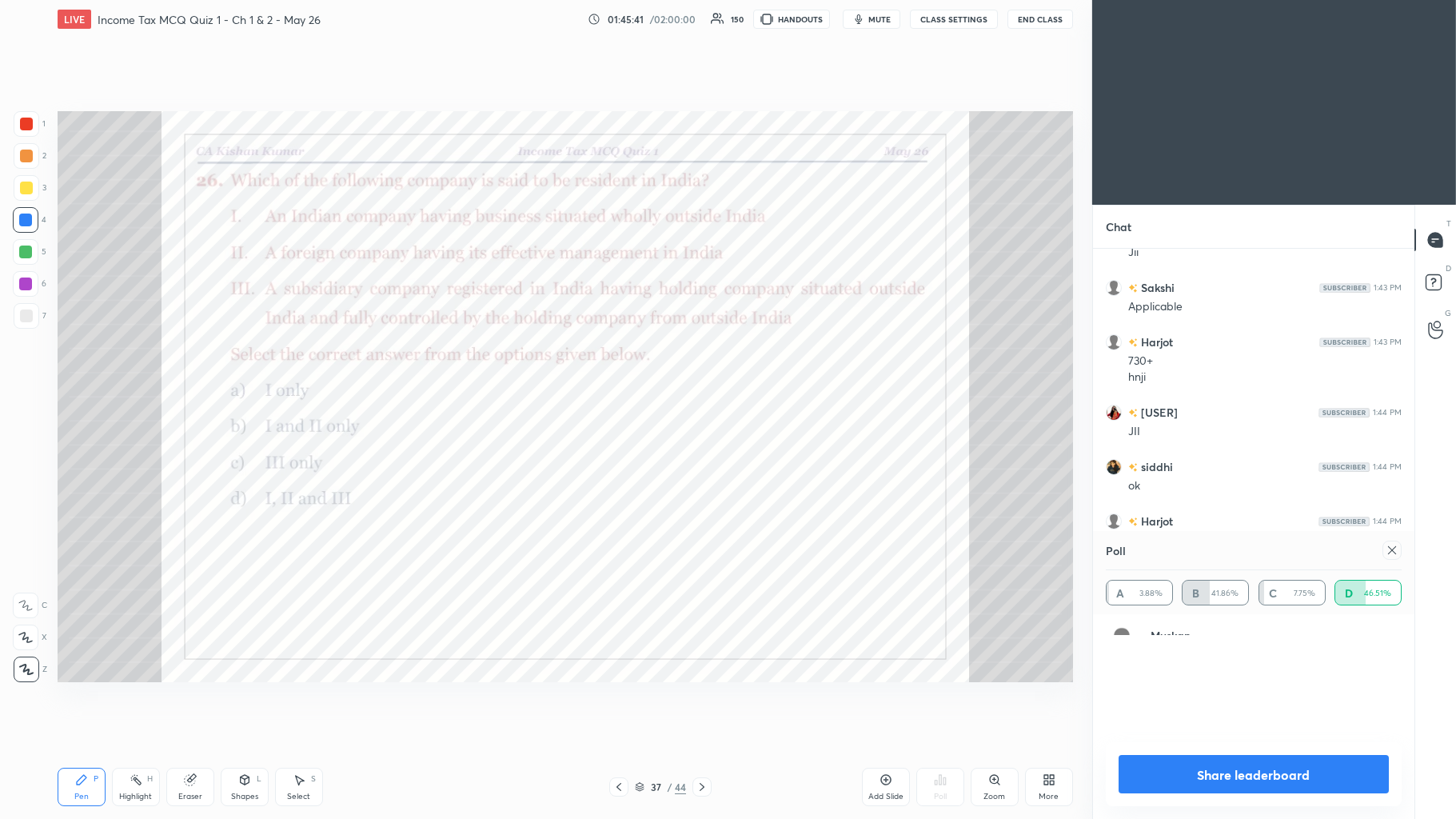 click on "Share leaderboard" at bounding box center [1254, 774] 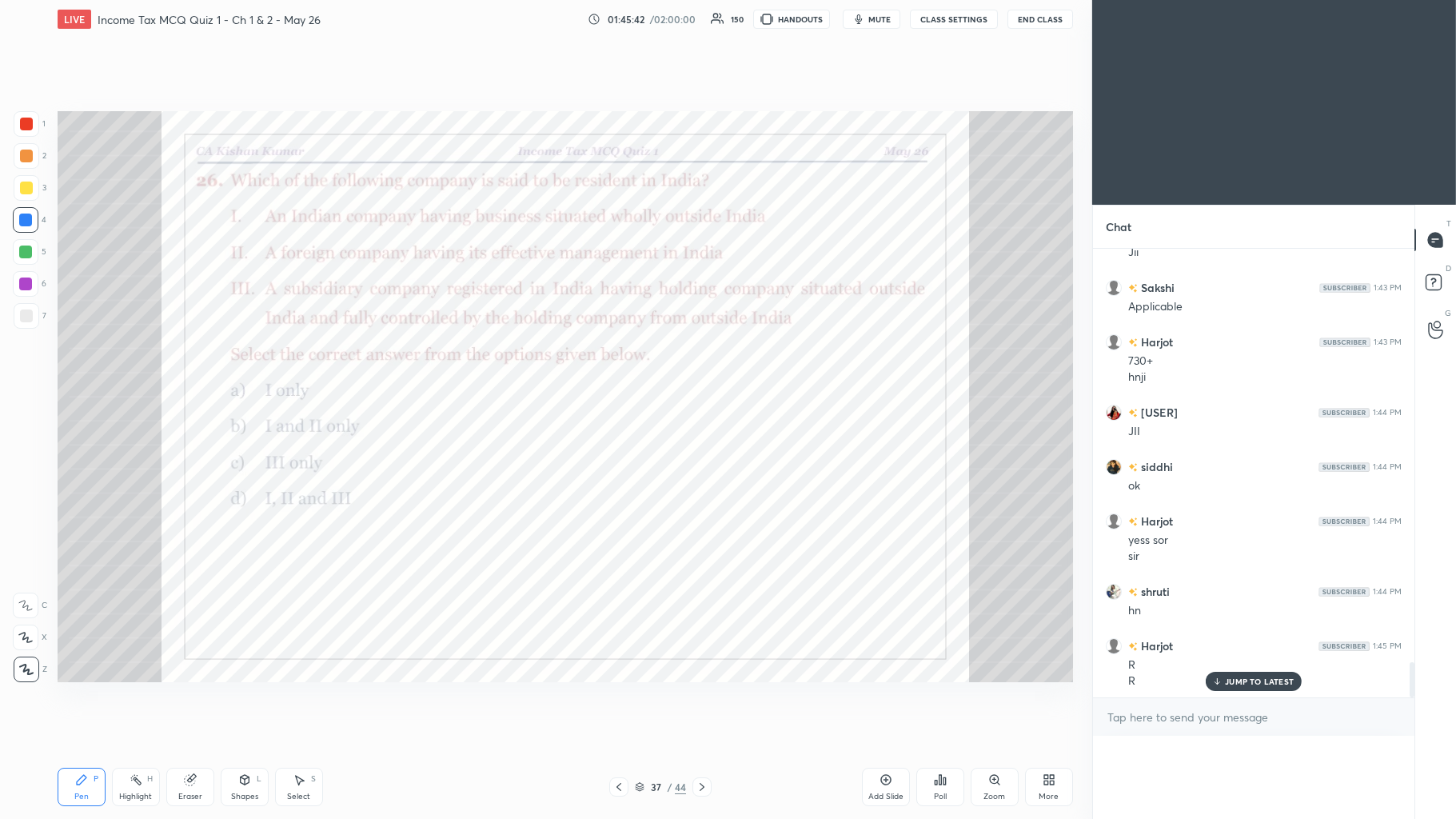 scroll, scrollTop: 0, scrollLeft: 0, axis: both 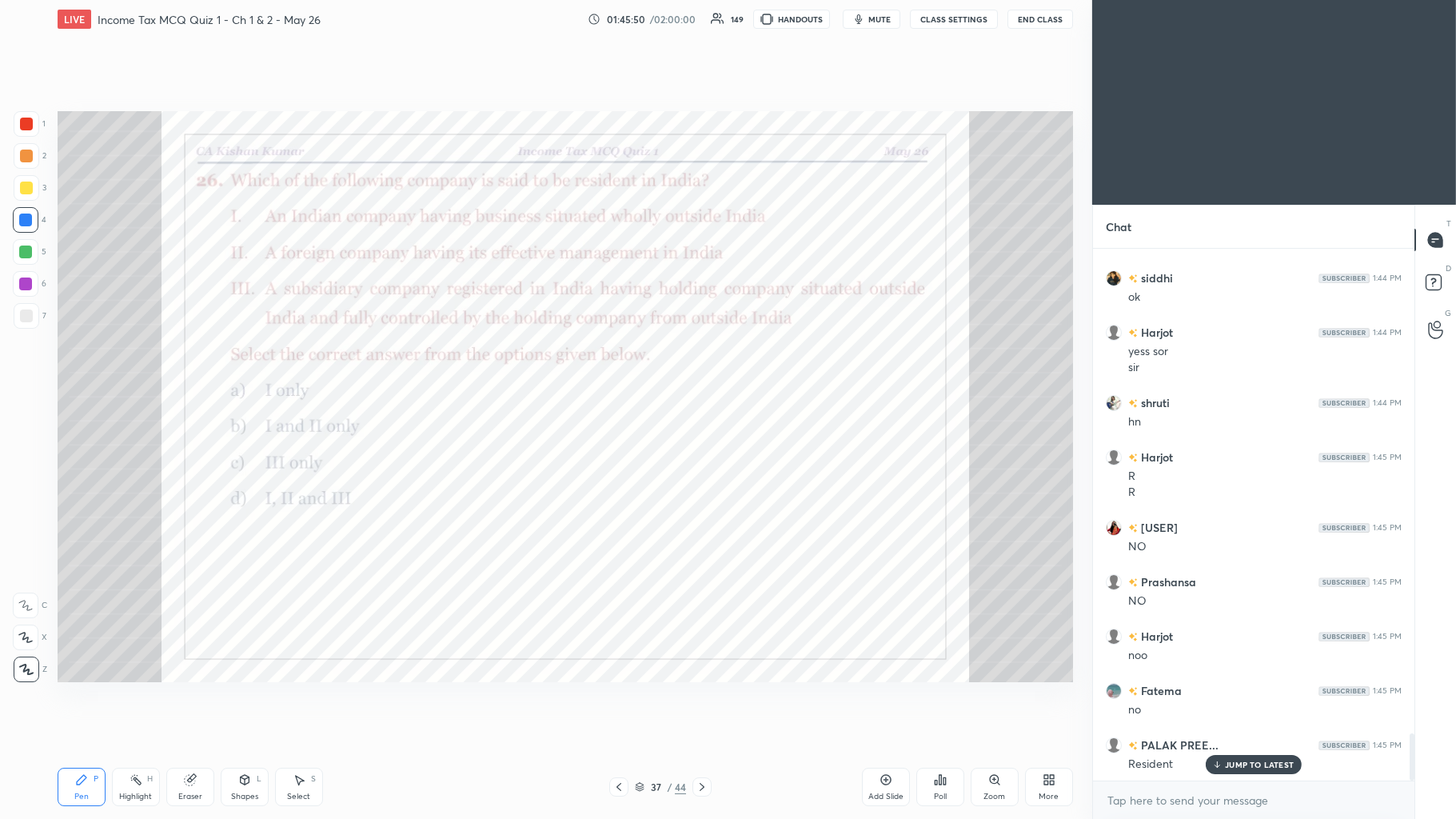 click 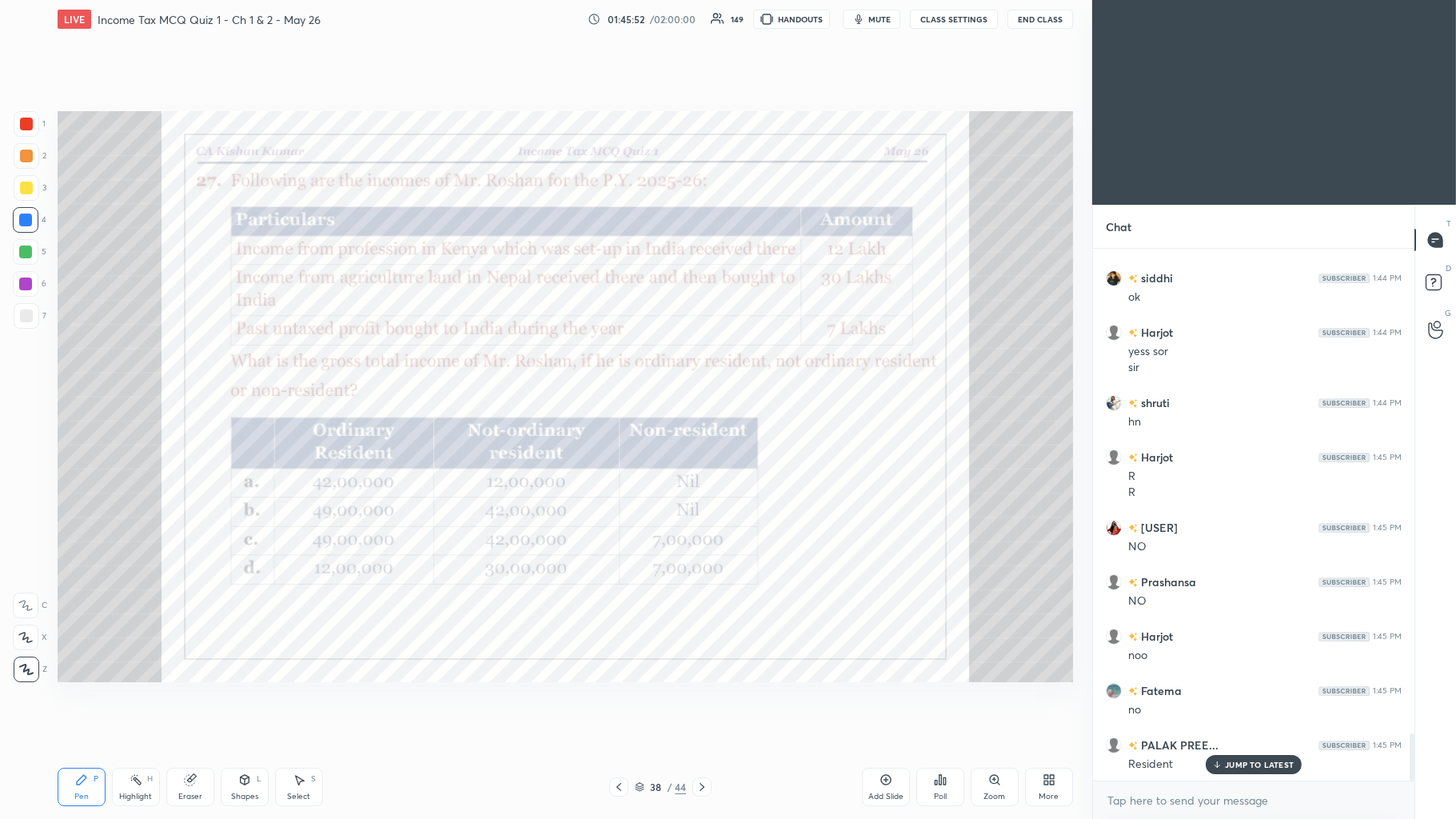 click 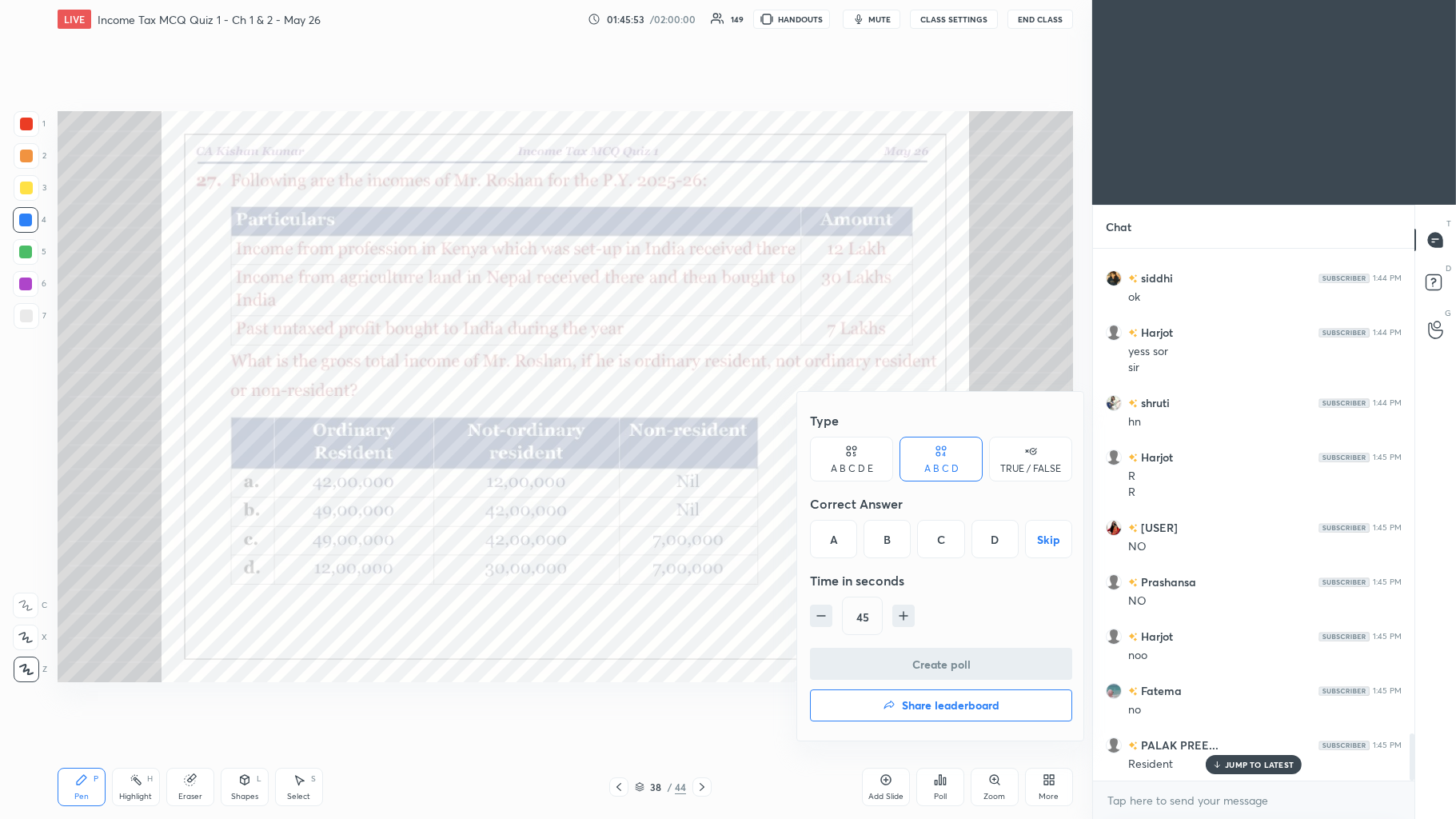 click 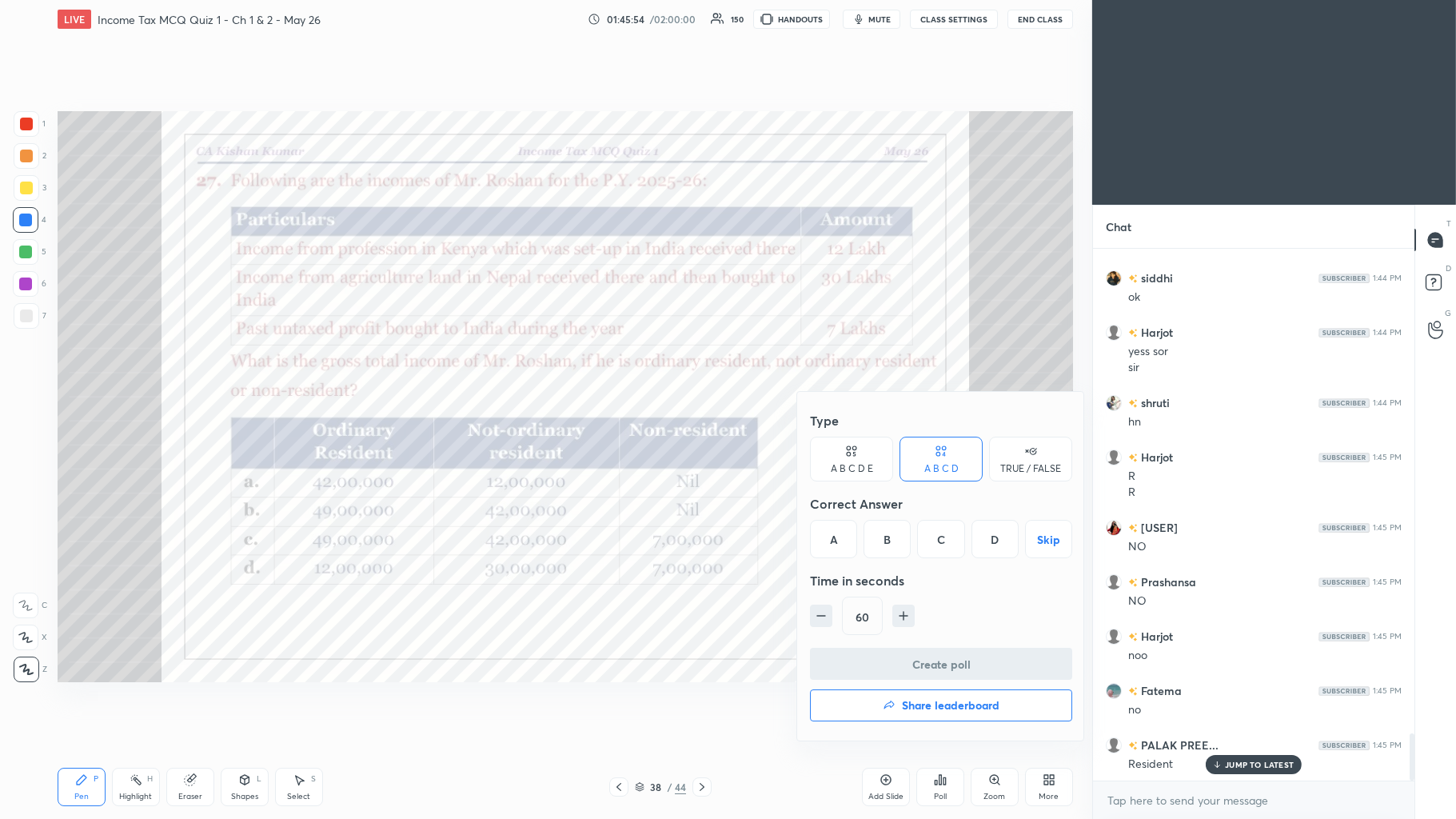 click 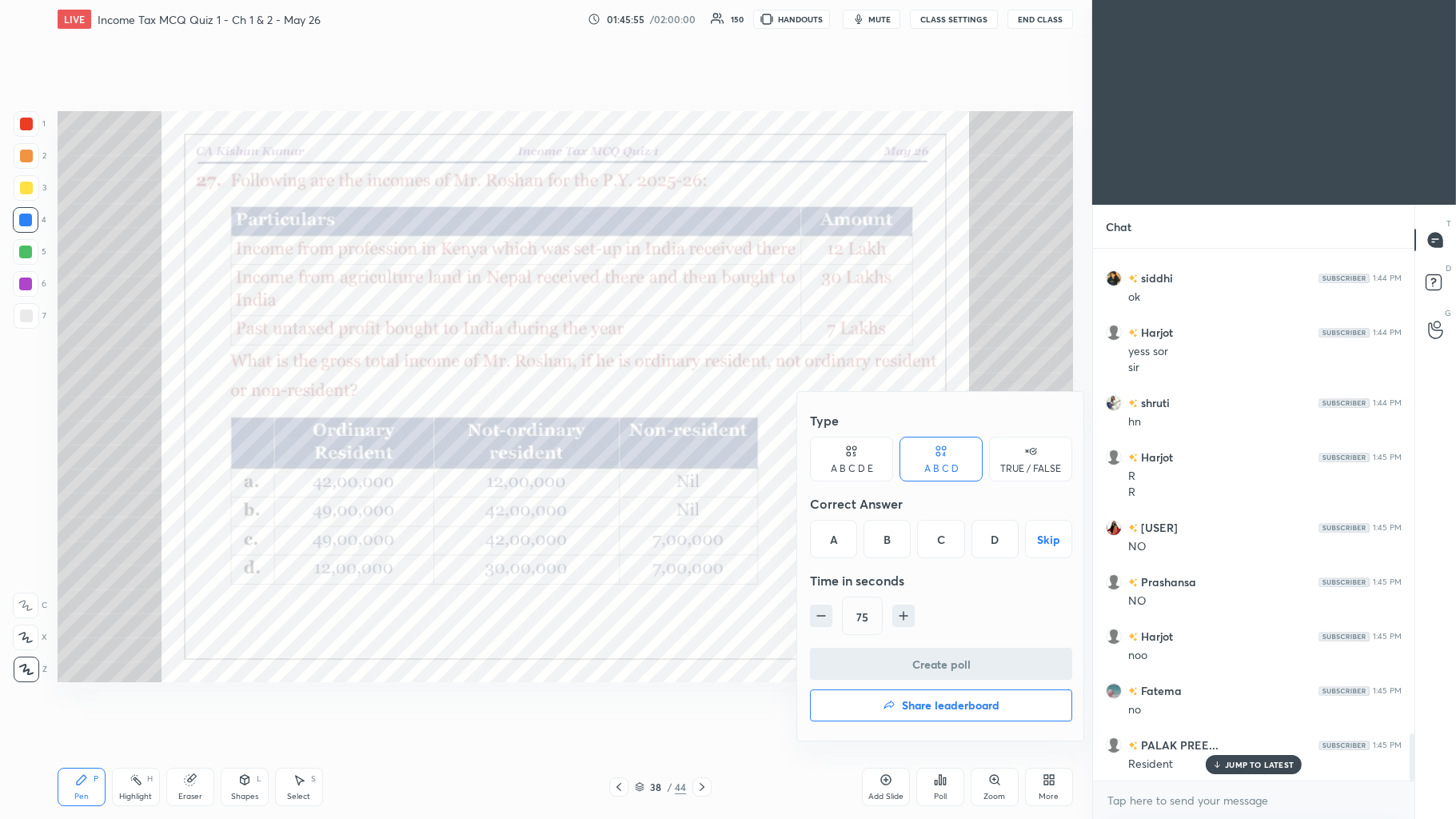 click on "A" at bounding box center (833, 539) 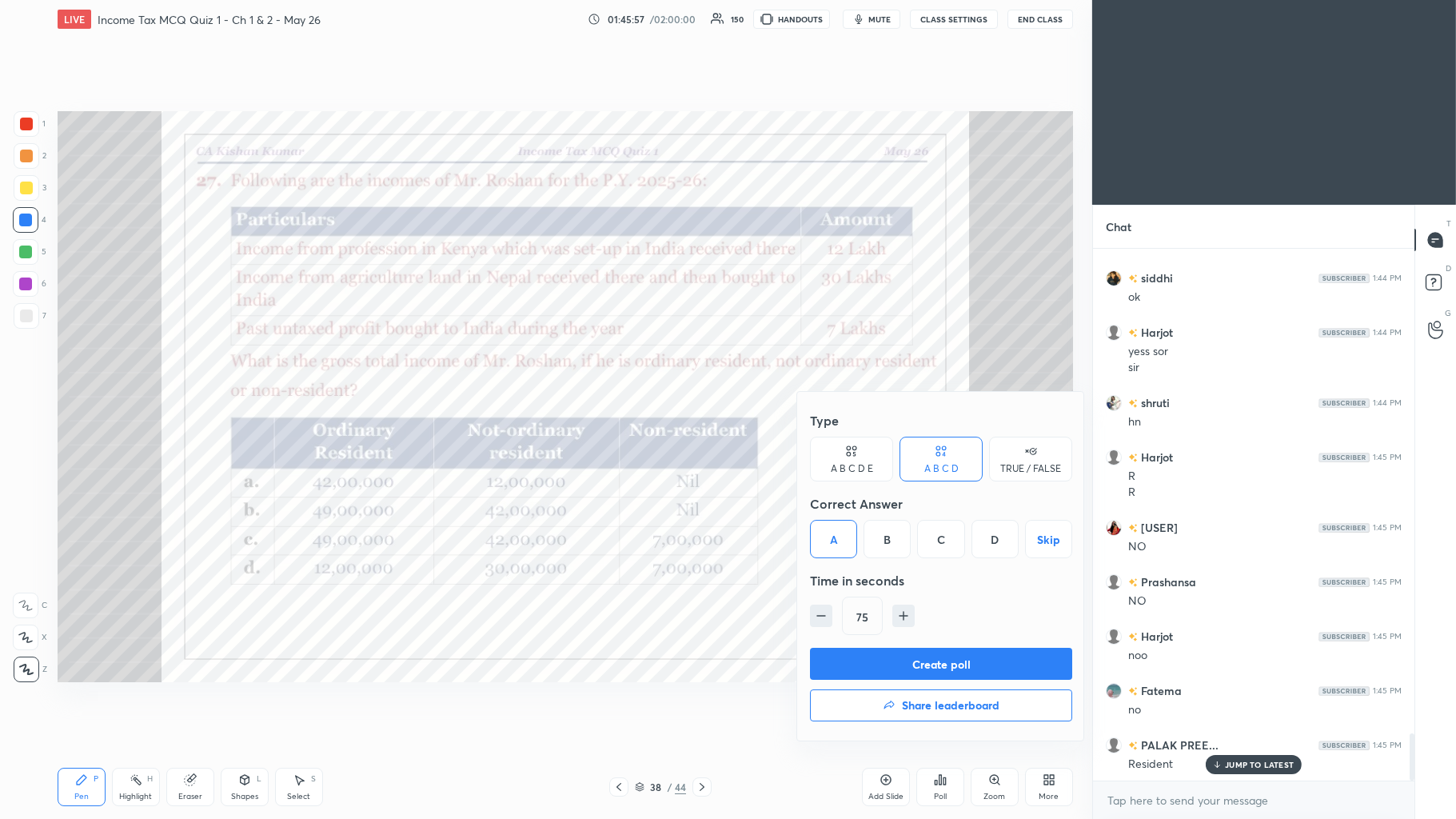 click on "Create poll" at bounding box center [941, 664] 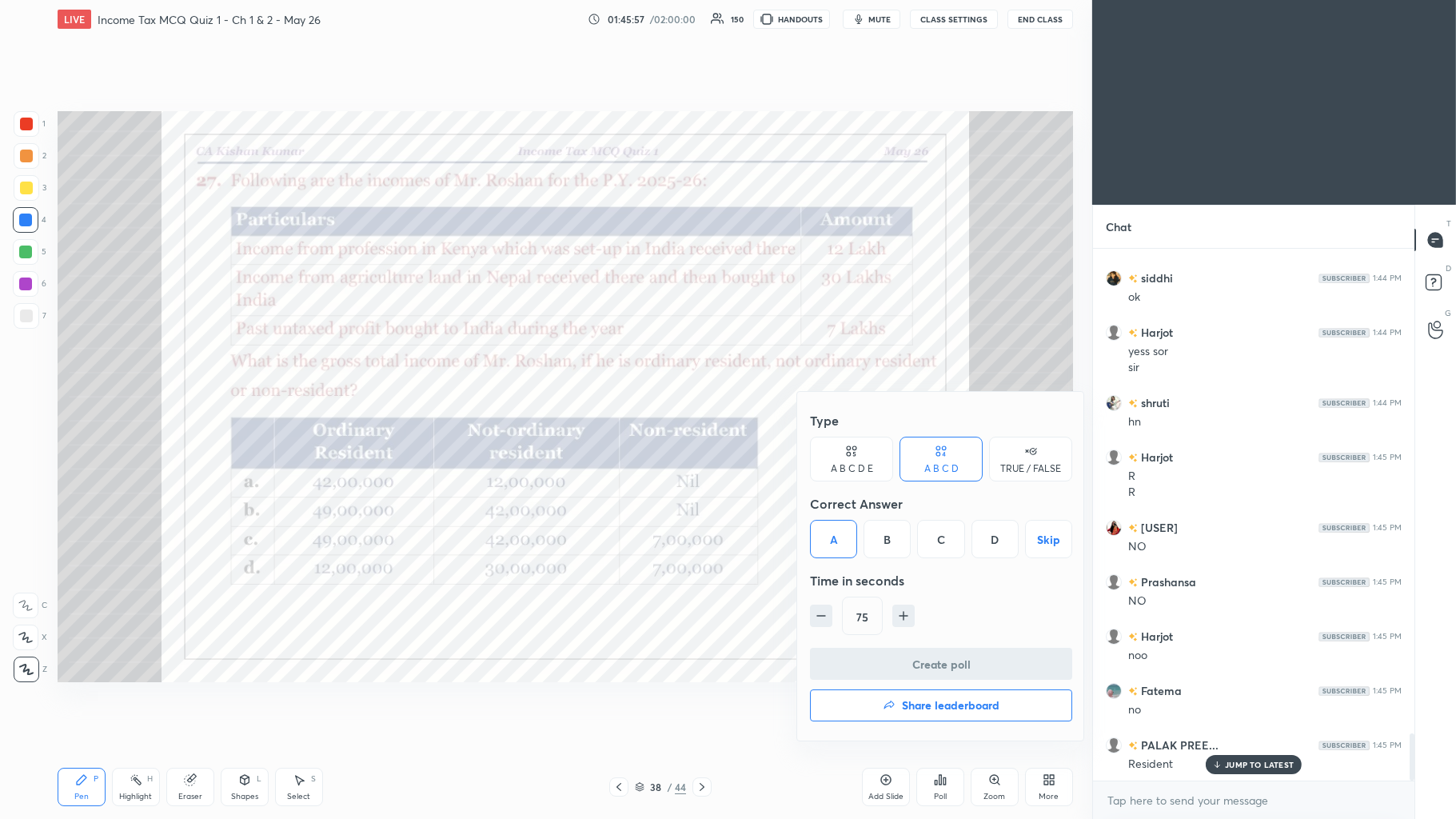 scroll, scrollTop: 500, scrollLeft: 317, axis: both 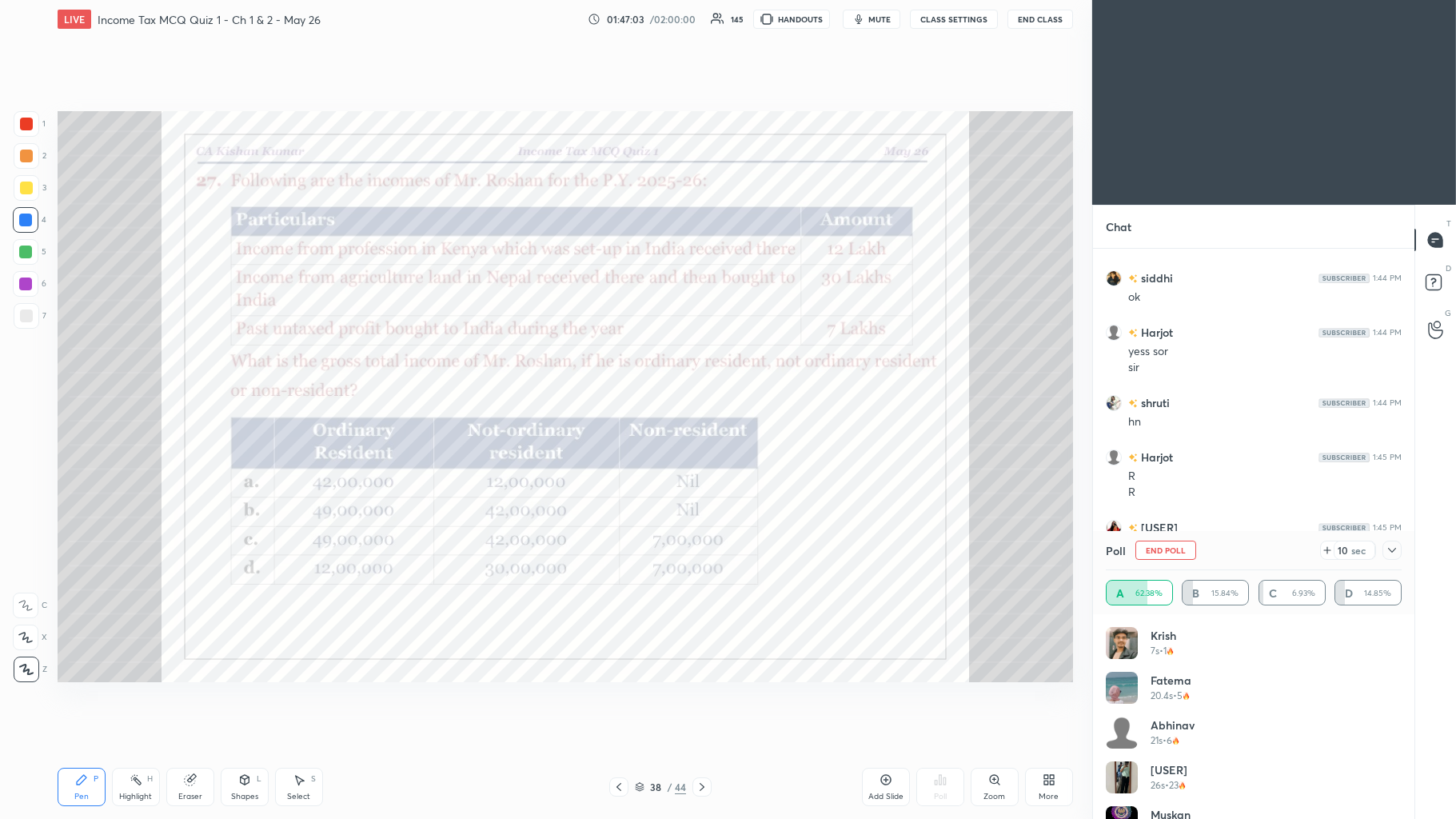 click 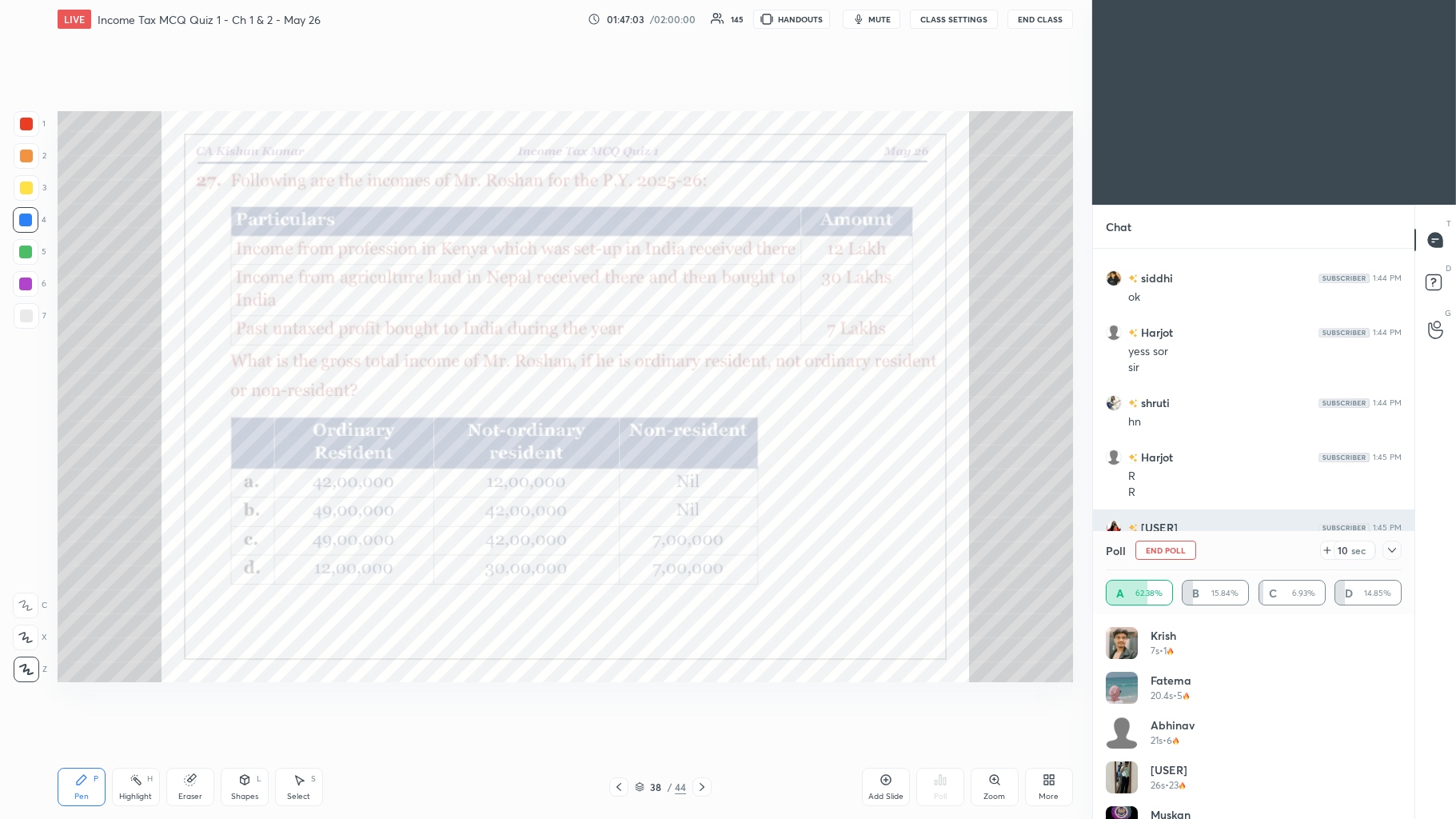 scroll, scrollTop: 123, scrollLeft: 291, axis: both 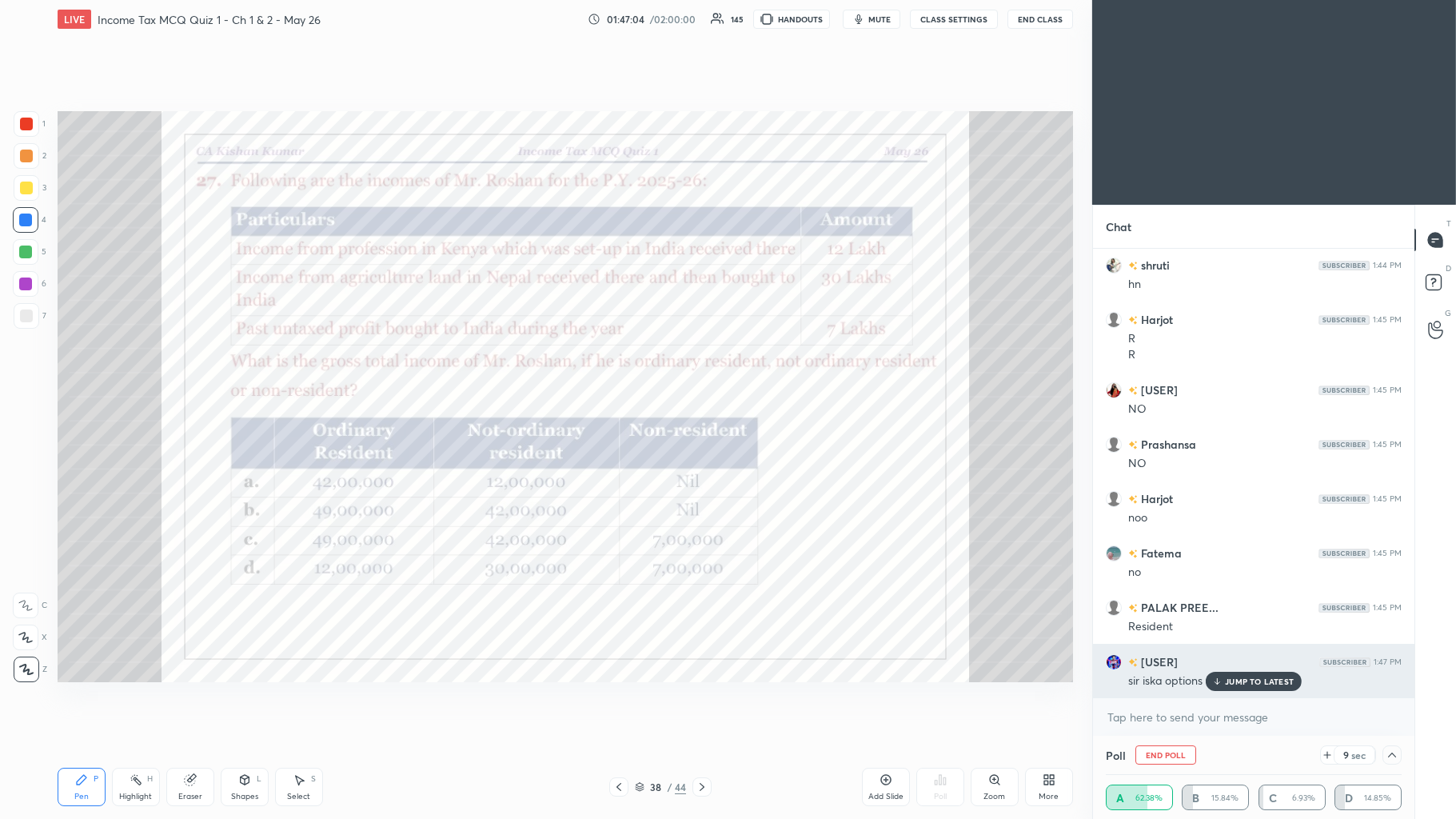 click on "JUMP TO LATEST" at bounding box center [1259, 681] 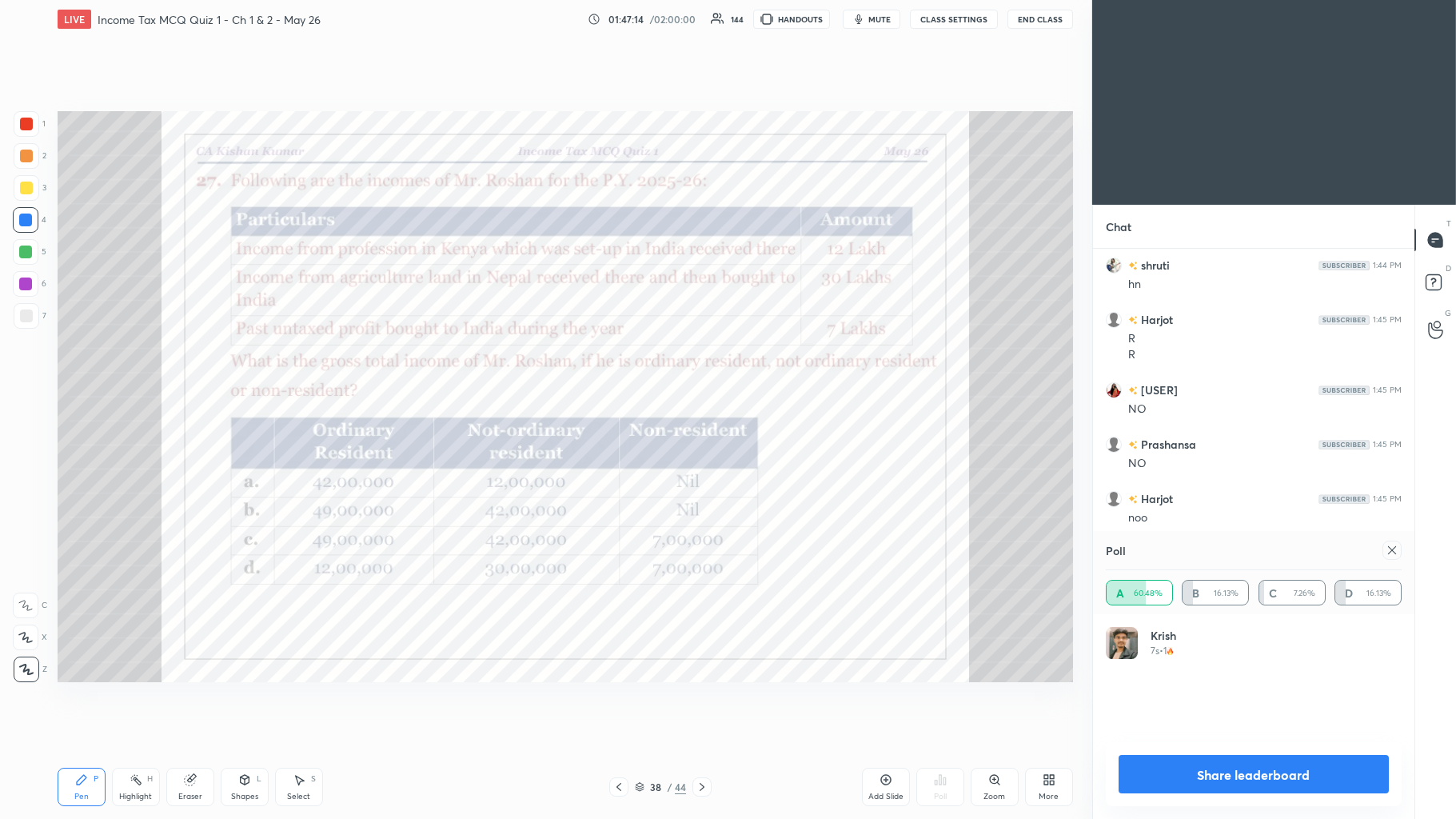 scroll, scrollTop: 0, scrollLeft: 0, axis: both 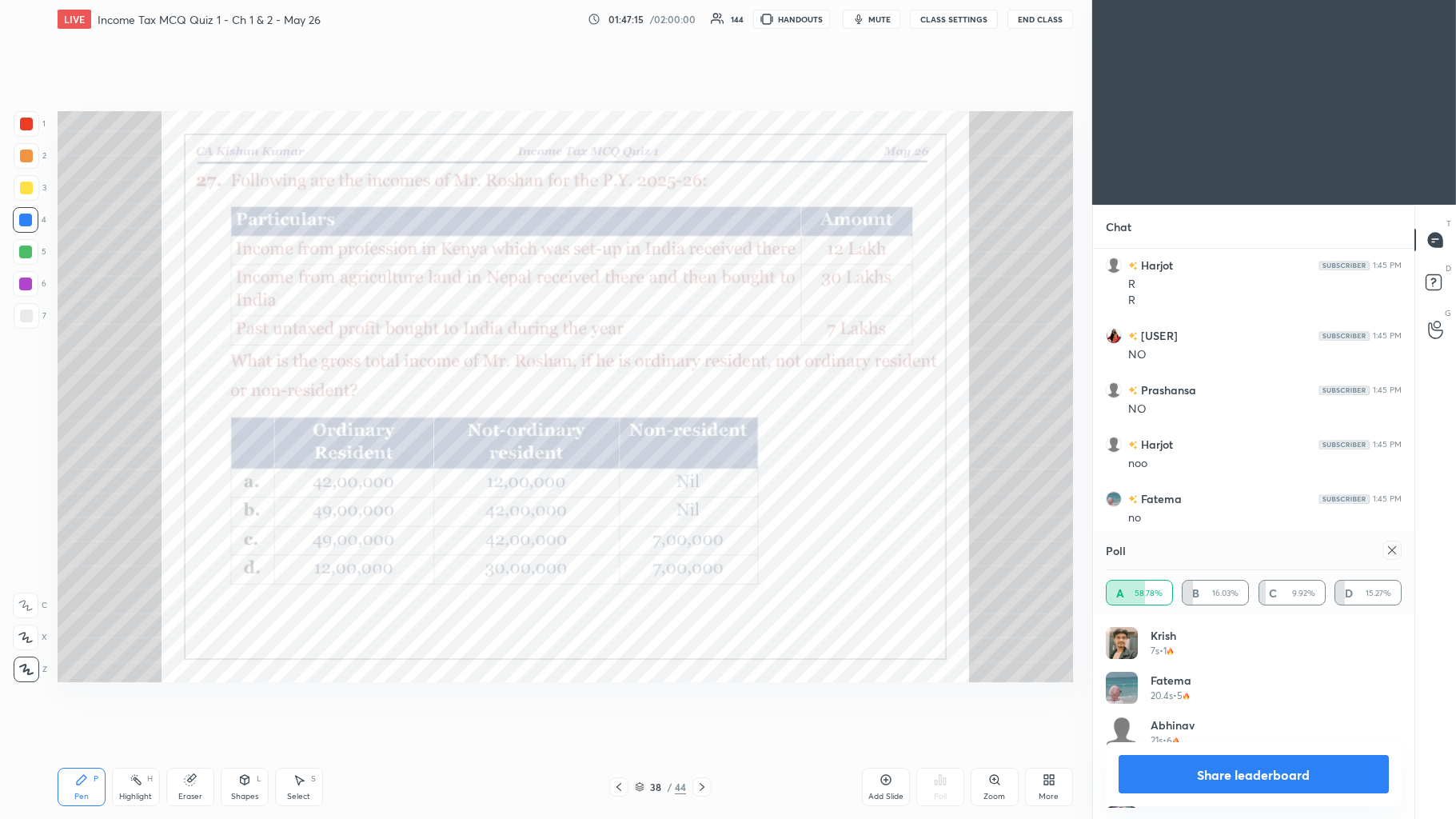 click at bounding box center (26, 252) 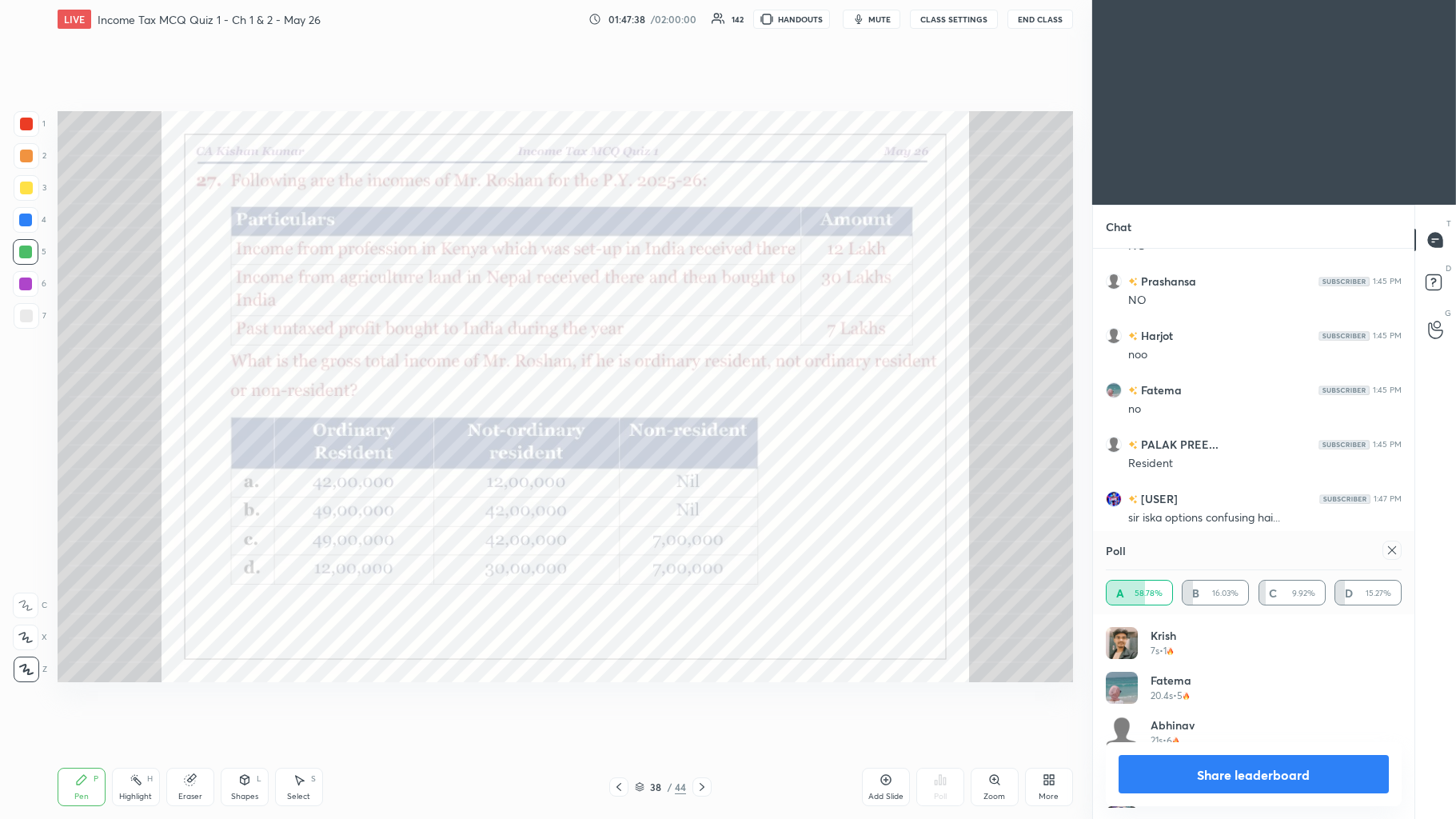 scroll, scrollTop: 5808, scrollLeft: 0, axis: vertical 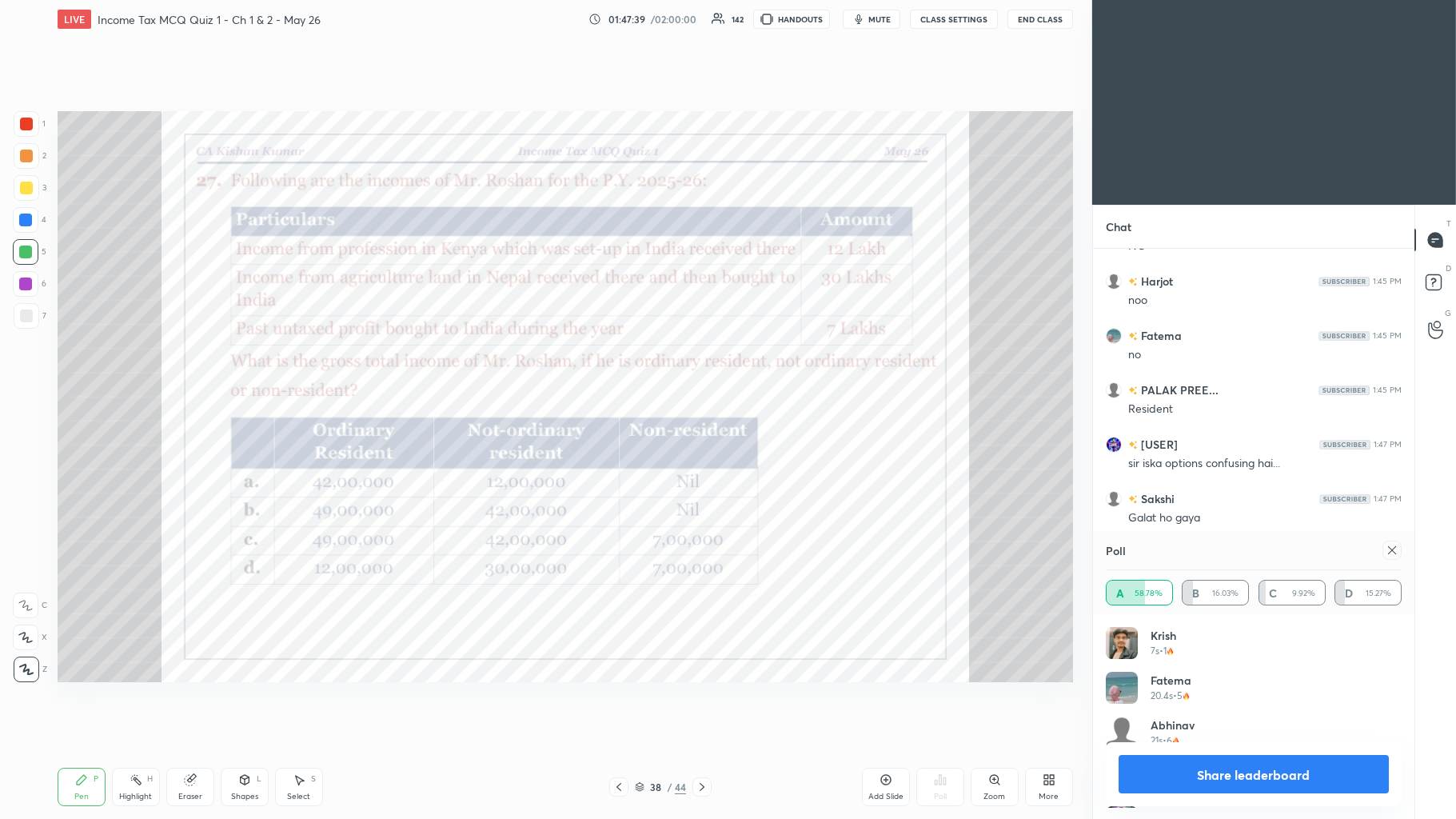 click on "Share leaderboard" at bounding box center [1254, 774] 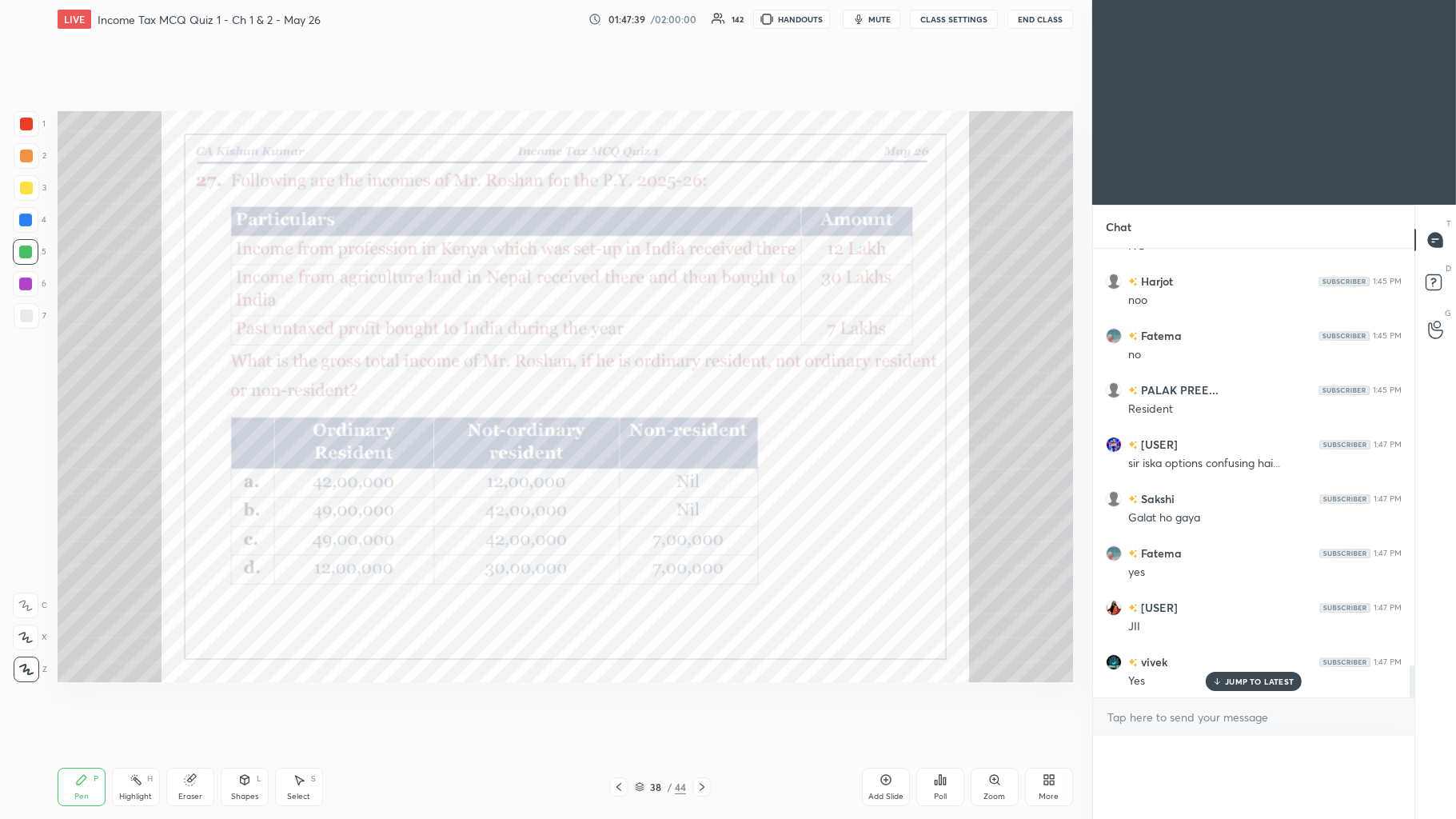 scroll, scrollTop: 0, scrollLeft: 0, axis: both 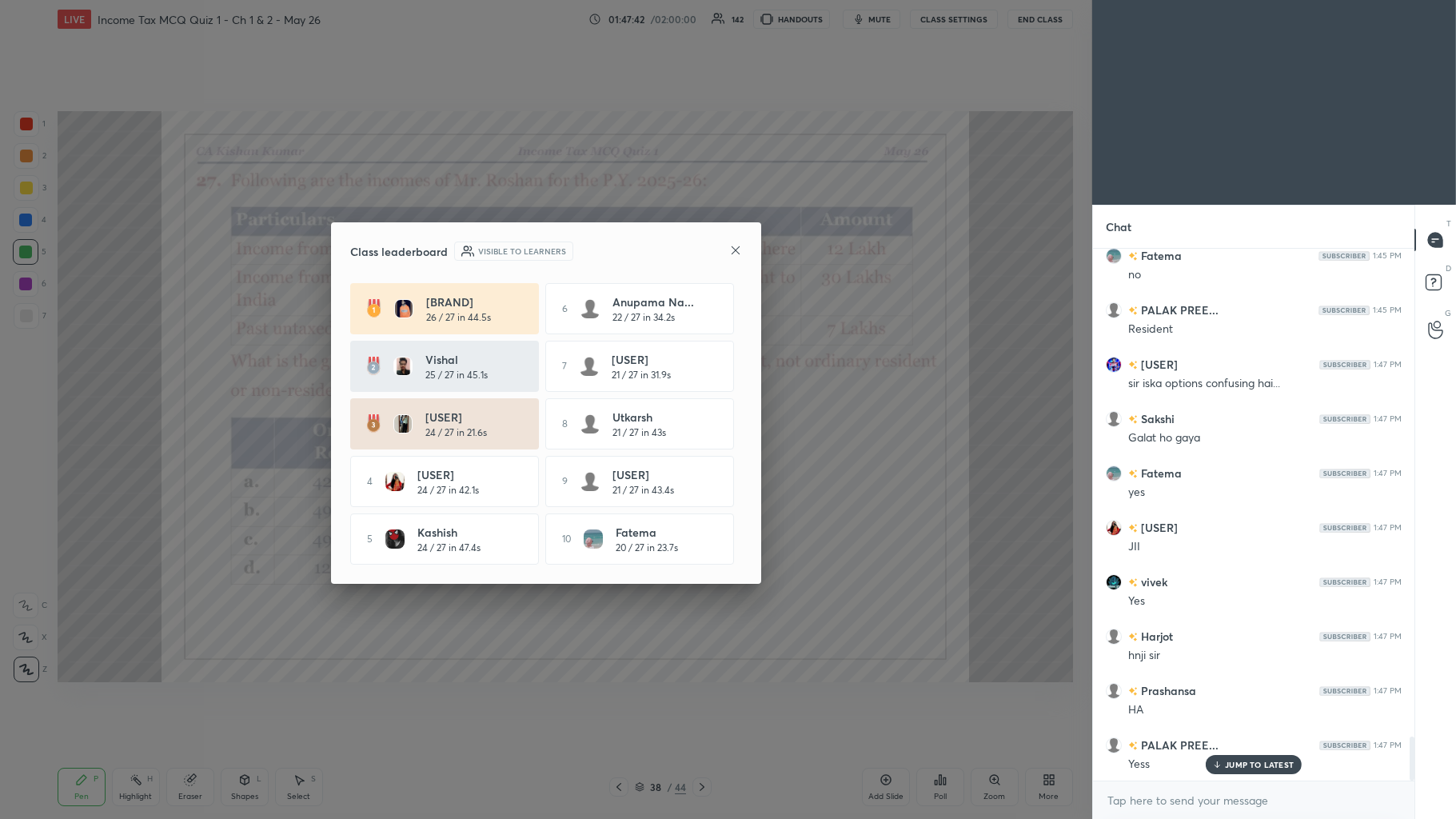 click 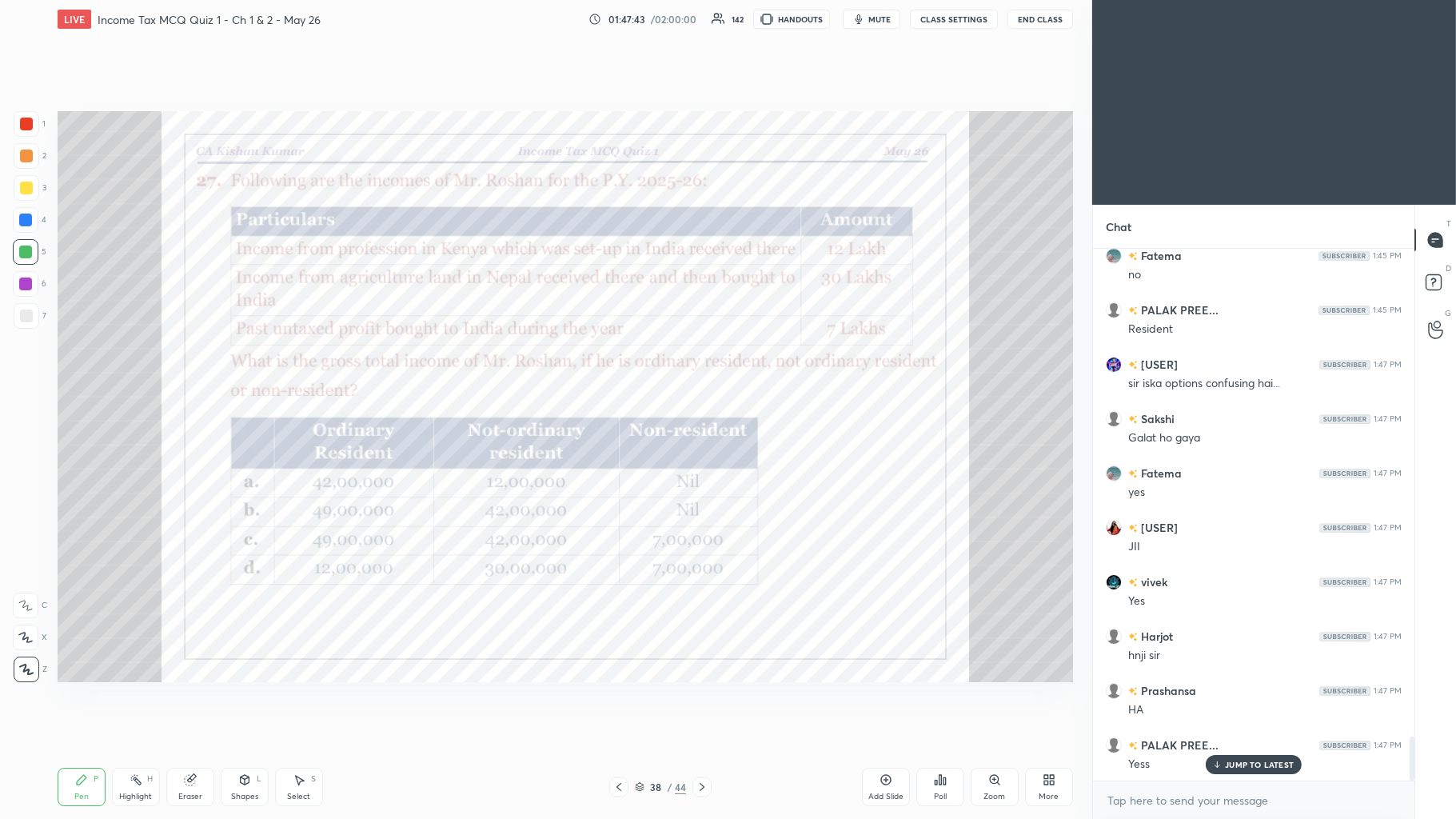 scroll, scrollTop: 5943, scrollLeft: 0, axis: vertical 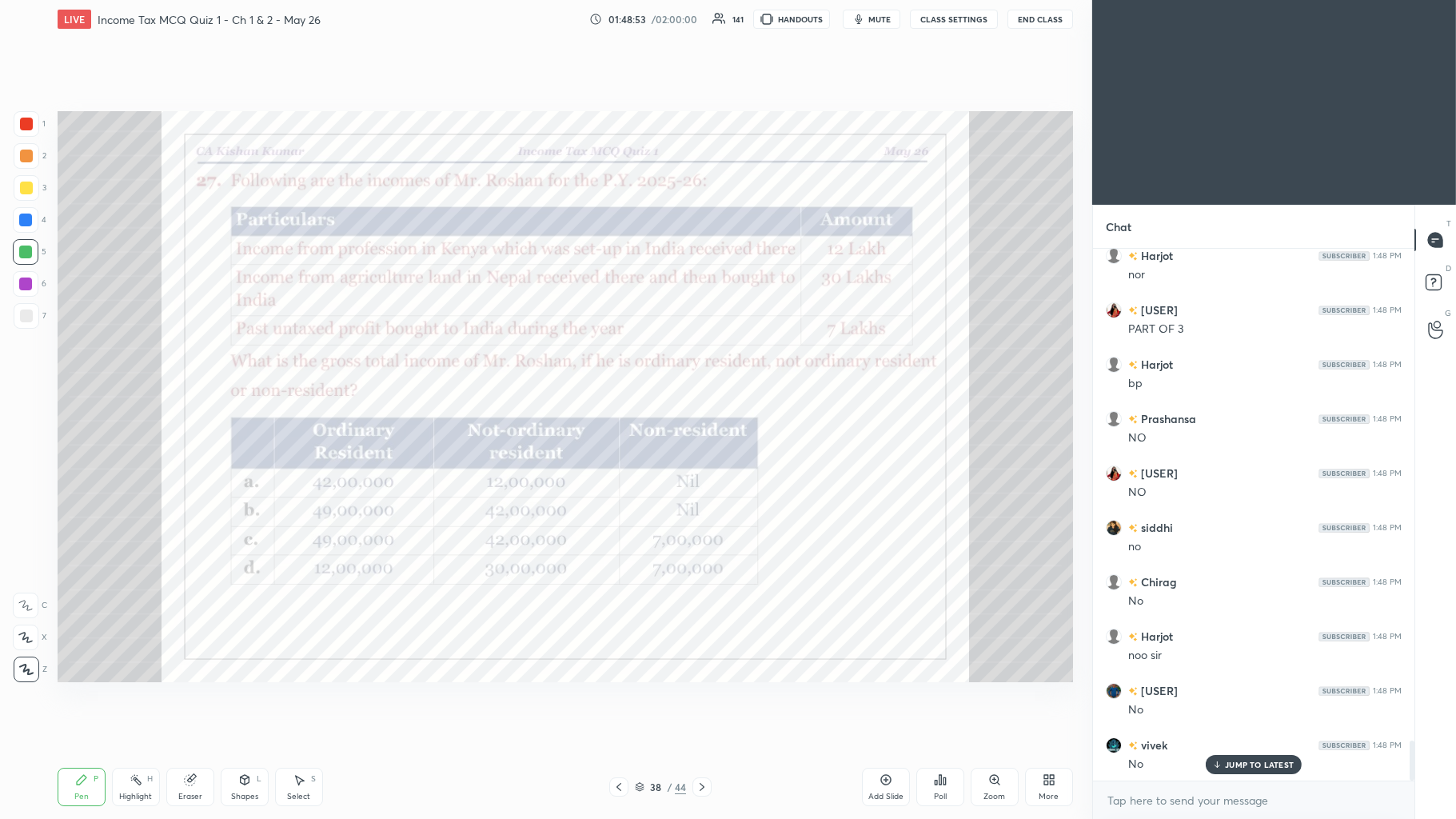 click 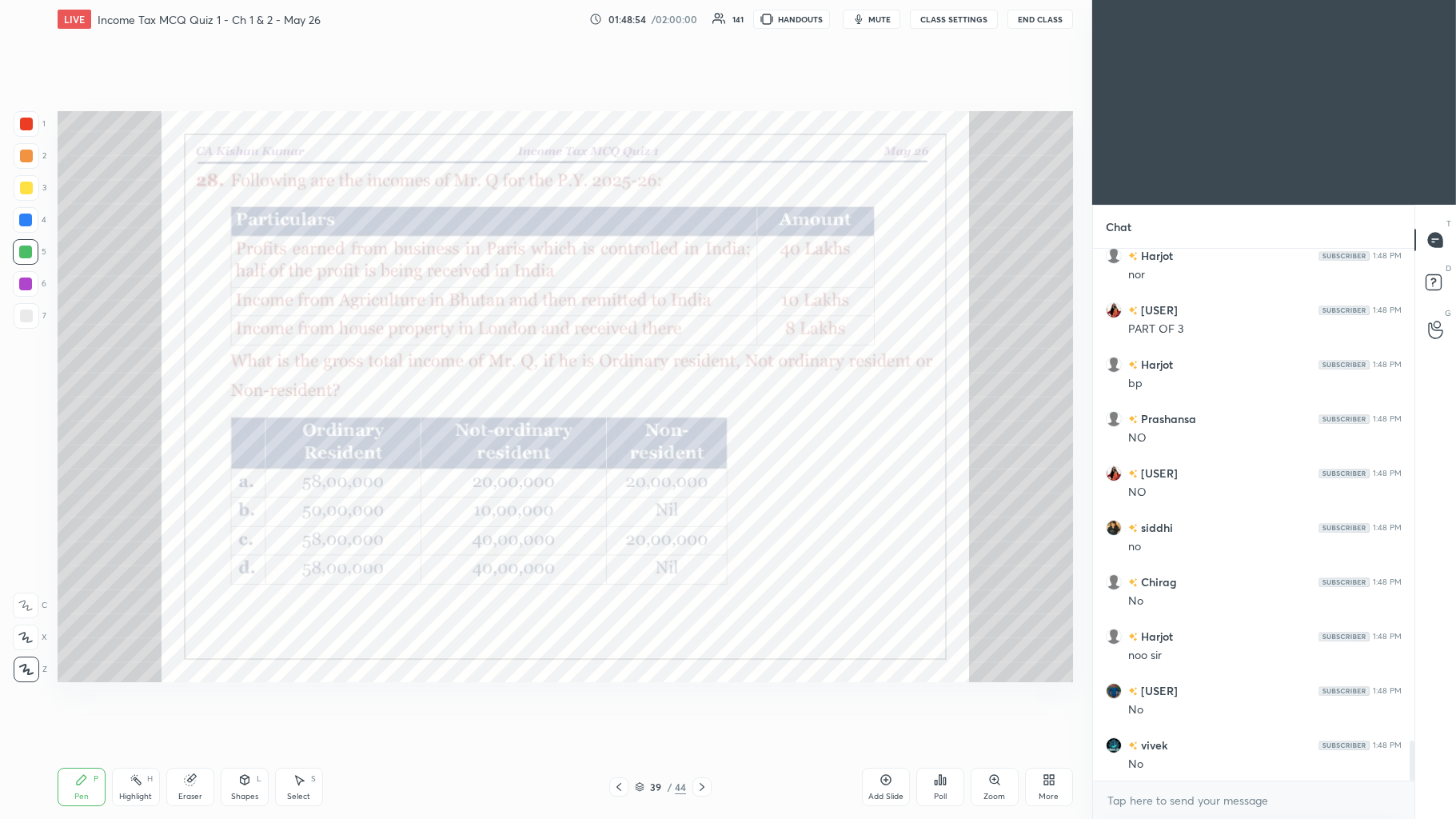 scroll, scrollTop: 6541, scrollLeft: 0, axis: vertical 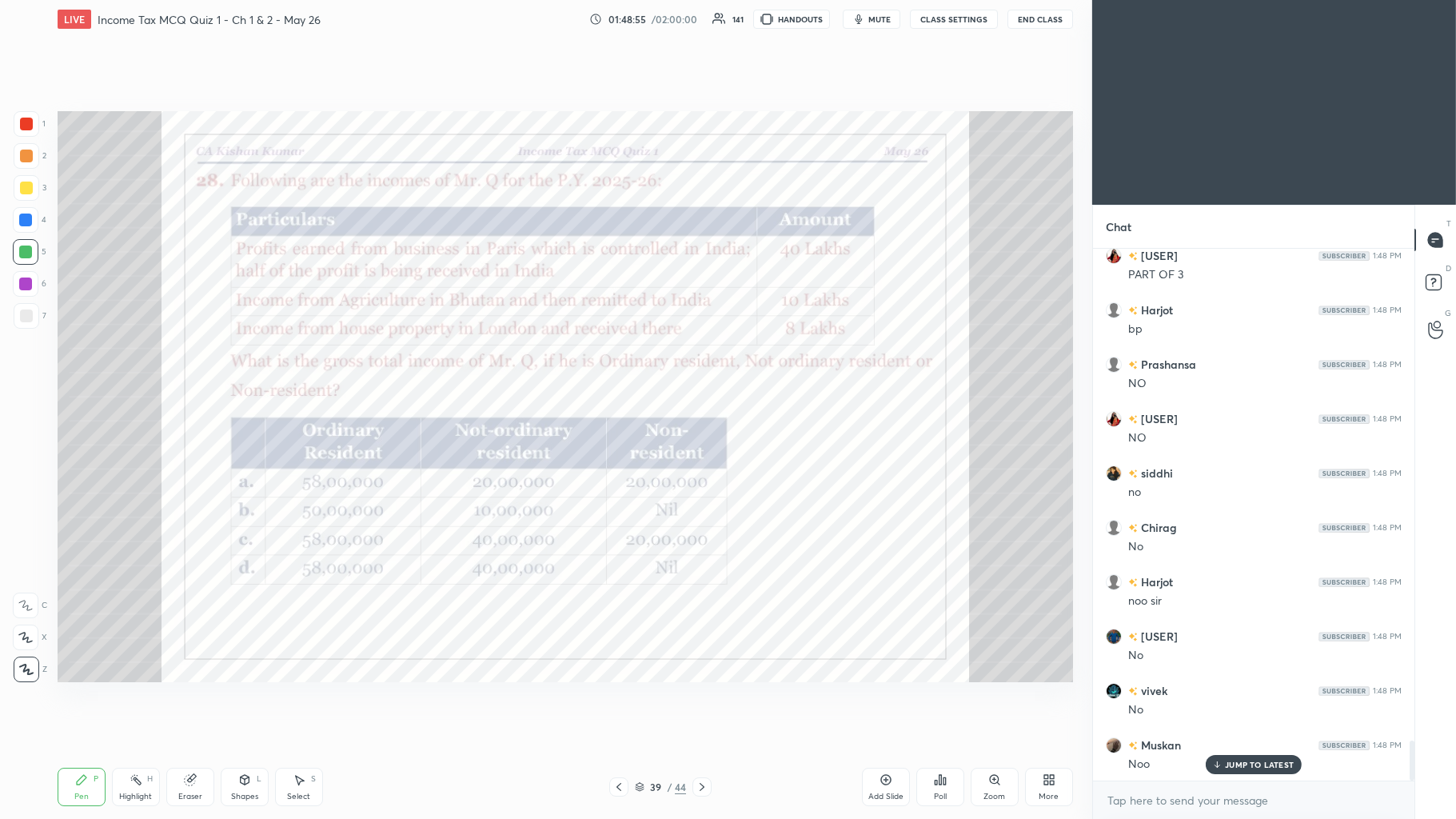 click on "Poll" at bounding box center (940, 787) 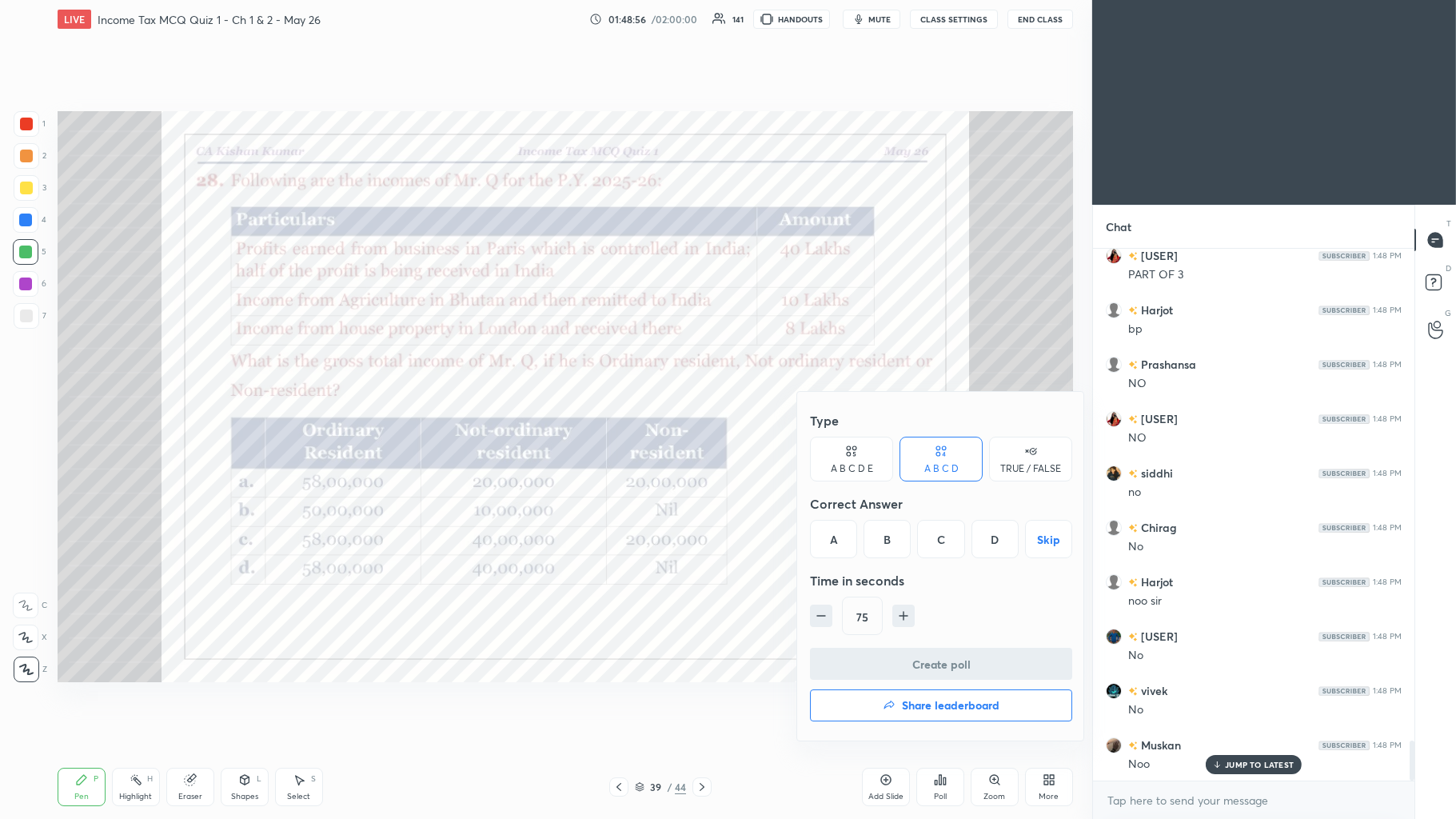 click on "C" at bounding box center [940, 539] 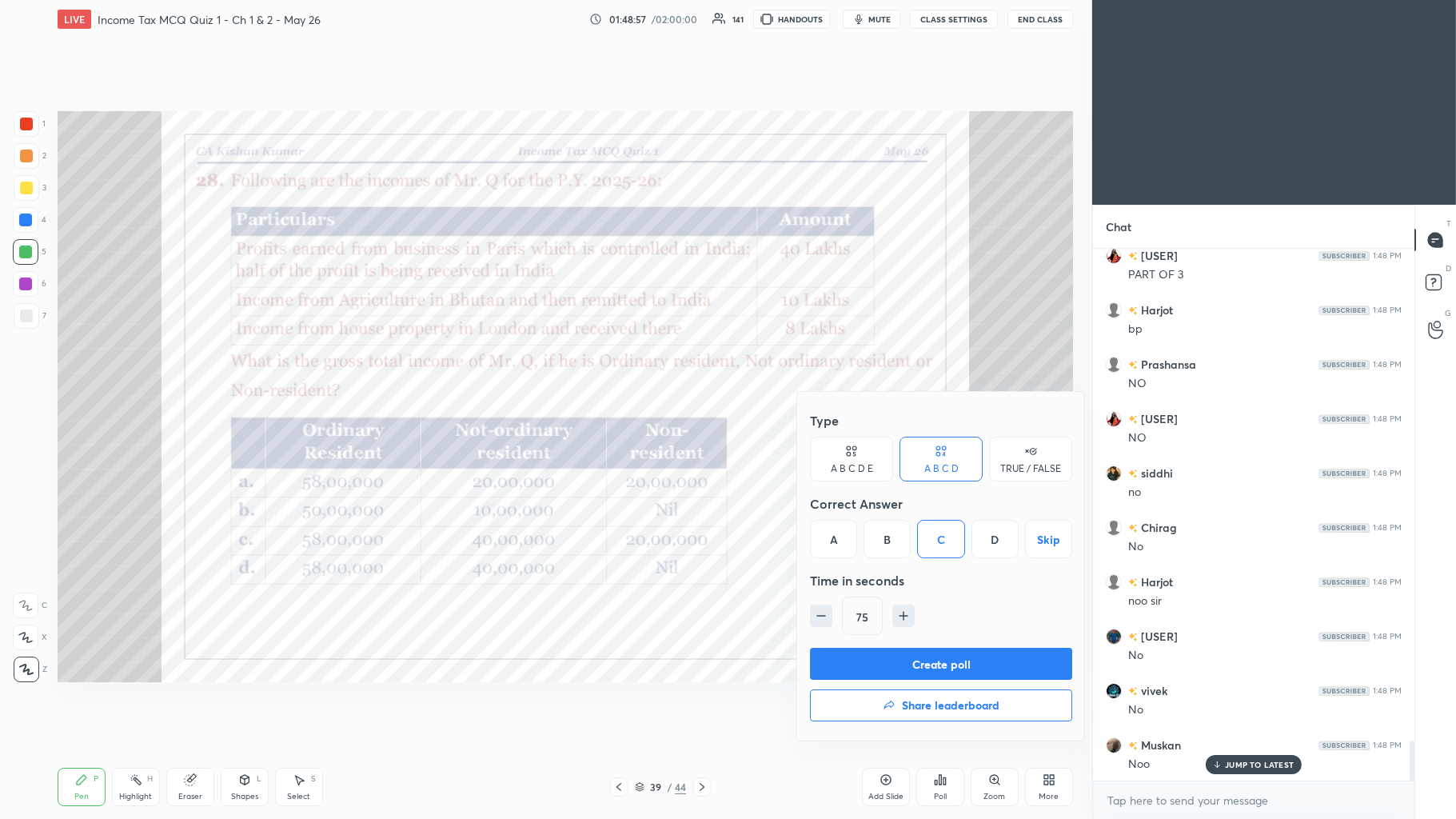 click on "Create poll" at bounding box center (941, 664) 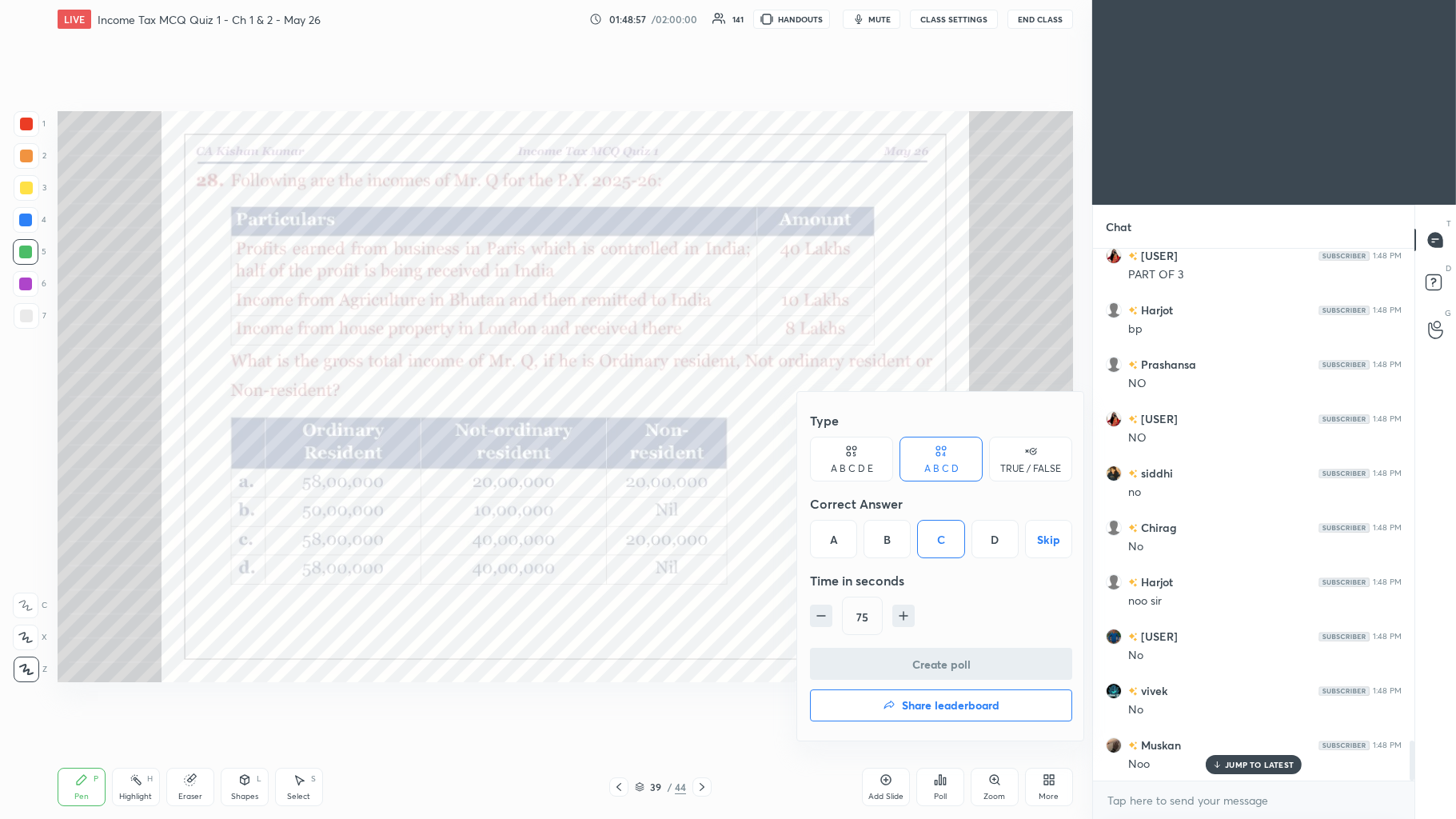 scroll, scrollTop: 493, scrollLeft: 317, axis: both 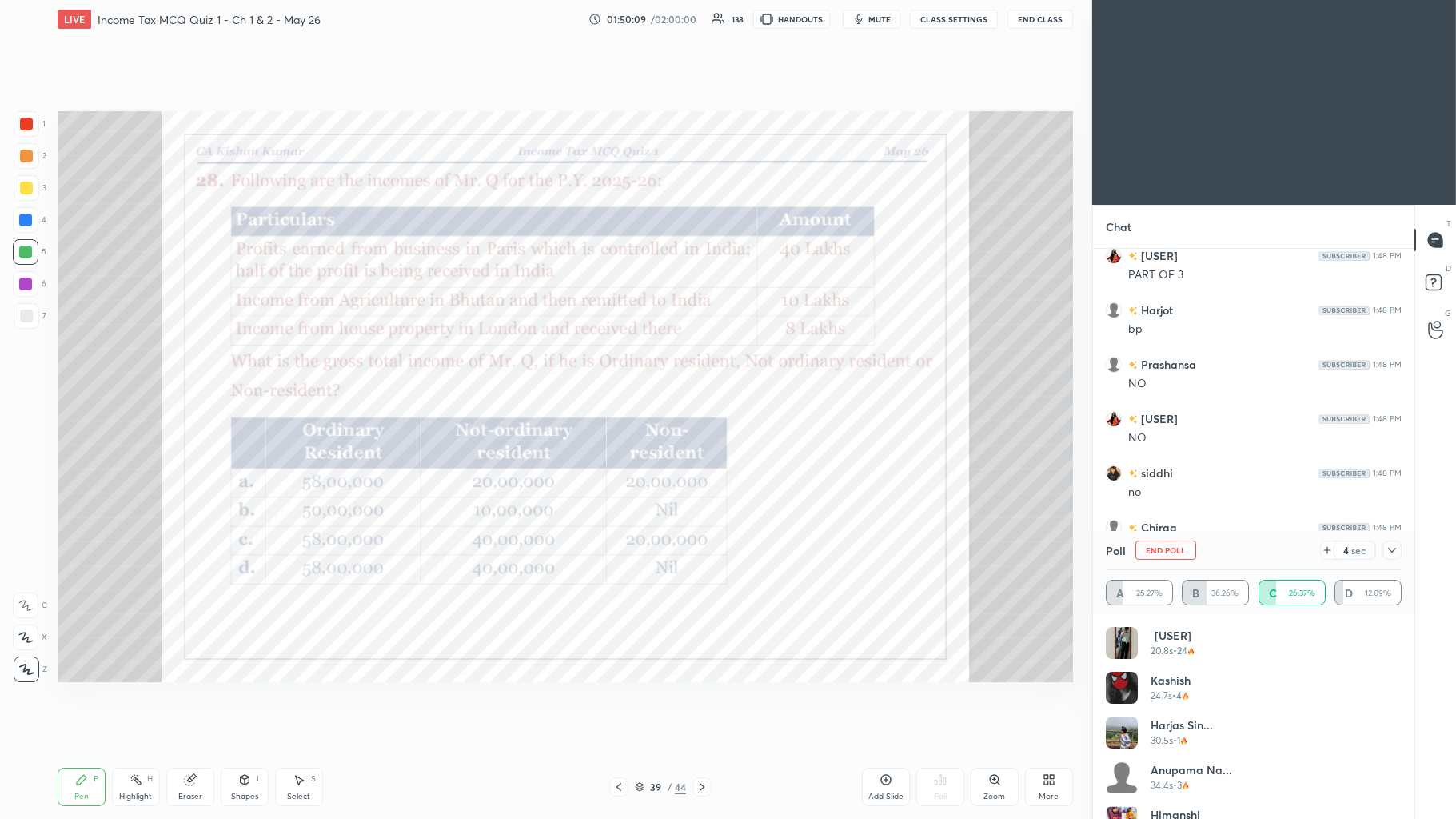 click at bounding box center (1392, 550) 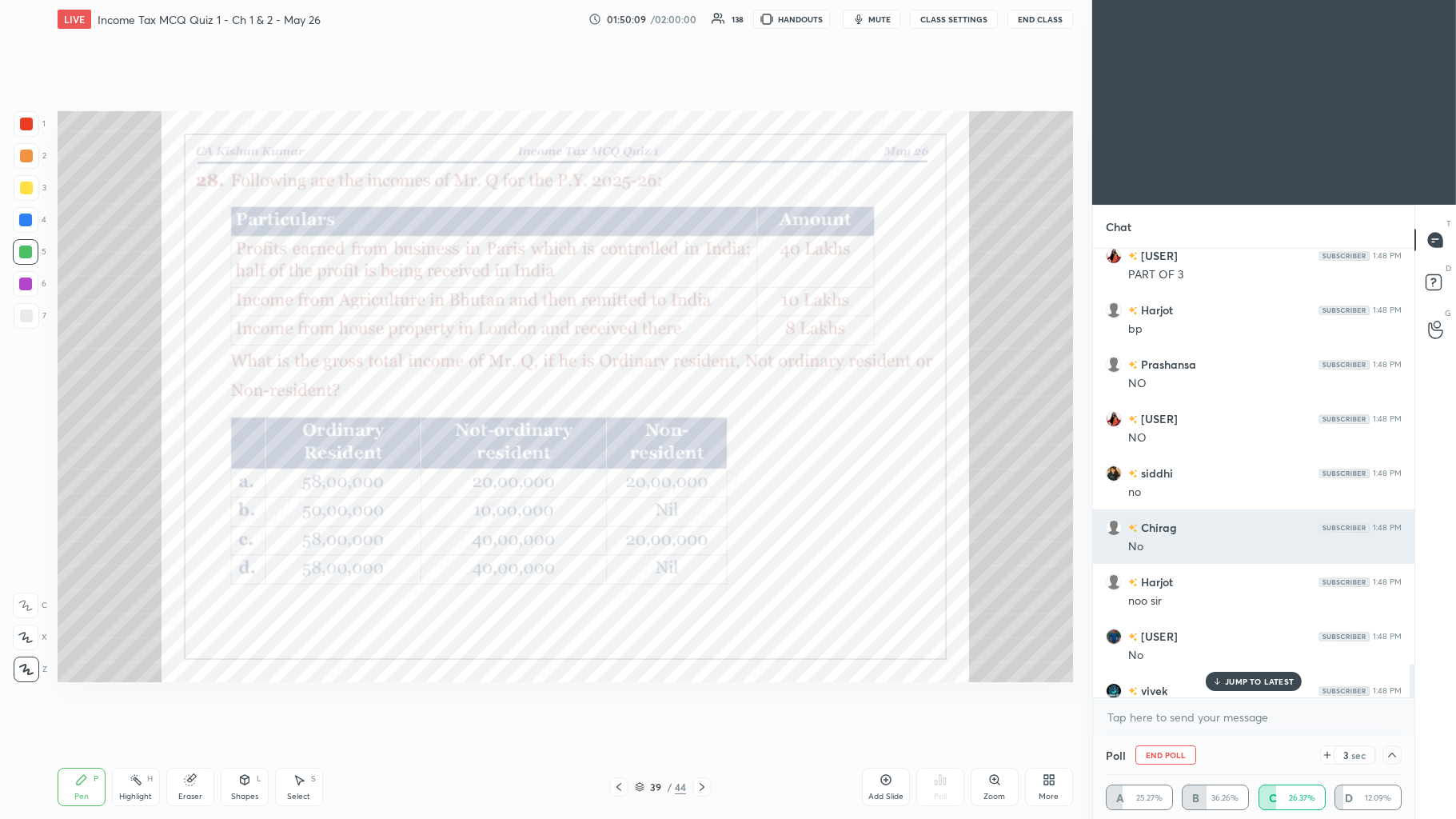 scroll, scrollTop: 0, scrollLeft: 0, axis: both 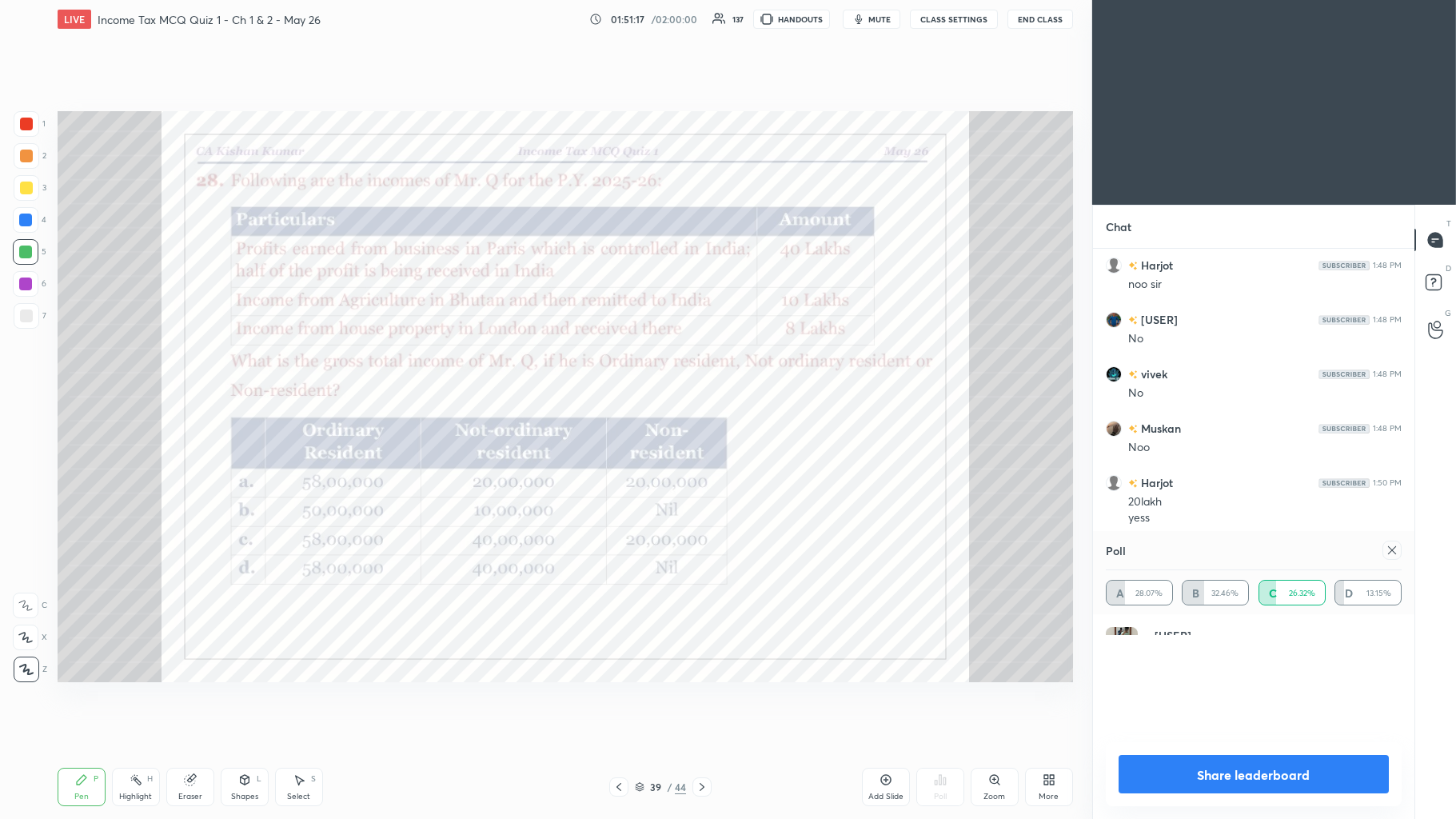 click on "Share leaderboard" at bounding box center (1254, 774) 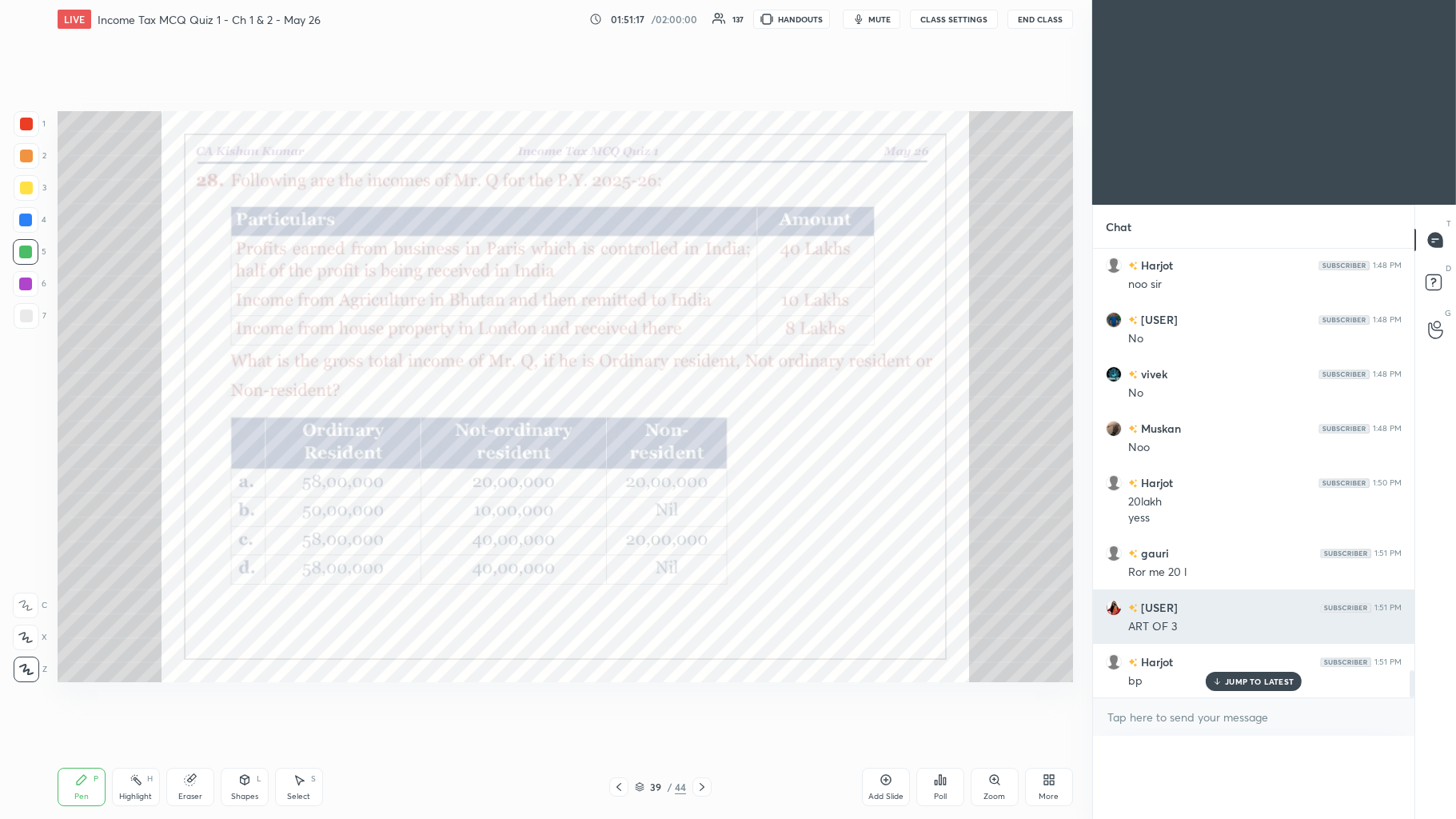 scroll, scrollTop: 0, scrollLeft: 0, axis: both 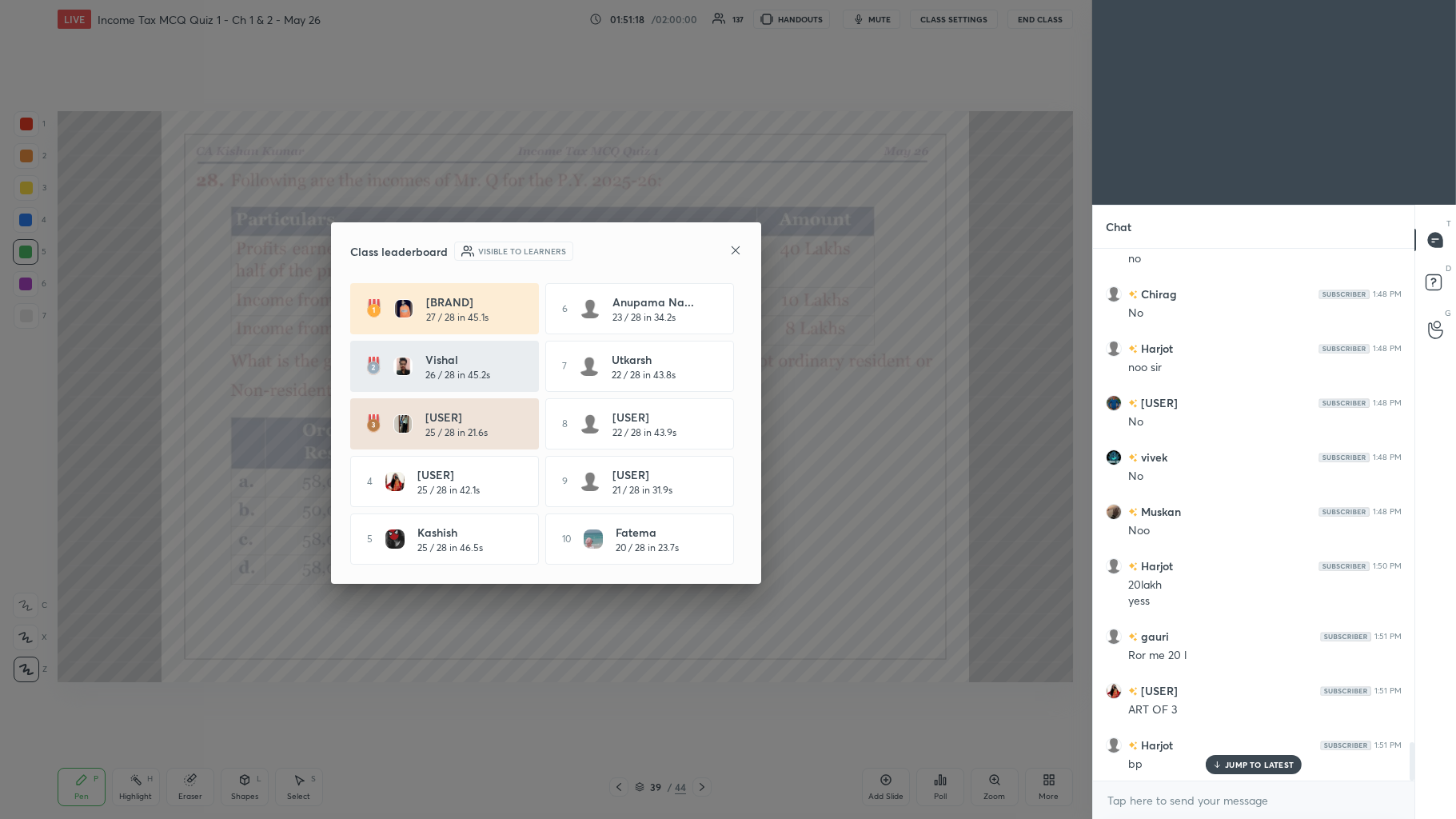 click 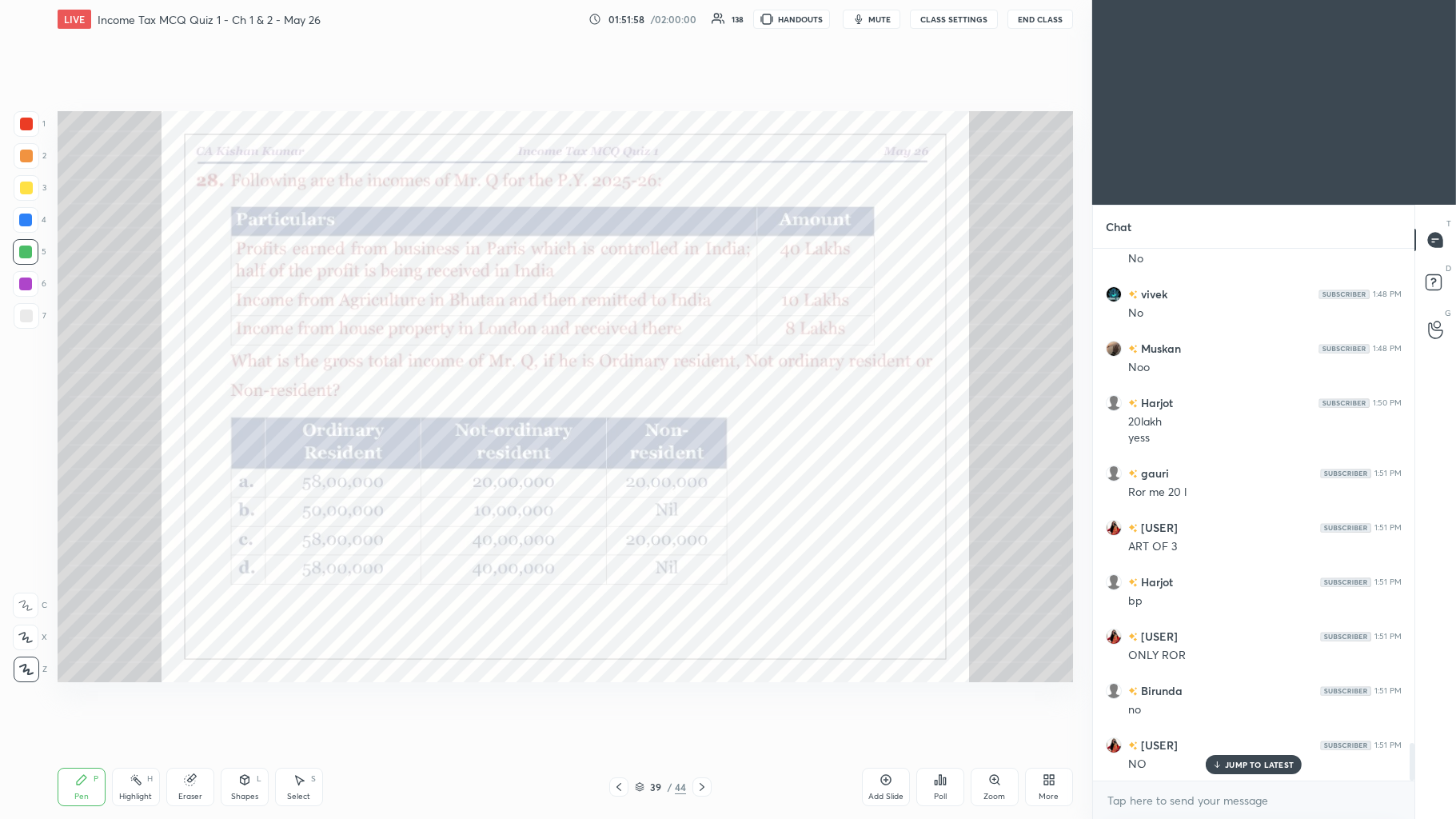 scroll, scrollTop: 6992, scrollLeft: 0, axis: vertical 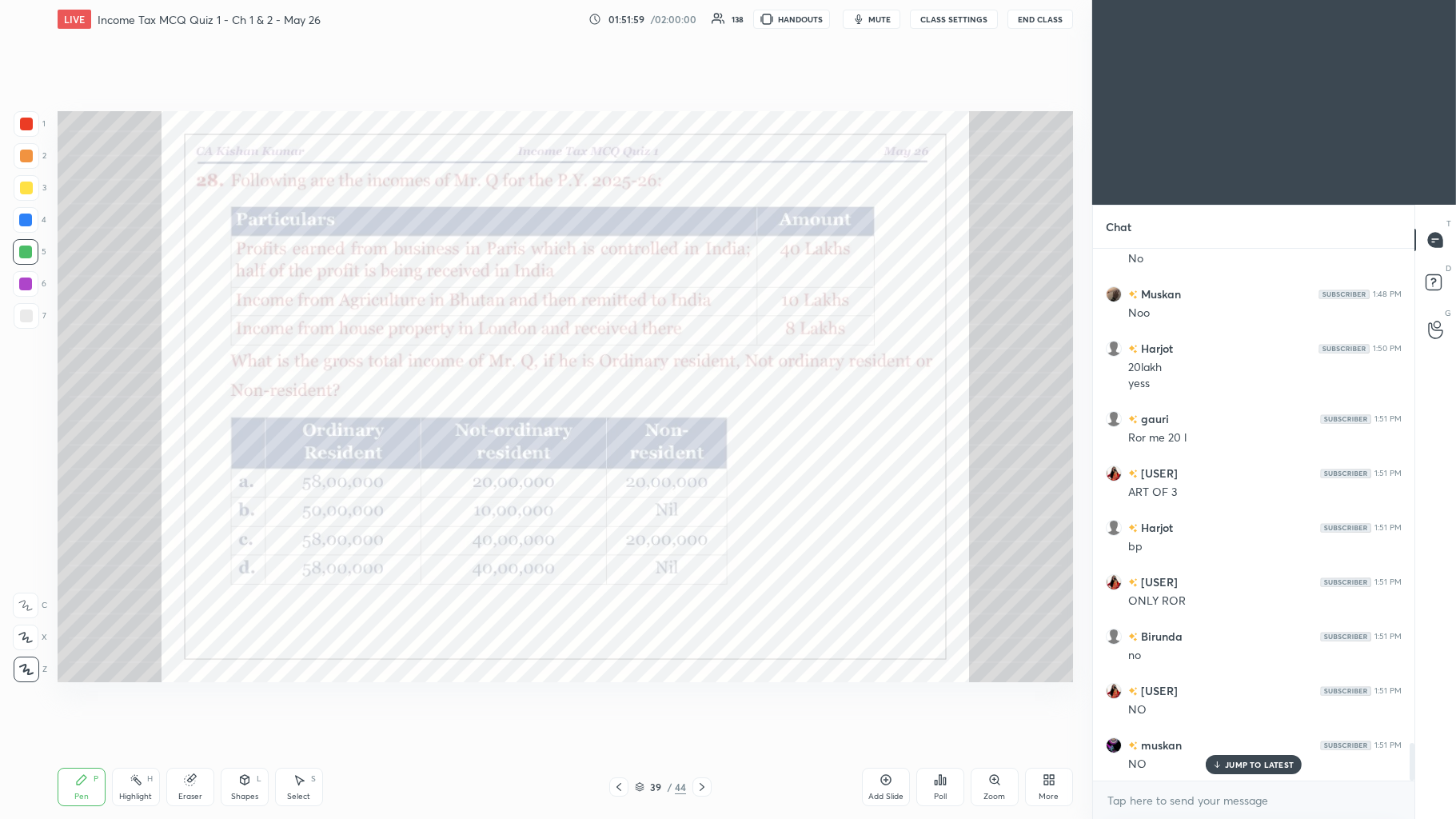 click 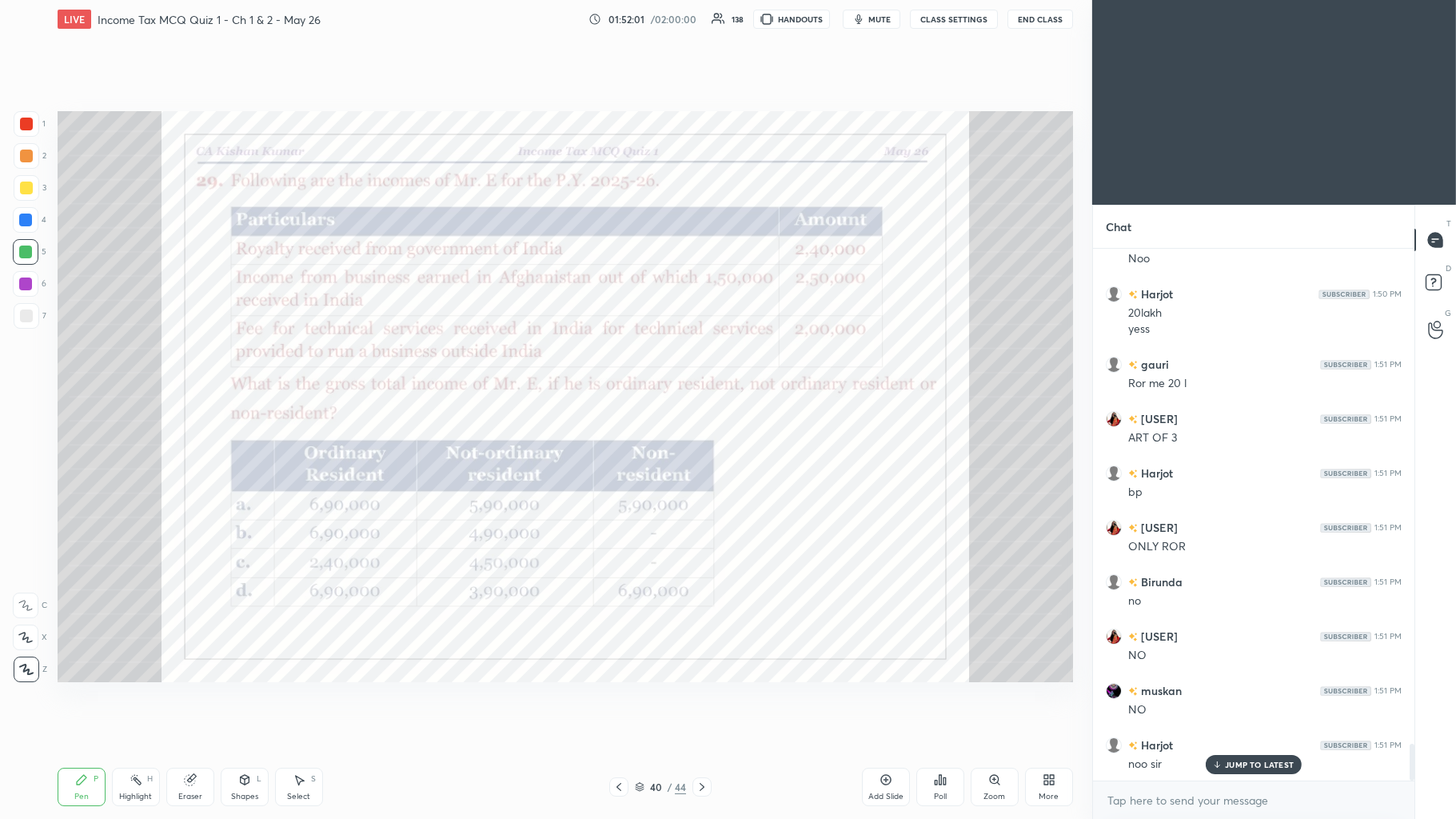 scroll, scrollTop: 7101, scrollLeft: 0, axis: vertical 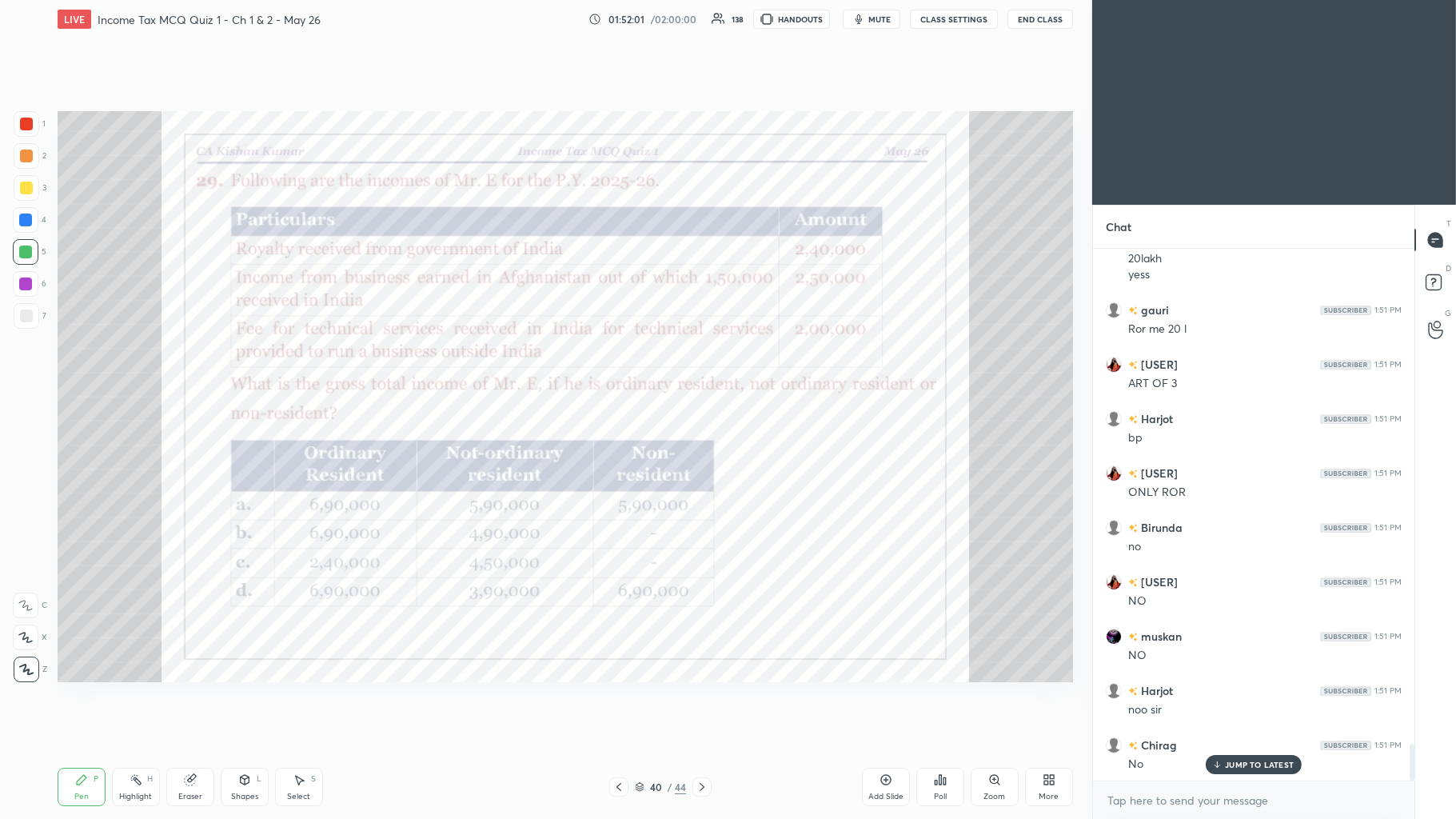 click on "Poll" at bounding box center [940, 797] 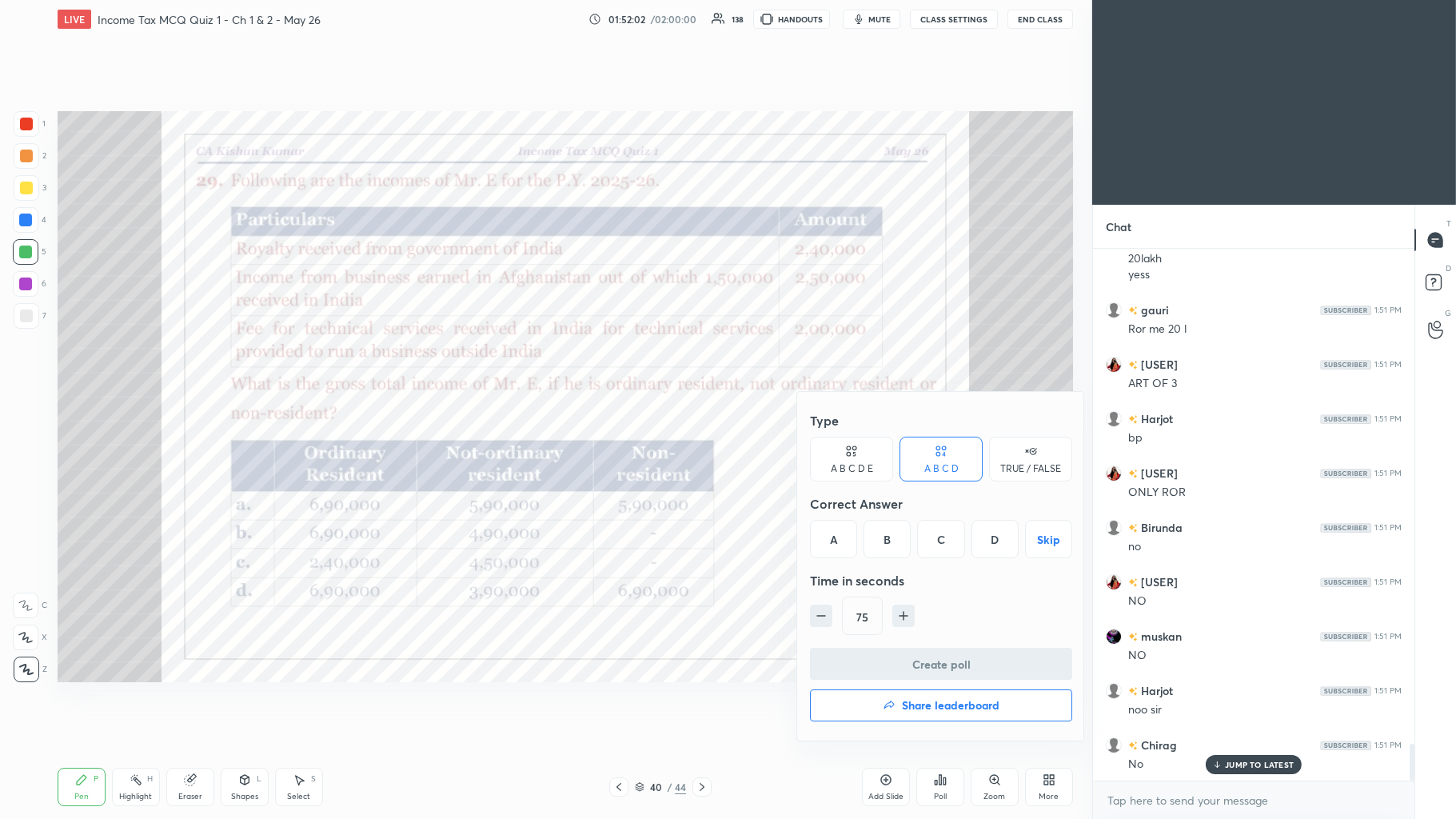 click on "A" at bounding box center (833, 539) 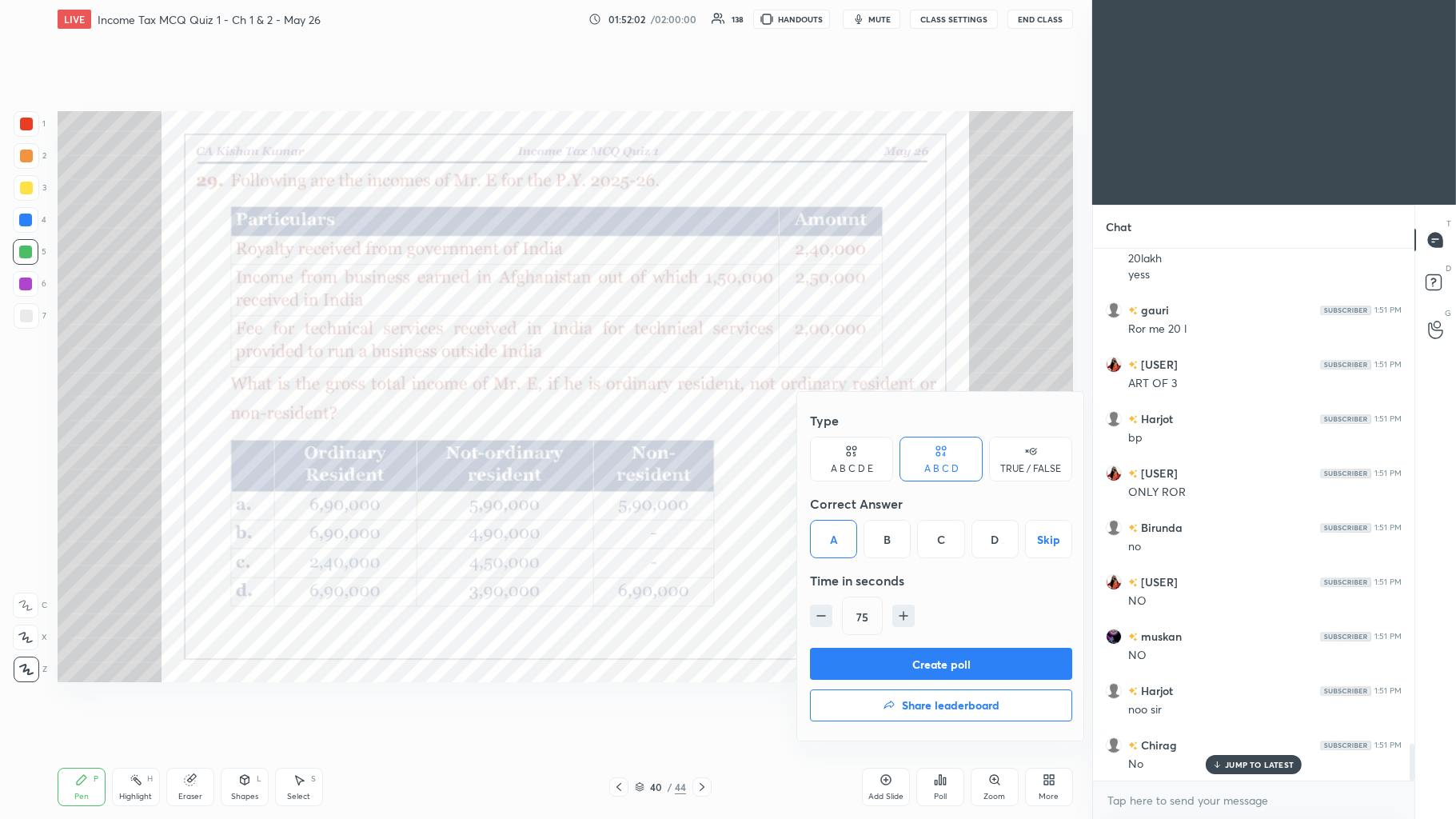 click on "Create poll" at bounding box center (941, 664) 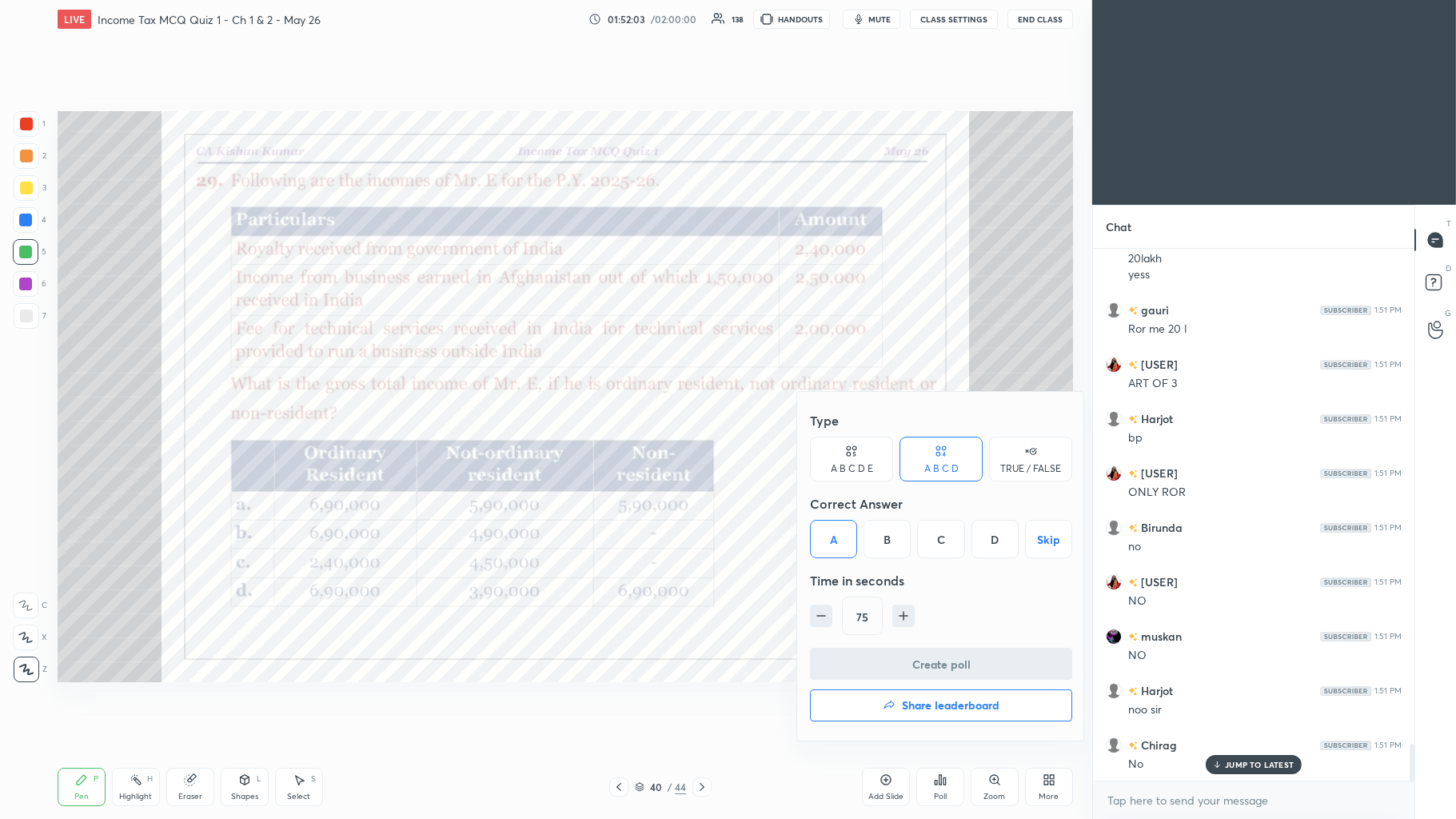 scroll, scrollTop: 7155, scrollLeft: 0, axis: vertical 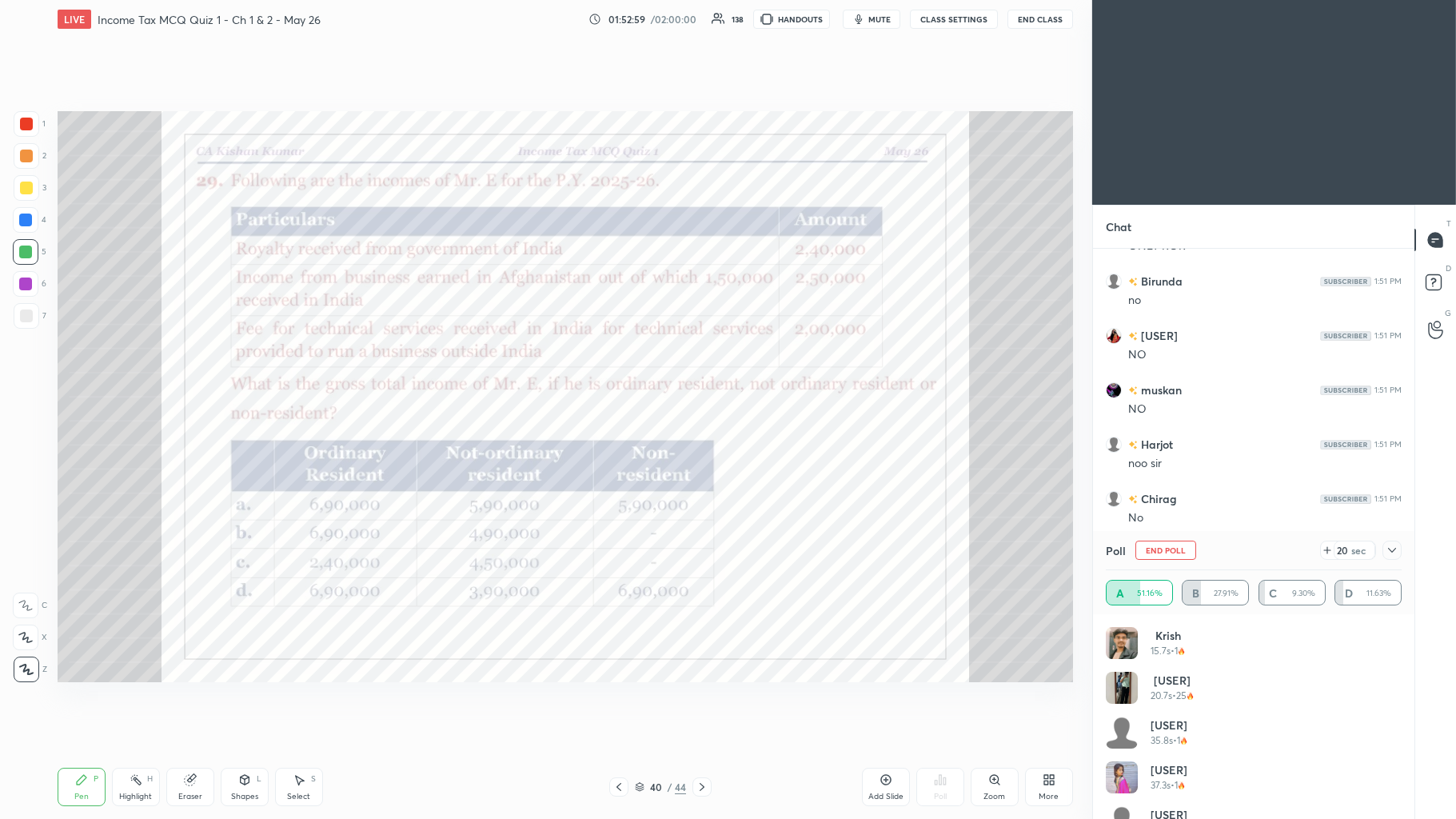click 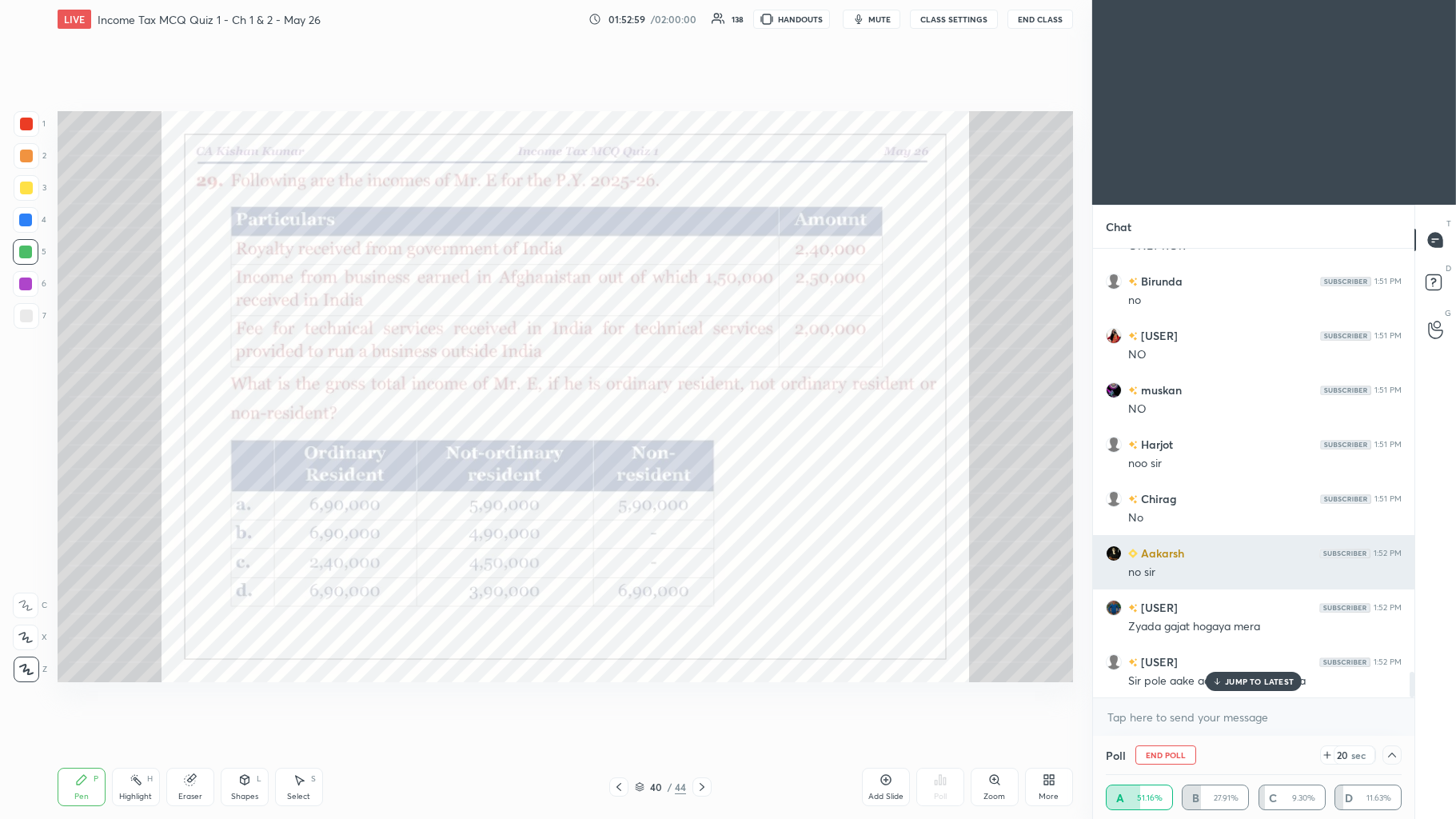 scroll, scrollTop: 0, scrollLeft: 0, axis: both 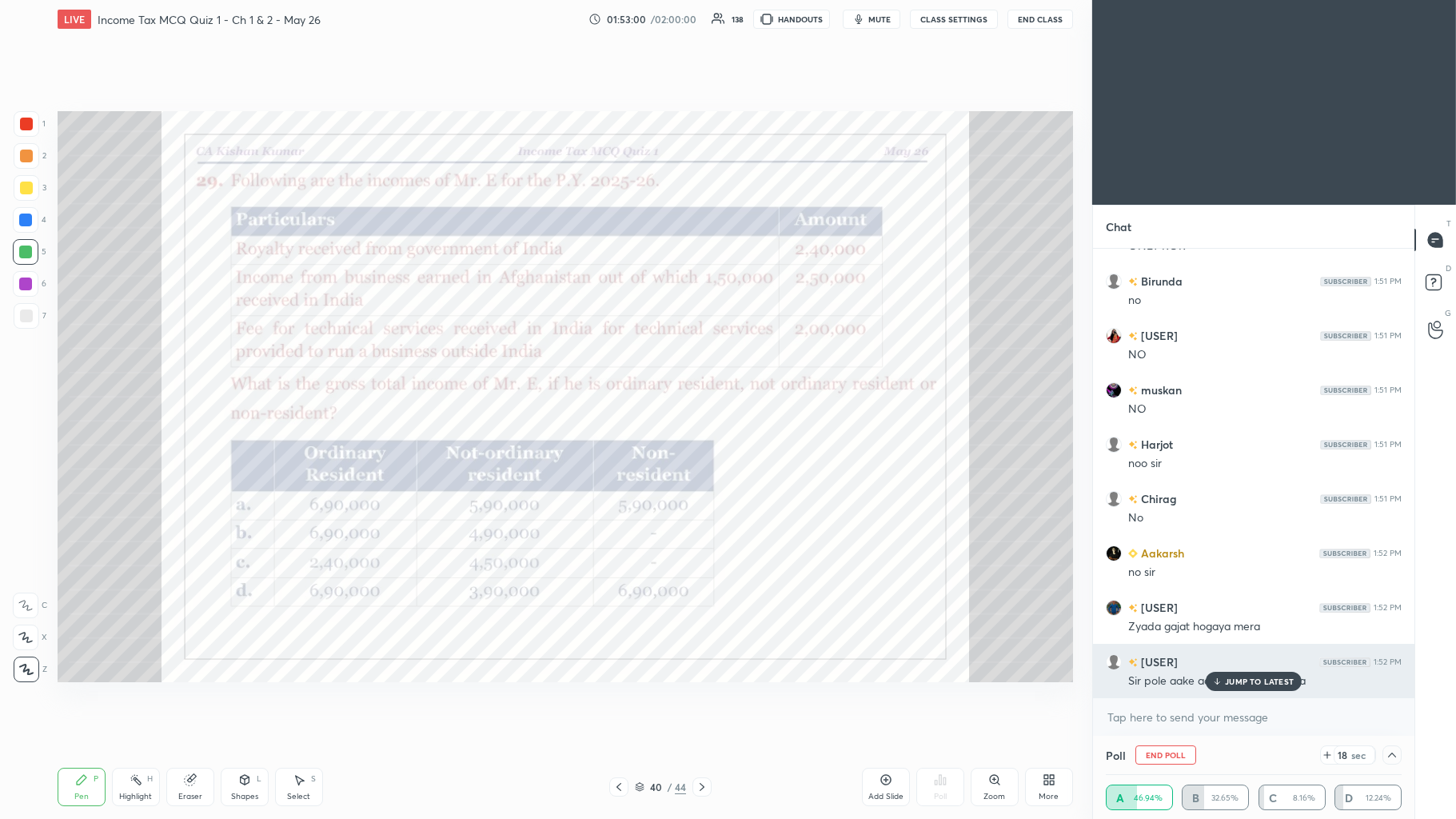 click on "JUMP TO LATEST" at bounding box center (1259, 681) 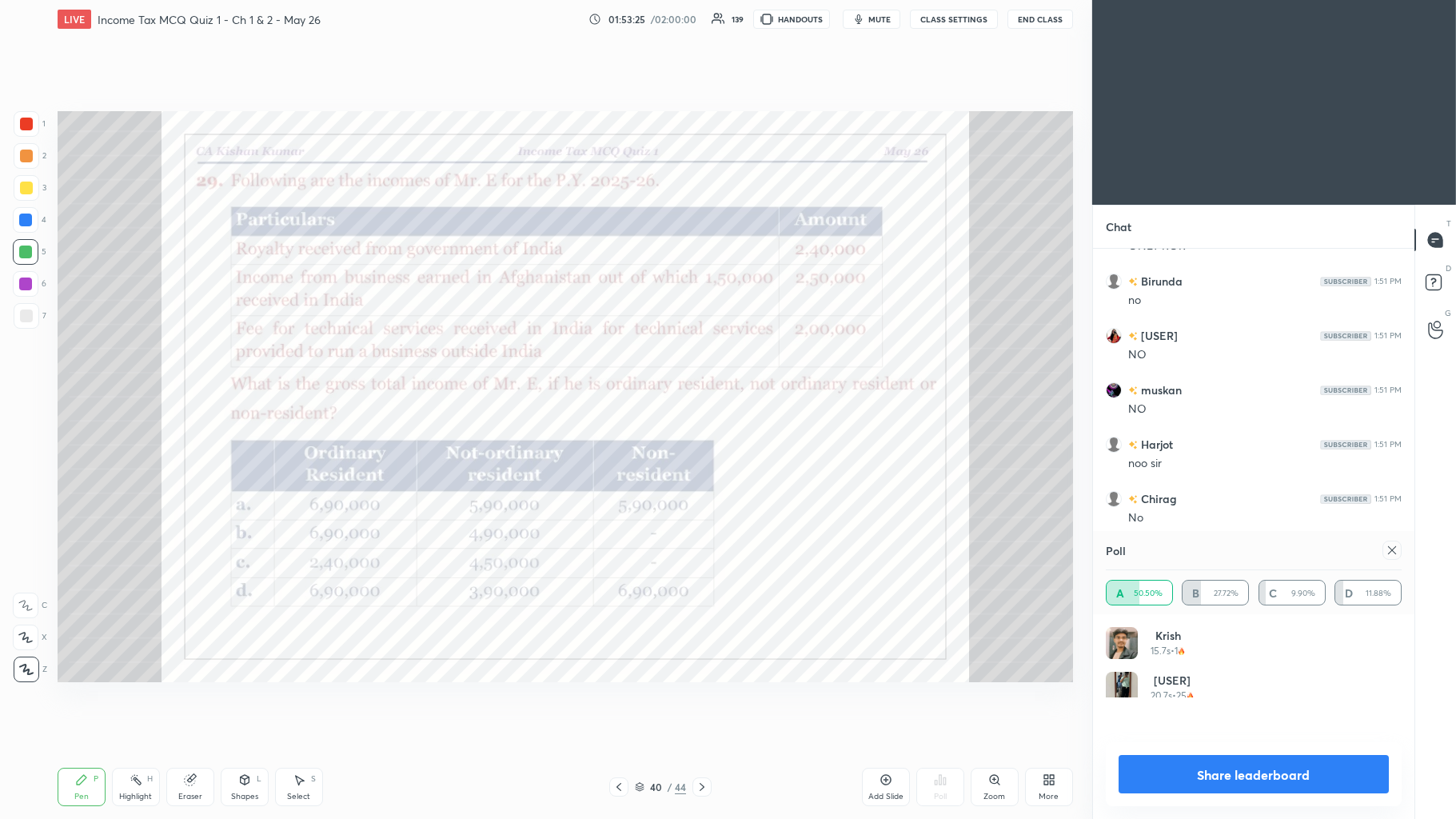 scroll, scrollTop: 0, scrollLeft: 0, axis: both 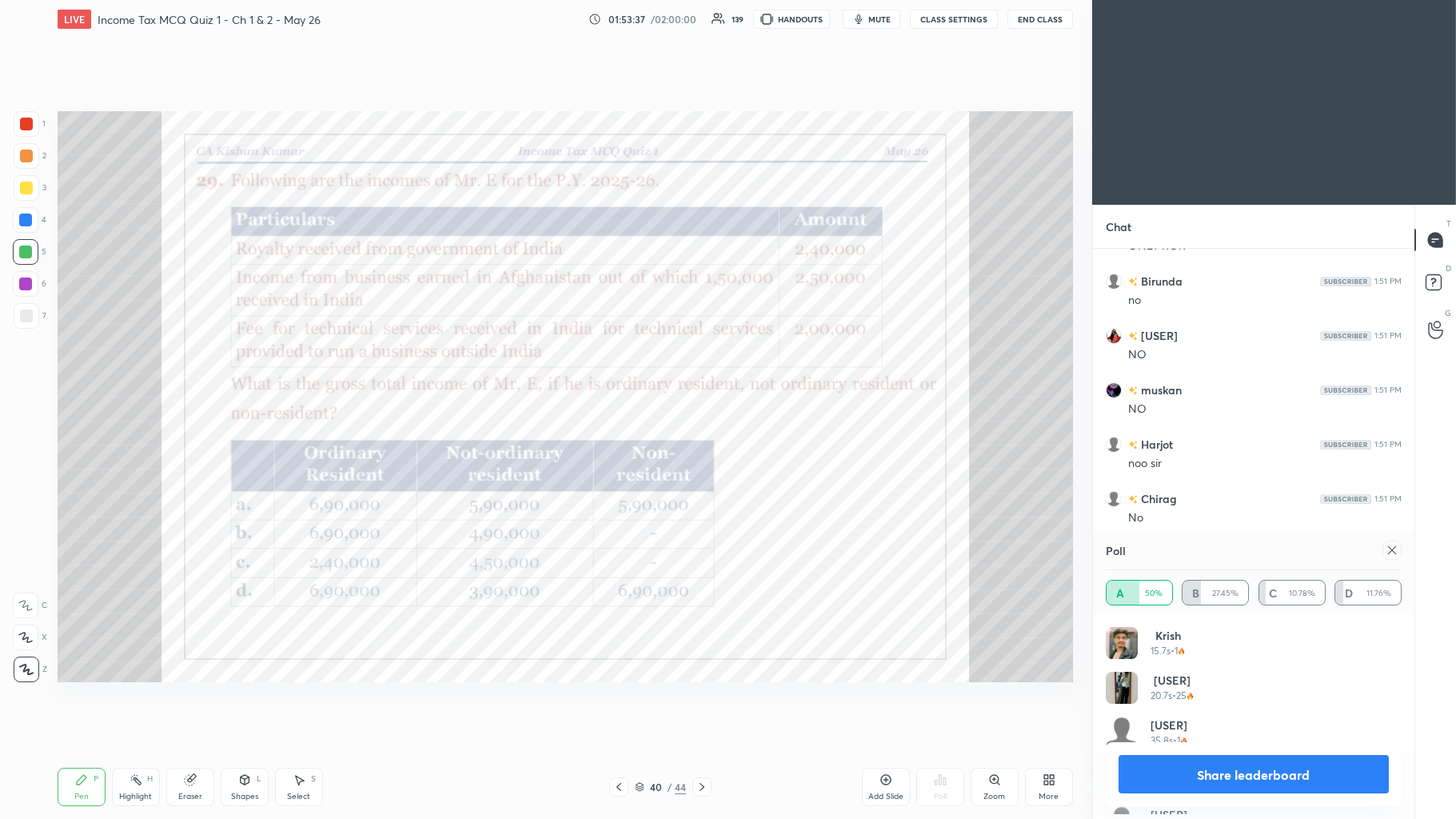 click on "Share leaderboard" at bounding box center [1254, 774] 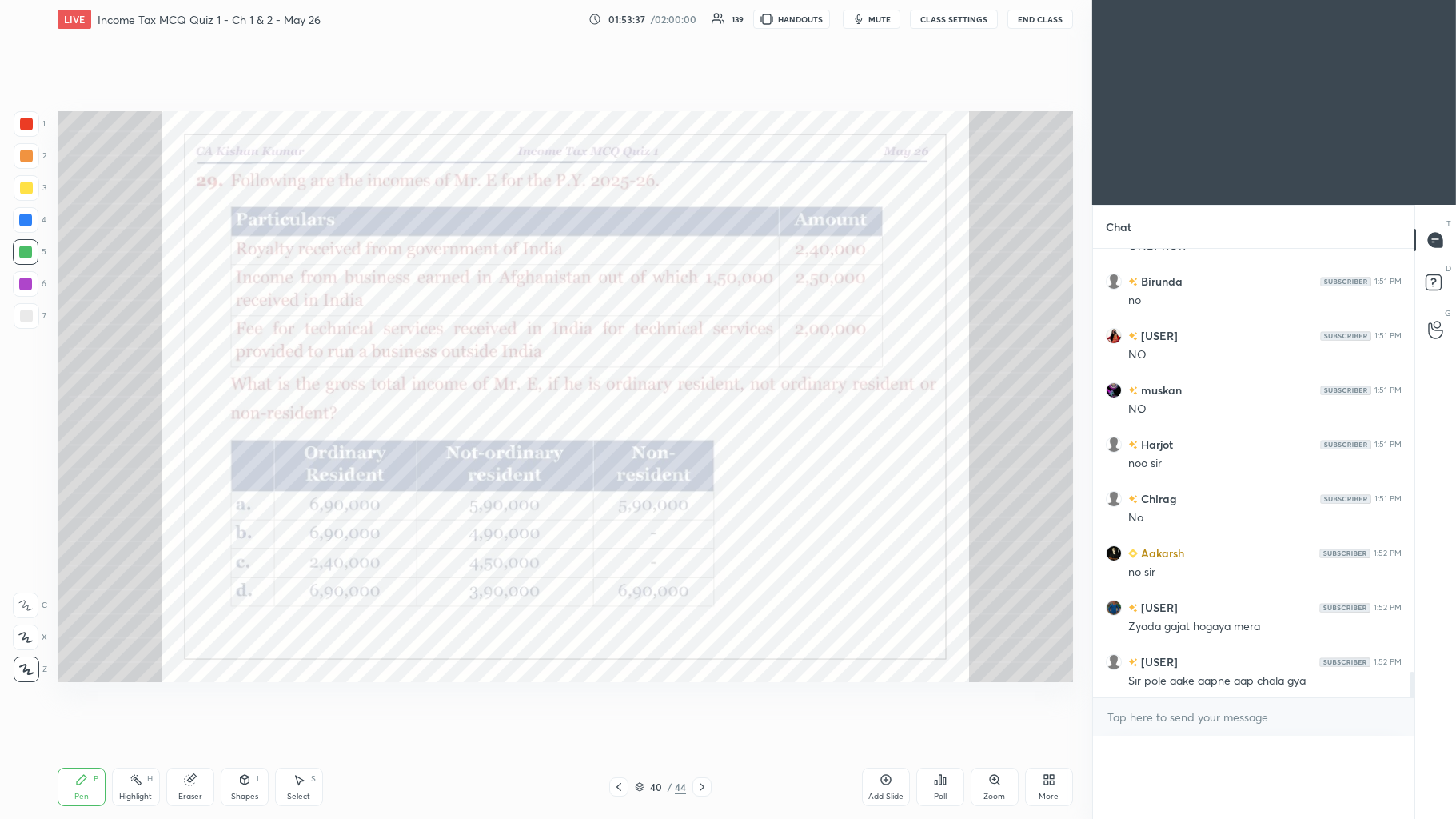 scroll, scrollTop: 69, scrollLeft: 291, axis: both 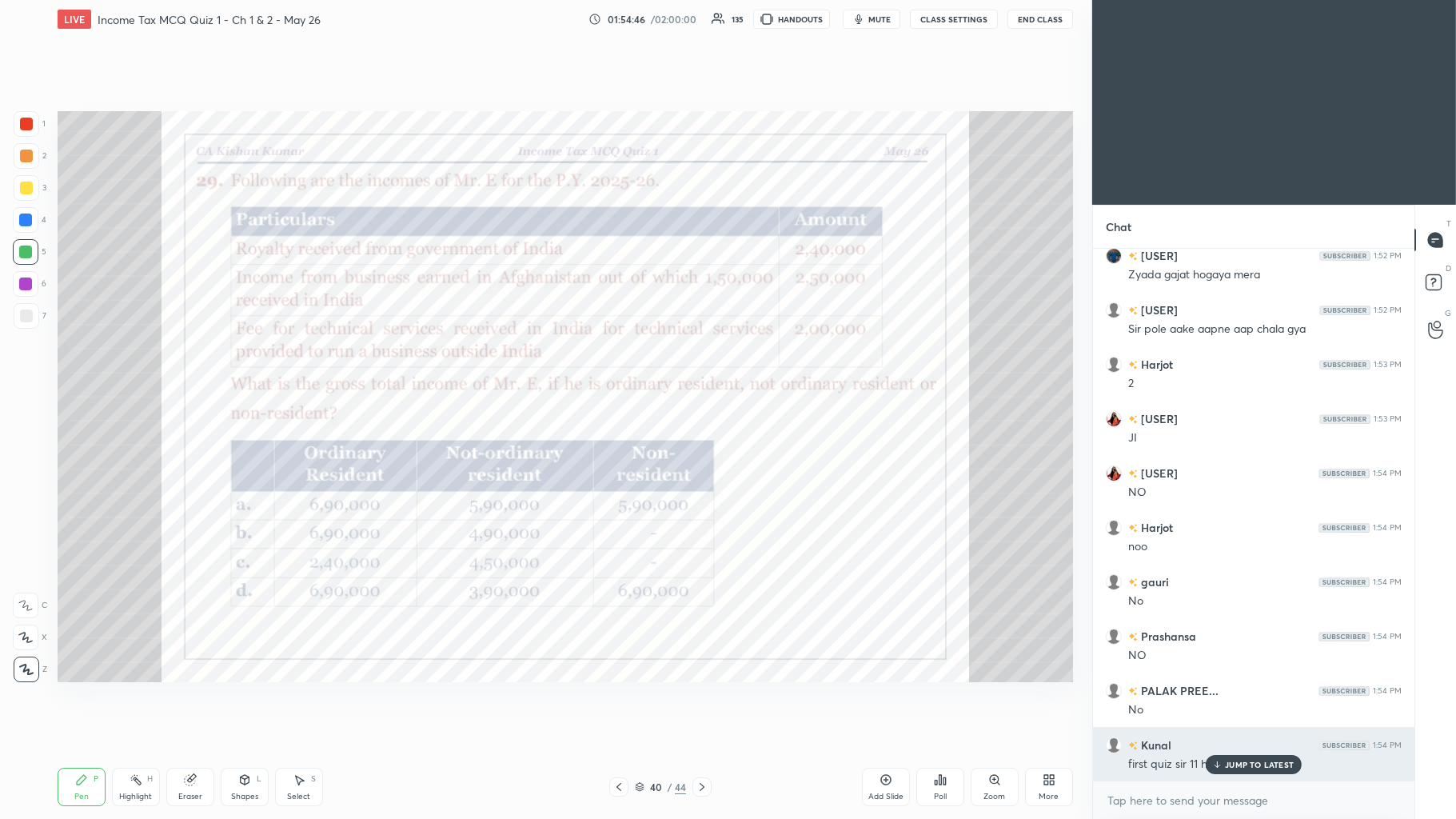 click on "JUMP TO LATEST" at bounding box center [1254, 765] 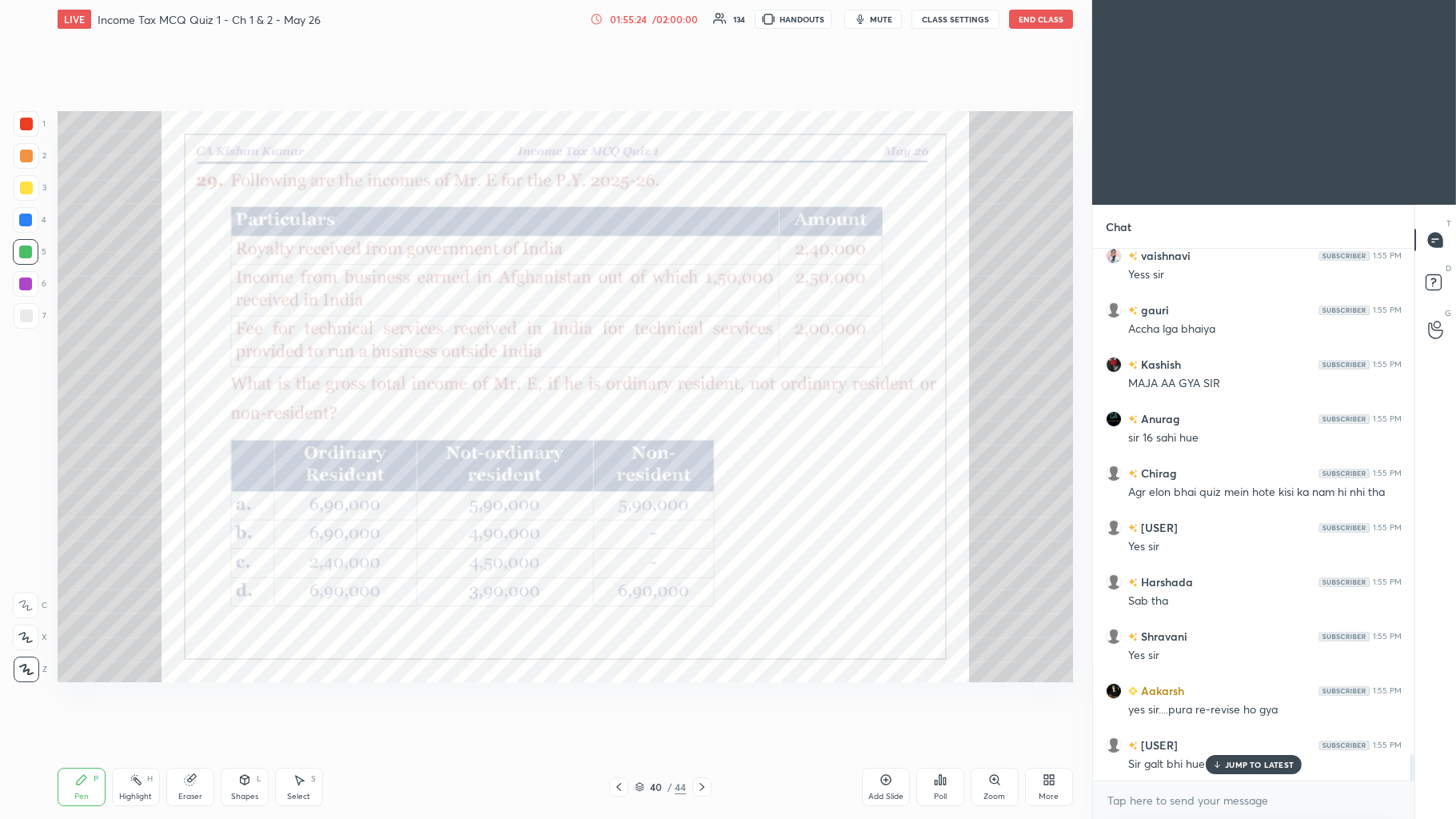 scroll, scrollTop: 10092, scrollLeft: 0, axis: vertical 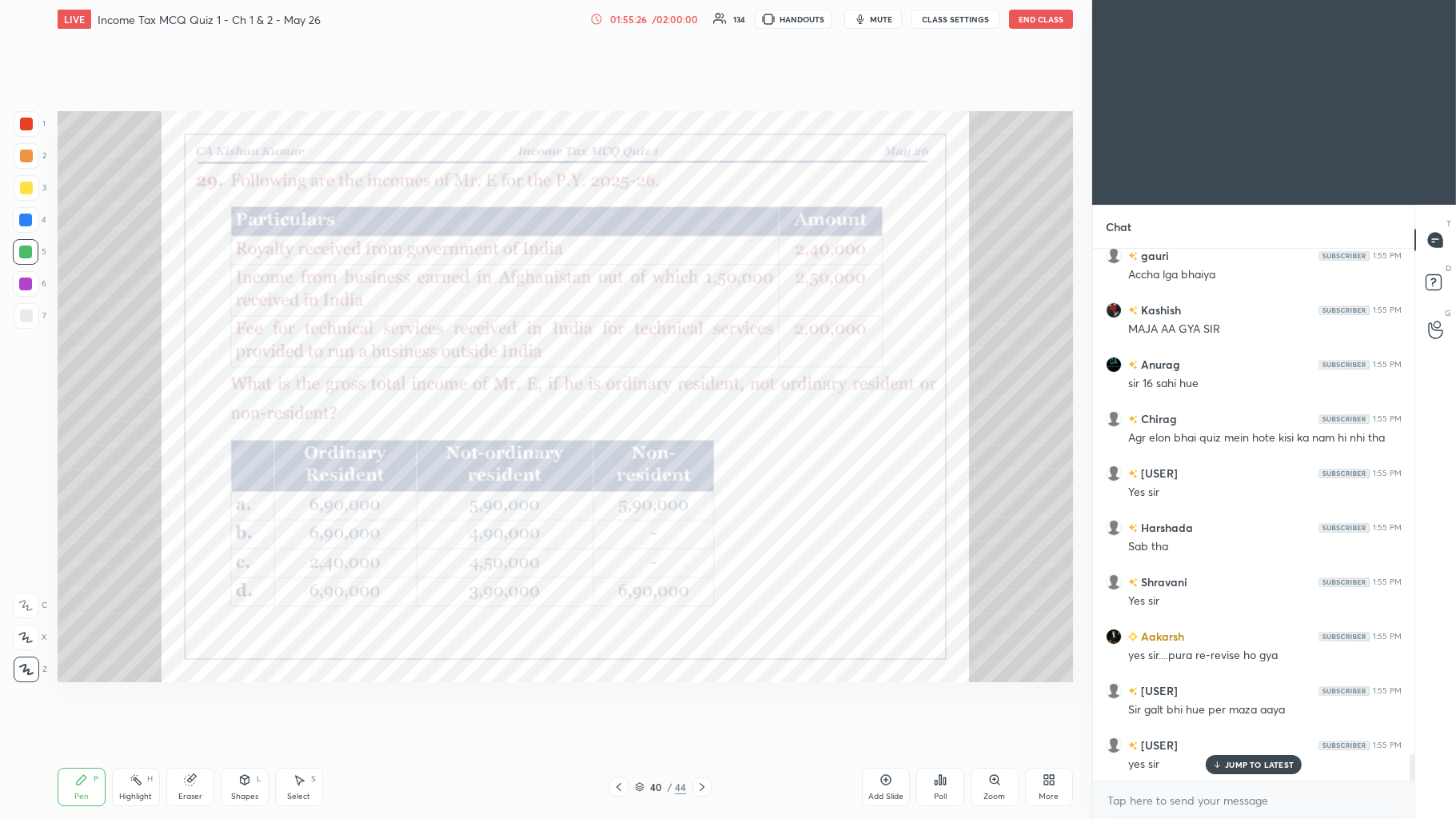 click on "Add Slide" at bounding box center (886, 787) 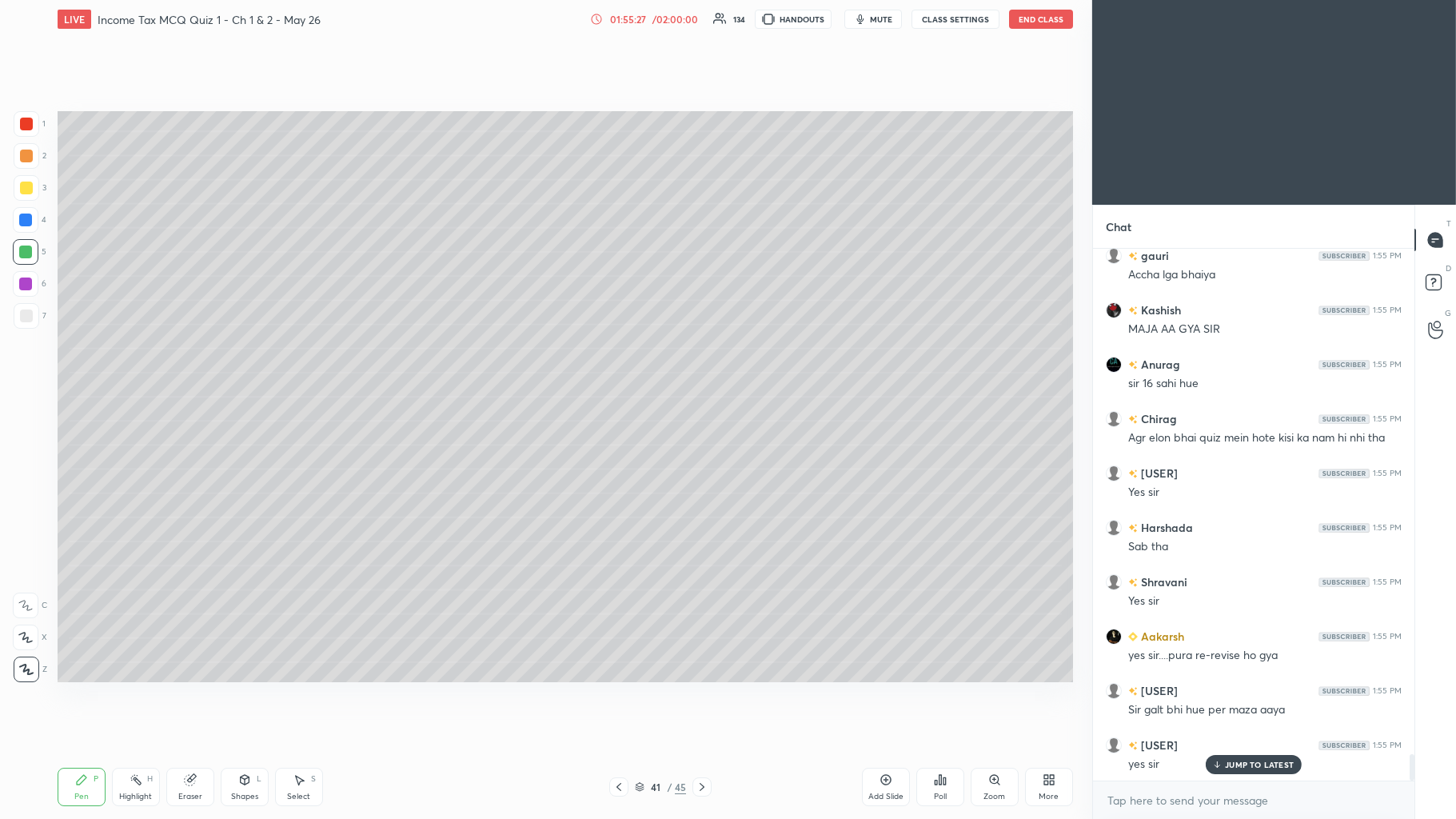 click at bounding box center (26, 188) 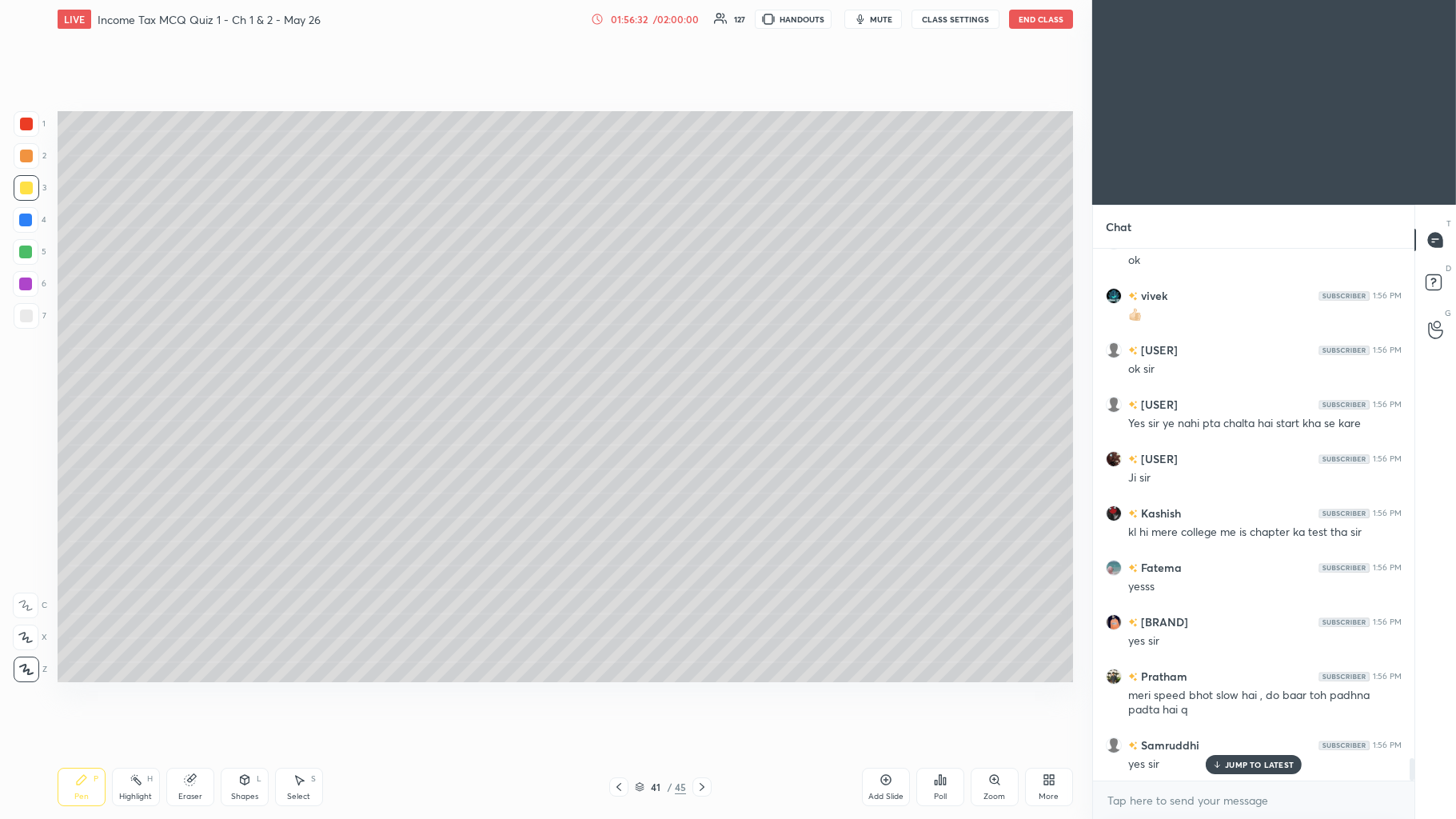 scroll, scrollTop: 11999, scrollLeft: 0, axis: vertical 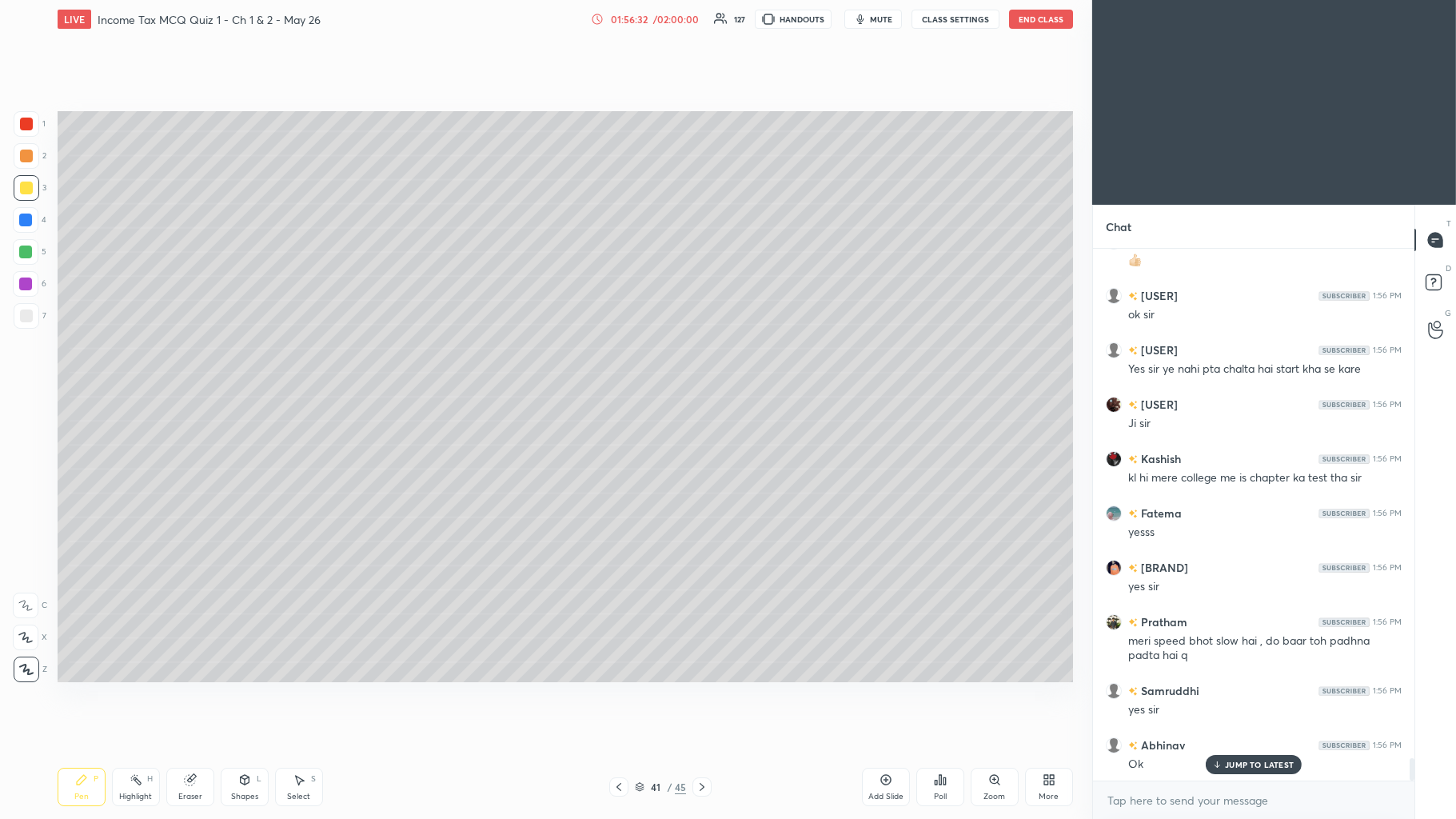 click on "Eraser" at bounding box center (190, 787) 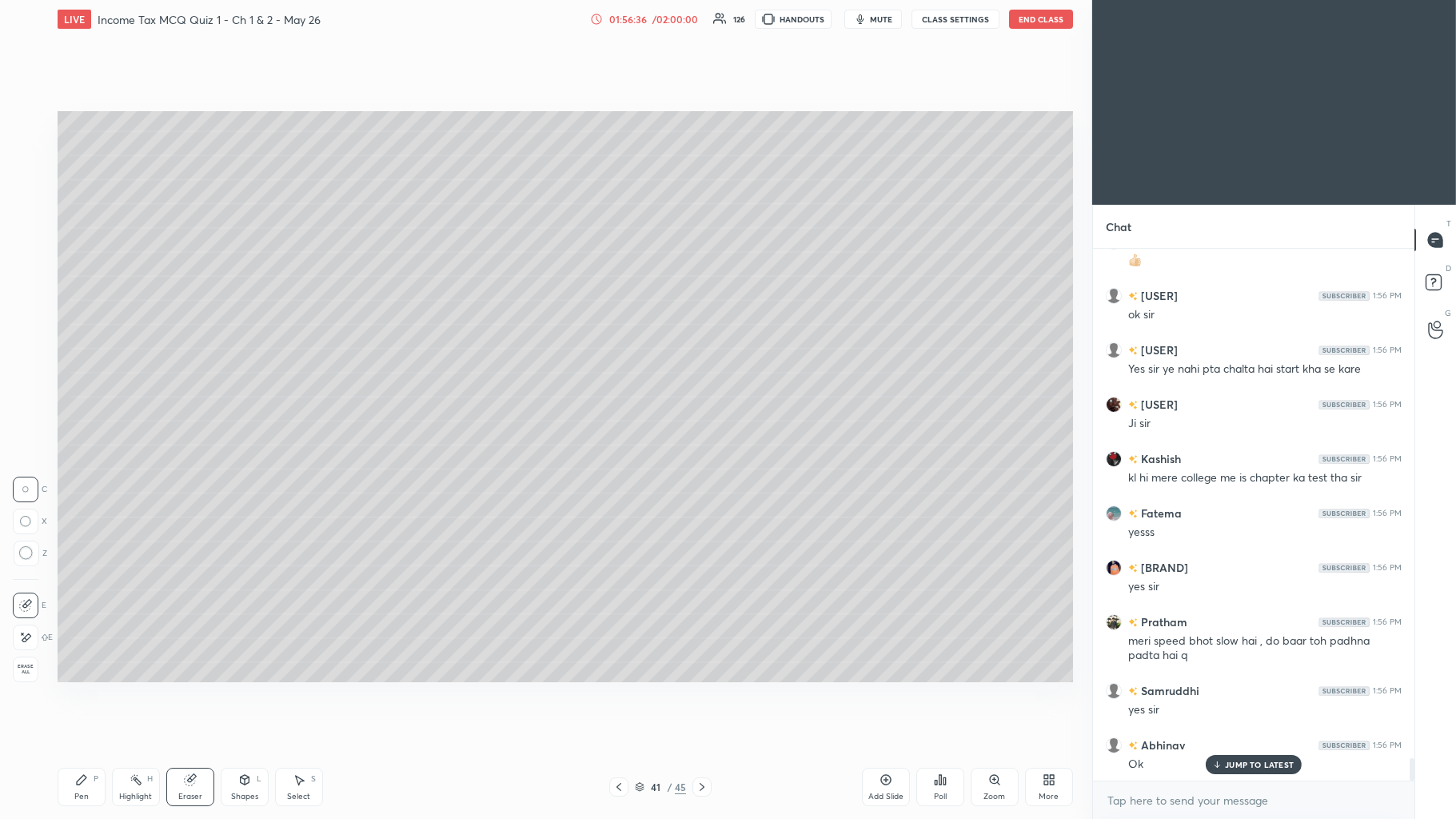 click 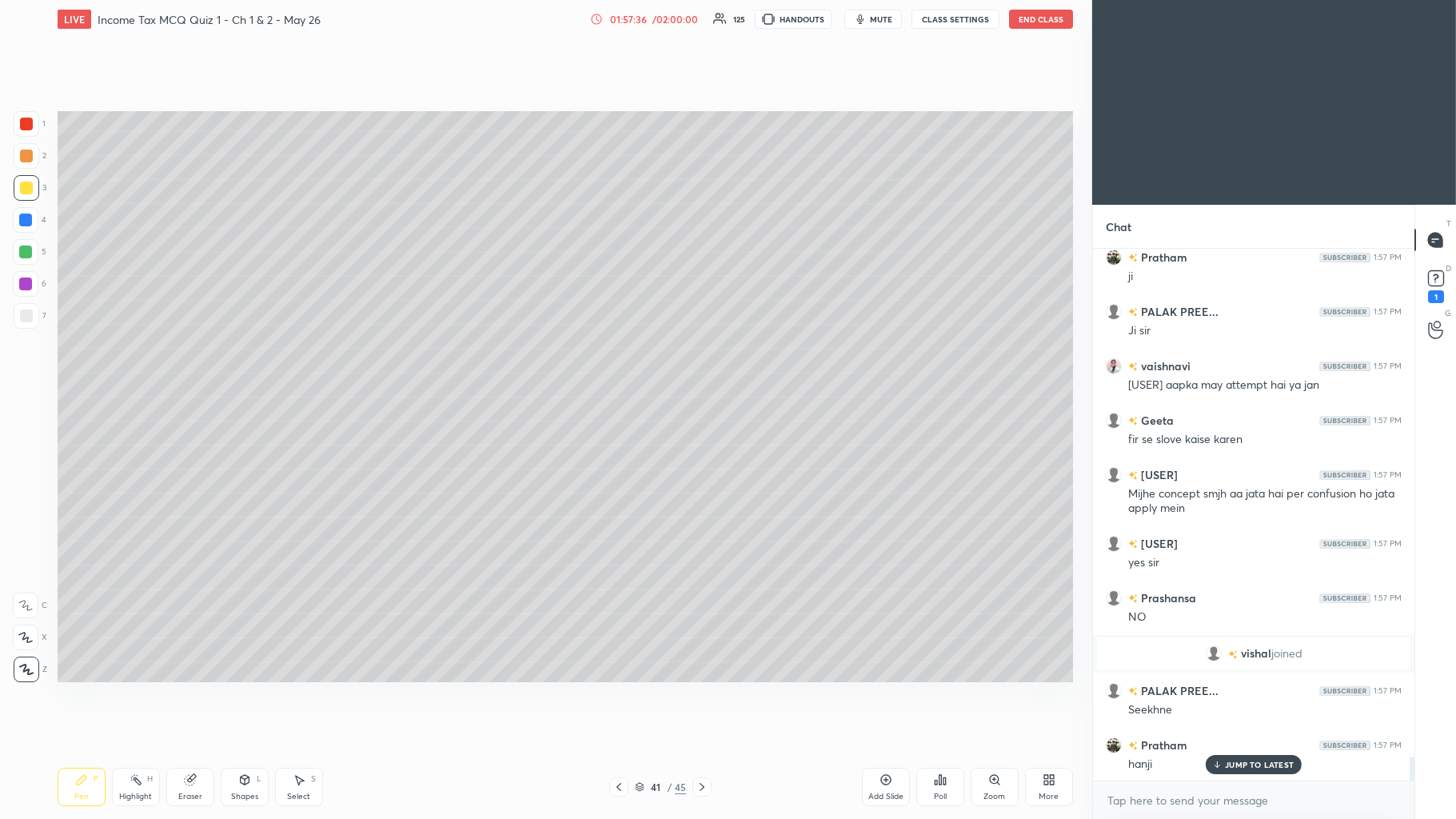 scroll, scrollTop: 11077, scrollLeft: 0, axis: vertical 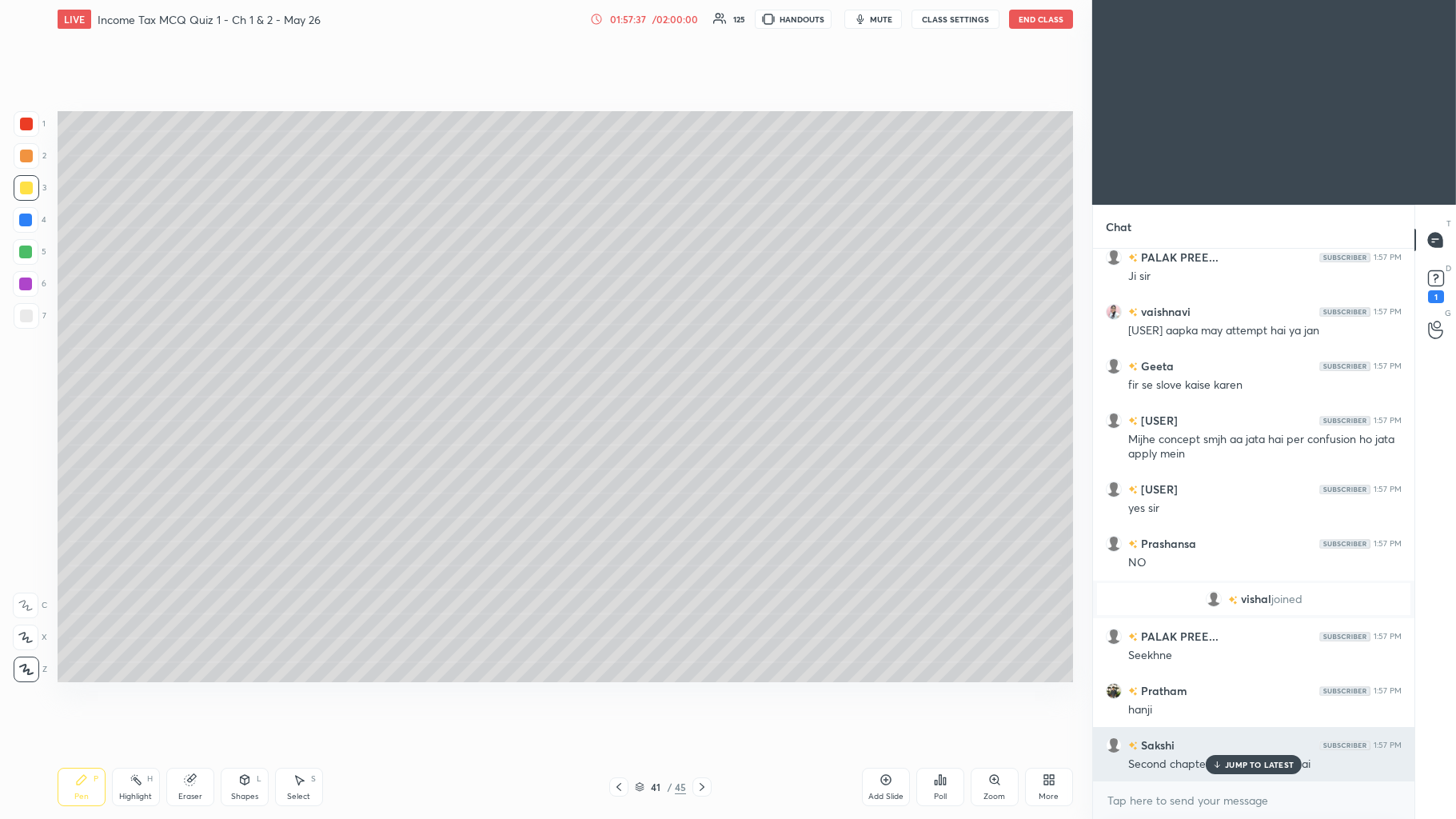 click on "JUMP TO LATEST" at bounding box center [1259, 765] 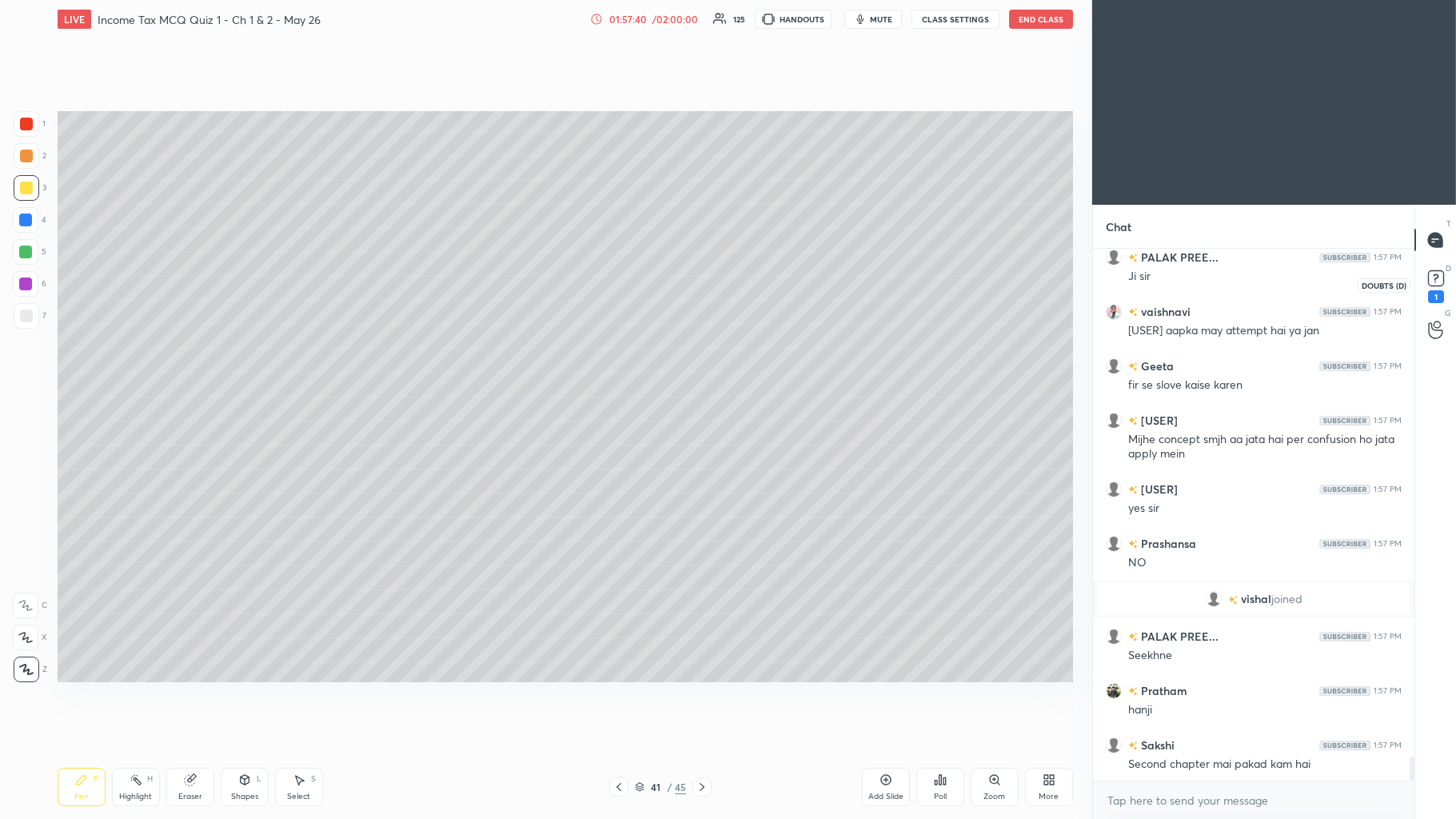 click 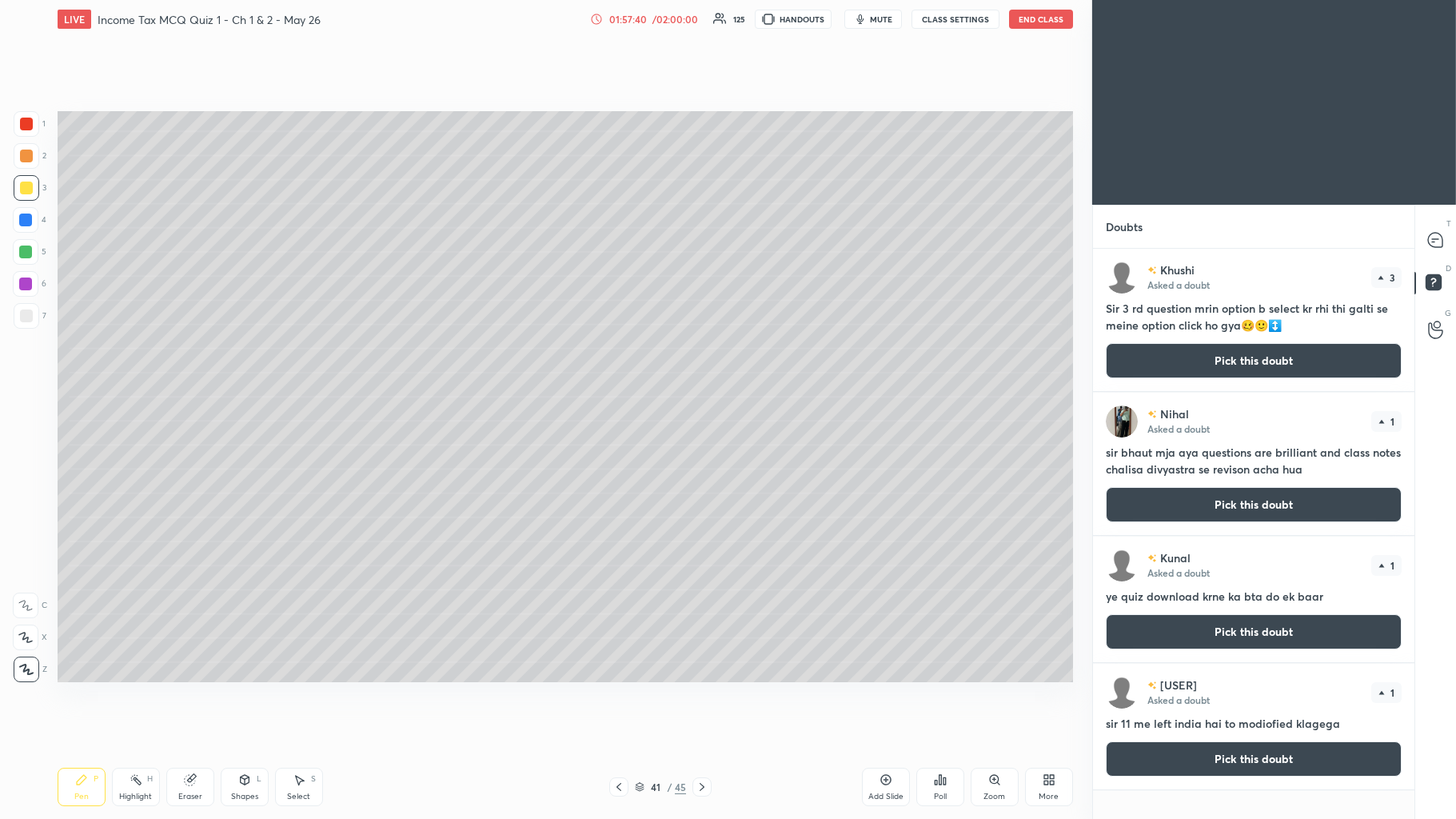 click on "Pick this doubt" at bounding box center [1254, 361] 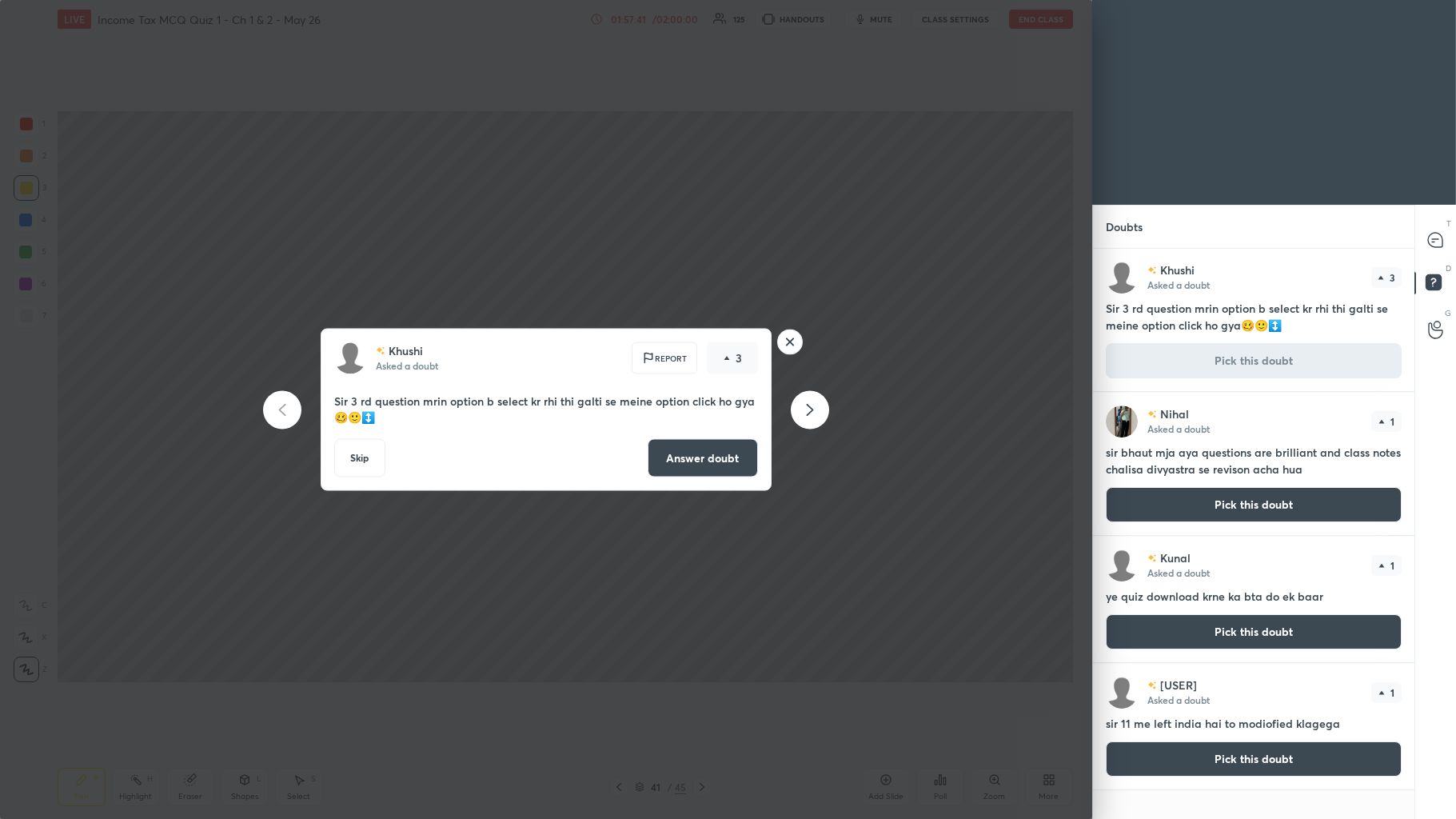 click on "Answer doubt" at bounding box center [703, 458] 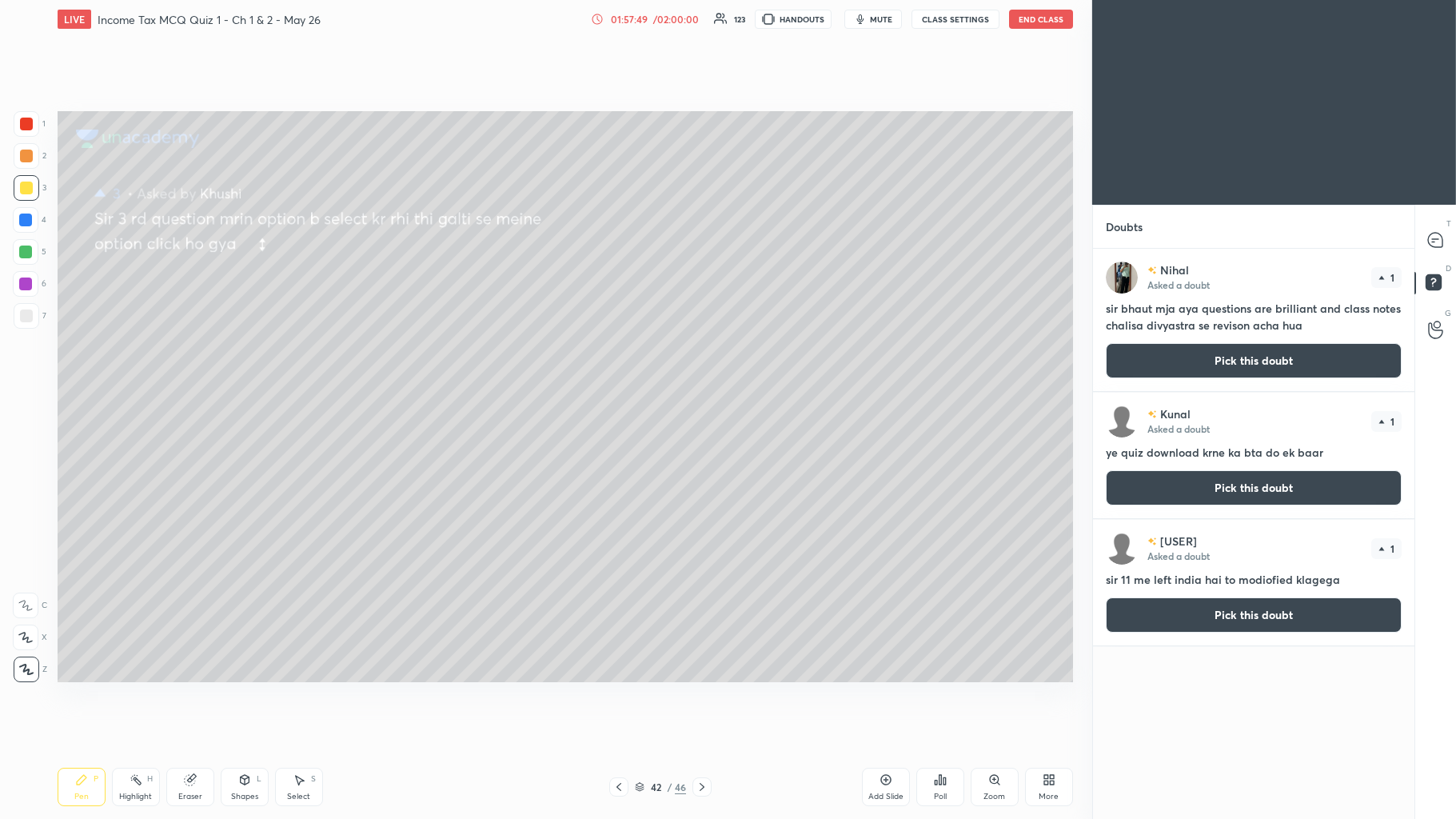 click on "Pick this doubt" at bounding box center (1254, 361) 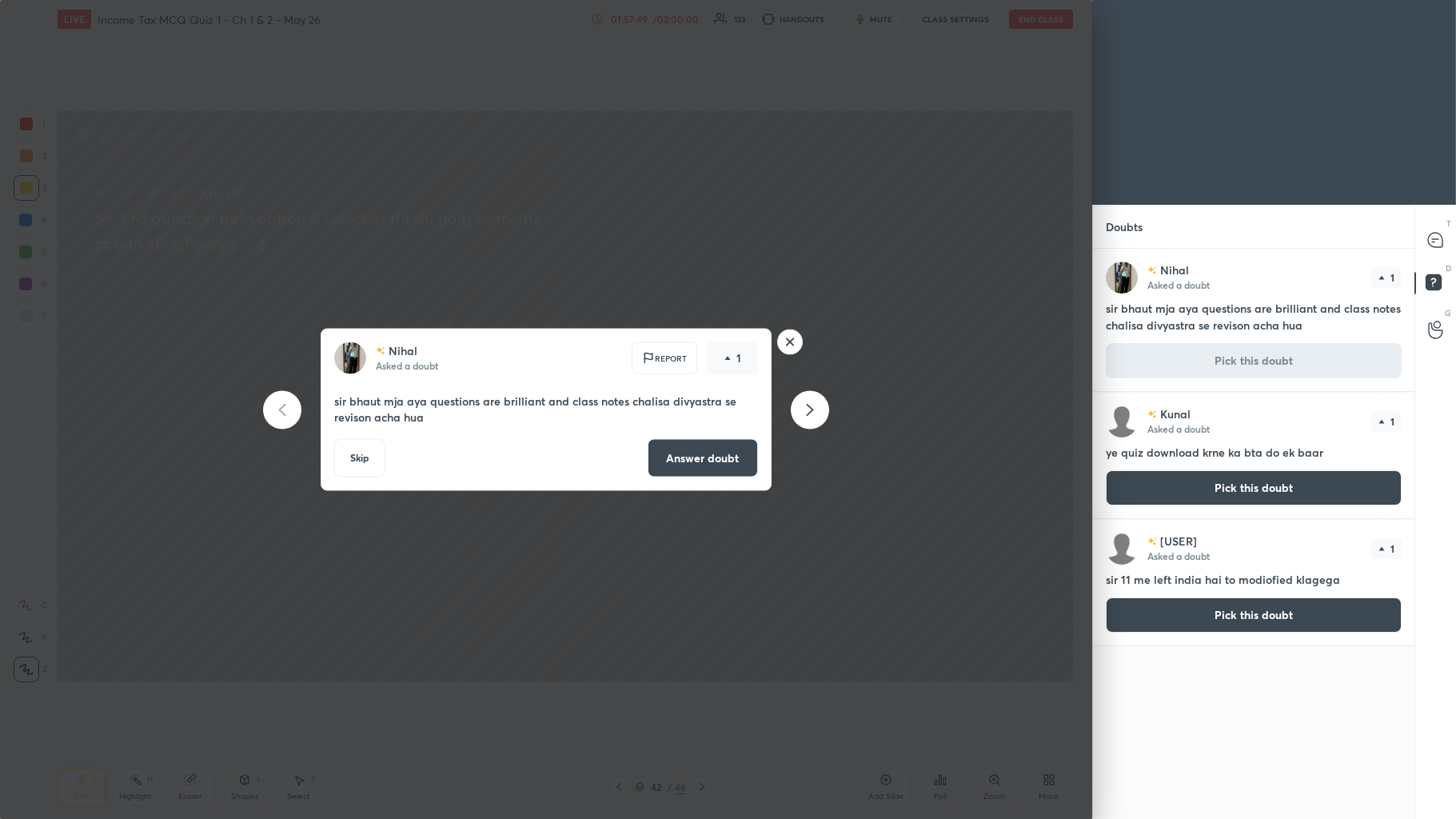 click on "Answer doubt" at bounding box center (703, 458) 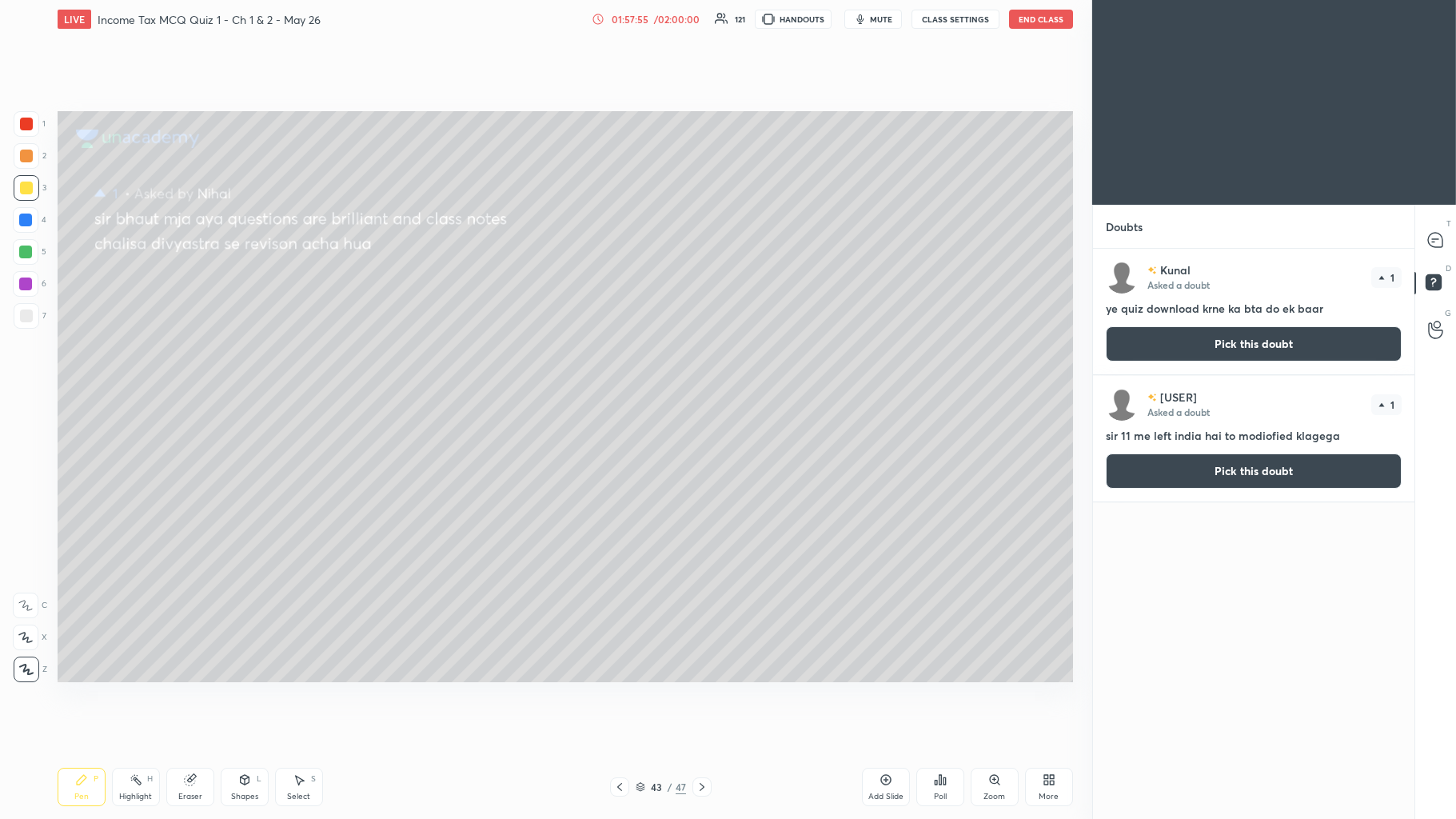 click on "Pick this doubt" at bounding box center (1254, 344) 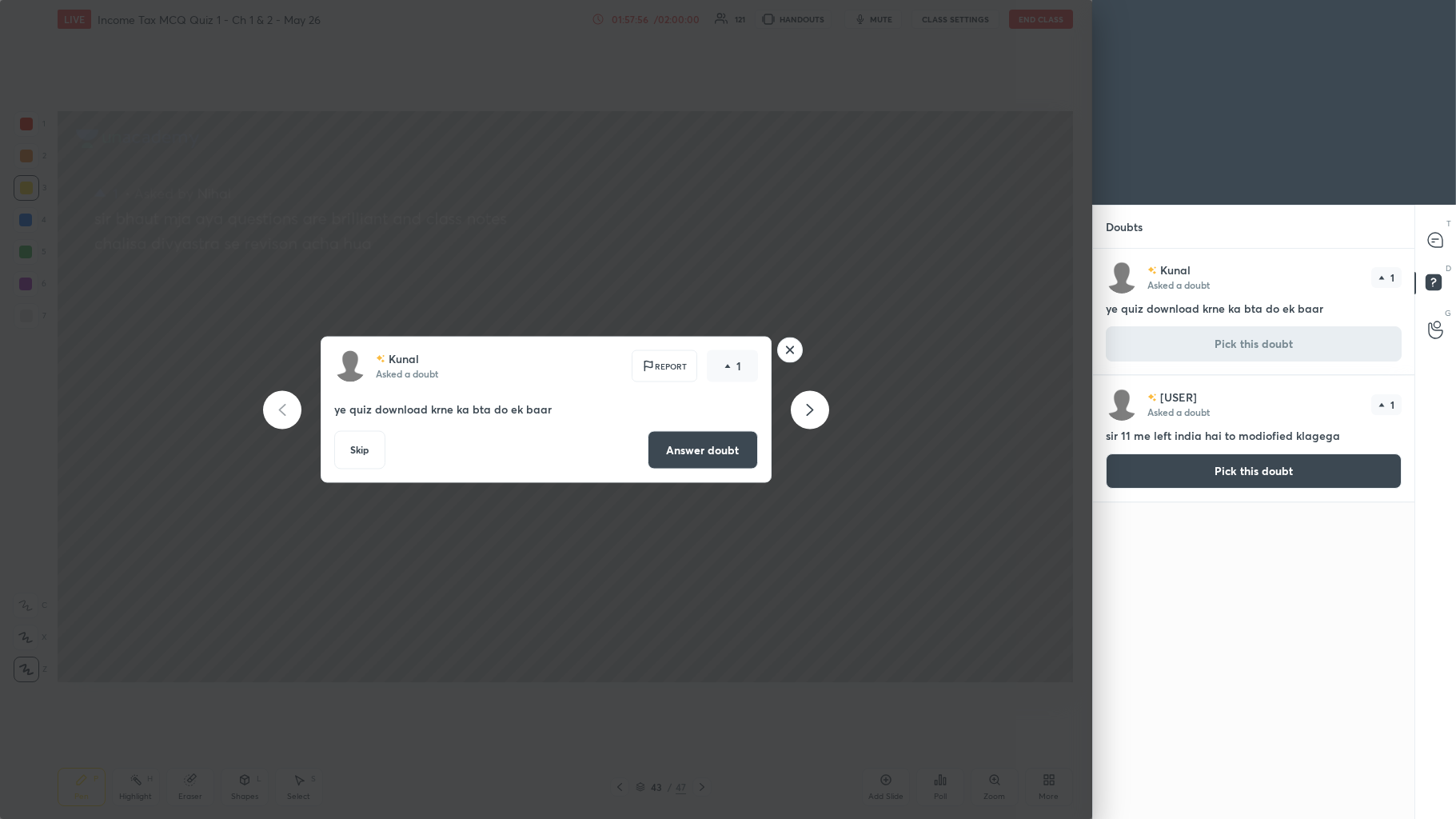 click on "Answer doubt" at bounding box center (703, 450) 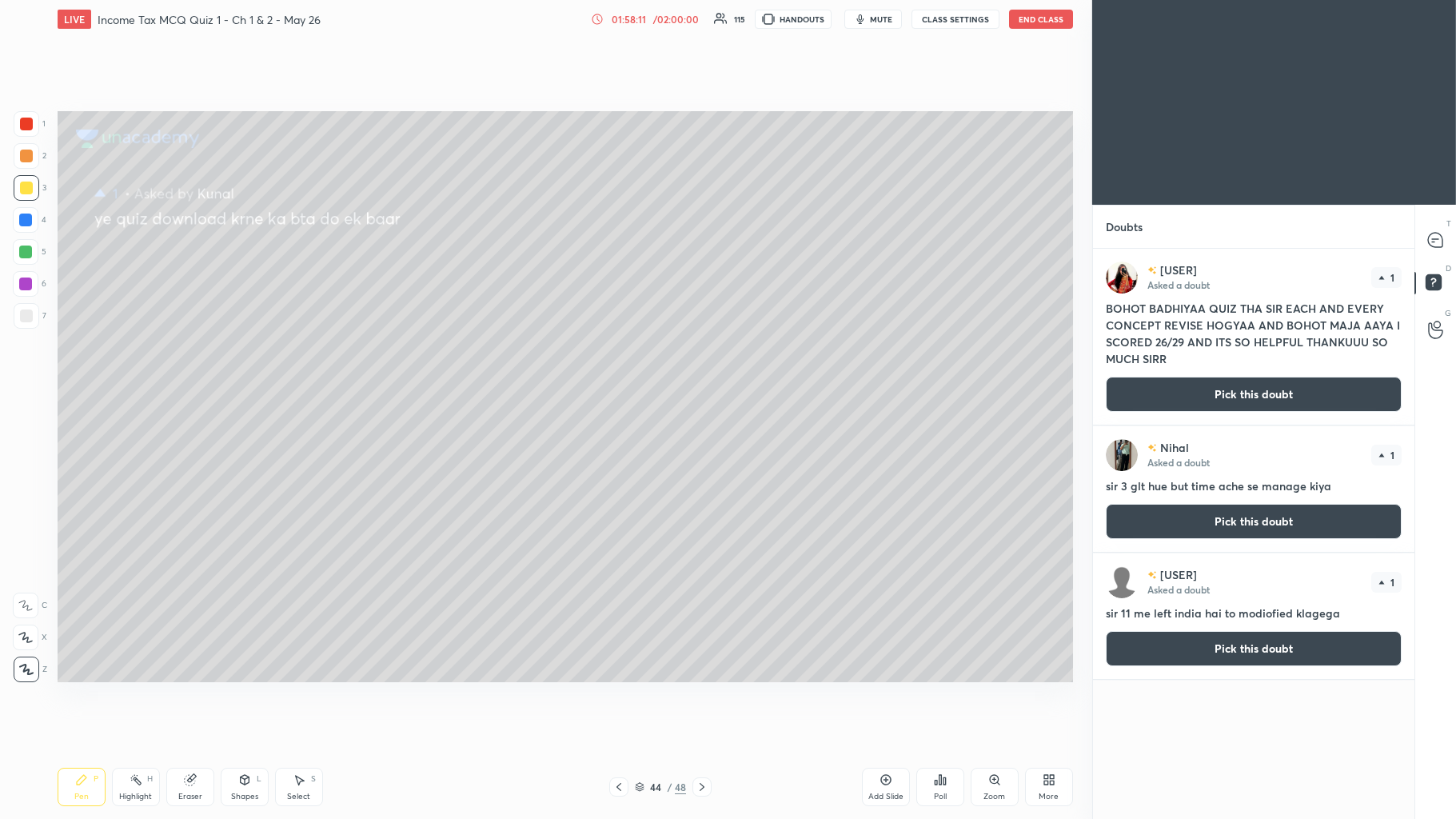 click on "Pick this doubt" at bounding box center (1254, 394) 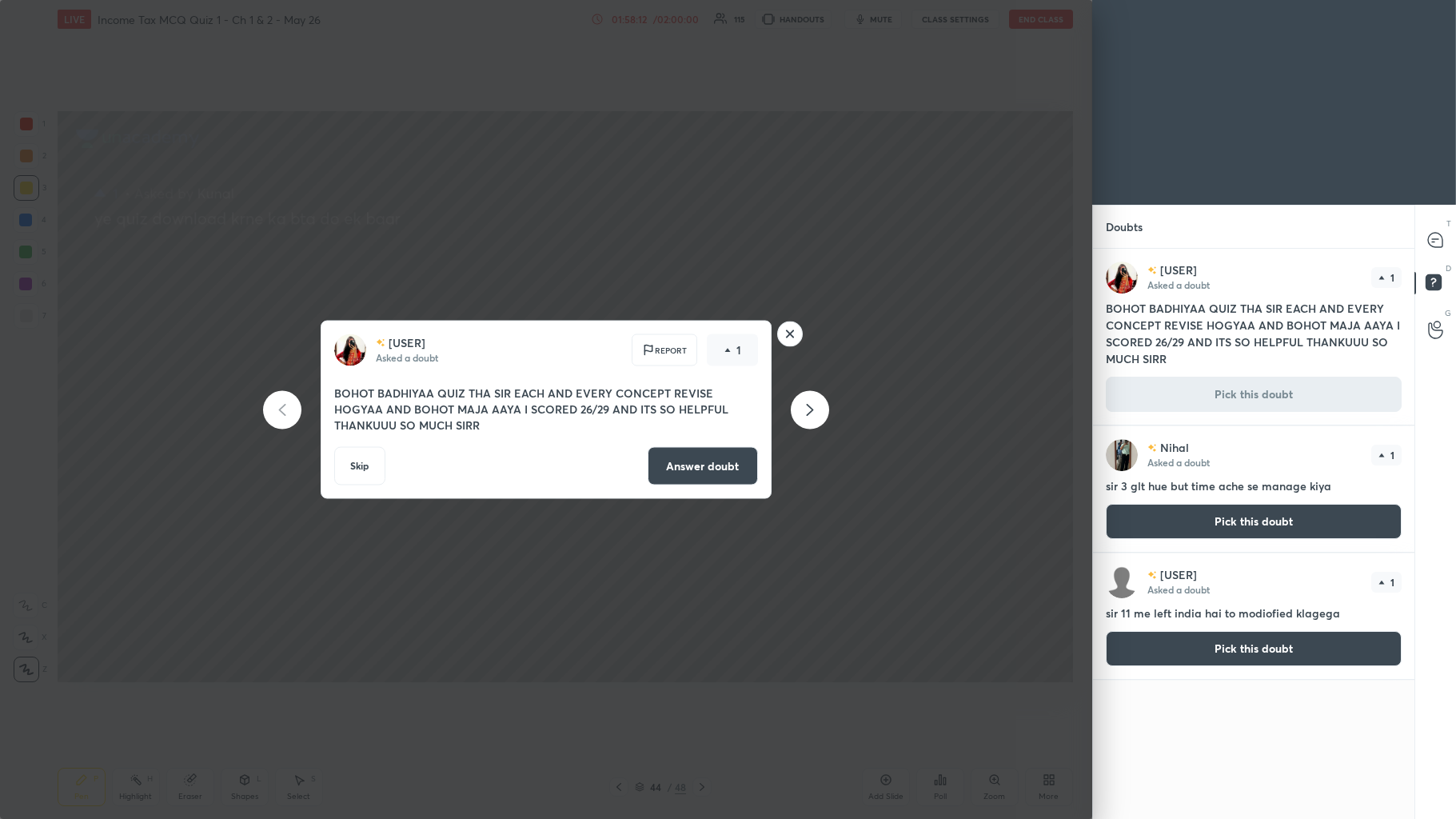 click on "Answer doubt" at bounding box center [703, 466] 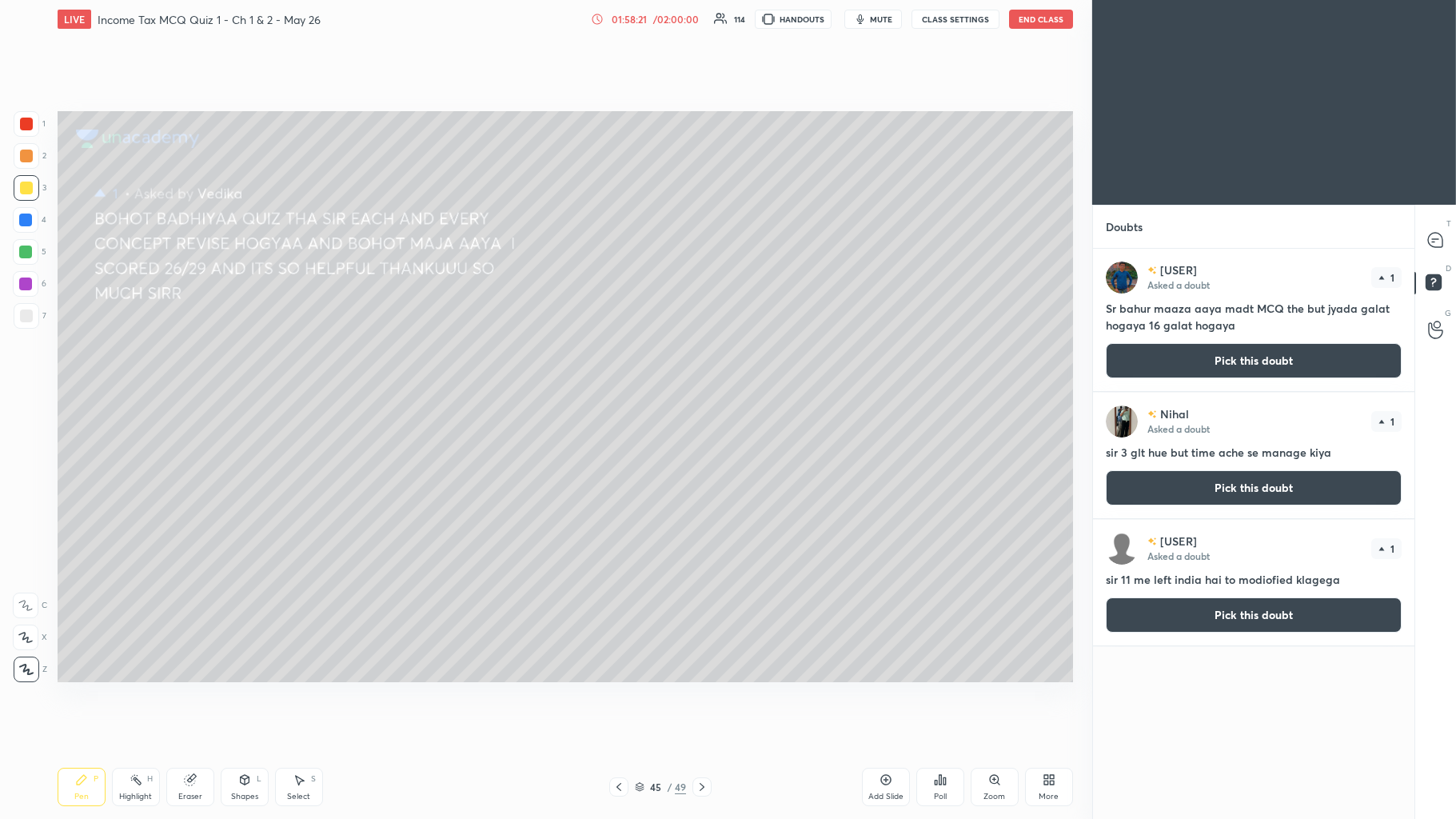 click on "Pick this doubt" at bounding box center (1254, 361) 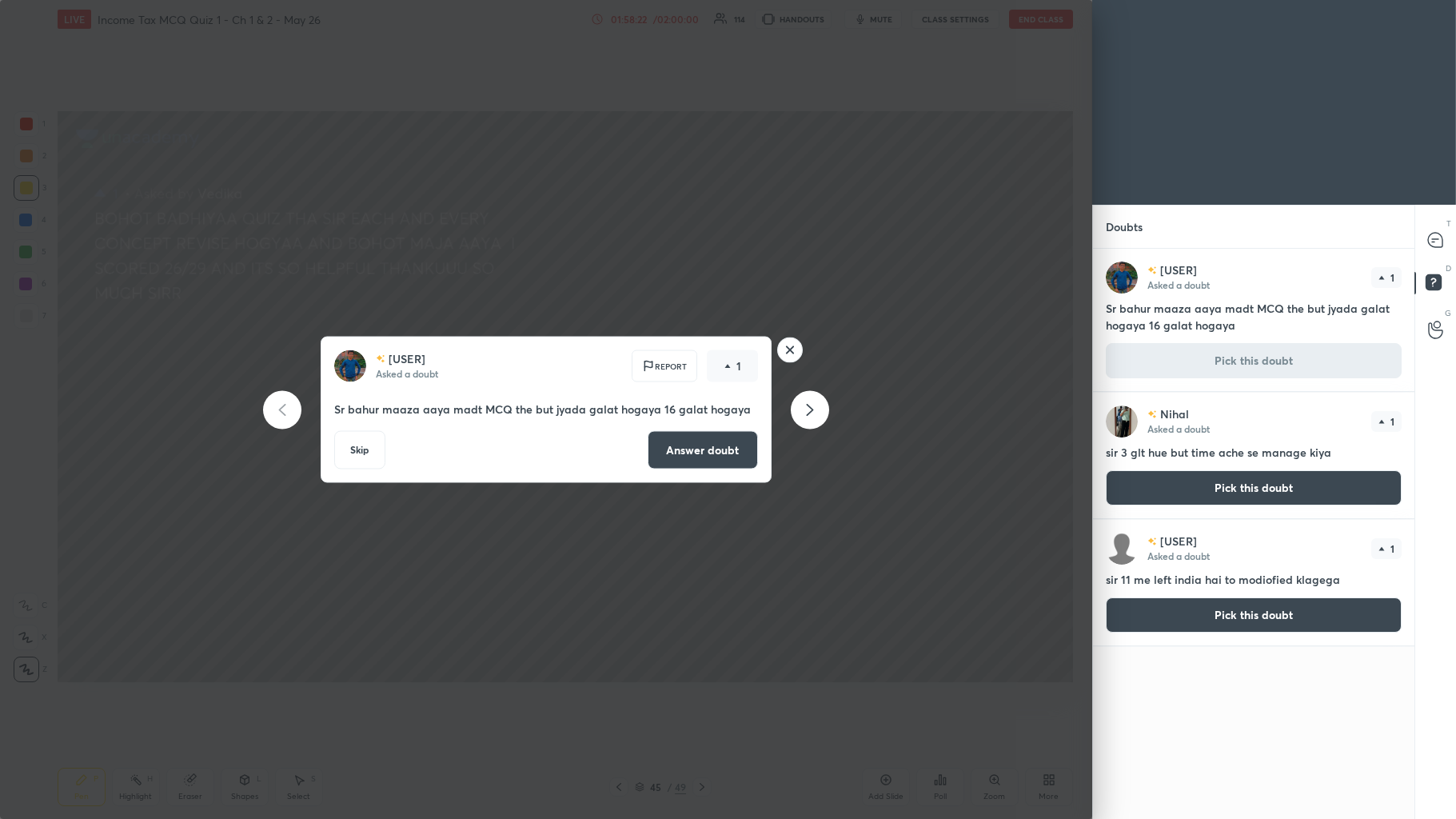 click on "Answer doubt" at bounding box center (703, 450) 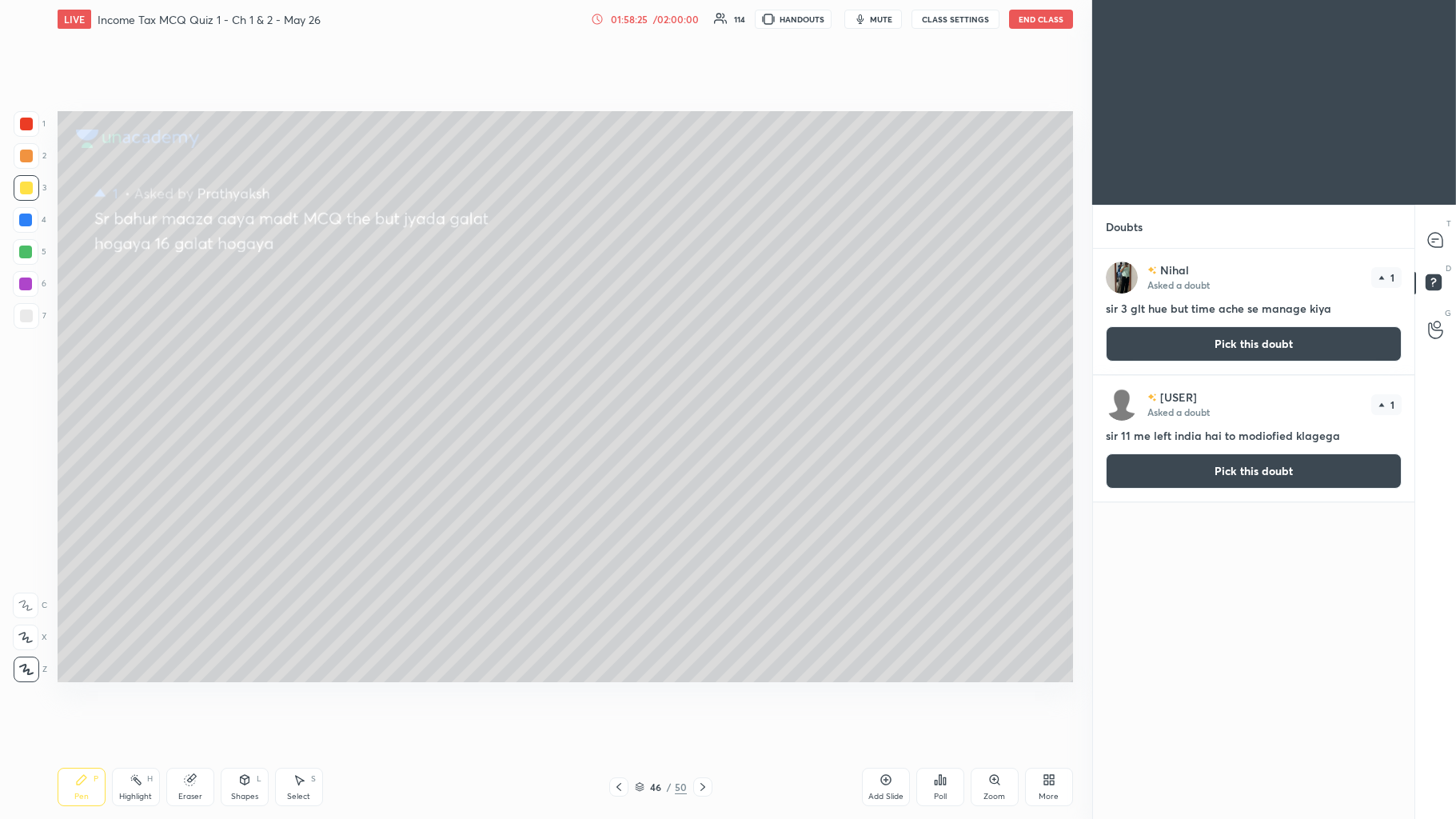 click at bounding box center [1436, 240] 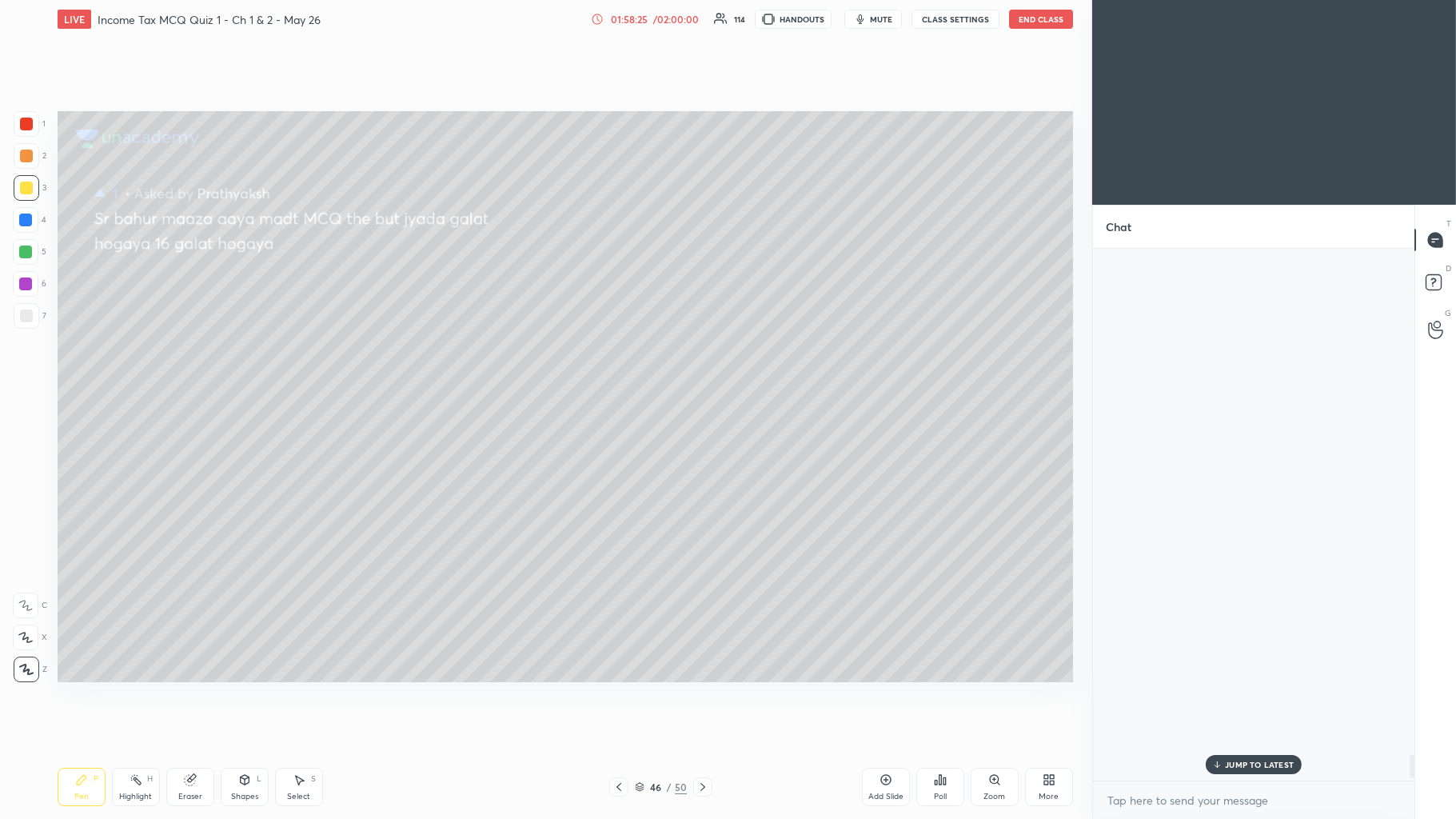 scroll, scrollTop: 11508, scrollLeft: 0, axis: vertical 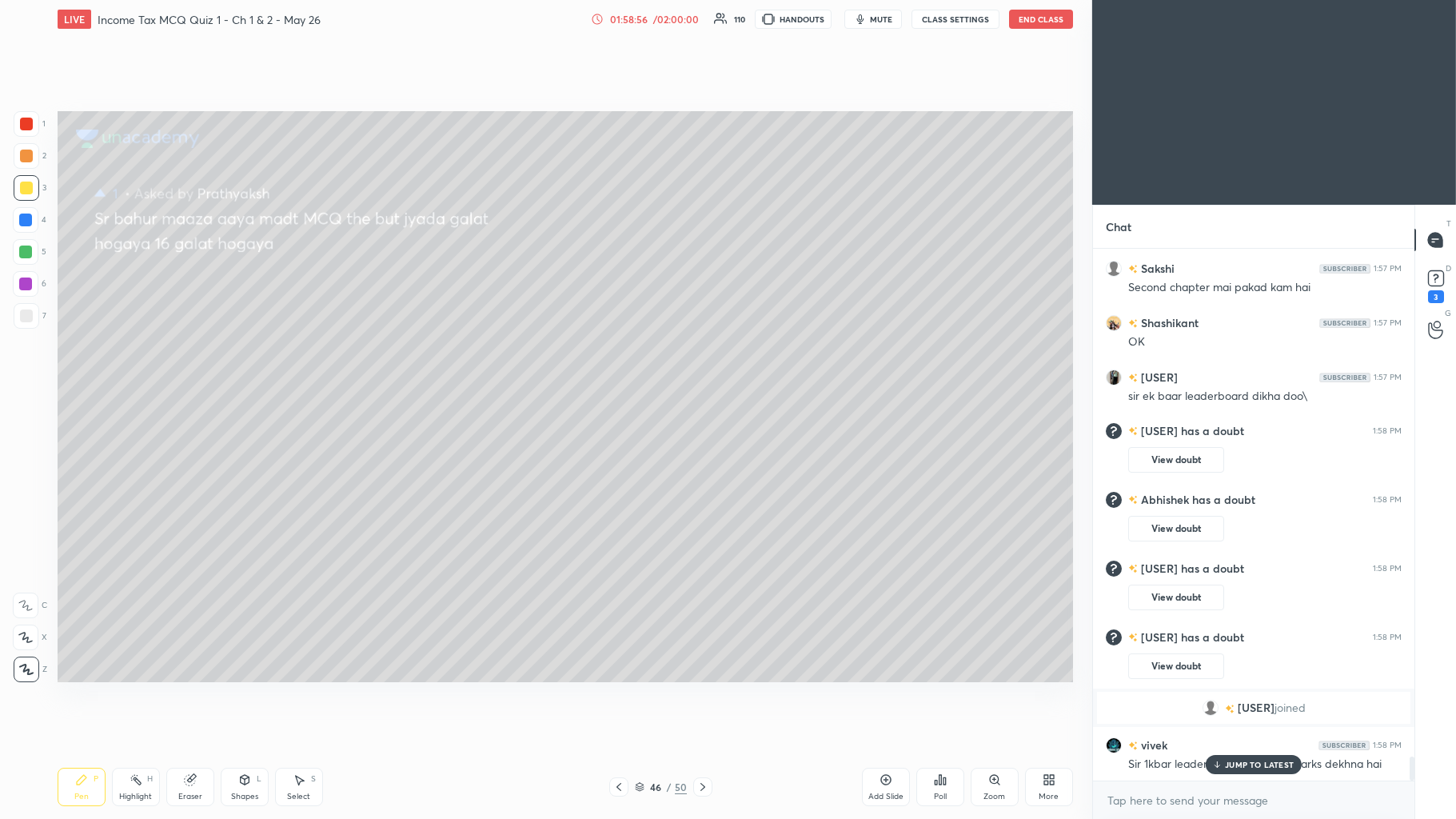 click on "3" at bounding box center (1436, 285) 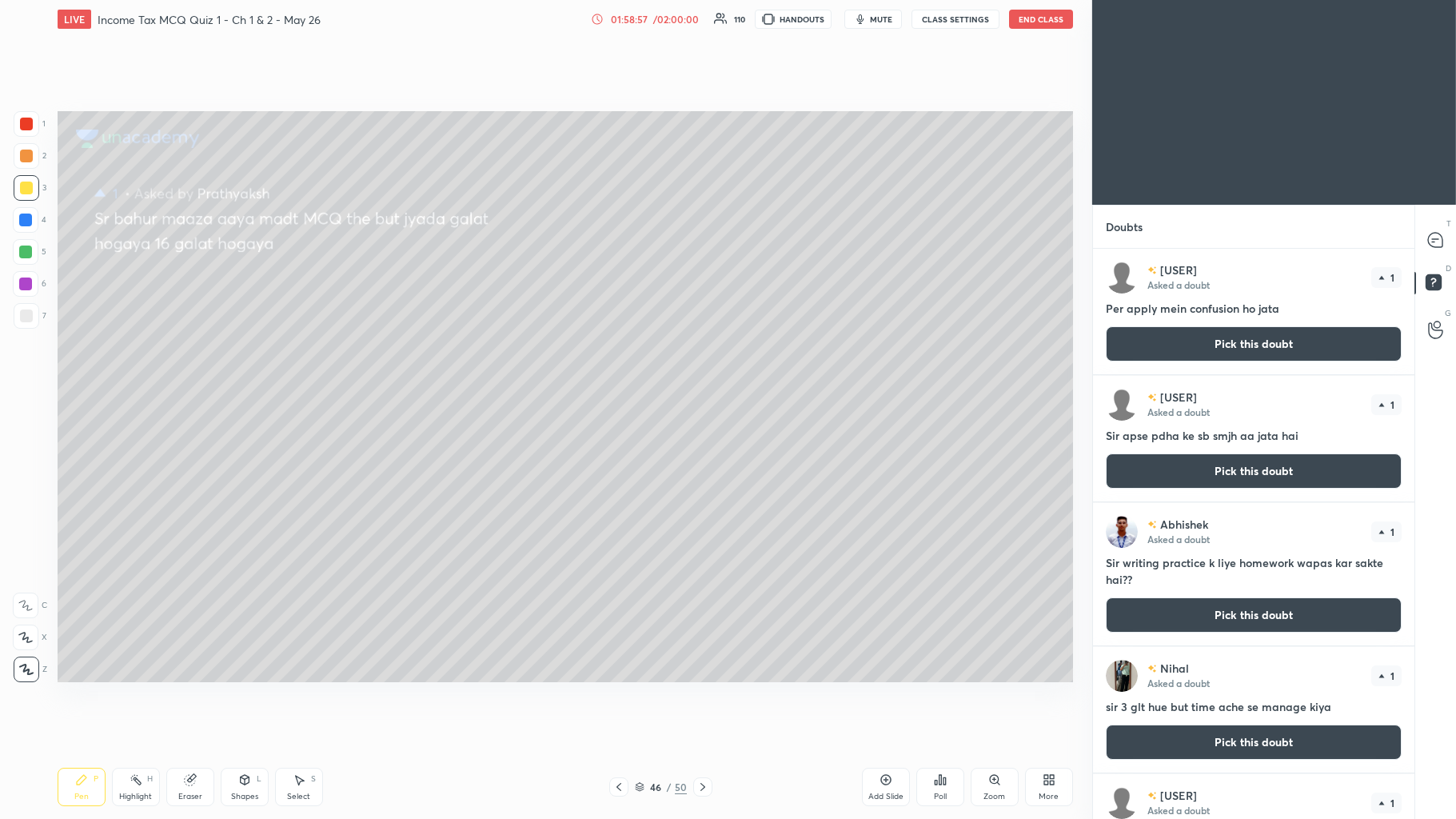 click on "Pick this doubt" at bounding box center [1254, 344] 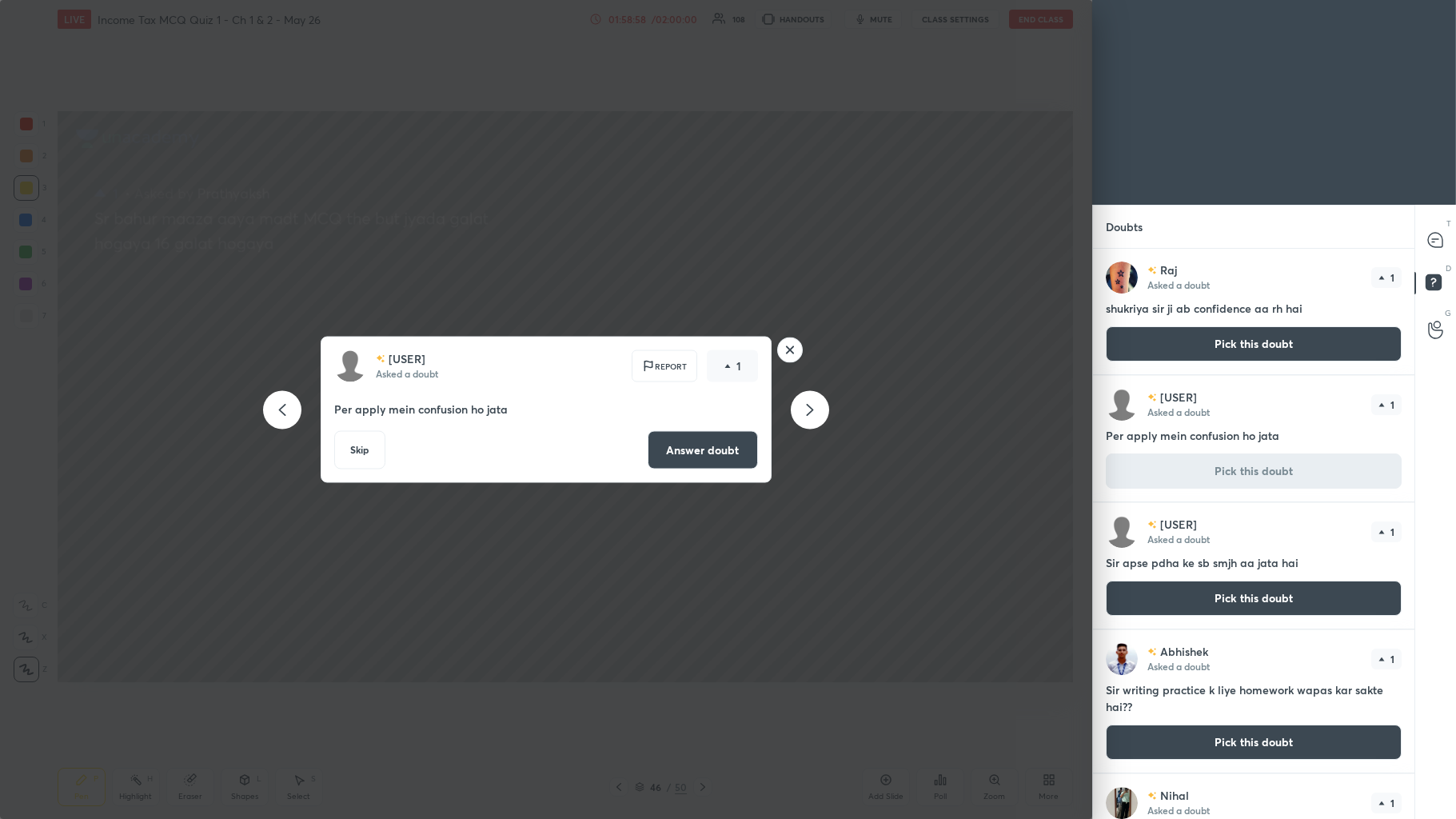 click on "Answer doubt" at bounding box center [703, 450] 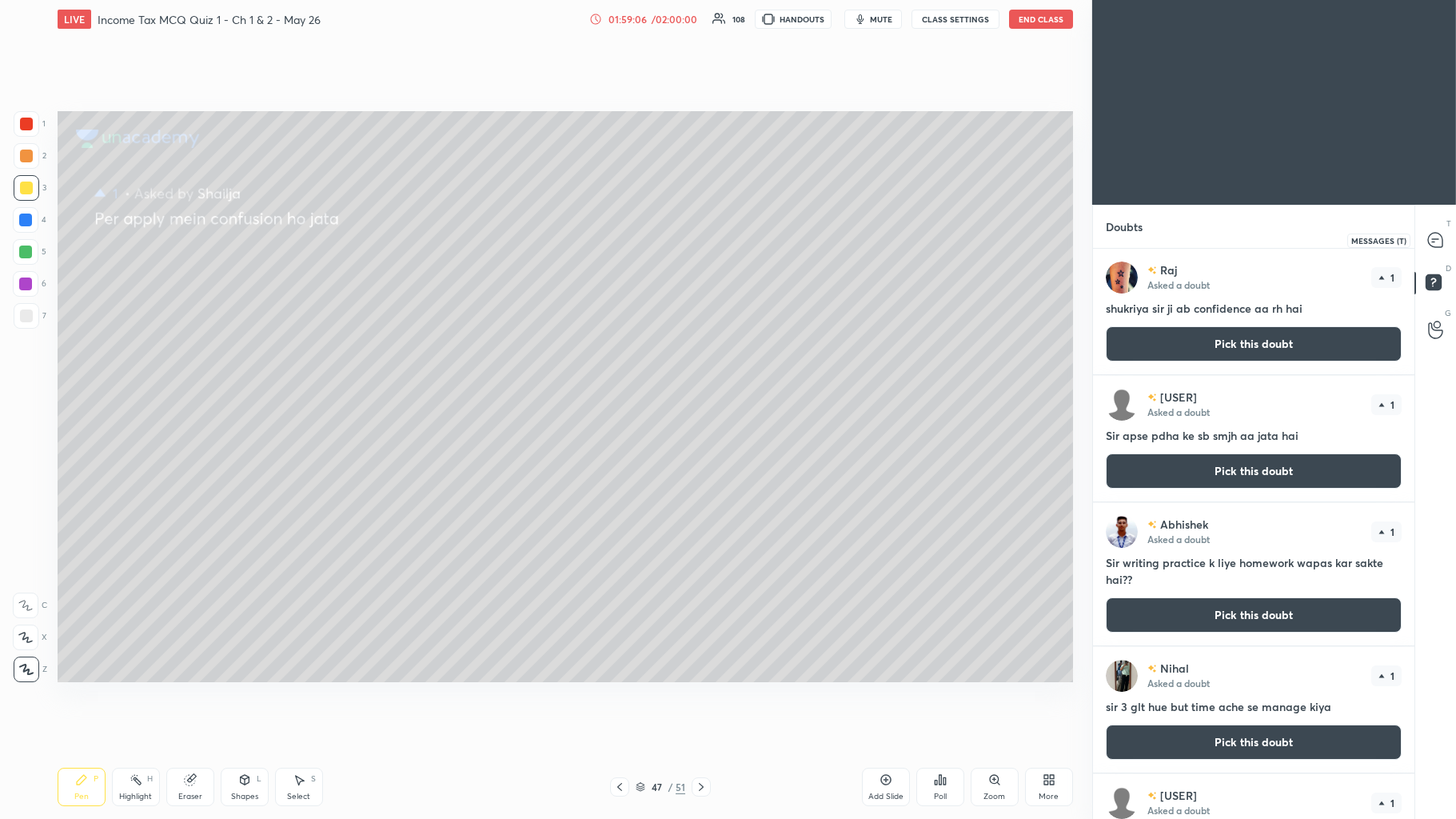 click 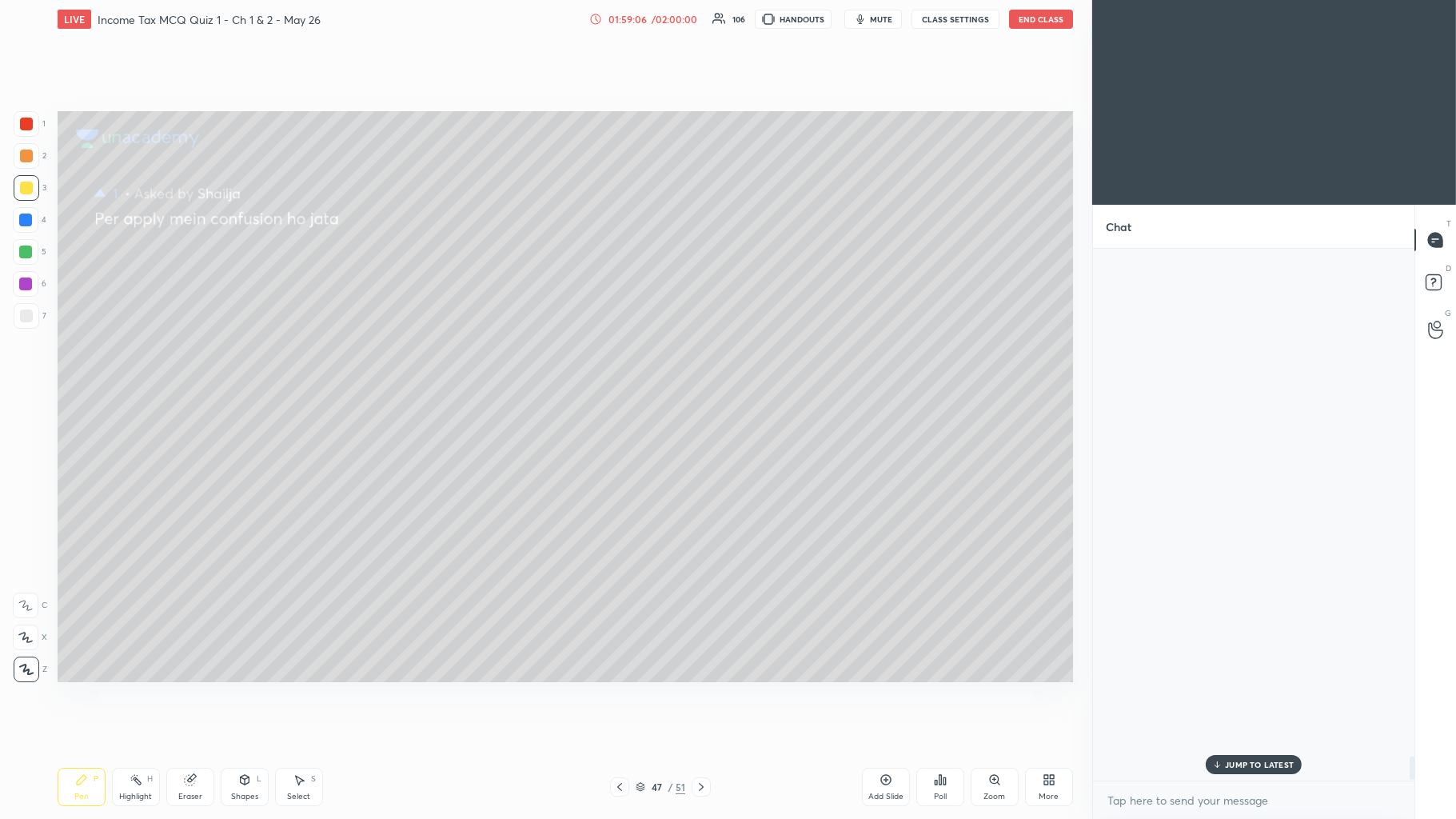 scroll, scrollTop: 11678, scrollLeft: 0, axis: vertical 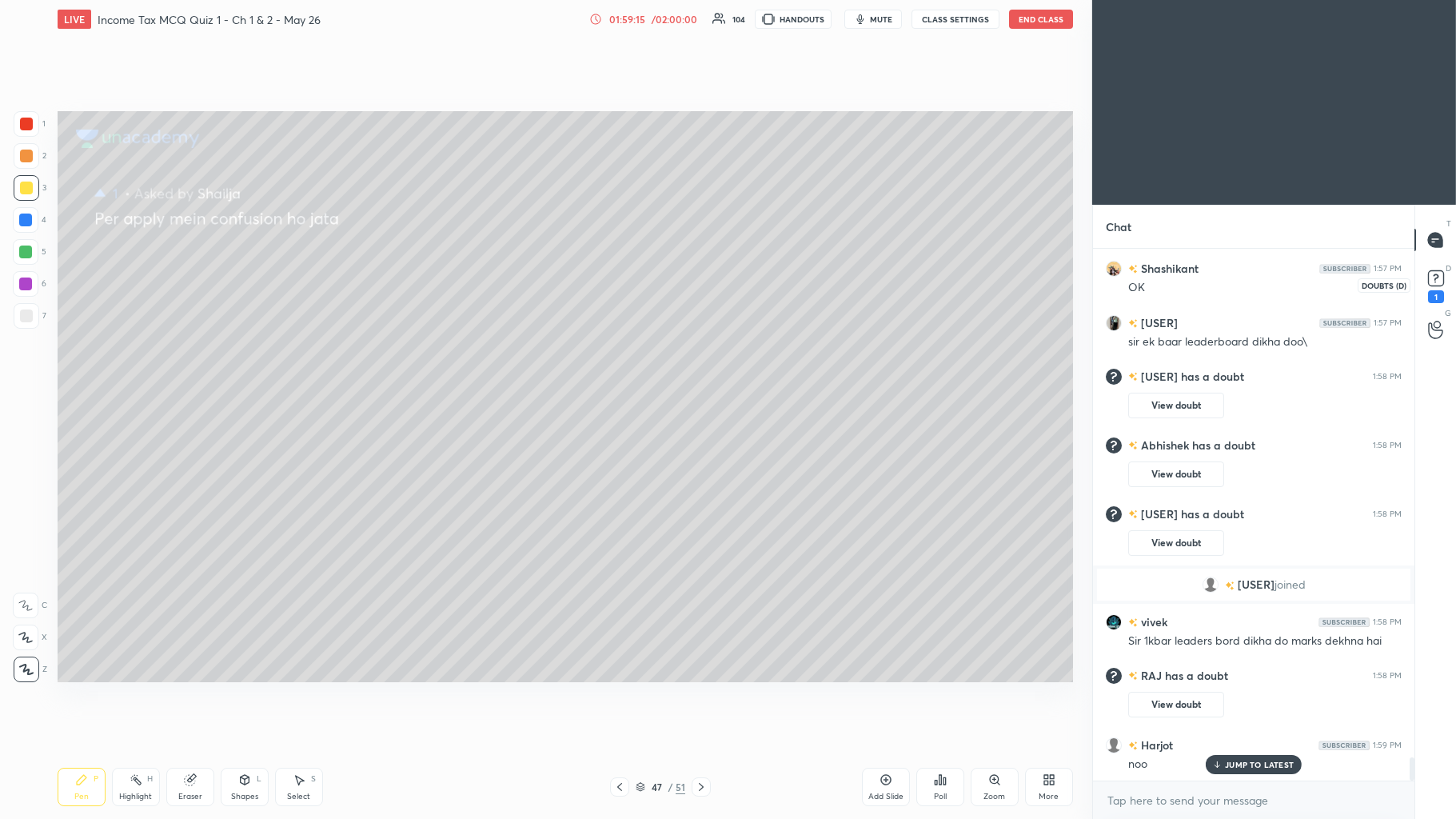 click 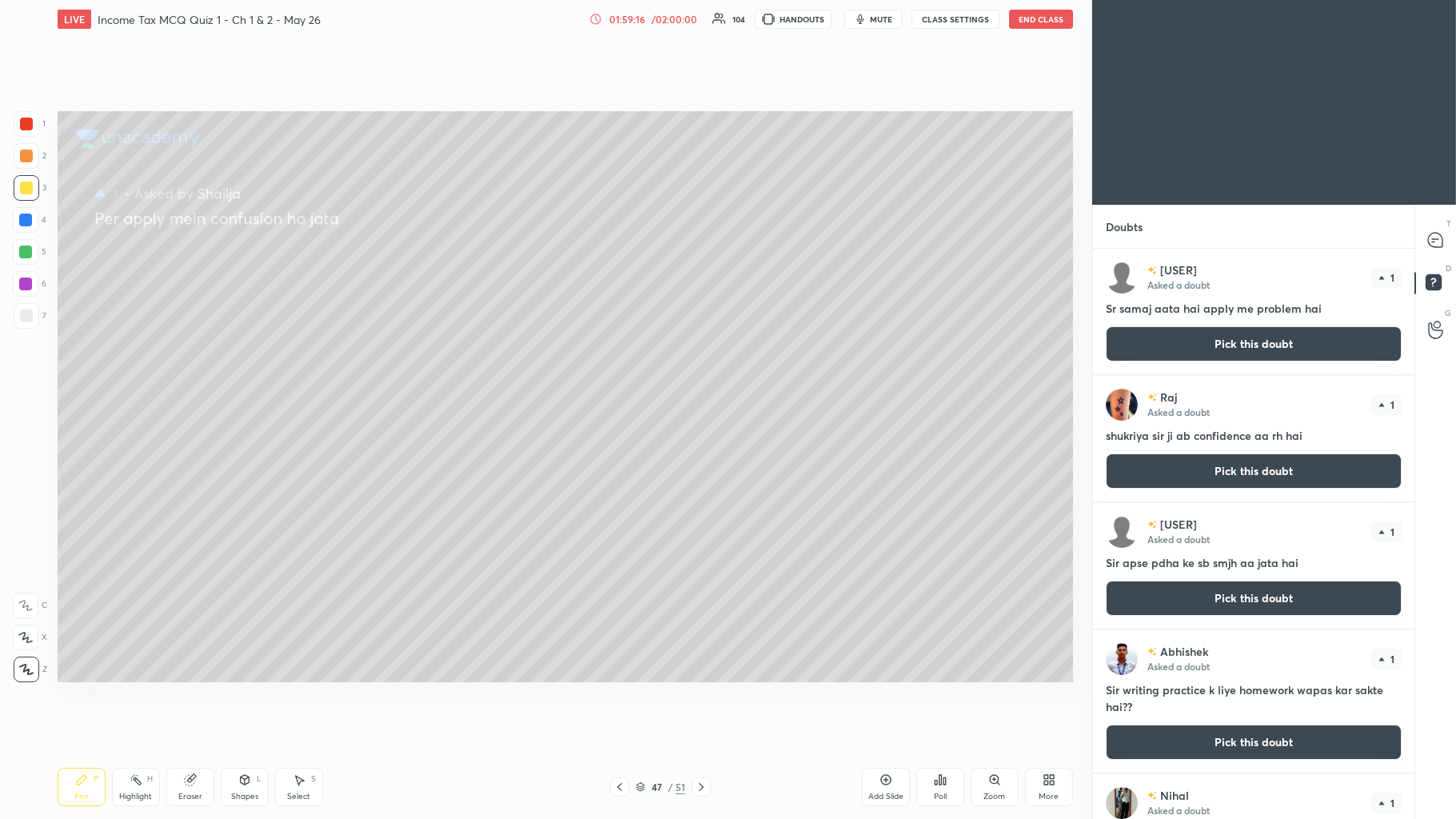 click on "Poll" at bounding box center (940, 797) 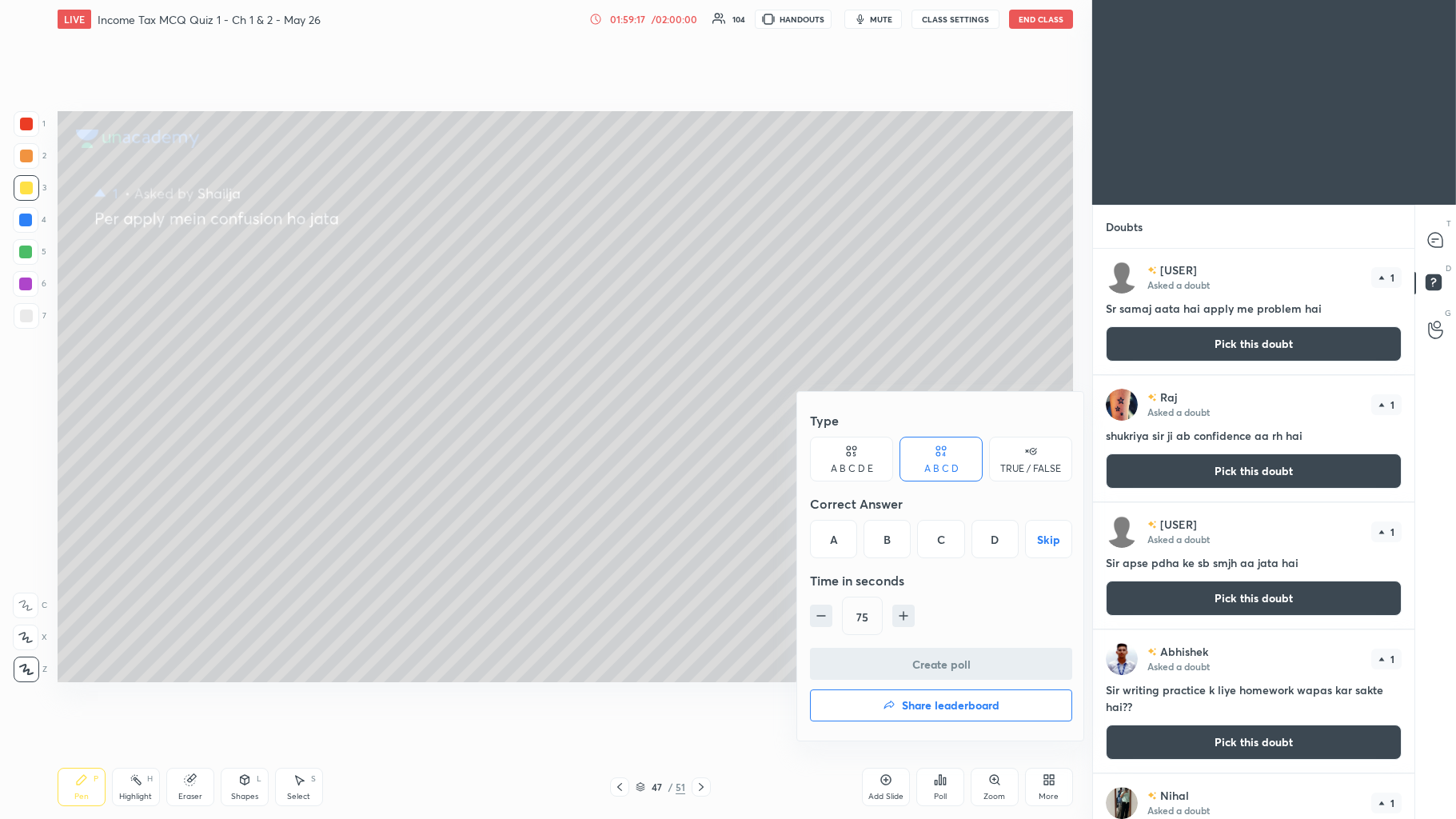 click on "Share leaderboard" at bounding box center (951, 705) 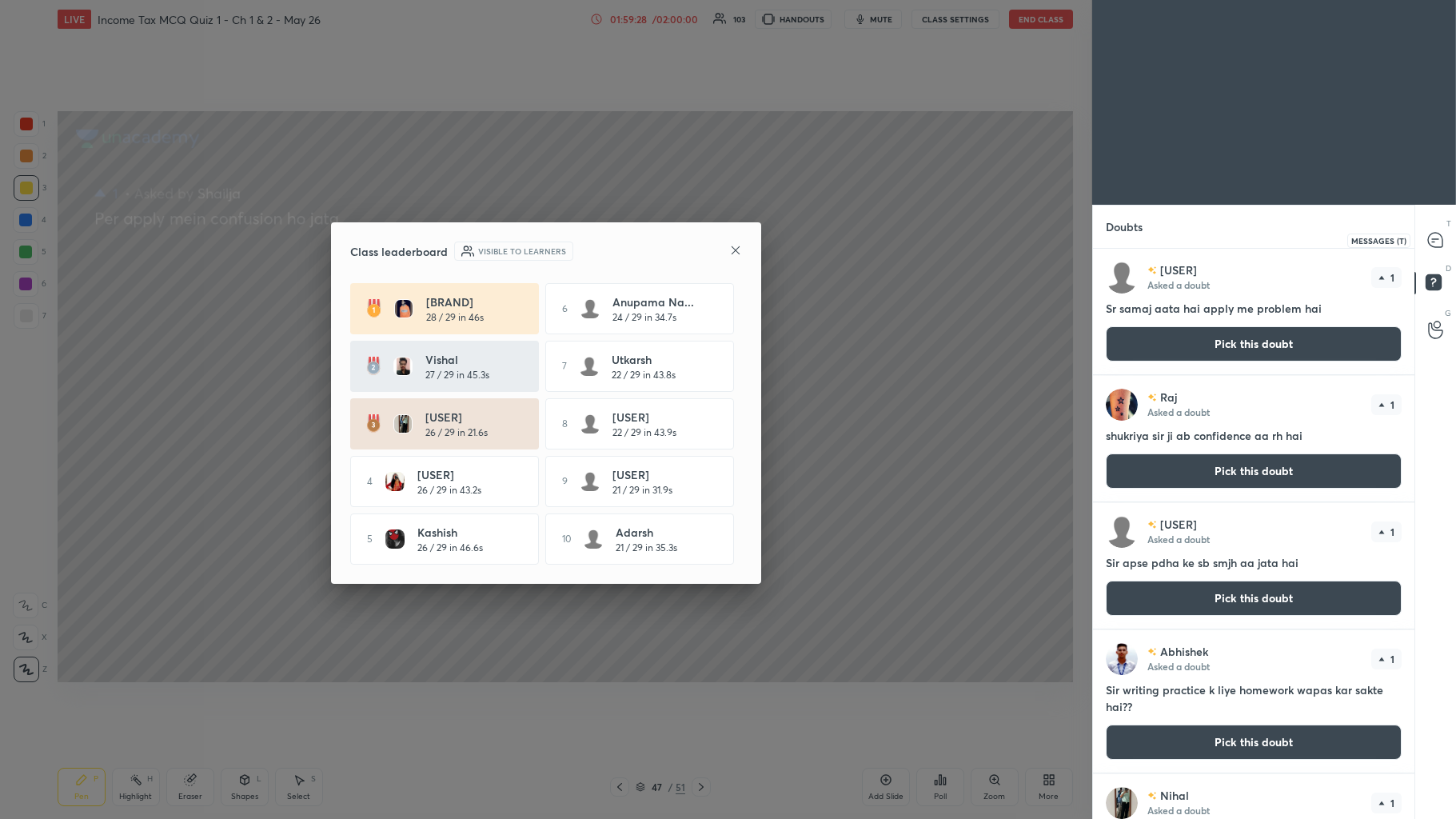 click 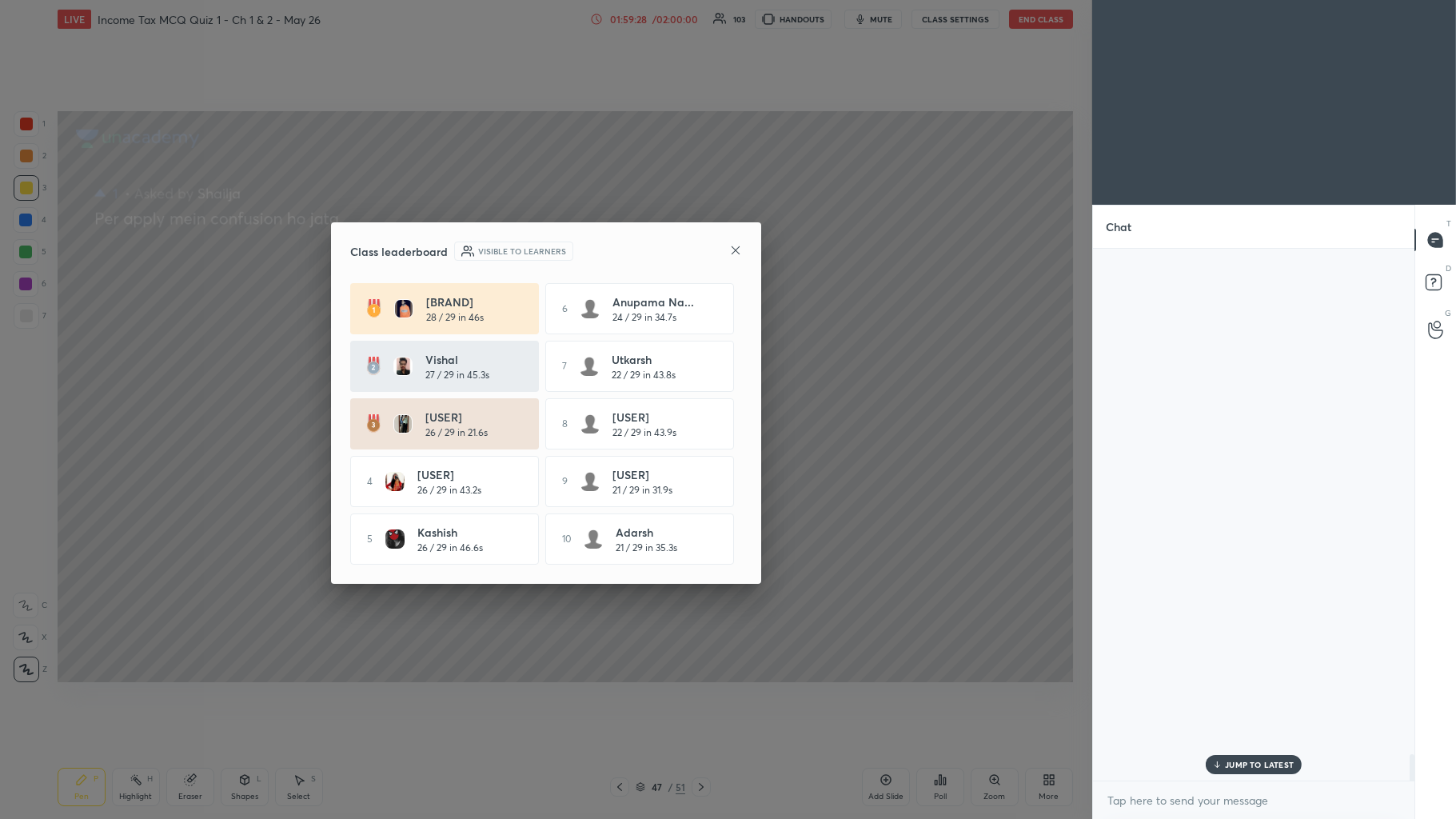 scroll, scrollTop: 12039, scrollLeft: 0, axis: vertical 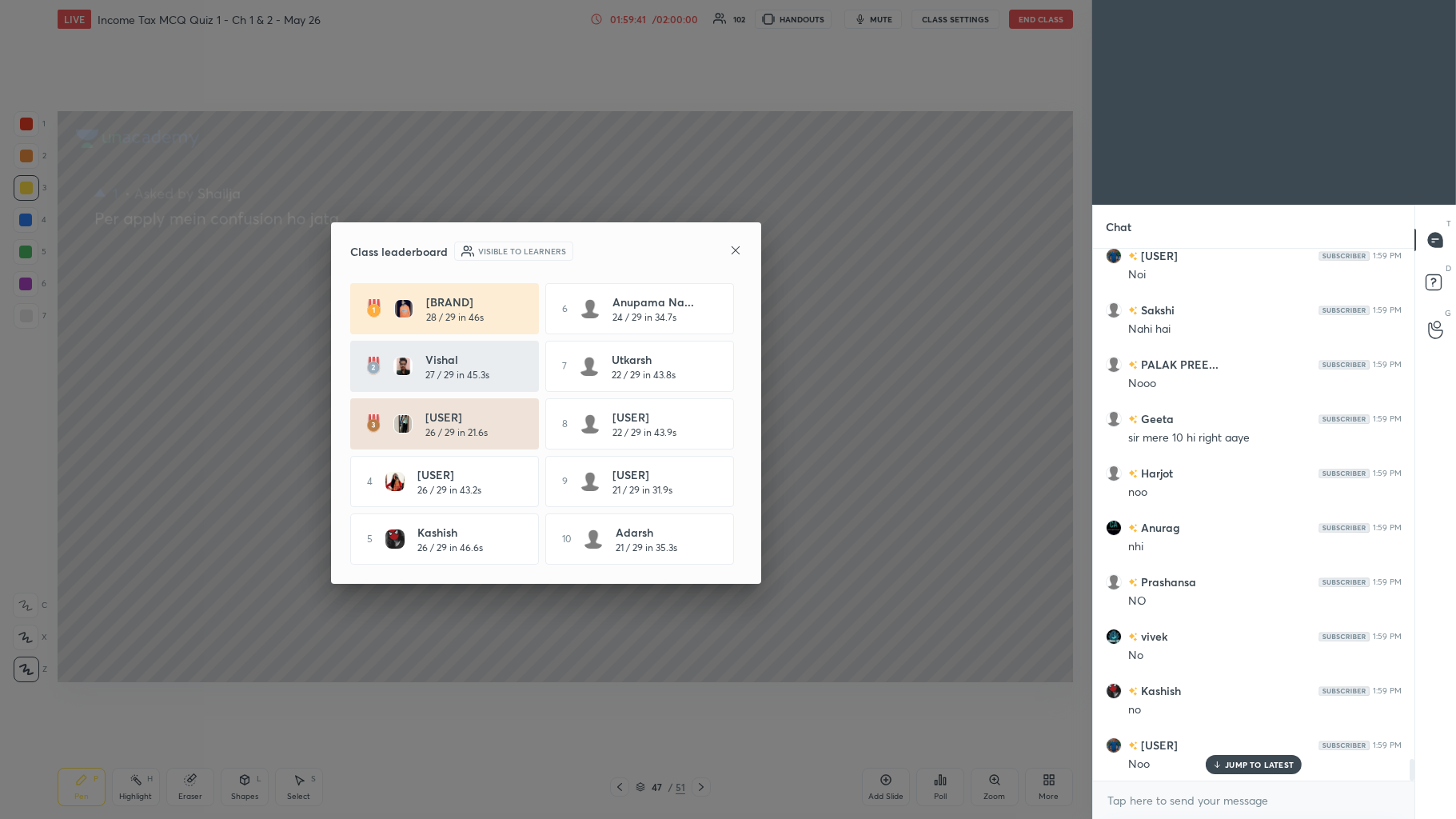 click 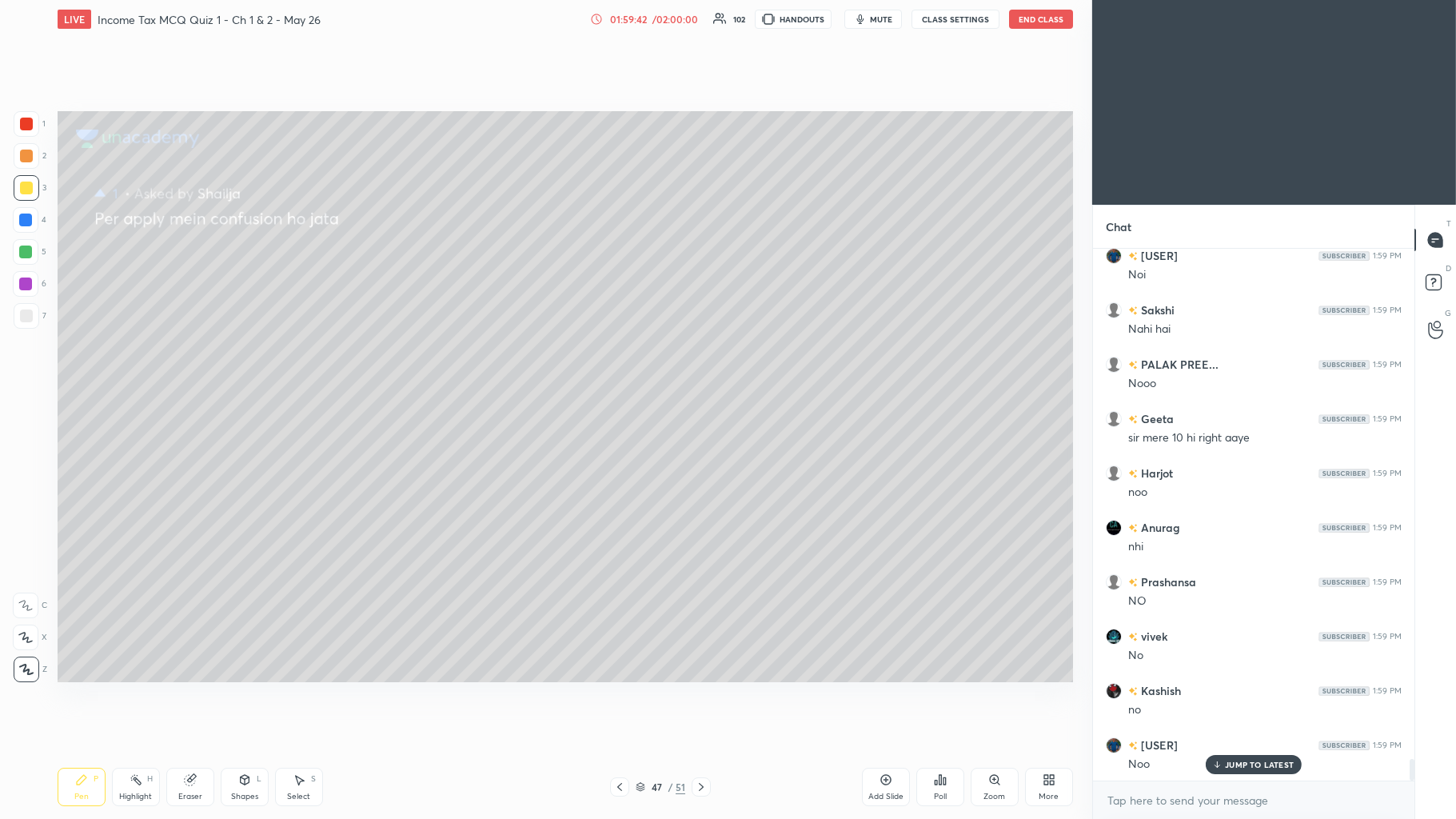 scroll, scrollTop: 12575, scrollLeft: 0, axis: vertical 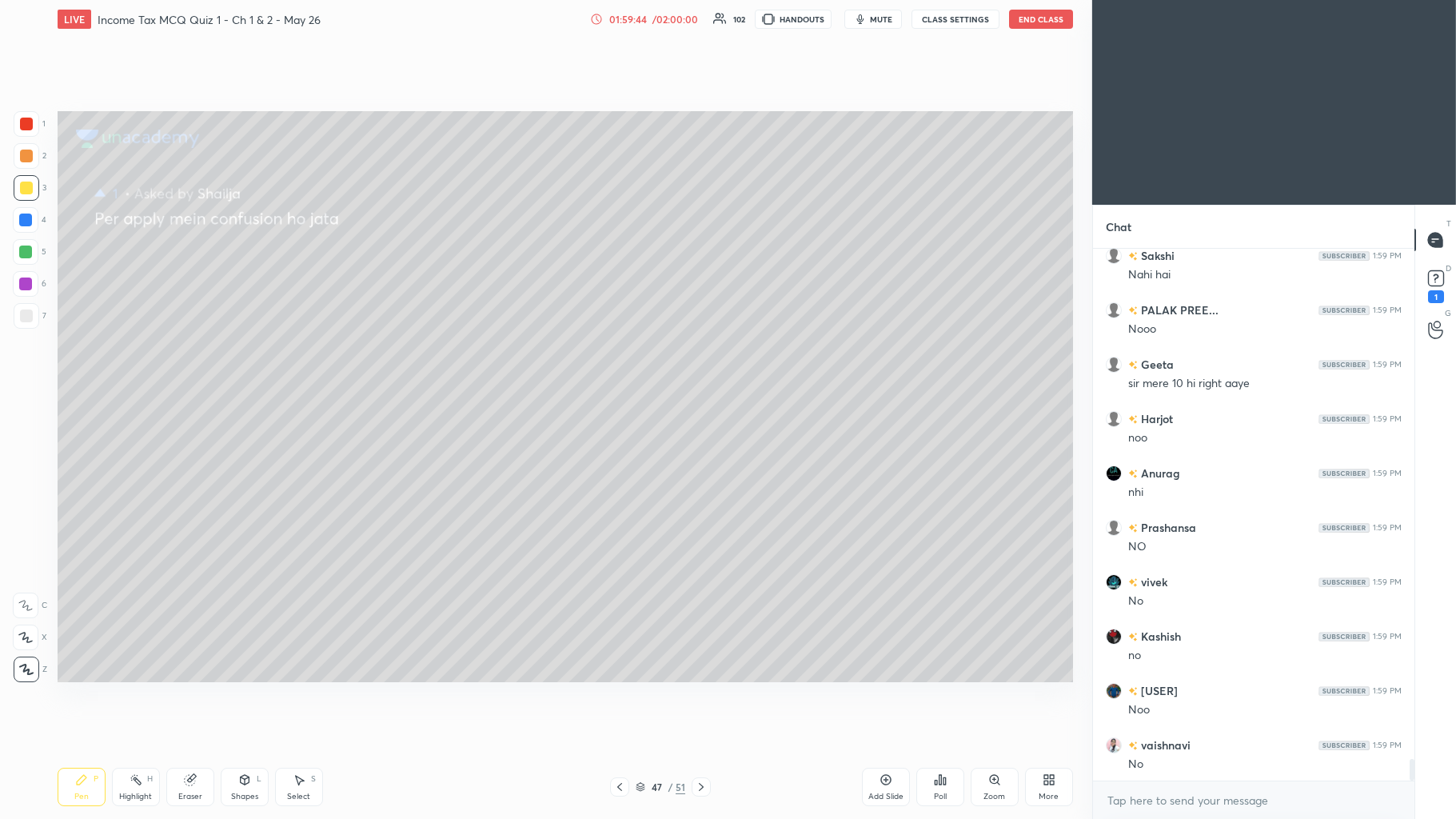 click on "Add Slide" at bounding box center [886, 797] 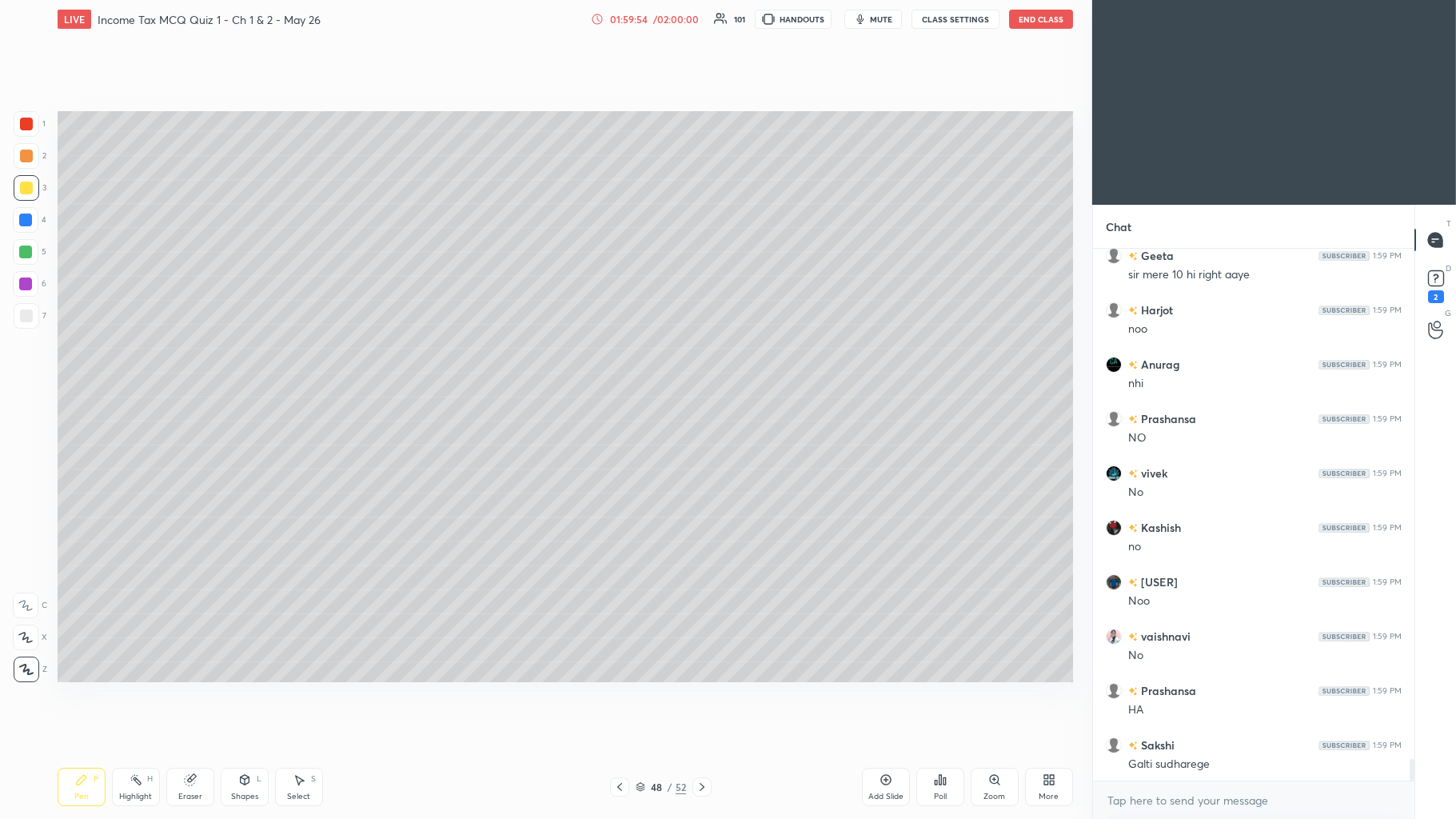 scroll, scrollTop: 0, scrollLeft: 0, axis: both 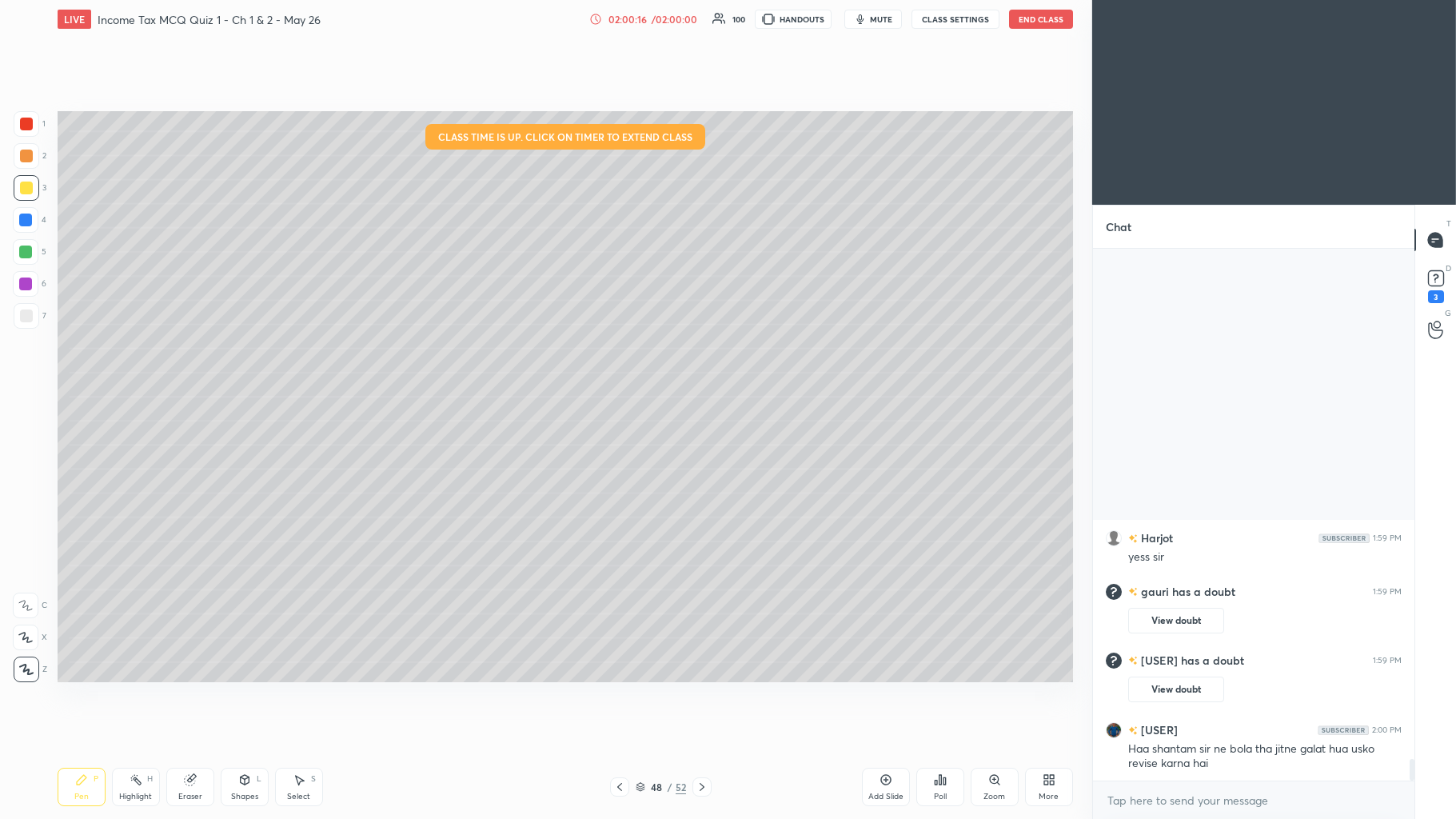click 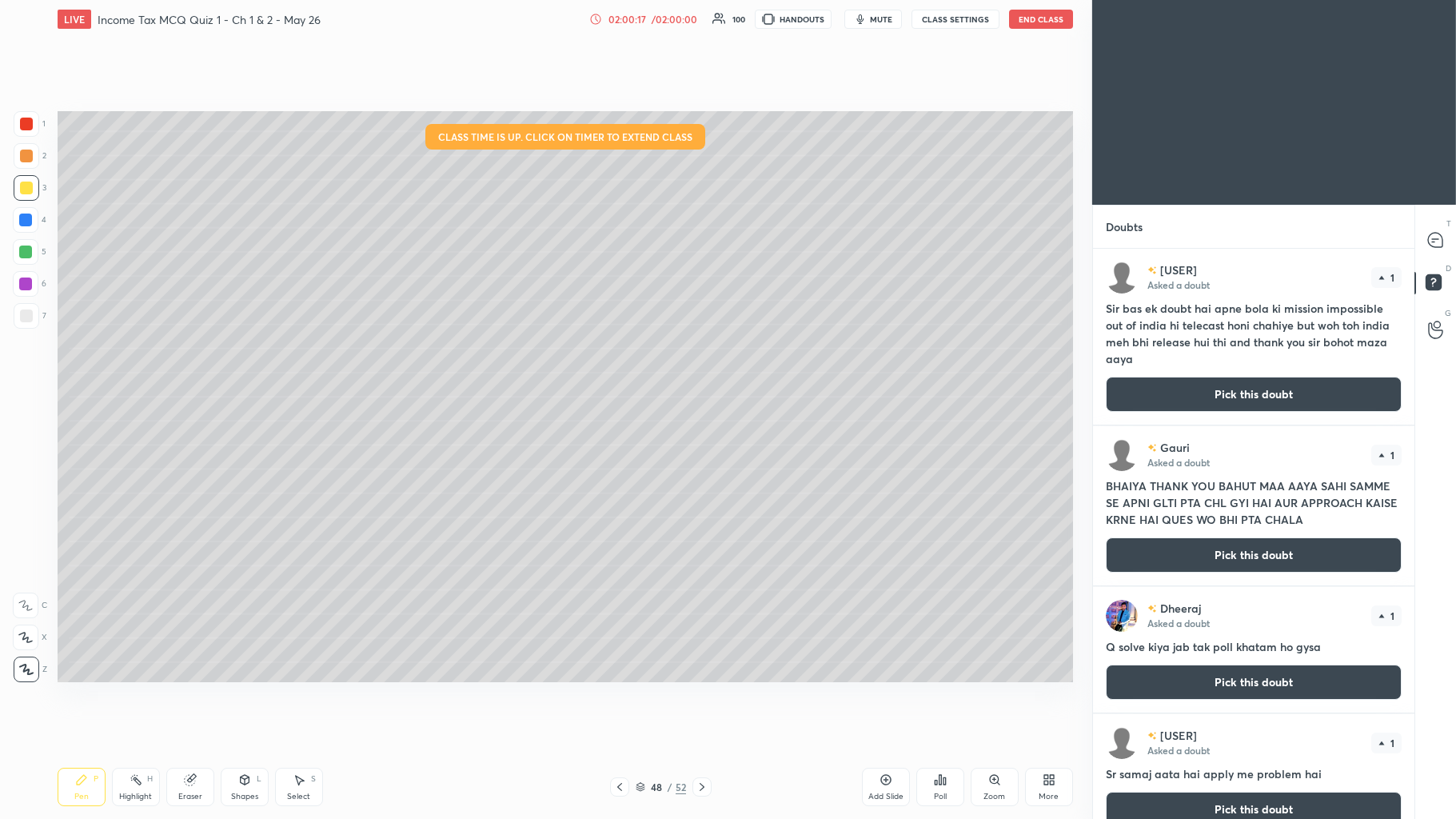 click on "Pick this doubt" at bounding box center [1254, 394] 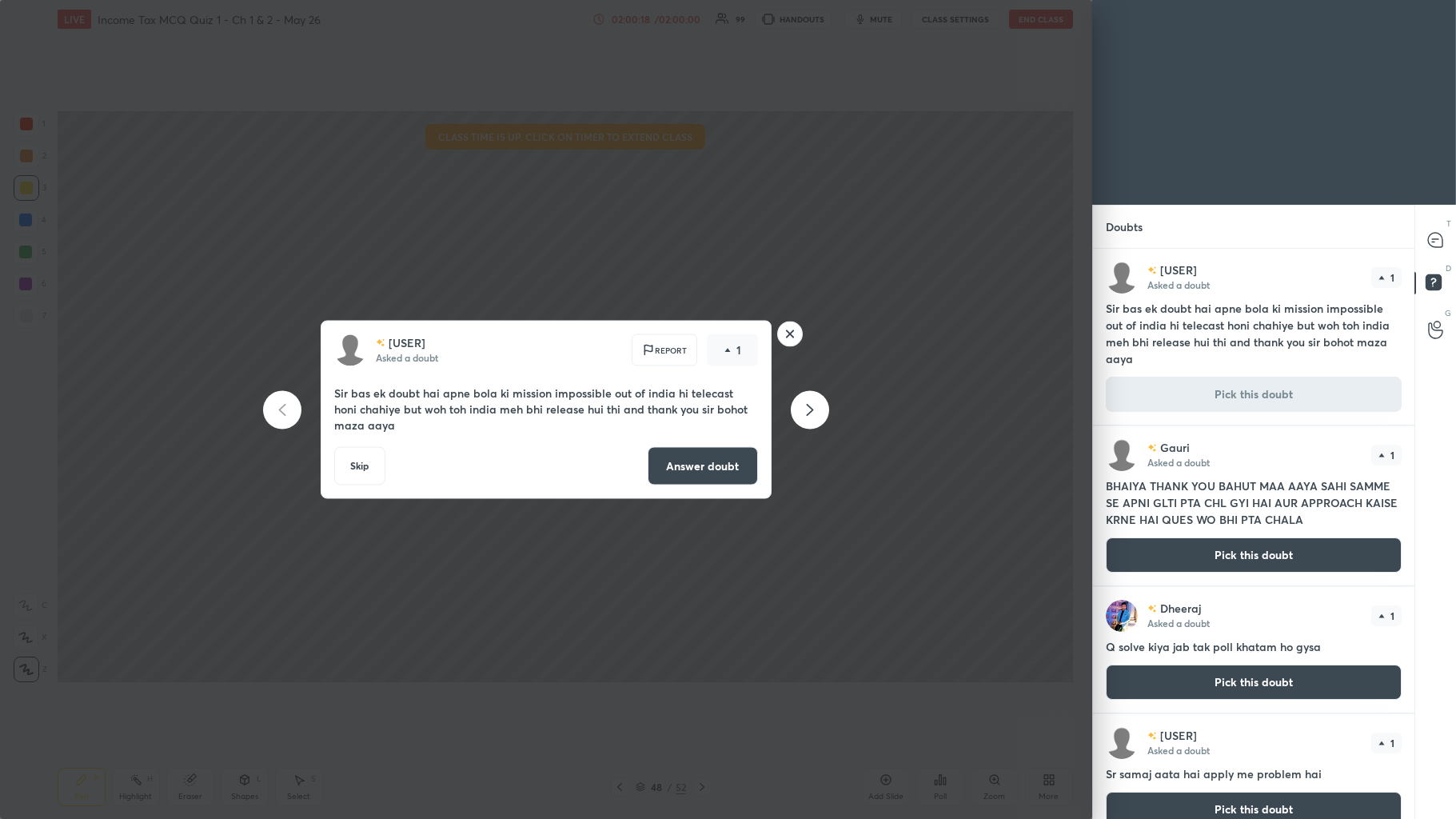 click on "Answer doubt" at bounding box center [703, 466] 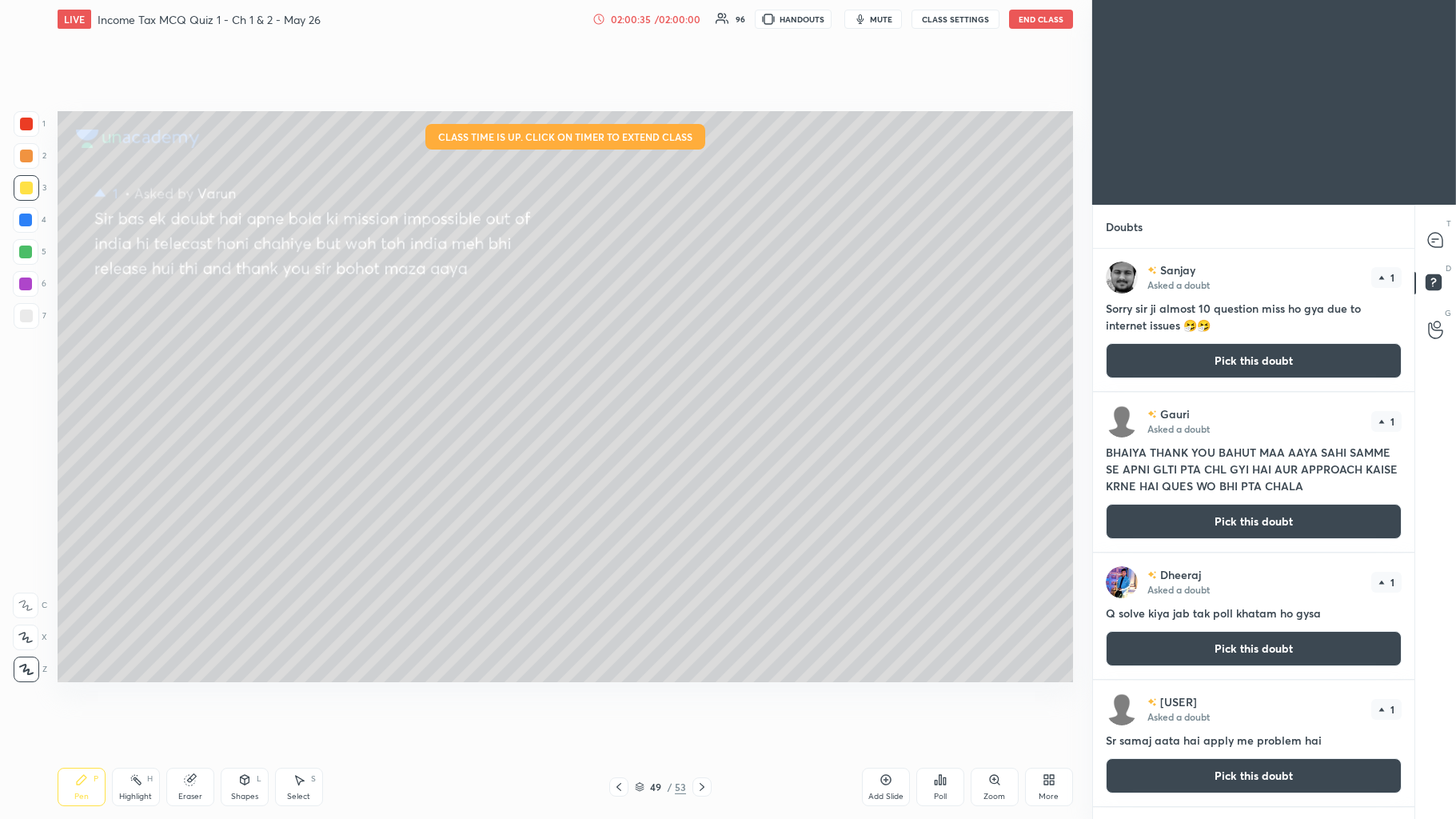 click on "Pick this doubt" at bounding box center (1254, 361) 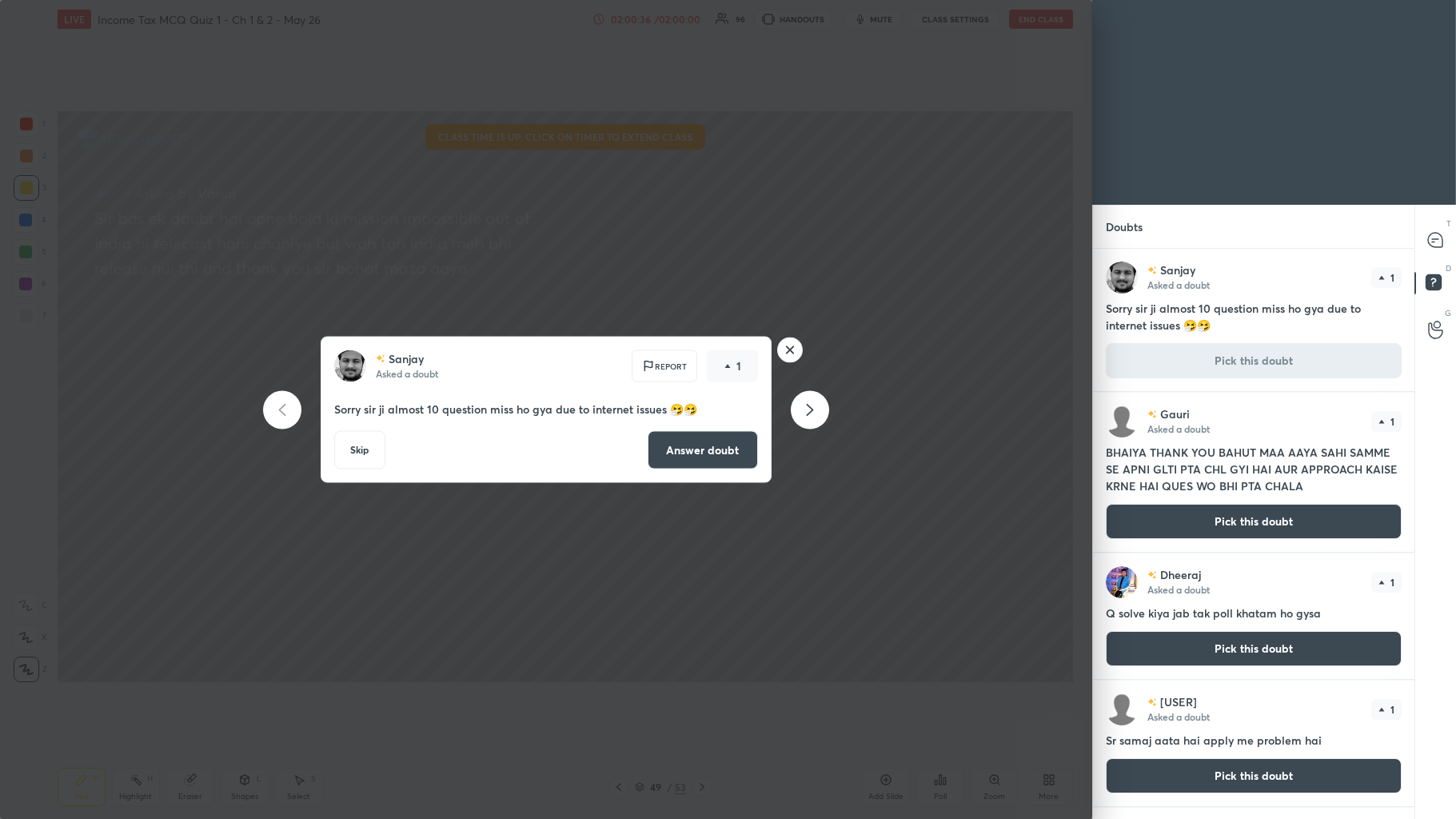 click on "Answer doubt" at bounding box center [703, 450] 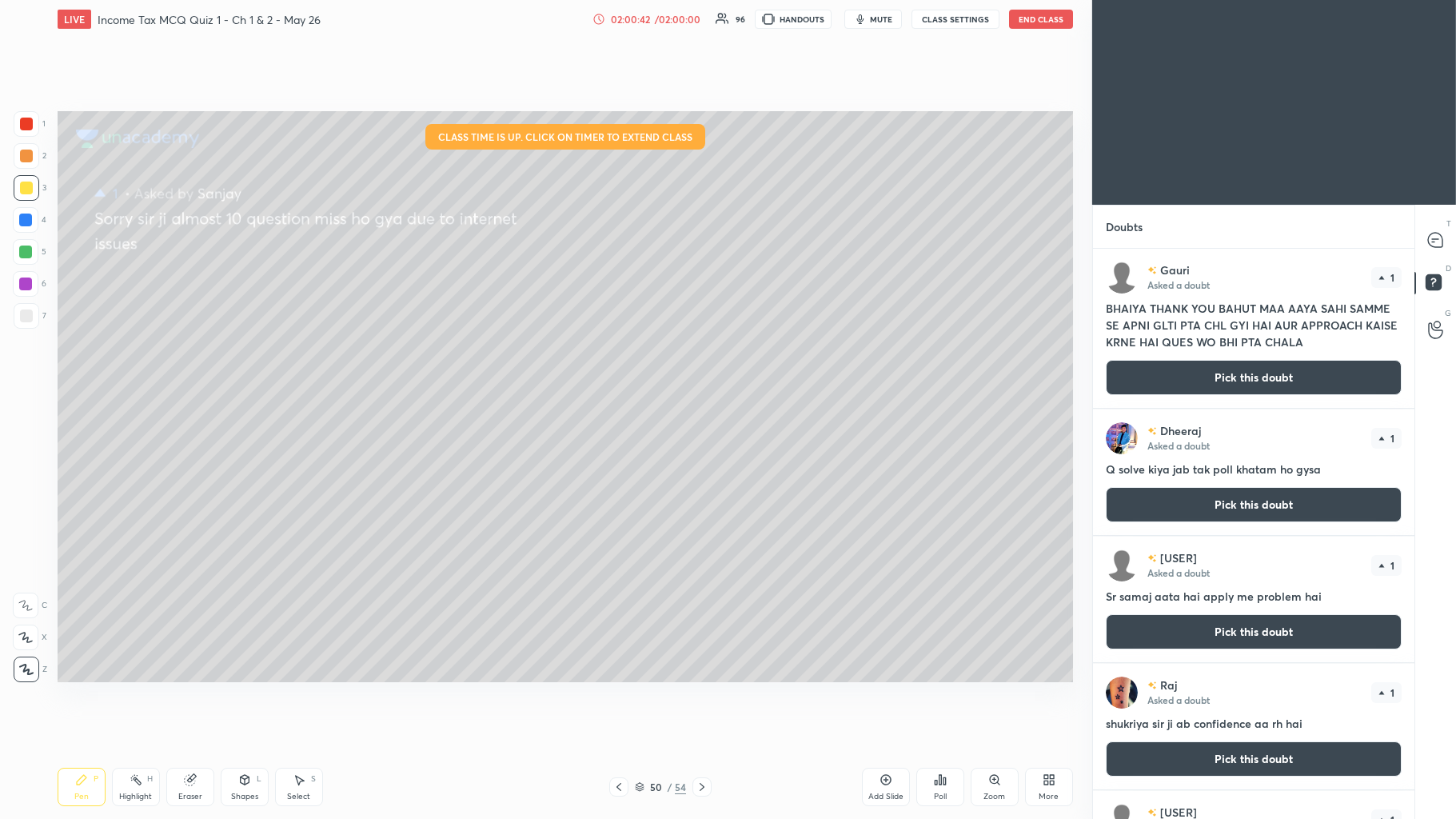 click on "02:00:42 /  02:00:00" at bounding box center [648, 19] 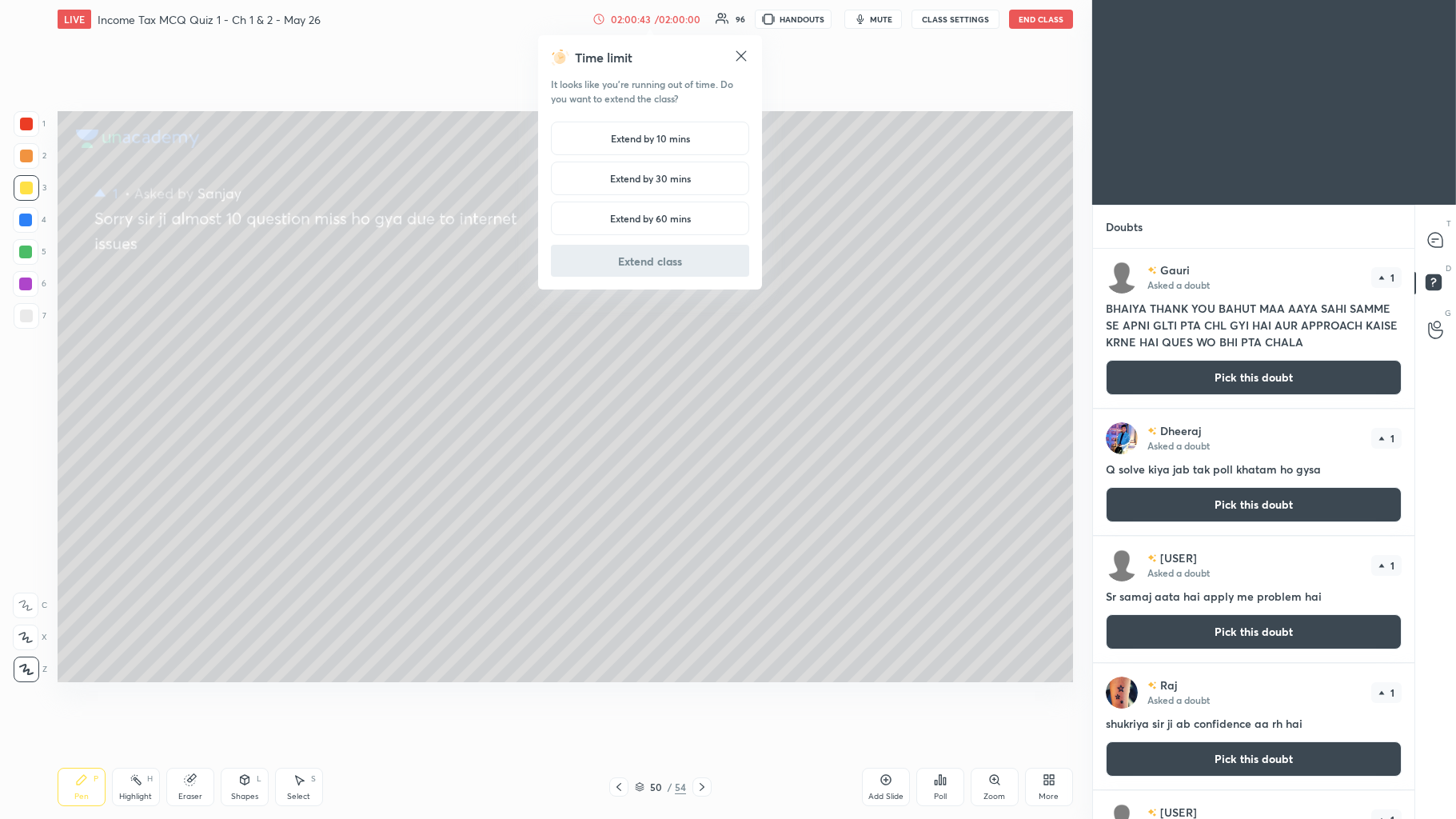 click on "Extend by 10 mins" at bounding box center [650, 138] 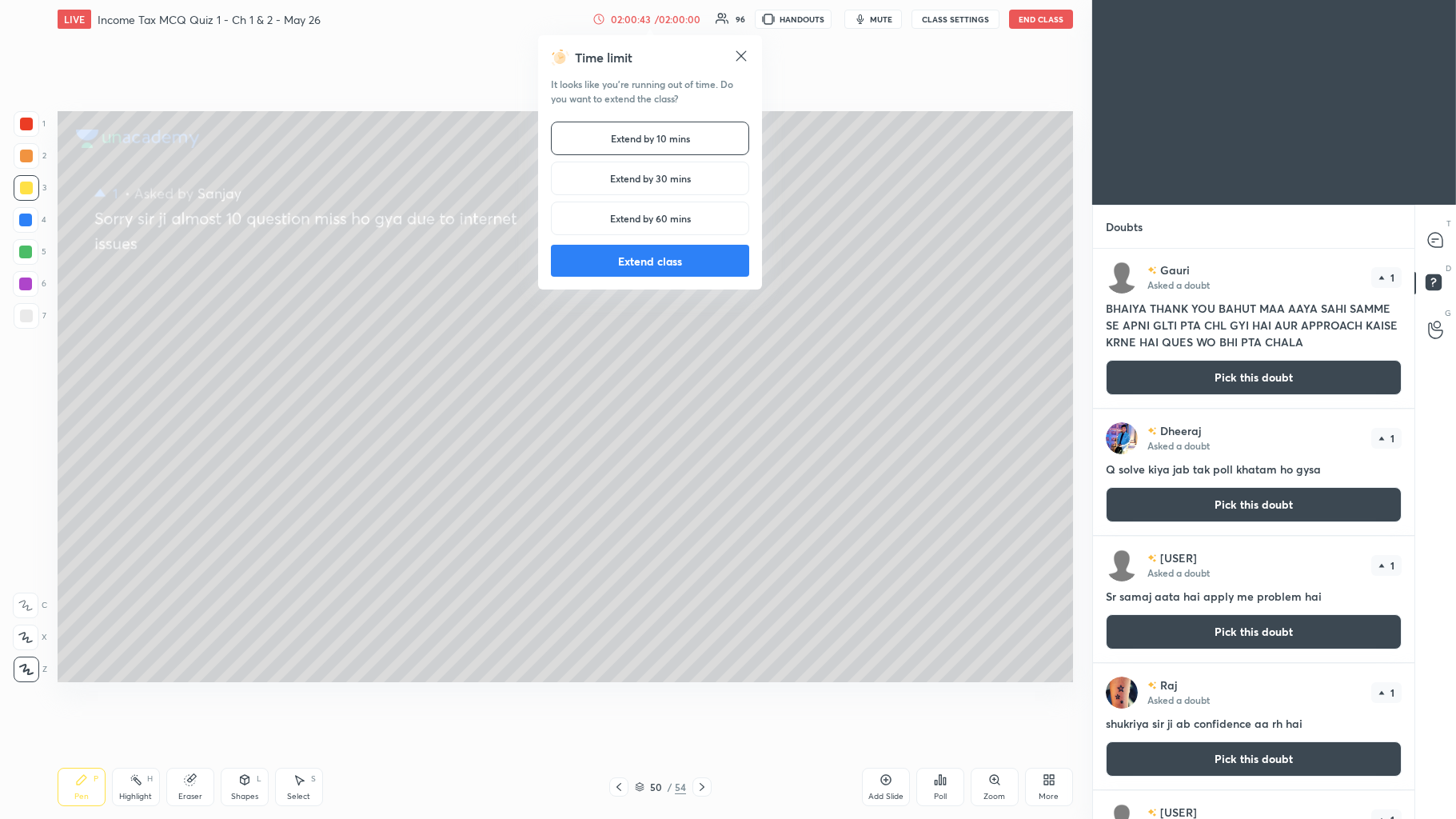 click on "Extend class" at bounding box center [650, 261] 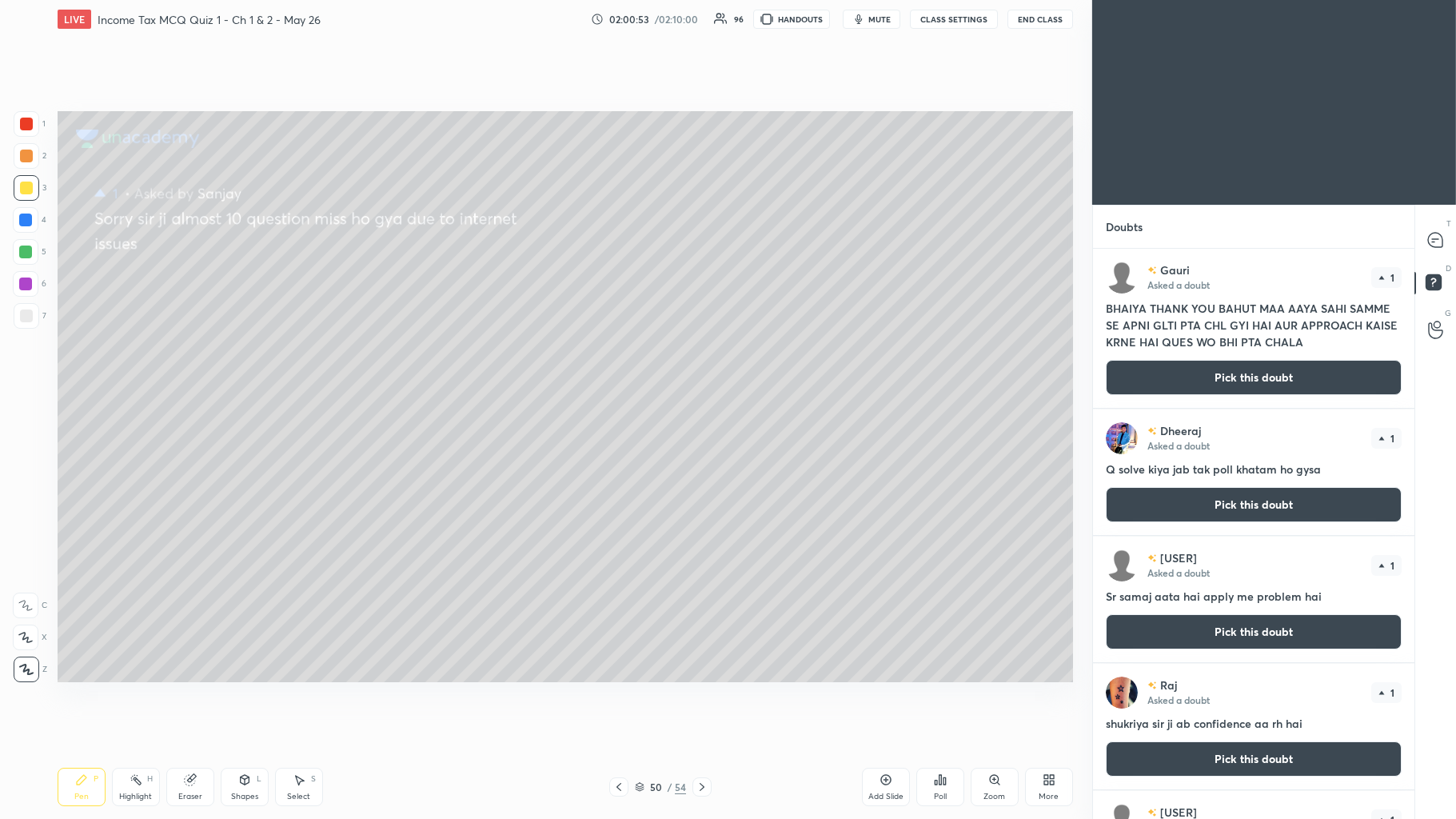click on "Pick this doubt" at bounding box center (1254, 378) 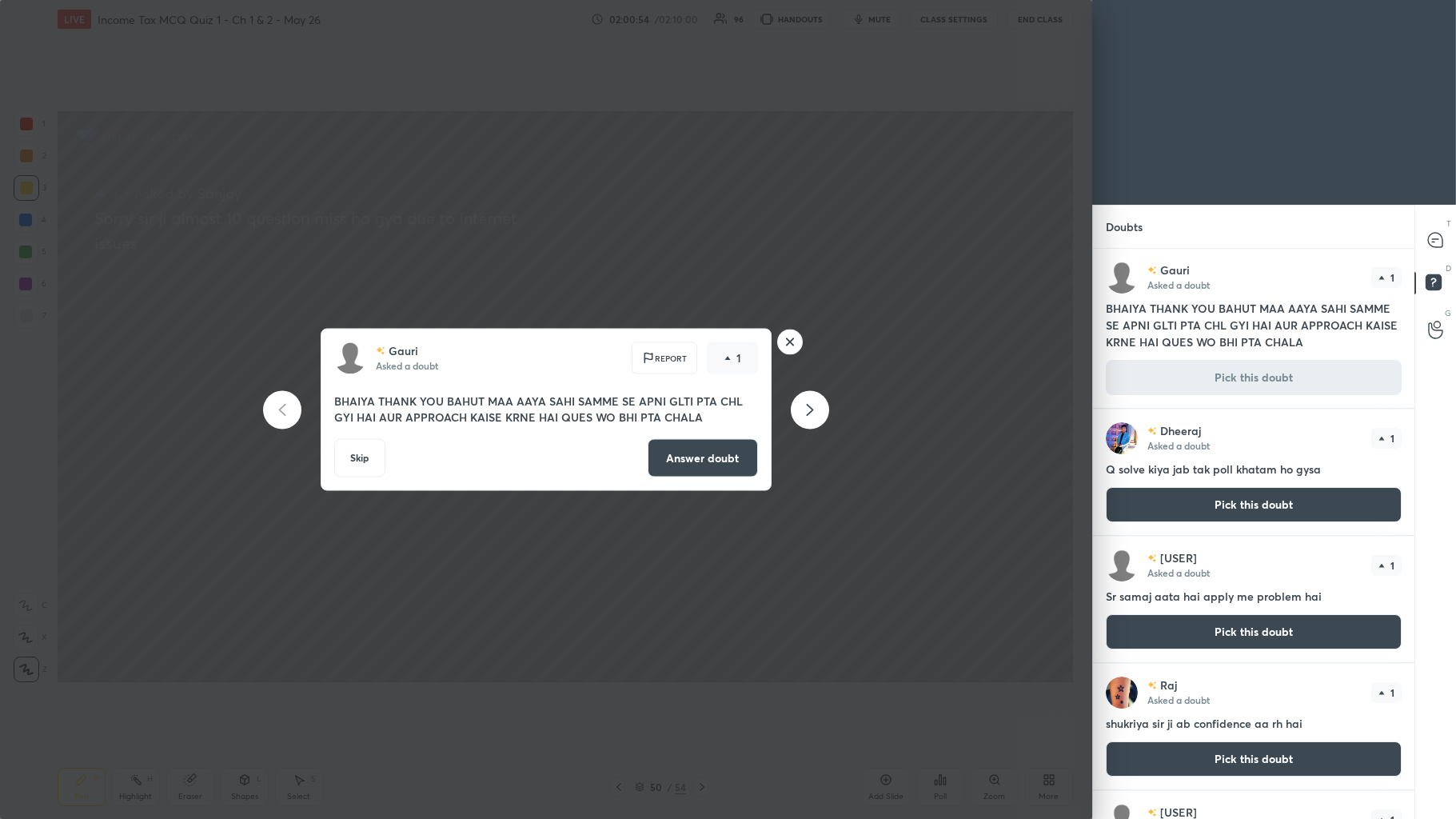 click on "Answer doubt" at bounding box center [703, 458] 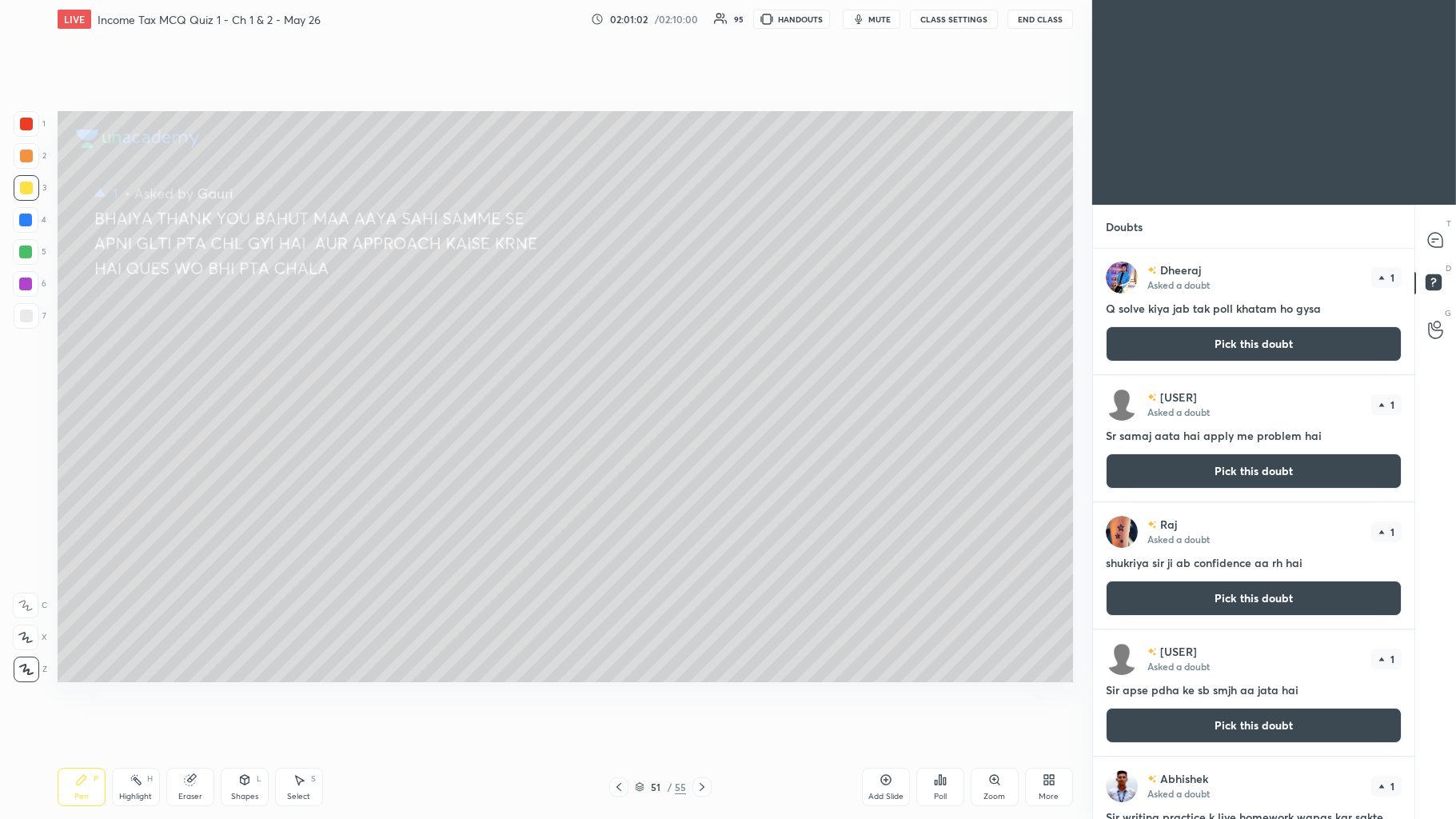 click on "Pick this doubt" at bounding box center (1254, 344) 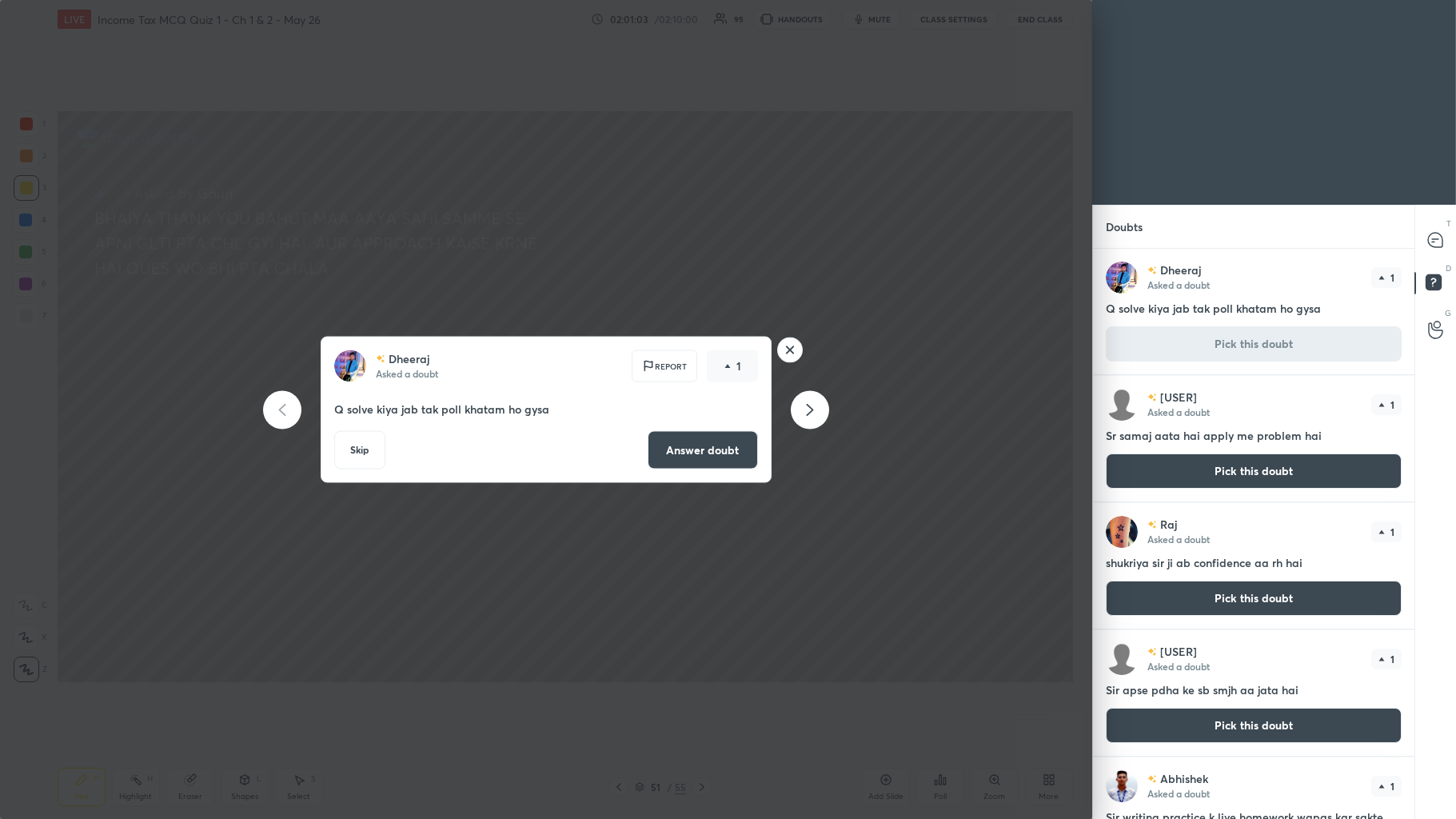 click on "Answer doubt" at bounding box center [703, 450] 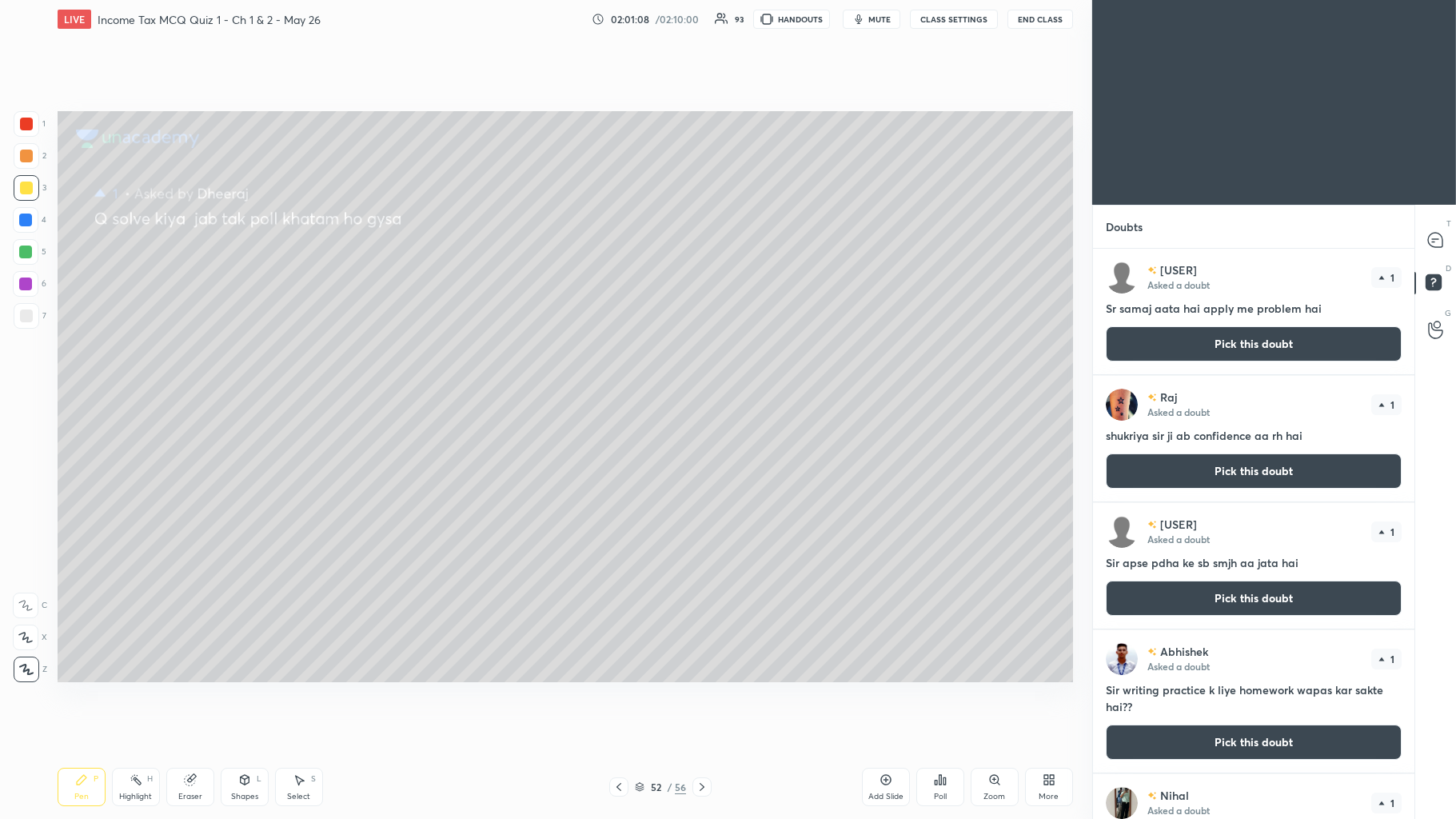 click on "Pick this doubt" at bounding box center [1254, 344] 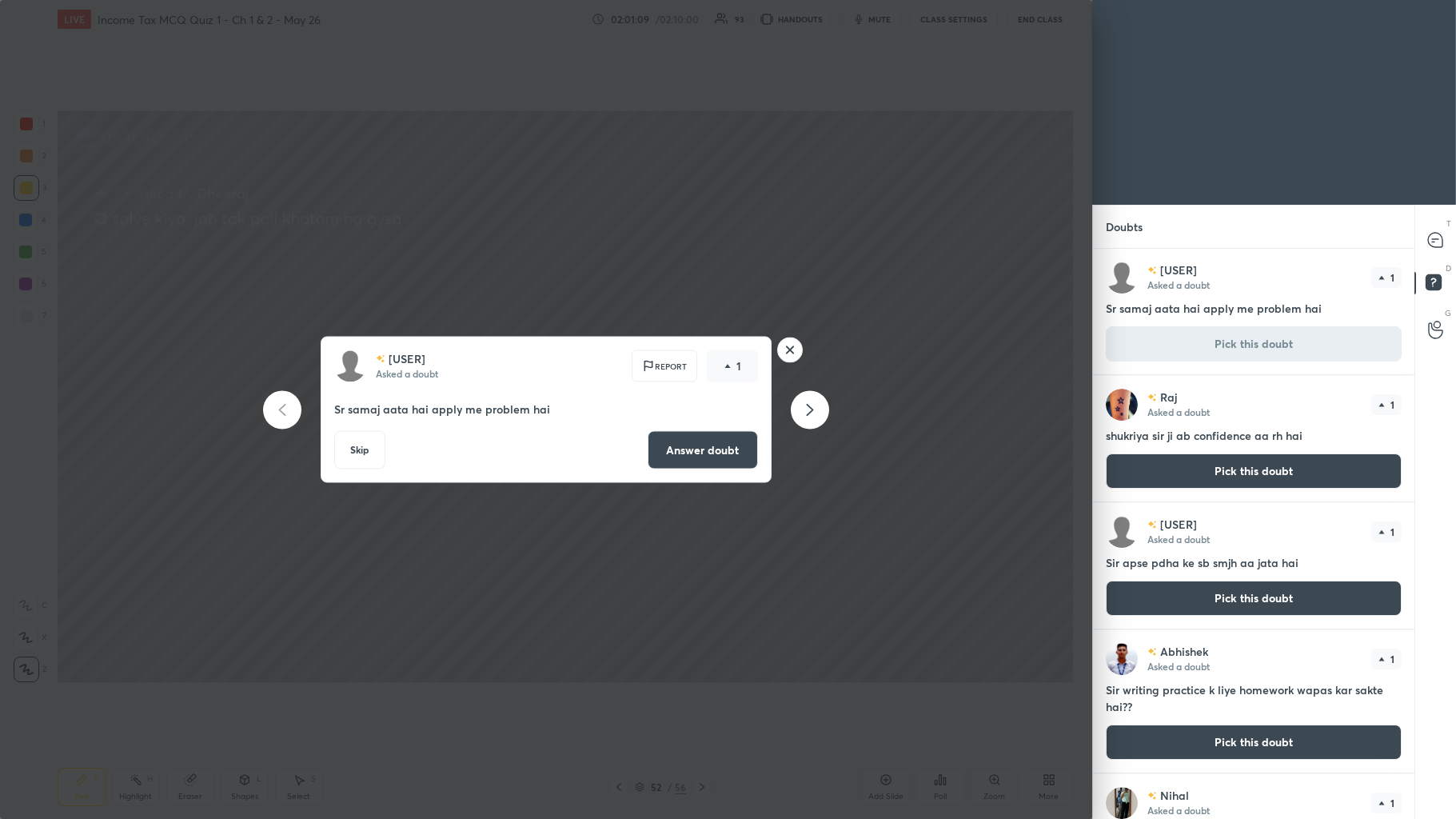 click on "Answer doubt" at bounding box center (703, 450) 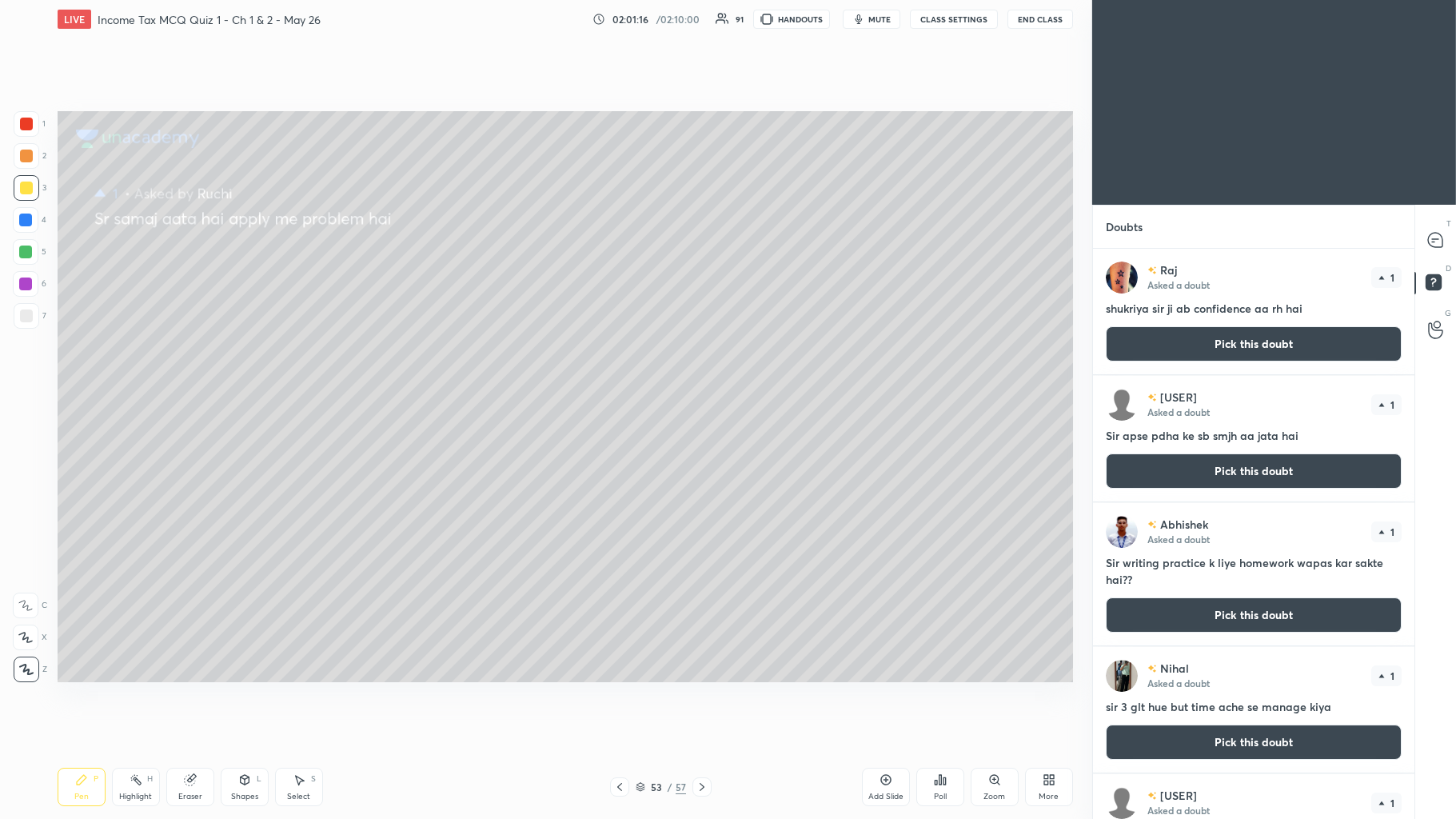 click on "Pick this doubt" at bounding box center [1254, 344] 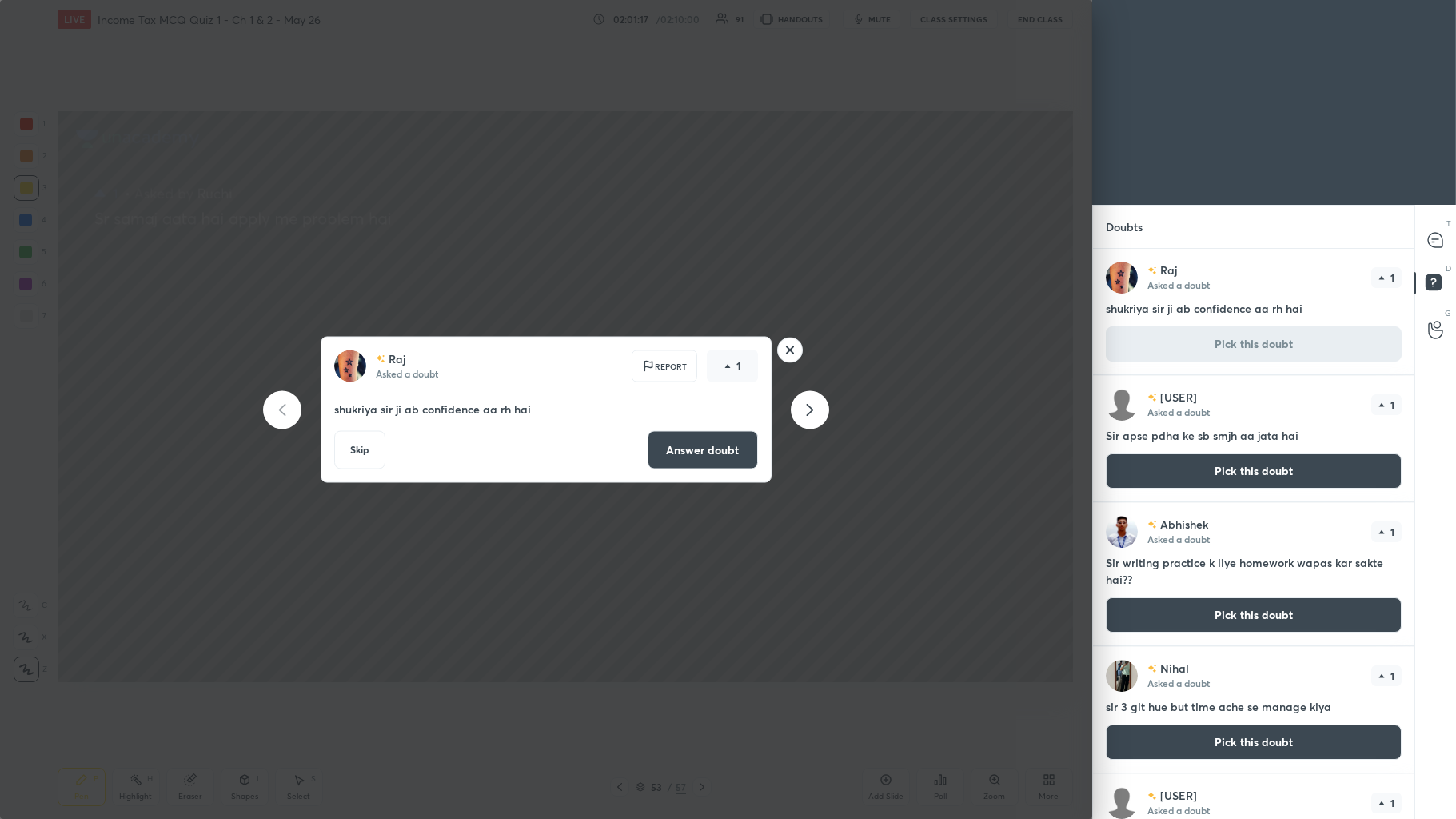 click on "Answer doubt" at bounding box center [703, 450] 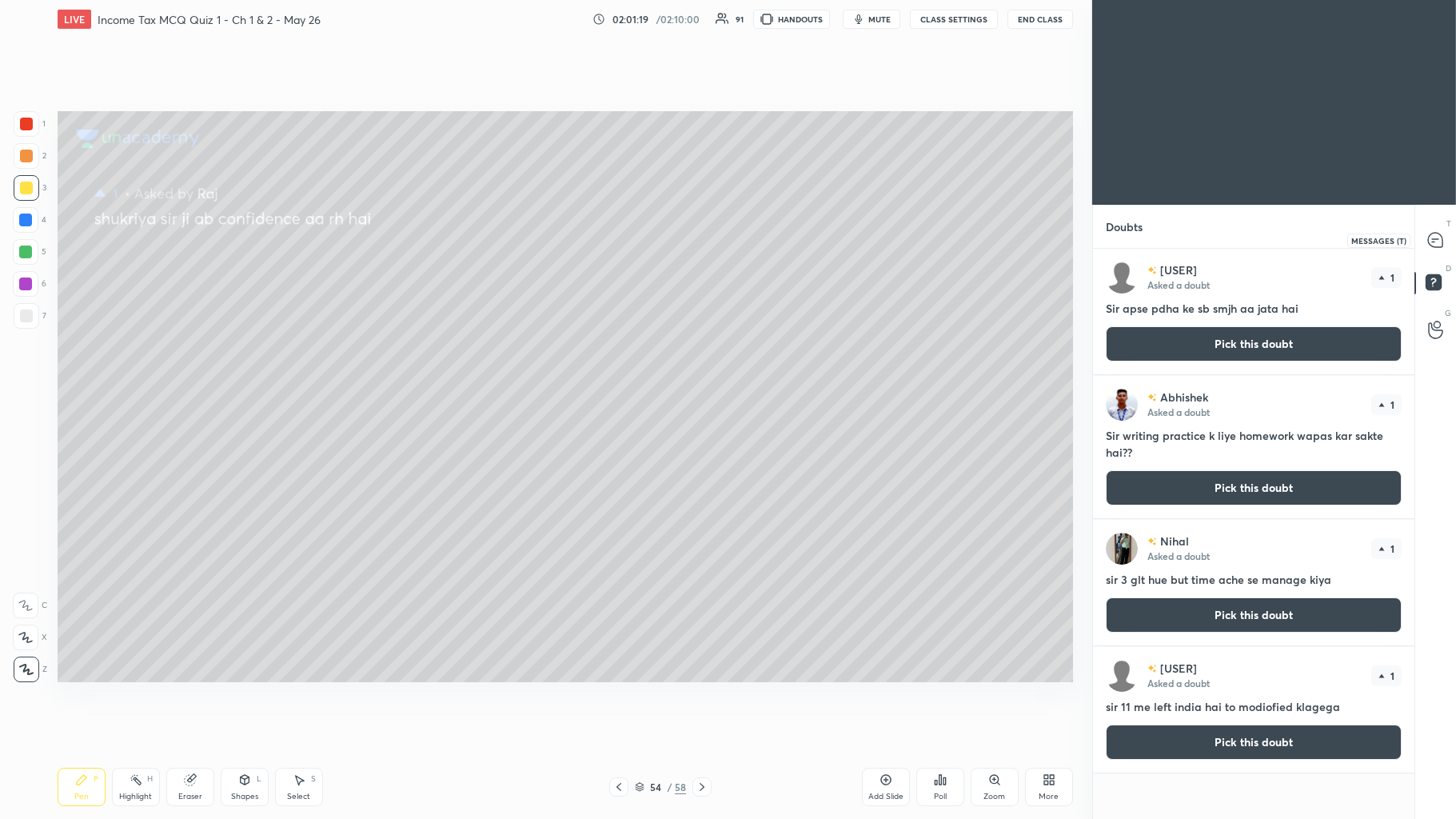 click 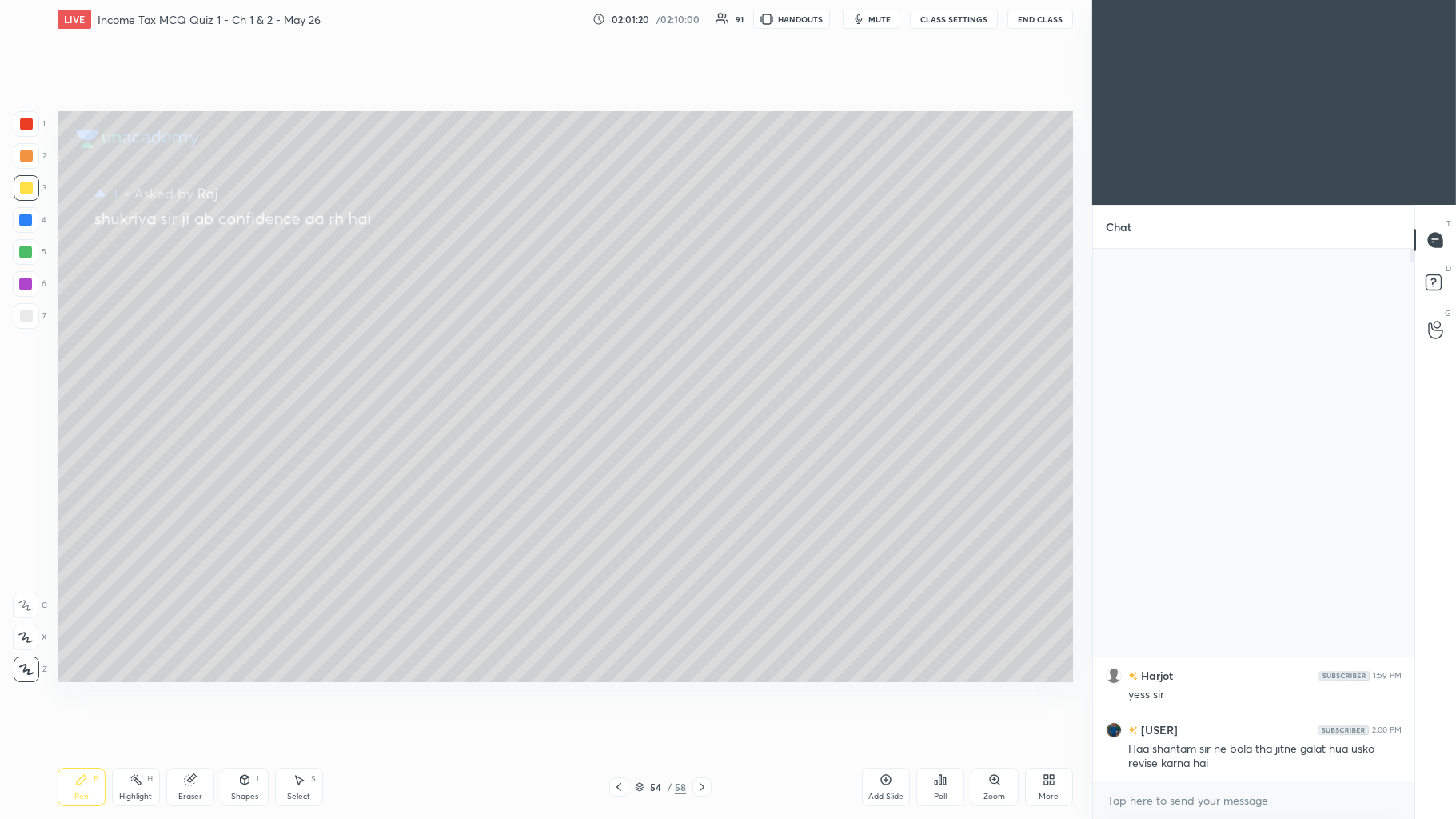 scroll, scrollTop: 6, scrollLeft: 4, axis: both 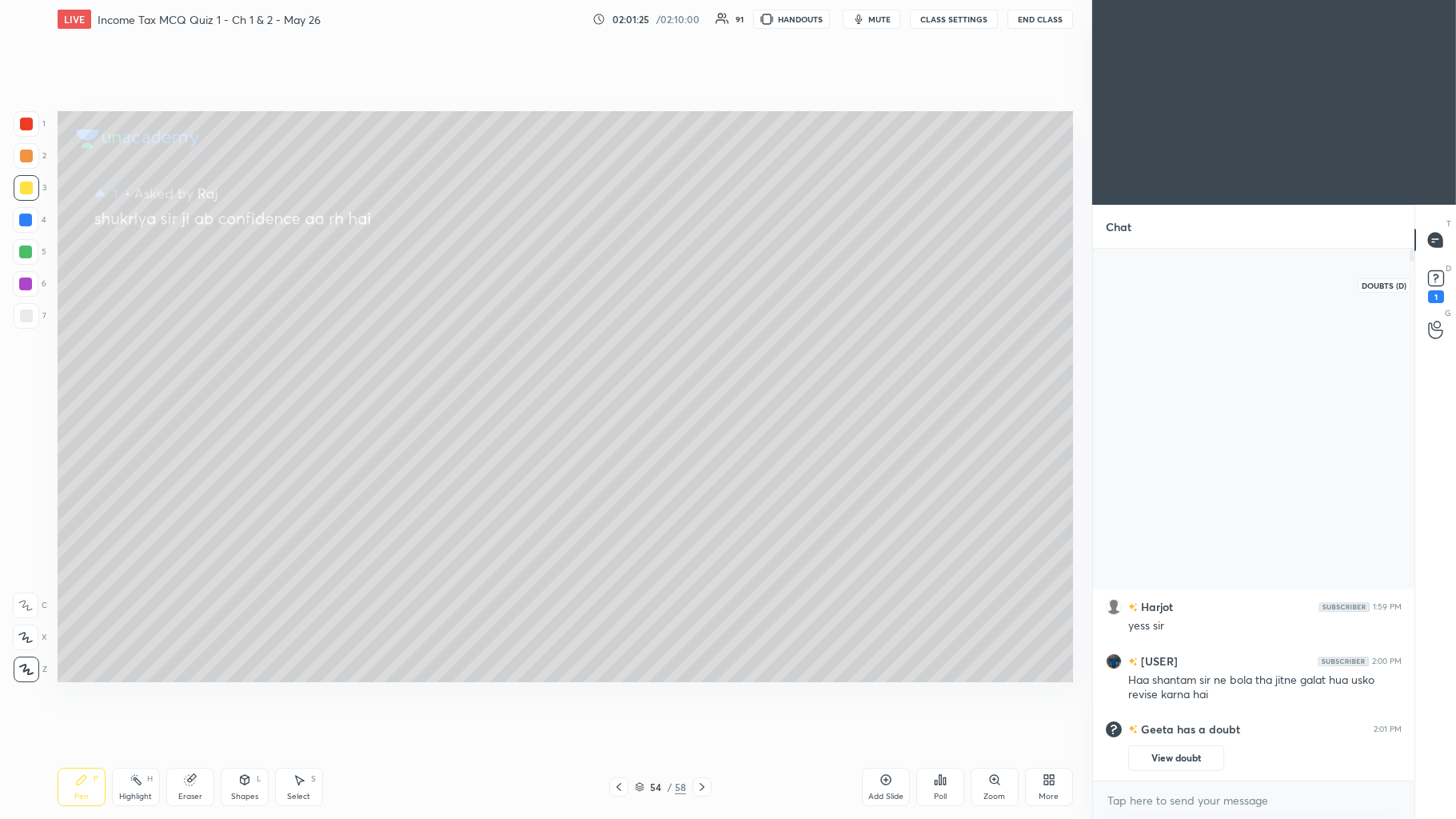 click 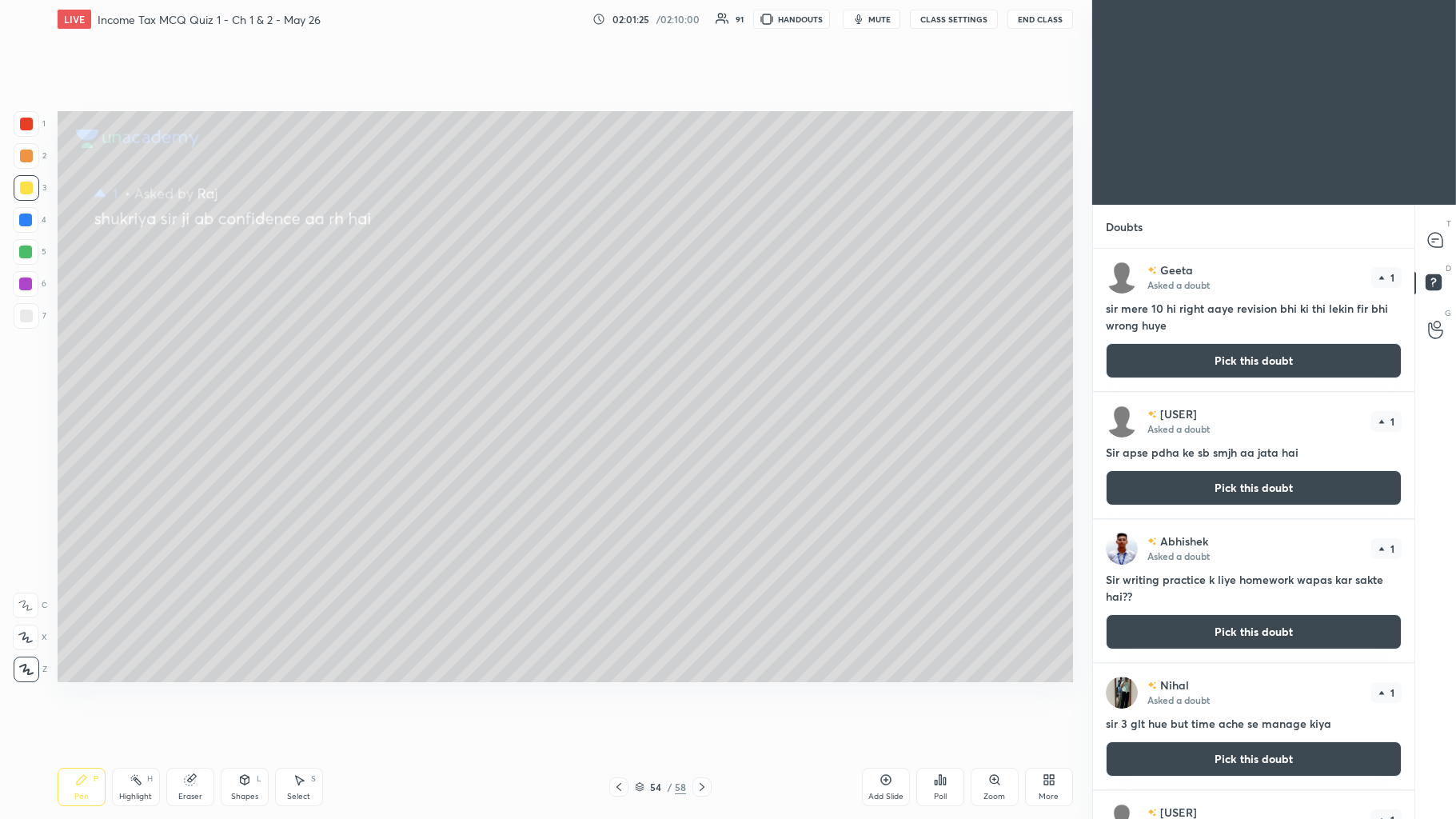 click on "Pick this doubt" at bounding box center (1254, 361) 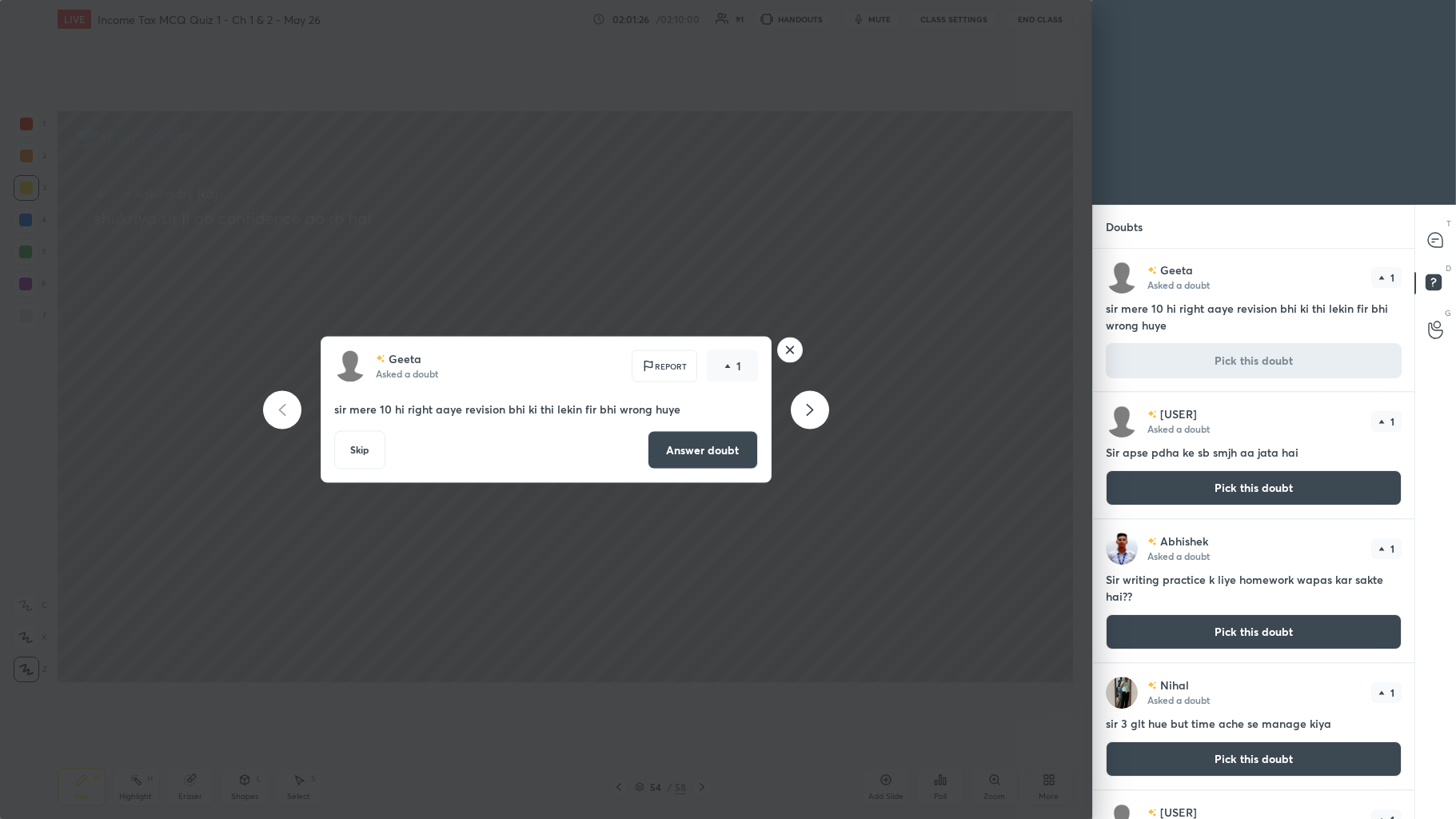 click on "Answer doubt" at bounding box center (703, 450) 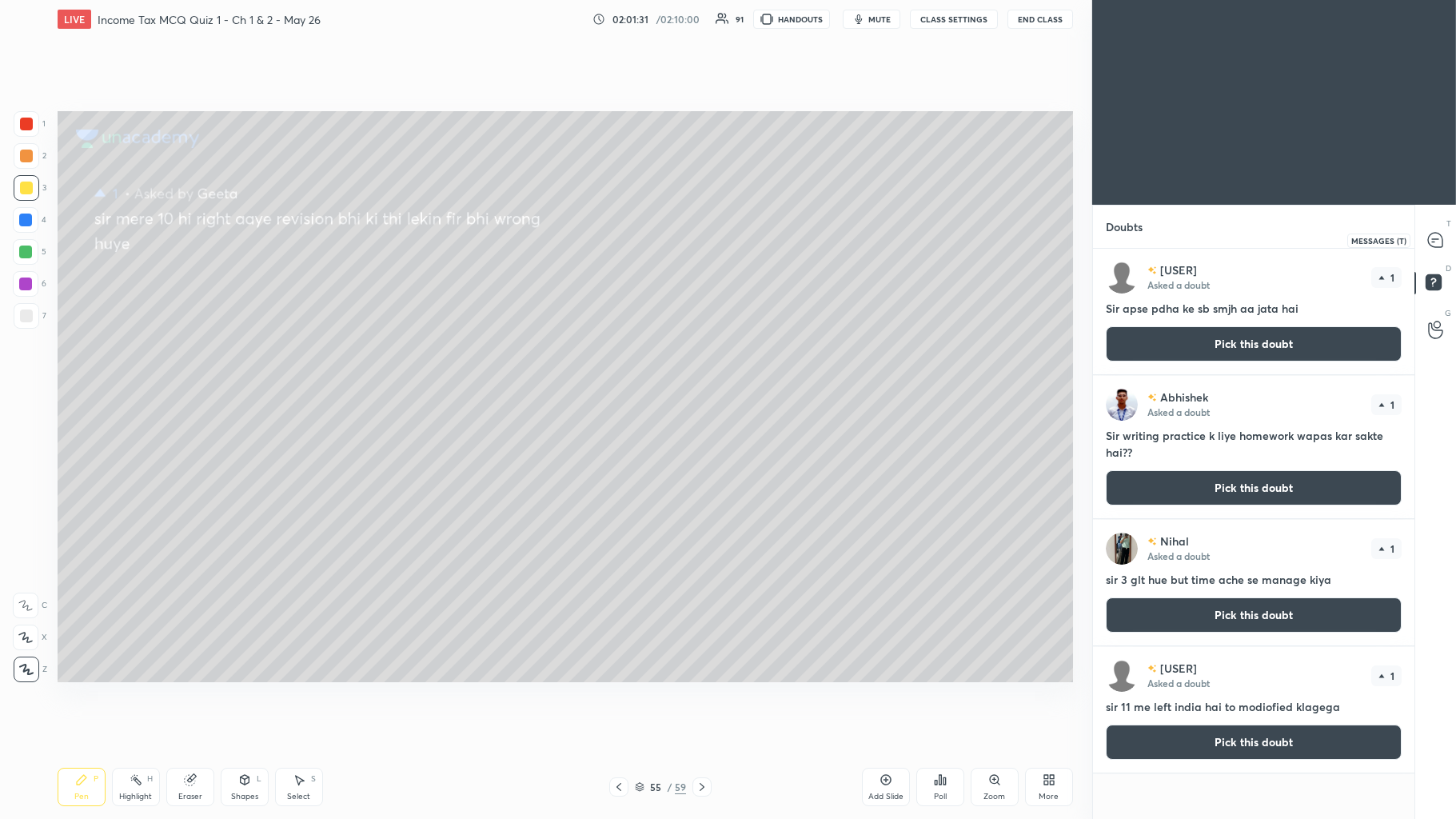 click at bounding box center (1436, 240) 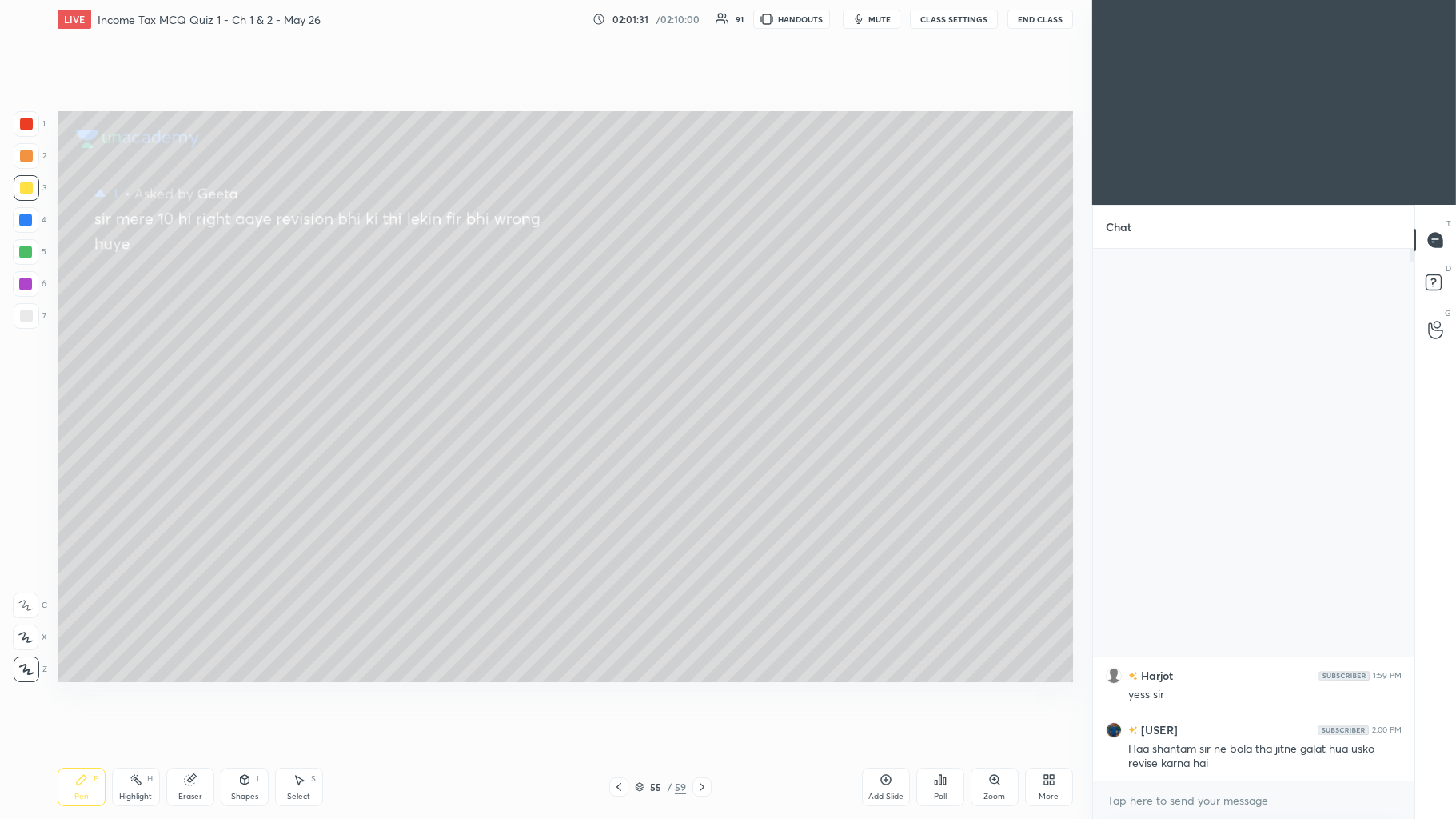 scroll, scrollTop: 6, scrollLeft: 4, axis: both 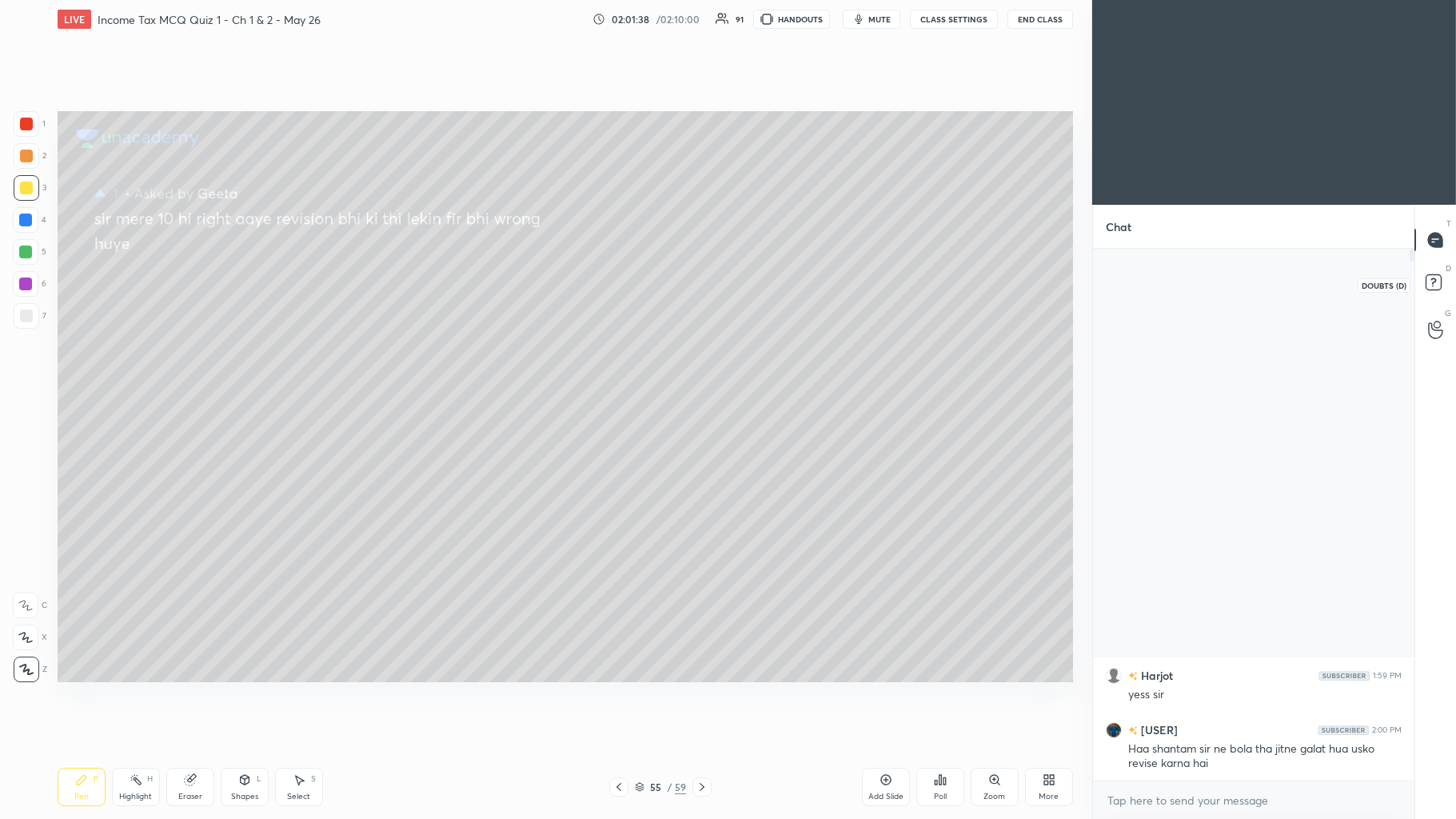 click 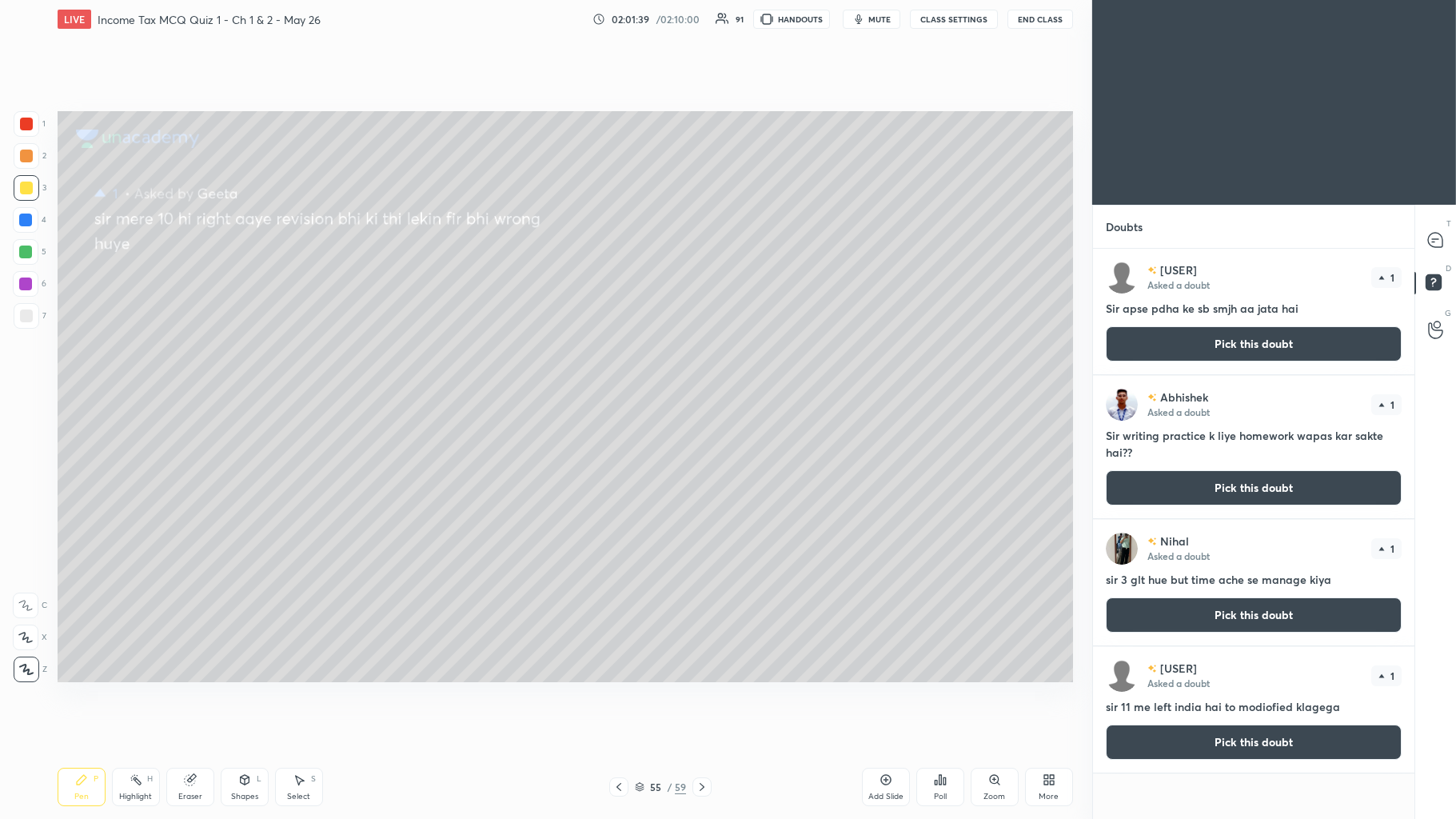 click on "Pick this doubt" at bounding box center [1254, 344] 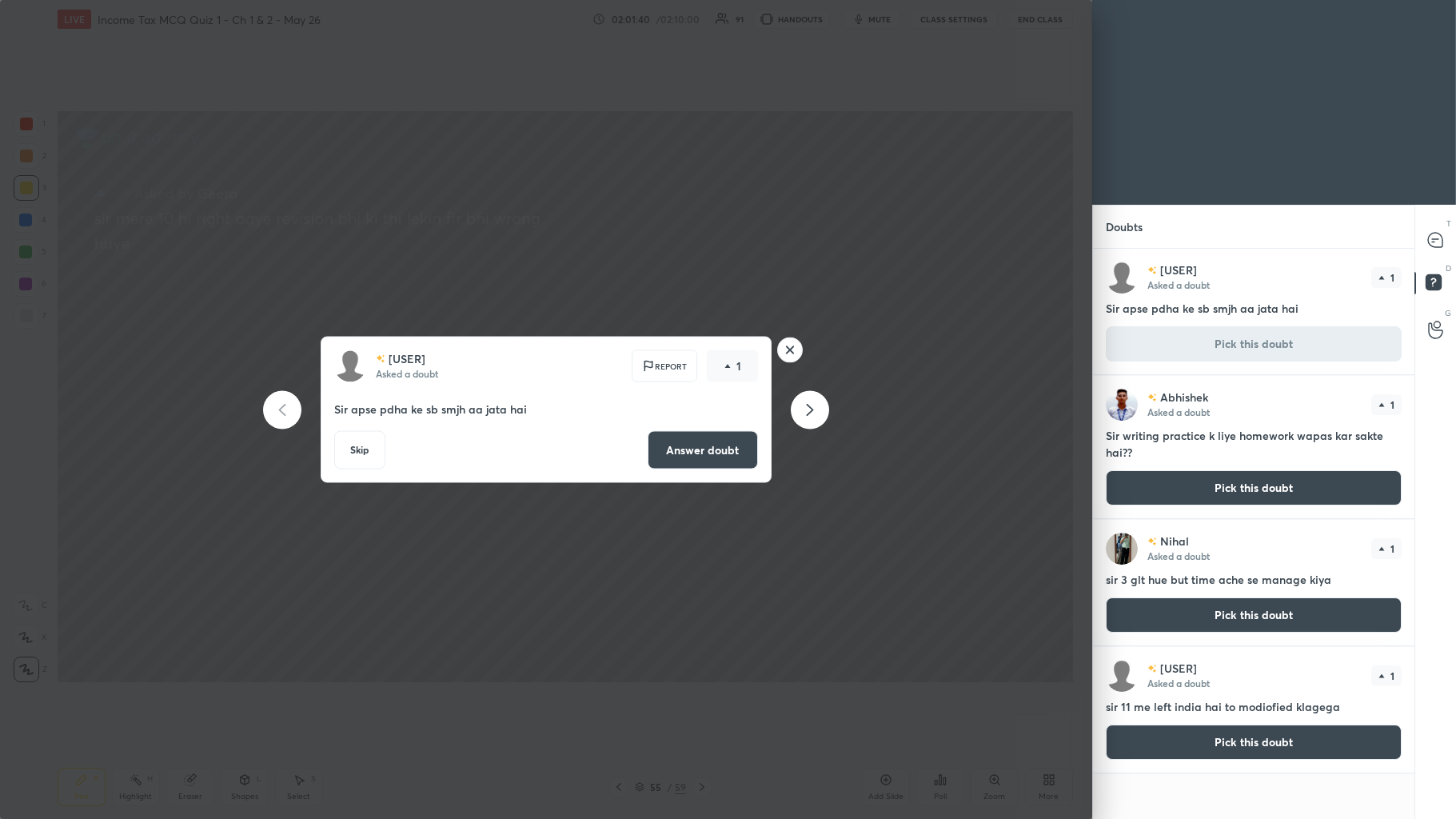 click on "Answer doubt" at bounding box center [703, 450] 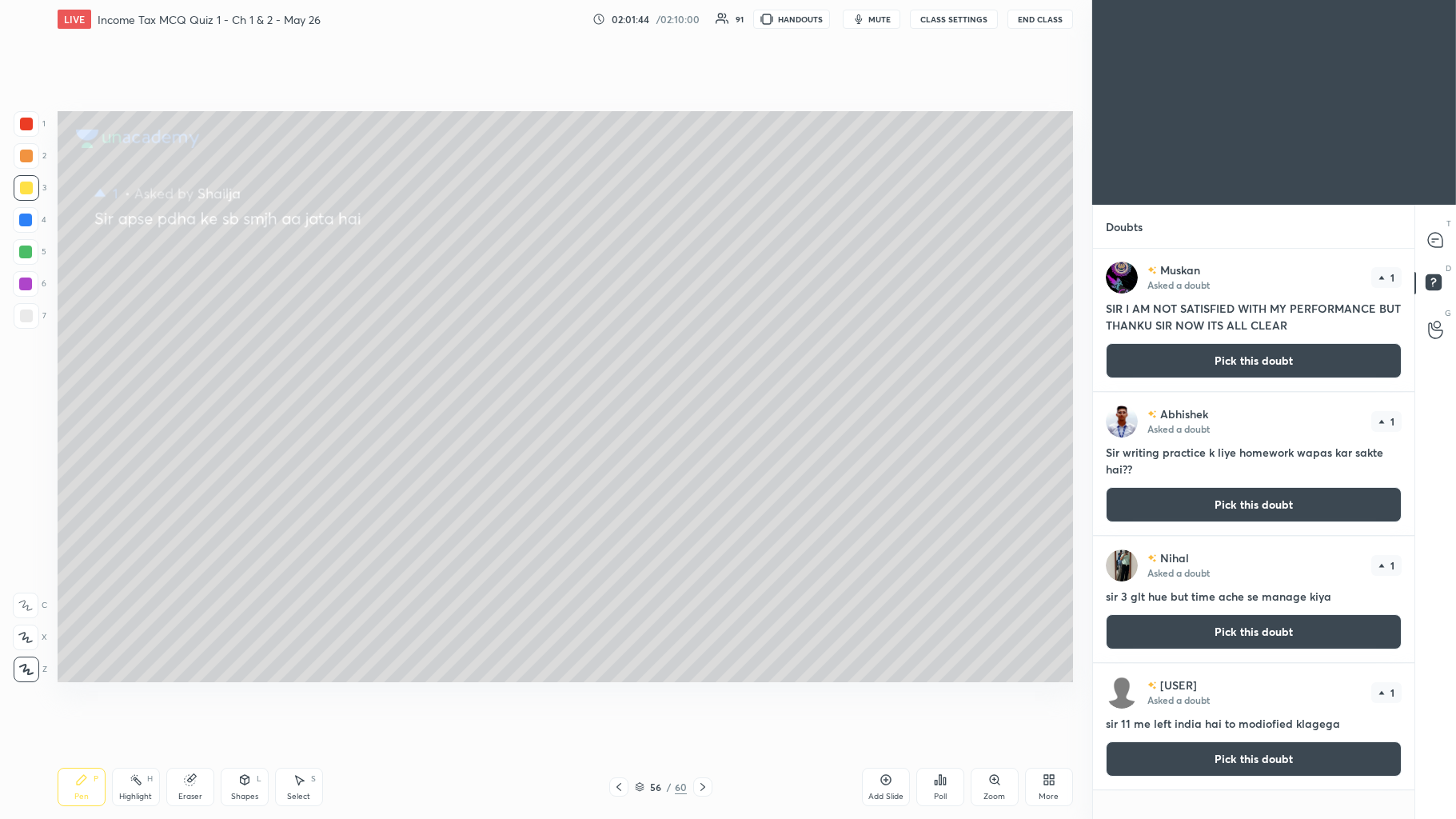 click on "Pick this doubt" at bounding box center (1254, 361) 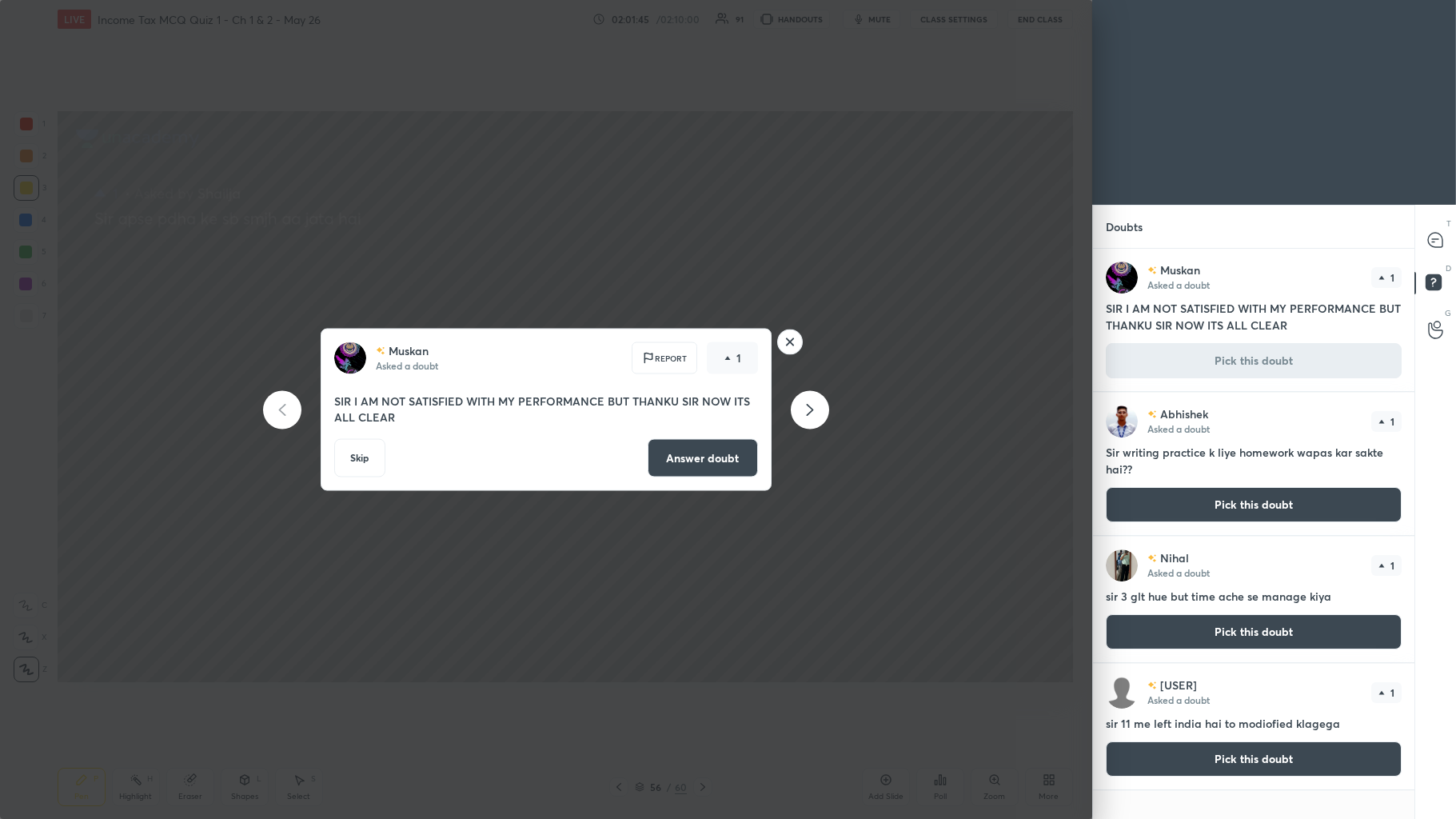 click on "Answer doubt" at bounding box center [703, 458] 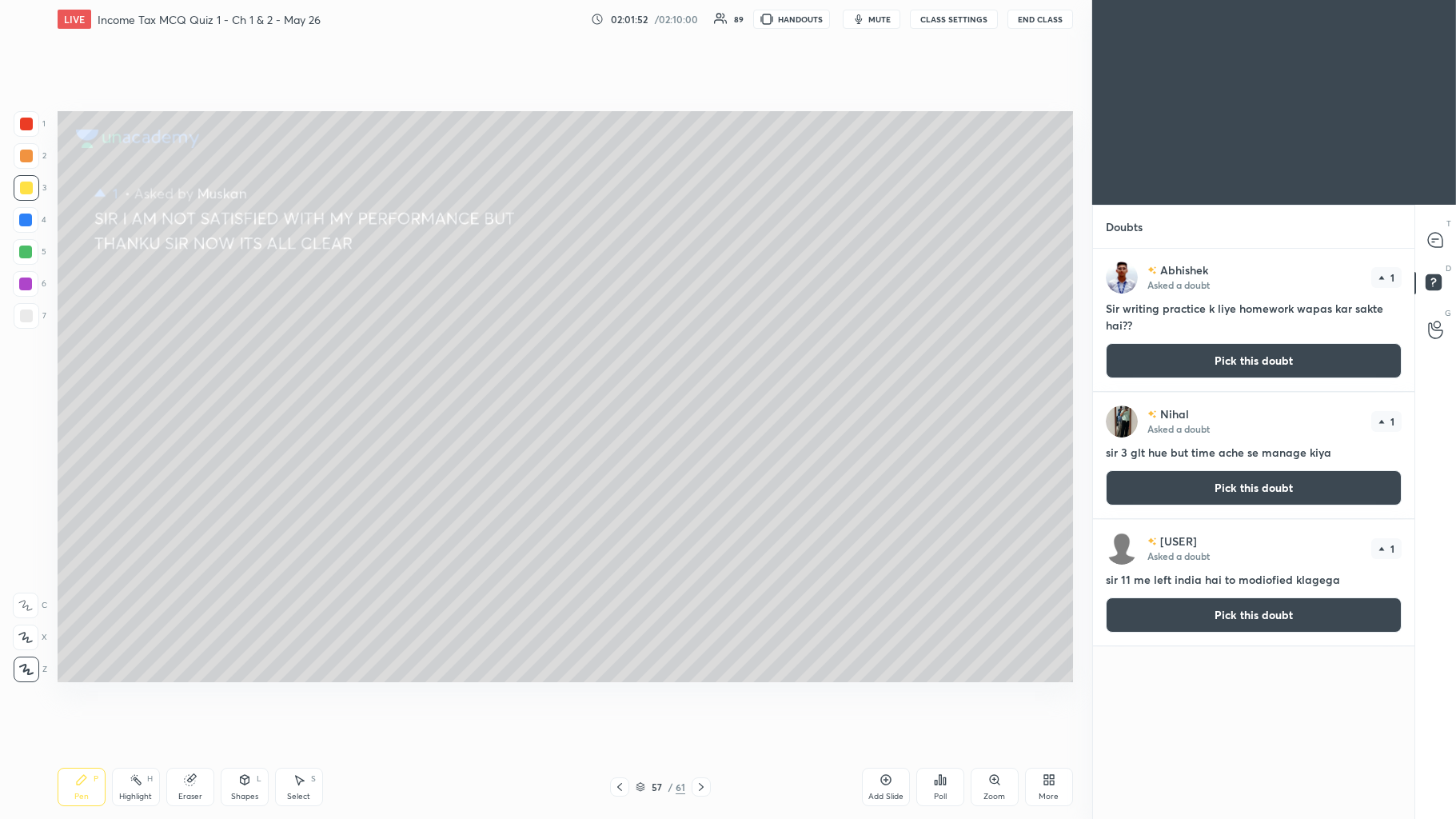 click on "Pick this doubt" at bounding box center (1254, 361) 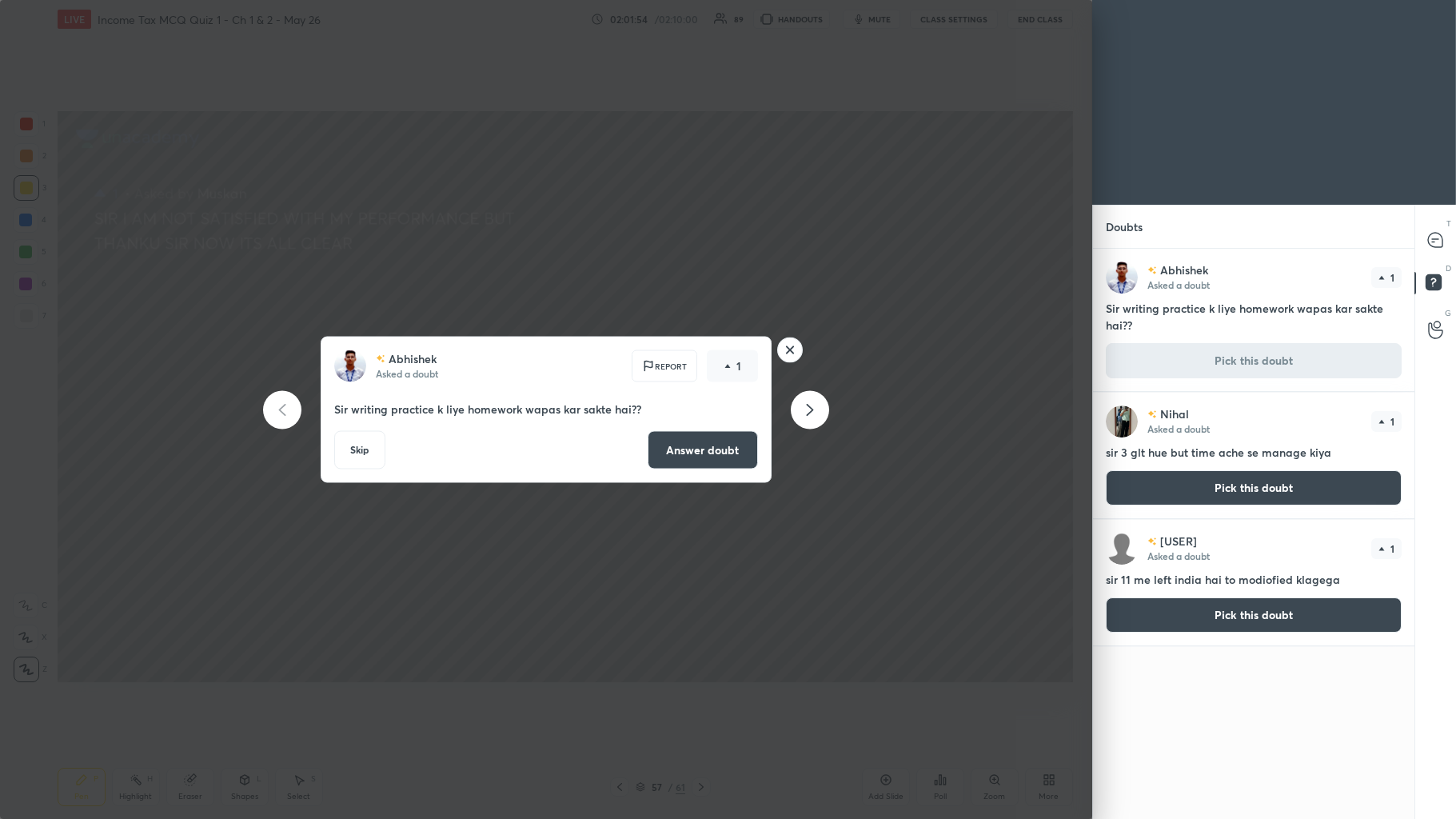click on "Answer doubt" at bounding box center (703, 450) 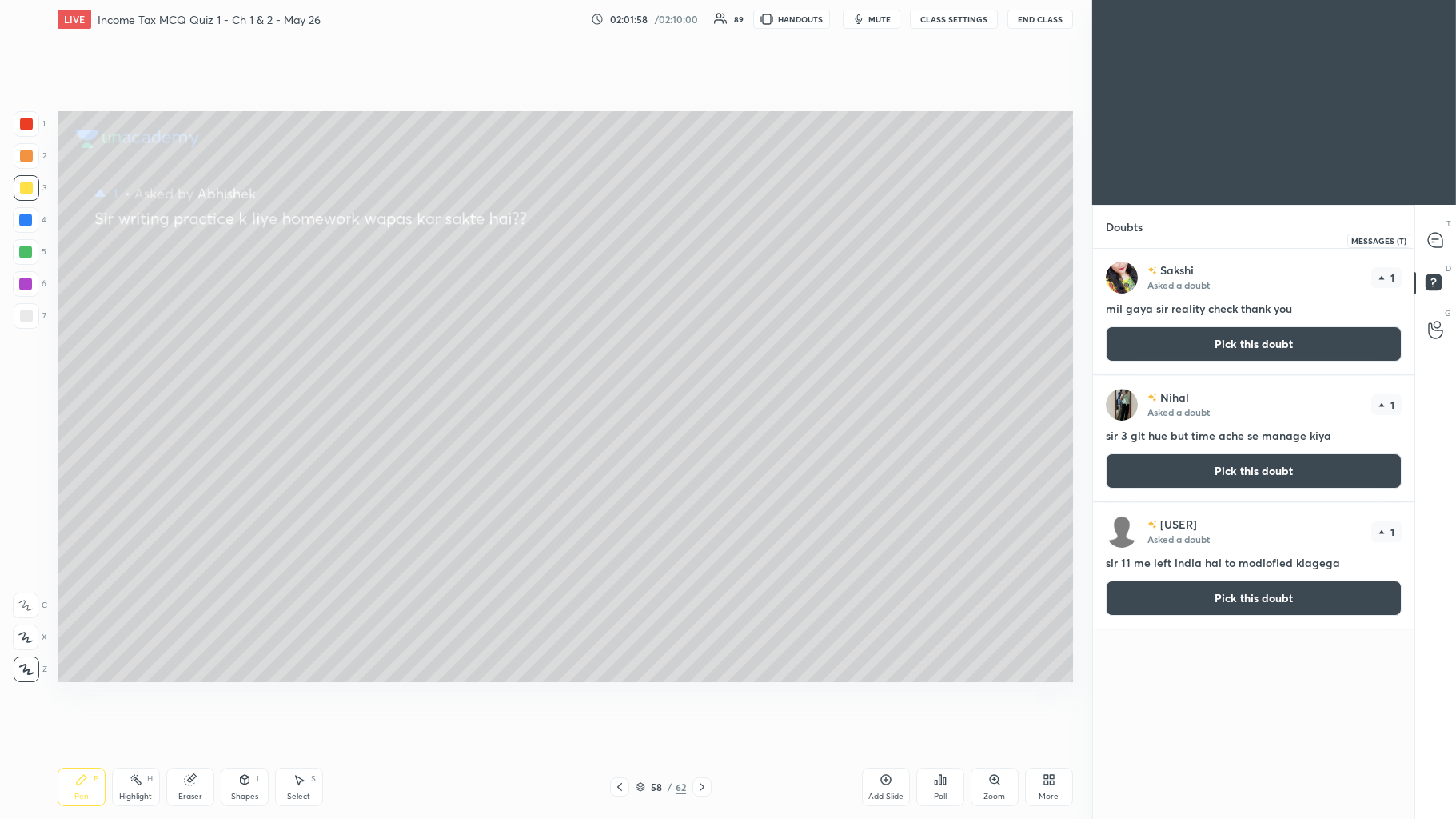 click 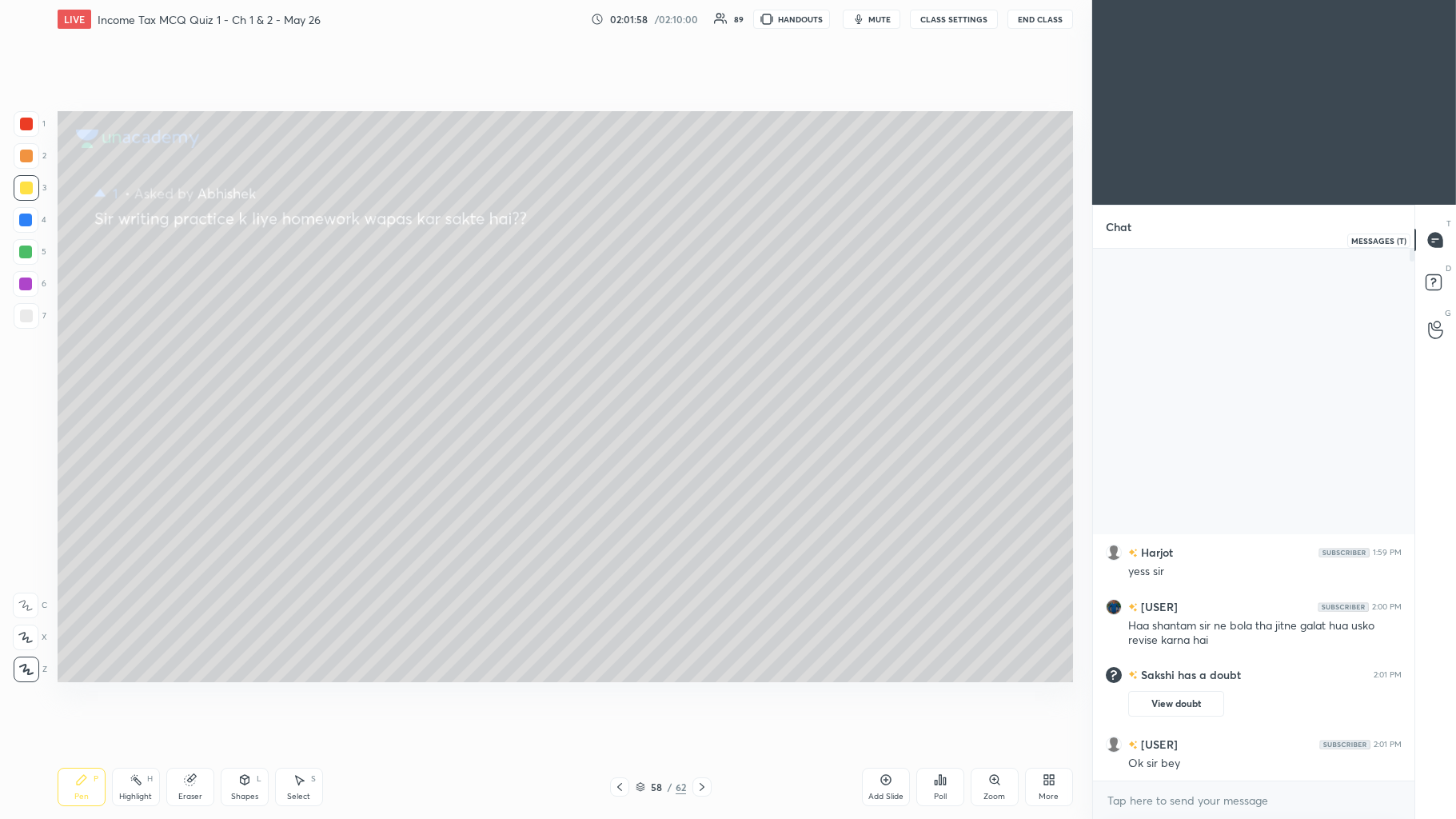 scroll, scrollTop: 6, scrollLeft: 4, axis: both 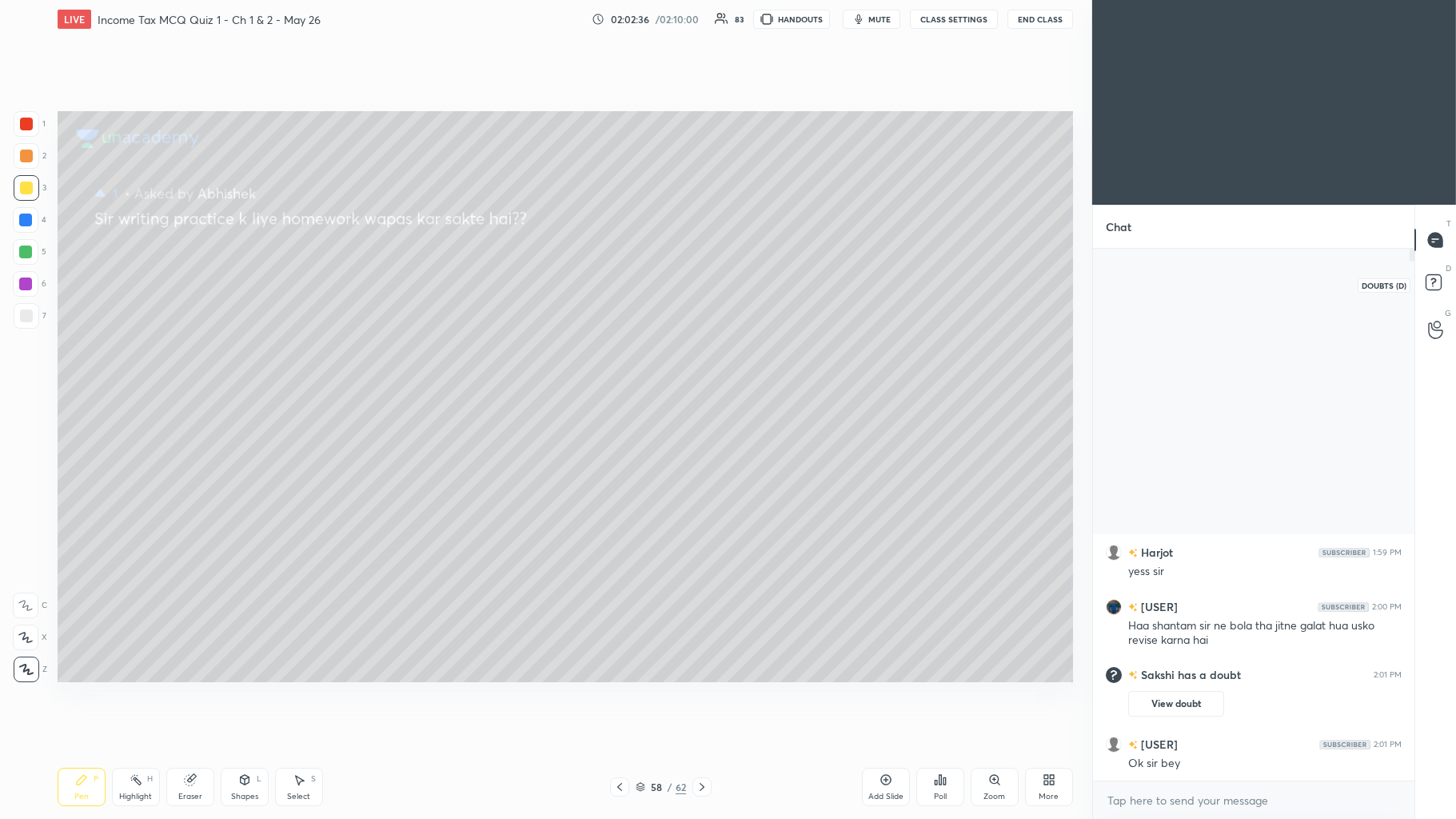 click 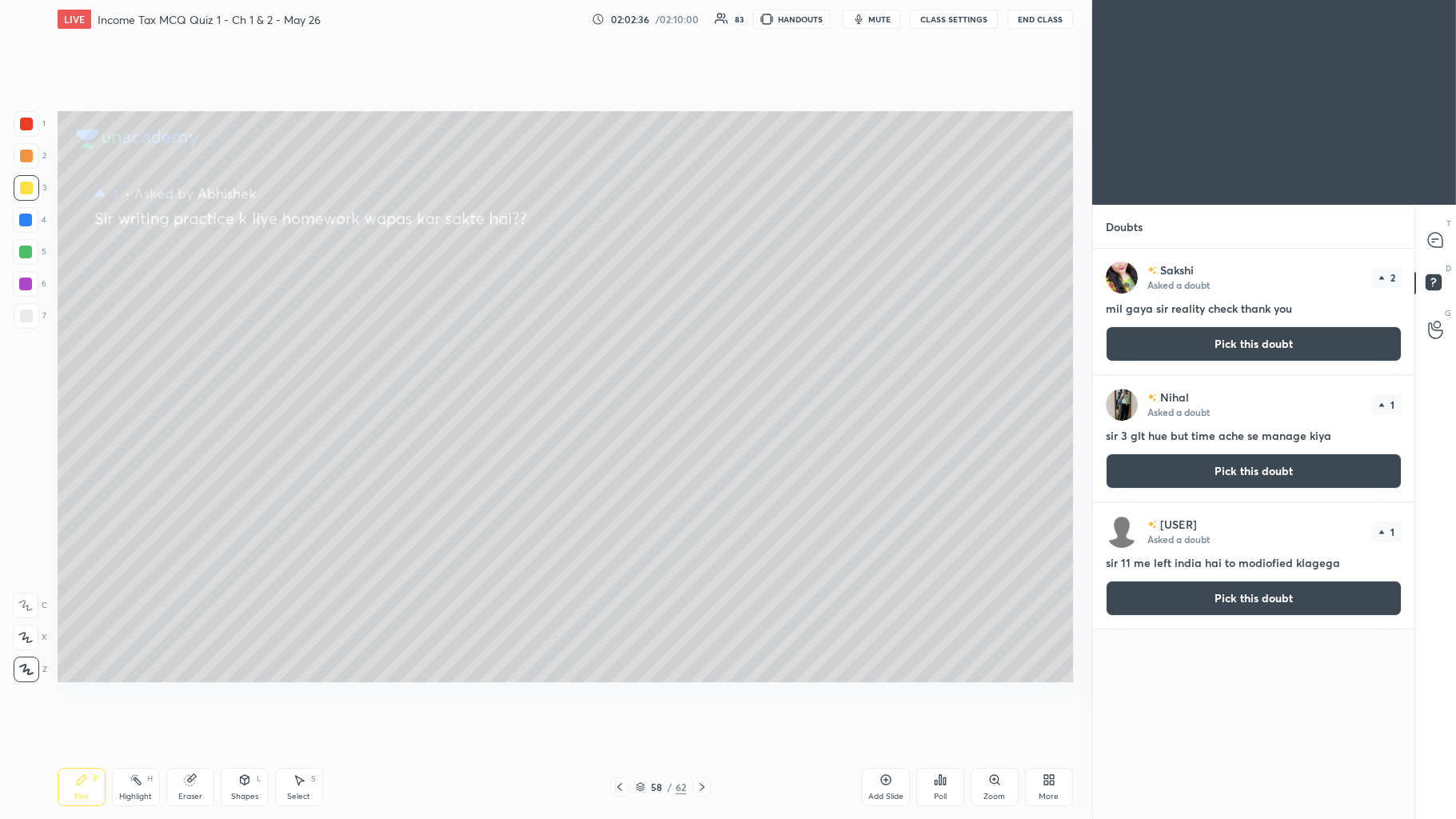 click on "Pick this doubt" at bounding box center (1254, 344) 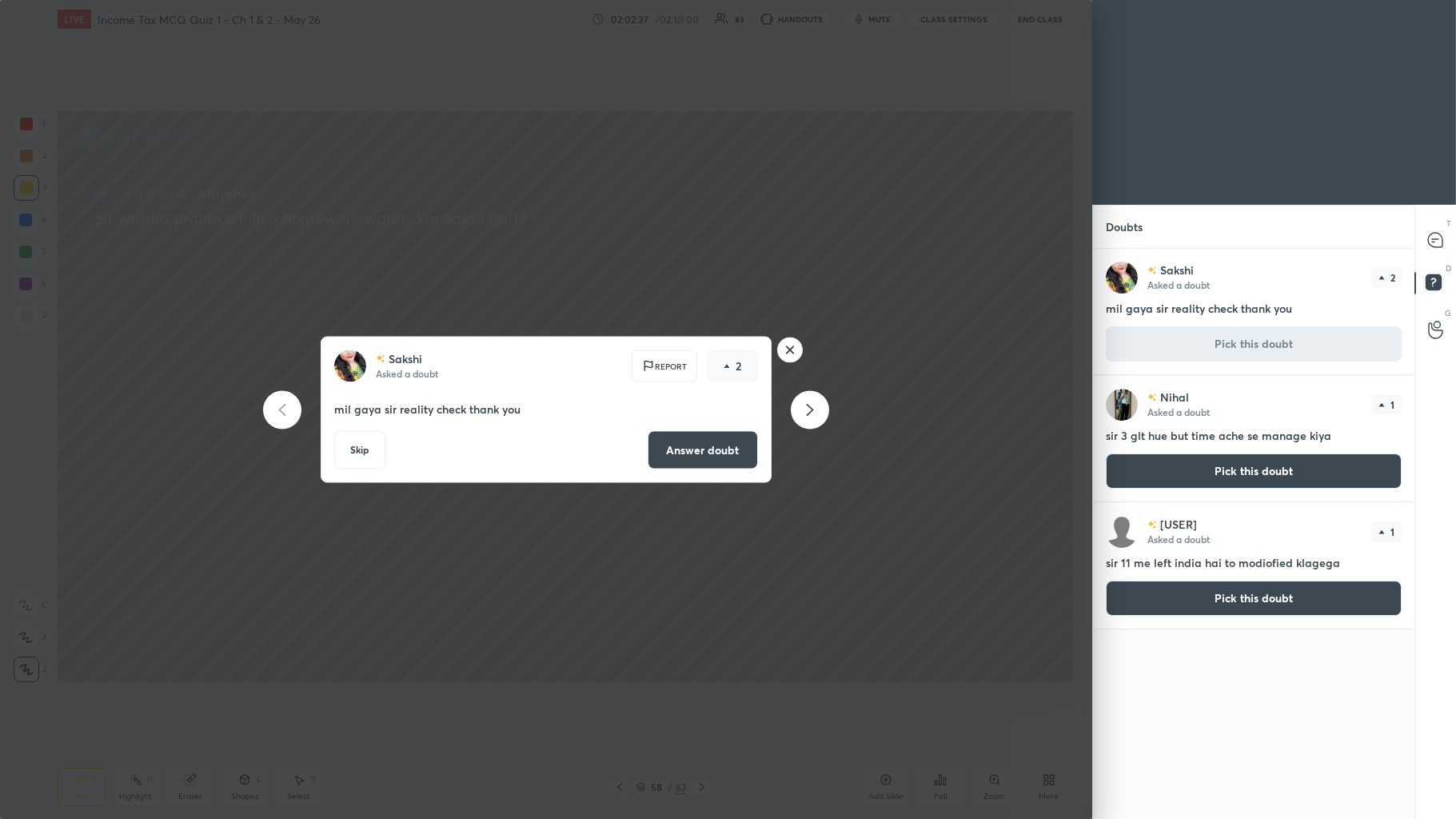 click on "Answer doubt" at bounding box center (703, 450) 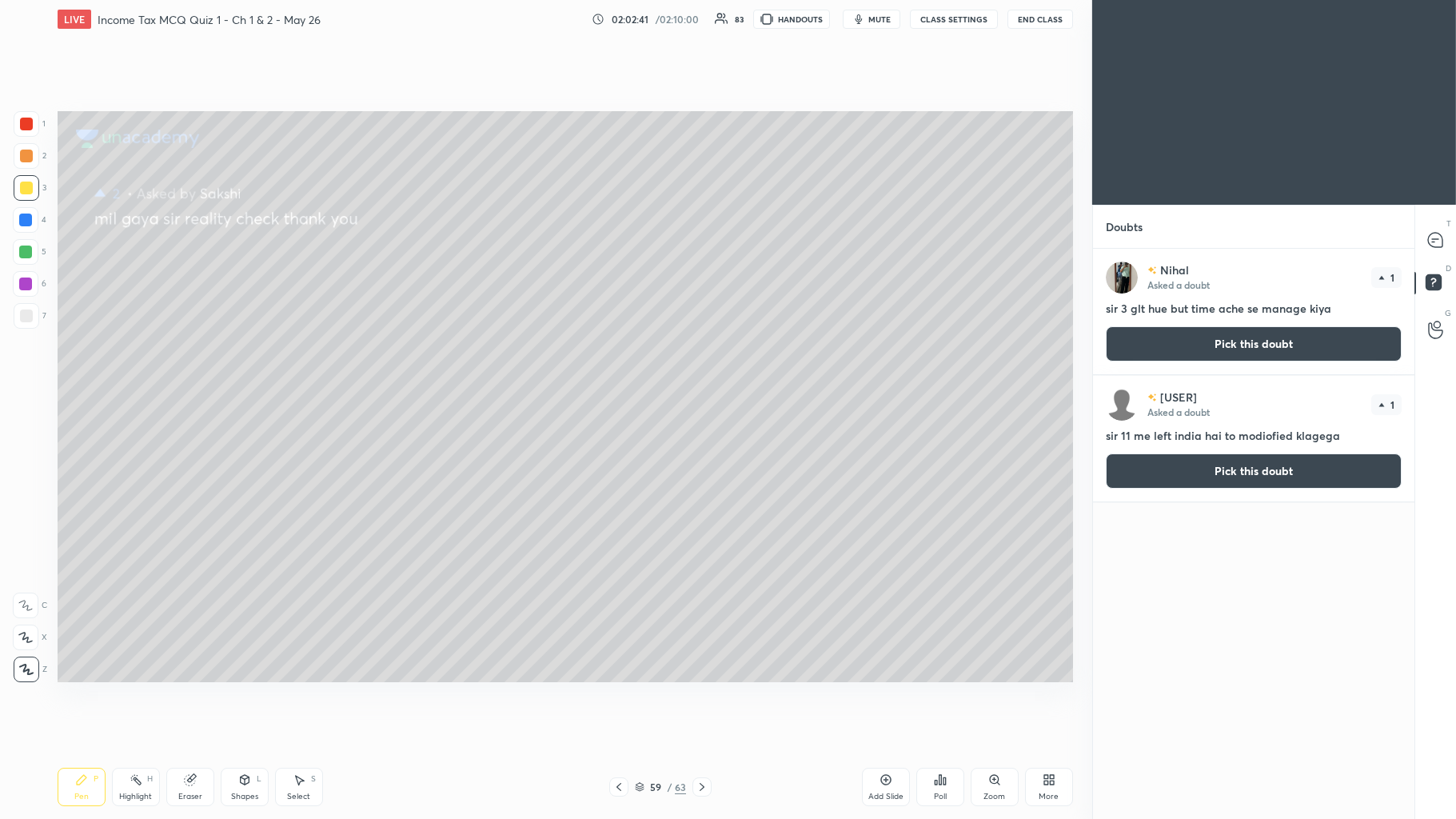 click on "Pick this doubt" at bounding box center (1254, 344) 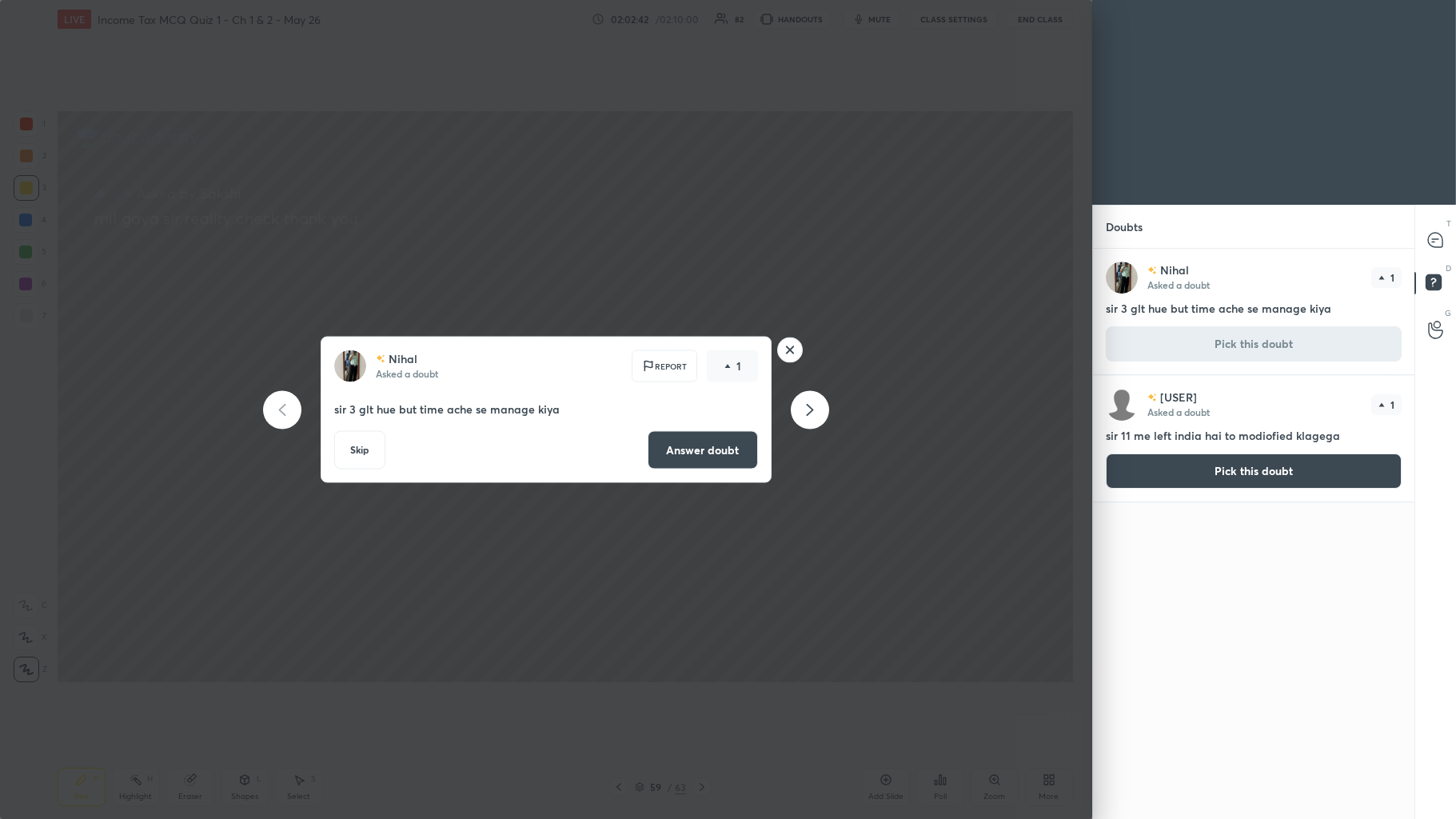 click on "Answer doubt" at bounding box center (703, 450) 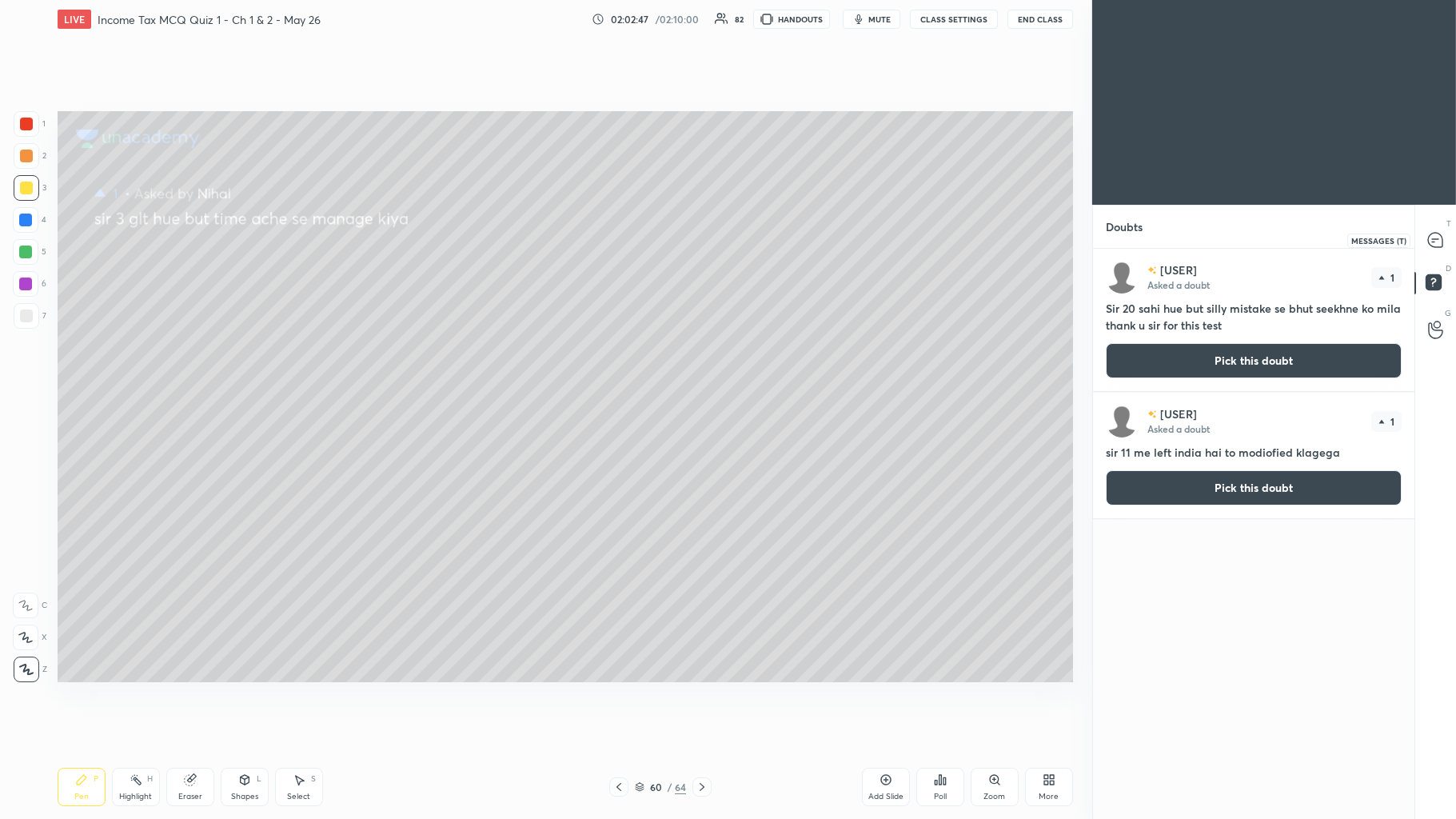 click 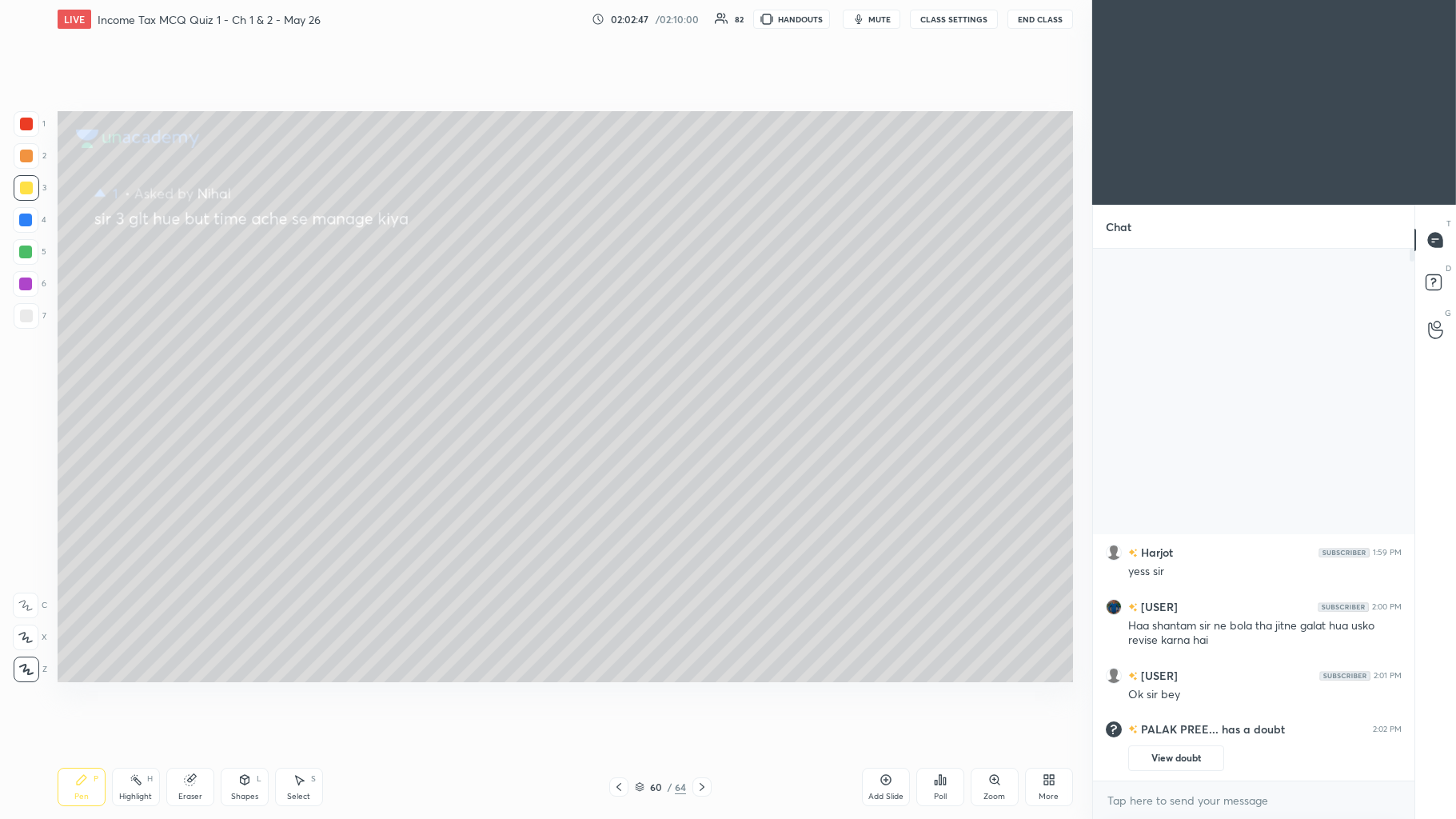 scroll, scrollTop: 6, scrollLeft: 4, axis: both 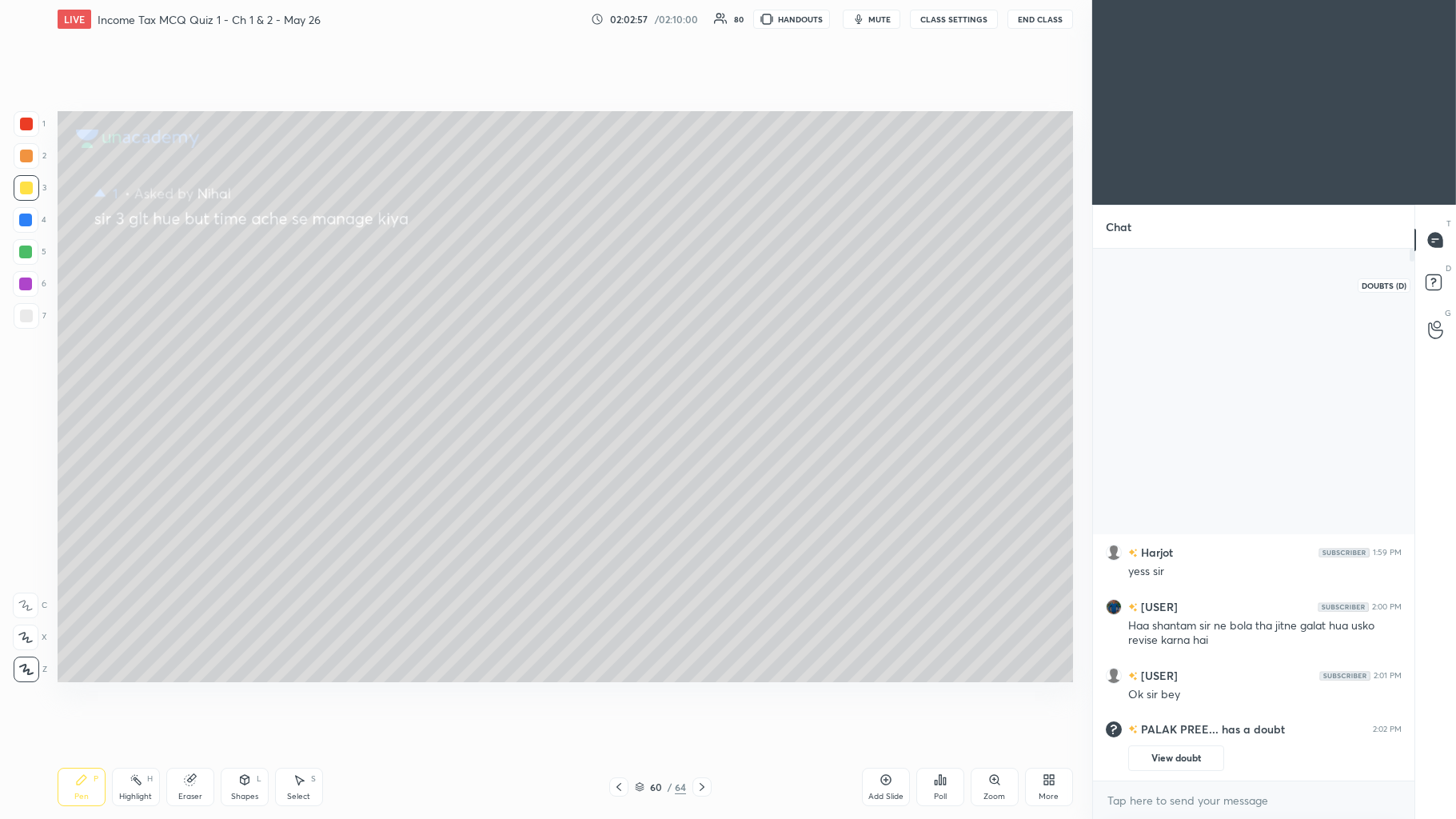 click 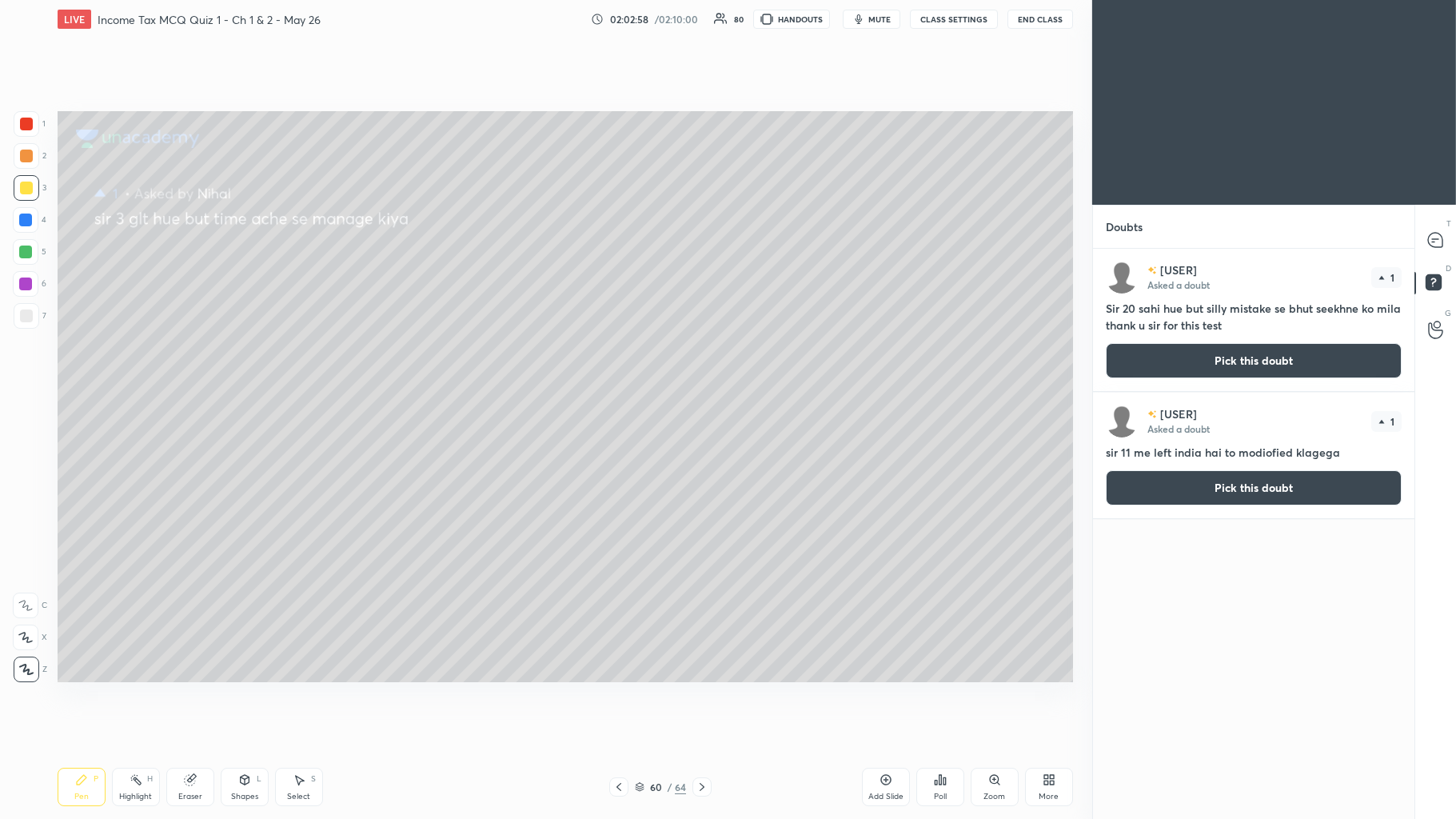 click on "Pick this doubt" at bounding box center (1254, 361) 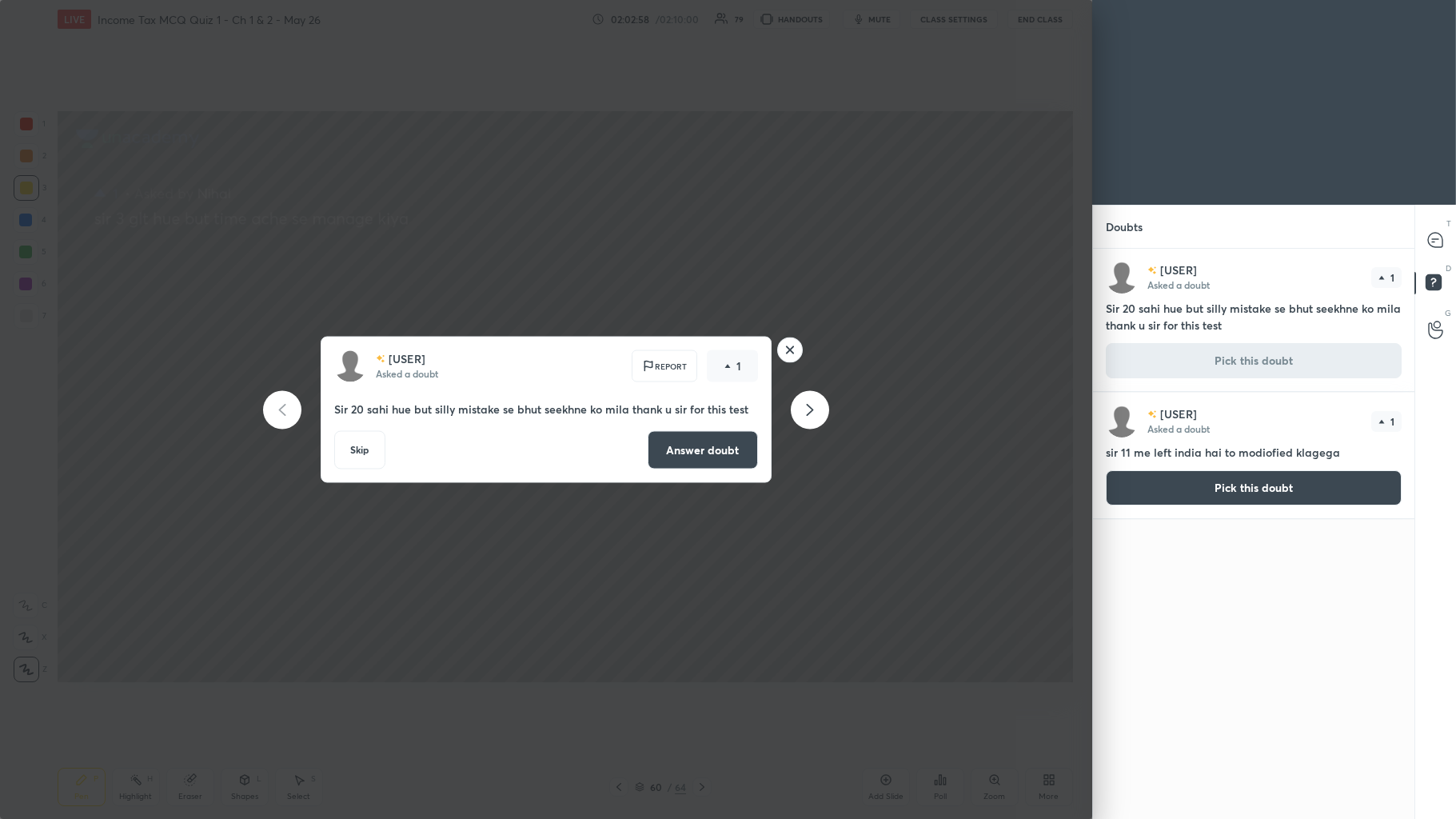 click on "Answer doubt" at bounding box center (703, 450) 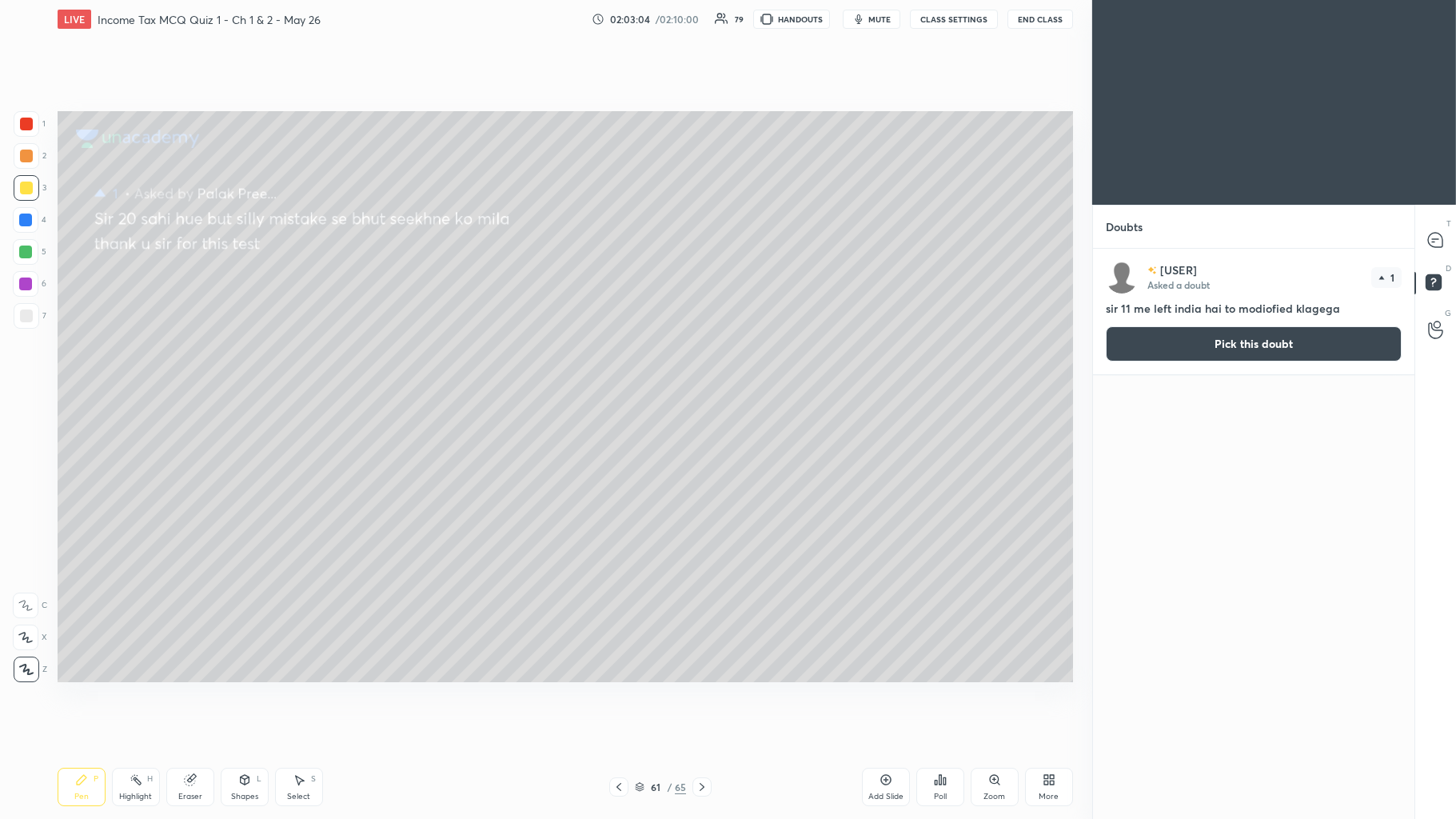 click on "Pick this doubt" at bounding box center [1254, 344] 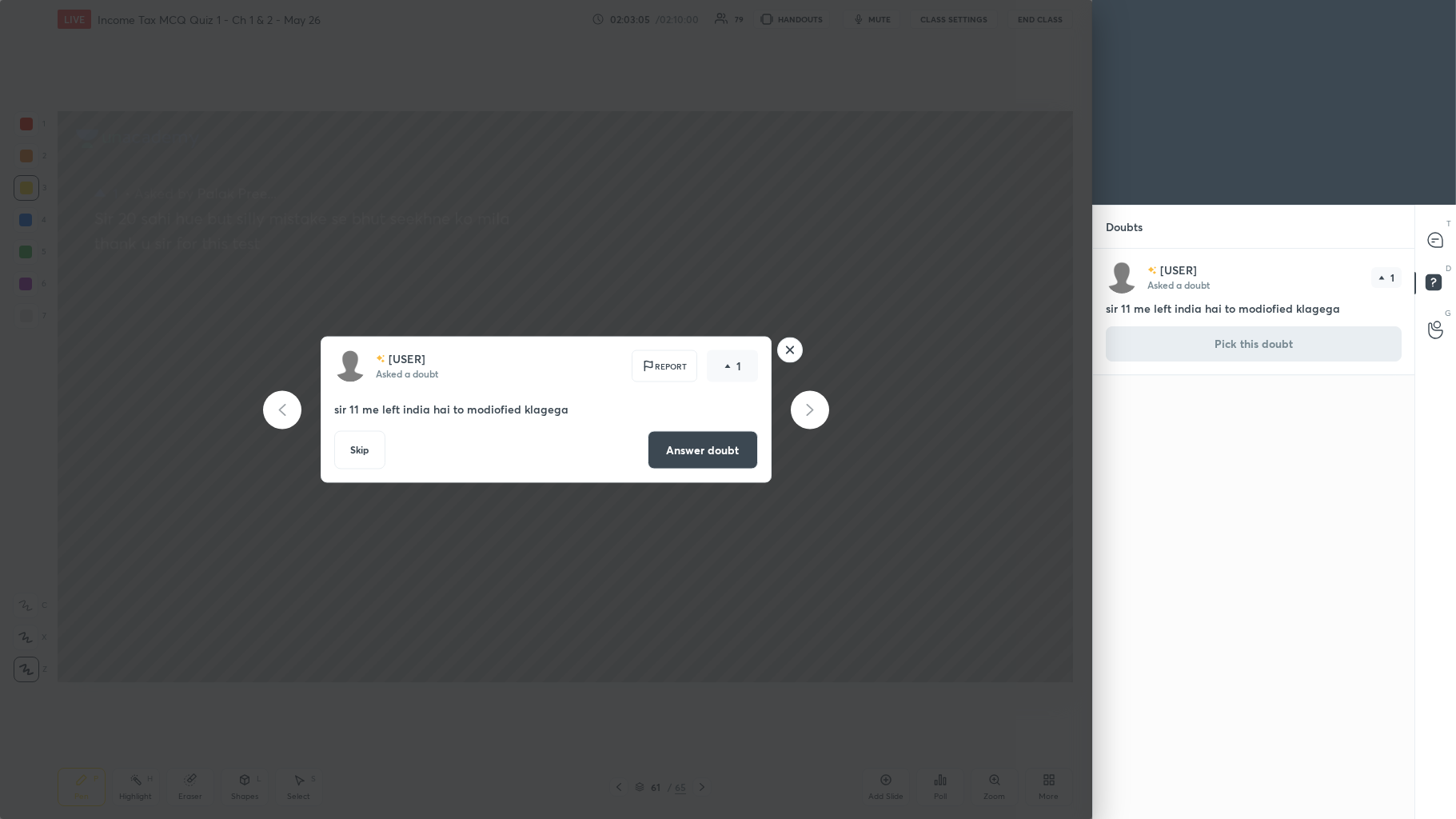 click on "Answer doubt" at bounding box center [703, 450] 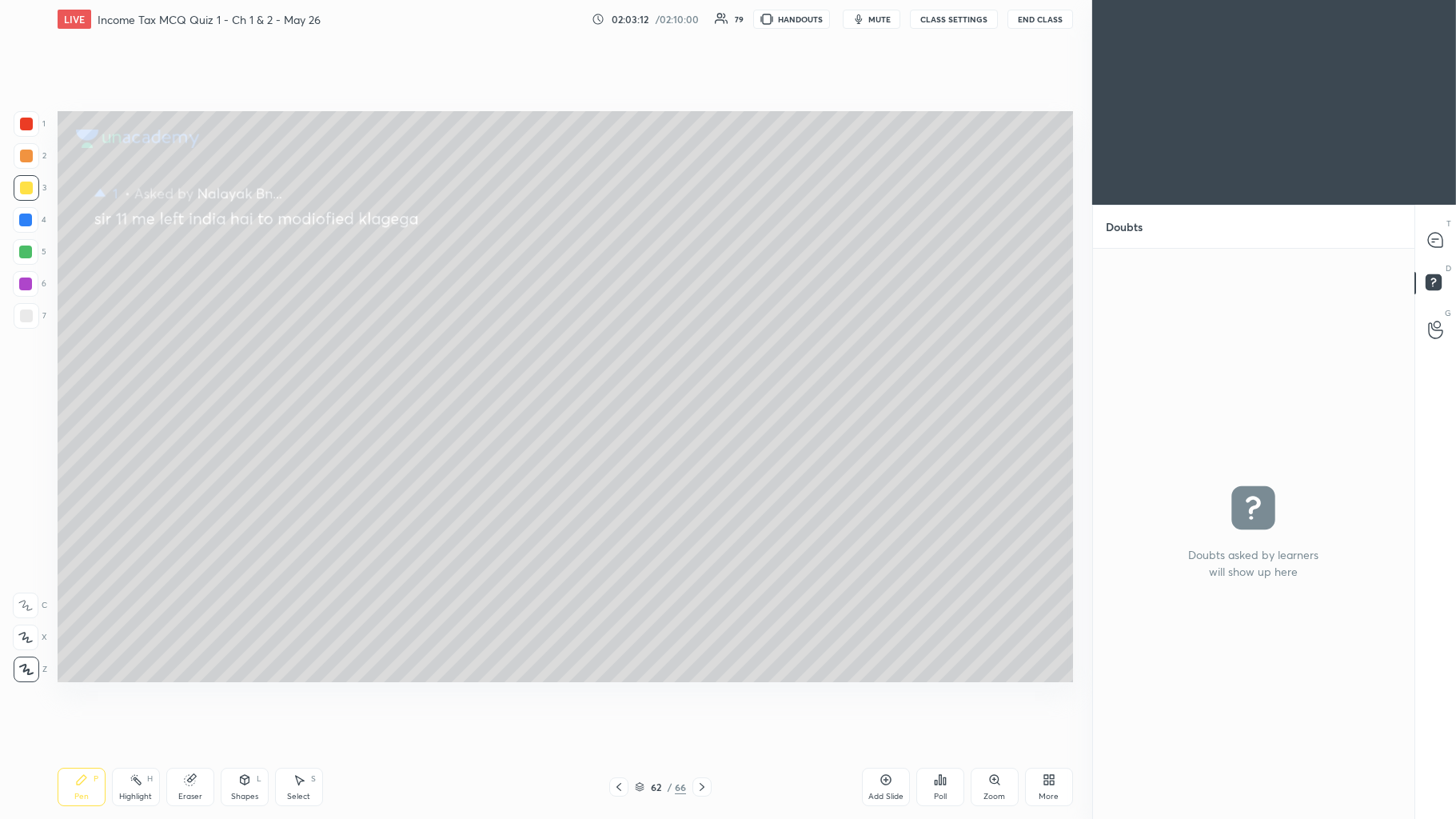 click 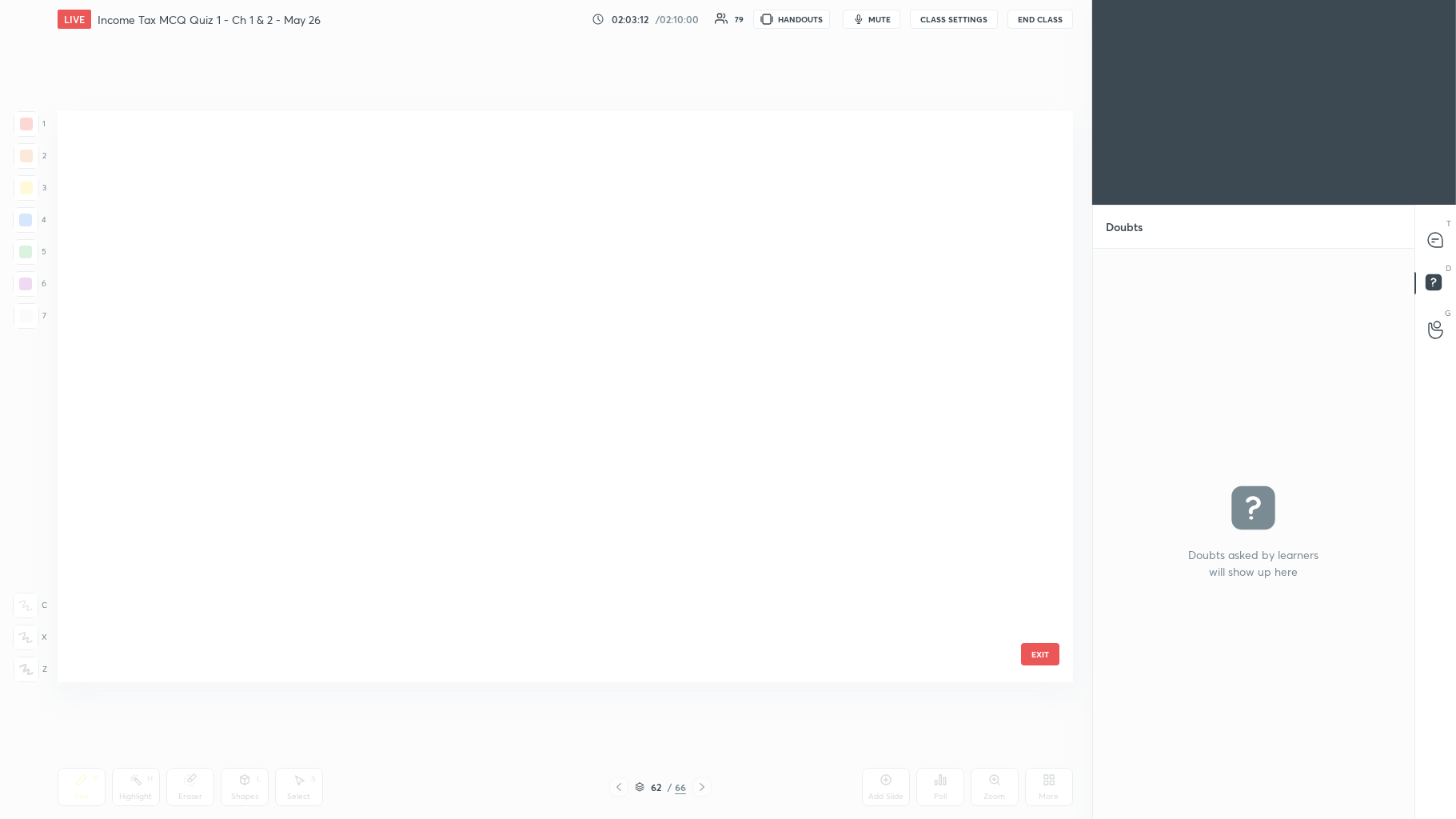 scroll, scrollTop: 3177, scrollLeft: 0, axis: vertical 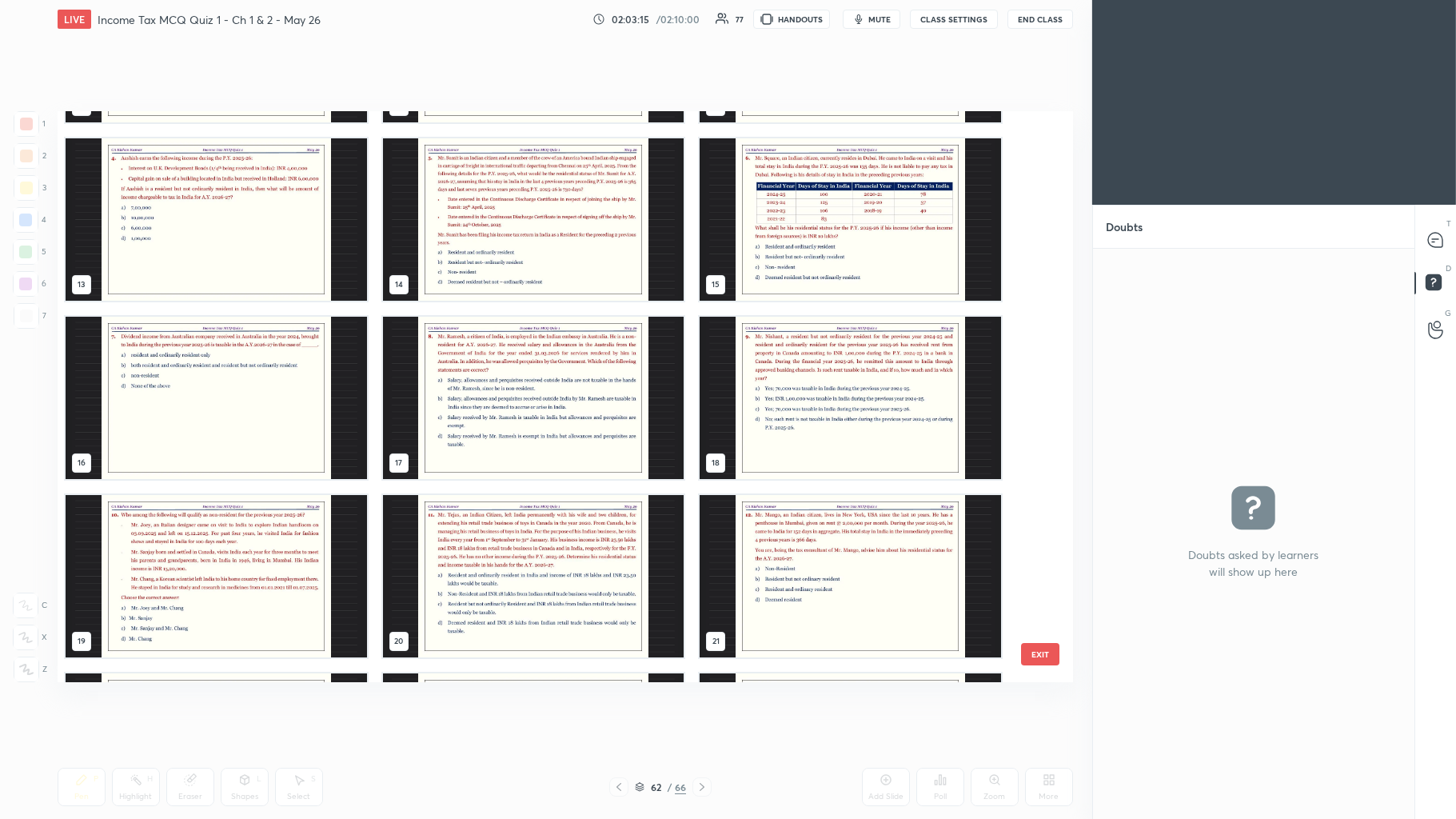 click at bounding box center [850, 397] 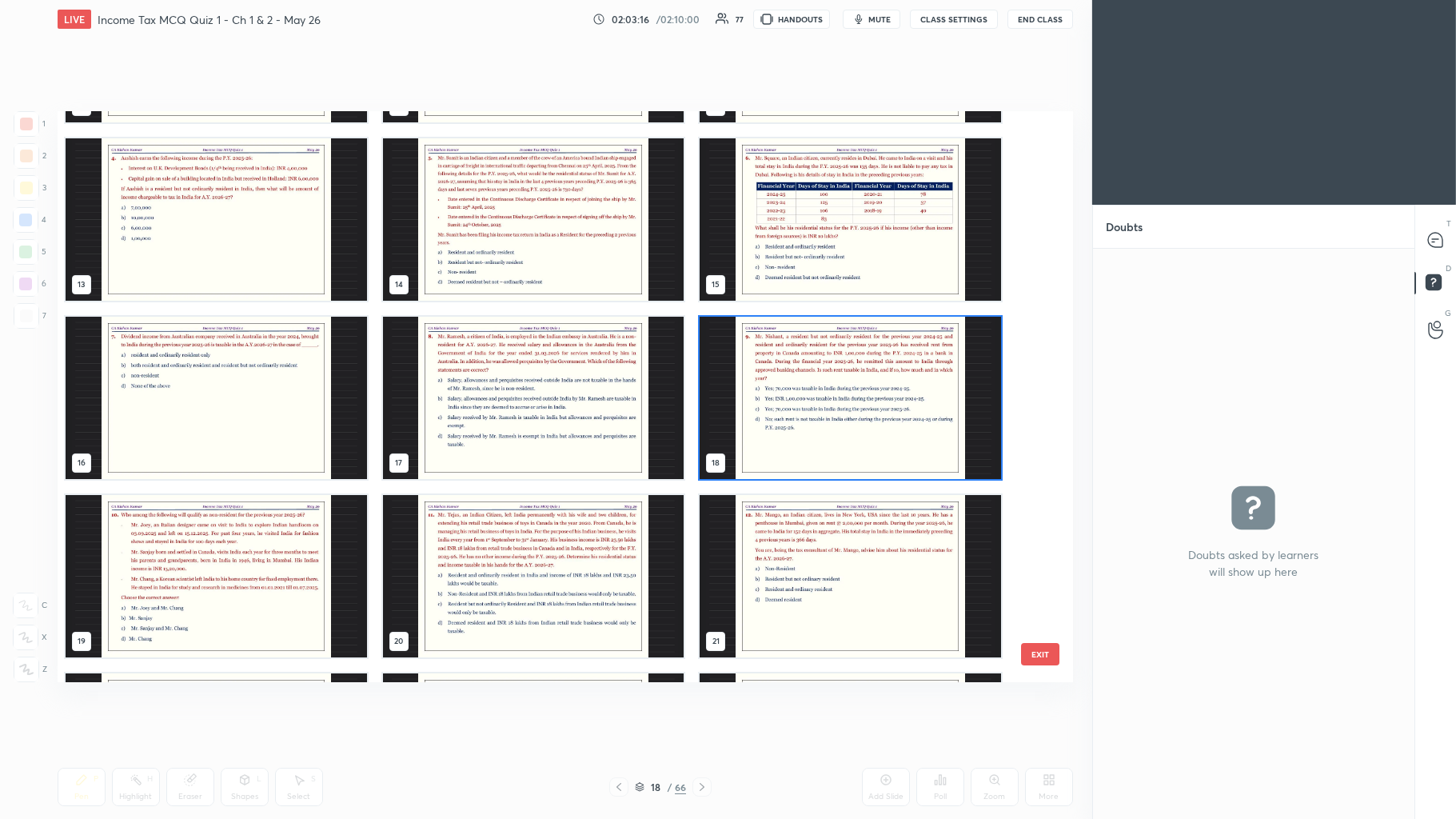 click at bounding box center [850, 397] 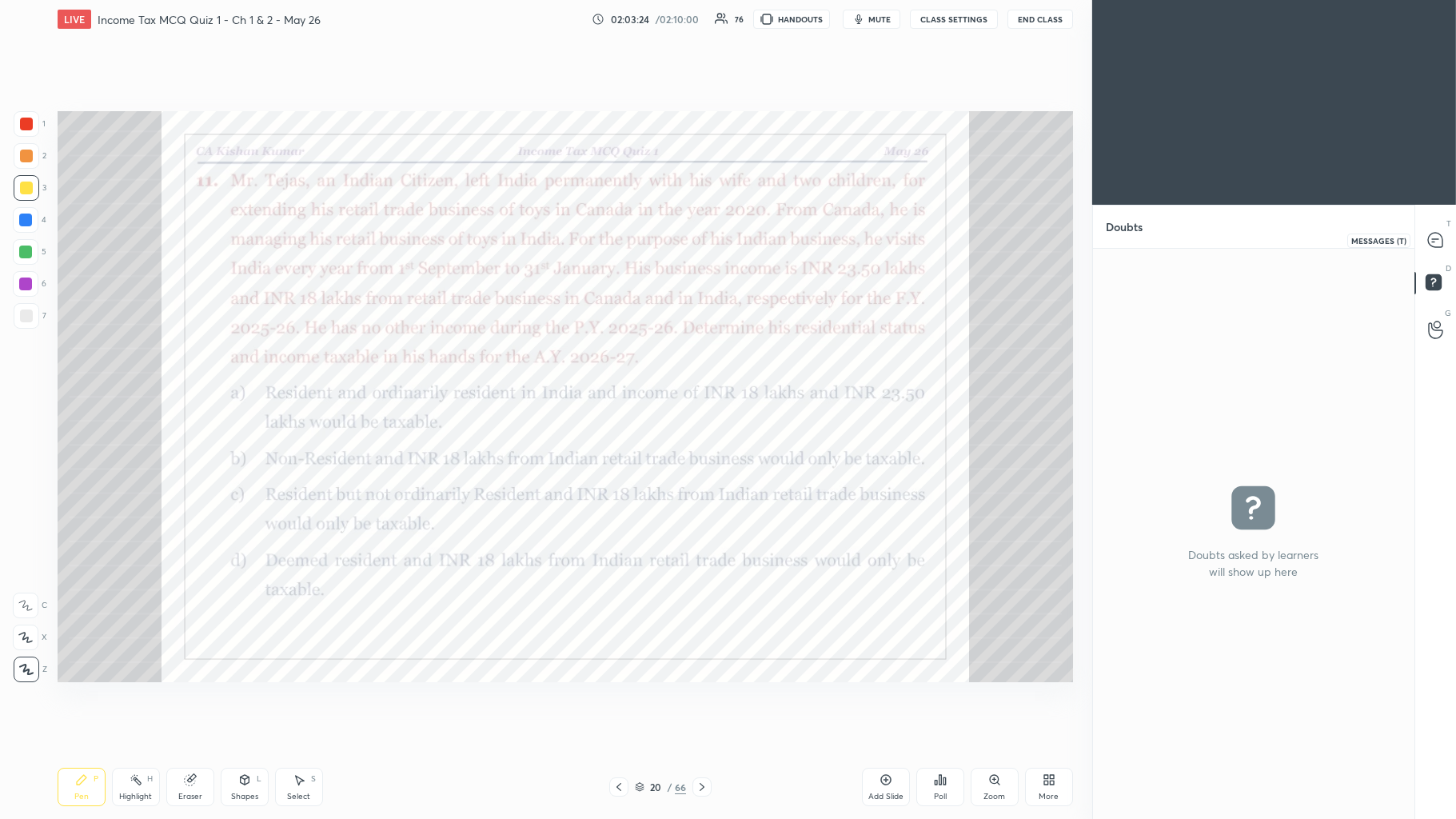 click 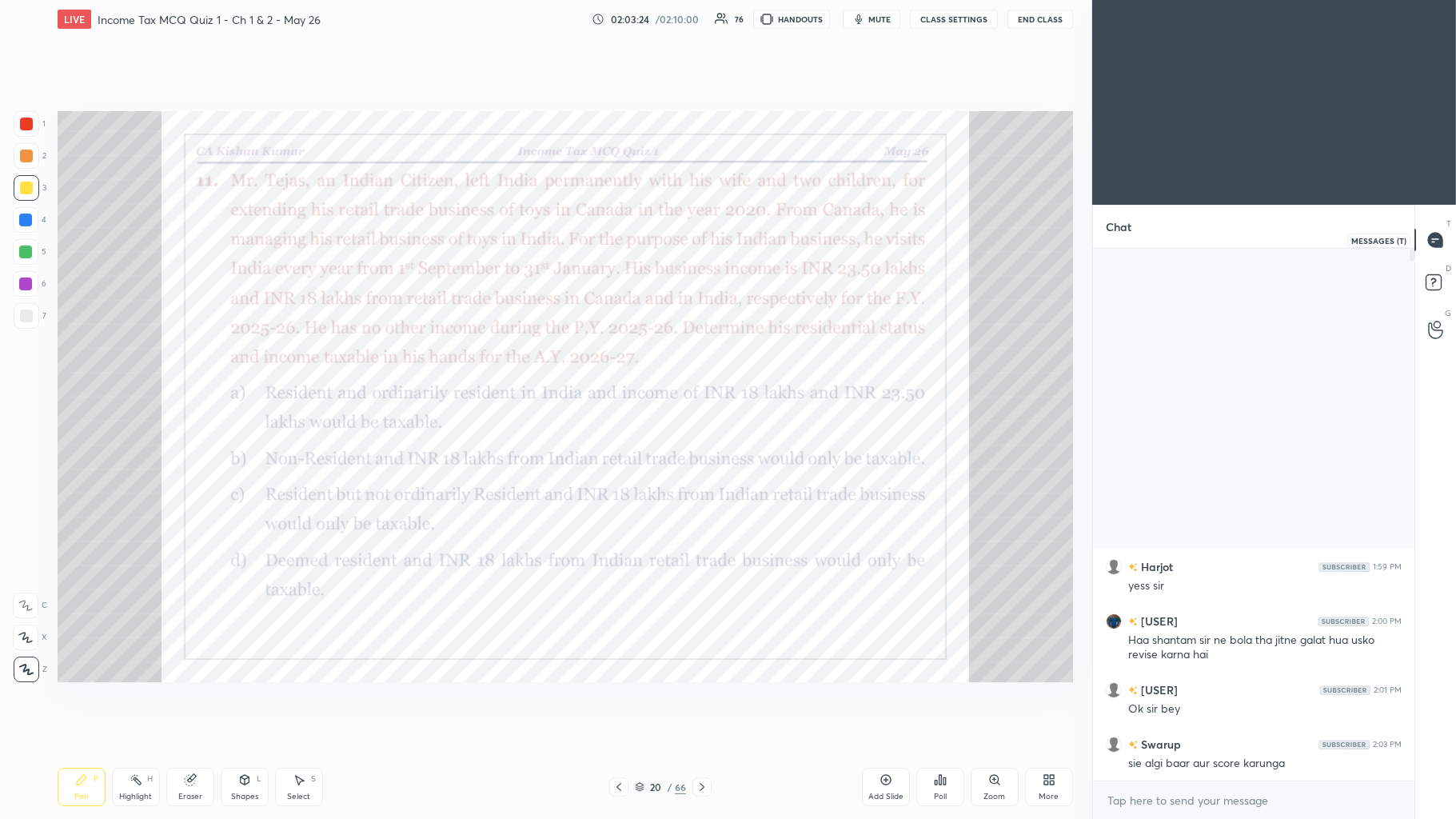 scroll, scrollTop: 6, scrollLeft: 4, axis: both 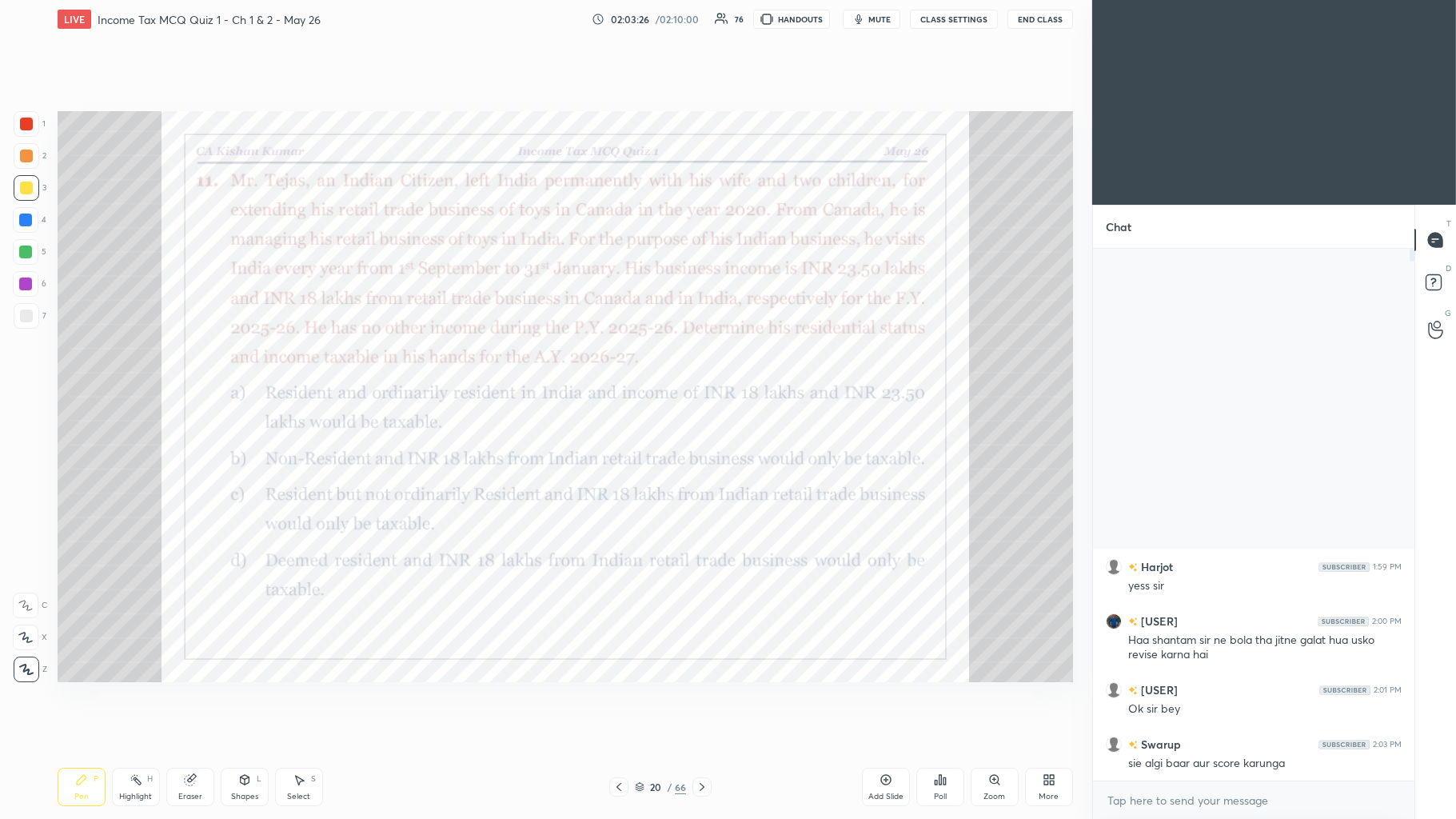 click at bounding box center (26, 284) 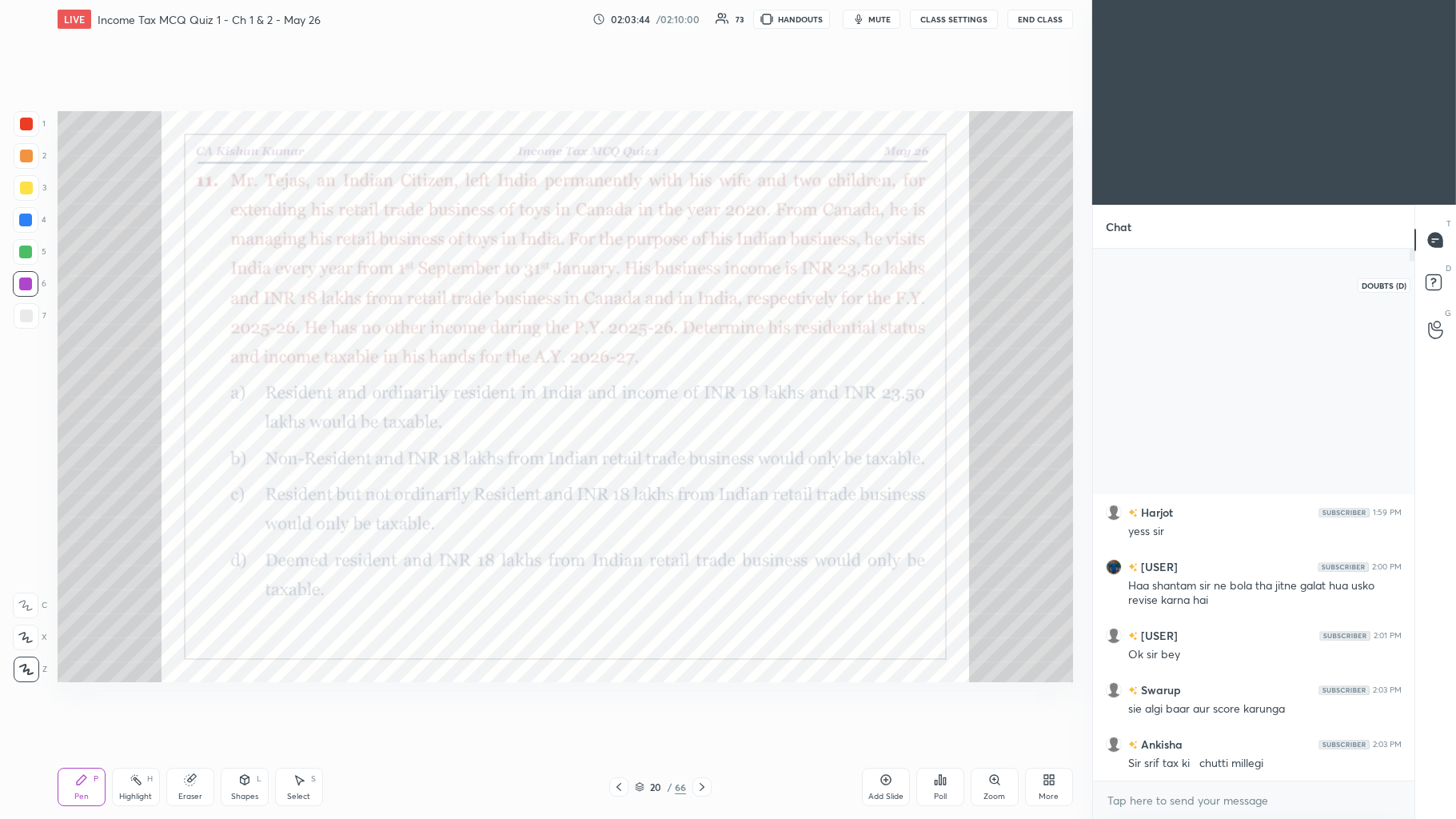 click 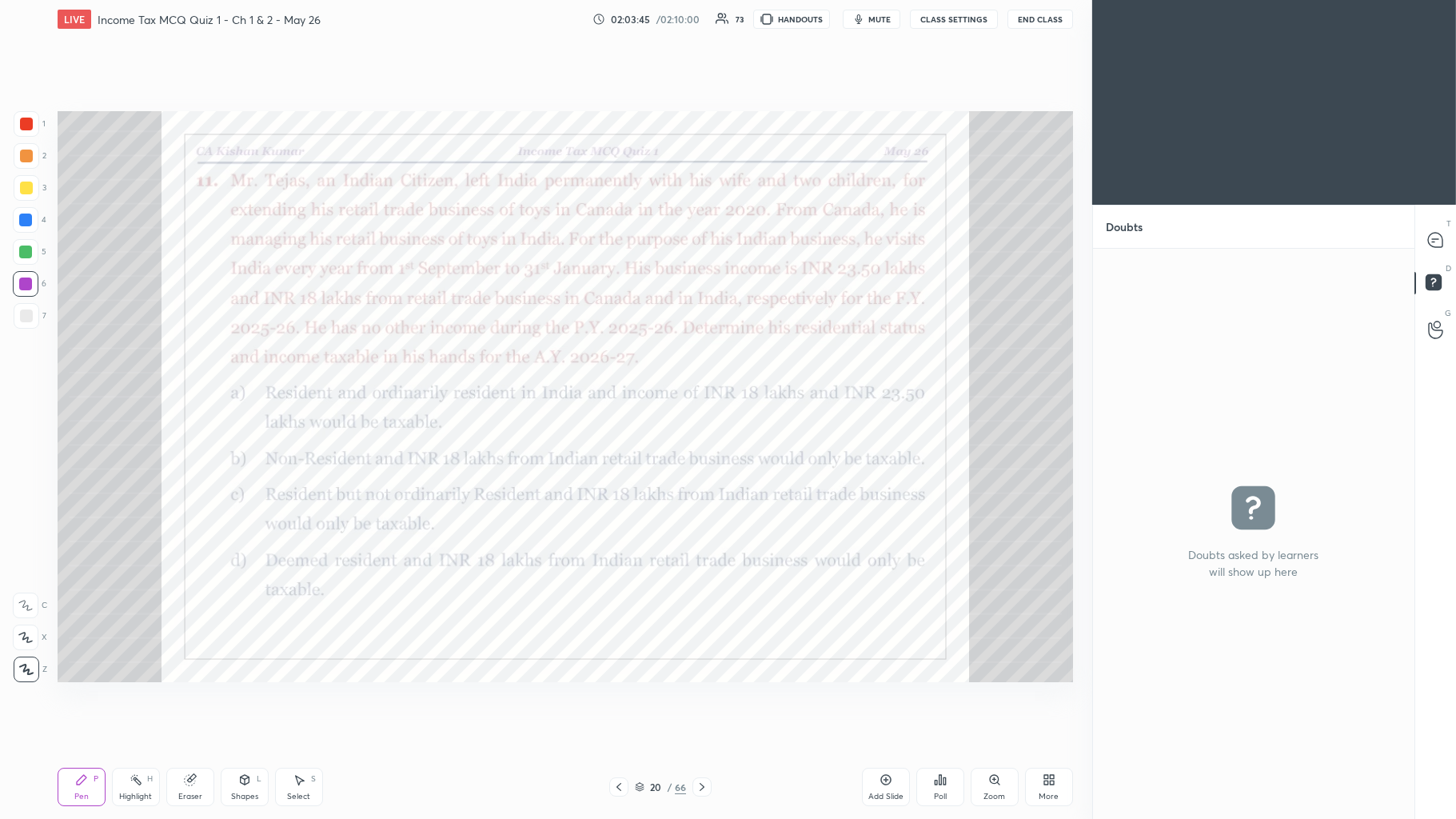 click 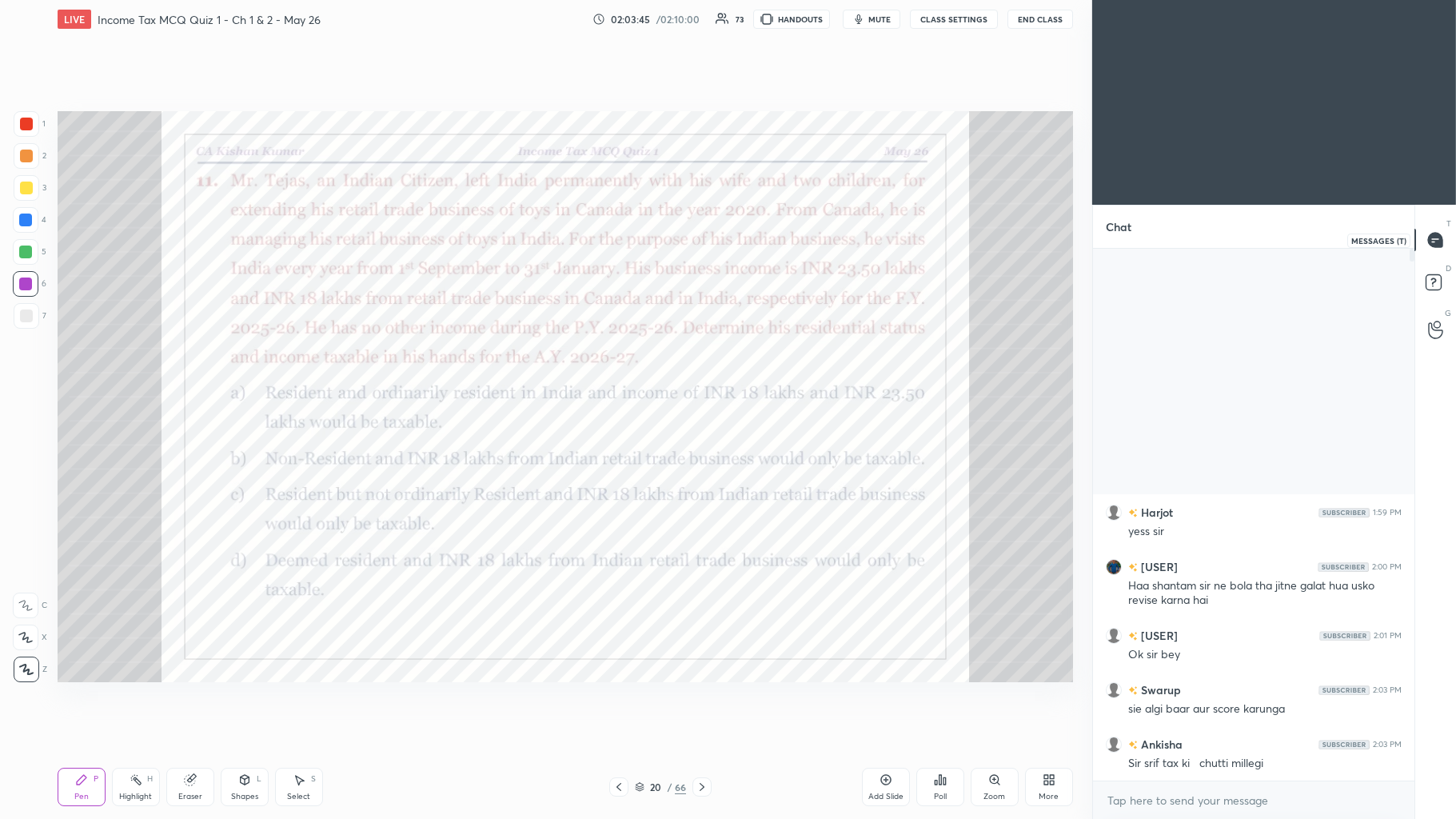 scroll, scrollTop: 6, scrollLeft: 4, axis: both 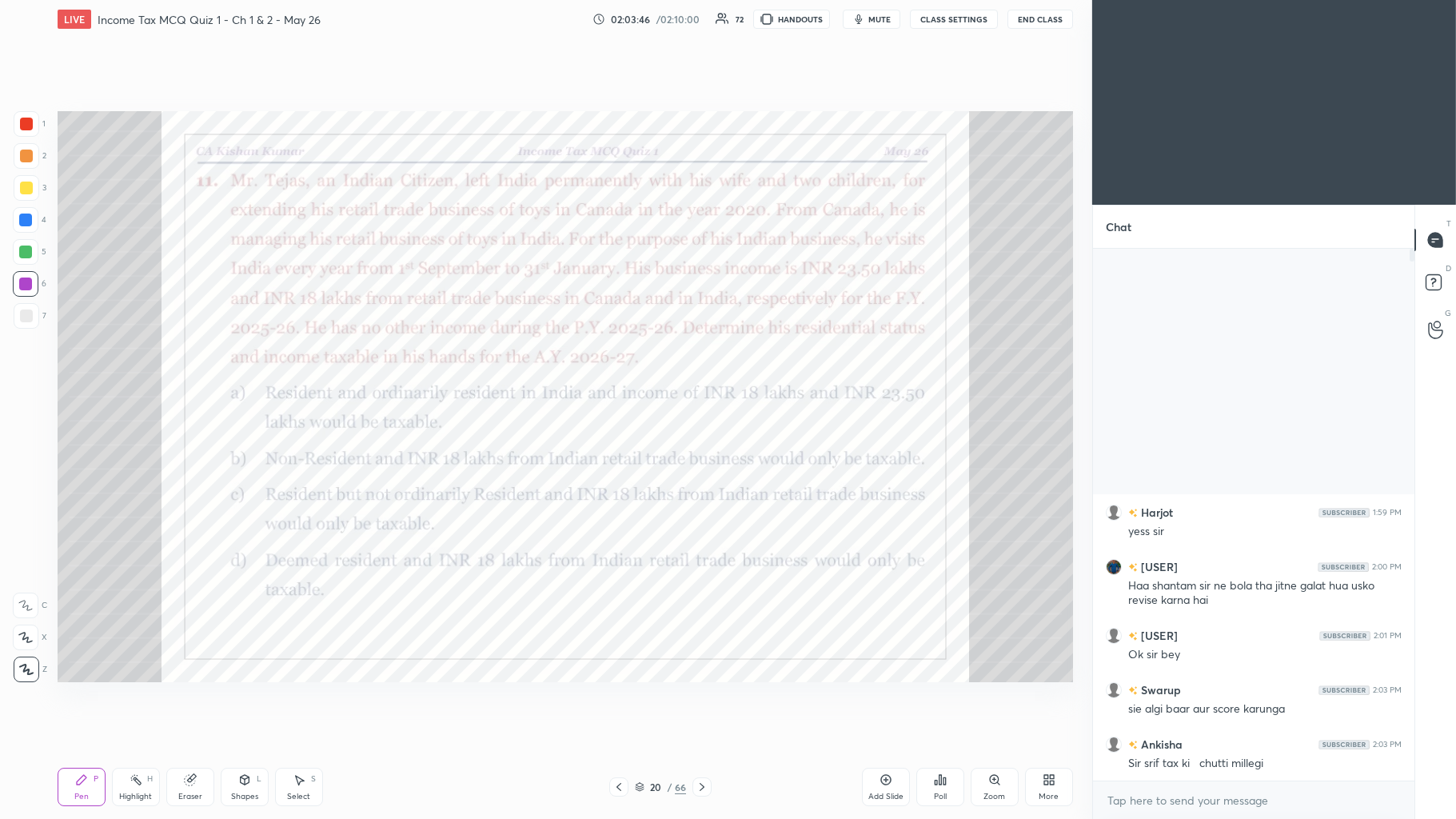 click 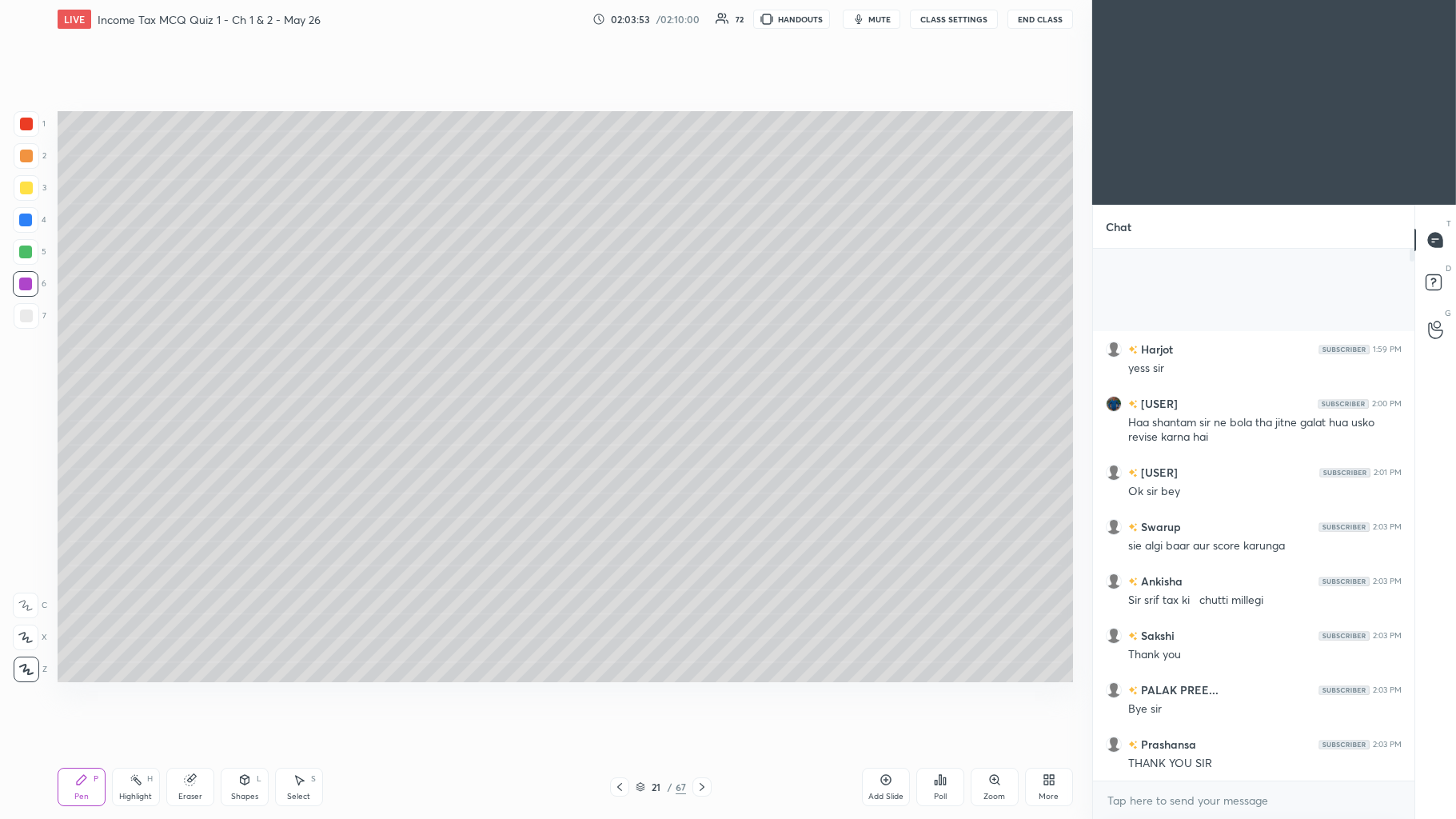 click on "End Class" at bounding box center [1040, 19] 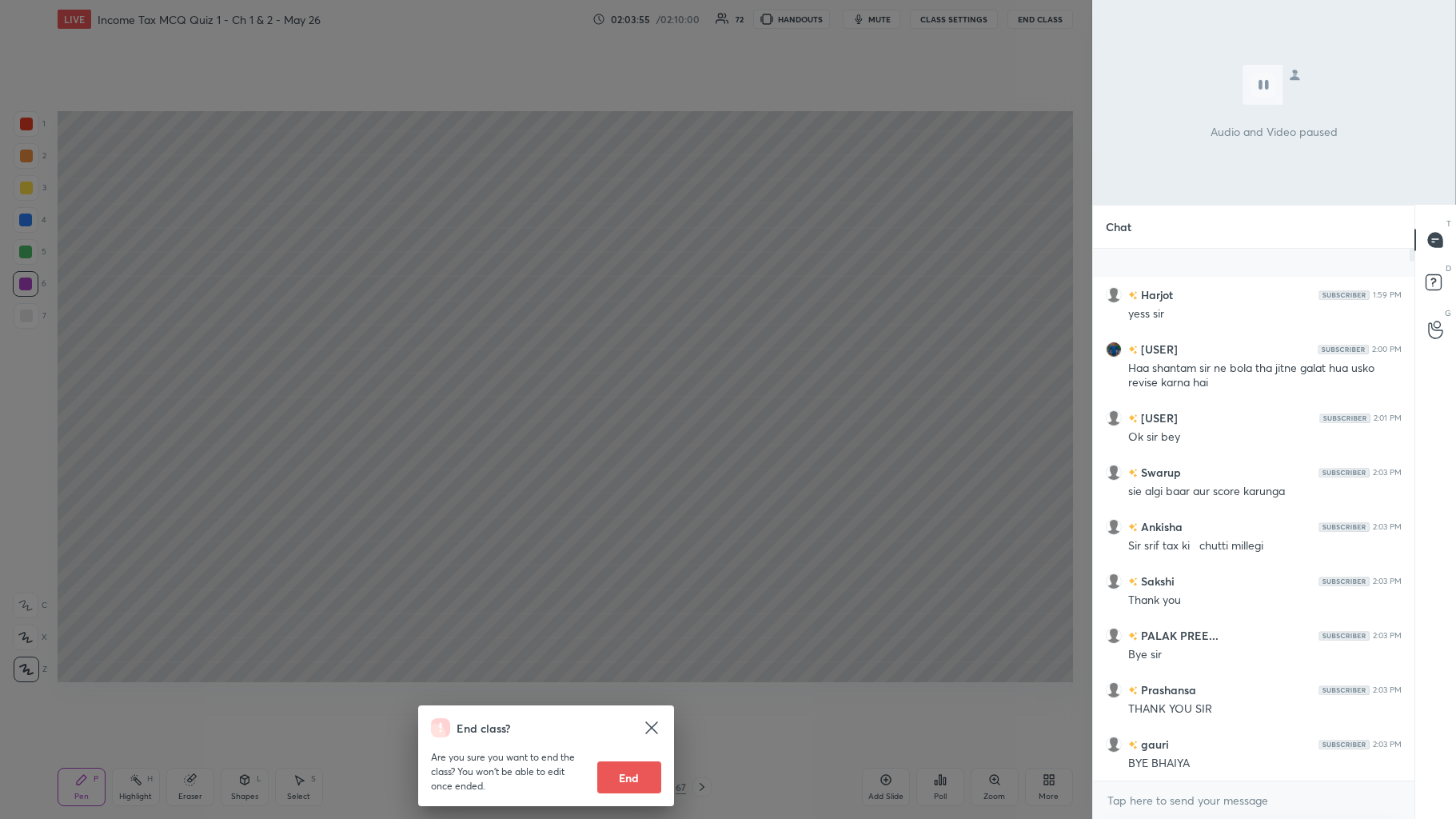 click on "End" at bounding box center [629, 777] 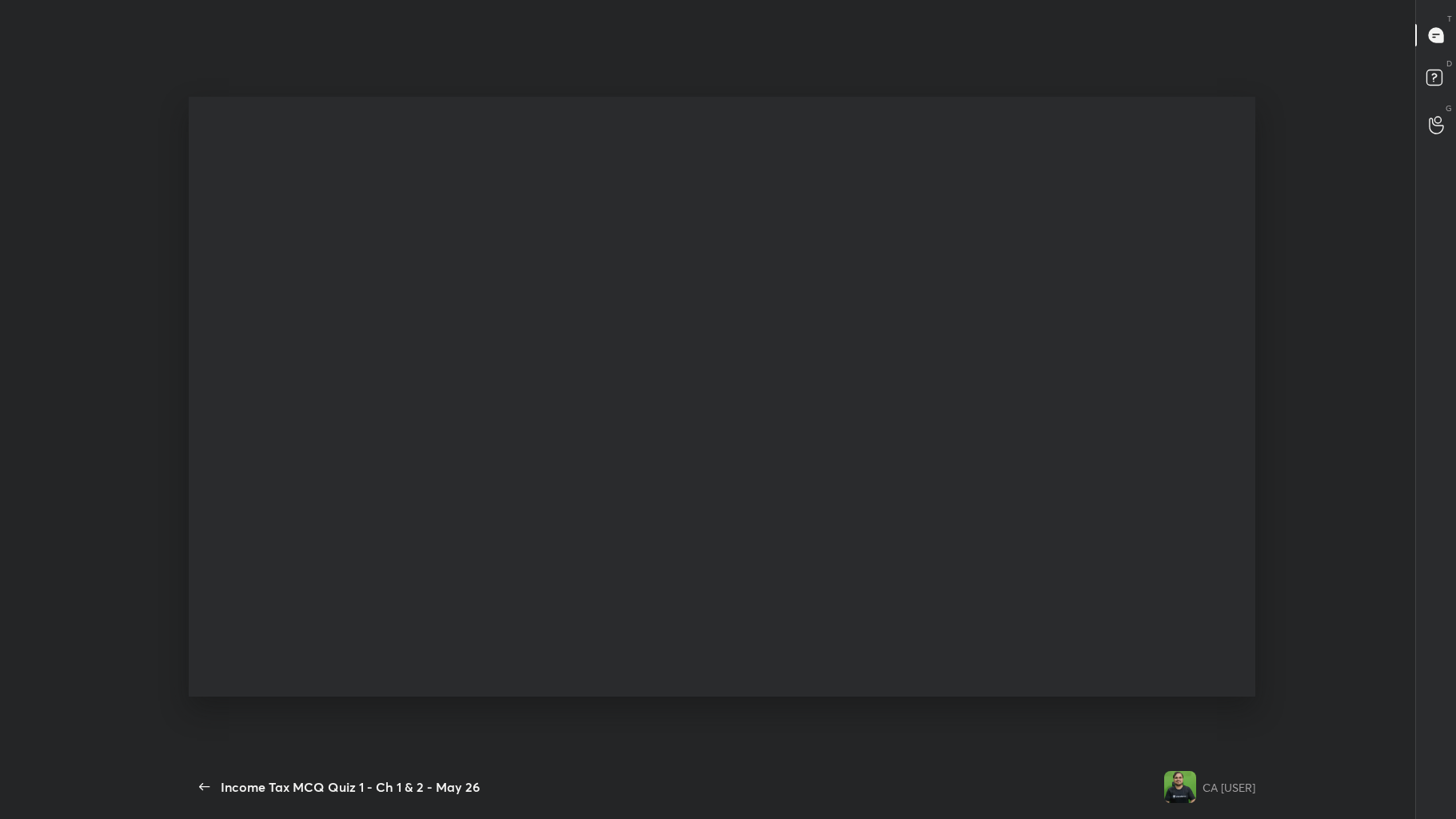 scroll, scrollTop: 79264, scrollLeft: 78822, axis: both 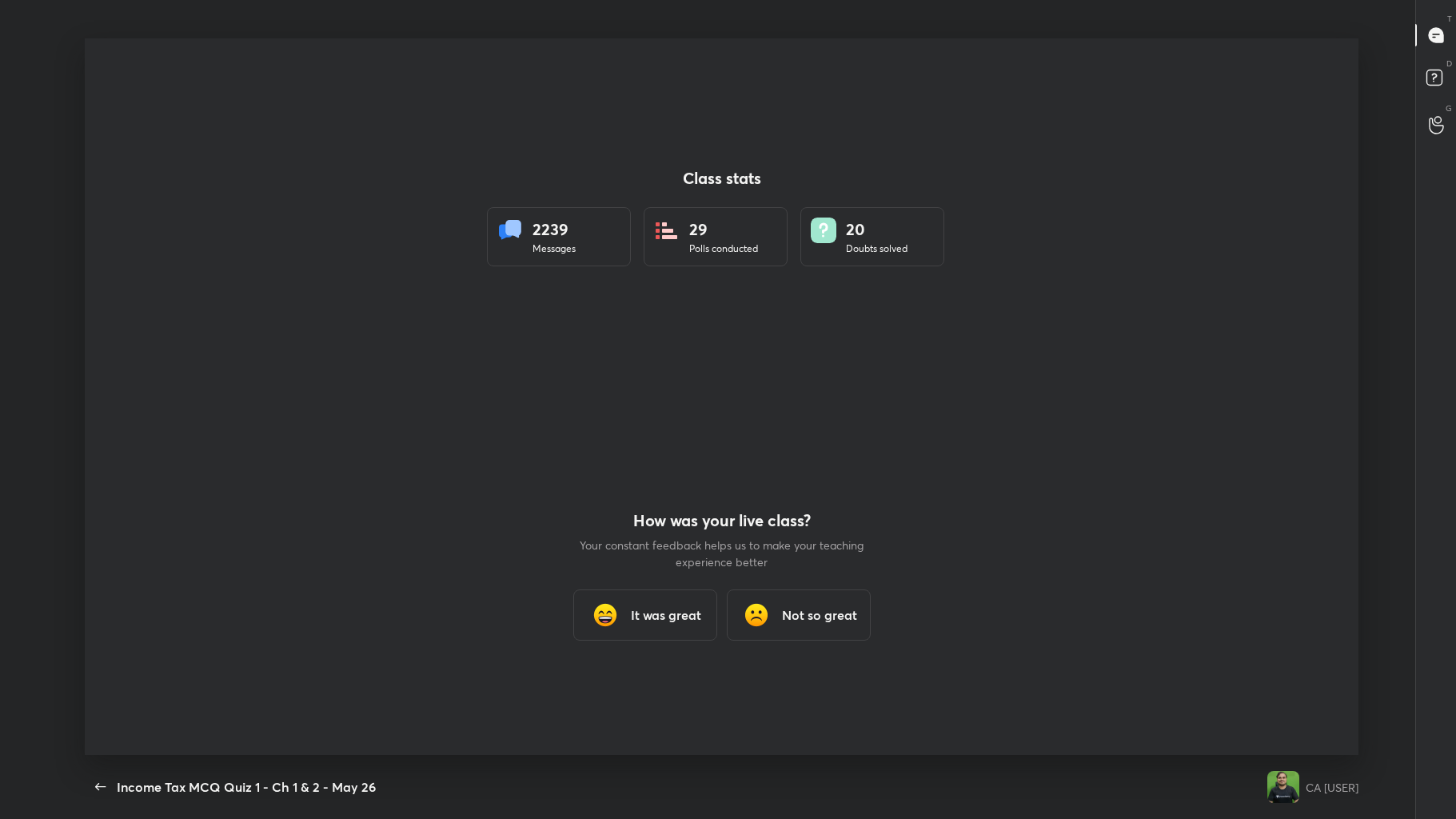 click on "It was great" at bounding box center (666, 615) 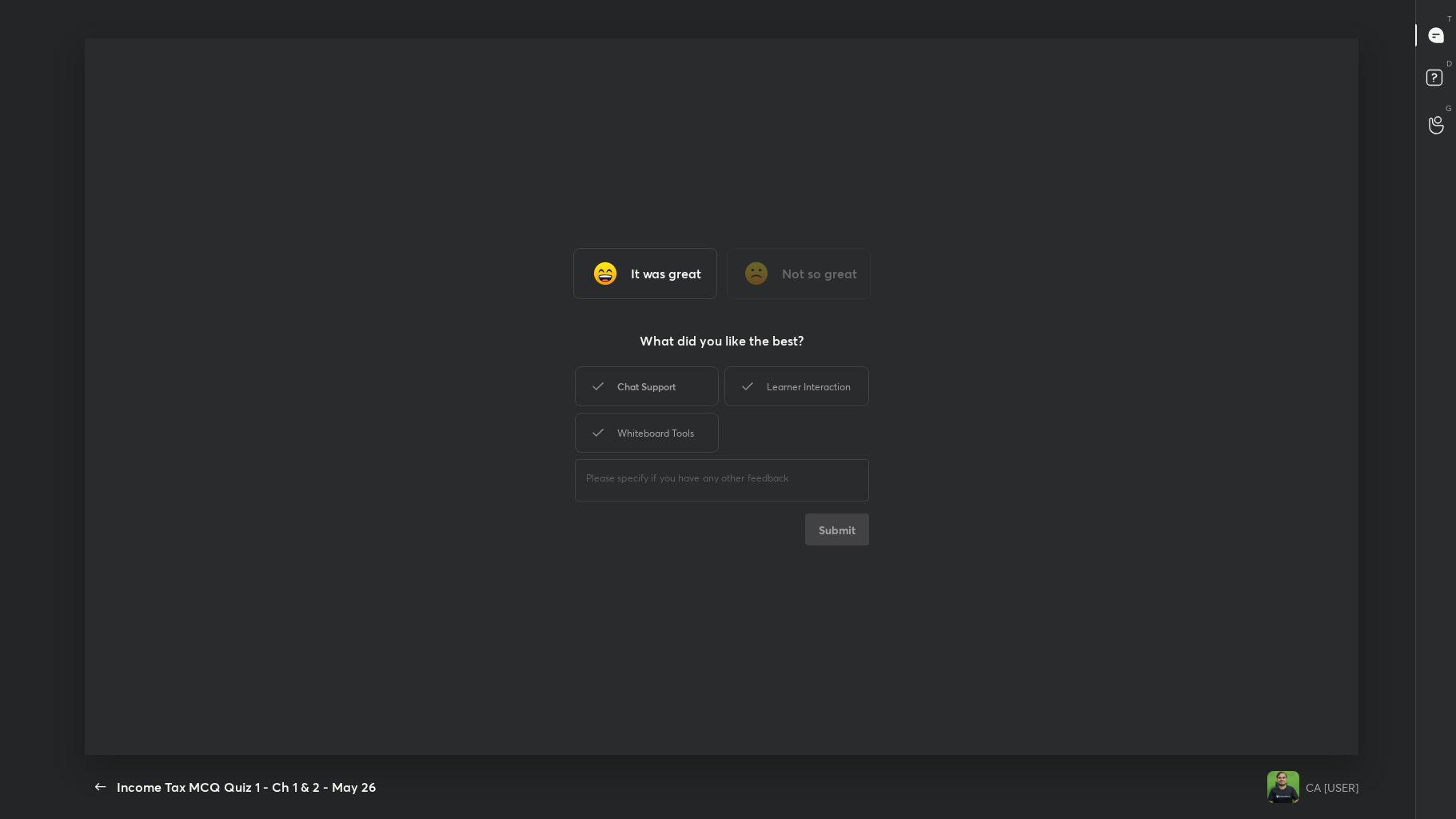 click on "Chat Support" at bounding box center [647, 386] 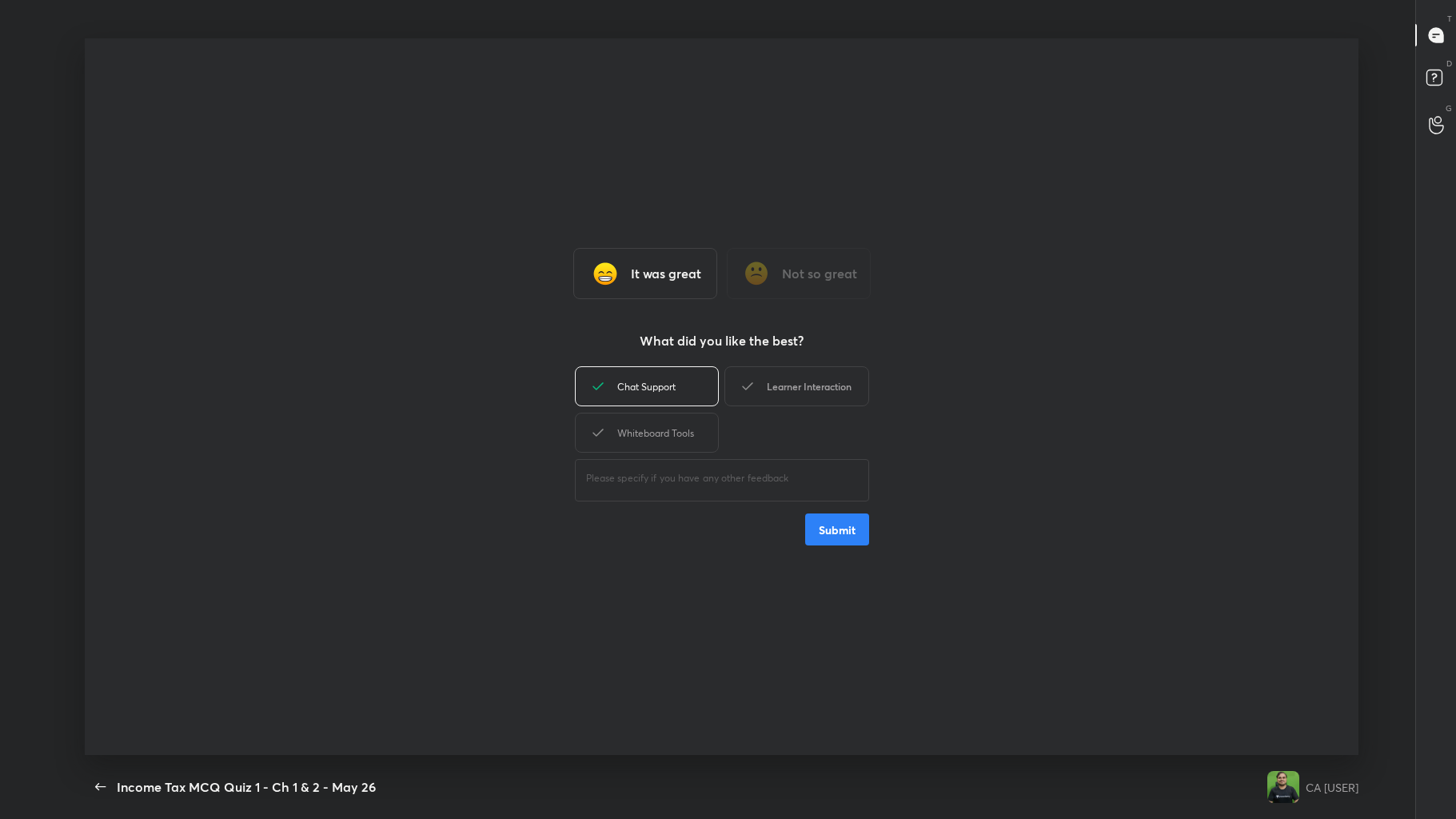 click on "Learner Interaction" at bounding box center (796, 386) 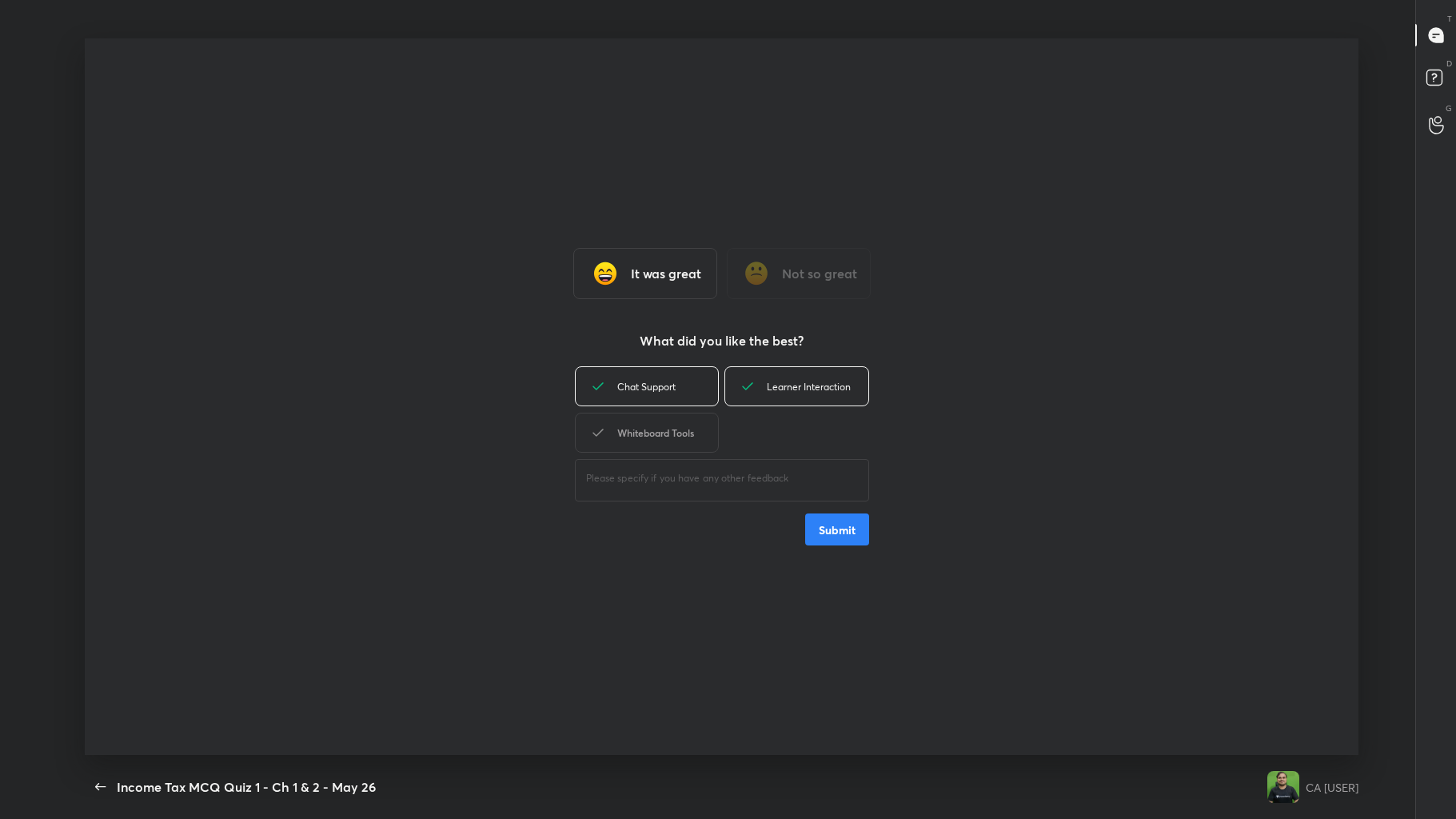 click on "Whiteboard Tools" at bounding box center [647, 433] 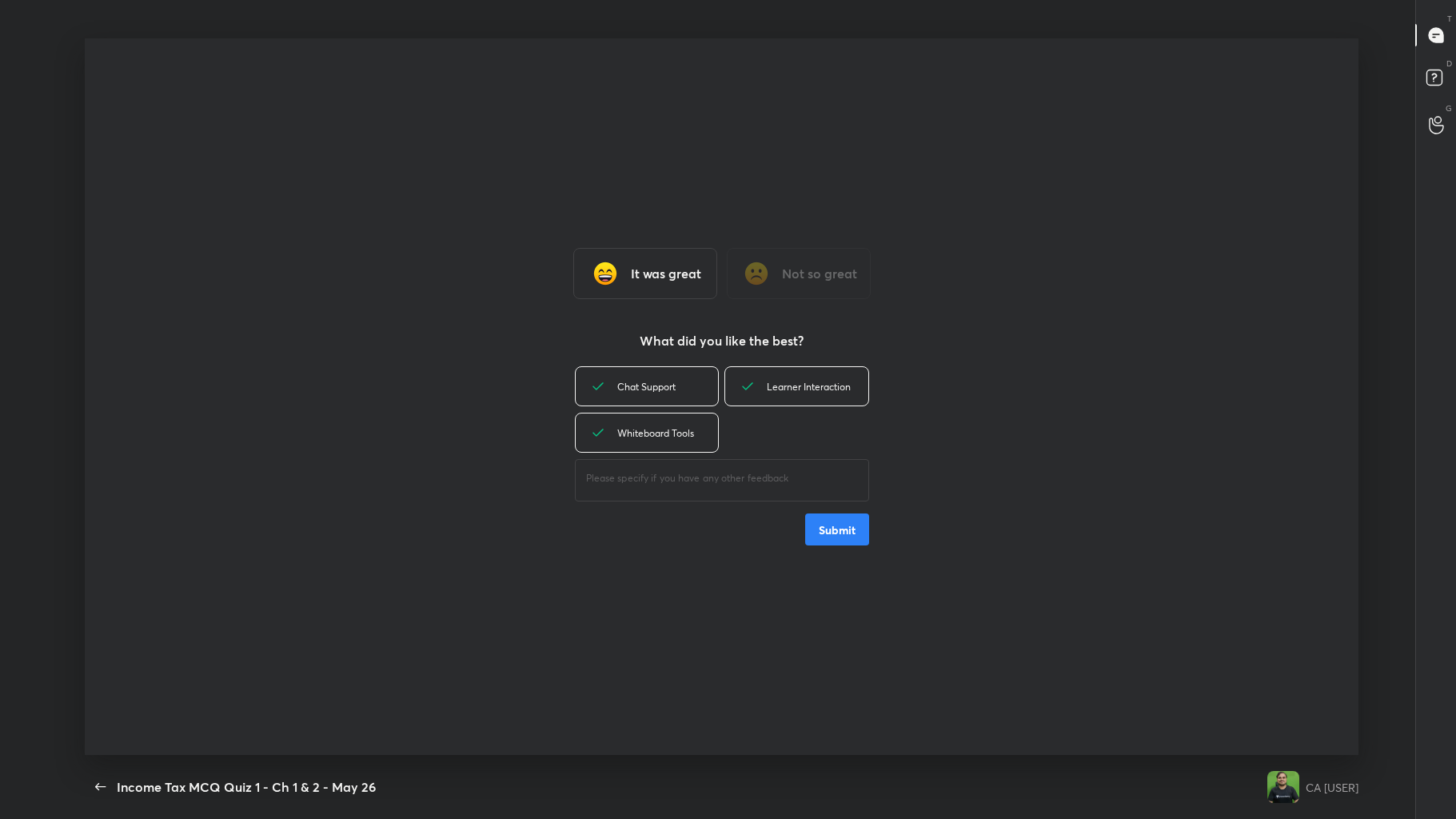 click on "Submit" at bounding box center [837, 529] 